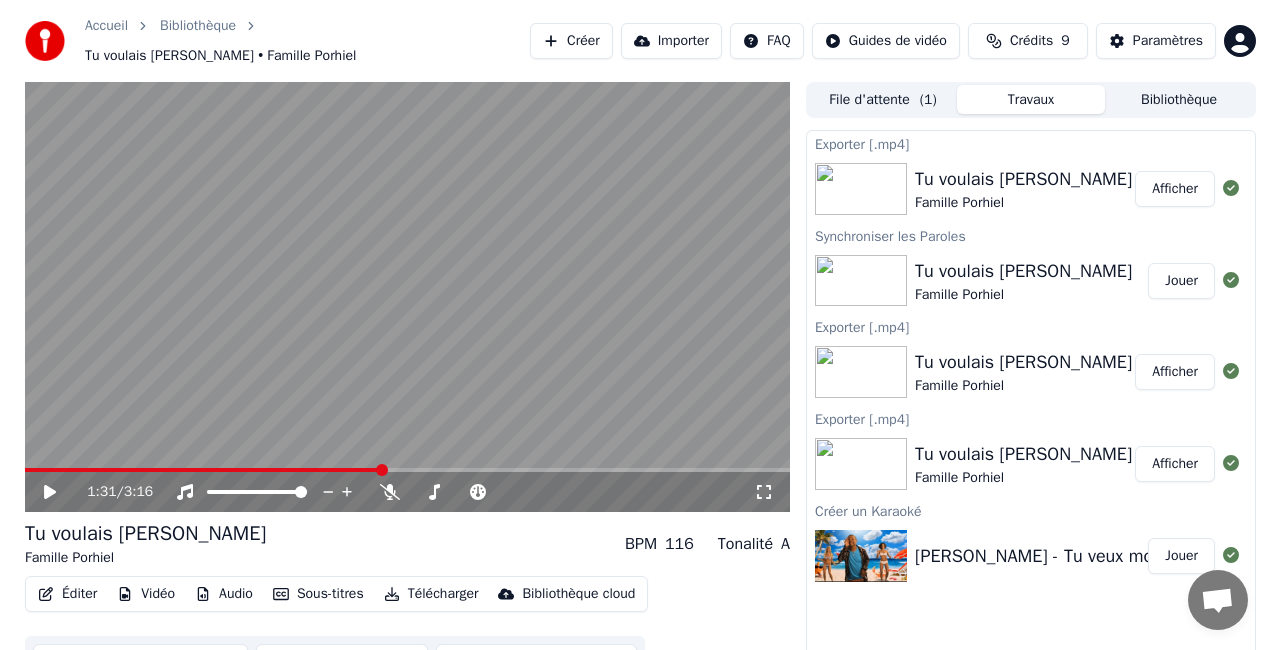 scroll, scrollTop: 0, scrollLeft: 0, axis: both 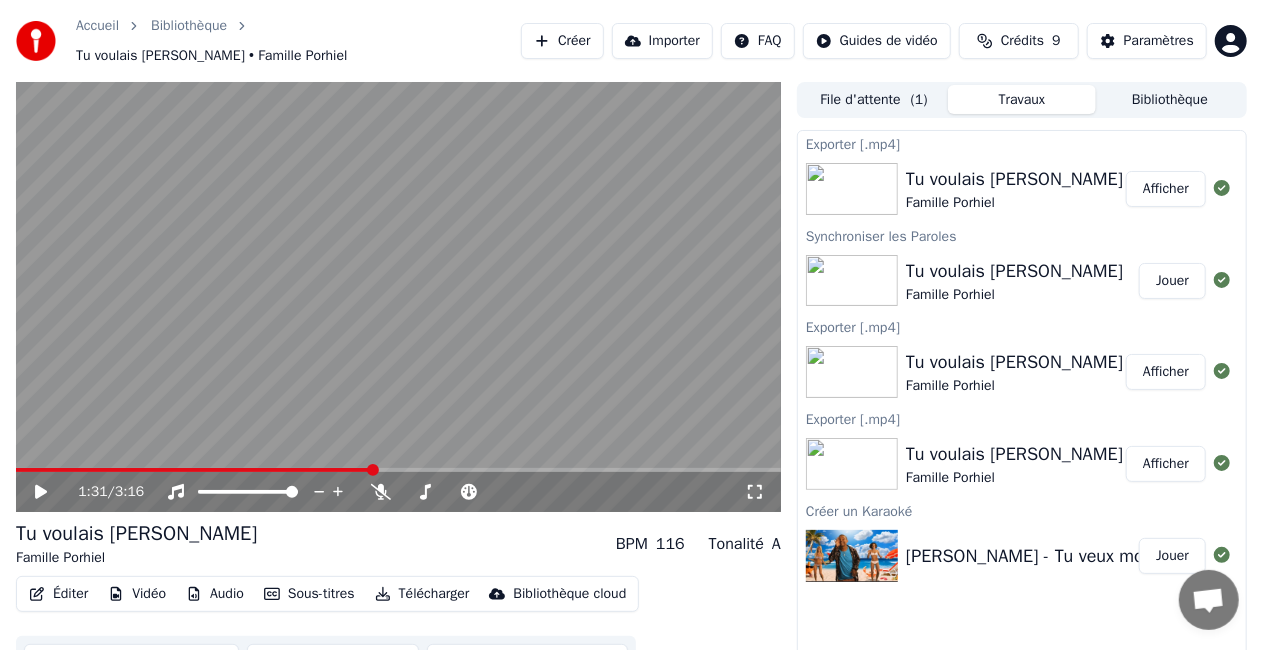 click on "Éditer" at bounding box center (58, 594) 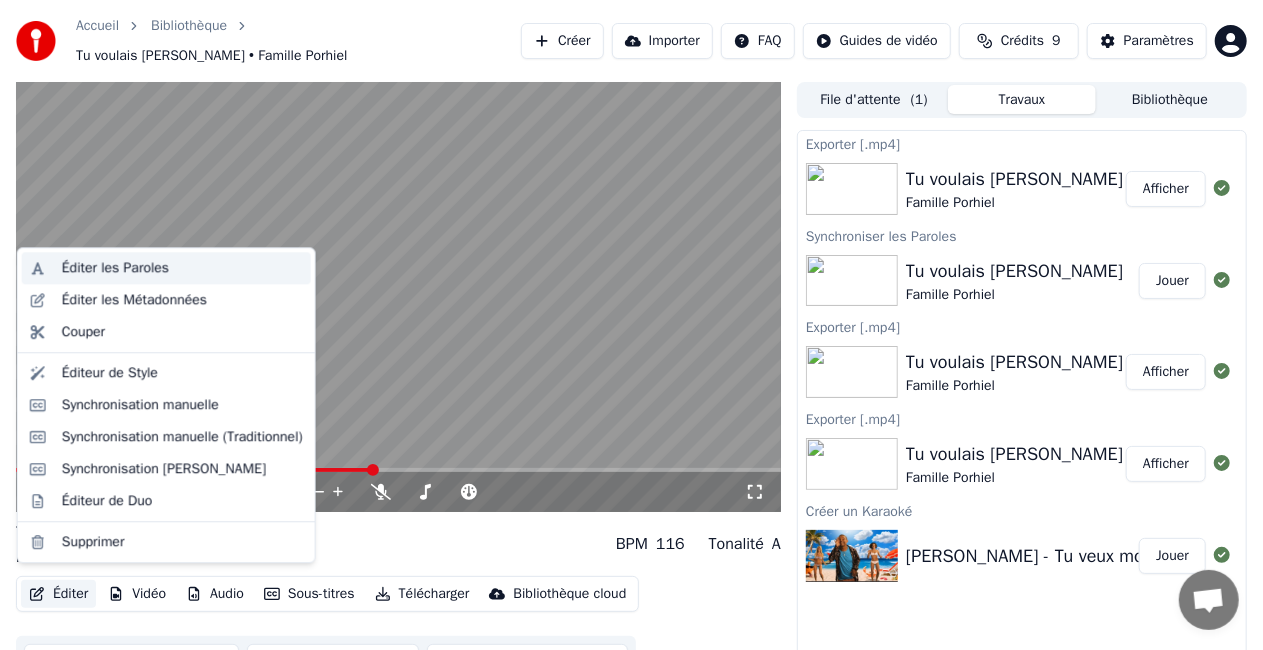 click on "Éditer les Paroles" at bounding box center [115, 268] 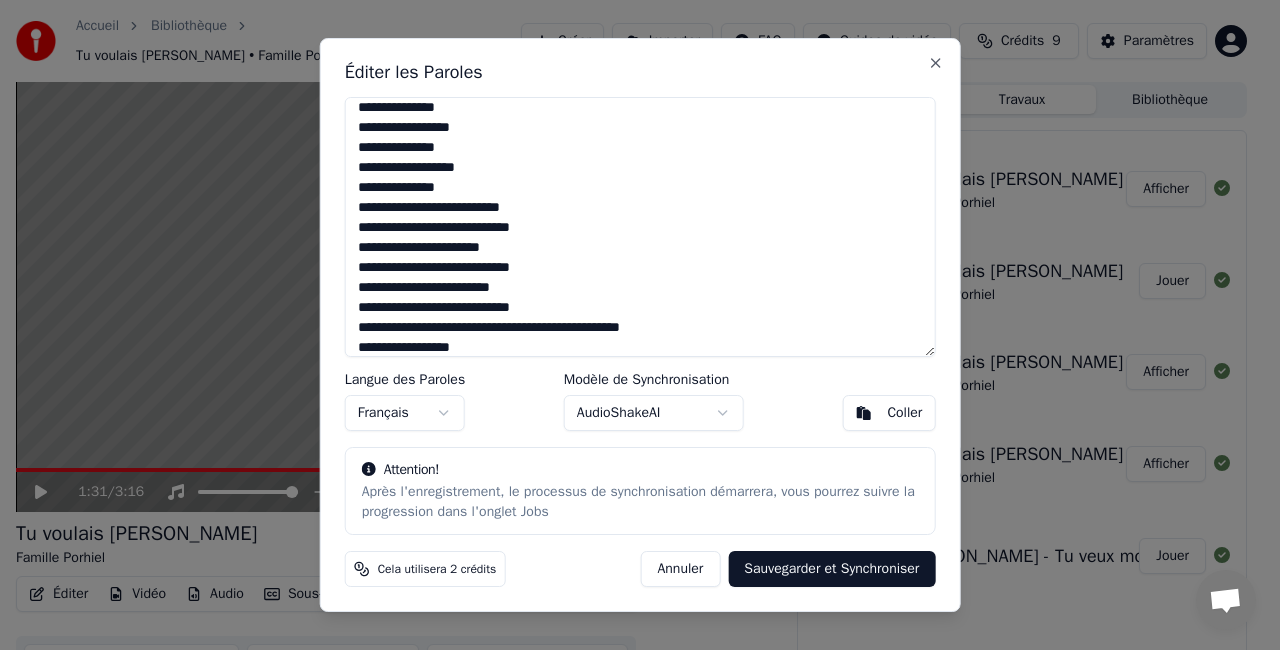 scroll, scrollTop: 2000, scrollLeft: 0, axis: vertical 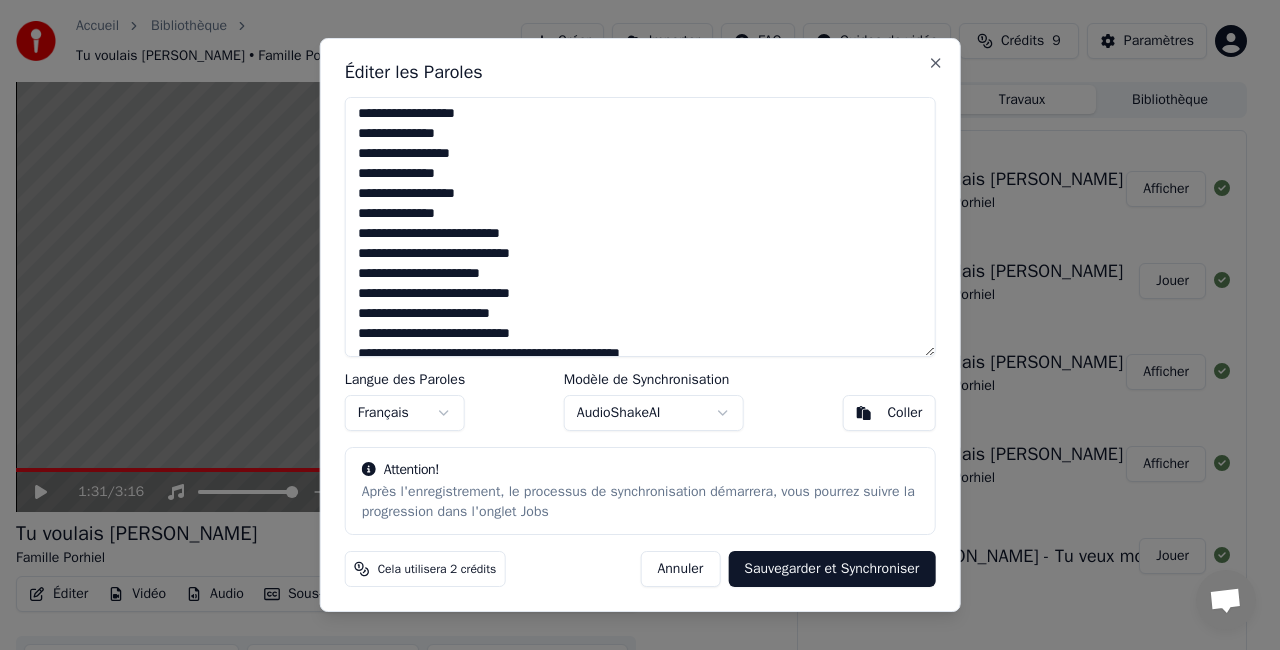 click at bounding box center [640, 227] 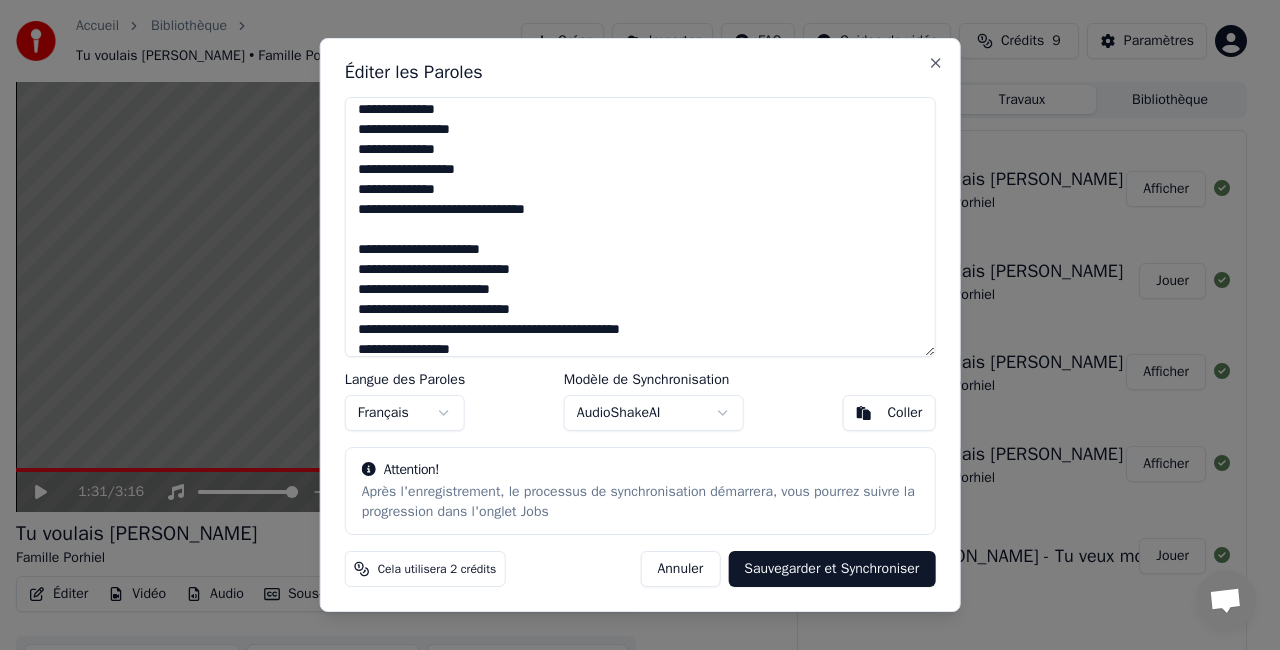 scroll, scrollTop: 1946, scrollLeft: 0, axis: vertical 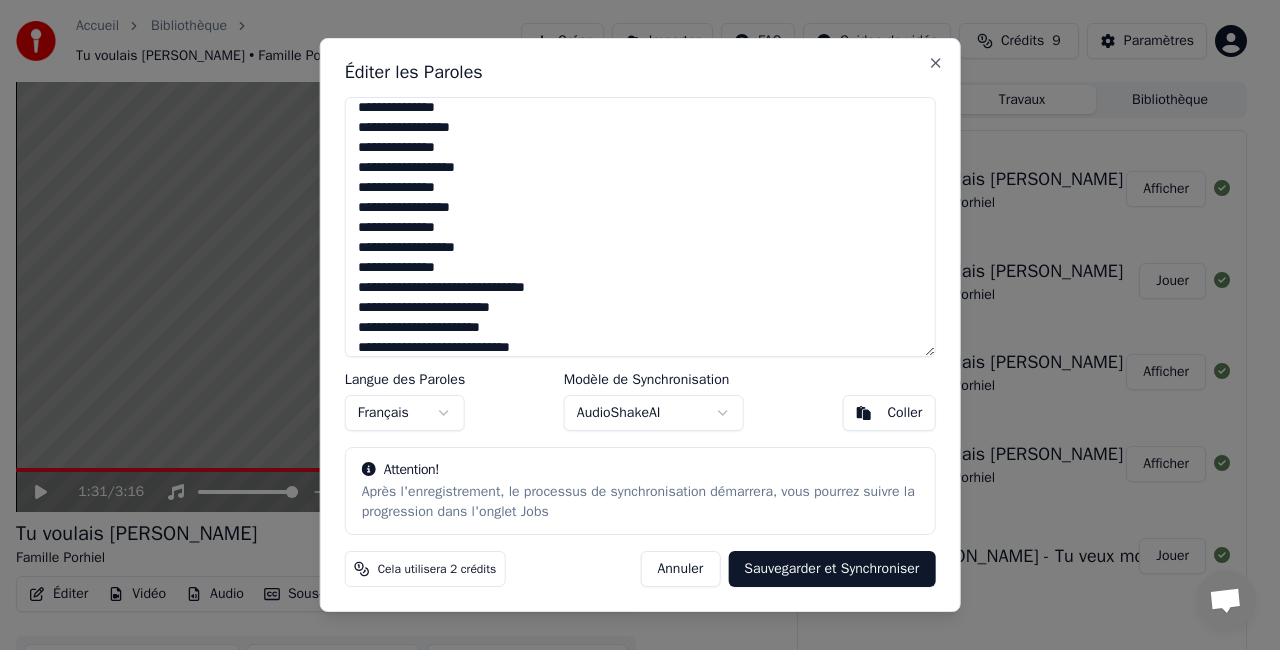click at bounding box center [640, 227] 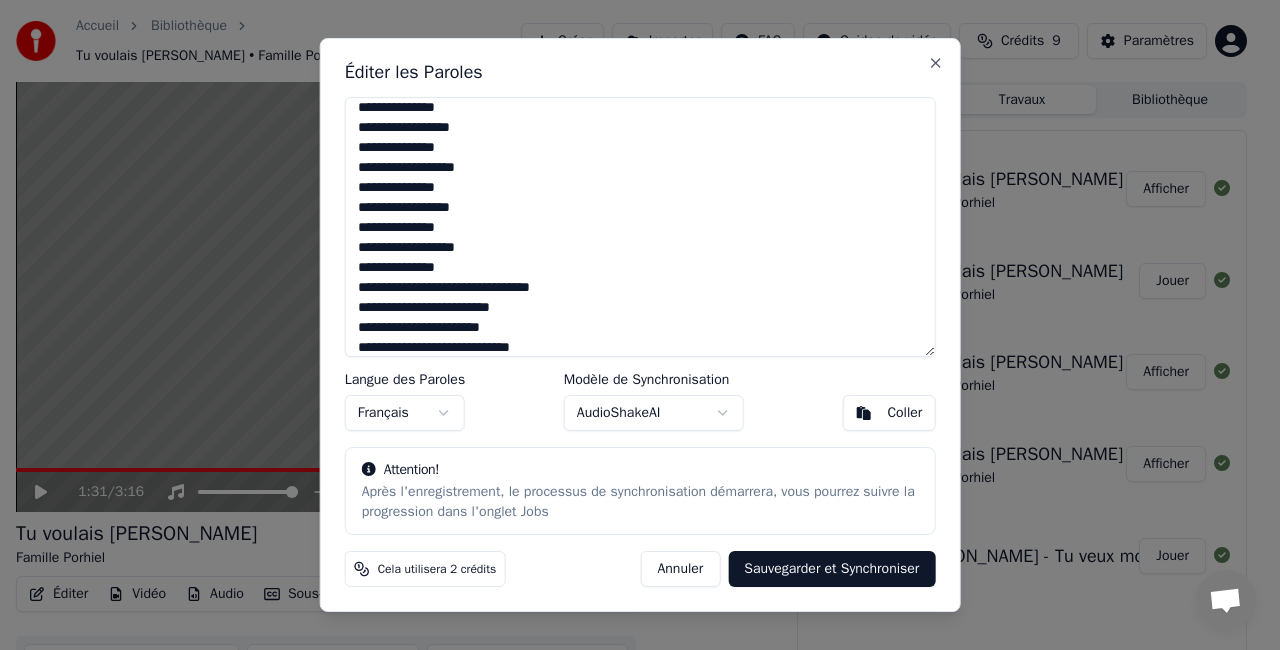 type on "**********" 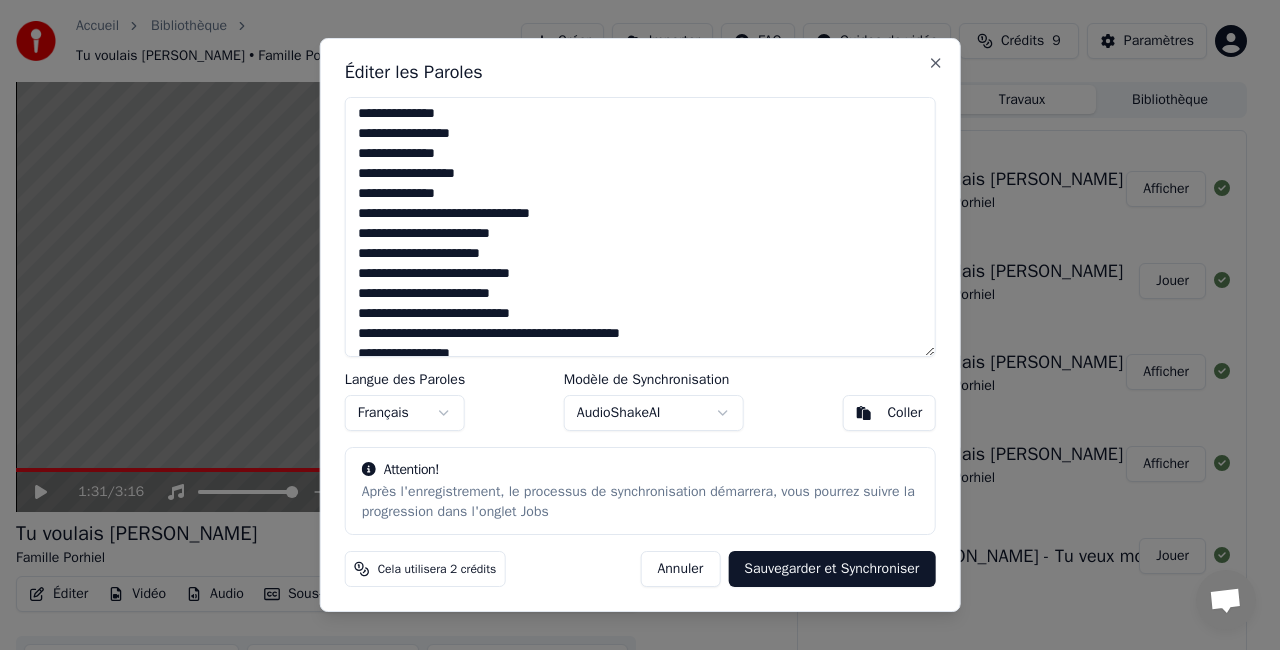 scroll, scrollTop: 2046, scrollLeft: 0, axis: vertical 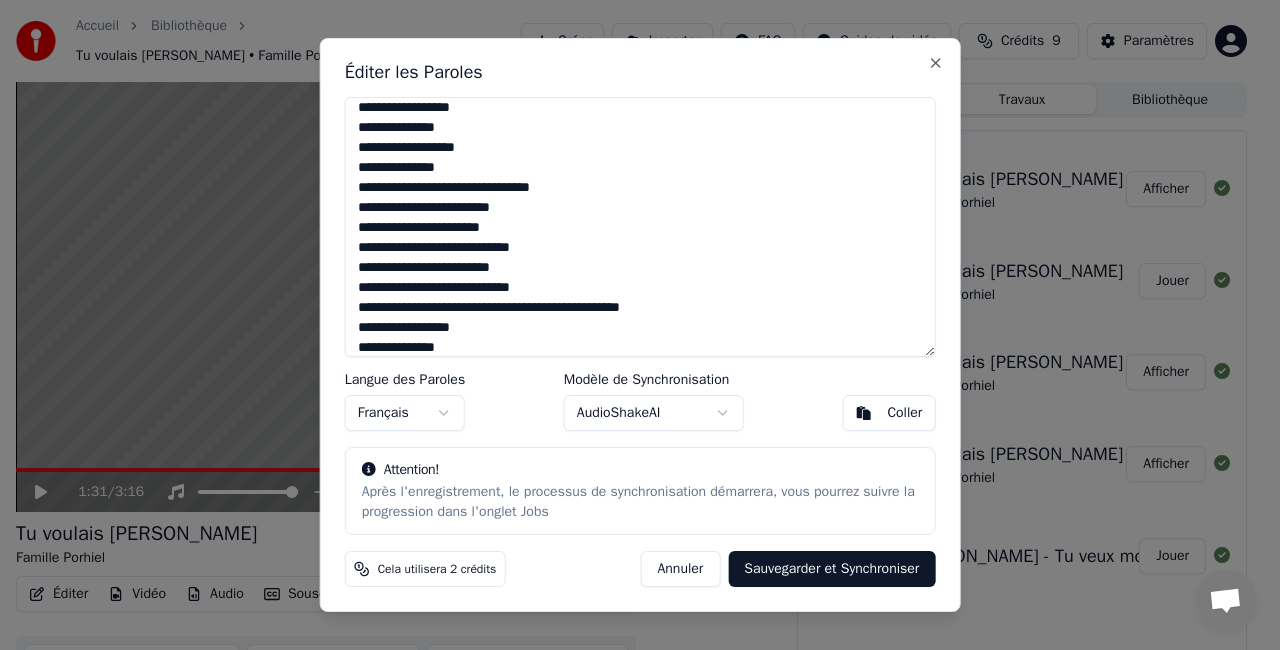 click at bounding box center [640, 227] 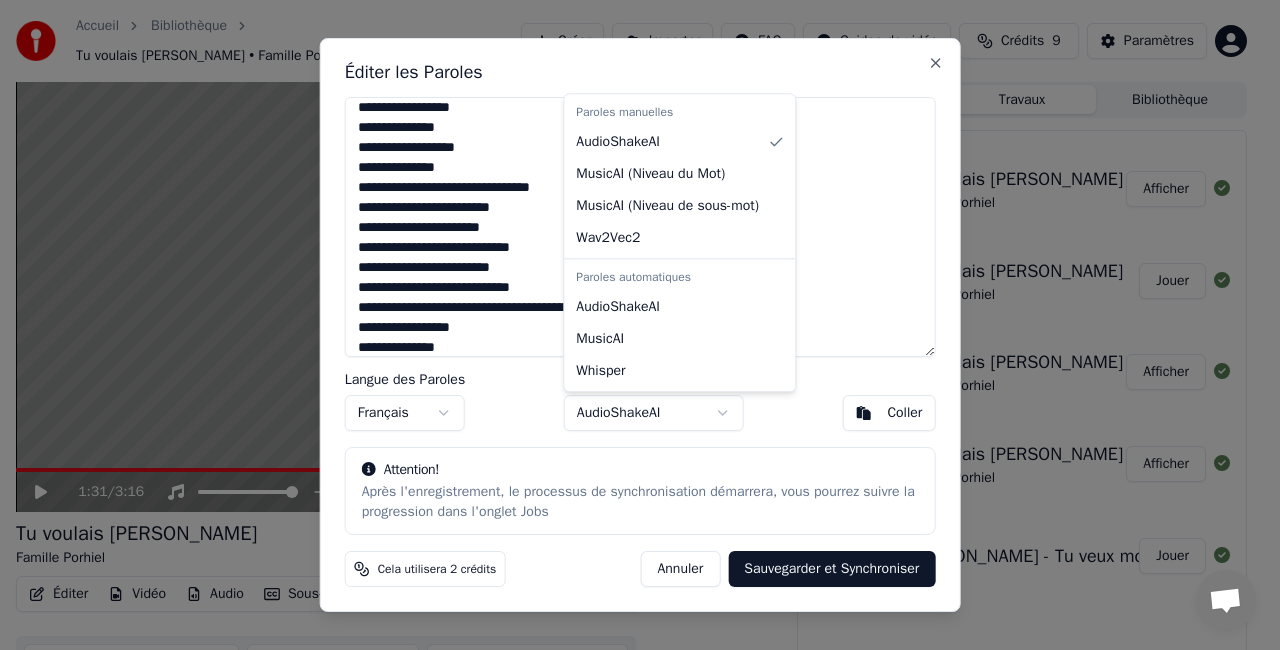 click on "Accueil Bibliothèque Tu voulais [PERSON_NAME] • Famille Porhiel Créer Importer FAQ Guides de vidéo Crédits 9 Paramètres 1:31  /  3:16 Tu voulais [PERSON_NAME] Famille Porhiel BPM 116 Tonalité A Éditer Vidéo Audio Sous-titres Télécharger Bibliothèque cloud Synchronisation manuelle Télécharger la vidéo Ouvrir l'Ecran Duplicata File d'attente ( 1 ) Travaux Bibliothèque Exporter [.mp4] Tu voulais [PERSON_NAME] Famille Porhiel Afficher Synchroniser les Paroles Tu voulais [PERSON_NAME] Famille Porhiel Jouer Exporter [.mp4] Tu voulais [PERSON_NAME] Famille Porhiel Afficher Exporter [.mp4] Tu voulais [PERSON_NAME] Porhiel Afficher Créer un Karaoké [PERSON_NAME] - Tu veux mon zizi Jouer
Éditer les Paroles Langue des Paroles Français Modèle de Synchronisation AudioShakeAI Coller Attention! Après l'enregistrement, le processus de synchronisation démarrera, vous pourrez suivre la progression dans l'onglet Jobs Cela utilisera 2 crédits Annuler Sauvegarder et Synchroniser Close Paroles manuelles AudioShakeAI MusicAI ( Niveau du Mot )" at bounding box center (631, 325) 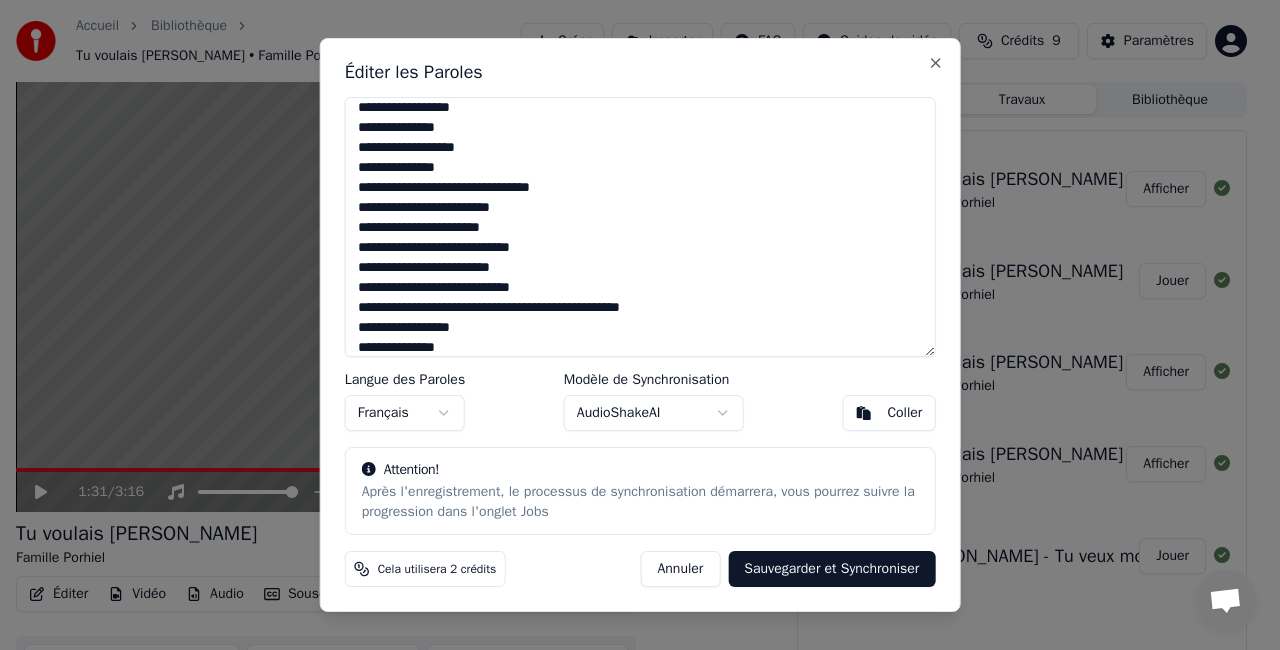 click on "Accueil Bibliothèque Tu voulais [PERSON_NAME] • Famille Porhiel Créer Importer FAQ Guides de vidéo Crédits 9 Paramètres 1:31  /  3:16 Tu voulais [PERSON_NAME] Famille Porhiel BPM 116 Tonalité A Éditer Vidéo Audio Sous-titres Télécharger Bibliothèque cloud Synchronisation manuelle Télécharger la vidéo Ouvrir l'Ecran Duplicata File d'attente ( 1 ) Travaux Bibliothèque Exporter [.mp4] Tu voulais [PERSON_NAME] Famille Porhiel Afficher Synchroniser les Paroles Tu voulais [PERSON_NAME] Famille Porhiel Jouer Exporter [.mp4] Tu voulais [PERSON_NAME] Famille Porhiel Afficher Exporter [.mp4] Tu voulais [PERSON_NAME] Porhiel Afficher Créer un Karaoké [PERSON_NAME] - Tu veux mon zizi Jouer
Éditer les Paroles Langue des Paroles Français Modèle de Synchronisation AudioShakeAI Coller Attention! Après l'enregistrement, le processus de synchronisation démarrera, vous pourrez suivre la progression dans l'onglet Jobs Cela utilisera 2 crédits Annuler Sauvegarder et Synchroniser Close" at bounding box center (631, 325) 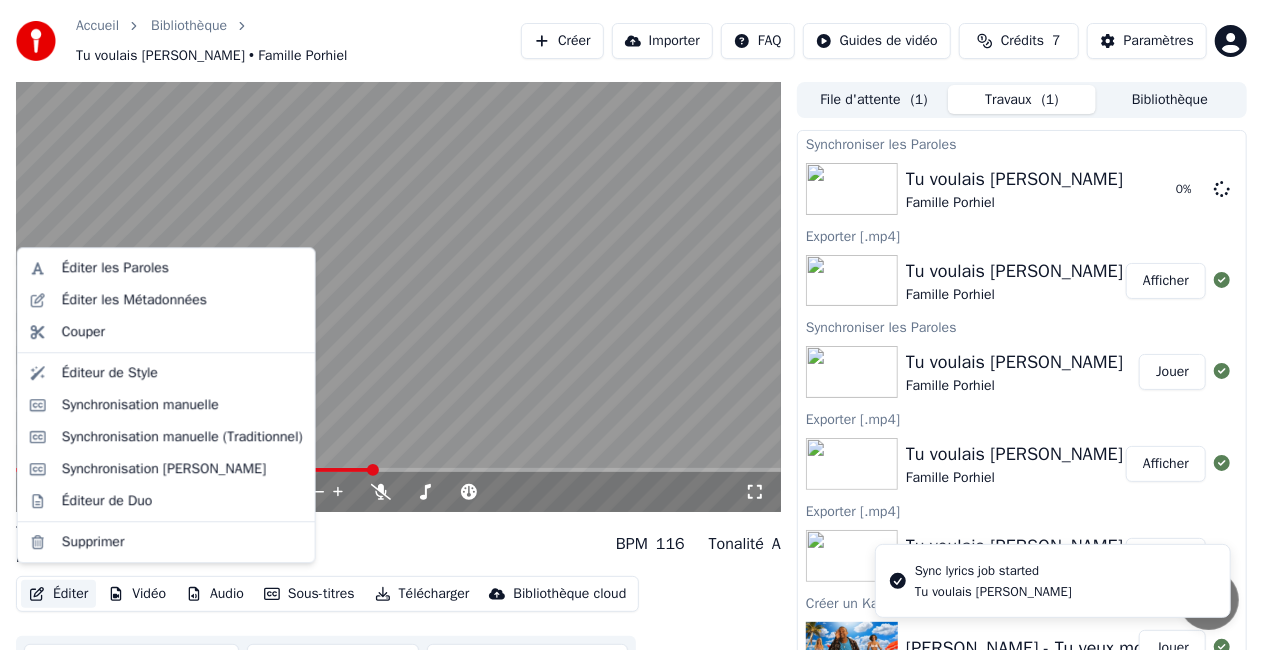 click on "Éditer" at bounding box center [58, 594] 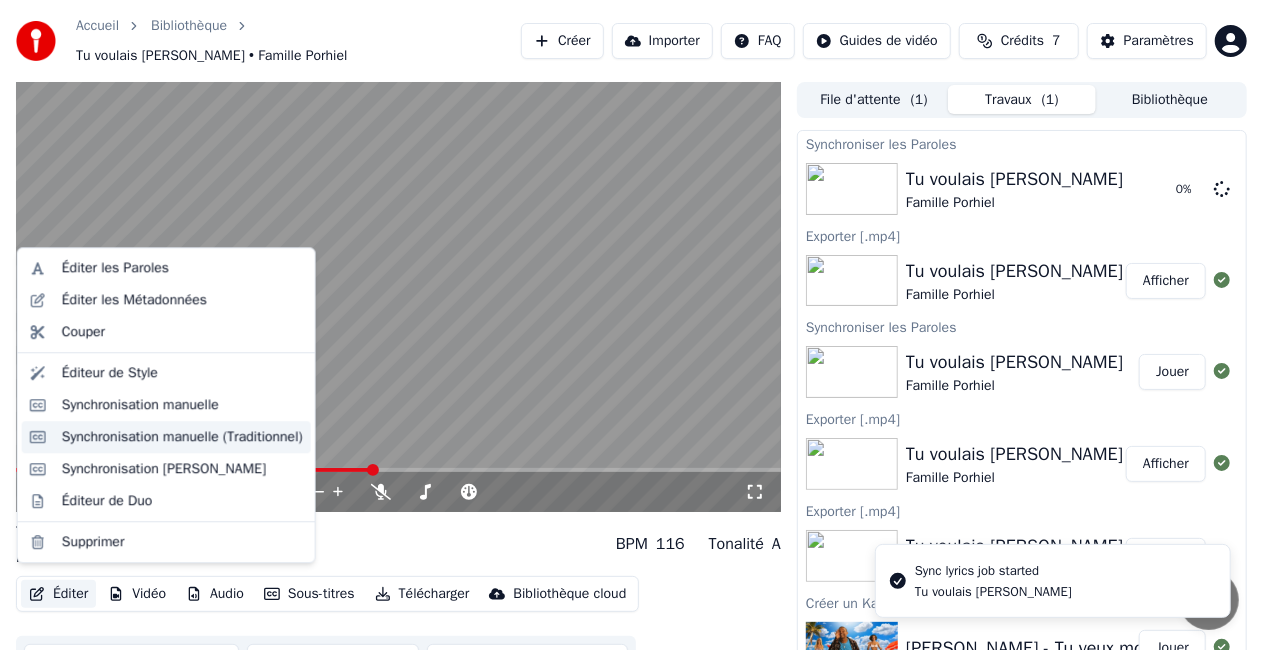 click on "Synchronisation manuelle (Traditionnel)" at bounding box center (182, 437) 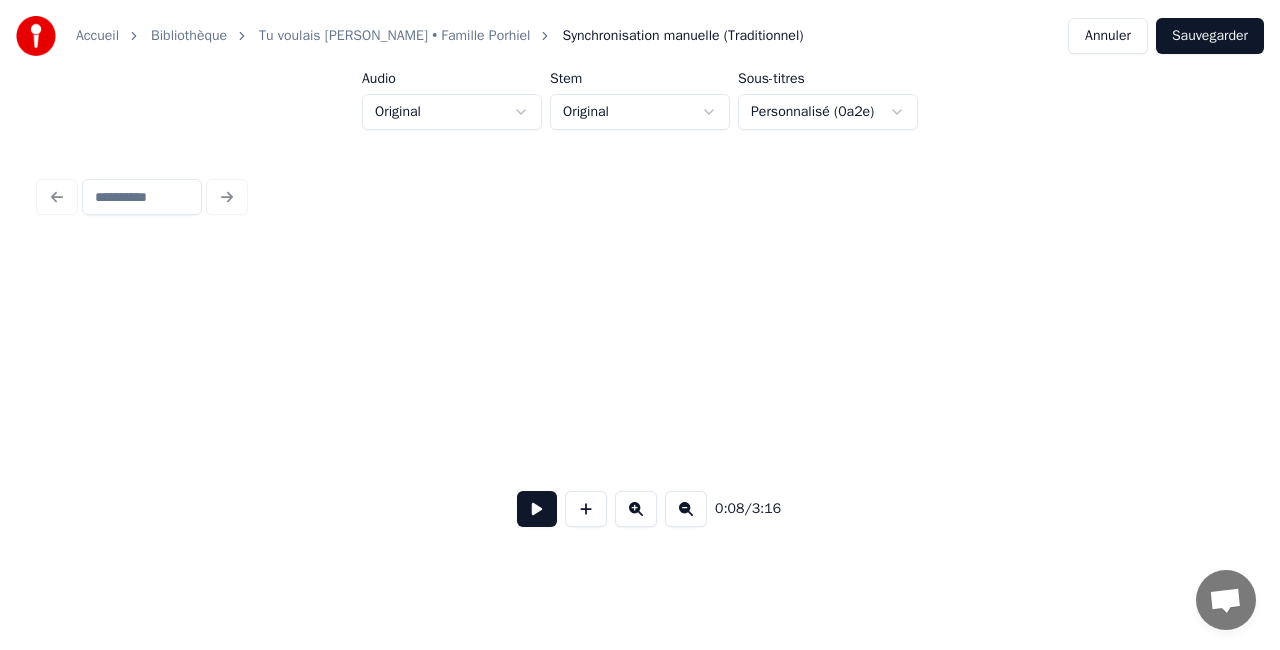 scroll, scrollTop: 0, scrollLeft: 1691, axis: horizontal 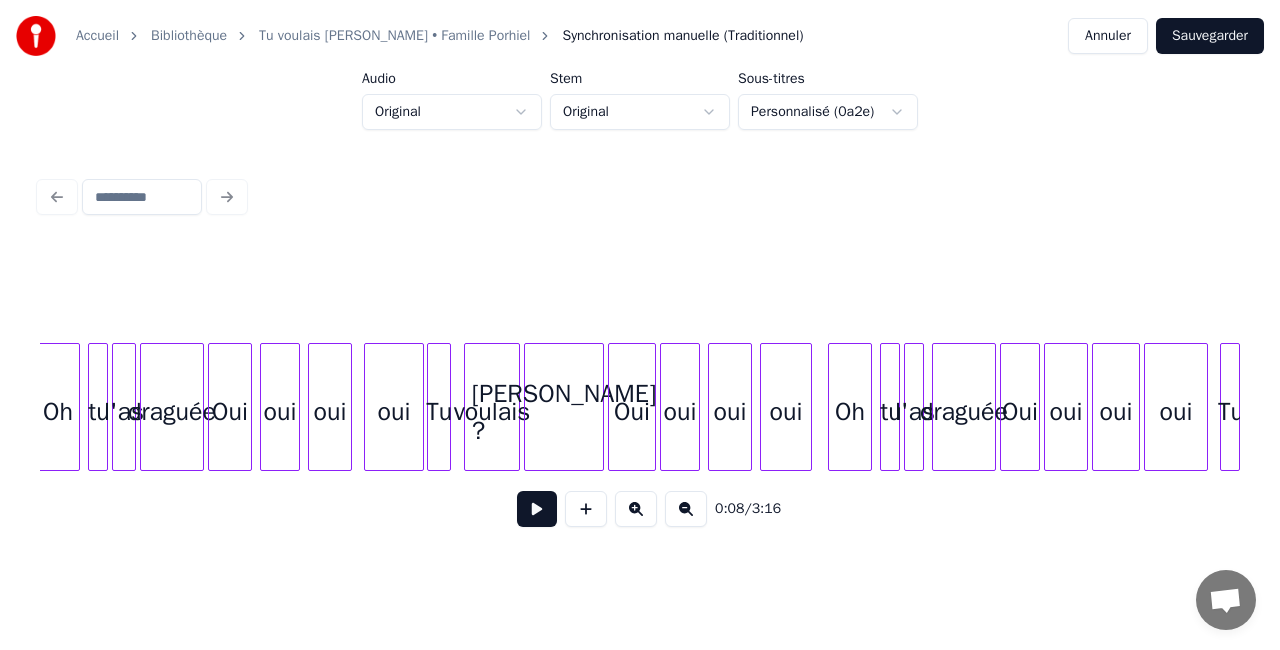 click on "Tu" at bounding box center (439, 412) 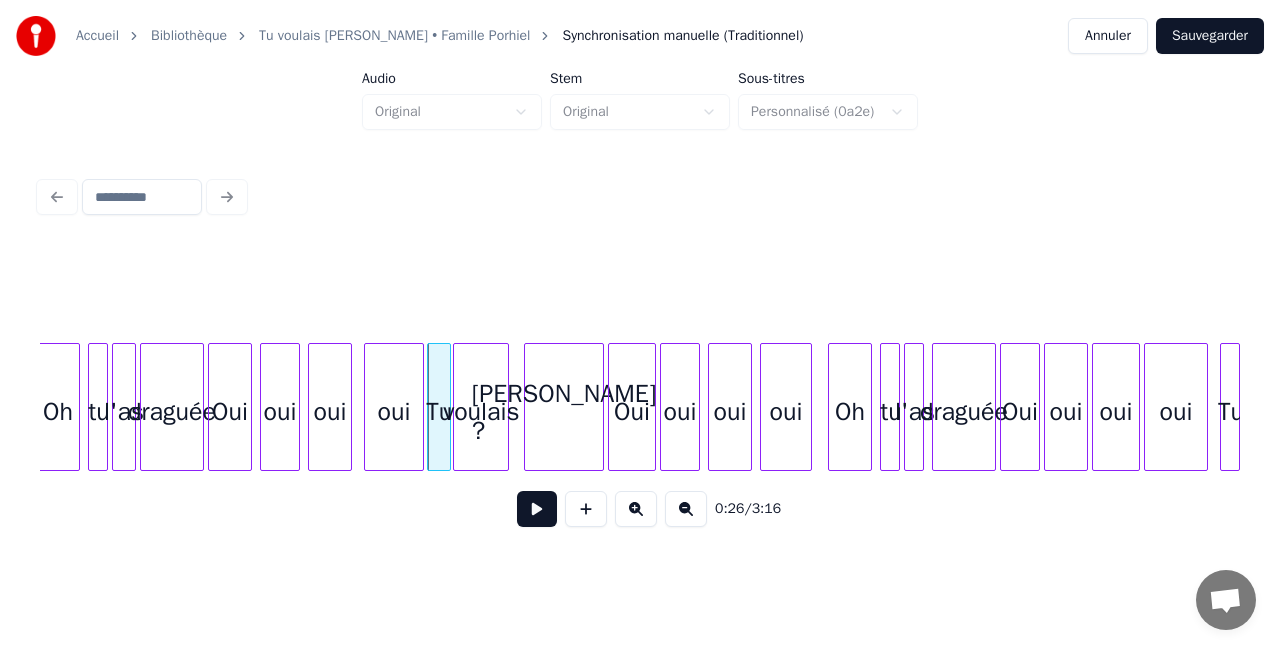 click on "voulais" at bounding box center [481, 412] 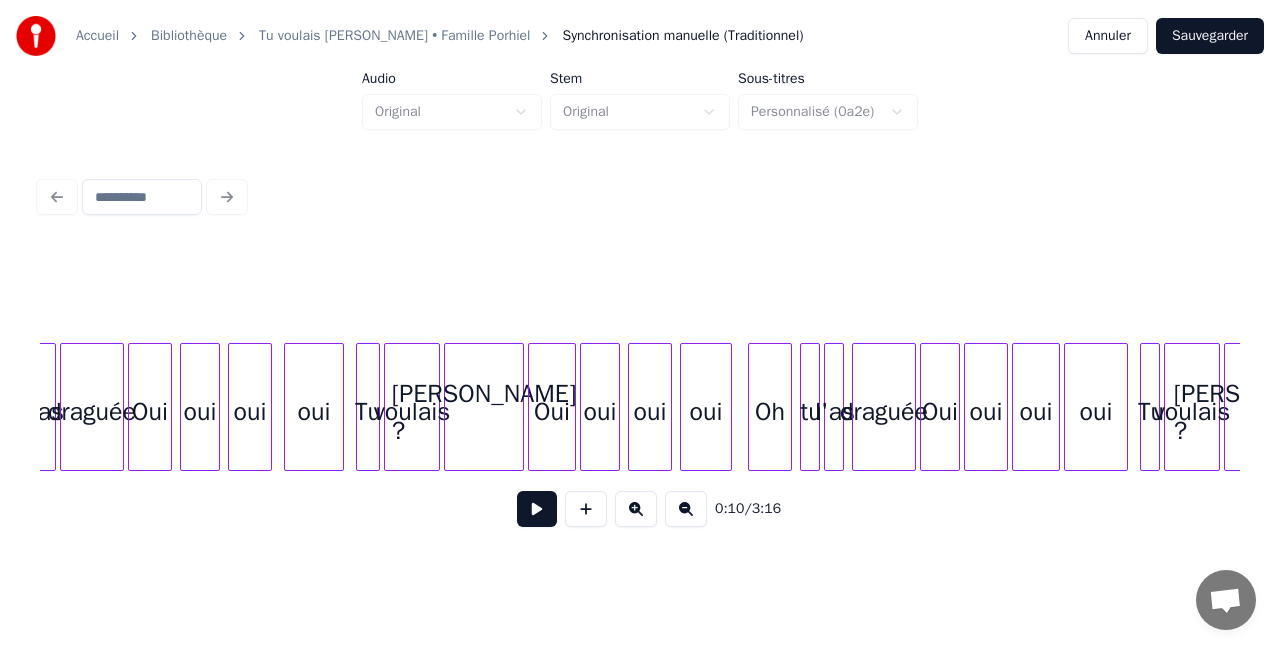 scroll, scrollTop: 0, scrollLeft: 4981, axis: horizontal 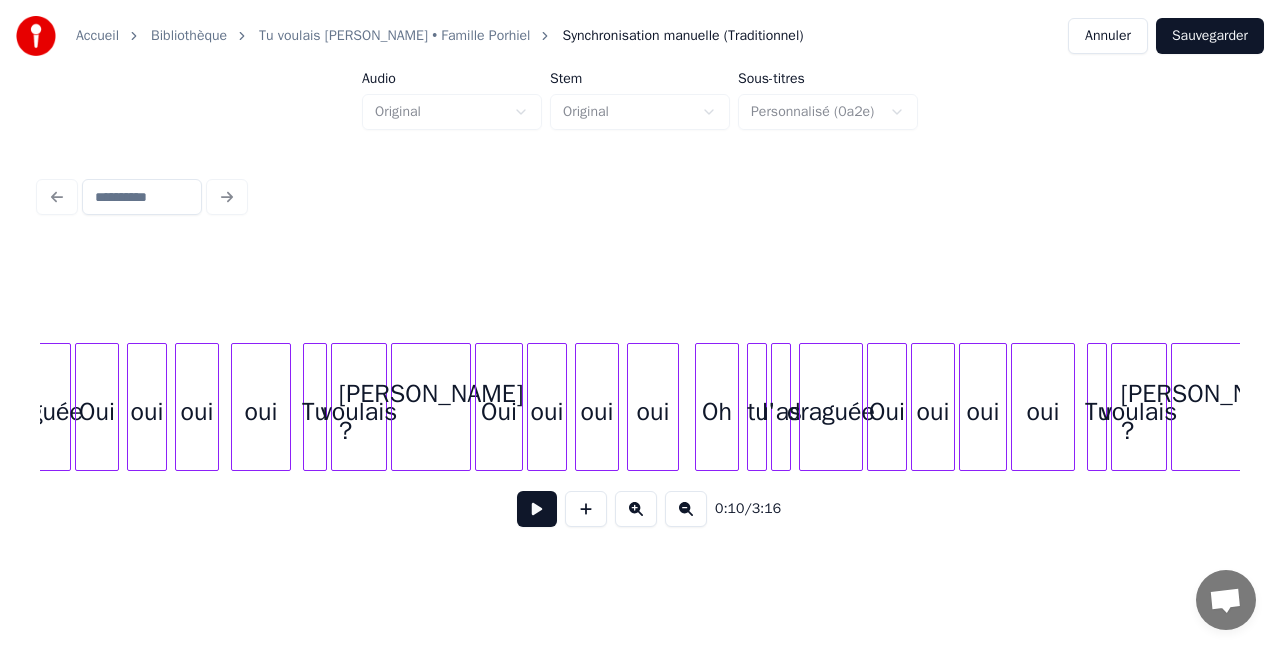 click at bounding box center (519, 407) 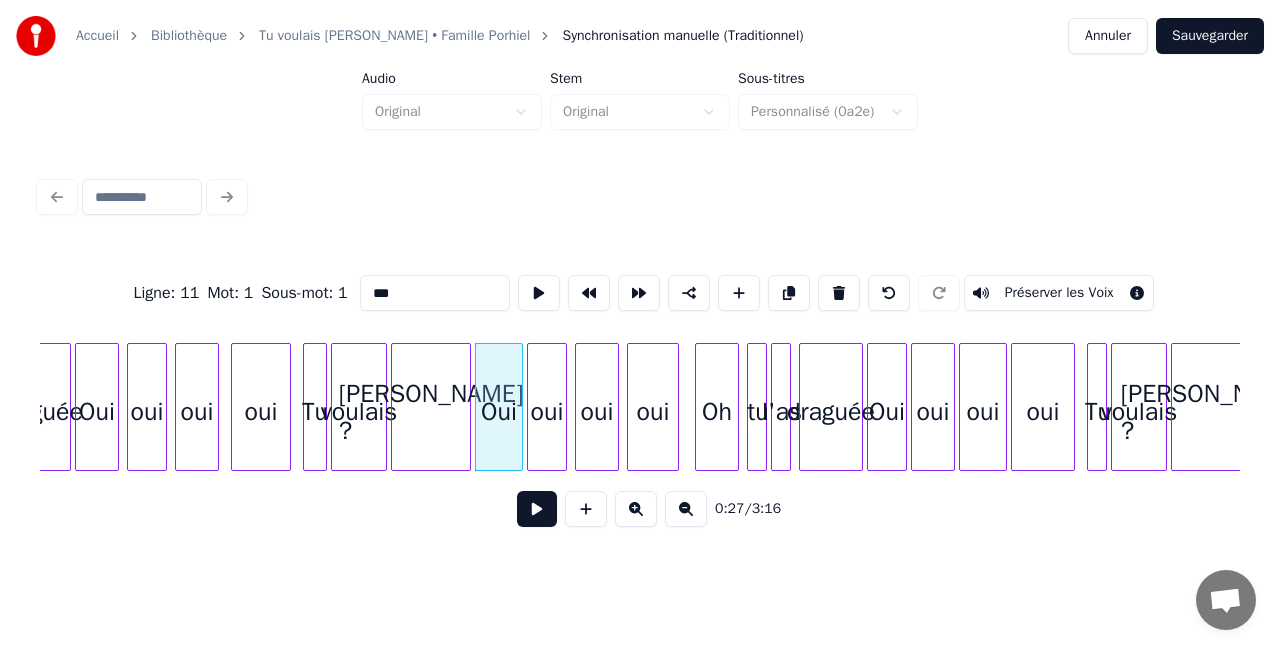 click at bounding box center (537, 509) 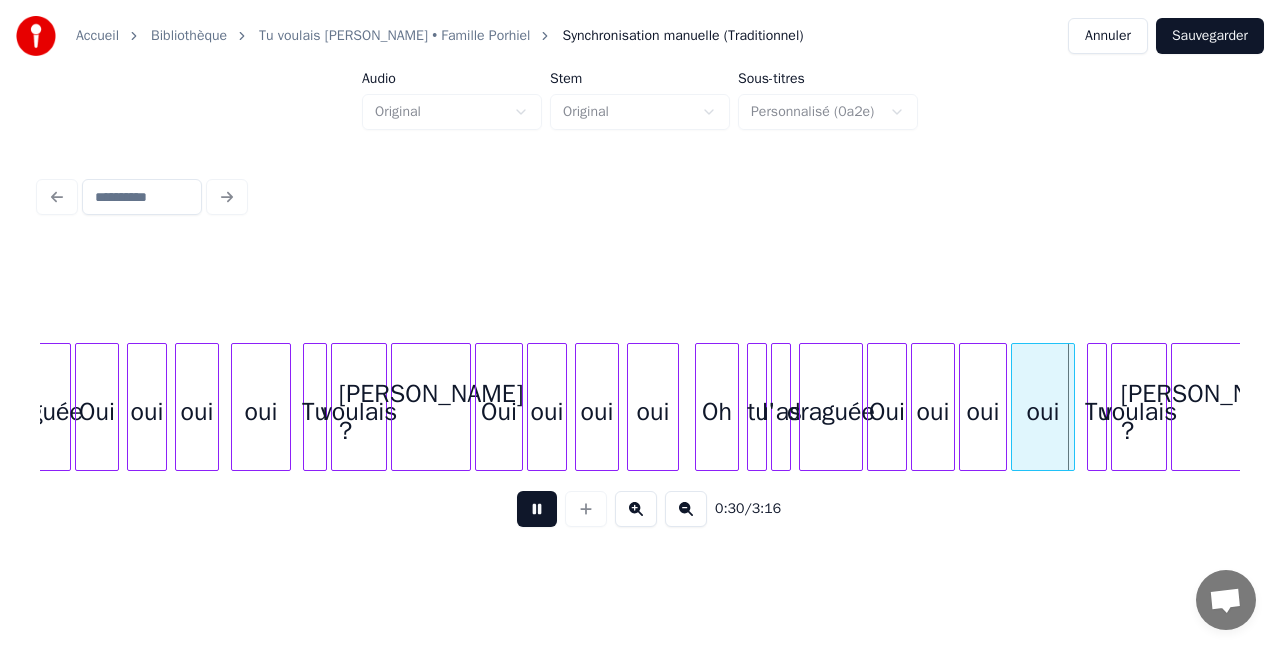 click at bounding box center [537, 509] 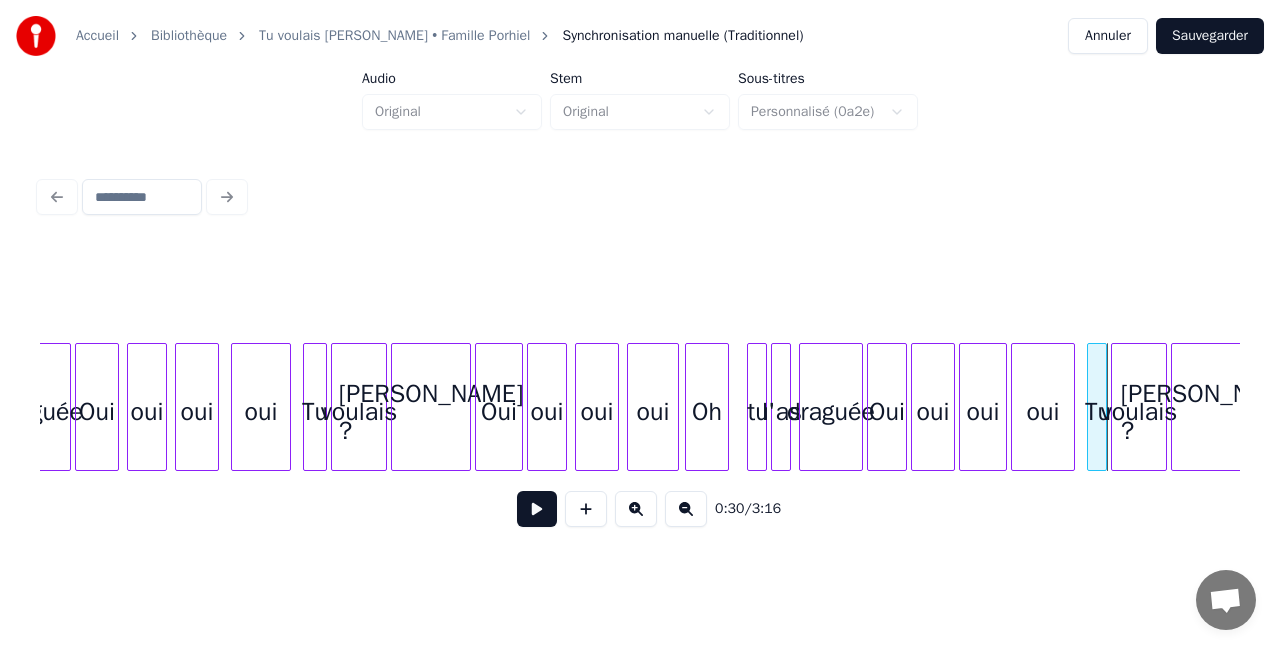 click on "Oh" at bounding box center [707, 412] 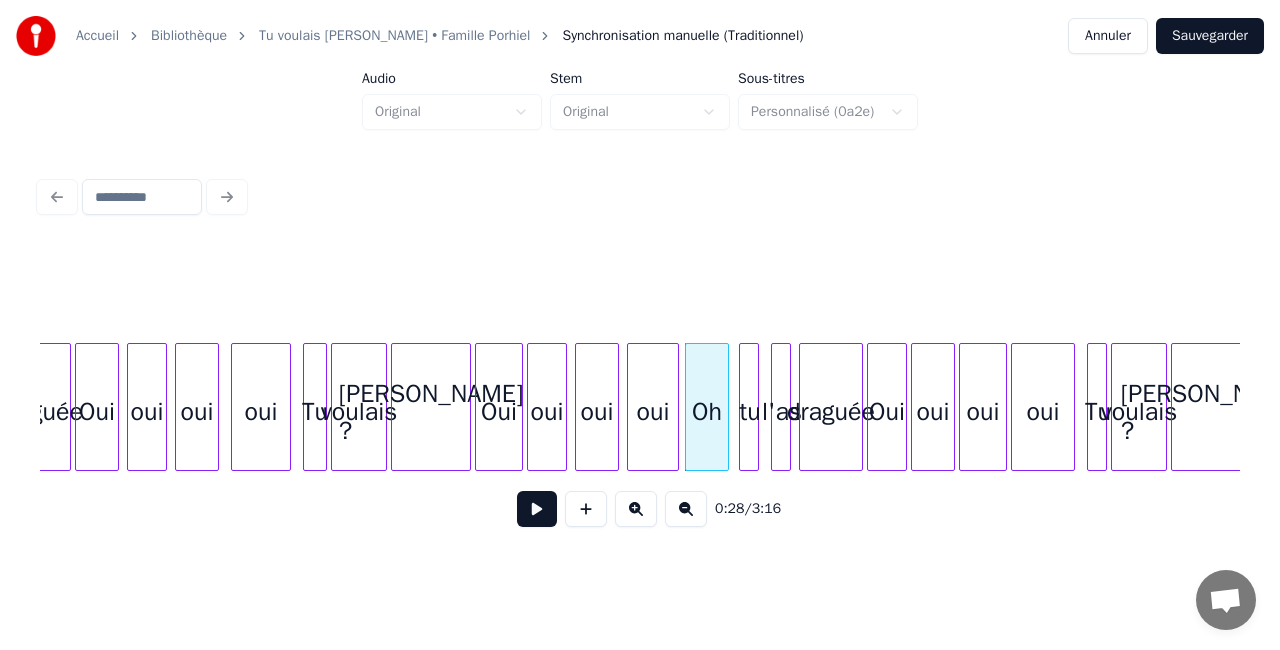 click on "tu" at bounding box center (750, 412) 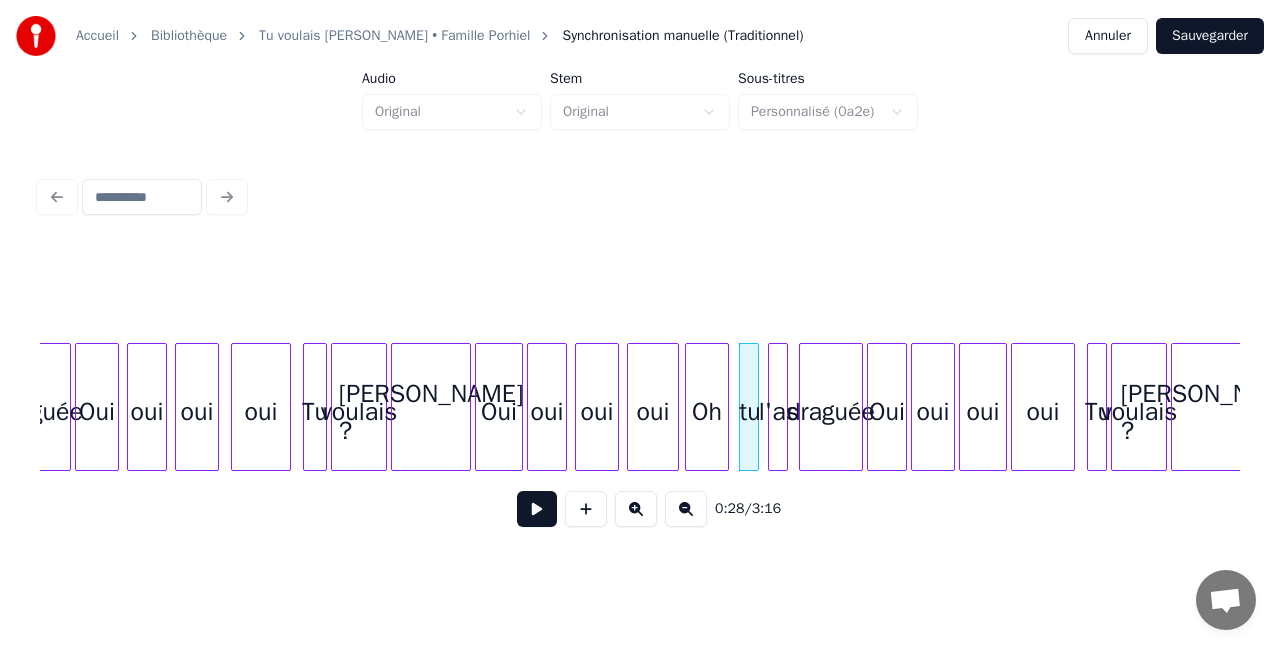 click on "l'as" at bounding box center [779, 412] 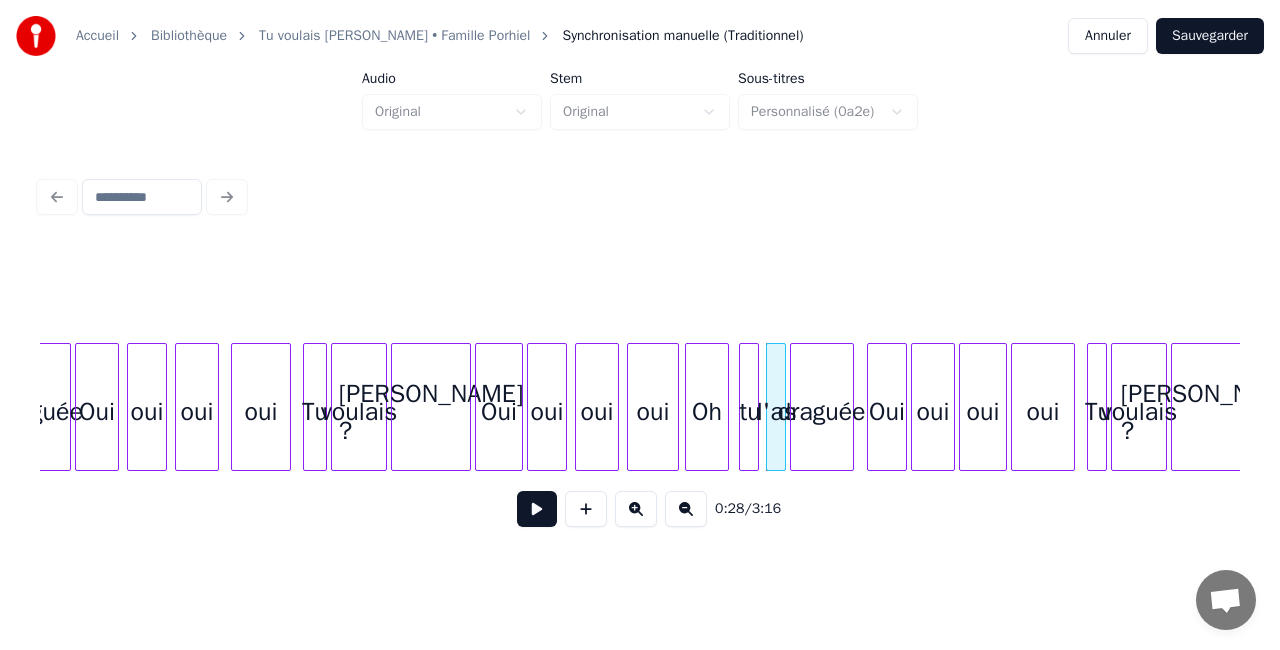 click on "draguée" at bounding box center [822, 412] 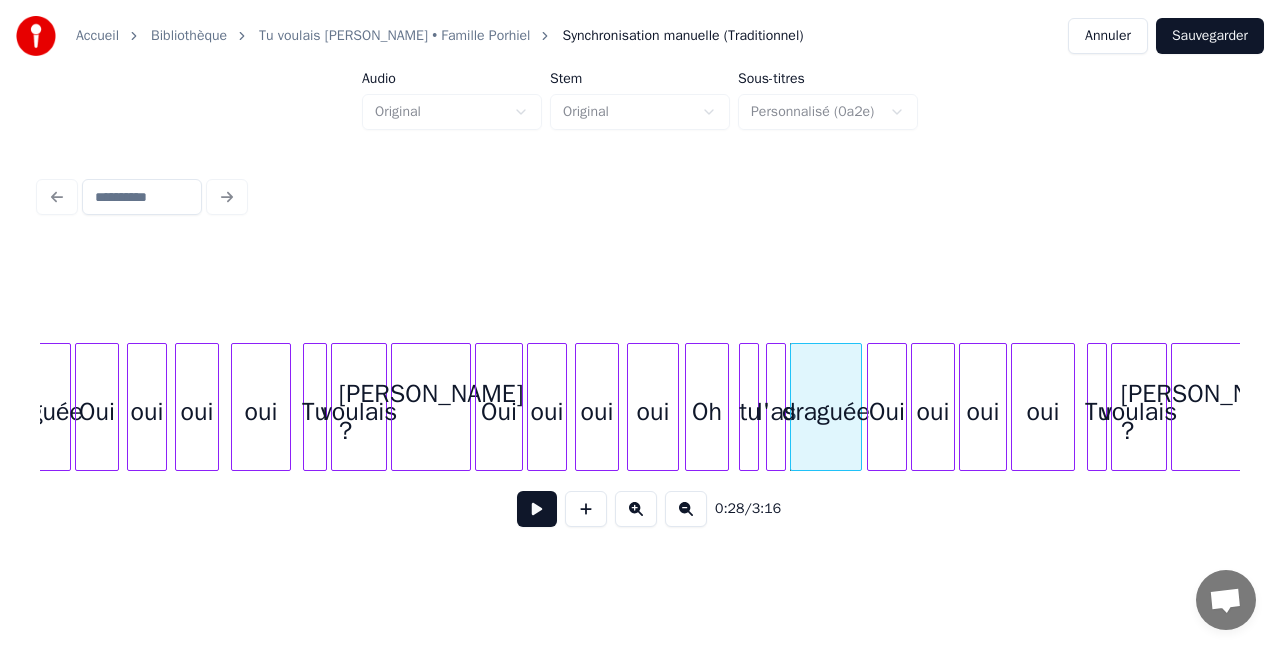 click at bounding box center [858, 407] 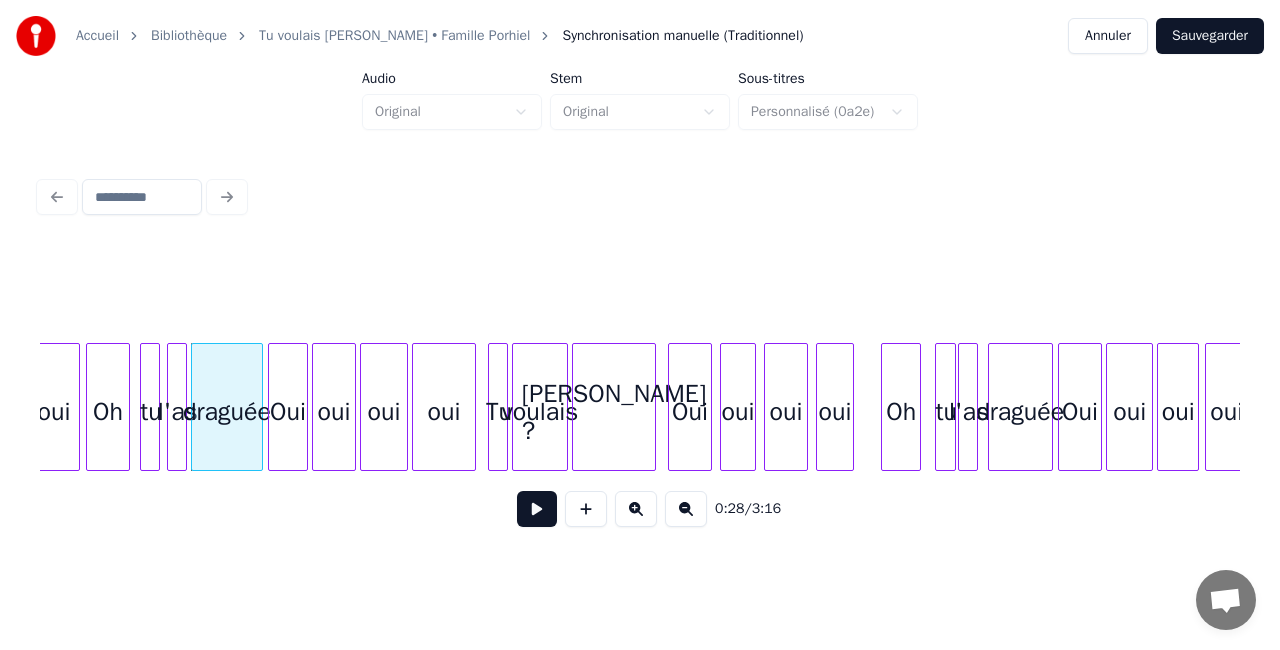 scroll, scrollTop: 0, scrollLeft: 5594, axis: horizontal 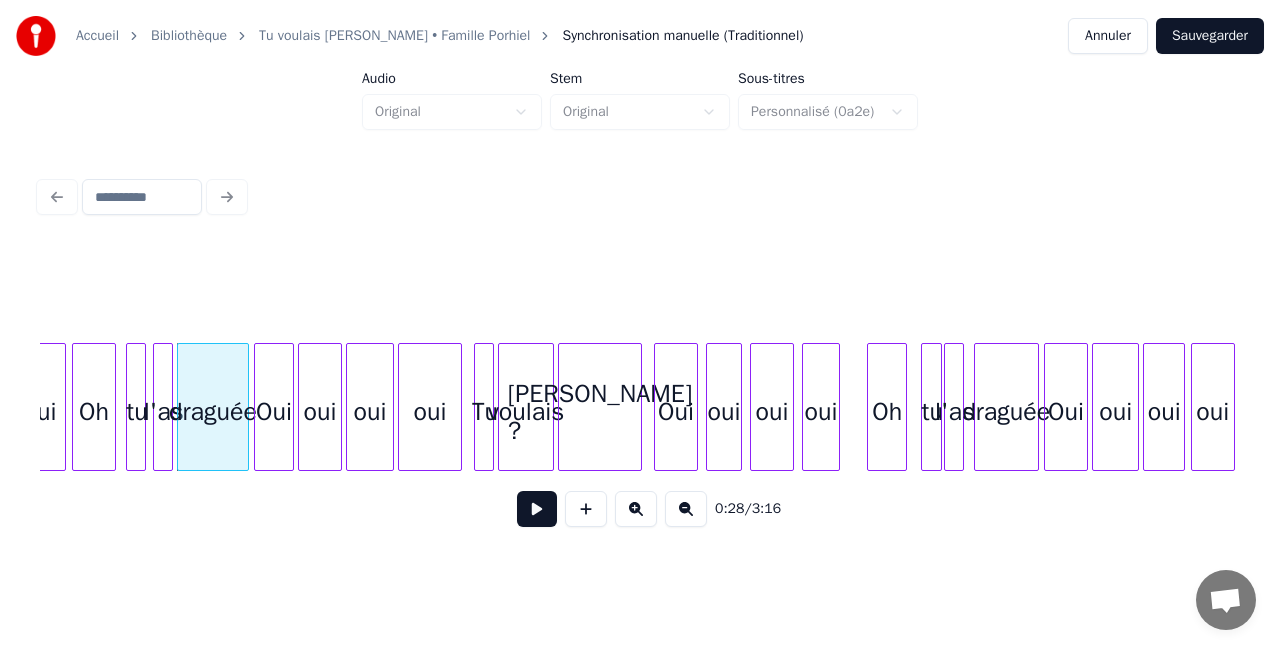click on "Oui" at bounding box center [676, 412] 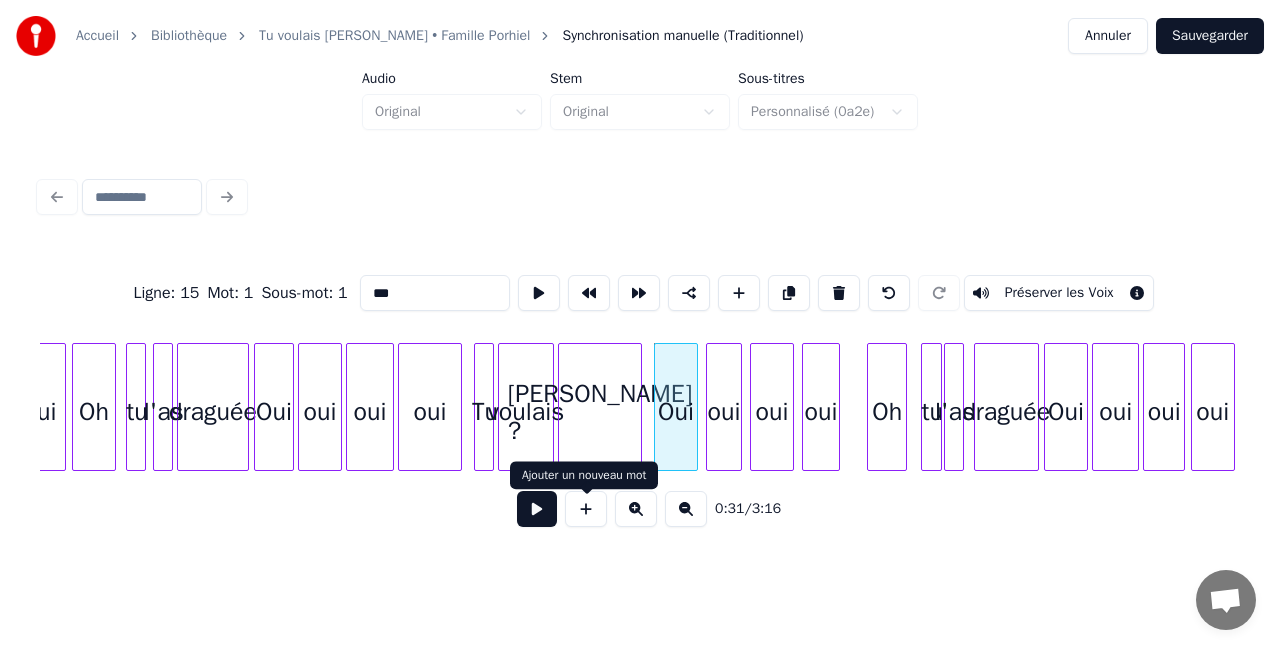 click at bounding box center (537, 509) 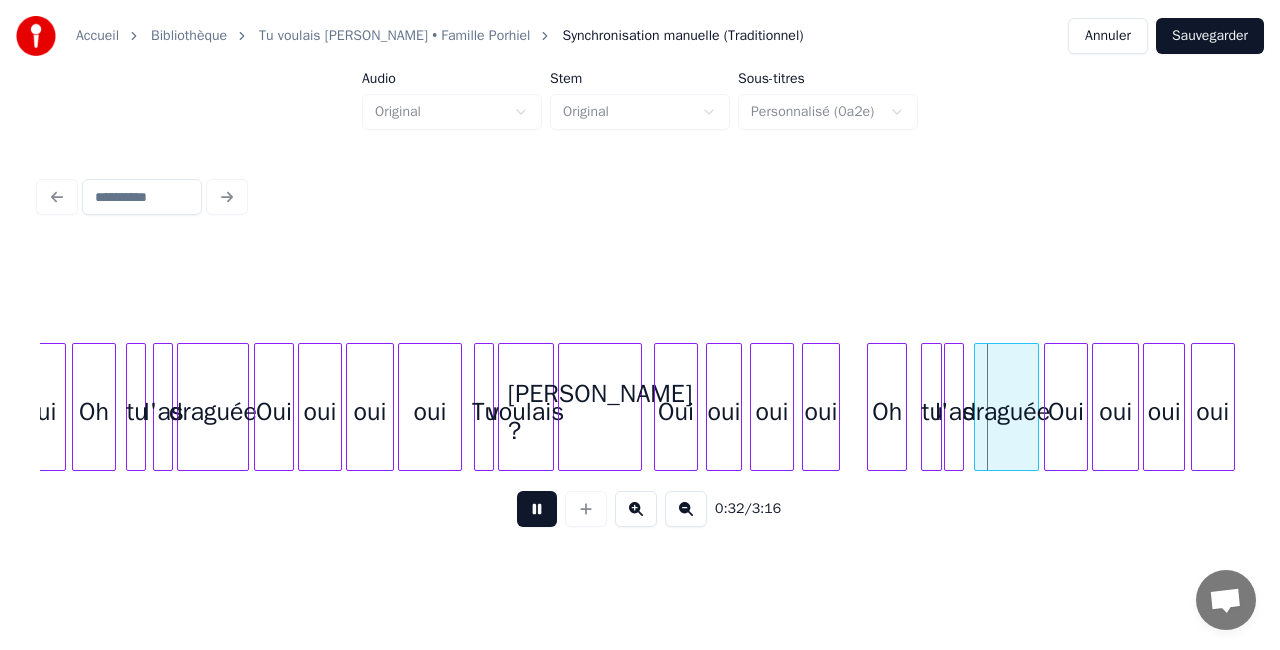 click at bounding box center (537, 509) 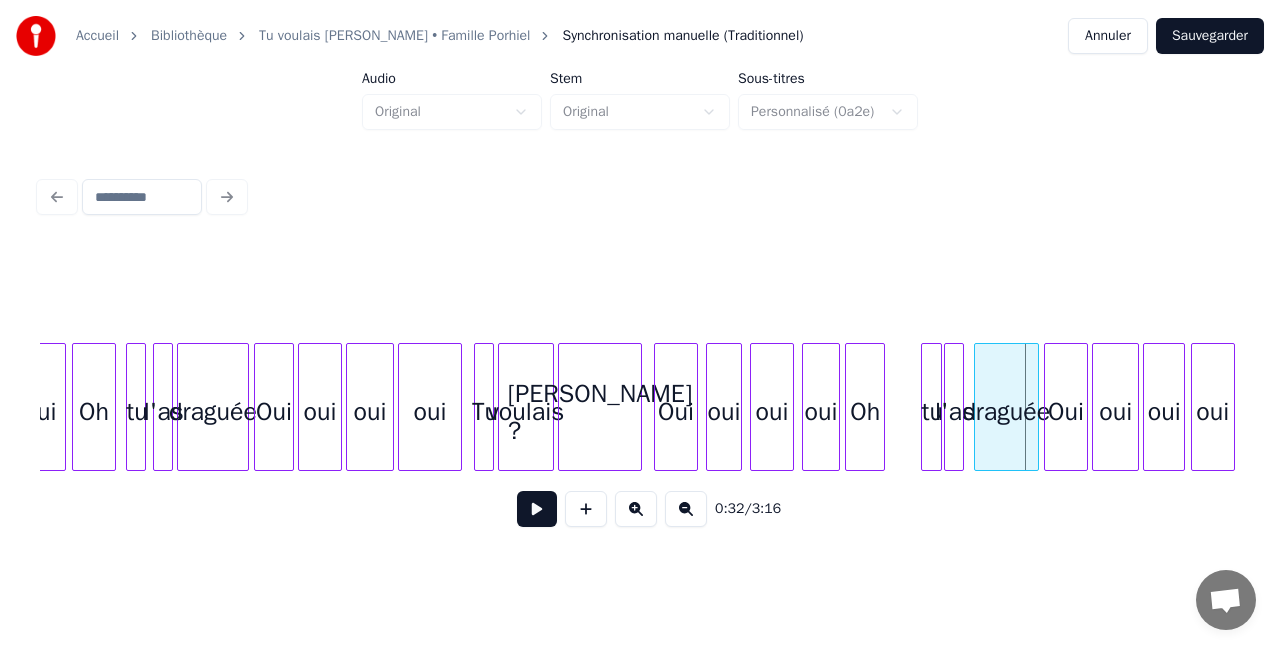 click on "Oh" at bounding box center [865, 412] 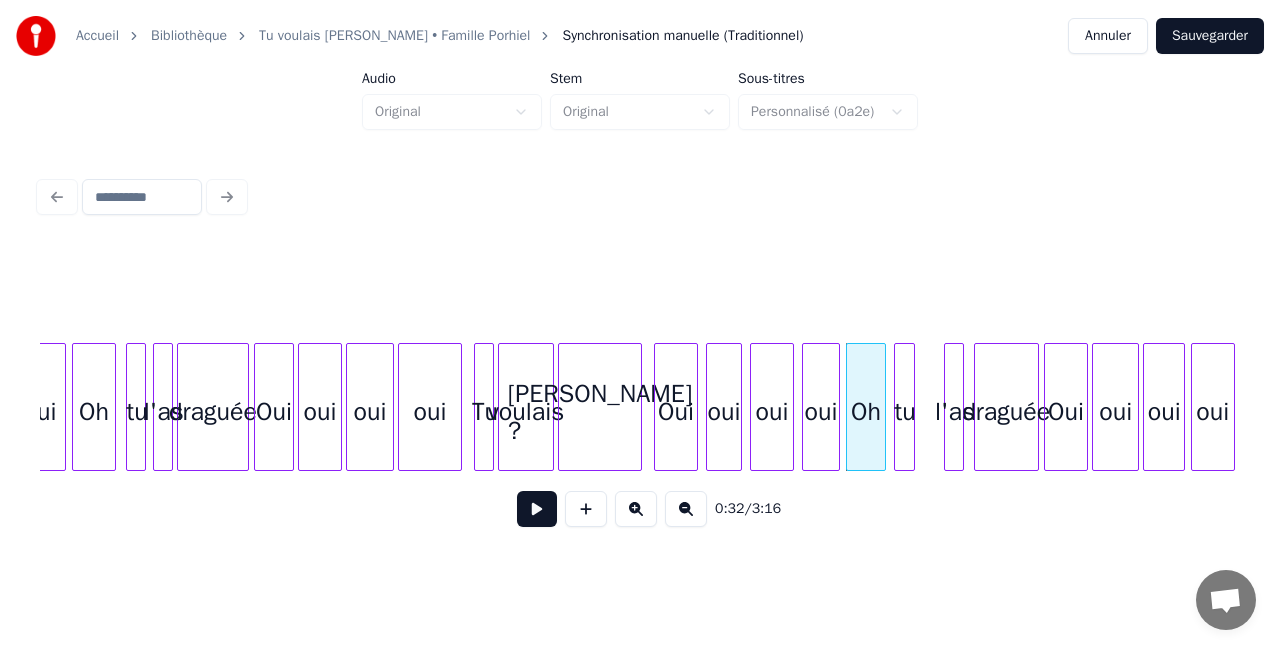 click on "tu" at bounding box center [905, 412] 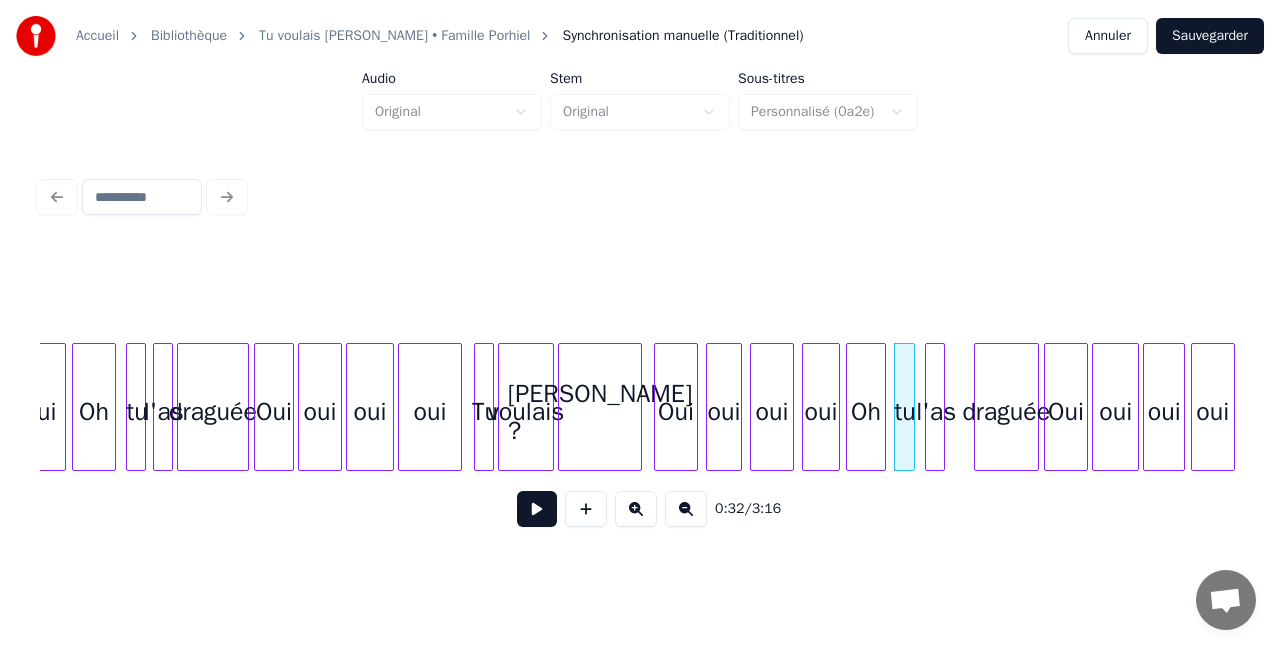 click on "l'as" at bounding box center [936, 412] 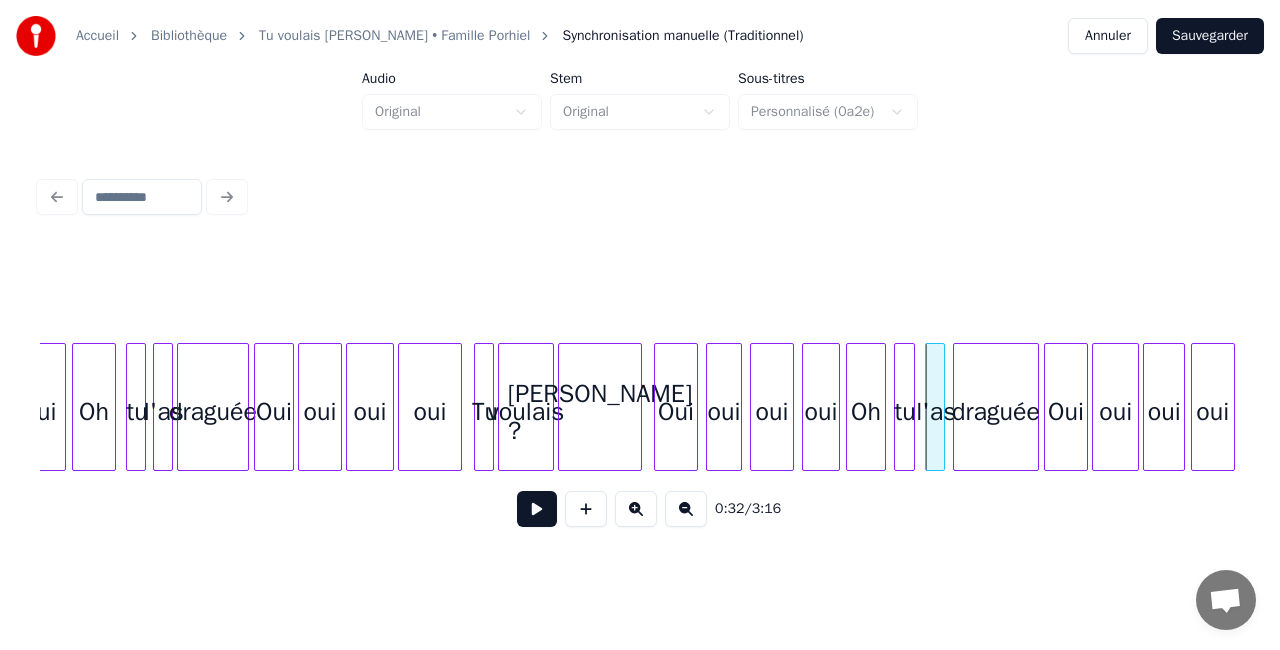 click at bounding box center [957, 407] 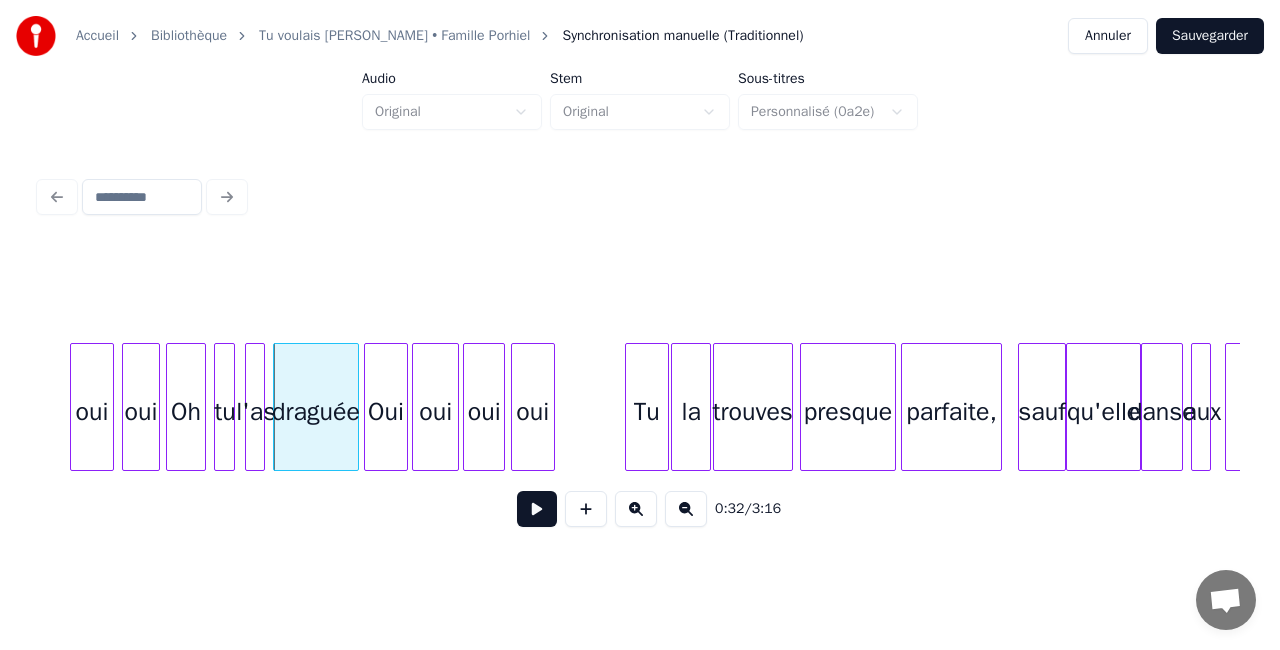 scroll, scrollTop: 0, scrollLeft: 6340, axis: horizontal 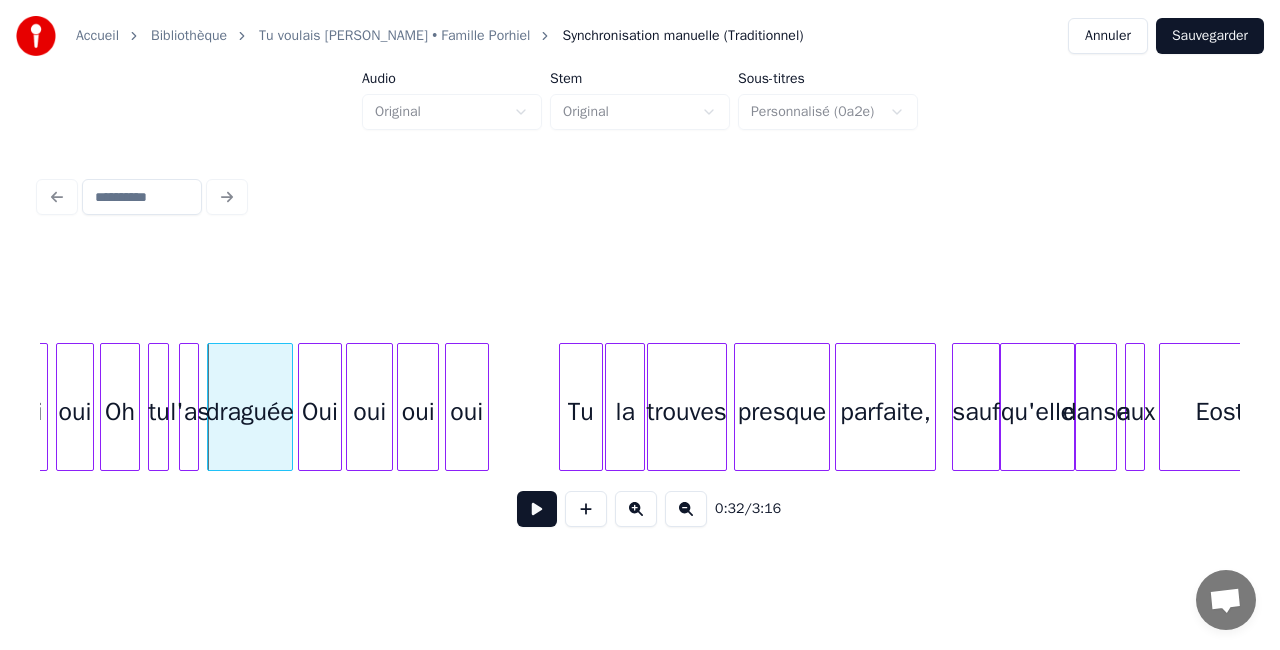 click on "Tu" at bounding box center [581, 412] 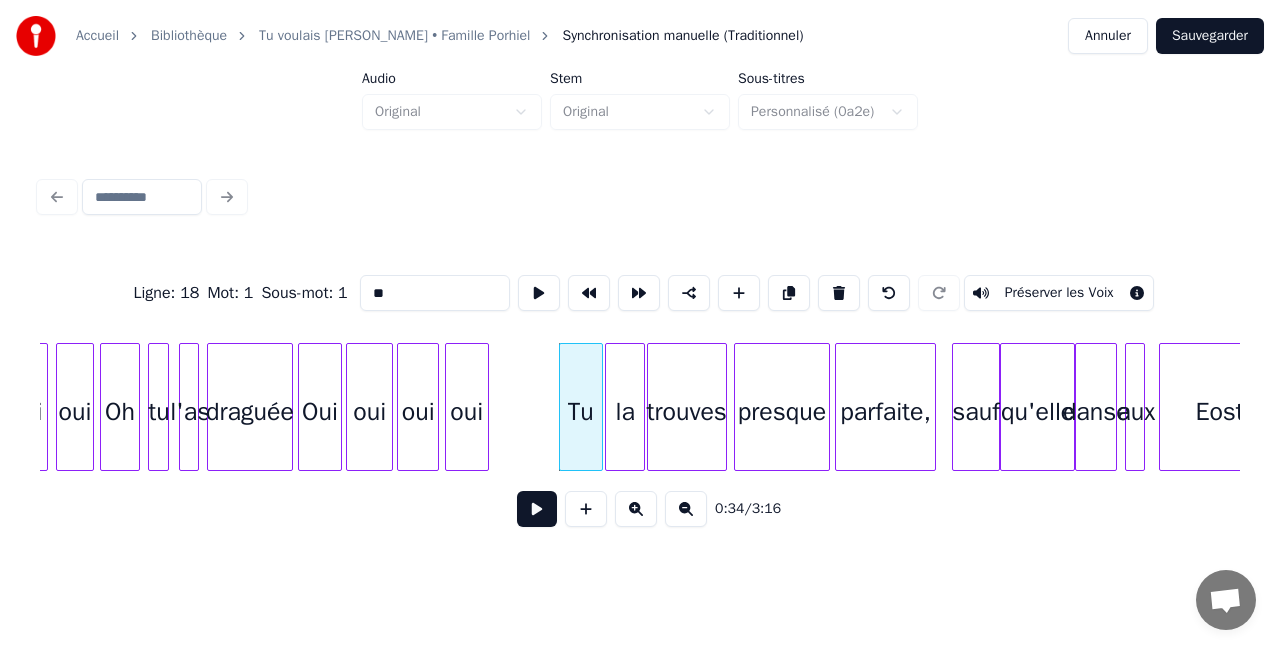 click at bounding box center [537, 509] 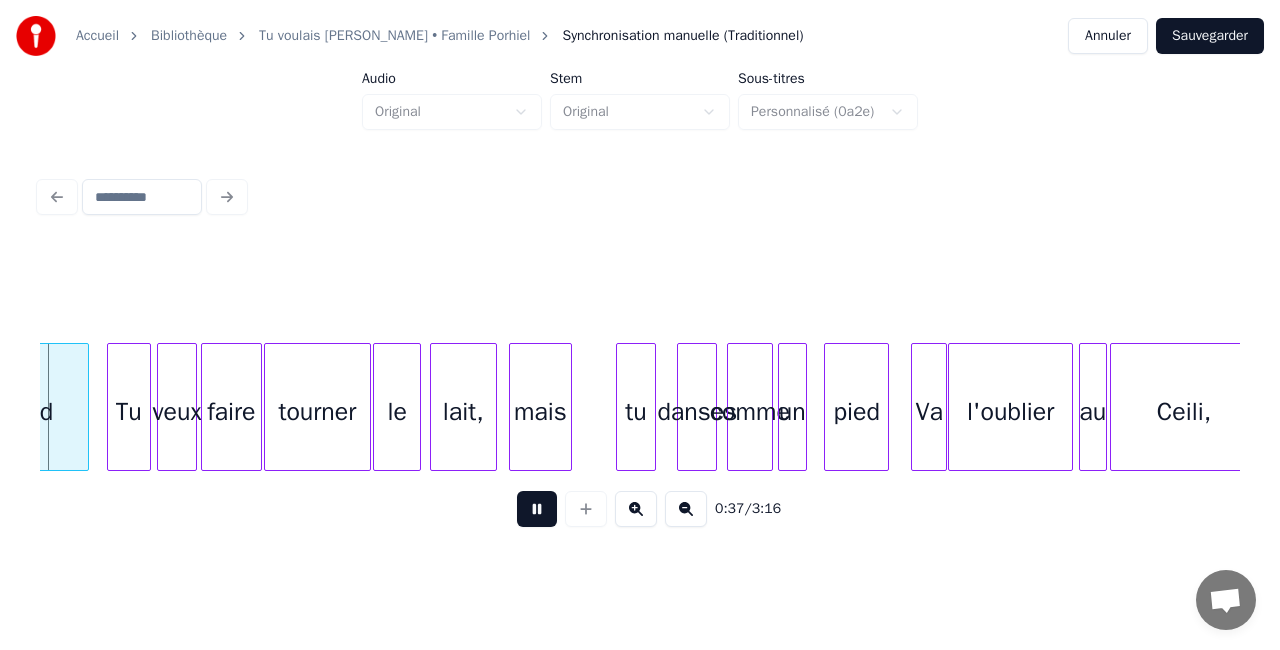 scroll, scrollTop: 0, scrollLeft: 7584, axis: horizontal 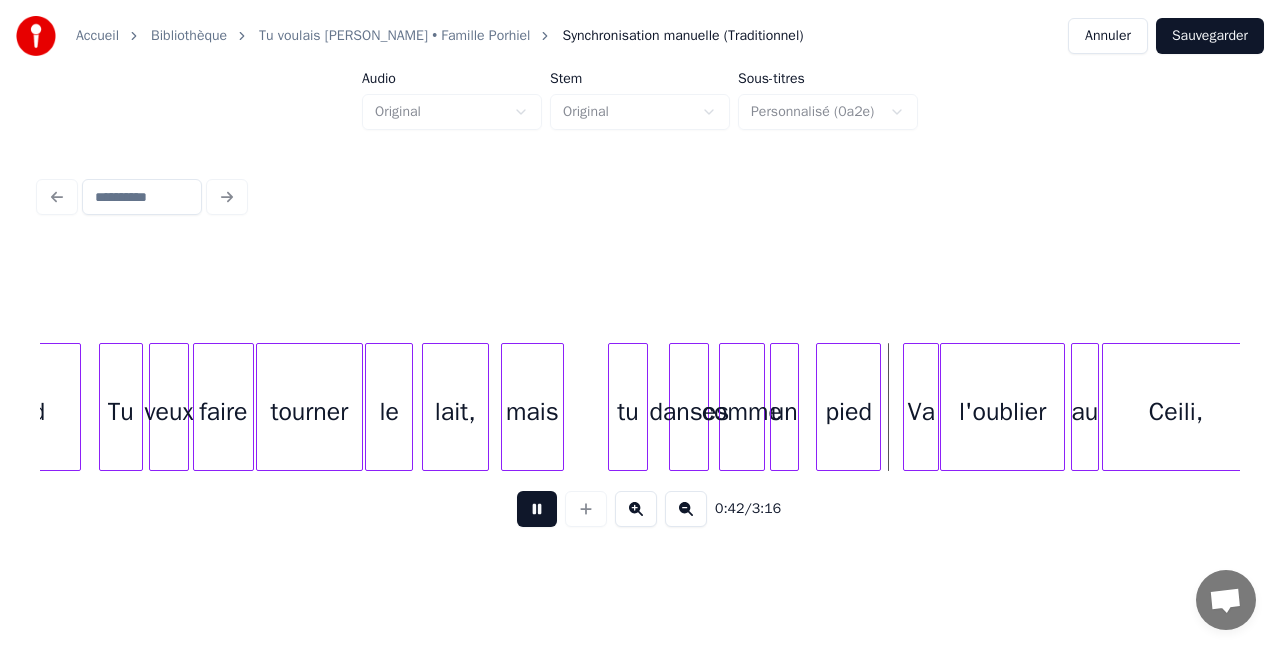 click at bounding box center (537, 509) 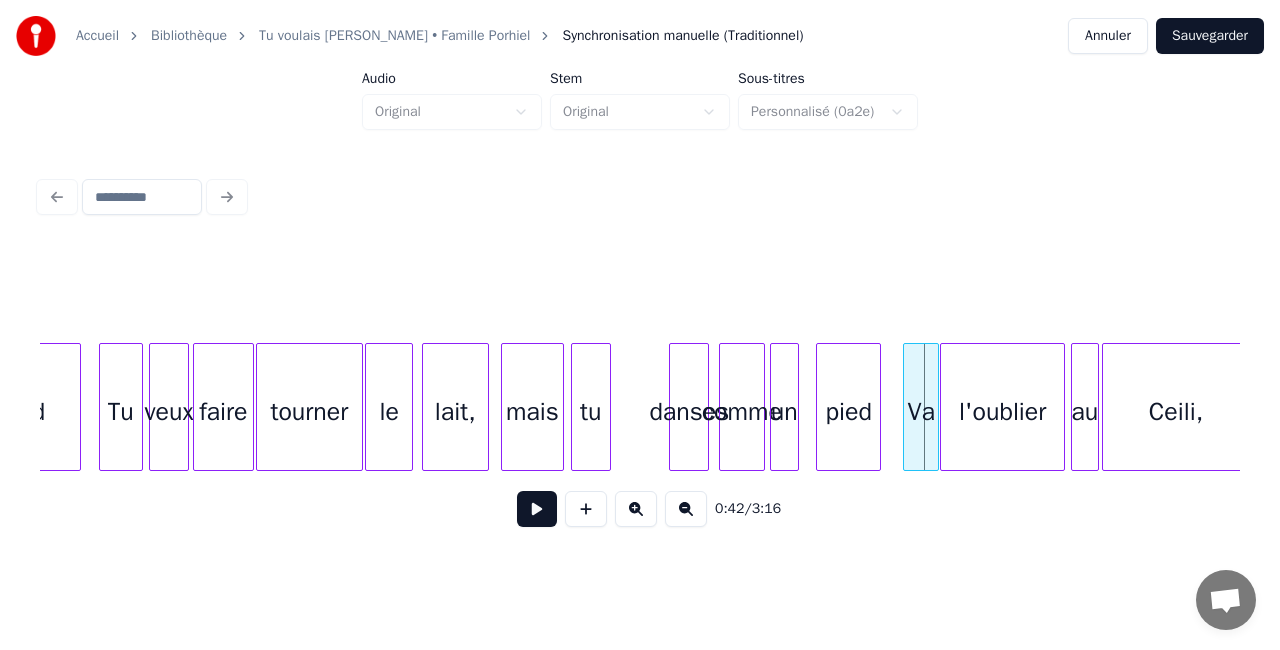 click on "tu" at bounding box center [591, 412] 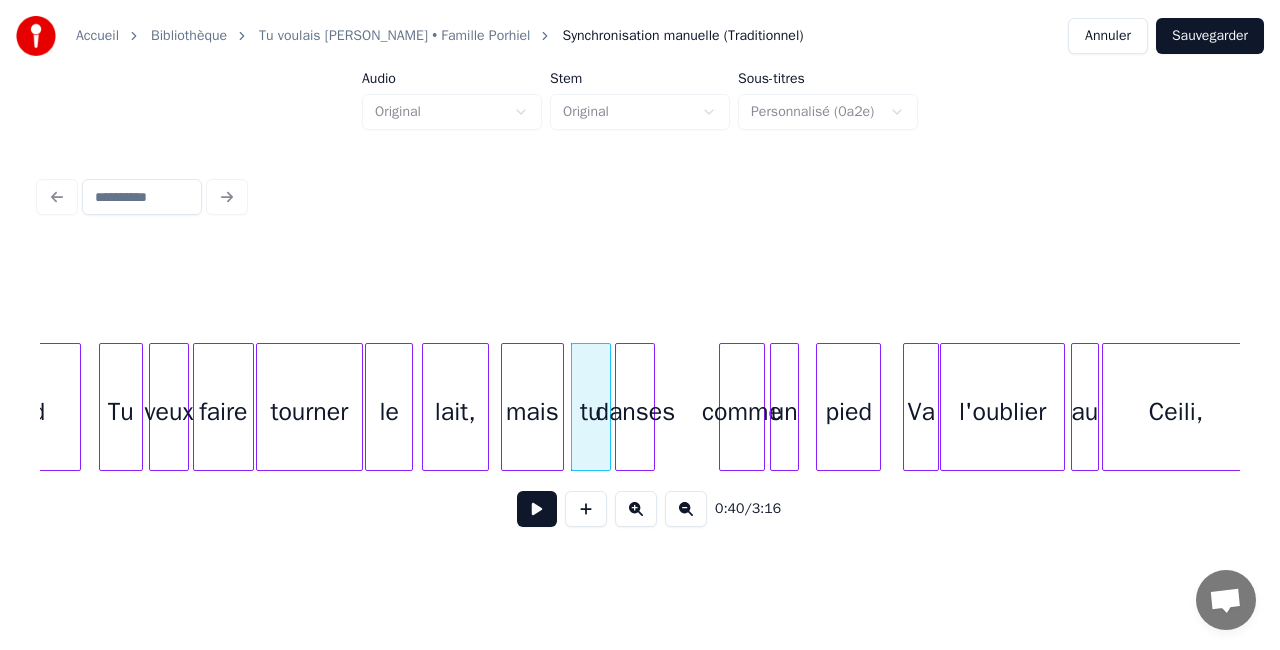 click on "danses" at bounding box center (635, 412) 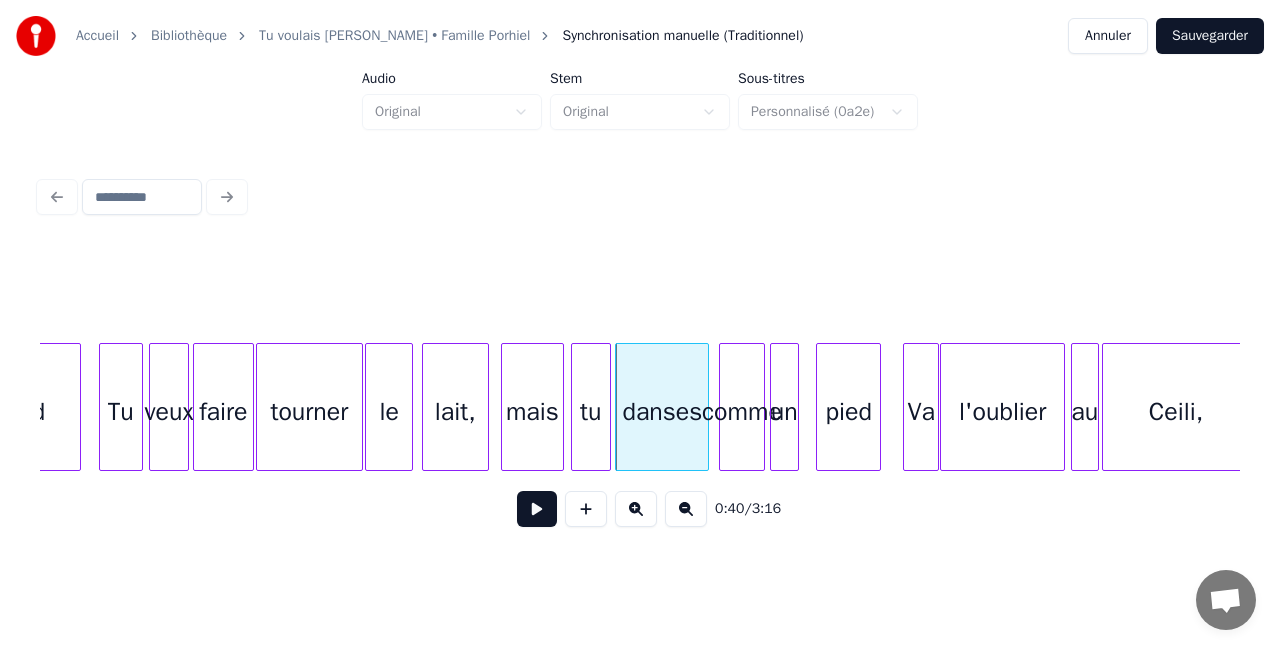 click at bounding box center (705, 407) 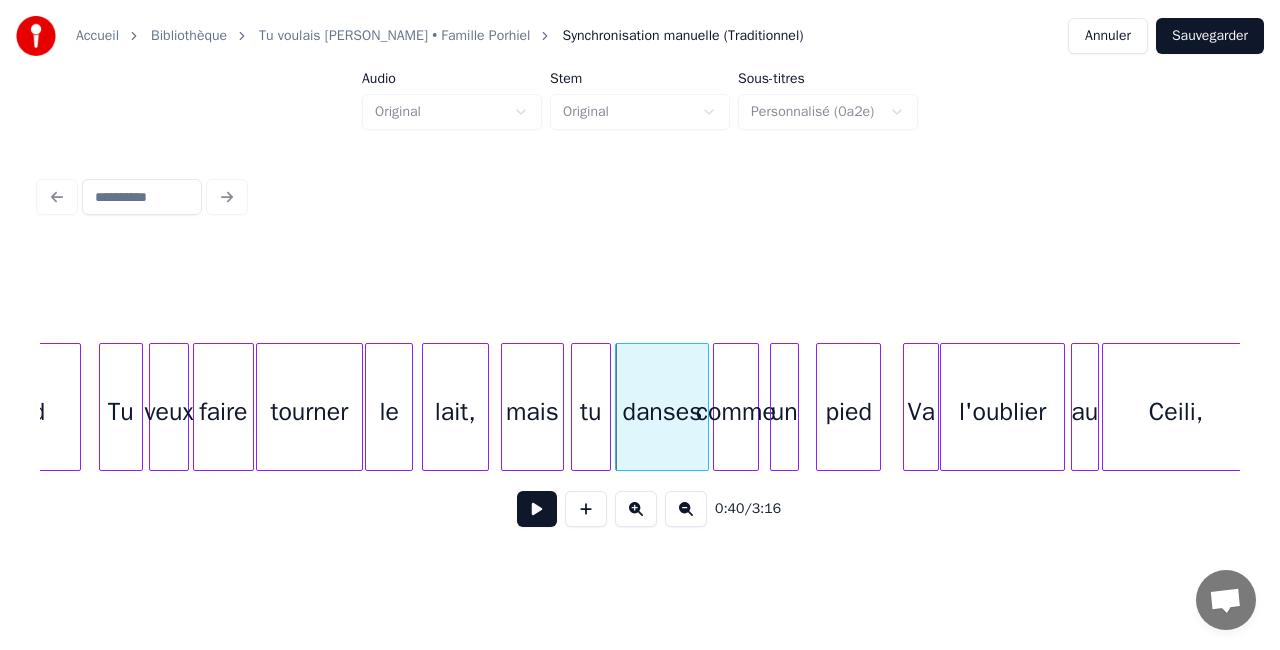 click on "comme" at bounding box center (736, 412) 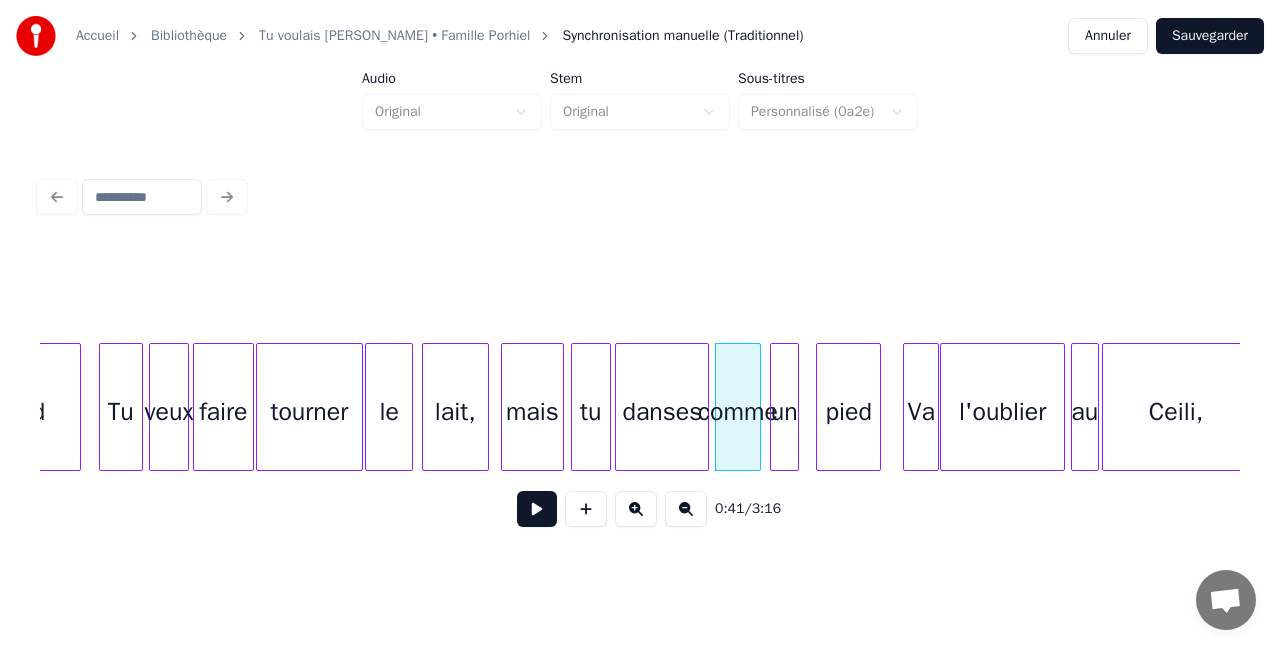 click on "Va" at bounding box center [921, 412] 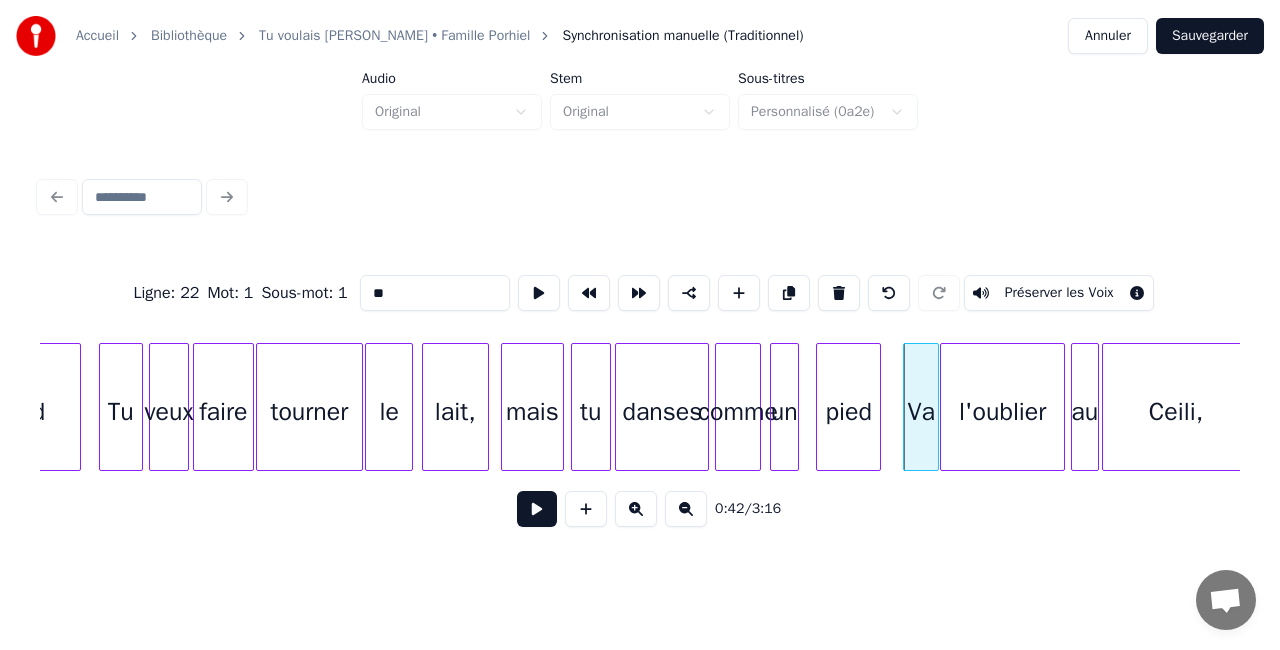 click at bounding box center (537, 509) 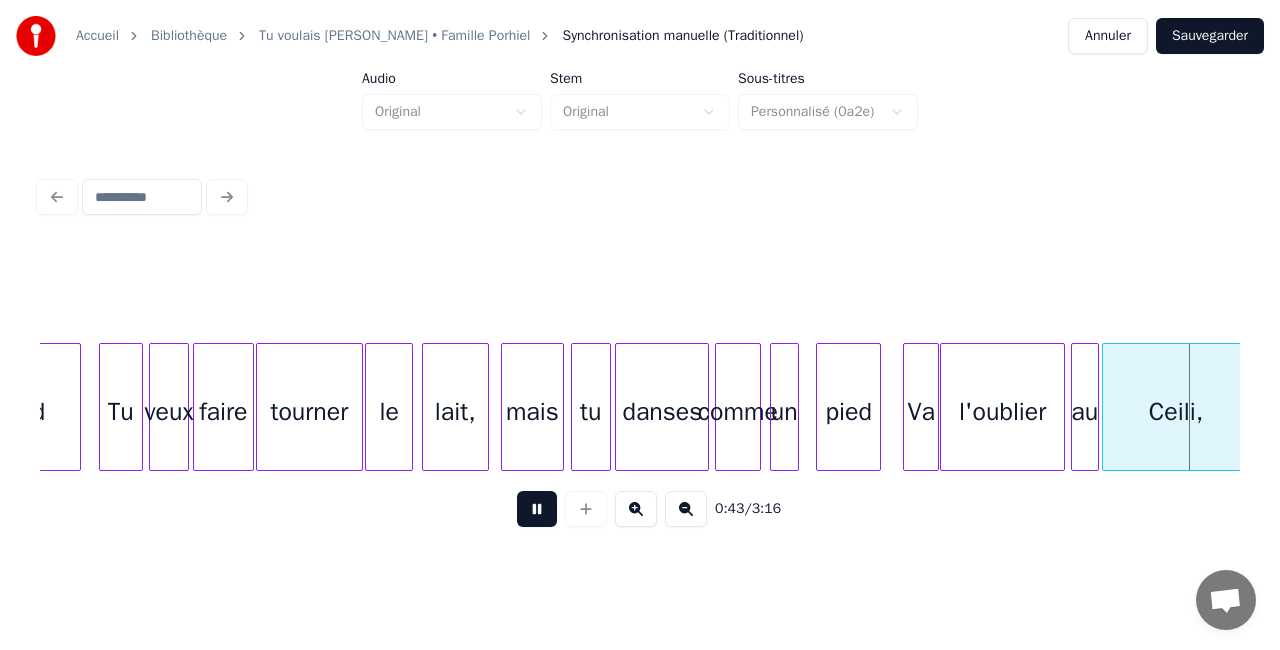 click at bounding box center (537, 509) 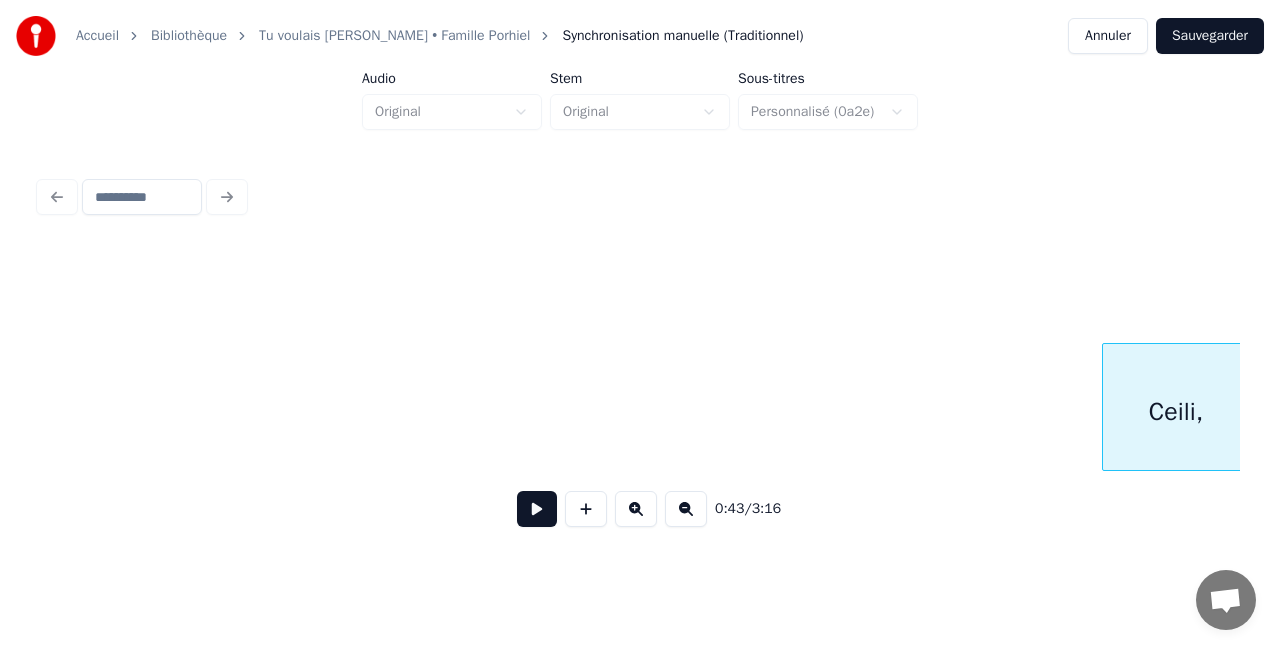 scroll, scrollTop: 0, scrollLeft: 8784, axis: horizontal 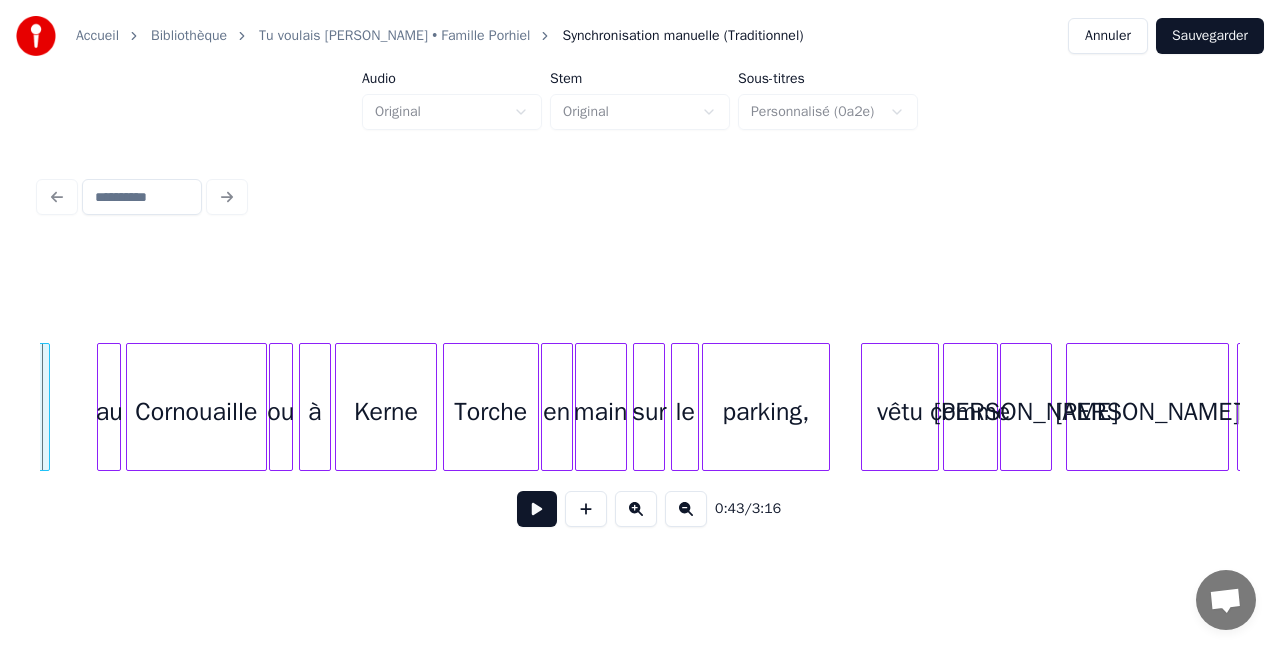 click at bounding box center (537, 509) 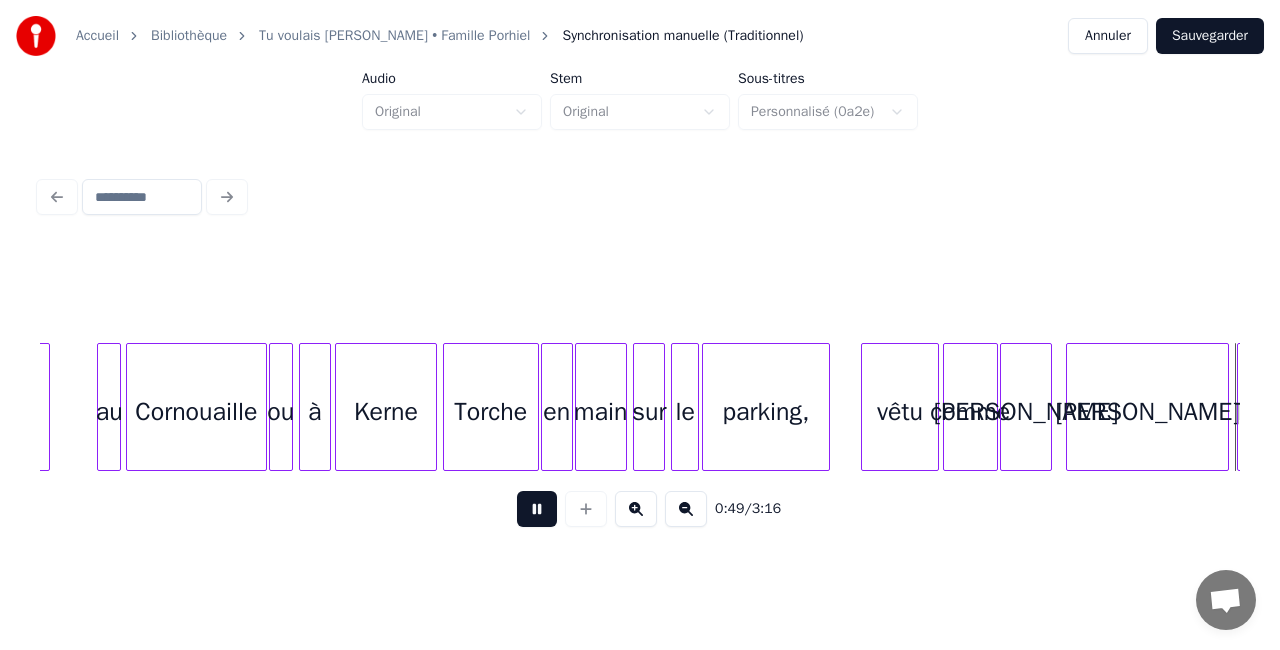 scroll, scrollTop: 0, scrollLeft: 9986, axis: horizontal 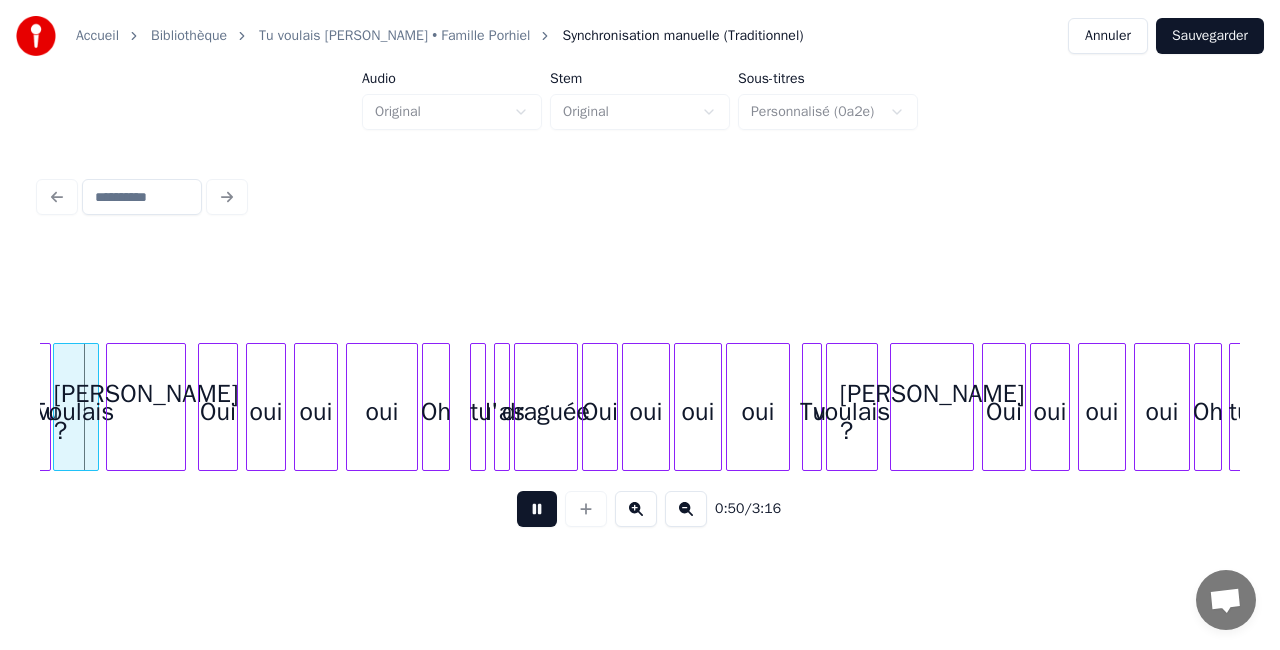 click at bounding box center [537, 509] 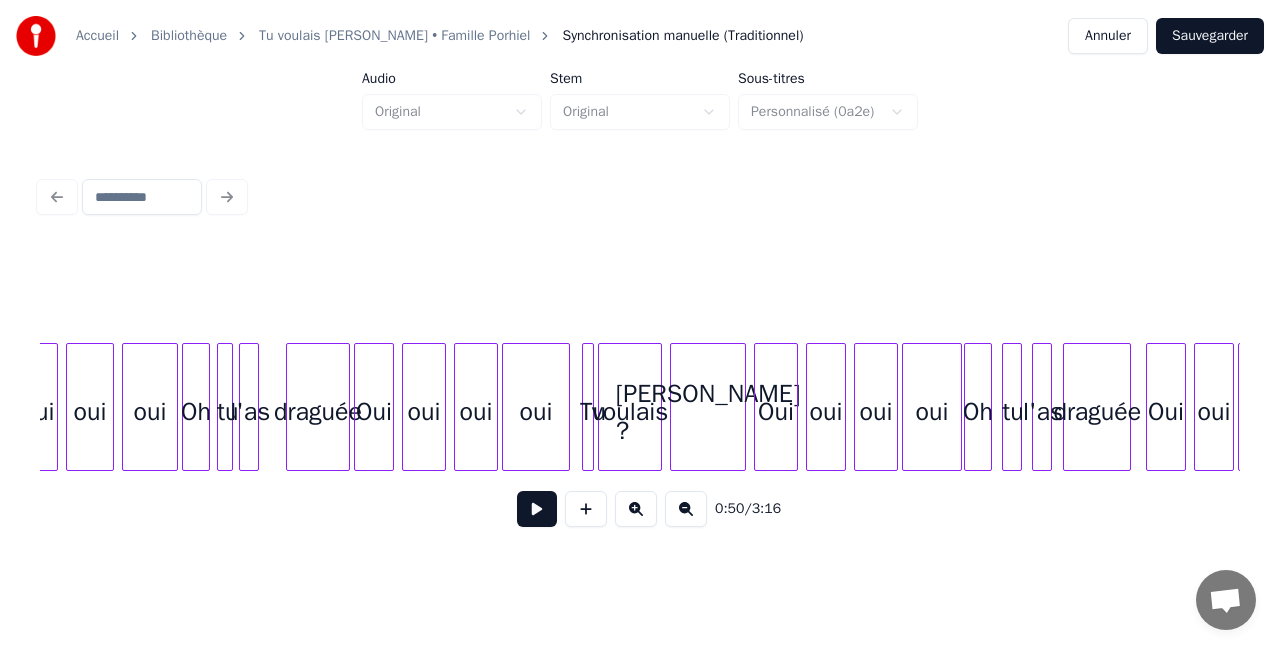 scroll, scrollTop: 0, scrollLeft: 11011, axis: horizontal 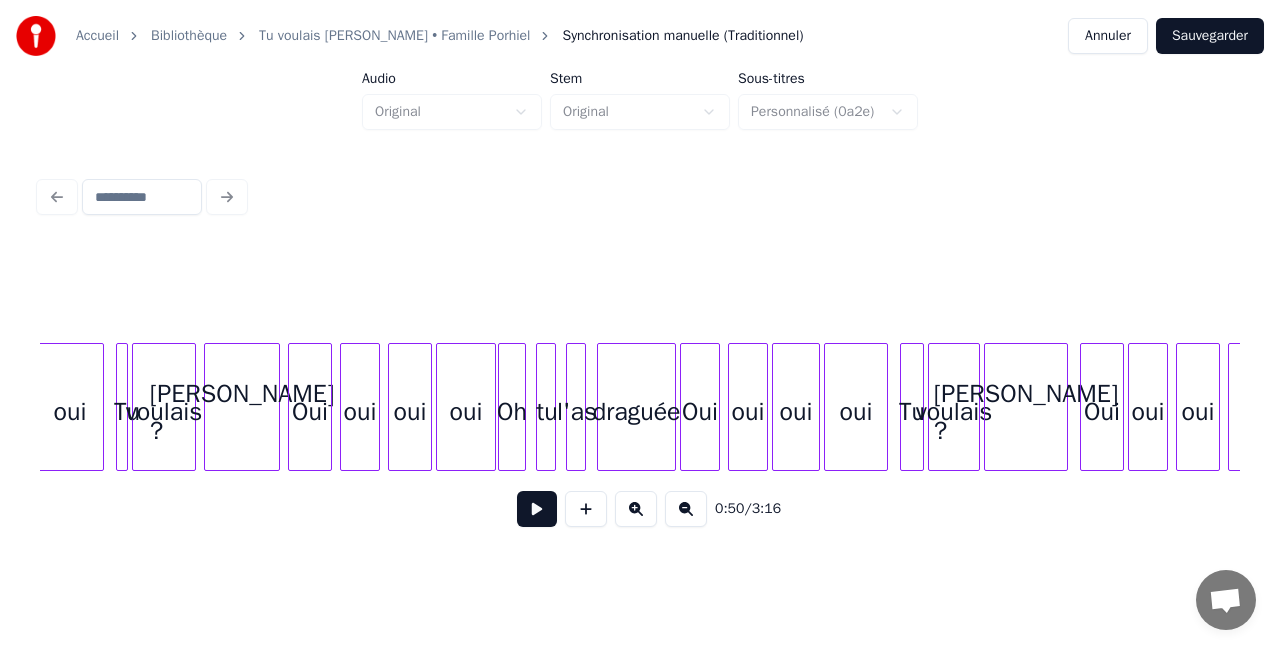 click at bounding box center (672, 407) 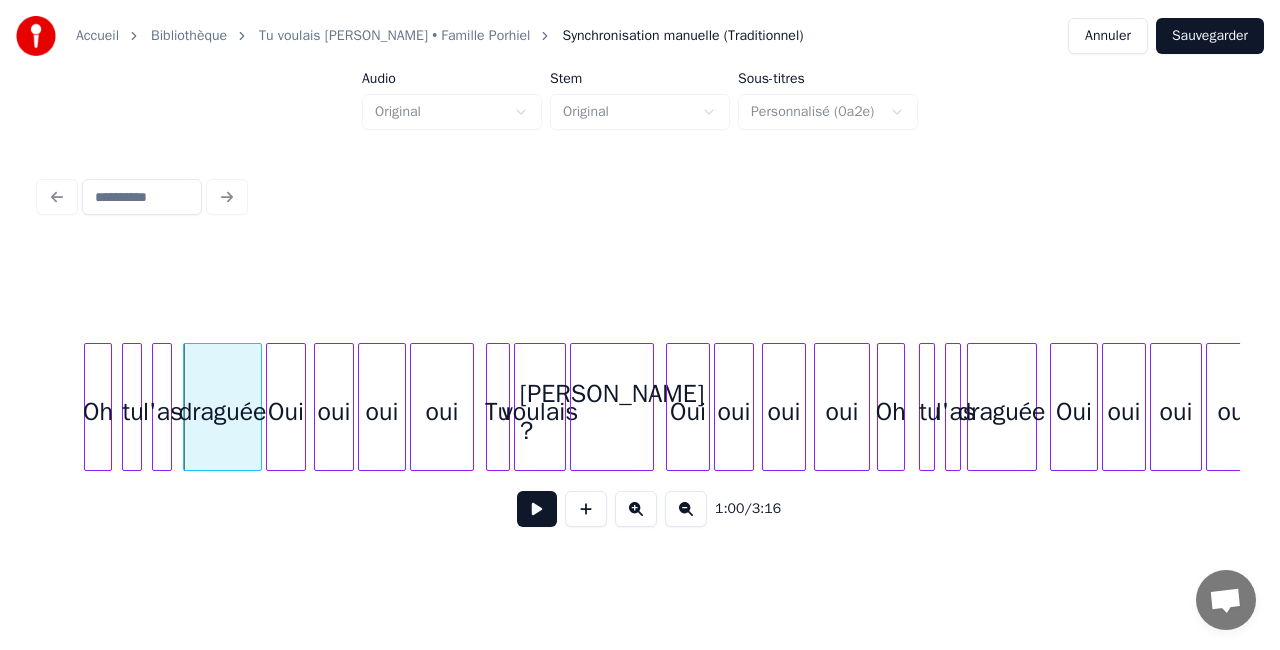 scroll, scrollTop: 0, scrollLeft: 11970, axis: horizontal 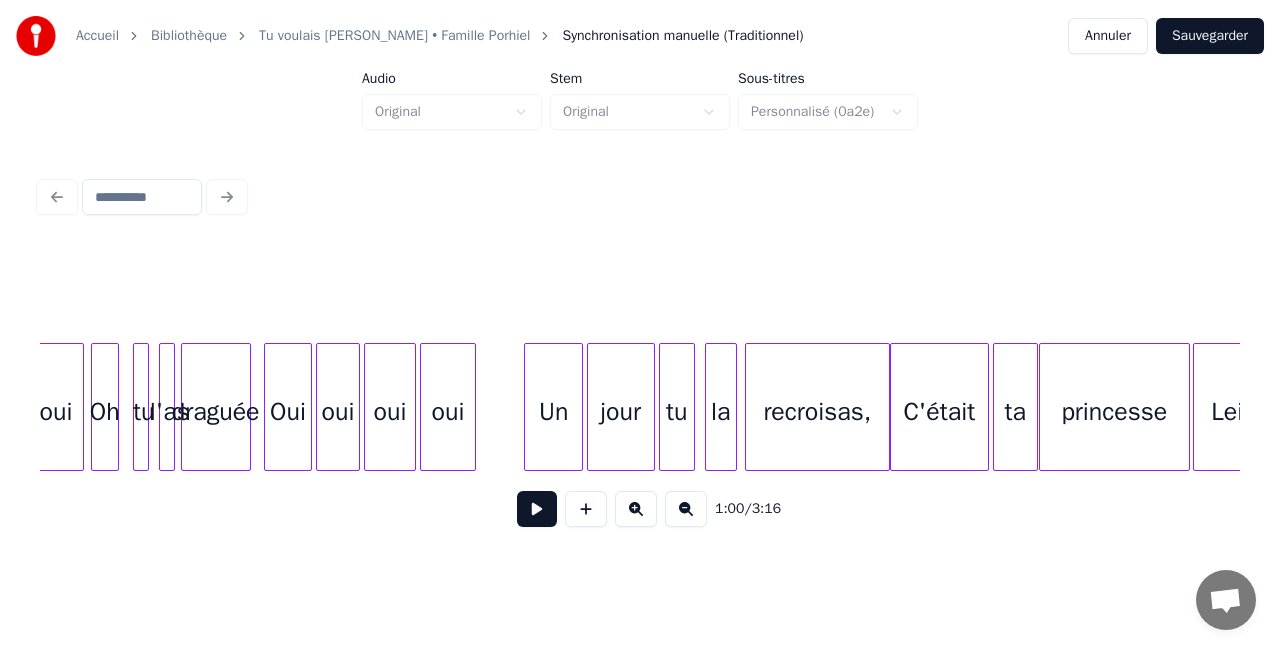 click on "Un" at bounding box center (553, 412) 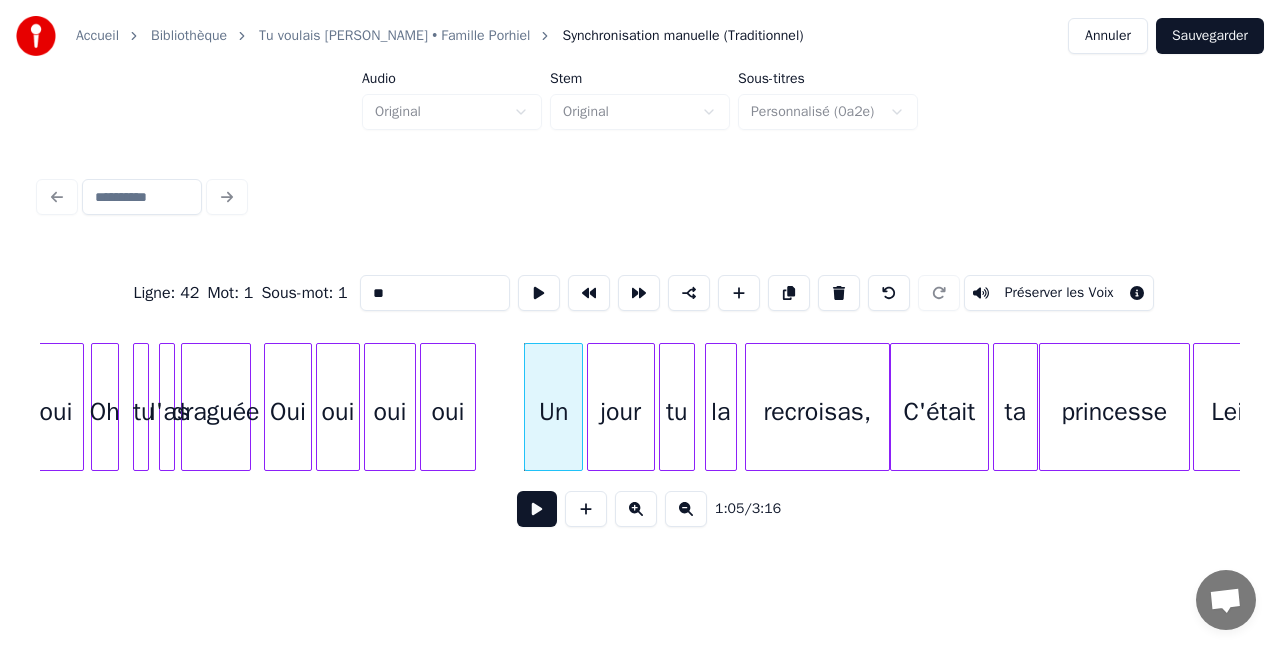 click at bounding box center (537, 509) 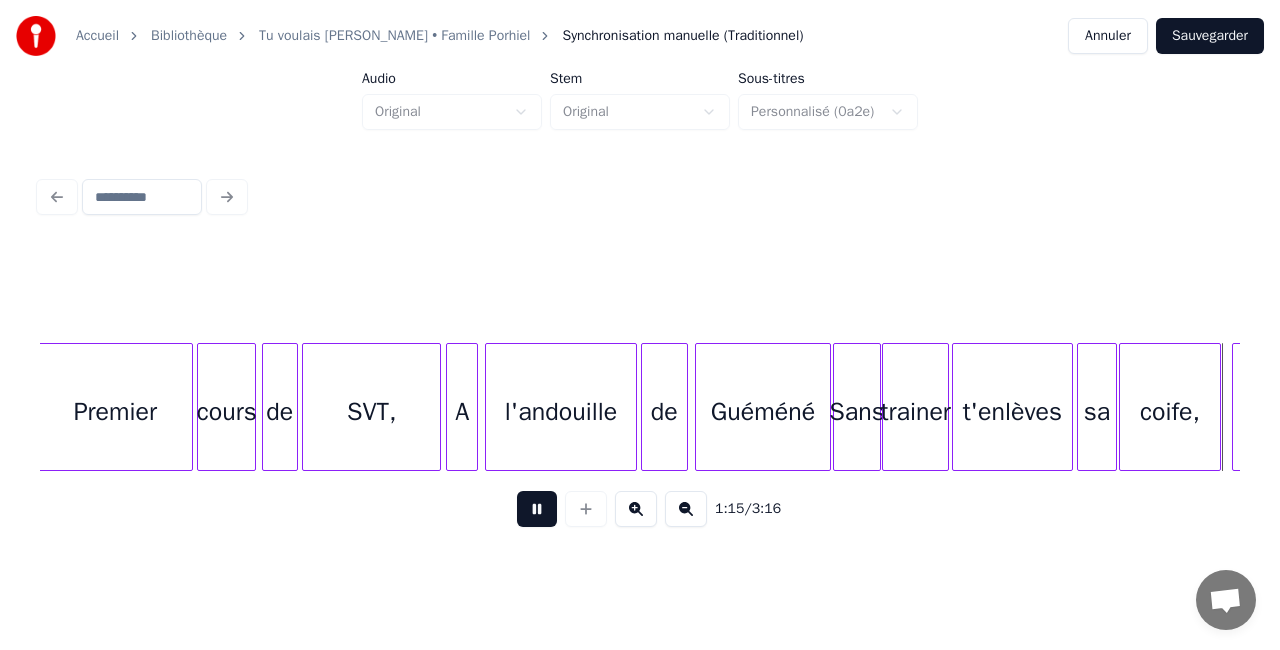 scroll, scrollTop: 0, scrollLeft: 15108, axis: horizontal 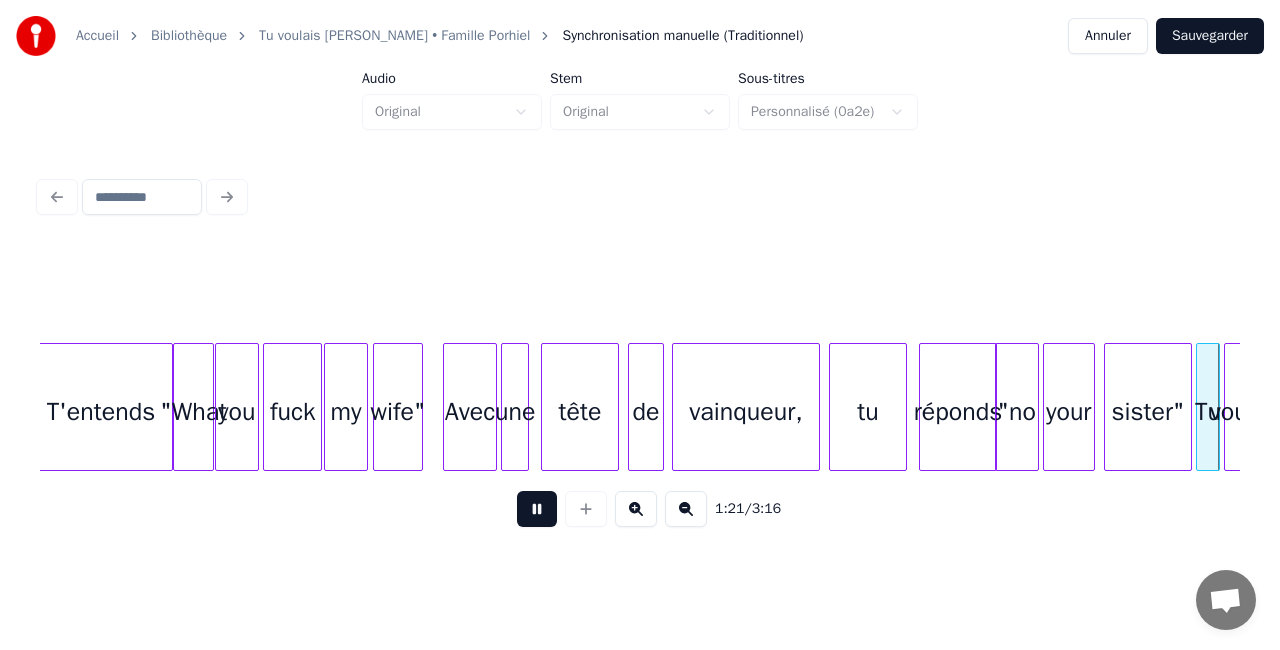 click at bounding box center [537, 509] 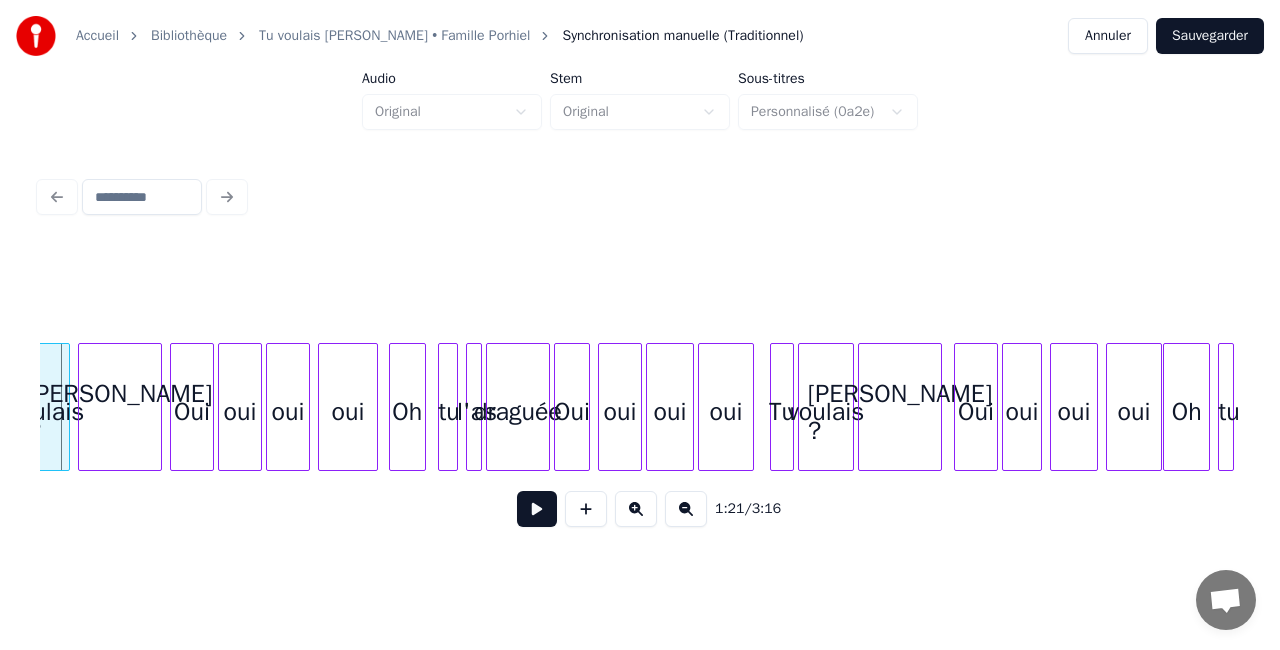 click at bounding box center (537, 509) 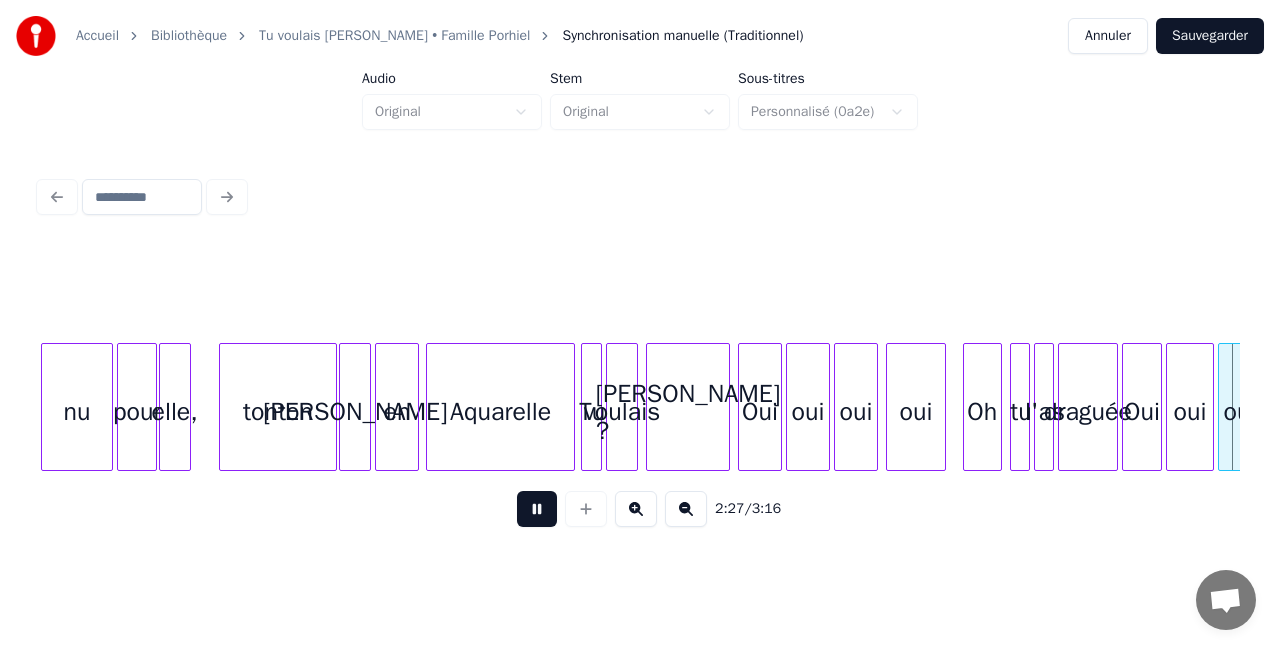 scroll, scrollTop: 0, scrollLeft: 29531, axis: horizontal 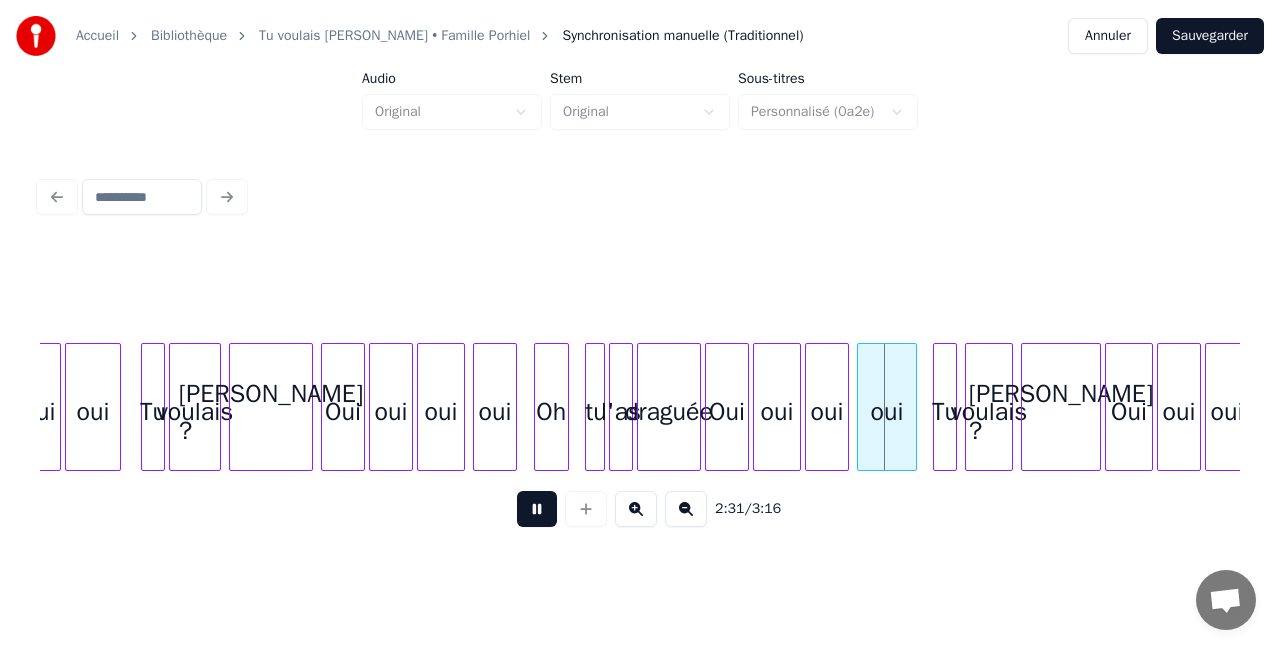 click at bounding box center (537, 509) 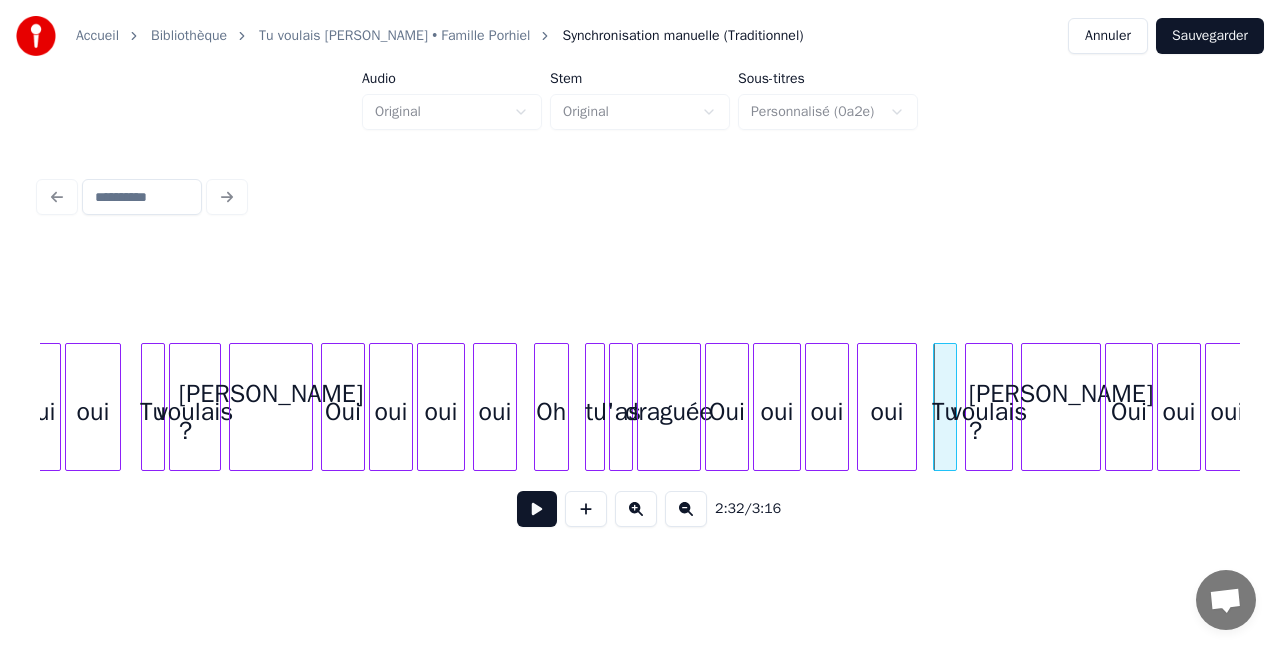 click at bounding box center (537, 509) 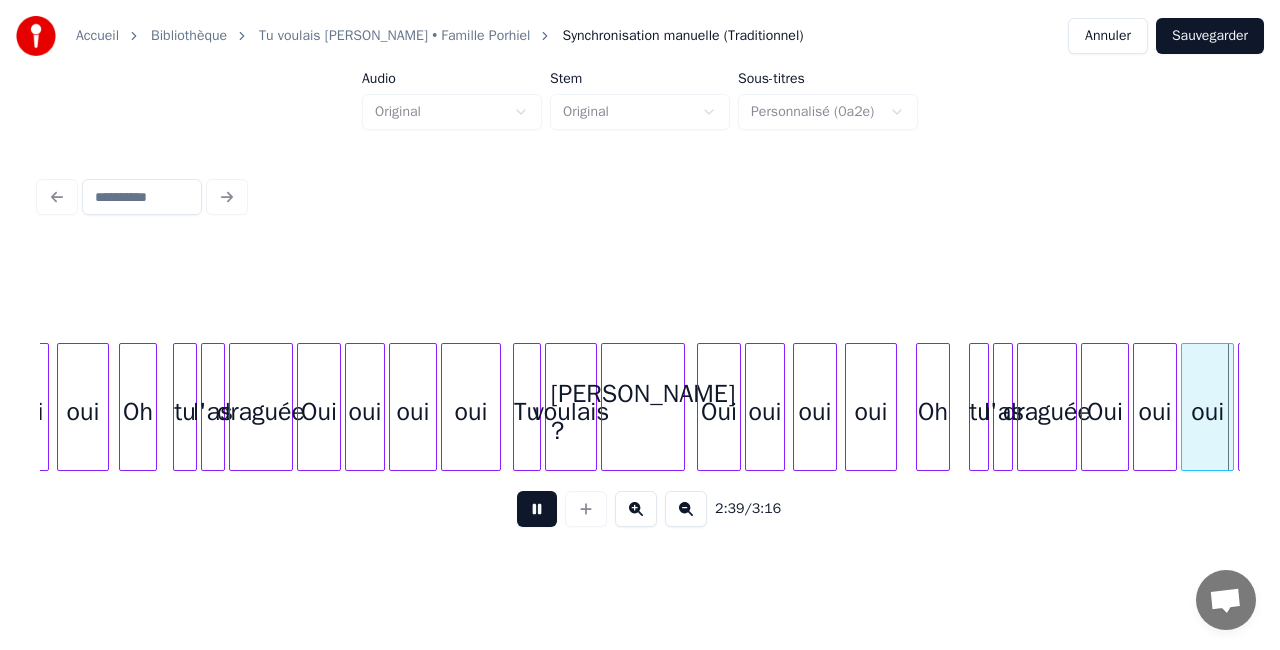 scroll, scrollTop: 0, scrollLeft: 31933, axis: horizontal 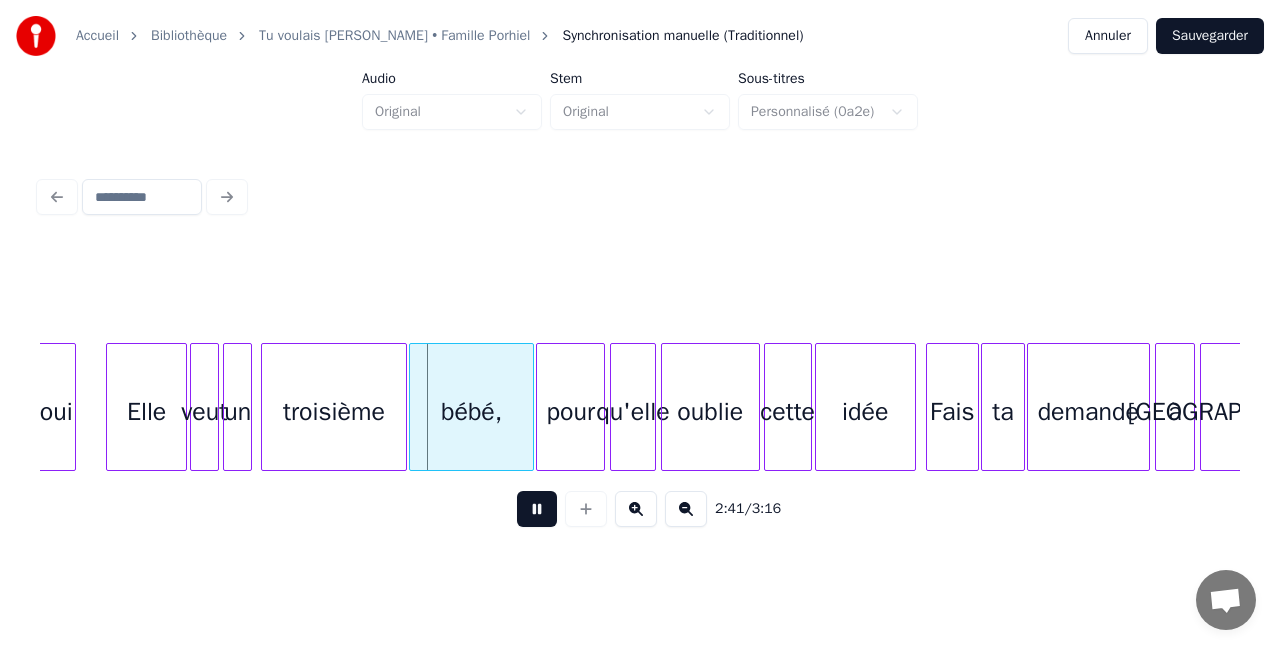 click on "2:41  /  3:16" at bounding box center (640, 509) 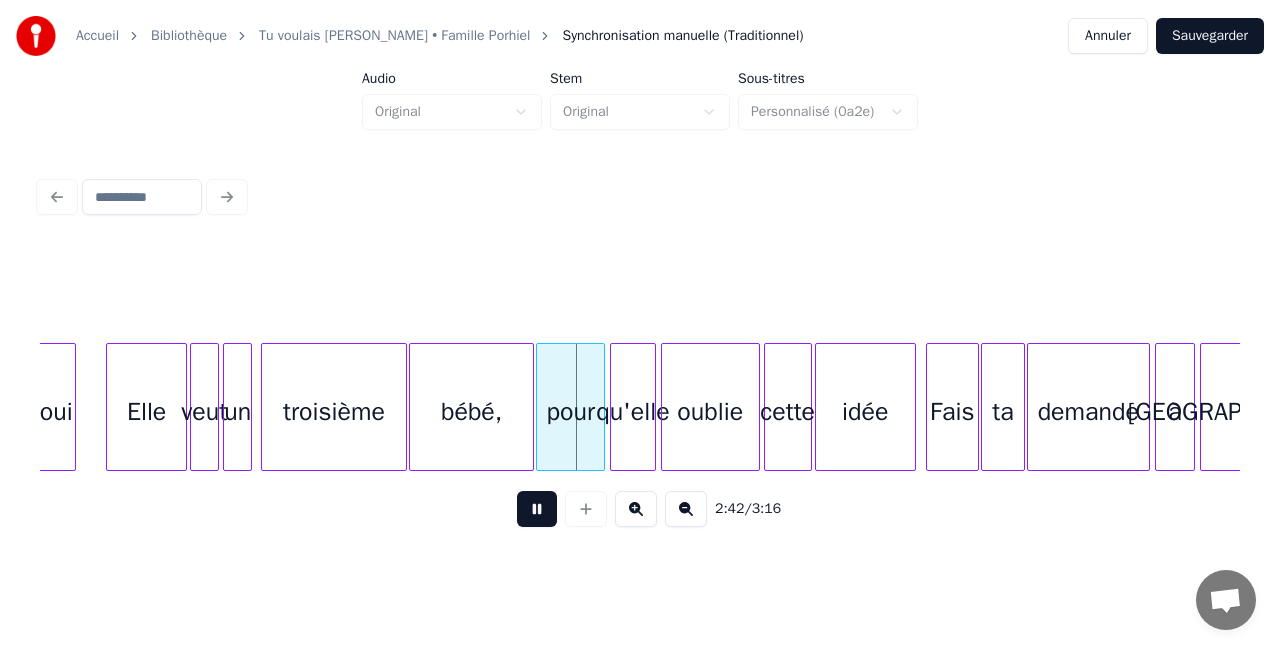 click at bounding box center [537, 509] 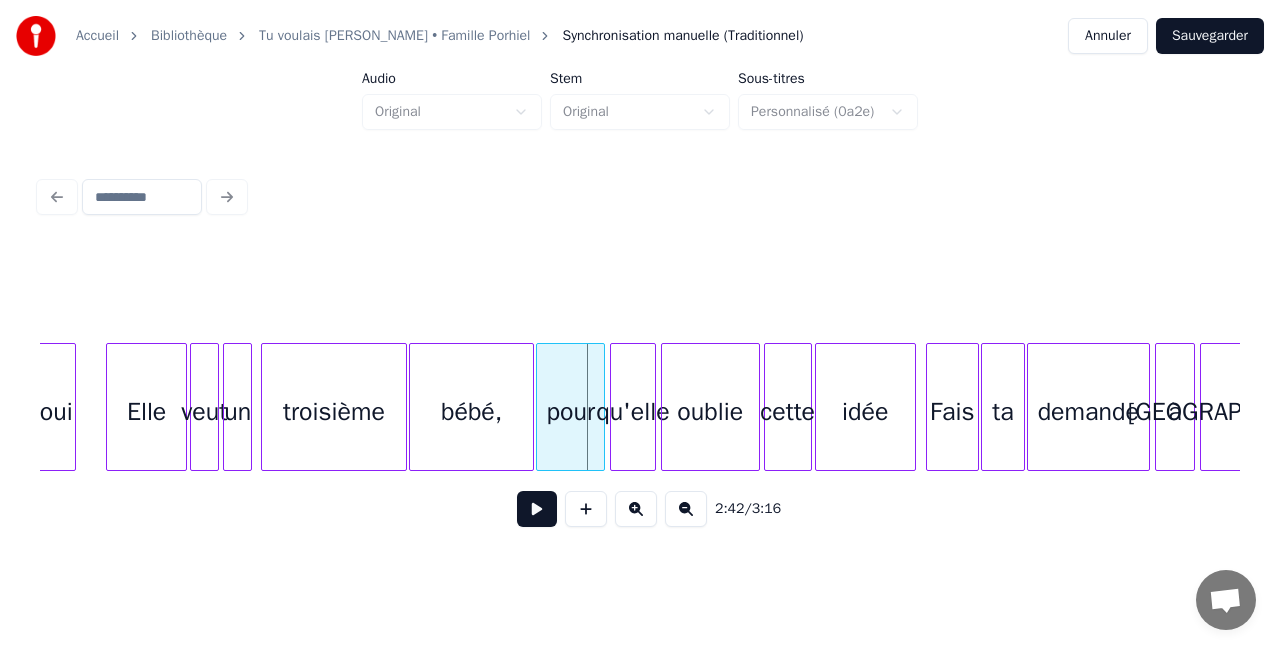 click on "Annuler" at bounding box center [1108, 36] 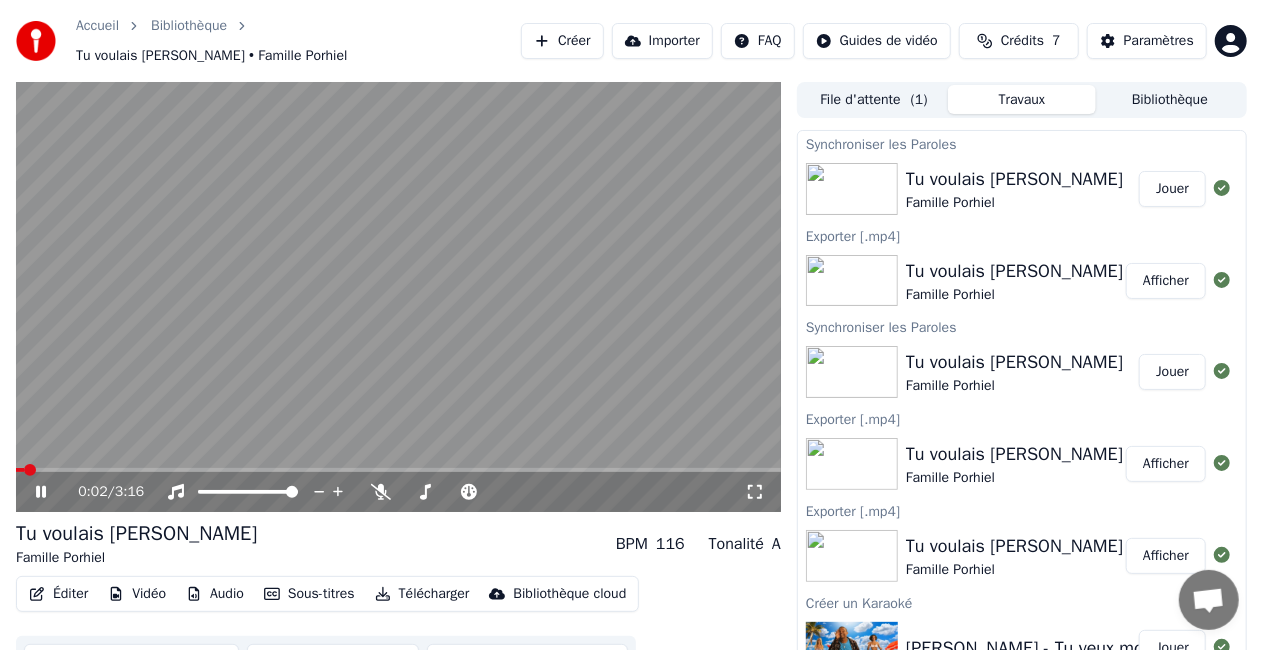 click on "Famille Porhiel" at bounding box center [136, 558] 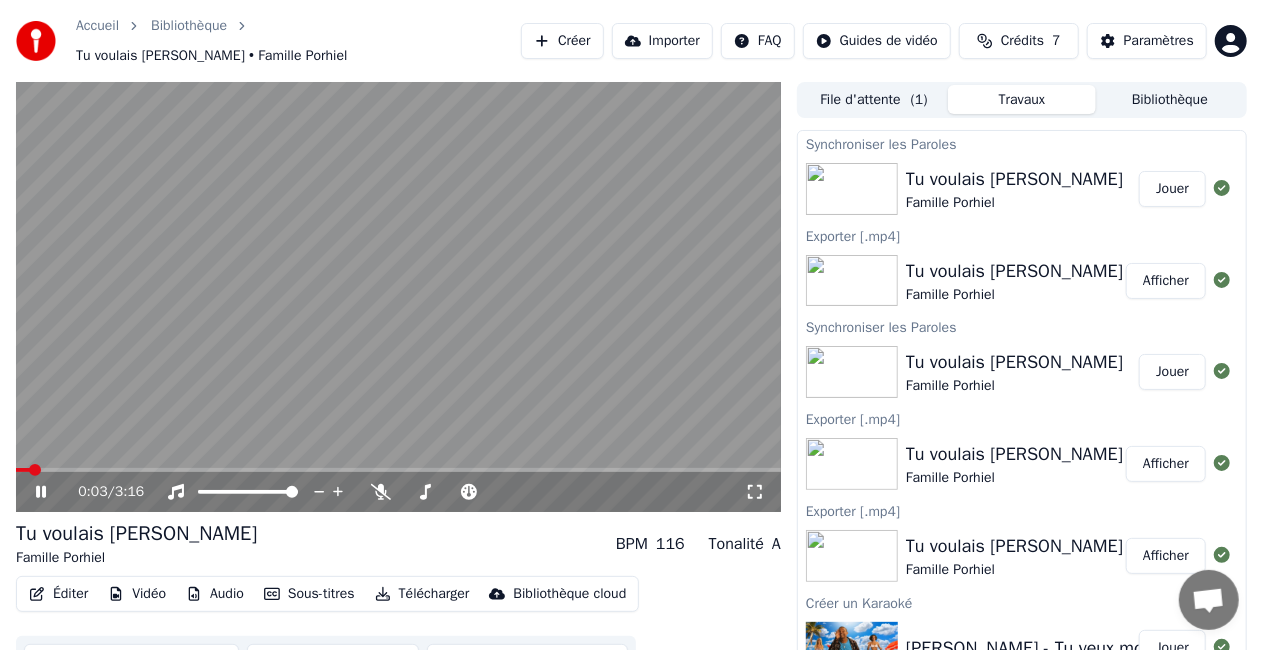 click 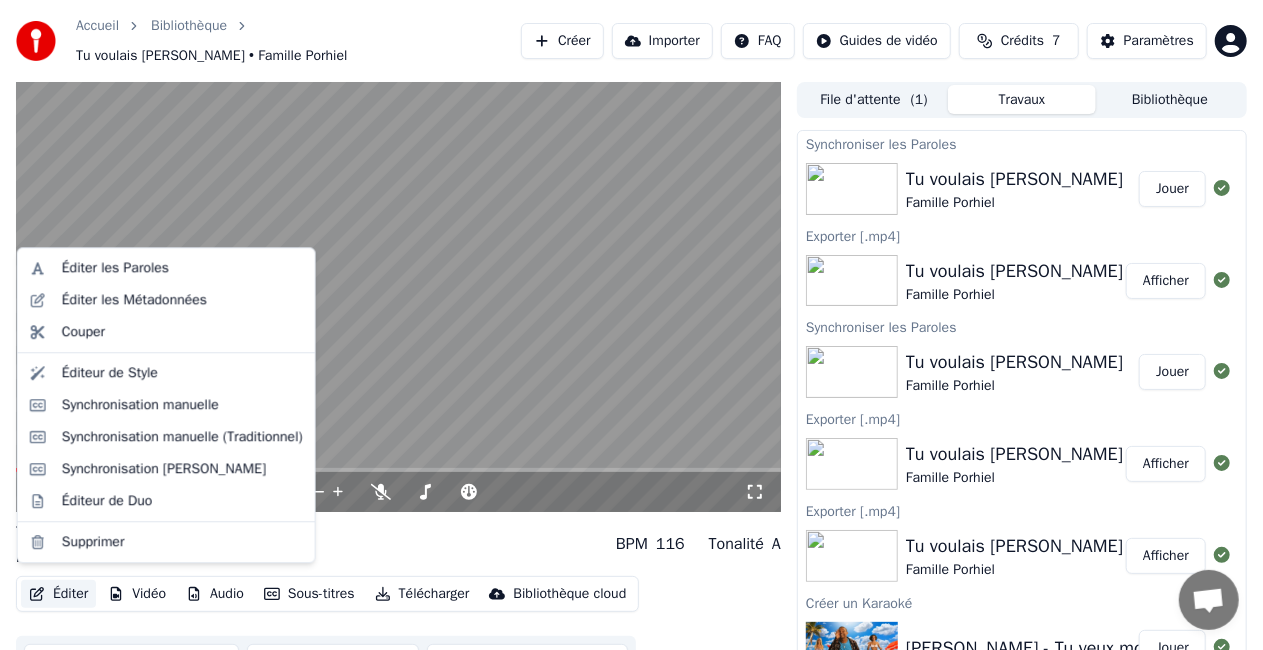 click on "Éditer" at bounding box center (58, 594) 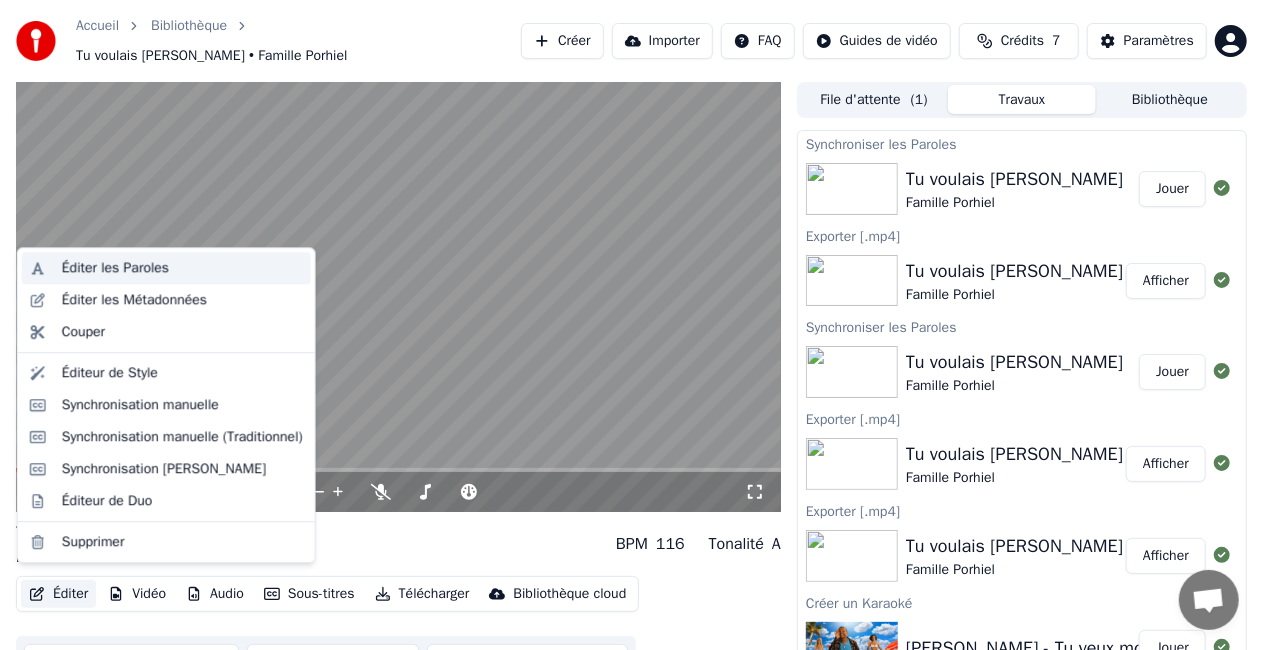 click on "Éditer les Paroles" at bounding box center (115, 268) 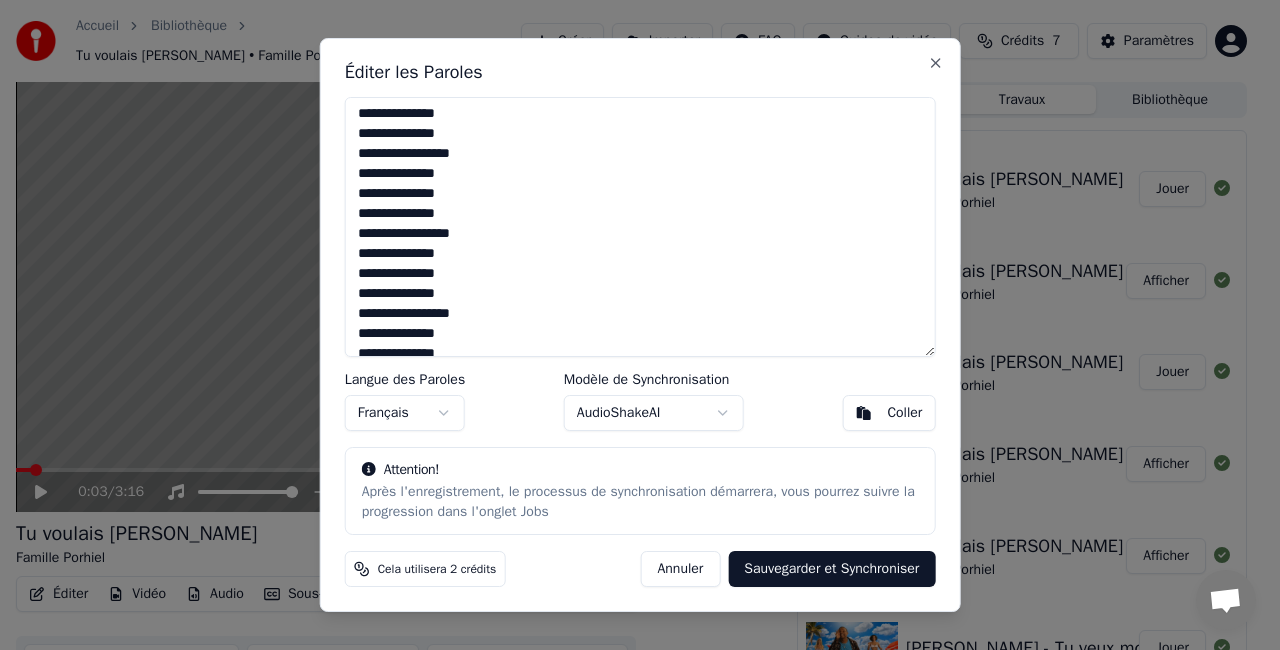 scroll, scrollTop: 2100, scrollLeft: 0, axis: vertical 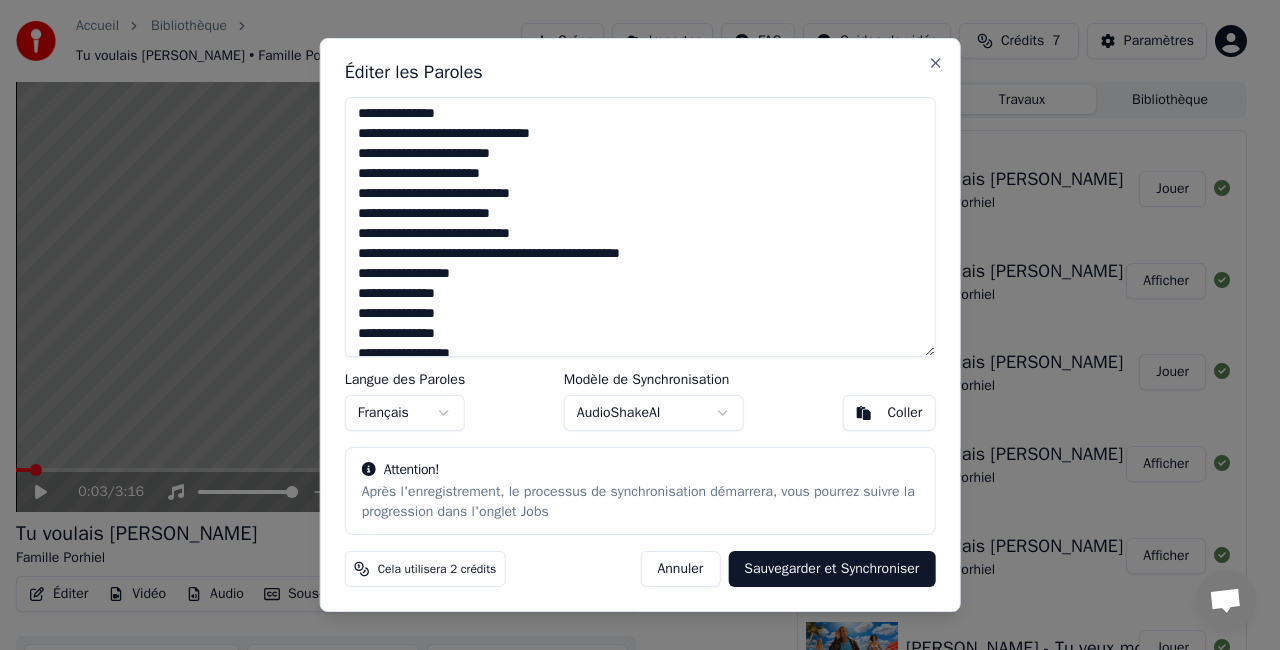 click at bounding box center (640, 227) 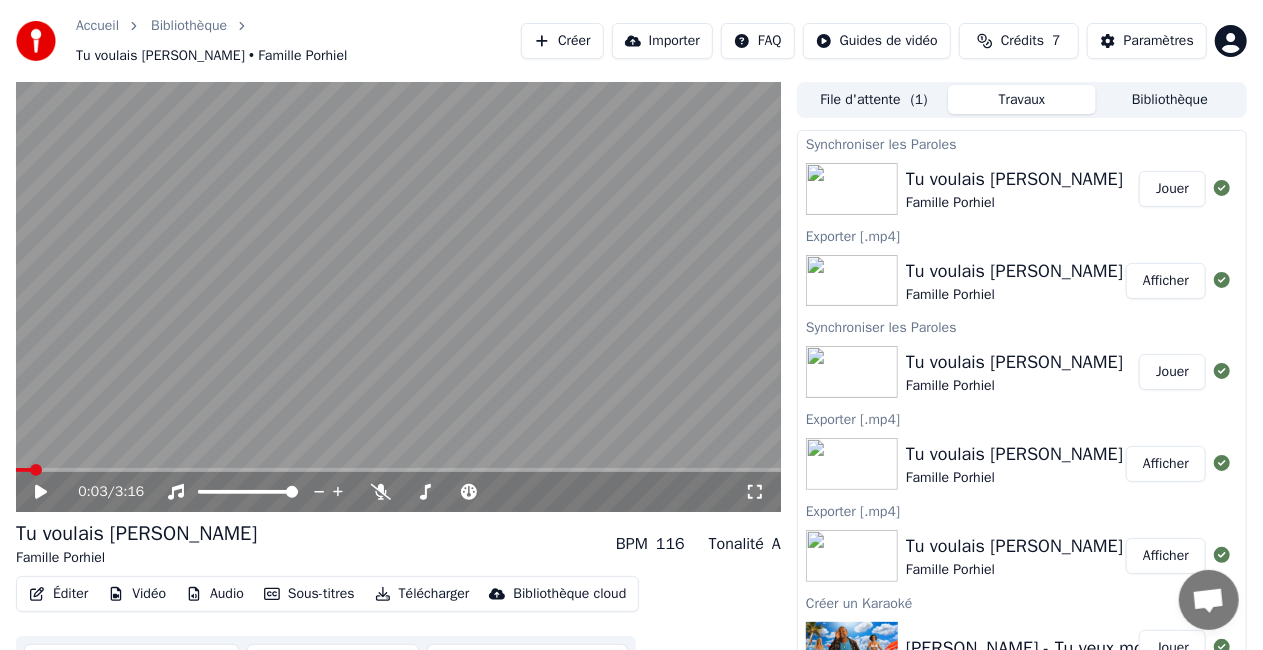 click on "Éditer" at bounding box center (58, 594) 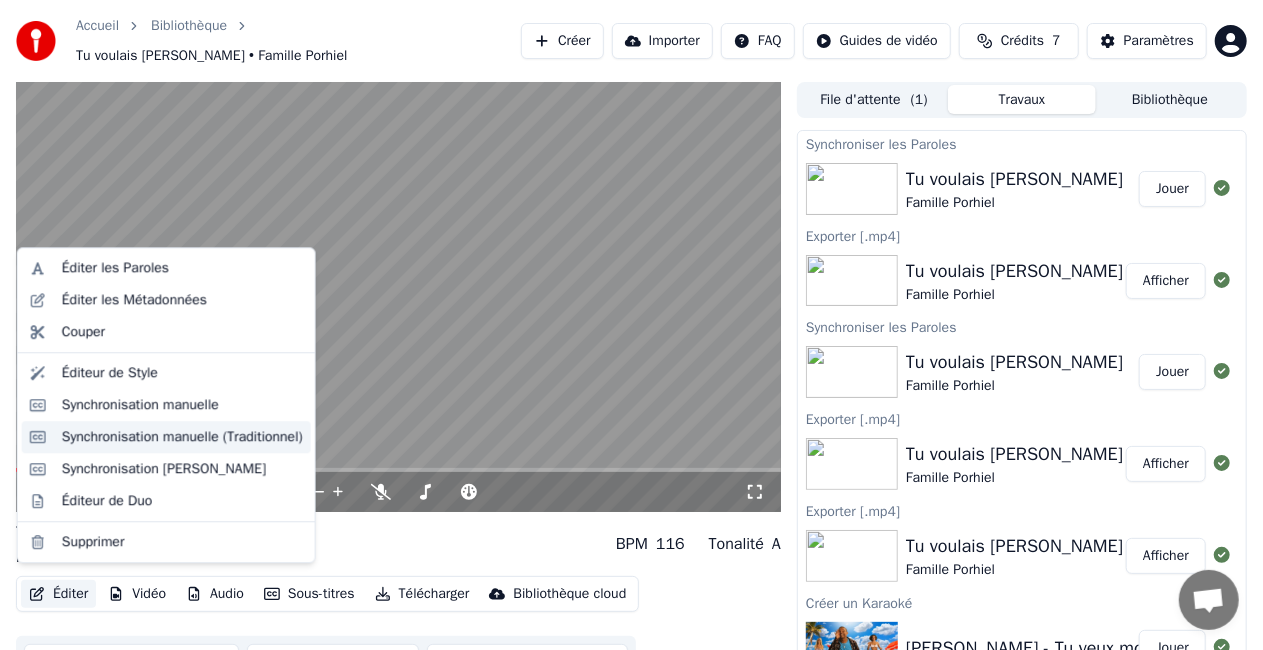 click on "Synchronisation manuelle (Traditionnel)" at bounding box center (182, 437) 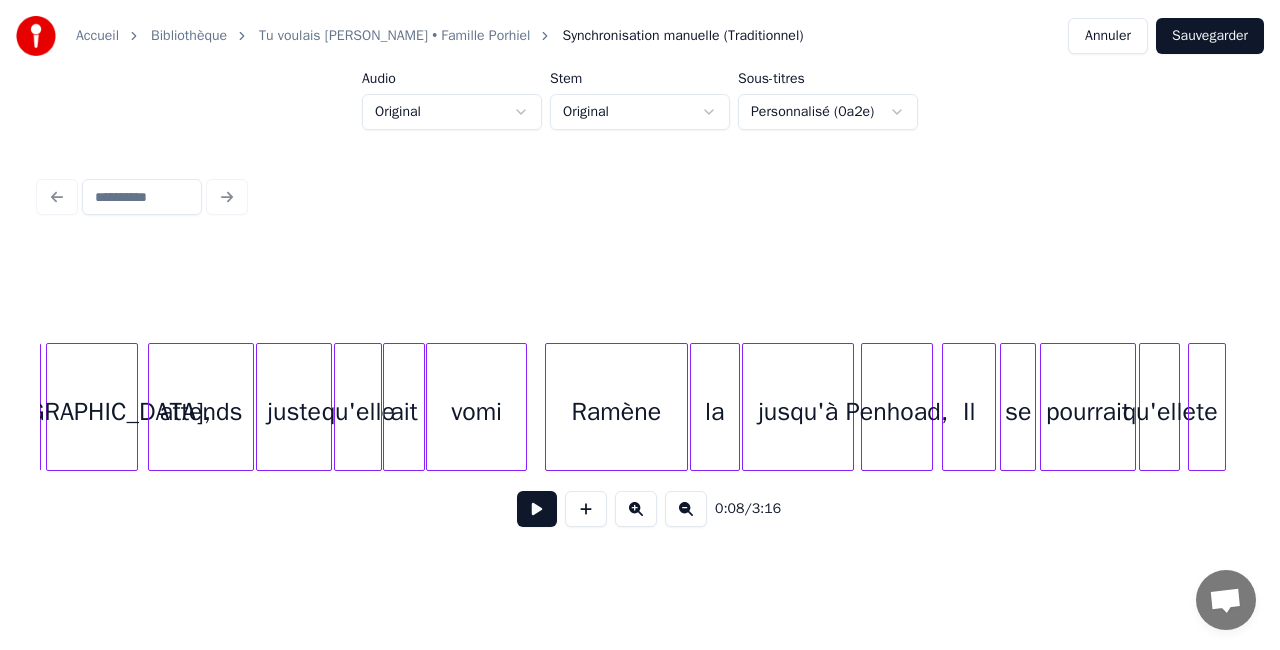 scroll, scrollTop: 0, scrollLeft: 33088, axis: horizontal 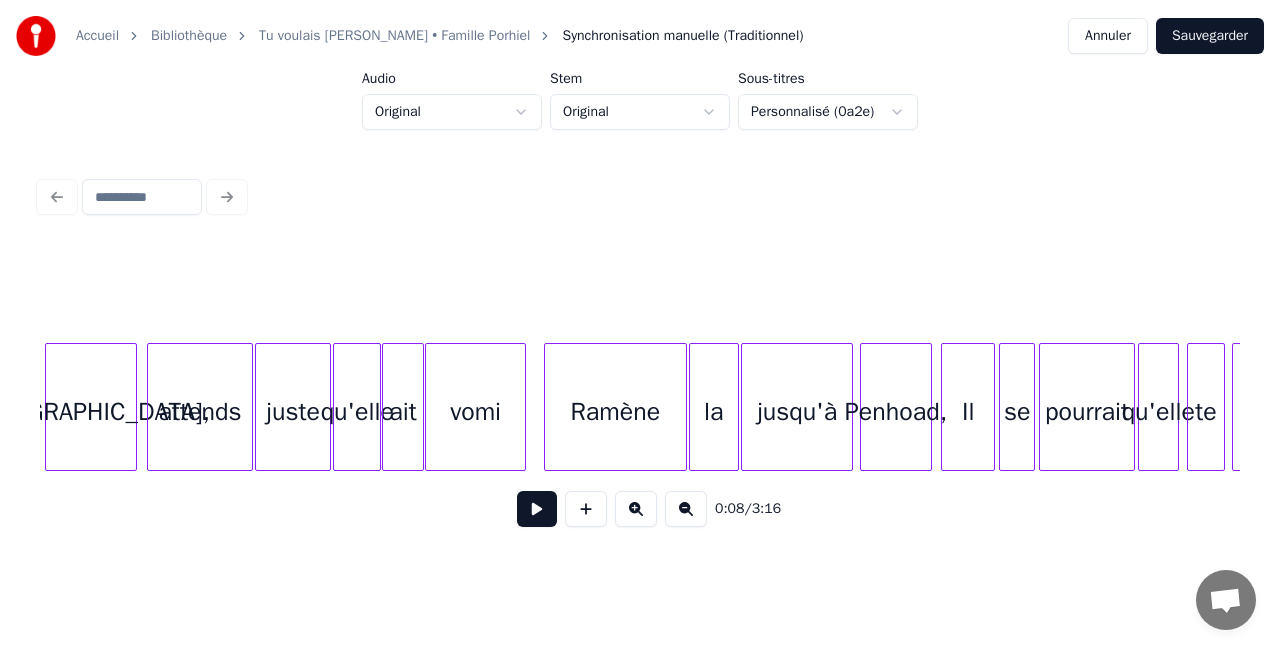 click on "Annuler" at bounding box center (1108, 36) 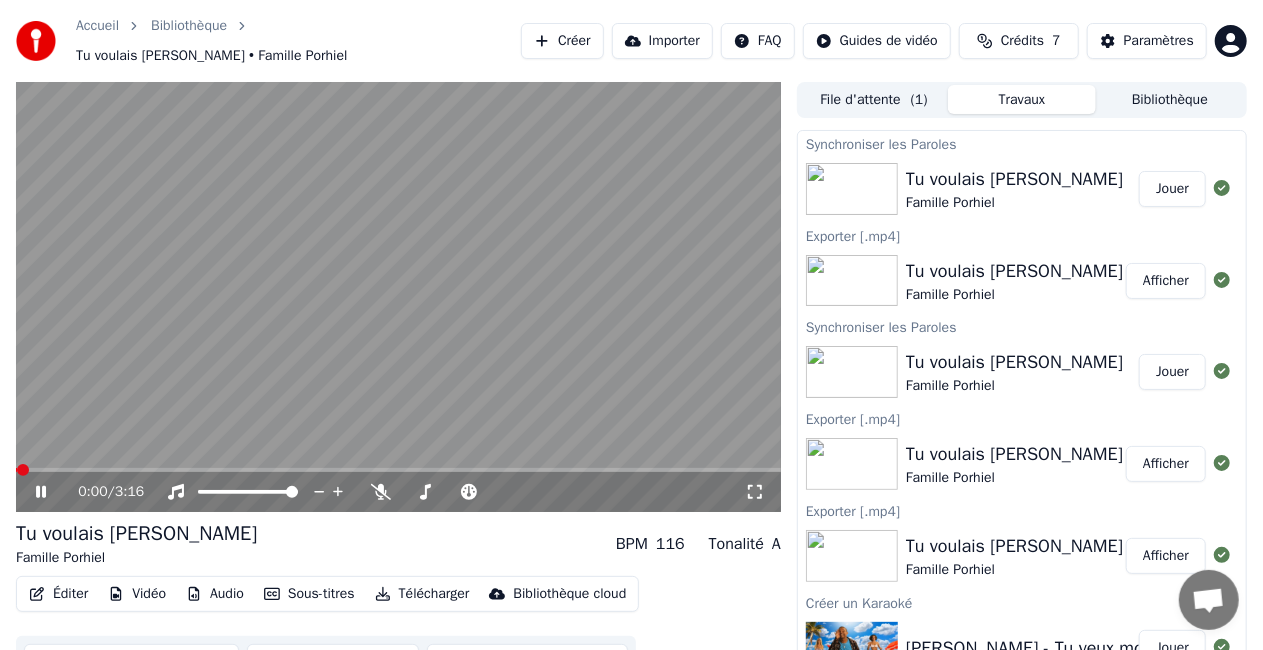 click 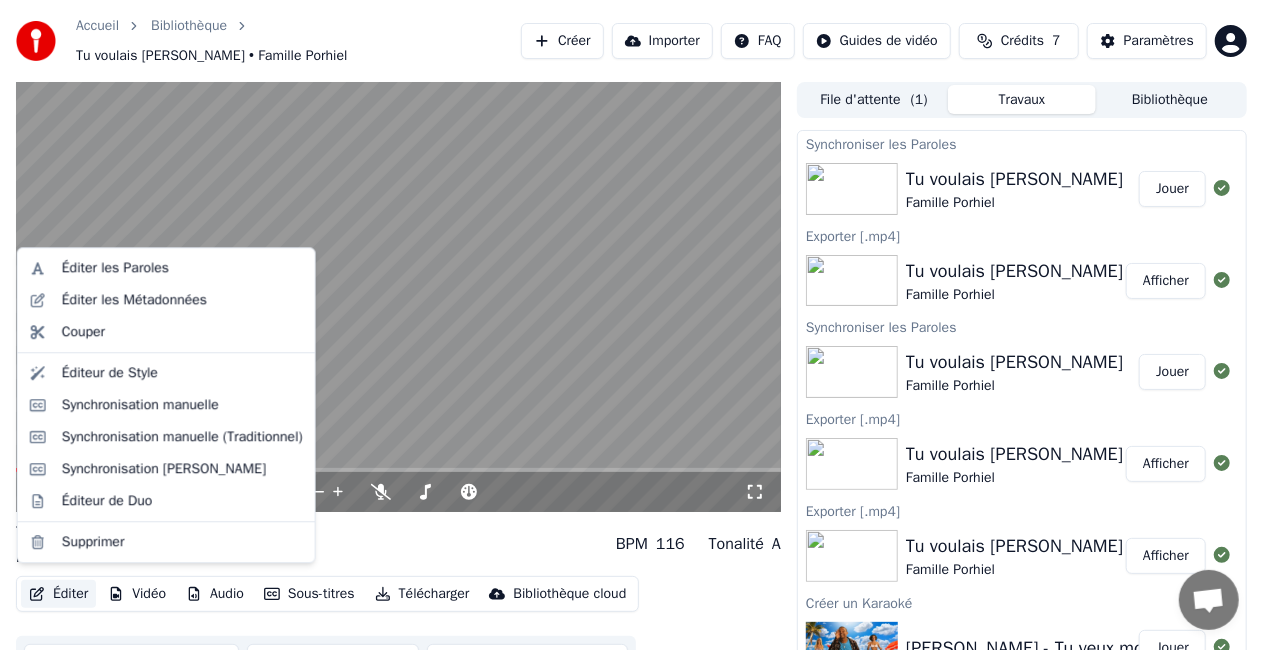 click on "Éditer" at bounding box center [58, 594] 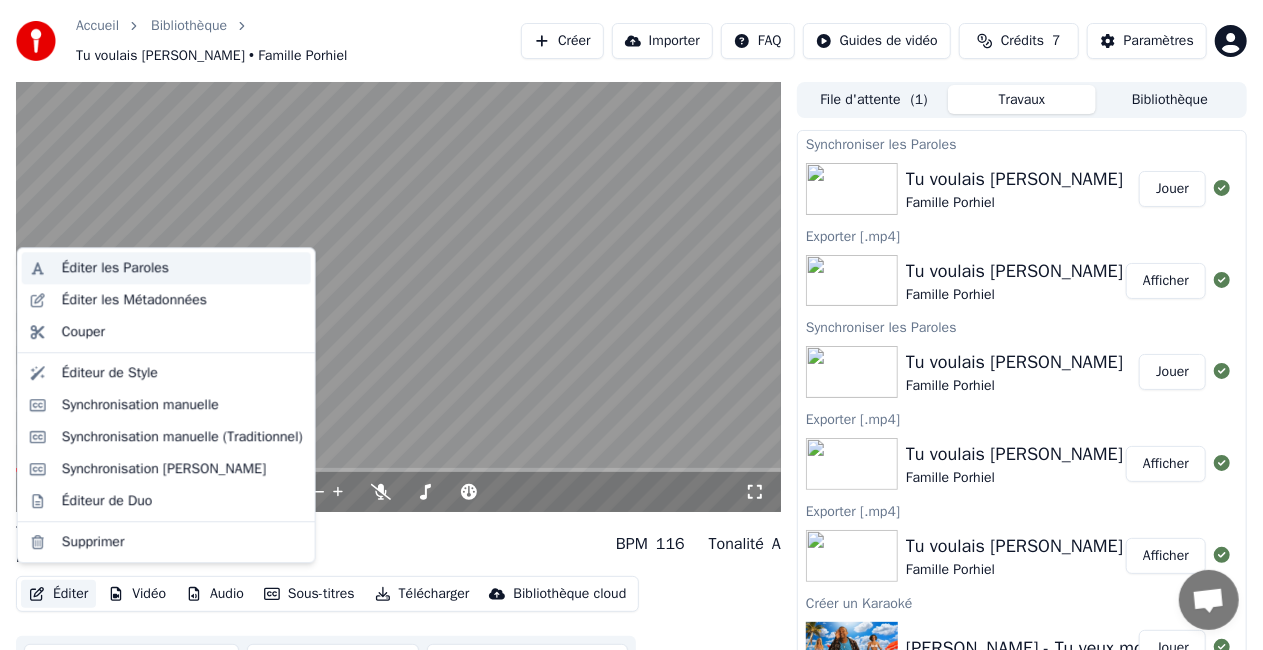 click on "Éditer les Paroles" at bounding box center (115, 268) 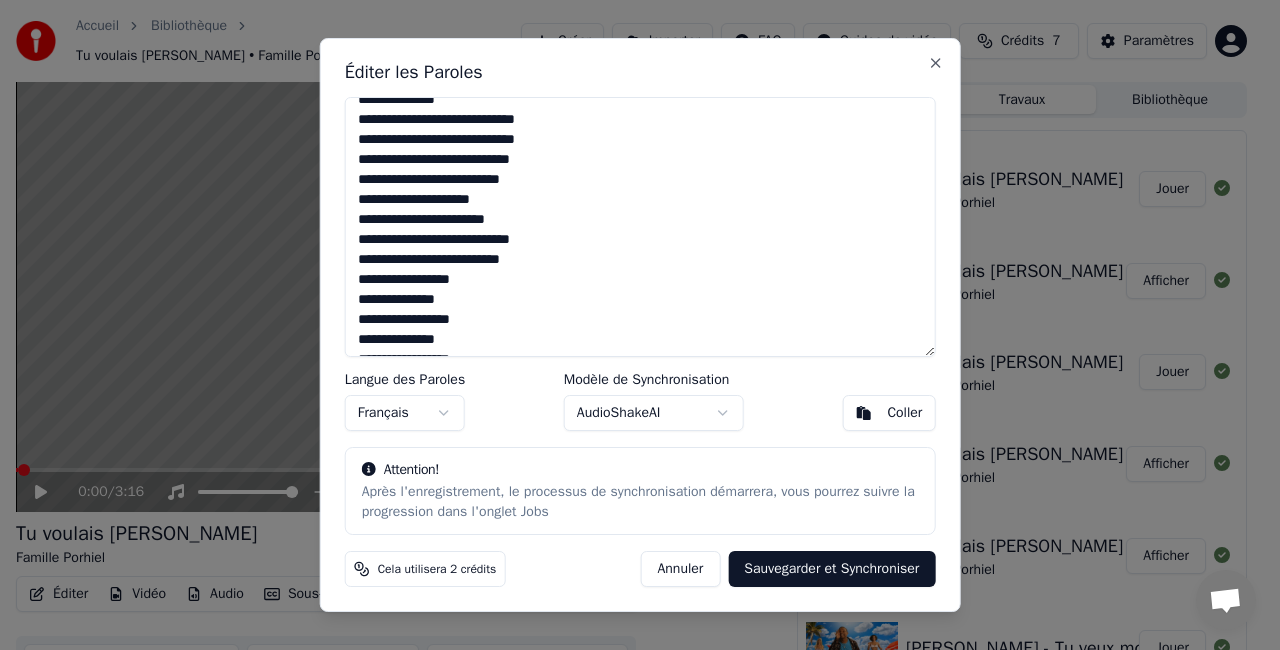 scroll, scrollTop: 600, scrollLeft: 0, axis: vertical 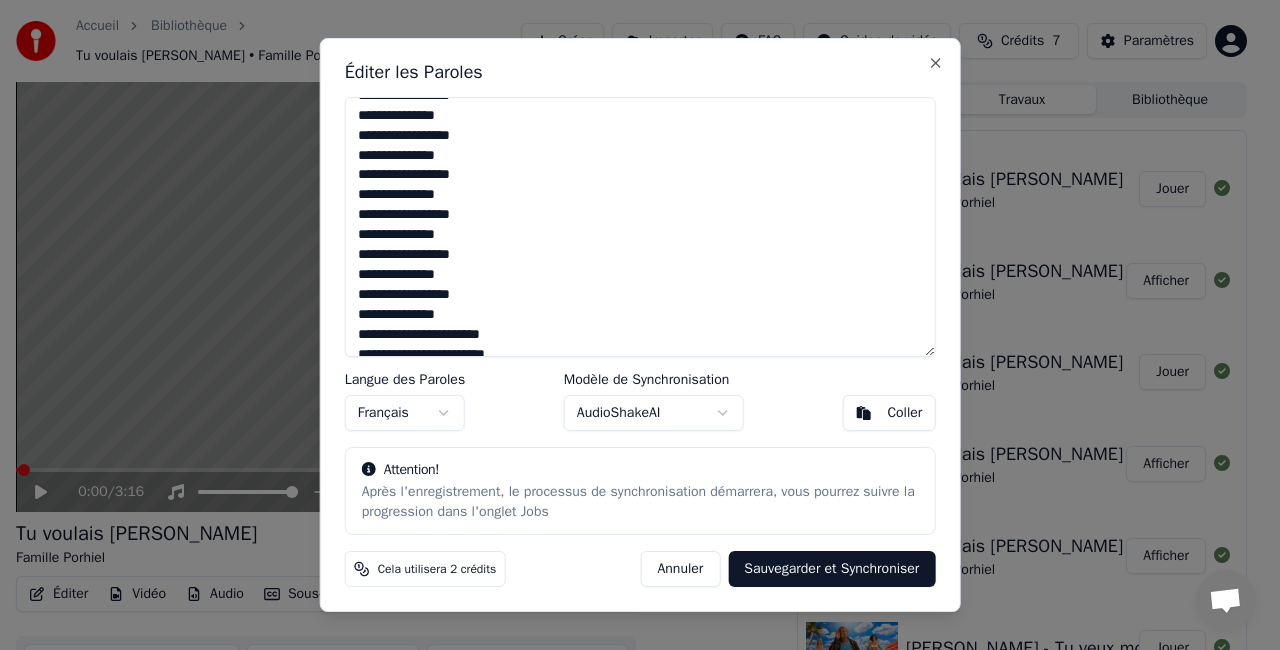 click on "Sauvegarder et Synchroniser" at bounding box center [831, 569] 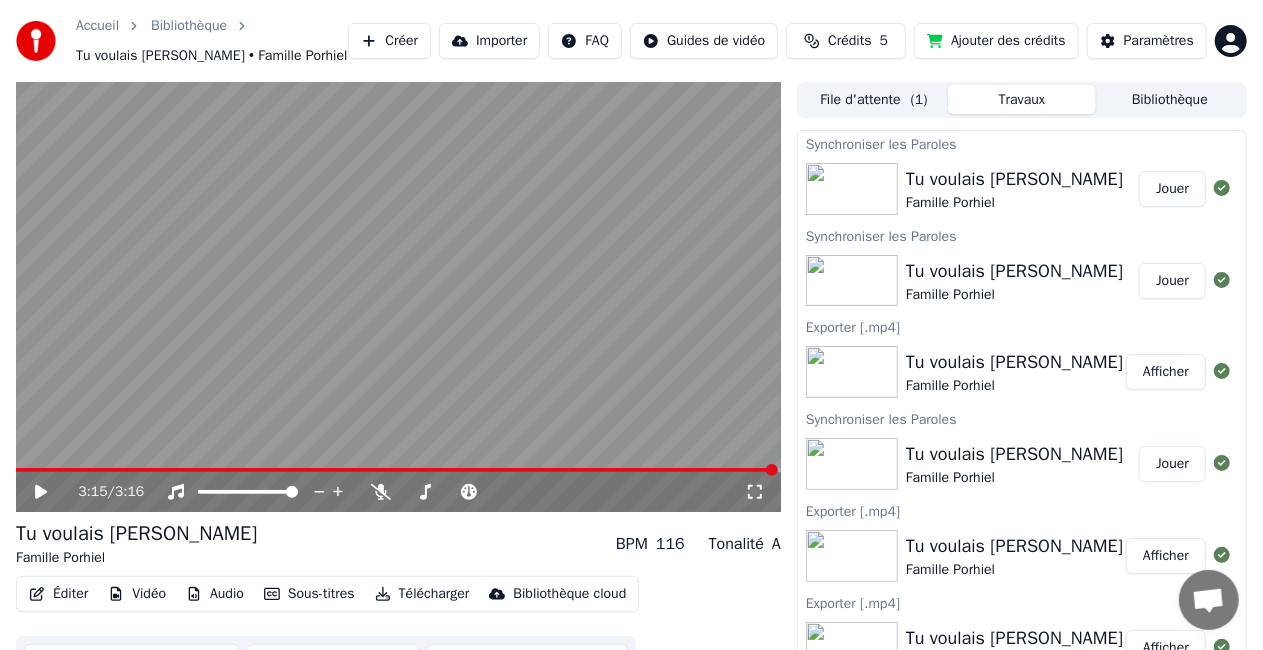 click 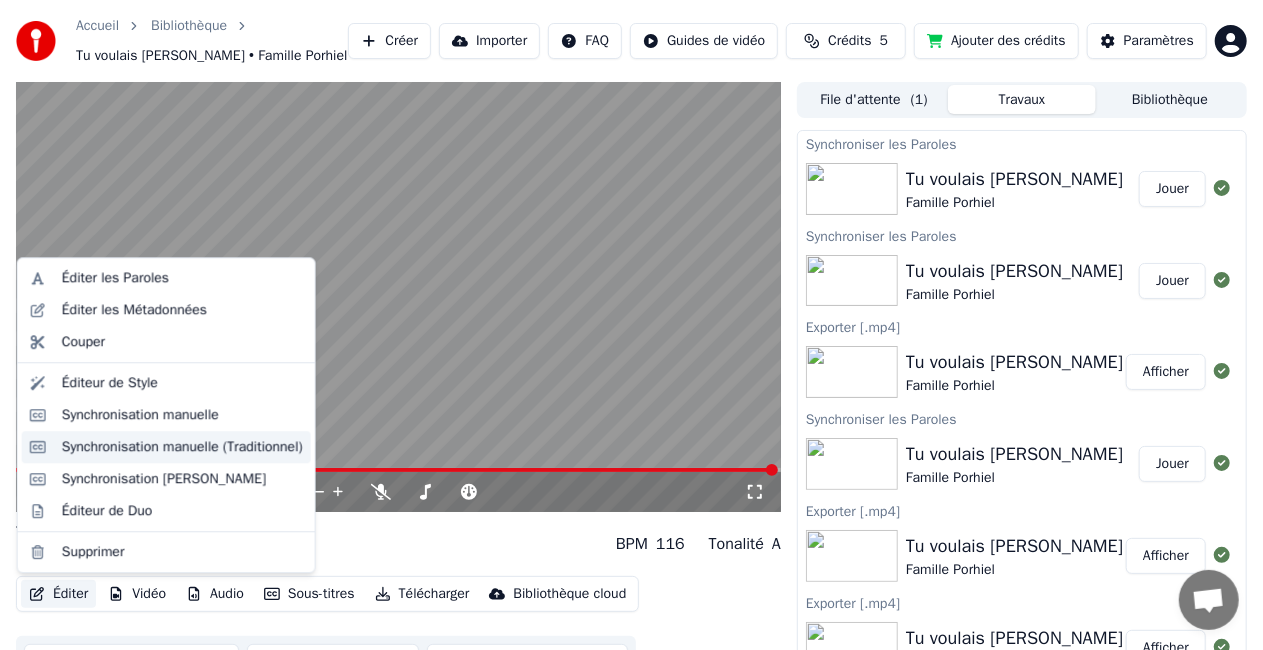 click on "Synchronisation manuelle (Traditionnel)" at bounding box center (182, 447) 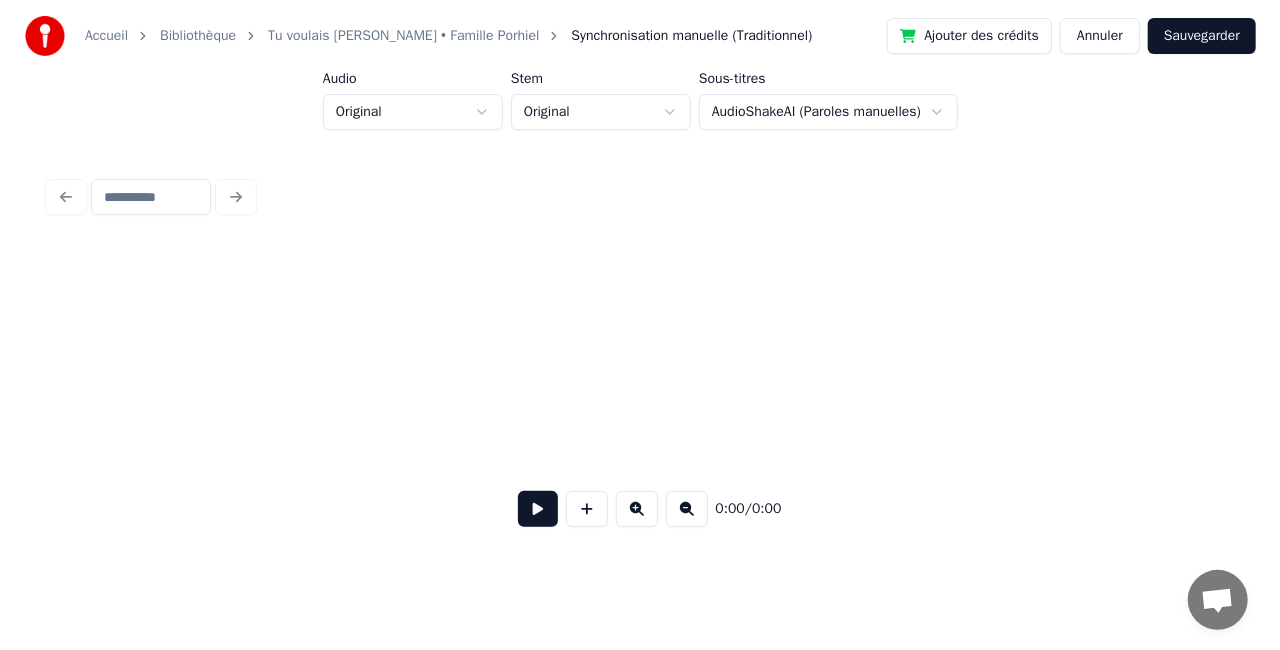 scroll, scrollTop: 0, scrollLeft: 1691, axis: horizontal 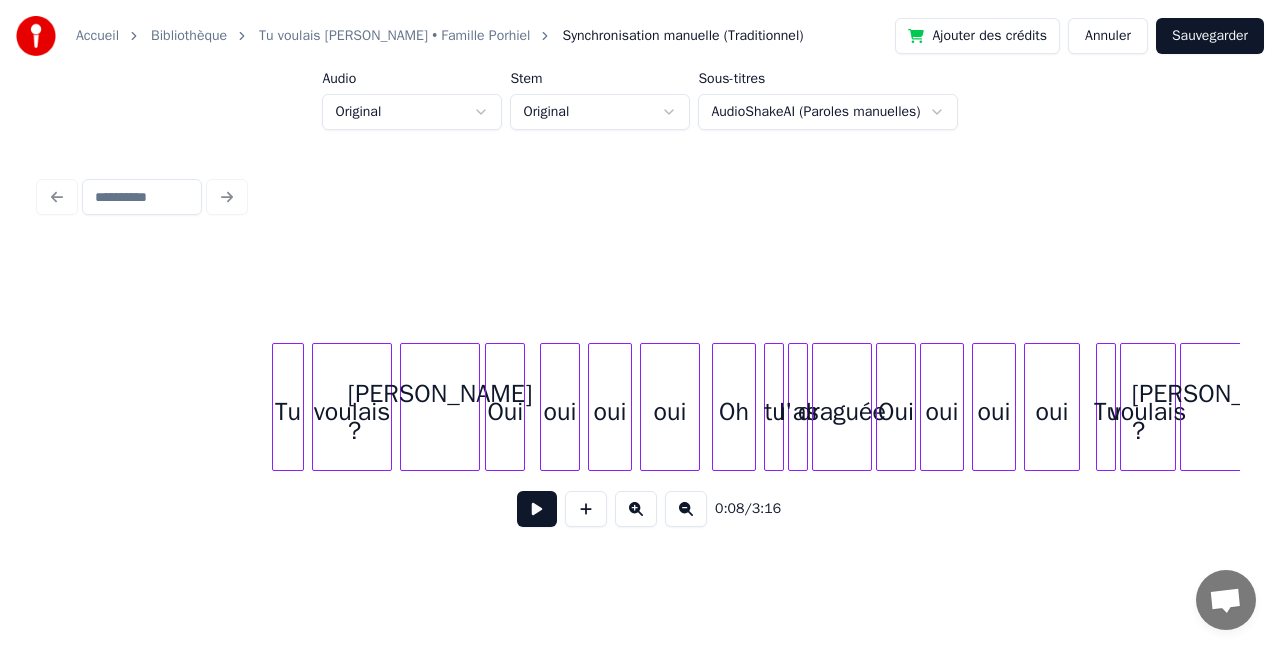 click on "Oui" at bounding box center [505, 412] 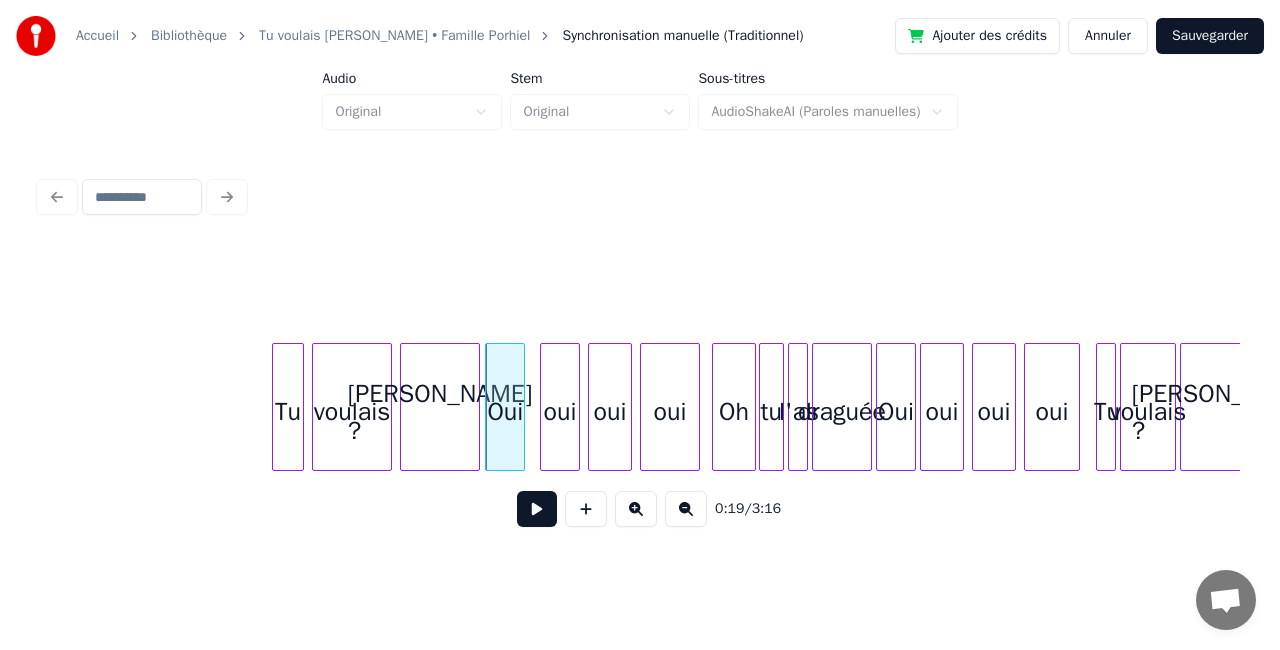 click at bounding box center [763, 407] 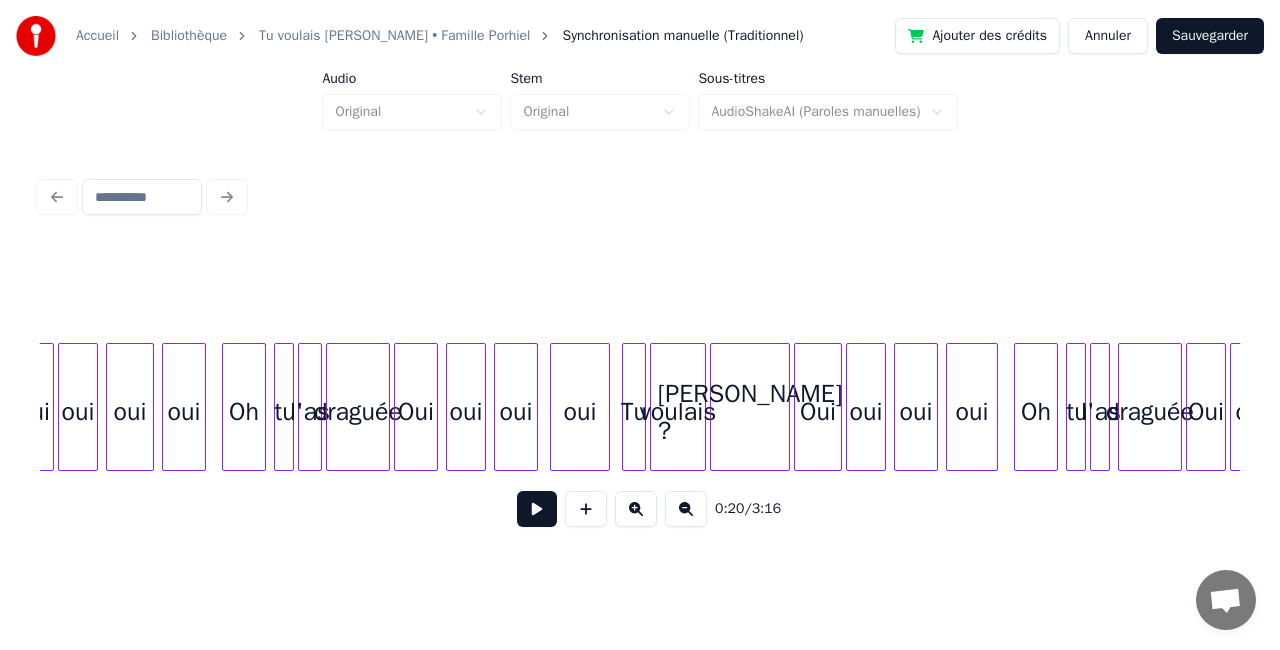 scroll, scrollTop: 0, scrollLeft: 4808, axis: horizontal 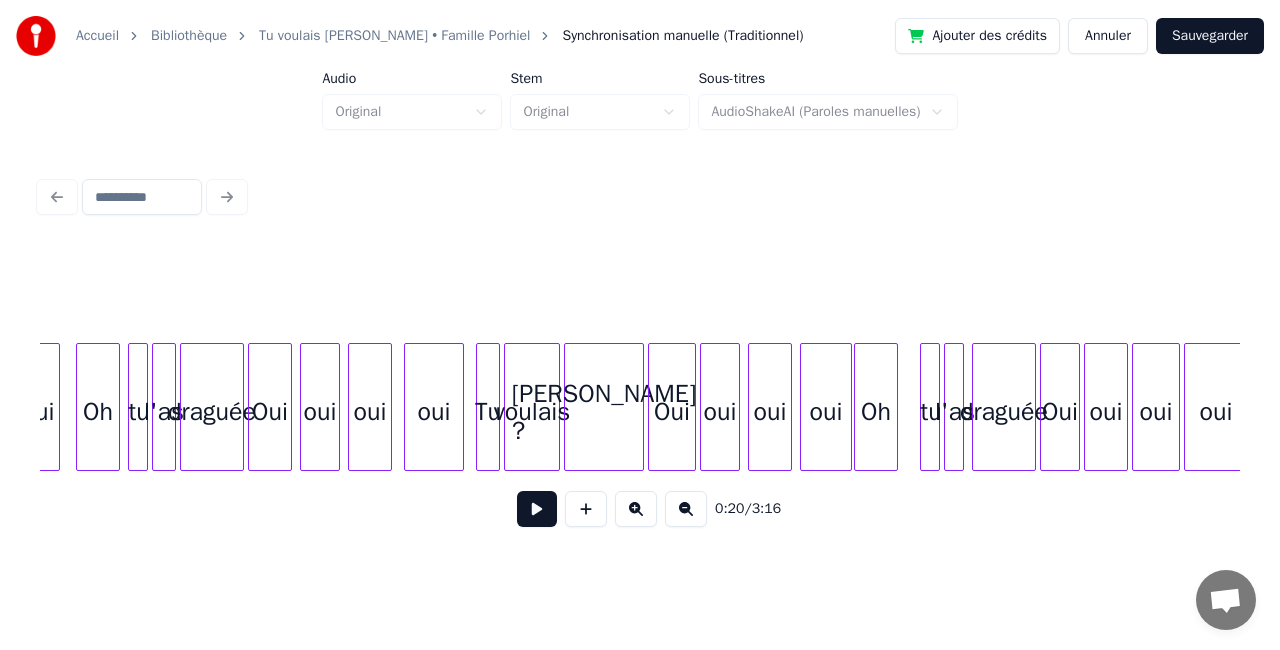 click on "Oh" at bounding box center (876, 412) 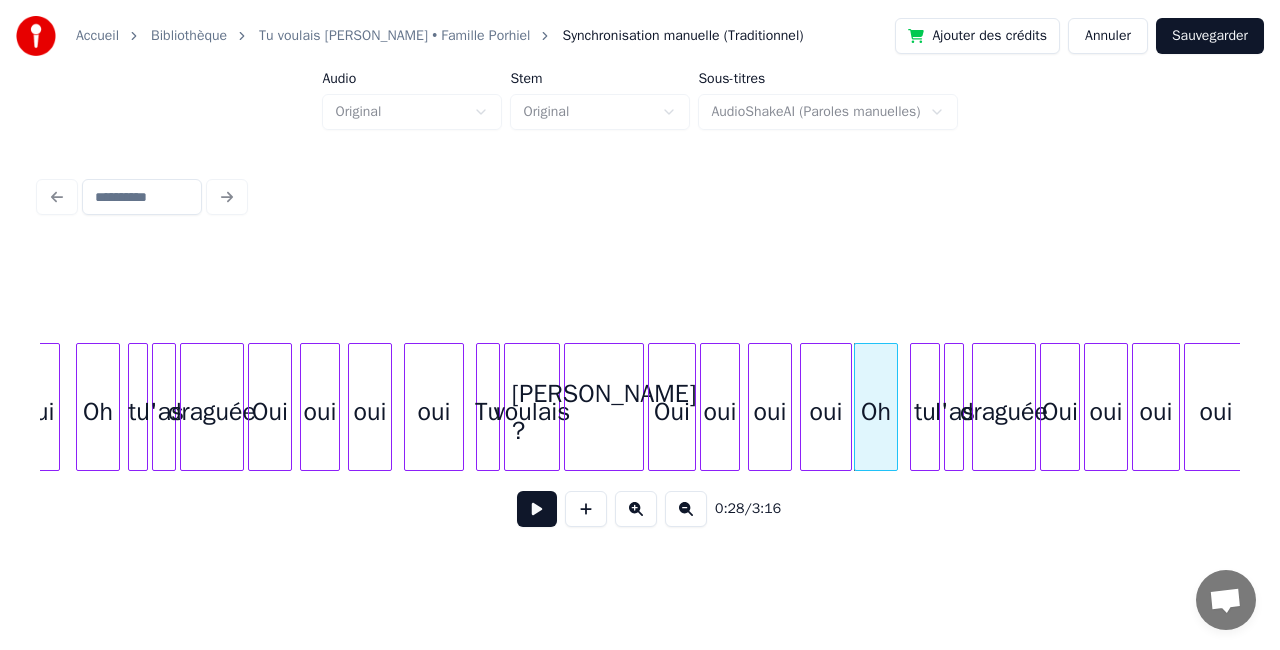 click at bounding box center [914, 407] 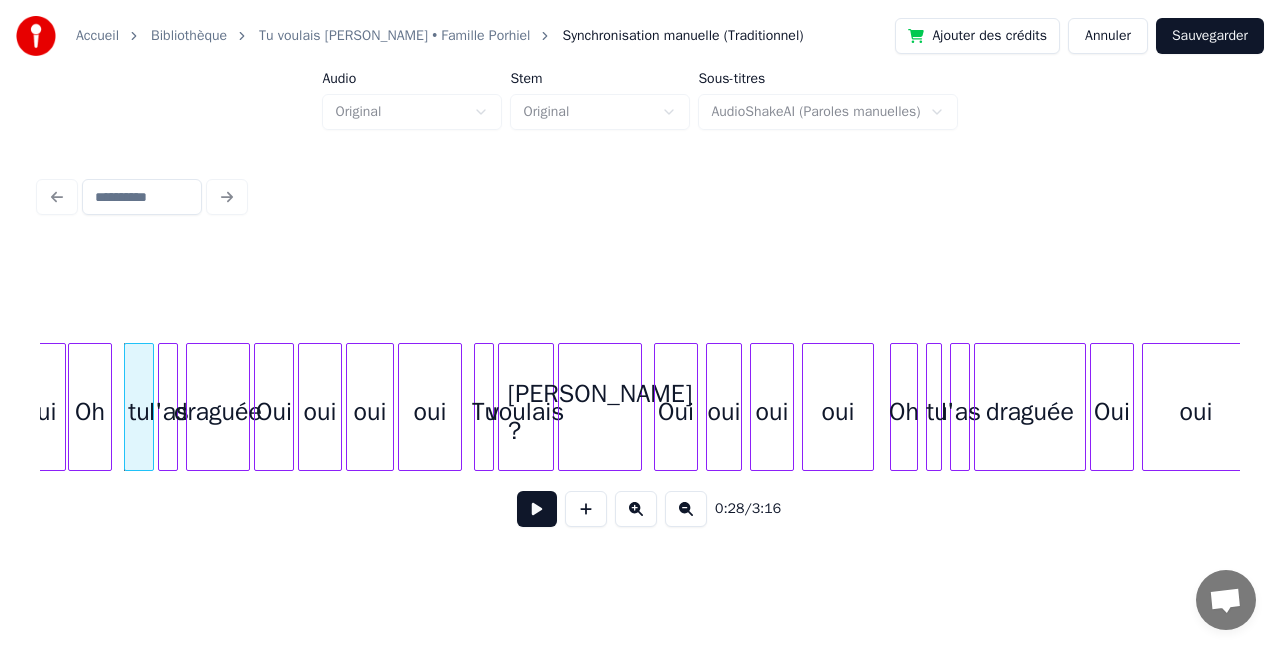 scroll, scrollTop: 0, scrollLeft: 5608, axis: horizontal 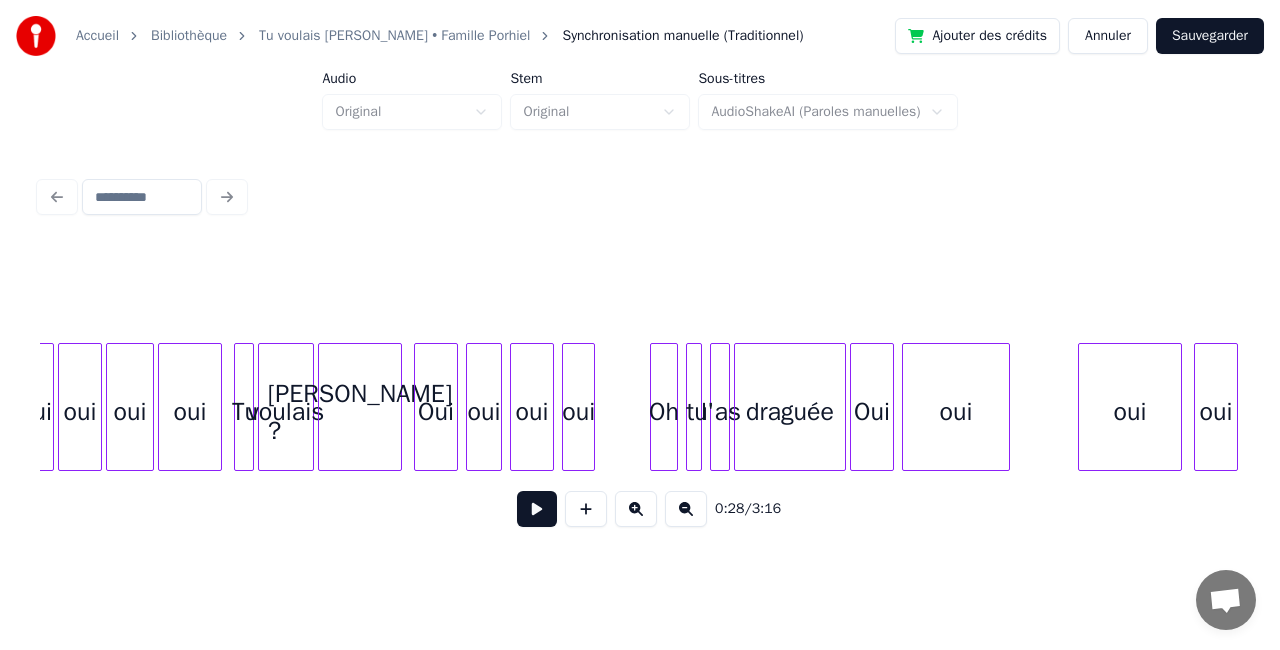 click at bounding box center [591, 407] 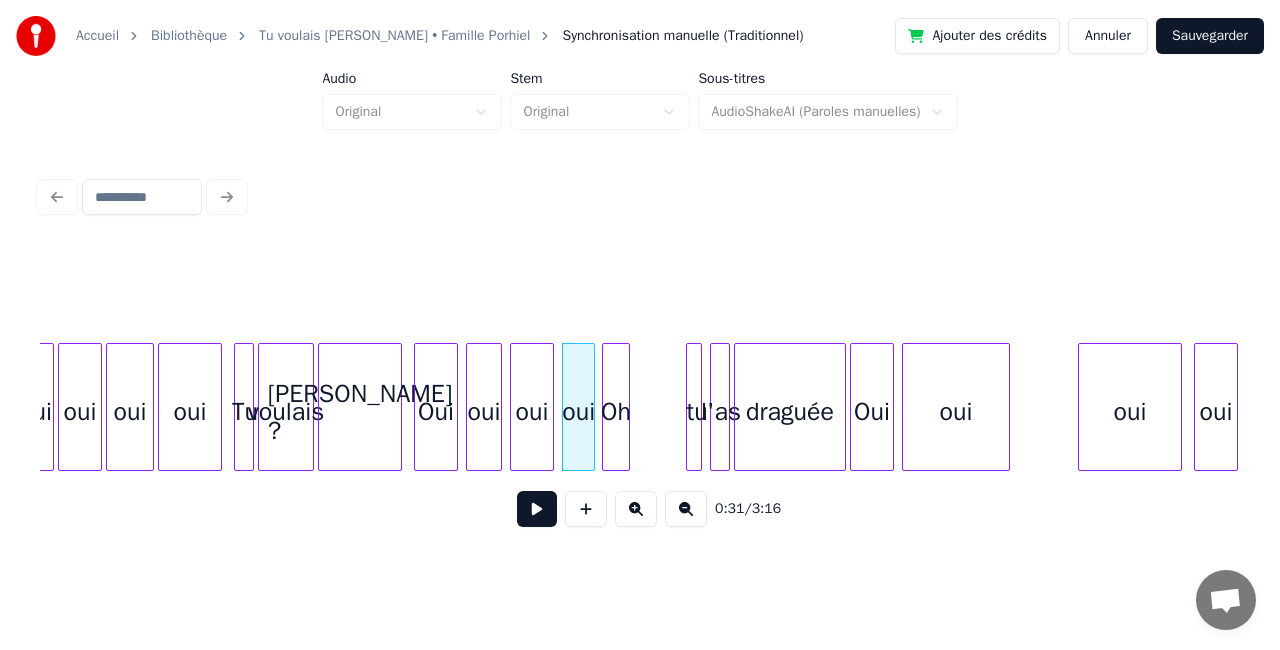 click on "Oh" at bounding box center (616, 412) 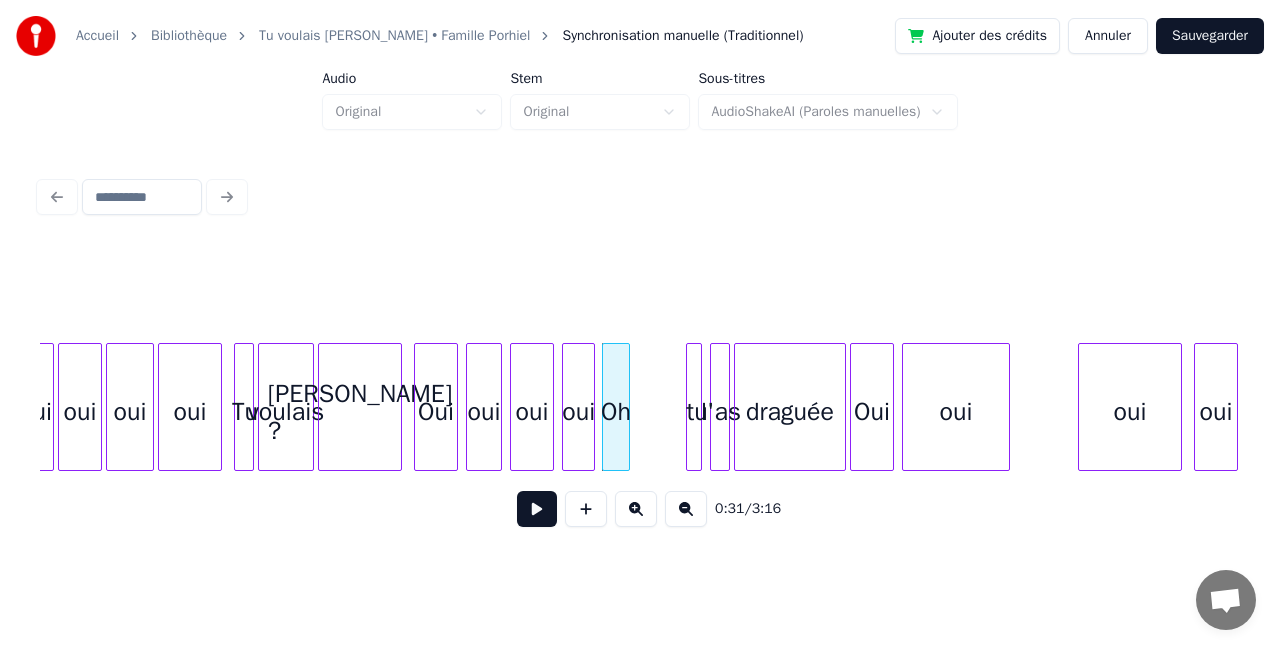 click on "[PERSON_NAME] ?" at bounding box center (360, 412) 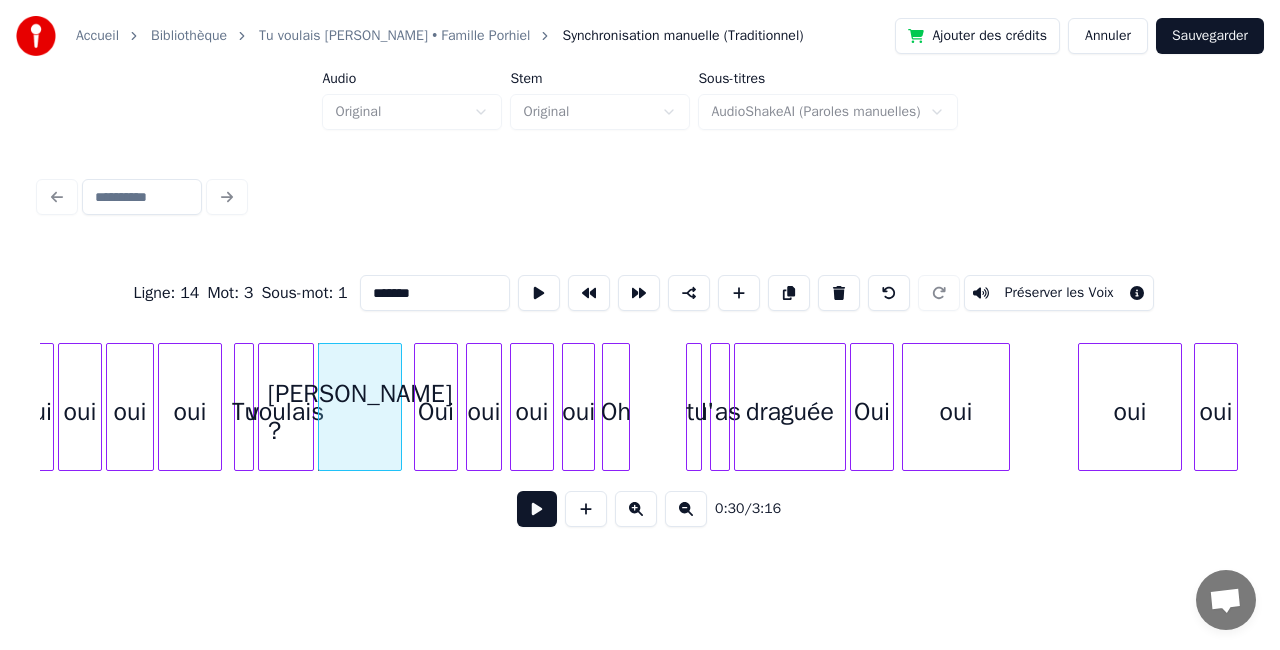 click at bounding box center [537, 509] 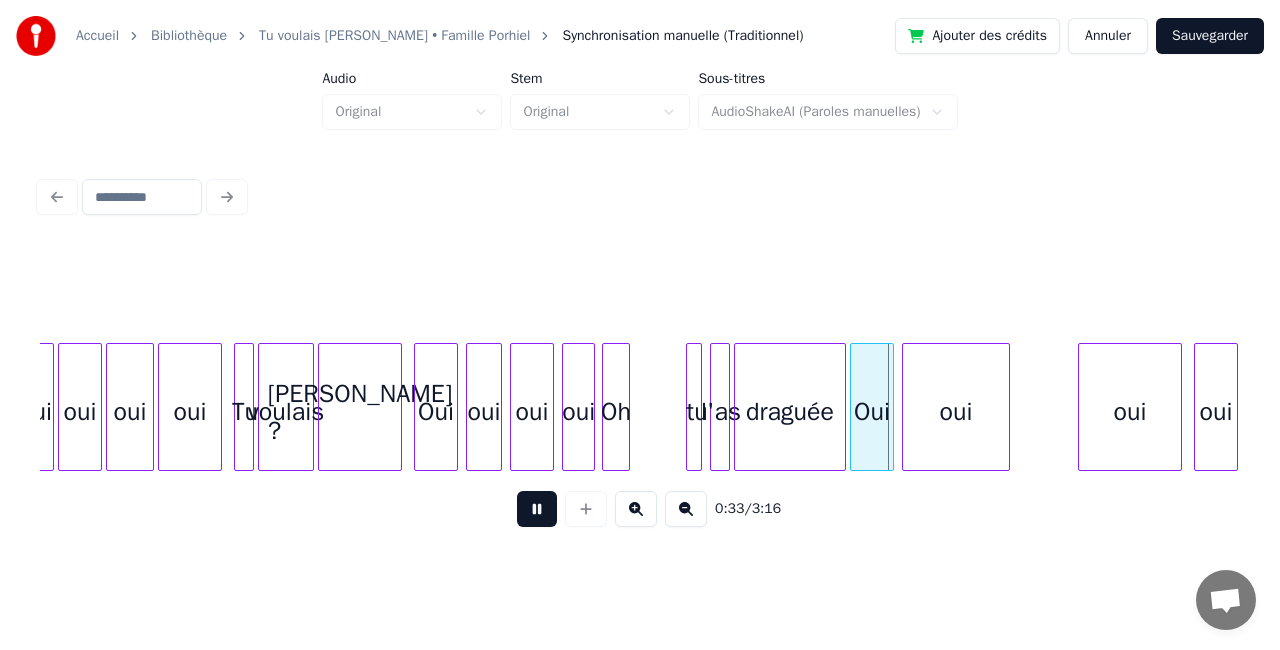 click at bounding box center (537, 509) 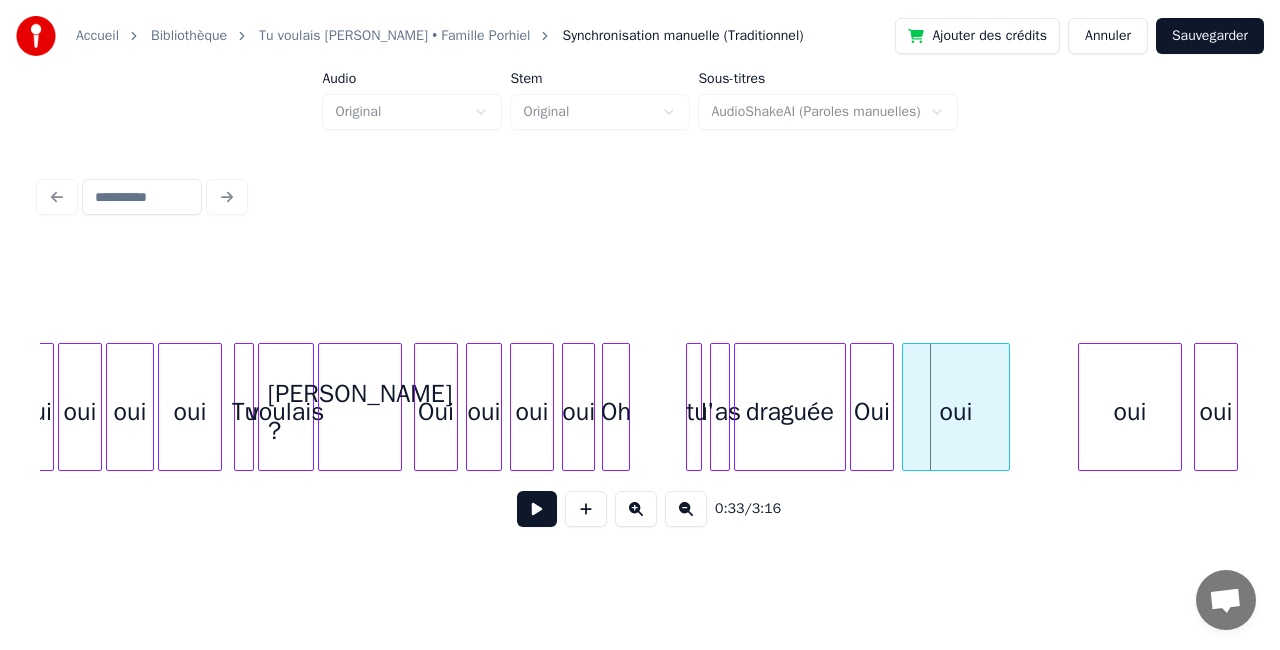 click on "Tu" at bounding box center (245, 412) 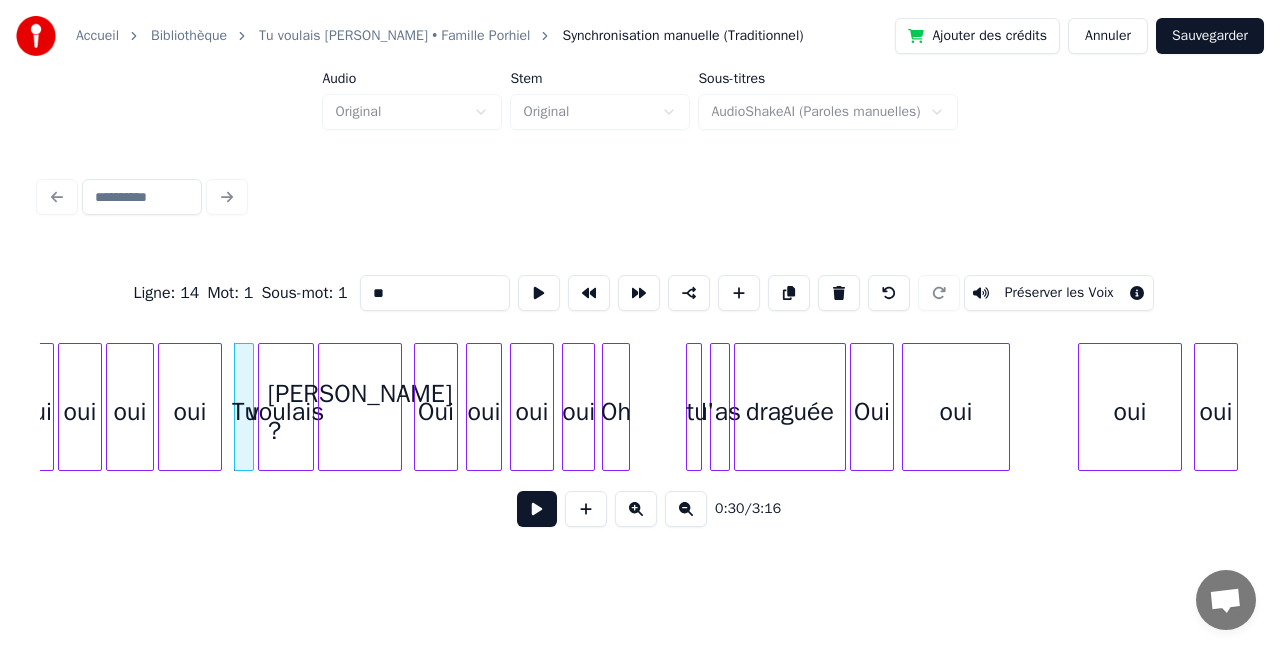 click at bounding box center (537, 509) 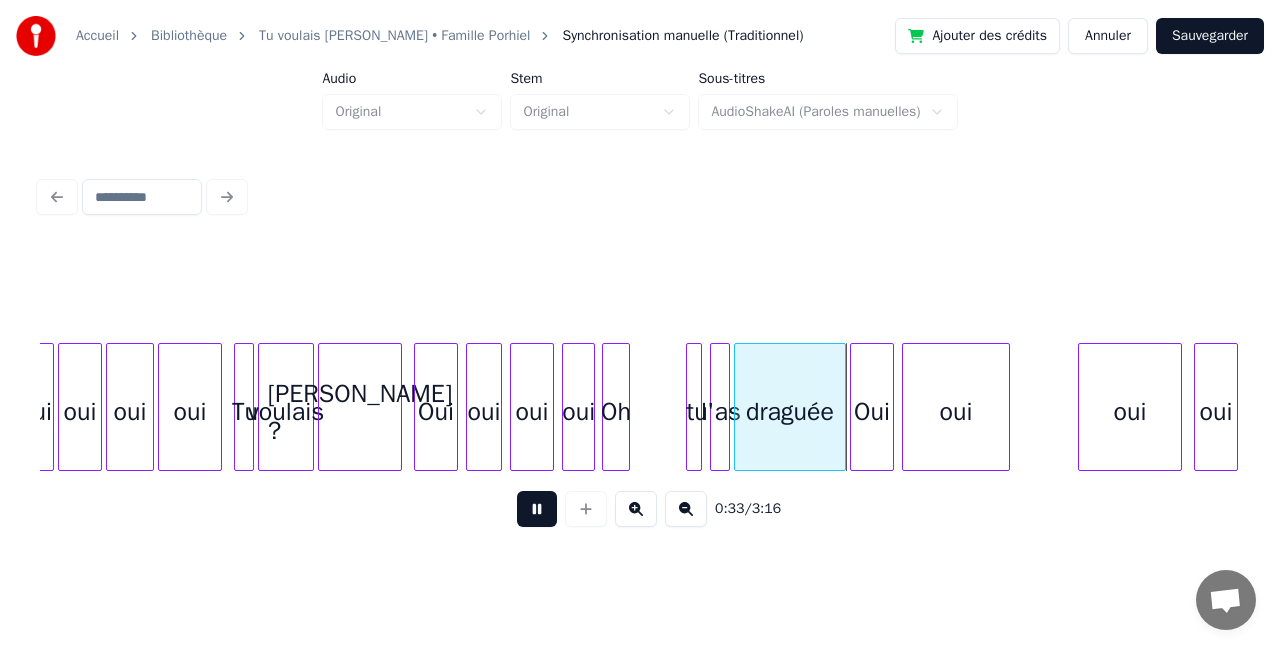 click at bounding box center (537, 509) 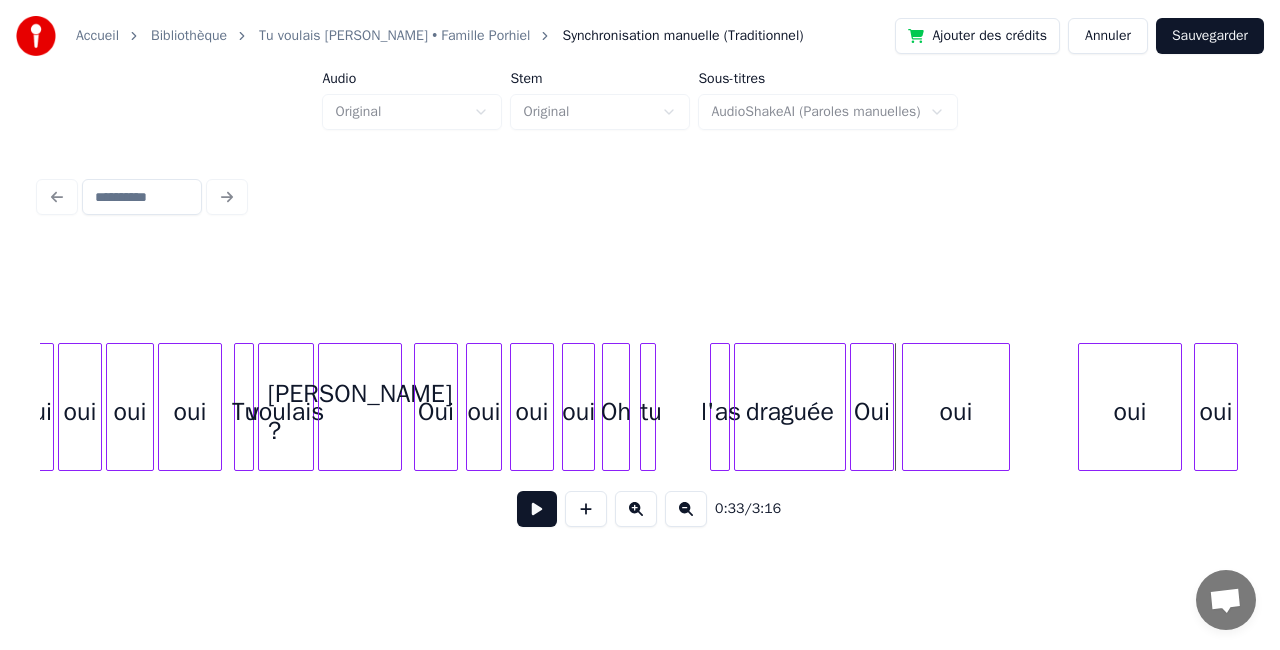 click on "tu" at bounding box center [651, 412] 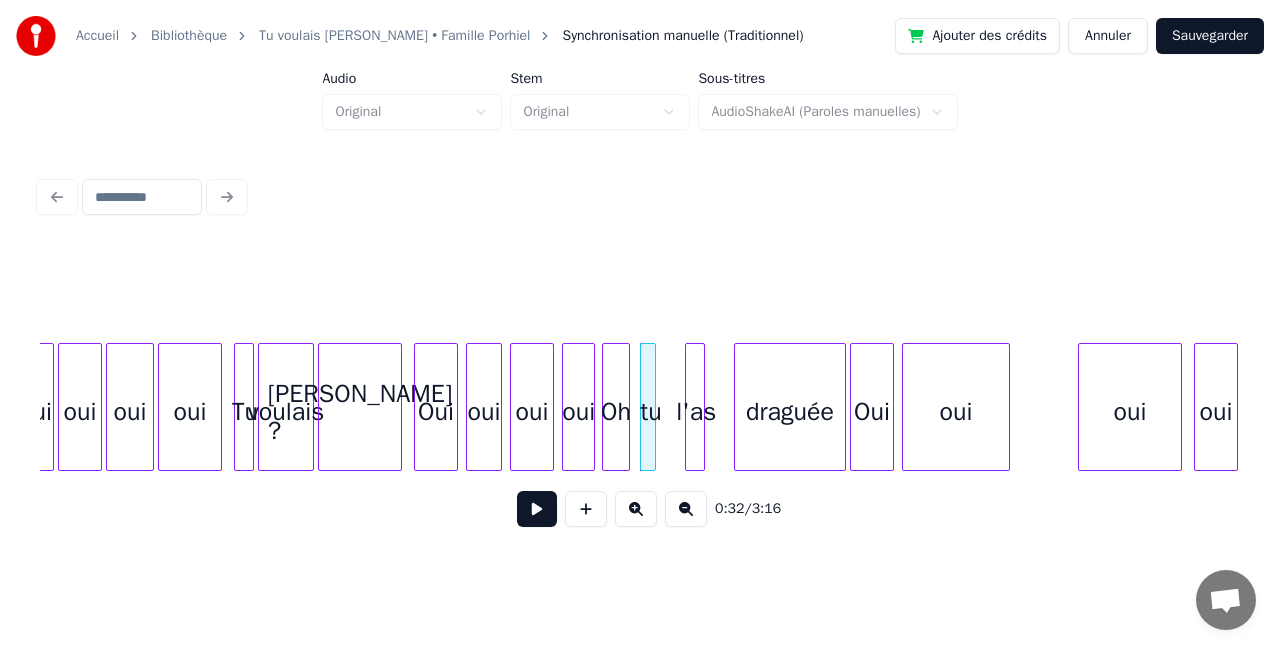 click on "l'as" at bounding box center [696, 412] 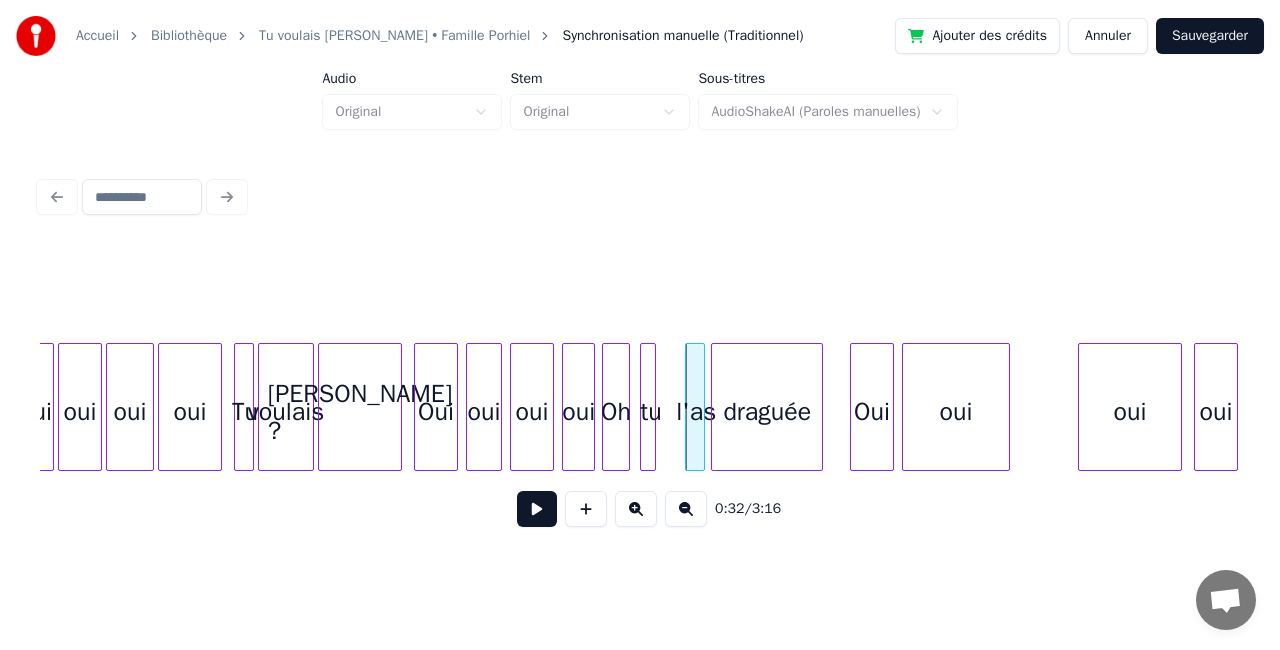 click on "draguée" at bounding box center (767, 412) 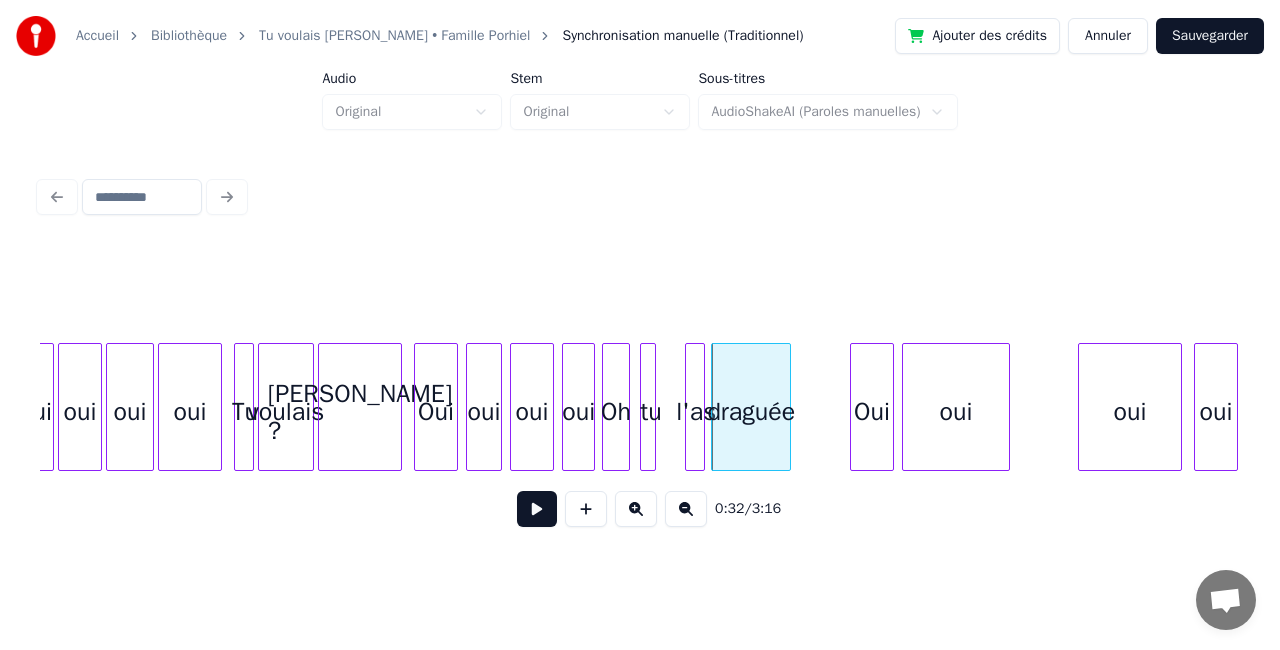 click at bounding box center (787, 407) 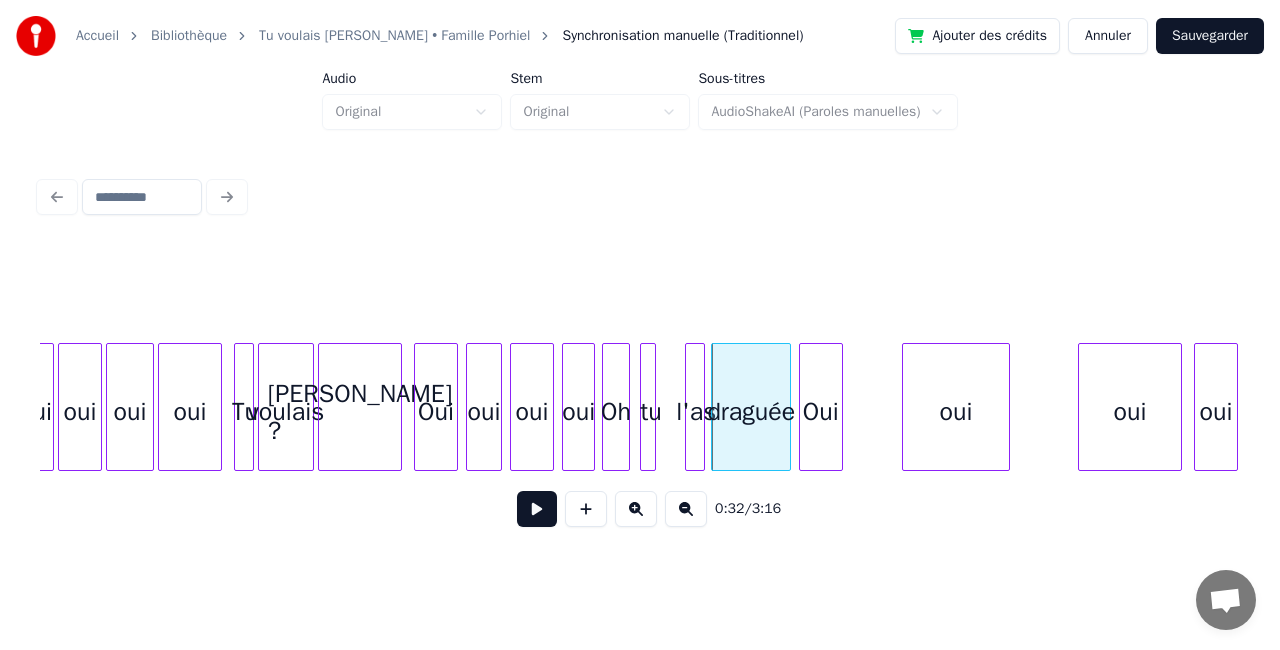 click on "Oui" at bounding box center (821, 412) 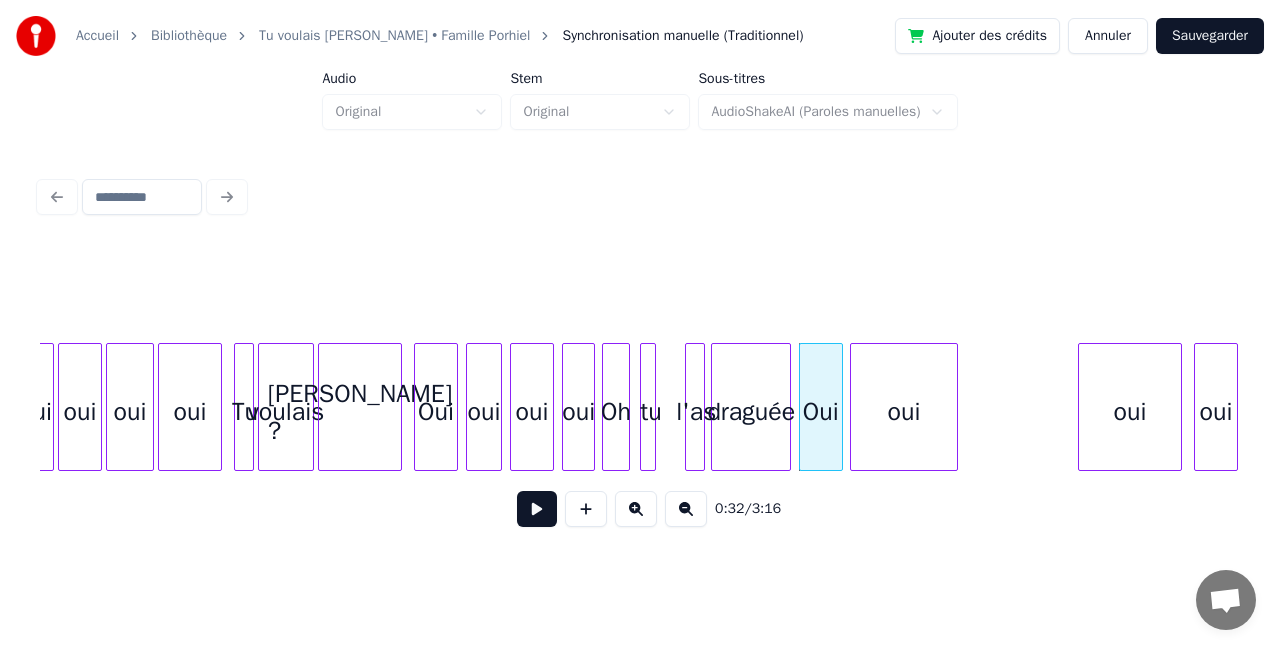 click on "oui" at bounding box center [904, 412] 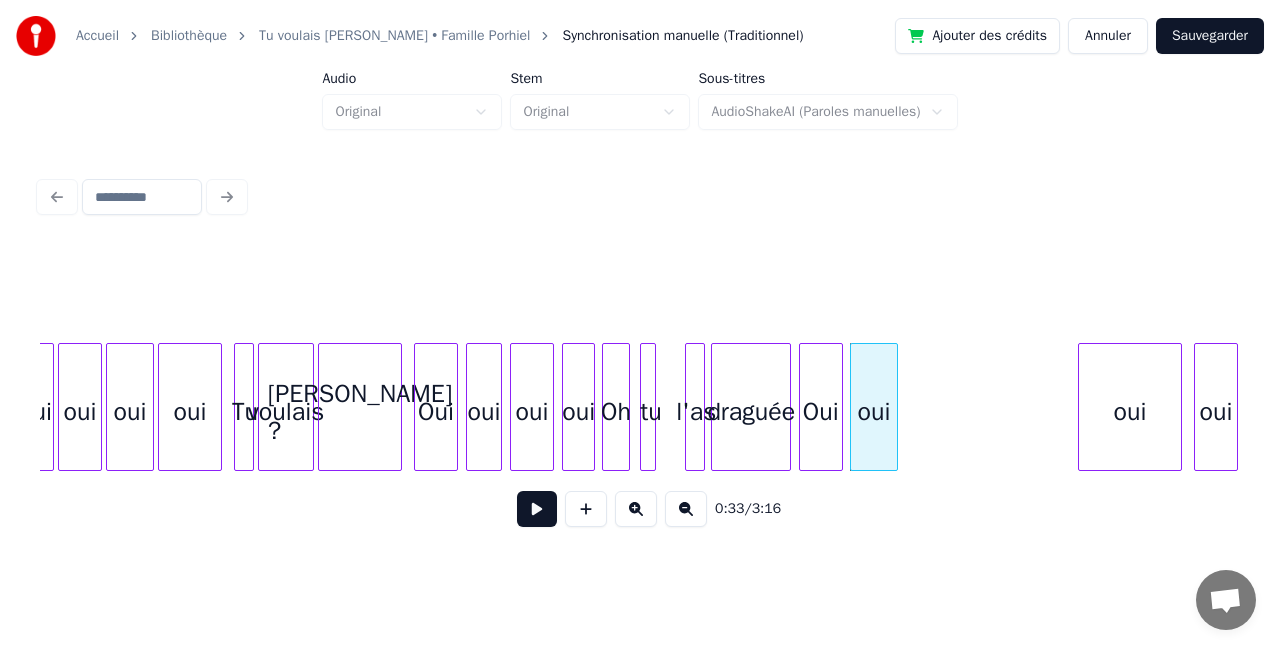 click at bounding box center [894, 407] 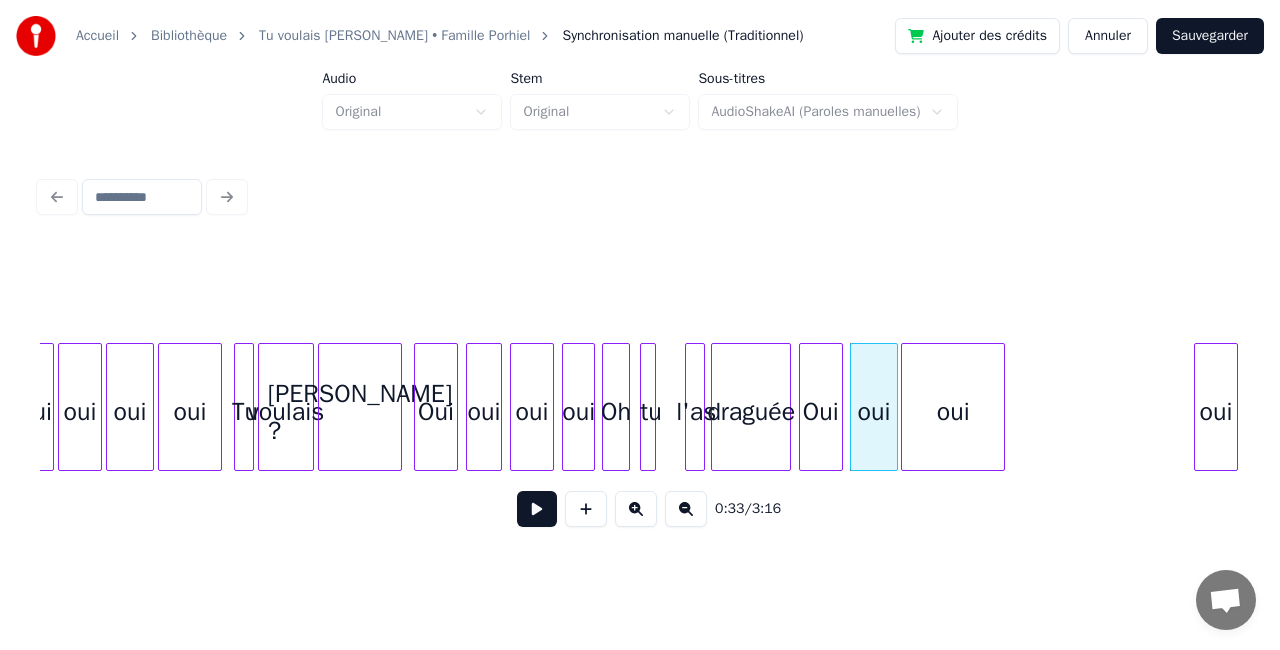 click on "oui" at bounding box center (953, 412) 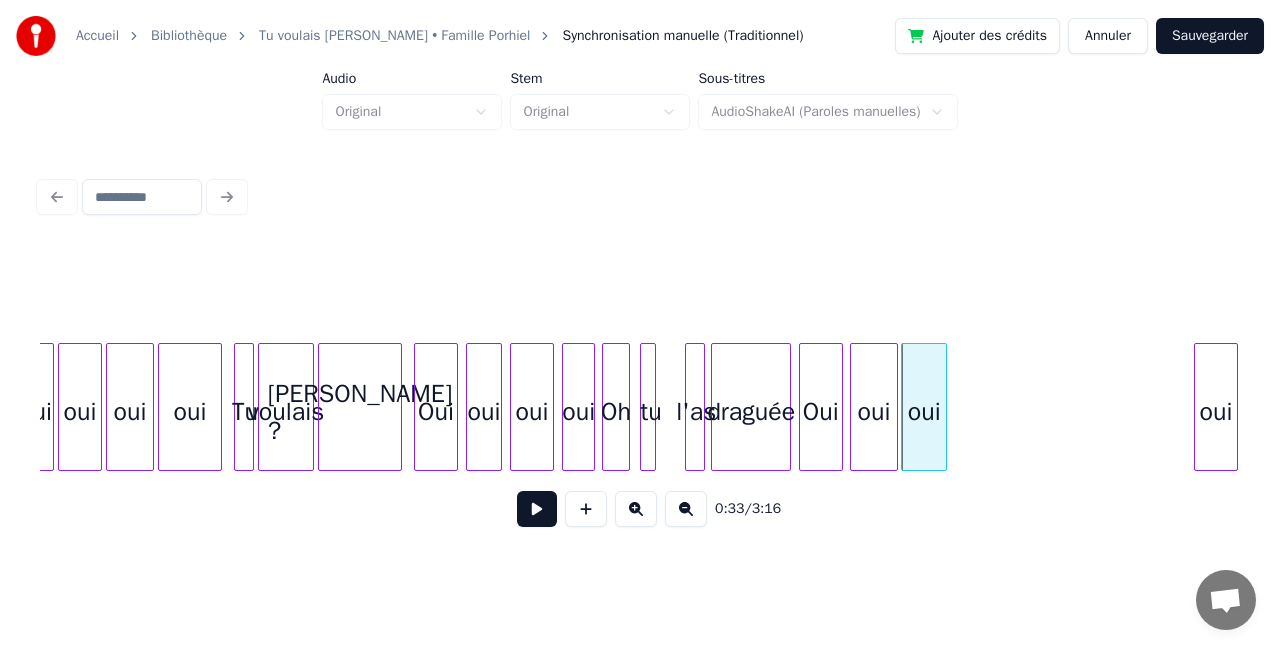 click at bounding box center [943, 407] 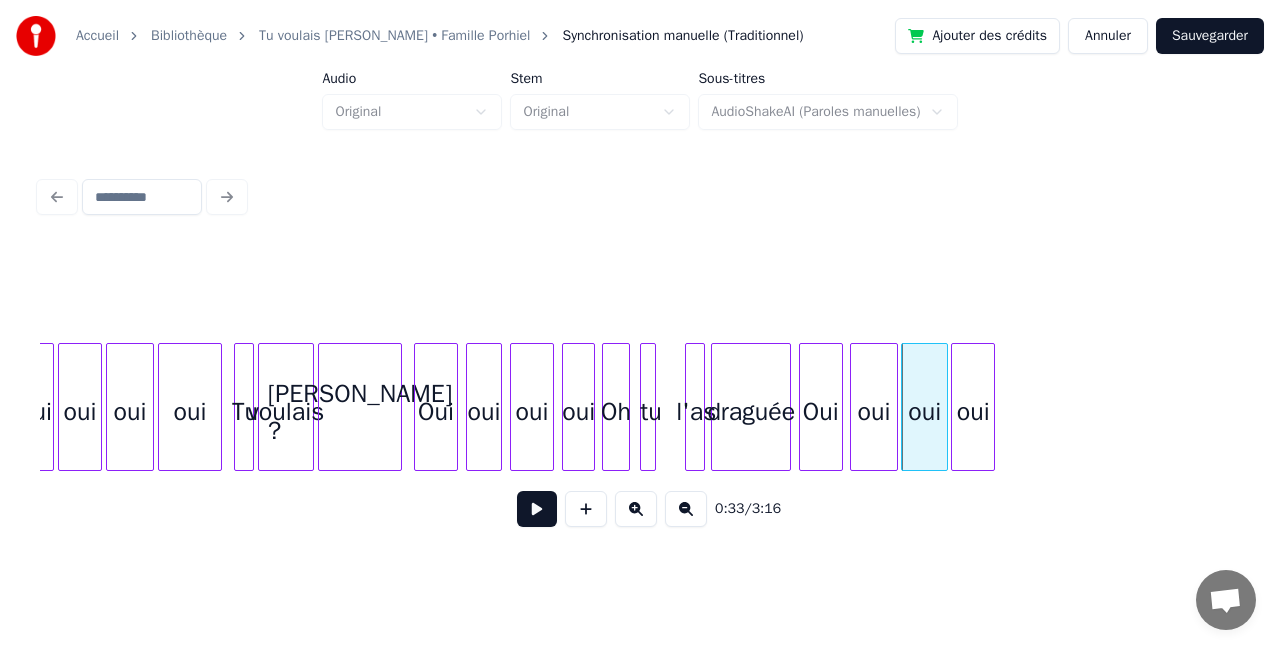 click on "oui" at bounding box center (973, 412) 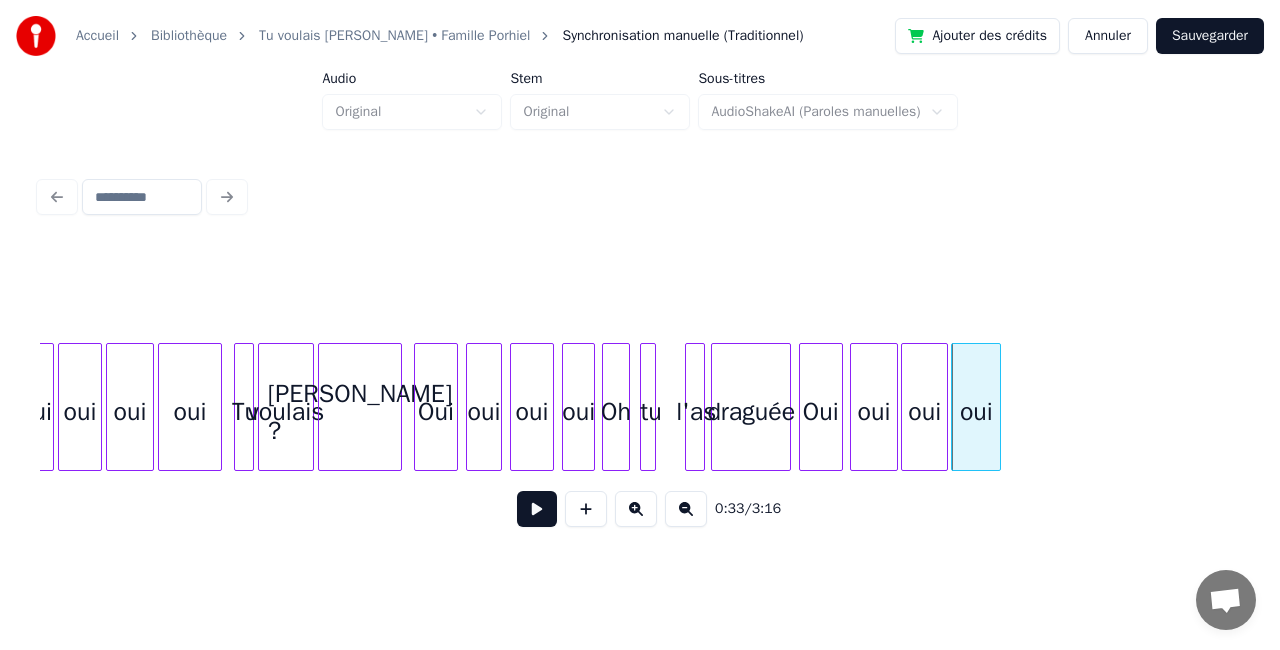 click at bounding box center [997, 407] 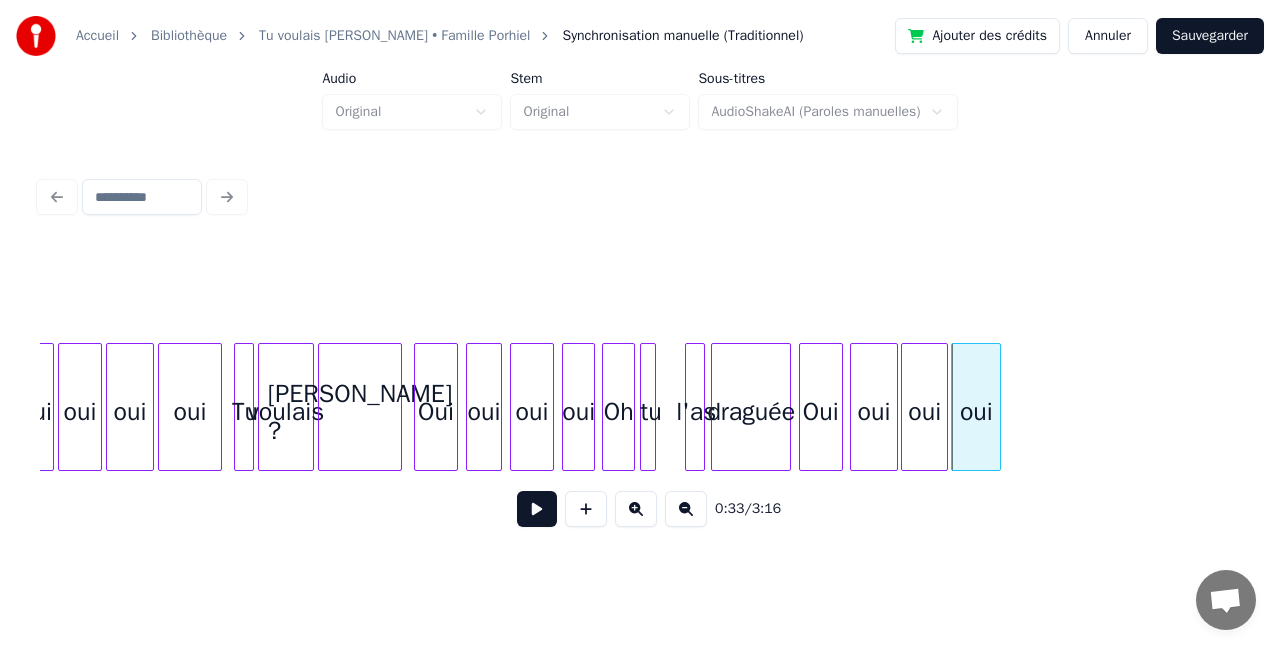 click at bounding box center (631, 407) 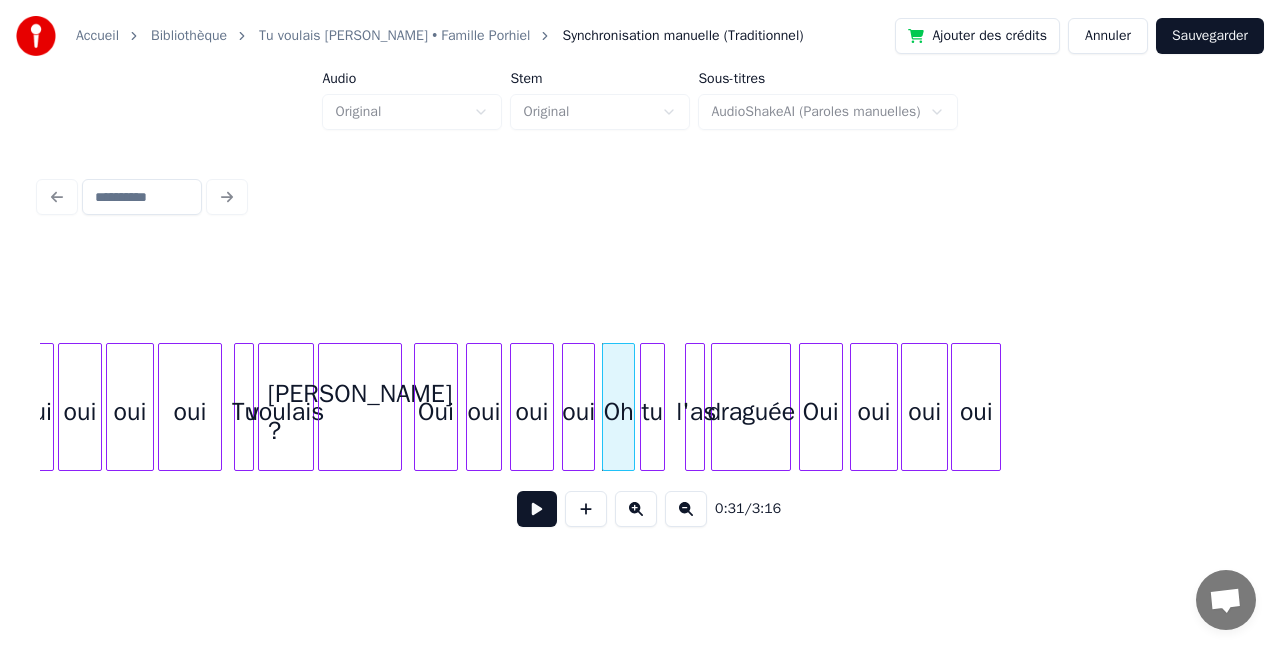 click at bounding box center [661, 407] 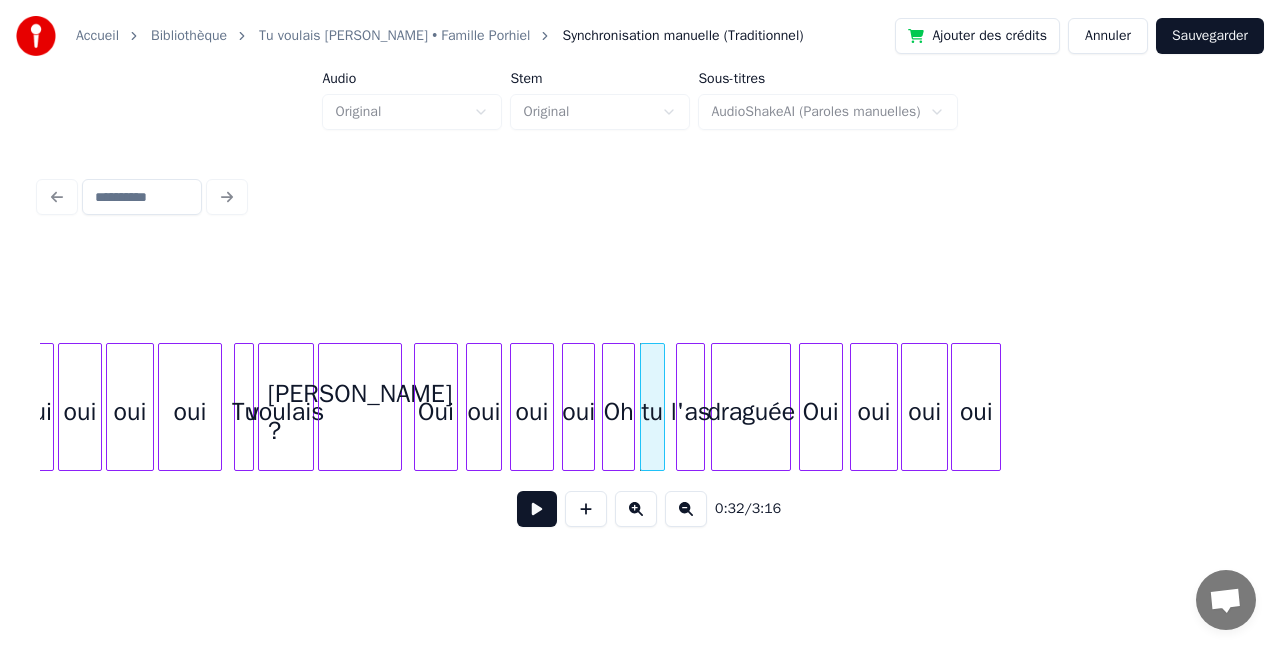 click at bounding box center (680, 407) 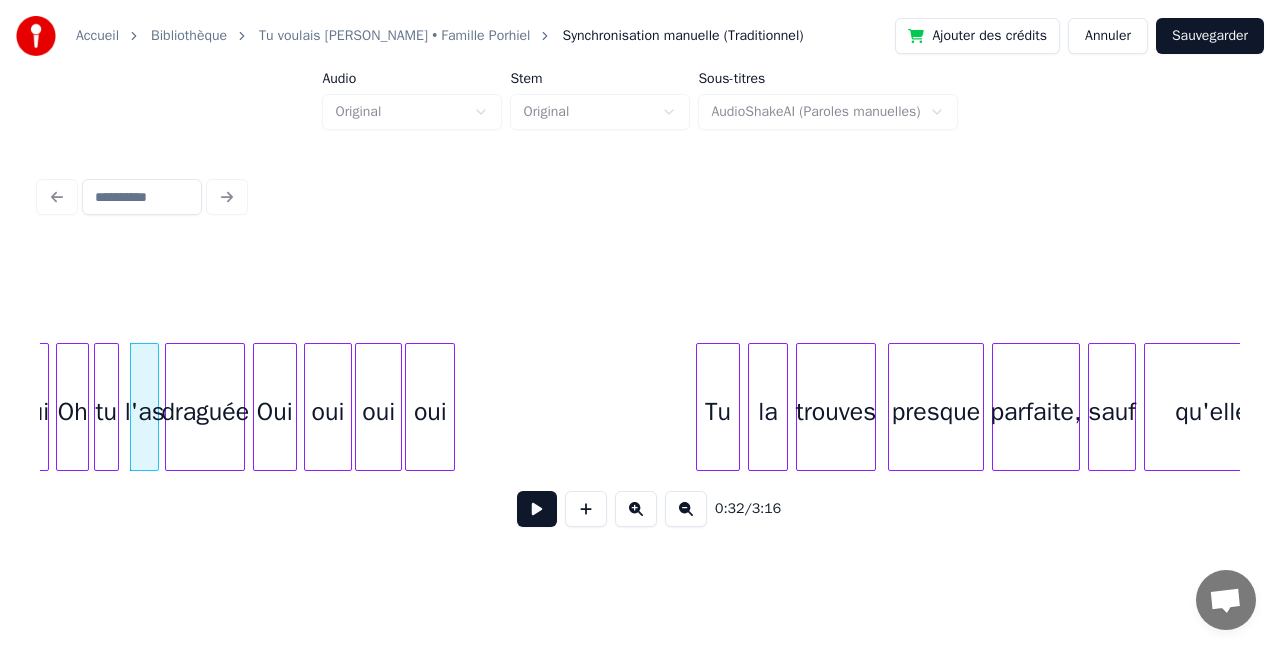 scroll, scrollTop: 0, scrollLeft: 6407, axis: horizontal 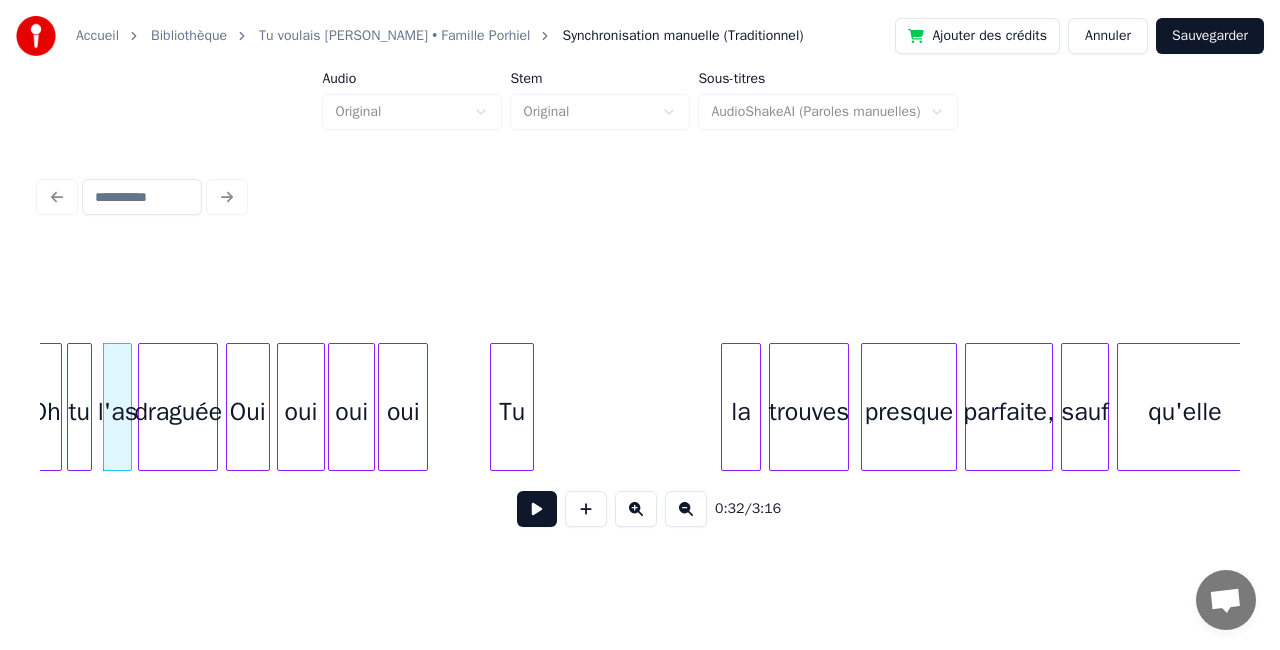 click on "Tu" at bounding box center (512, 412) 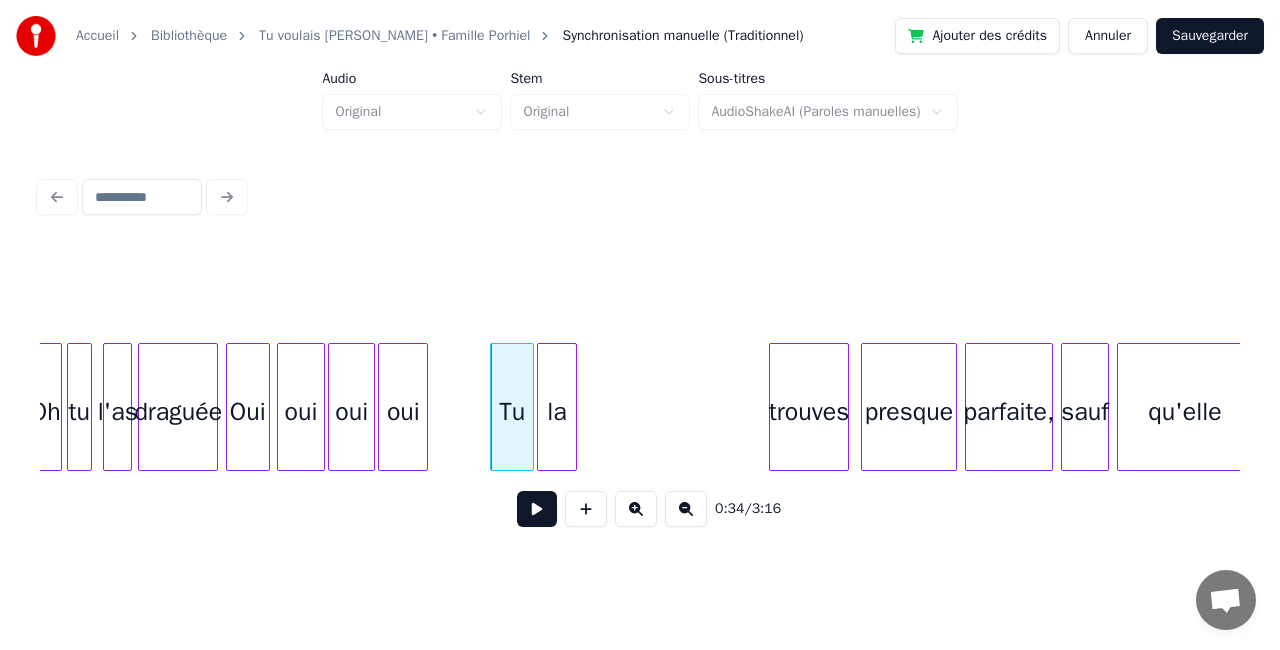 click on "la" at bounding box center [557, 412] 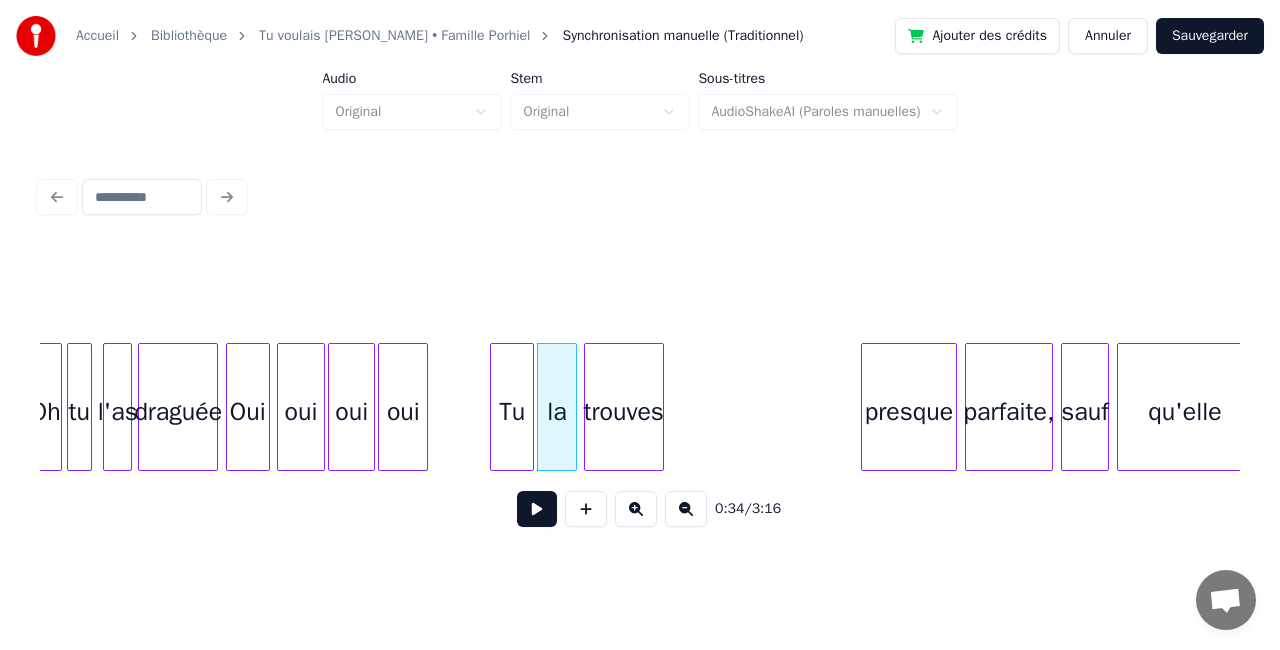 click on "trouves" at bounding box center [624, 412] 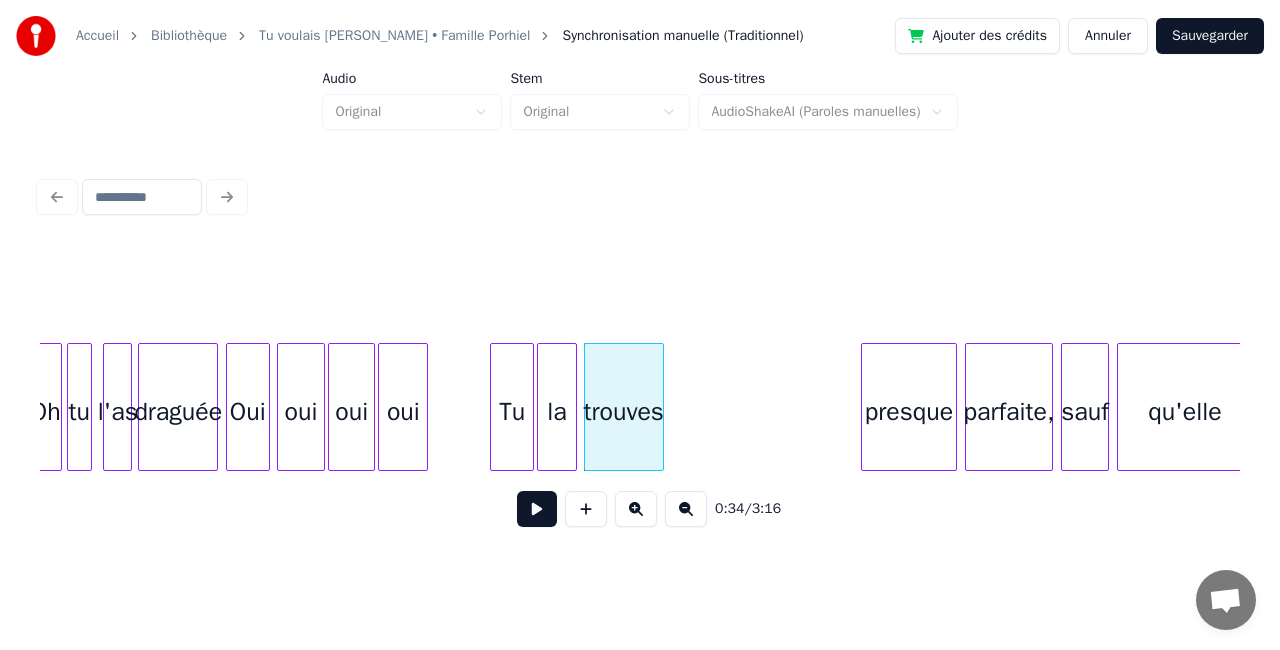 click on "Tu" at bounding box center [512, 412] 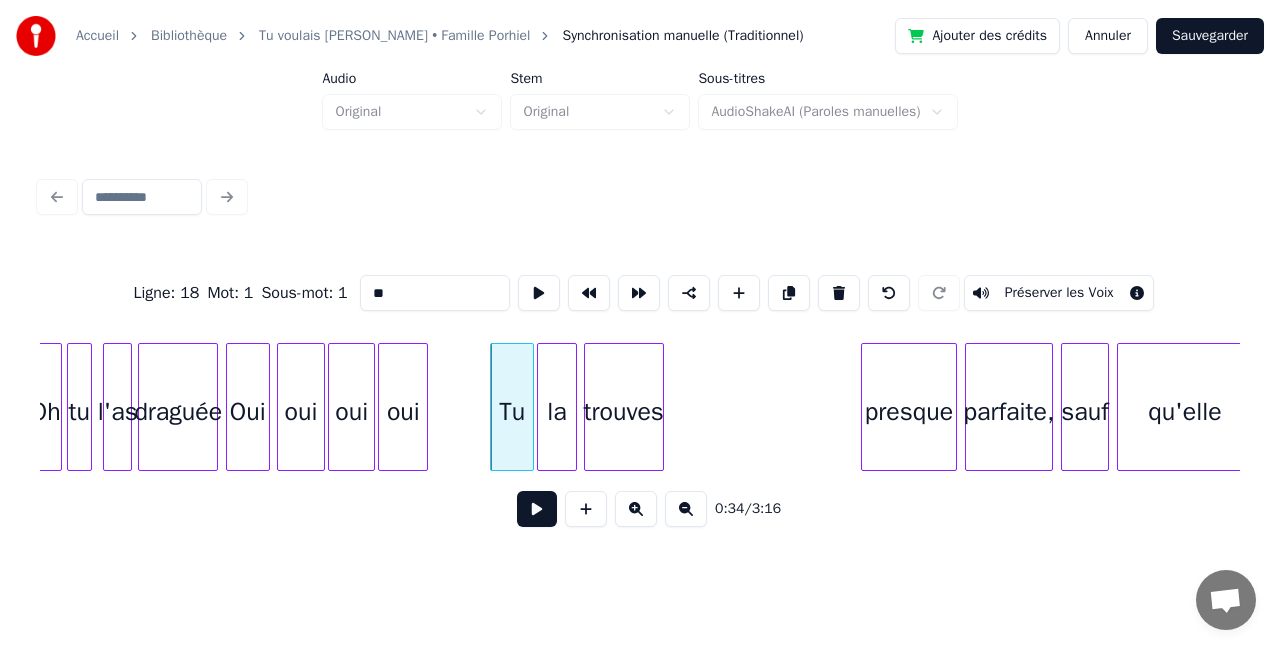 click at bounding box center (537, 509) 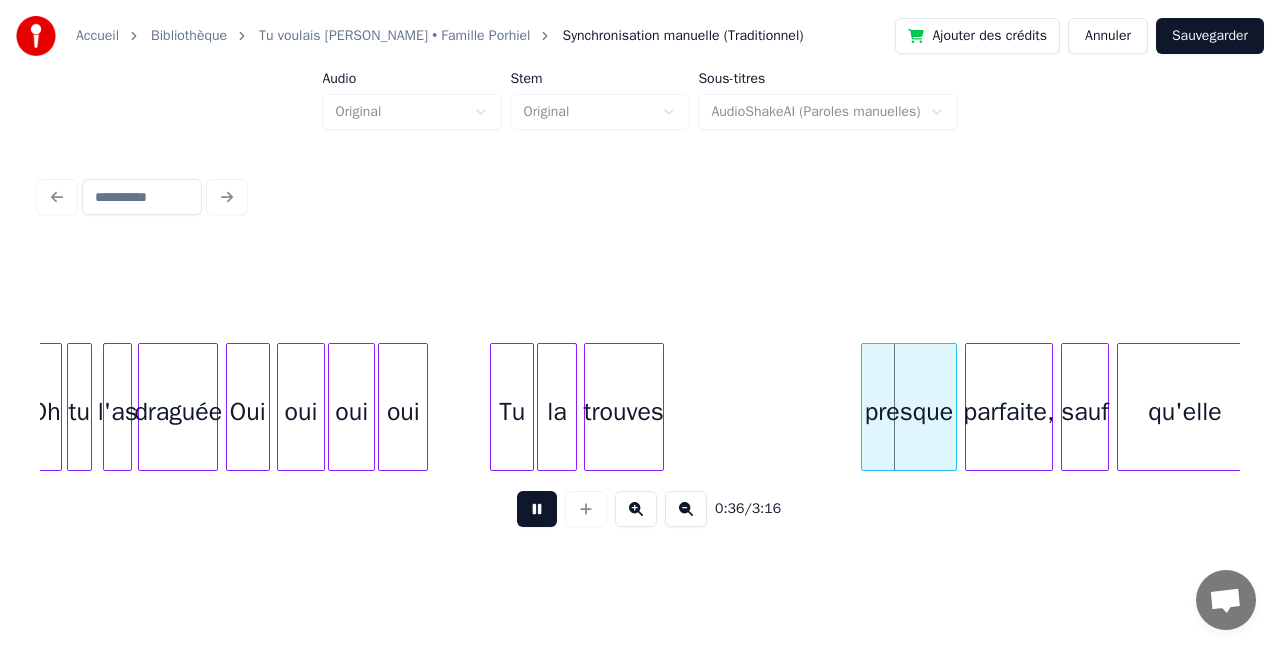 click at bounding box center (537, 509) 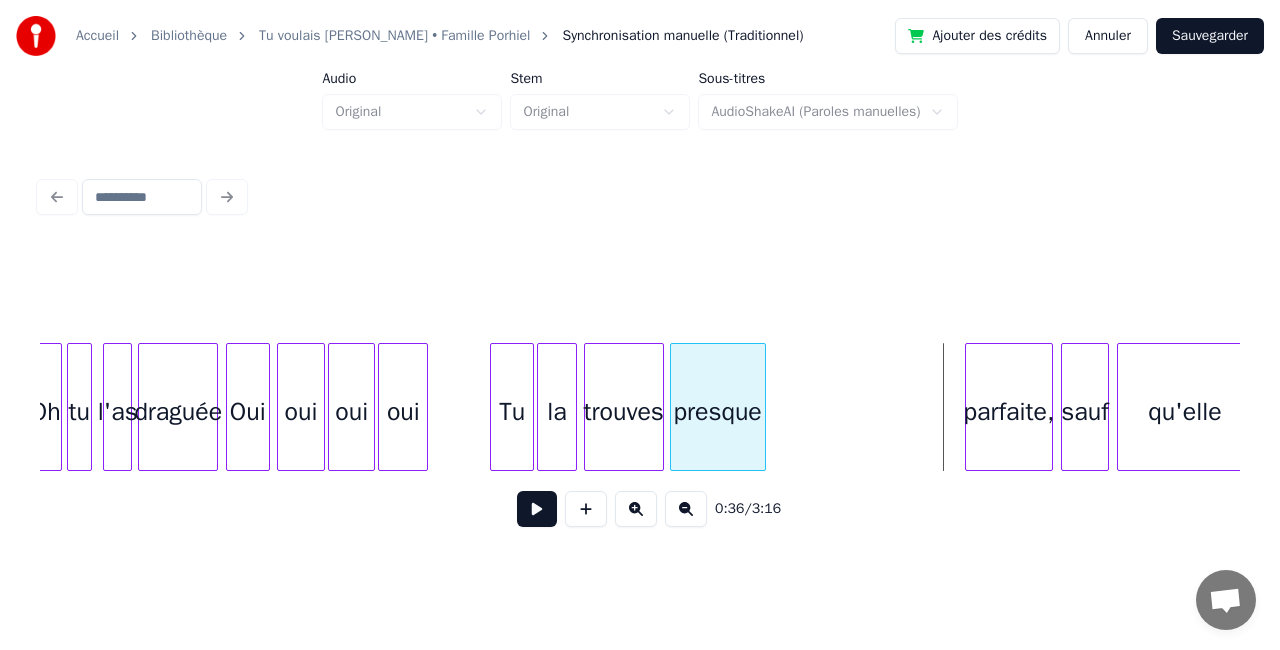 click on "presque" at bounding box center (718, 412) 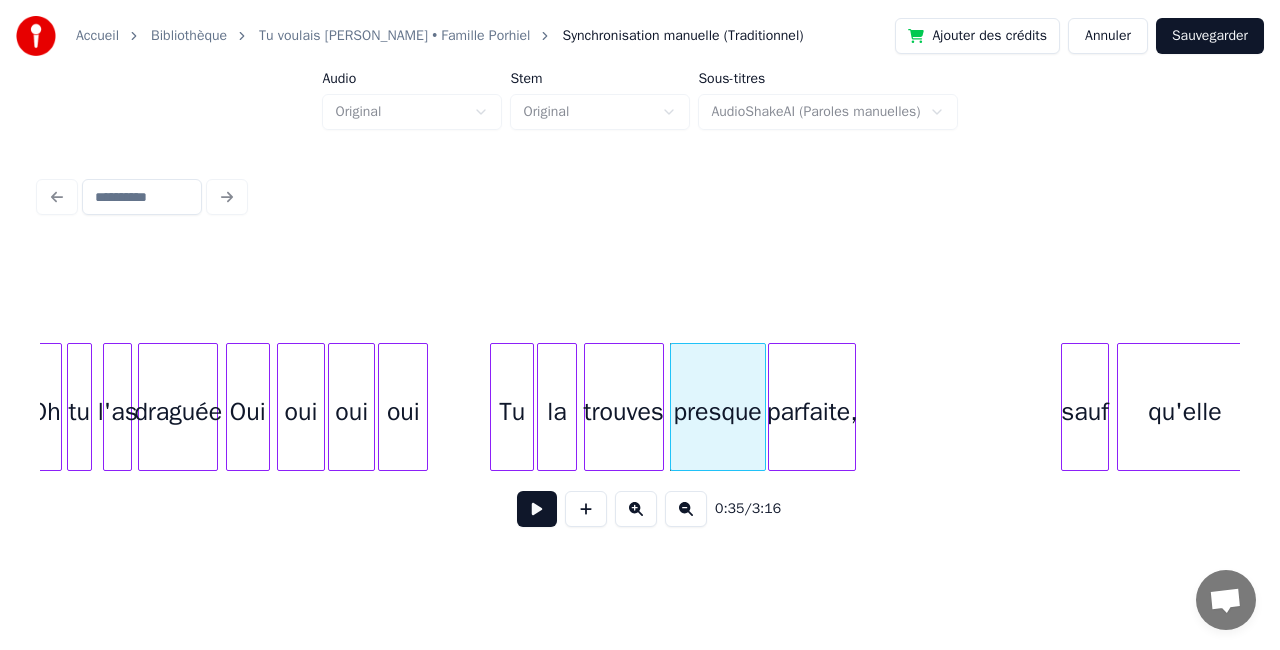 click on "parfaite," at bounding box center [812, 412] 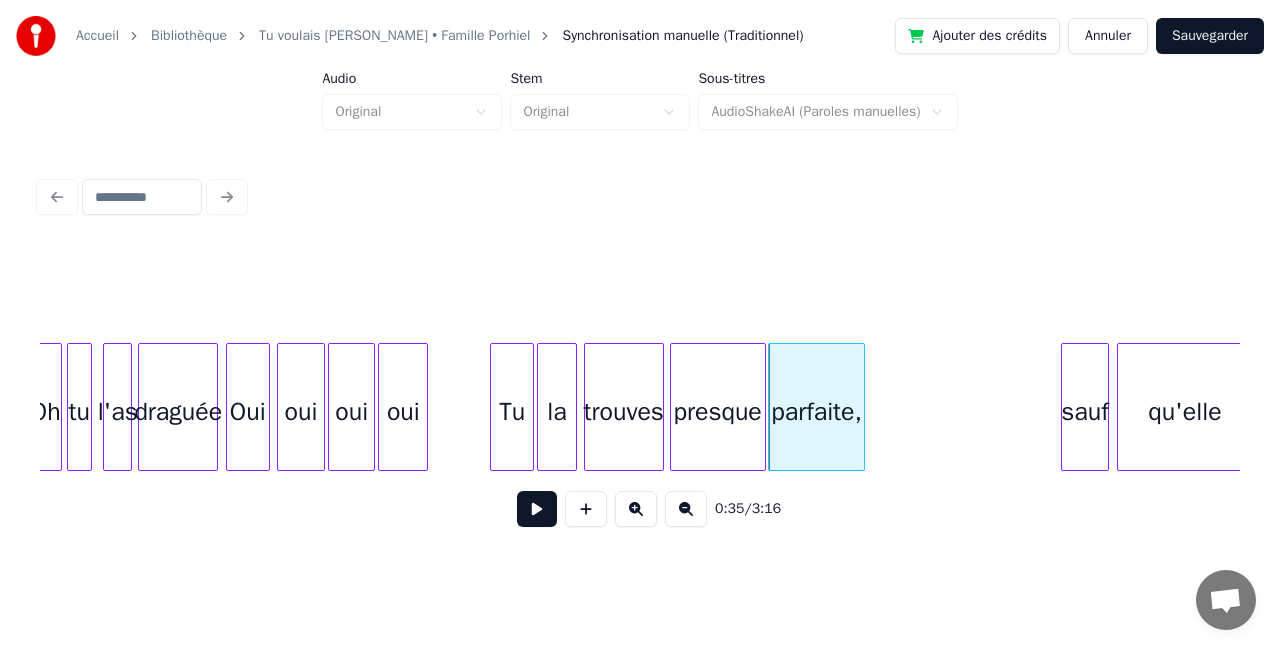 click at bounding box center [861, 407] 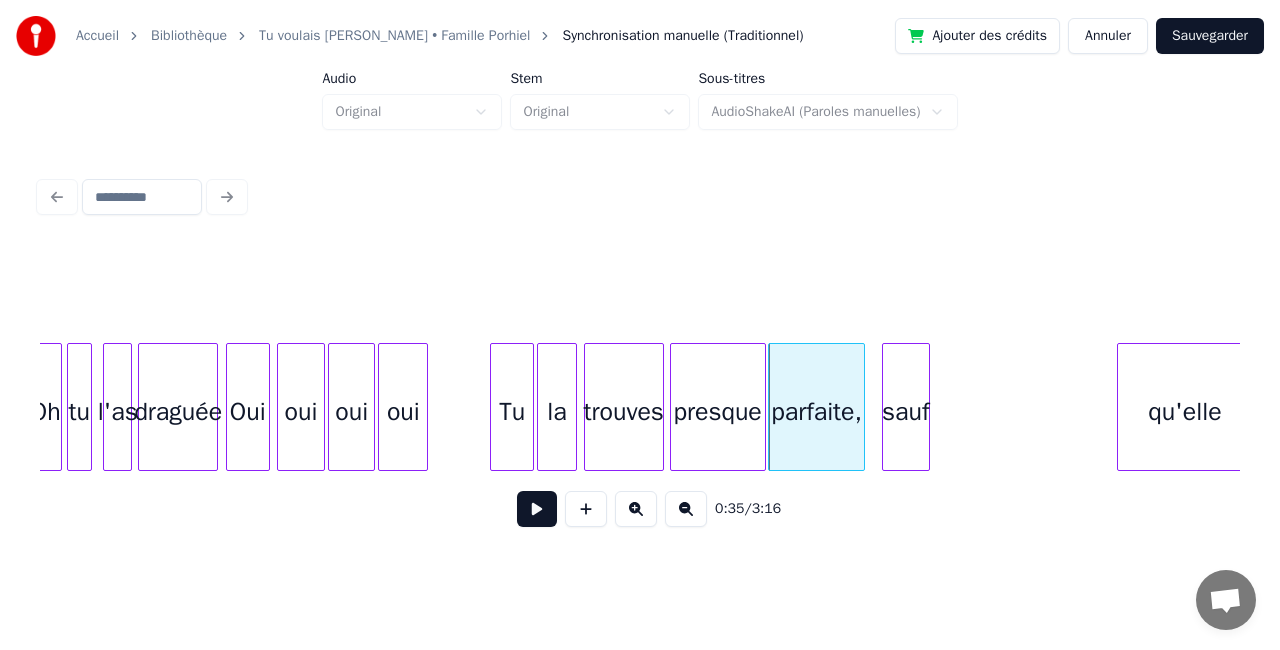 click on "sauf" at bounding box center [906, 412] 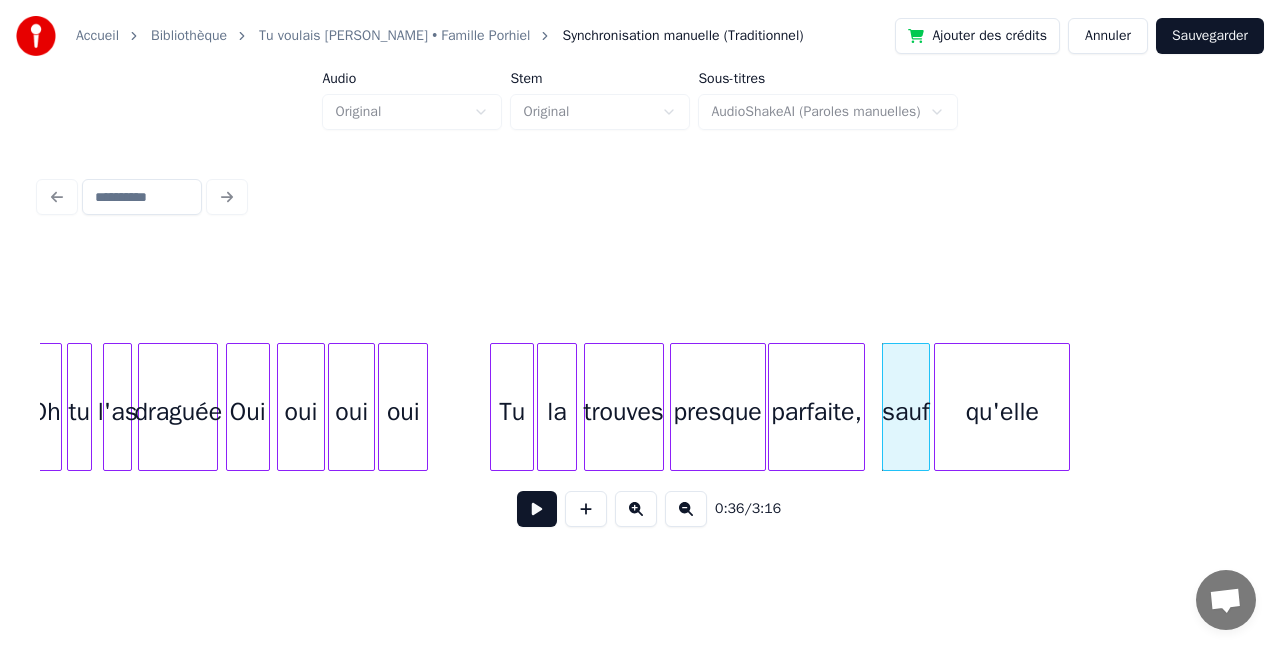 click on "qu'elle" at bounding box center [1002, 412] 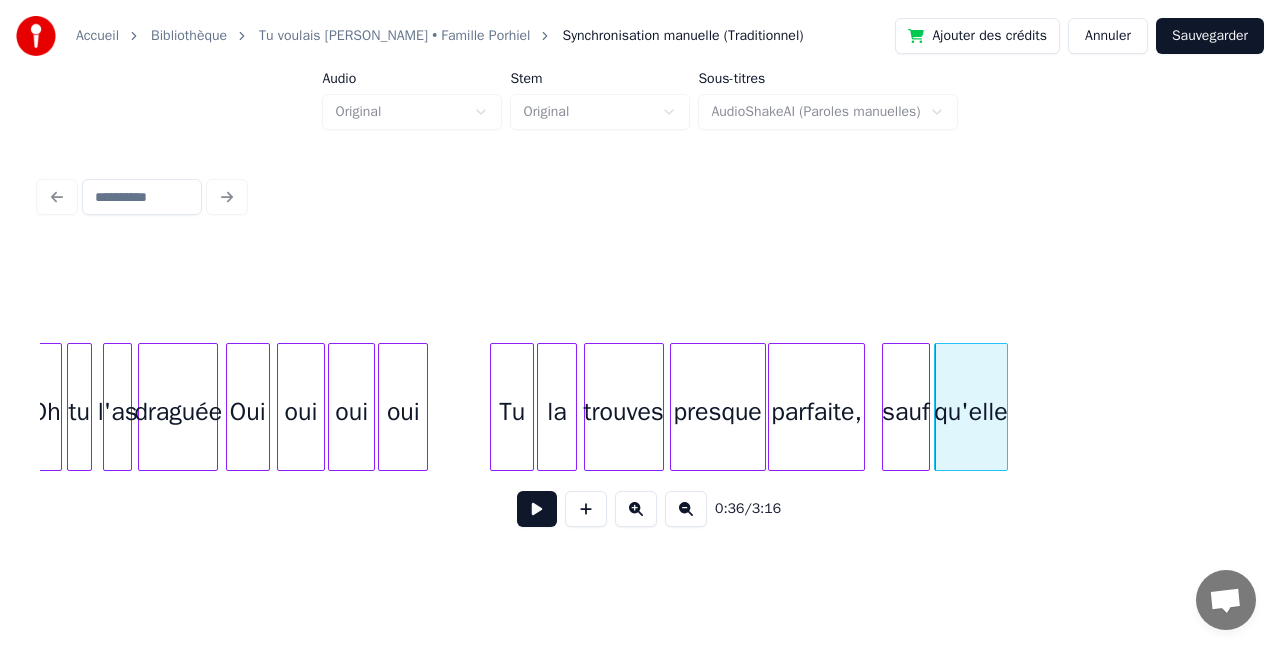click at bounding box center [1004, 407] 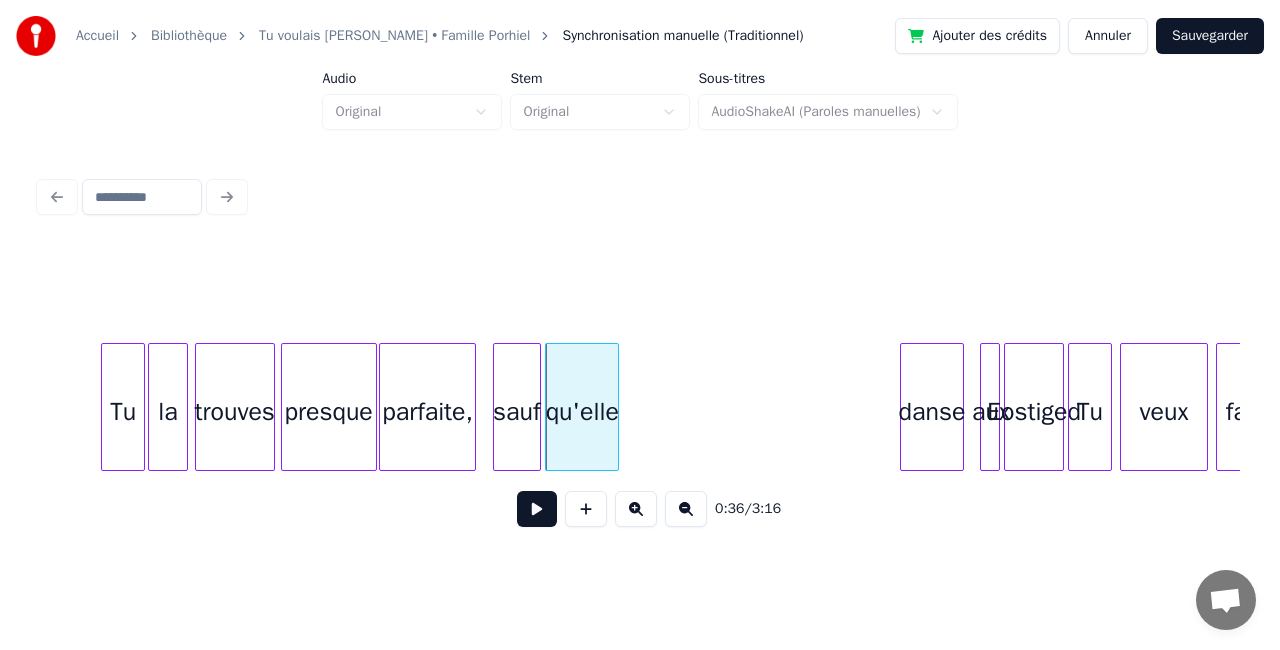 scroll, scrollTop: 0, scrollLeft: 6833, axis: horizontal 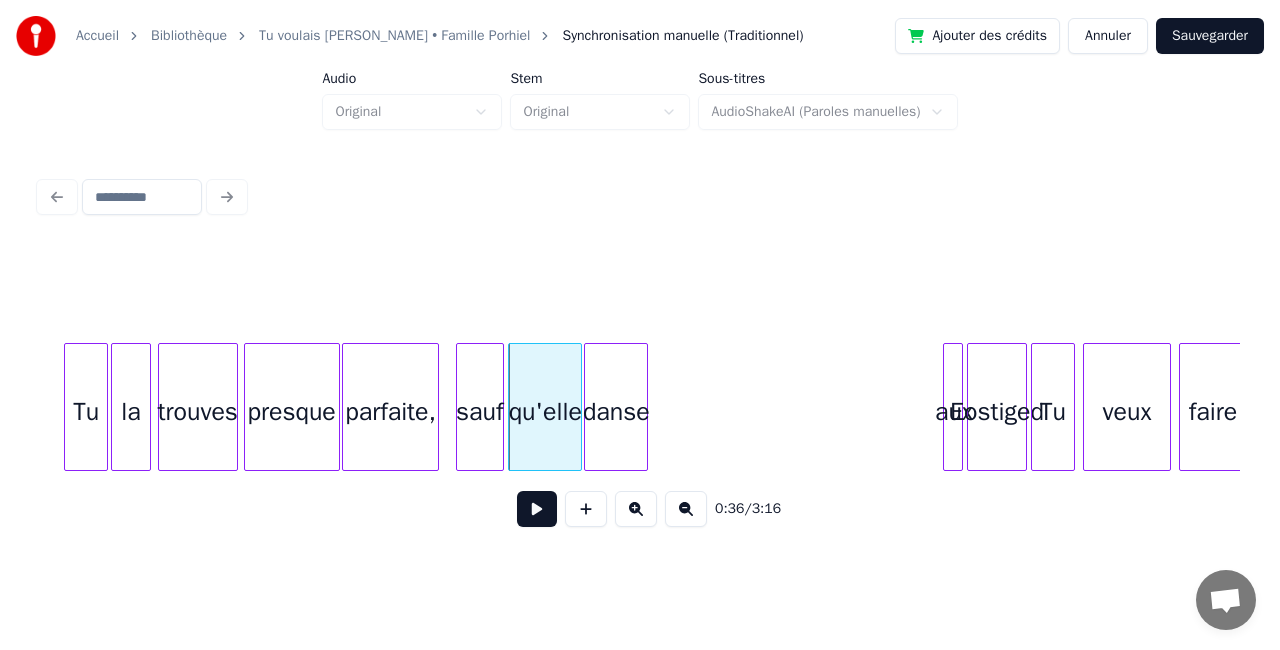 click on "danse" at bounding box center (616, 412) 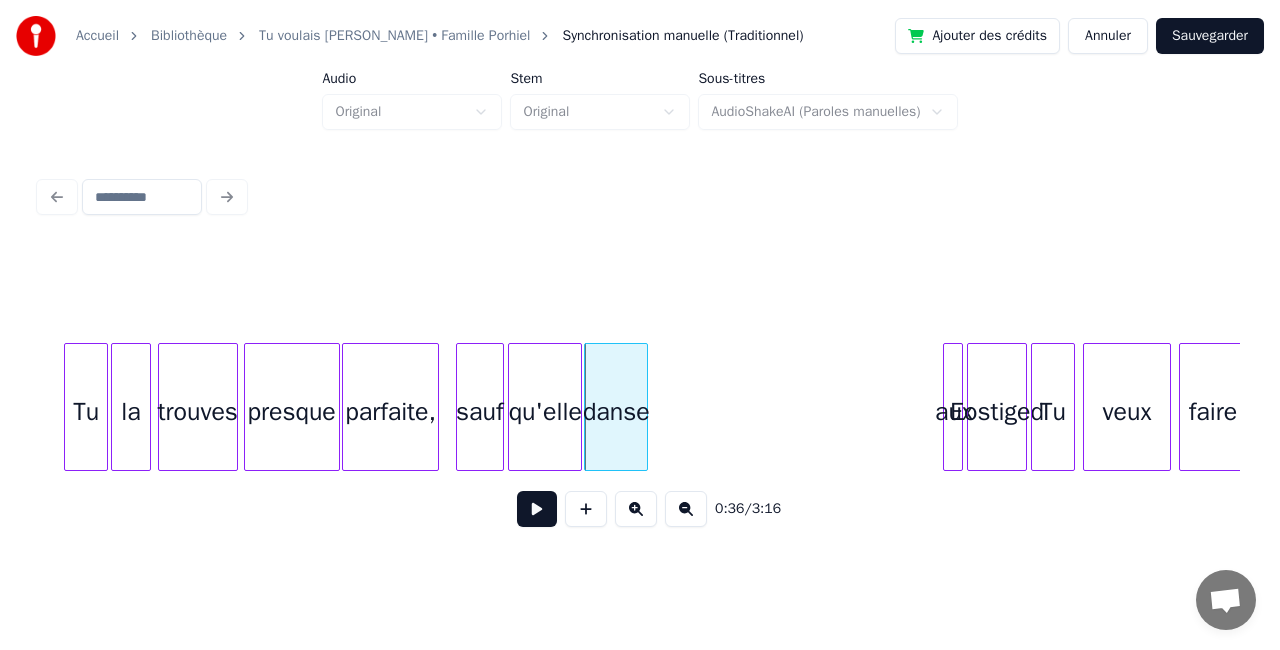 click on "danse" at bounding box center (616, 407) 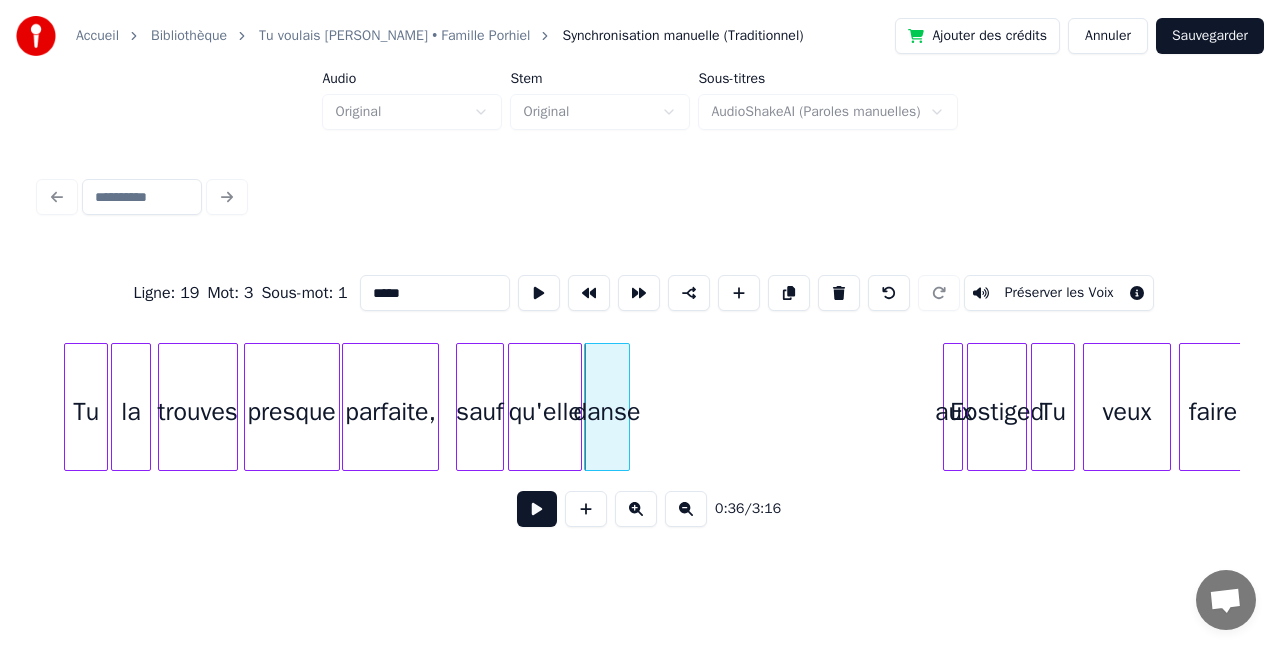 click at bounding box center [626, 407] 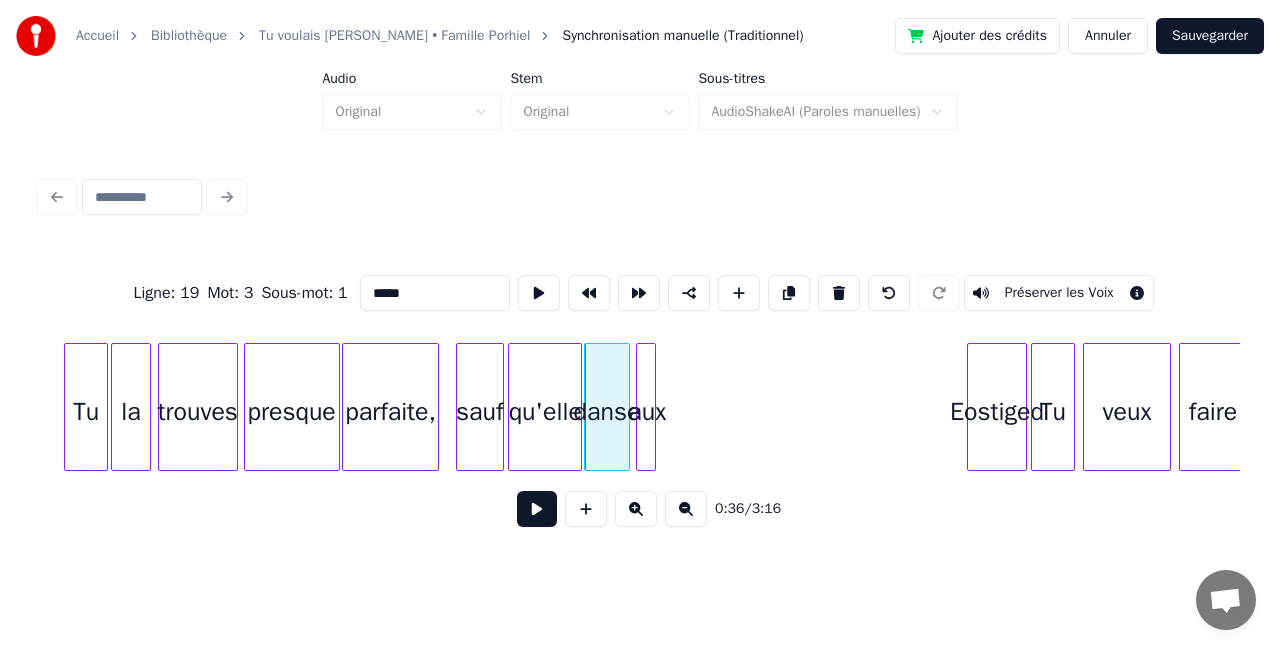 click on "aux" at bounding box center (647, 412) 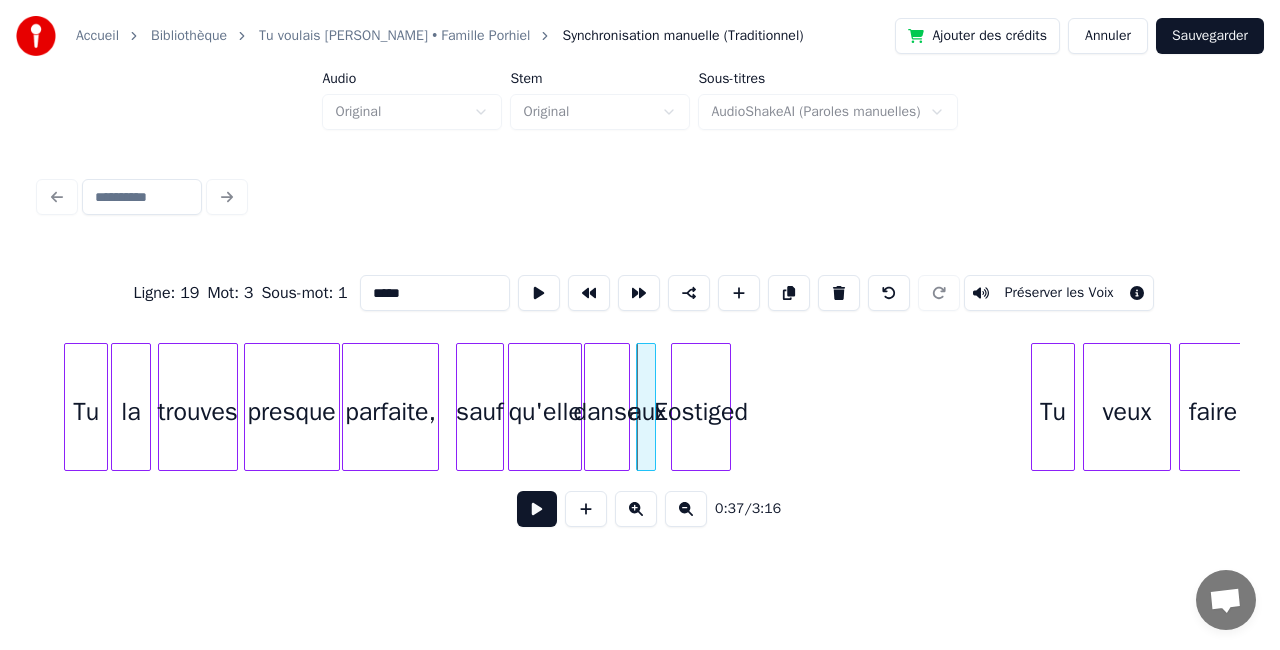 click on "Eostiged" at bounding box center [701, 412] 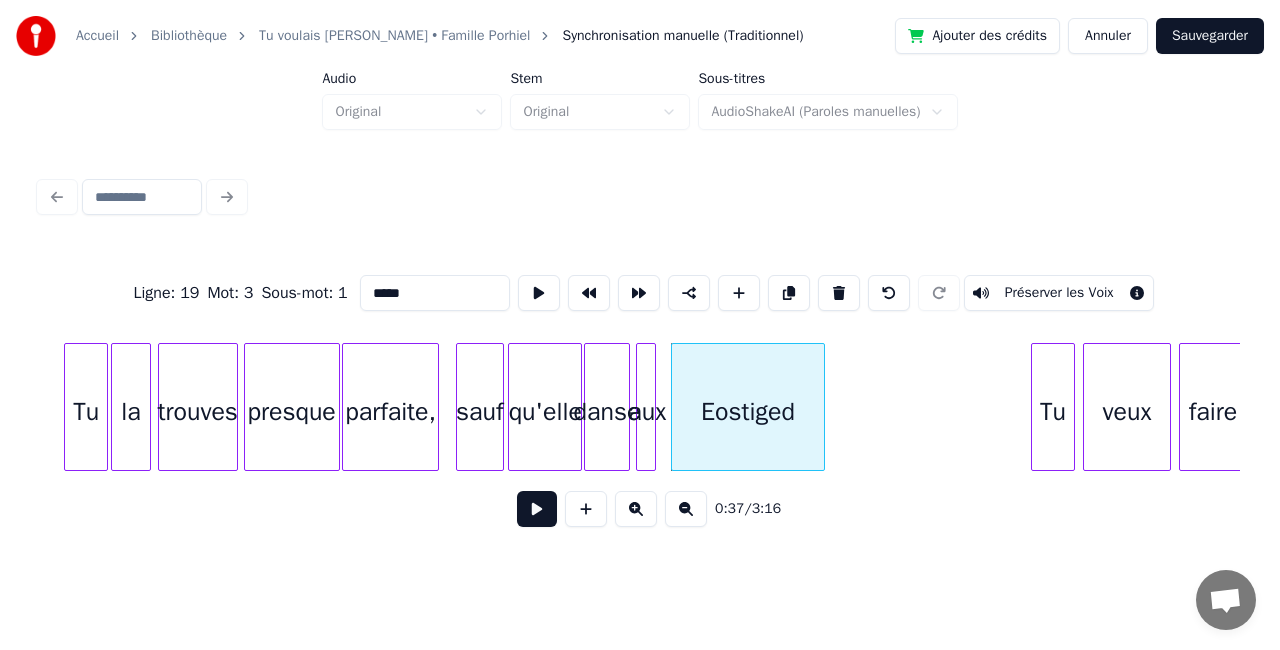 click at bounding box center (821, 407) 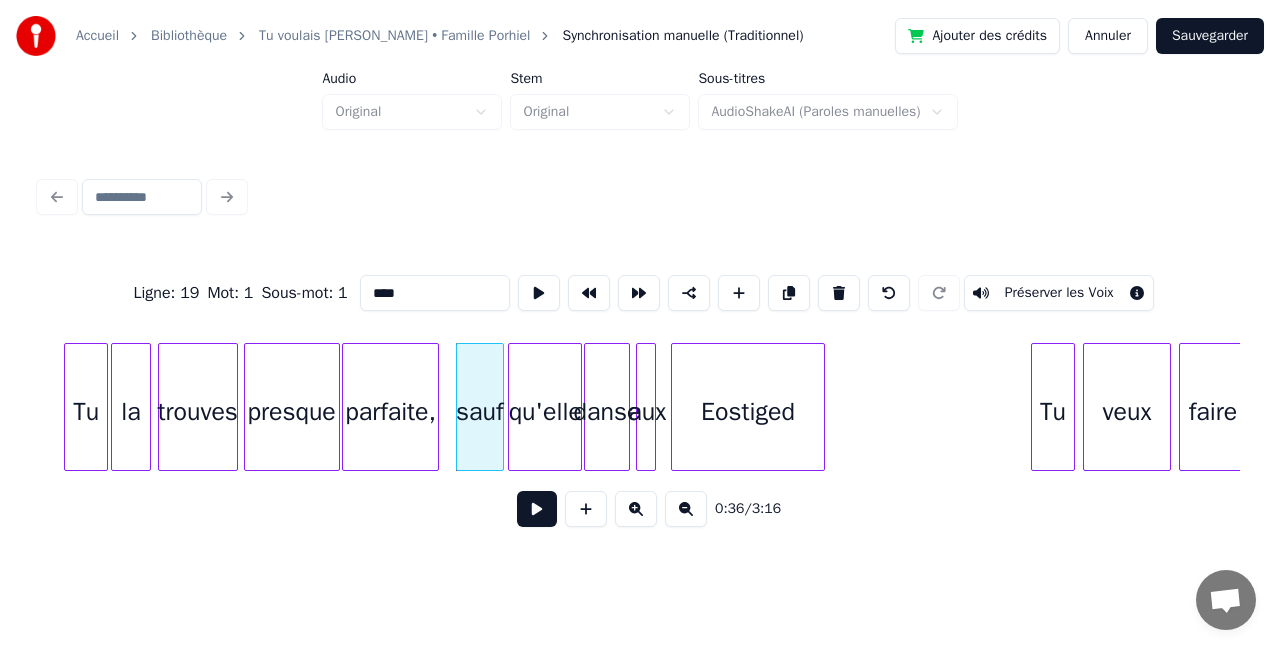 click at bounding box center (537, 509) 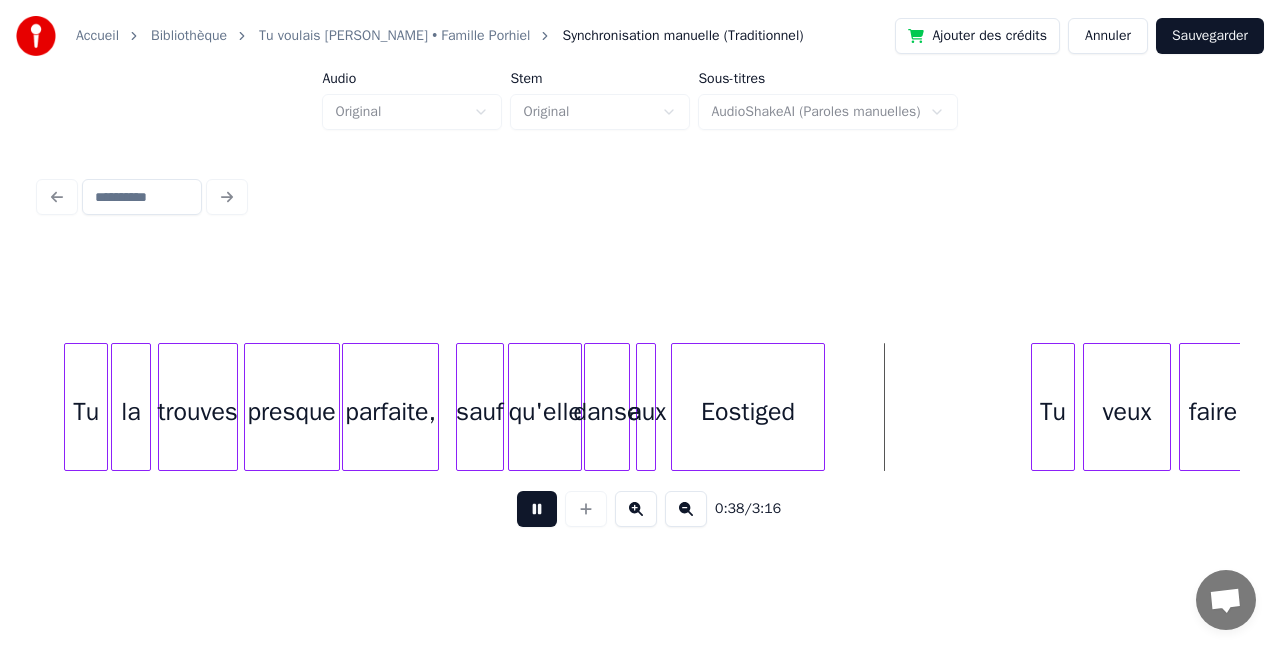click at bounding box center (537, 509) 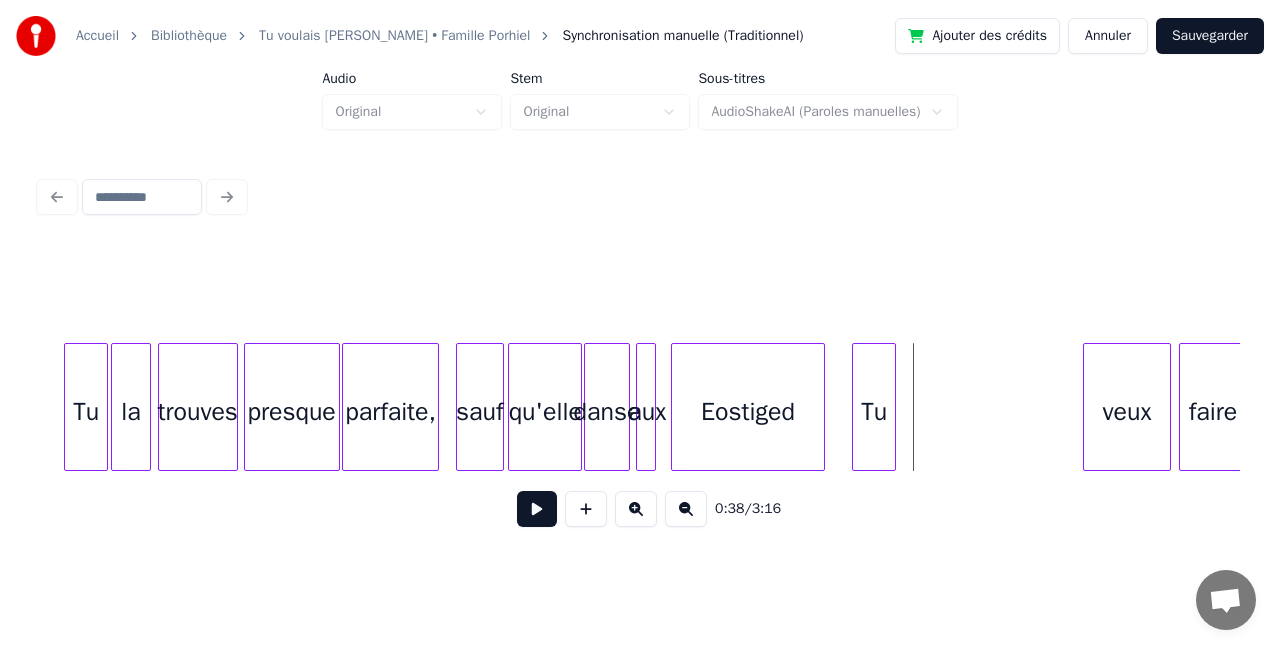 click on "Tu" at bounding box center (874, 412) 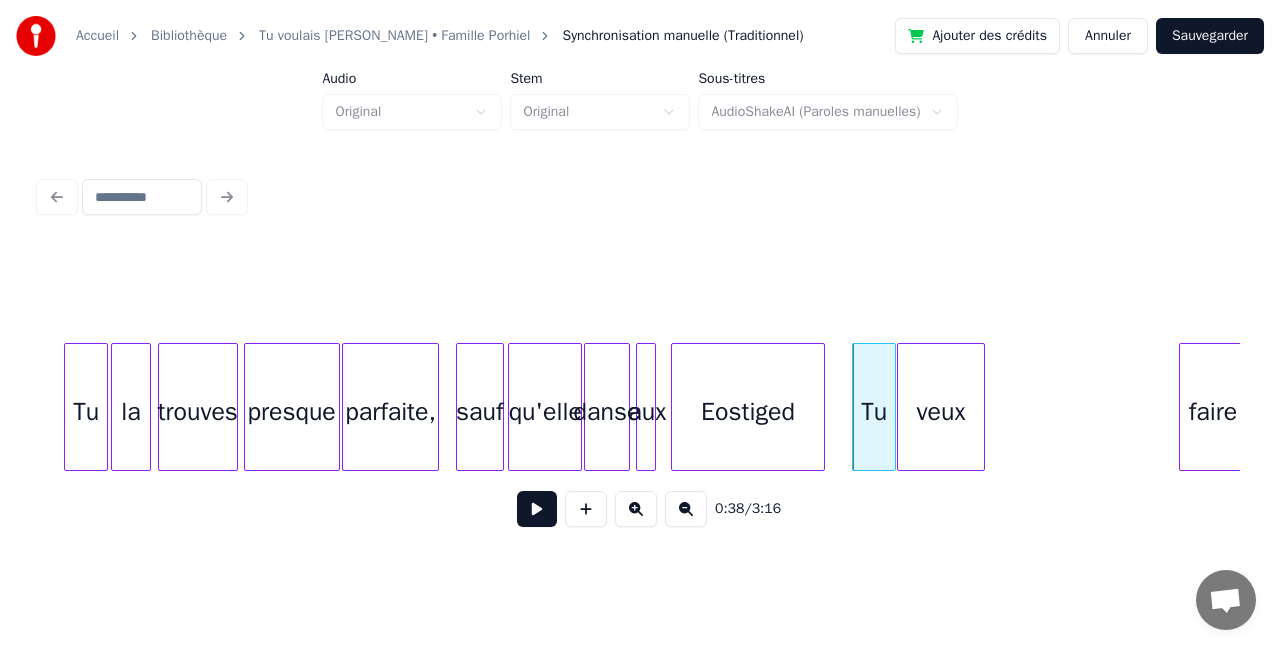 click on "veux" at bounding box center [941, 412] 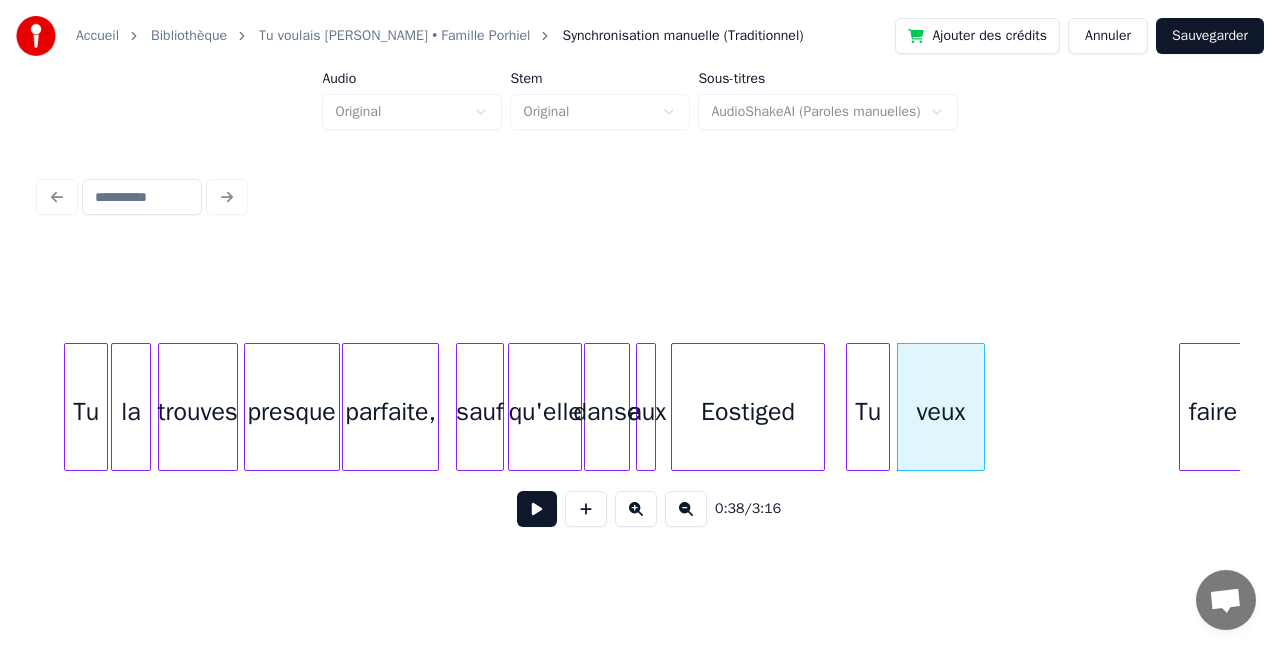 click on "Tu" at bounding box center (868, 412) 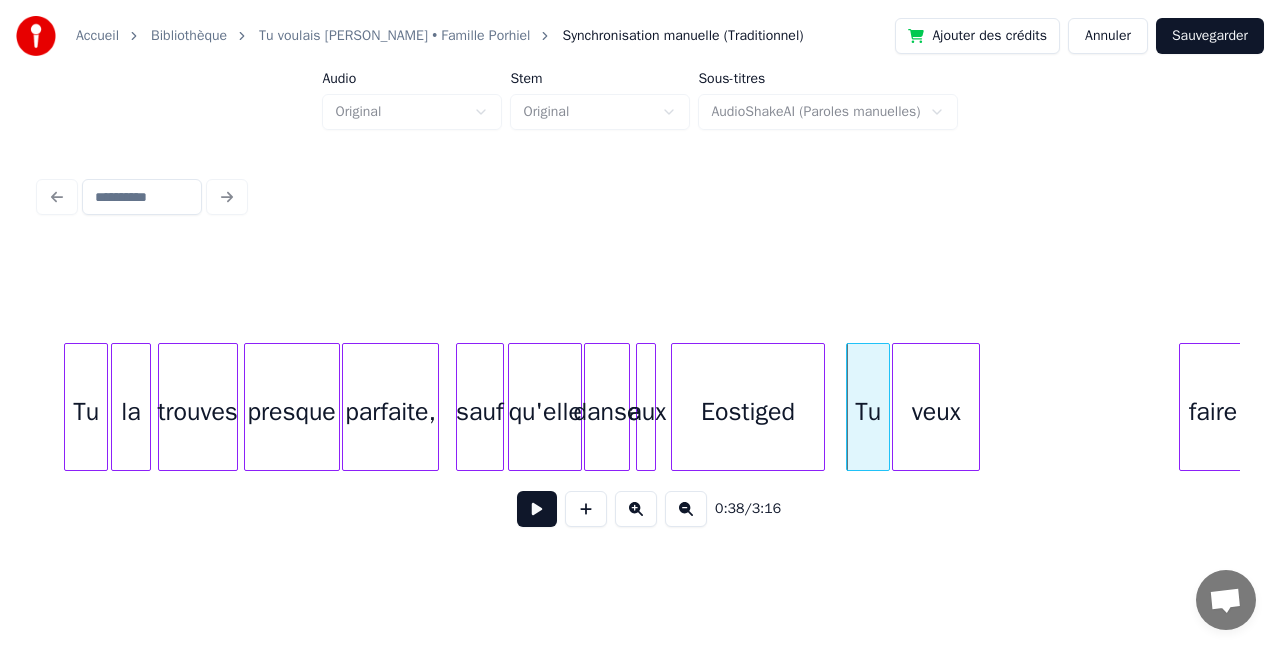 click on "veux" at bounding box center (936, 412) 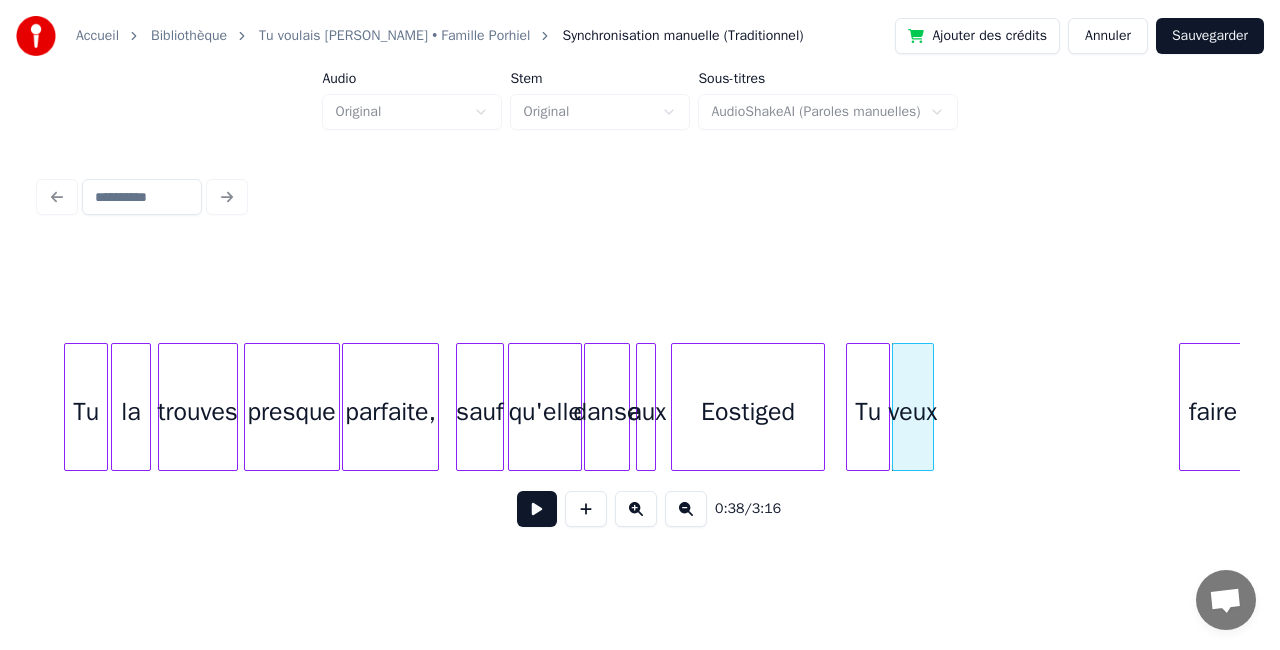 click at bounding box center (930, 407) 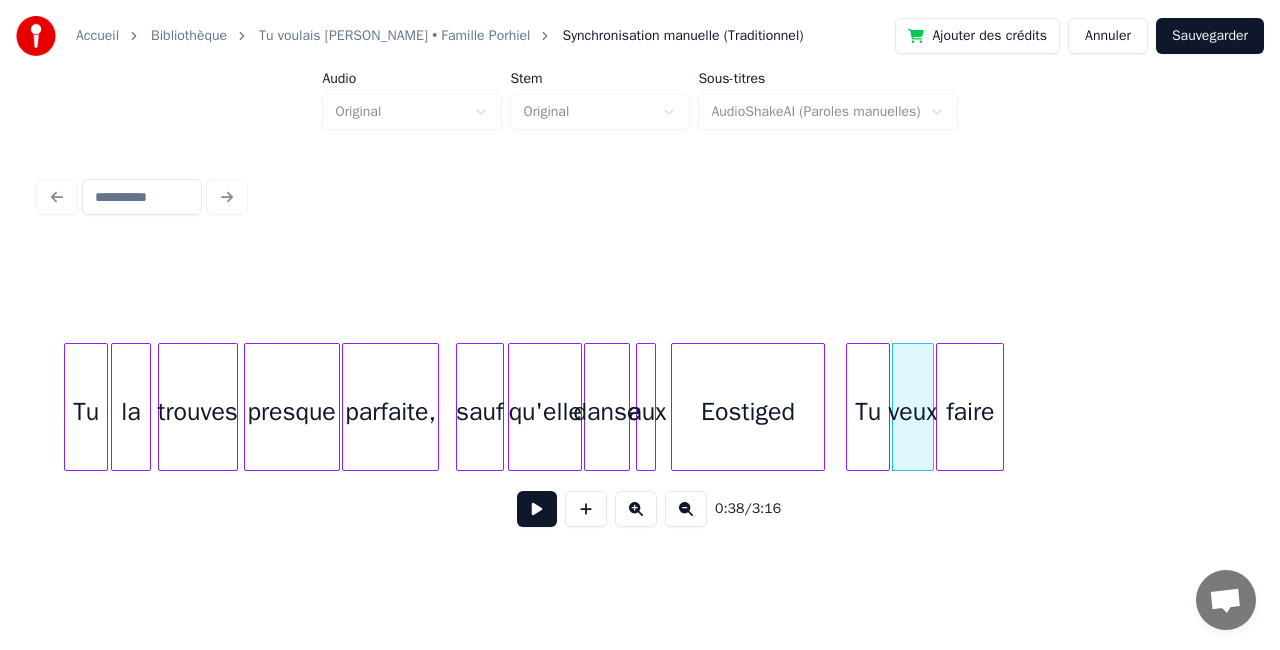 click on "faire" at bounding box center [970, 412] 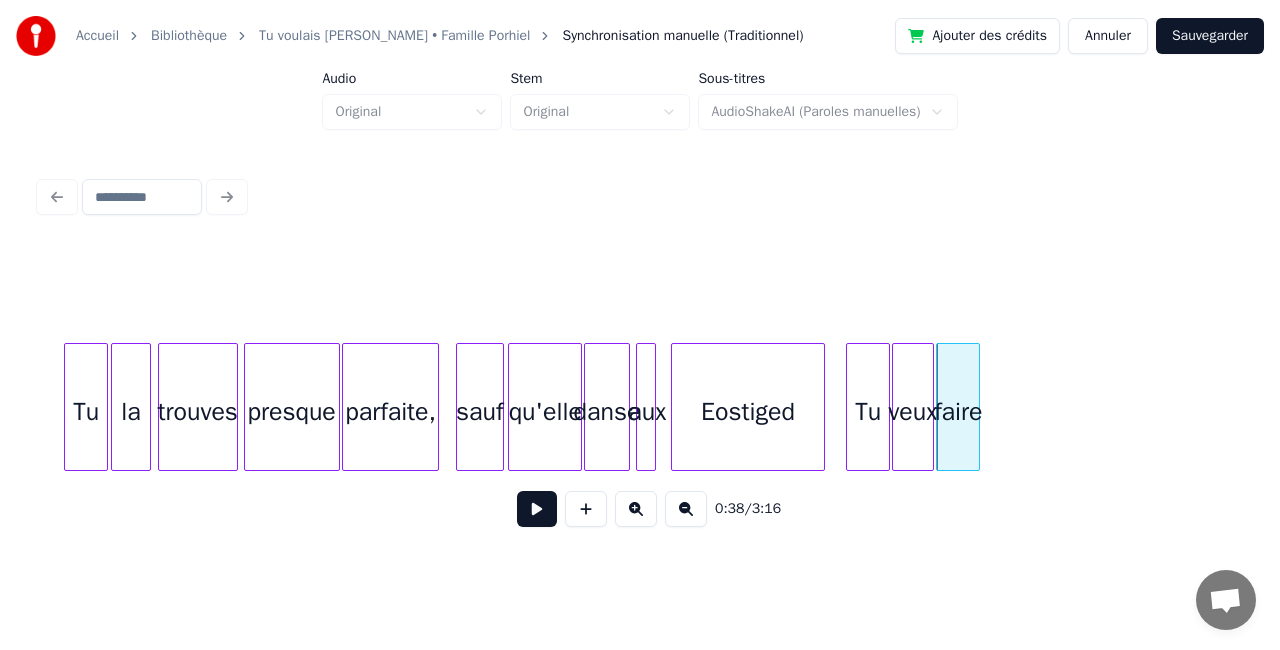 click at bounding box center (976, 407) 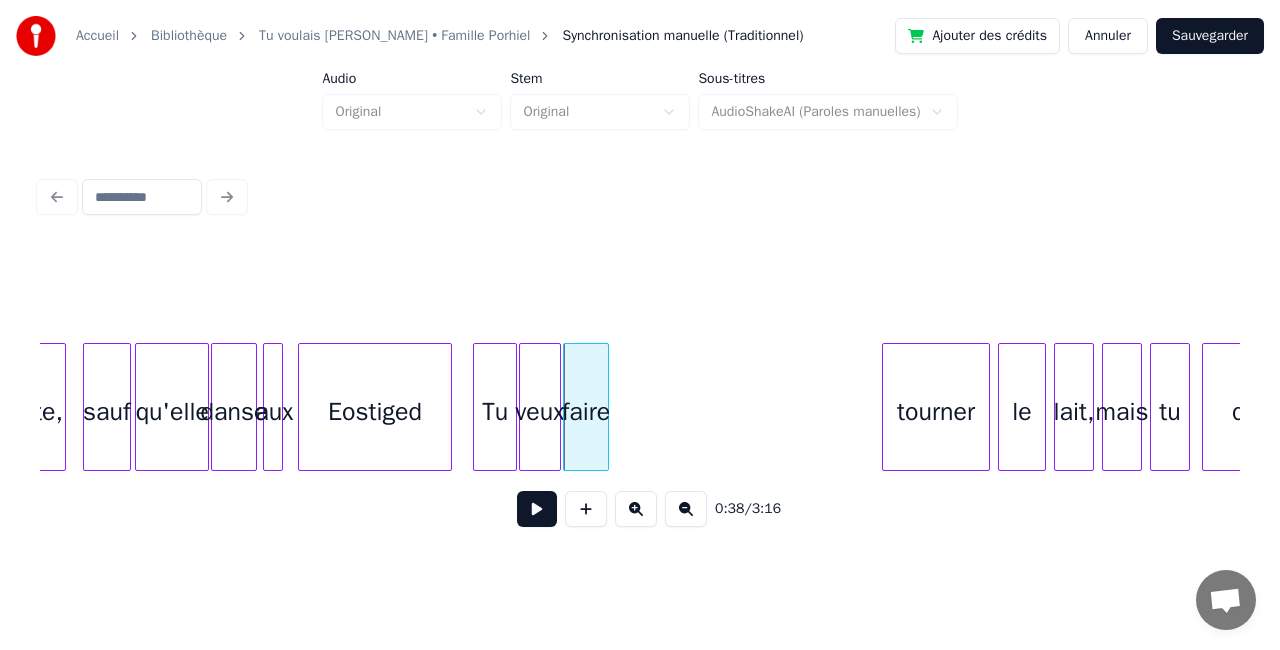 scroll, scrollTop: 0, scrollLeft: 7220, axis: horizontal 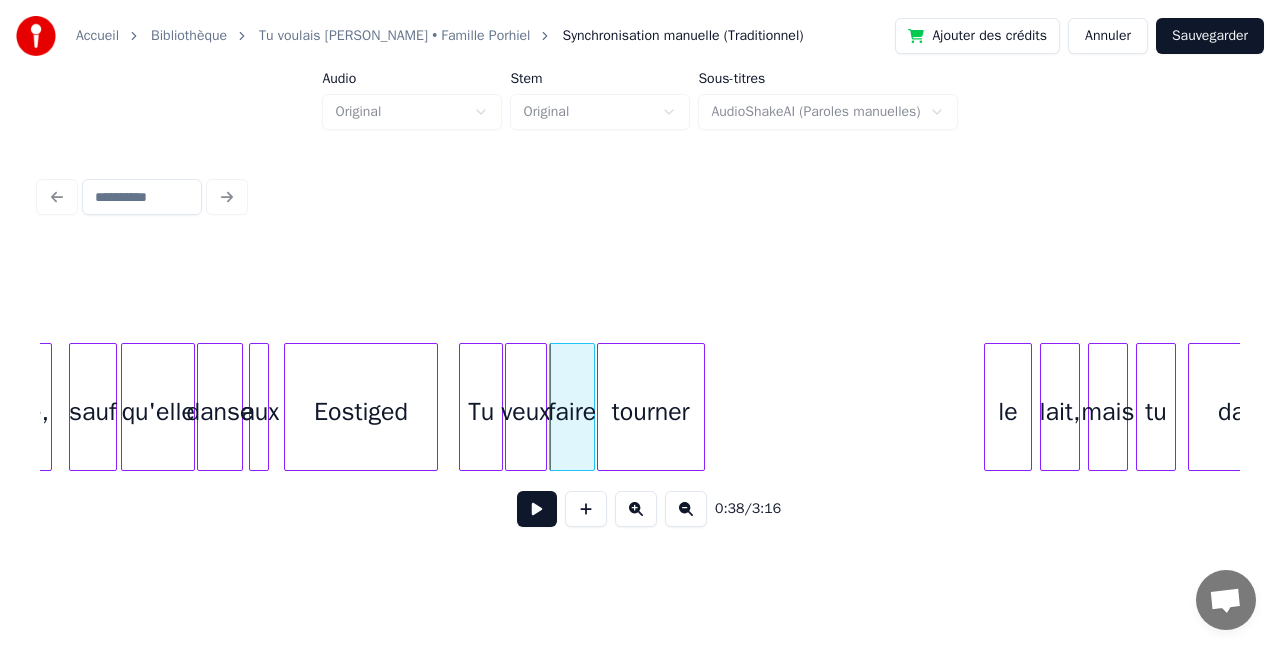 click on "tourner" at bounding box center (651, 412) 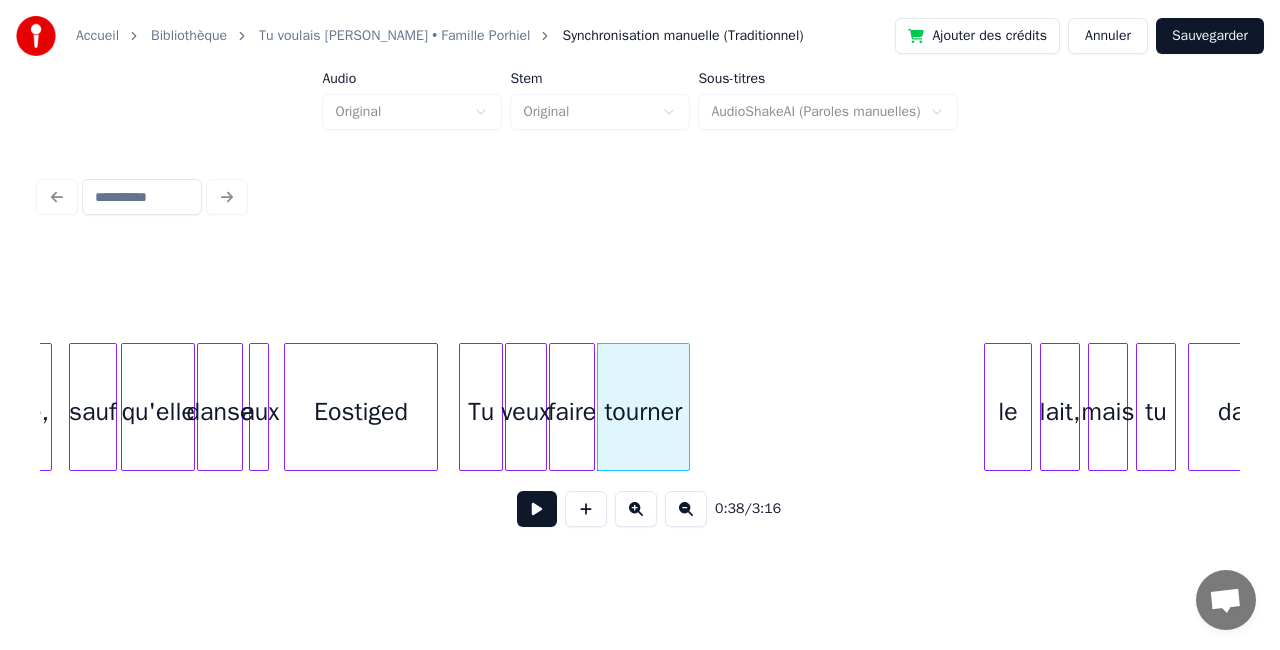 click at bounding box center [686, 407] 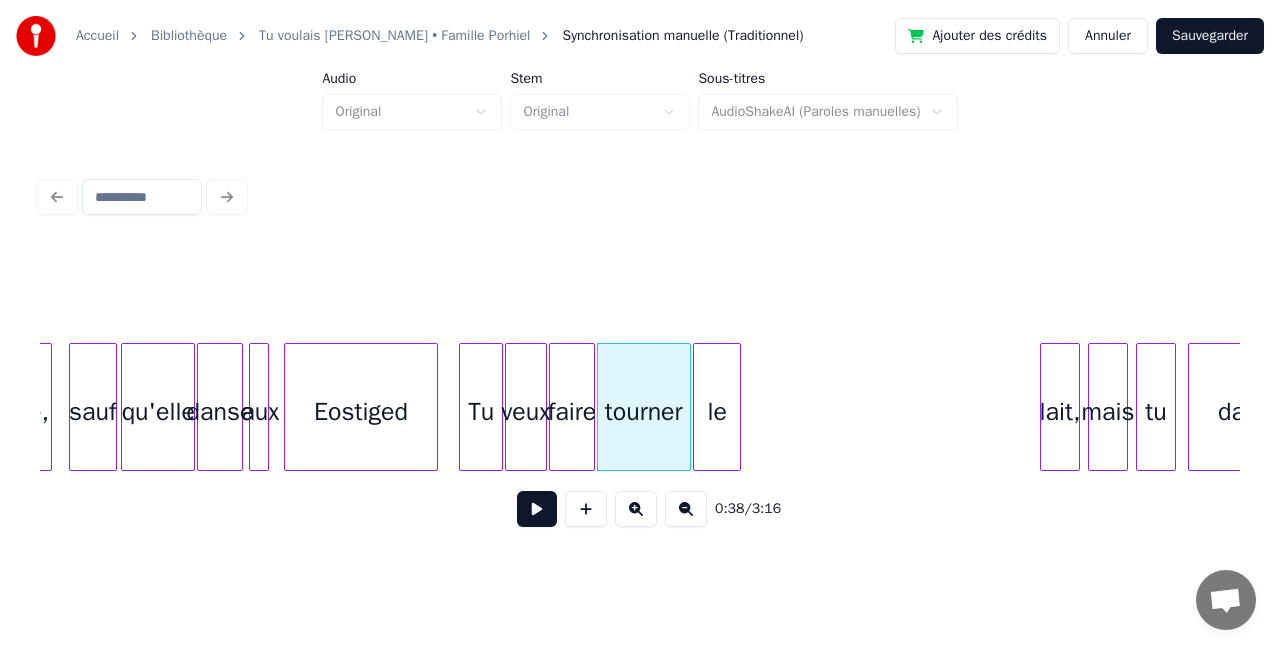 click on "le" at bounding box center (717, 412) 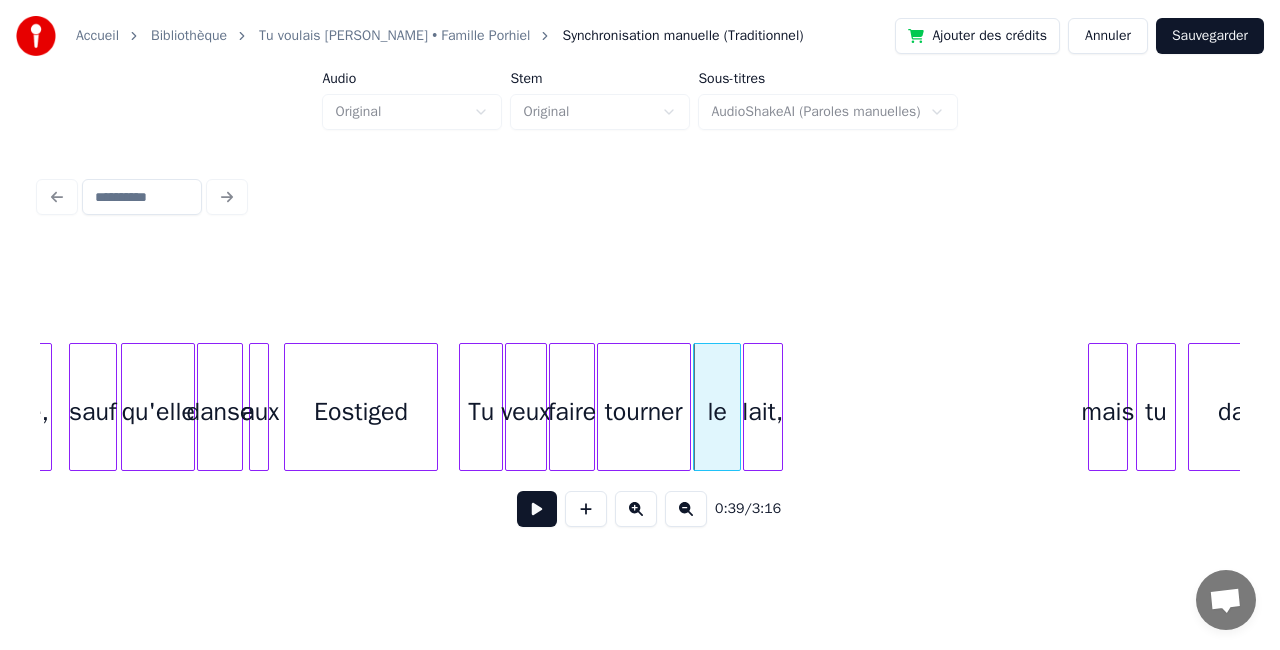 click on "lait," at bounding box center (763, 412) 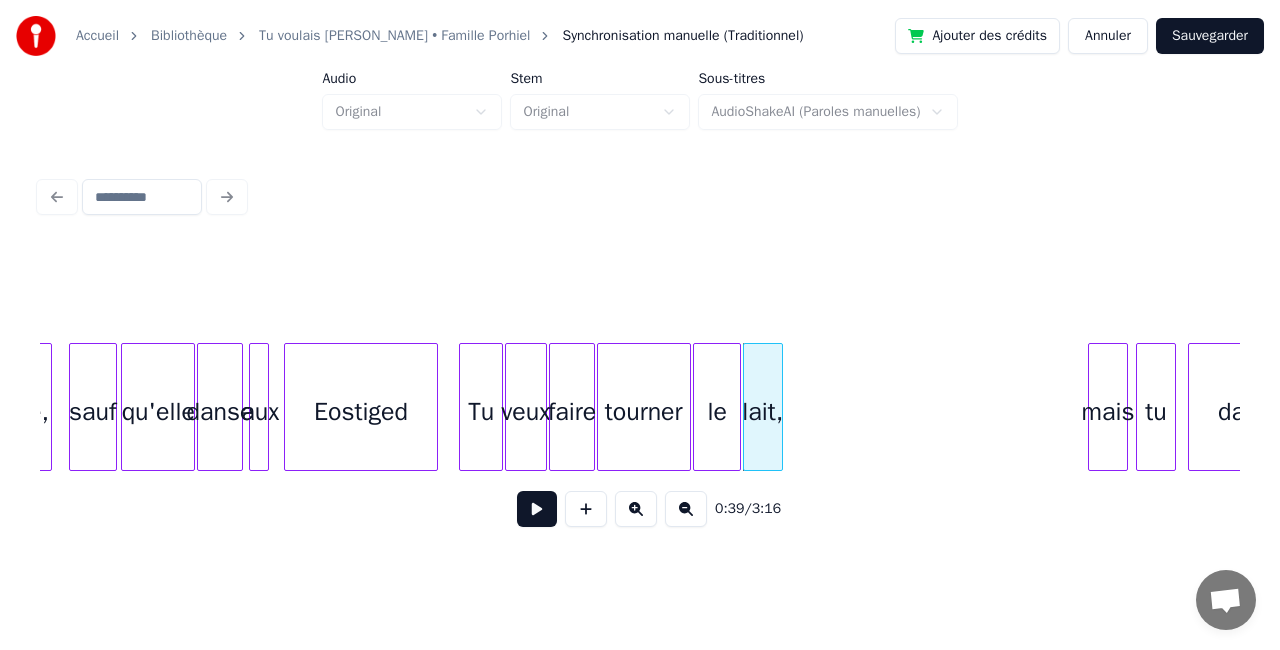 click on "Tu" at bounding box center (481, 412) 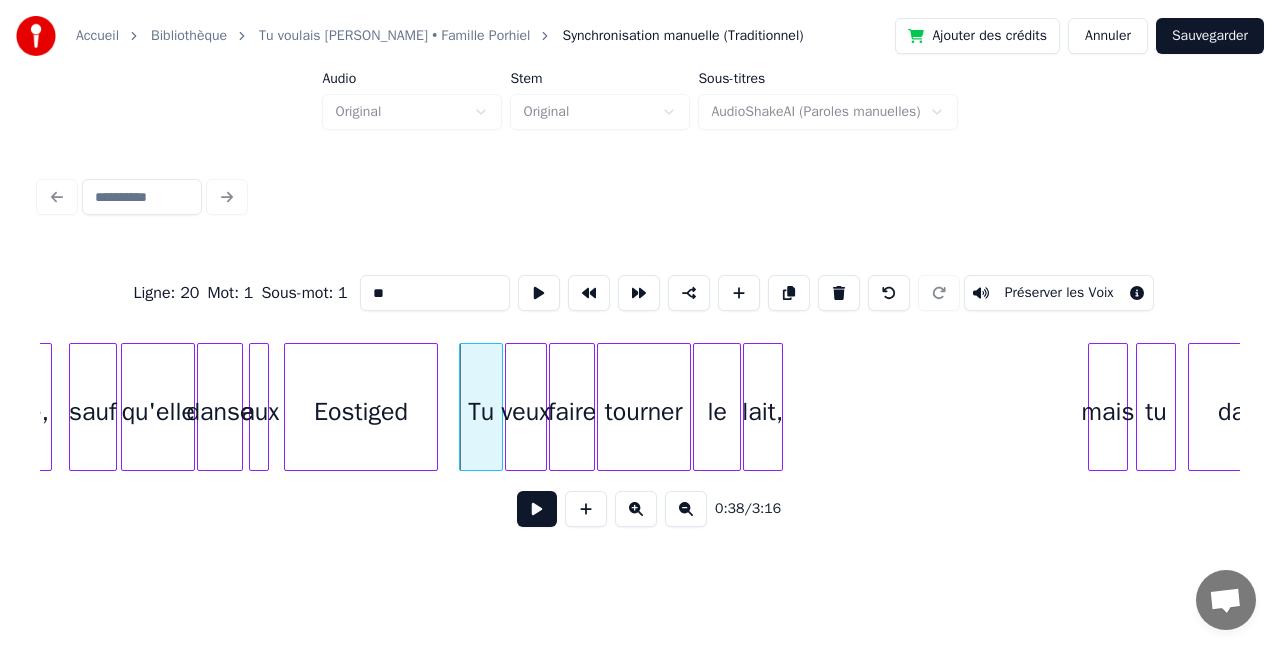 click at bounding box center (537, 509) 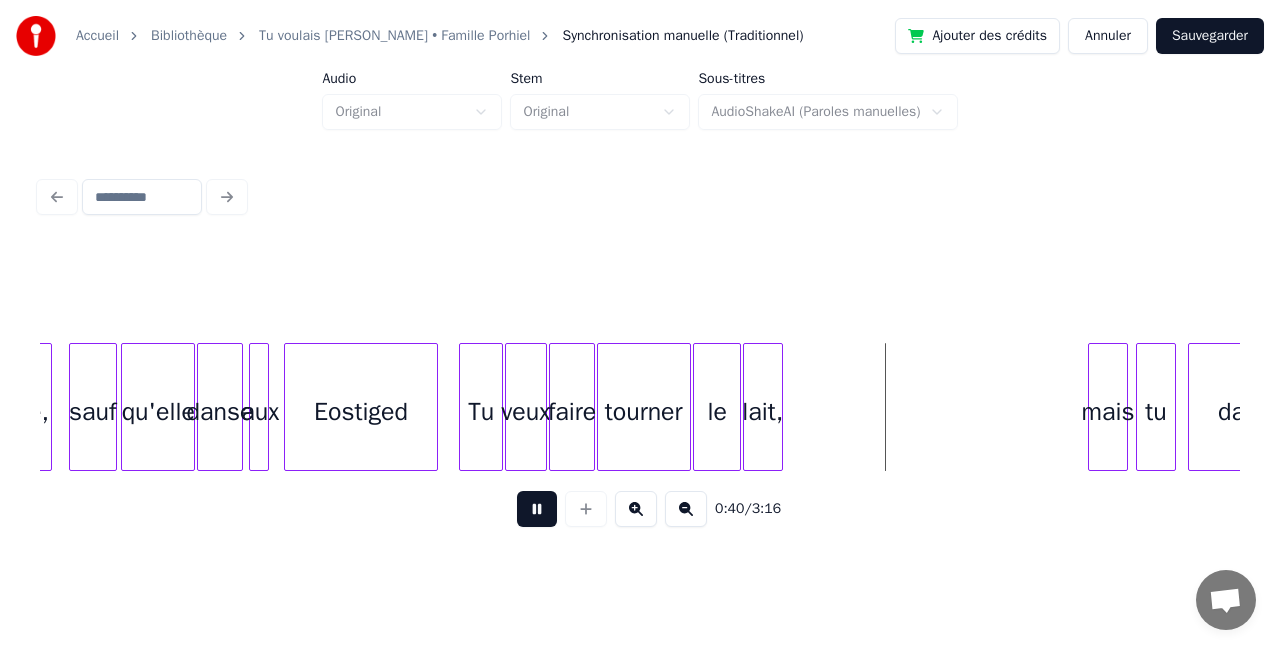 click at bounding box center [537, 509] 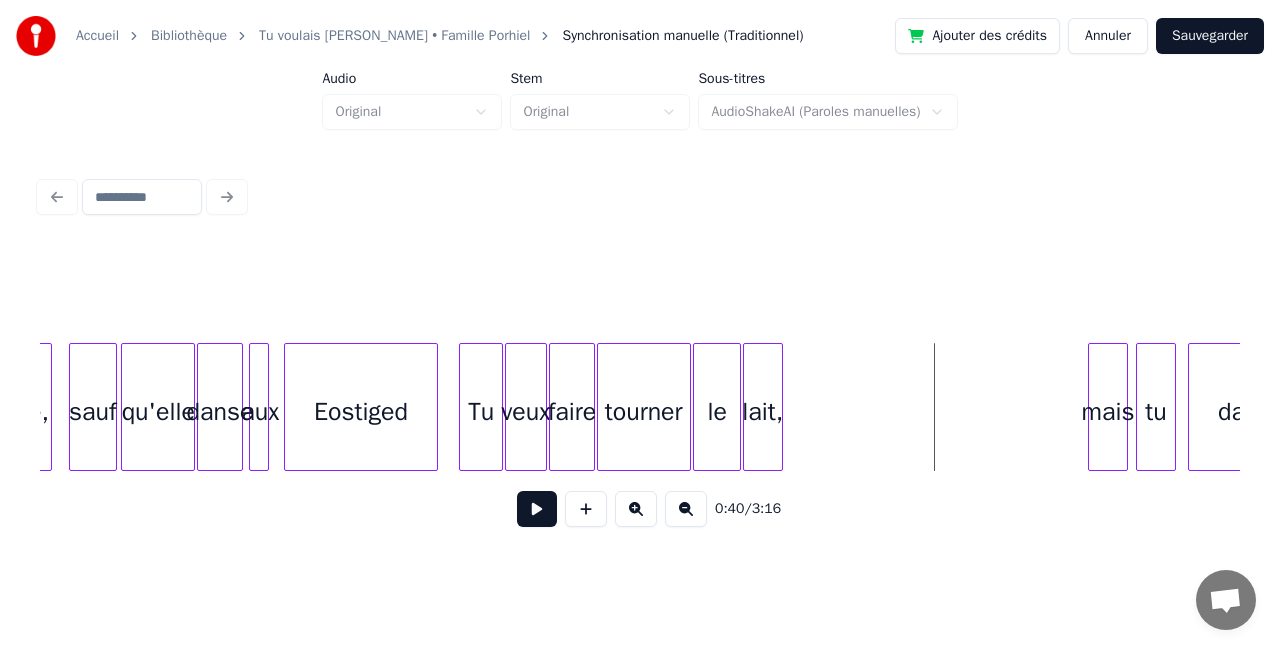 click on "Tu" at bounding box center (481, 412) 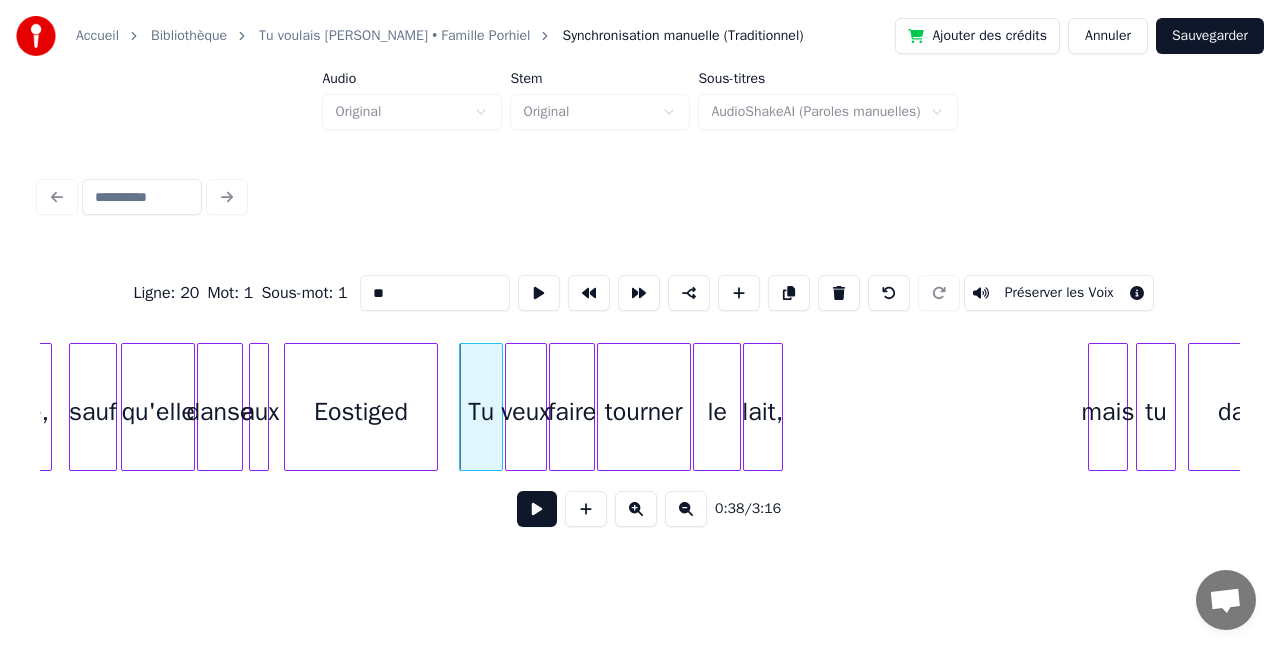 drag, startPoint x: 536, startPoint y: 524, endPoint x: 531, endPoint y: 515, distance: 10.29563 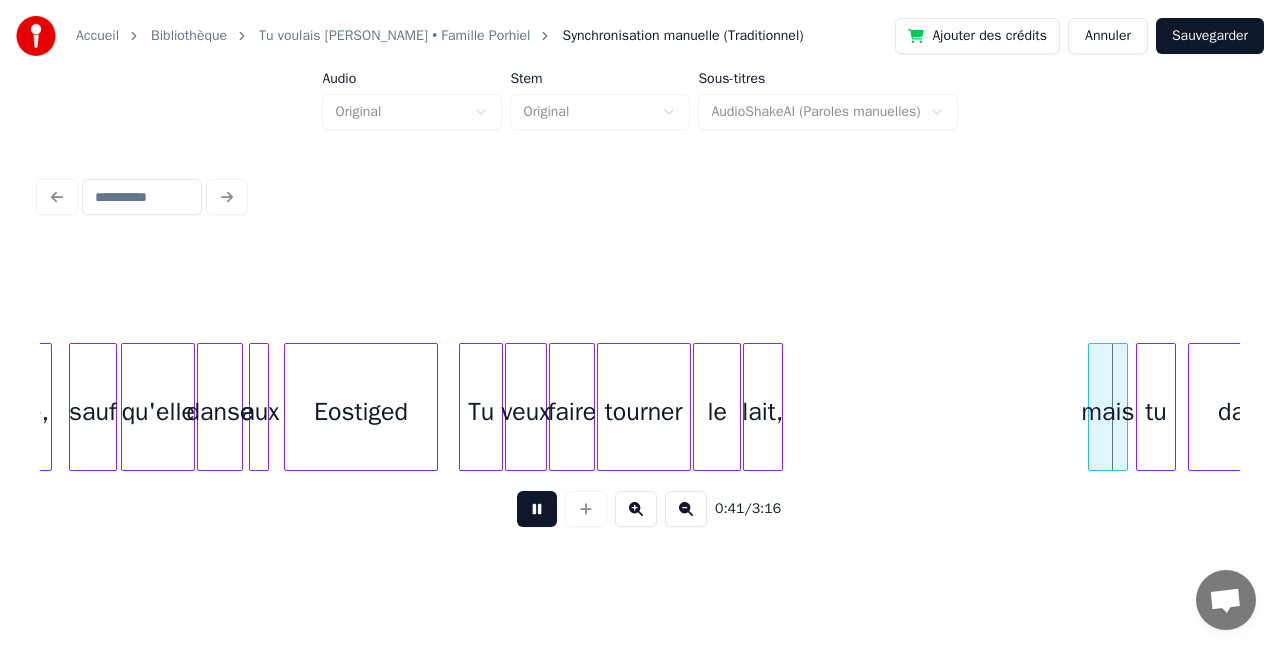 click at bounding box center [537, 509] 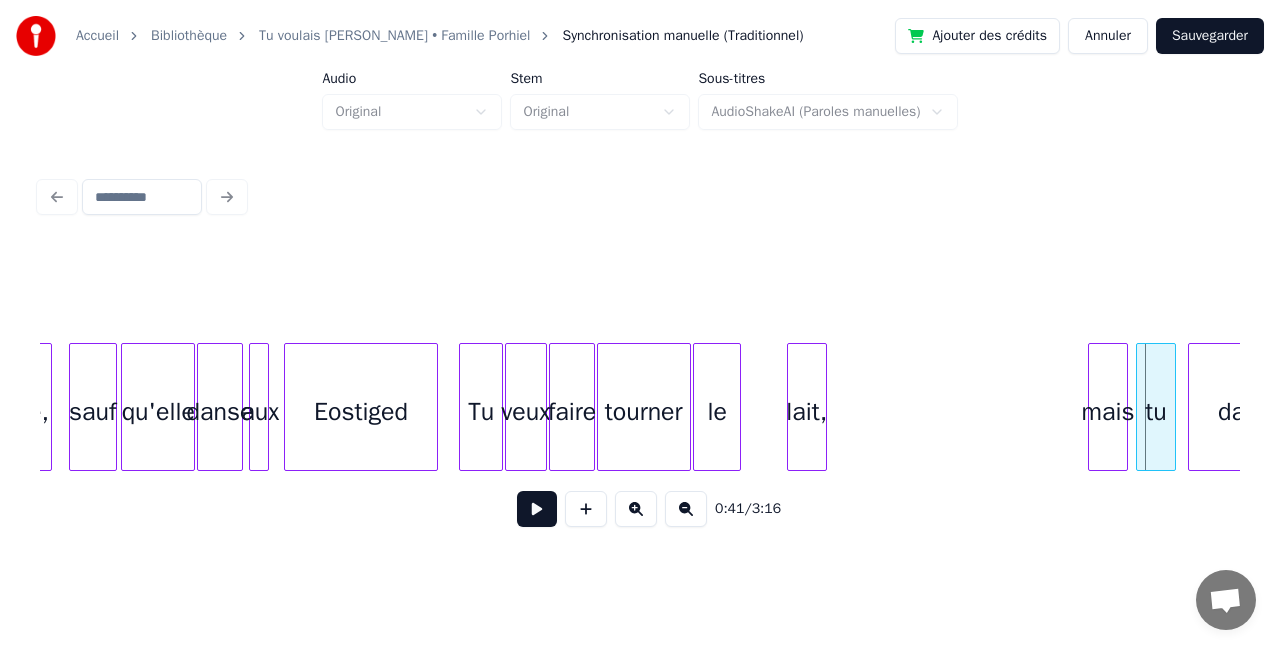 click on "lait," at bounding box center (807, 412) 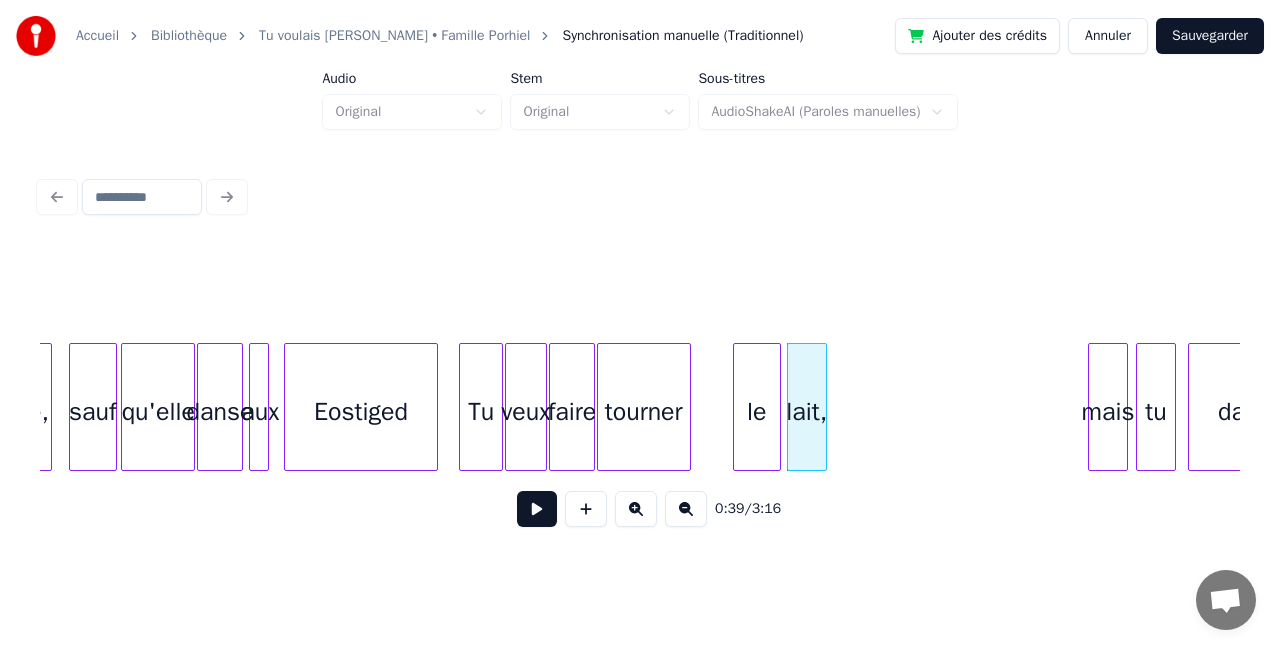 click on "le" at bounding box center (757, 412) 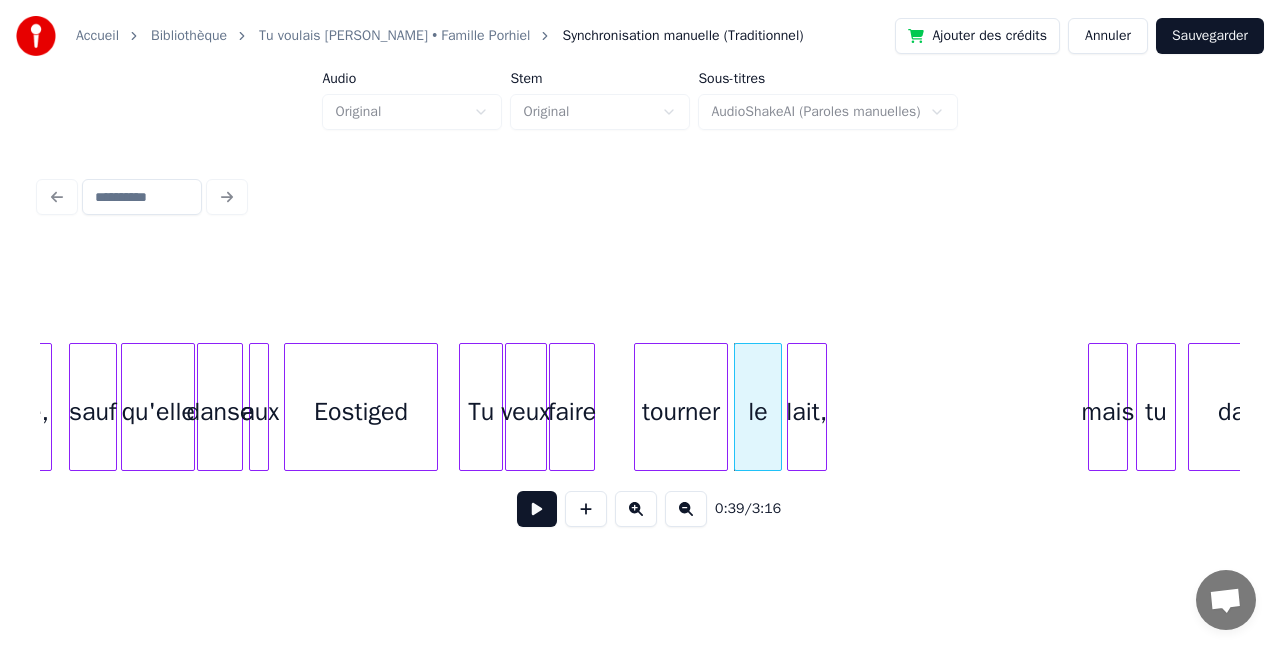 click on "tourner" at bounding box center (681, 412) 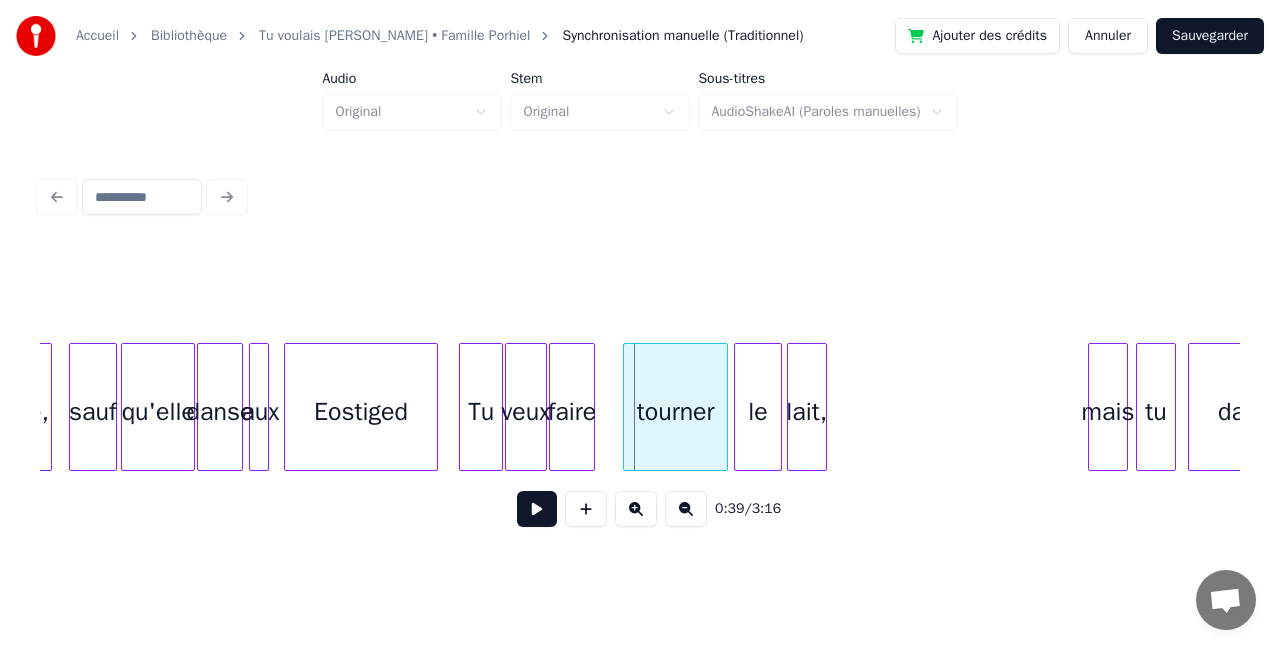 click at bounding box center (627, 407) 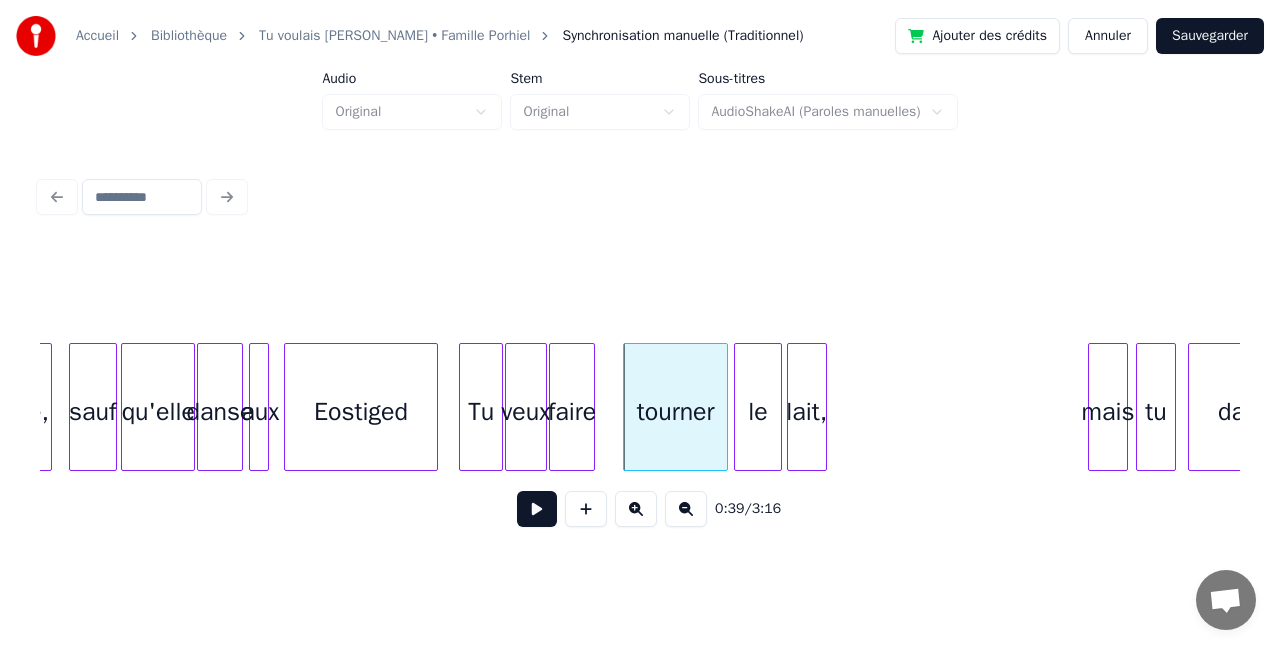 click at bounding box center (591, 407) 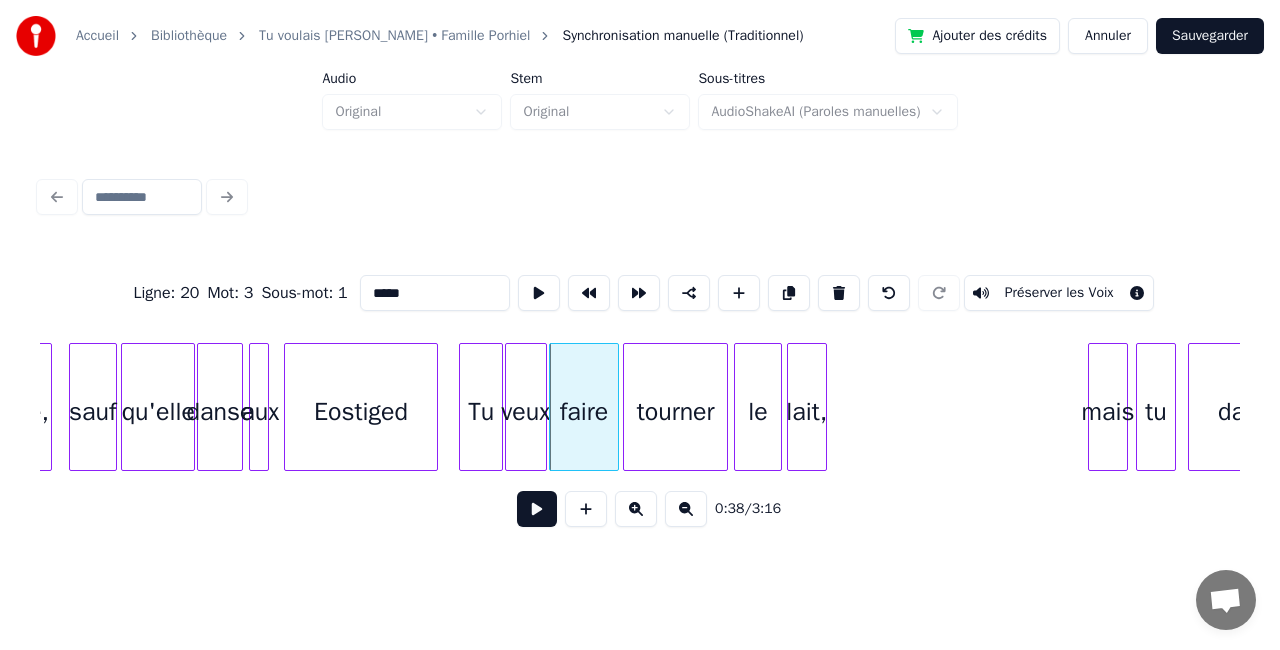 click at bounding box center [615, 407] 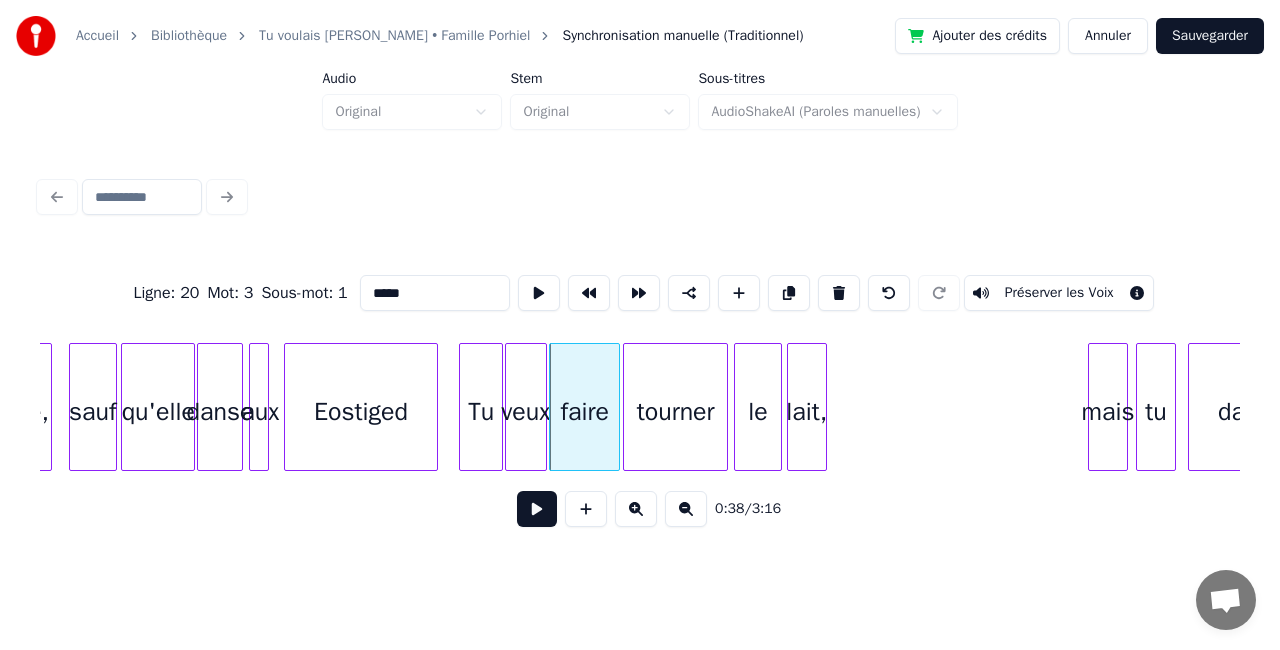 click on "Tu" at bounding box center (481, 412) 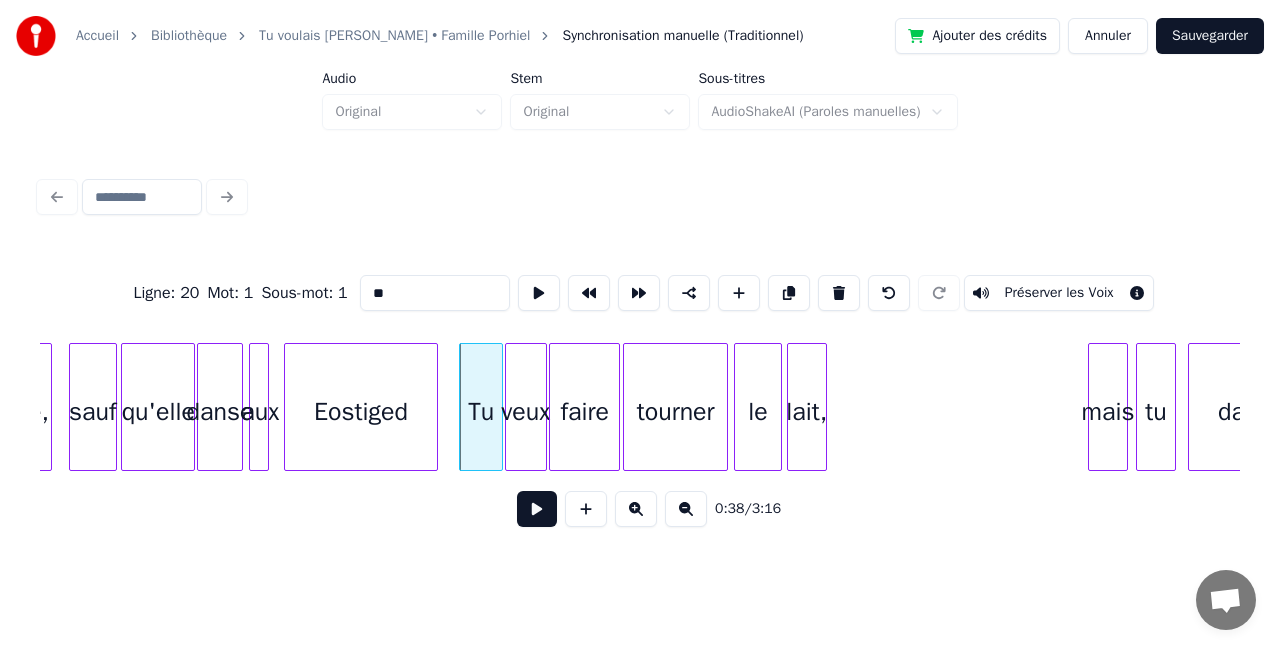 click at bounding box center (537, 509) 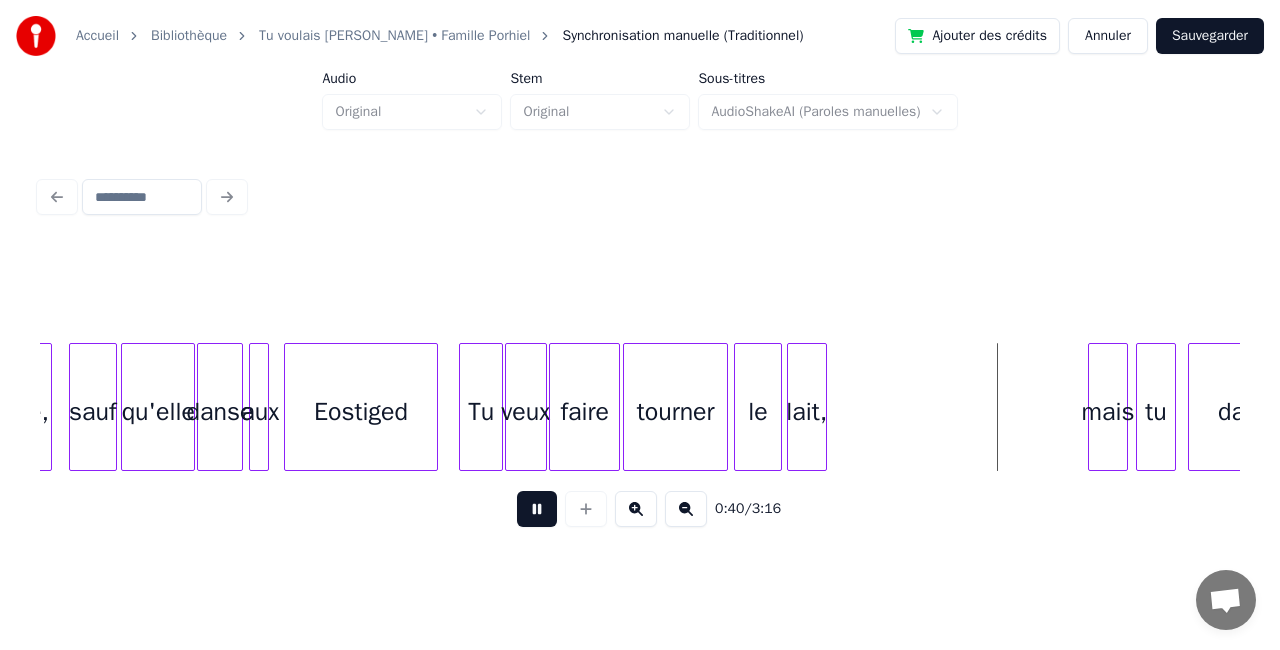 click at bounding box center [537, 509] 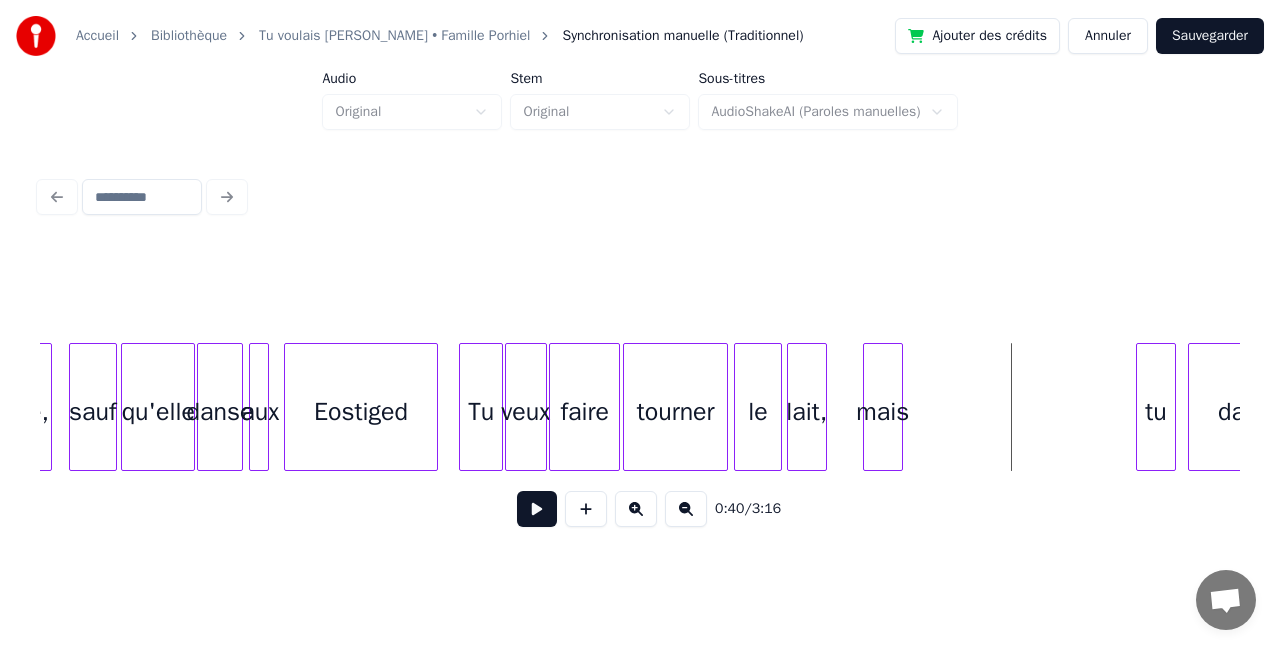 click on "mais" at bounding box center (883, 412) 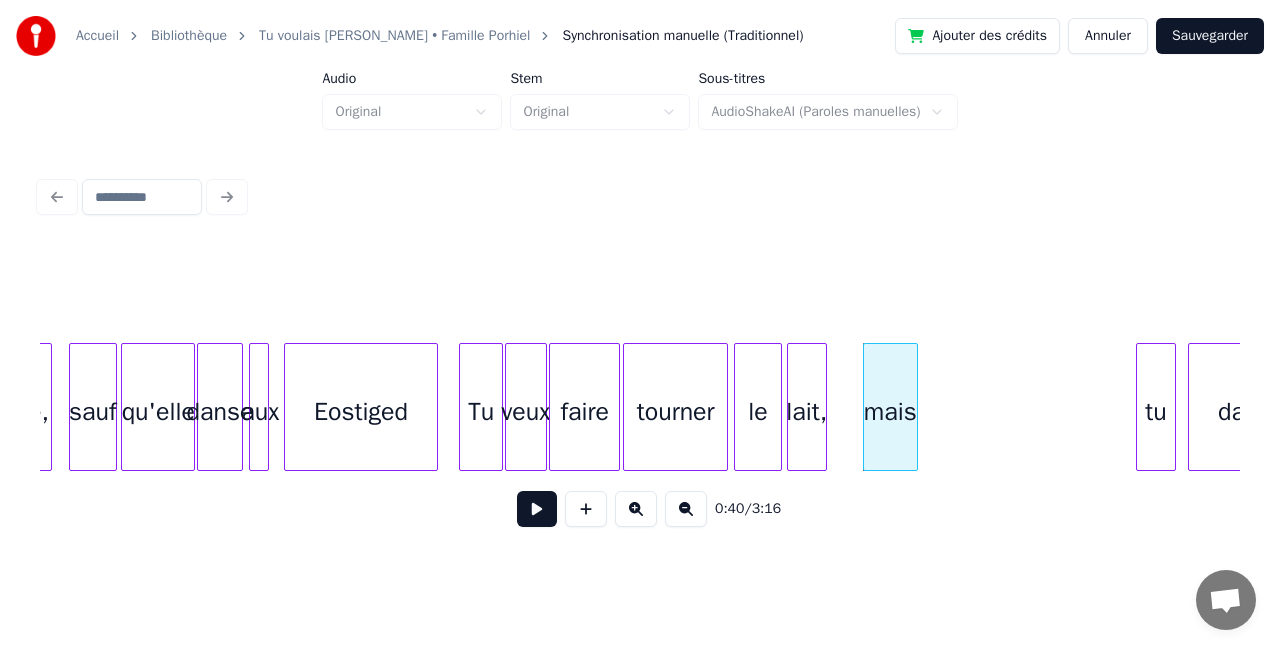 click at bounding box center (914, 407) 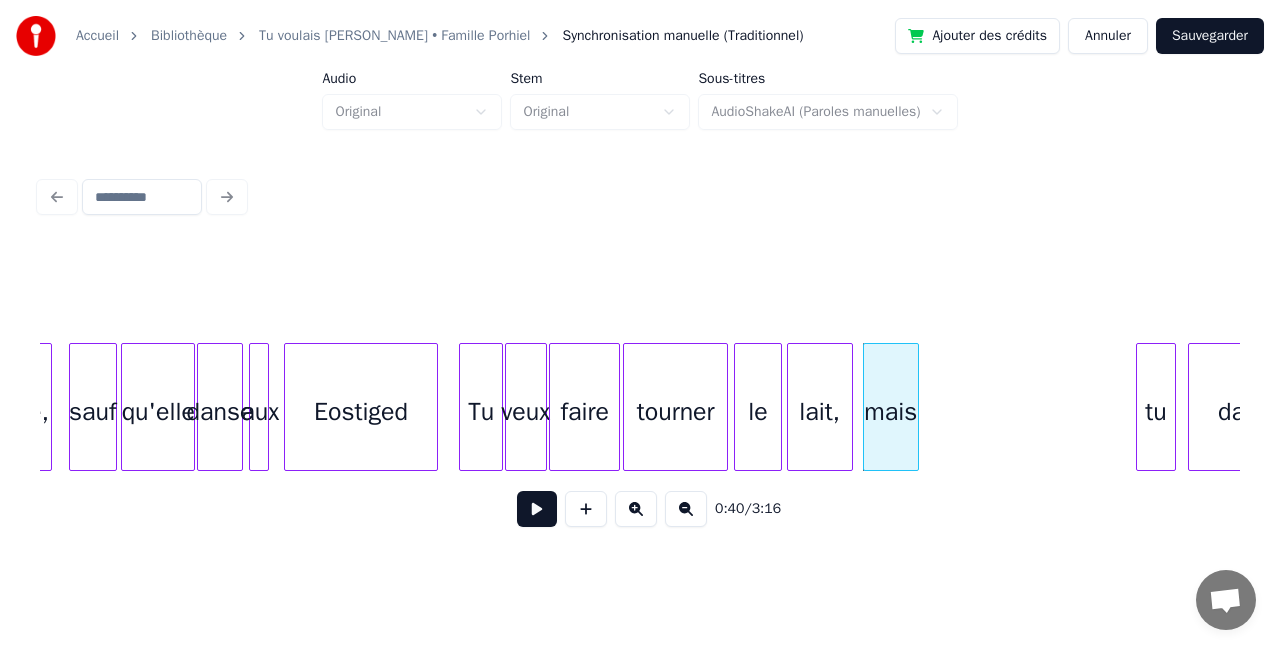 click at bounding box center (849, 407) 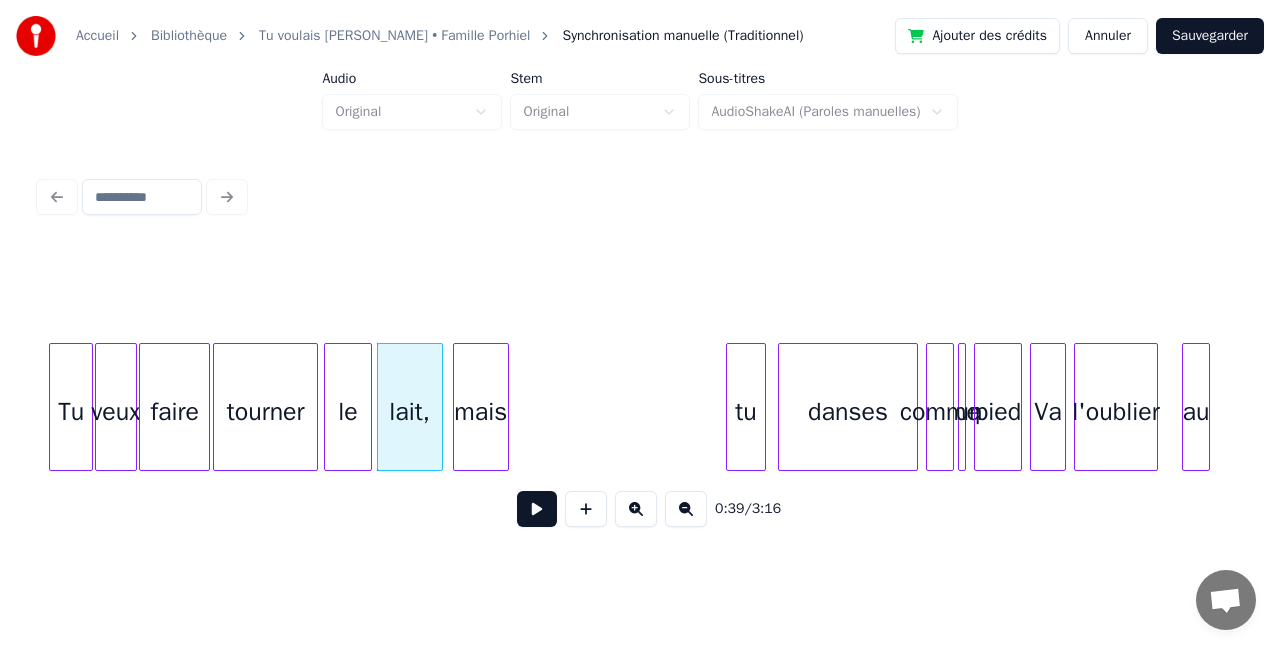 scroll, scrollTop: 0, scrollLeft: 7660, axis: horizontal 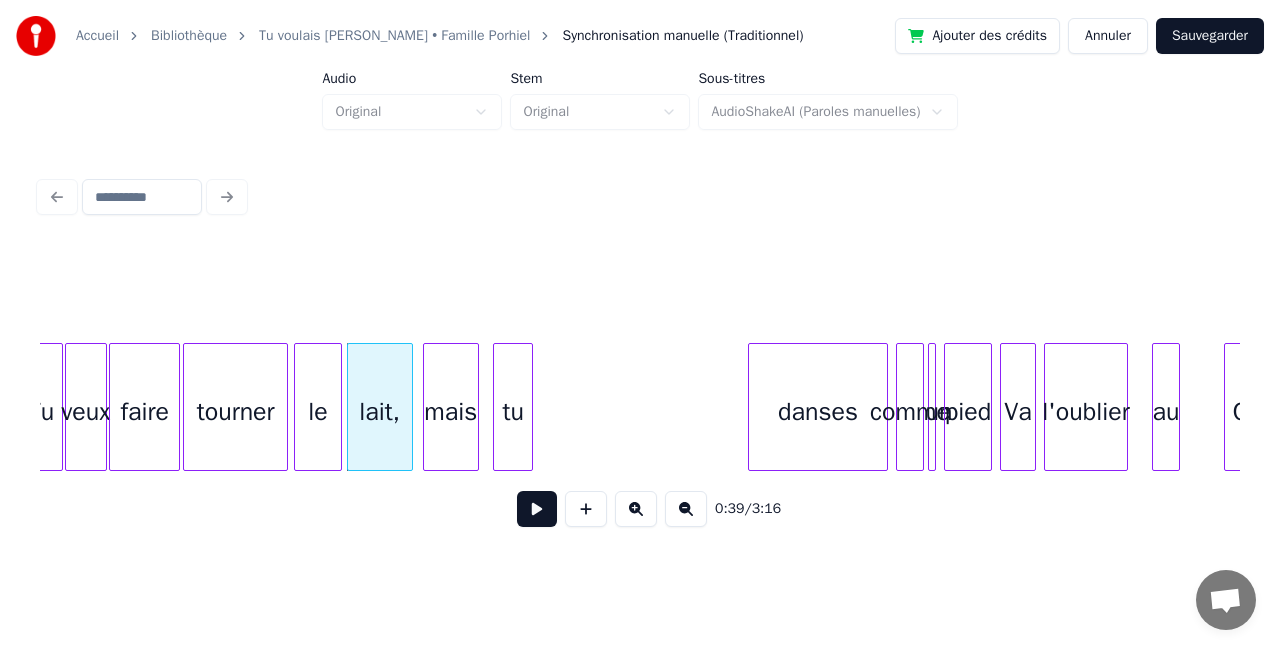 click on "tu" at bounding box center (513, 412) 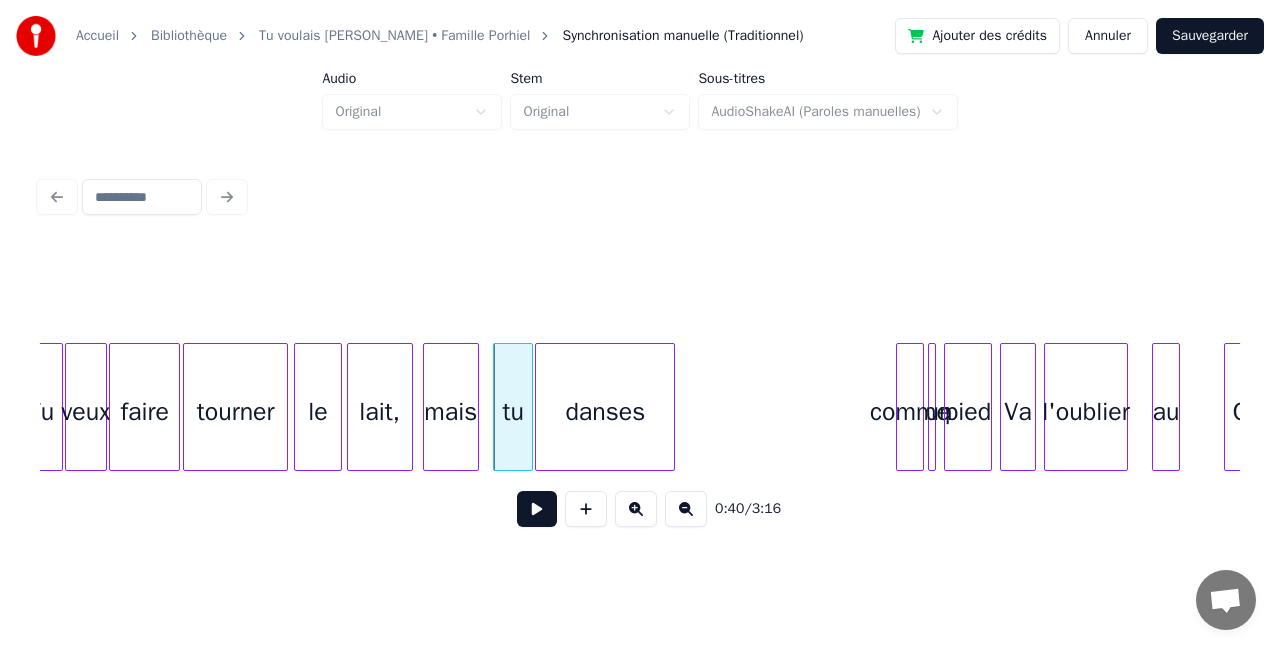 click on "danses" at bounding box center (605, 412) 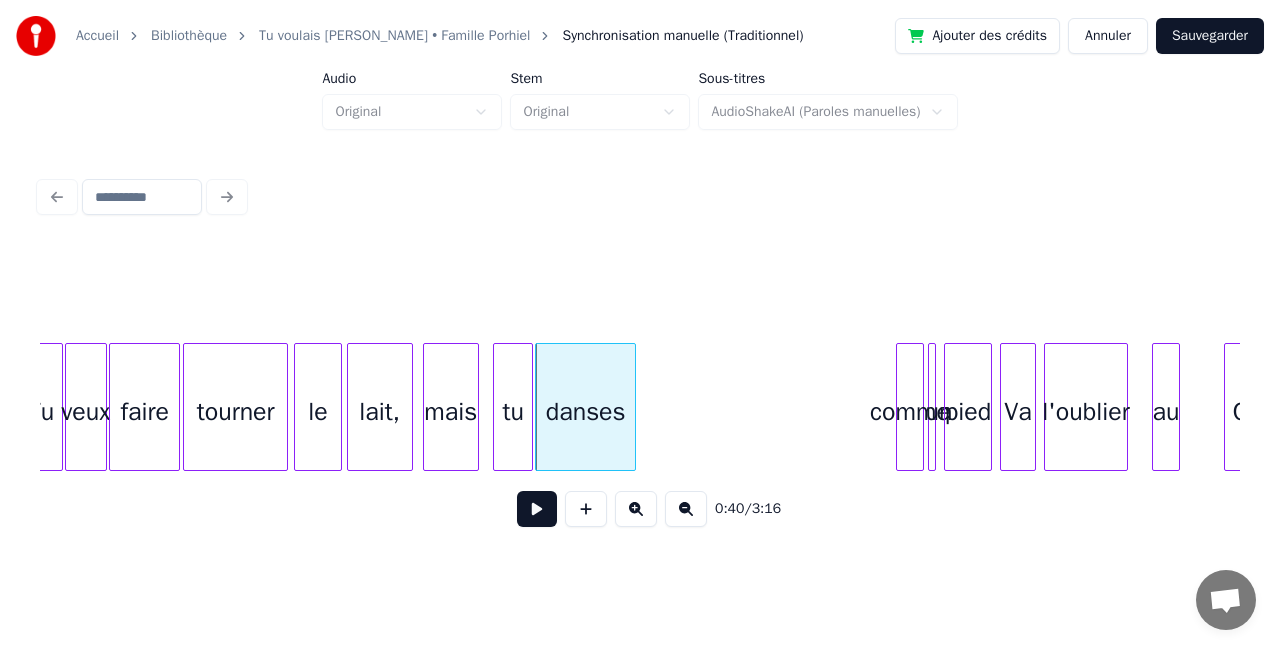 click at bounding box center (632, 407) 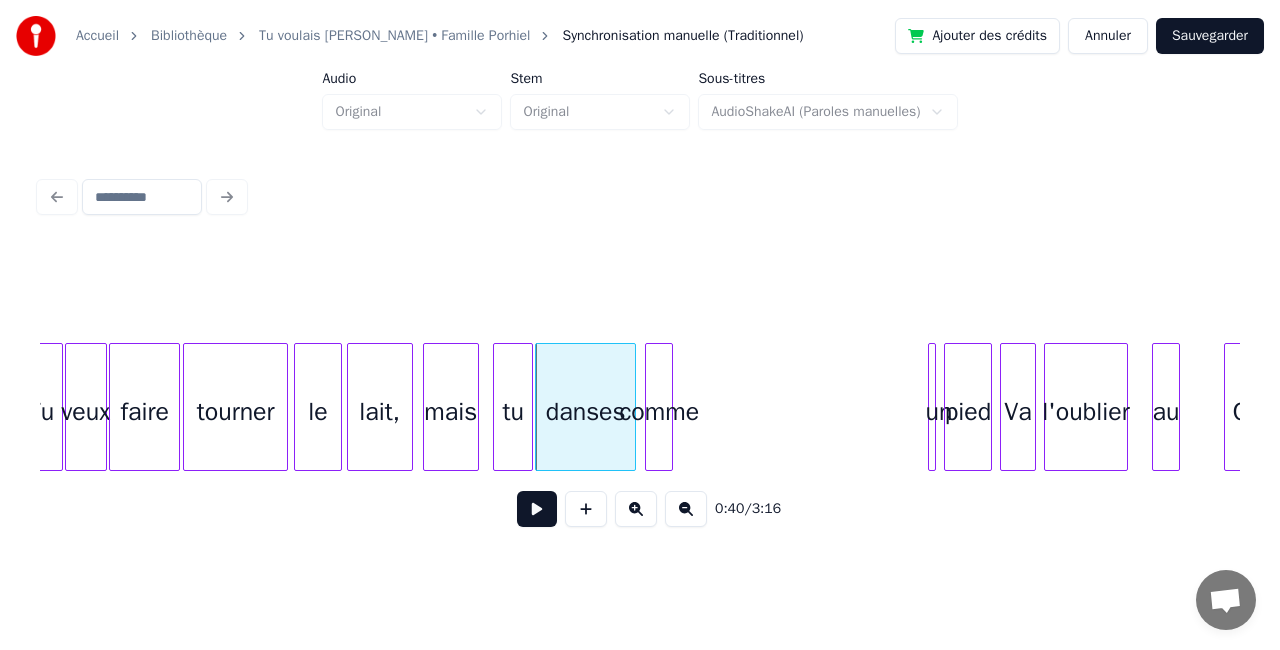 click on "comme" at bounding box center (659, 412) 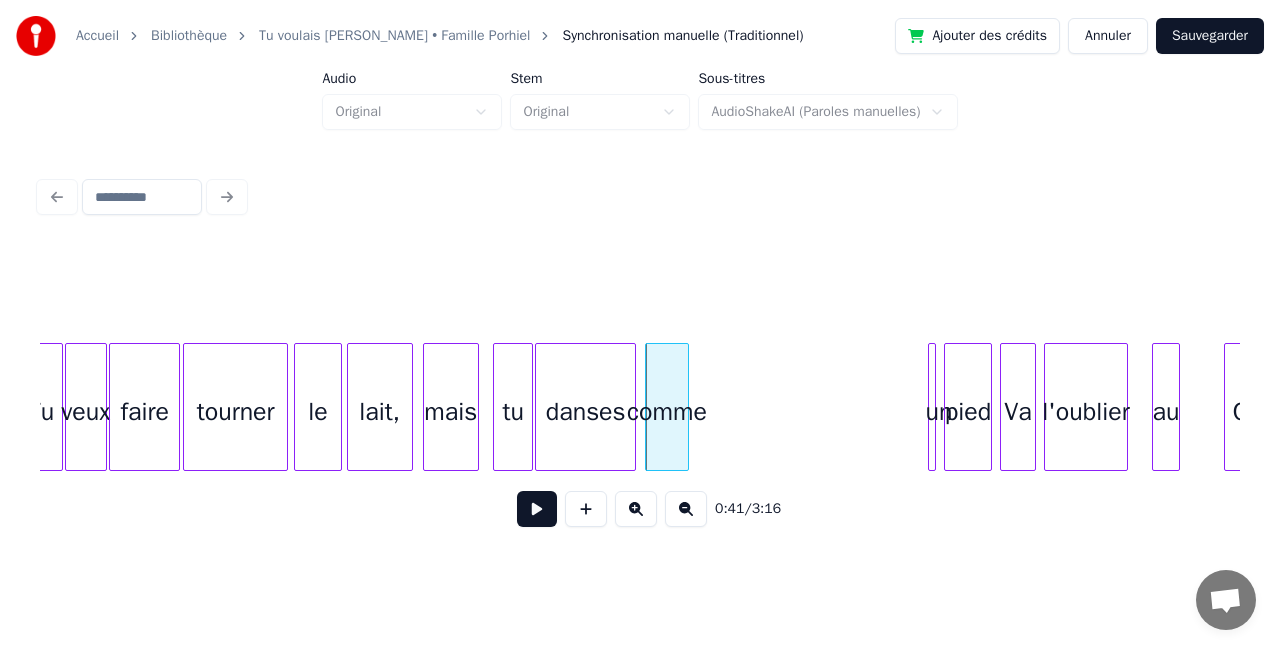 click at bounding box center (685, 407) 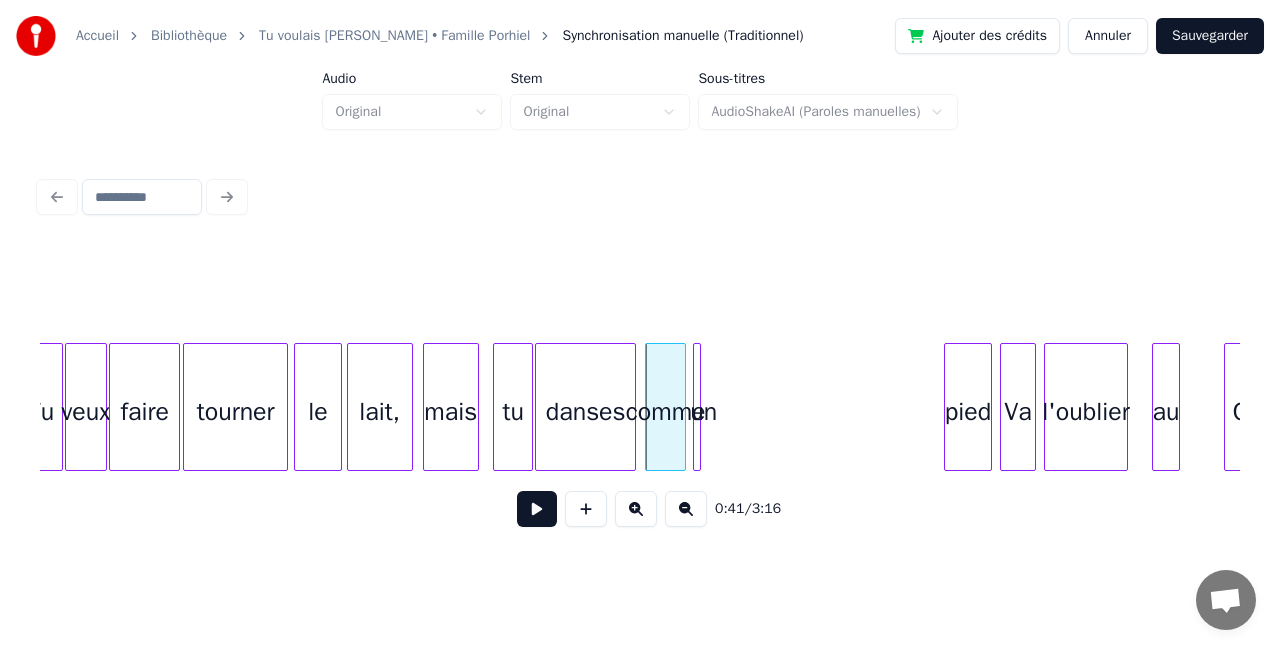 click on "un" at bounding box center [704, 412] 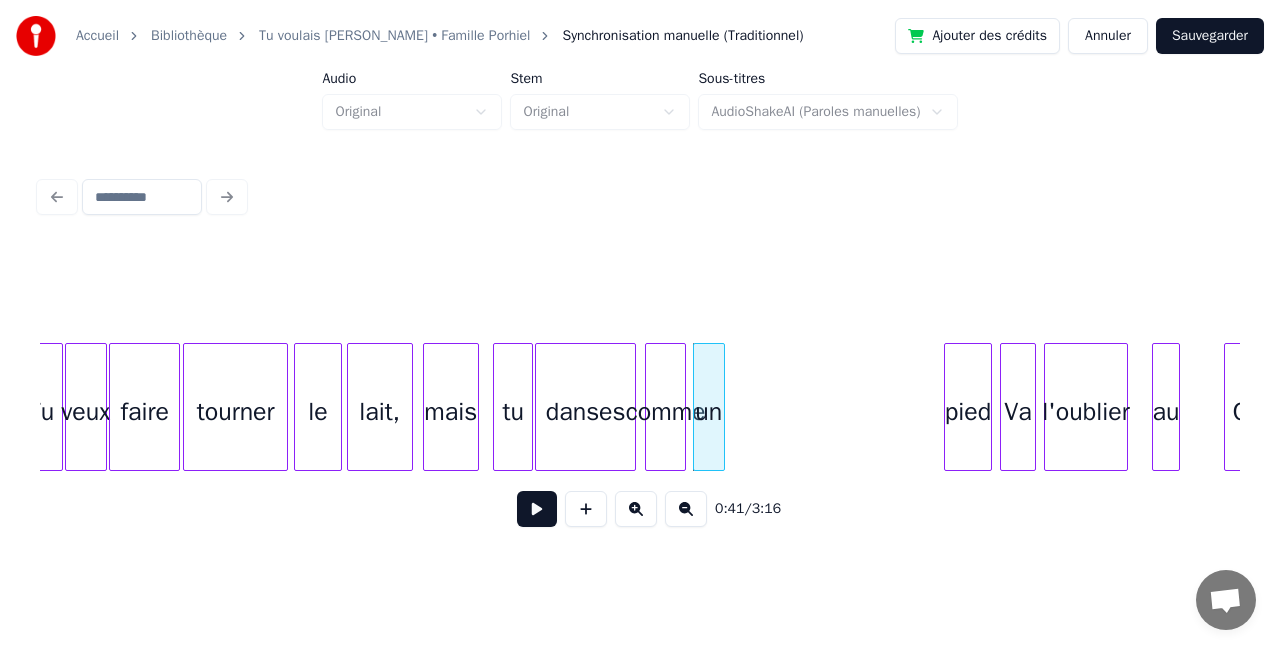 click at bounding box center [721, 407] 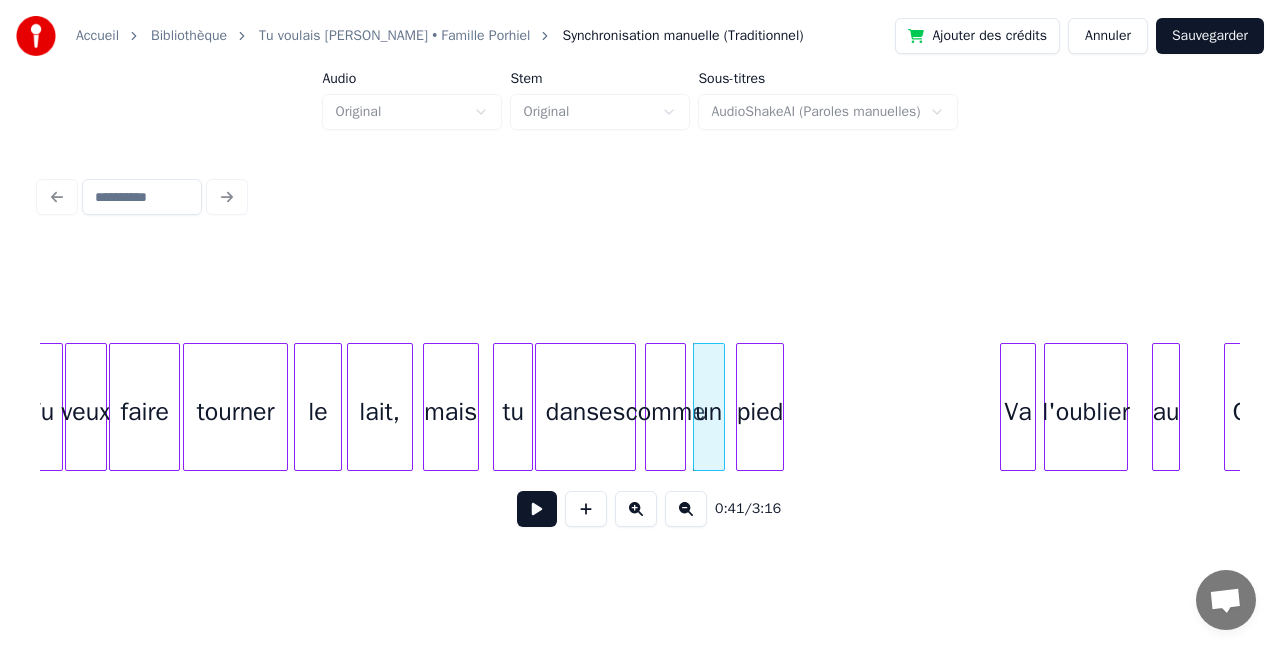 click on "pied" at bounding box center [760, 412] 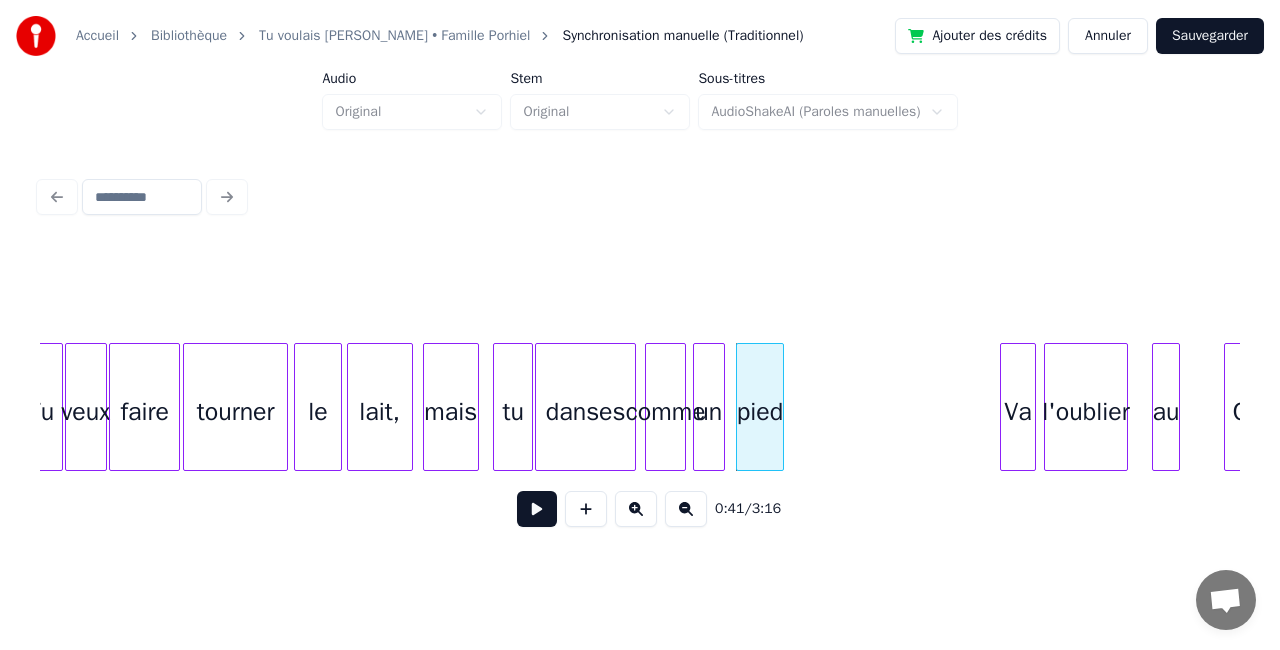 click on "mais" at bounding box center (451, 412) 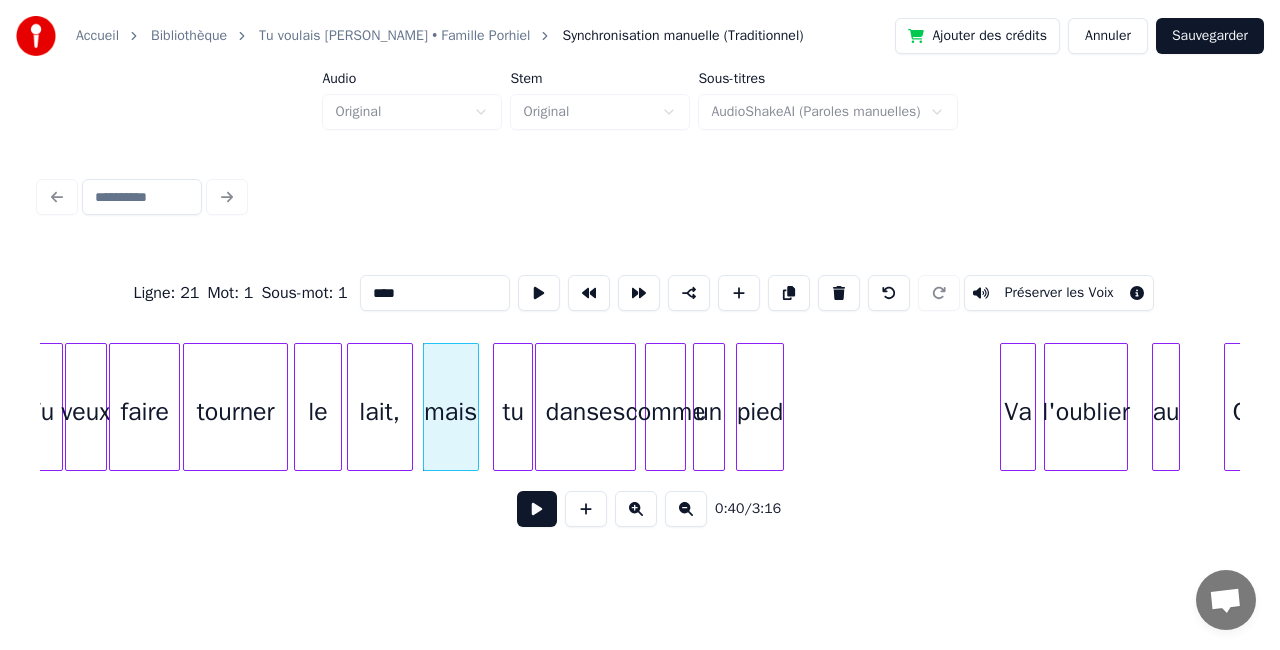click at bounding box center (537, 509) 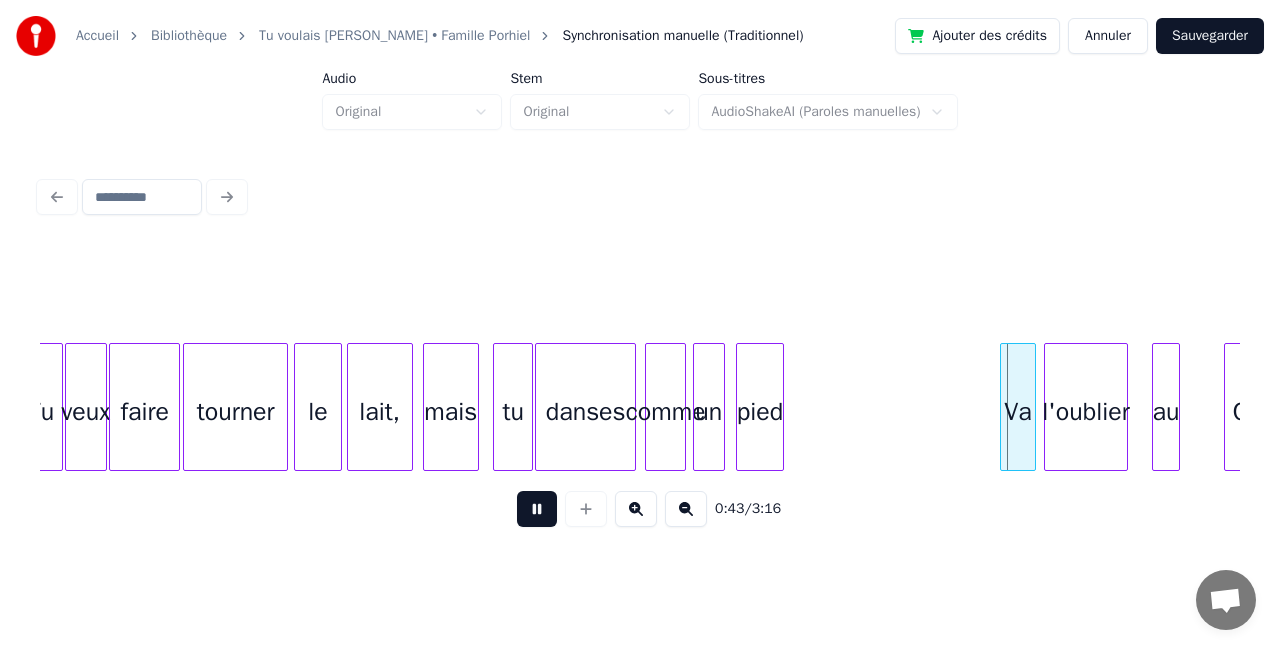 click at bounding box center [537, 509] 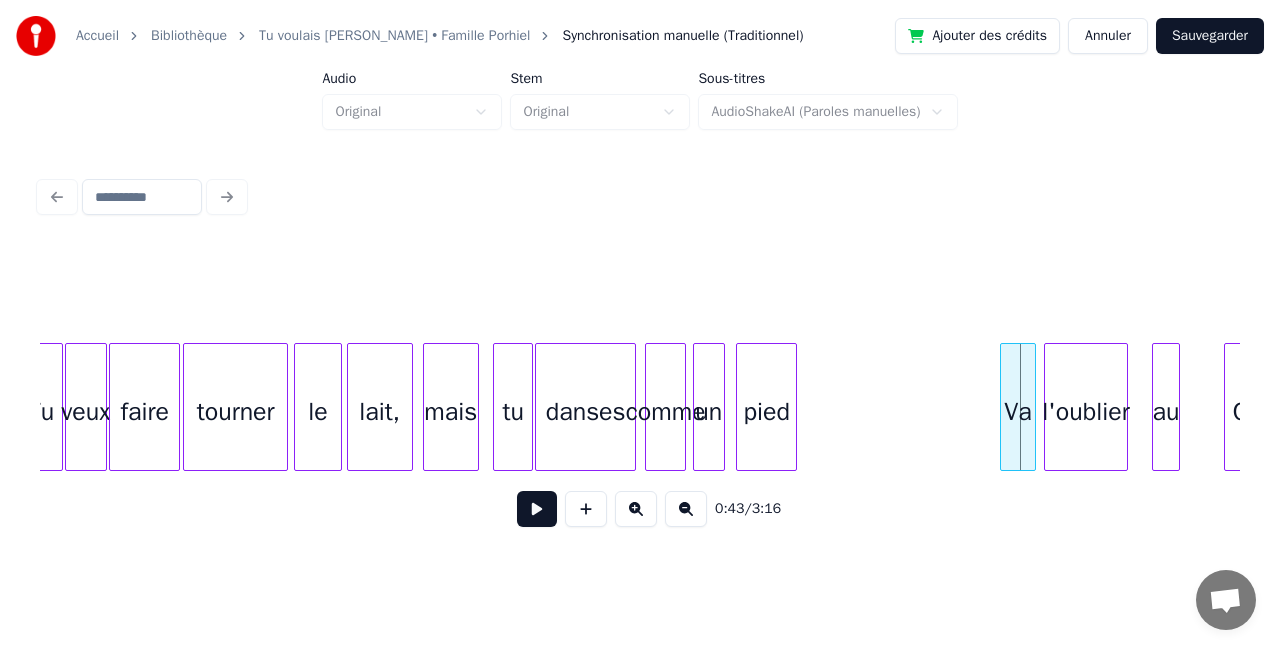 click at bounding box center [793, 407] 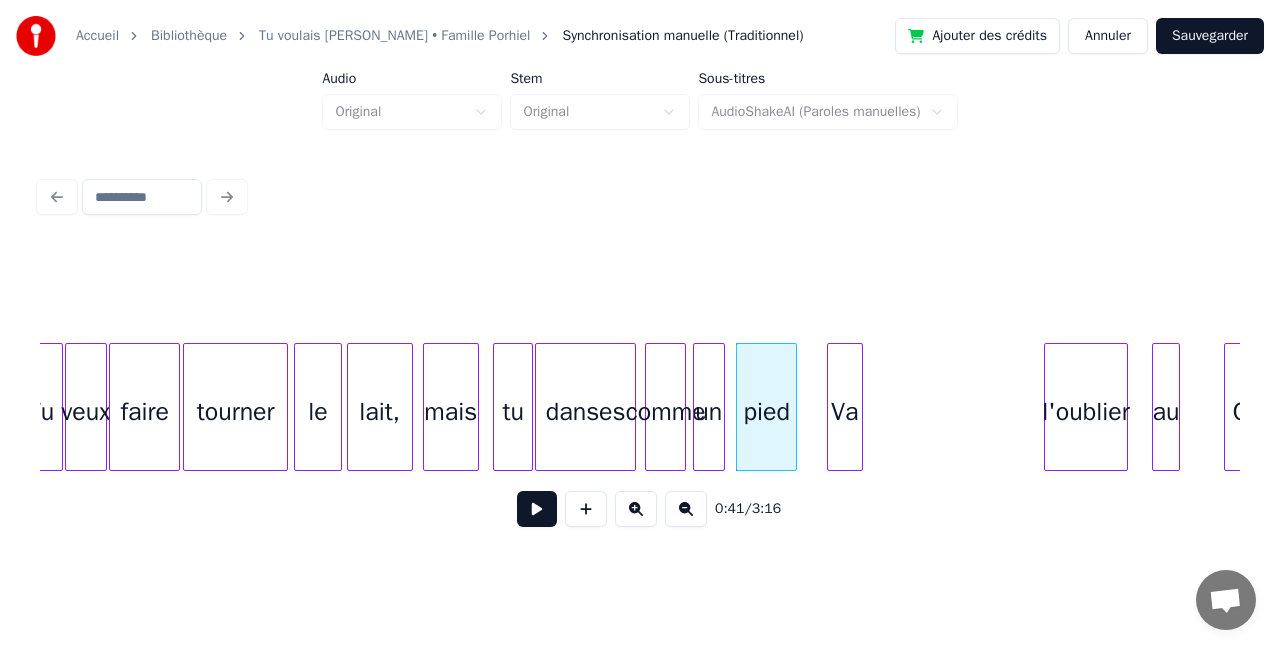 click on "Va" at bounding box center [845, 412] 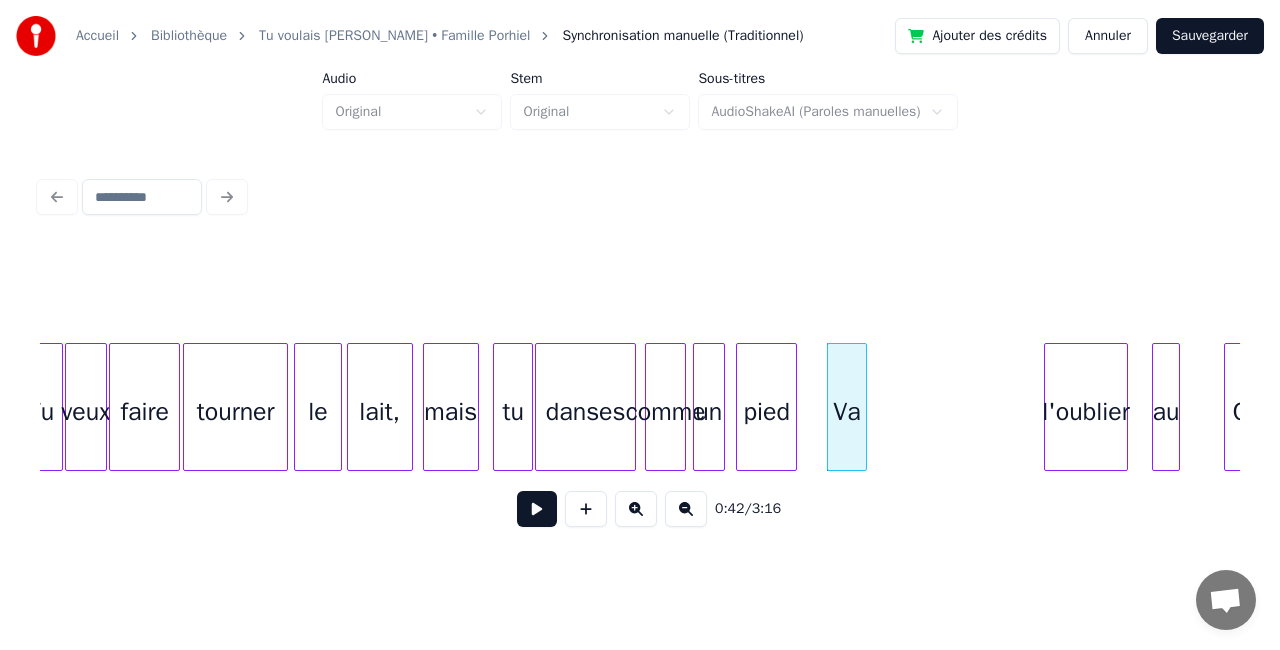 click at bounding box center [863, 407] 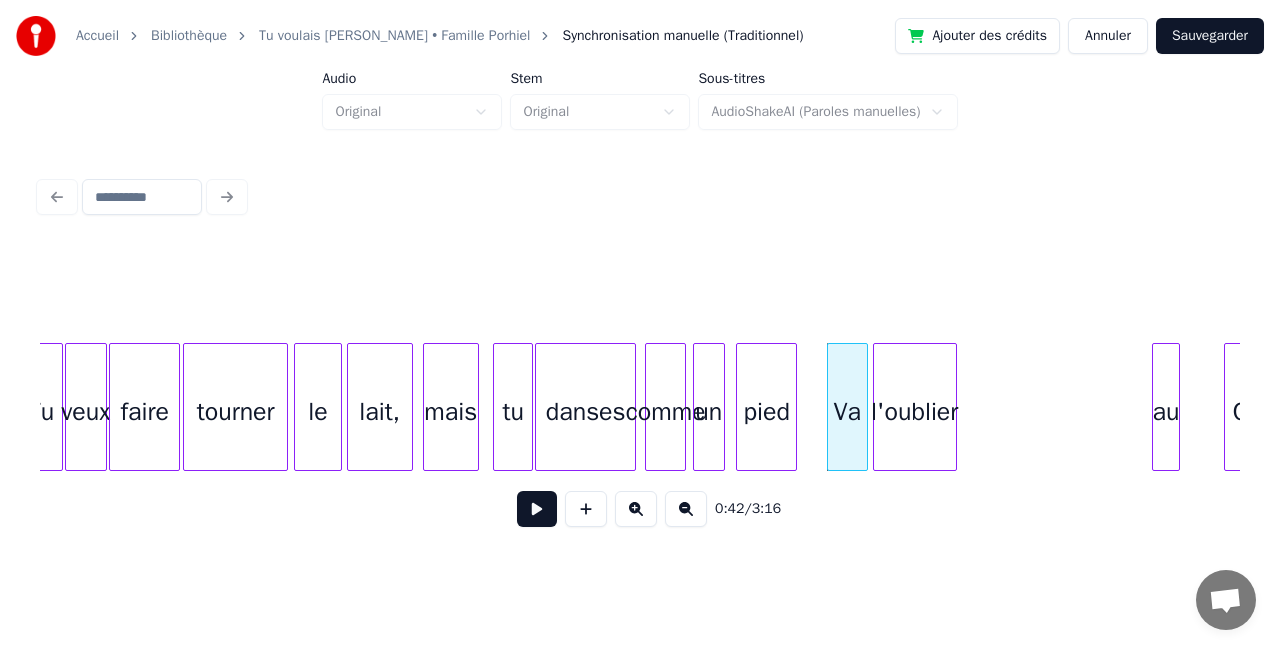 click on "l'oublier" at bounding box center [915, 412] 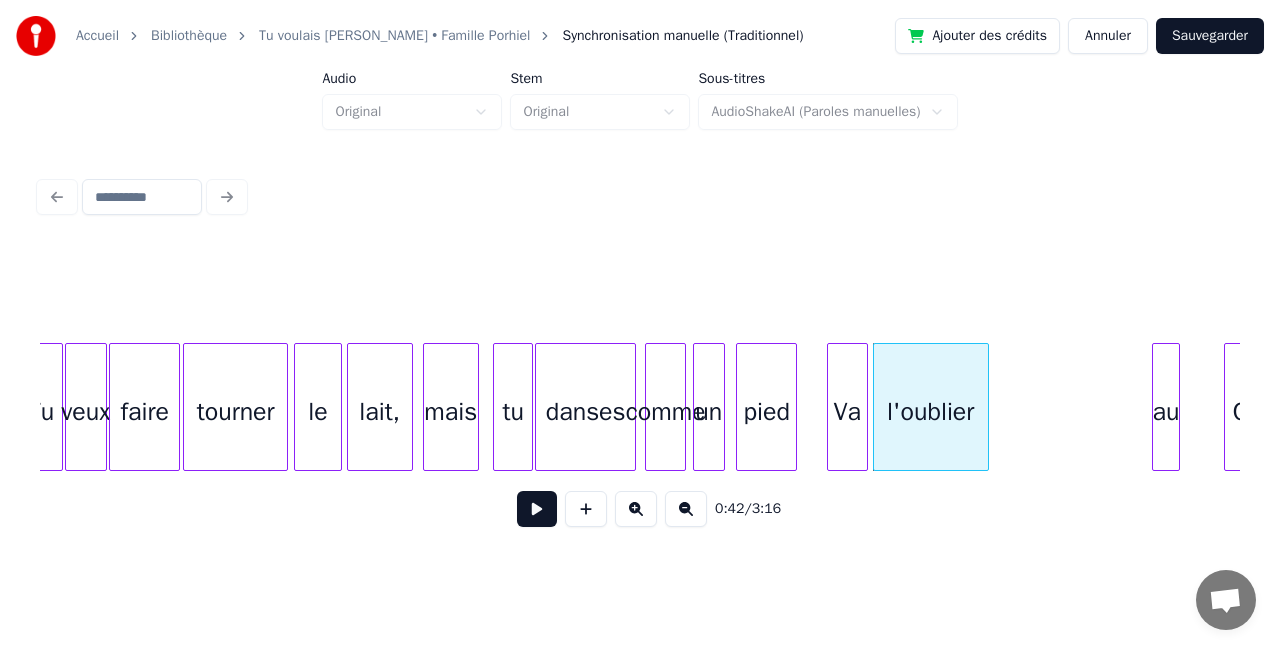 click at bounding box center [985, 407] 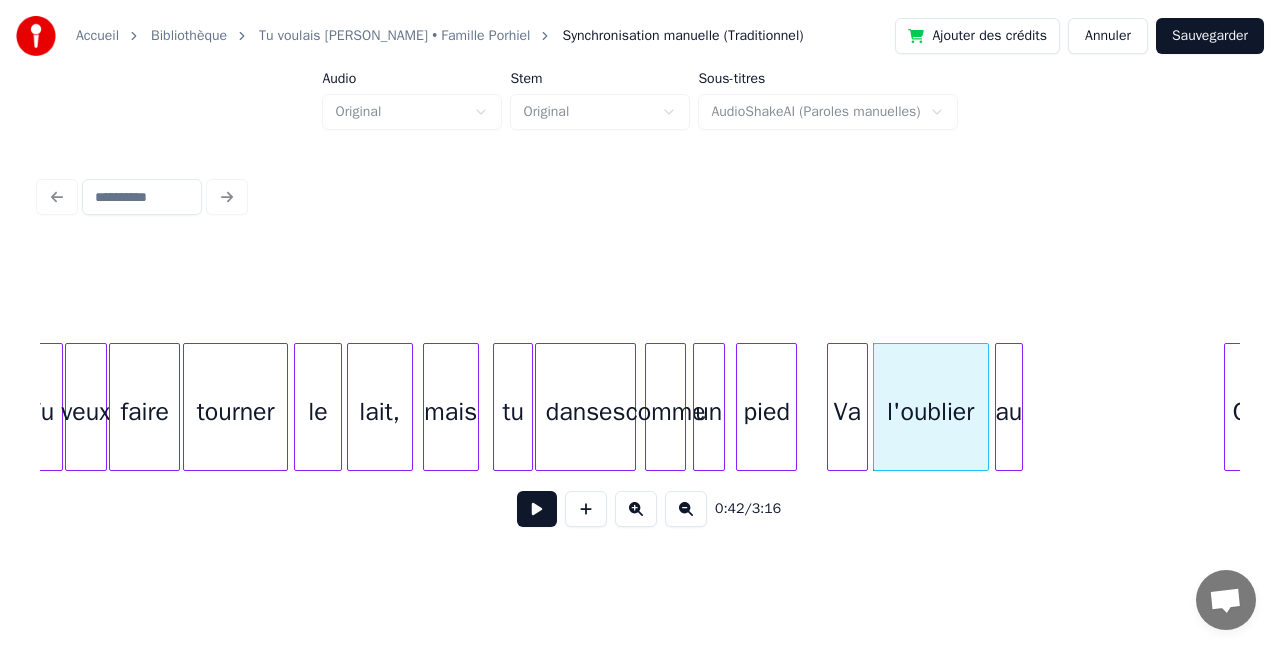 click on "au" at bounding box center (1009, 412) 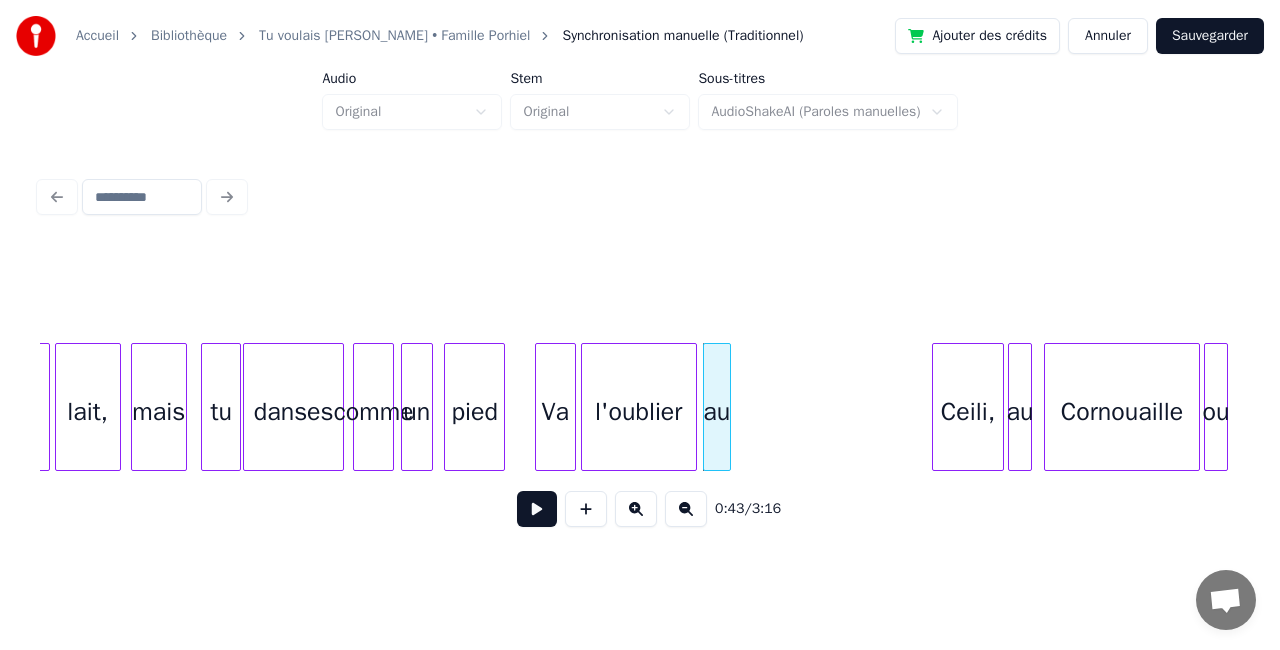 scroll, scrollTop: 0, scrollLeft: 7966, axis: horizontal 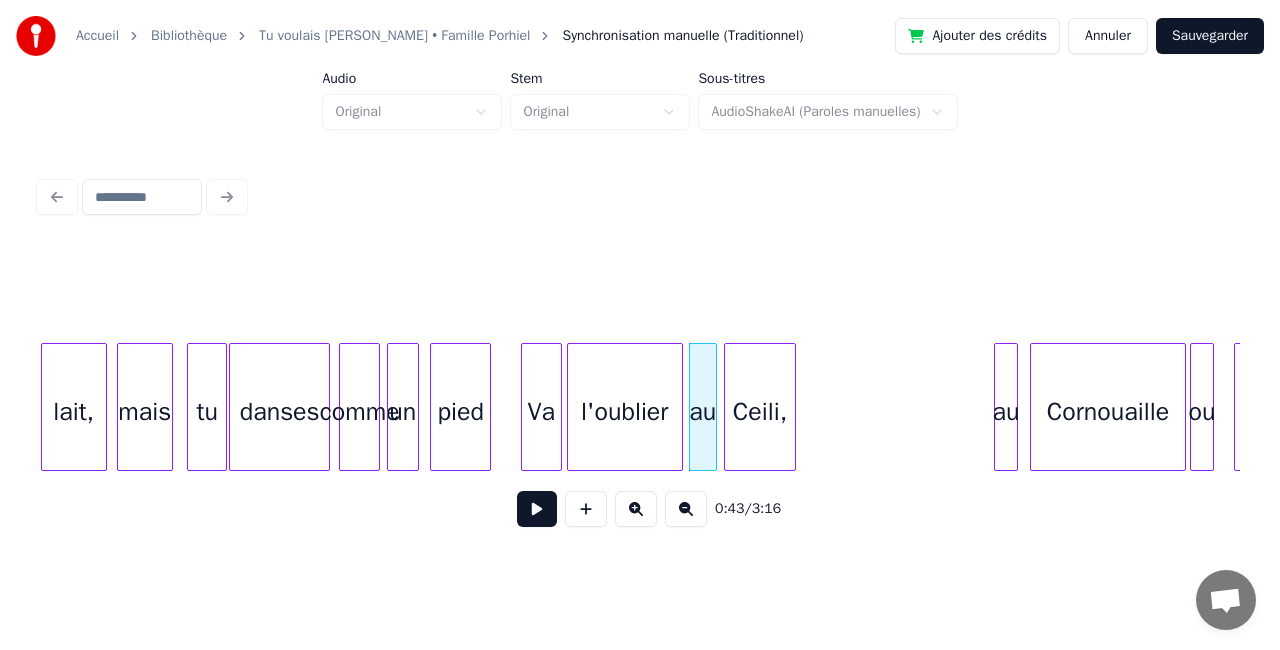 click on "Ceili," at bounding box center (760, 412) 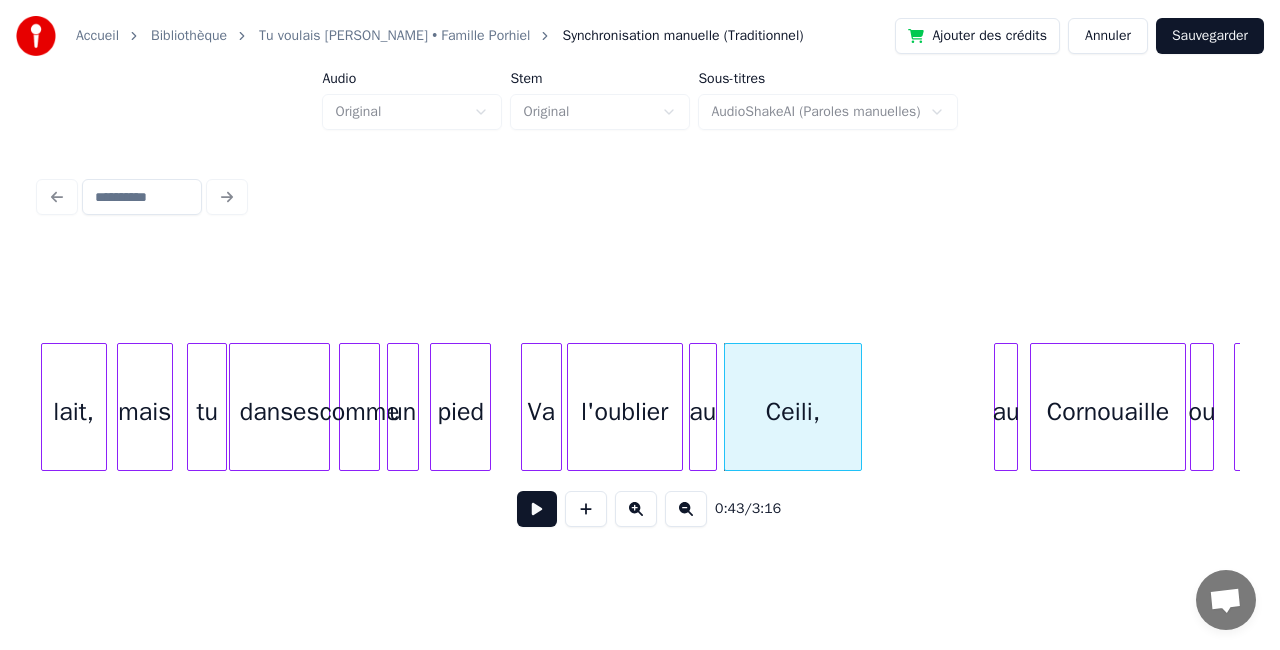 click at bounding box center (858, 407) 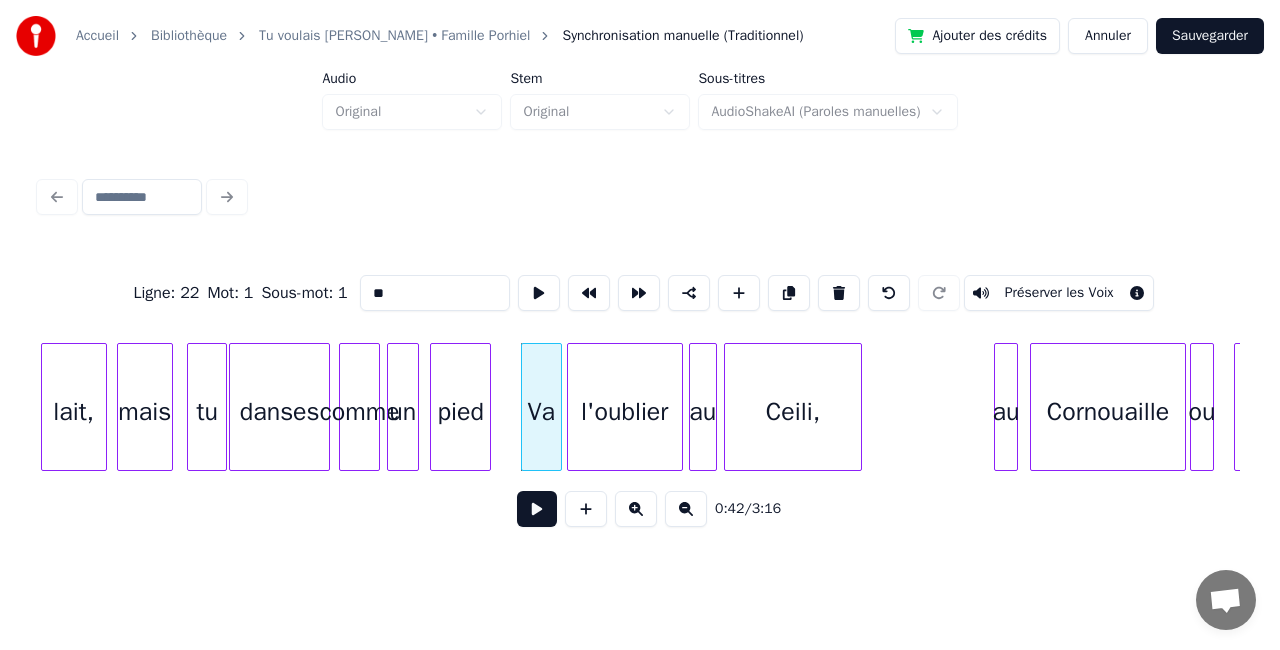 click at bounding box center (537, 509) 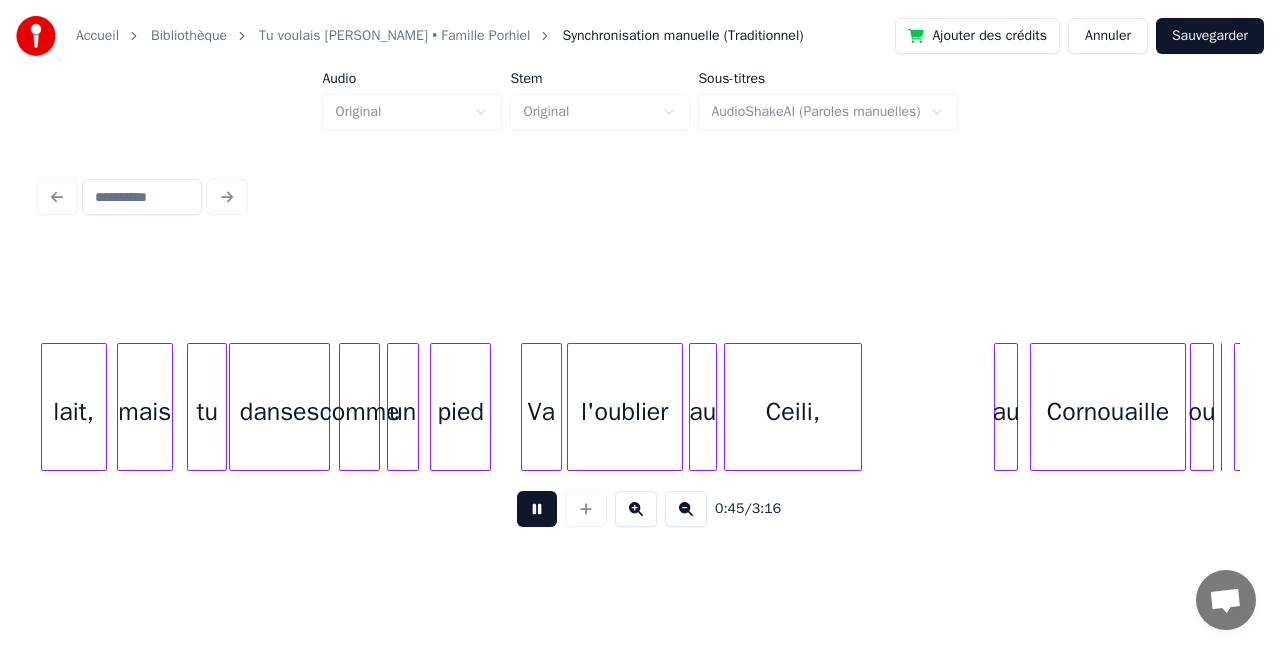 scroll, scrollTop: 0, scrollLeft: 9167, axis: horizontal 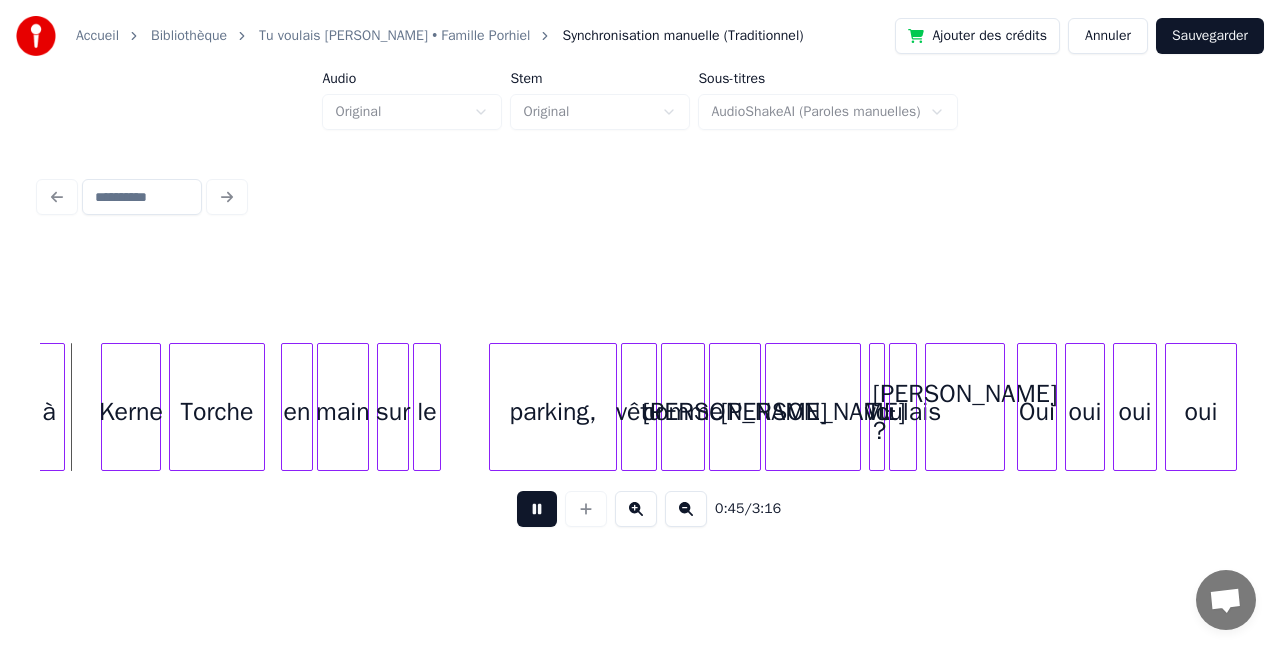 click at bounding box center (537, 509) 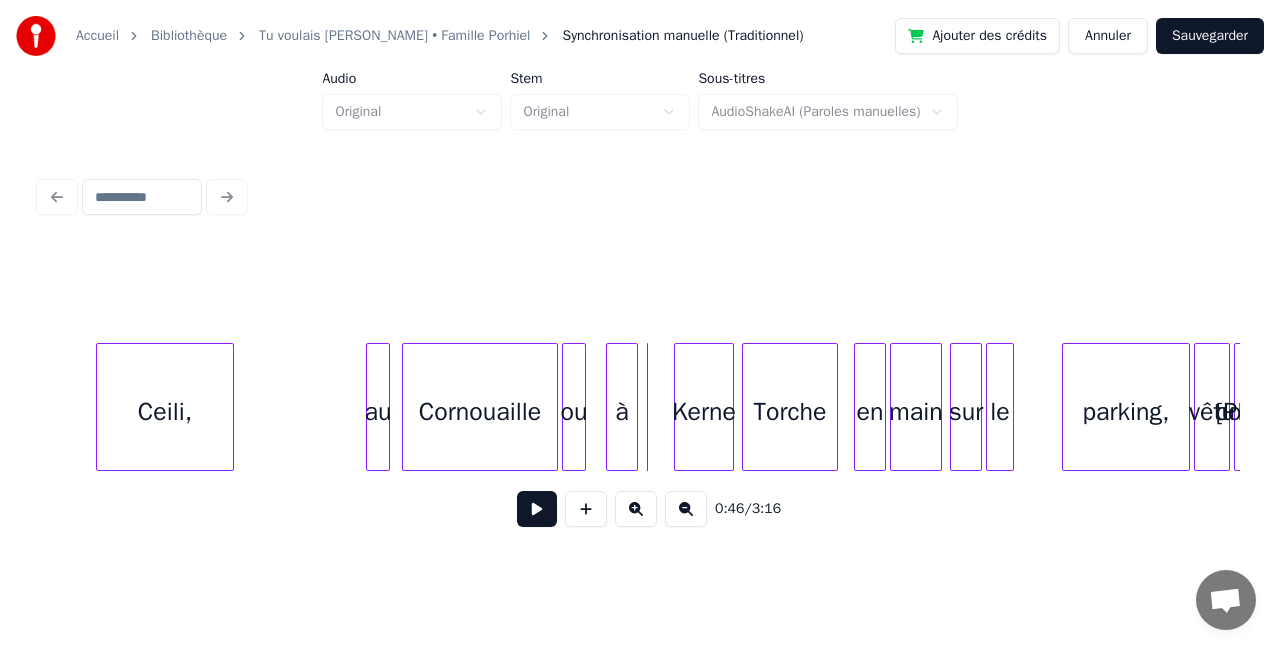 scroll, scrollTop: 0, scrollLeft: 8581, axis: horizontal 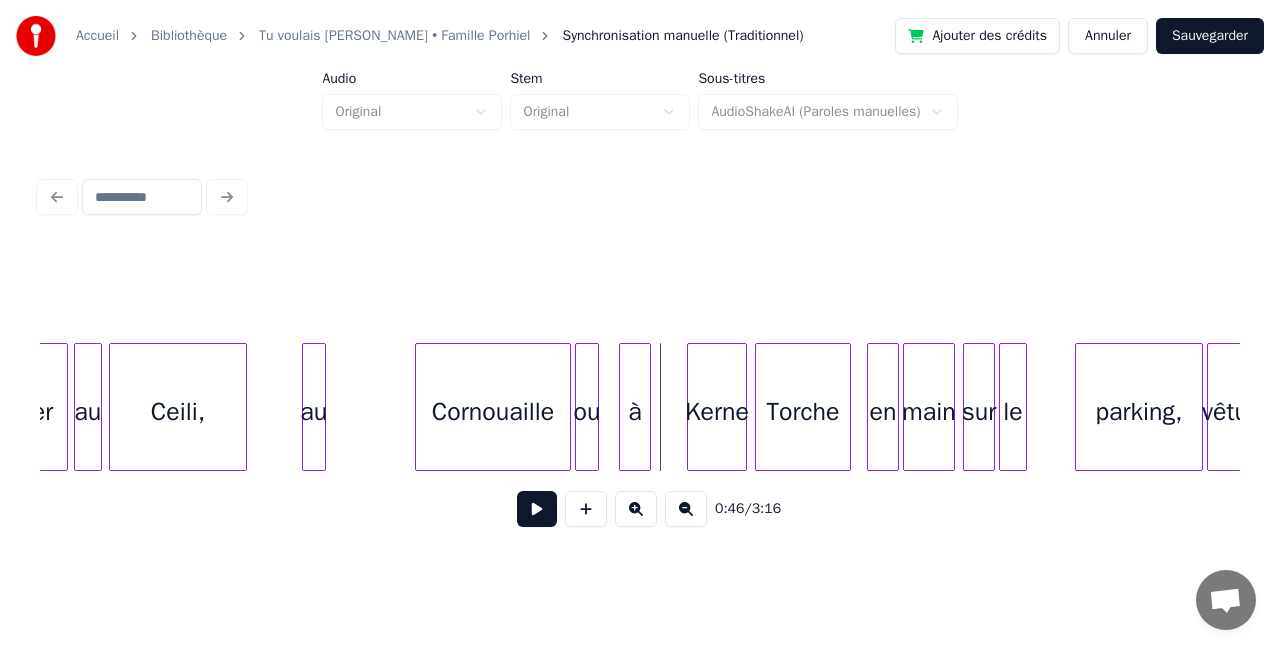 click on "au" at bounding box center (314, 412) 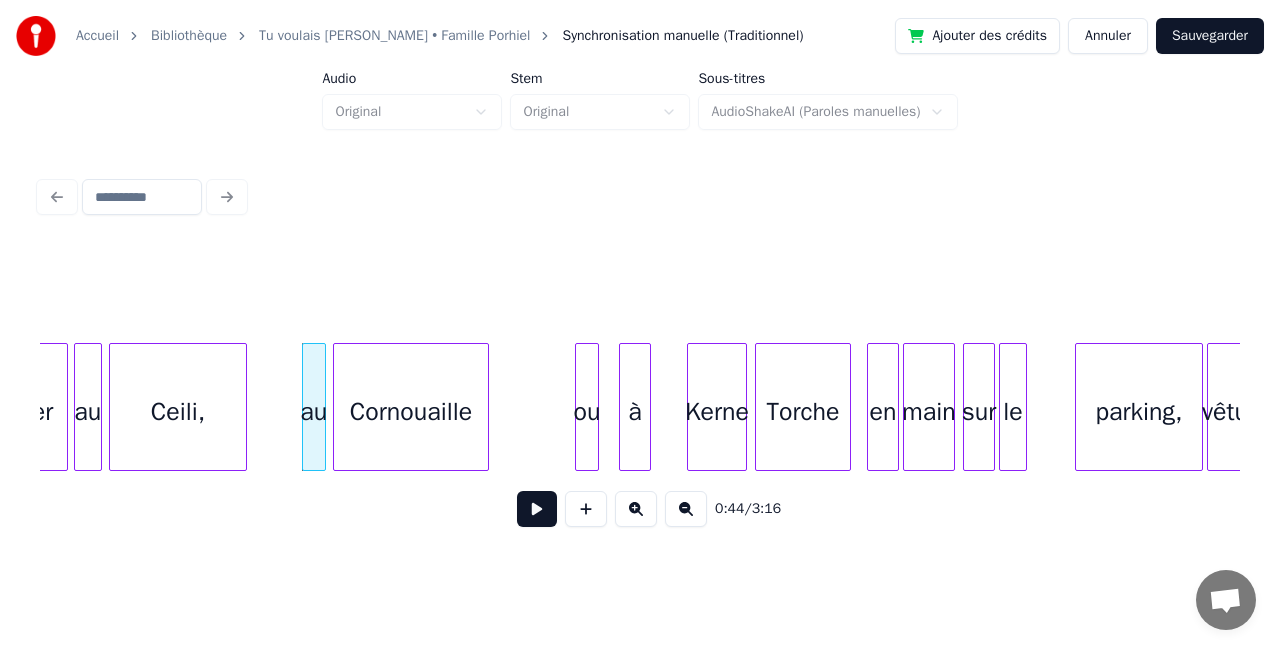click on "Cornouaille" at bounding box center (411, 412) 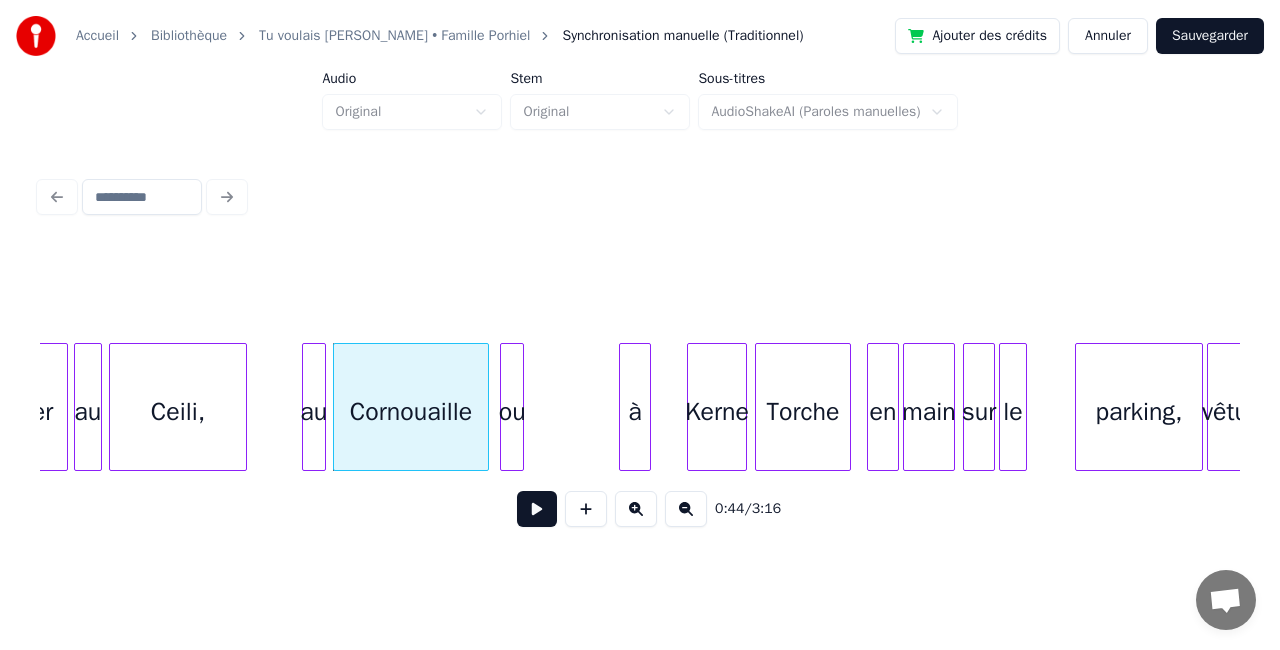 click on "ou" at bounding box center (512, 412) 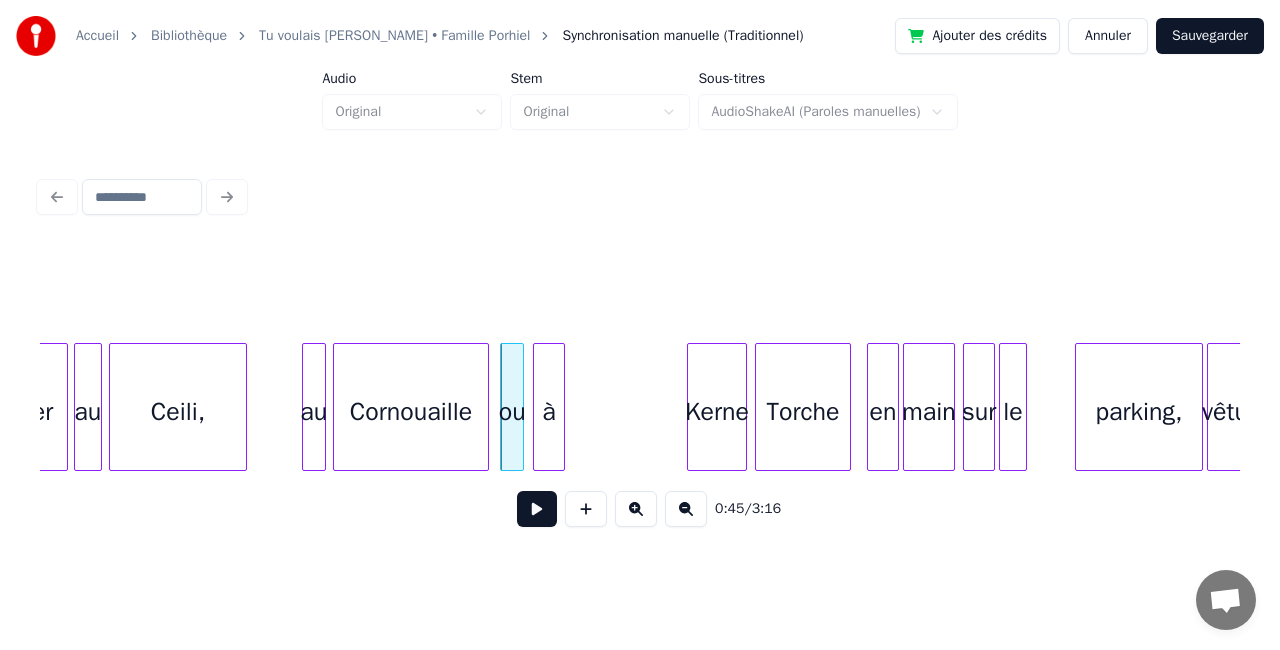 click on "à" at bounding box center (549, 412) 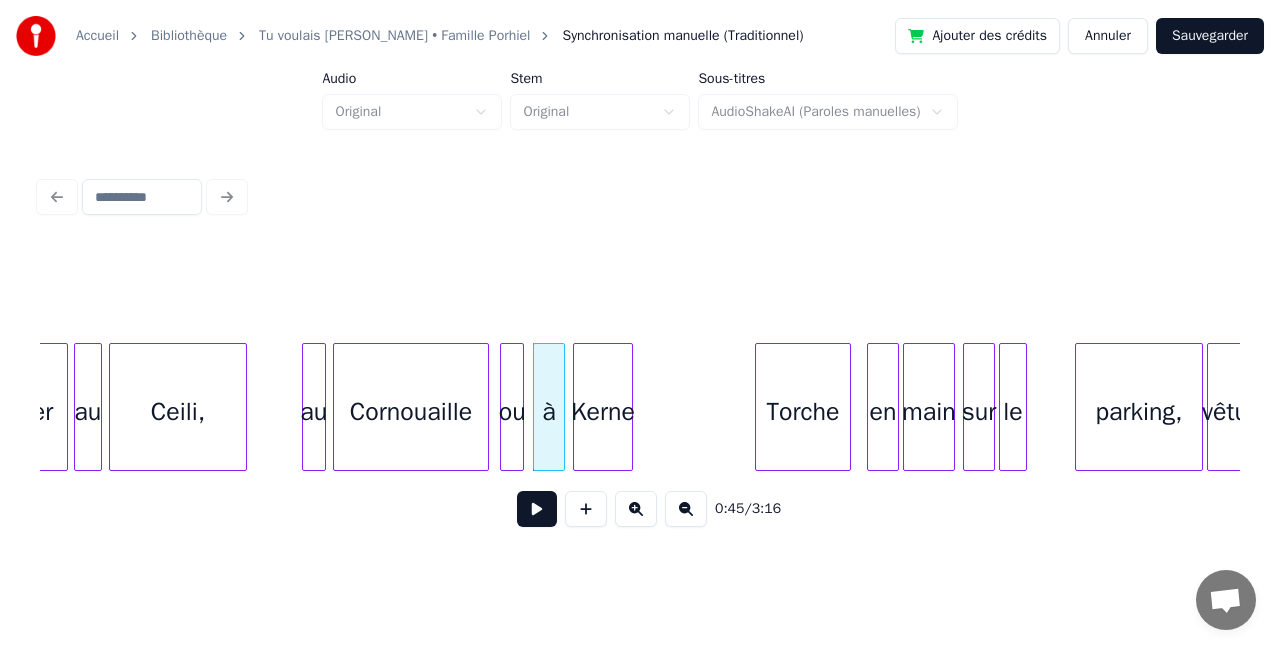click on "Kerne" at bounding box center [603, 412] 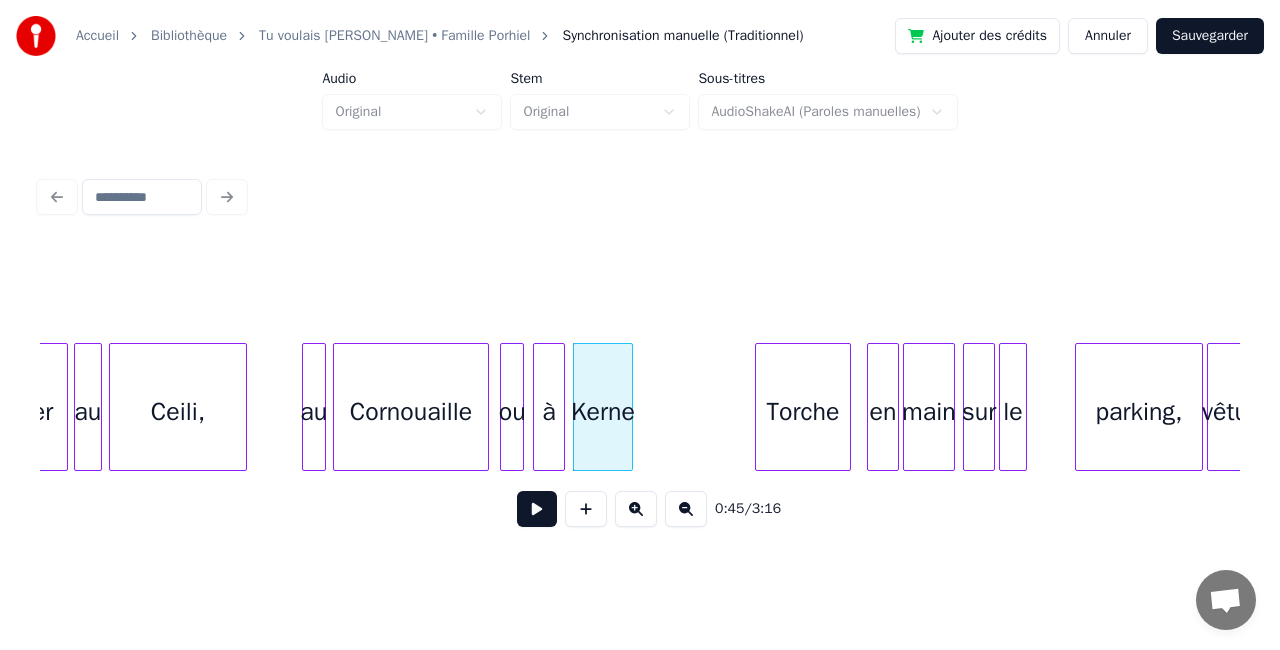 click on "au" at bounding box center (314, 412) 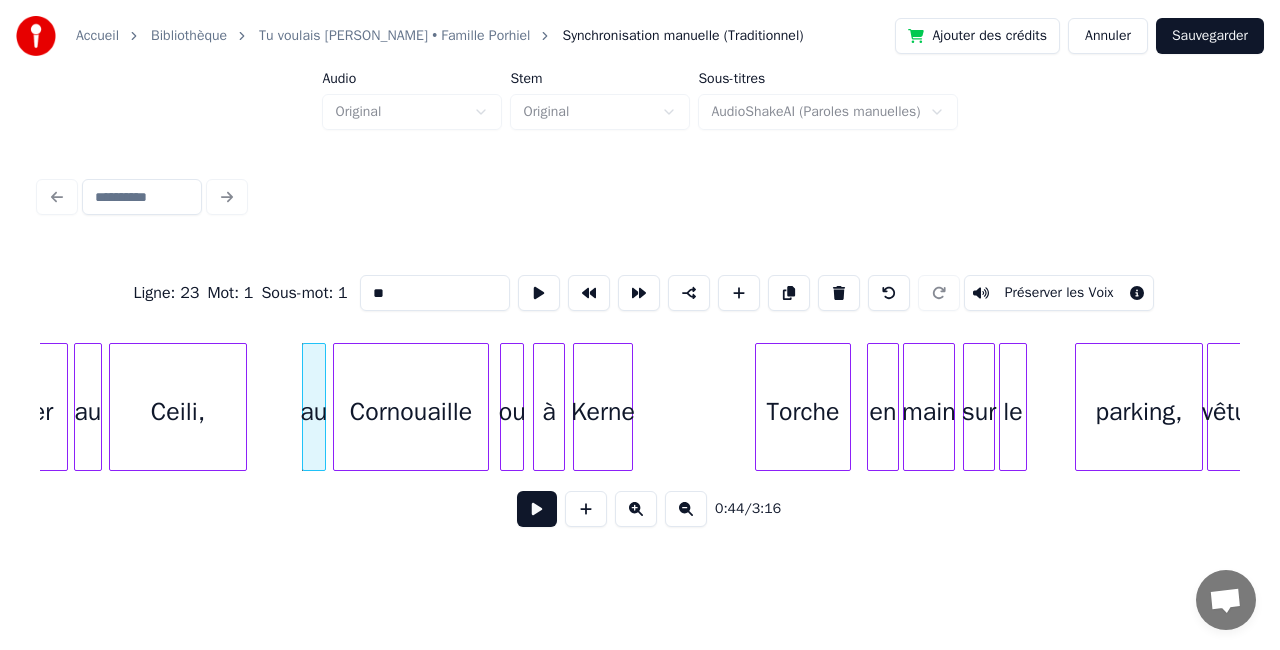 click at bounding box center [537, 509] 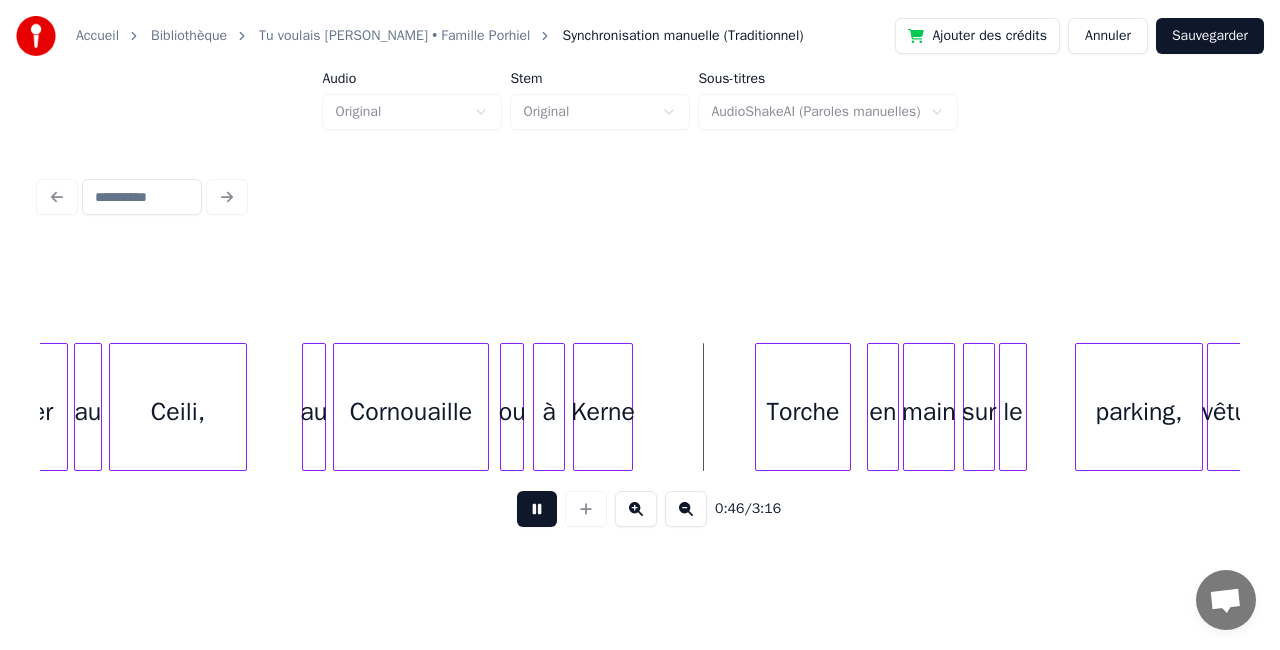 click at bounding box center (537, 509) 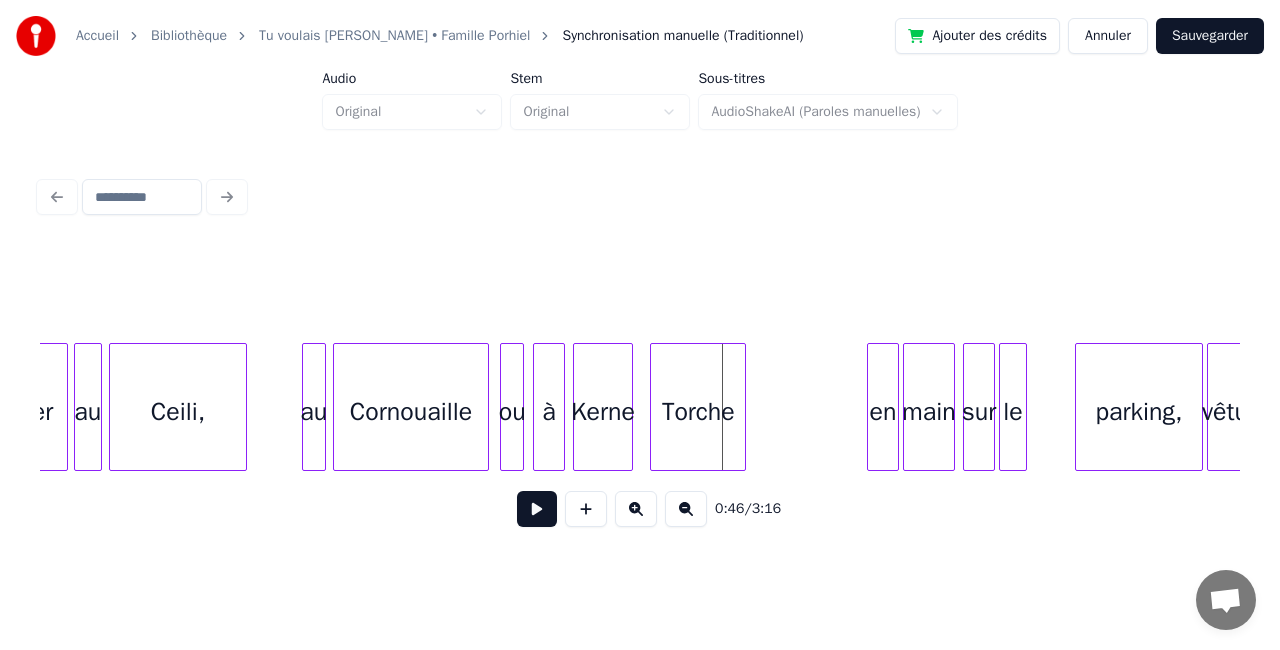 click on "Torche" at bounding box center [698, 412] 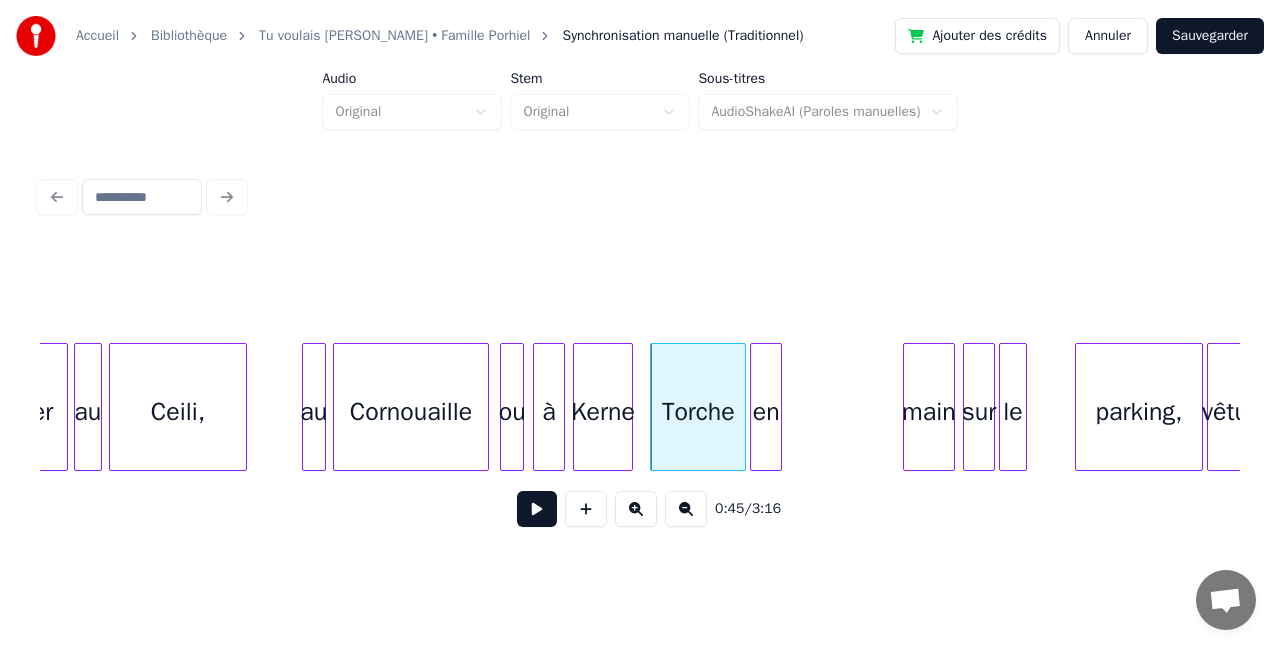 click on "en" at bounding box center [766, 412] 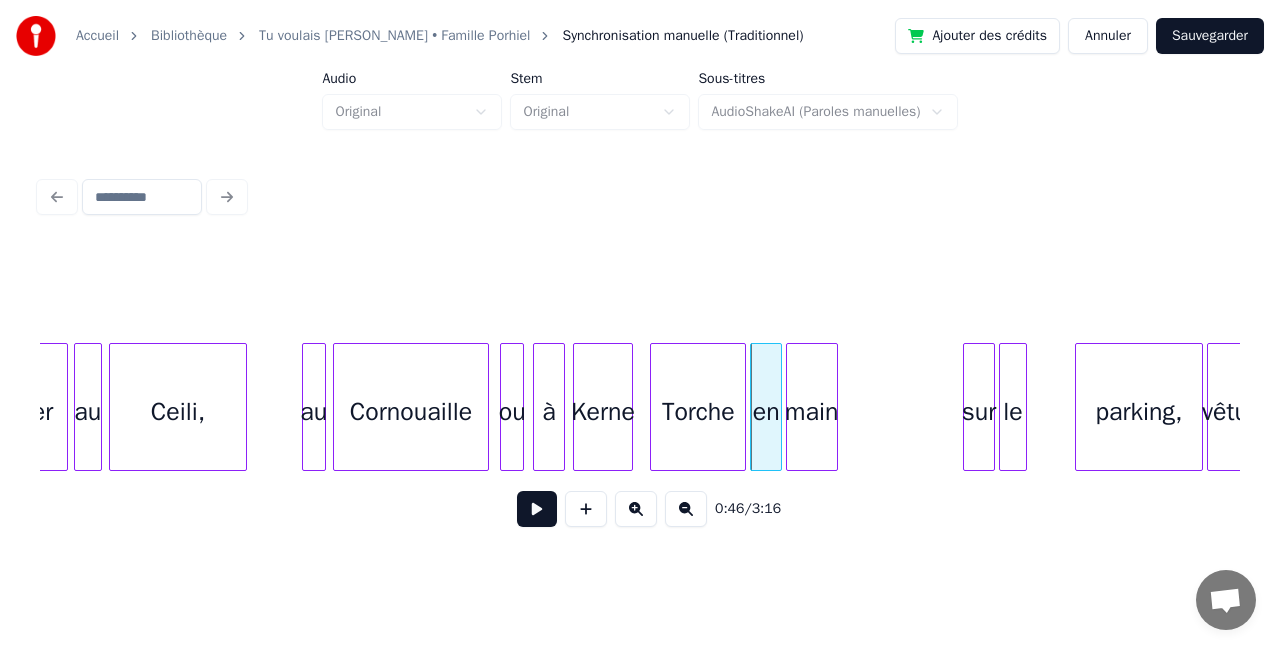 click on "main" at bounding box center (812, 412) 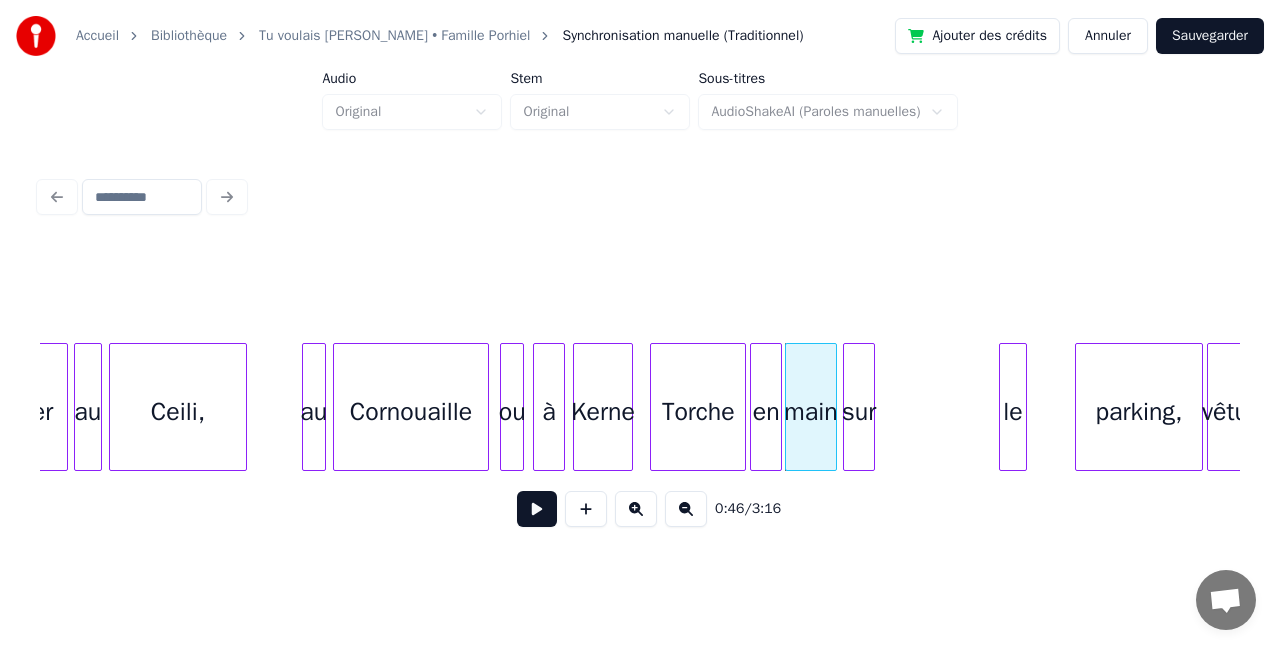 click on "sur" at bounding box center [859, 412] 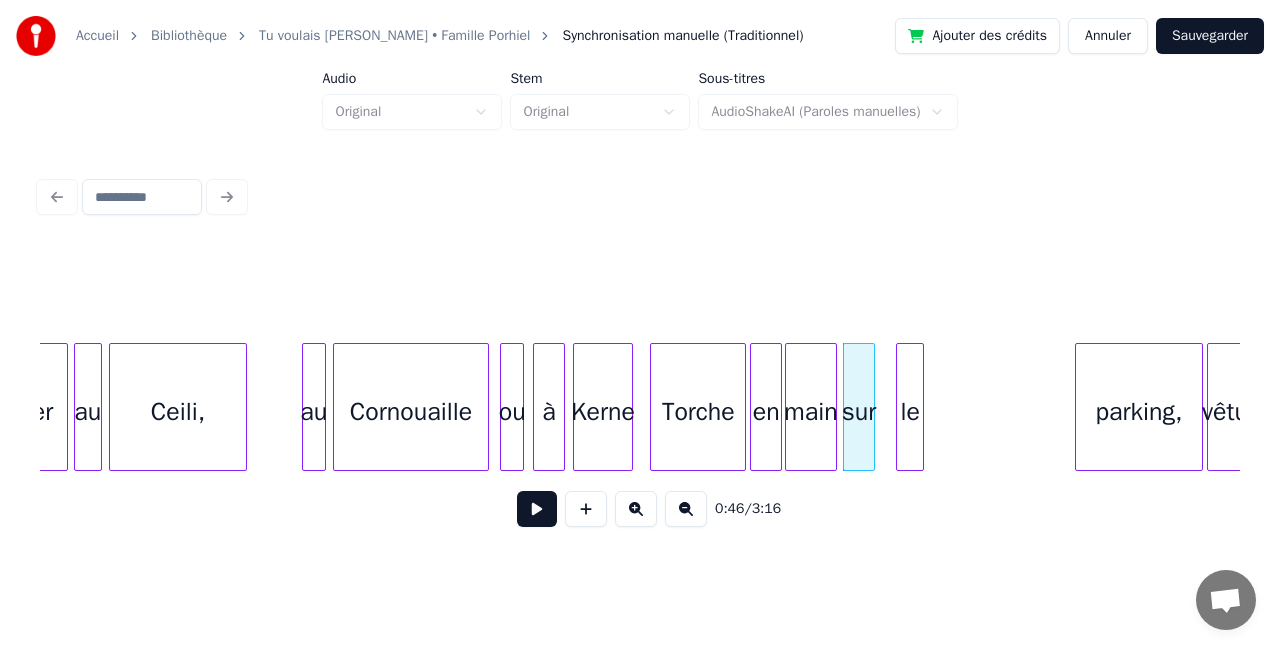 click on "le" at bounding box center (910, 412) 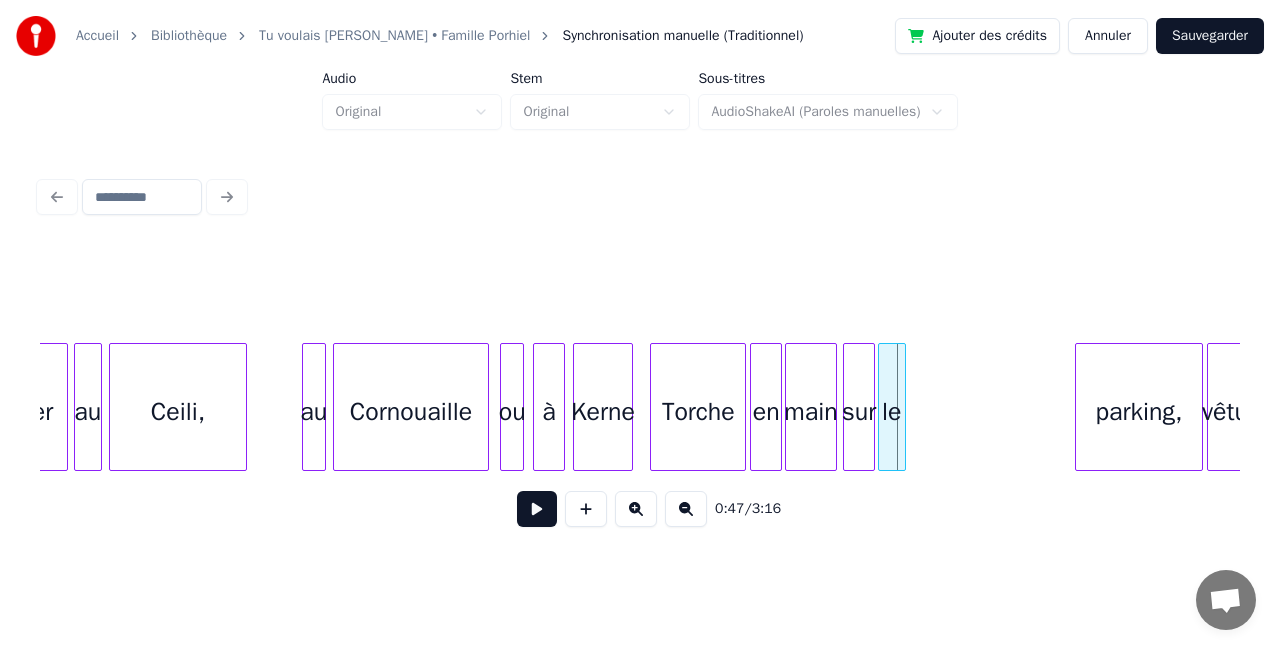 click on "le" at bounding box center (892, 412) 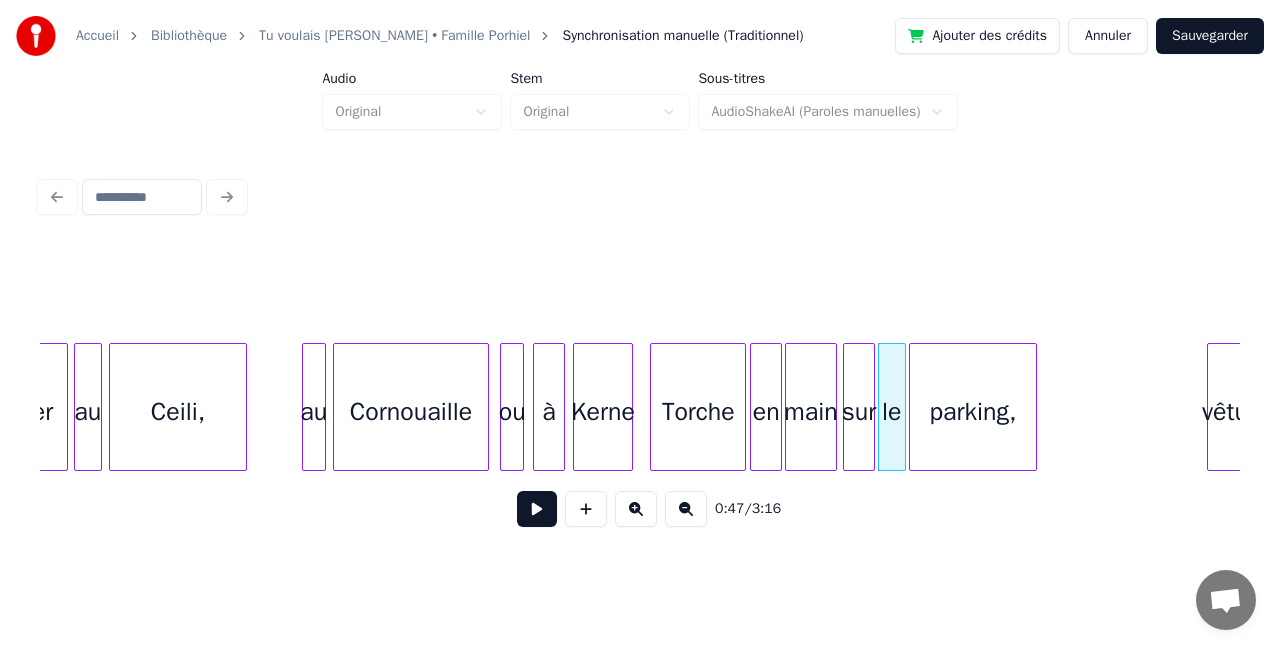 click on "parking," at bounding box center [973, 412] 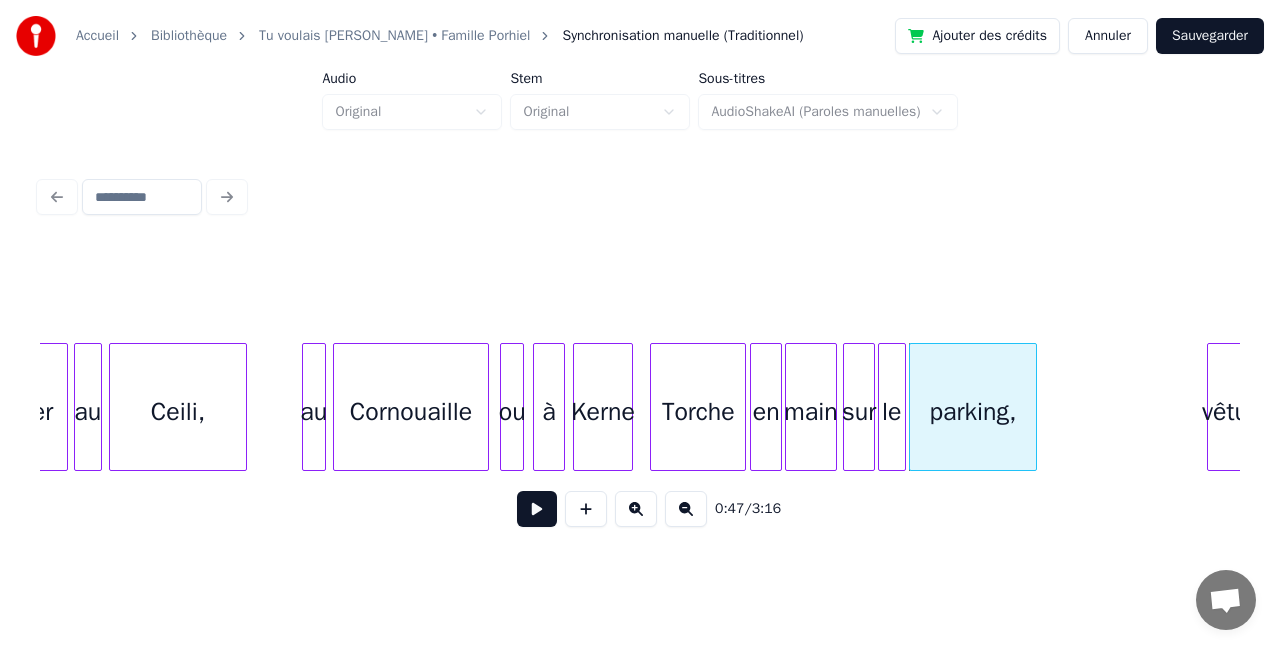 click on "Torche" at bounding box center [698, 412] 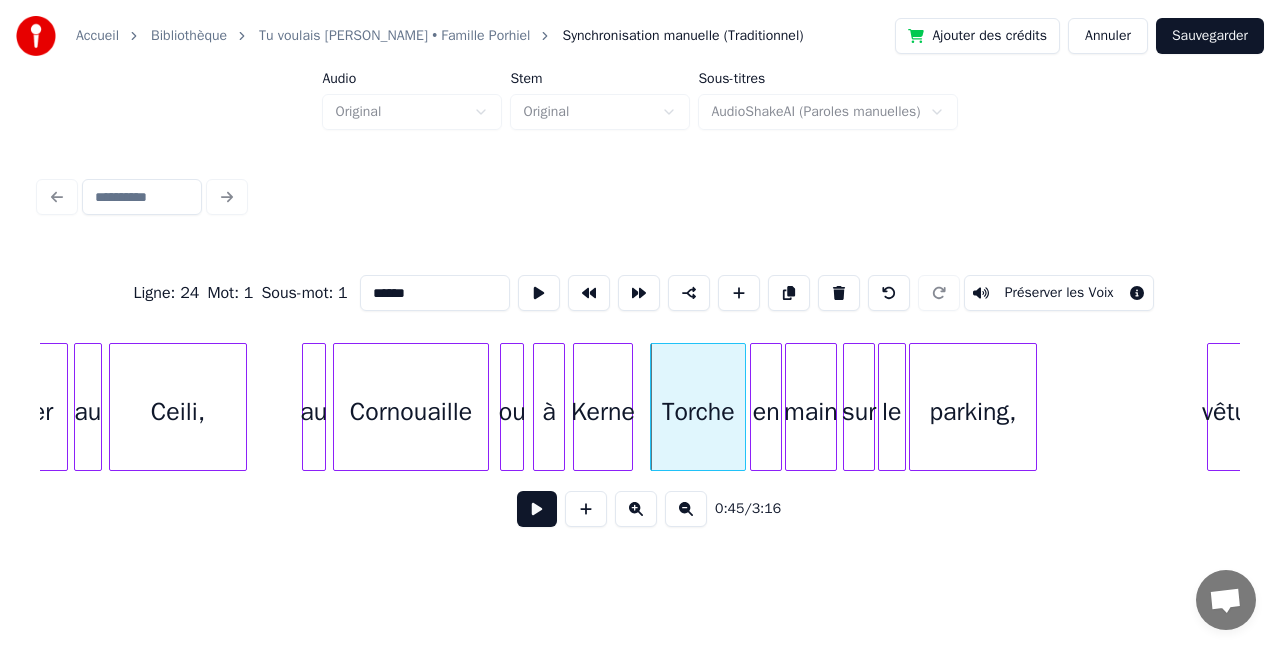 click on "0:45  /  3:16" at bounding box center (640, 509) 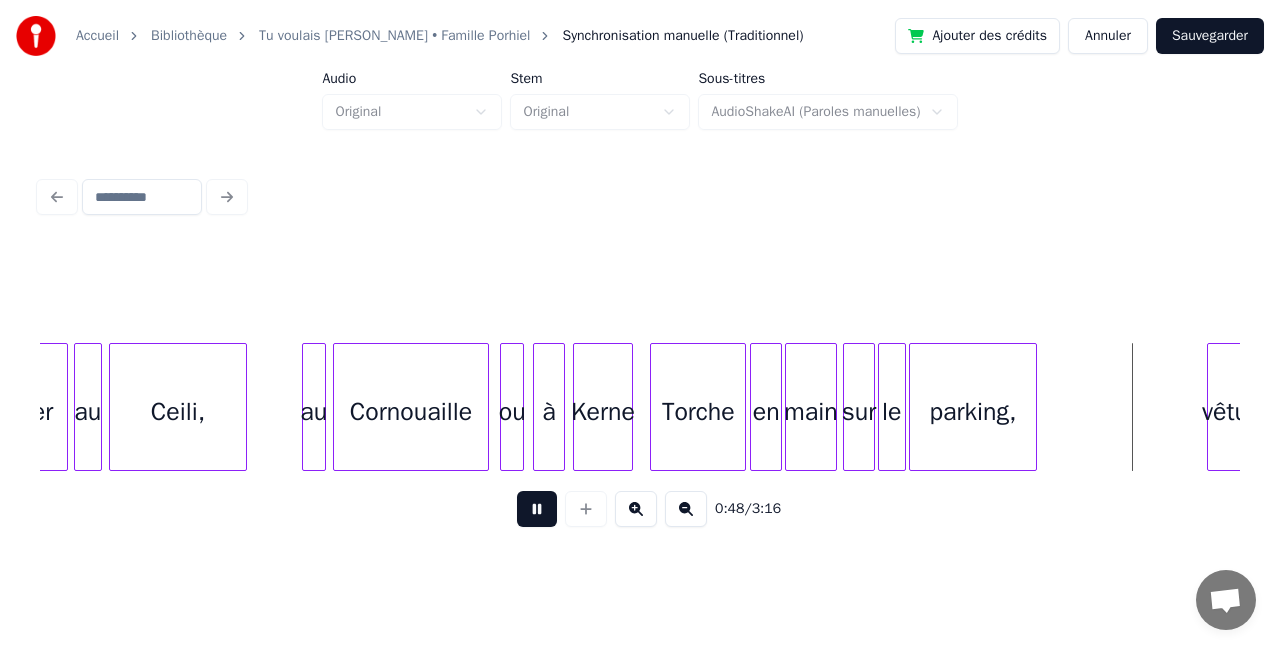 click at bounding box center [537, 509] 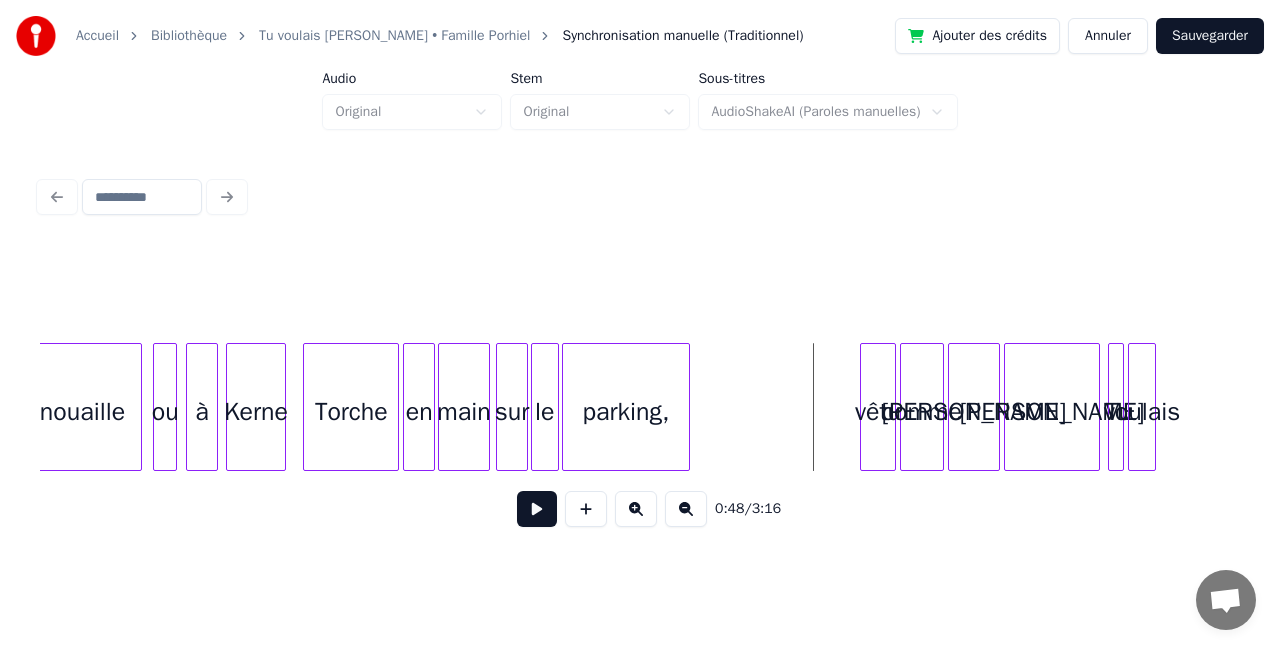 scroll, scrollTop: 0, scrollLeft: 8994, axis: horizontal 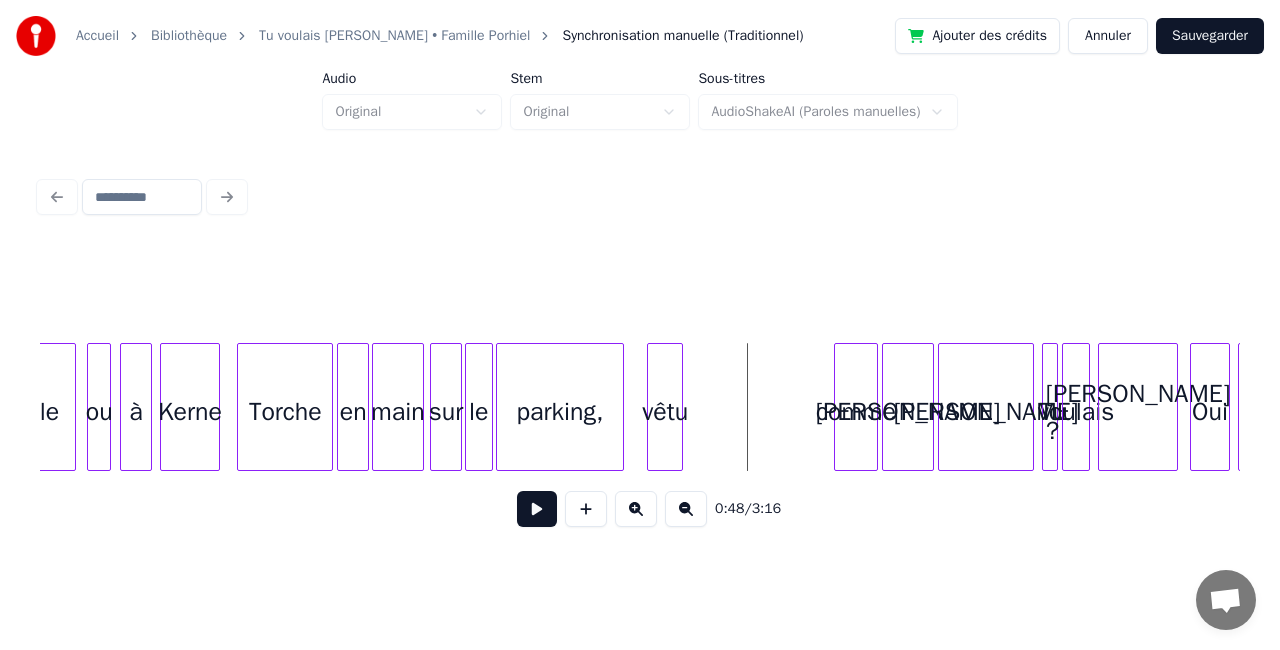 click on "vêtu" at bounding box center [665, 412] 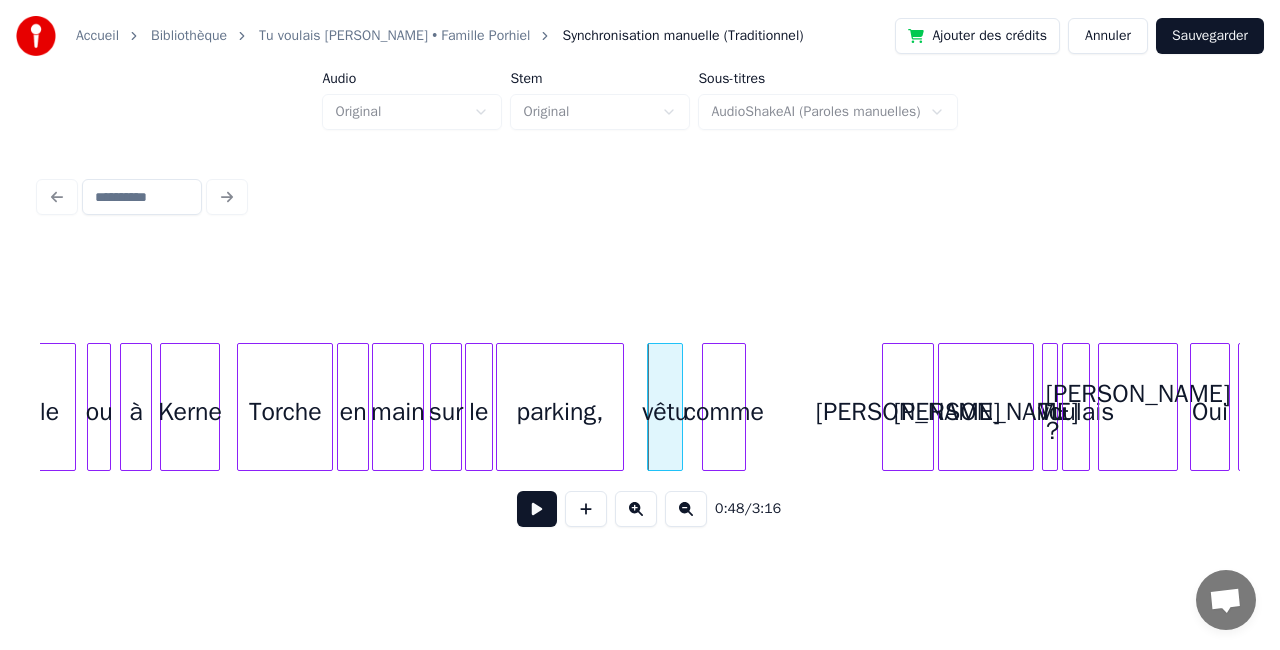 click on "comme" at bounding box center (724, 412) 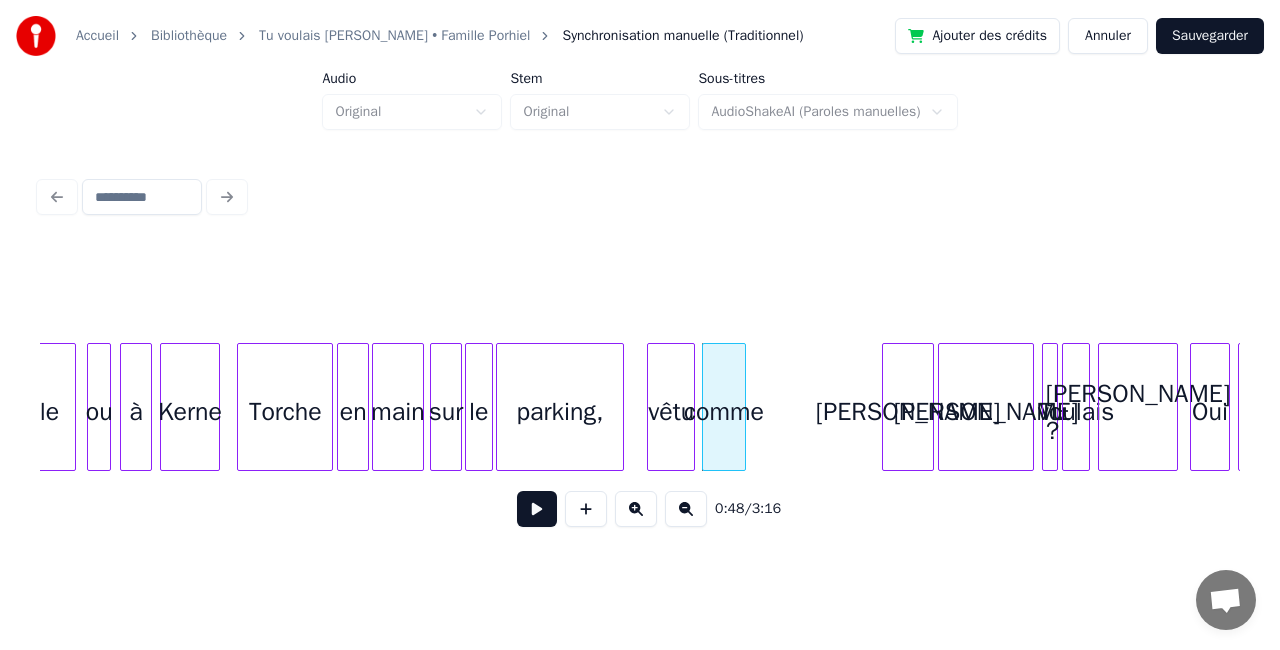 click at bounding box center (691, 407) 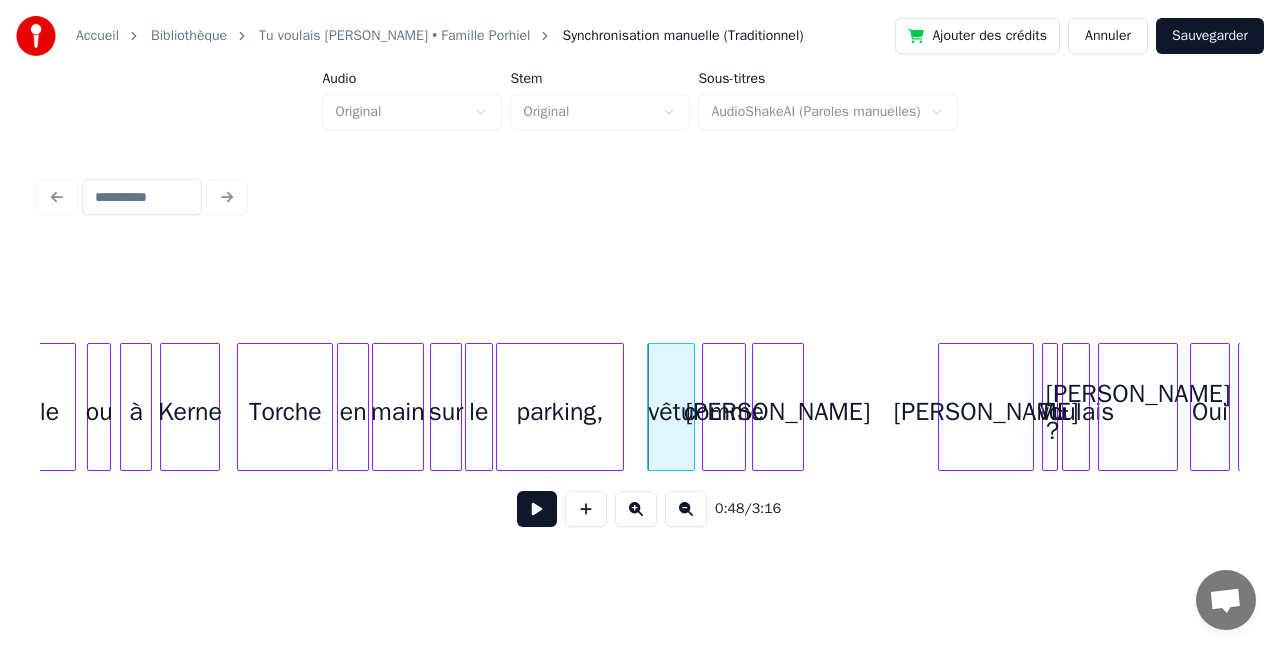click on "[PERSON_NAME]" at bounding box center (778, 412) 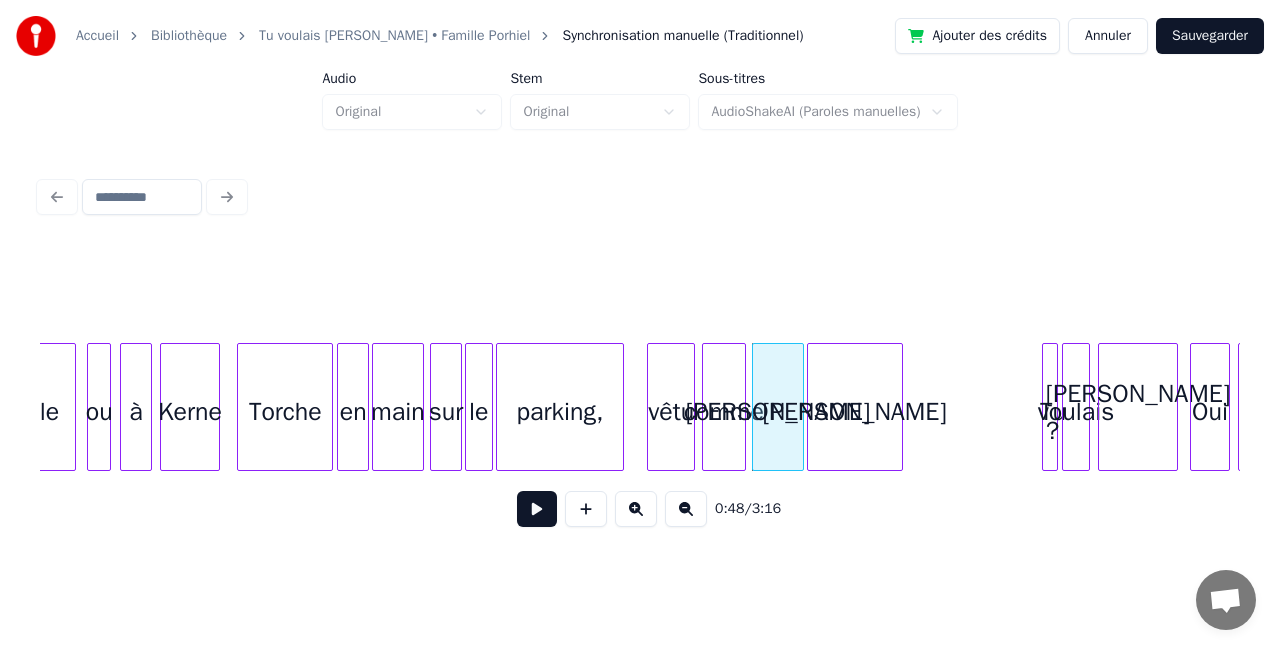 click on "[PERSON_NAME]" at bounding box center [855, 412] 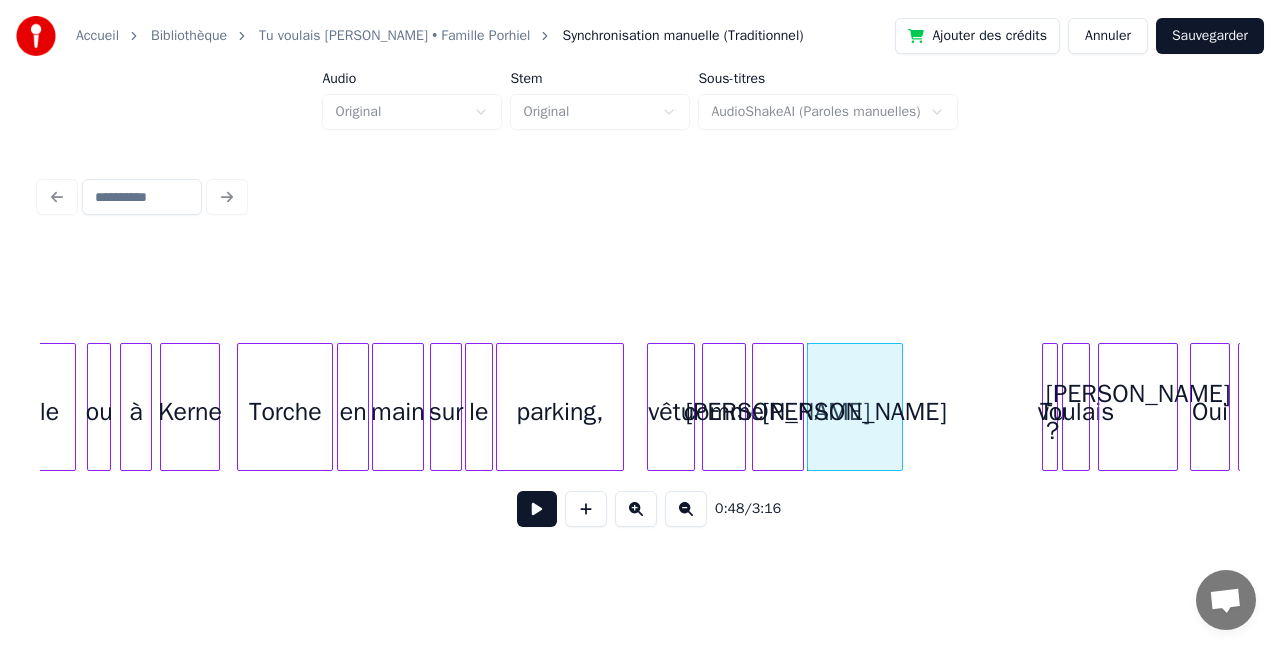 click on "vêtu" at bounding box center (671, 412) 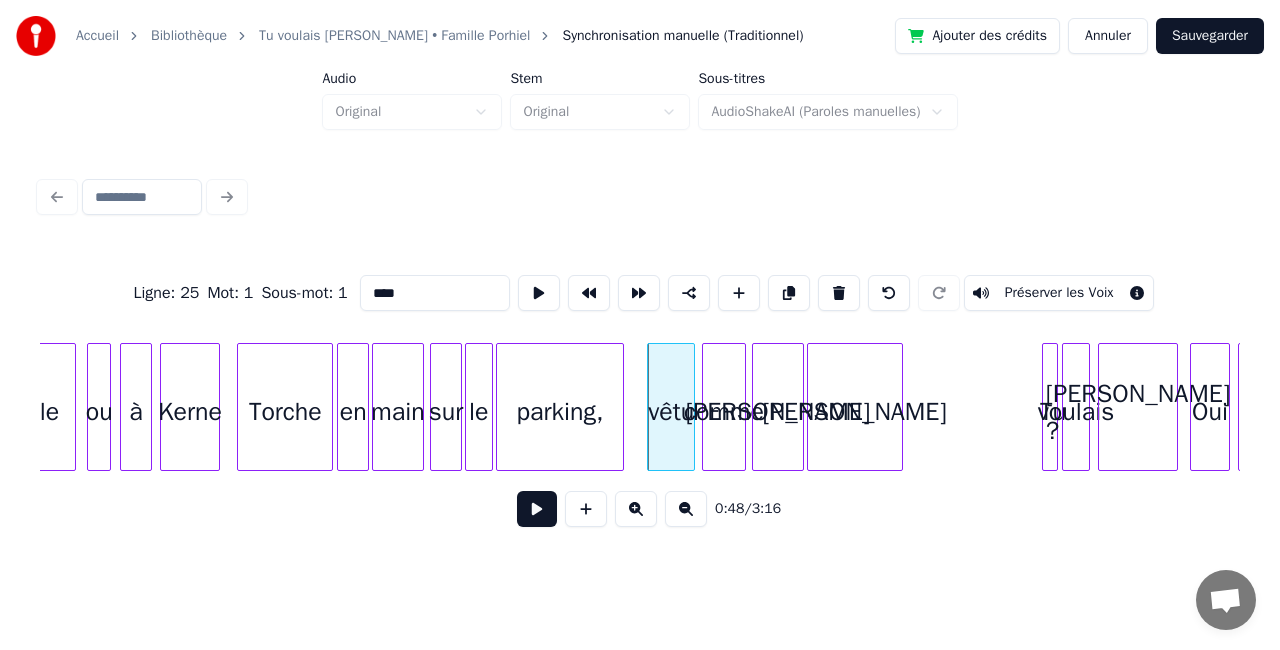 click at bounding box center (537, 509) 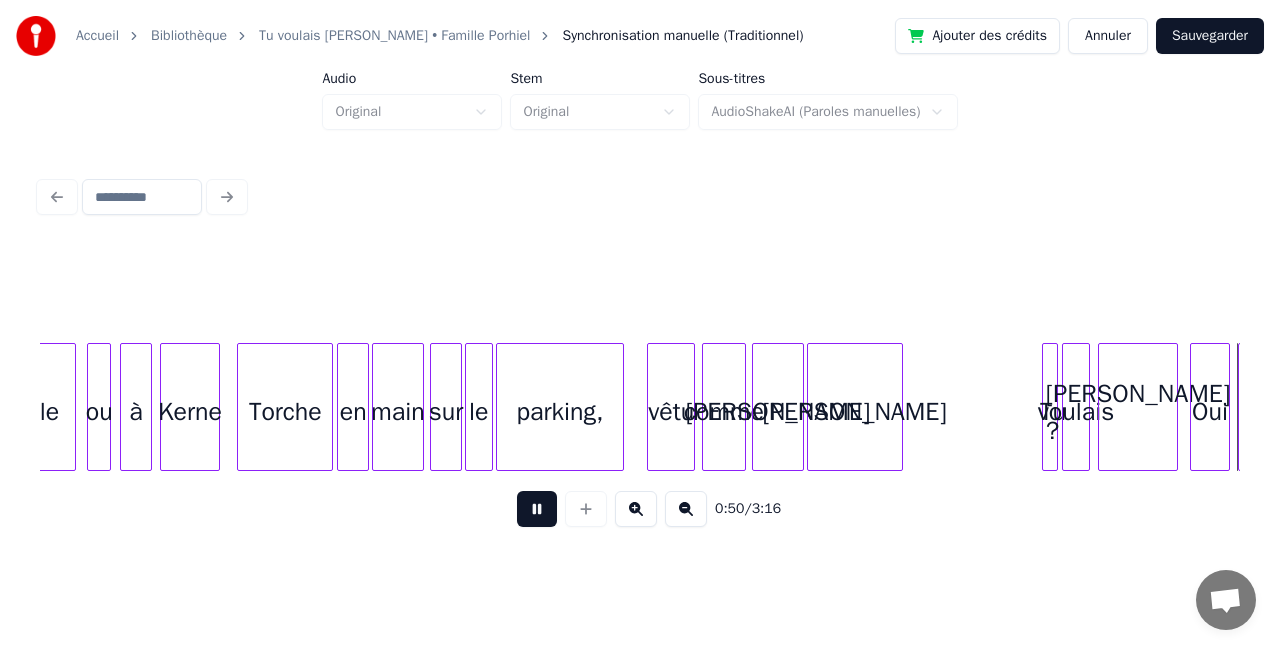 scroll, scrollTop: 0, scrollLeft: 10194, axis: horizontal 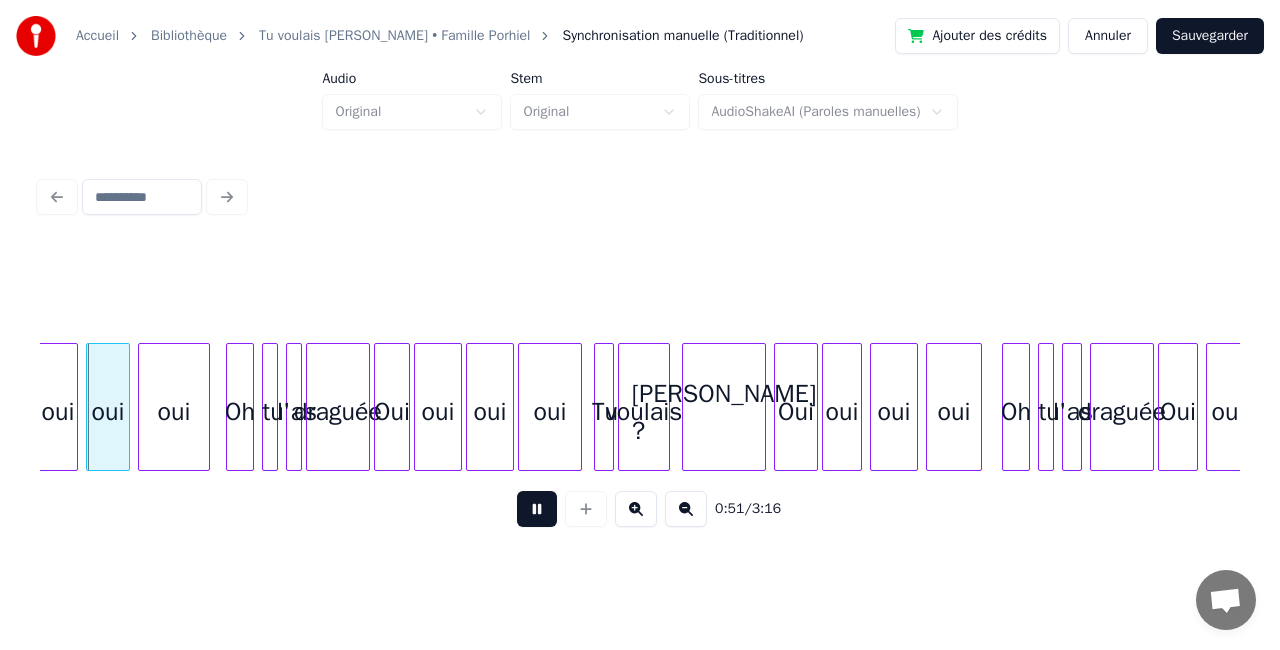 click at bounding box center [537, 509] 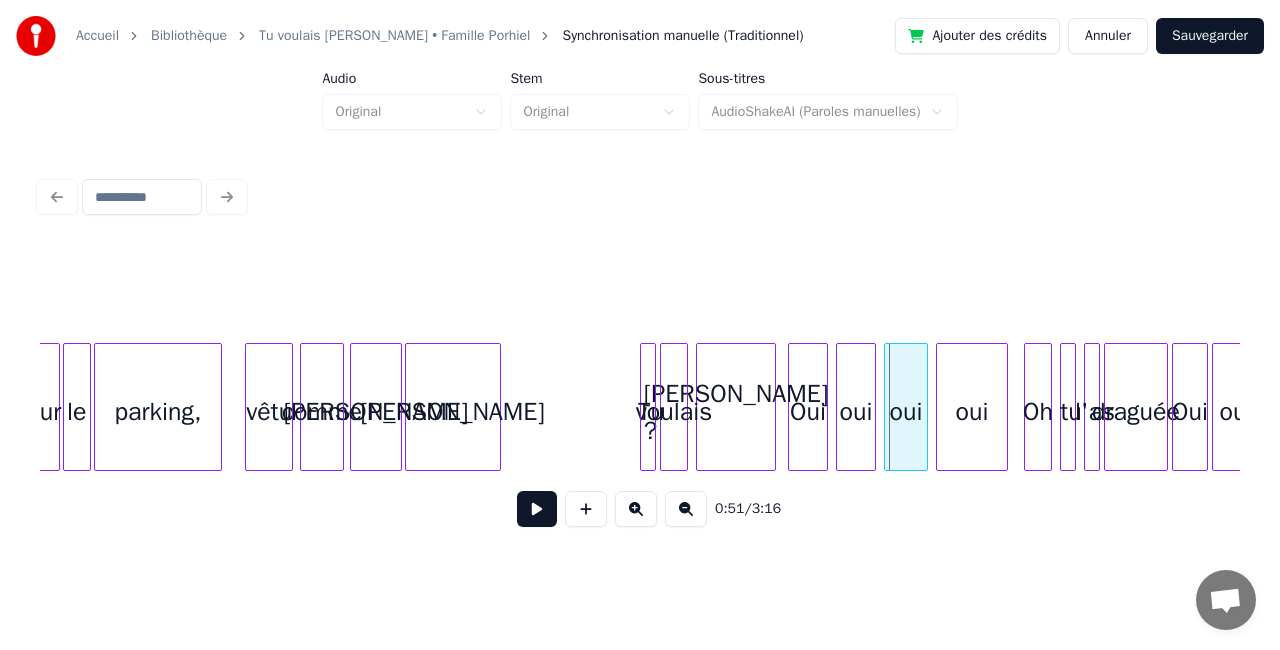 scroll, scrollTop: 0, scrollLeft: 9356, axis: horizontal 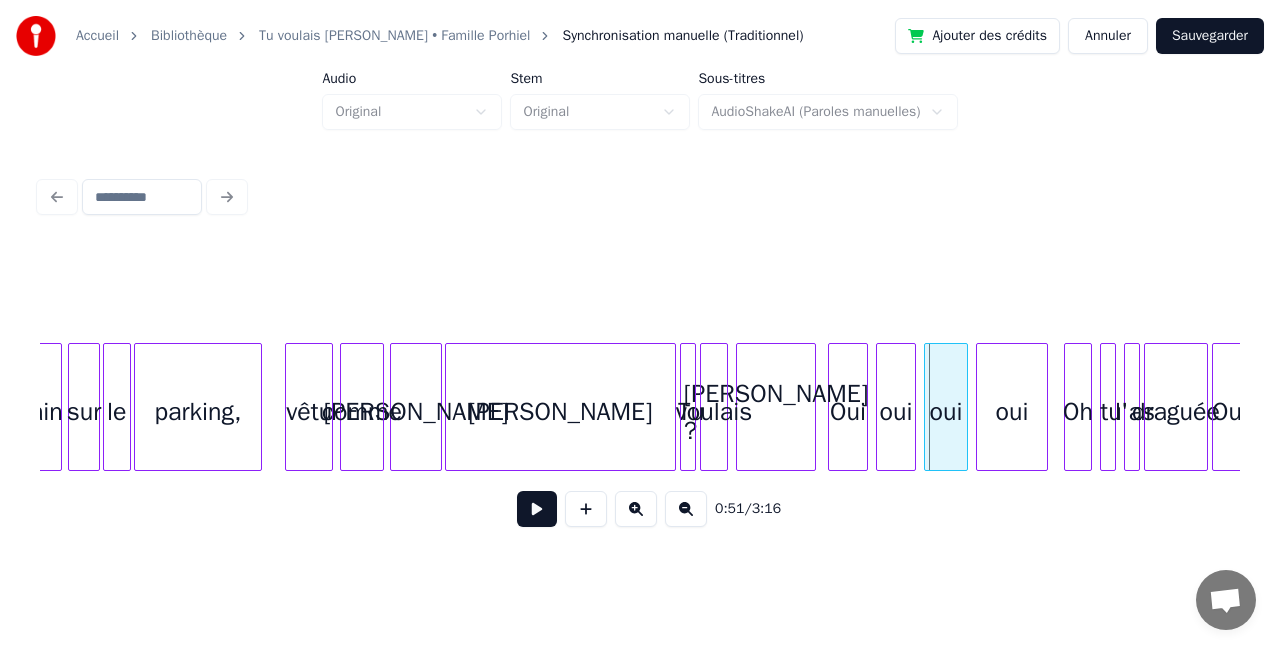 click at bounding box center [672, 407] 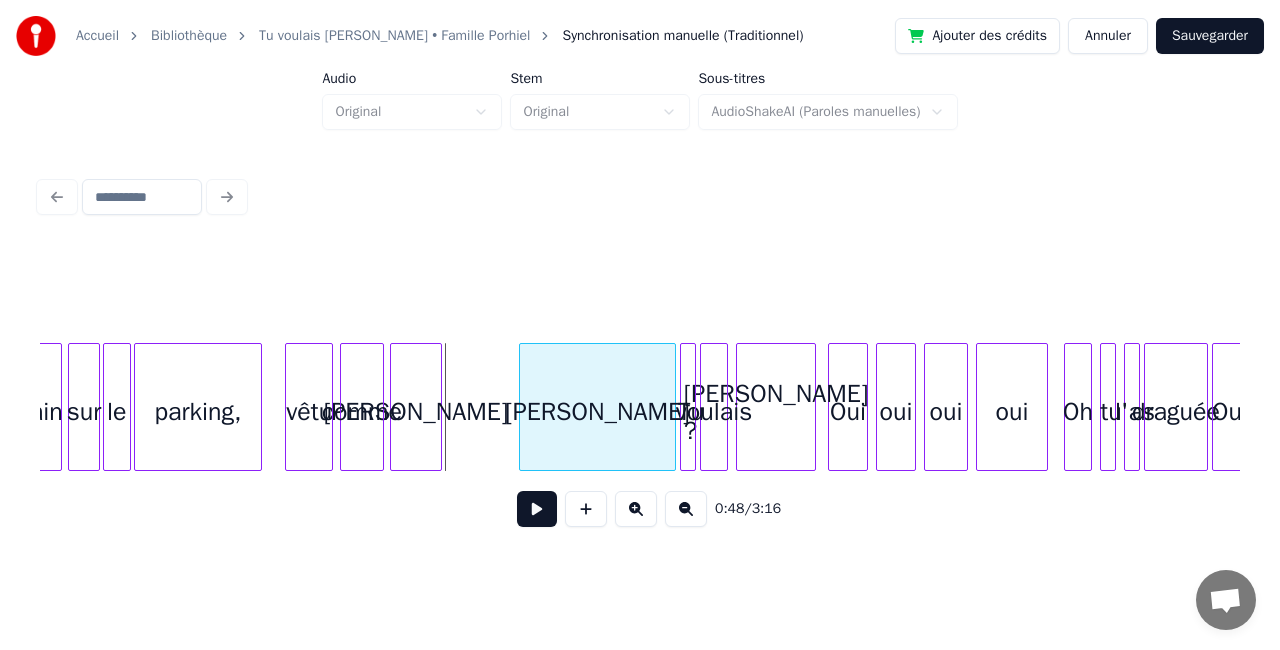 click at bounding box center (523, 407) 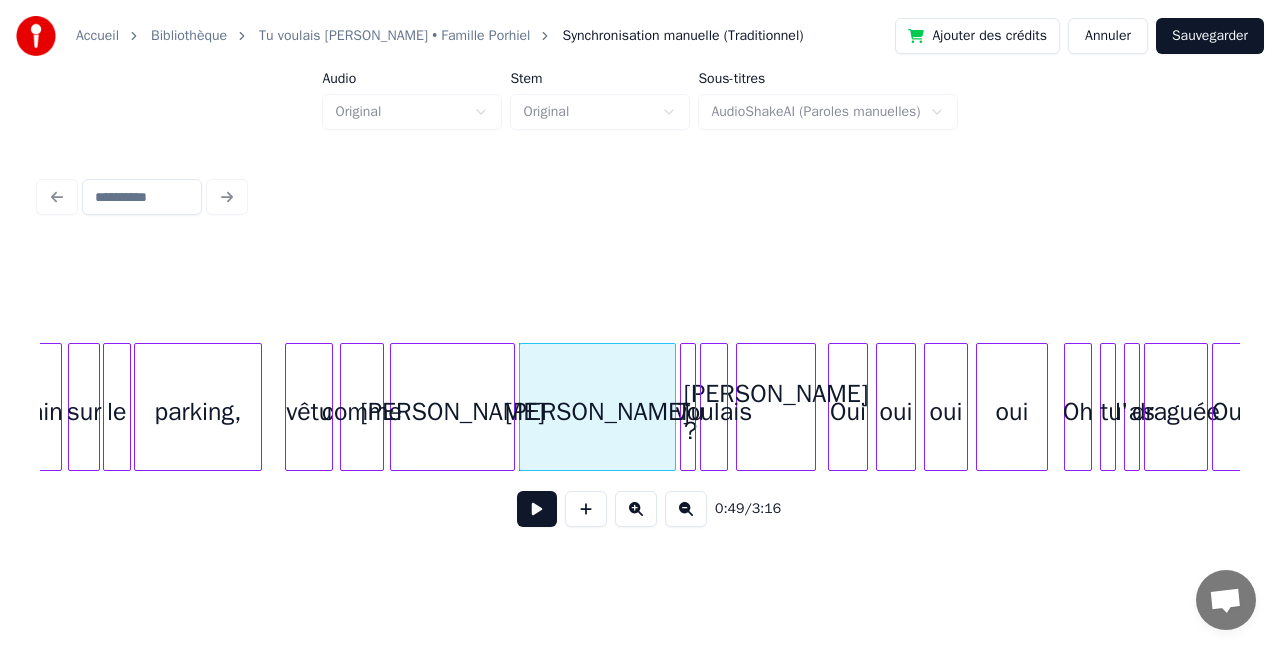 click at bounding box center [511, 407] 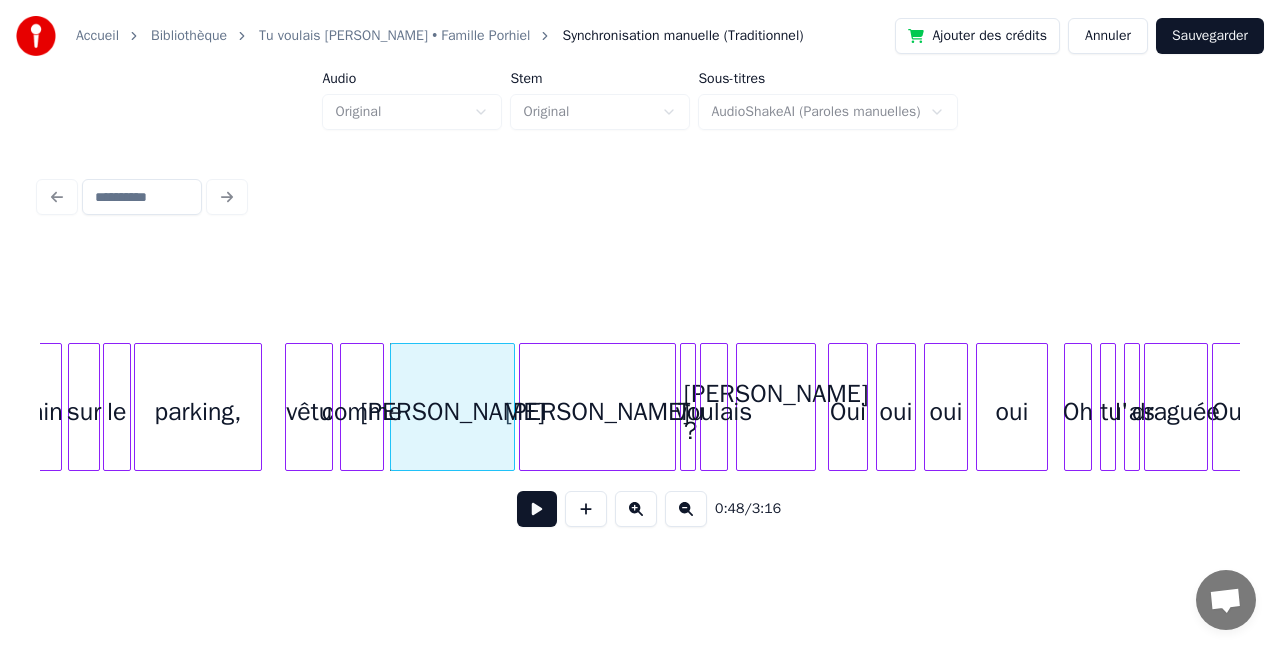 click on "vêtu" at bounding box center (309, 412) 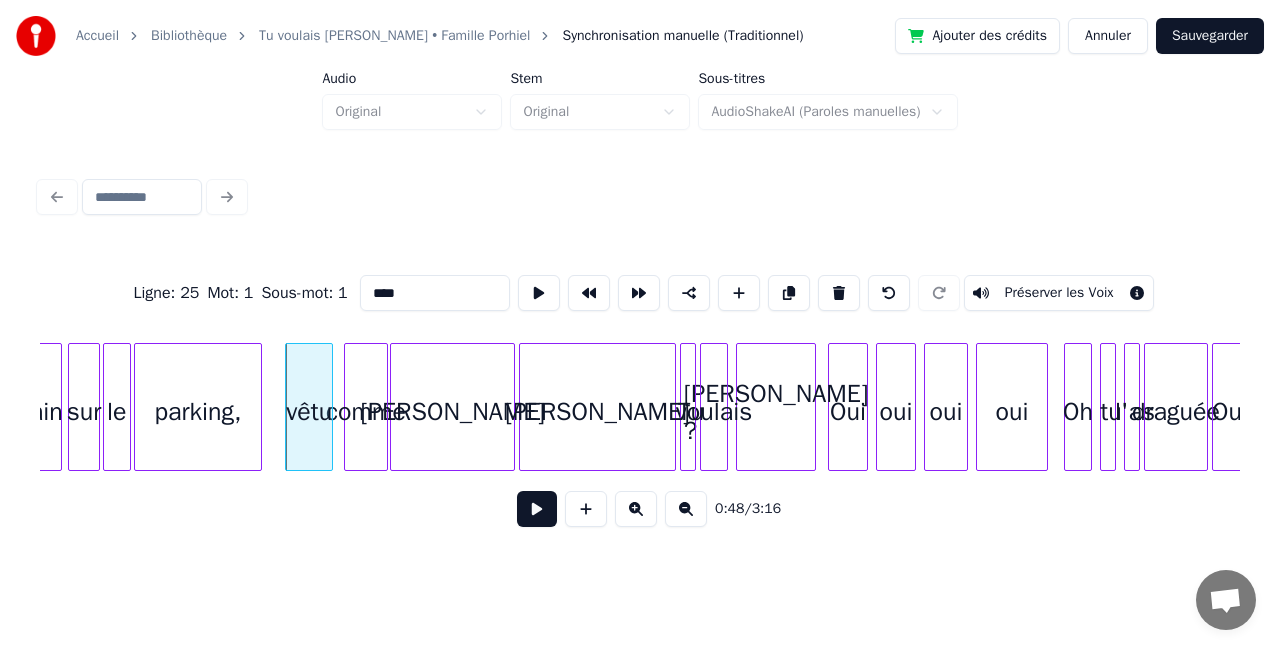 click on "comme" at bounding box center [366, 412] 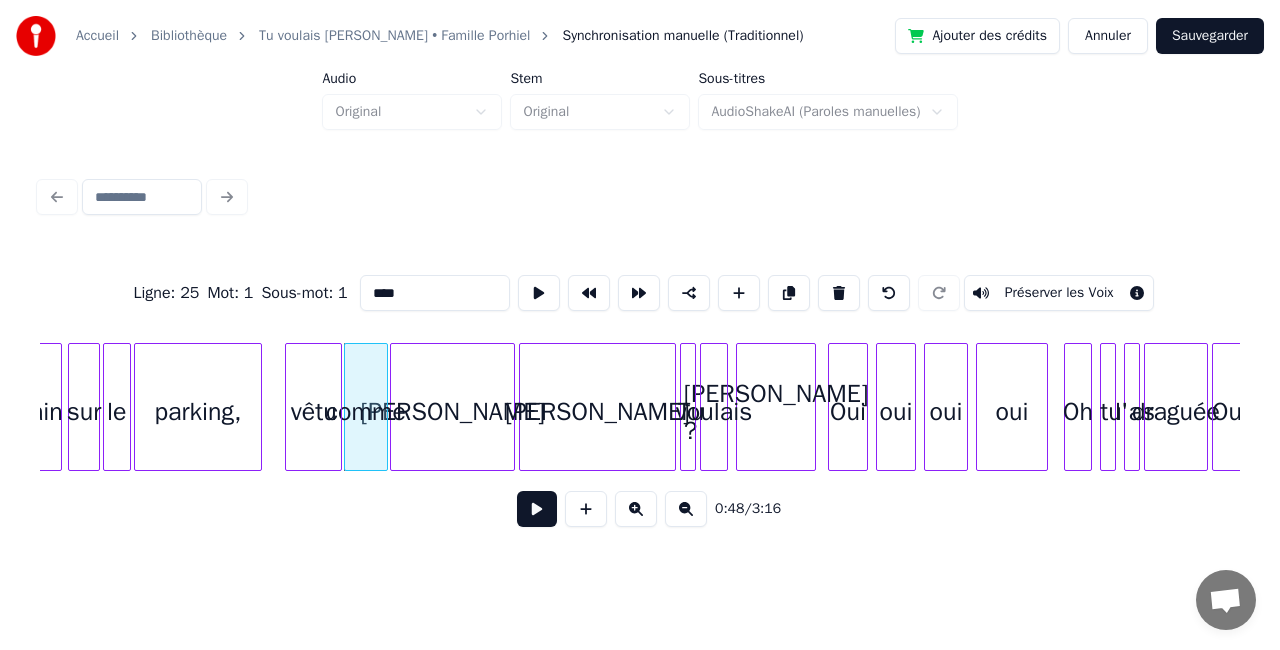 click at bounding box center [338, 407] 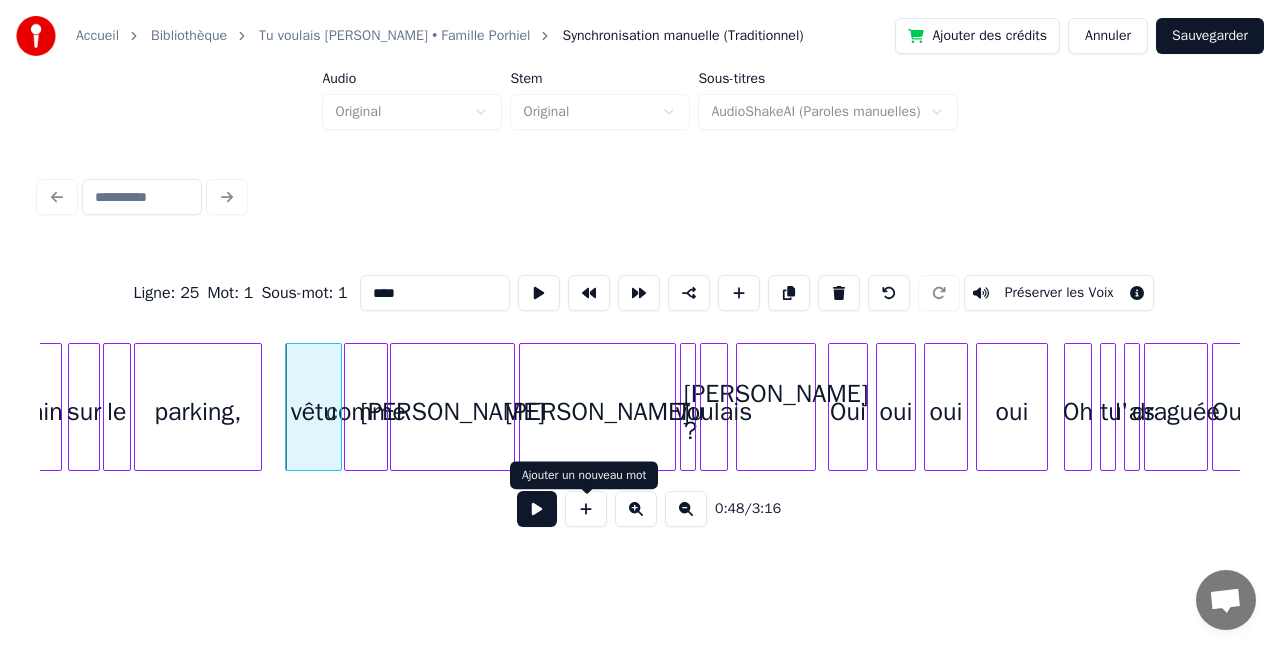 click at bounding box center [537, 509] 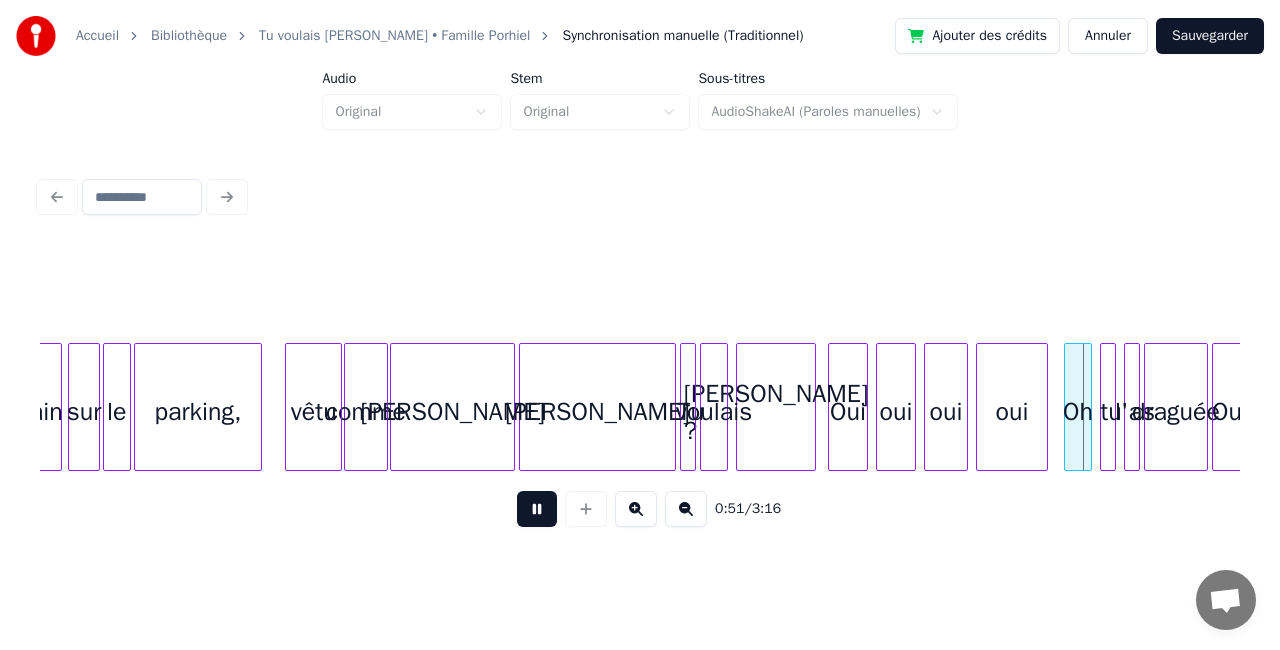 click at bounding box center (537, 509) 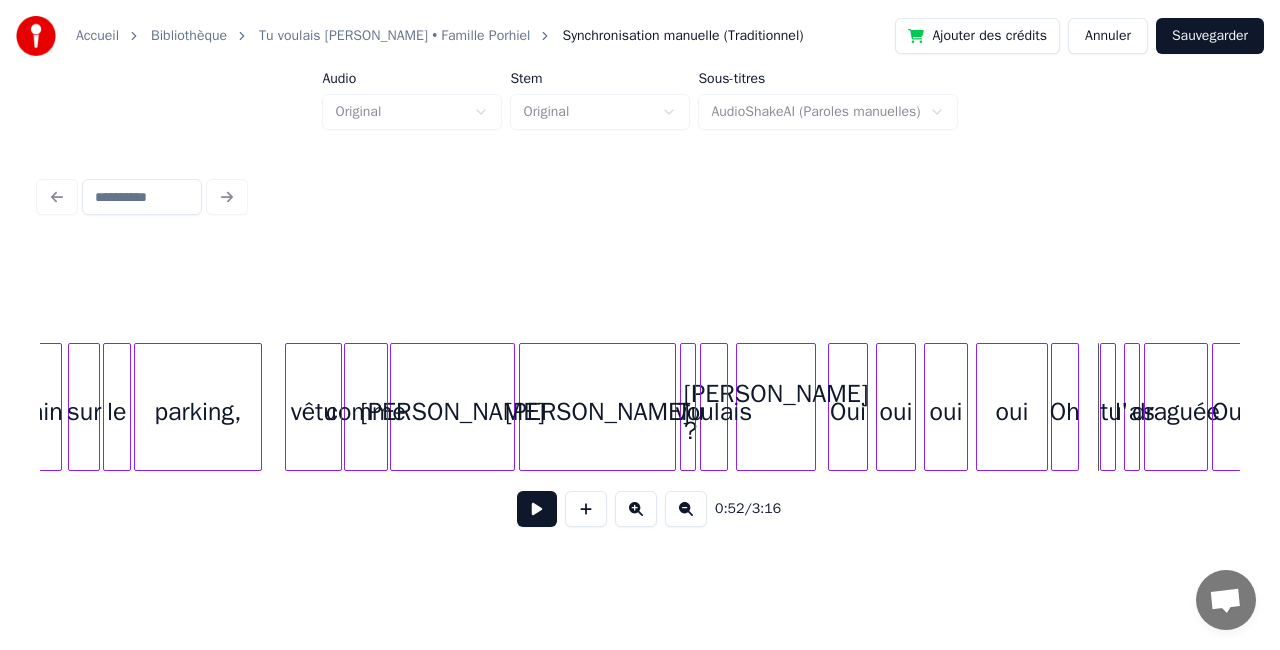click on "Oh" at bounding box center (1065, 412) 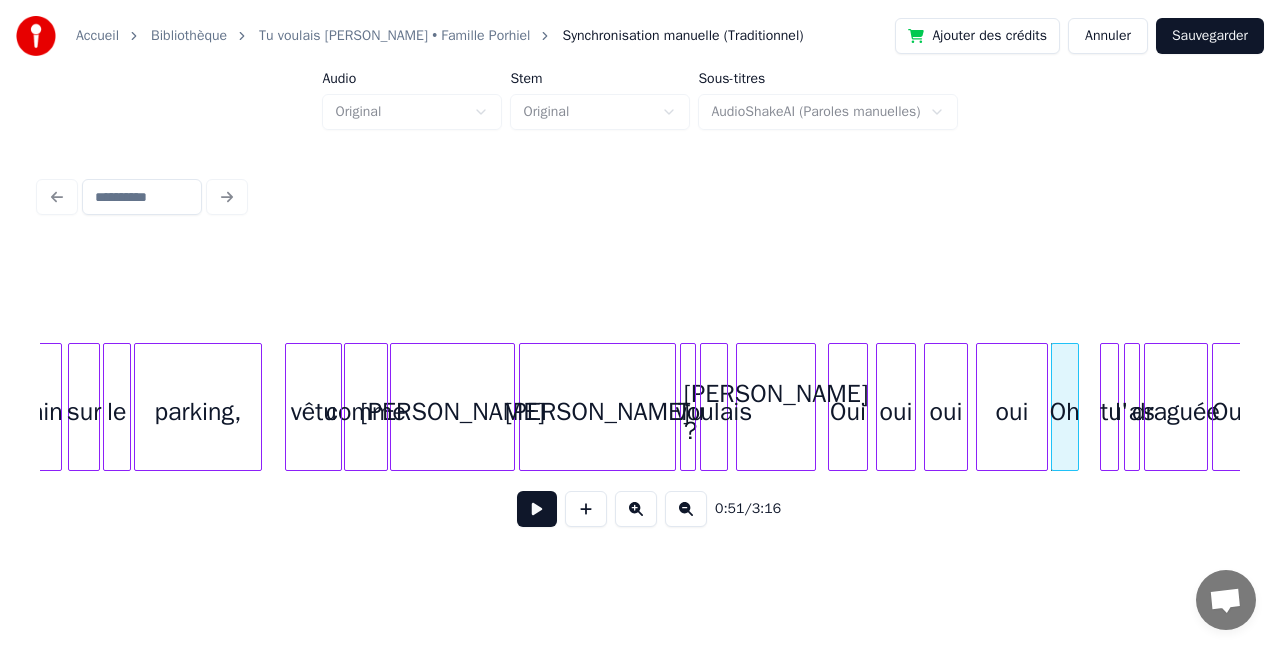 click at bounding box center [1115, 407] 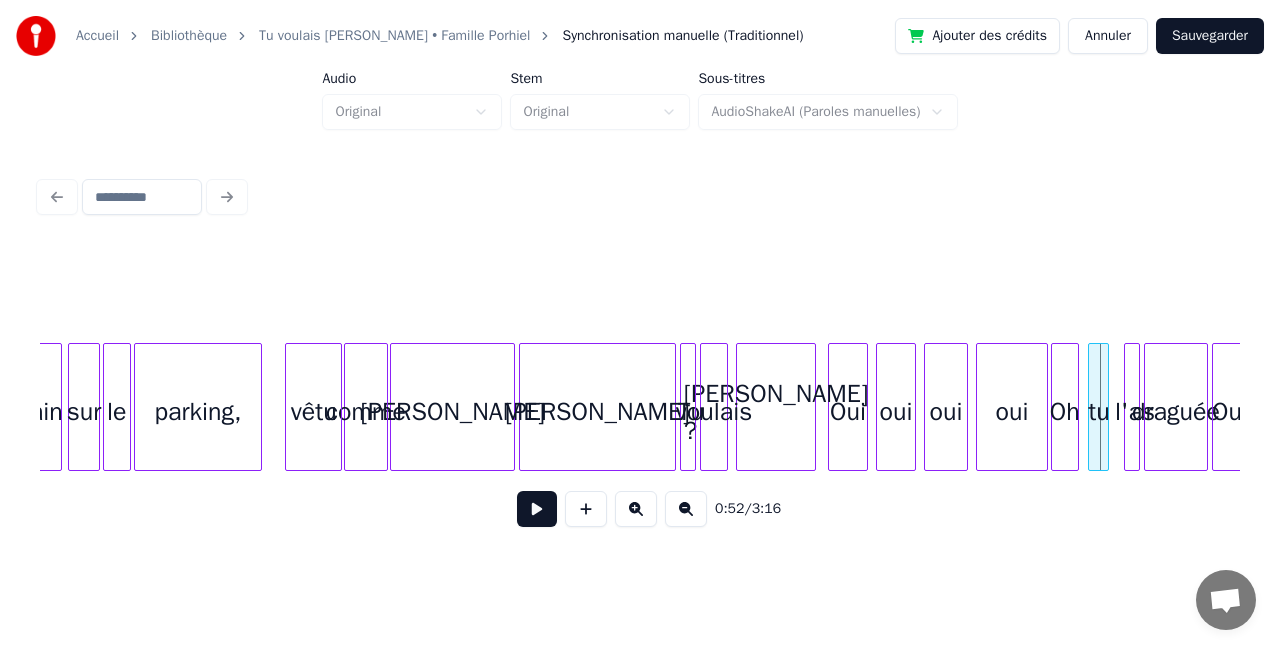 click on "tu" at bounding box center (1099, 412) 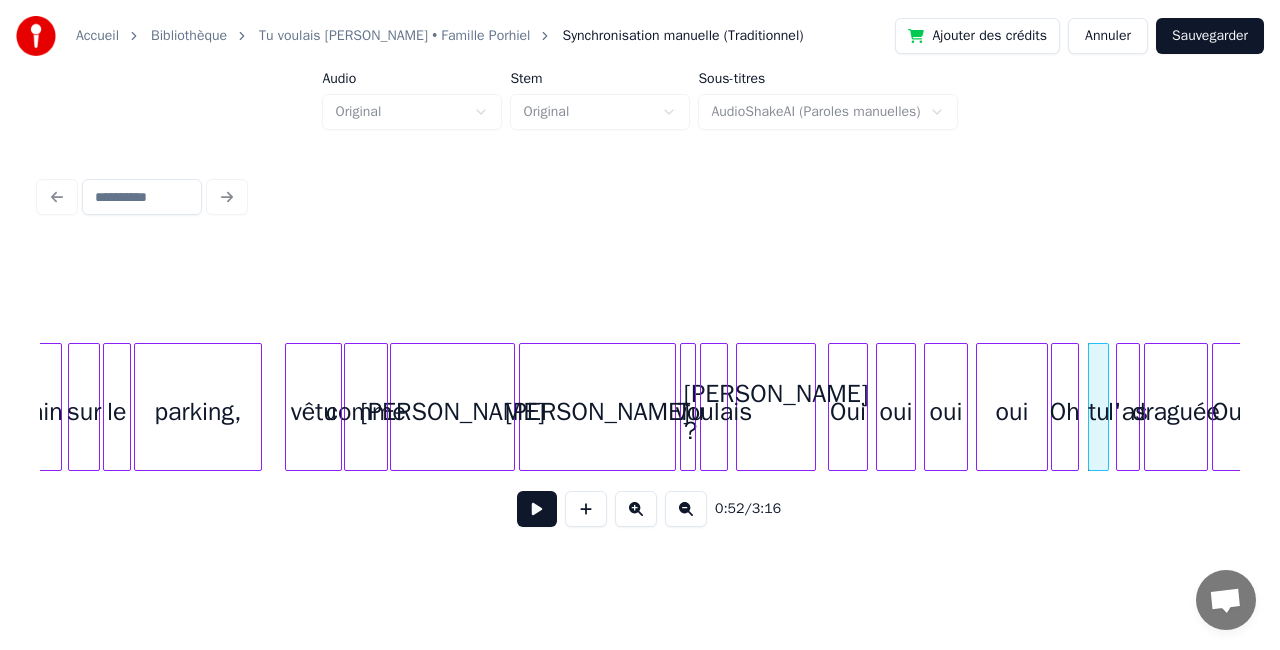 click at bounding box center [1120, 407] 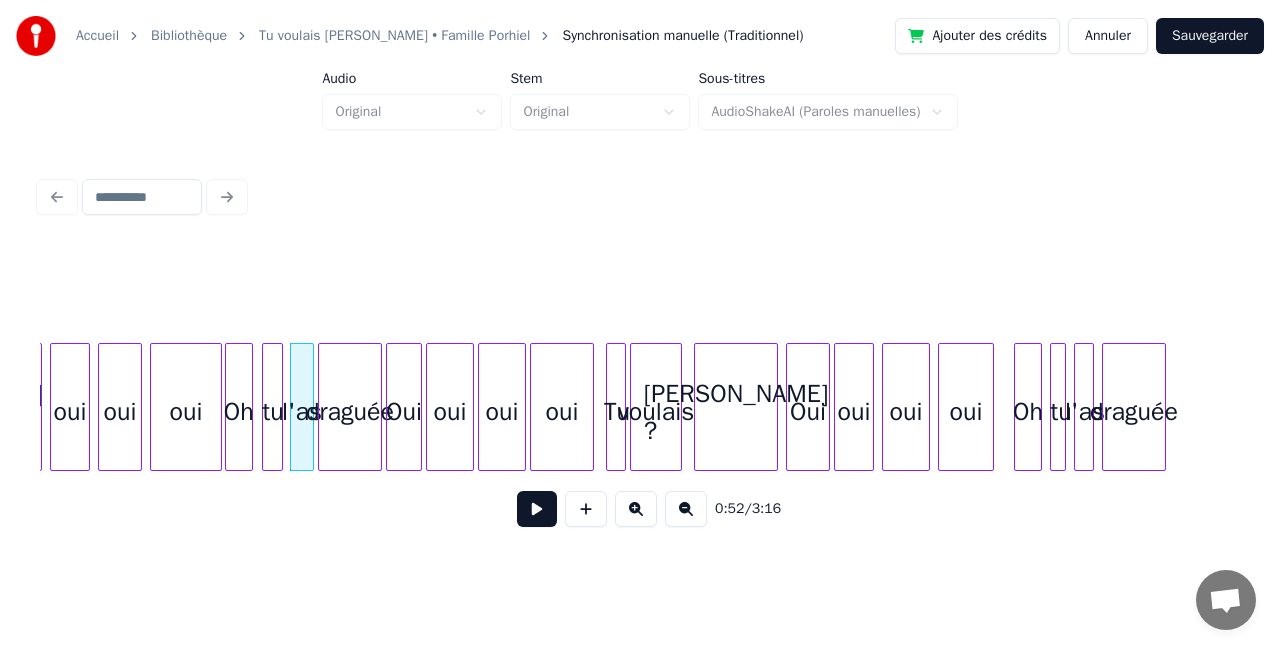 scroll, scrollTop: 0, scrollLeft: 10208, axis: horizontal 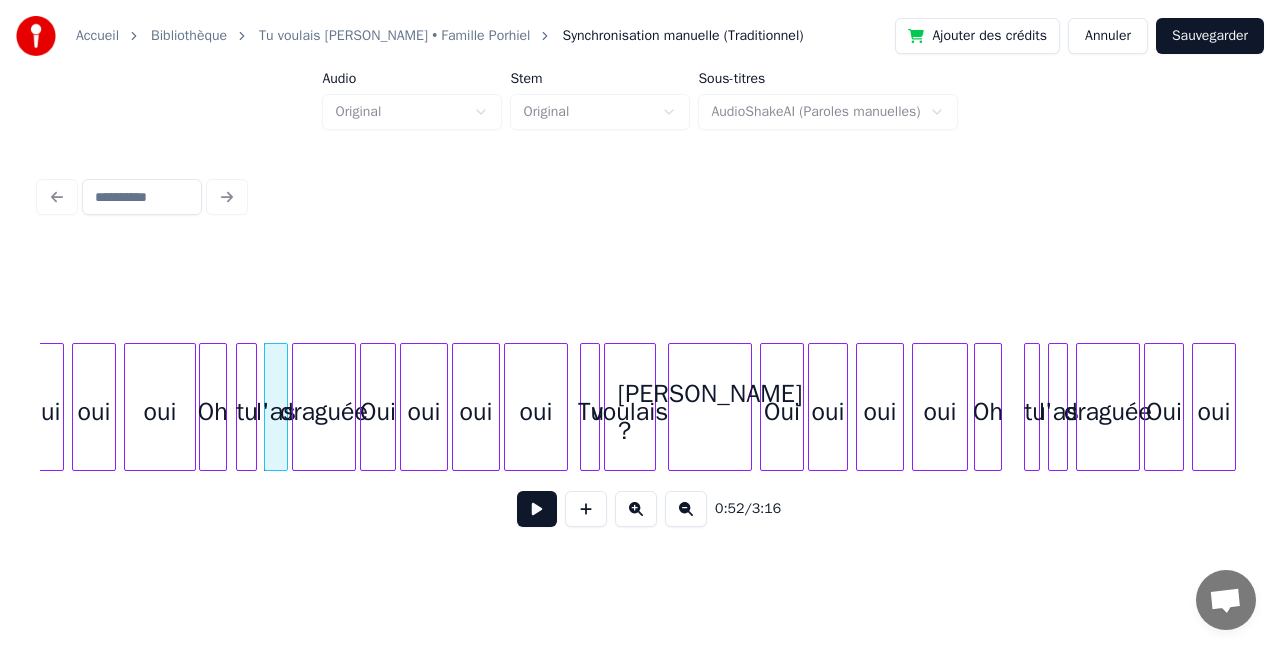 click on "Oh" at bounding box center (988, 412) 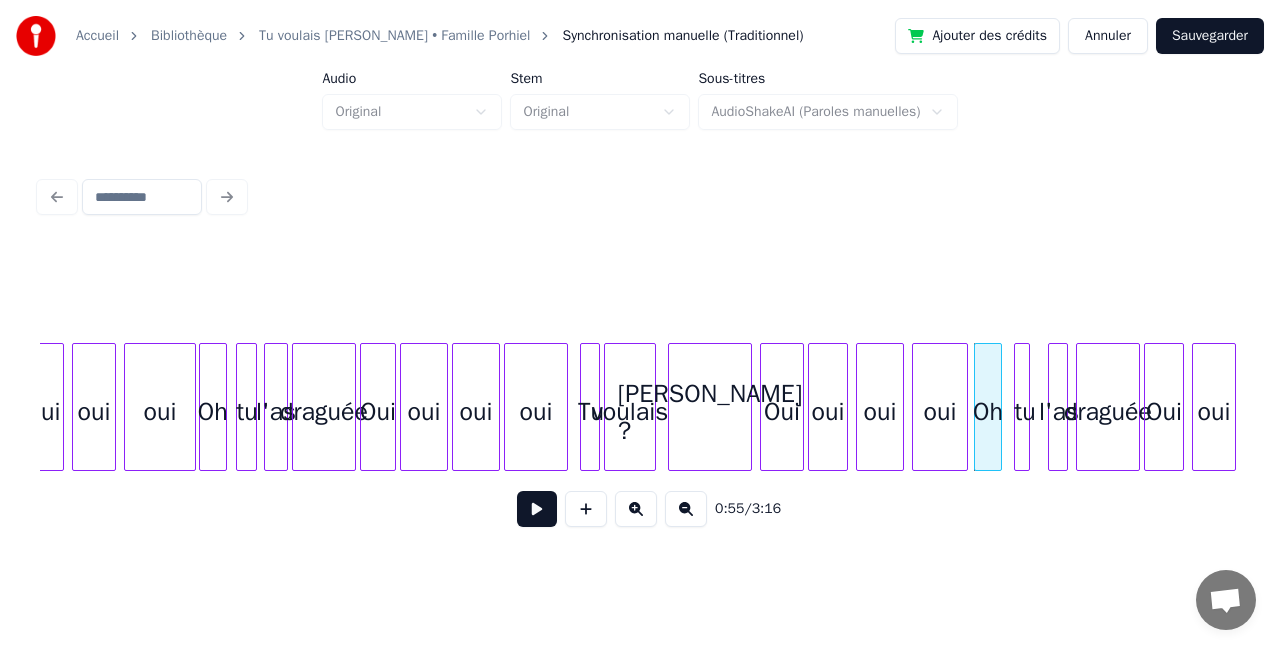 click on "tu" at bounding box center (1025, 412) 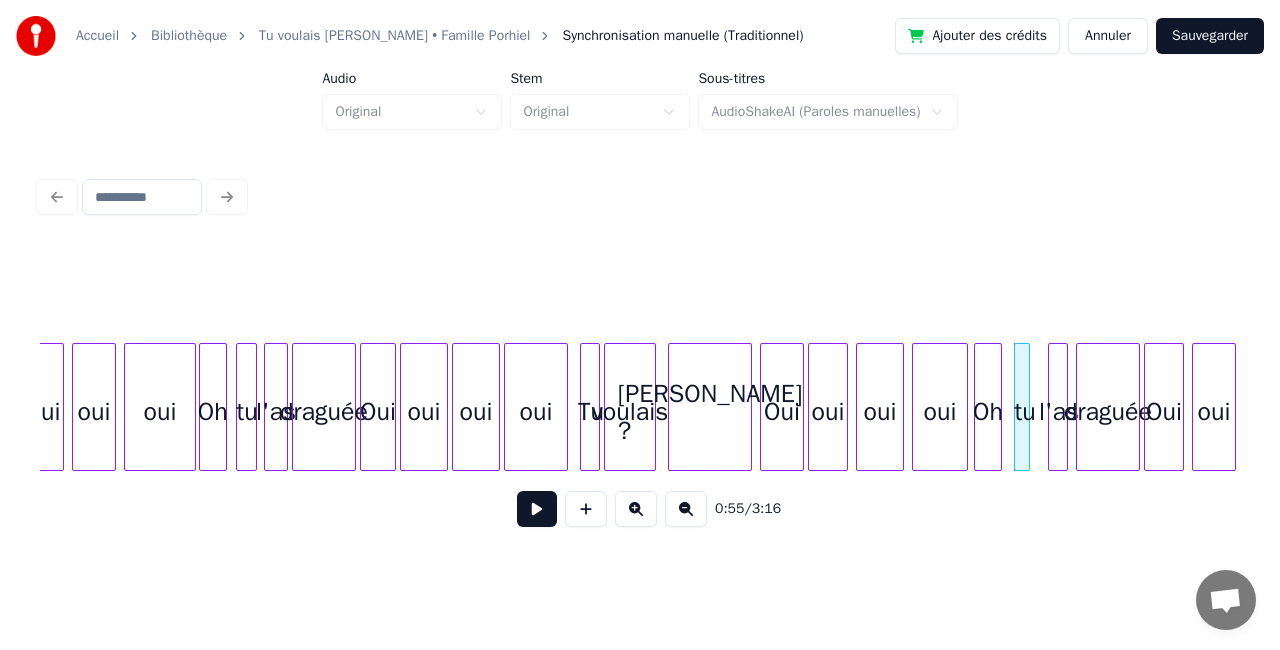 click on "tu" at bounding box center (1025, 412) 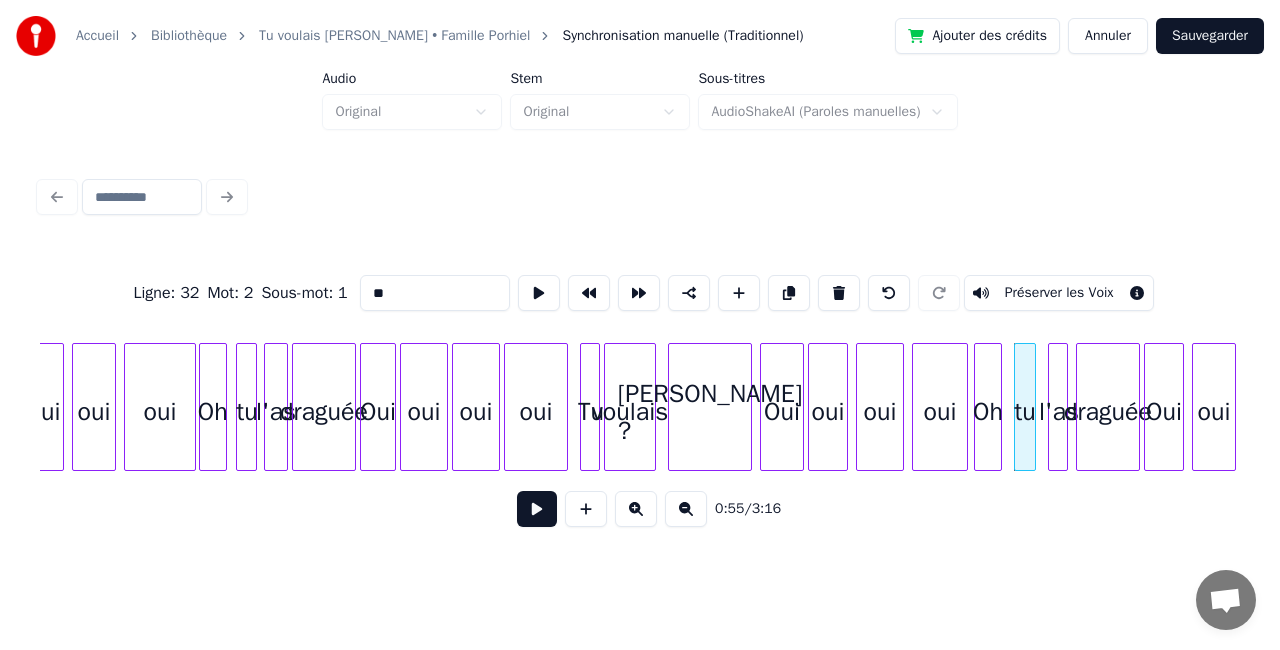 click at bounding box center (1032, 407) 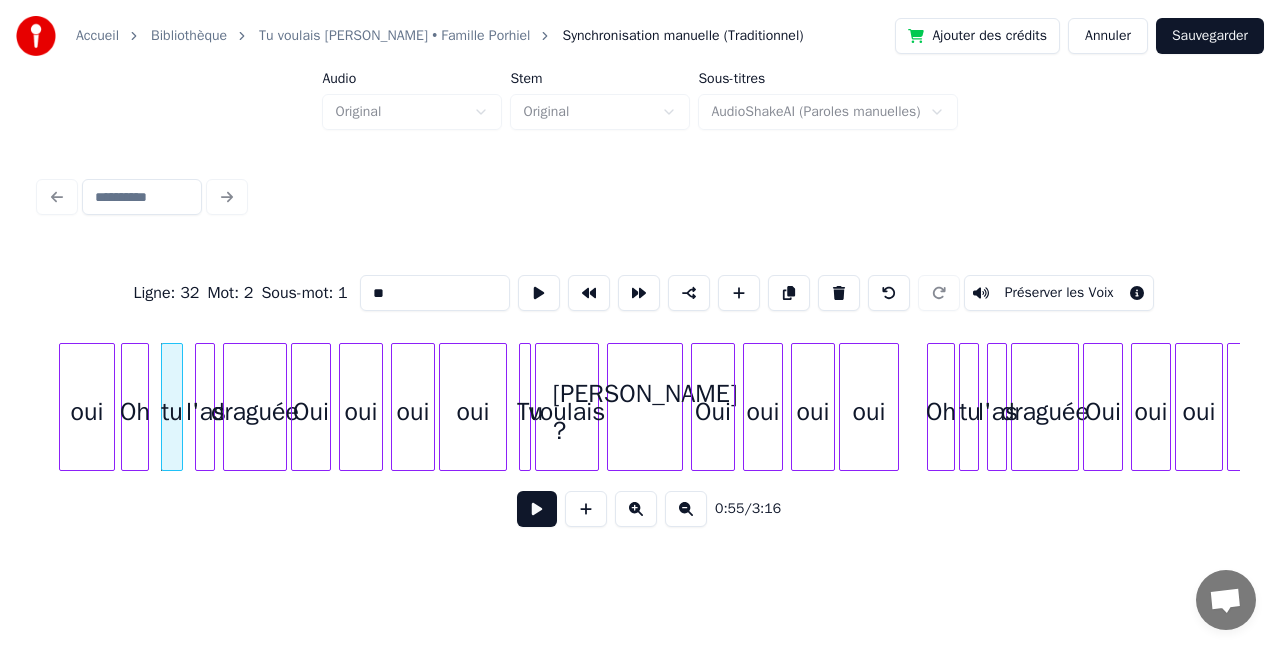 scroll, scrollTop: 0, scrollLeft: 11088, axis: horizontal 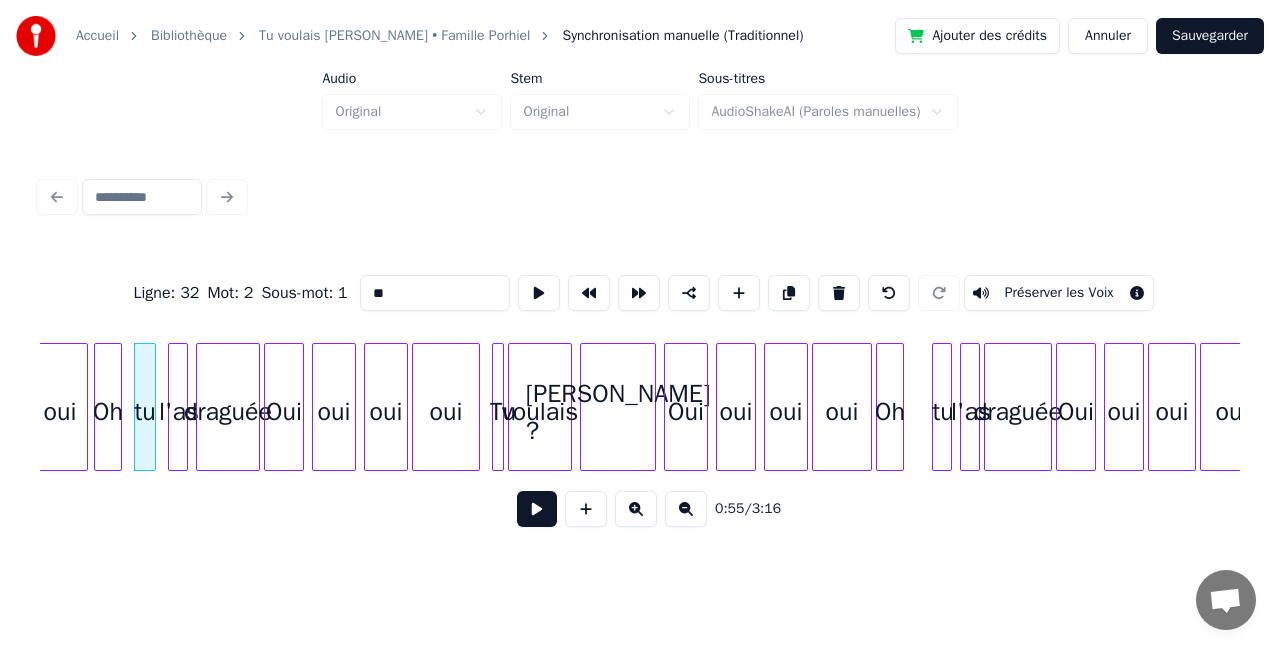 click on "Oh" at bounding box center (890, 412) 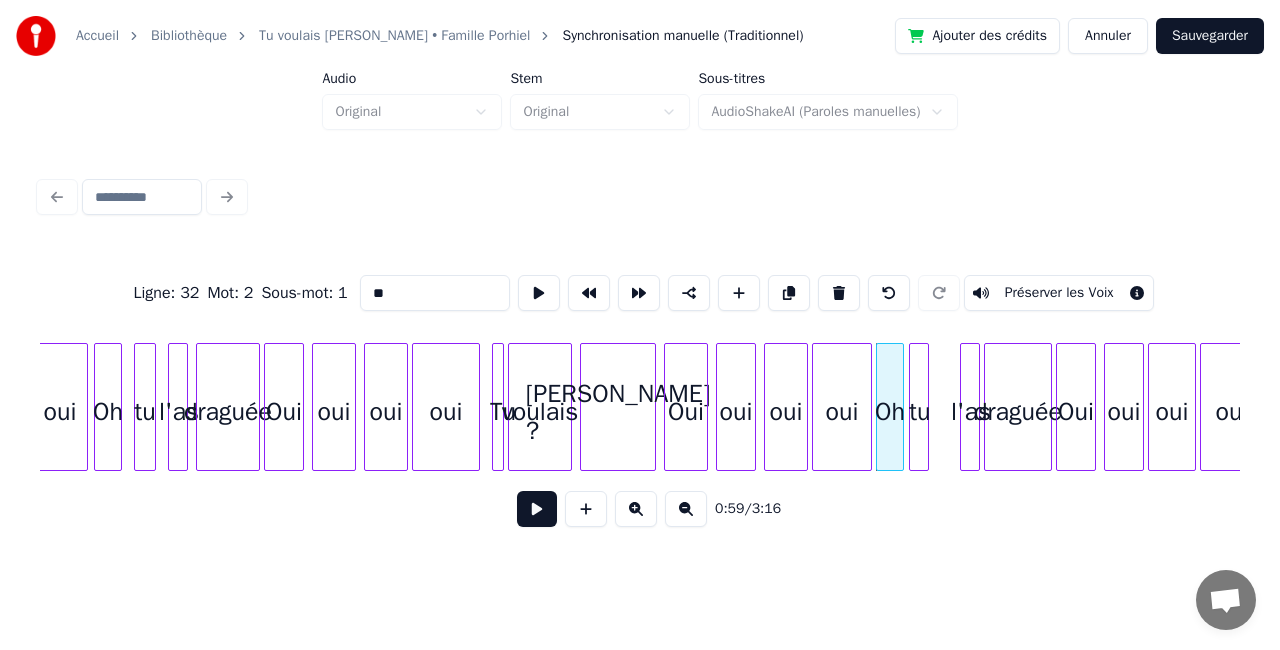 click on "tu" at bounding box center [920, 412] 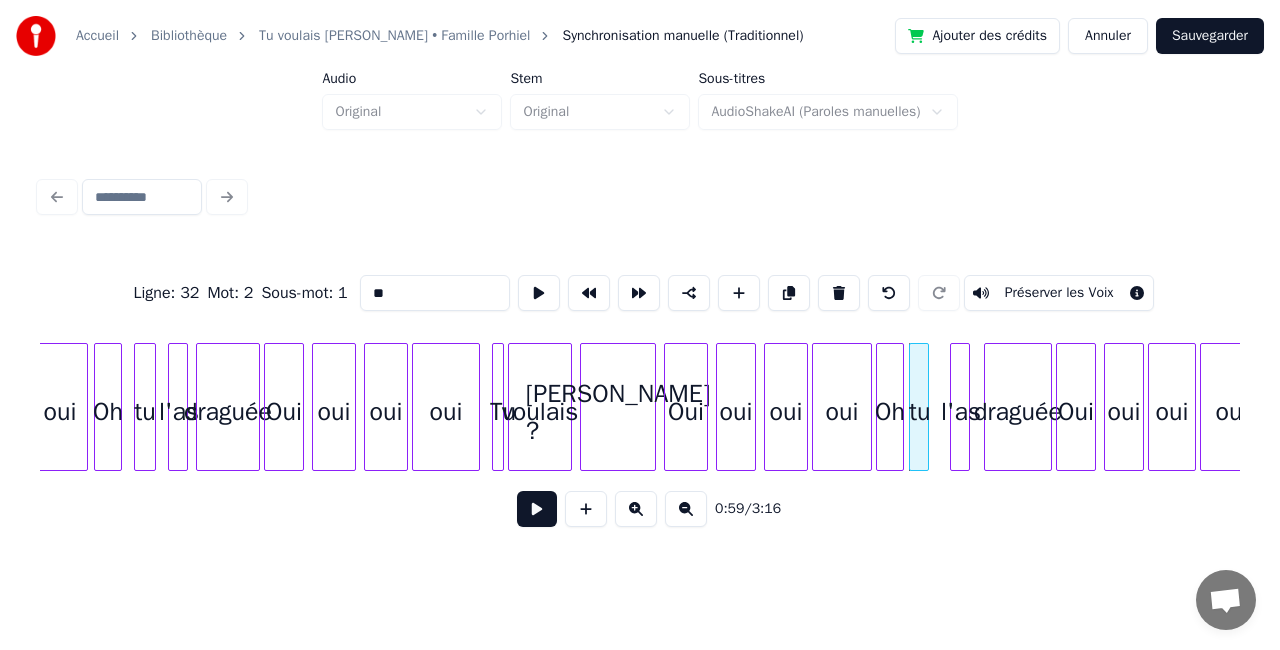 click on "l'as" at bounding box center [961, 412] 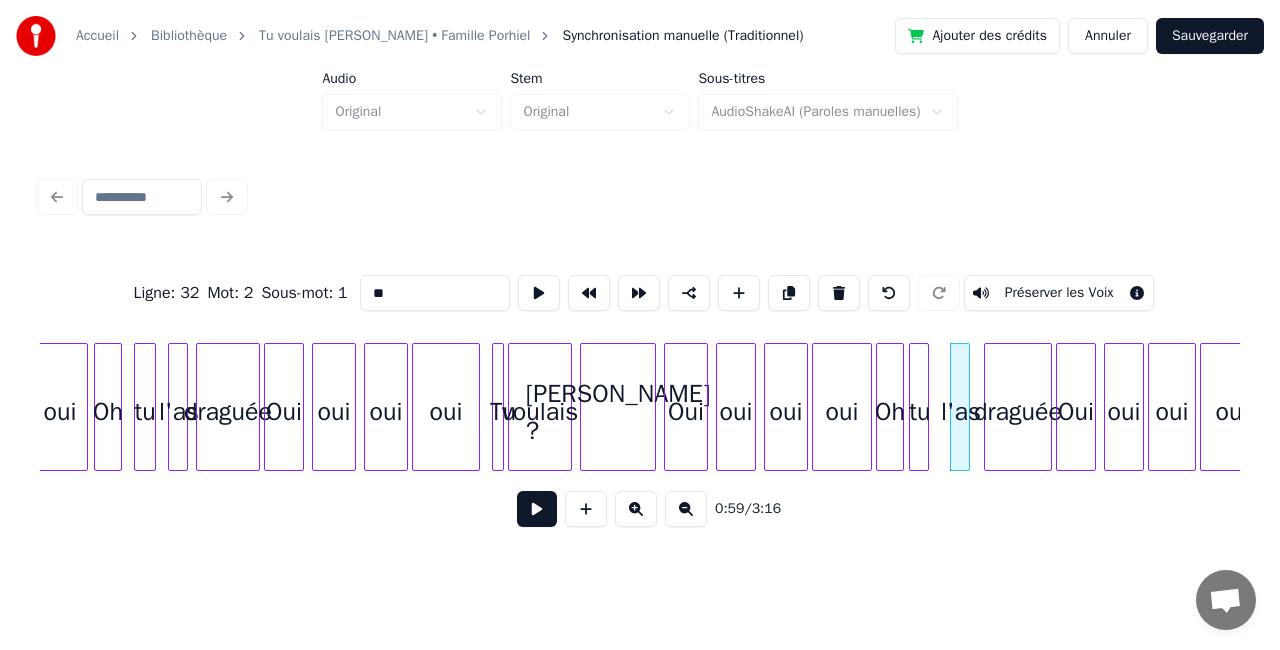 click on "tu" at bounding box center [920, 412] 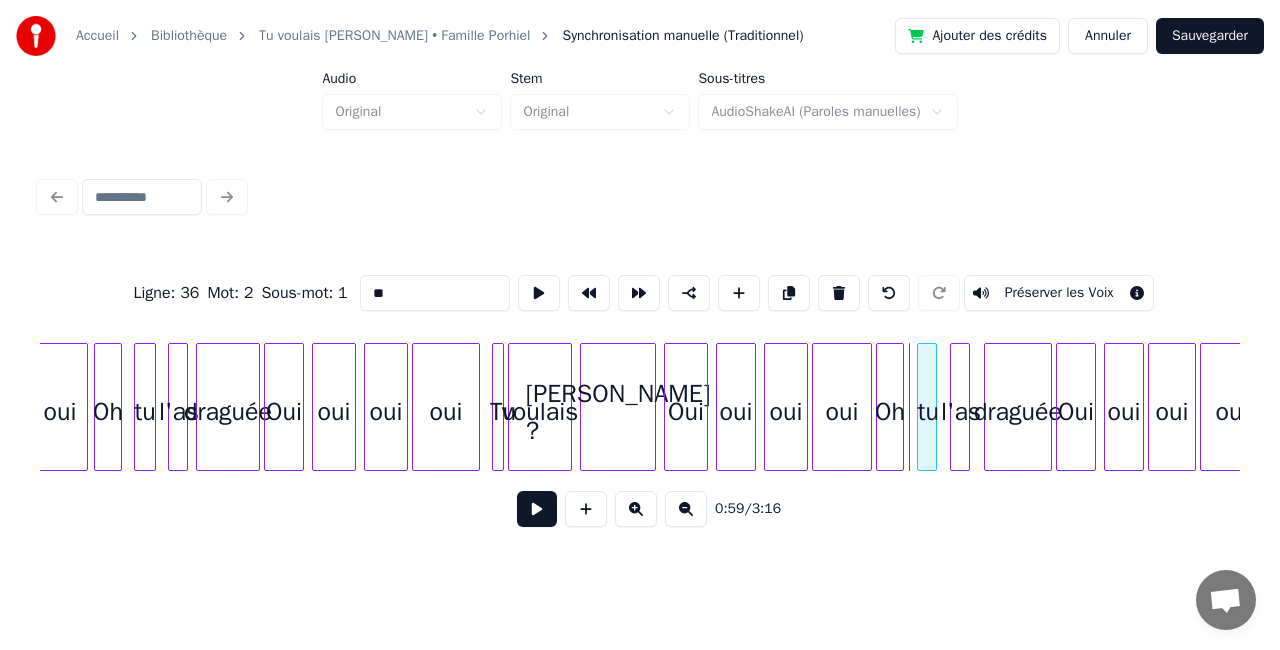 click on "tu" at bounding box center [928, 412] 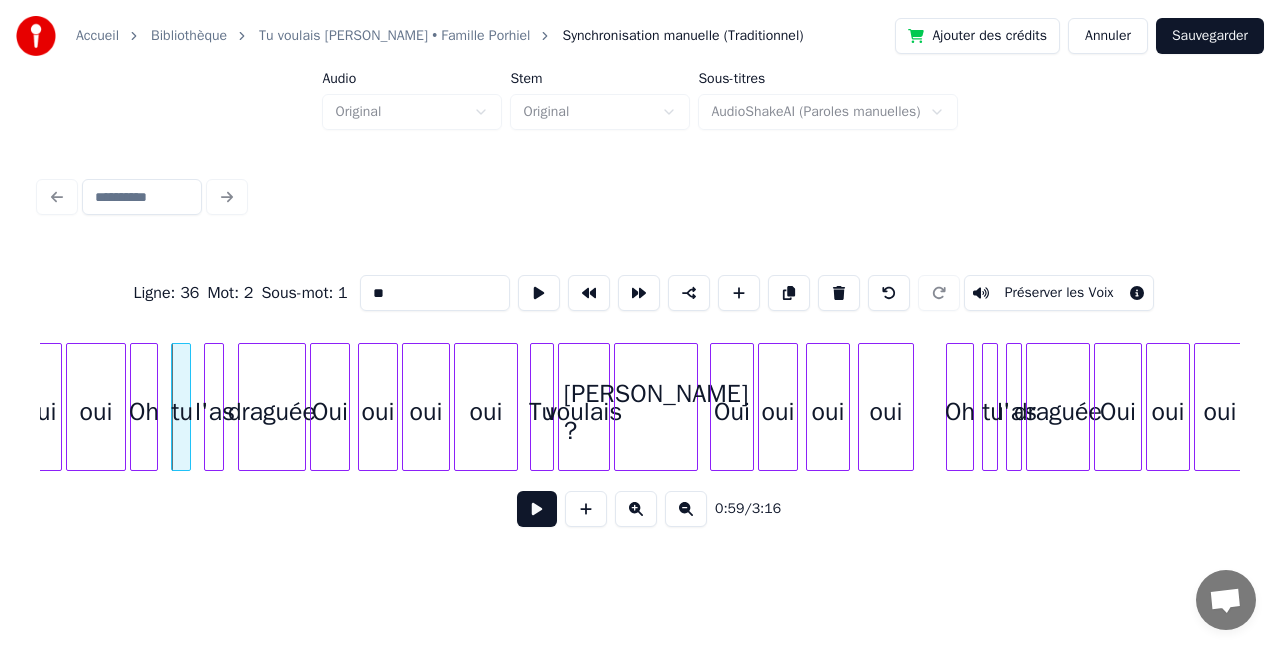 scroll, scrollTop: 0, scrollLeft: 11860, axis: horizontal 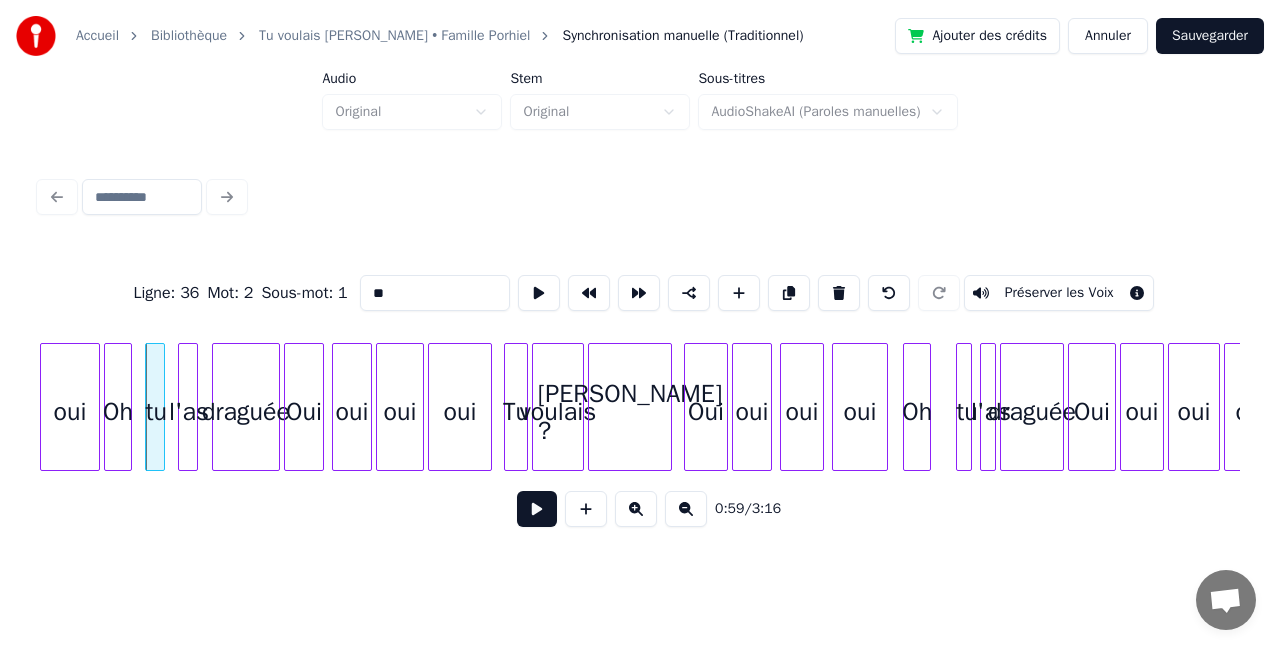 click on "Oh" at bounding box center (917, 412) 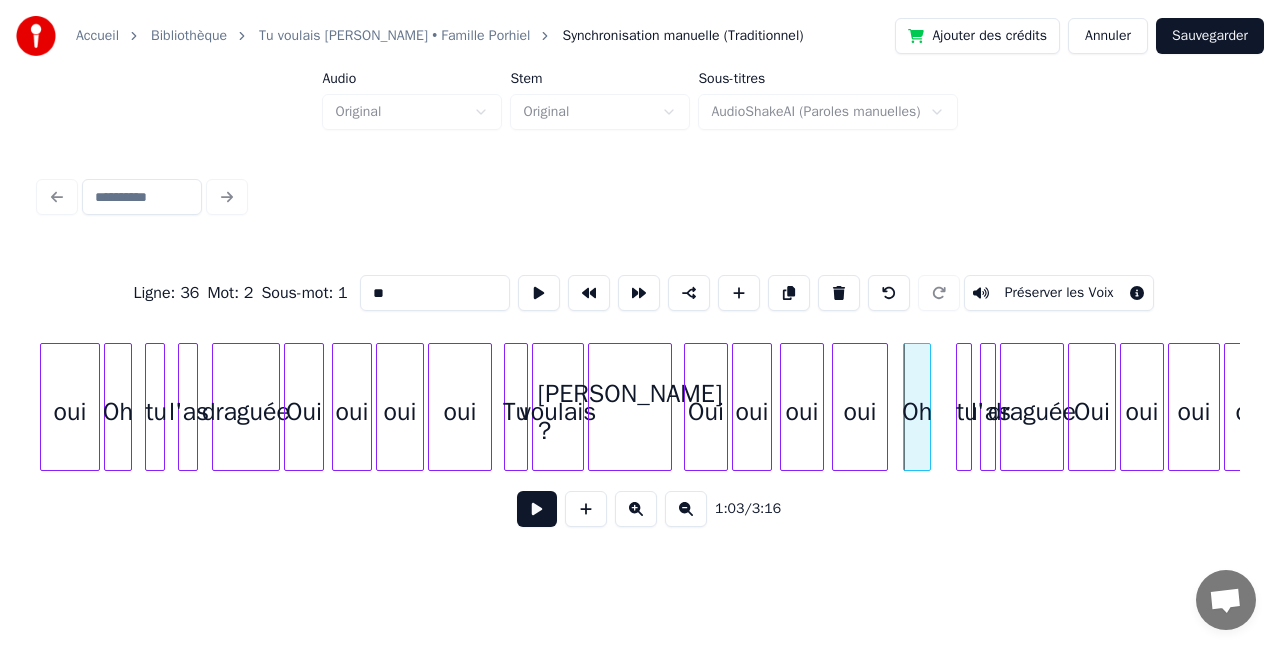 click on "Oh" at bounding box center (917, 412) 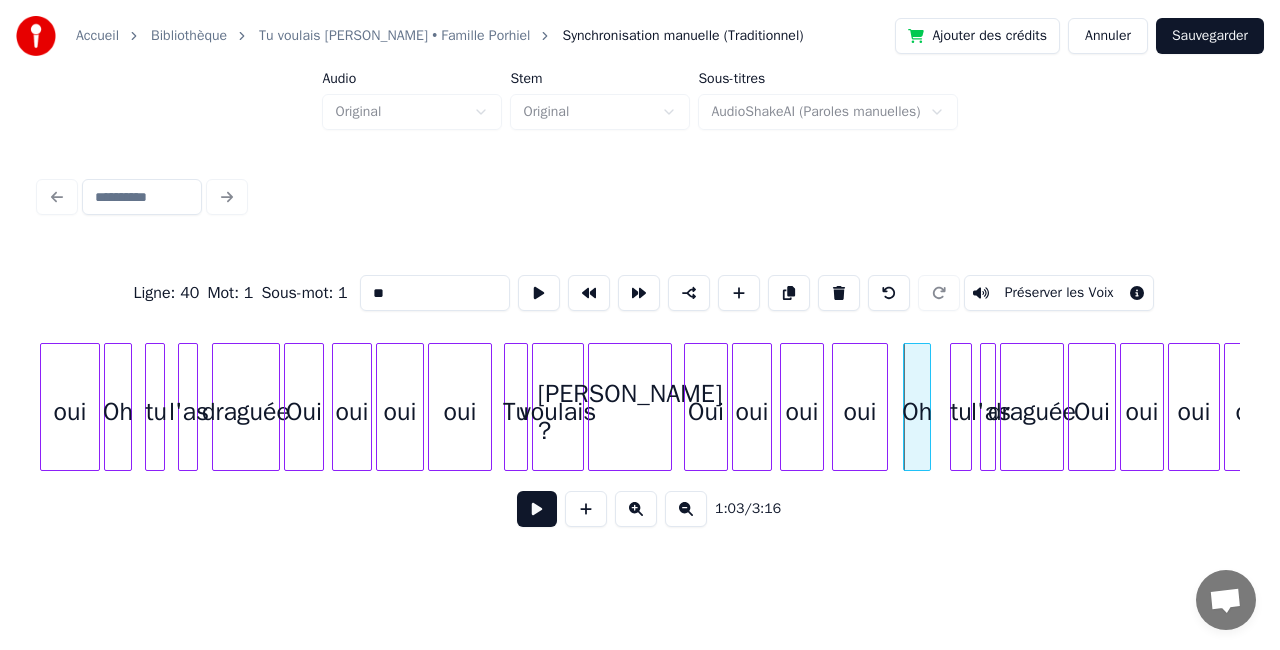 click at bounding box center [954, 407] 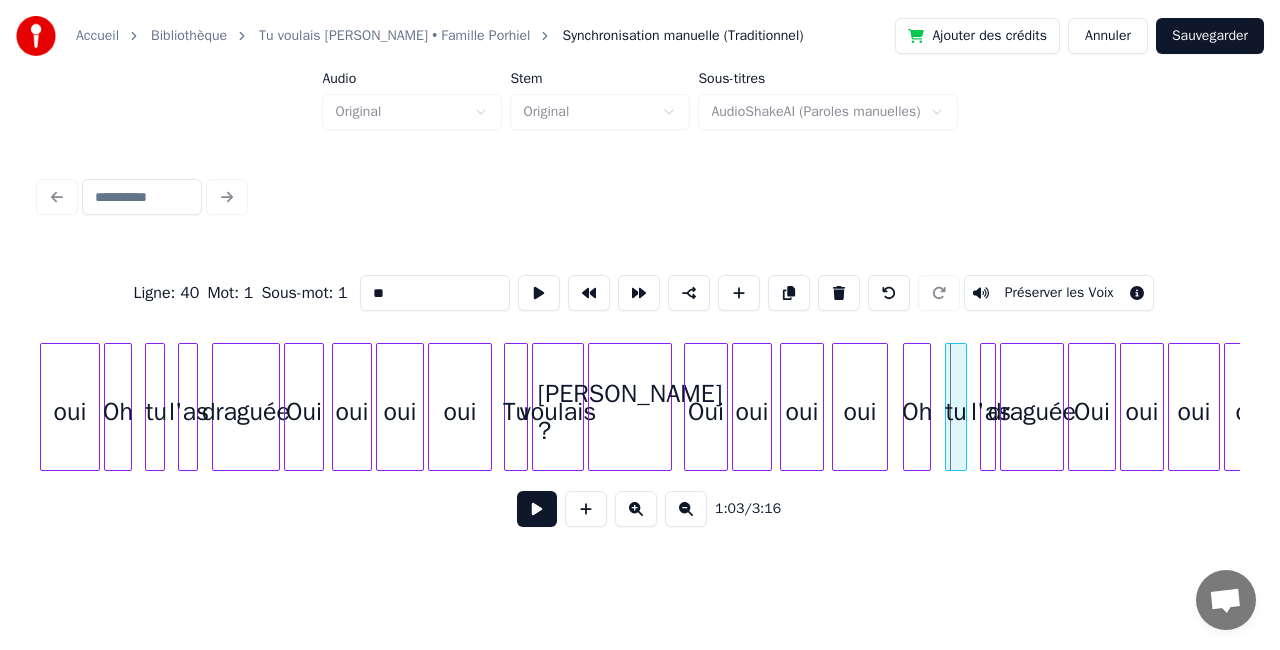 click on "tu" at bounding box center (956, 412) 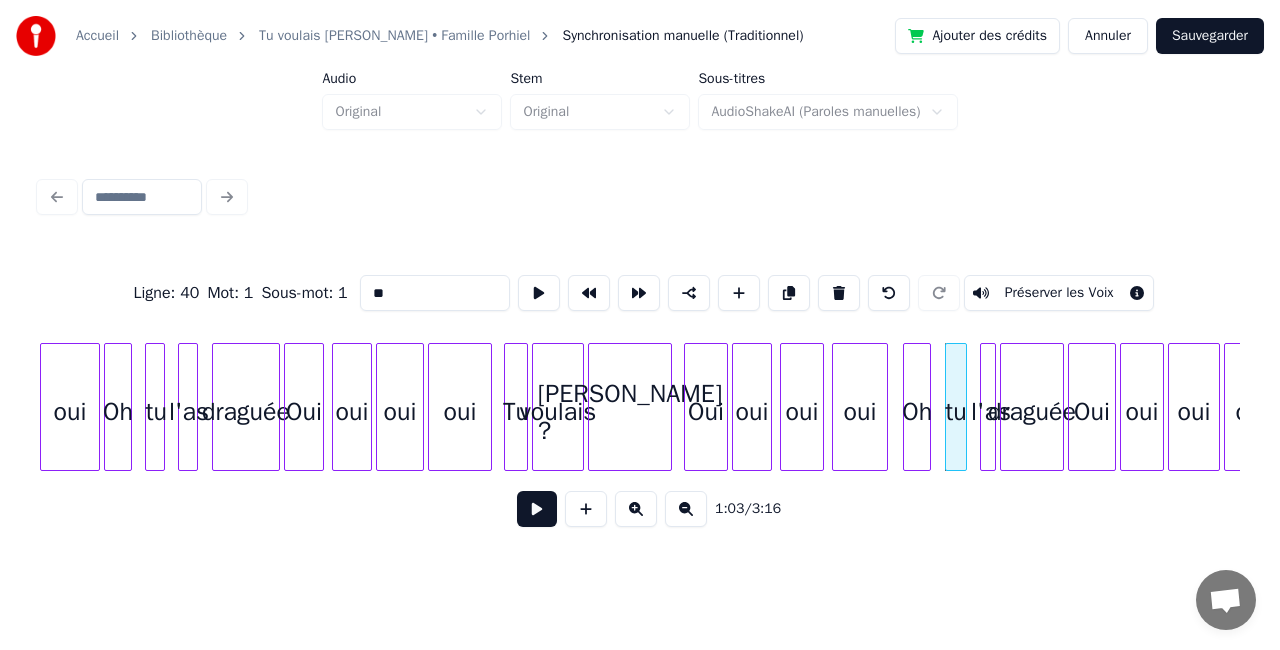 scroll, scrollTop: 0, scrollLeft: 12910, axis: horizontal 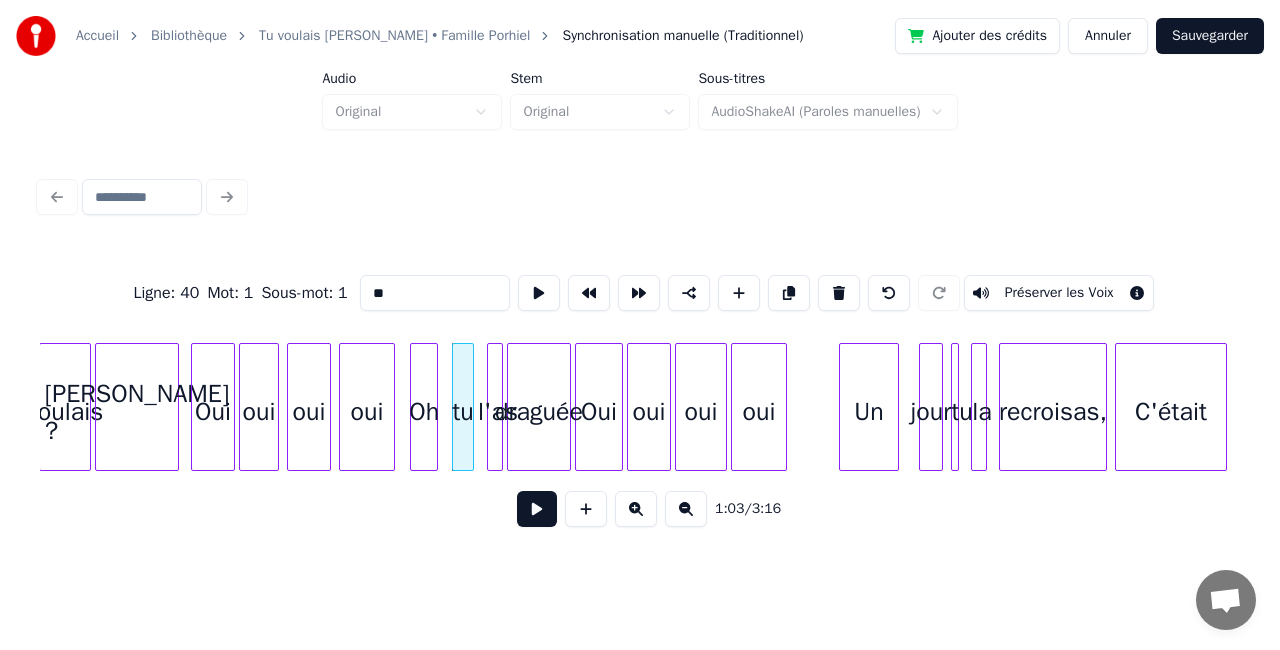 click on "Un" at bounding box center (869, 412) 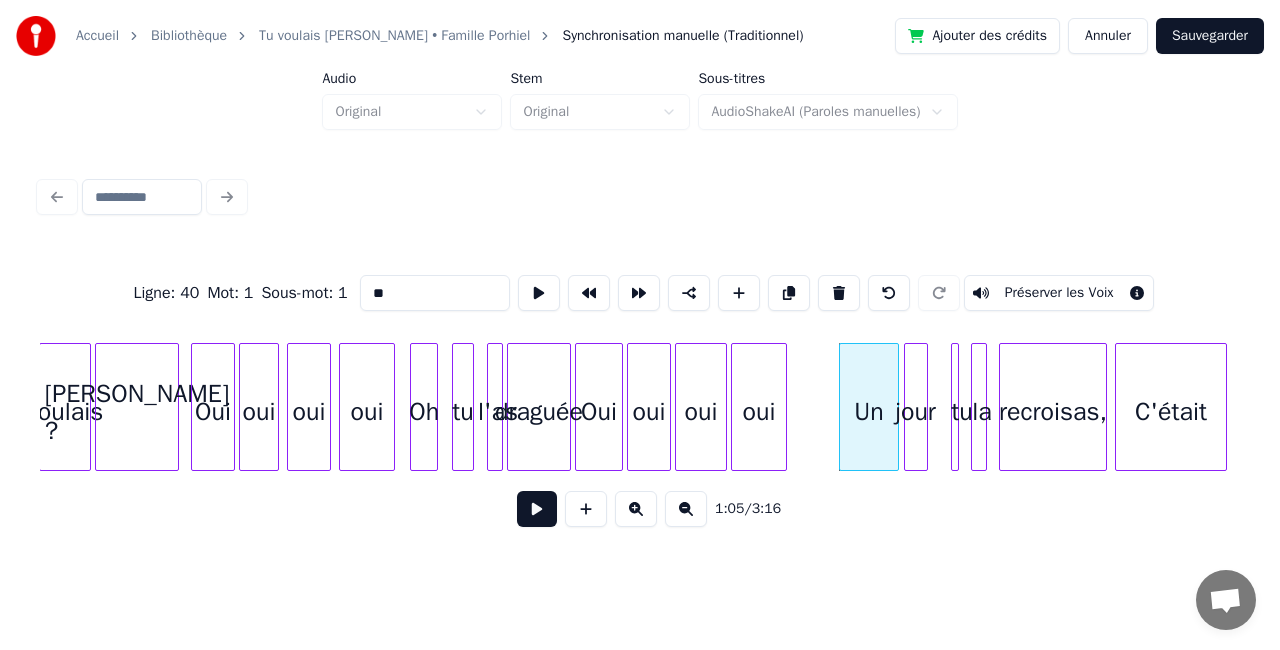 click on "jour" at bounding box center [916, 412] 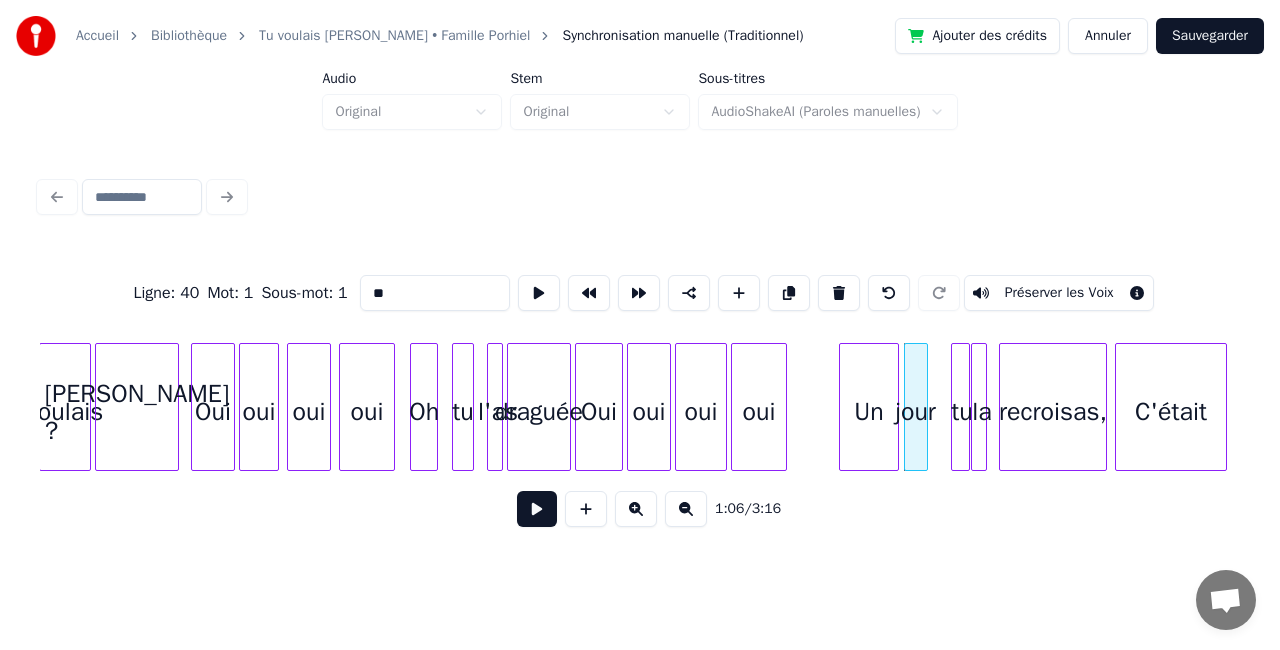 click on "tu" at bounding box center [960, 407] 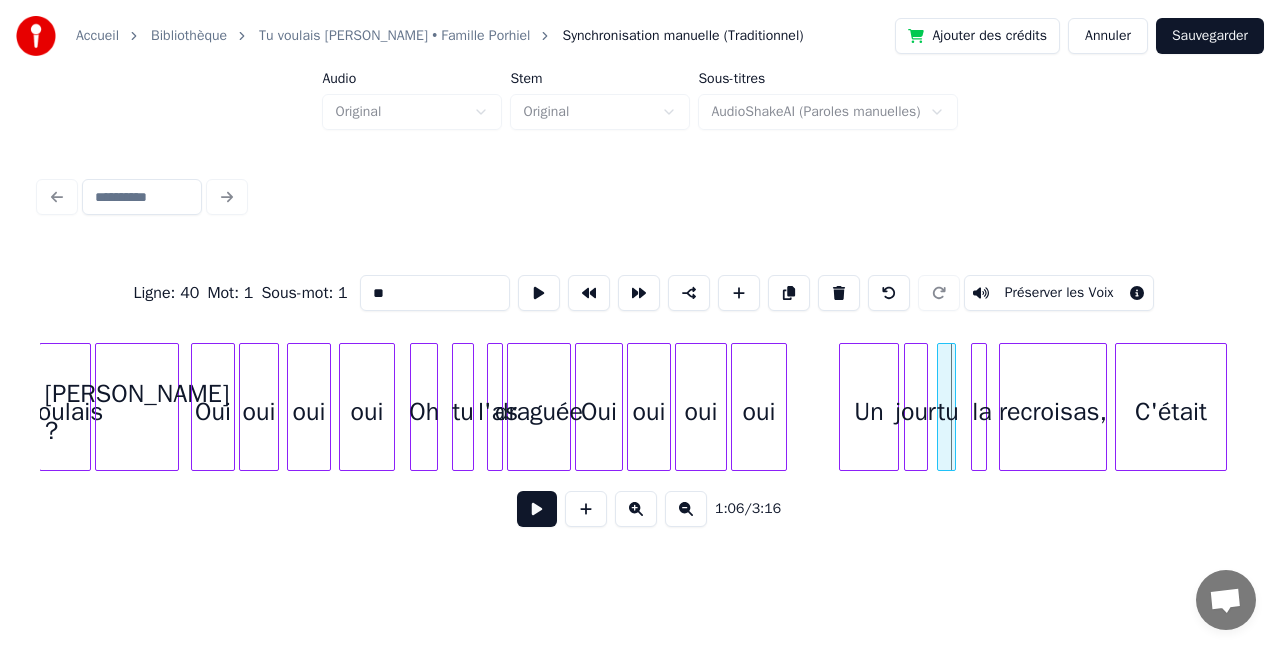 click on "tu" at bounding box center [948, 412] 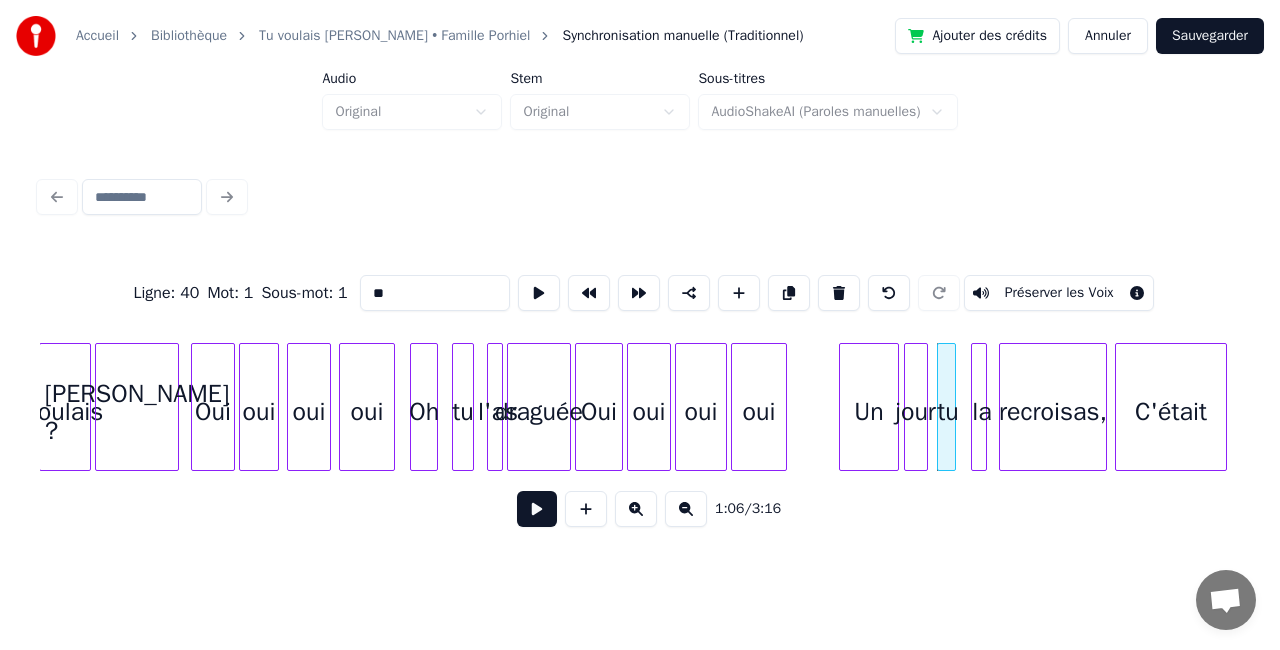 click on "Un" at bounding box center [869, 412] 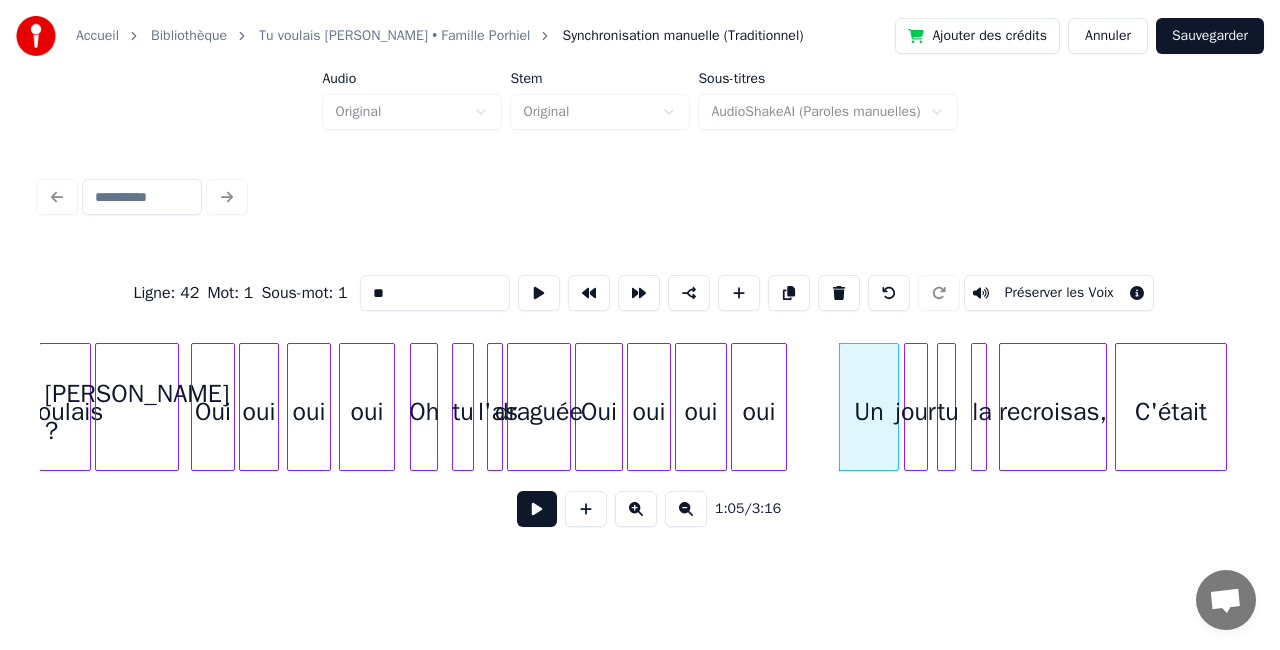 click at bounding box center (537, 509) 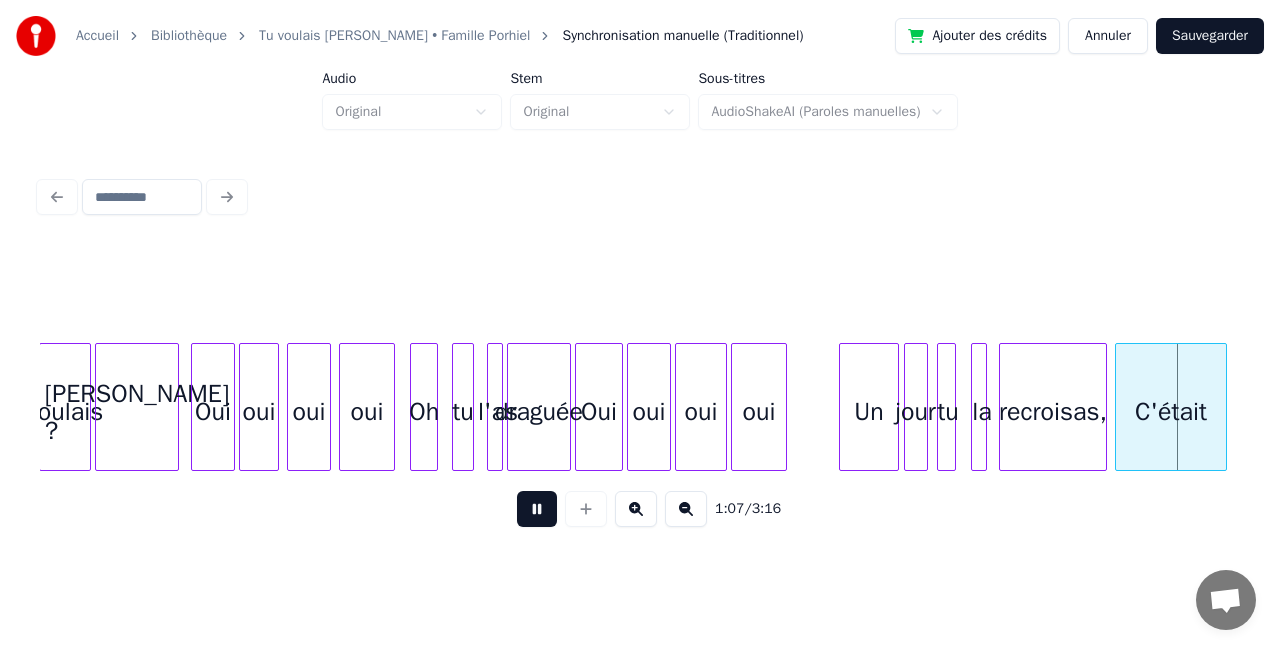 click at bounding box center [537, 509] 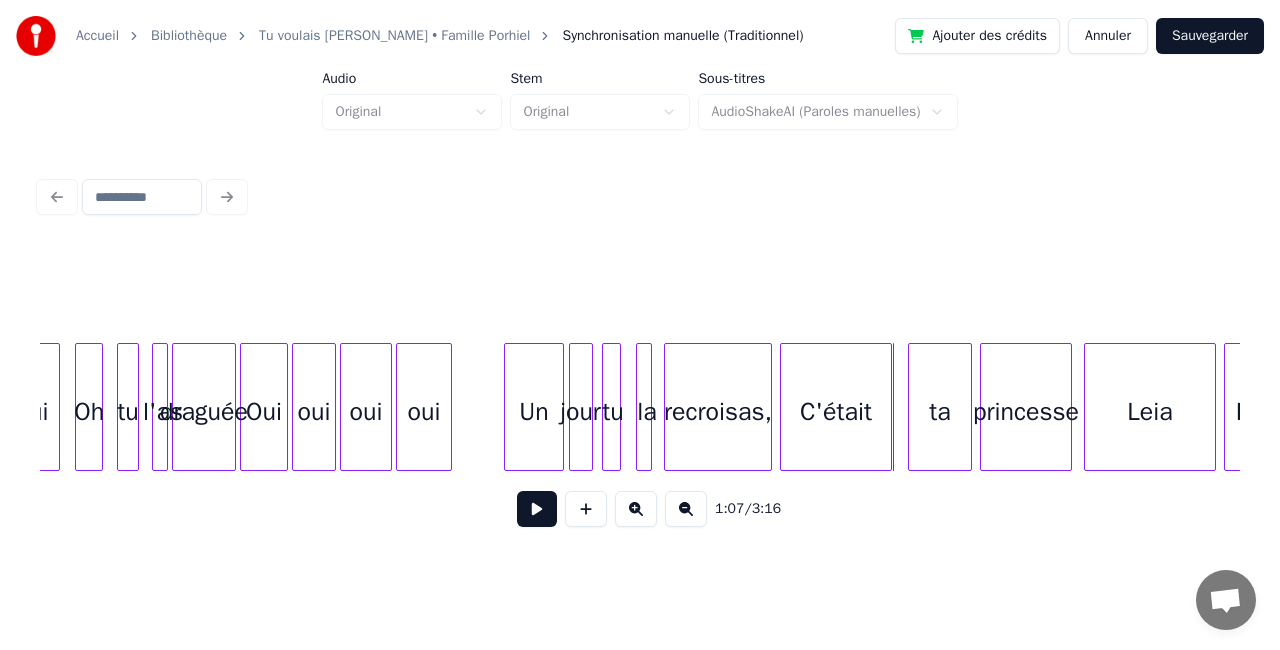 scroll, scrollTop: 0, scrollLeft: 12700, axis: horizontal 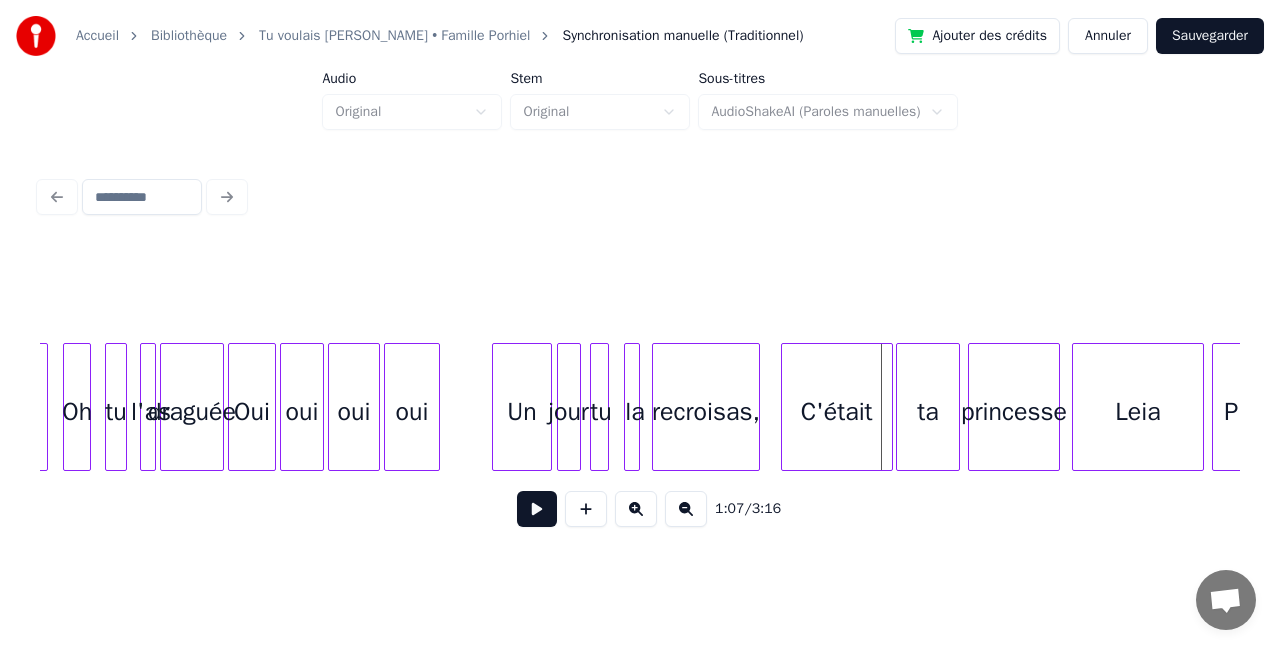 click on "C'était" at bounding box center [837, 412] 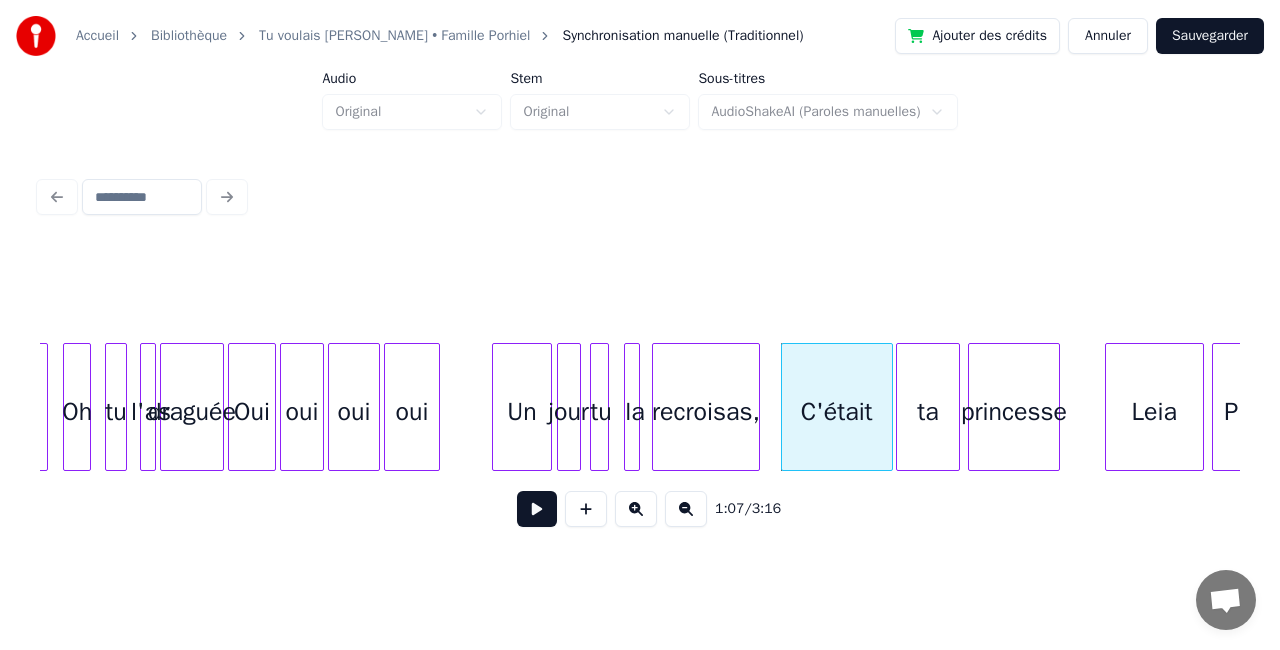 click at bounding box center (1109, 407) 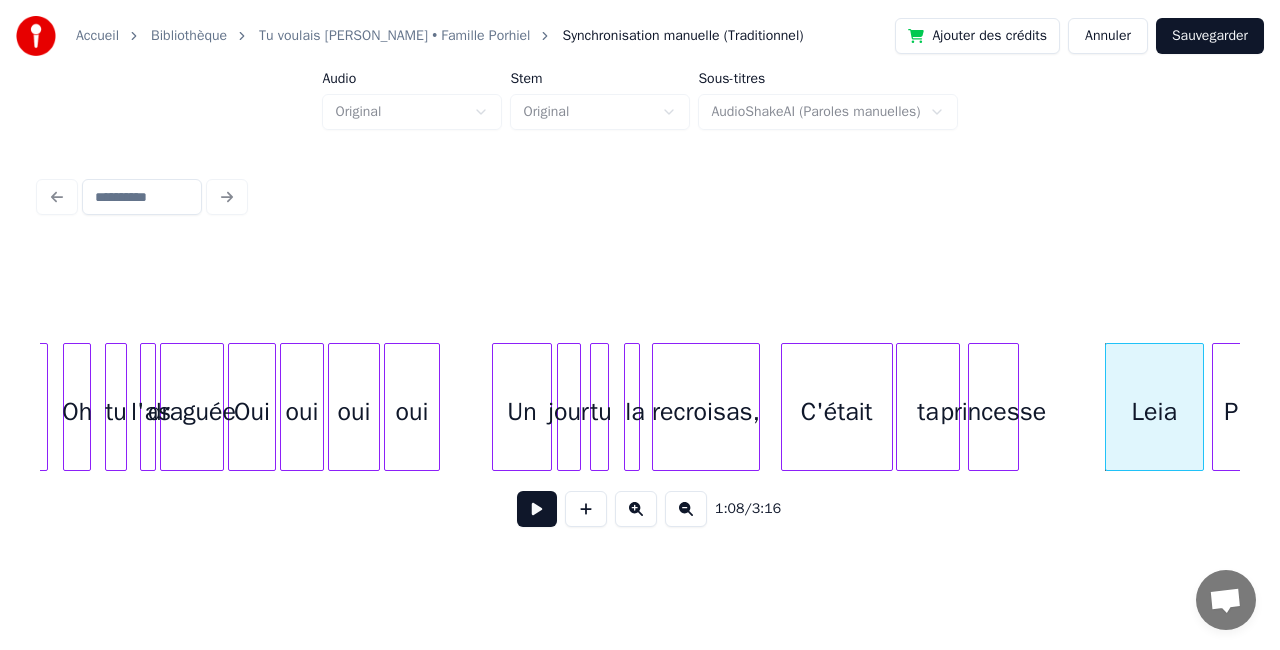 click at bounding box center [1015, 407] 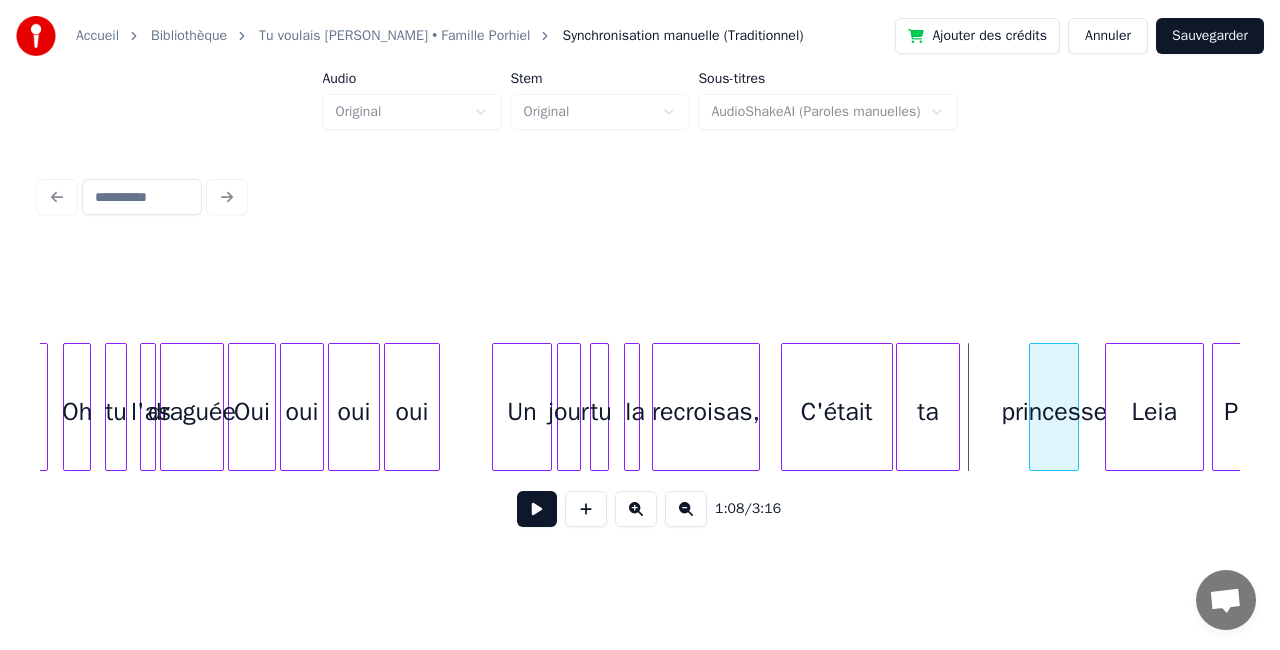 click on "princesse" at bounding box center (1054, 412) 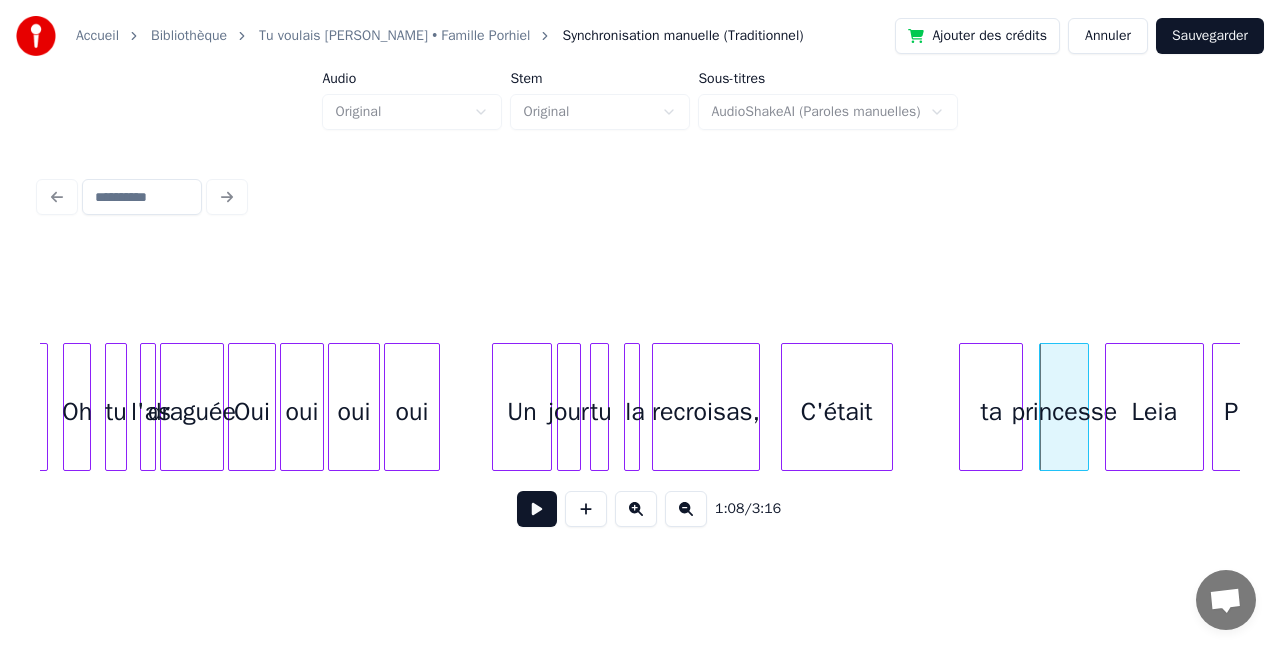 click on "ta" at bounding box center [991, 412] 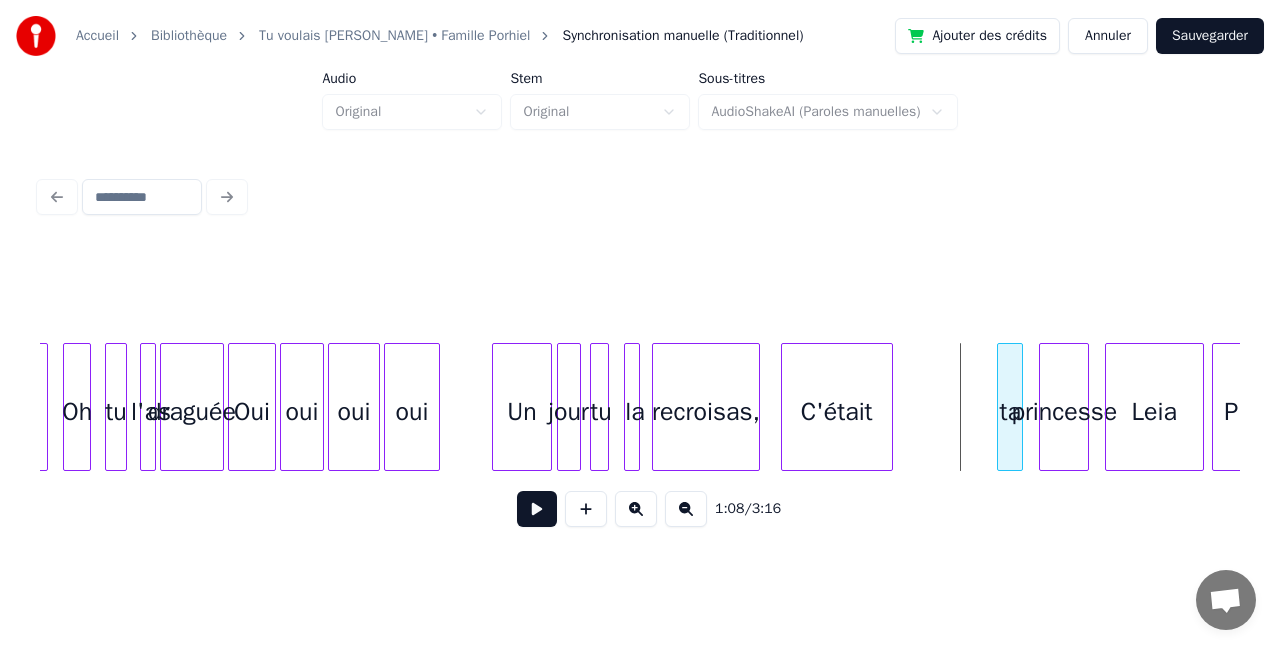 click at bounding box center [1001, 407] 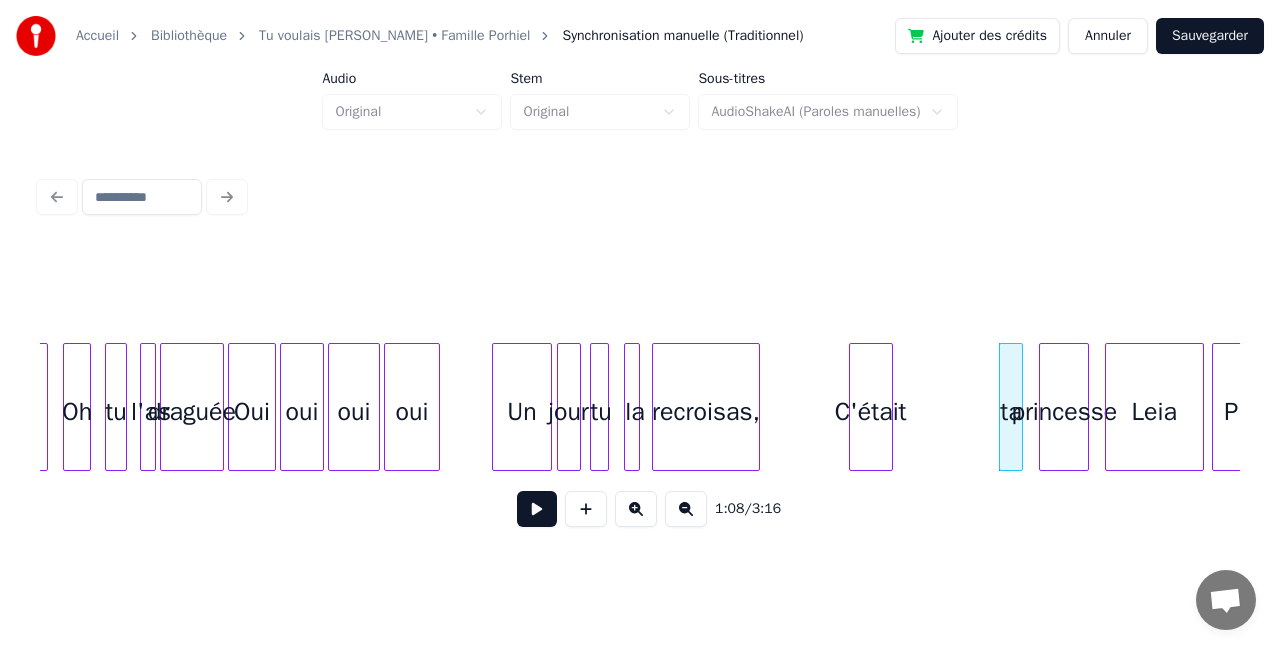 click at bounding box center (853, 407) 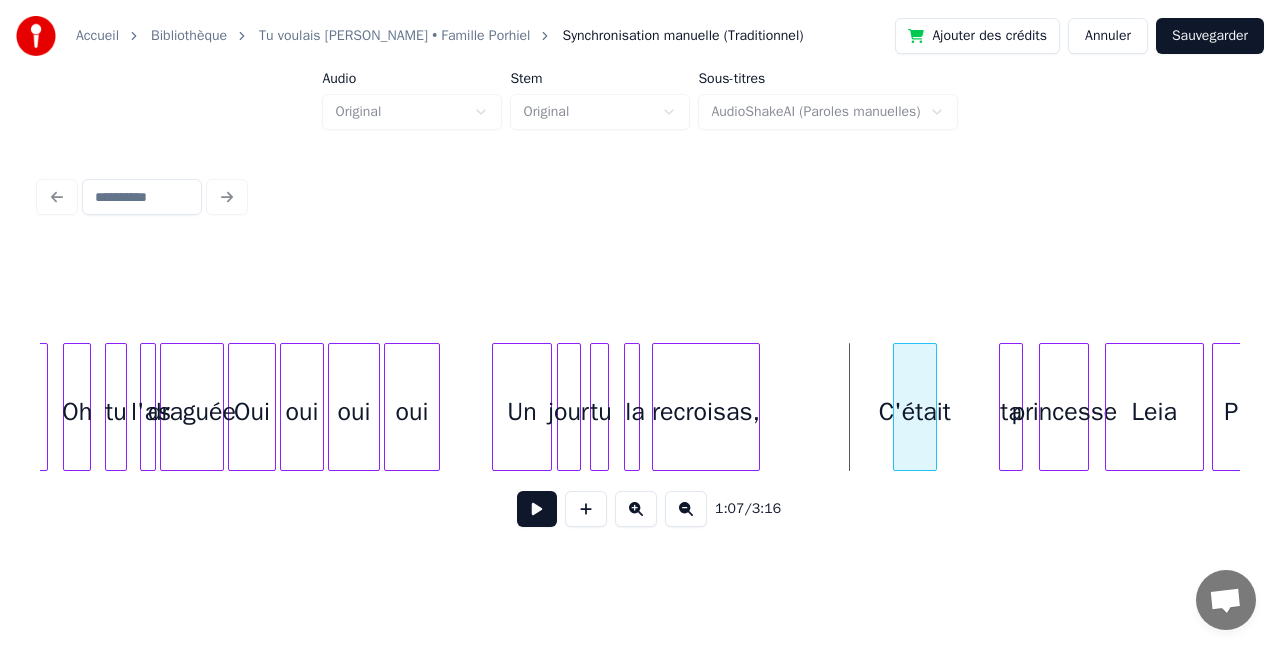 click on "C'était" at bounding box center [915, 412] 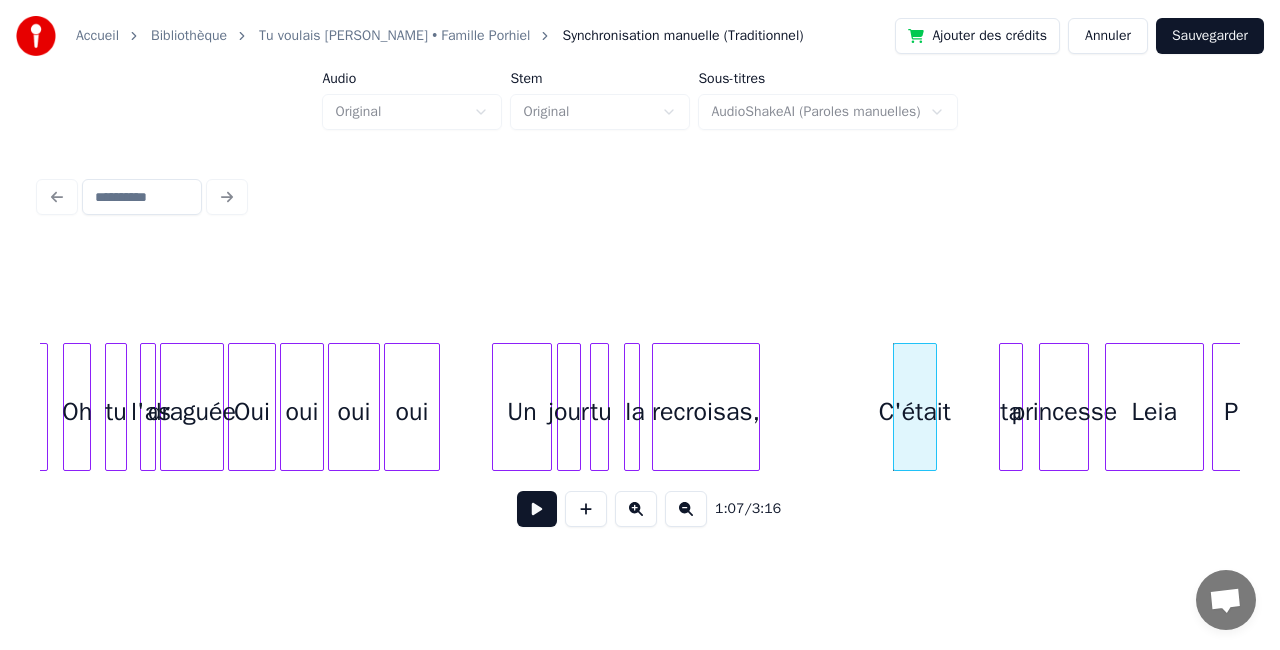 click on "Un" at bounding box center (522, 412) 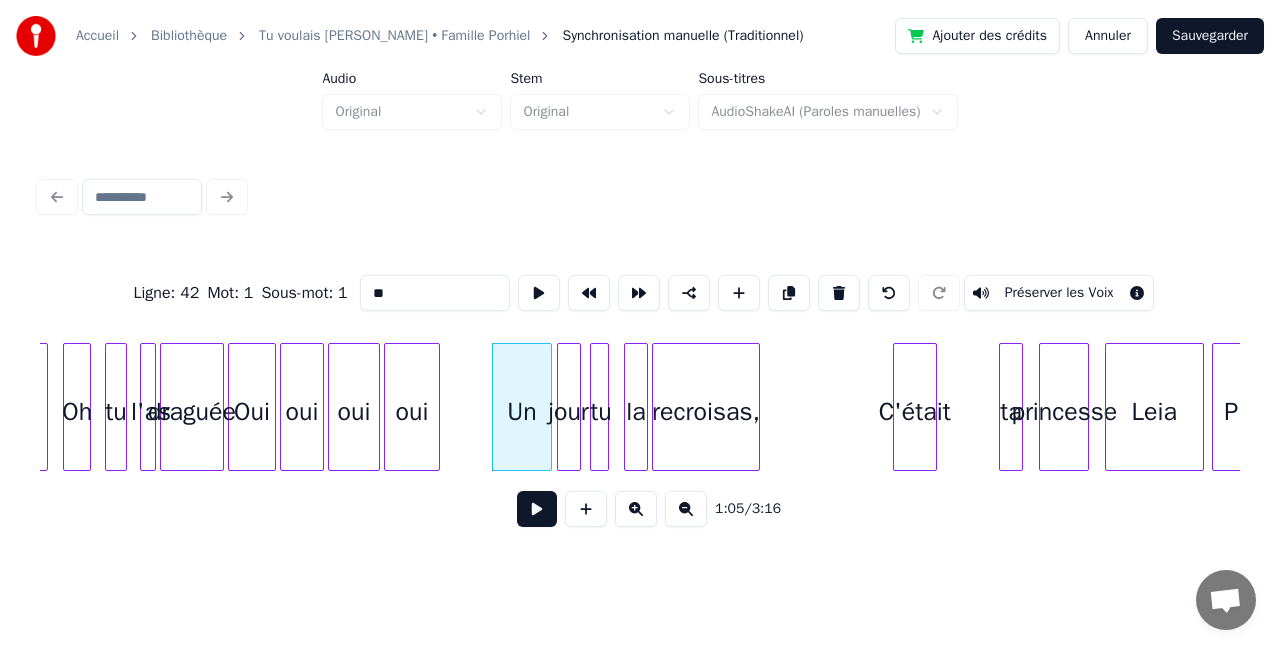 click at bounding box center [644, 407] 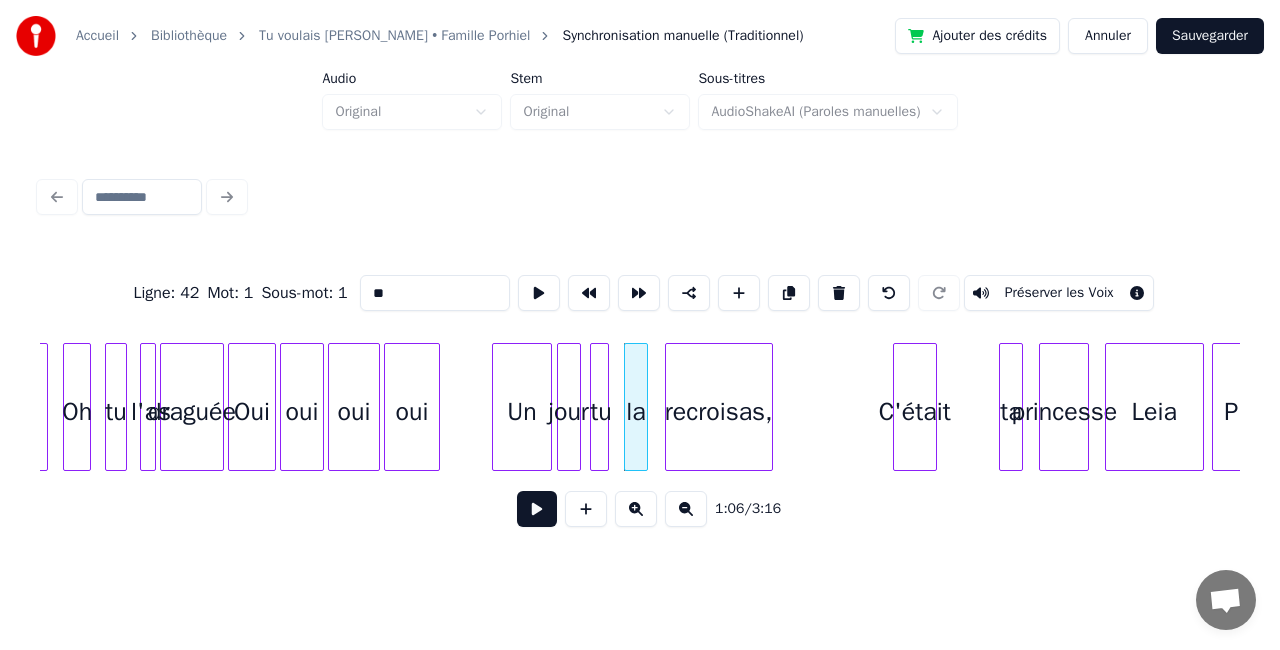 click on "recroisas," at bounding box center [719, 412] 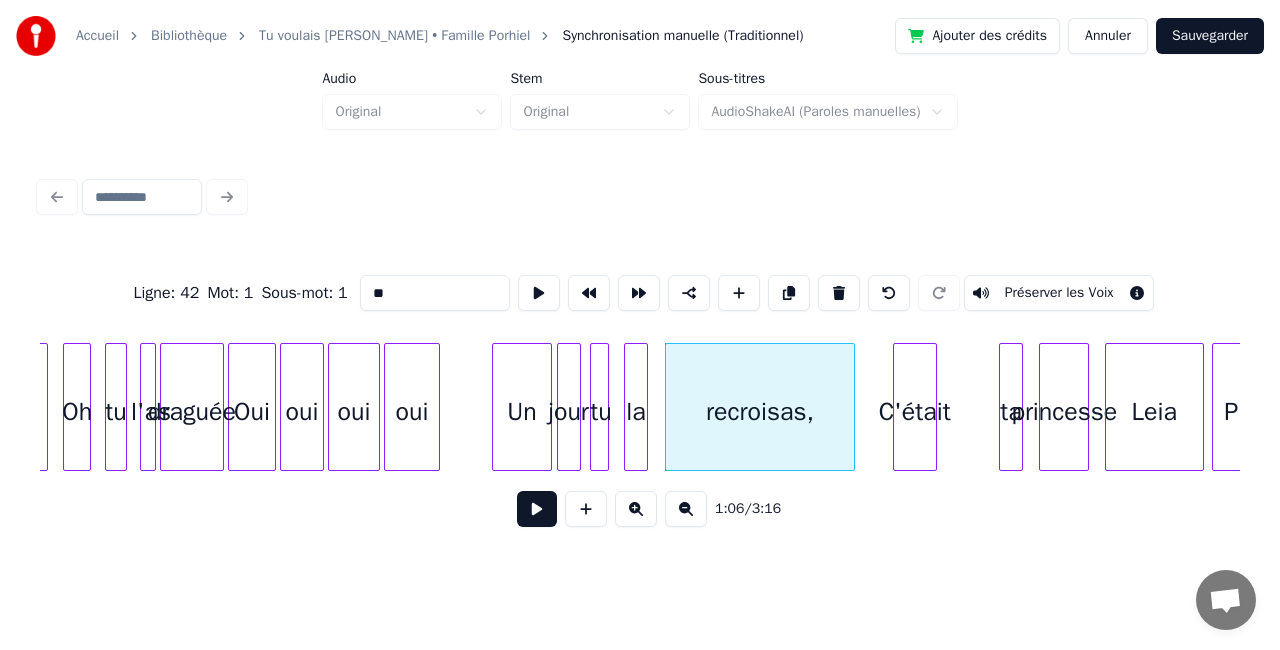 click at bounding box center [851, 407] 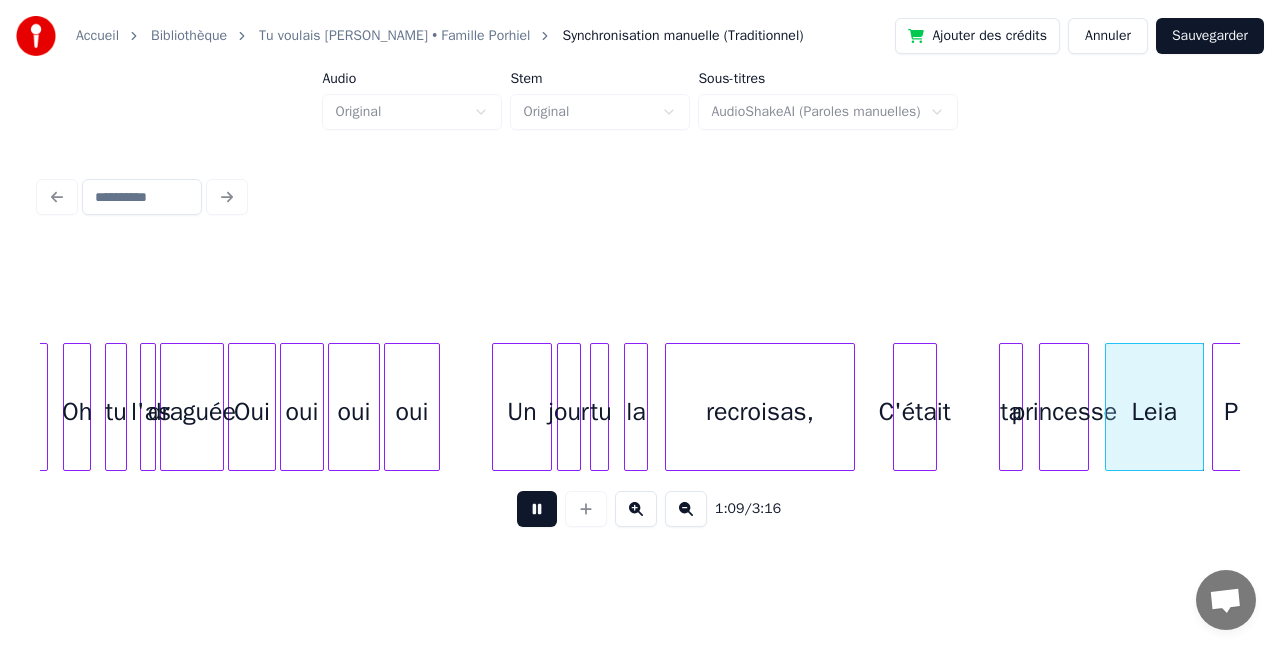 click at bounding box center (537, 509) 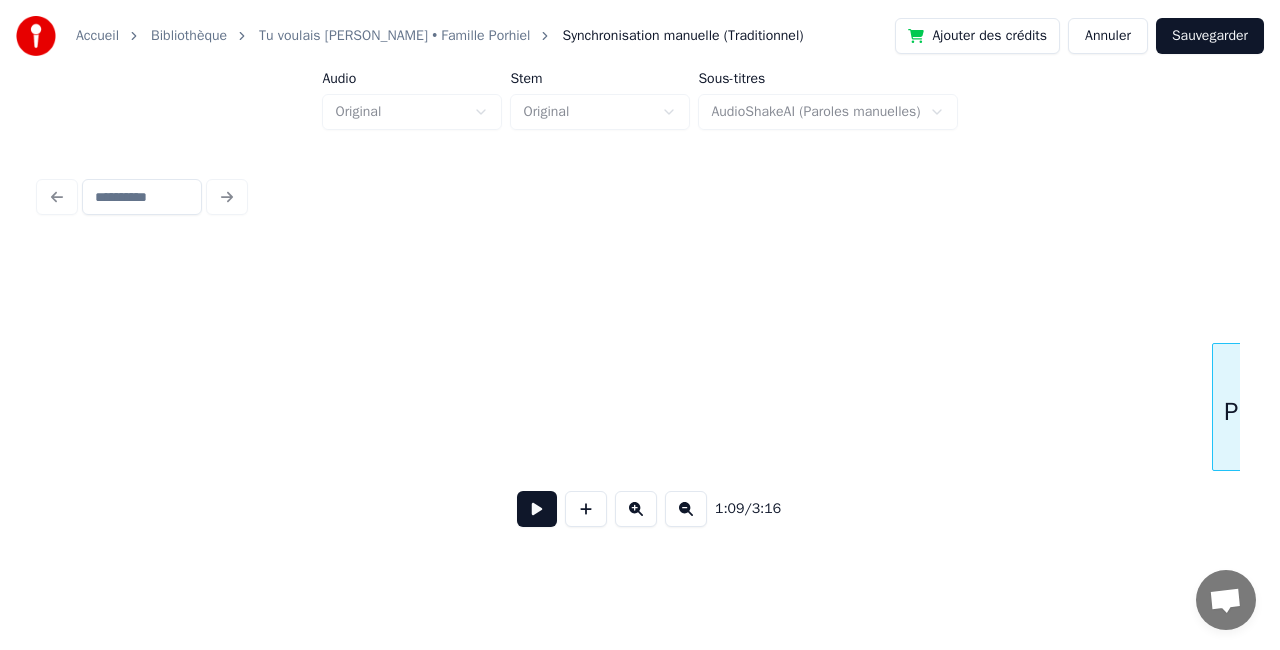 scroll, scrollTop: 0, scrollLeft: 13902, axis: horizontal 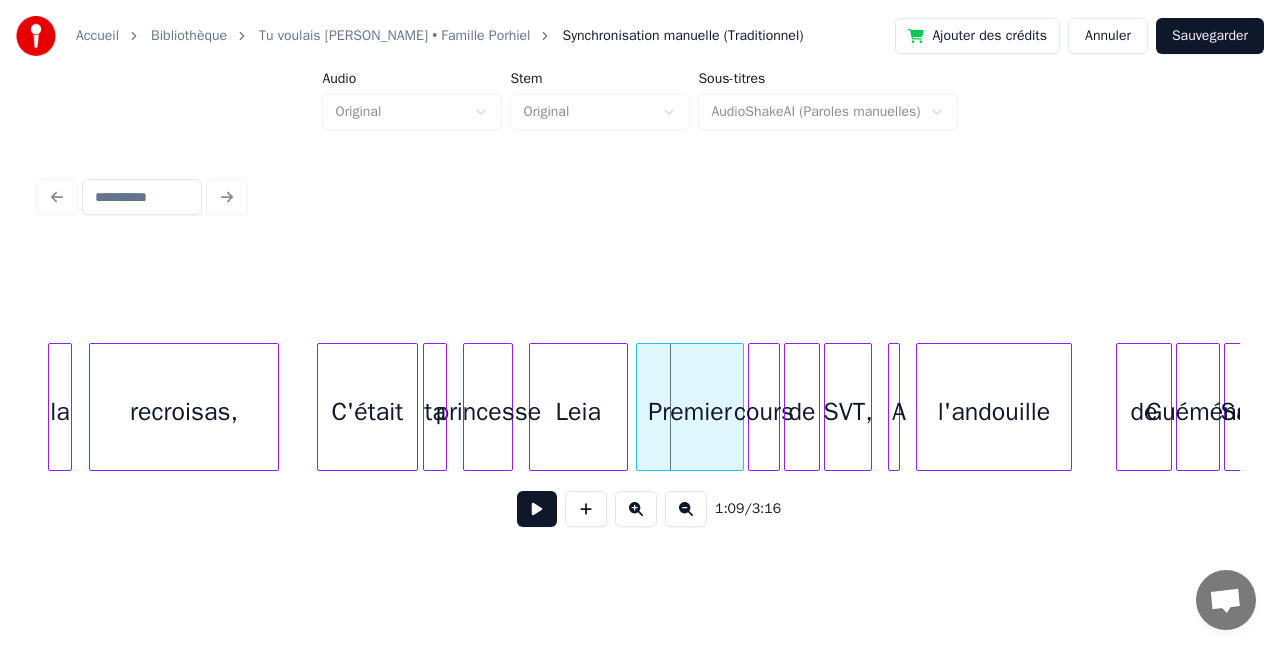 click at bounding box center (414, 407) 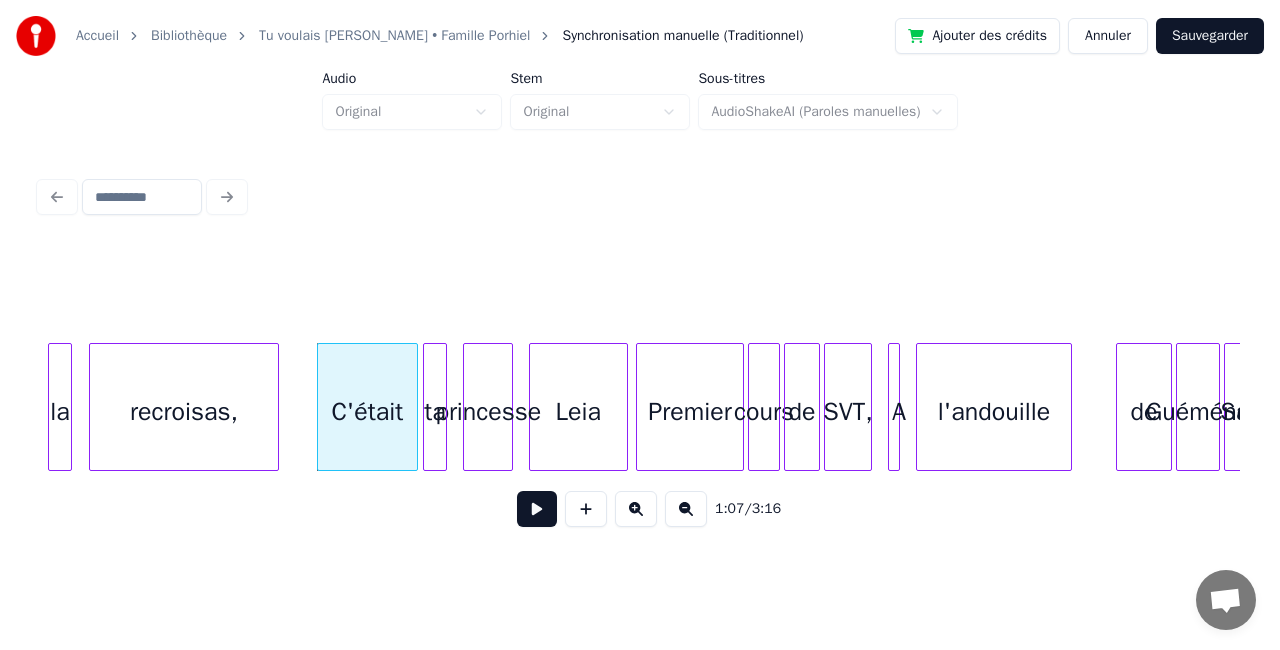 click on "ta" at bounding box center [435, 412] 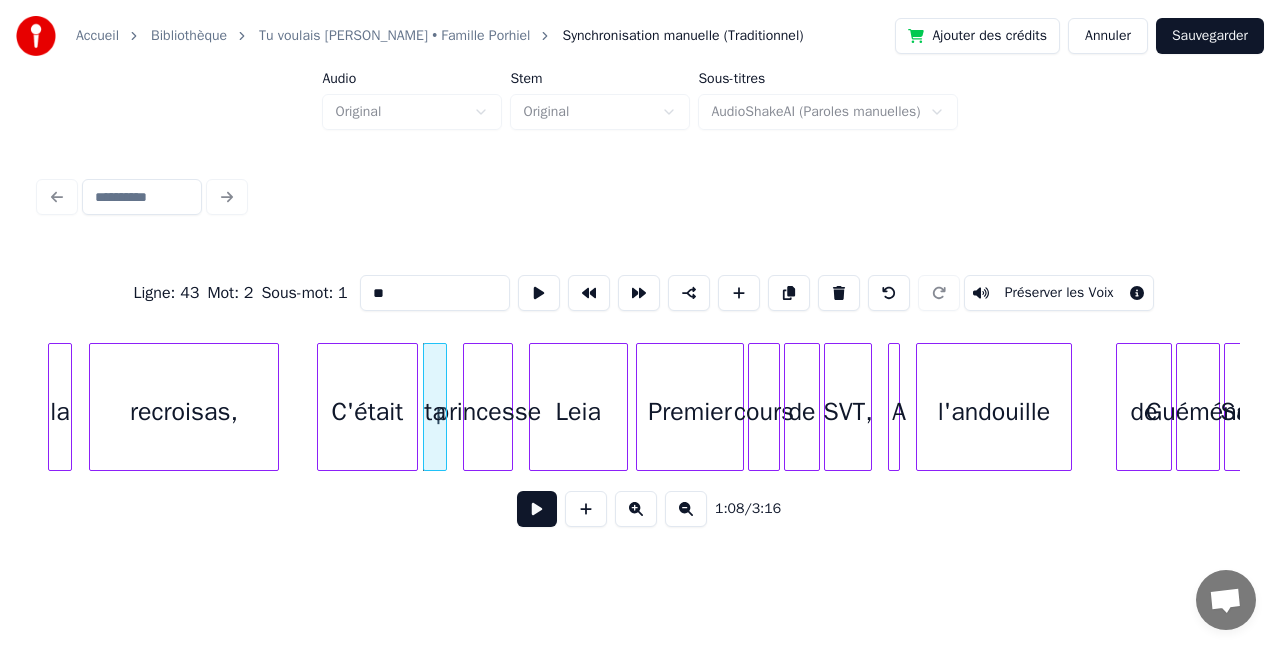 click on "C'était" at bounding box center [367, 412] 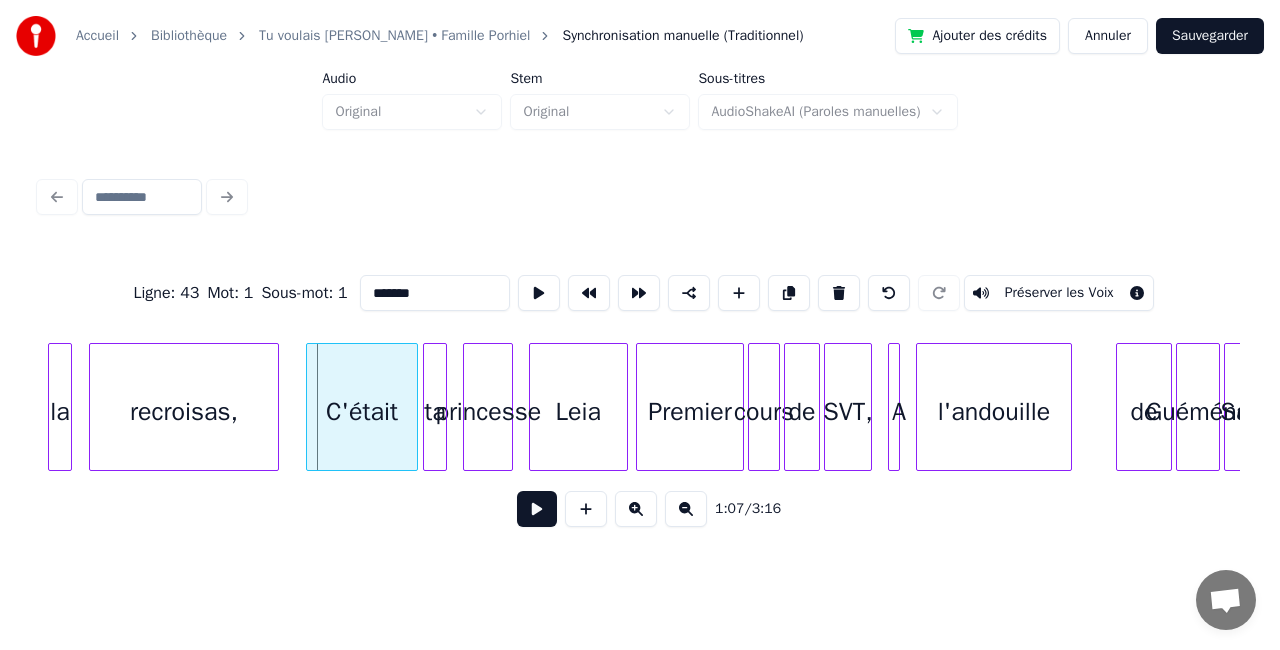 click at bounding box center [310, 407] 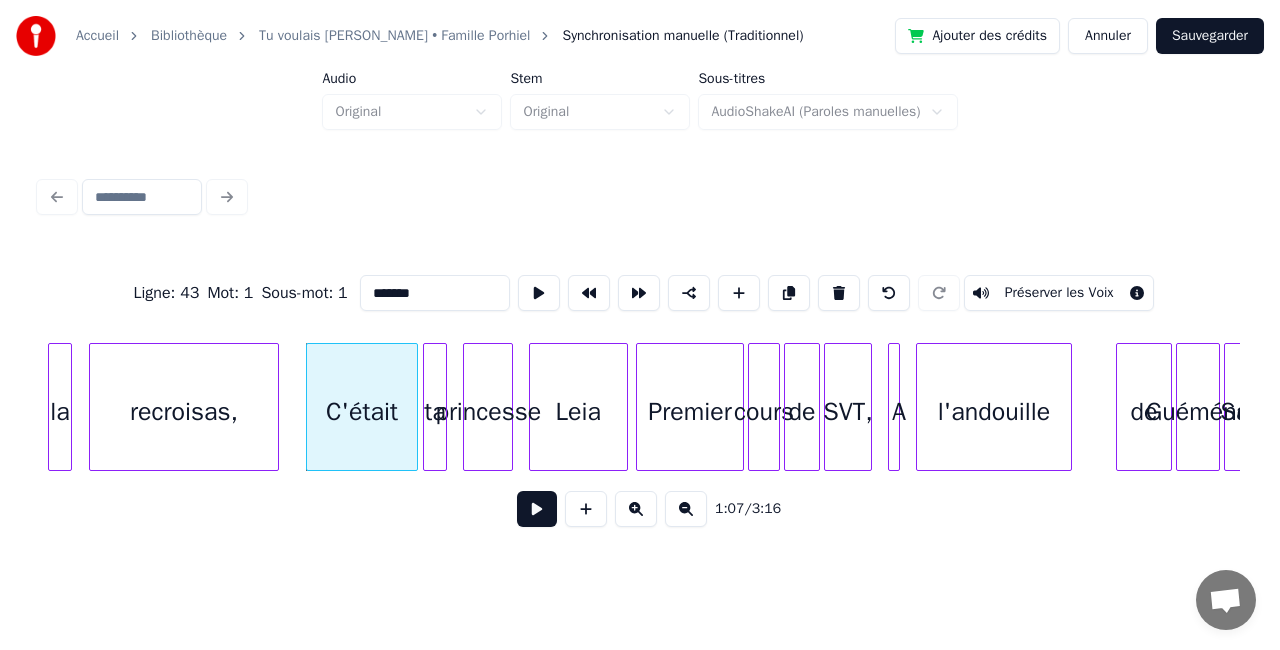 click at bounding box center [537, 509] 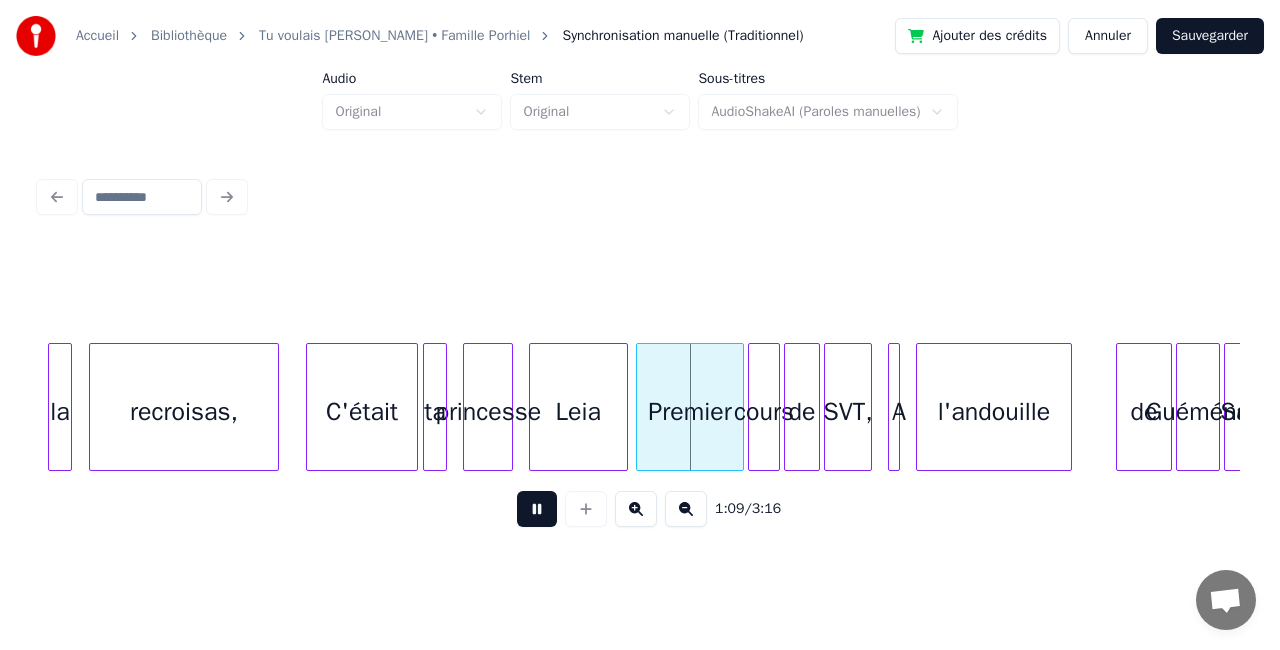 click at bounding box center (537, 509) 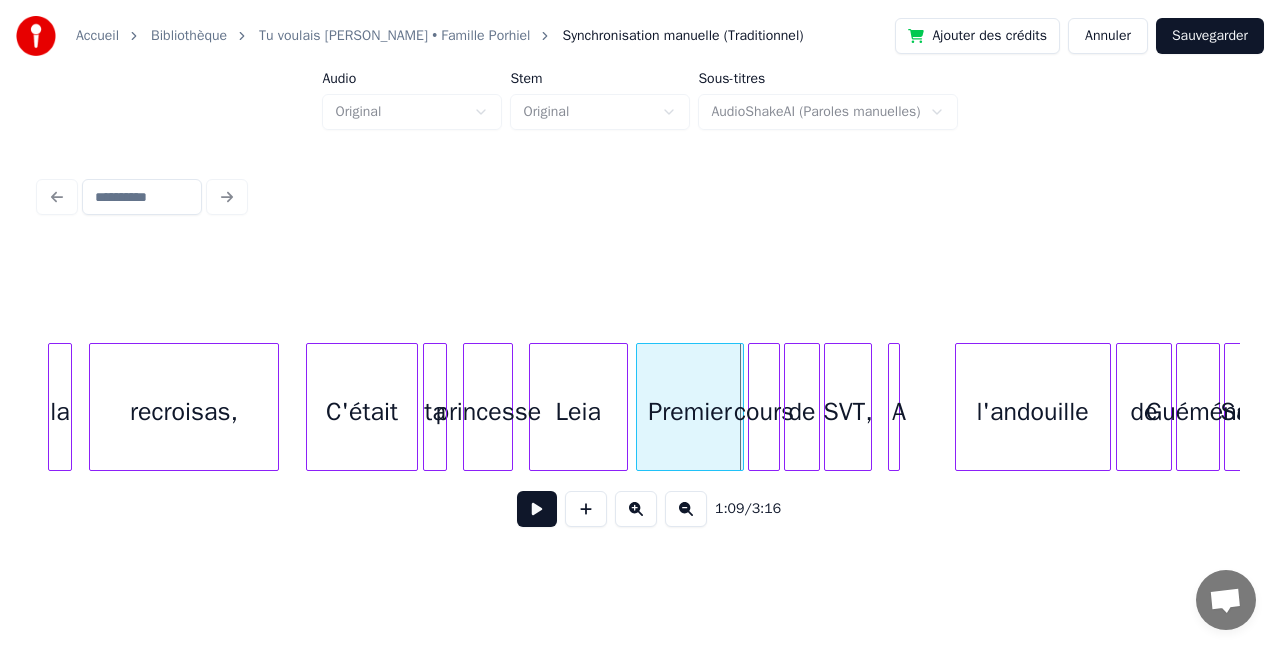 click on "l'andouille" at bounding box center (1033, 412) 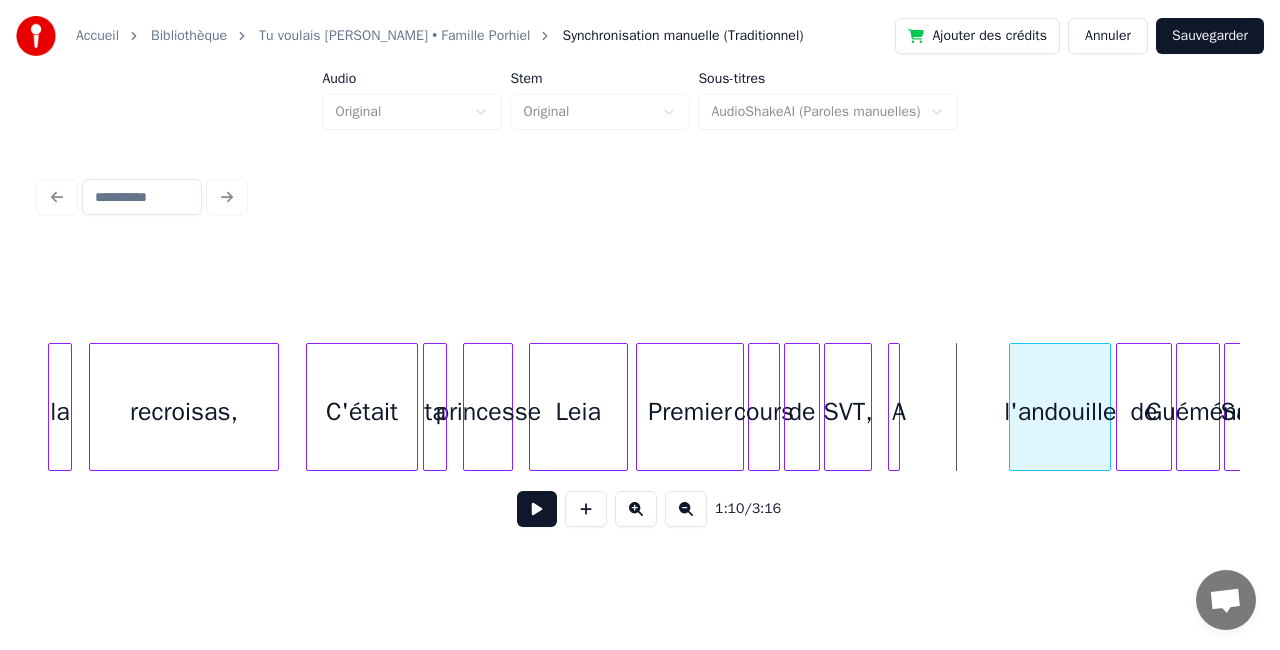 click at bounding box center (1013, 407) 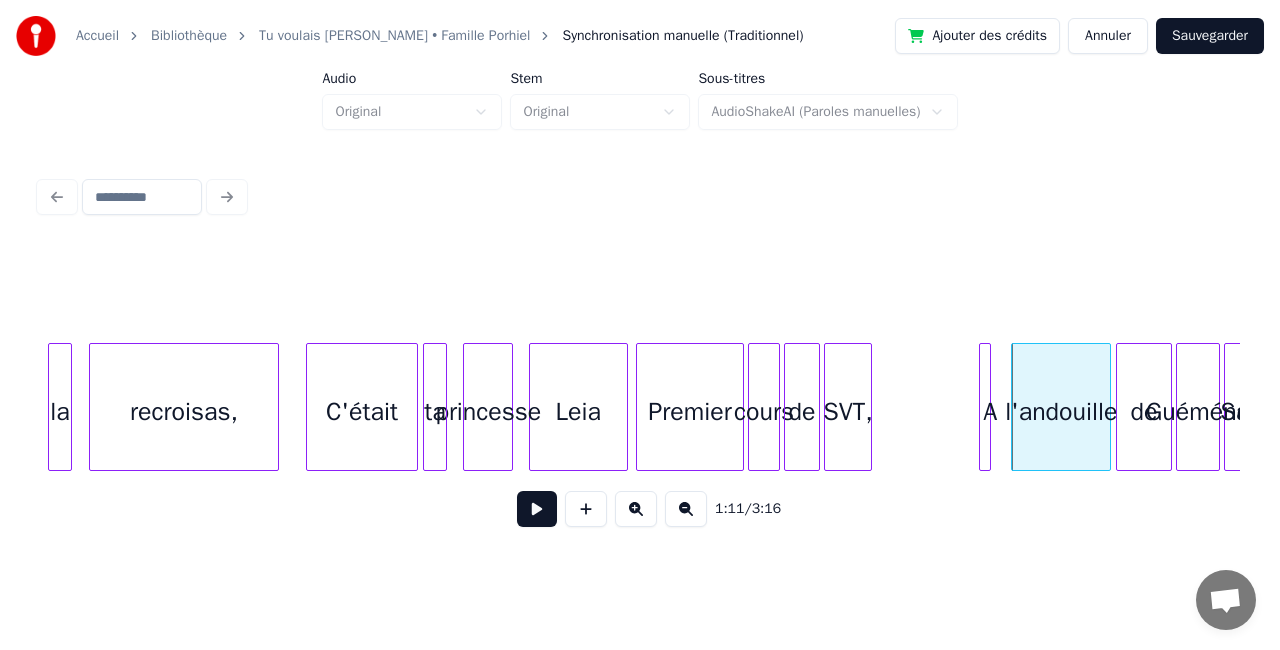 click on "A" at bounding box center [990, 412] 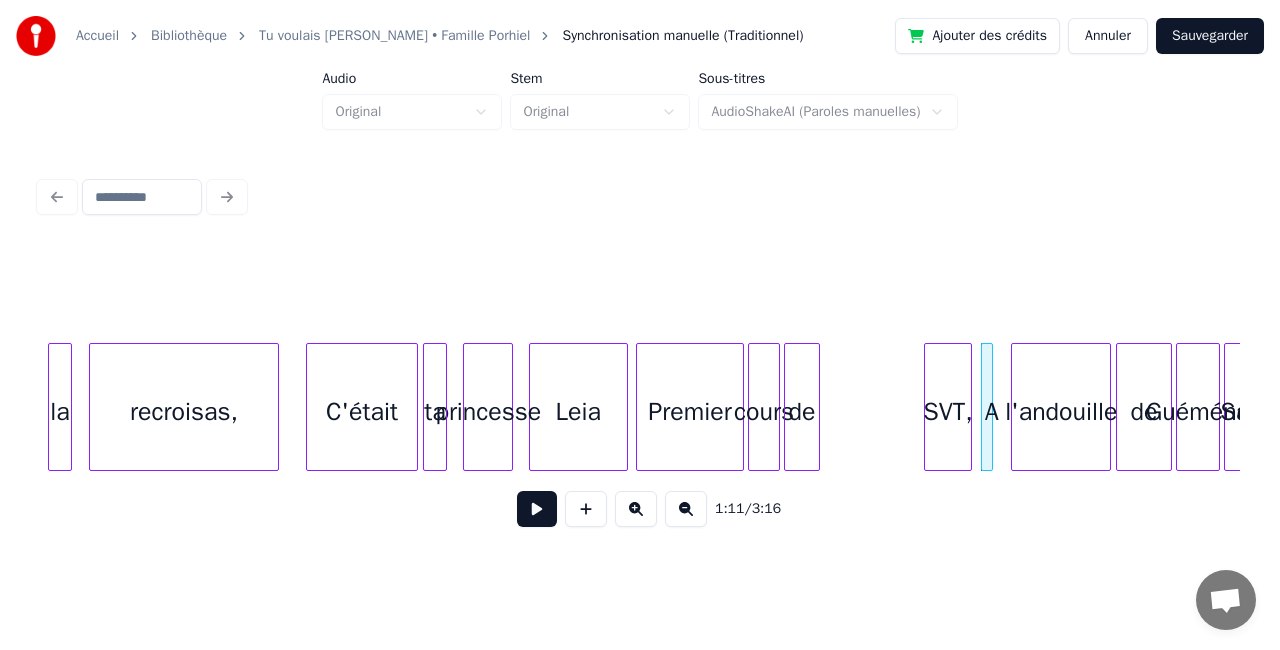 click on "SVT," at bounding box center [948, 412] 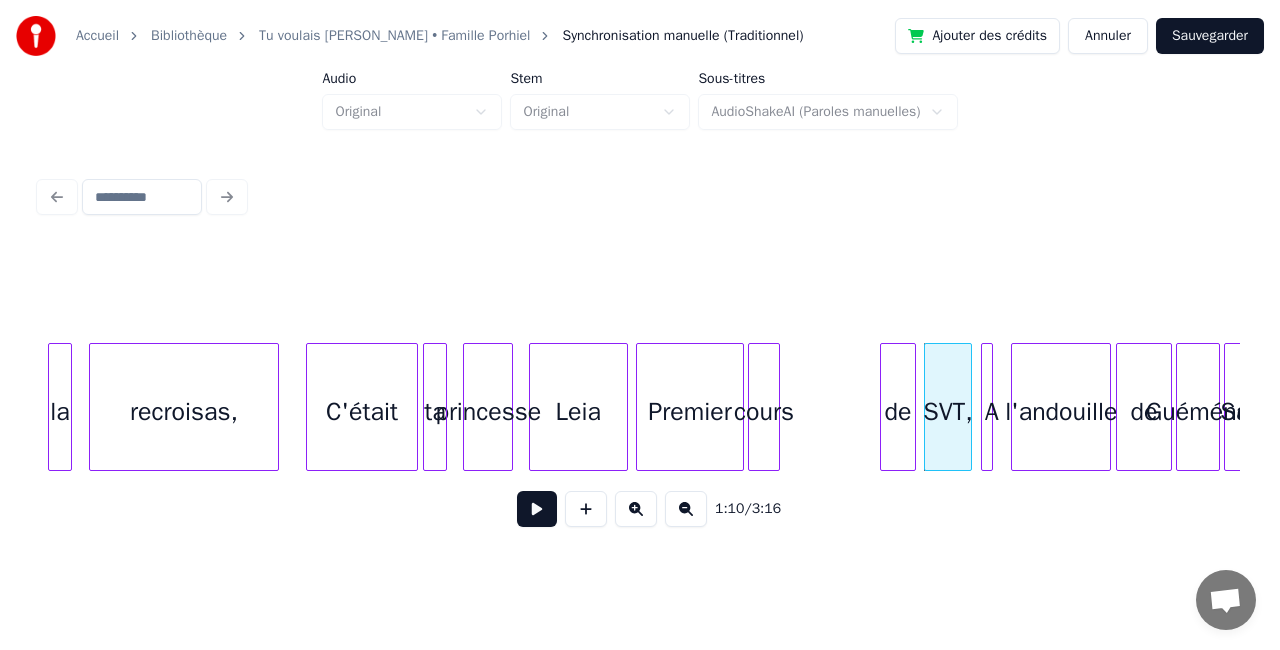 click on "de" at bounding box center [898, 412] 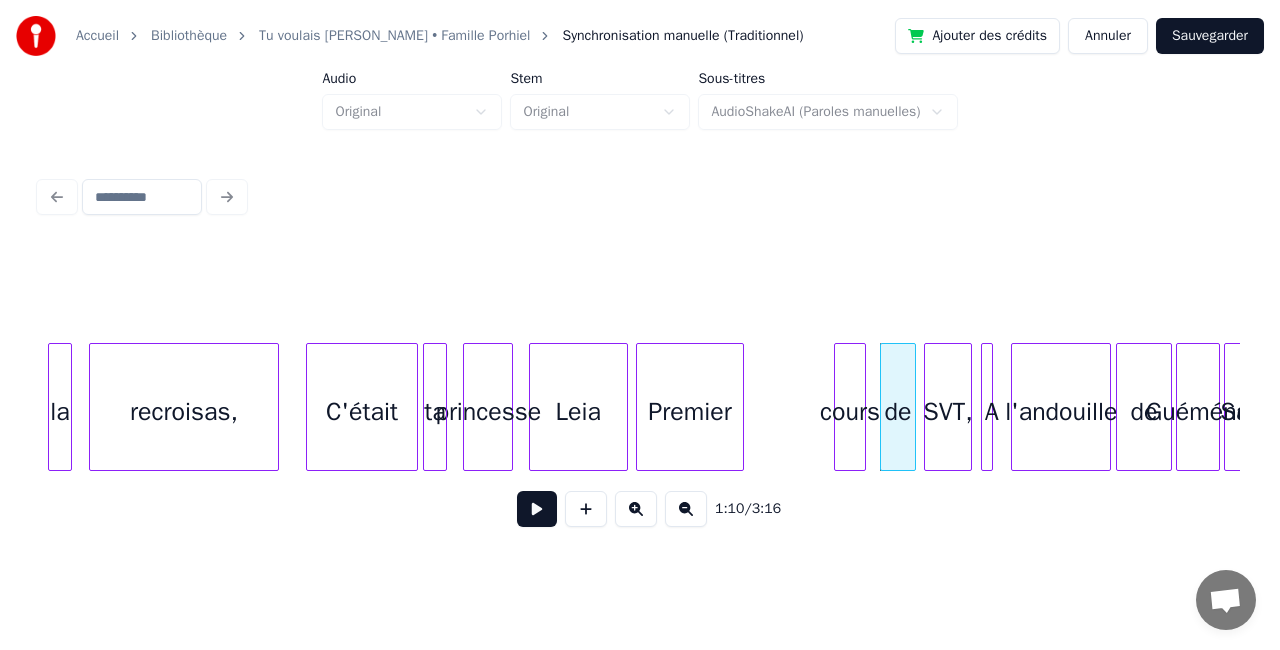 click on "cours" at bounding box center (850, 412) 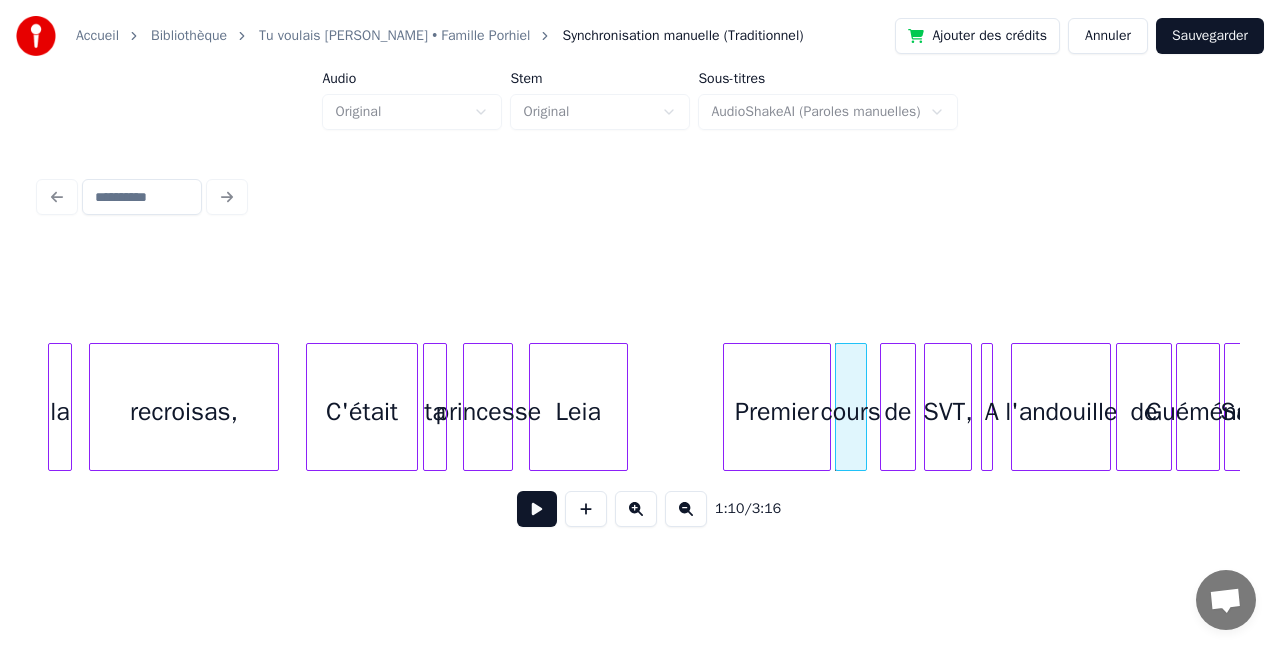 click on "Premier" at bounding box center (777, 412) 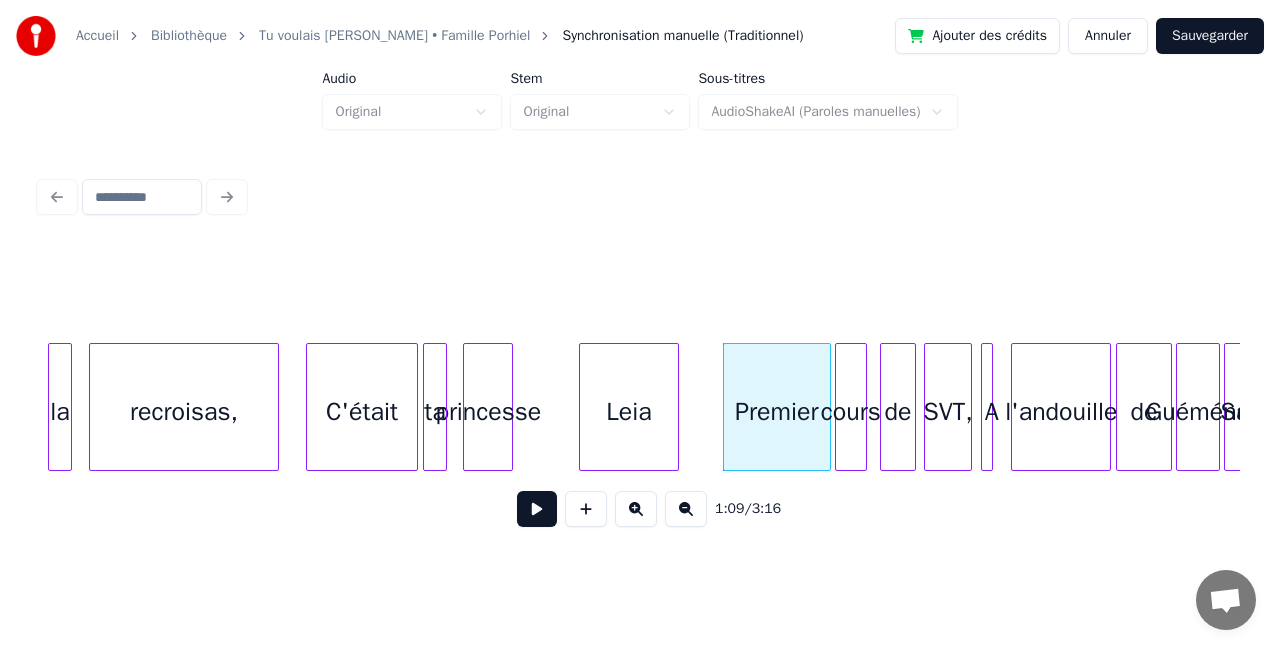 click on "Leia" at bounding box center (628, 412) 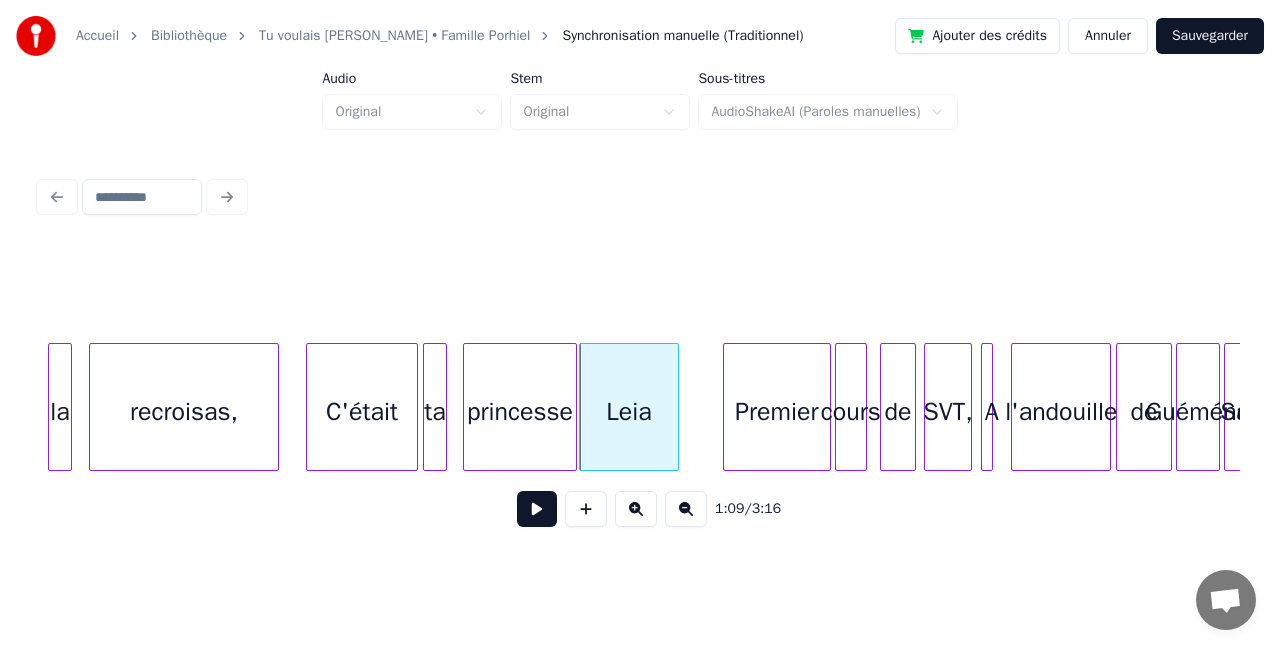 click at bounding box center [573, 407] 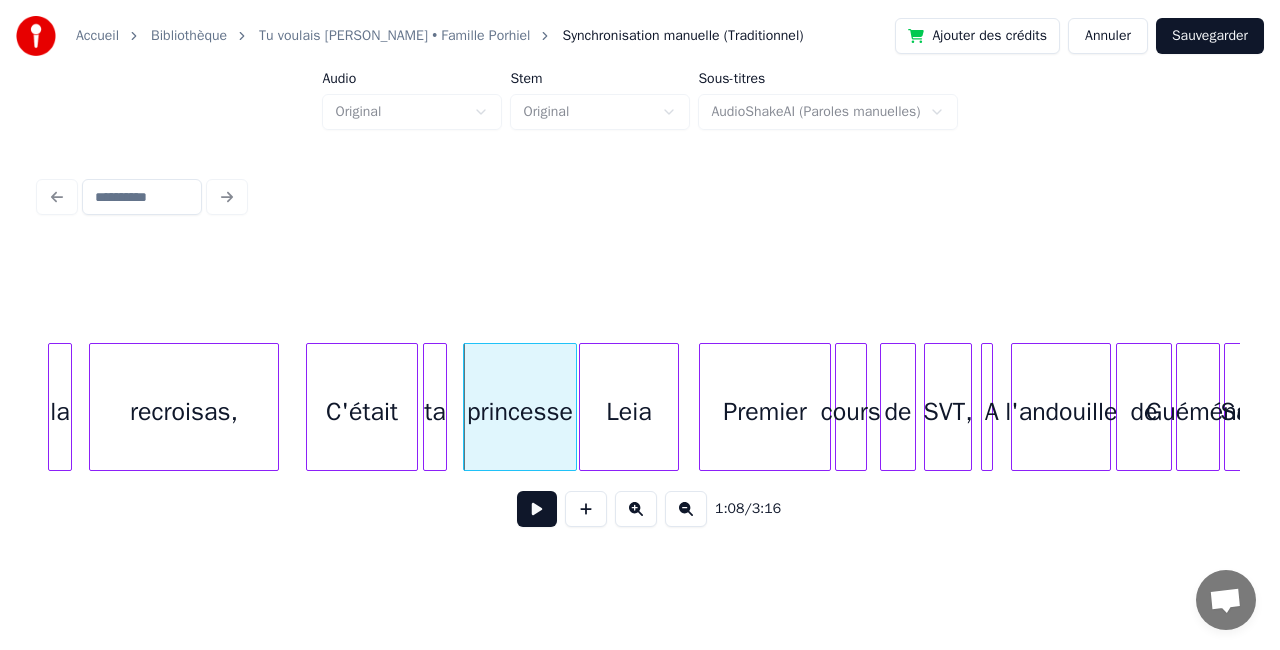 click at bounding box center [703, 407] 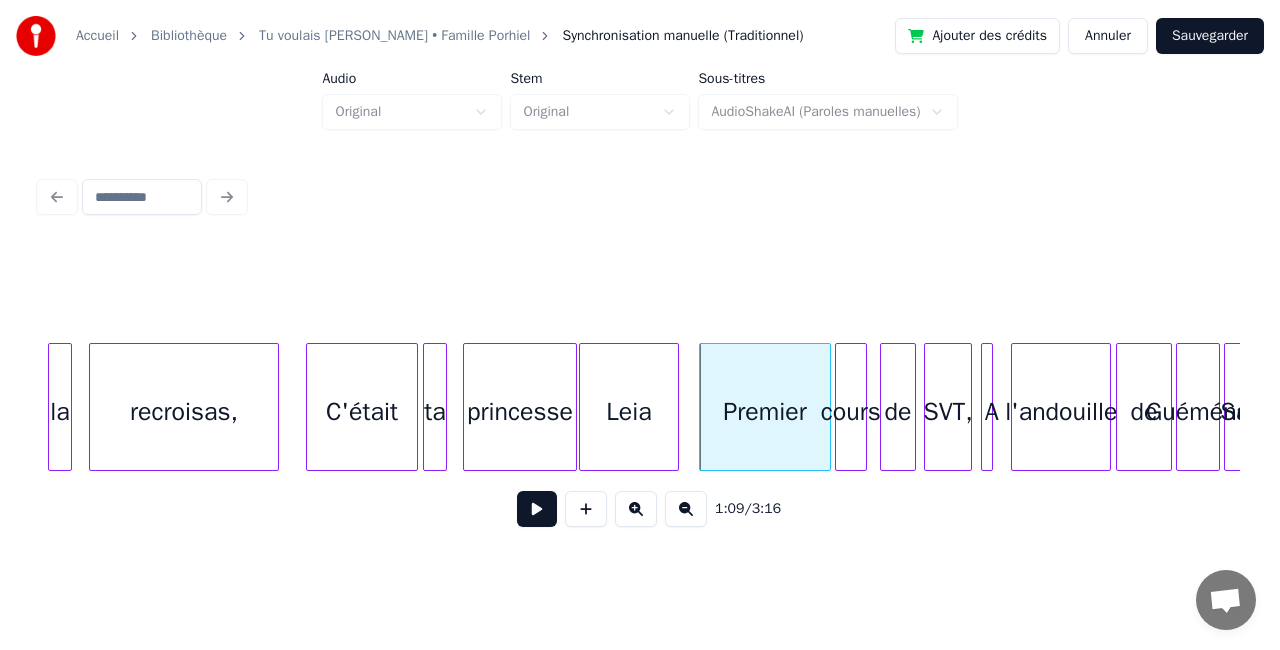 click on "C'était" at bounding box center [362, 412] 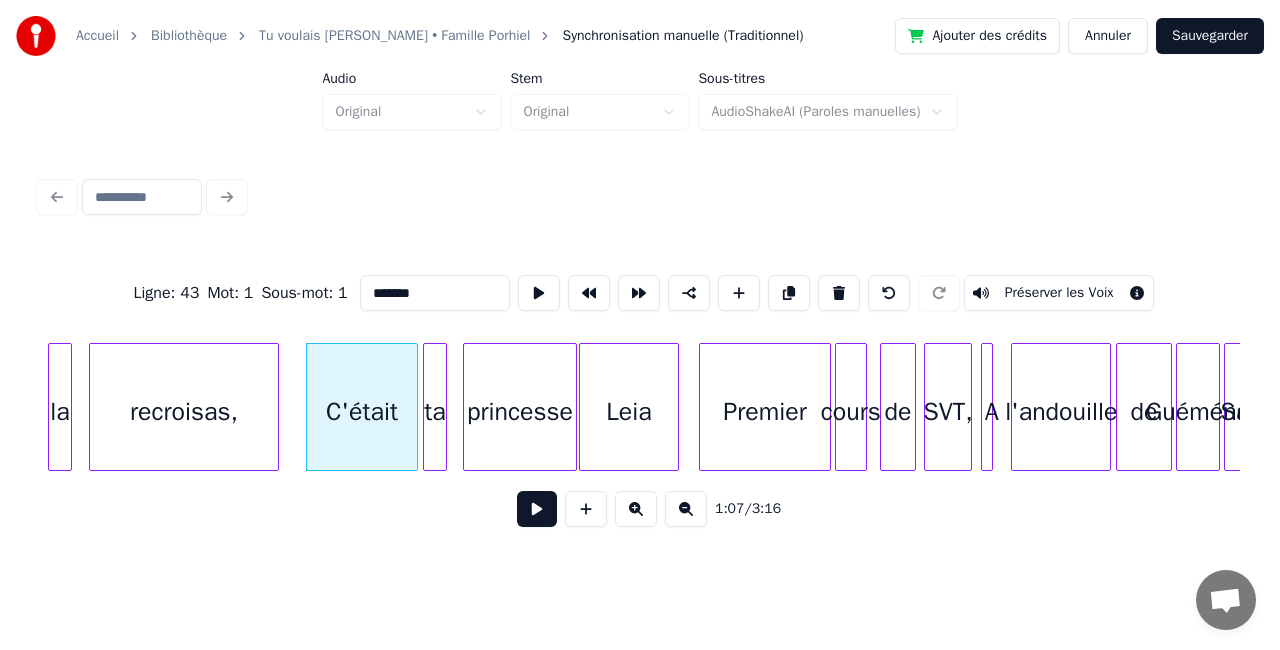 click at bounding box center (537, 509) 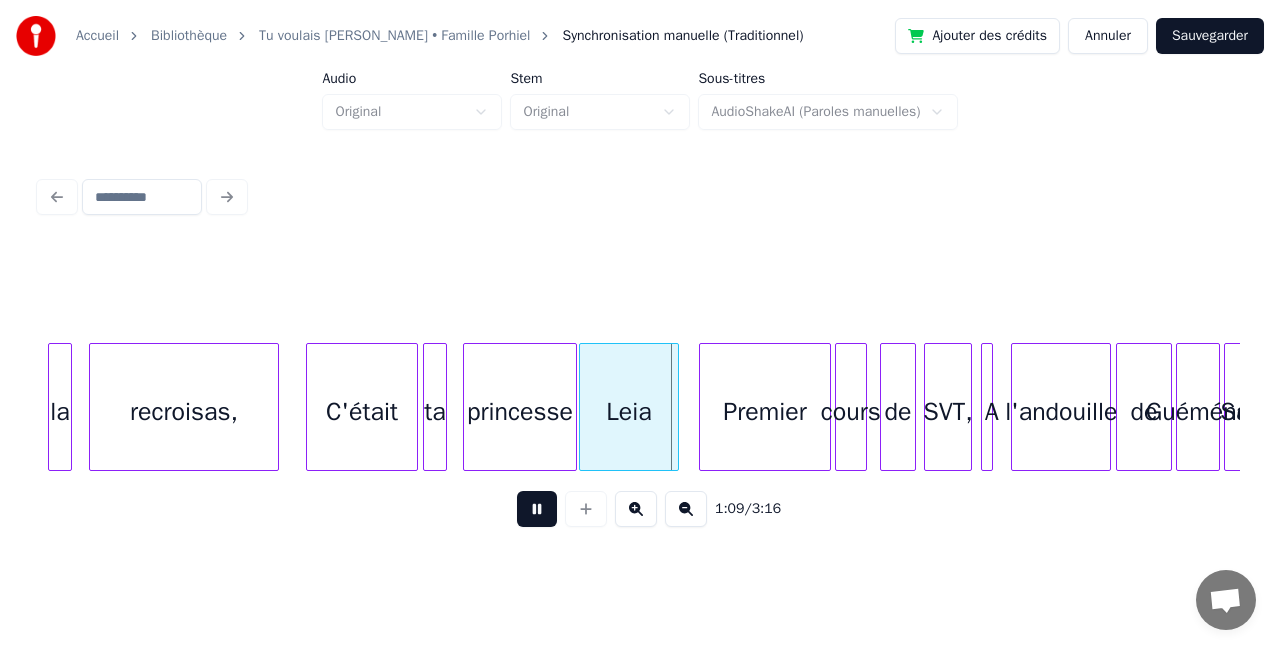 click at bounding box center (537, 509) 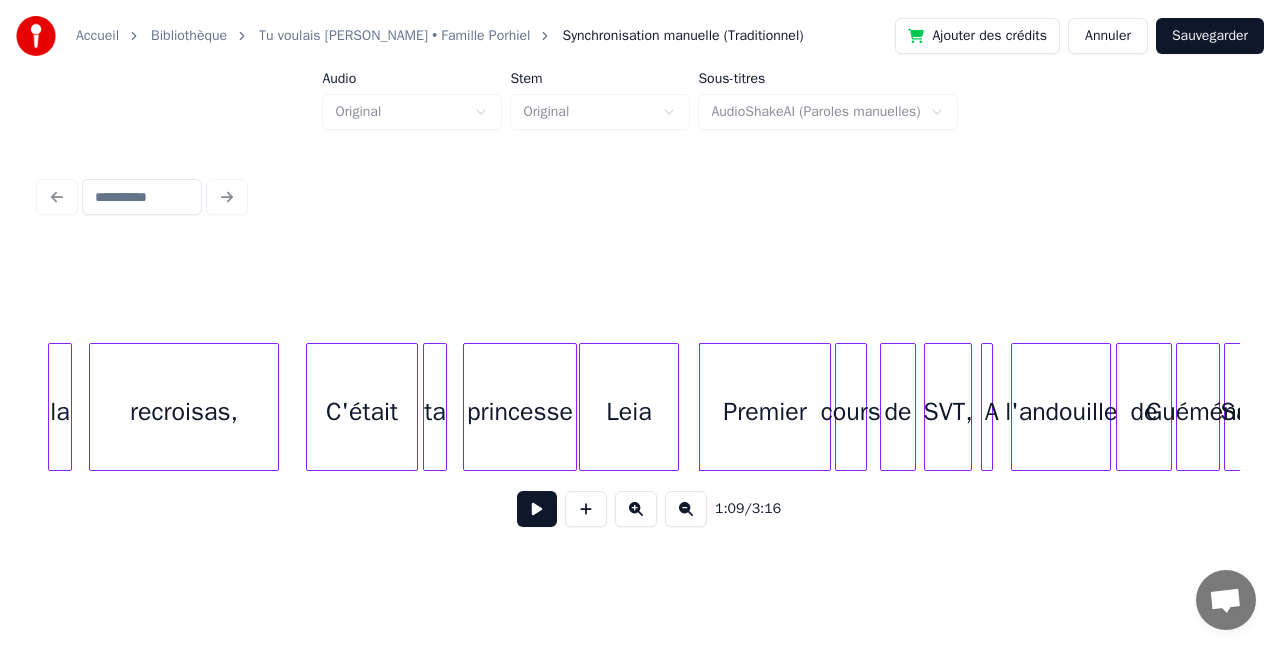 click on "Premier" at bounding box center [764, 412] 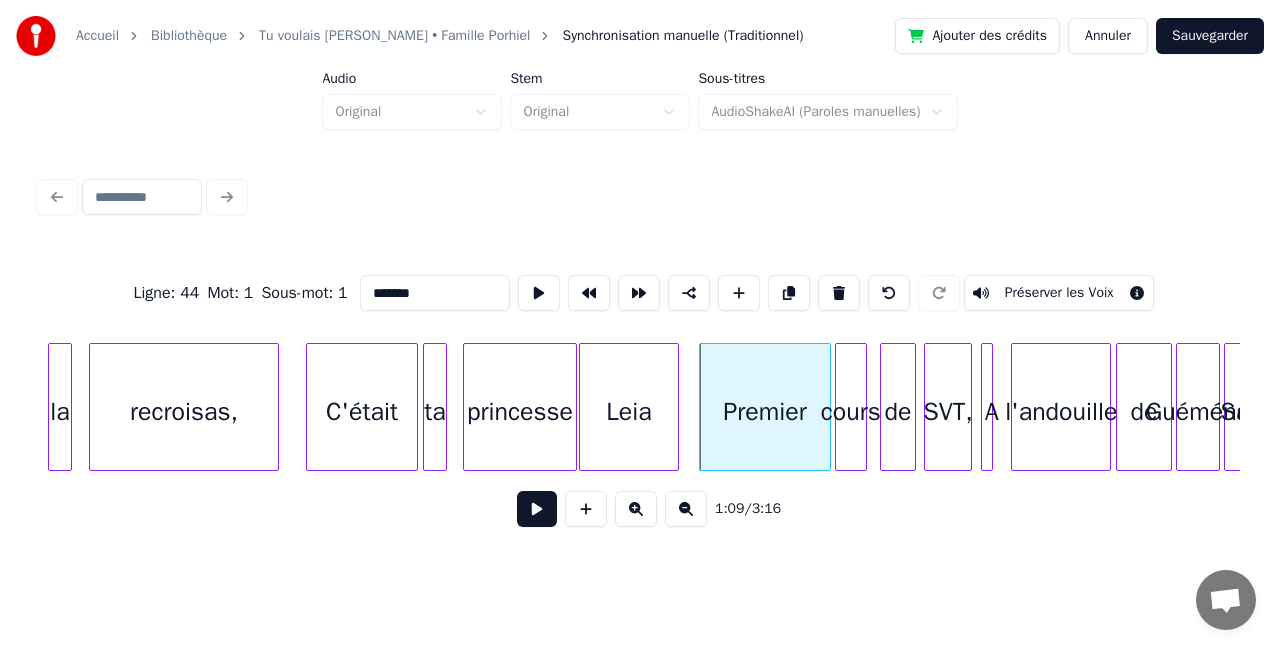 click at bounding box center [537, 509] 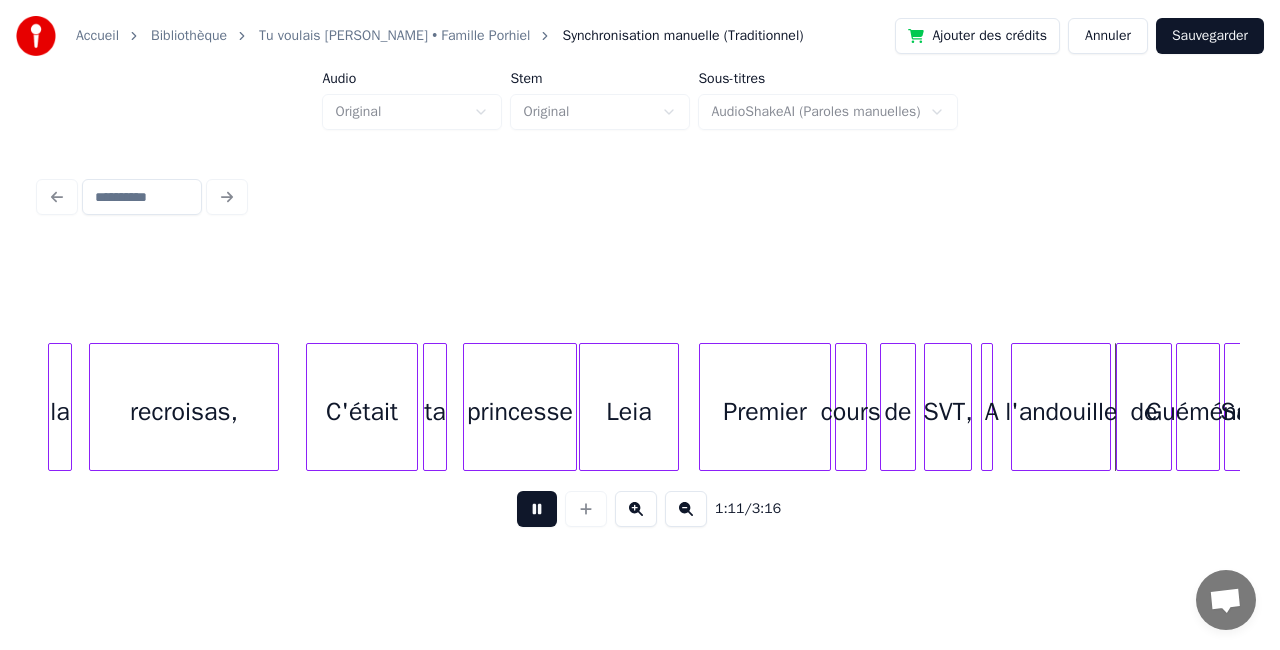 click at bounding box center (537, 509) 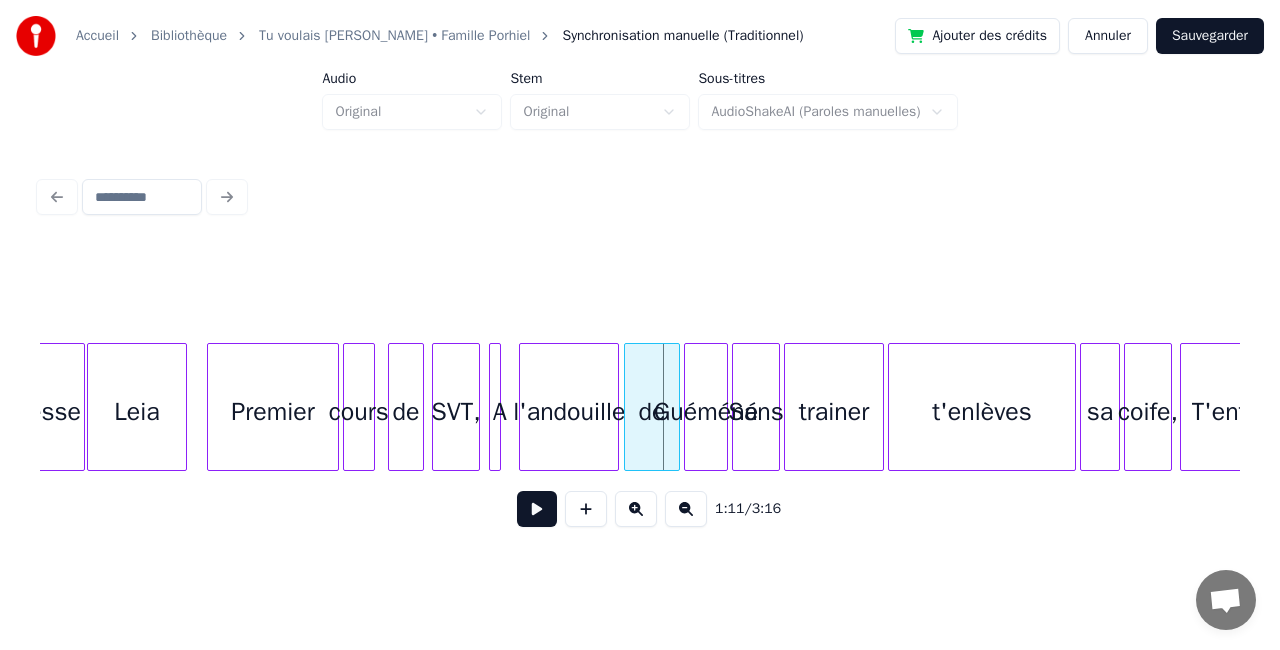 scroll, scrollTop: 0, scrollLeft: 13796, axis: horizontal 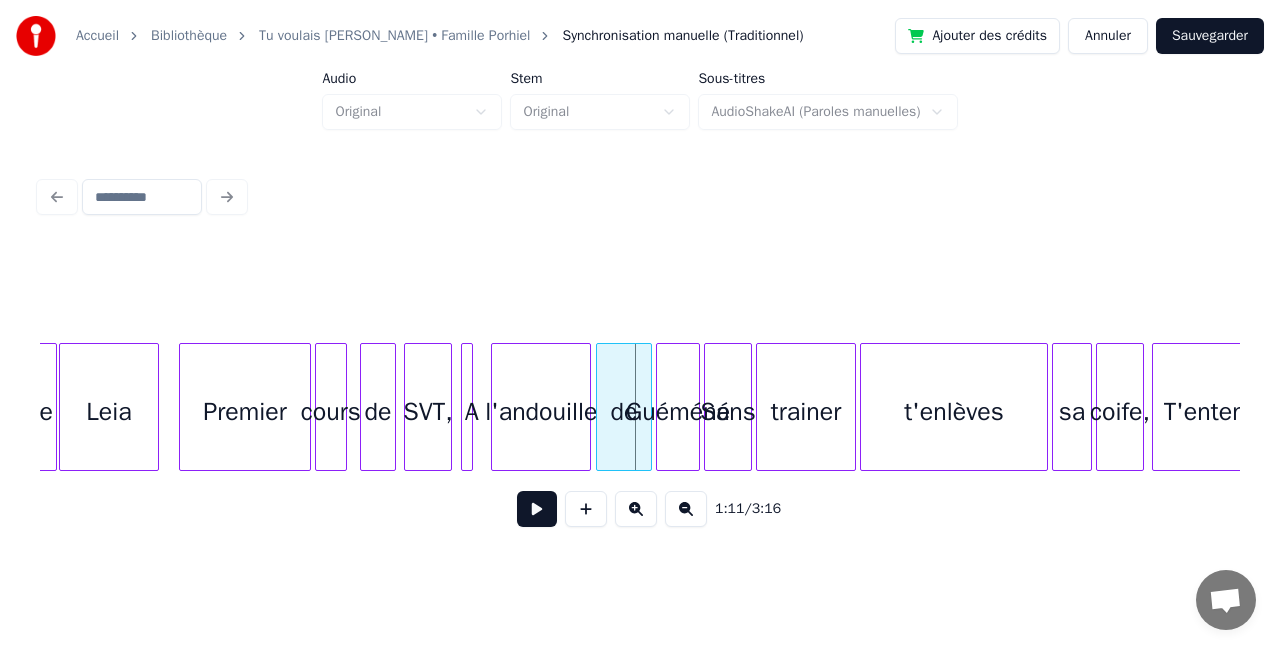 click on "t'enlèves" at bounding box center (954, 412) 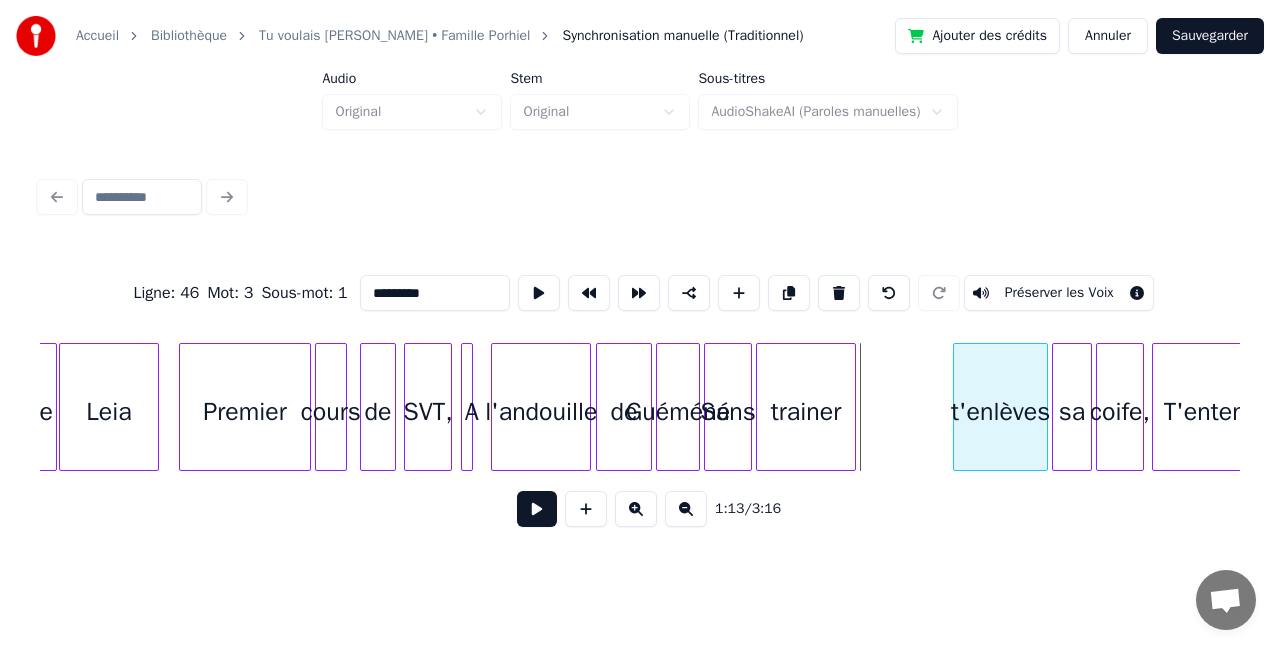 click at bounding box center [957, 407] 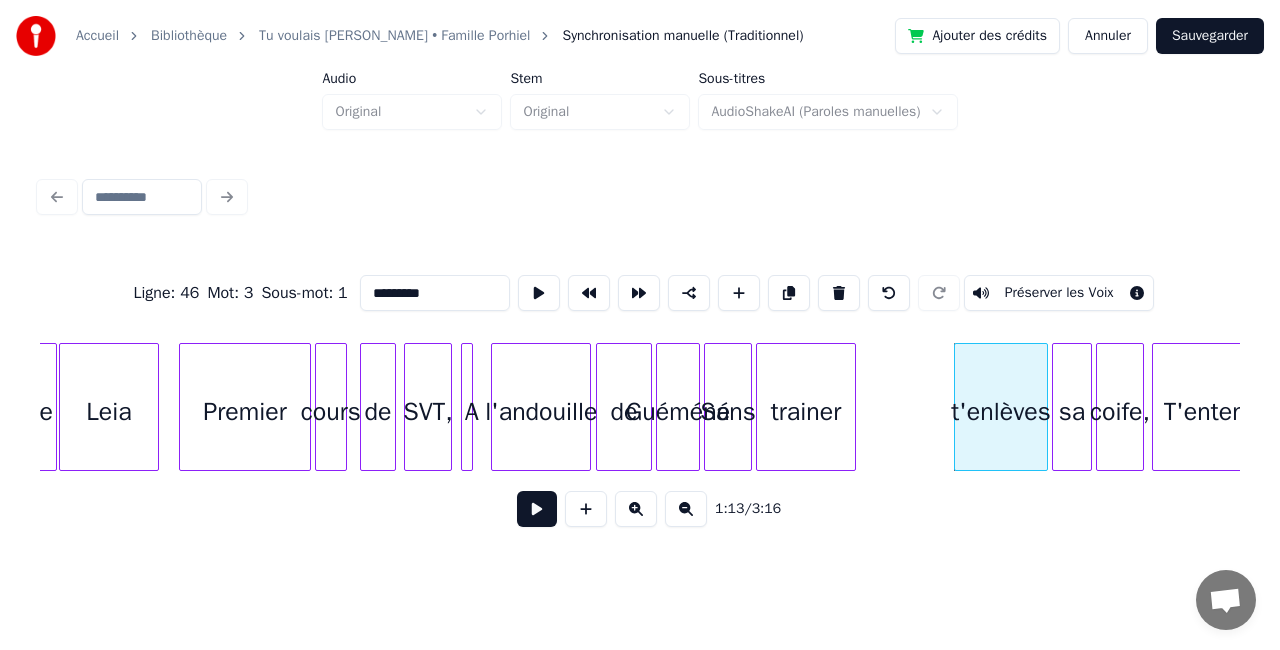 click on "trainer" at bounding box center (806, 412) 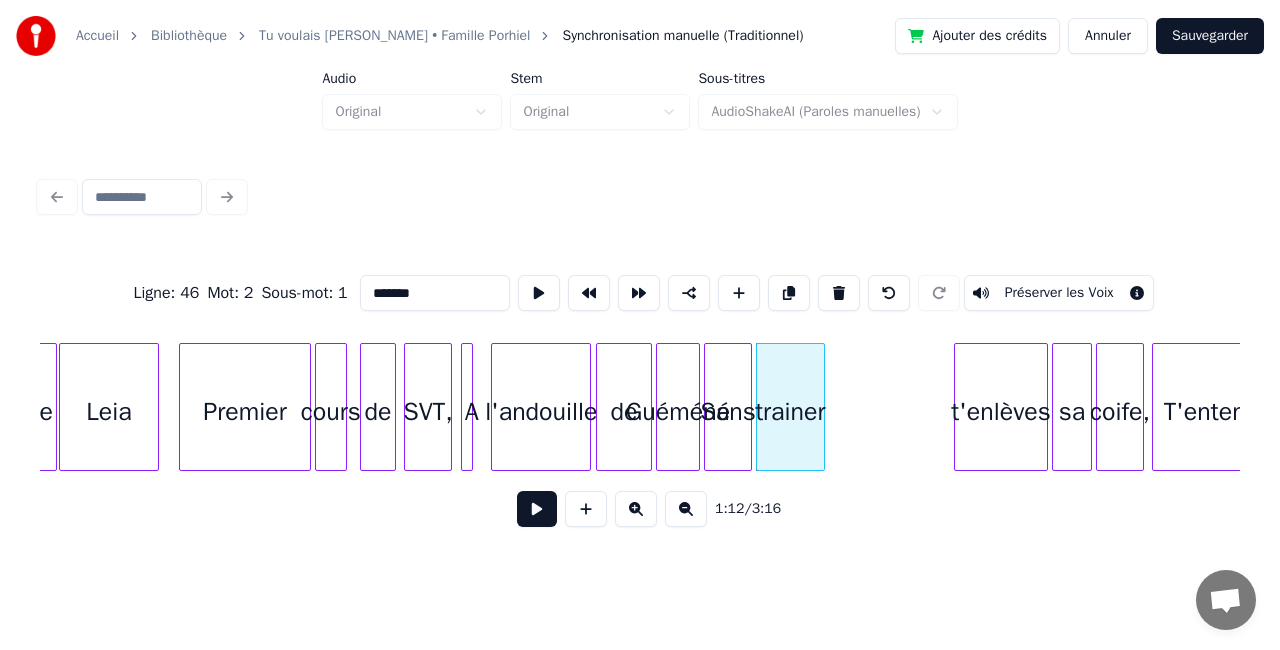 click at bounding box center [821, 407] 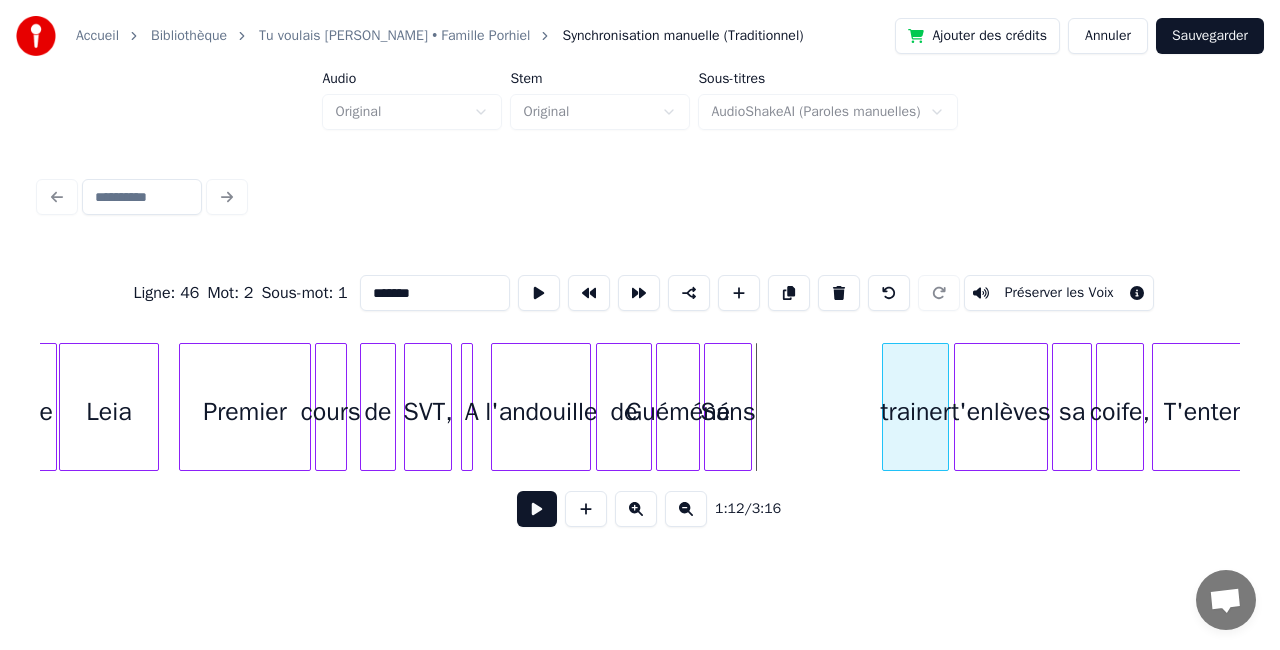 click on "trainer" at bounding box center [915, 412] 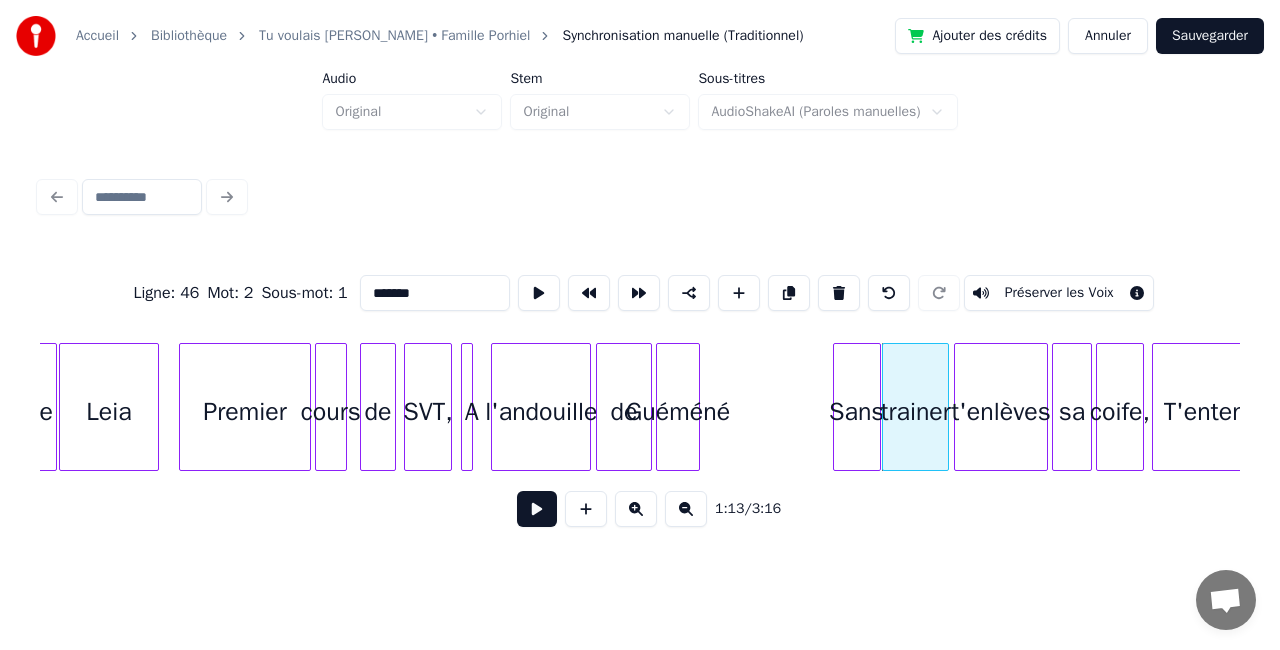 click on "Sans" at bounding box center (857, 412) 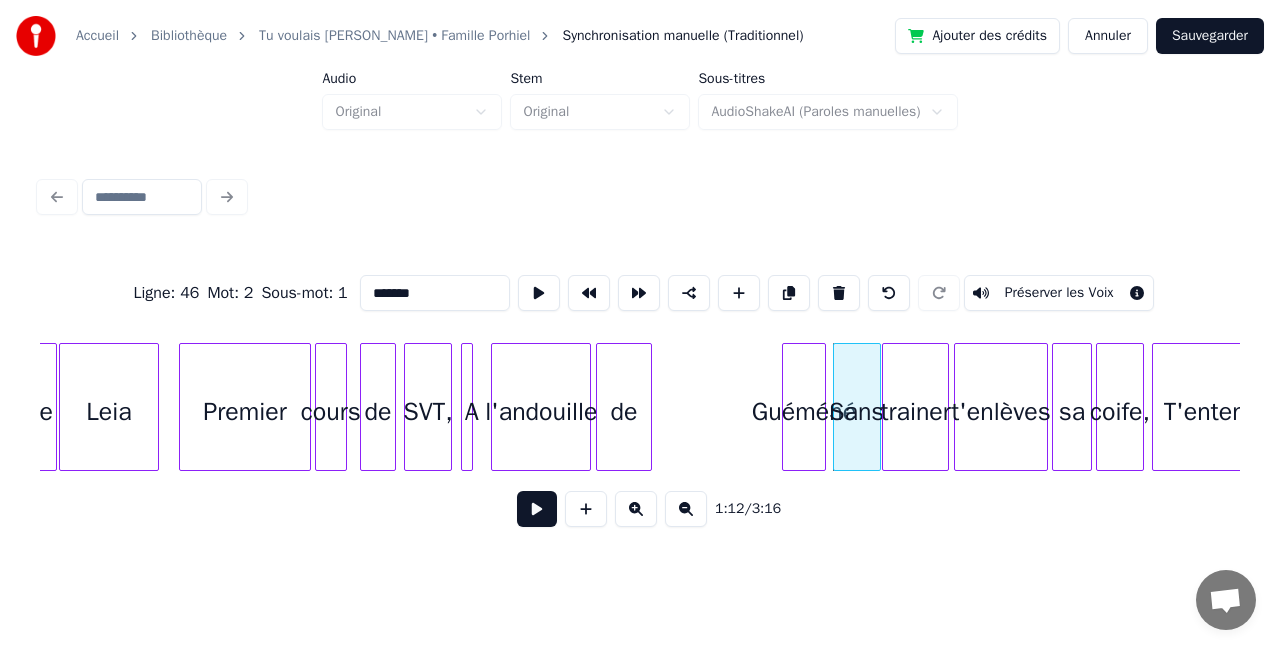 click on "Guéméné" at bounding box center (804, 412) 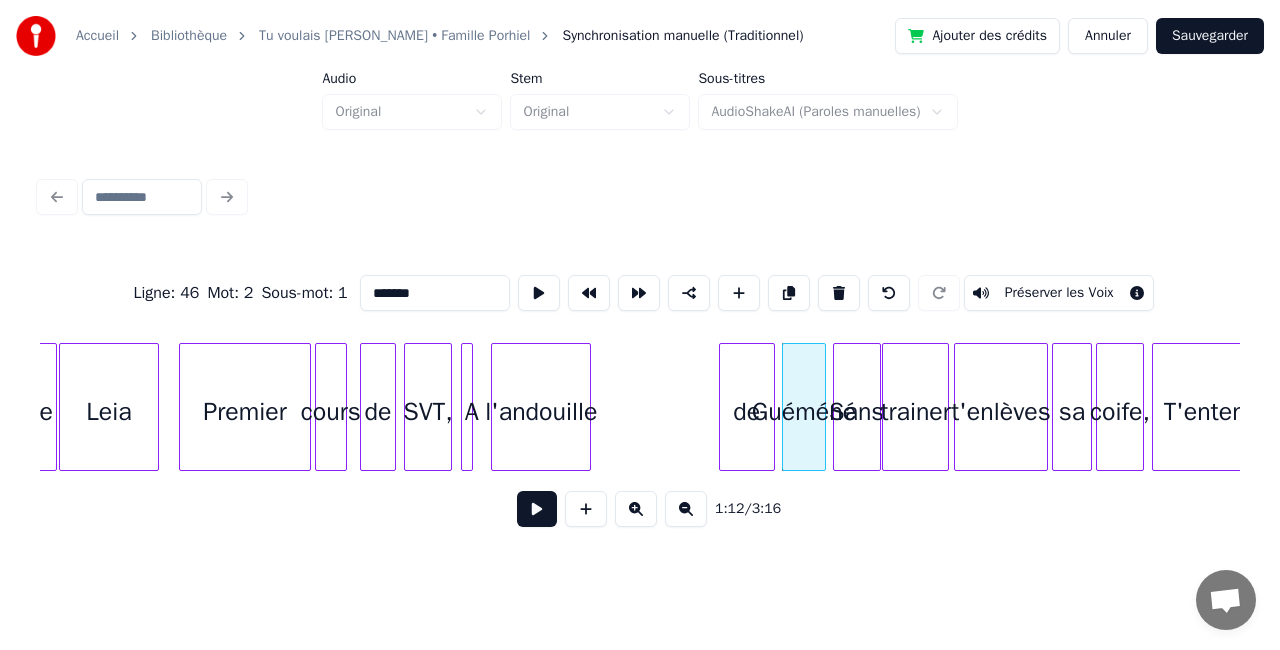 click on "Premier cours de SVT, A l'andouille de Guéméné Sans Leia princesse trainer t'enlèves sa coife, T'entends" at bounding box center [5942, 407] 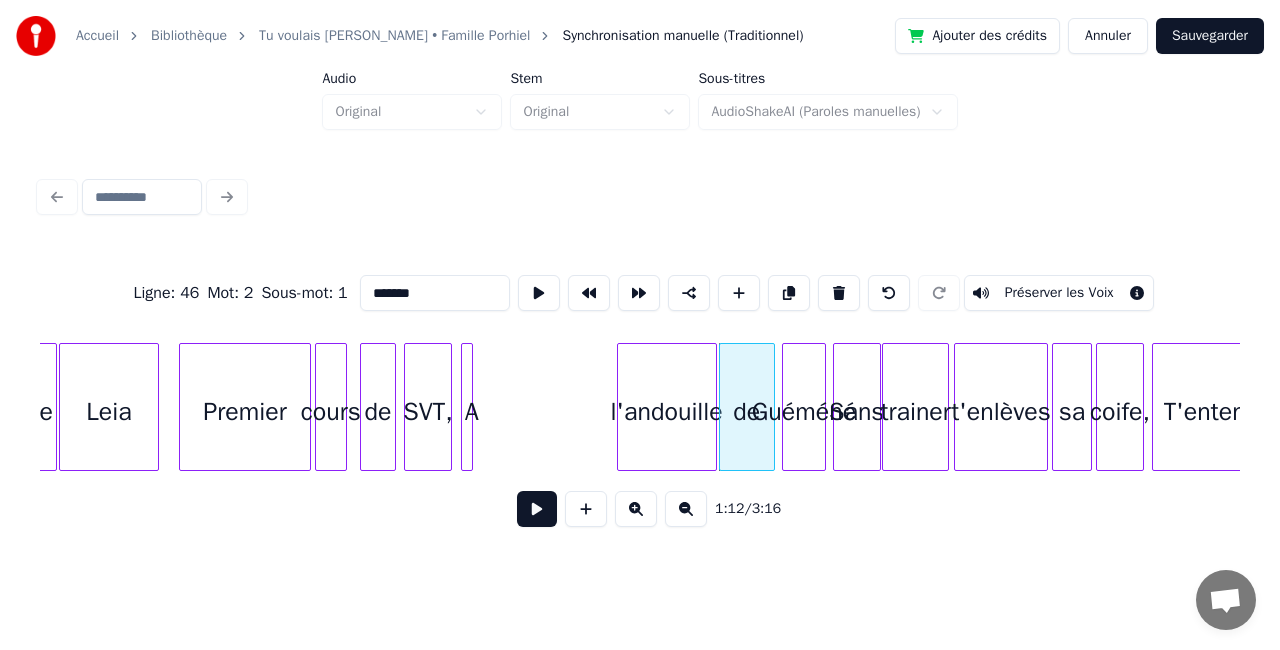click on "l'andouille" at bounding box center (667, 412) 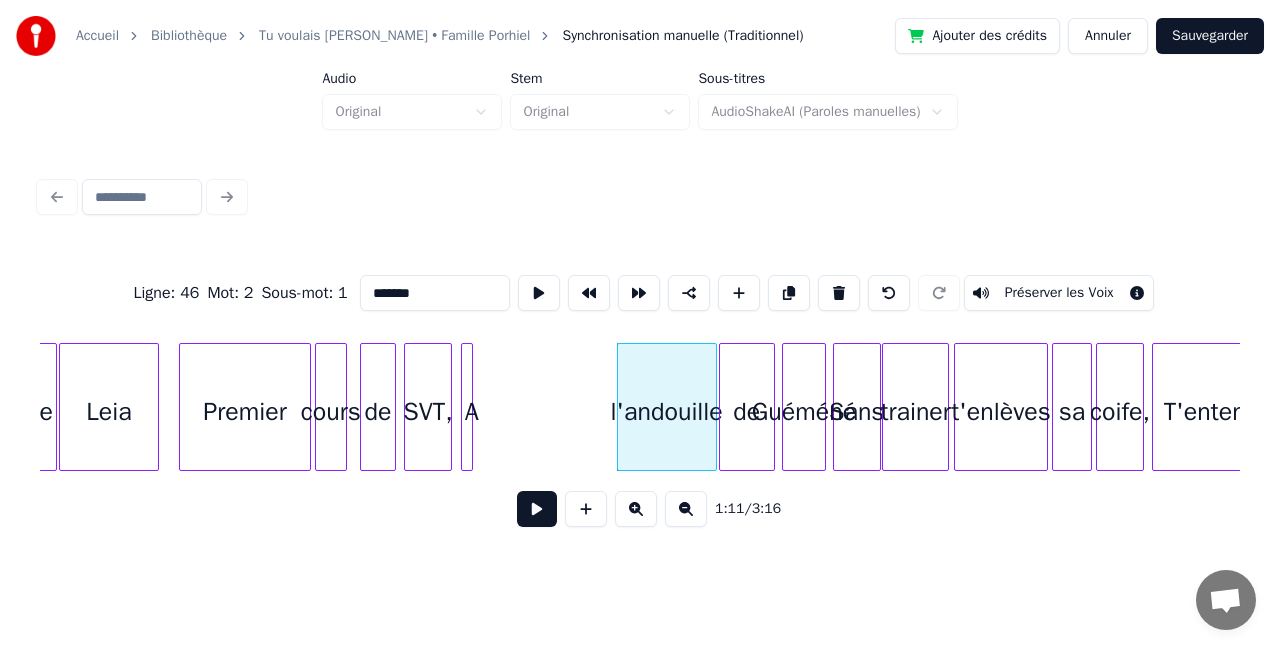 click on "Premier" at bounding box center (244, 412) 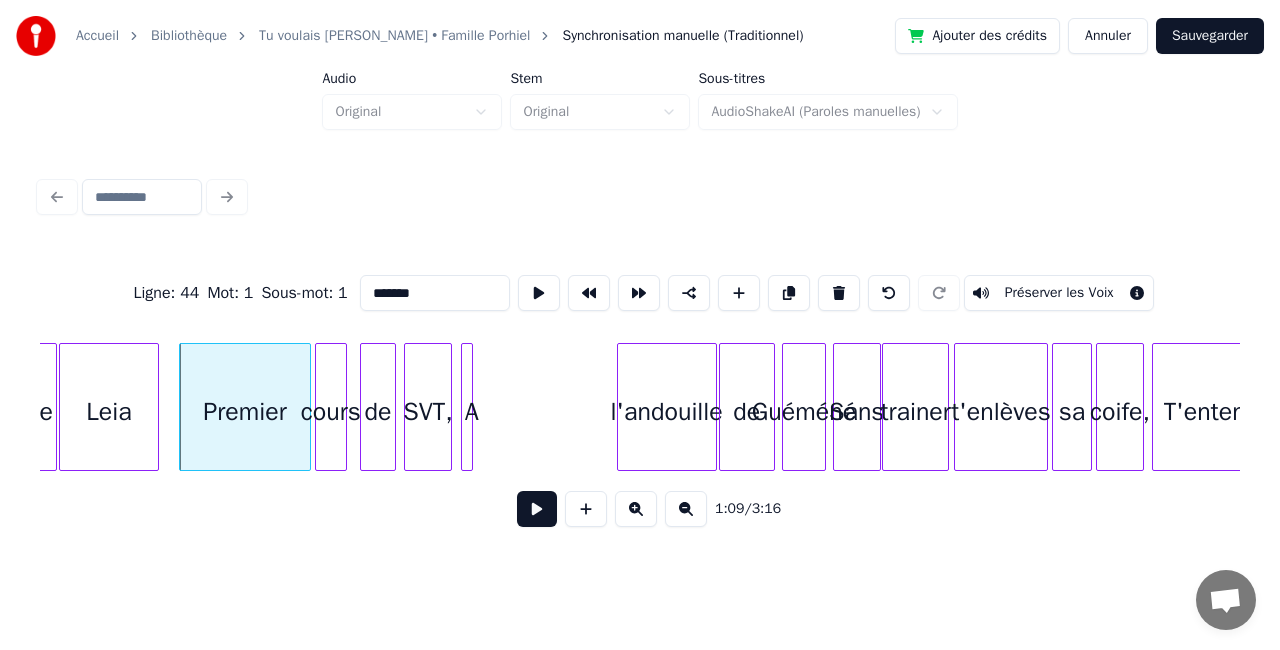 click at bounding box center [537, 509] 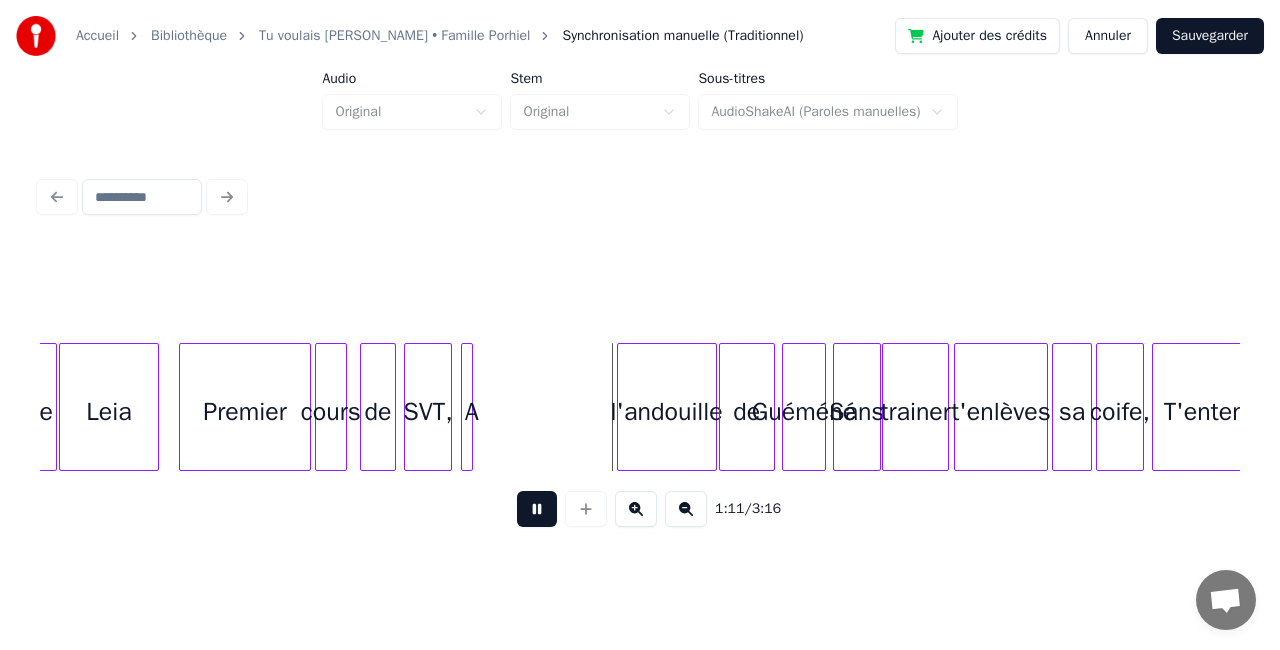 click at bounding box center (537, 509) 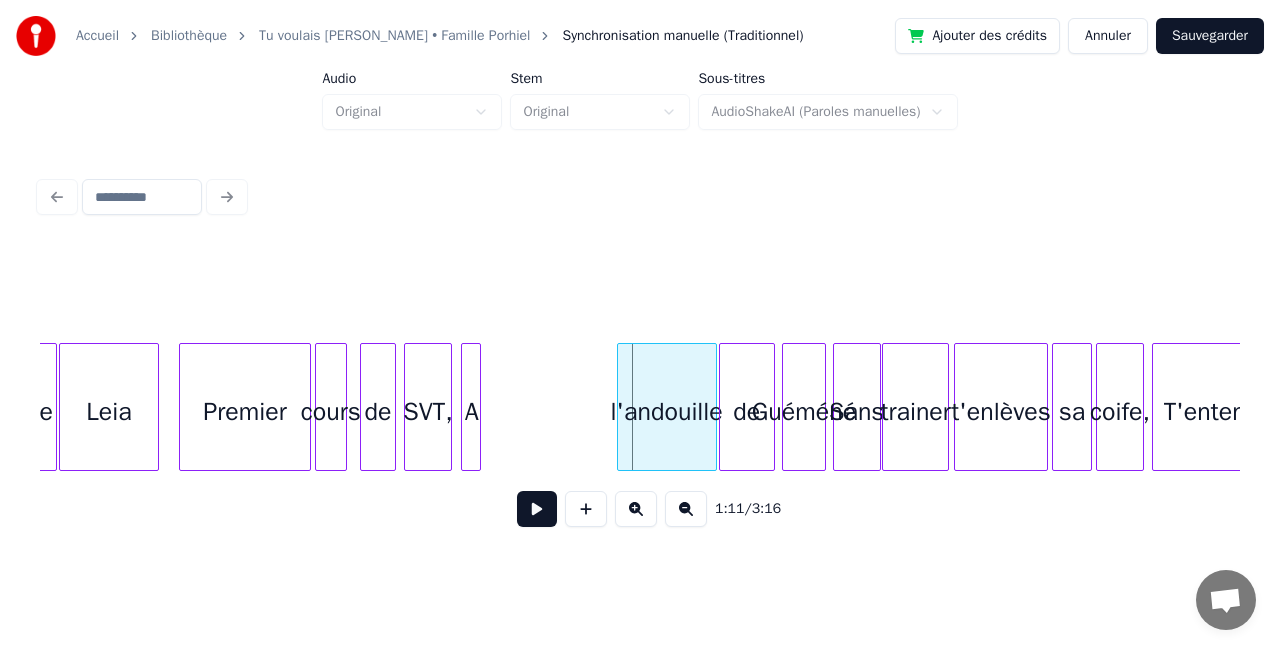 click at bounding box center (477, 407) 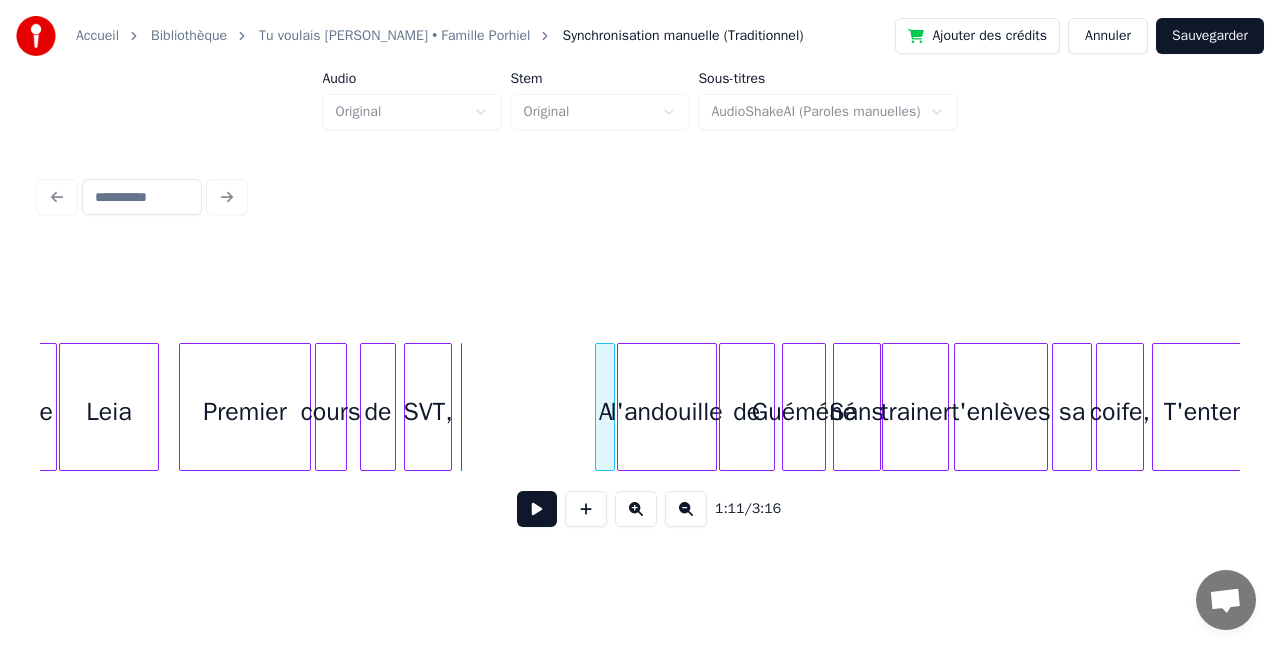 click on "A" at bounding box center (606, 412) 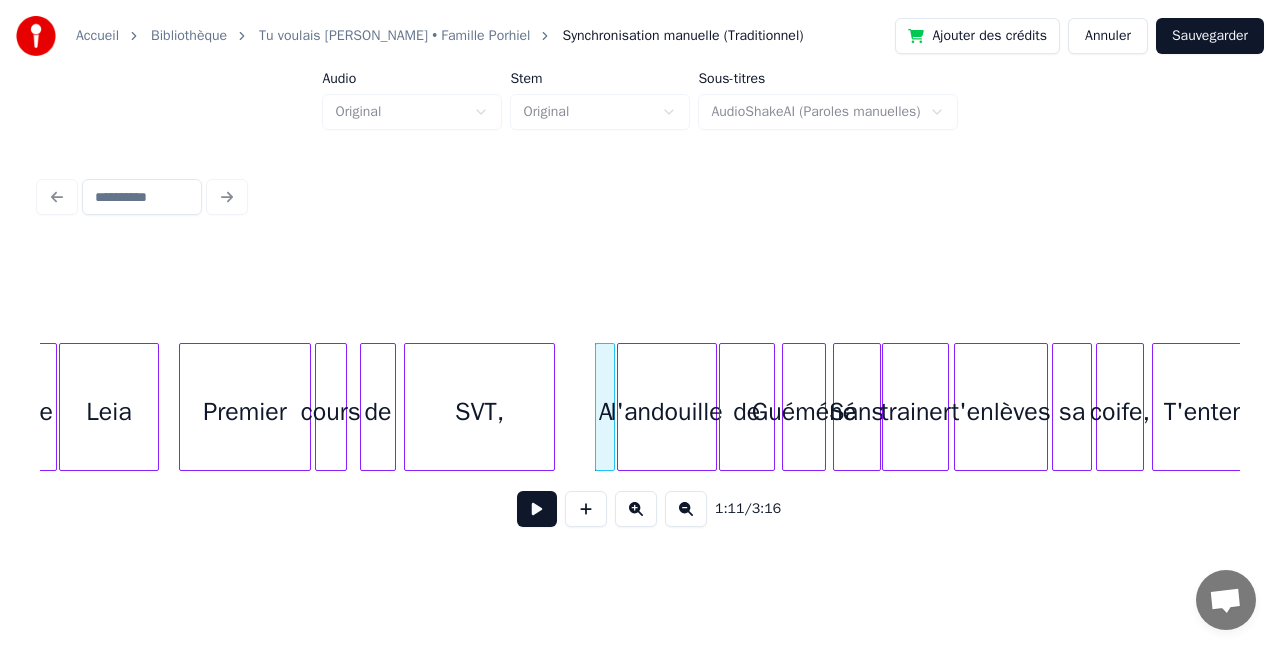 click at bounding box center (551, 407) 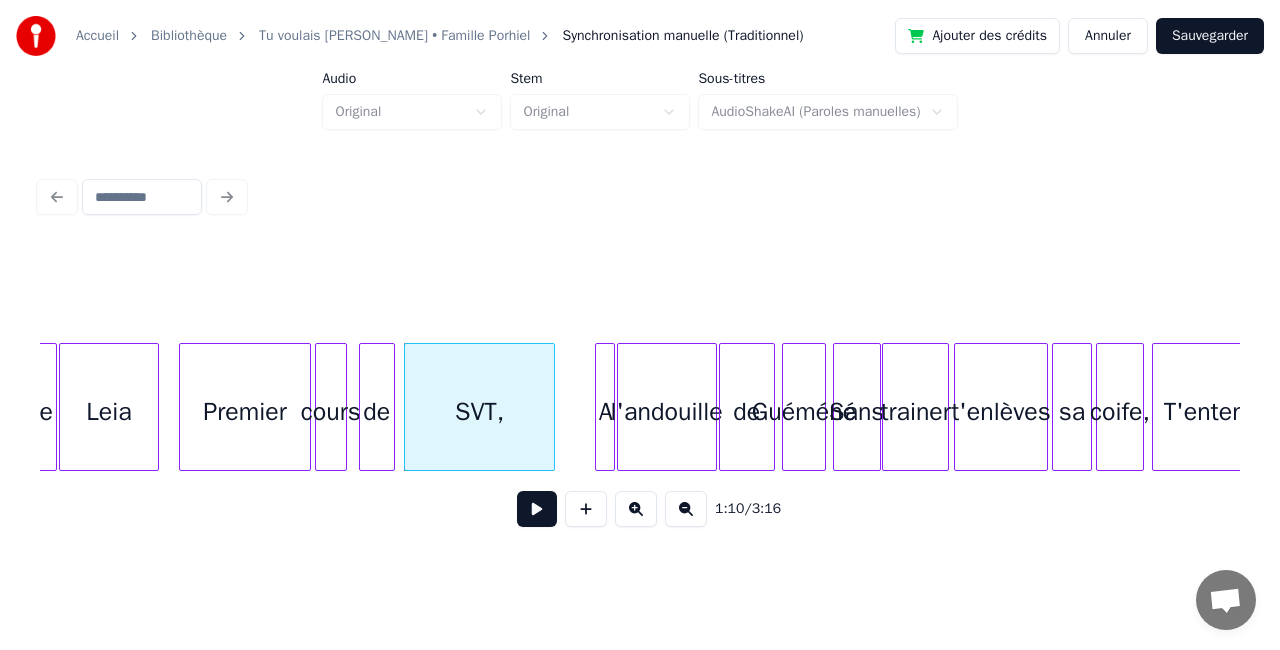 click on "de" at bounding box center (377, 412) 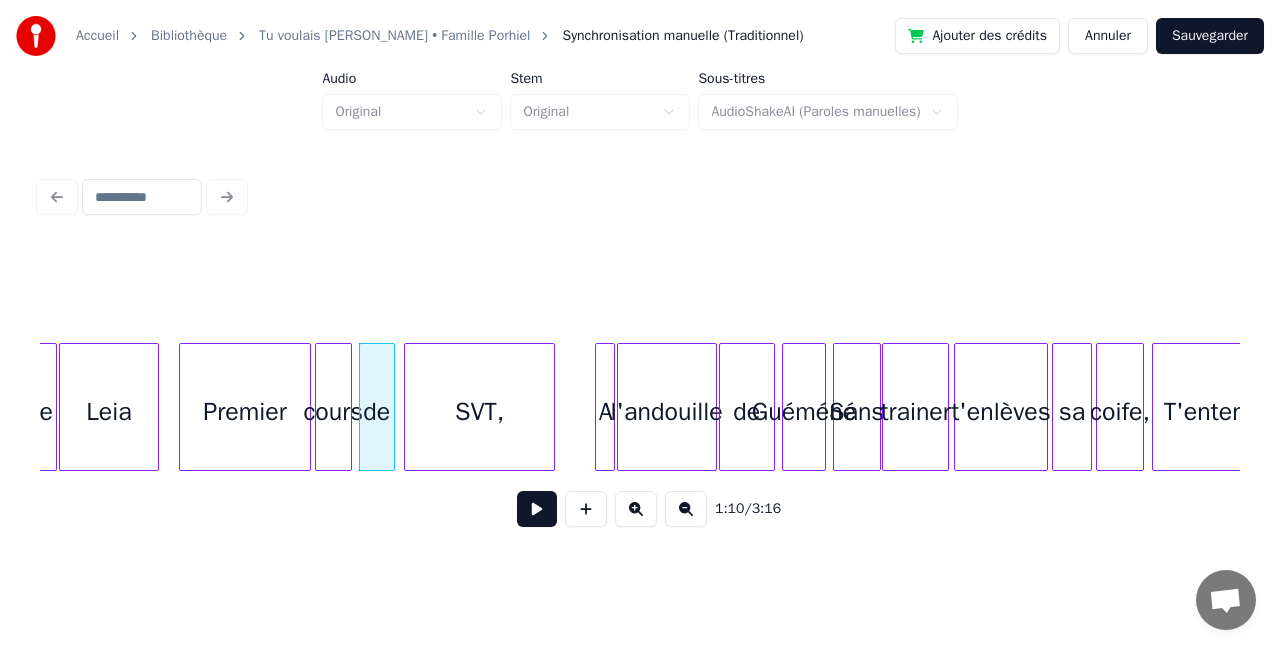 click at bounding box center (348, 407) 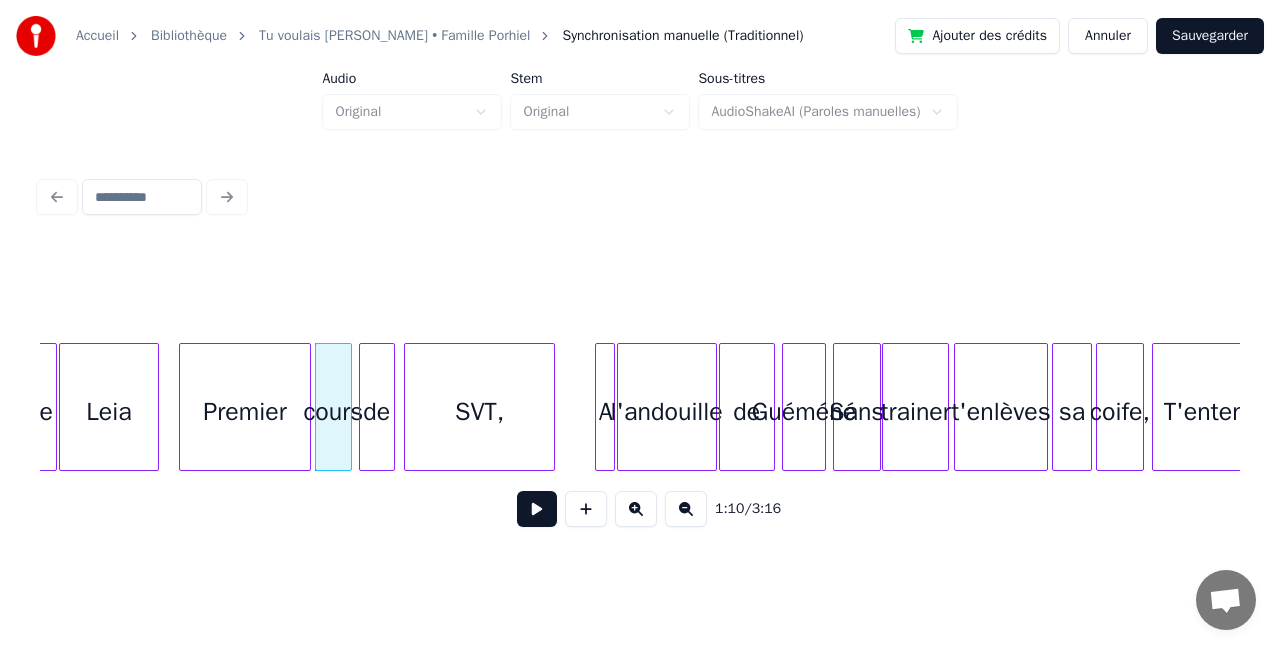 click on "Premier" at bounding box center (244, 412) 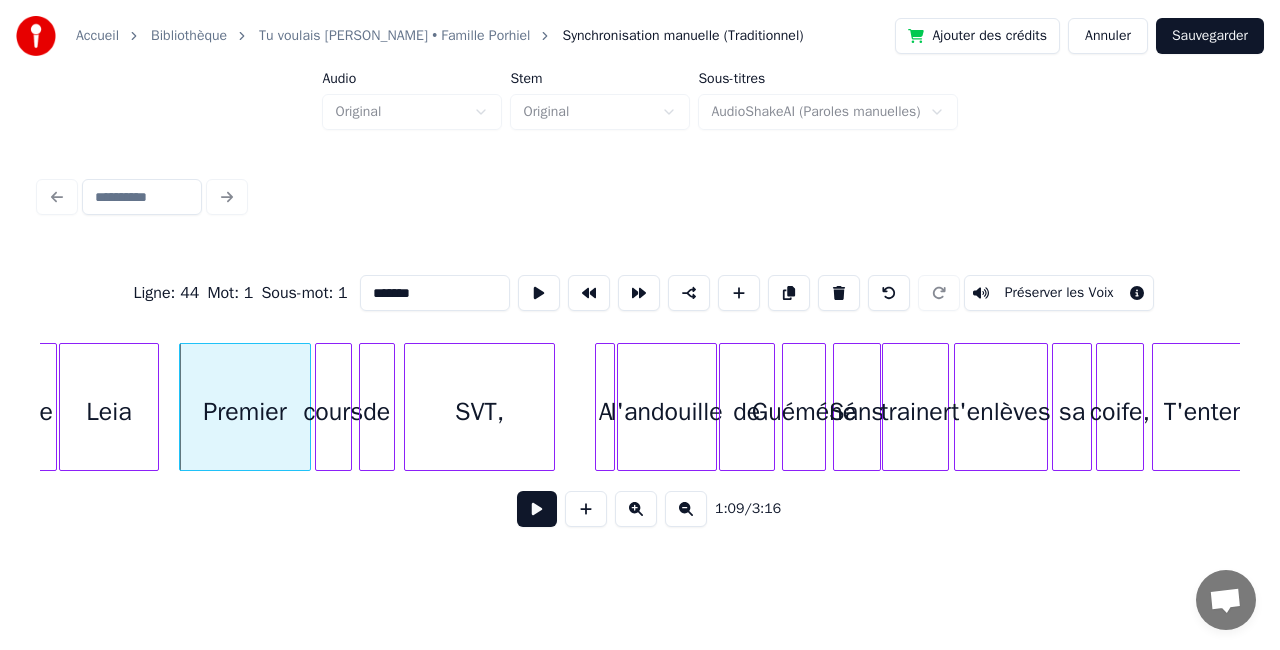 click at bounding box center [537, 509] 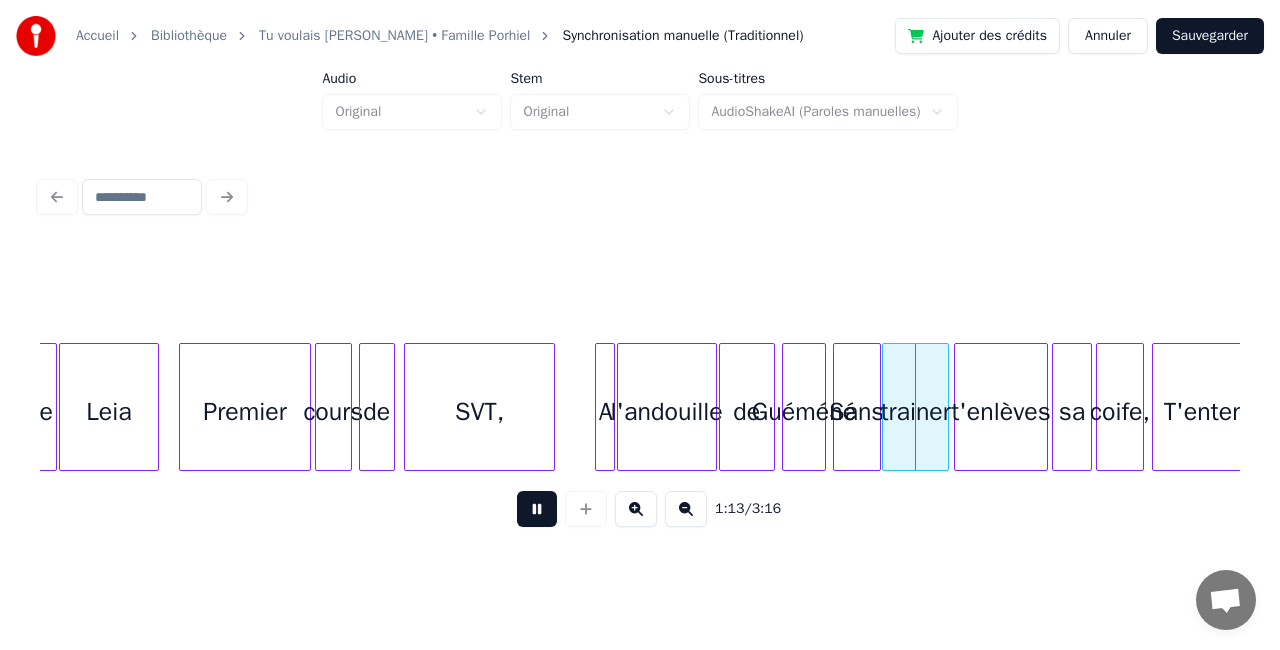 click at bounding box center (537, 509) 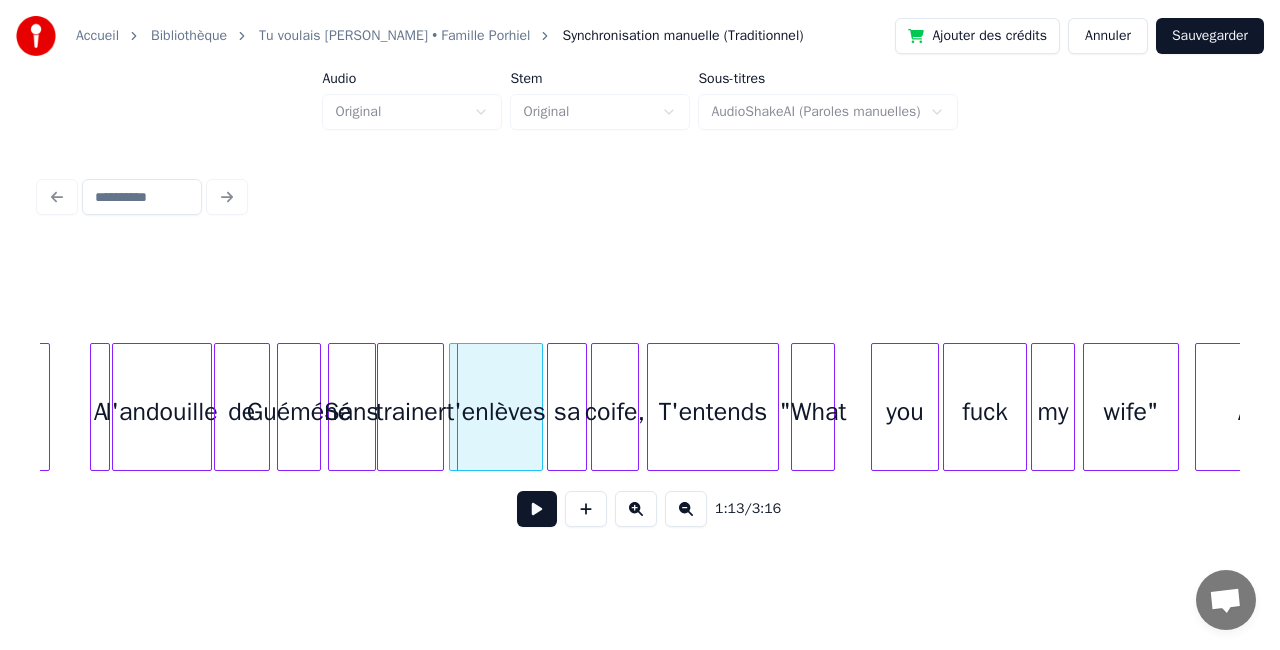 scroll, scrollTop: 0, scrollLeft: 14315, axis: horizontal 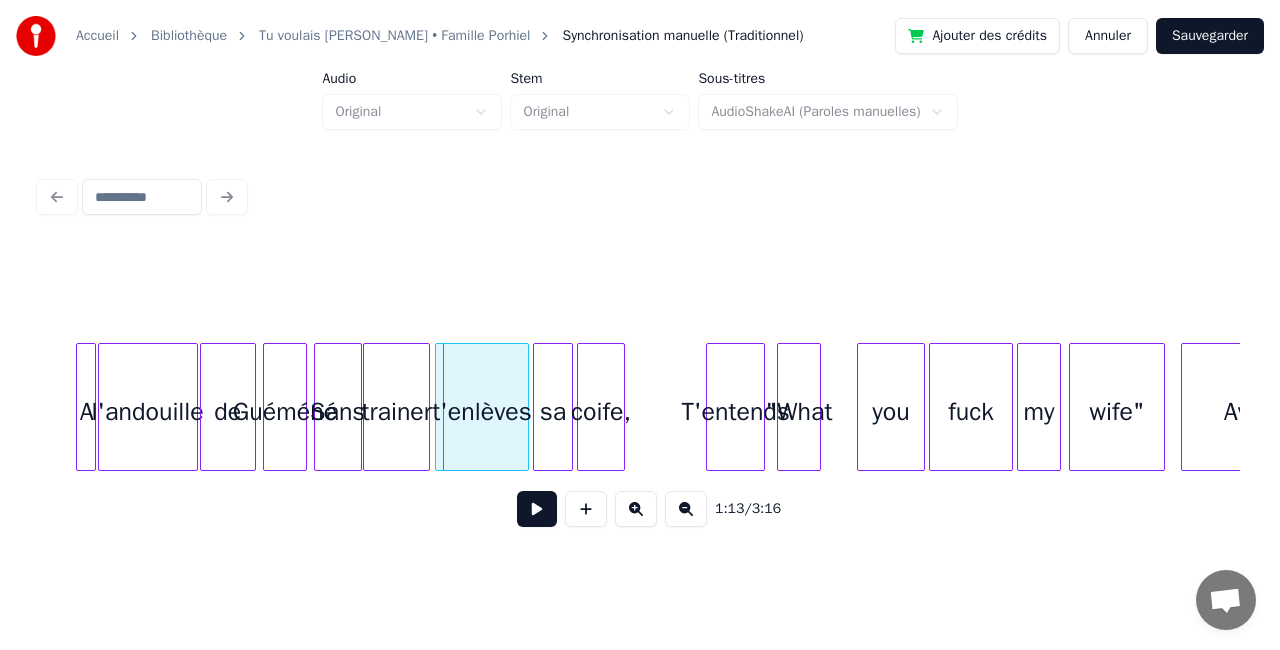click at bounding box center (710, 407) 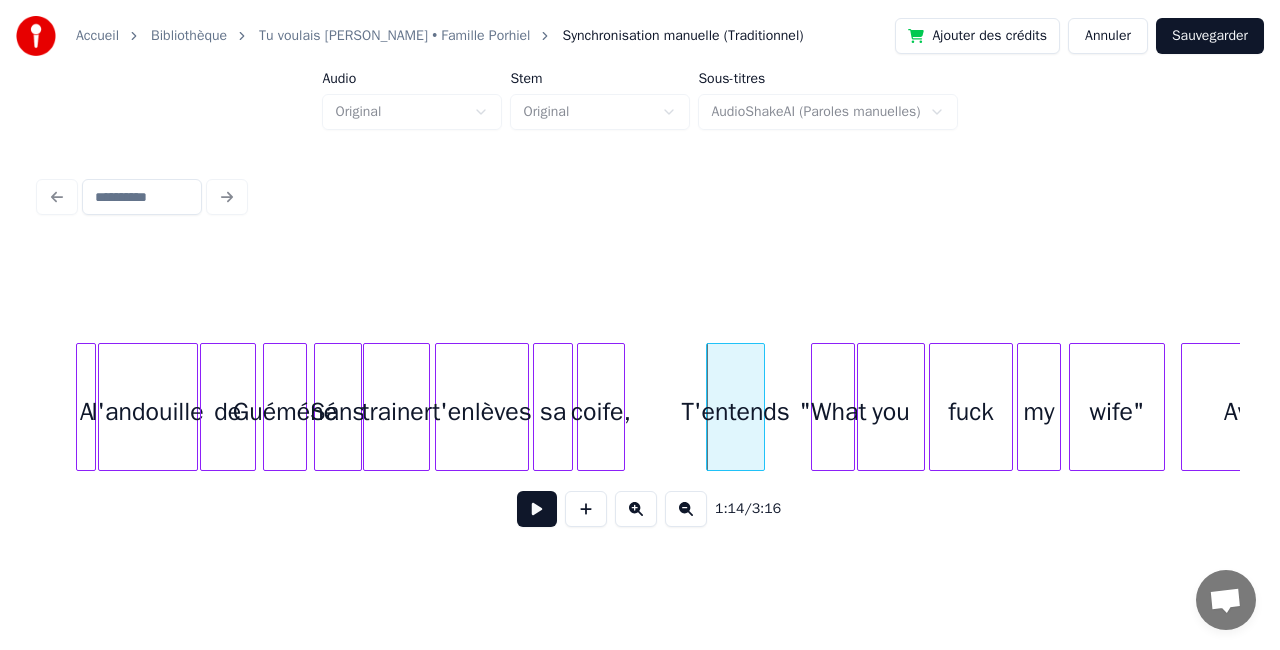 click on ""What" at bounding box center [833, 412] 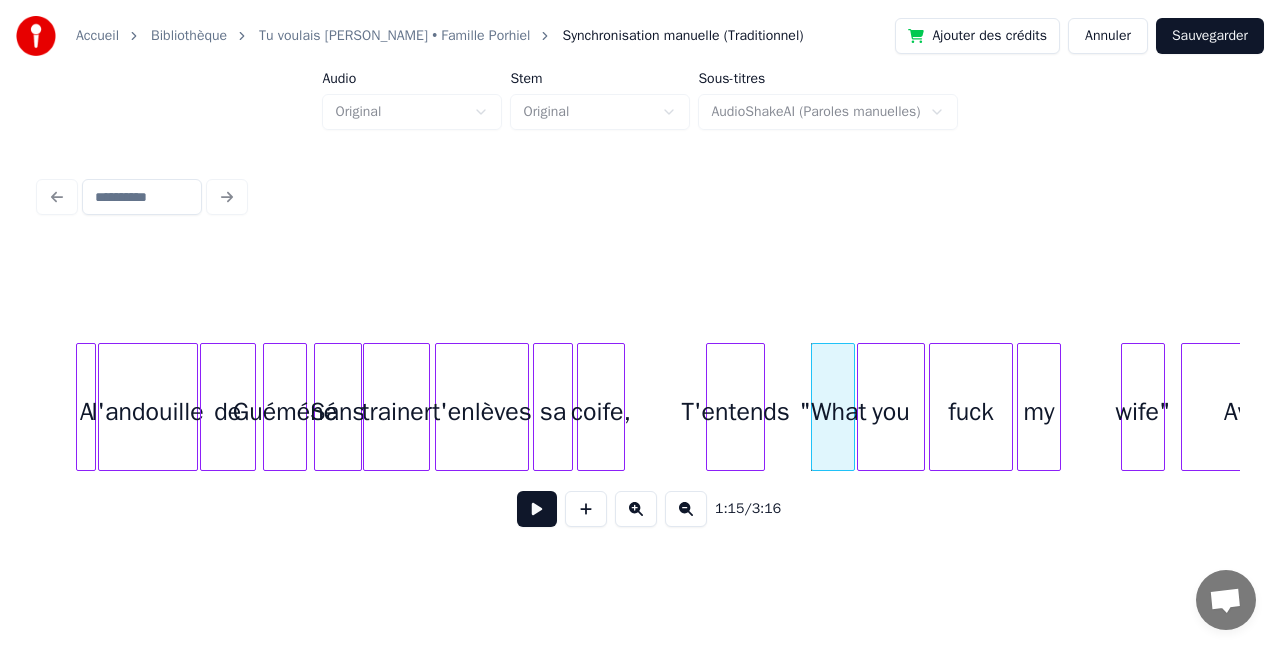 click at bounding box center [1125, 407] 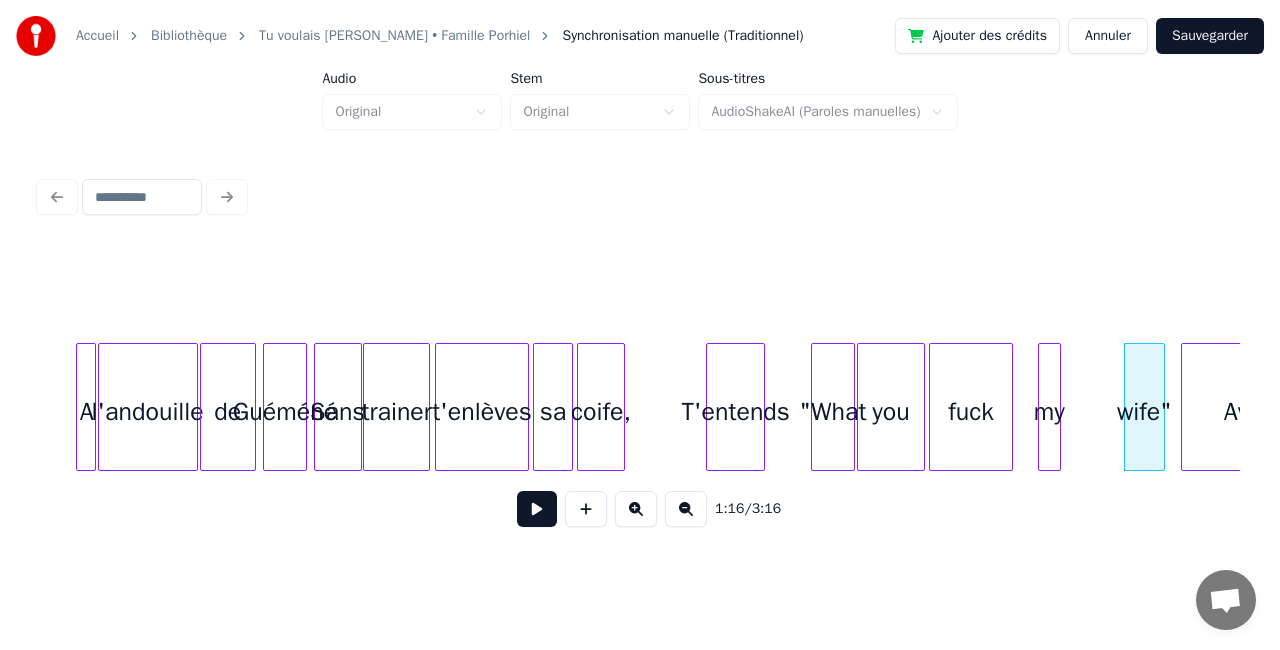 click at bounding box center (1042, 407) 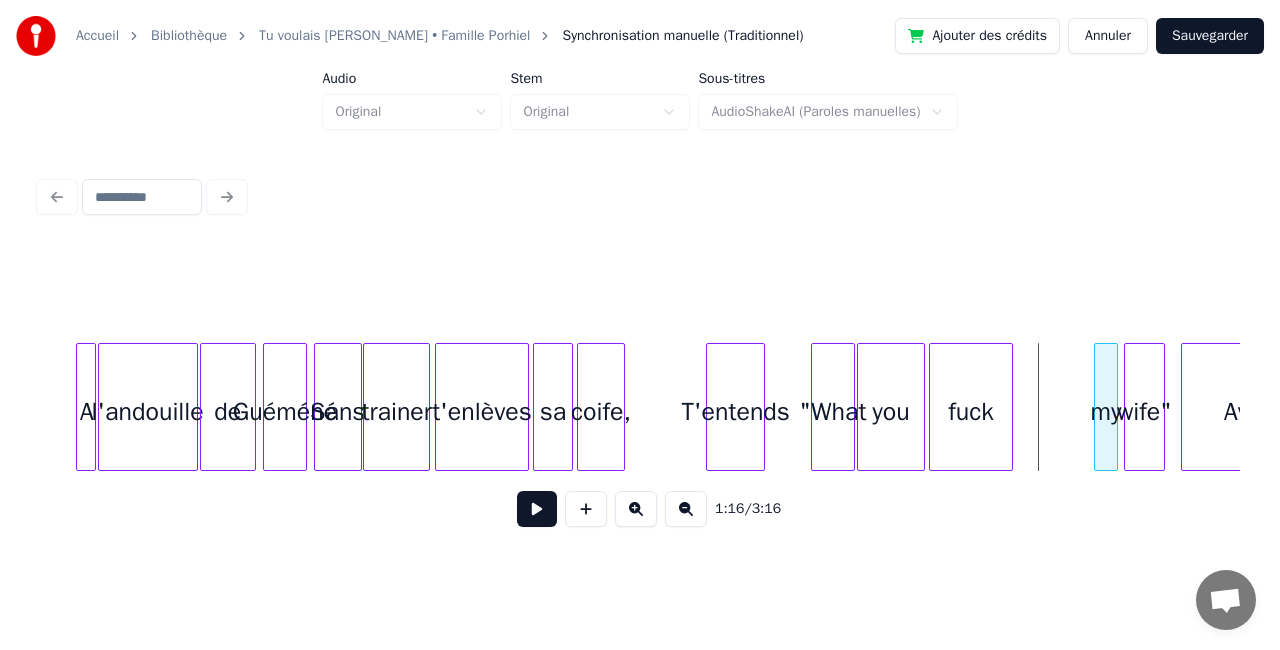 click on "my" at bounding box center (1105, 412) 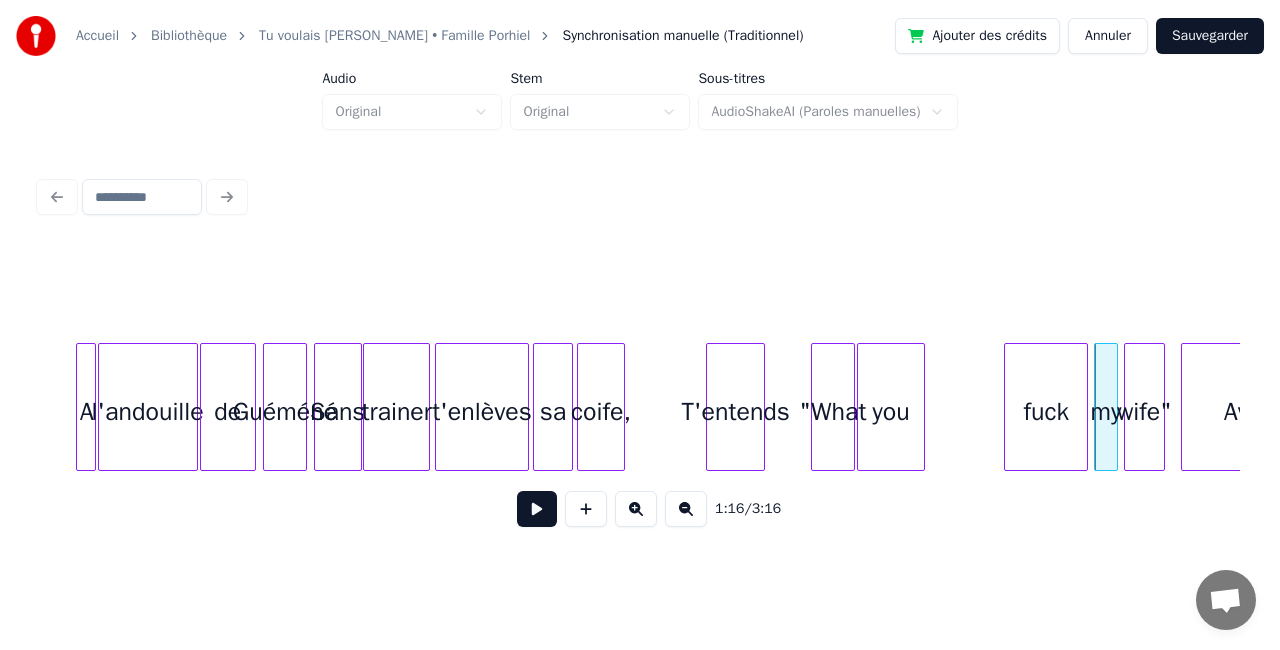 click on "fuck" at bounding box center [1046, 412] 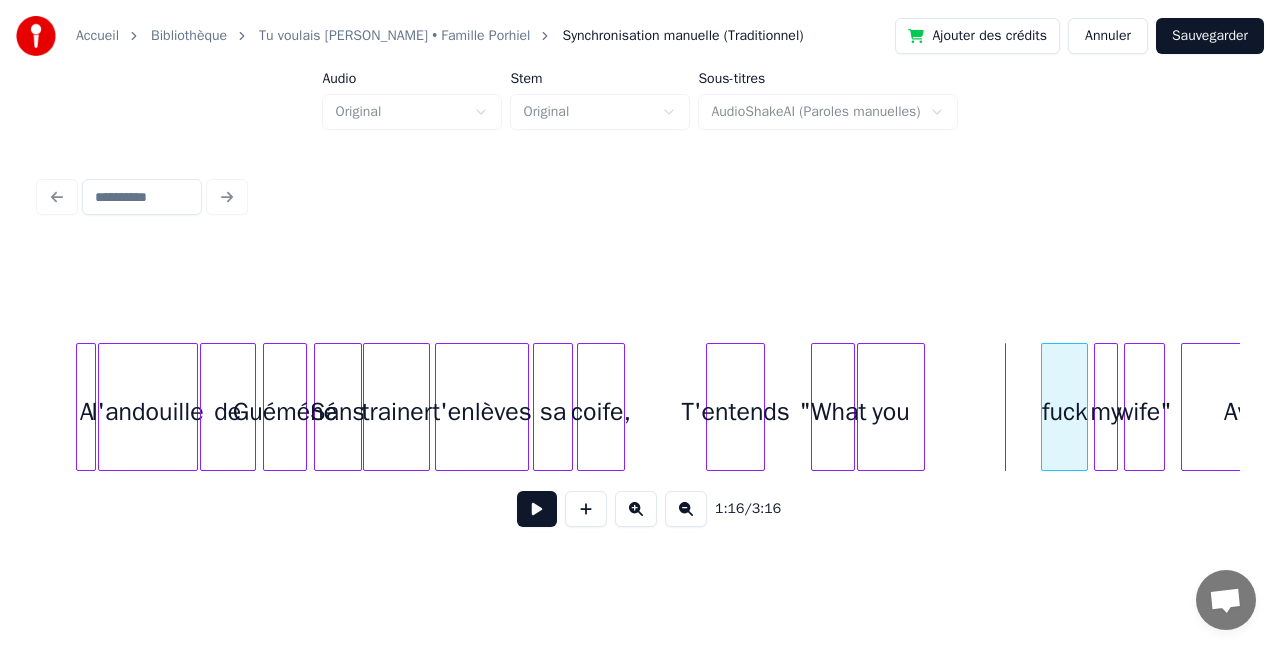 click at bounding box center (1045, 407) 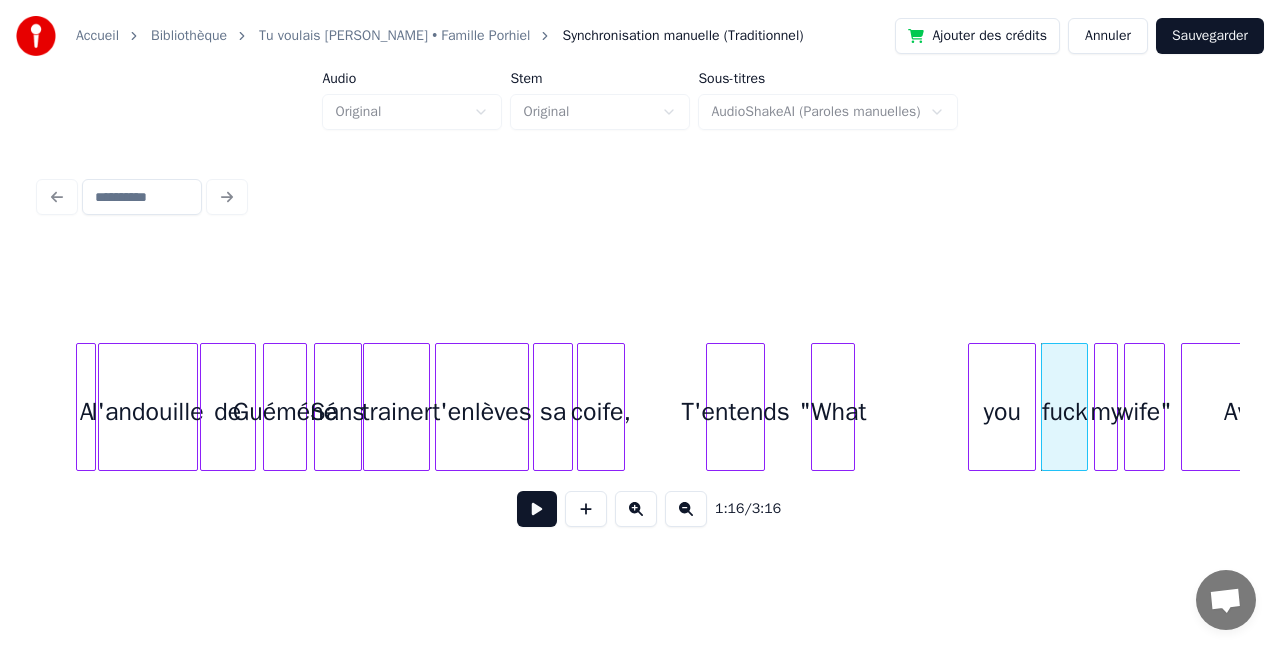 click on "you" at bounding box center (1002, 412) 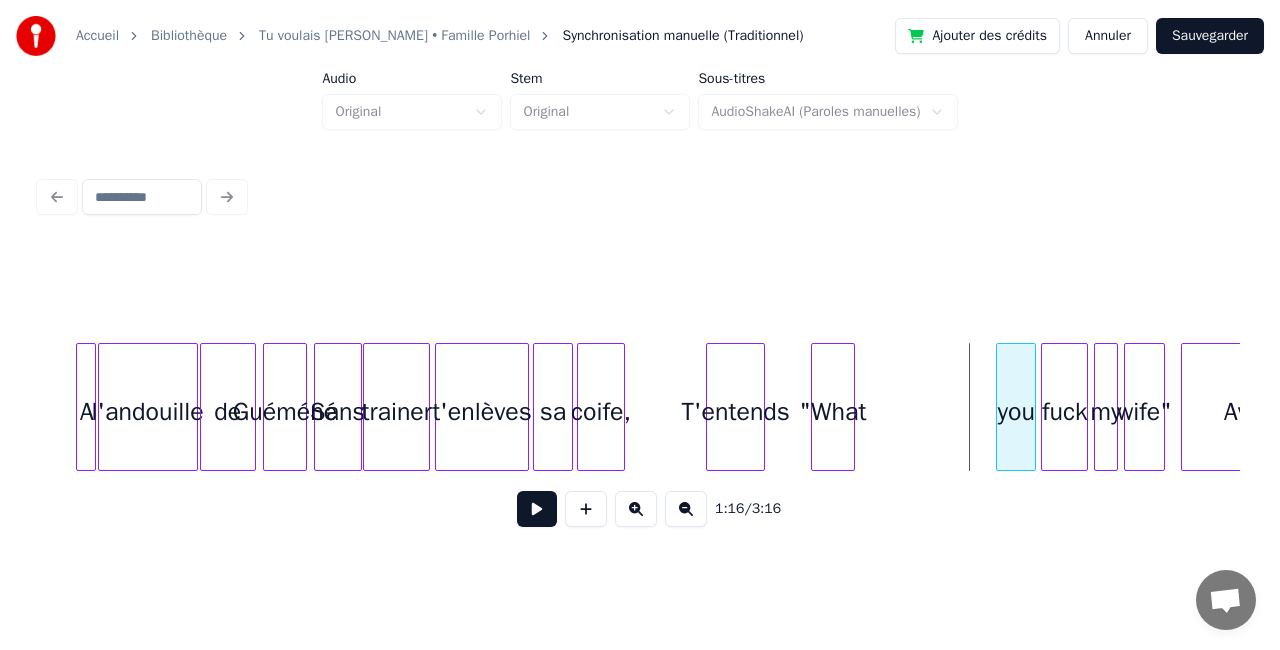 click at bounding box center [1000, 407] 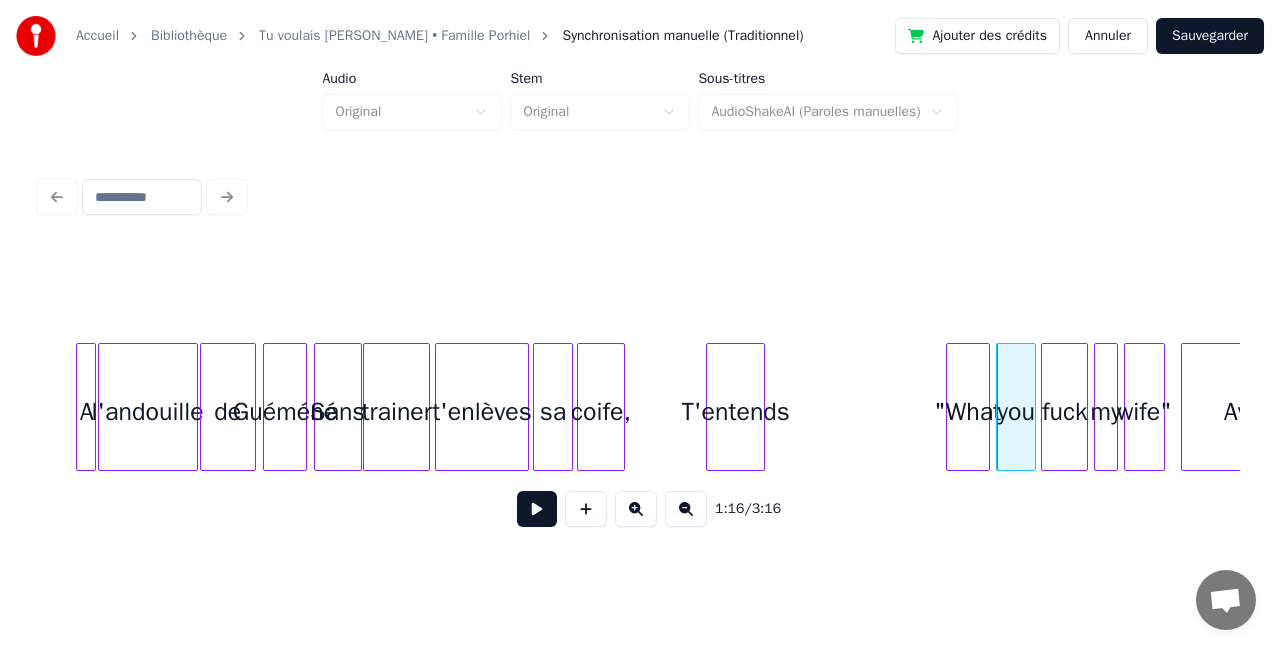 click on ""What" at bounding box center [968, 412] 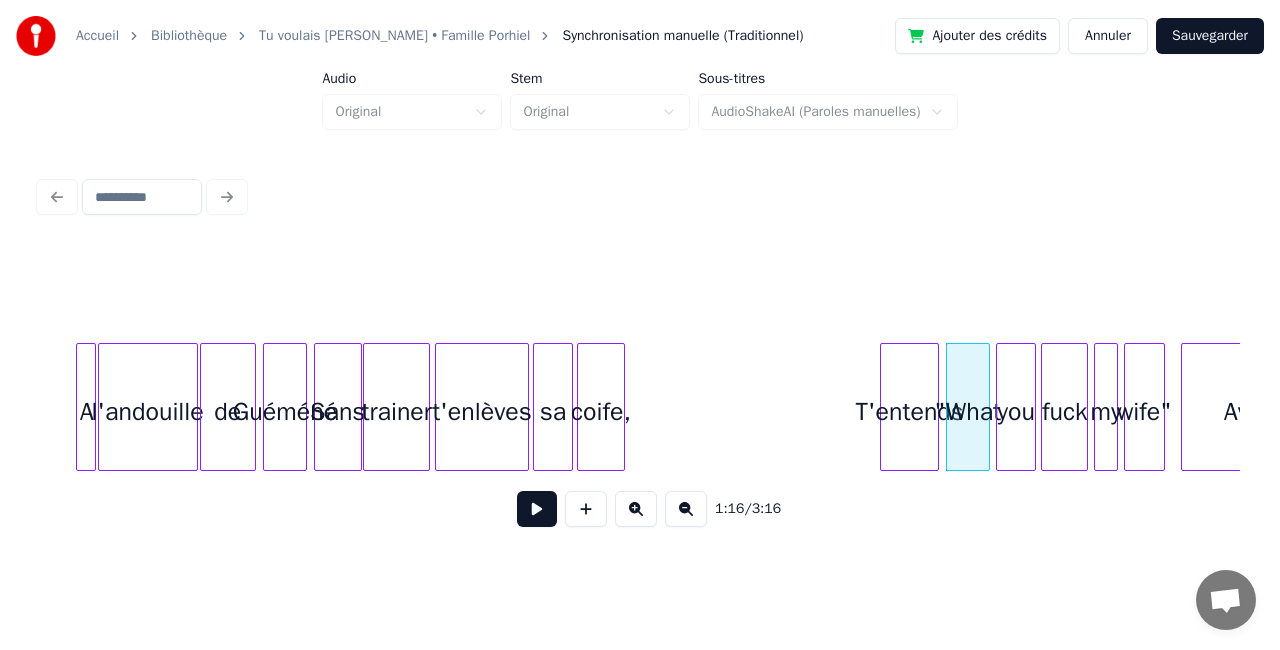 click on "T'entends" at bounding box center (909, 412) 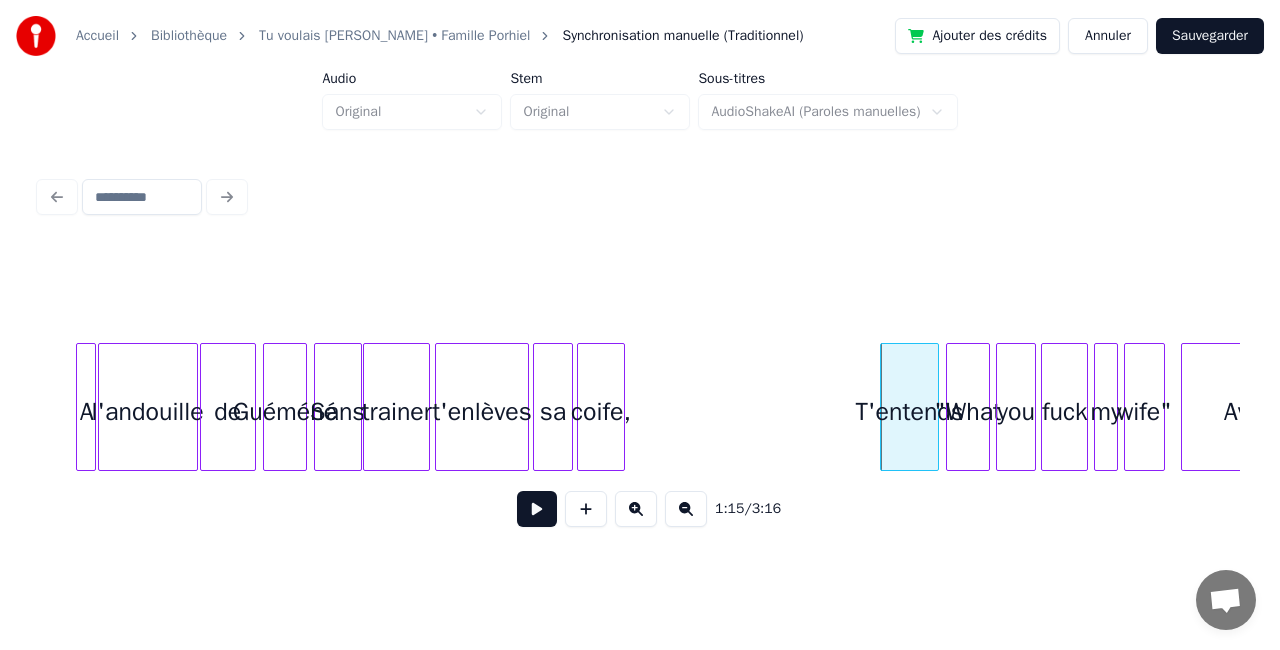 click on "l'andouille" at bounding box center (148, 412) 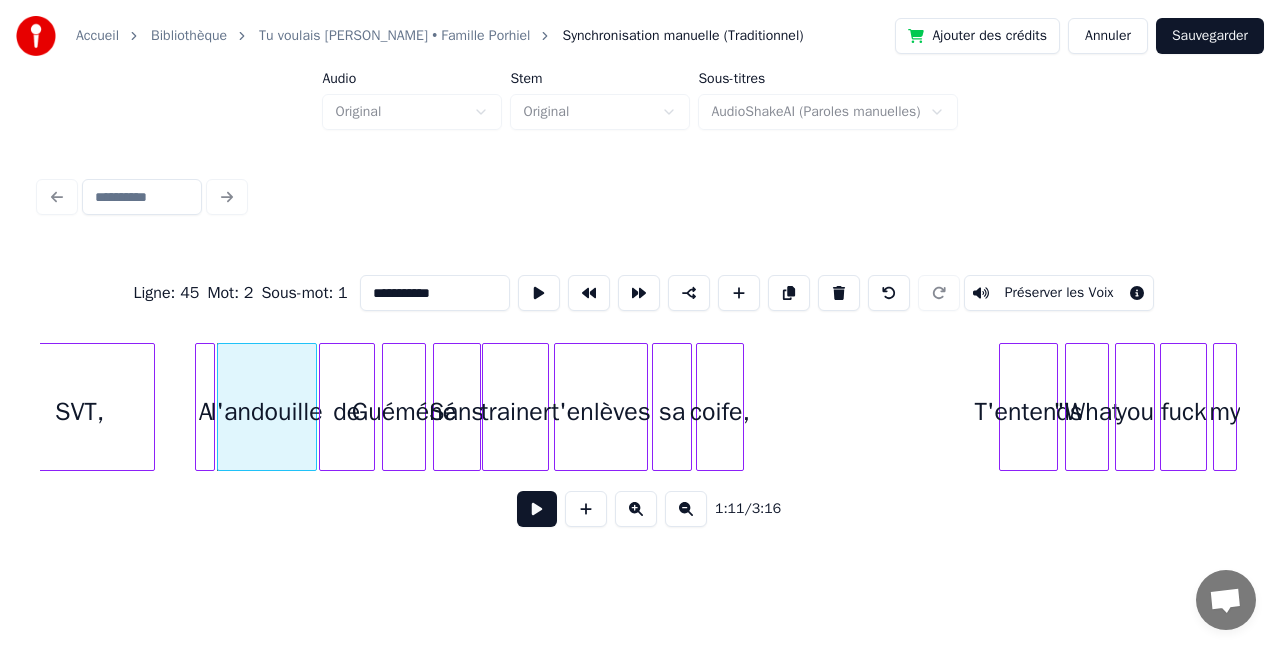 scroll, scrollTop: 0, scrollLeft: 14195, axis: horizontal 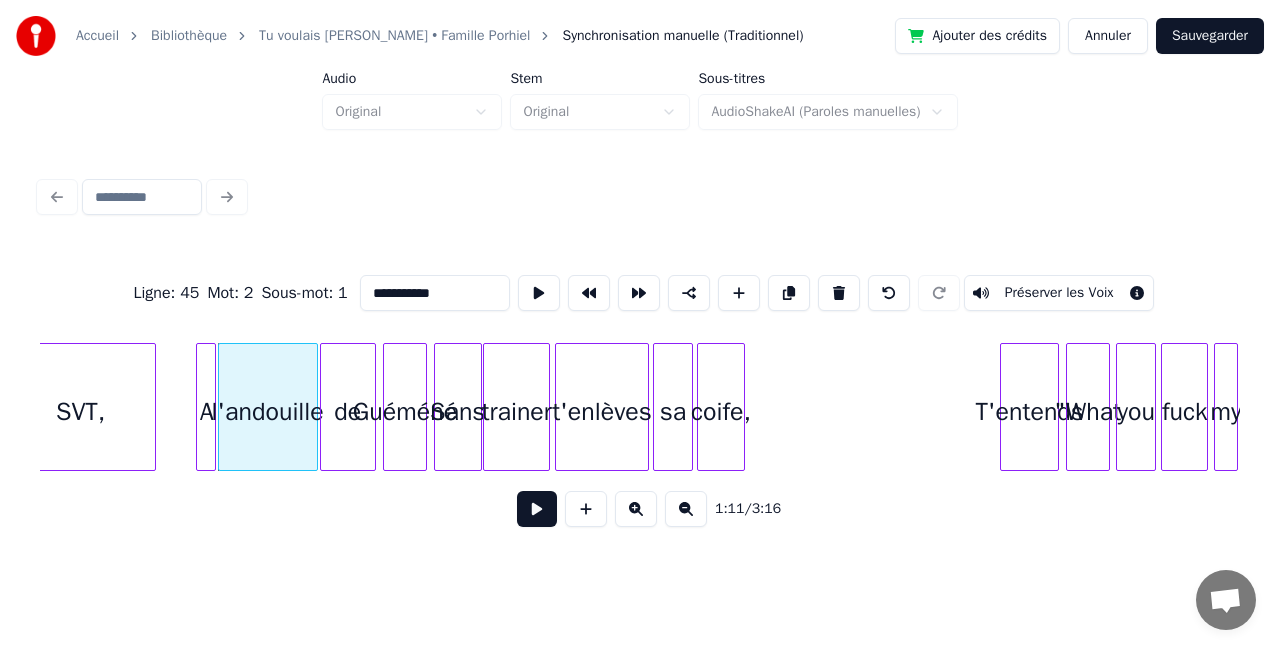 click on "A" at bounding box center (207, 412) 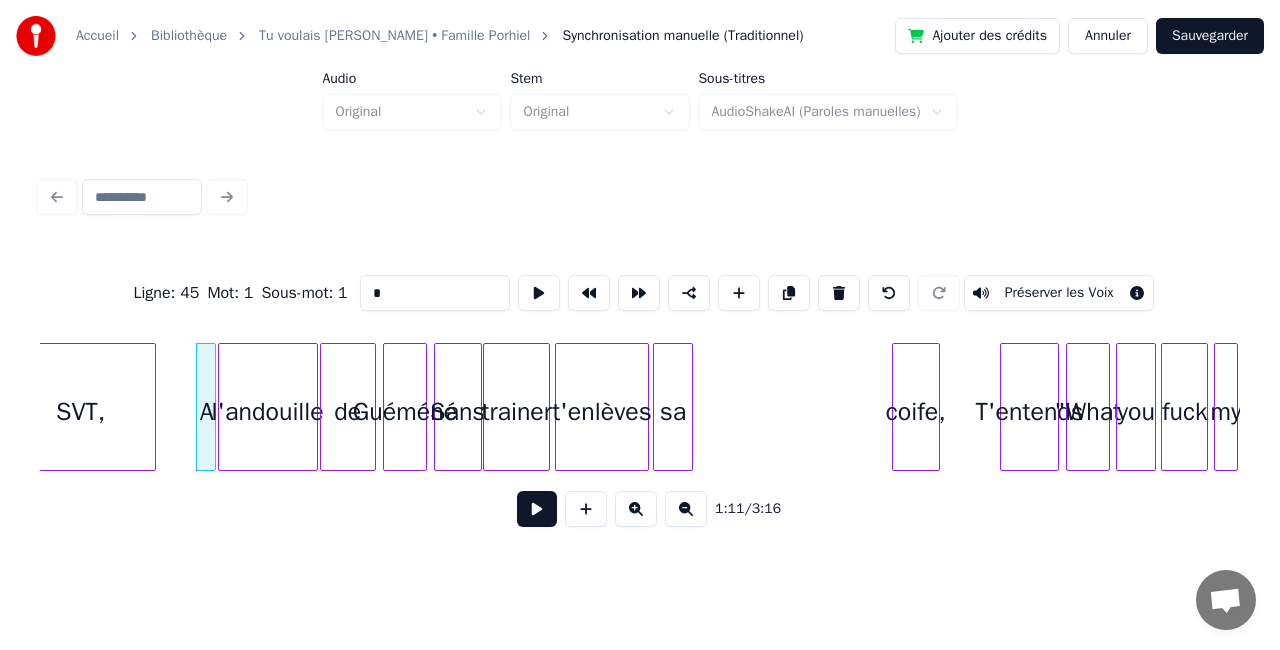 click on "coife," at bounding box center [916, 412] 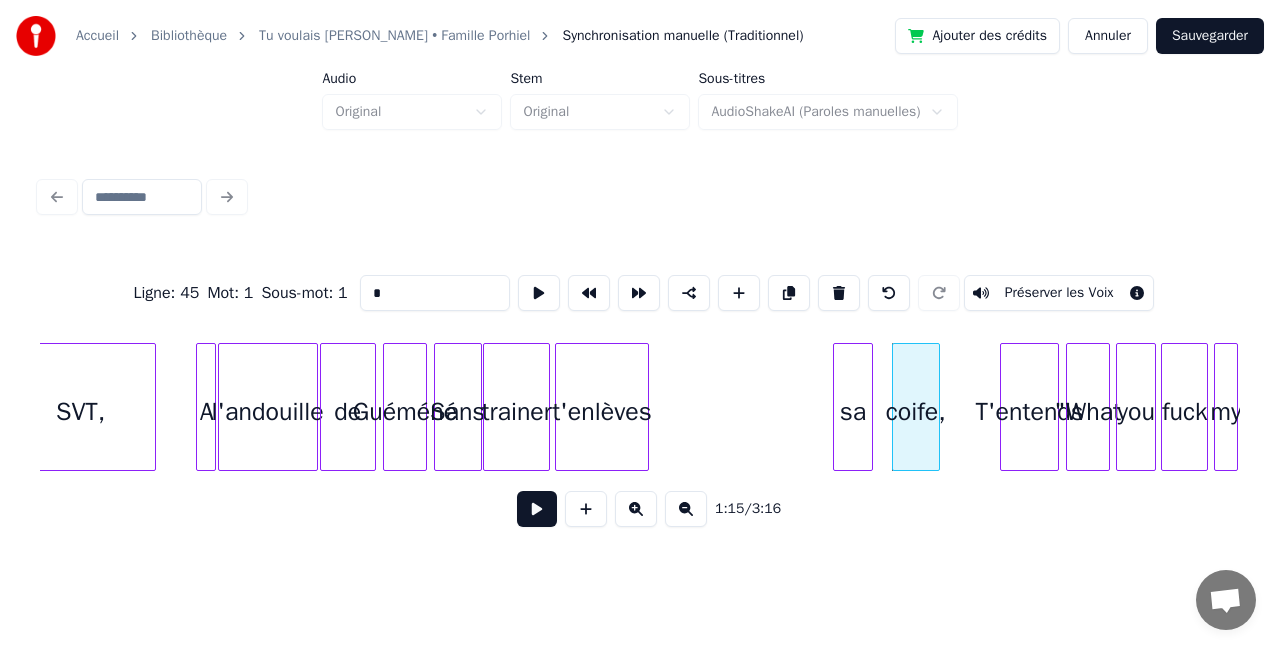 click on "sa" at bounding box center (853, 412) 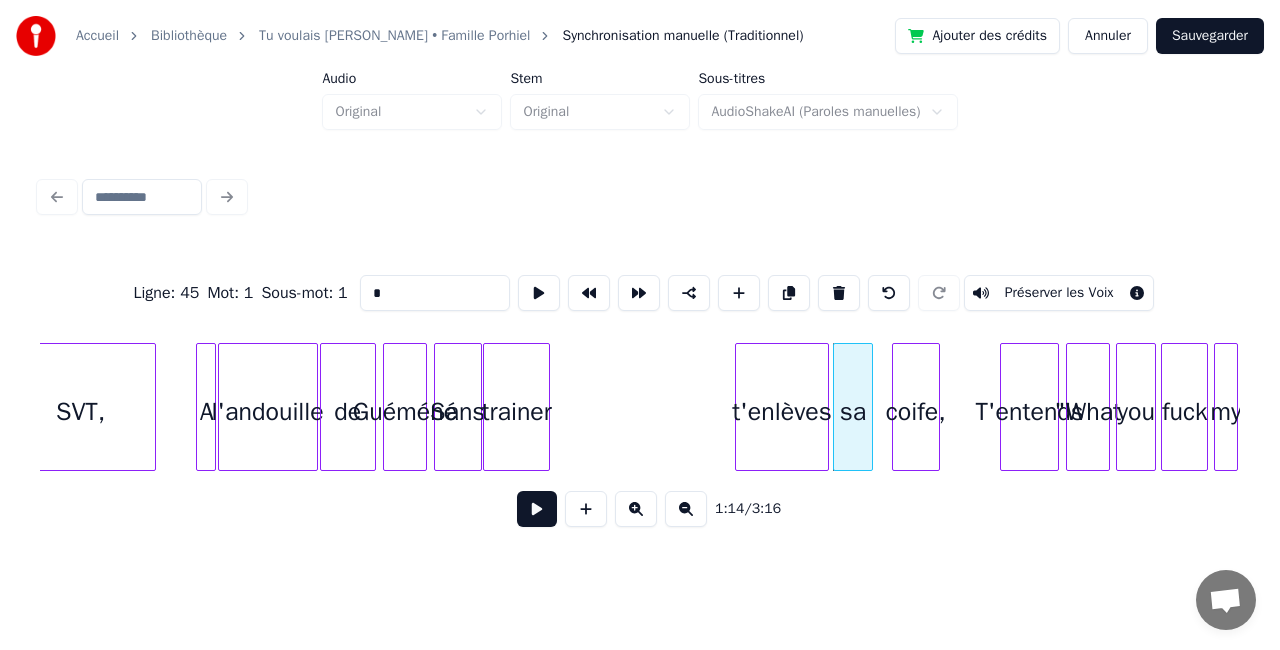 click on "t'enlèves" at bounding box center [782, 412] 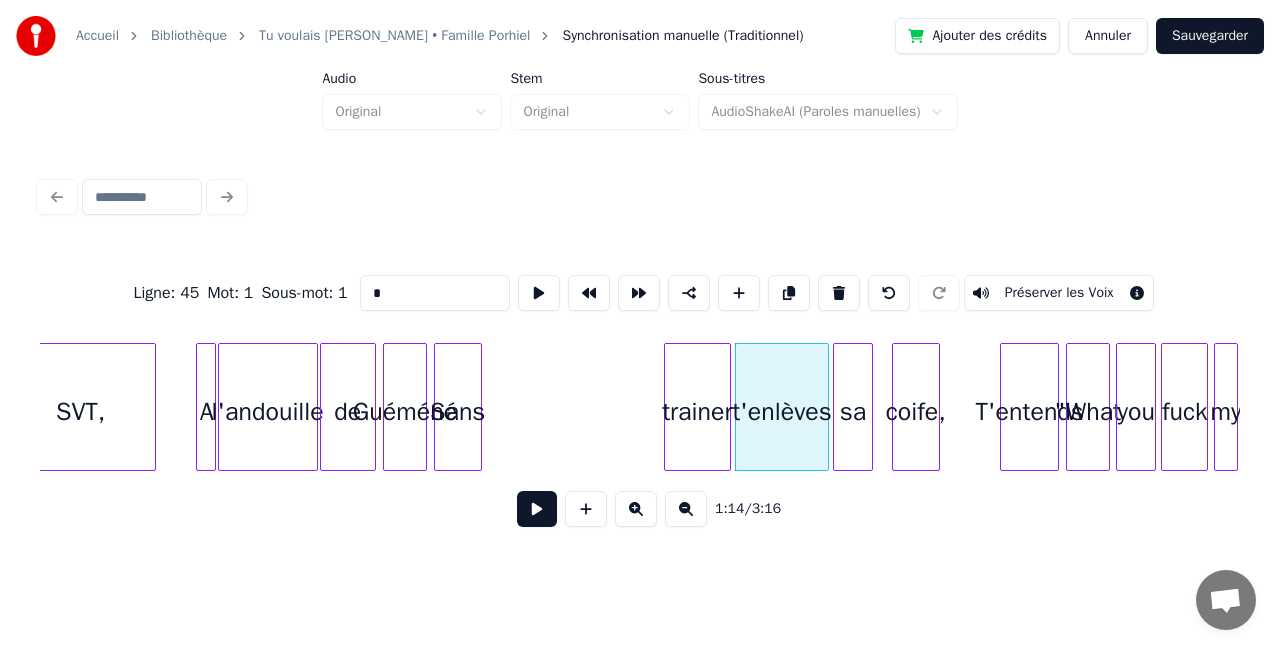 click on "trainer" at bounding box center (697, 412) 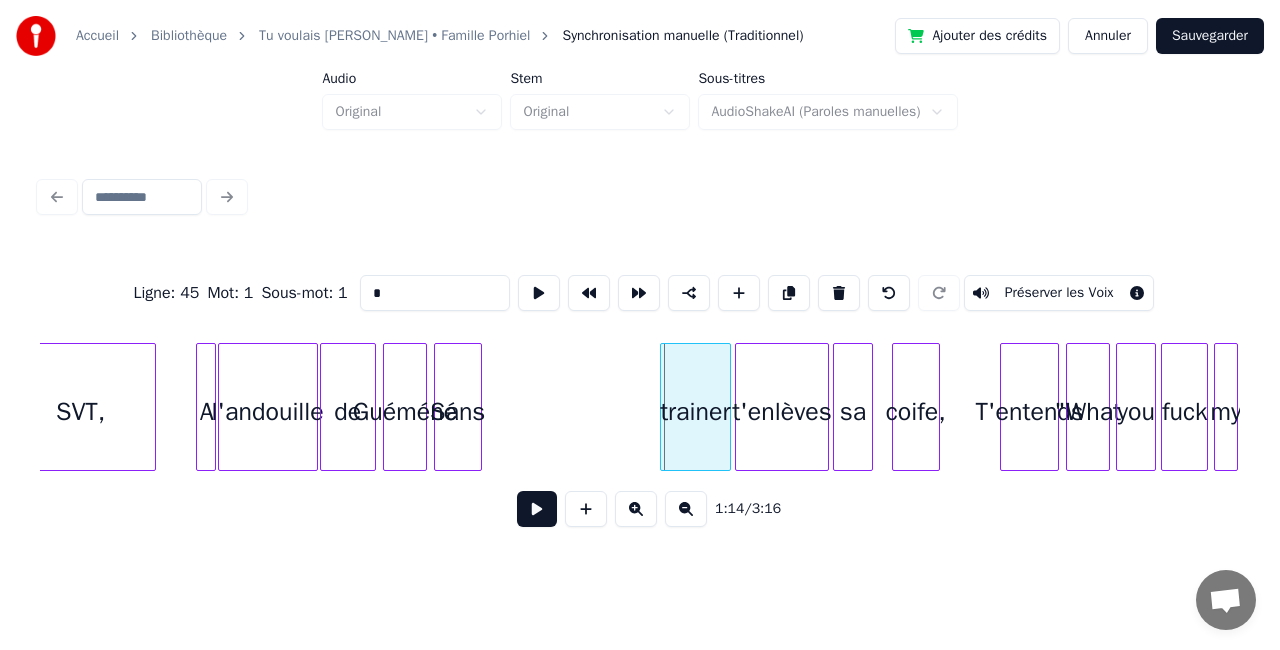 click at bounding box center (664, 407) 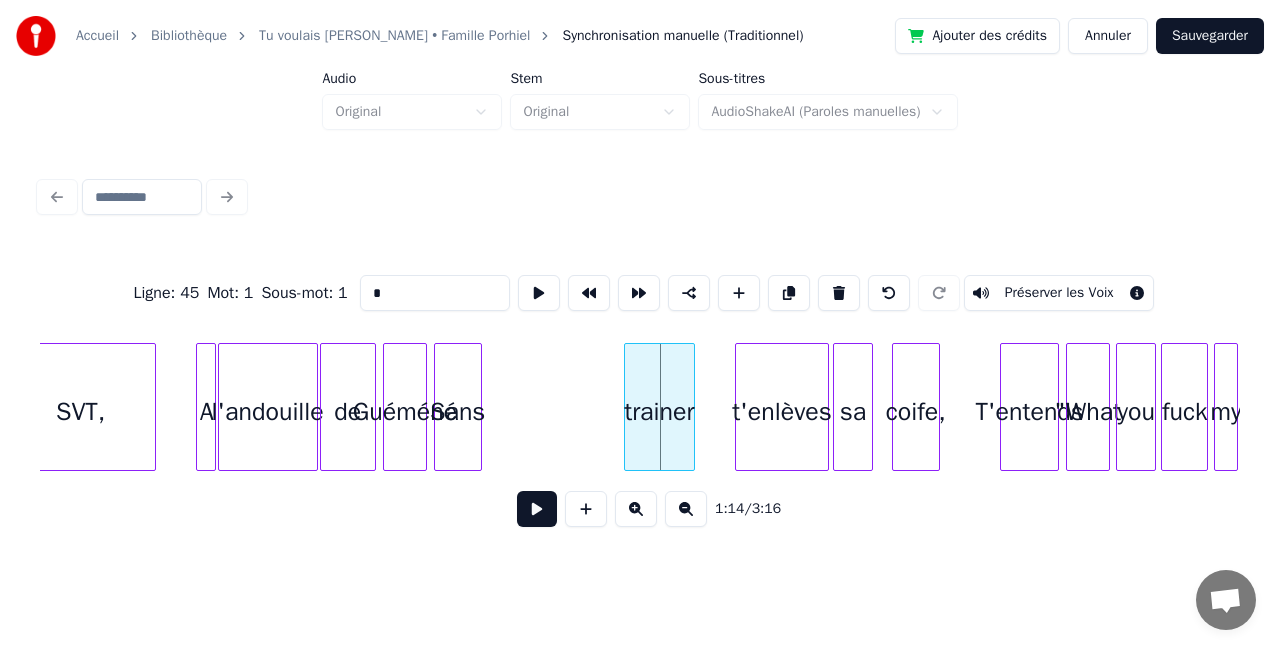 click on "trainer" at bounding box center (659, 412) 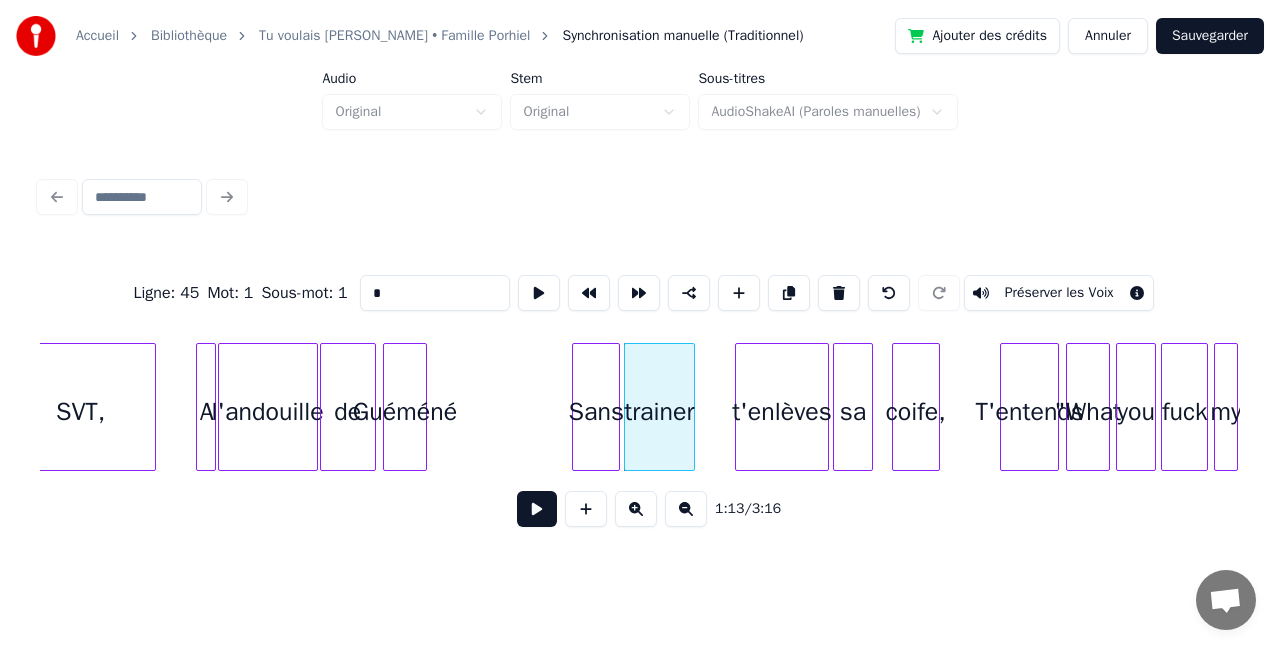 click on "Sans" at bounding box center [596, 412] 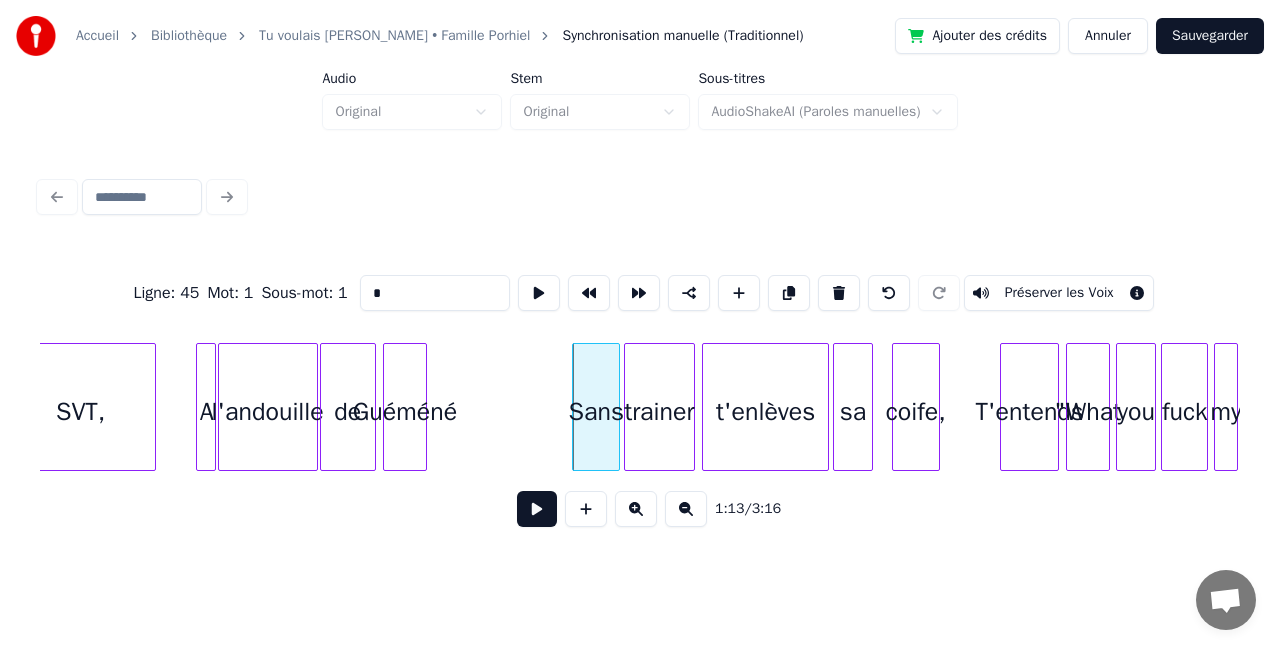 click at bounding box center (706, 407) 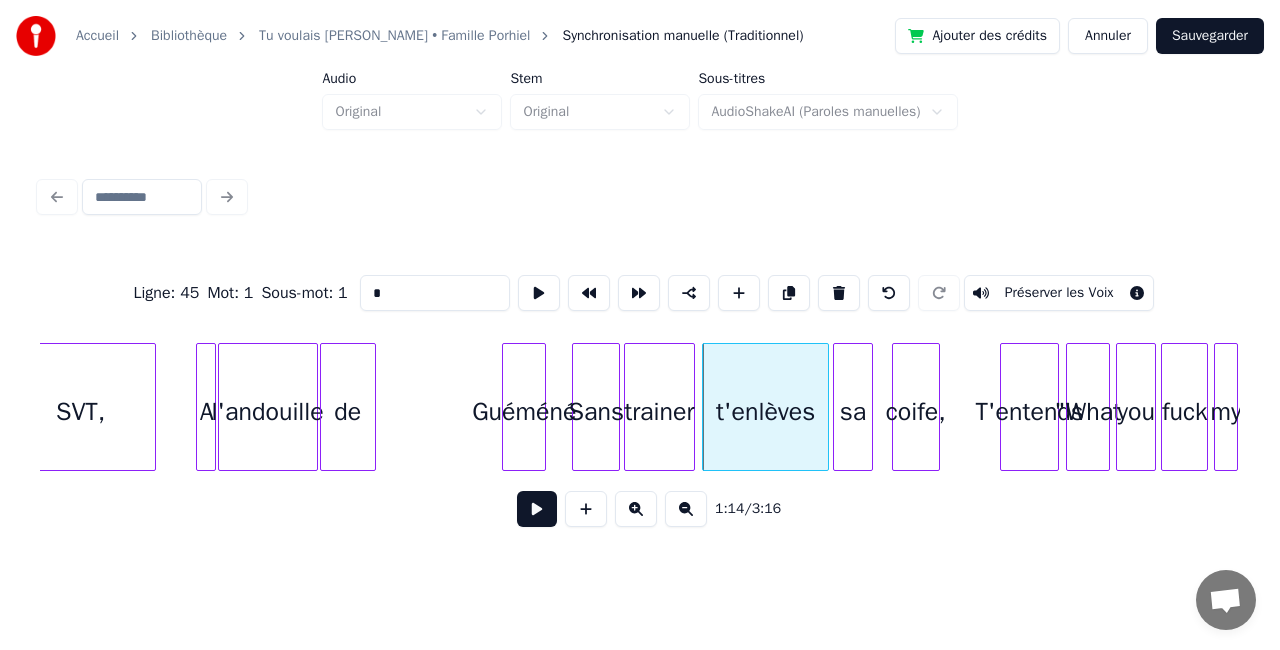 click on "Guéméné" at bounding box center [524, 412] 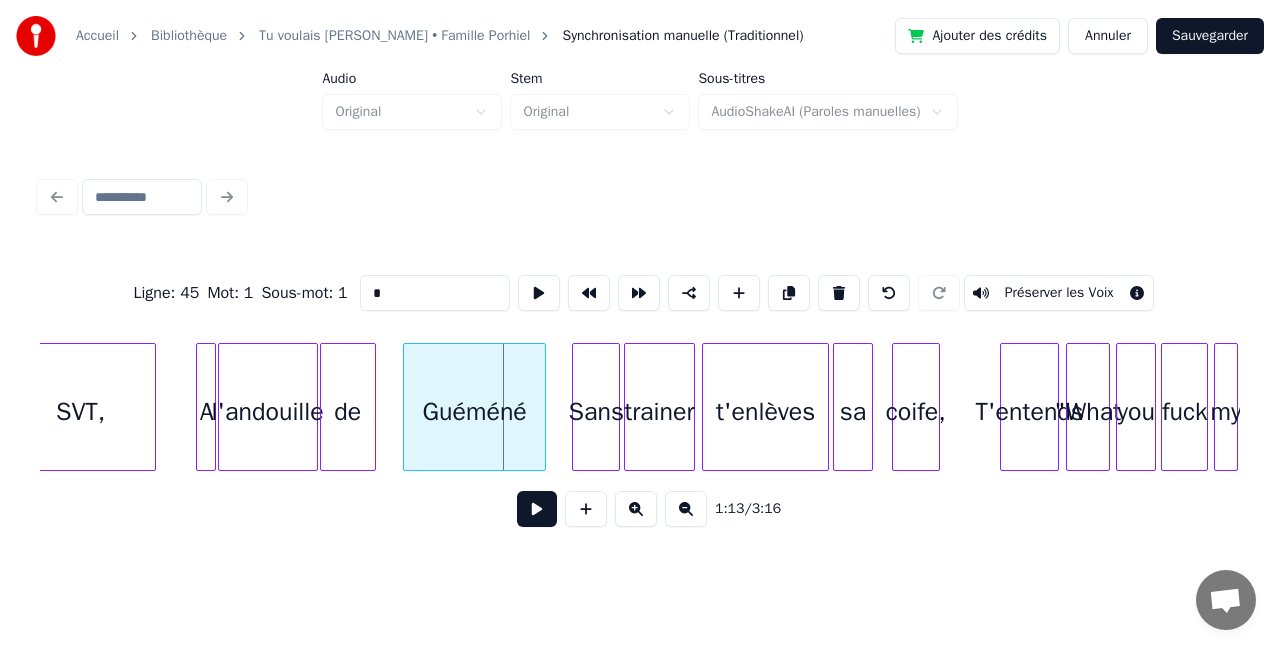 click at bounding box center [407, 407] 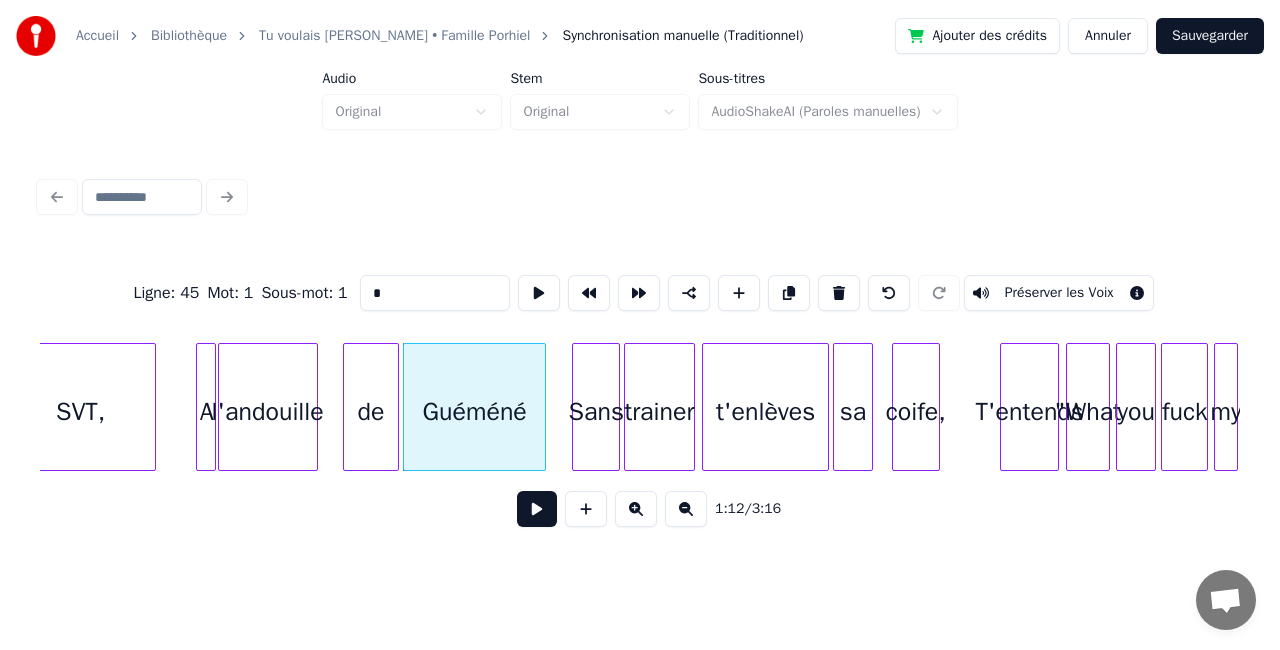 click on "de" at bounding box center (371, 412) 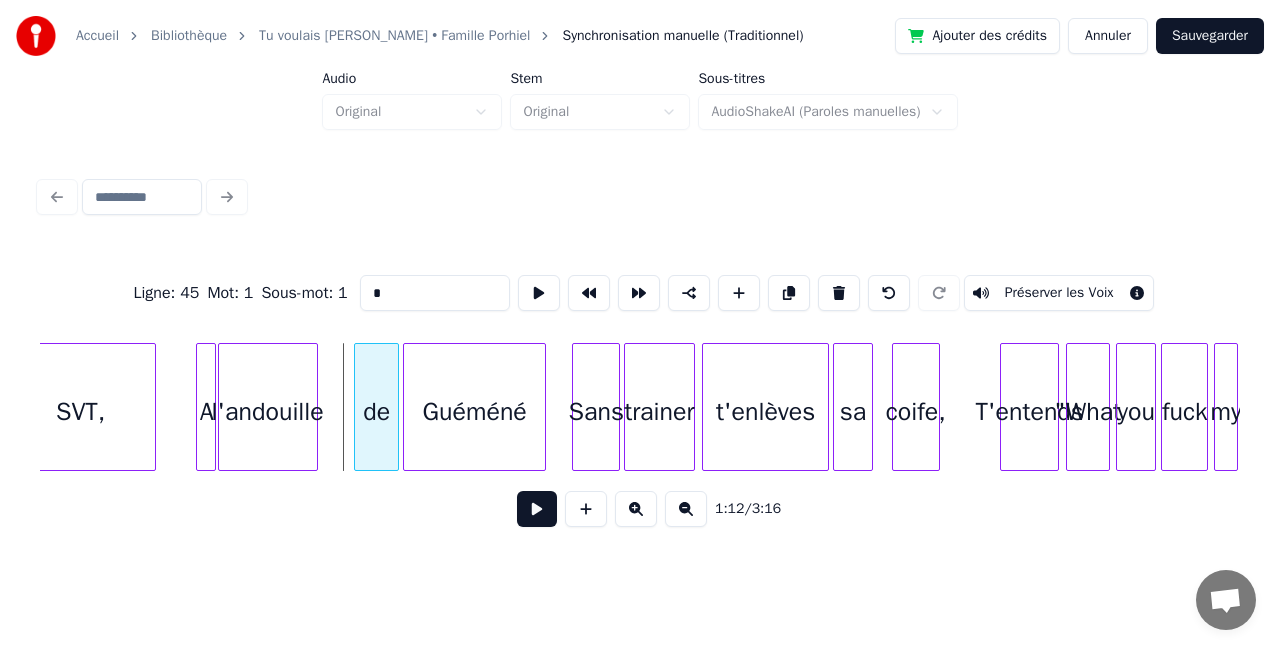 click at bounding box center [358, 407] 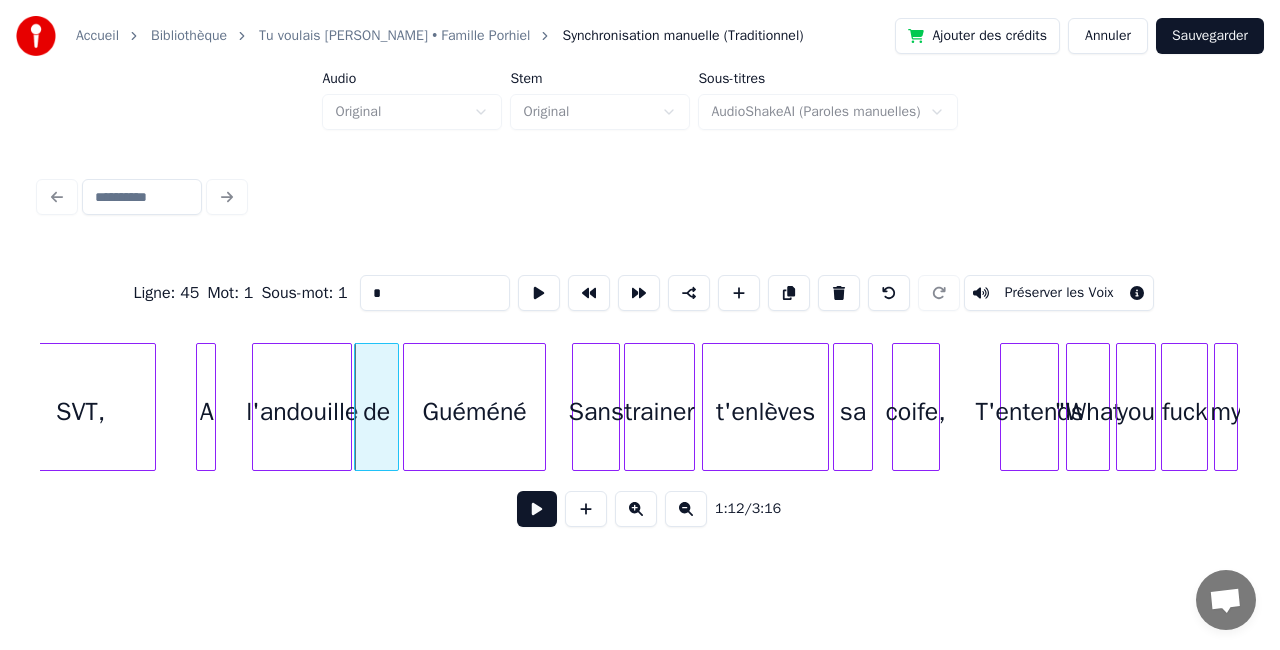 click on "l'andouille" at bounding box center [302, 412] 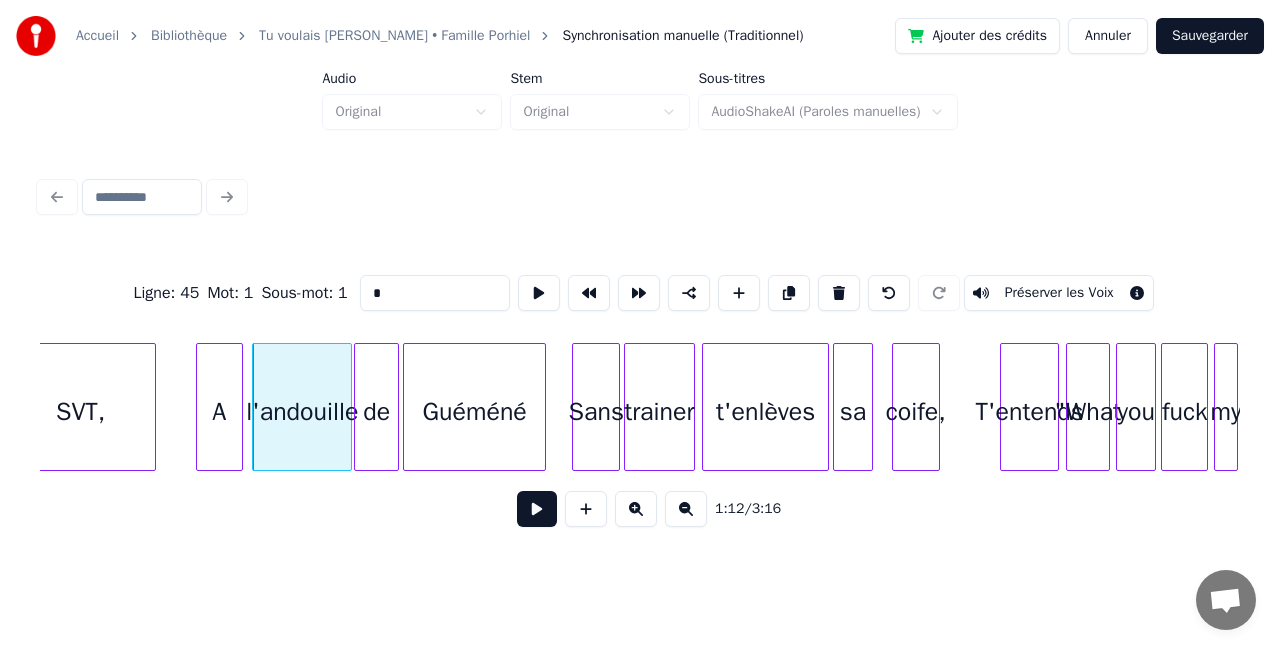click at bounding box center [239, 407] 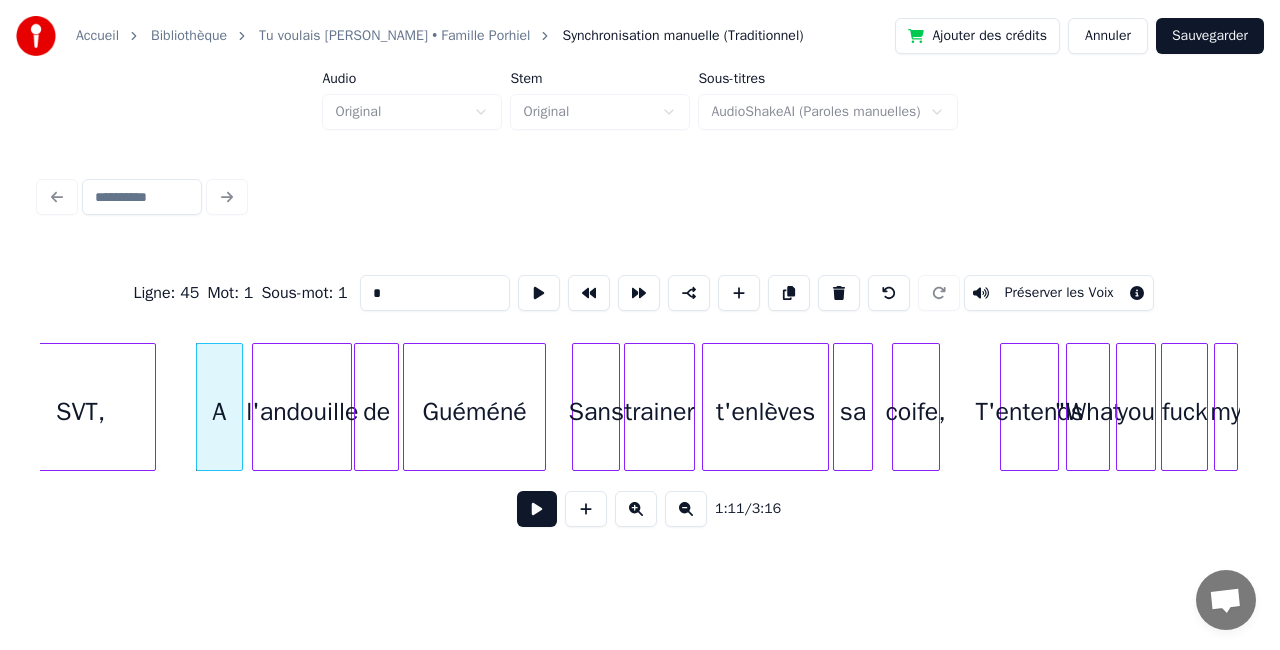 click on "SVT," at bounding box center (80, 412) 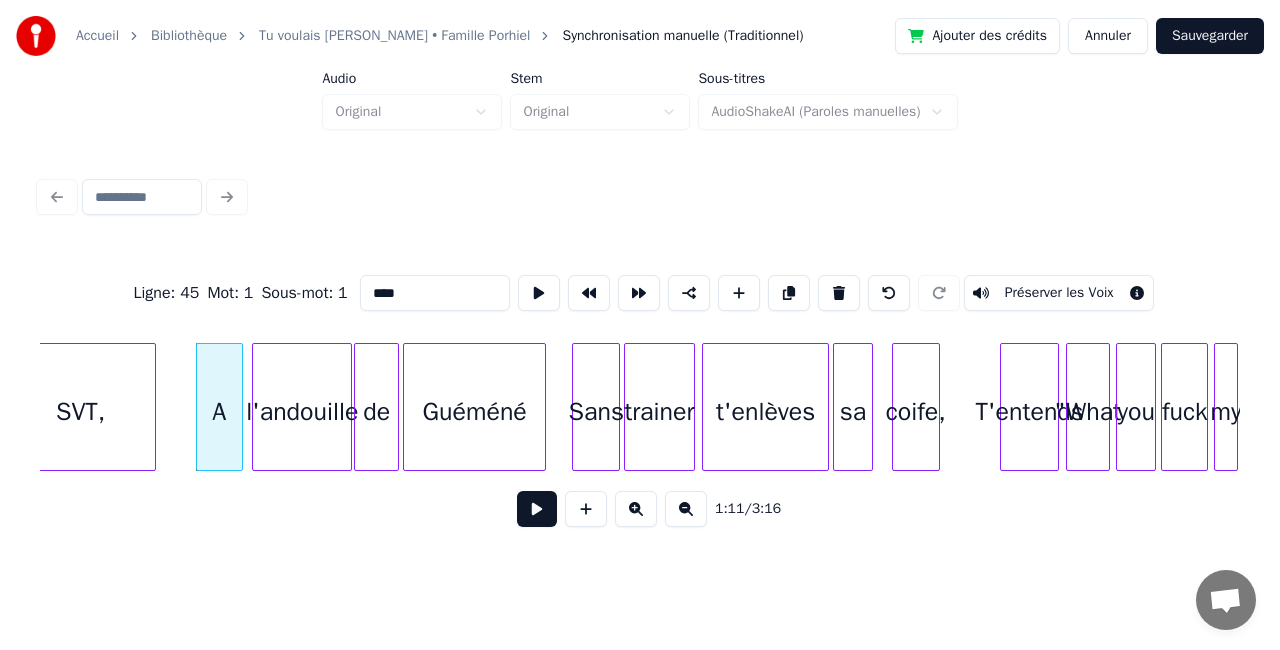 scroll, scrollTop: 0, scrollLeft: 14160, axis: horizontal 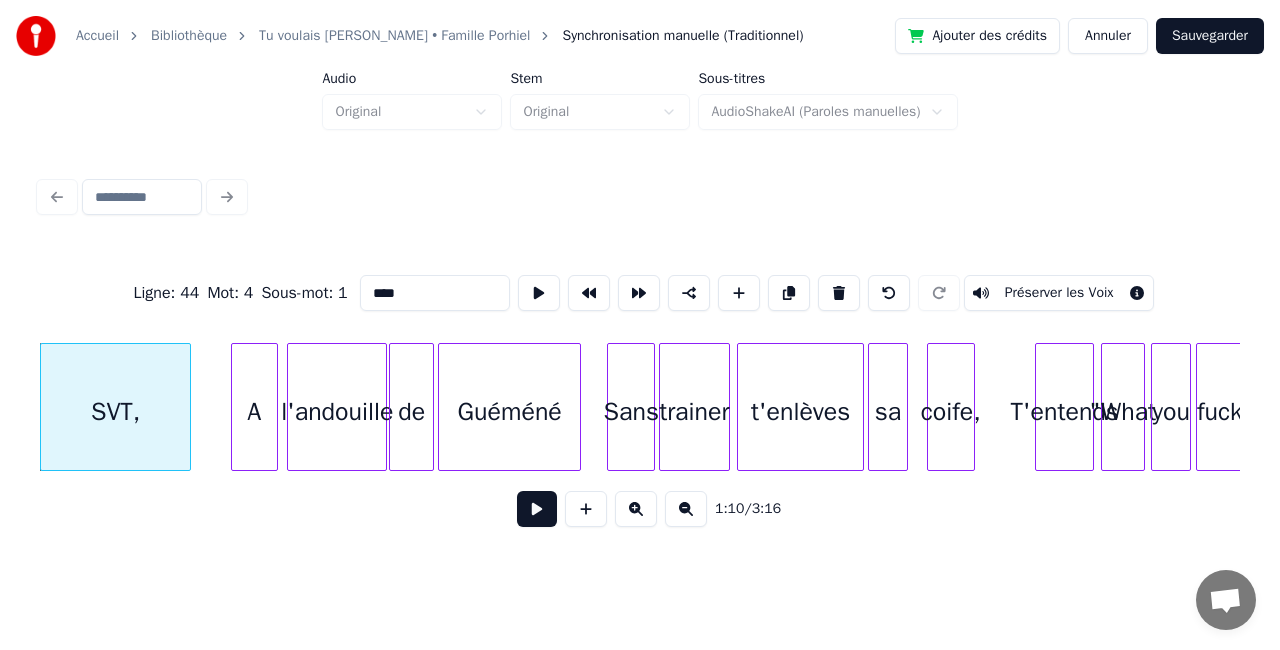click at bounding box center (537, 509) 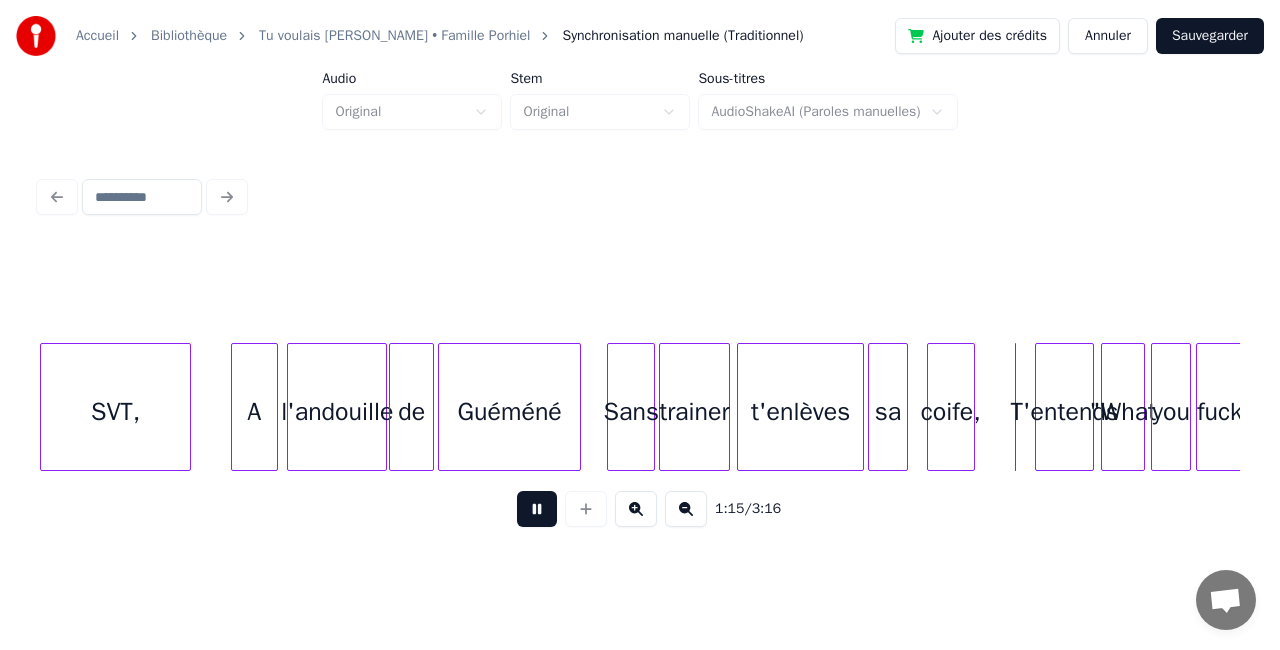 click at bounding box center (537, 509) 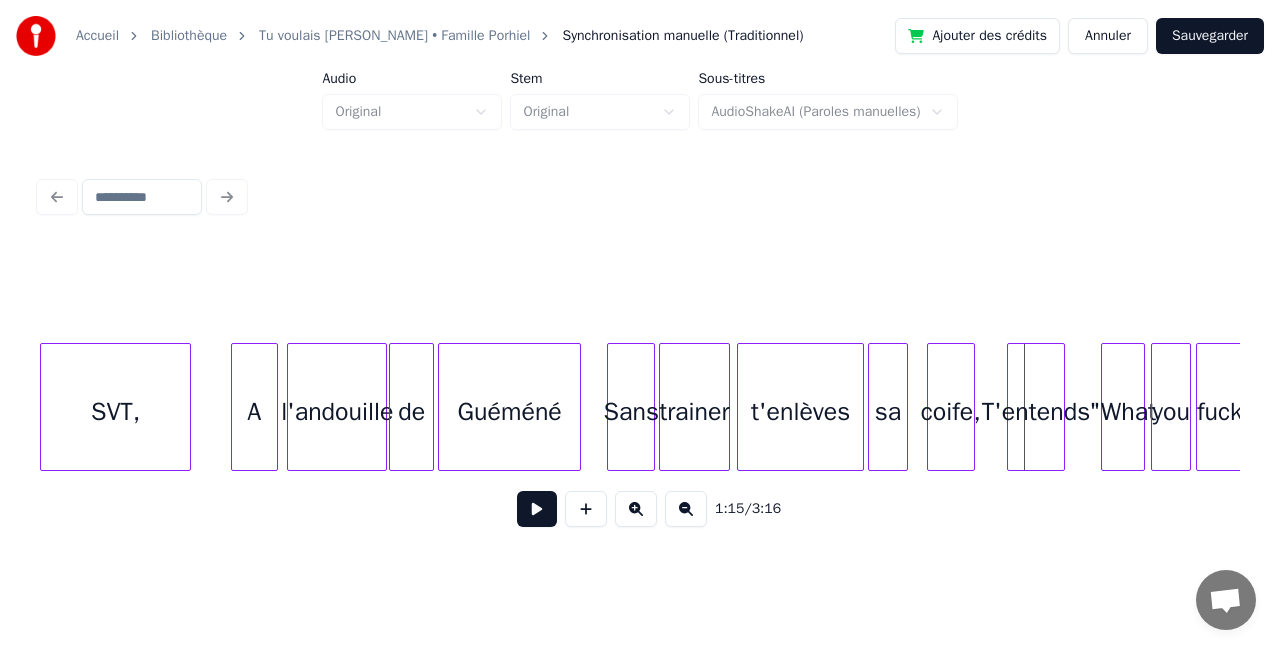 click on "T'entends" at bounding box center [1036, 412] 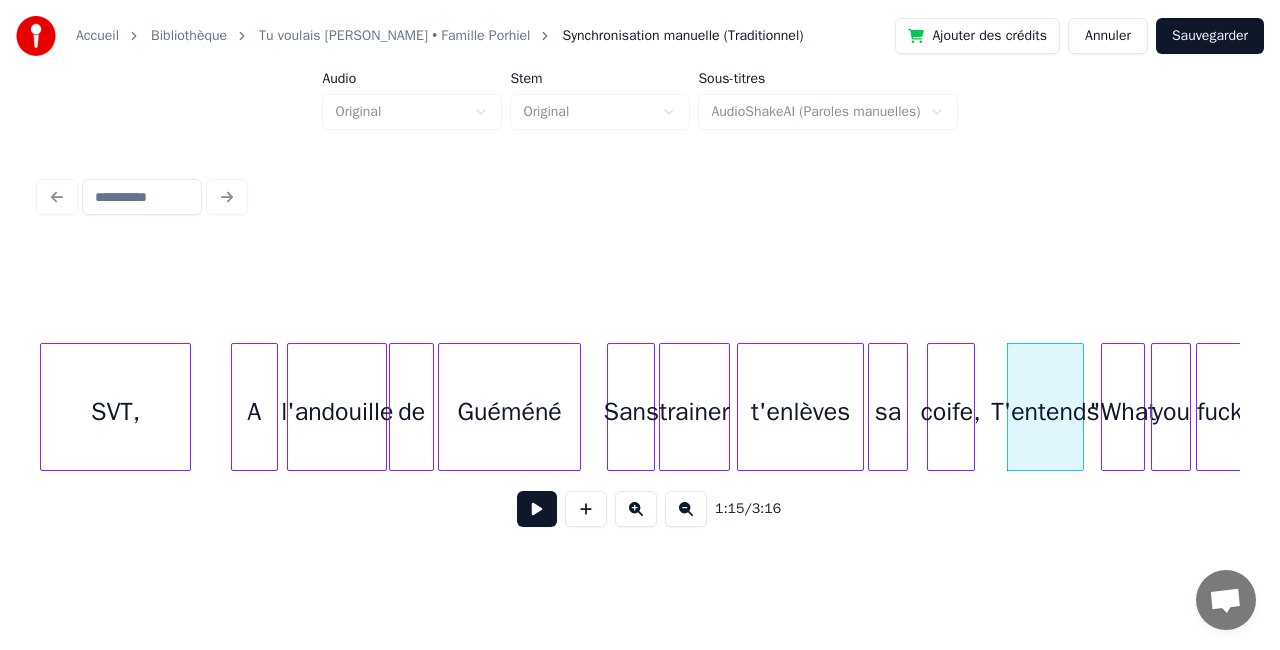 click at bounding box center (1080, 407) 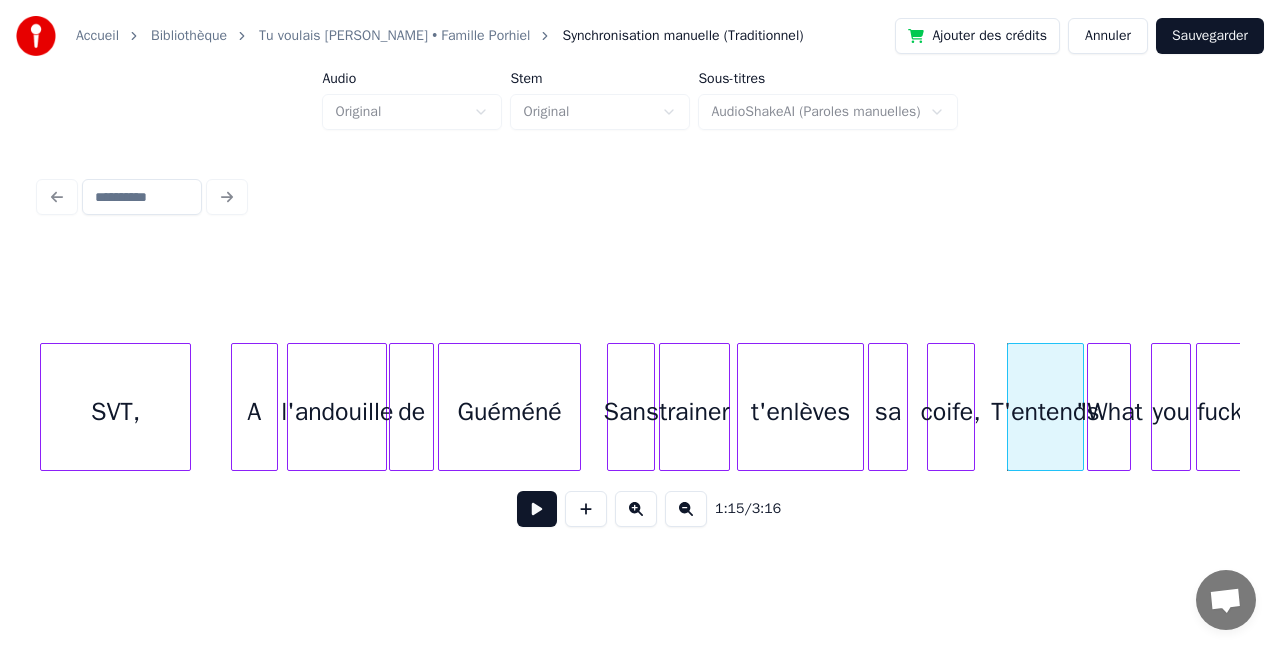 click on ""What" at bounding box center (1109, 412) 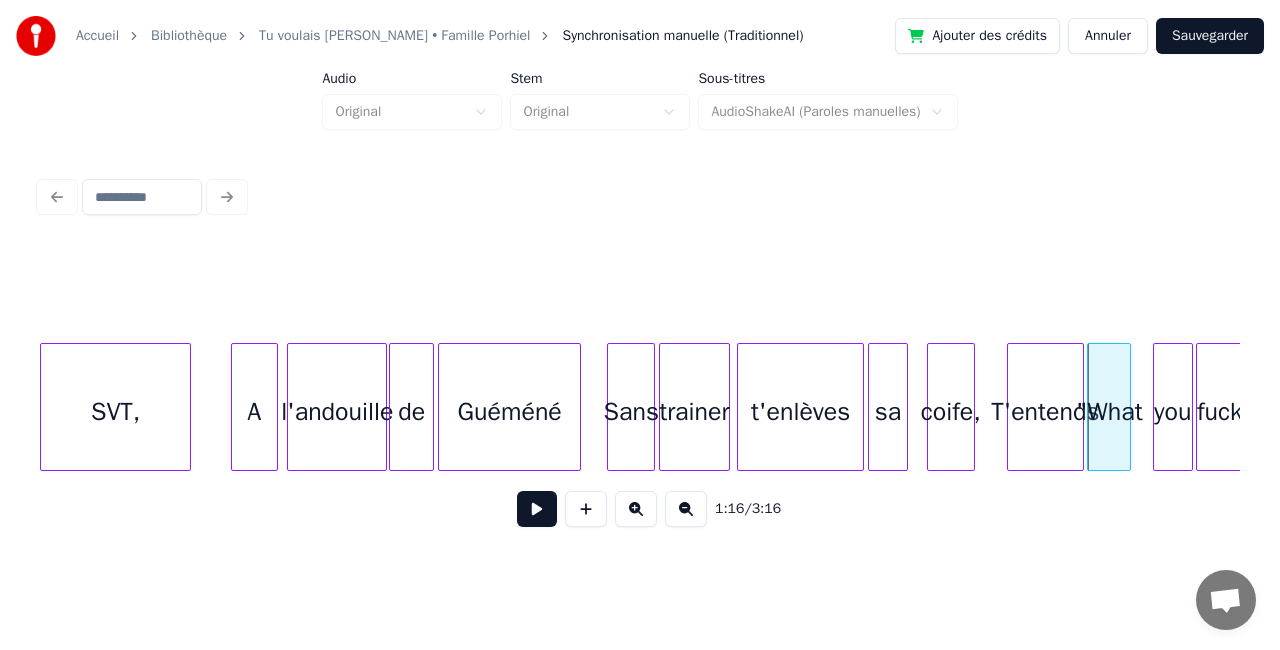 click on "you" at bounding box center [1173, 412] 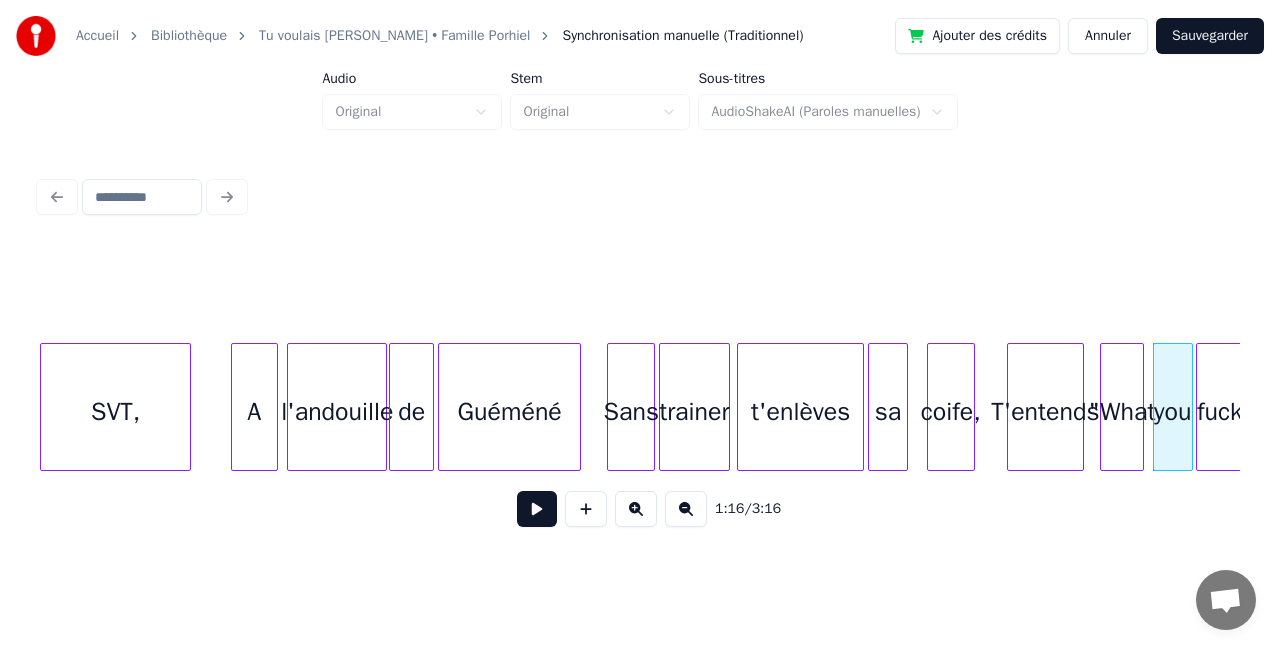 click on ""What" at bounding box center (1122, 412) 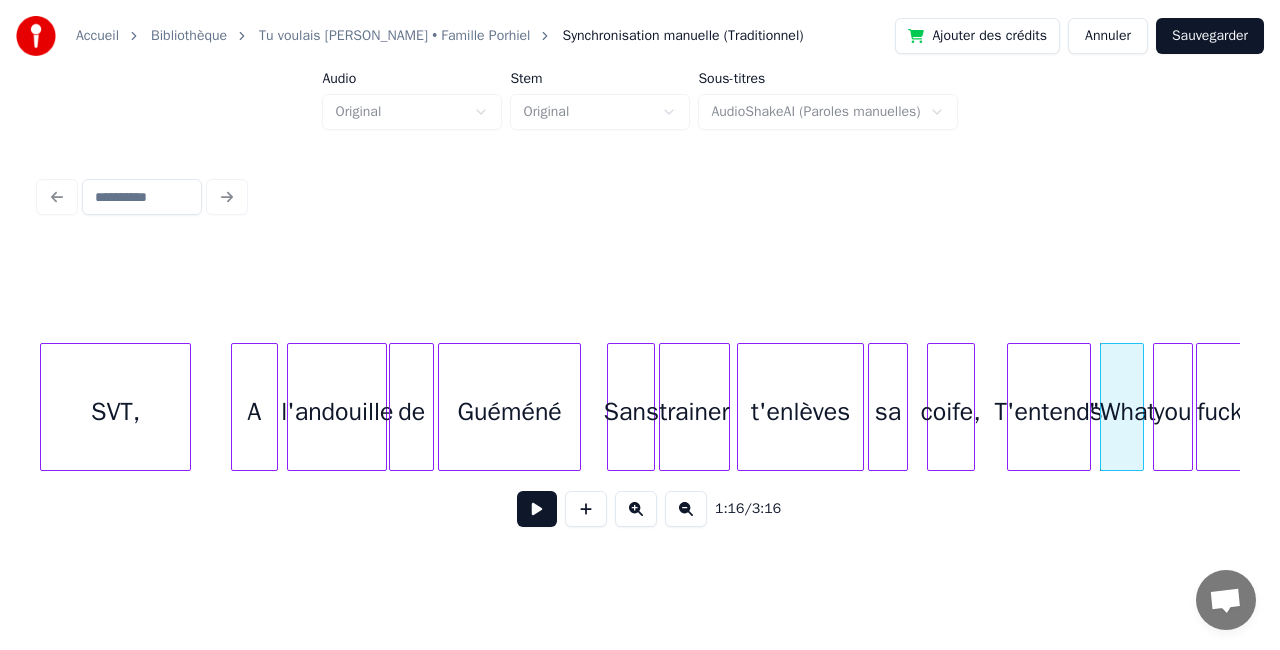 click at bounding box center (1087, 407) 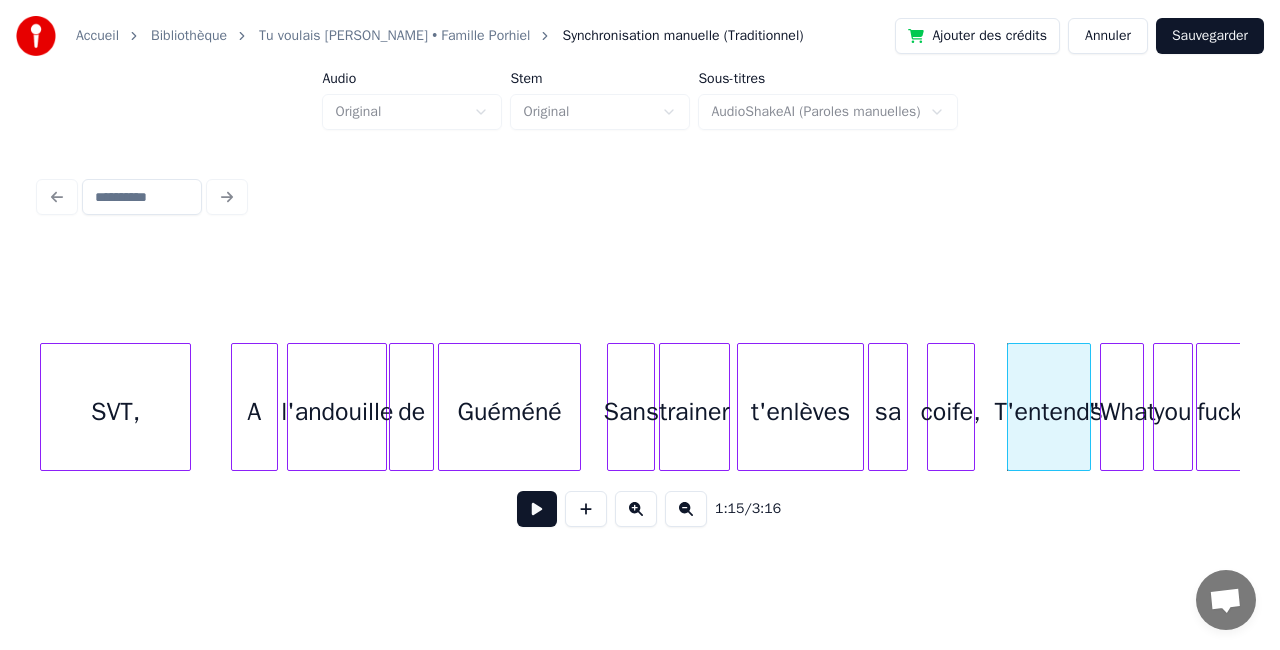 click at bounding box center [537, 509] 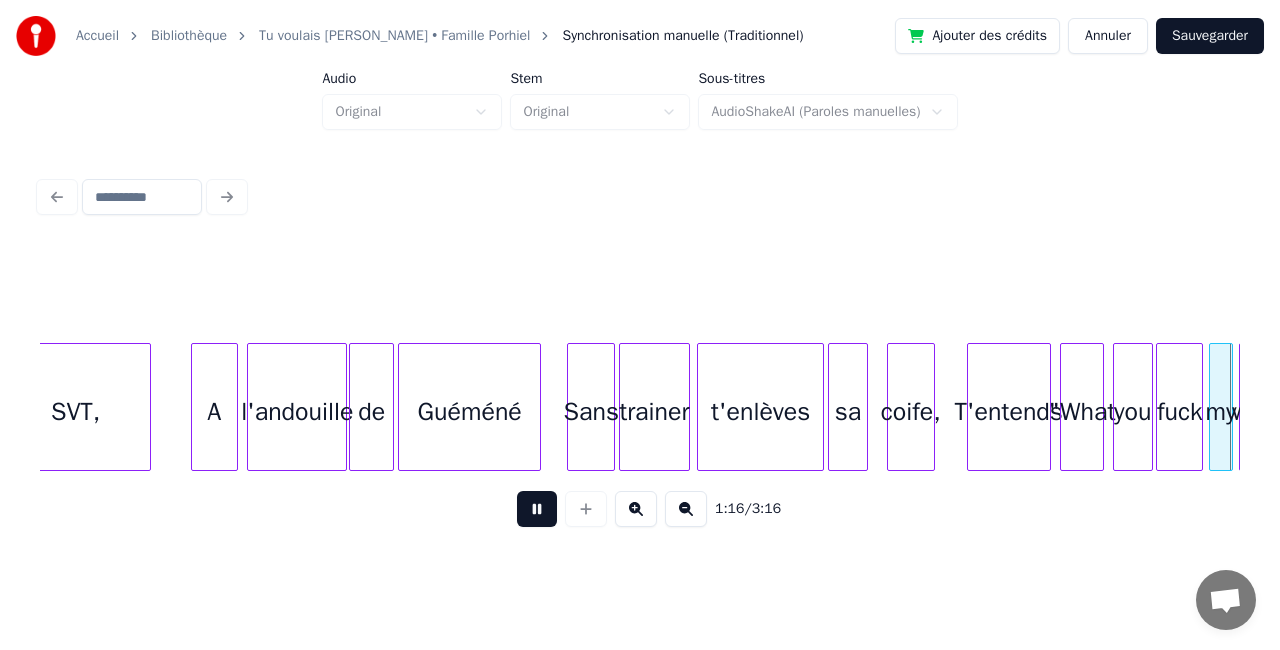 scroll, scrollTop: 0, scrollLeft: 15402, axis: horizontal 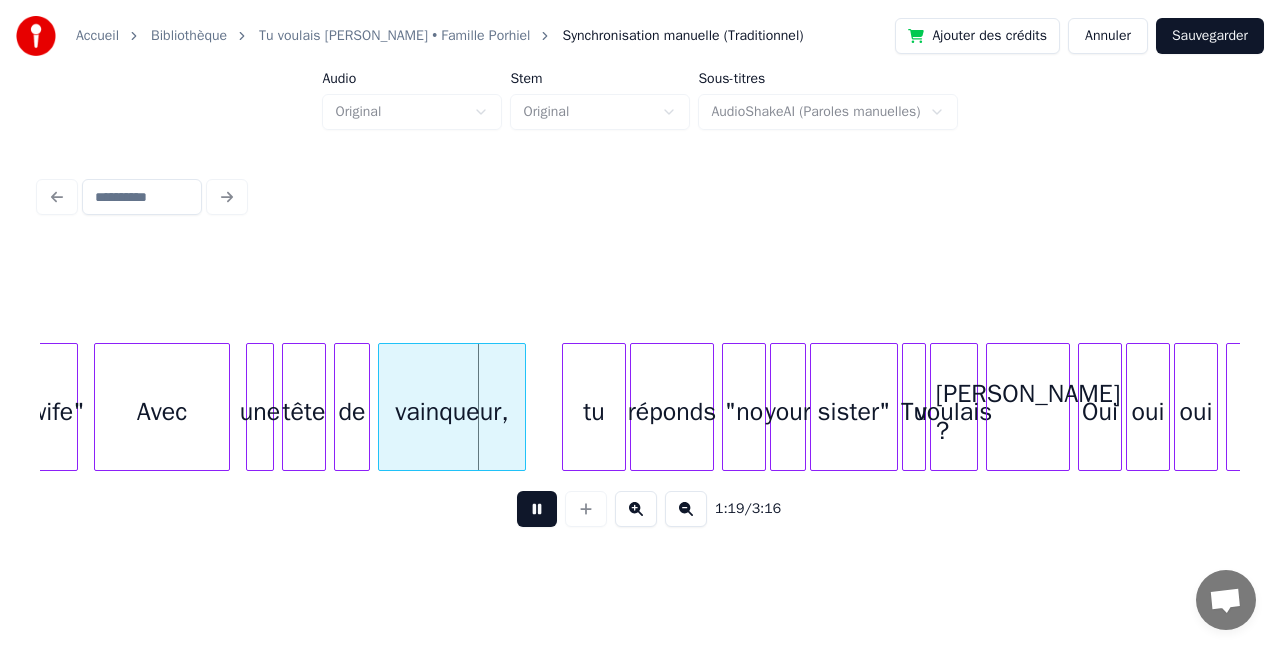 click at bounding box center [537, 509] 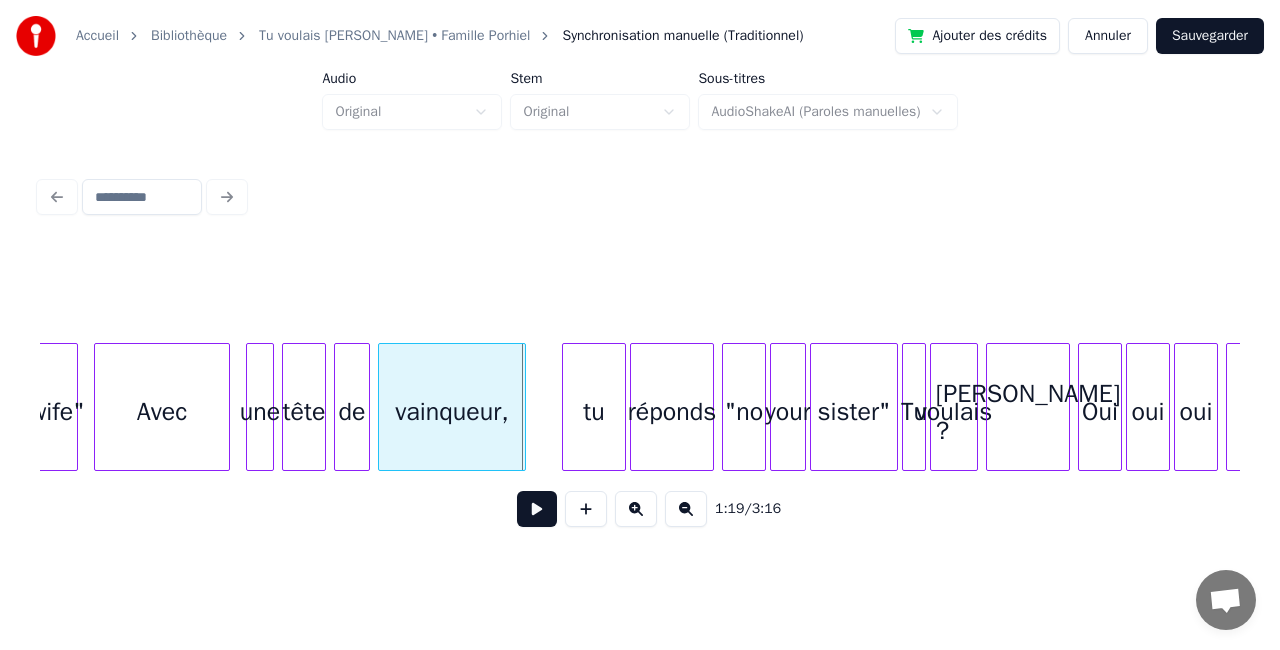 click on "wife"" at bounding box center [57, 412] 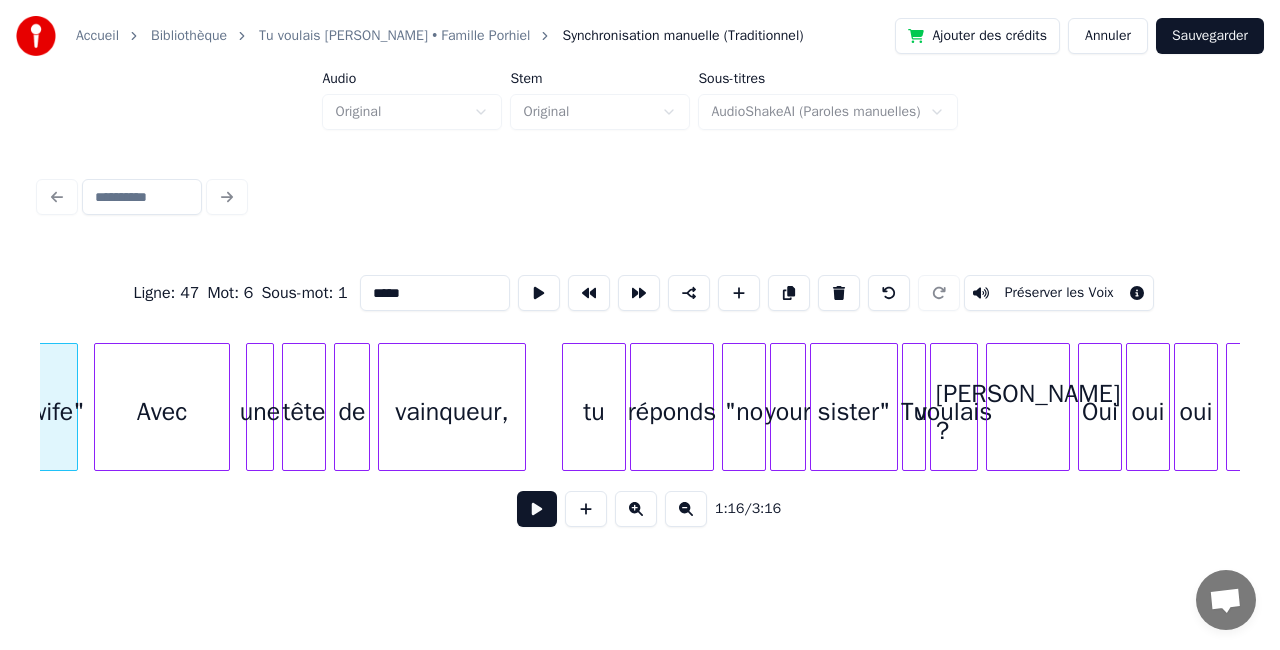 scroll, scrollTop: 0, scrollLeft: 15398, axis: horizontal 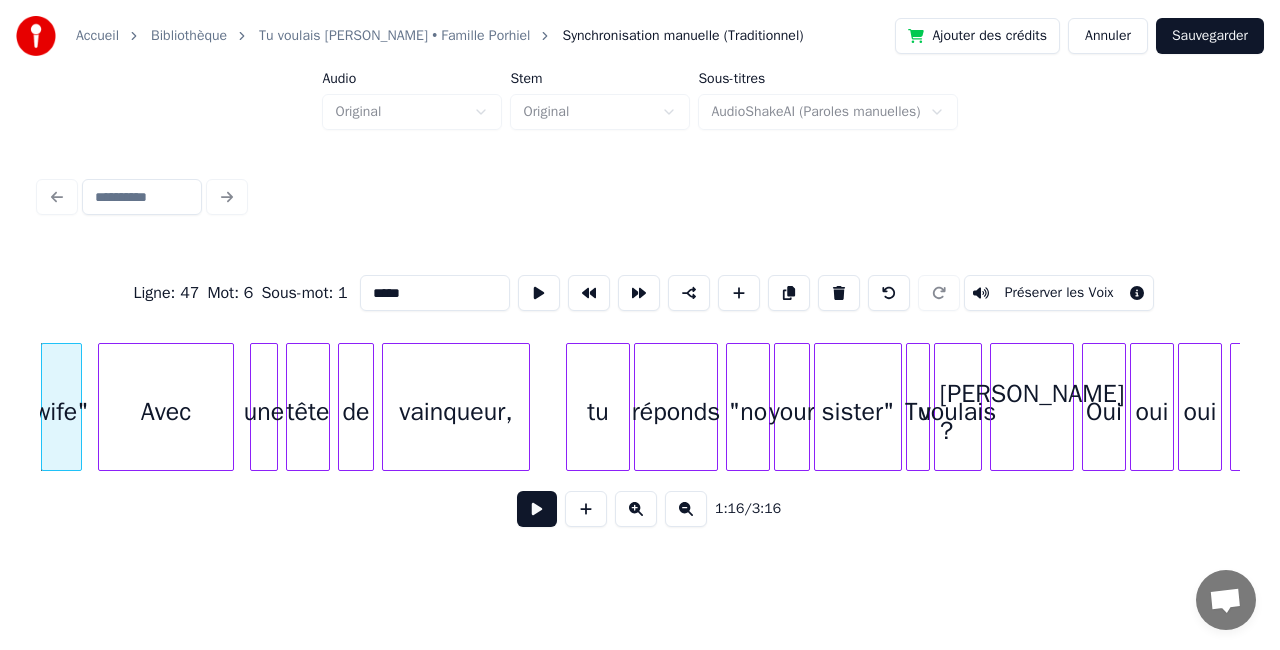click at bounding box center [537, 509] 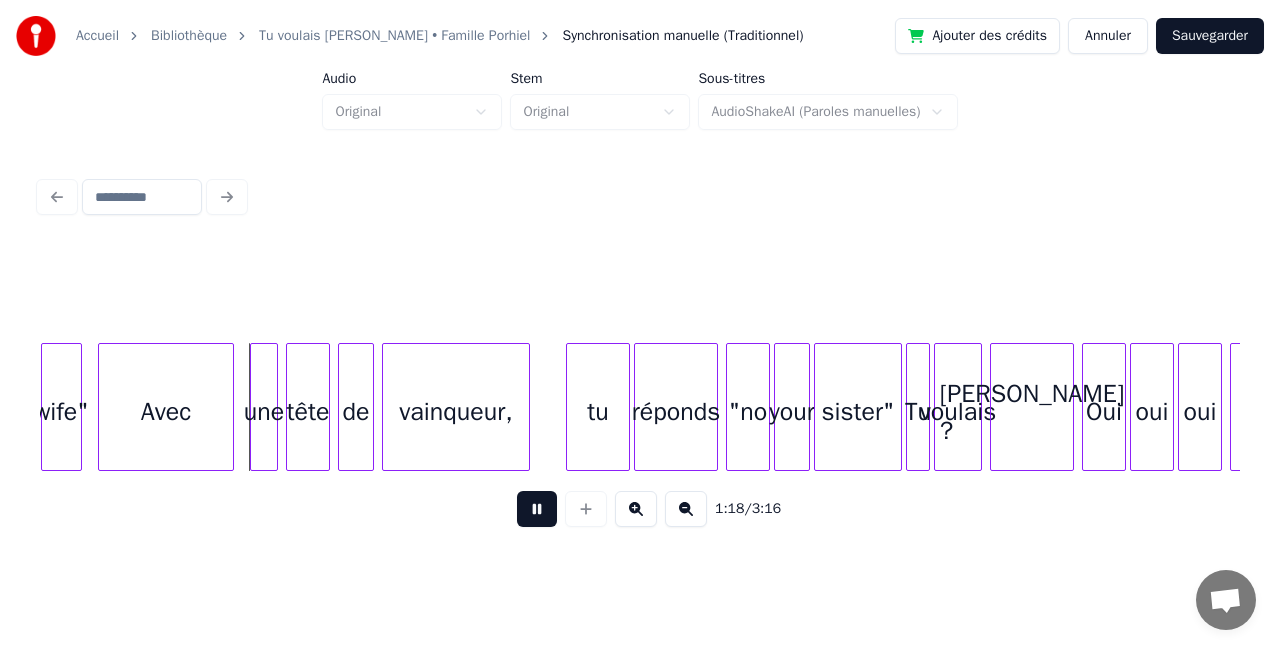 click at bounding box center (537, 509) 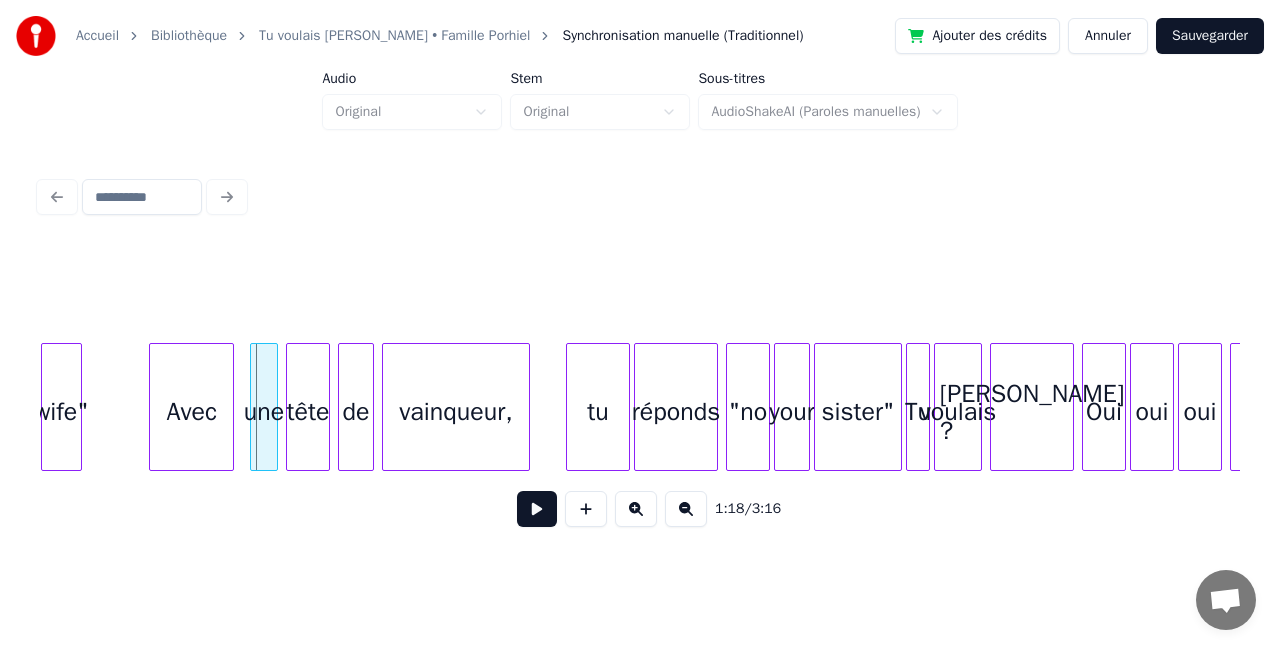 click at bounding box center (153, 407) 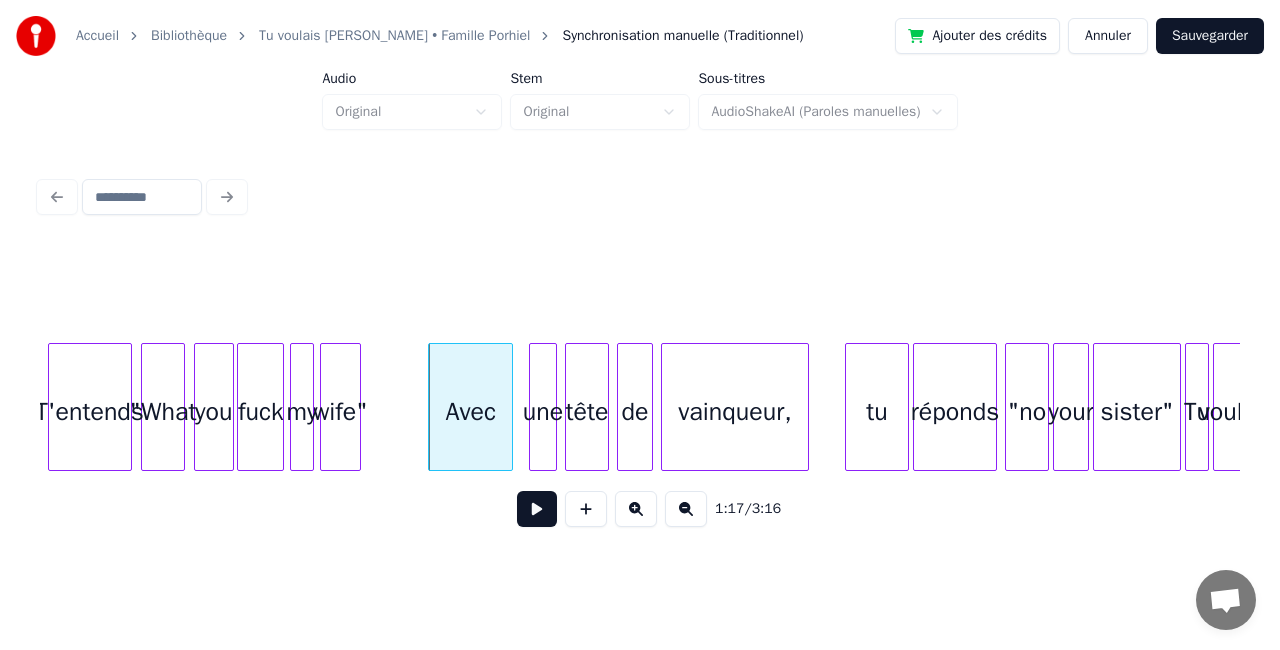 scroll, scrollTop: 0, scrollLeft: 15039, axis: horizontal 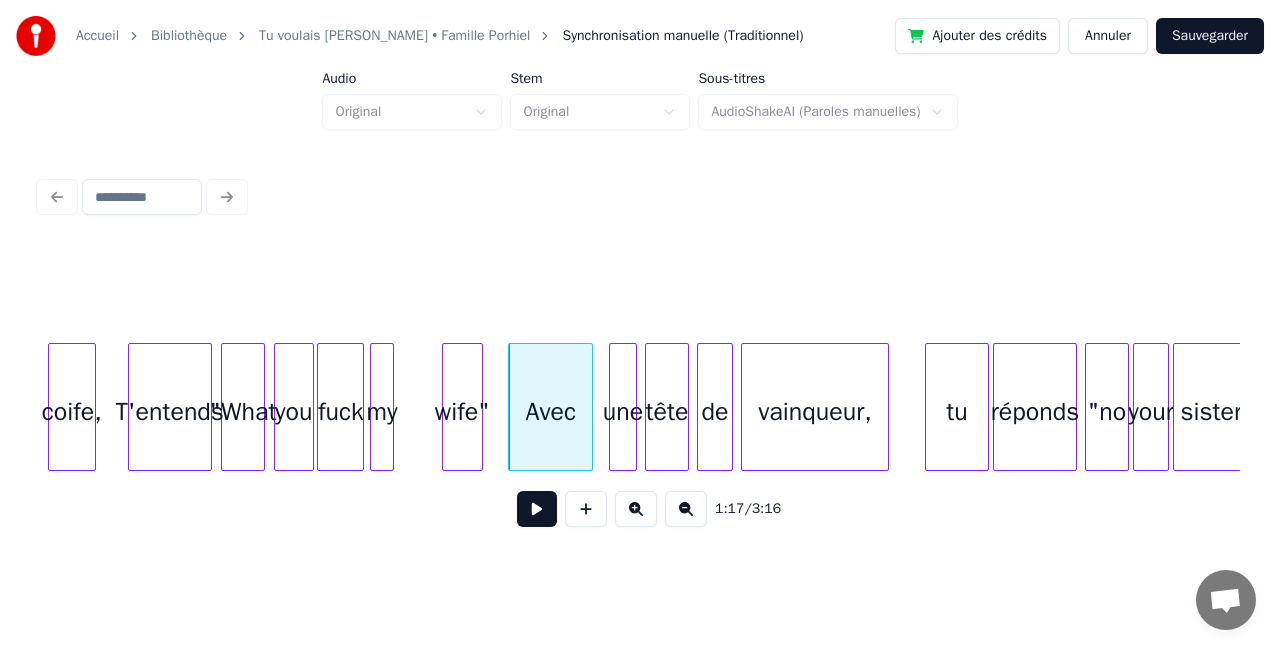click on "wife"" at bounding box center (462, 412) 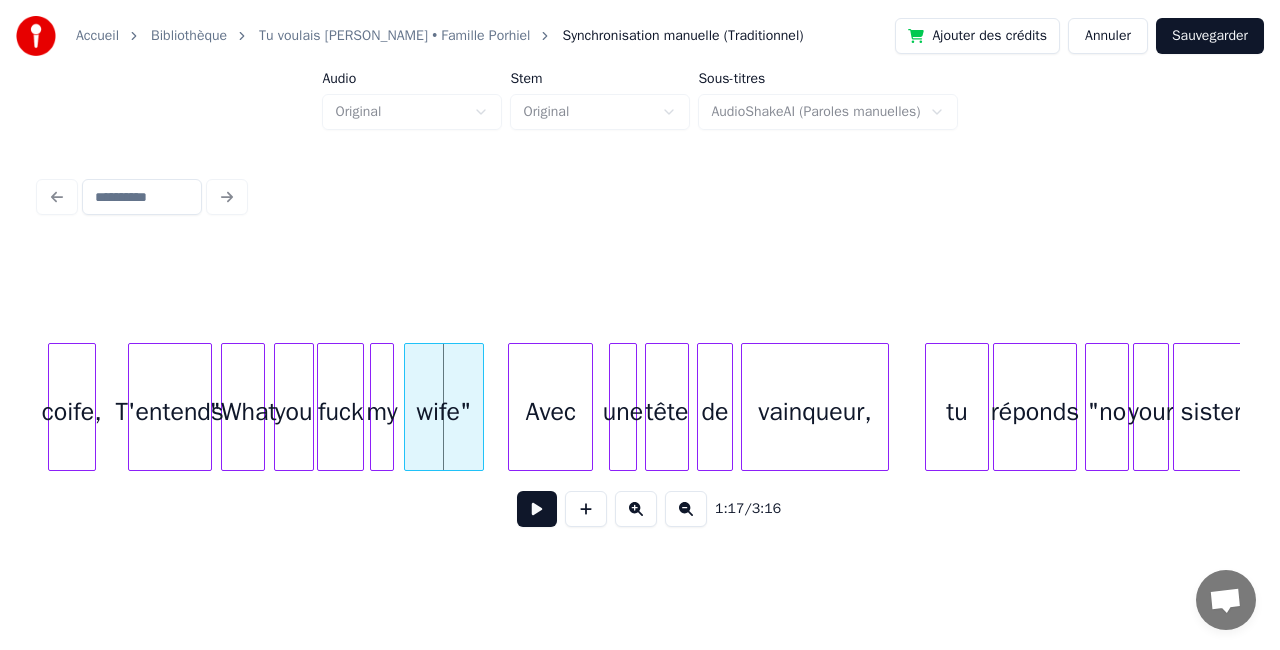 click at bounding box center (408, 407) 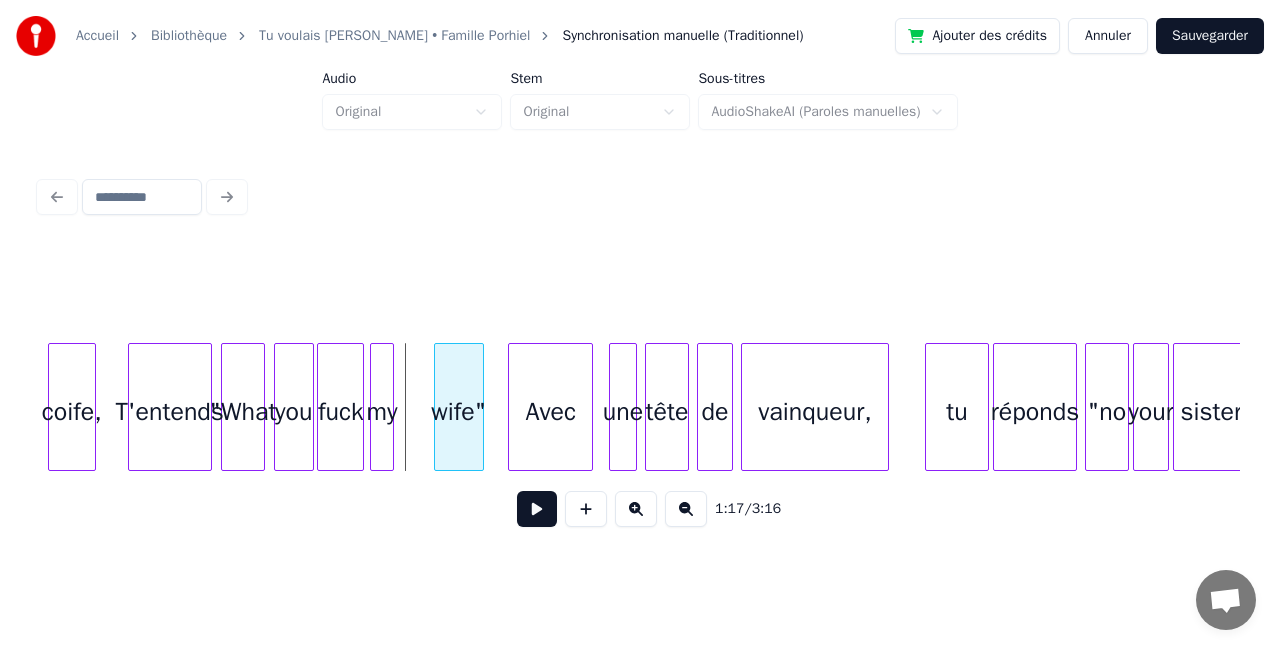 click at bounding box center [438, 407] 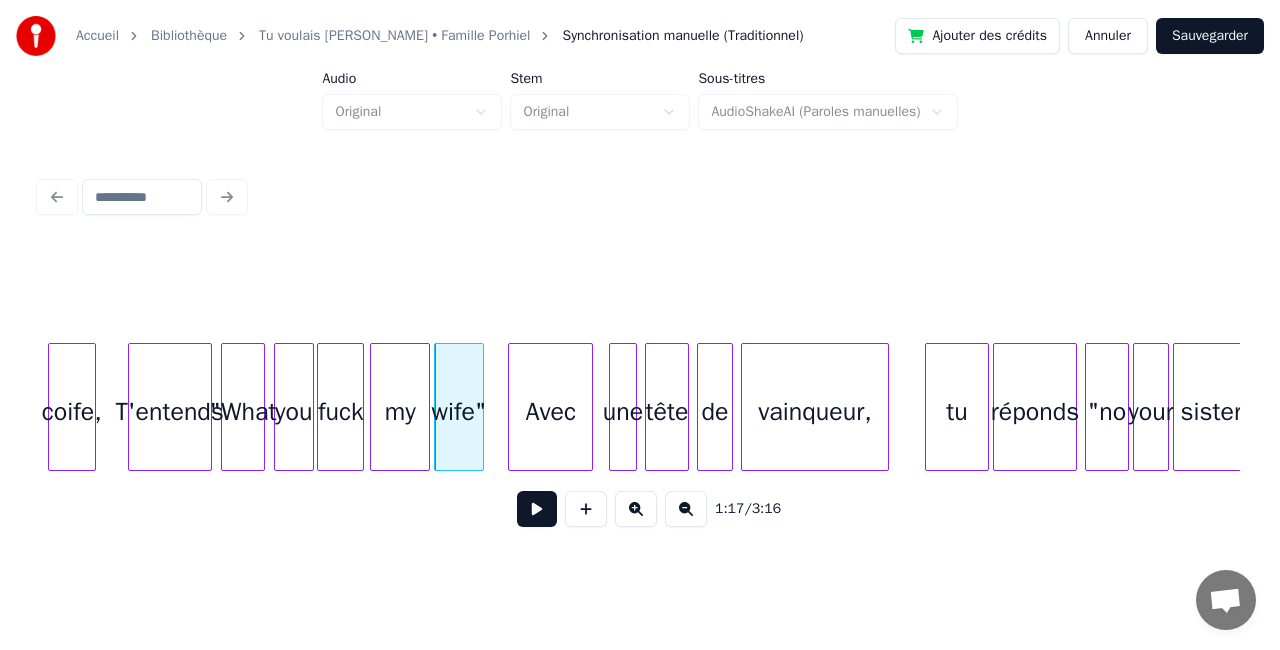 click at bounding box center (426, 407) 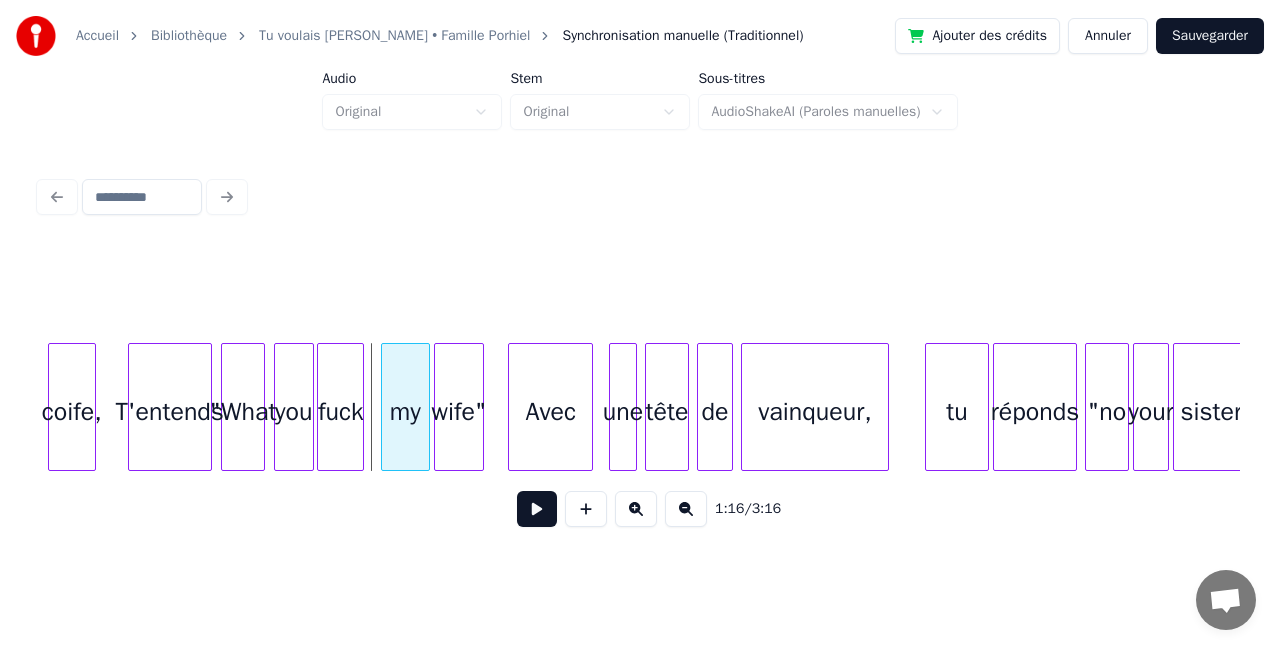 click at bounding box center [385, 407] 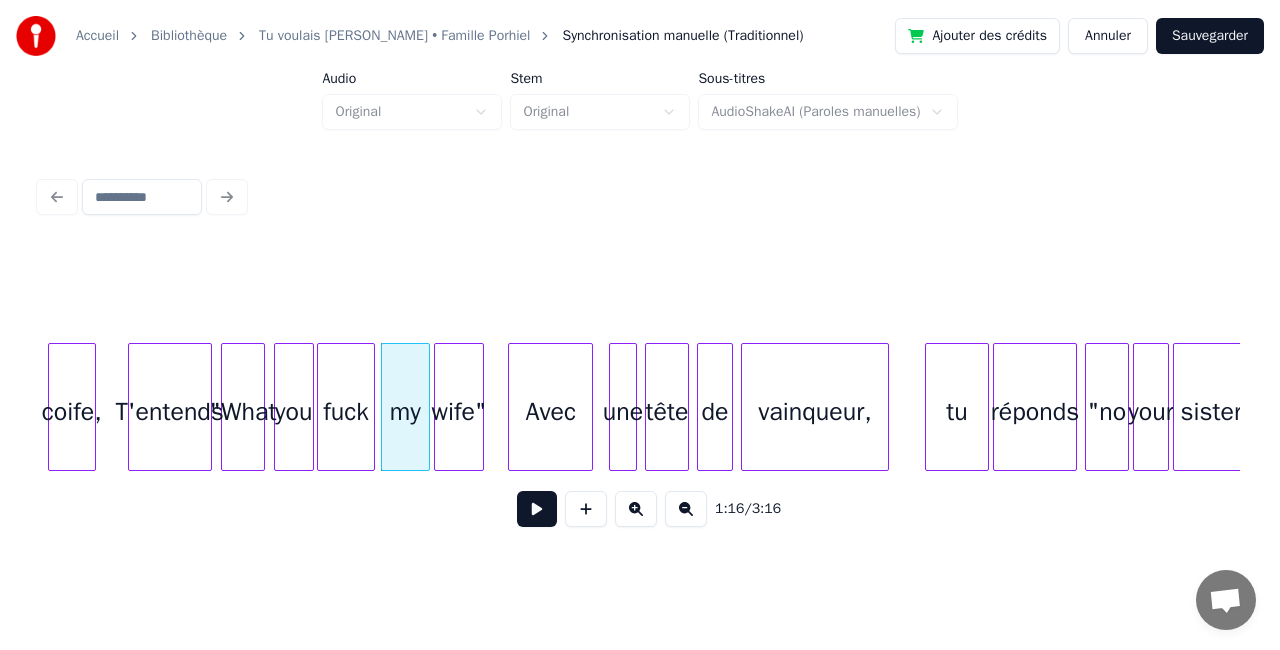 click at bounding box center [371, 407] 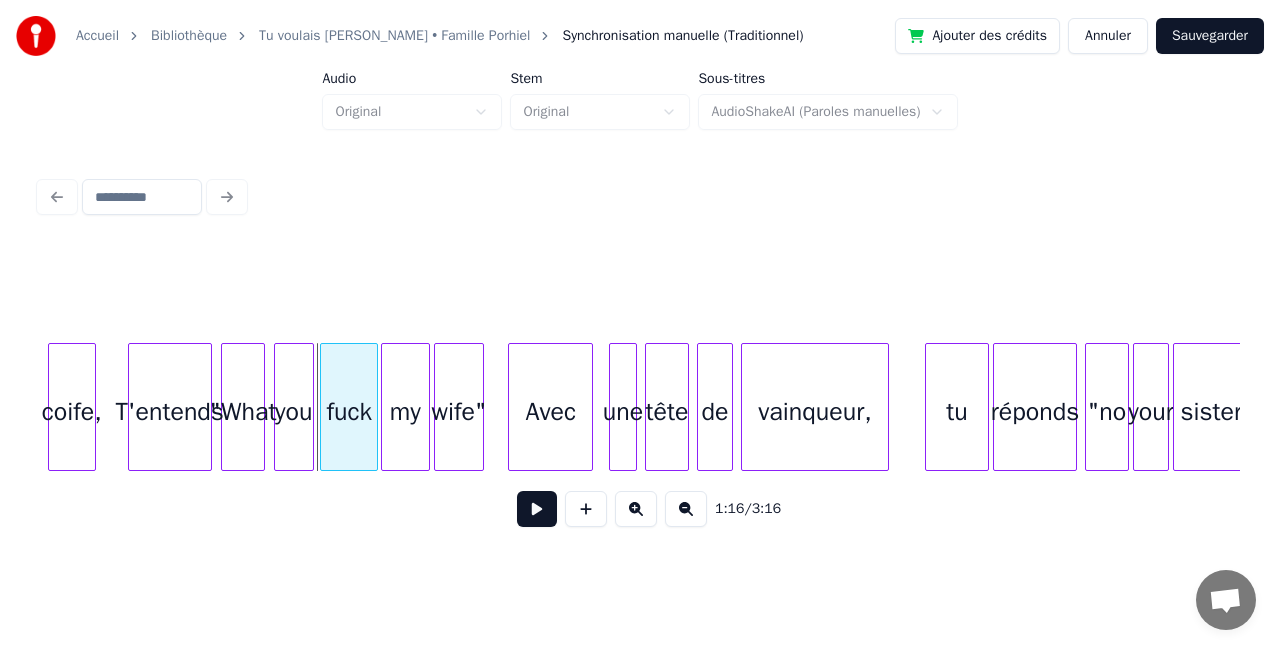 click on "fuck" at bounding box center (349, 412) 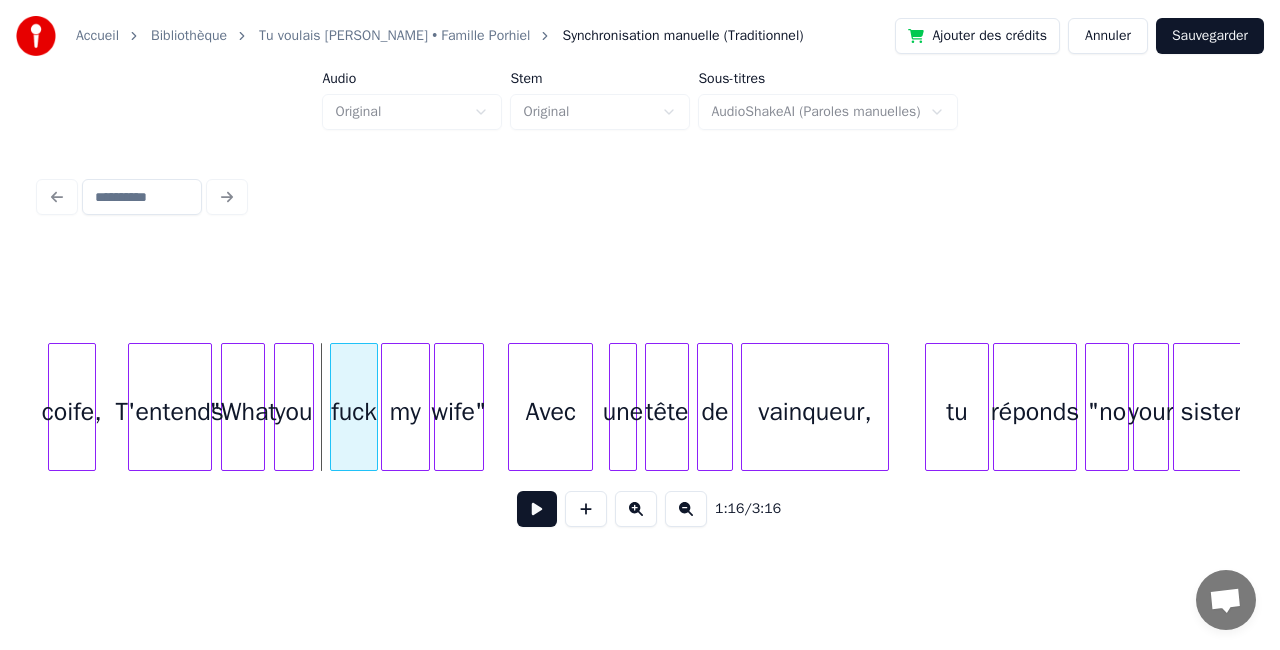 click at bounding box center (334, 407) 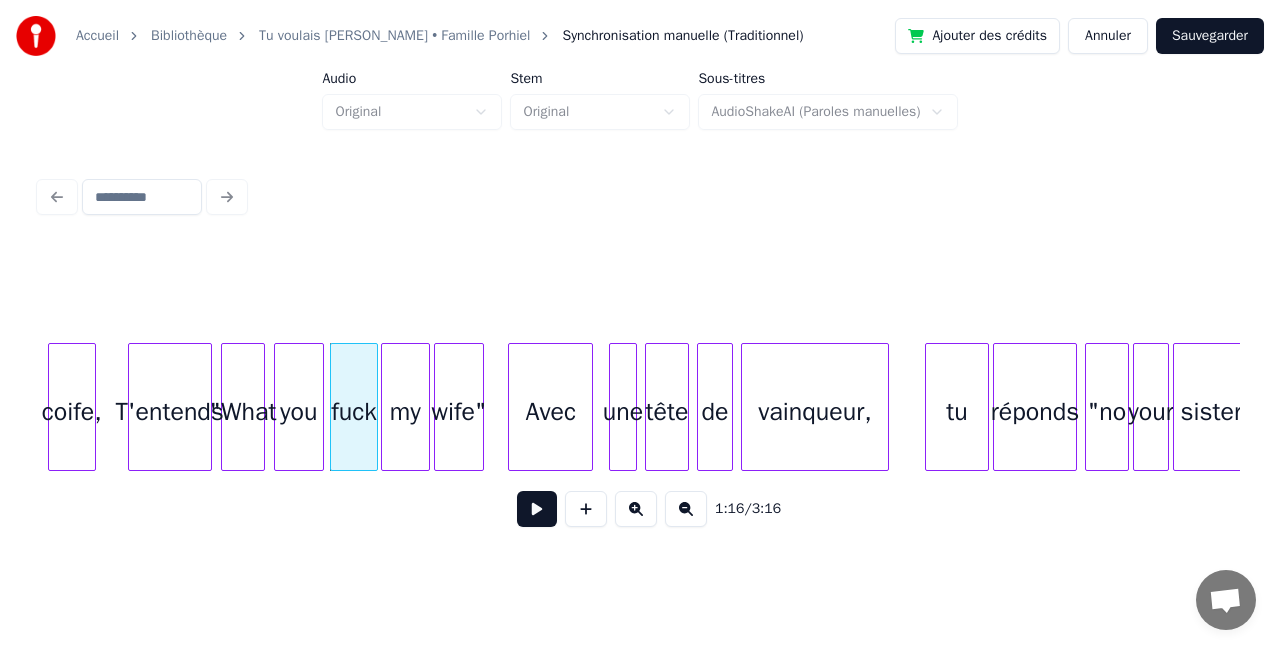 click at bounding box center (320, 407) 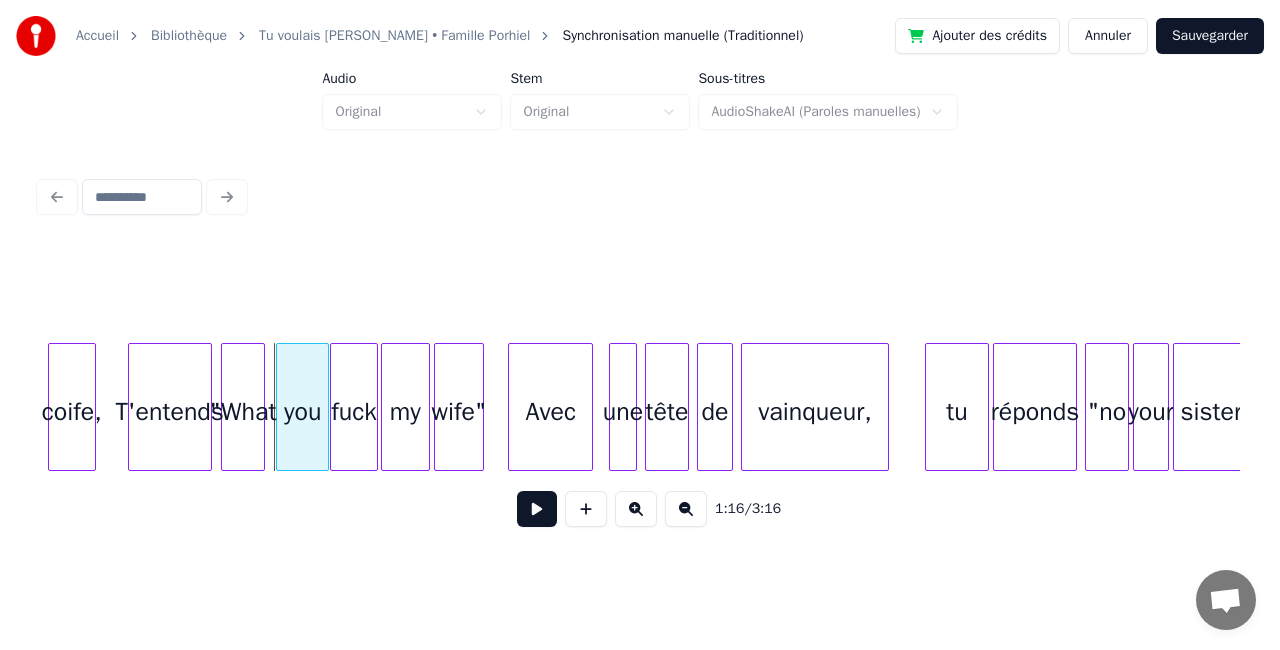 click on "you" at bounding box center (302, 412) 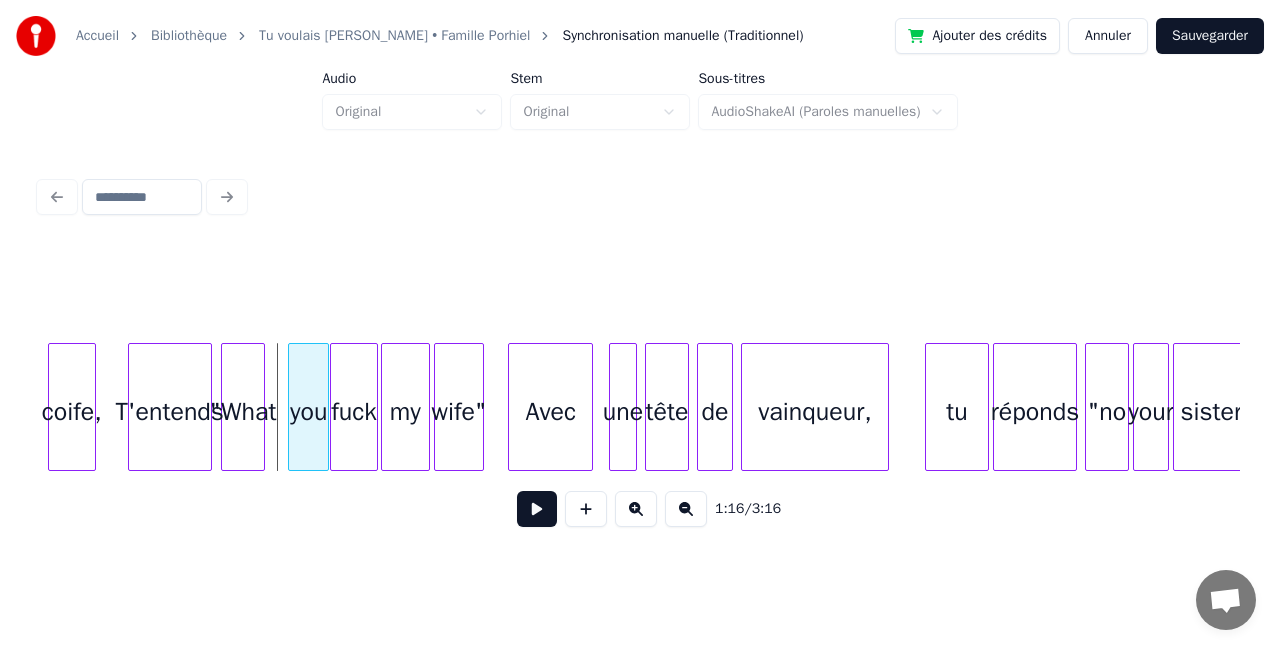 click at bounding box center [292, 407] 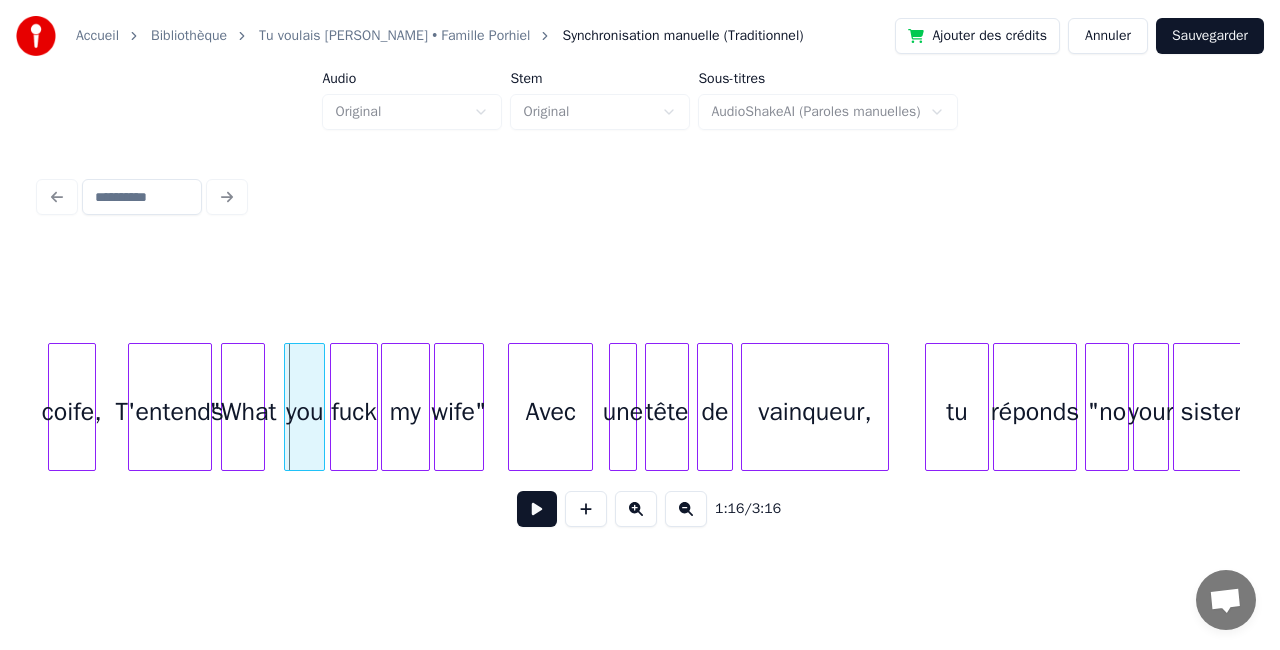 click on "you" at bounding box center (304, 412) 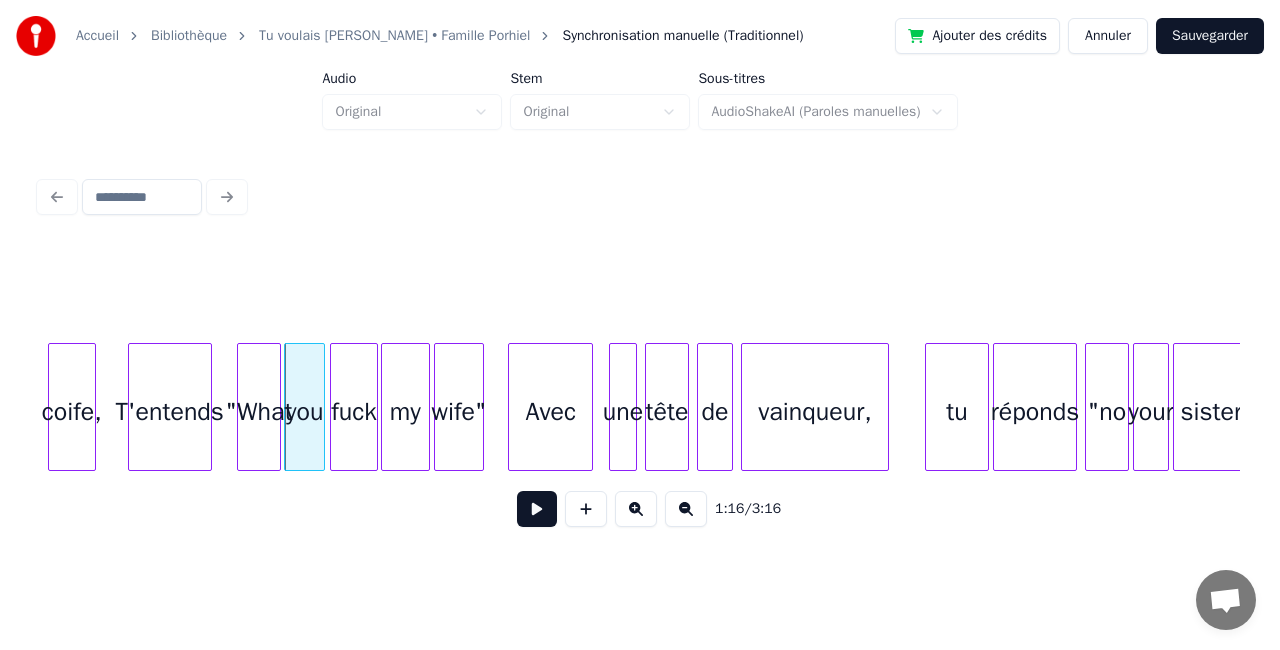 click on ""What" at bounding box center (259, 412) 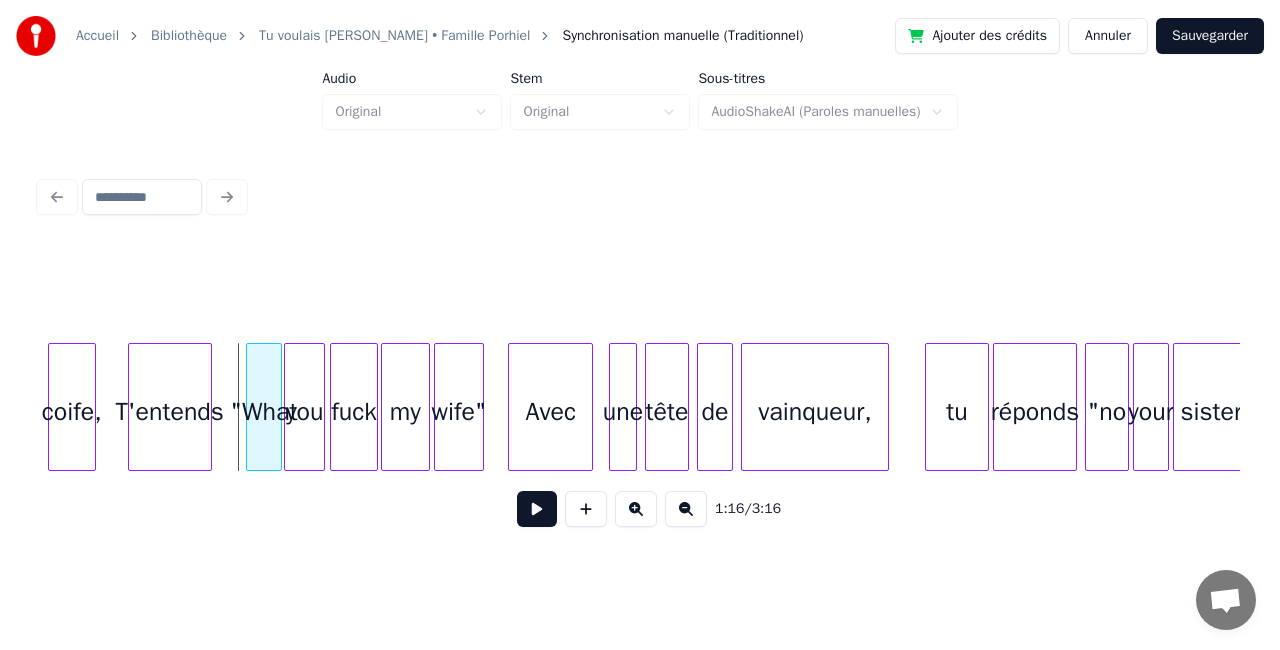 click at bounding box center [250, 407] 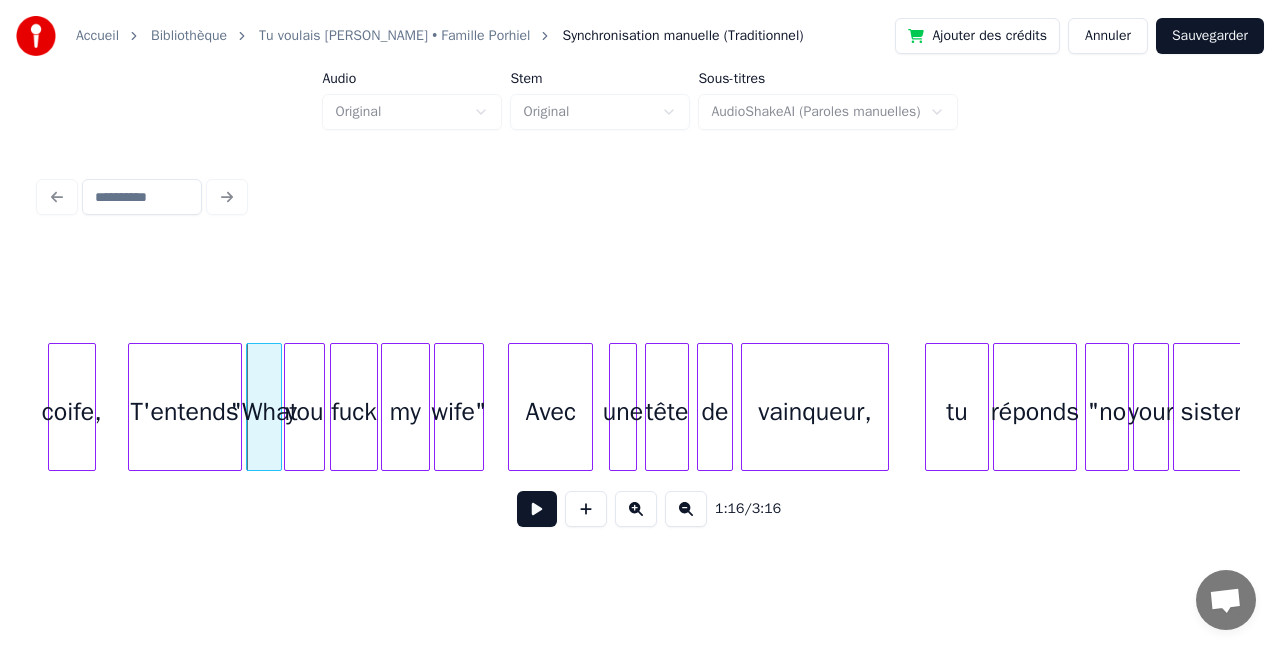 click at bounding box center (238, 407) 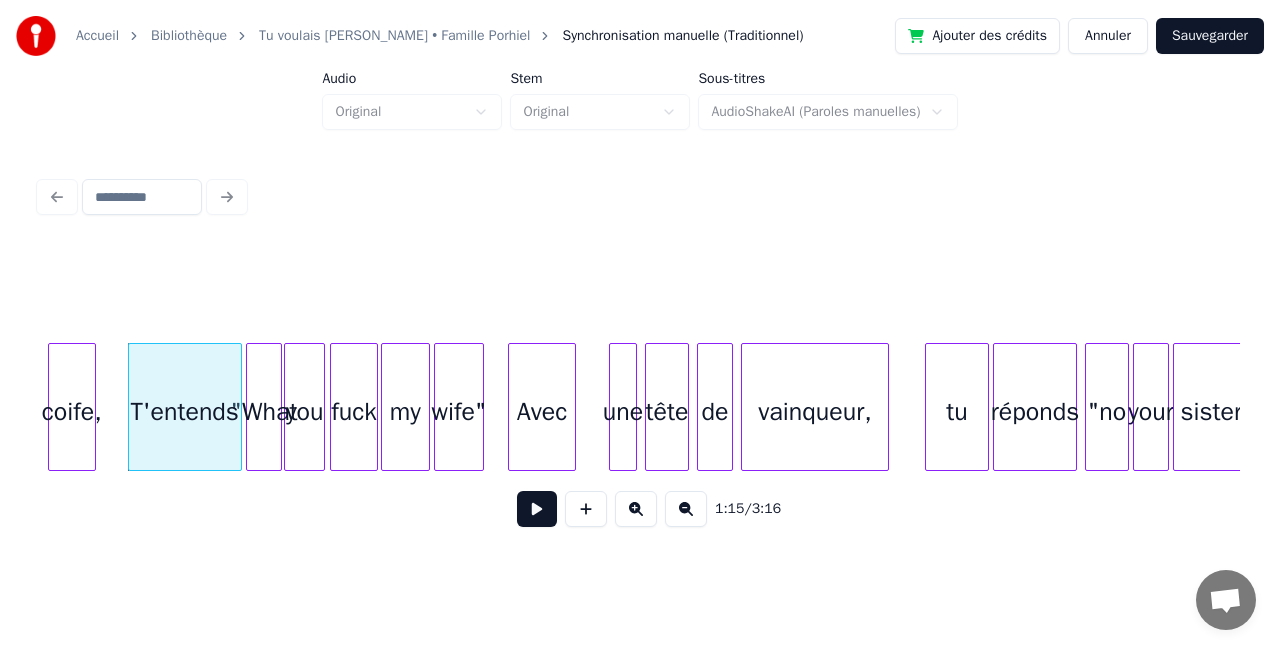 click at bounding box center (572, 407) 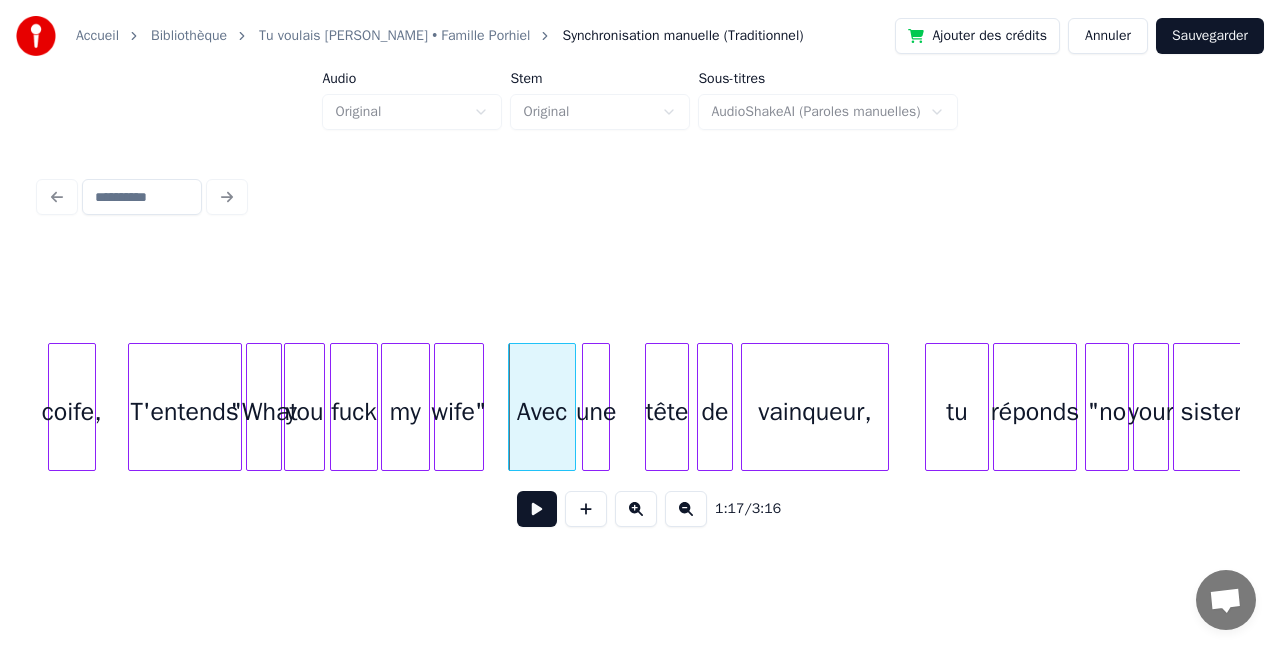 click on "une" at bounding box center [596, 412] 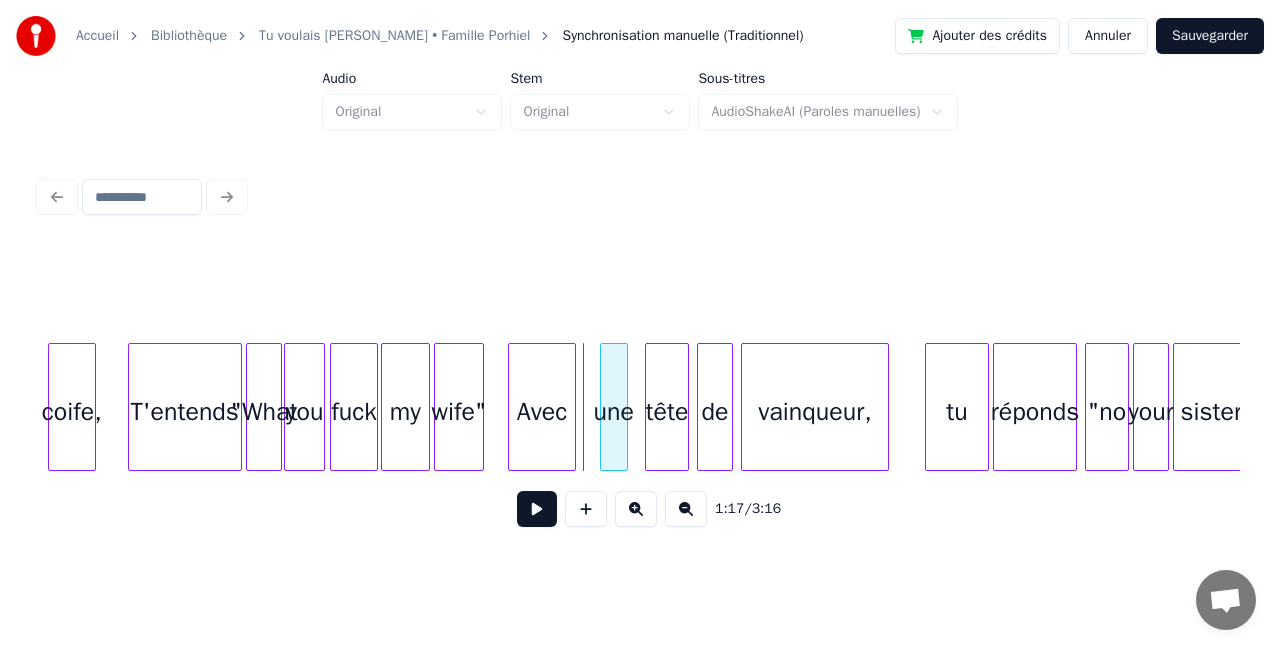 click on "une" at bounding box center [614, 412] 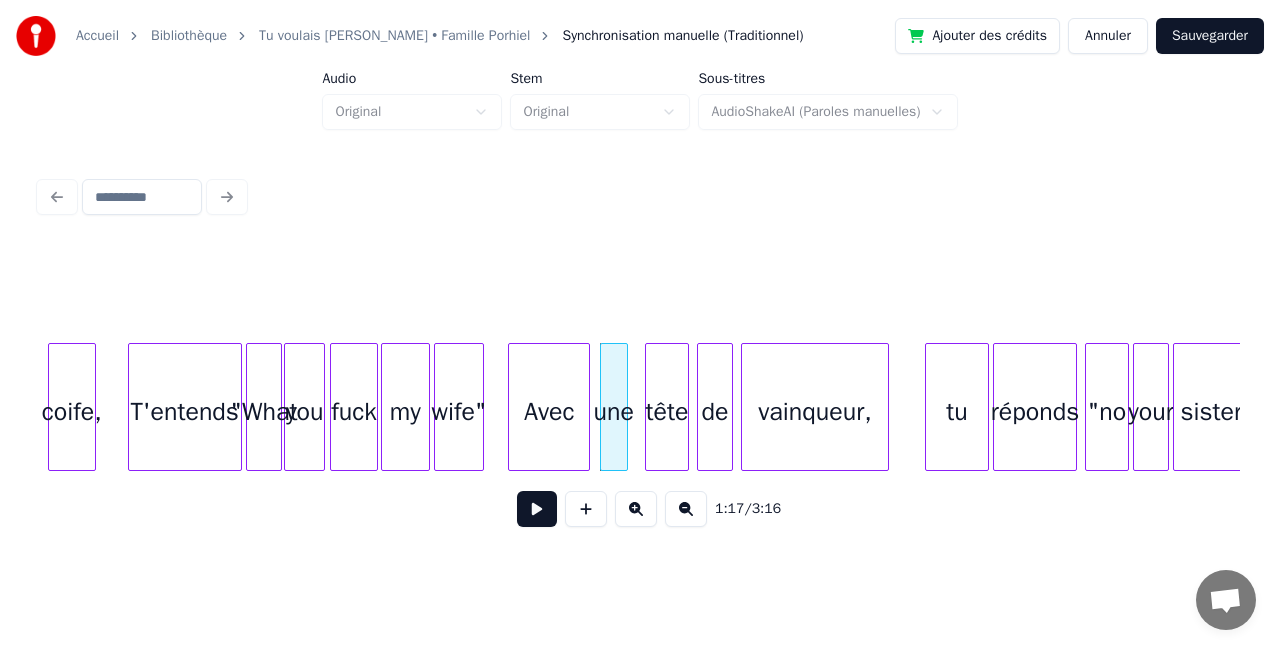 click at bounding box center (586, 407) 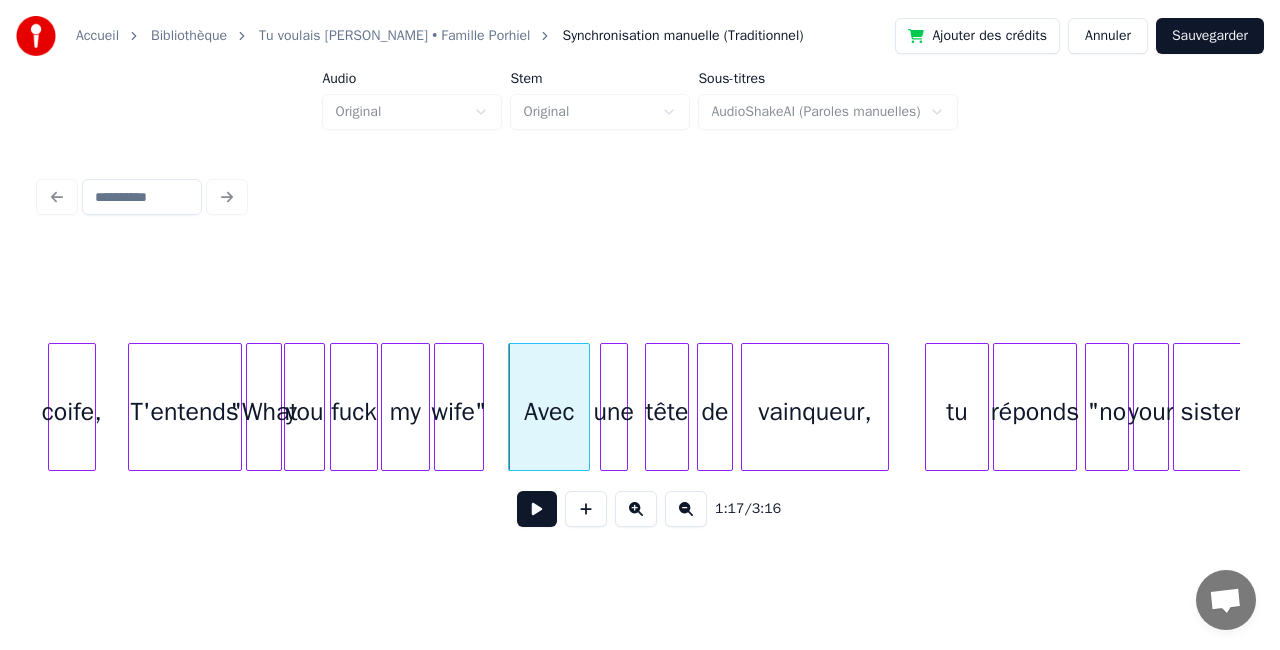 click at bounding box center (537, 509) 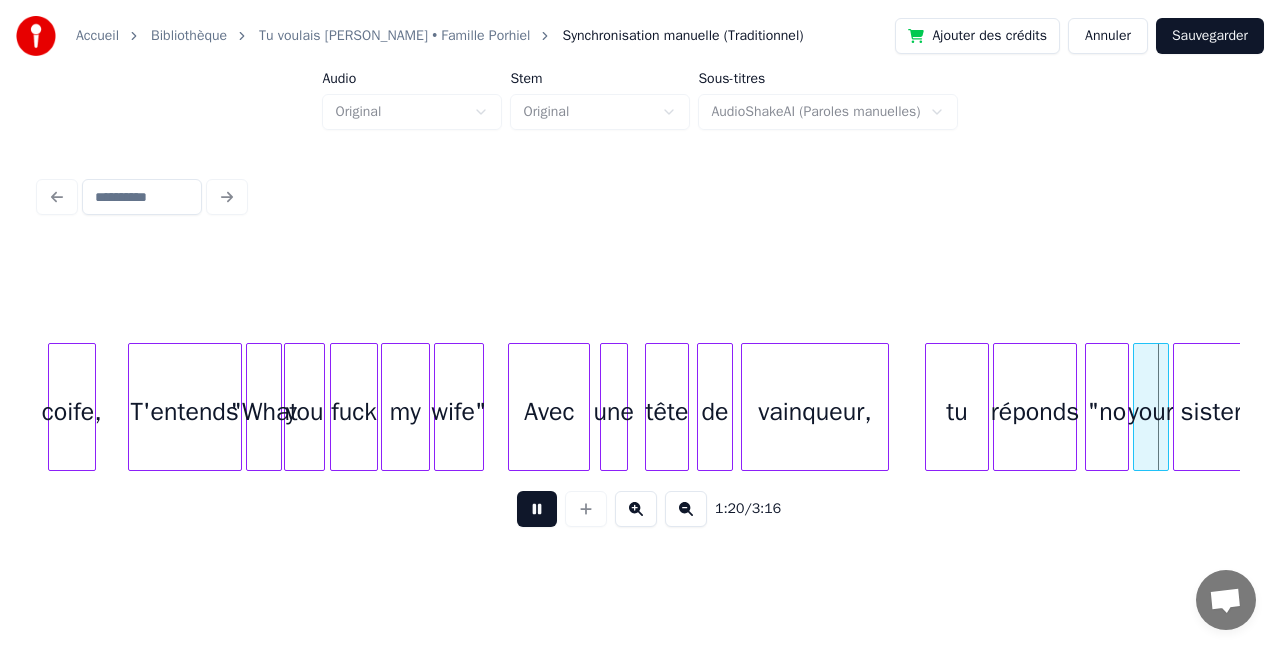 click at bounding box center [537, 509] 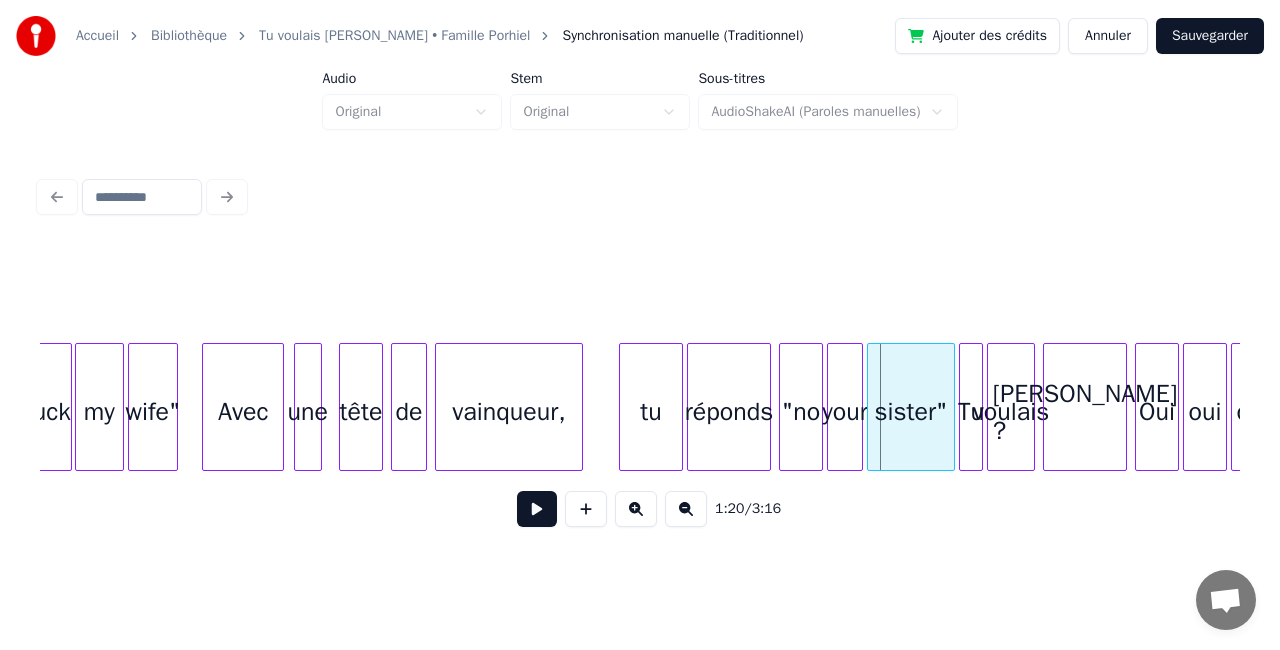 scroll, scrollTop: 0, scrollLeft: 15372, axis: horizontal 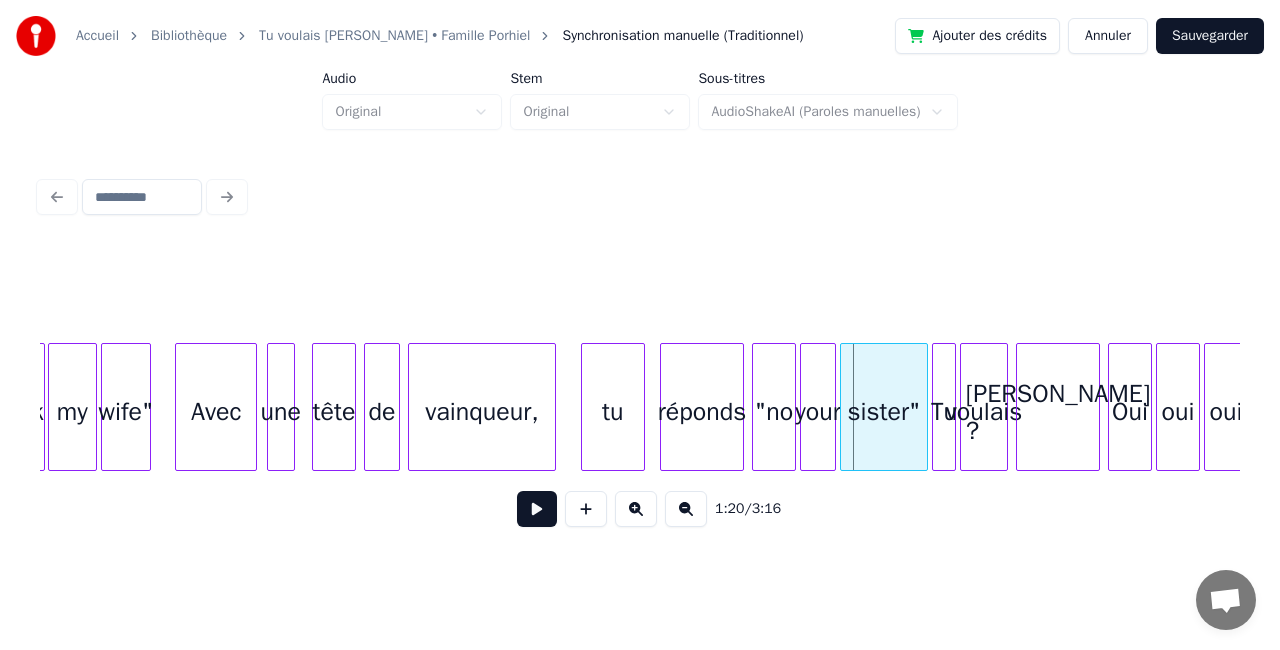 click on "tu" at bounding box center [613, 412] 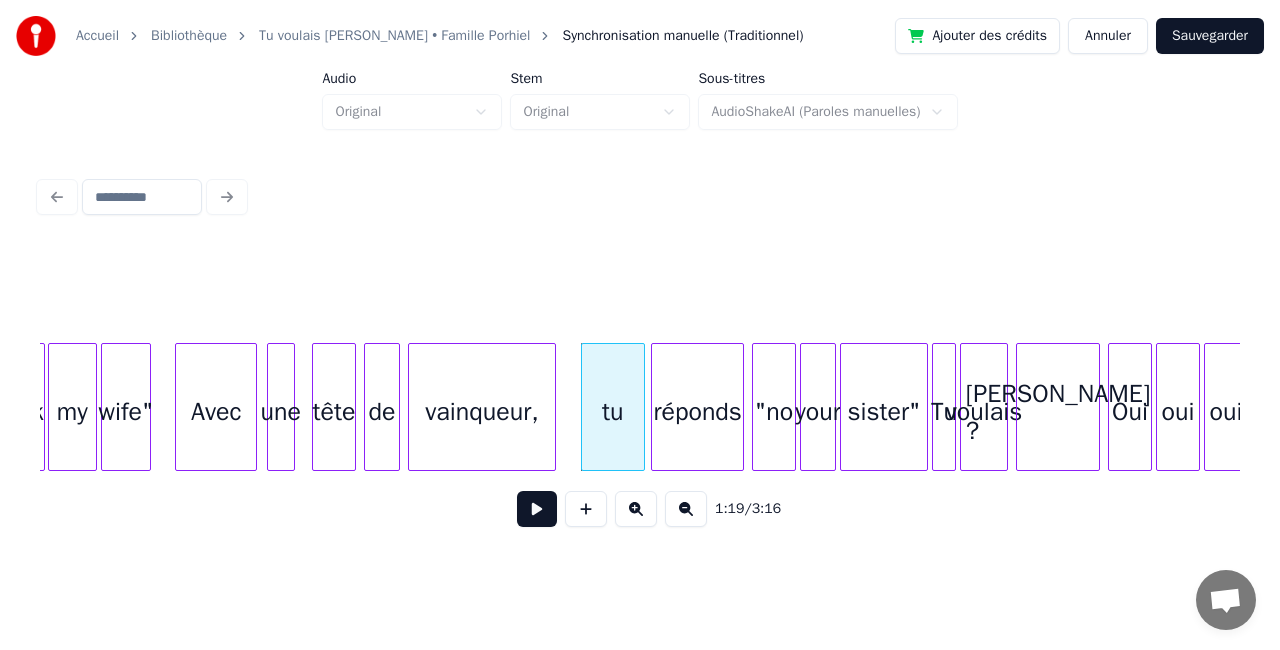 click at bounding box center (655, 407) 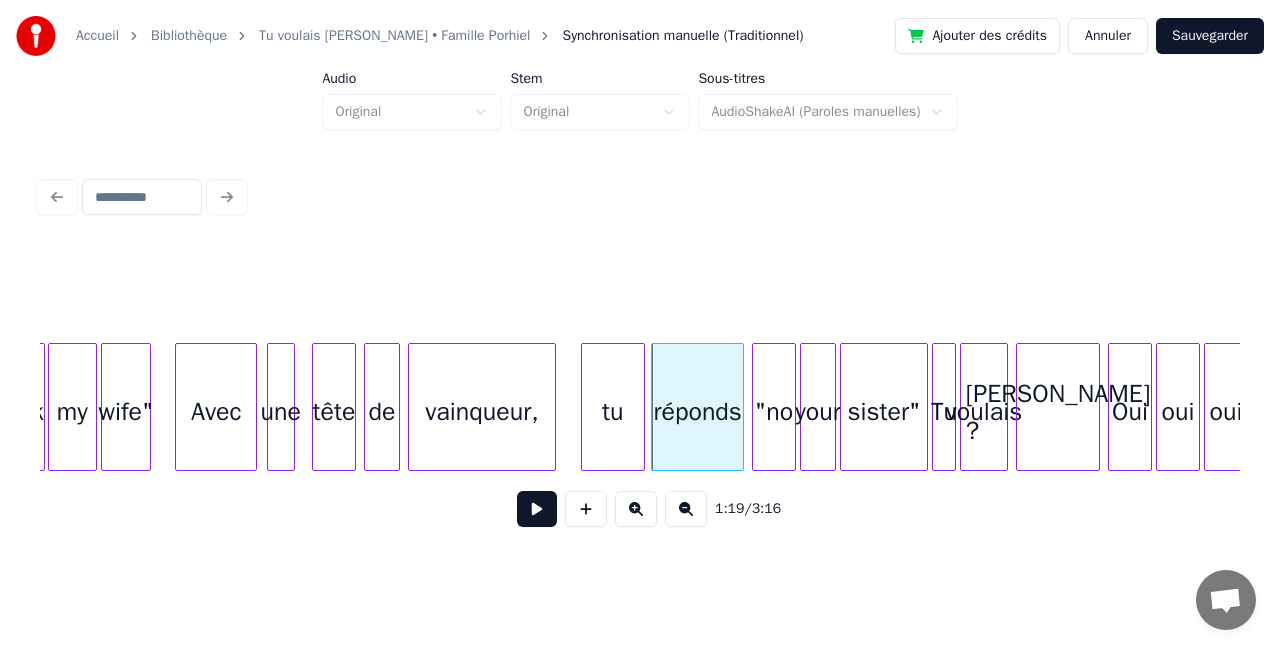 click on "tu" at bounding box center [613, 412] 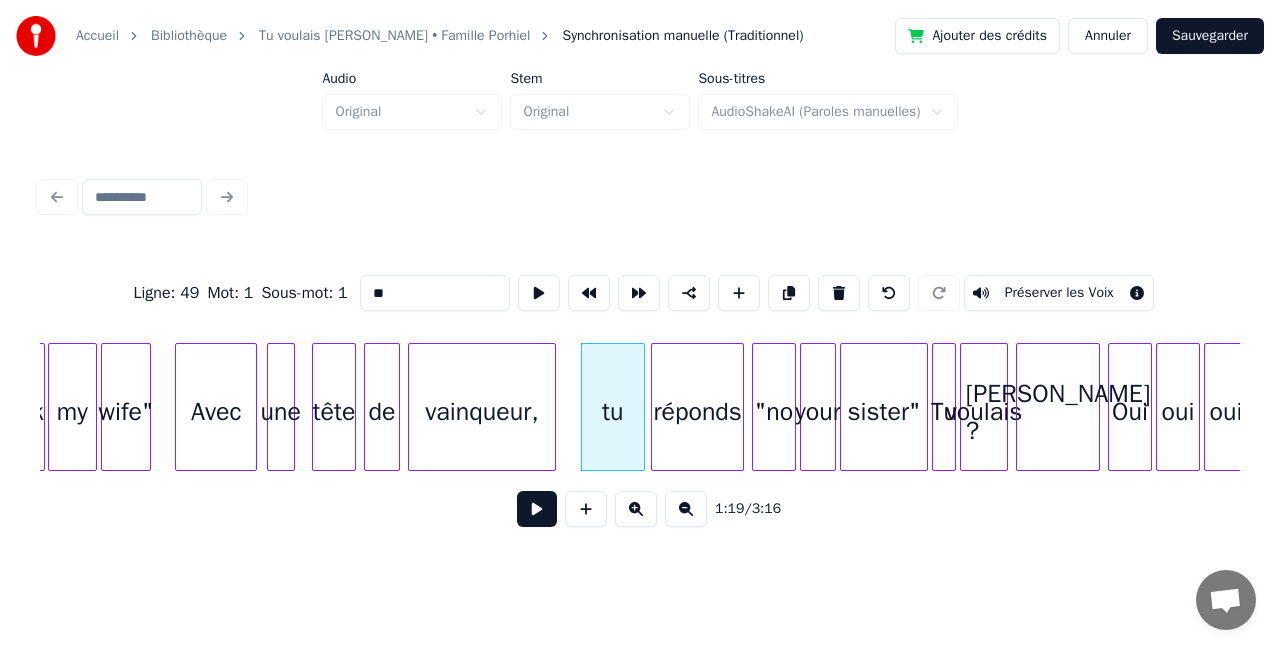 click at bounding box center (537, 509) 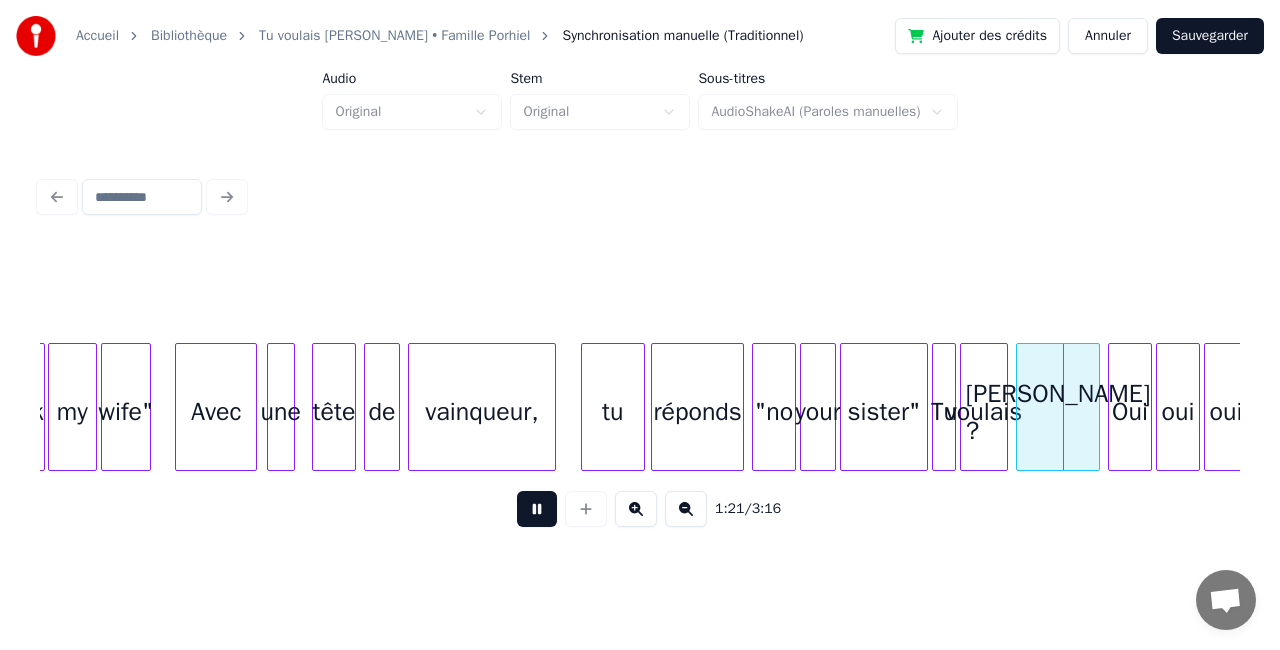 click at bounding box center [537, 509] 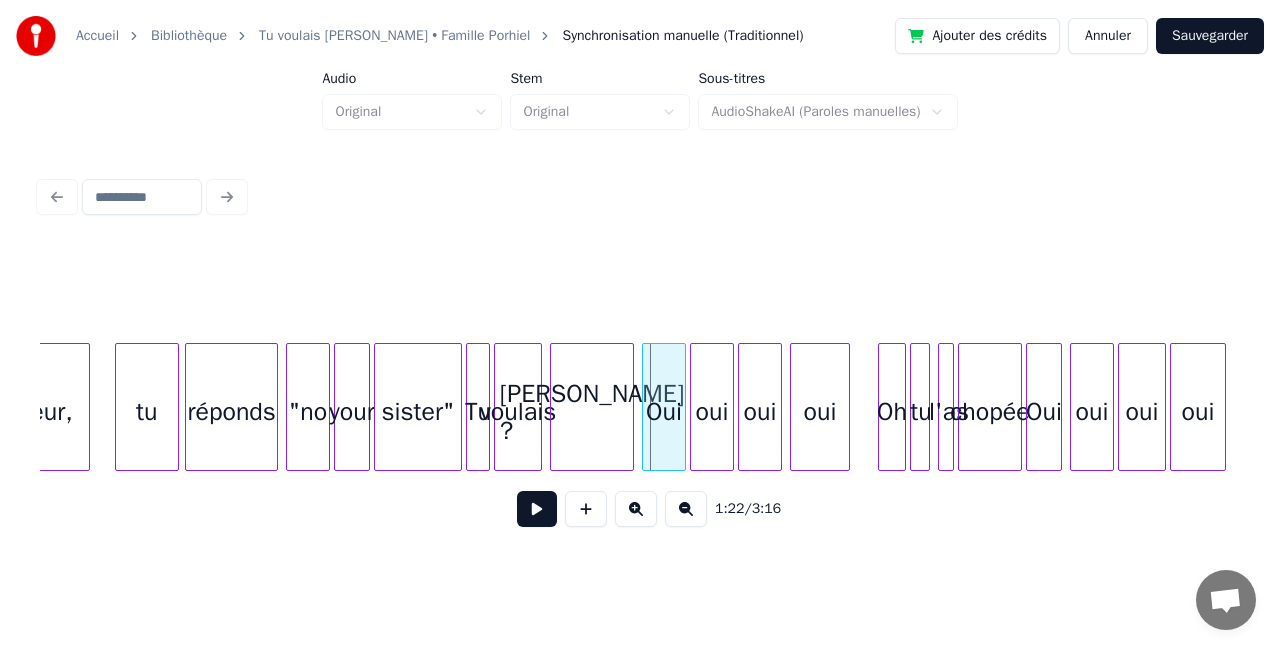 scroll, scrollTop: 0, scrollLeft: 15918, axis: horizontal 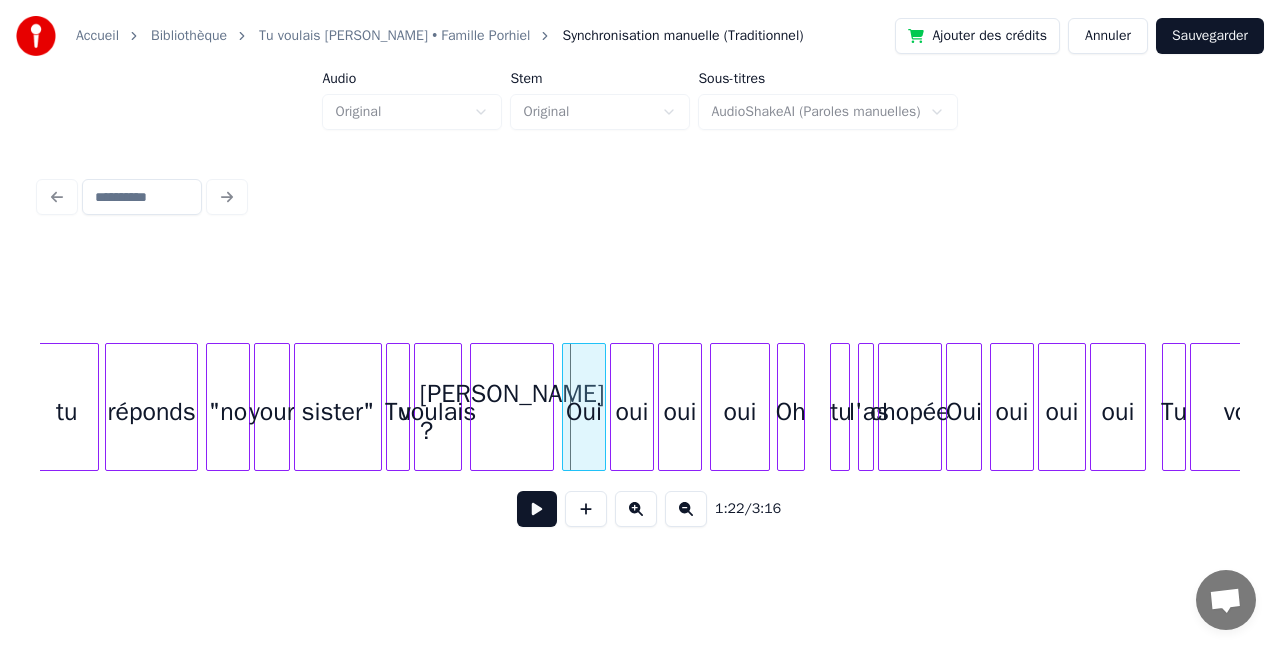 click on "Oh" at bounding box center (791, 412) 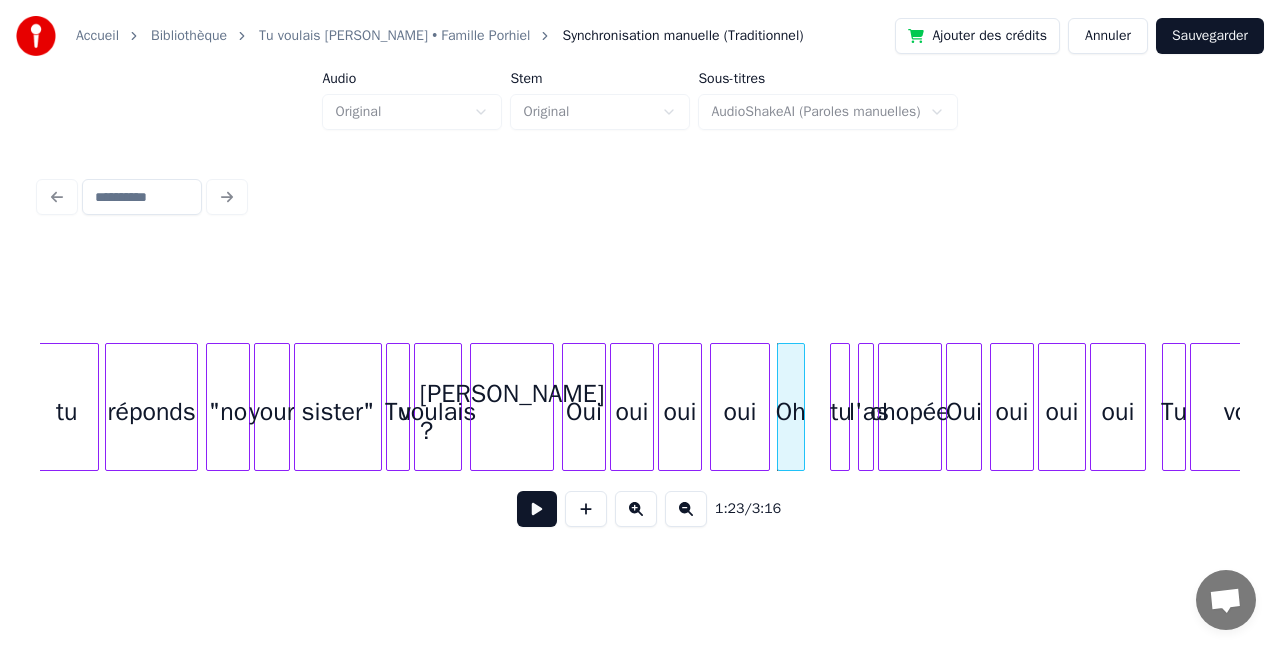 click on "oui" at bounding box center (740, 412) 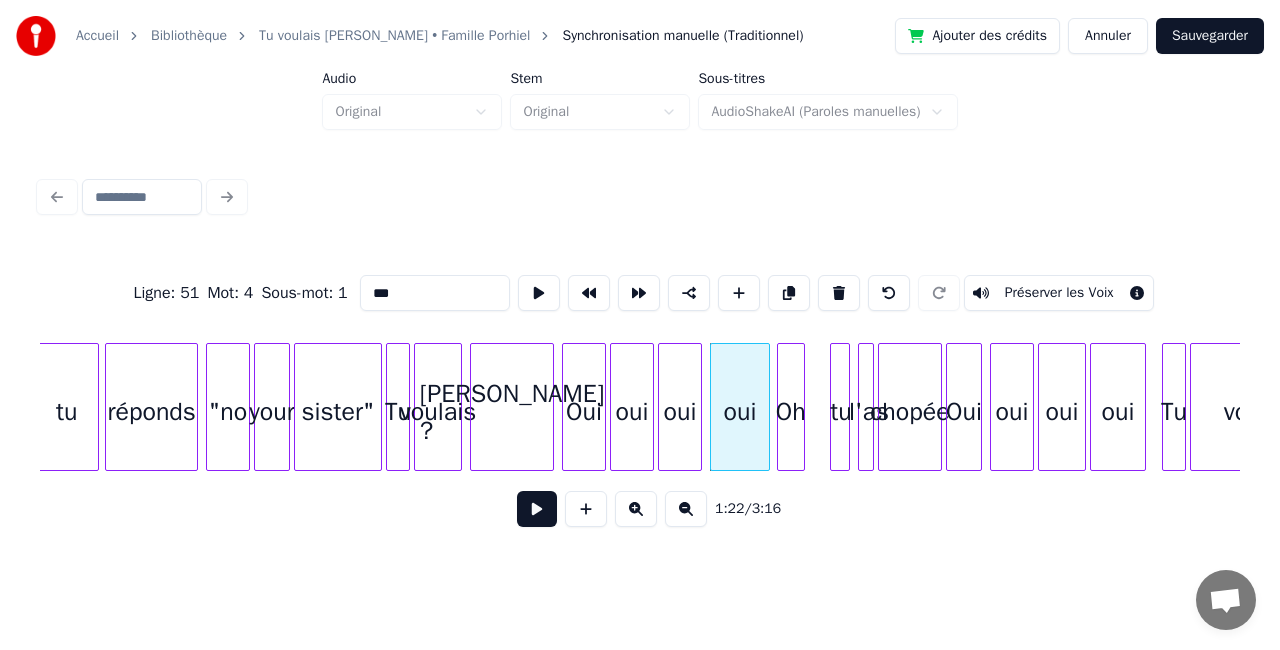 click at bounding box center (537, 509) 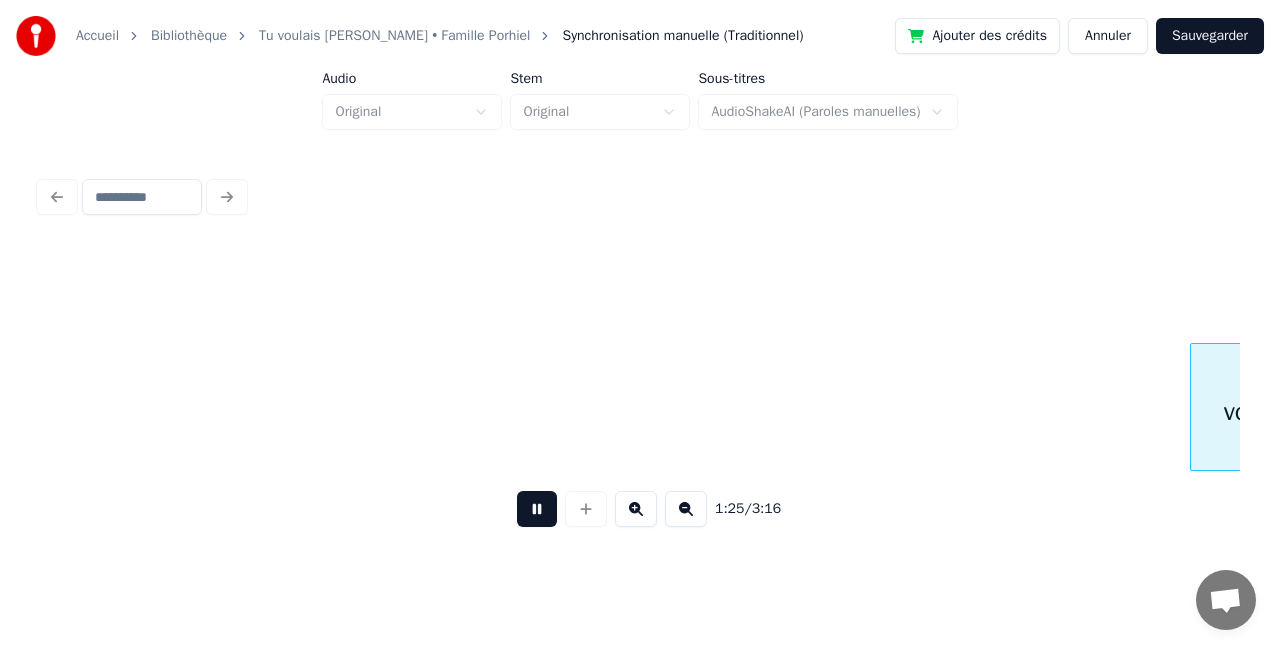 scroll, scrollTop: 0, scrollLeft: 17121, axis: horizontal 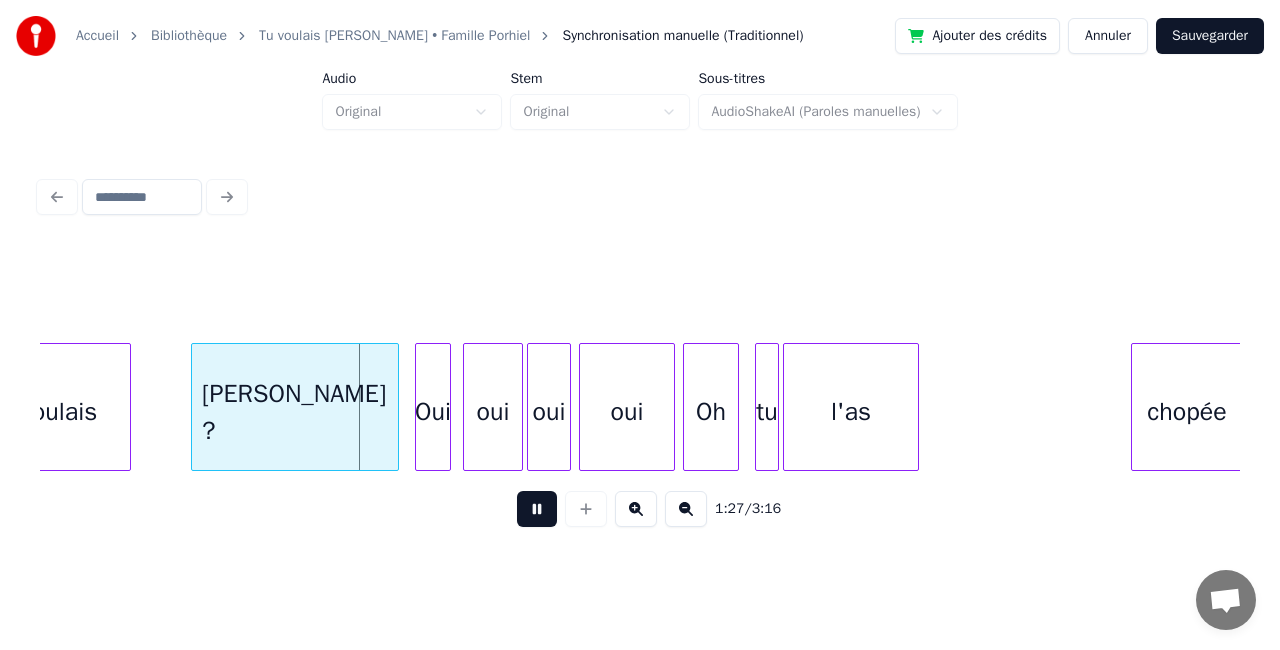 click at bounding box center [537, 509] 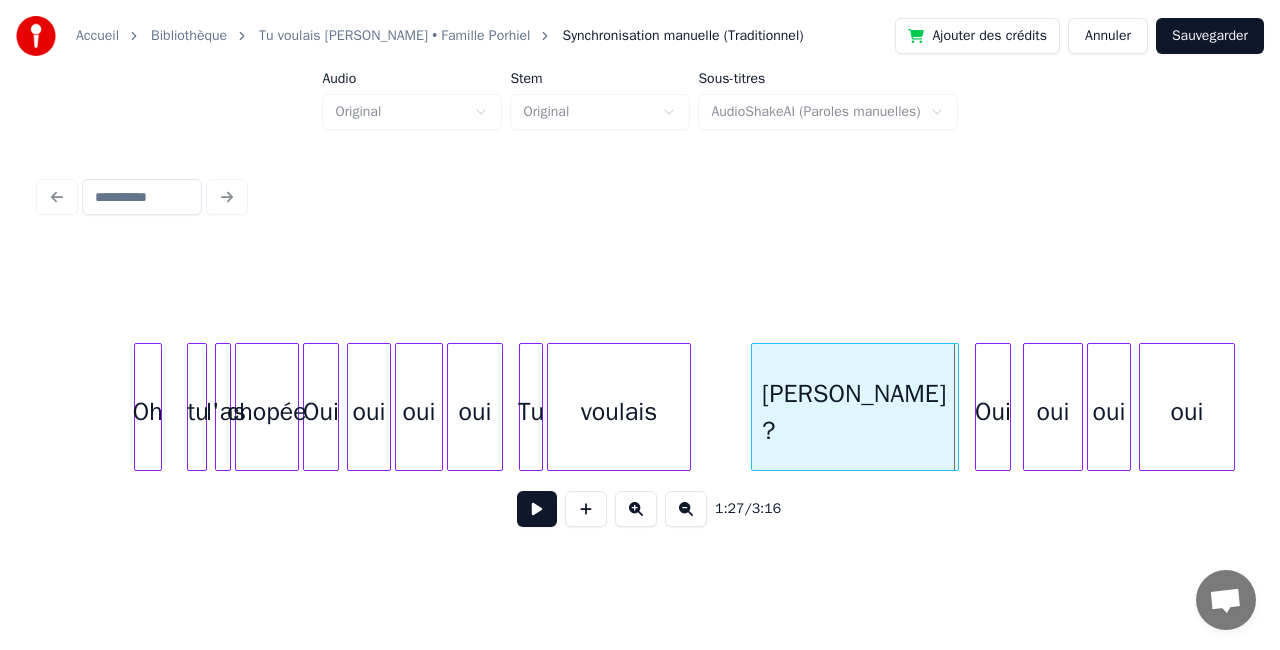 scroll, scrollTop: 0, scrollLeft: 16522, axis: horizontal 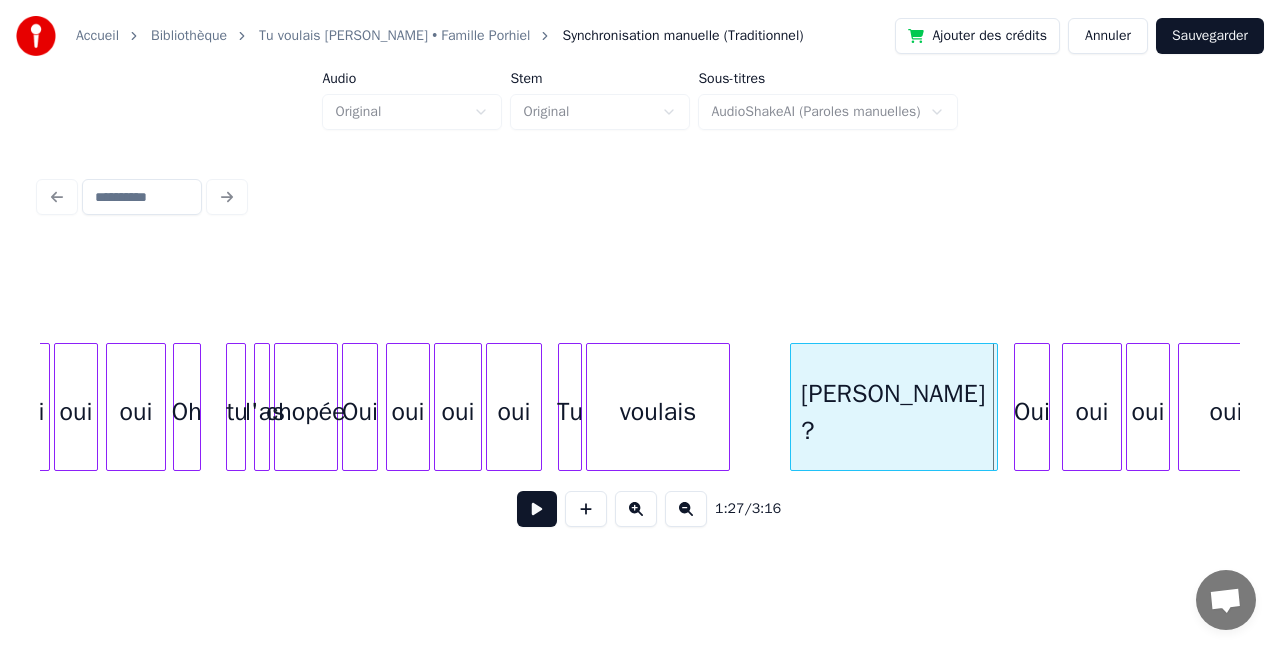 click on "chopée" at bounding box center (306, 412) 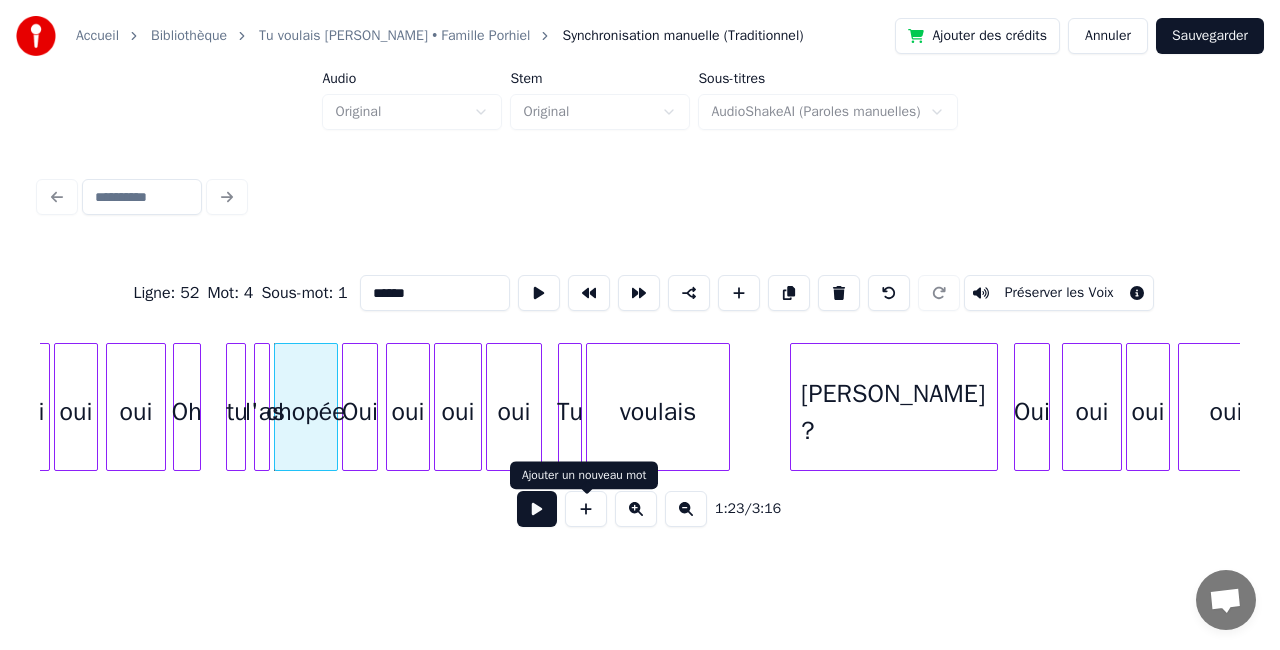 click at bounding box center [537, 509] 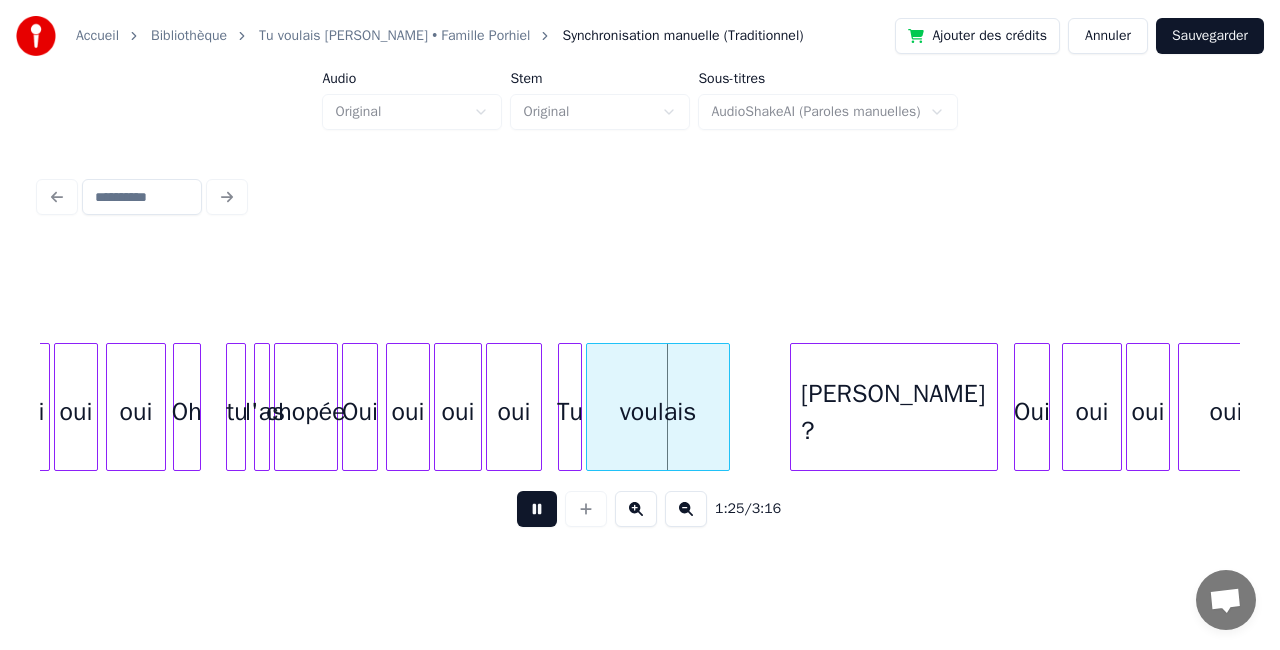 click at bounding box center [537, 509] 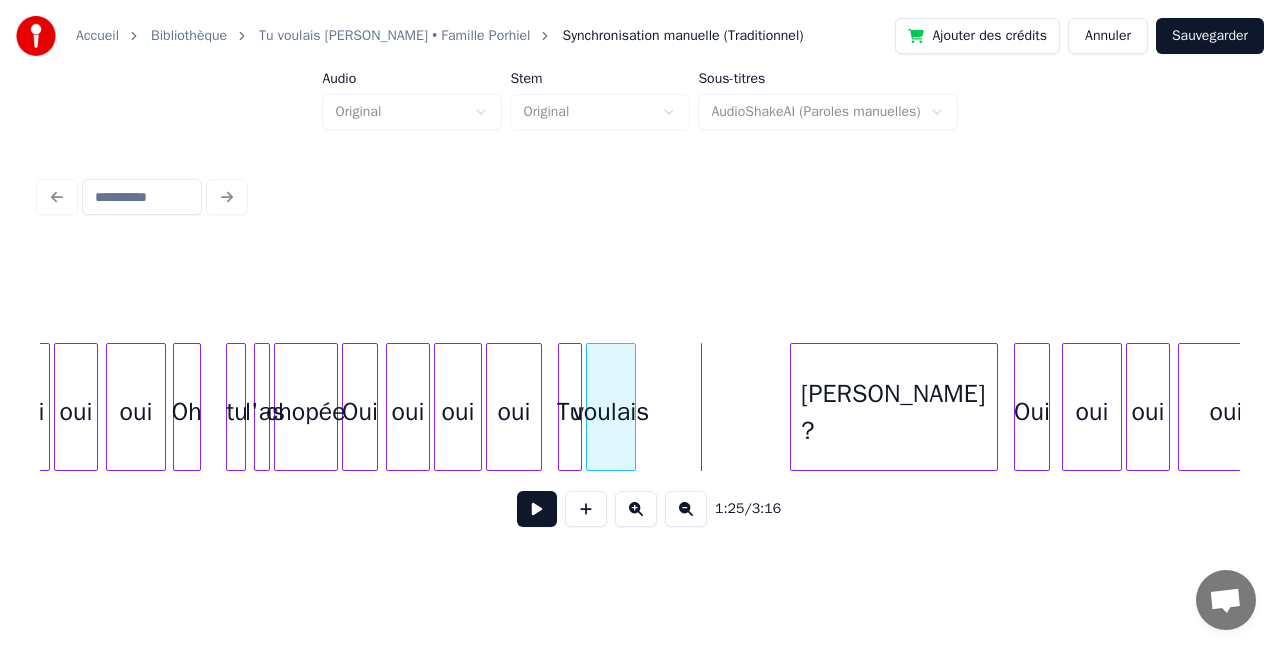 click at bounding box center (632, 407) 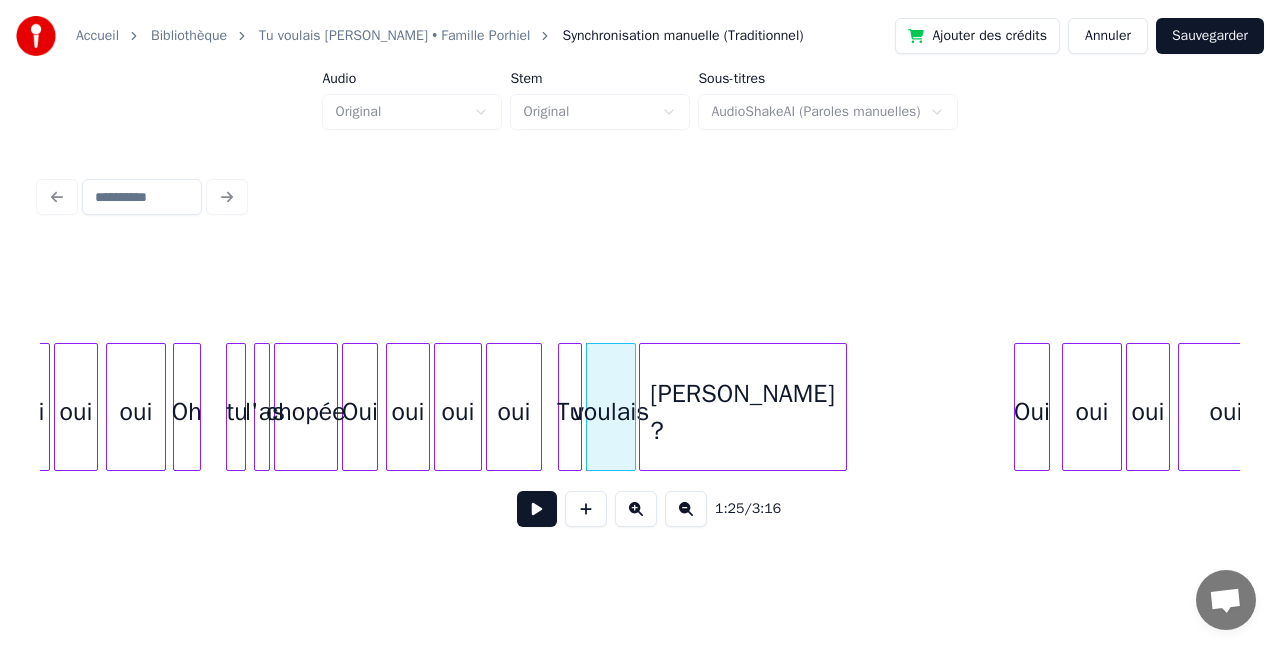 click on "[PERSON_NAME] ?" at bounding box center (743, 412) 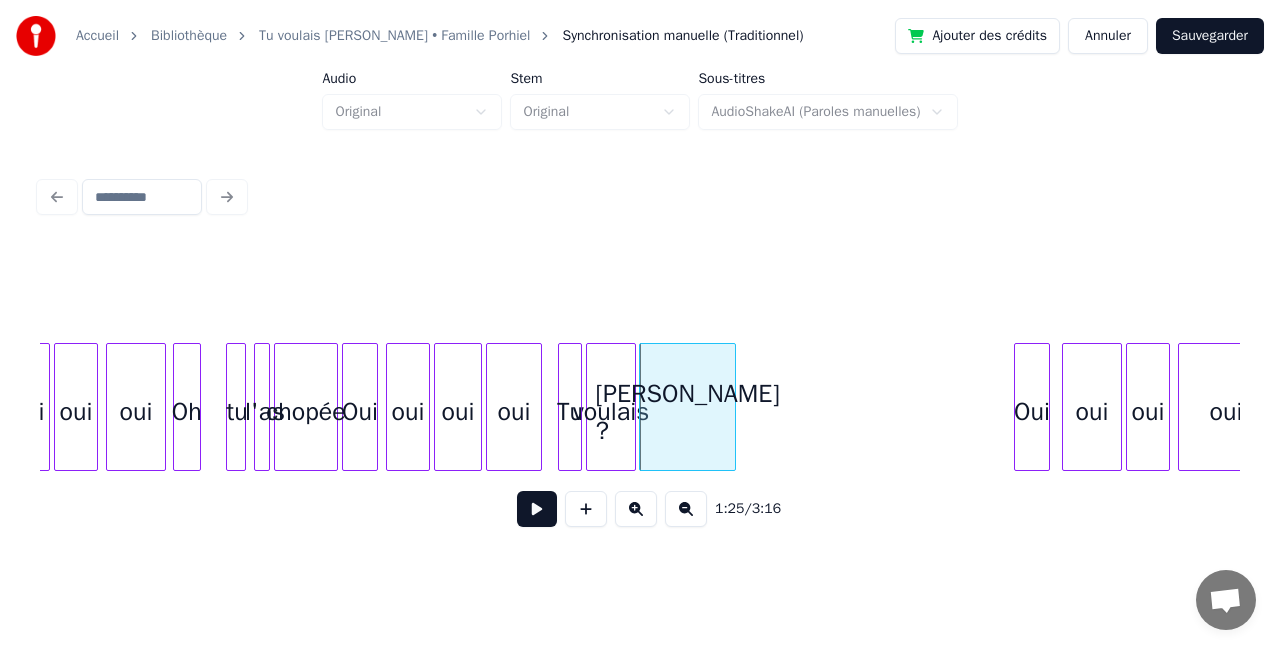 click at bounding box center [732, 407] 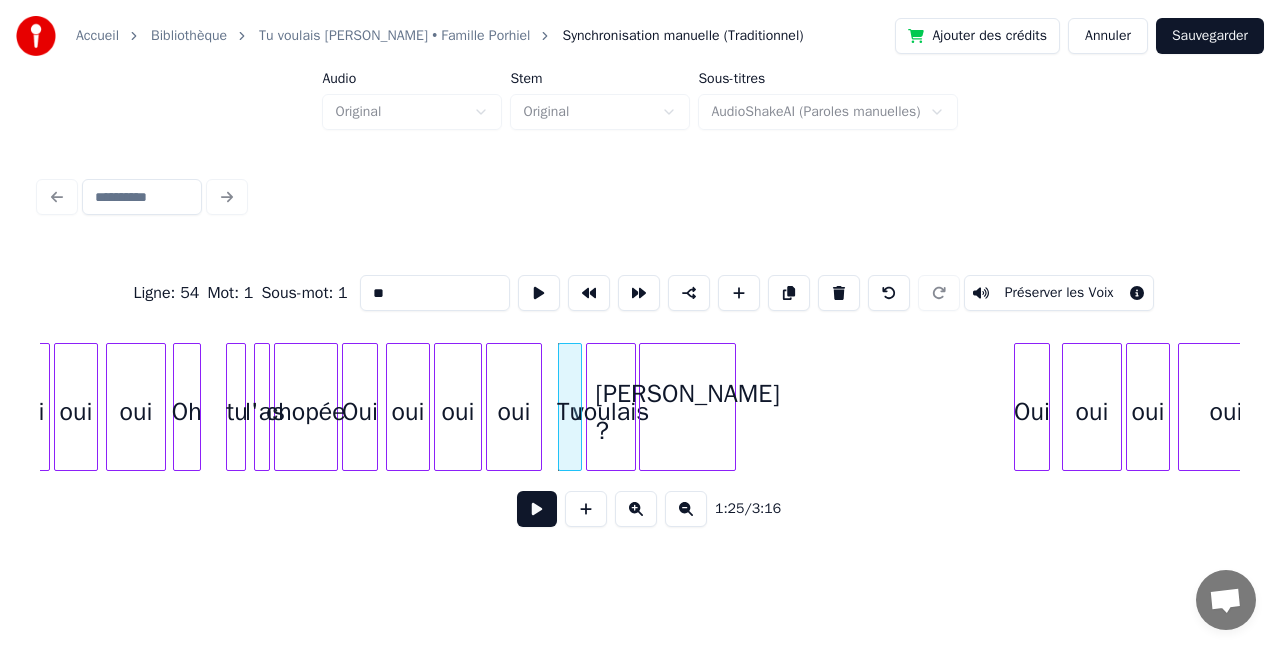 click at bounding box center [537, 509] 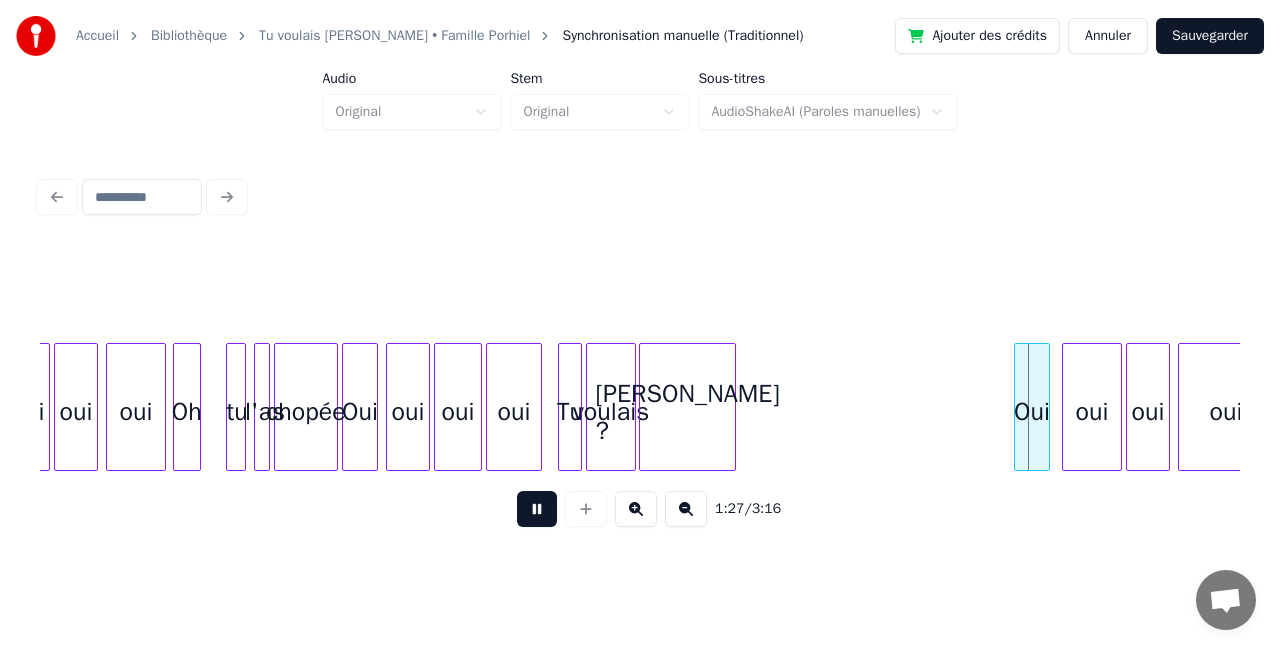 click at bounding box center (537, 509) 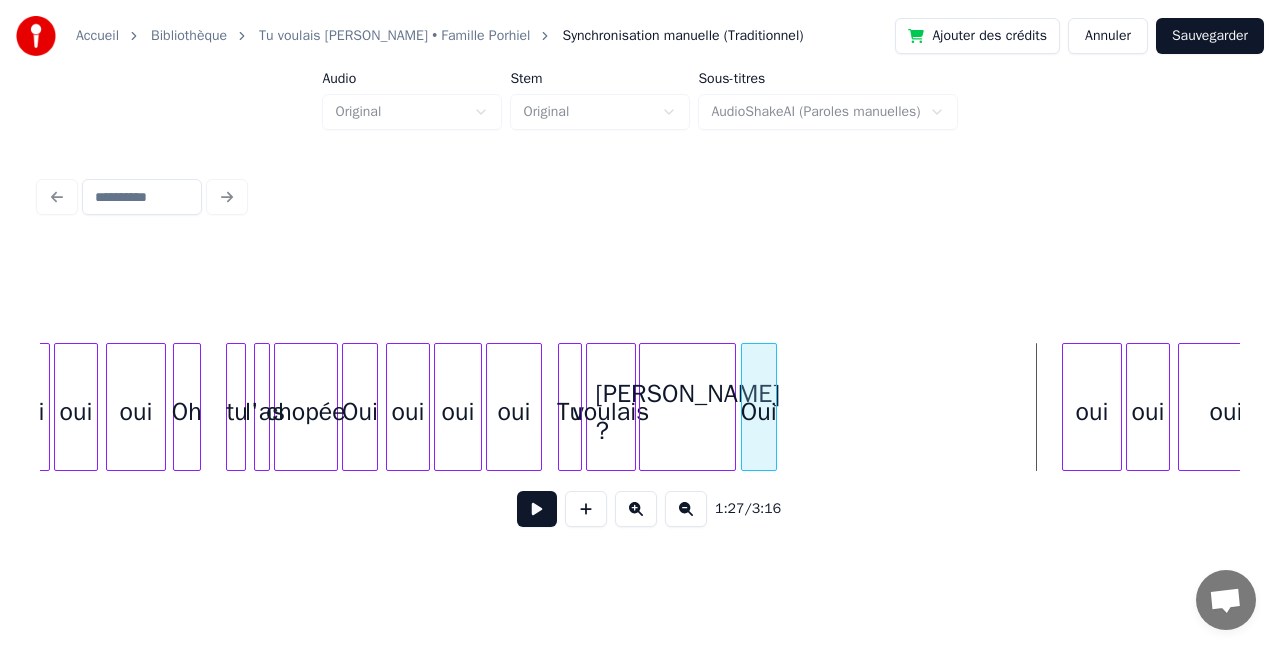 click on "Oui" at bounding box center (759, 412) 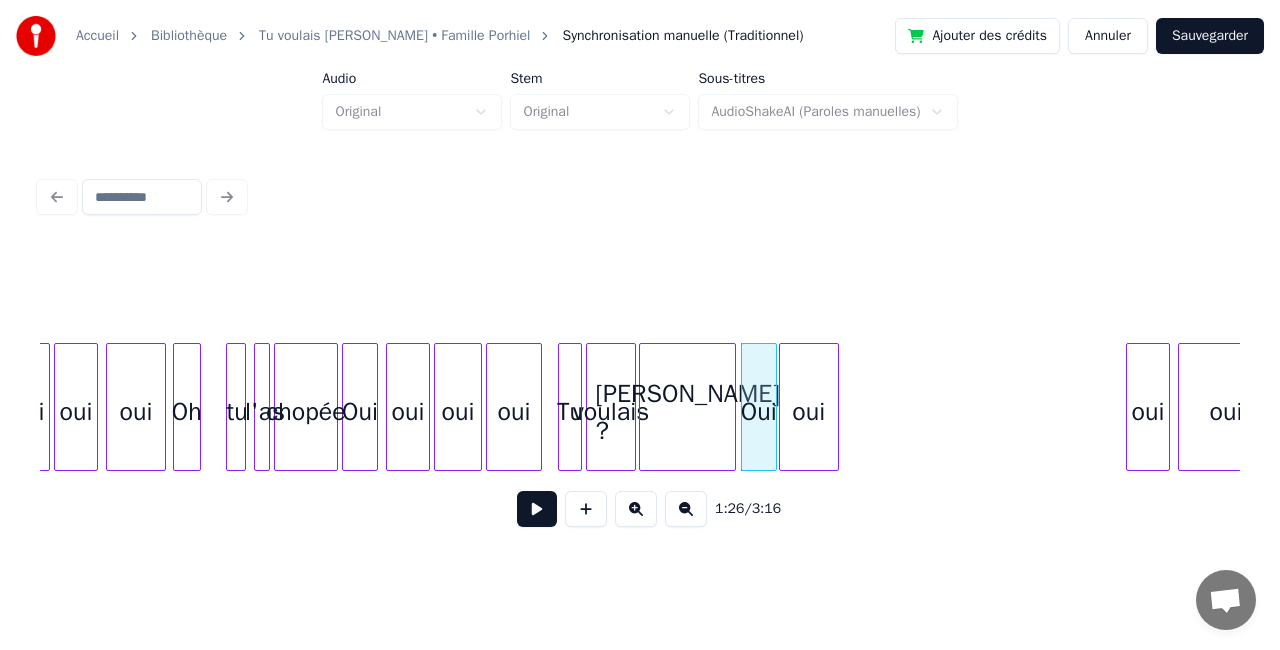 click on "oui" at bounding box center (809, 412) 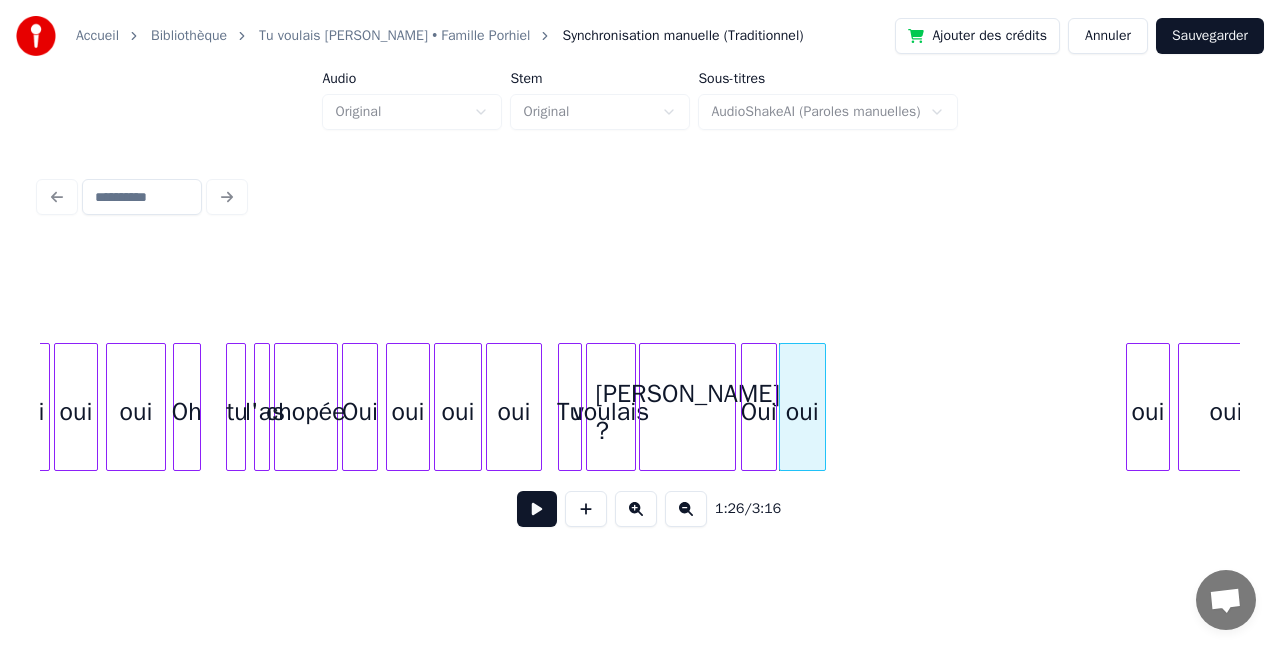 click at bounding box center (822, 407) 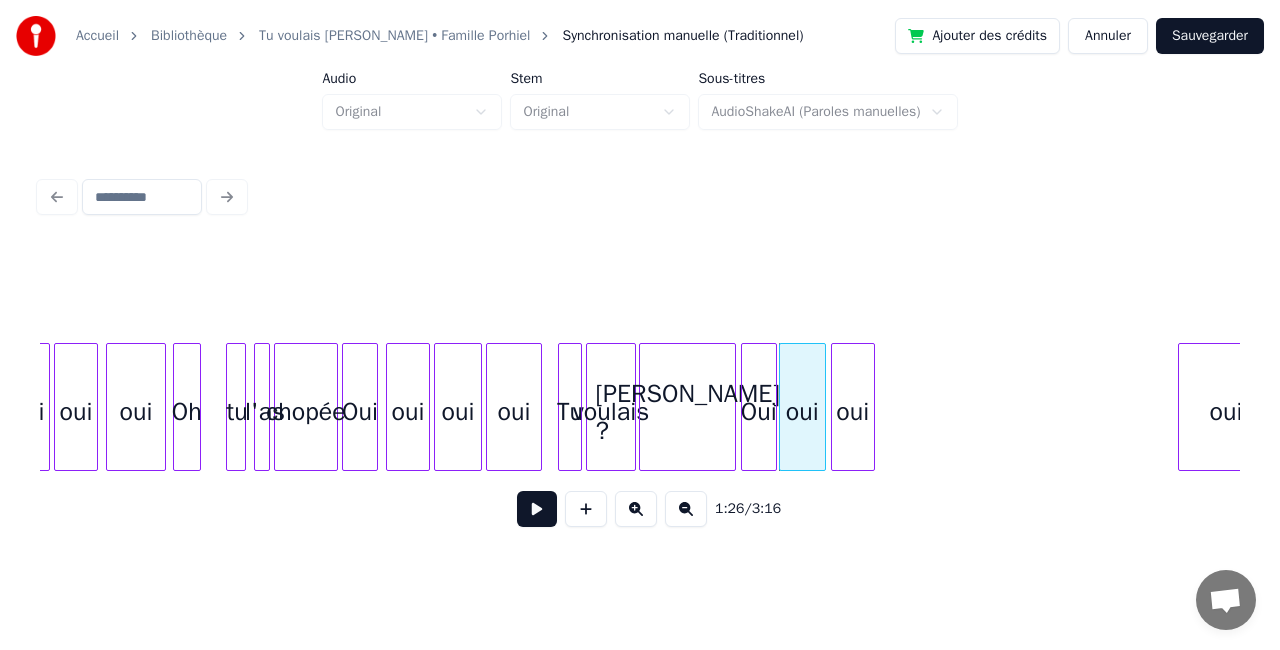 click on "oui" at bounding box center [853, 412] 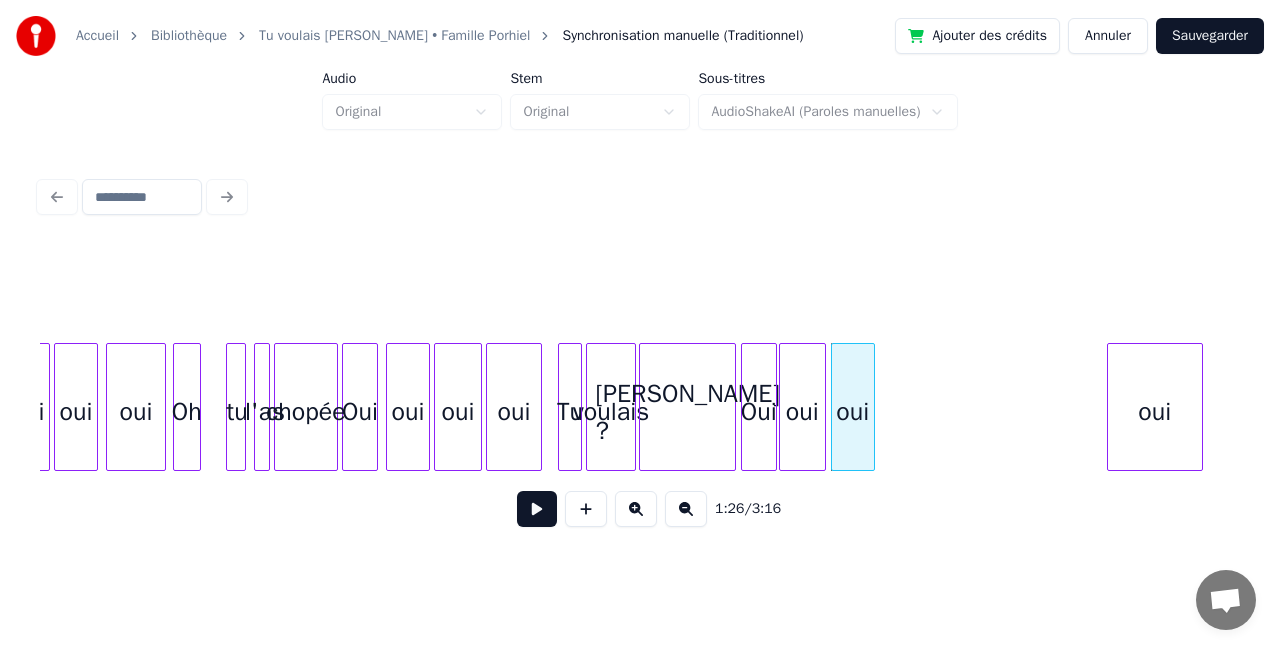 scroll, scrollTop: 0, scrollLeft: 16524, axis: horizontal 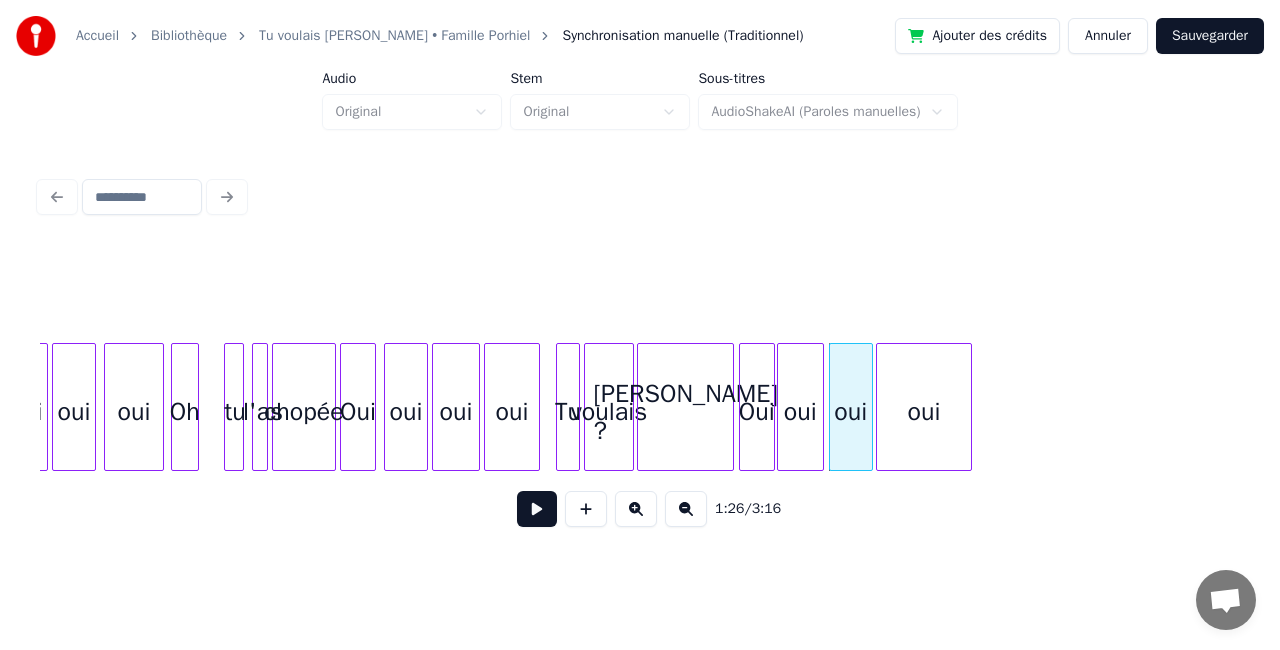 click on "oui" at bounding box center (924, 412) 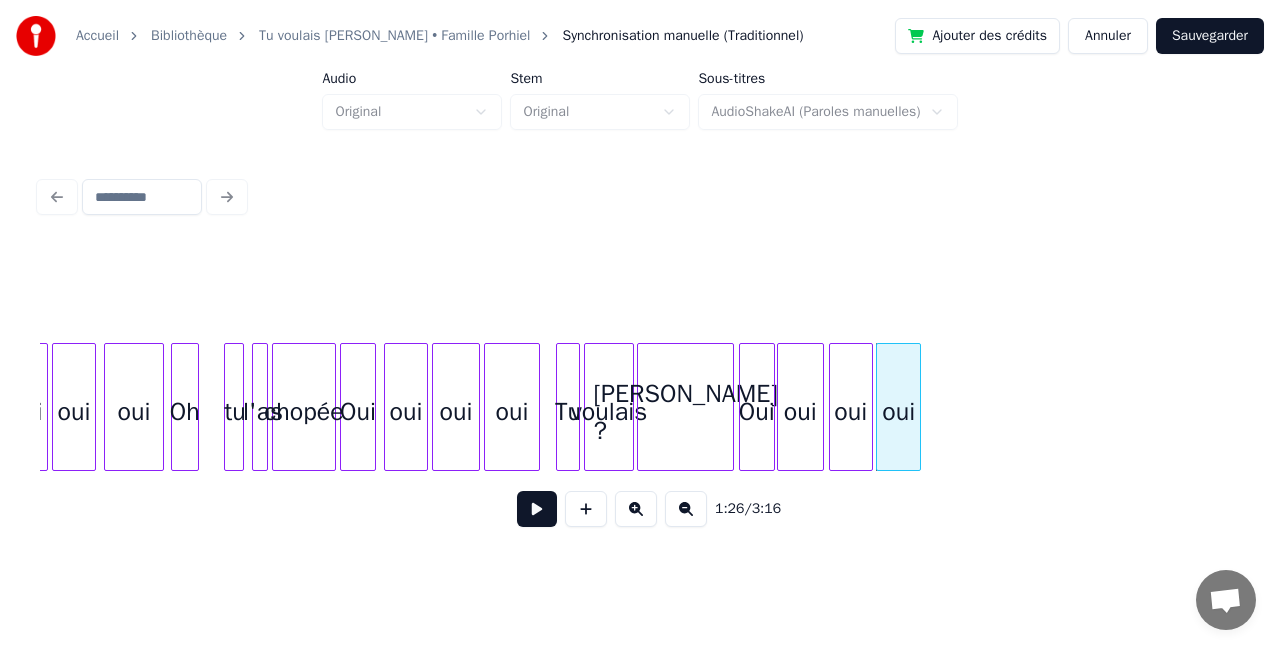 click at bounding box center [917, 407] 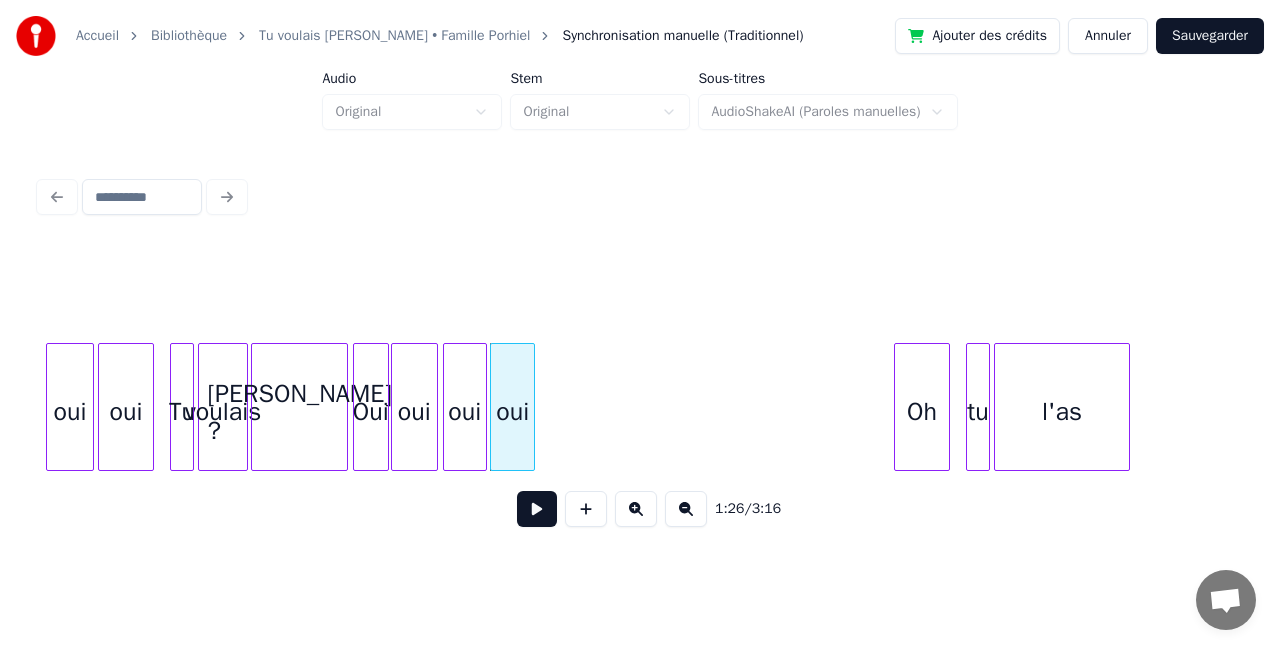 scroll, scrollTop: 0, scrollLeft: 16924, axis: horizontal 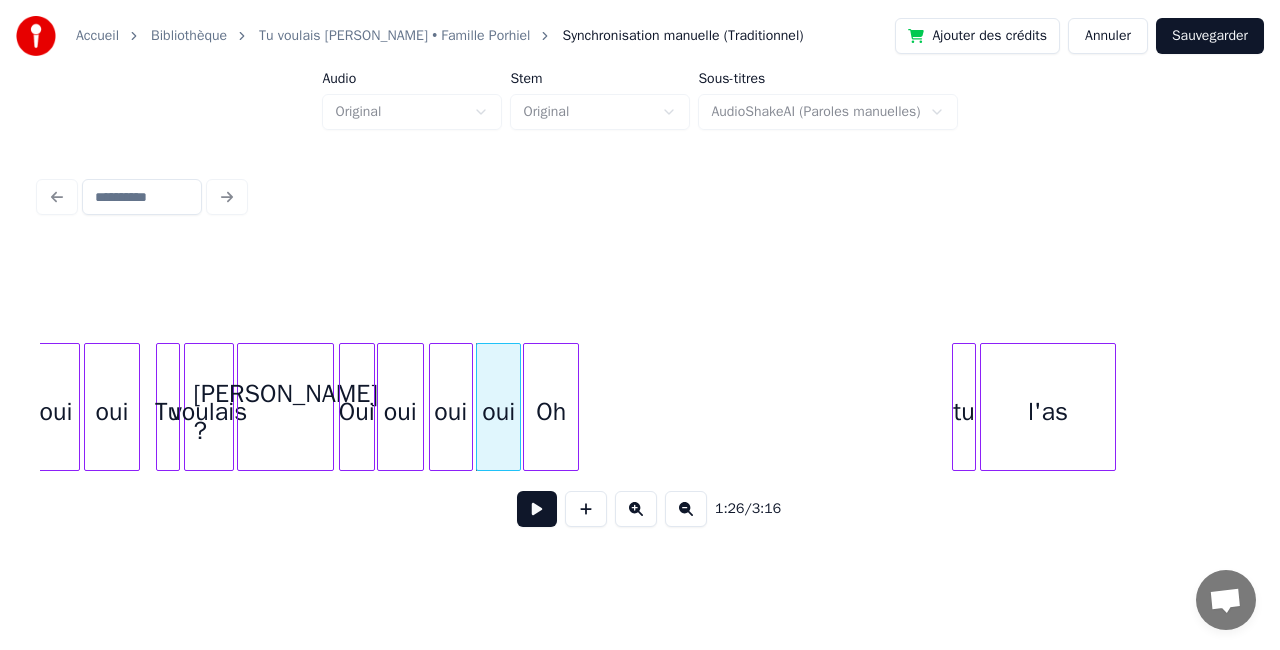 click on "Oh" at bounding box center [551, 412] 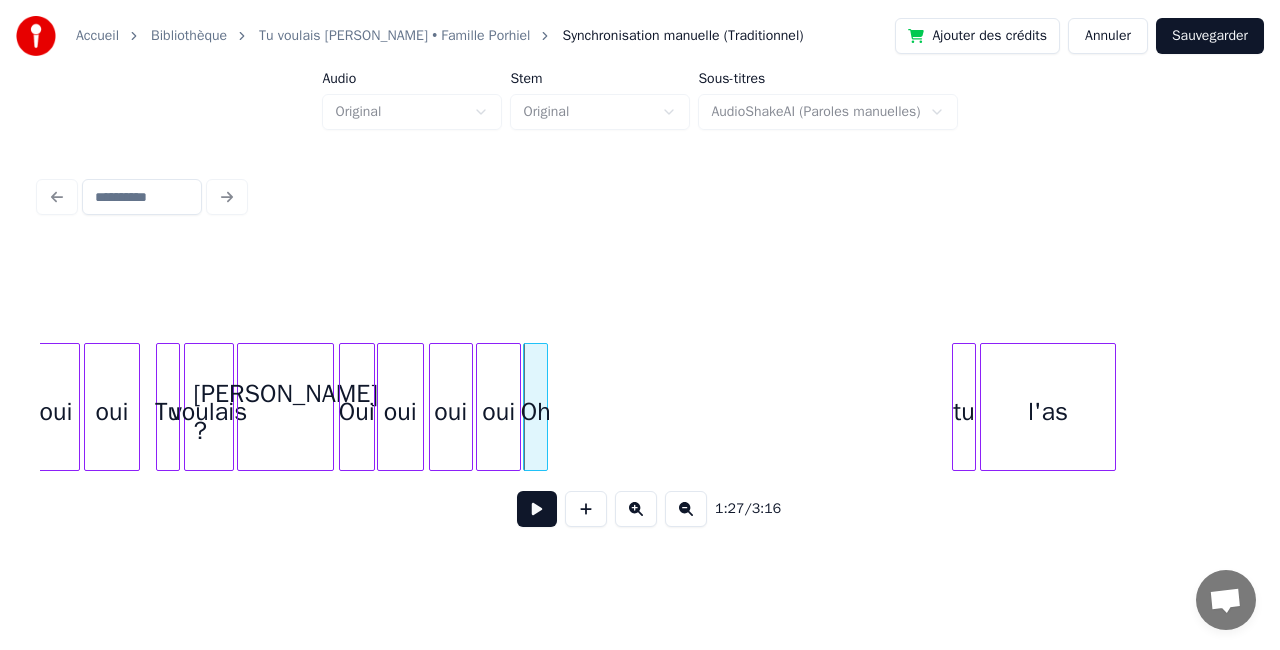 click at bounding box center (544, 407) 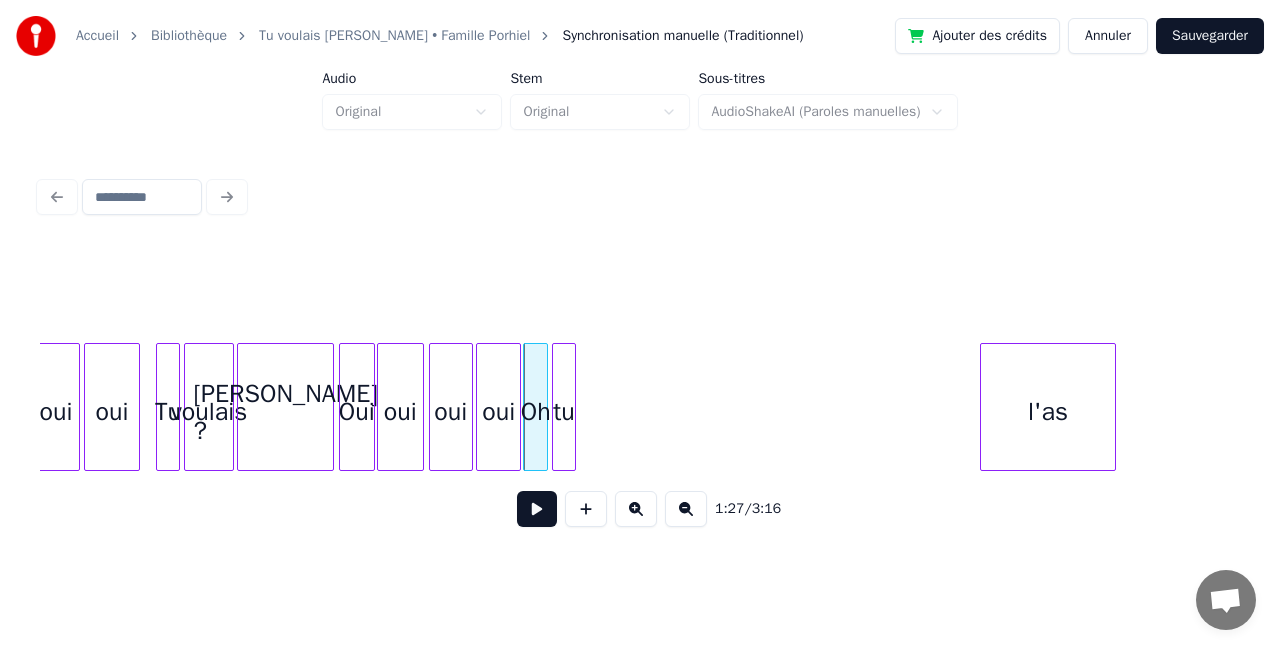 click on "tu" at bounding box center (564, 412) 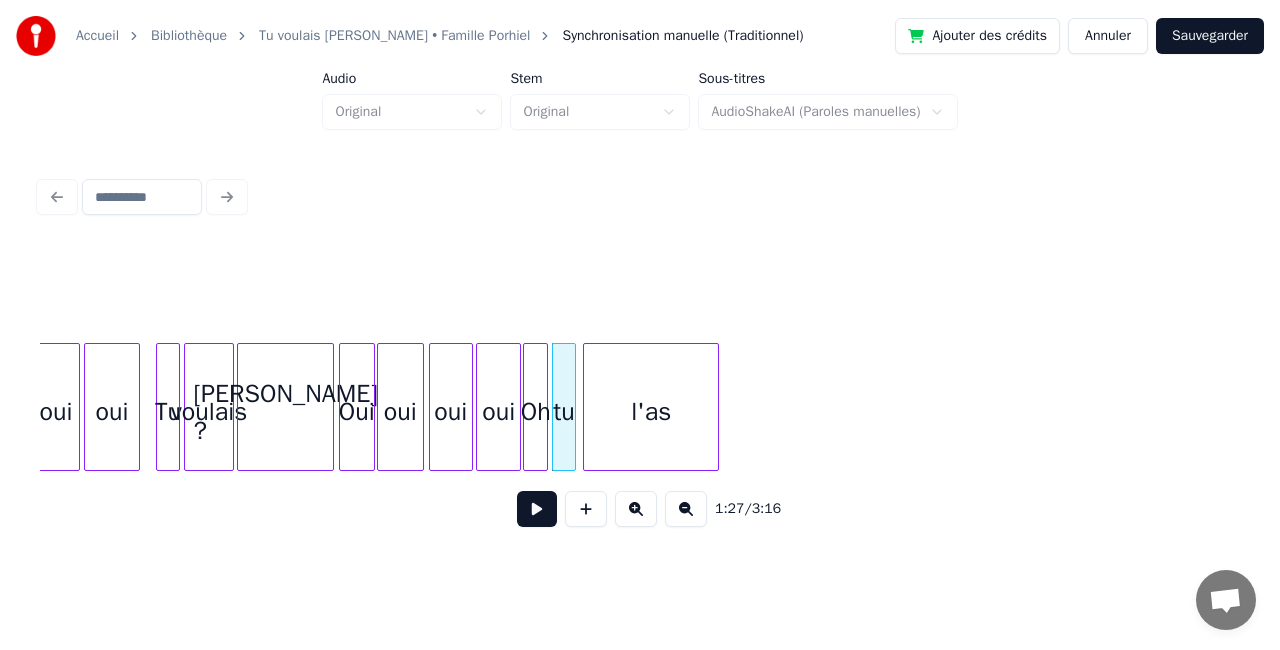 click on "l'as" at bounding box center [651, 412] 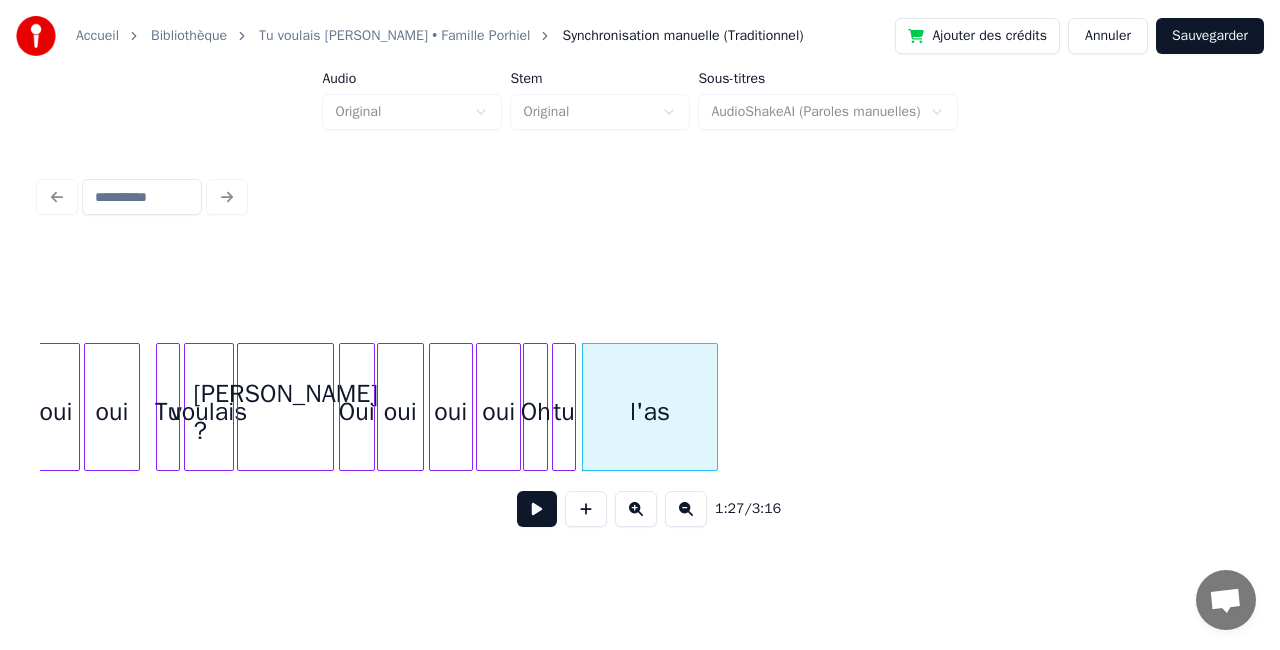 click on "Tu" at bounding box center (168, 412) 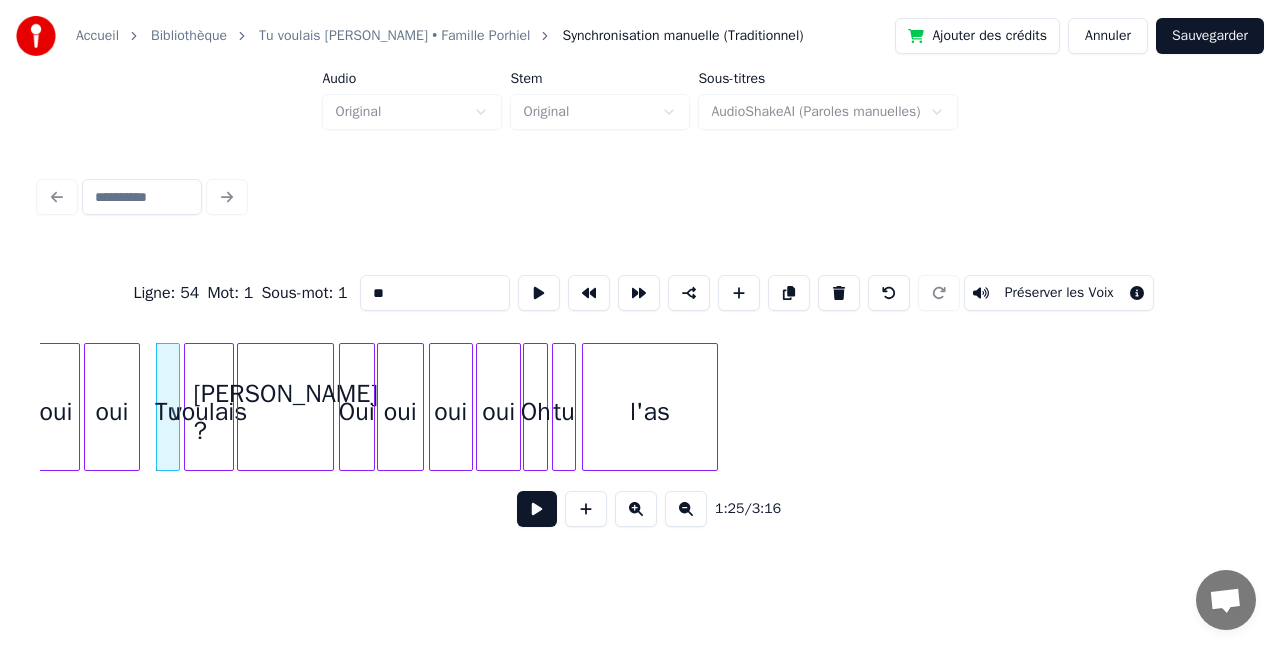 click at bounding box center (537, 509) 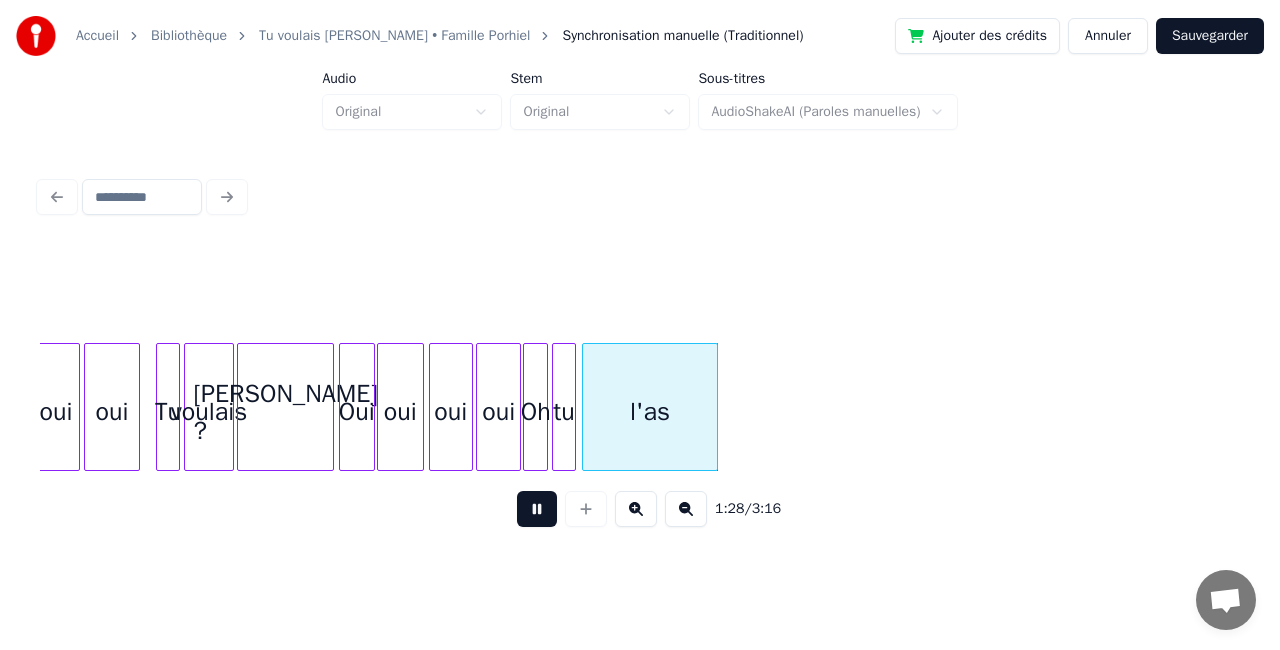 click at bounding box center [537, 509] 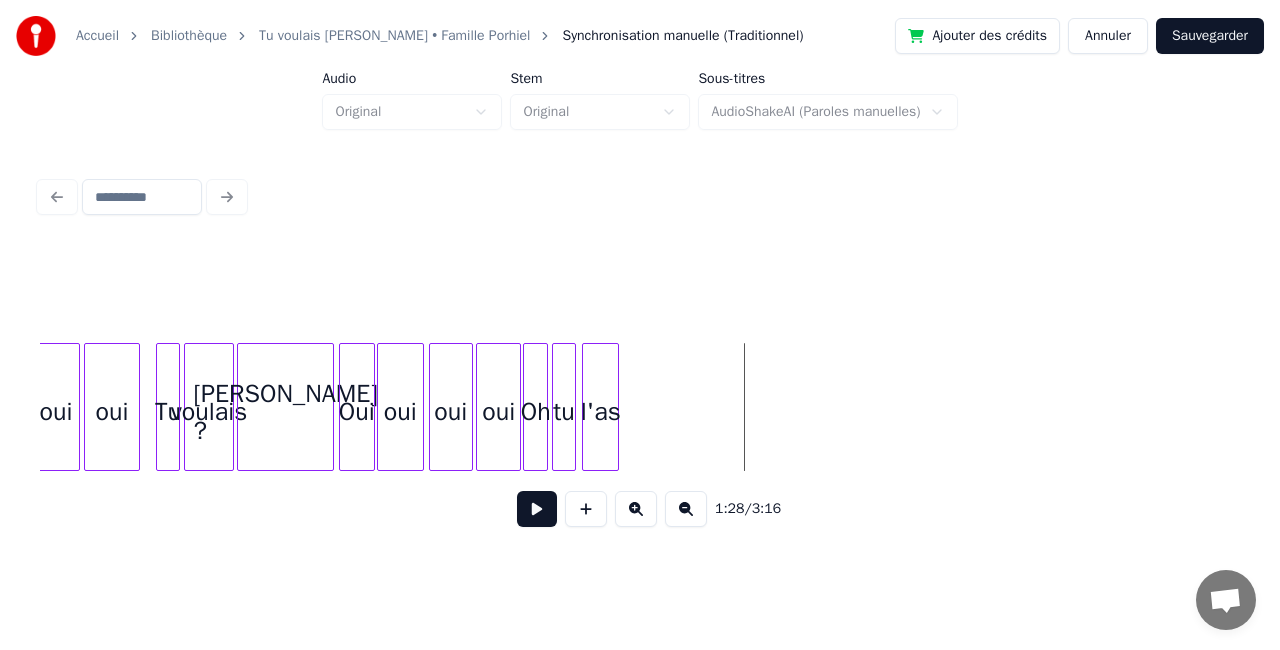 click at bounding box center (615, 407) 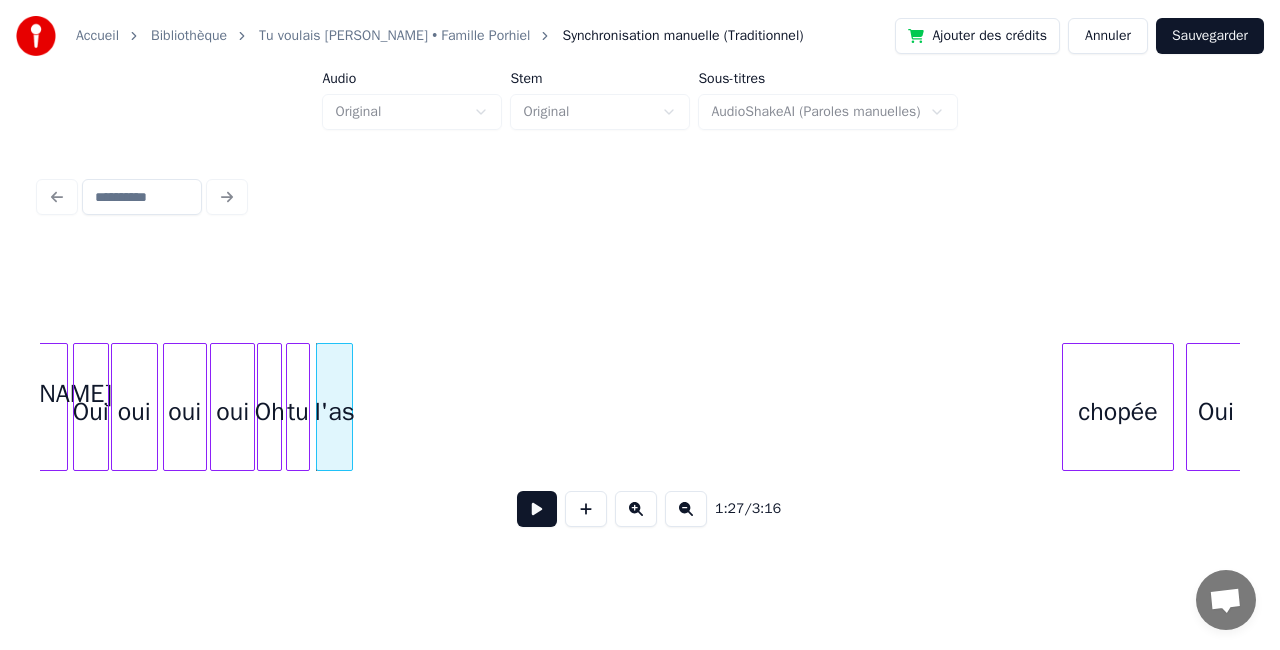 scroll, scrollTop: 0, scrollLeft: 17270, axis: horizontal 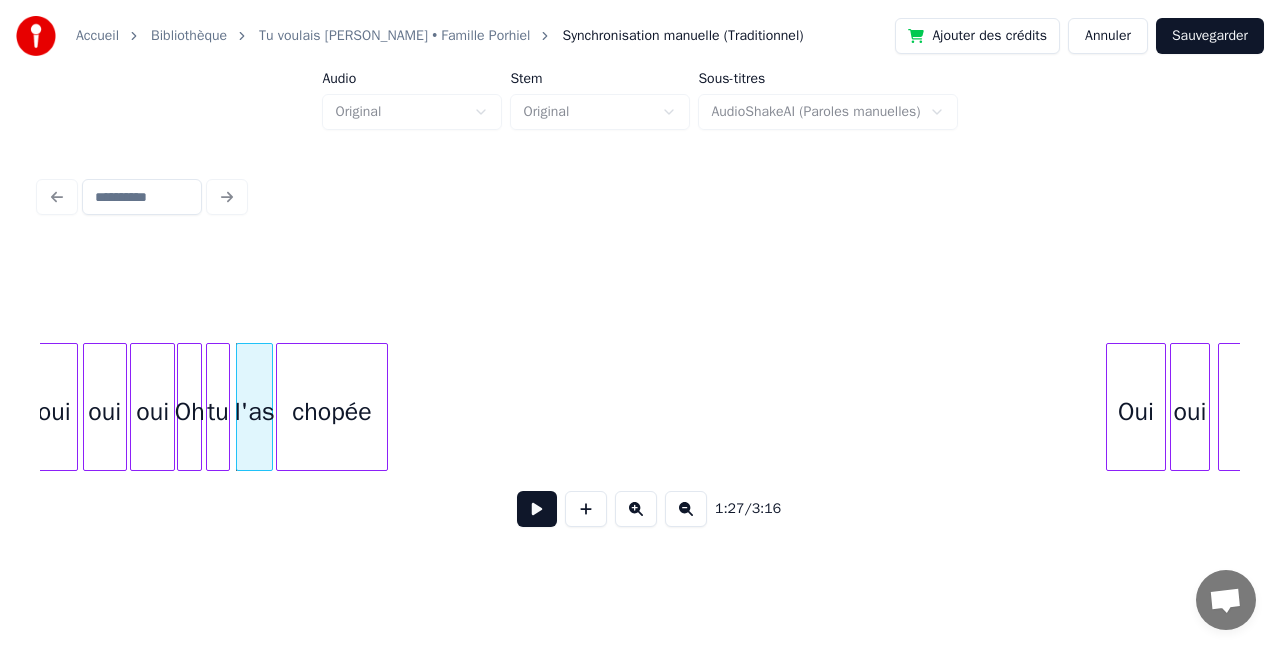 click on "chopée" at bounding box center (332, 412) 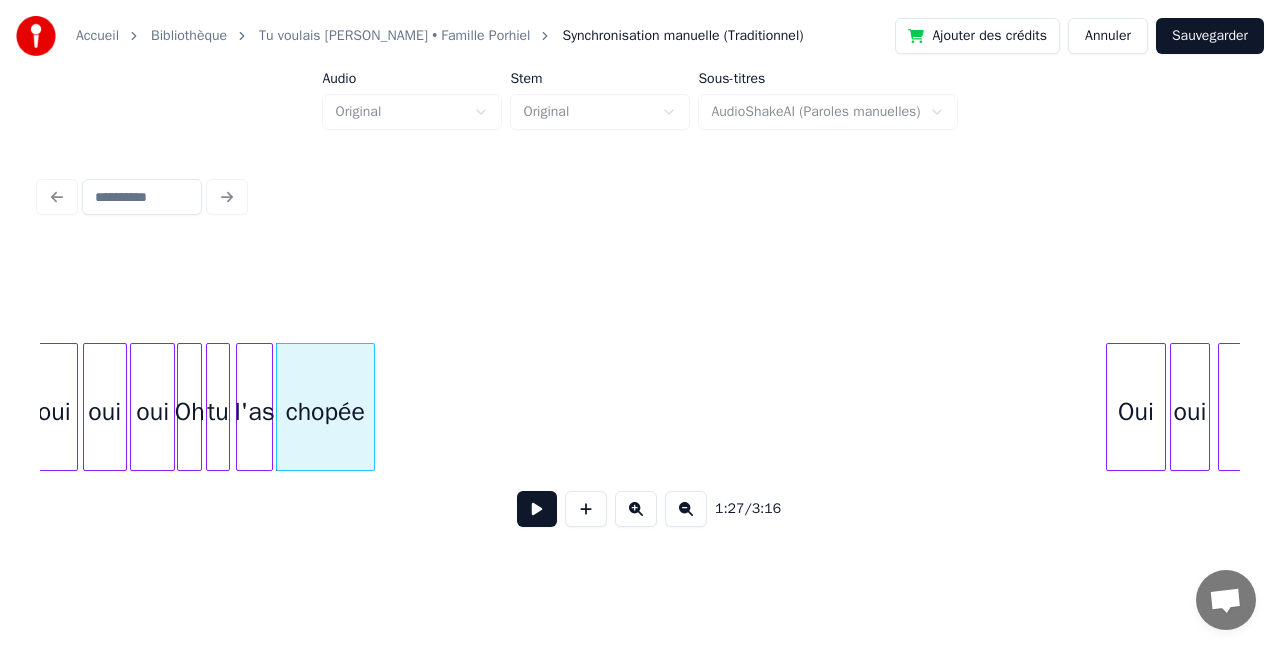 click at bounding box center [371, 407] 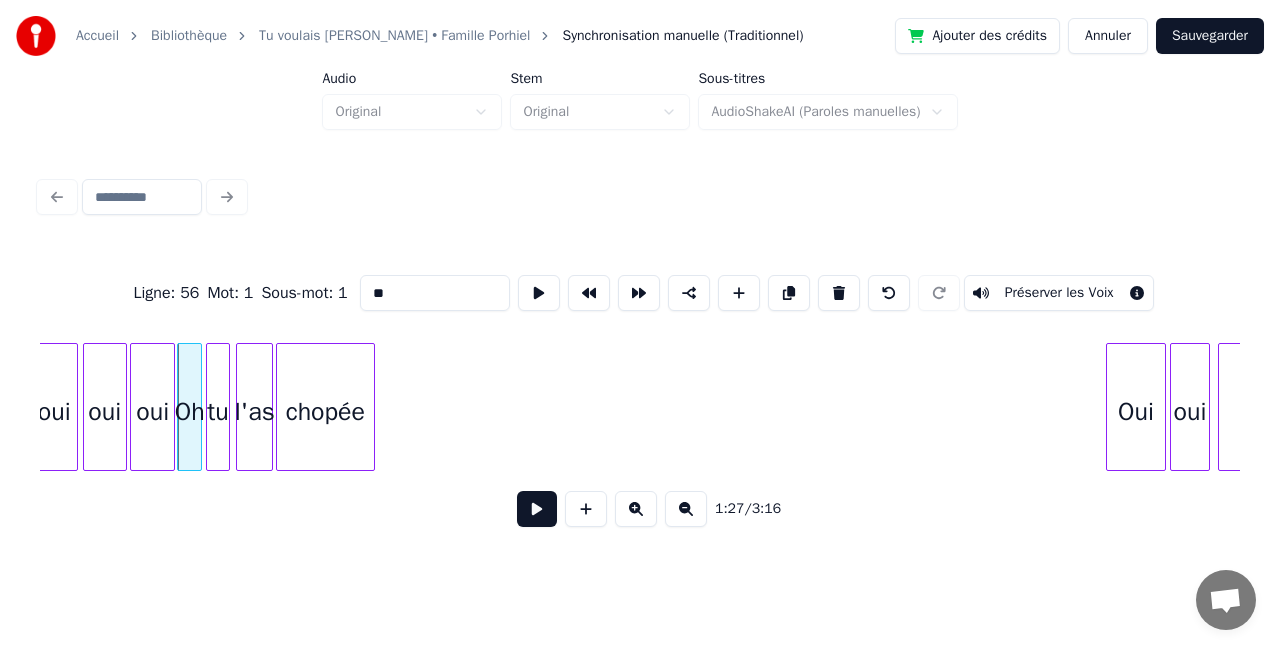 click at bounding box center [537, 509] 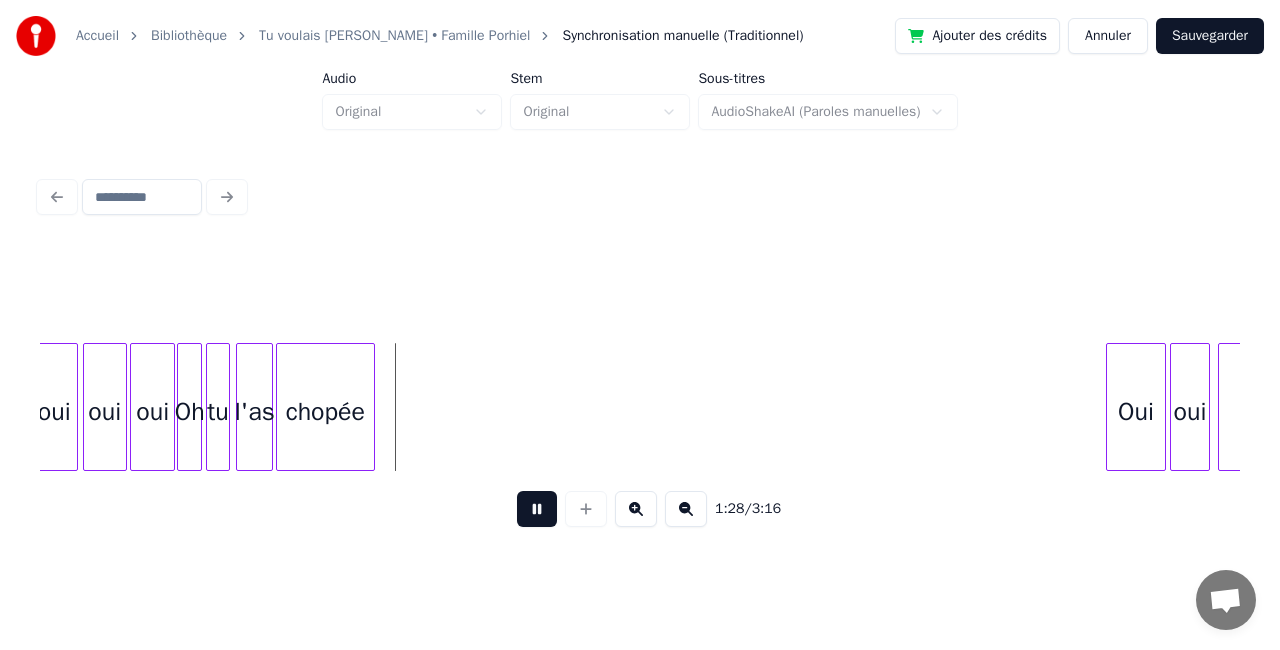 click at bounding box center (537, 509) 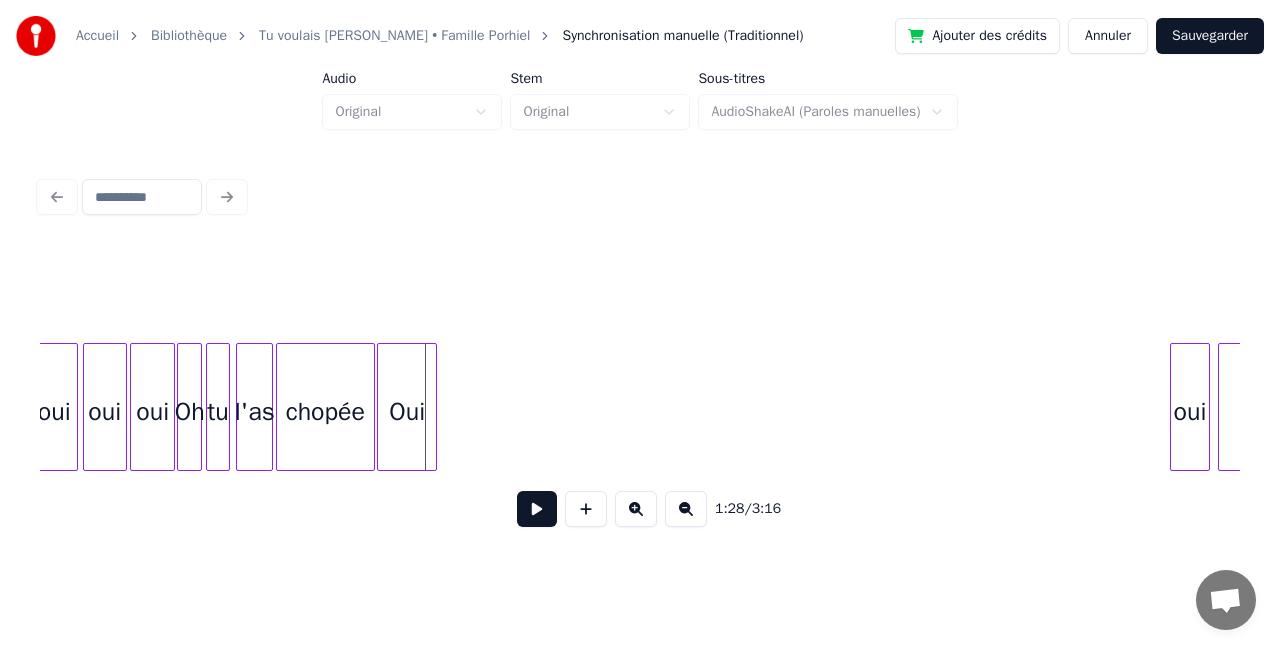 click on "Oui" at bounding box center (407, 412) 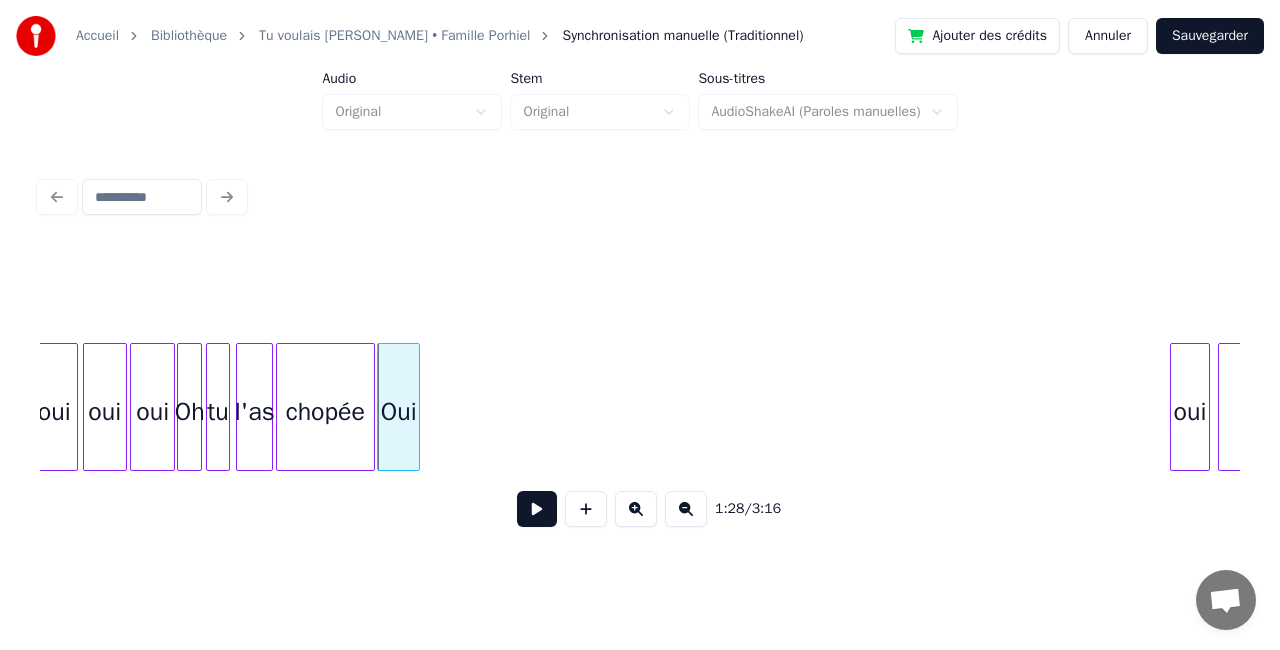 click at bounding box center [416, 407] 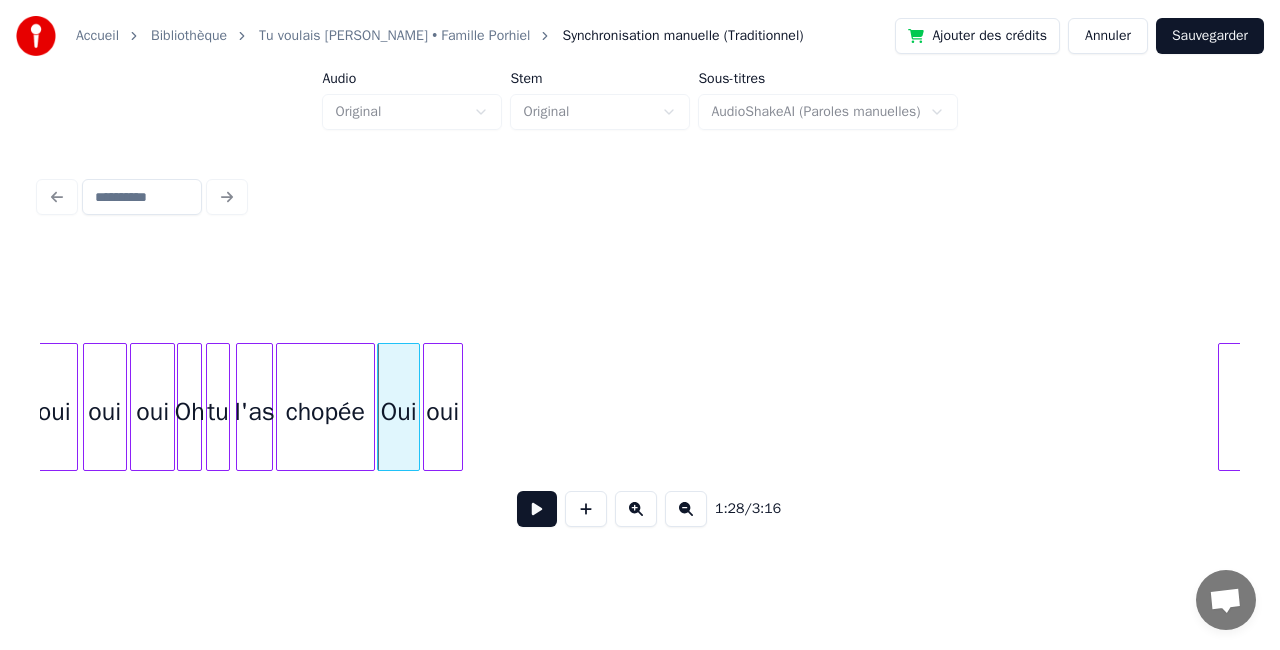 click on "oui" at bounding box center [443, 412] 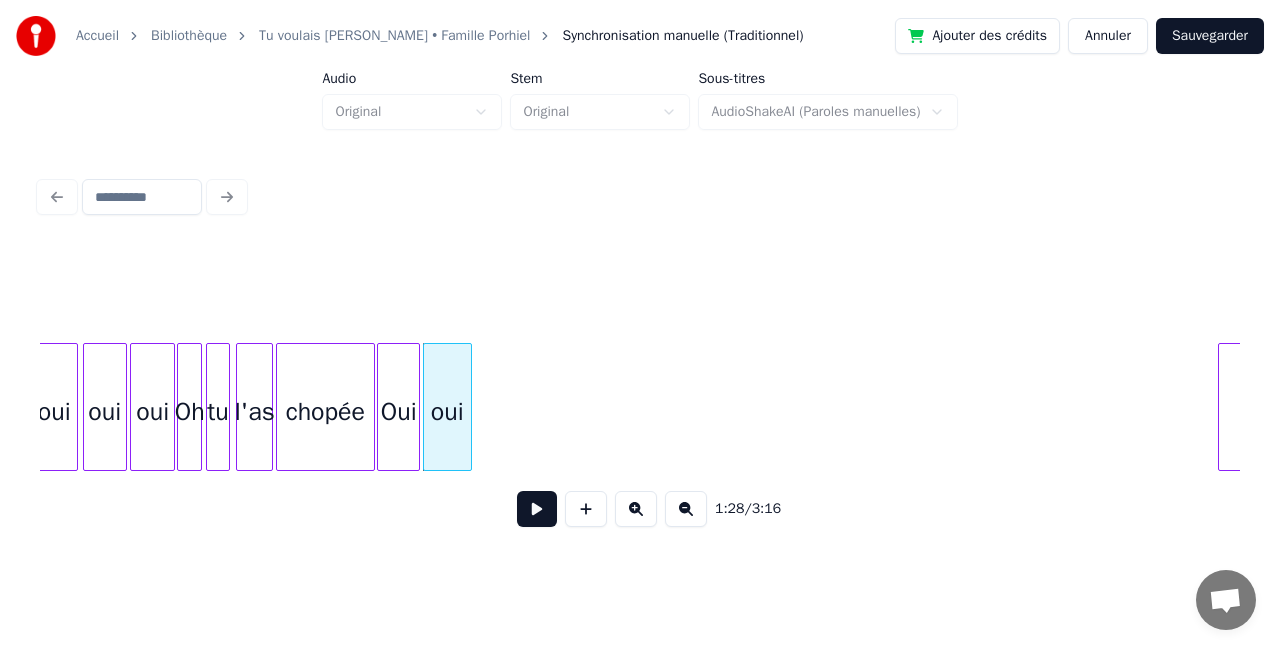 click at bounding box center (468, 407) 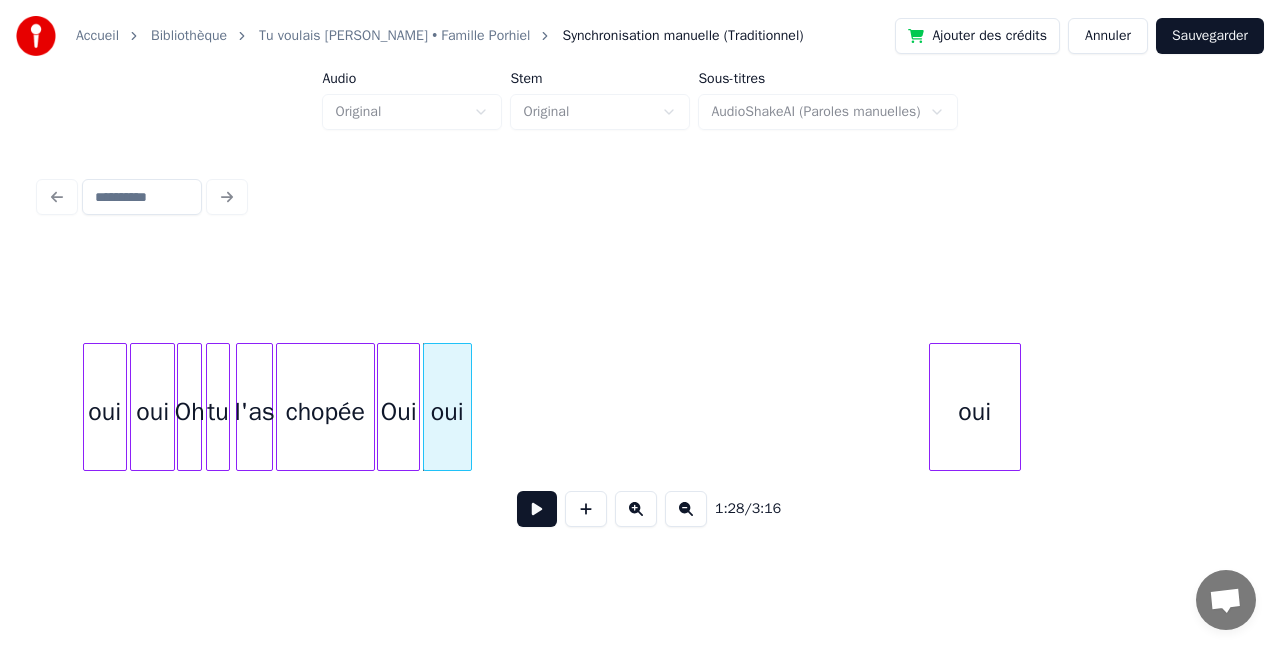 scroll, scrollTop: 0, scrollLeft: 17332, axis: horizontal 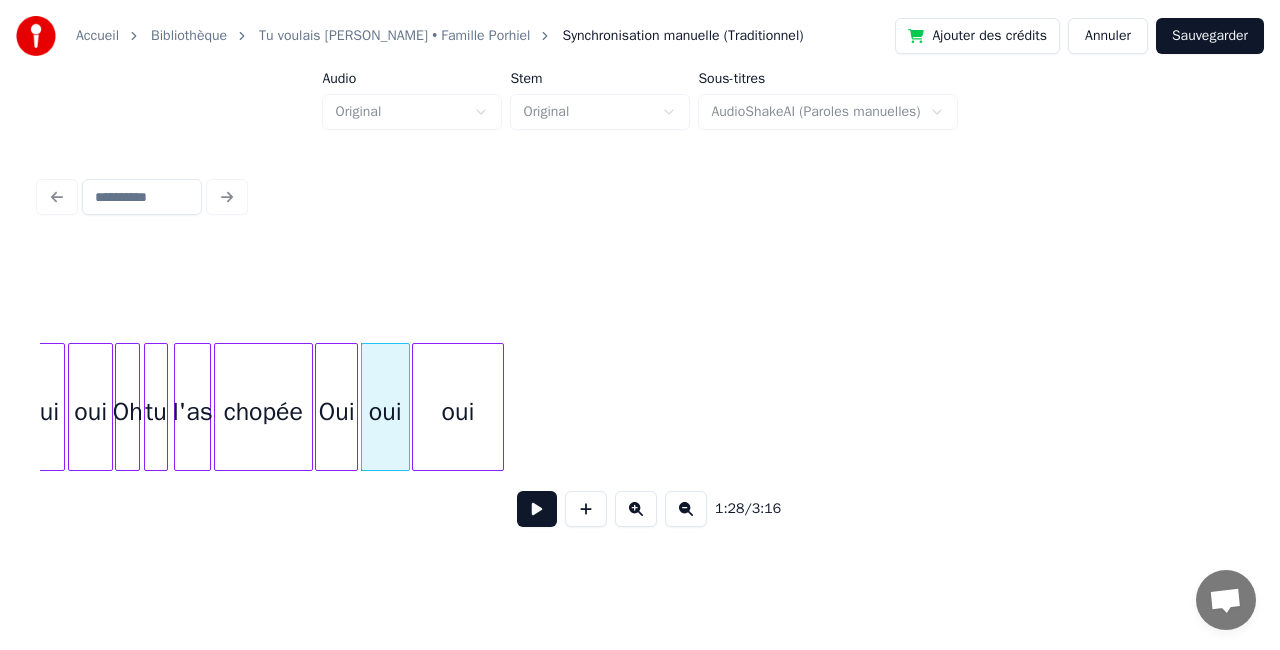 click on "oui" at bounding box center (458, 412) 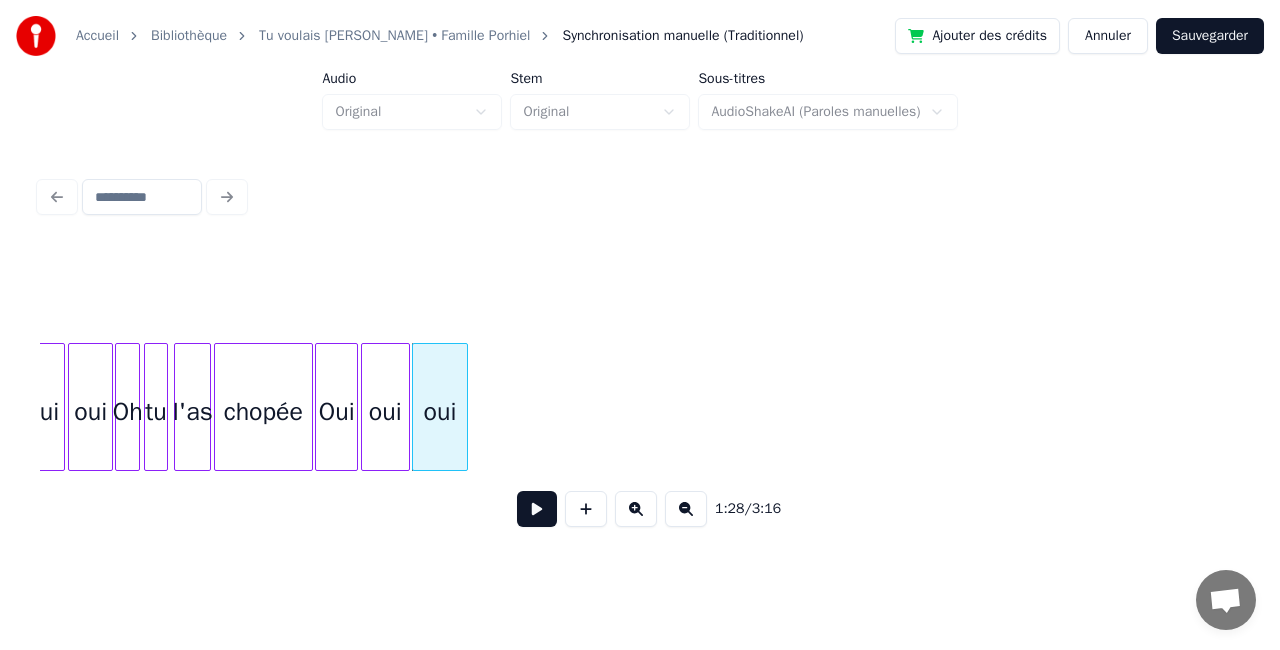 click at bounding box center [464, 407] 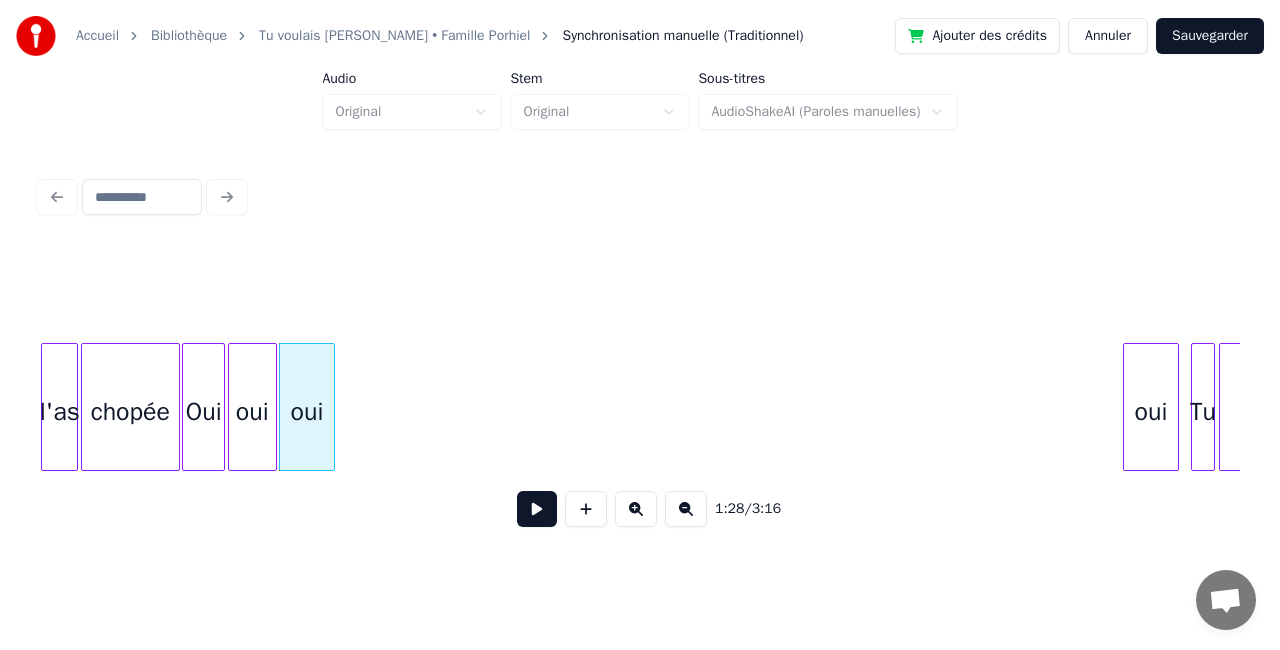 scroll, scrollTop: 0, scrollLeft: 17492, axis: horizontal 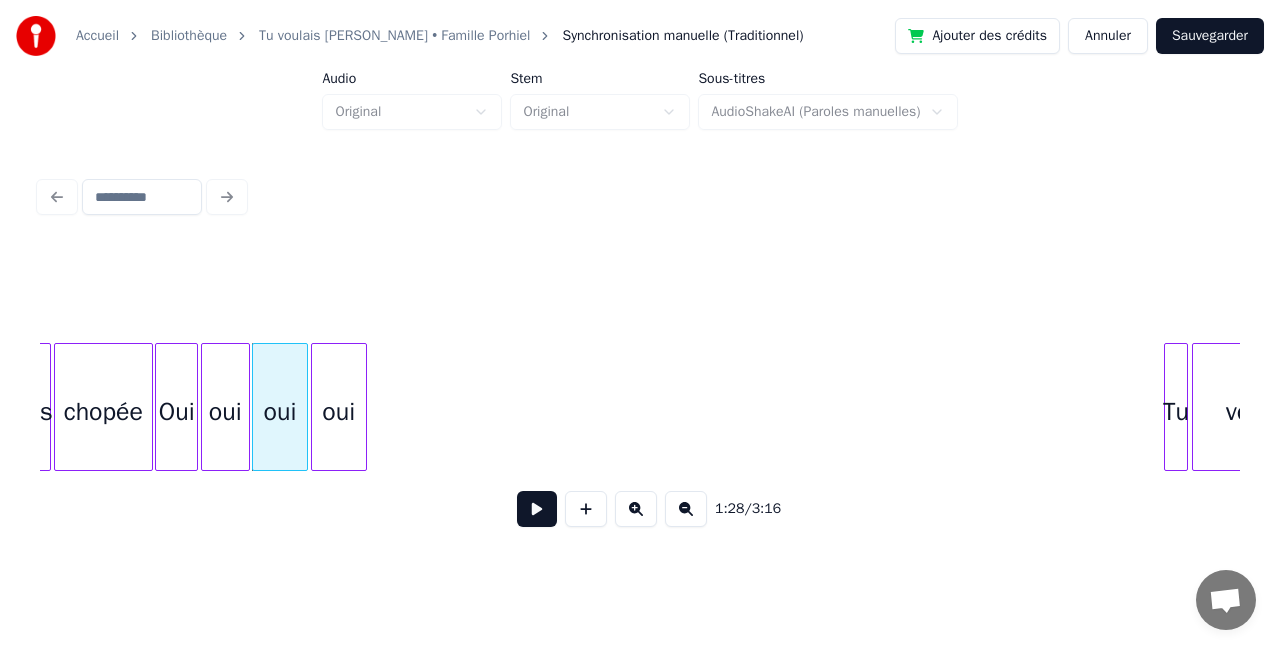 click on "oui" at bounding box center [339, 412] 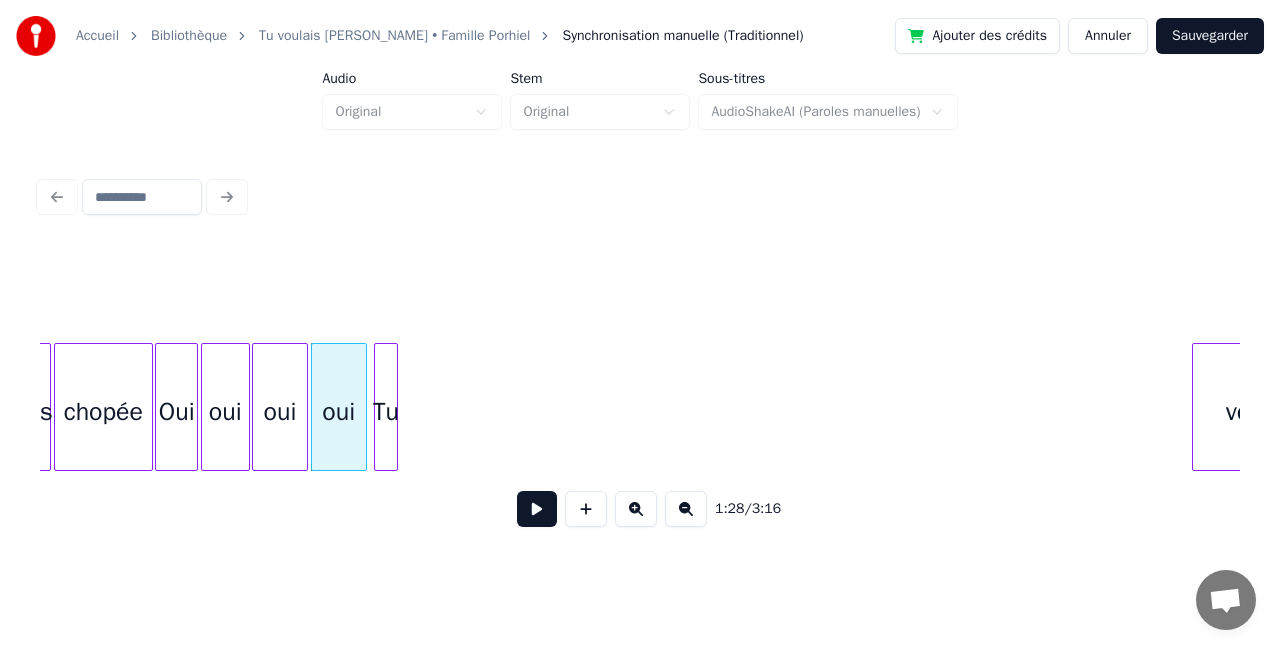 click on "Tu" at bounding box center (386, 412) 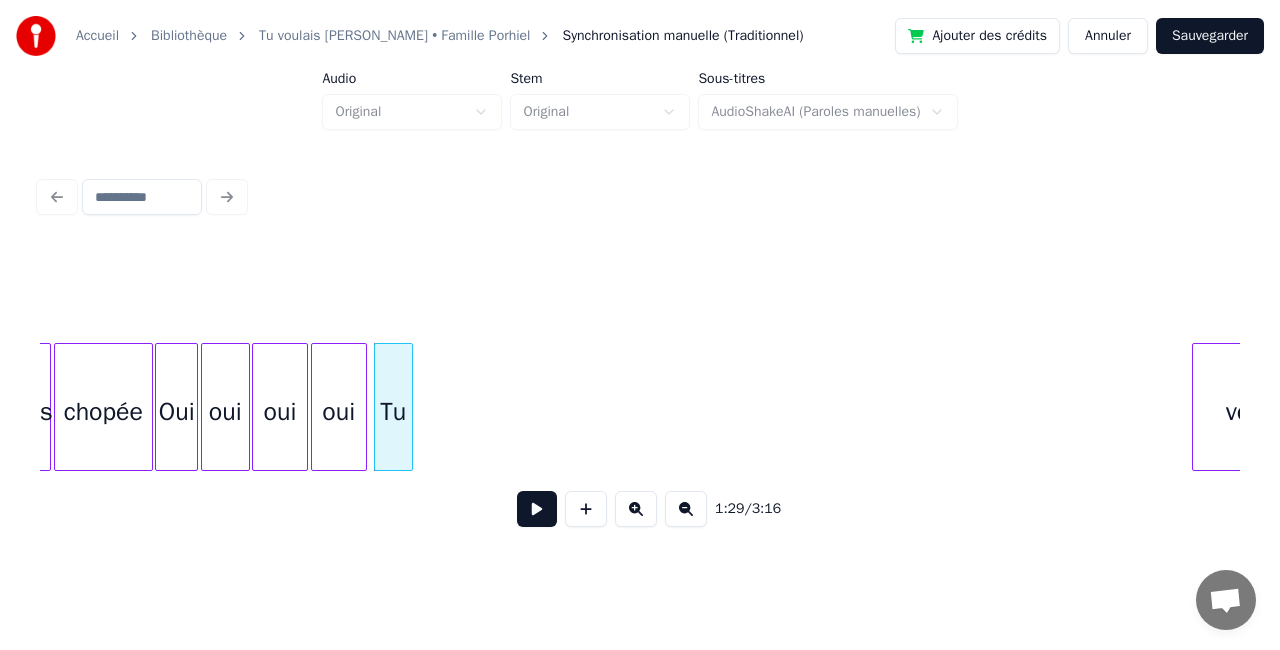 click at bounding box center (409, 407) 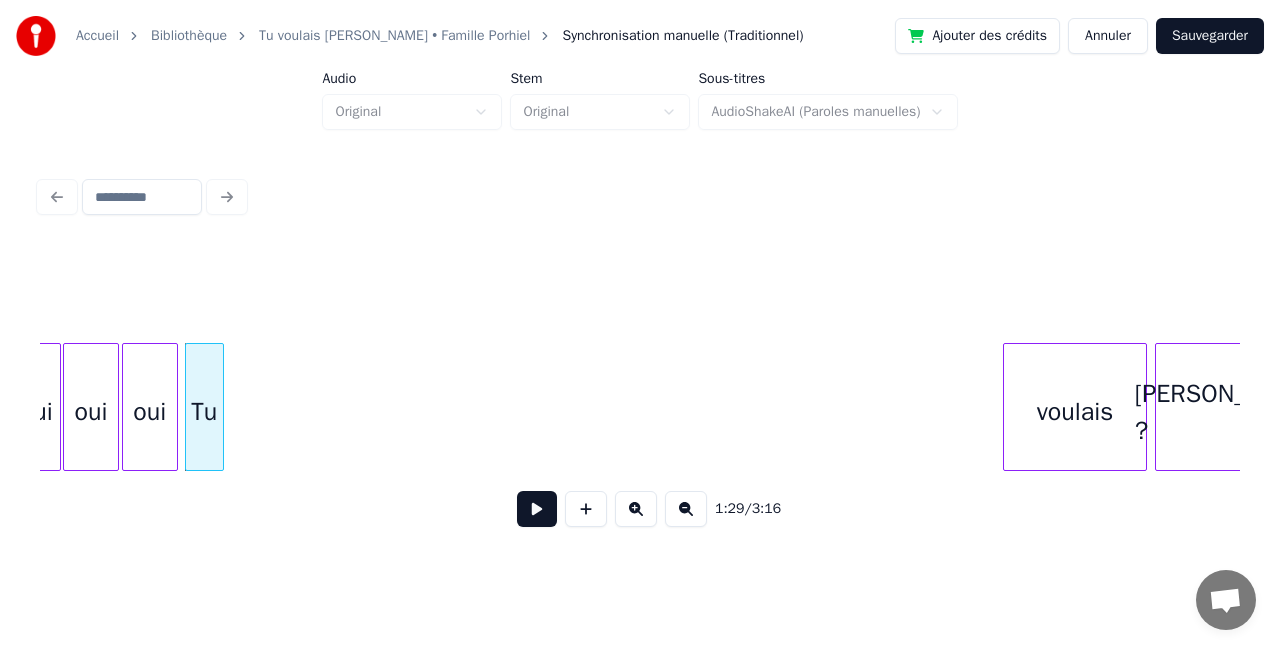 scroll, scrollTop: 0, scrollLeft: 17692, axis: horizontal 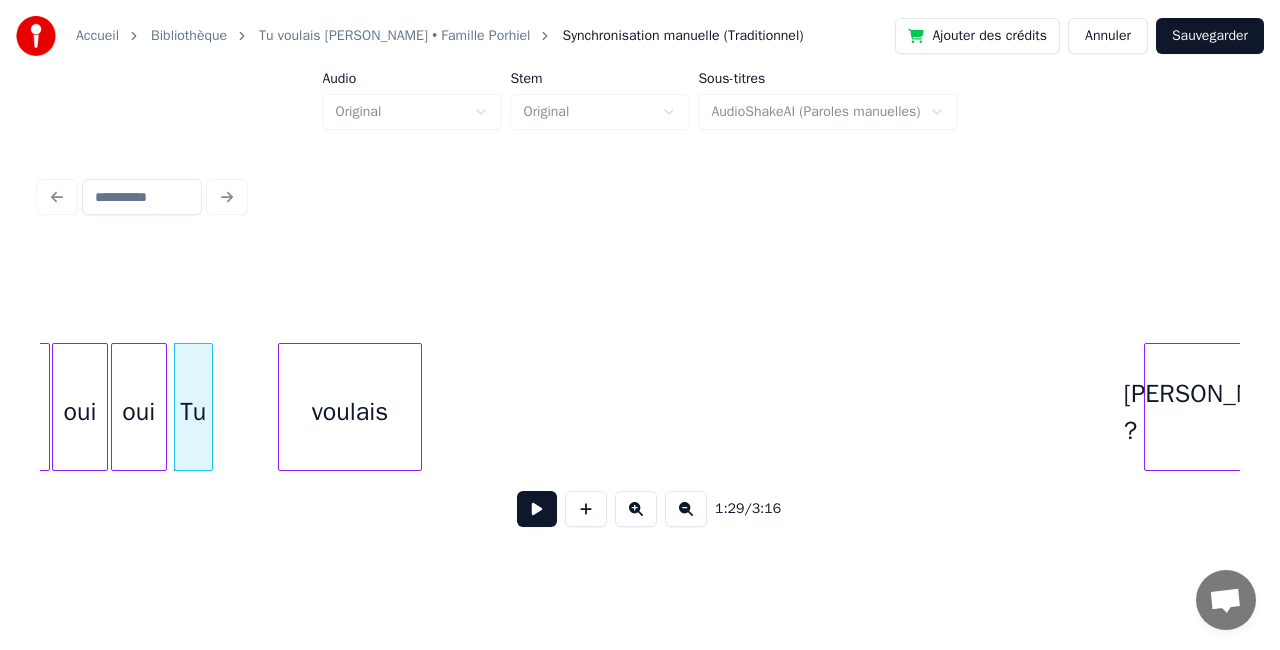 click on "voulais" at bounding box center (350, 412) 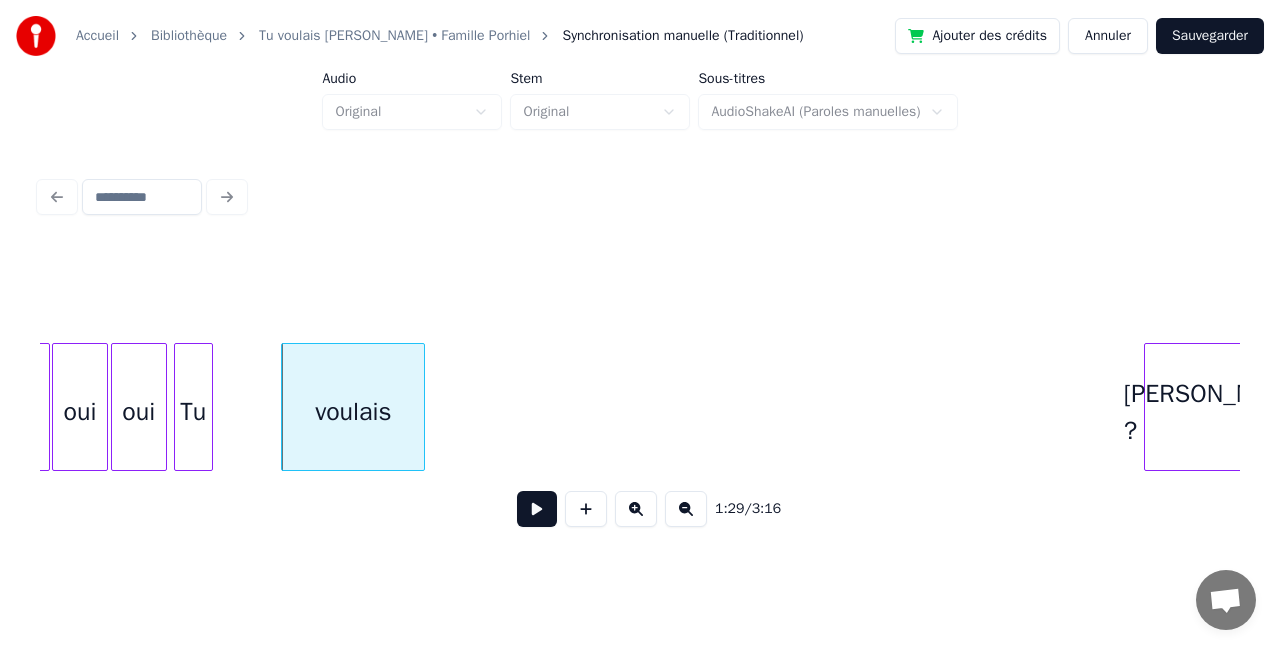click on "oui" at bounding box center (80, 412) 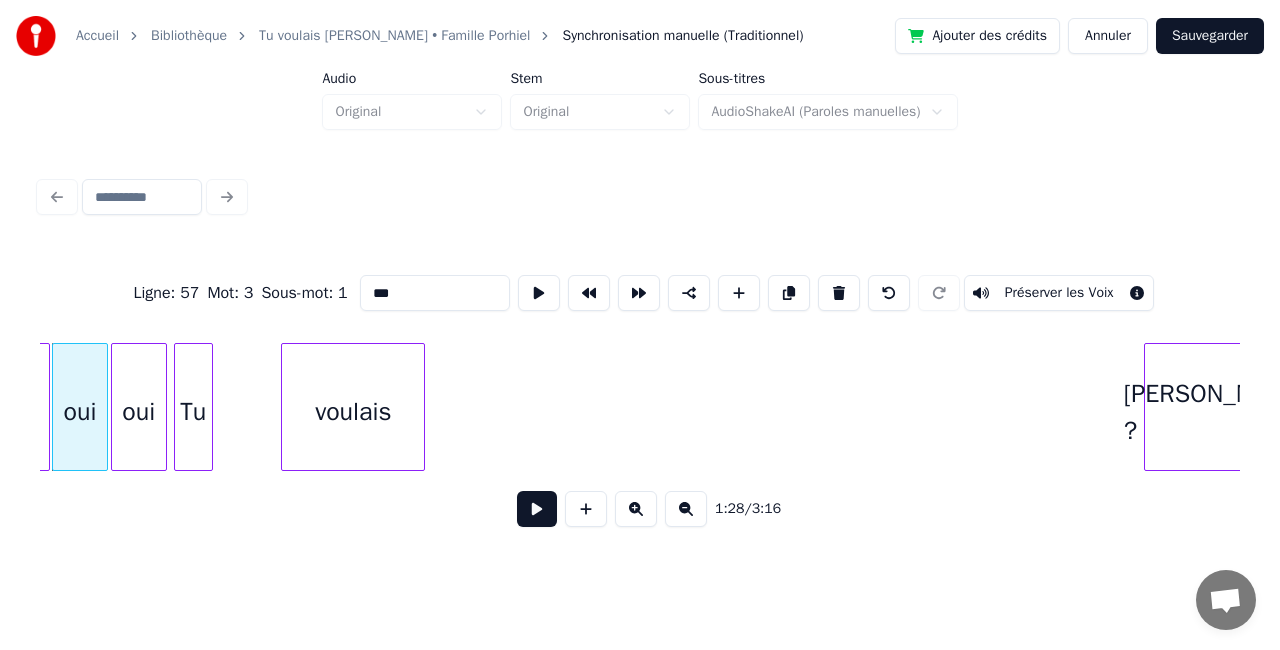 click at bounding box center (537, 509) 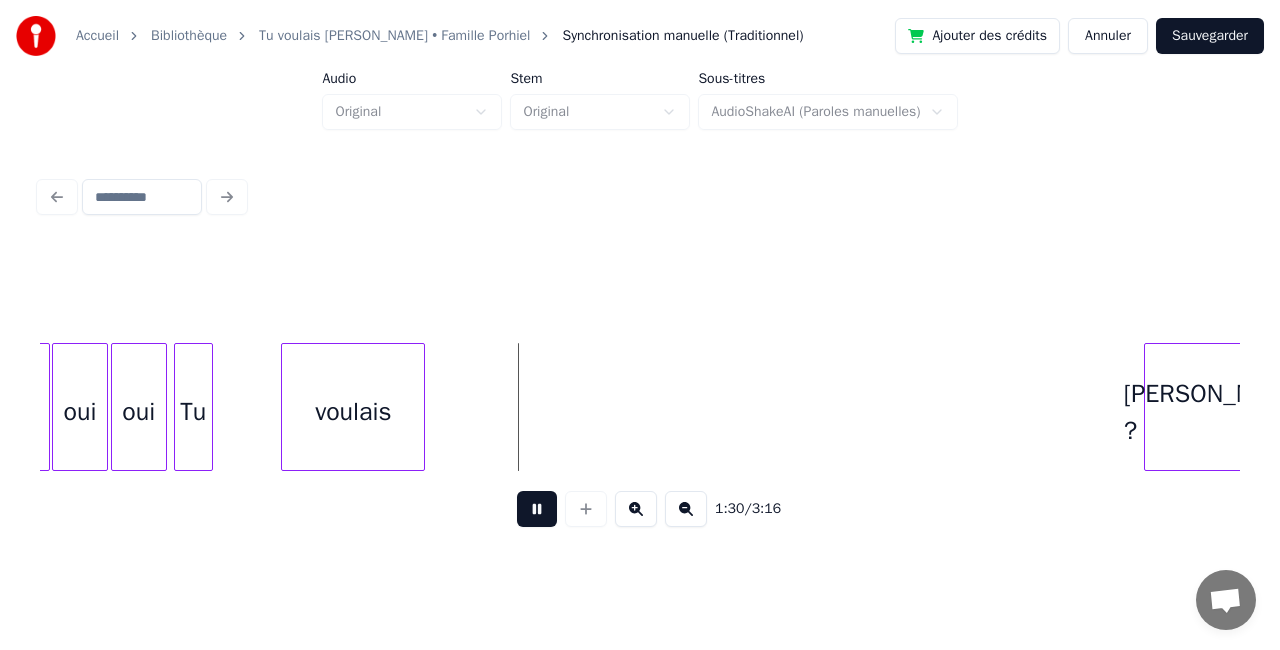 click at bounding box center [537, 509] 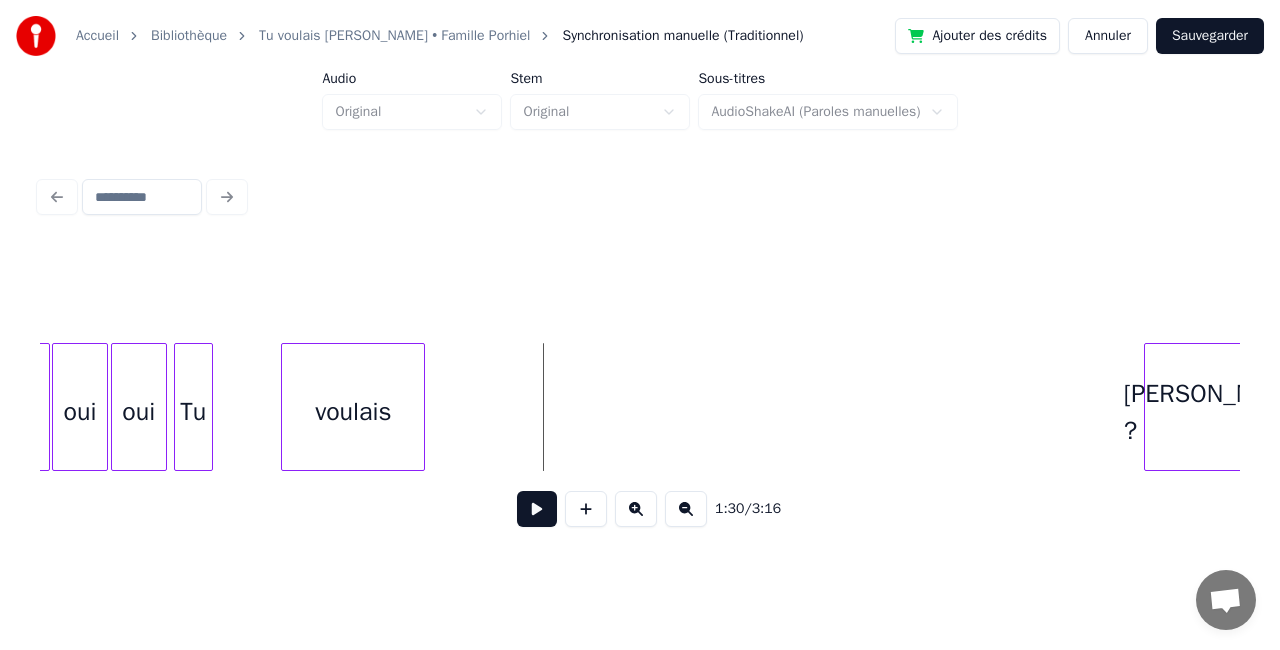 click on "Tu" at bounding box center [193, 412] 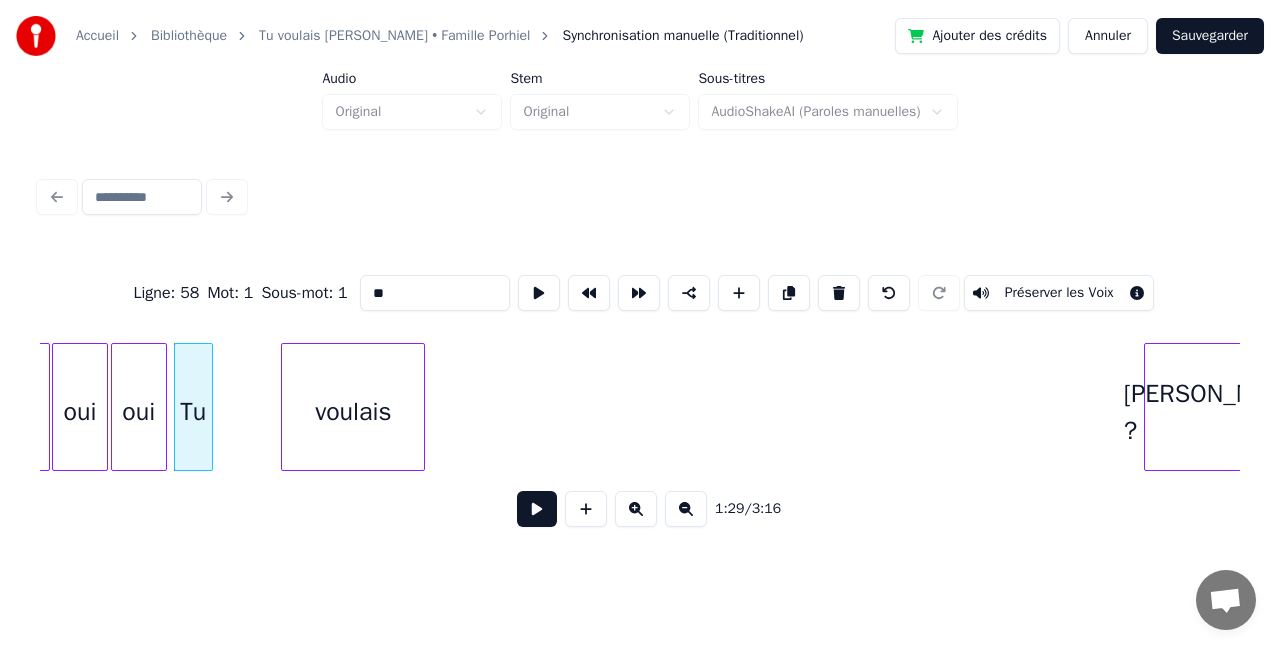 click at bounding box center (537, 509) 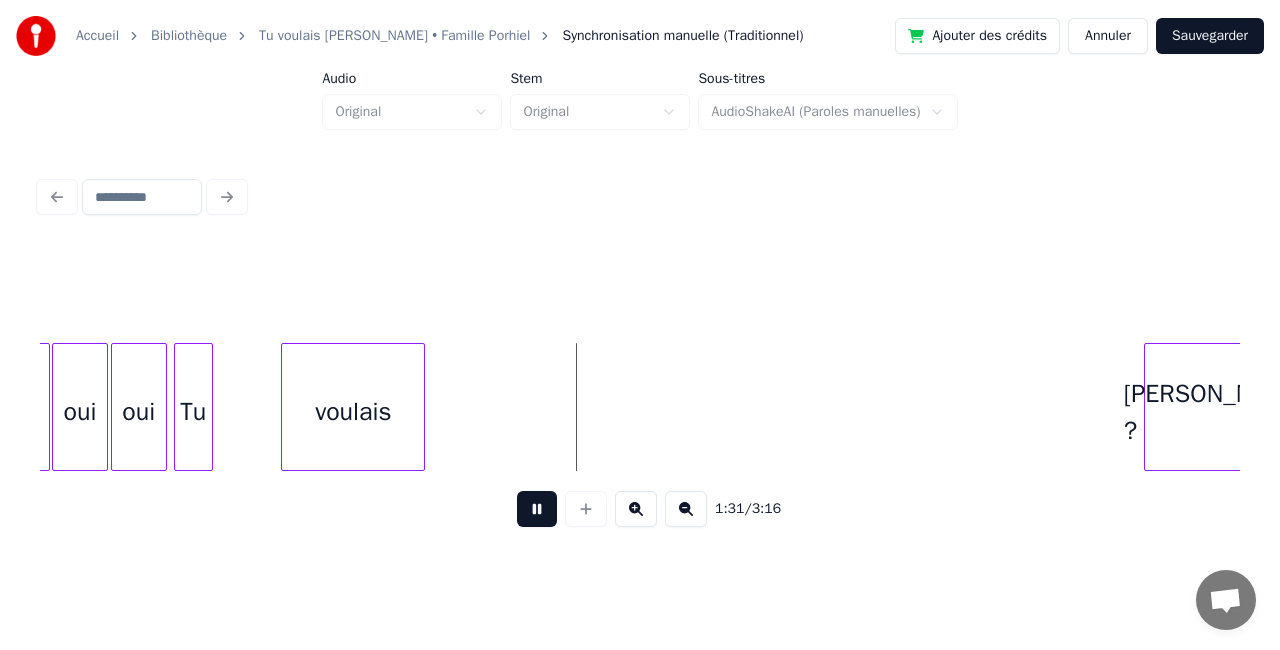 click at bounding box center (537, 509) 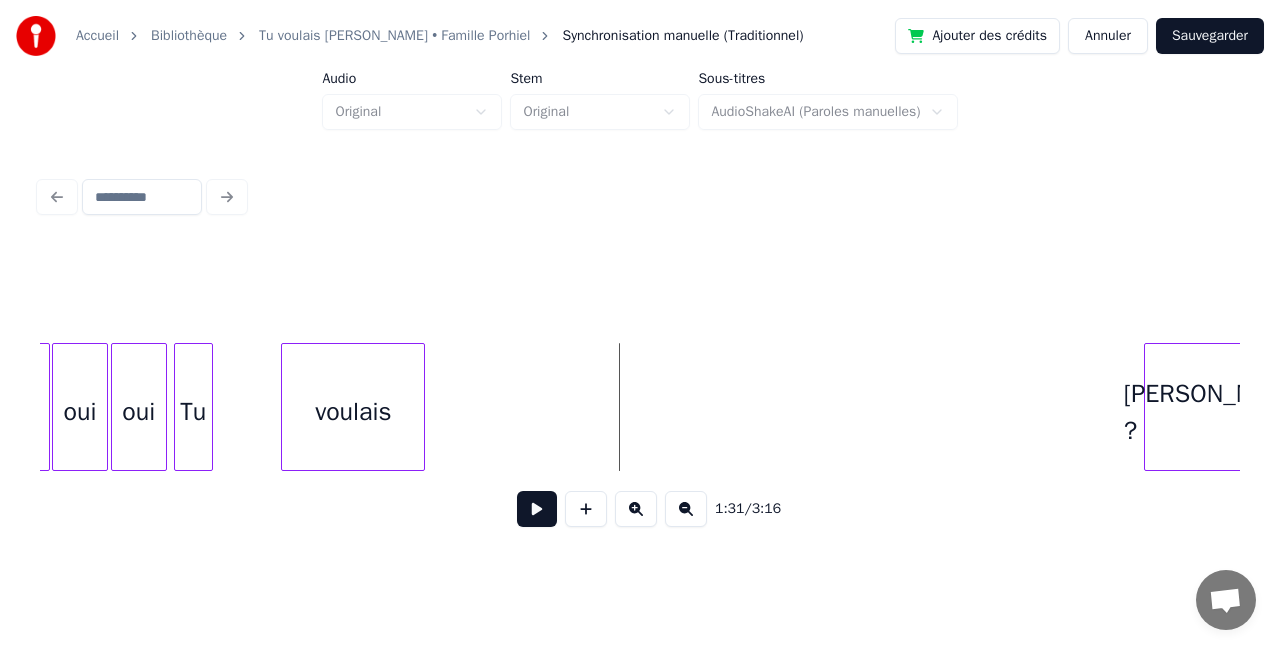 click on "Tu" at bounding box center (193, 412) 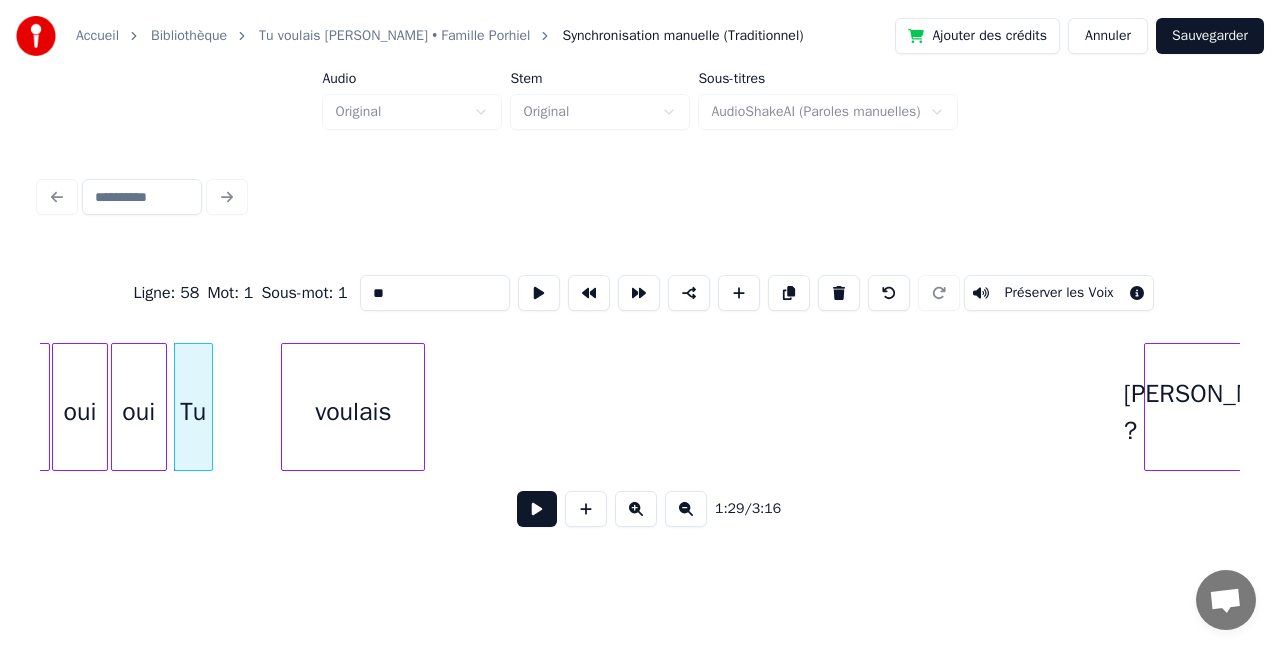 click at bounding box center (537, 509) 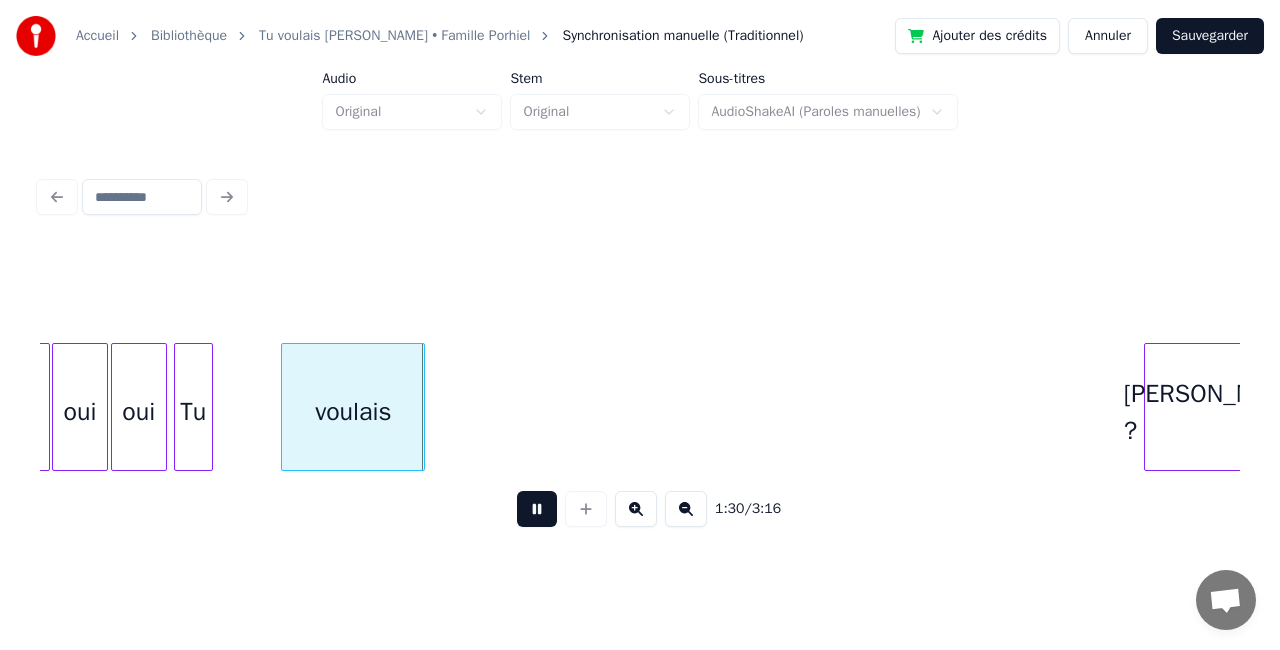 click at bounding box center (537, 509) 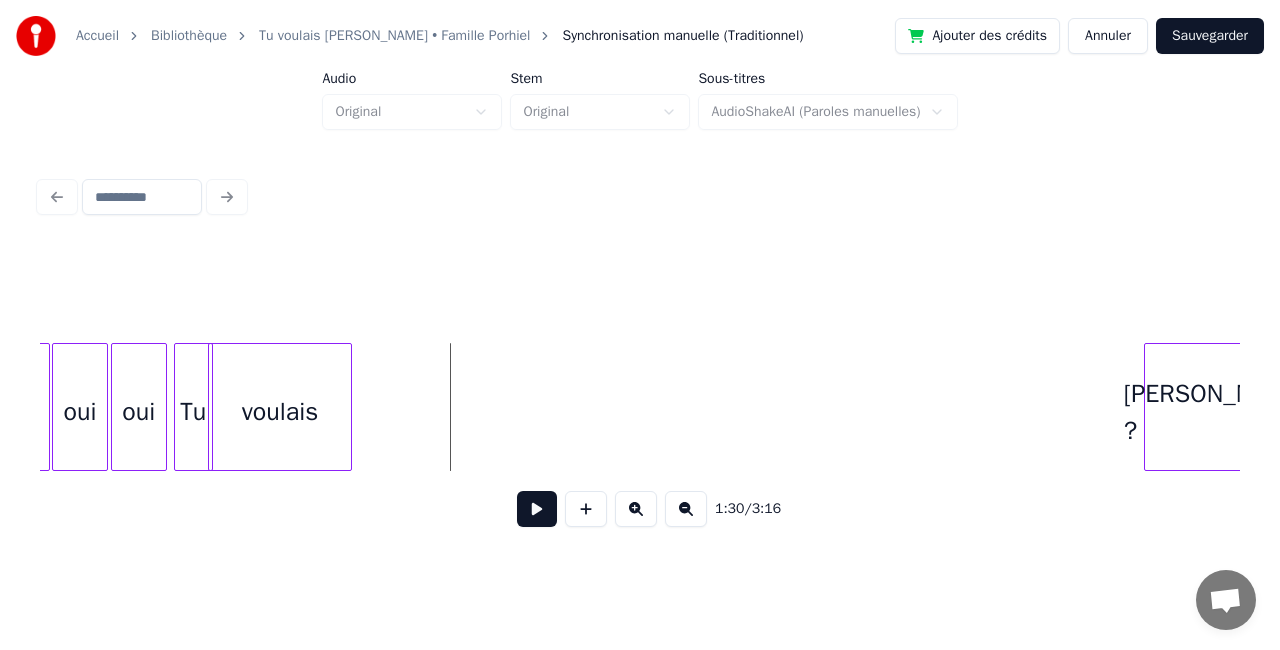click on "voulais" at bounding box center [280, 412] 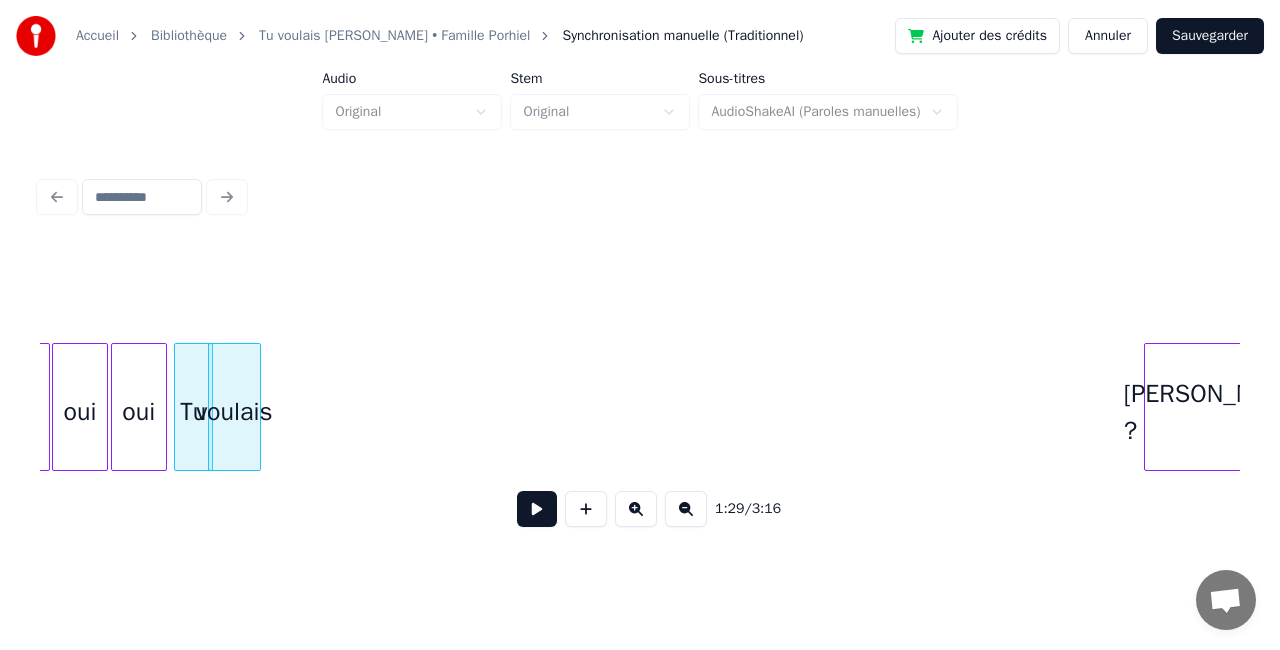click at bounding box center (257, 407) 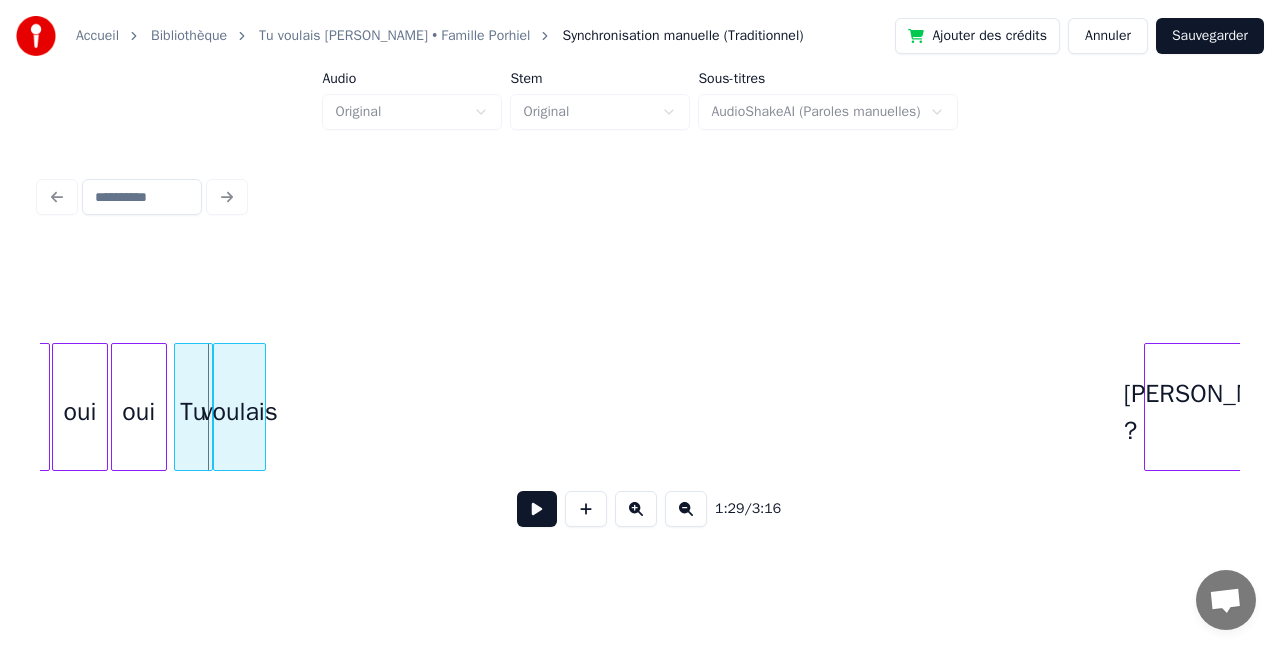 click on "voulais" at bounding box center [239, 412] 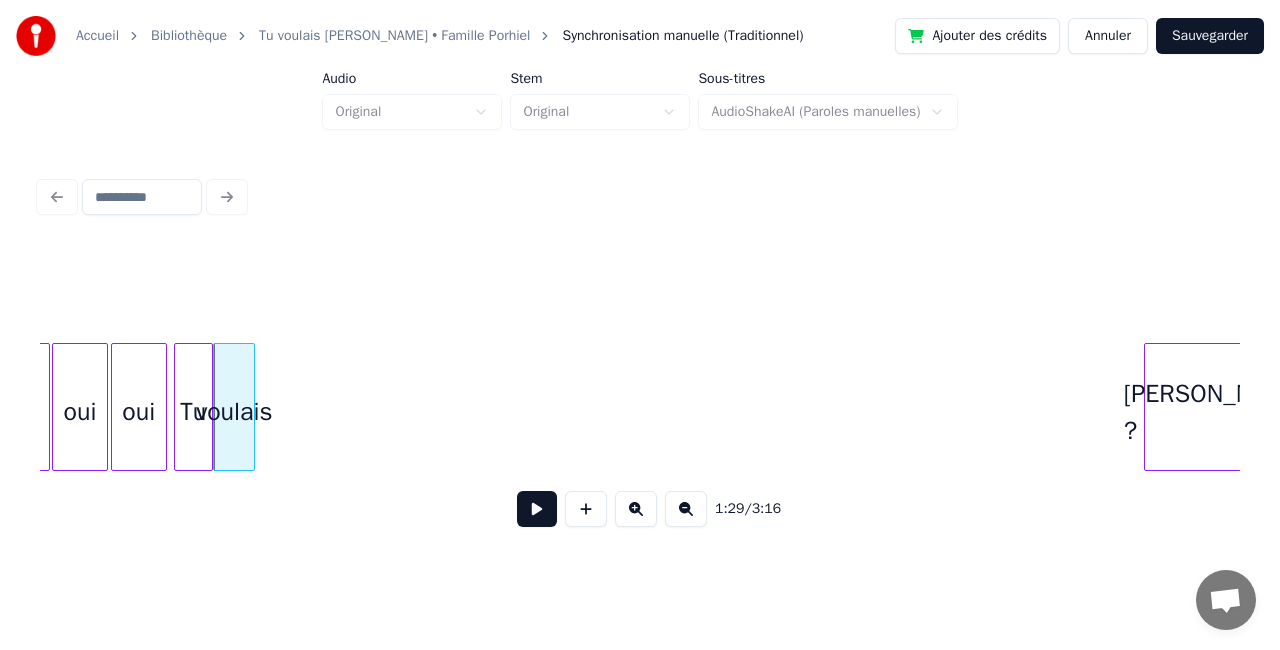 click at bounding box center [251, 407] 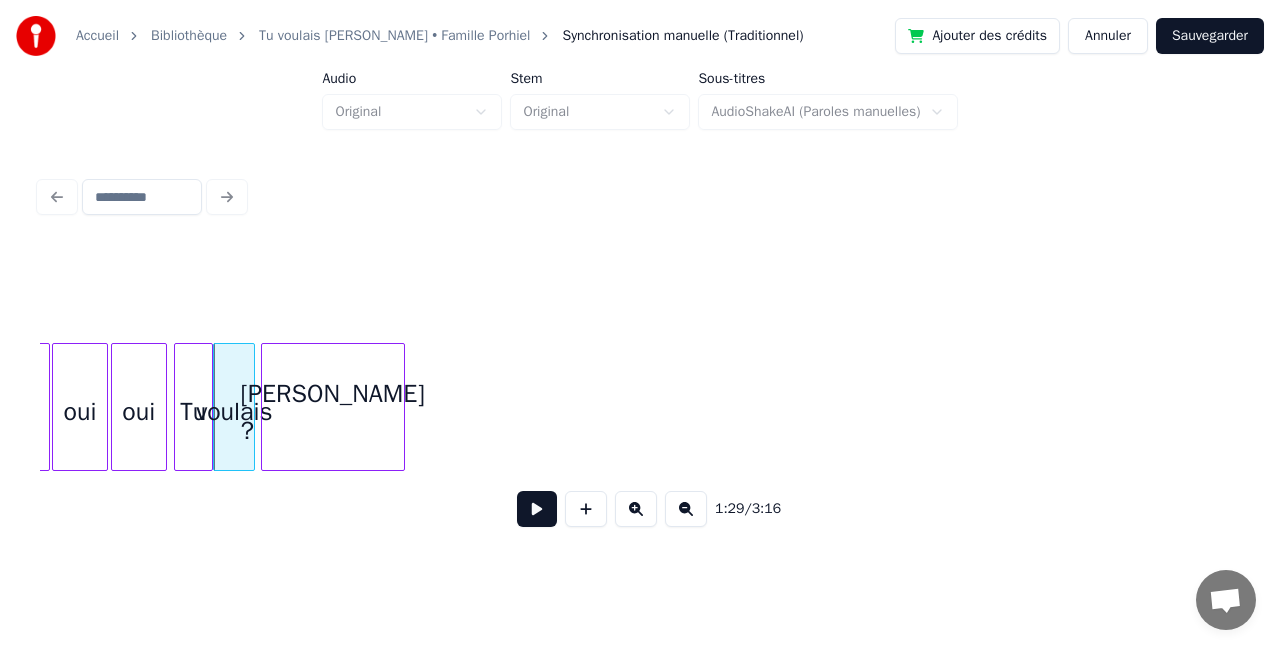 click on "[PERSON_NAME] ?" at bounding box center (333, 412) 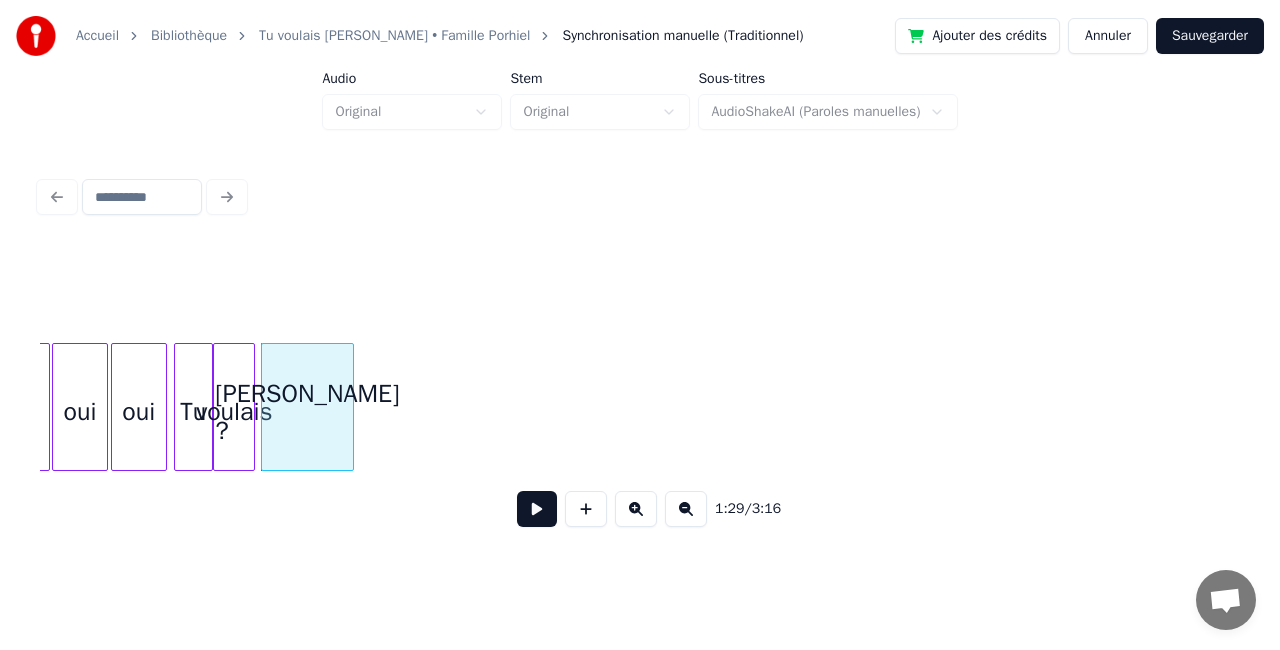 click at bounding box center (350, 407) 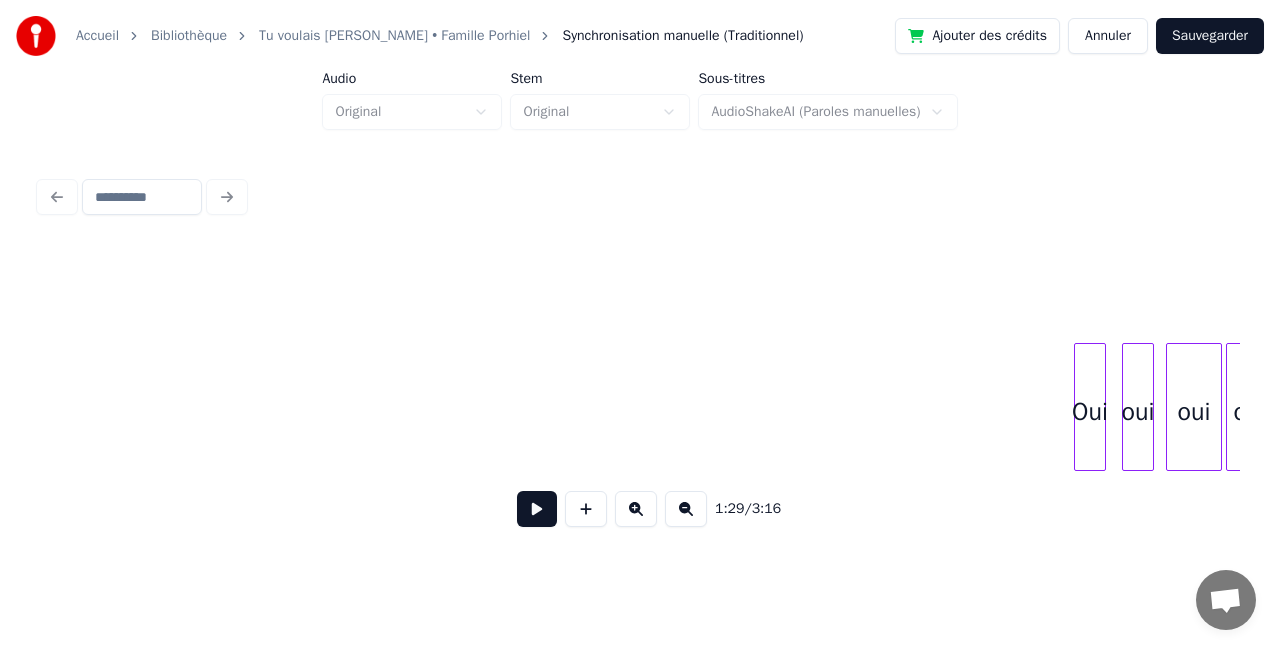 scroll, scrollTop: 0, scrollLeft: 18012, axis: horizontal 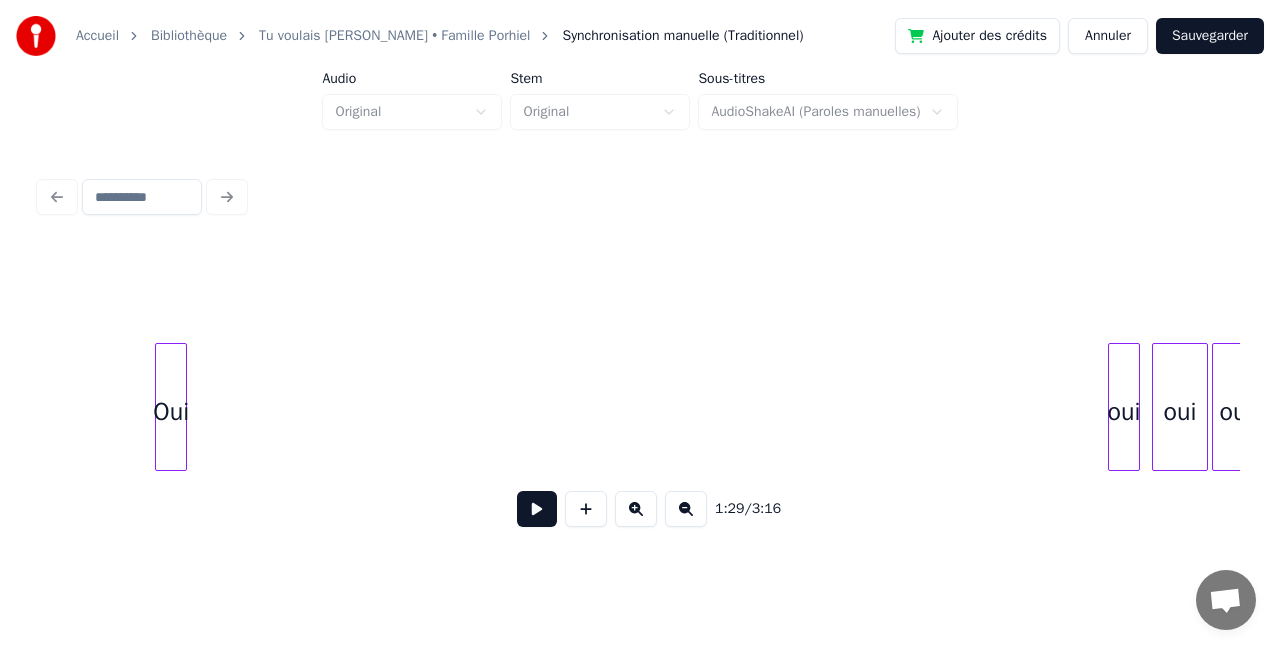 click on "Oui" at bounding box center (171, 412) 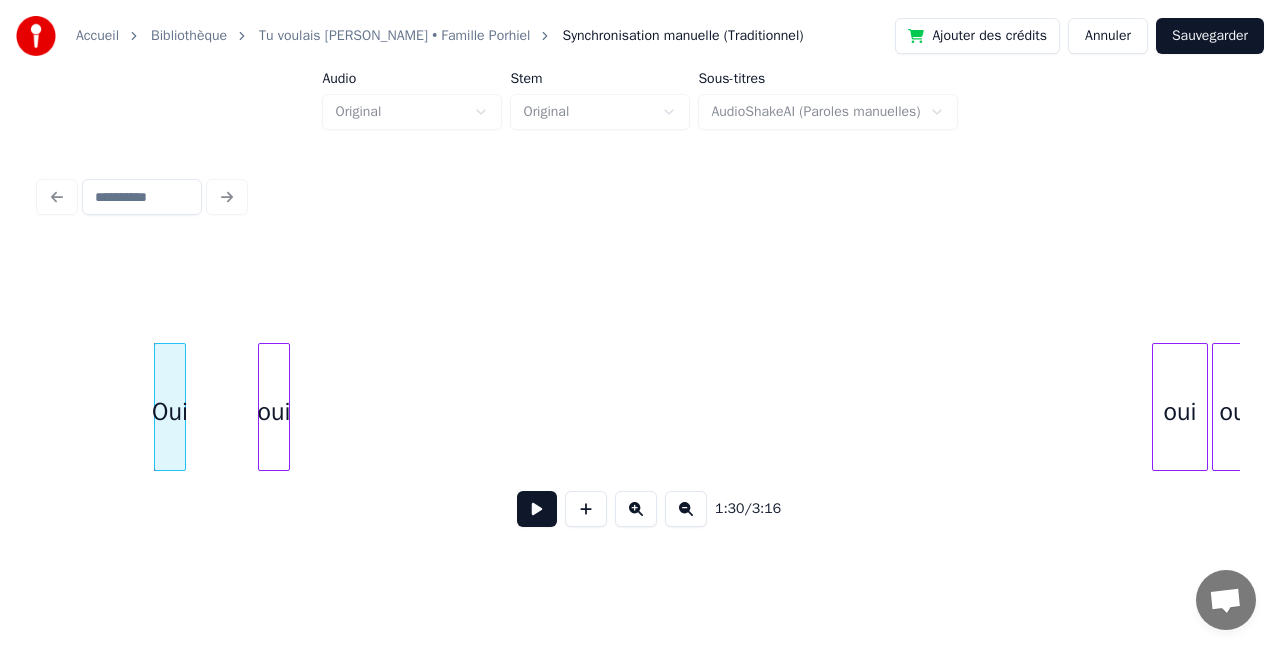 click on "oui" at bounding box center [274, 412] 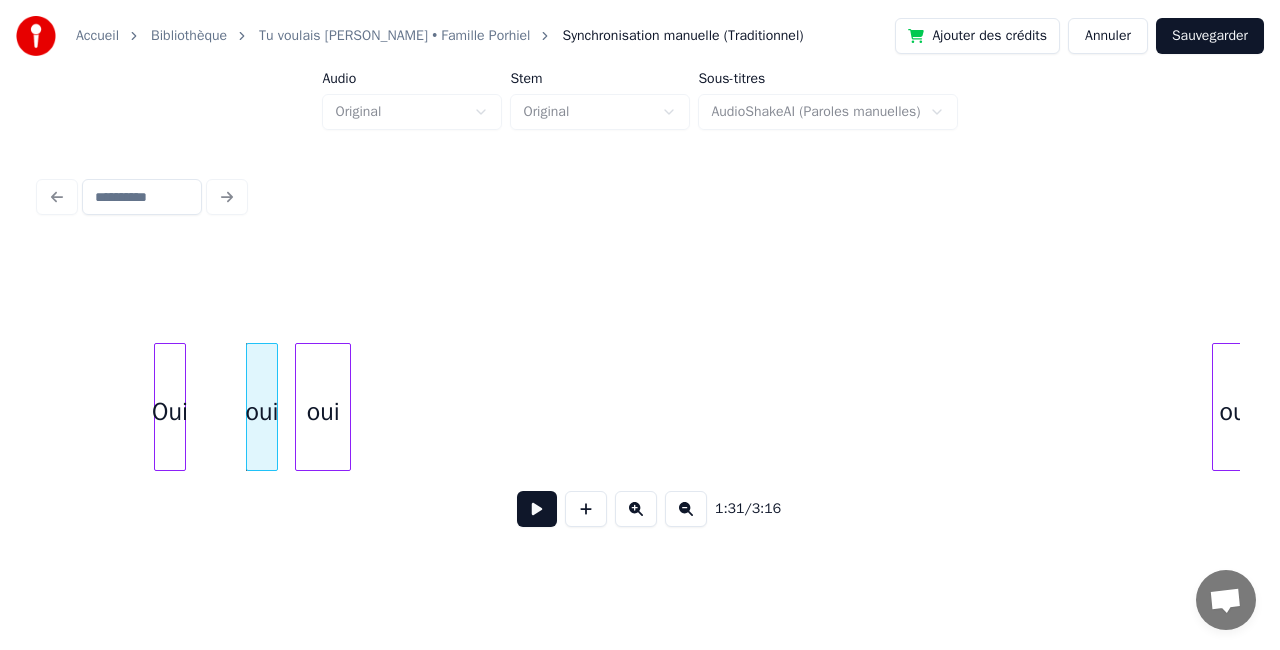 click on "oui" at bounding box center (323, 412) 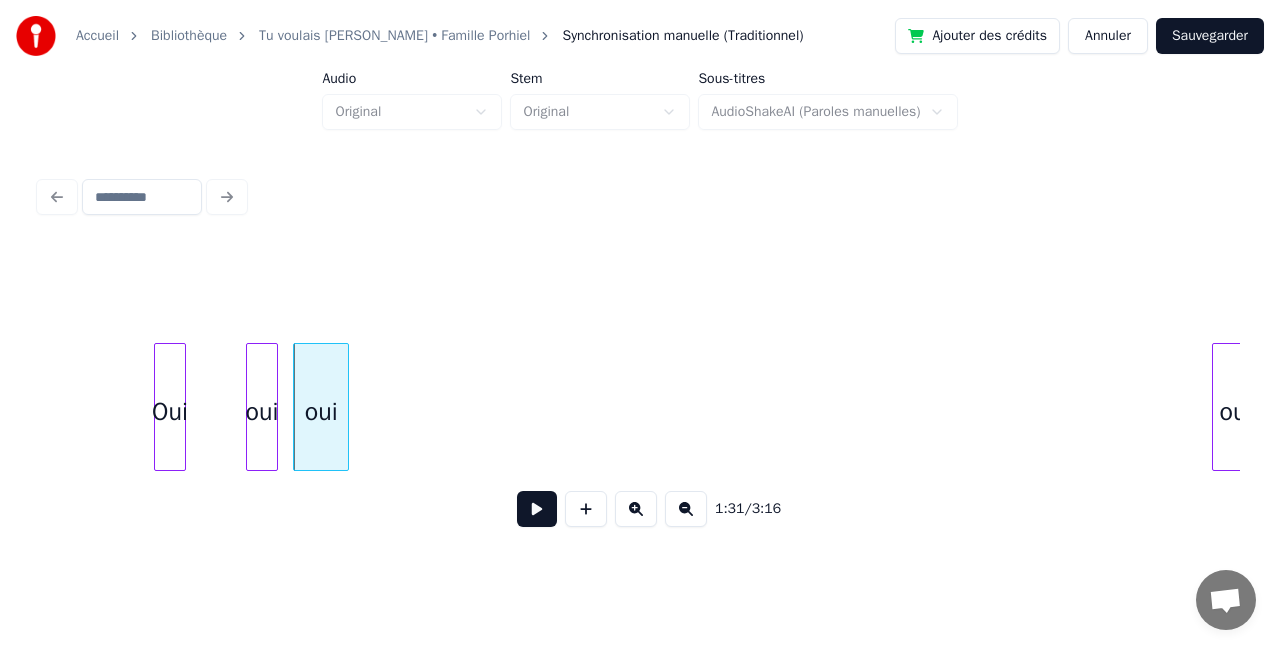 scroll, scrollTop: 0, scrollLeft: 18027, axis: horizontal 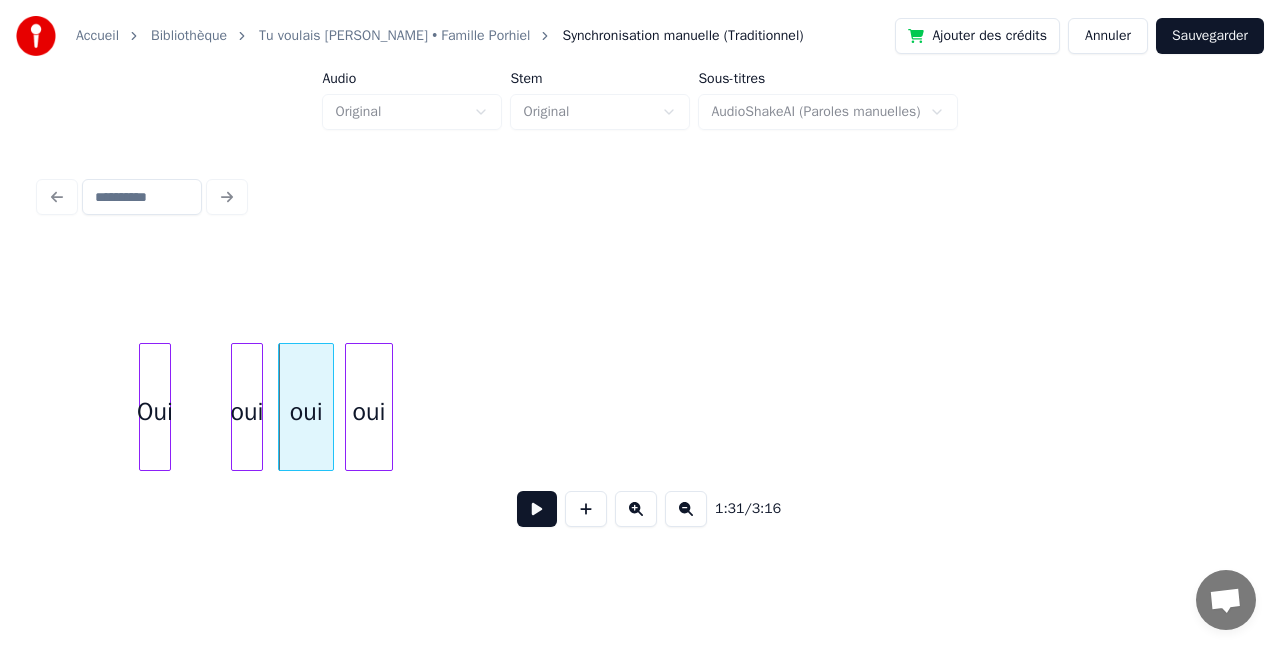 click on "oui" at bounding box center (369, 412) 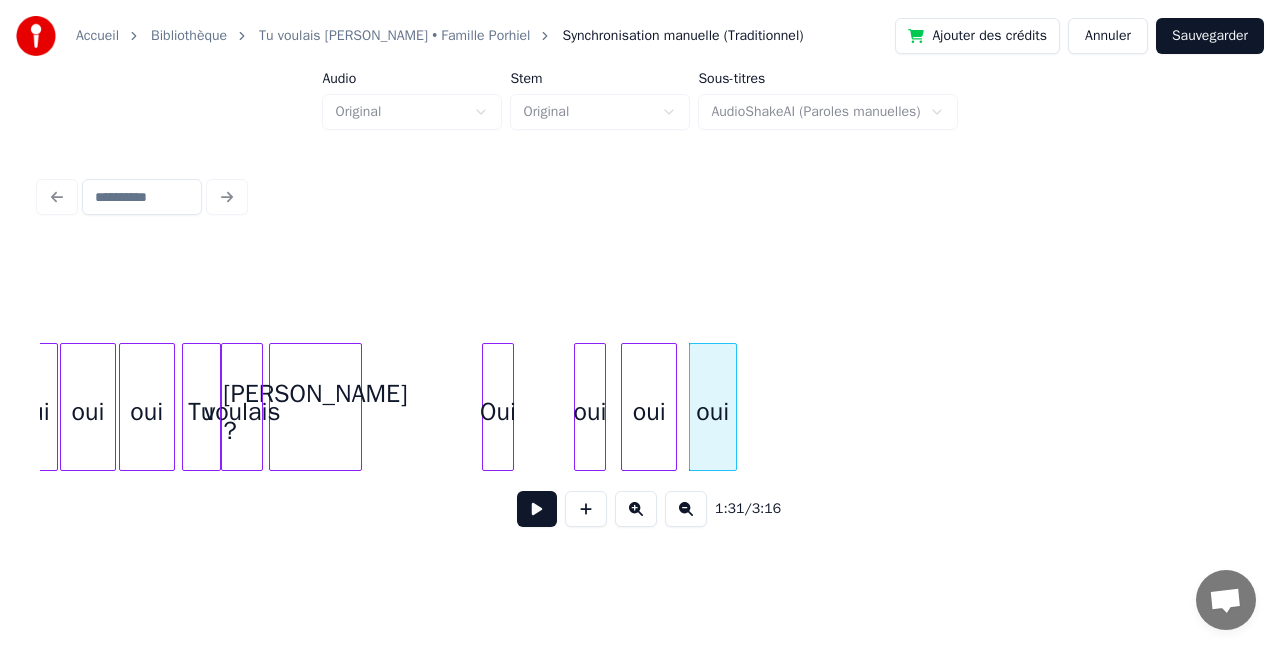 scroll, scrollTop: 0, scrollLeft: 17681, axis: horizontal 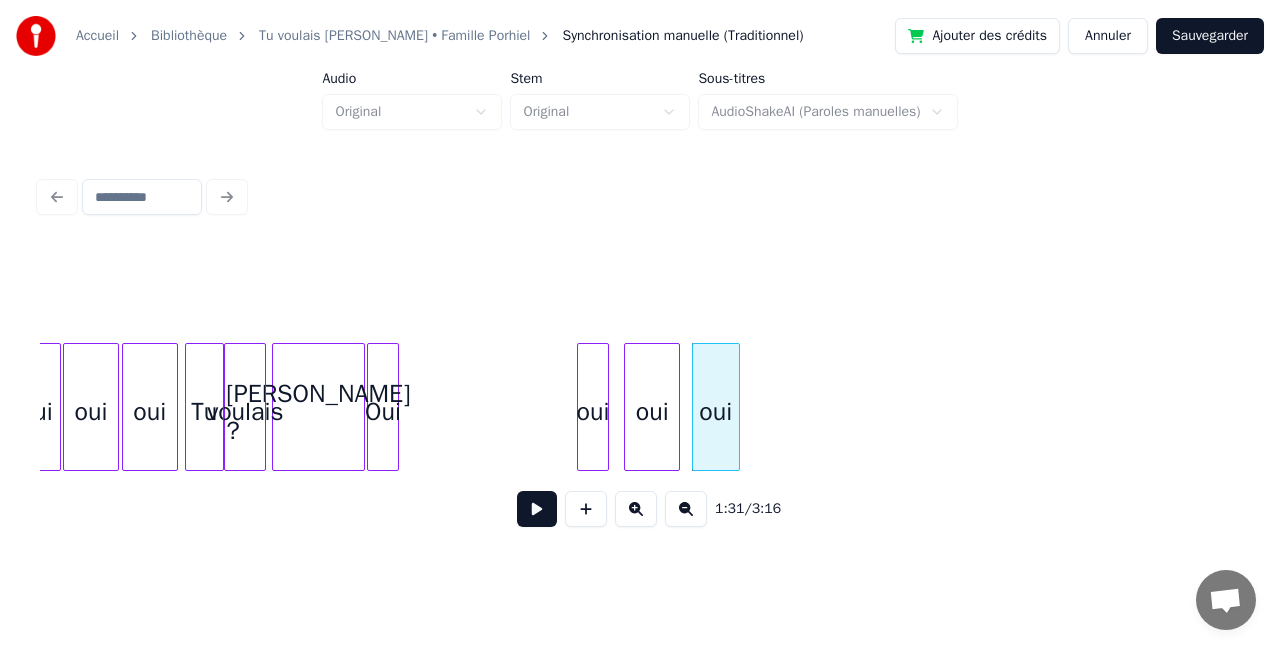click on "Oui" at bounding box center (383, 412) 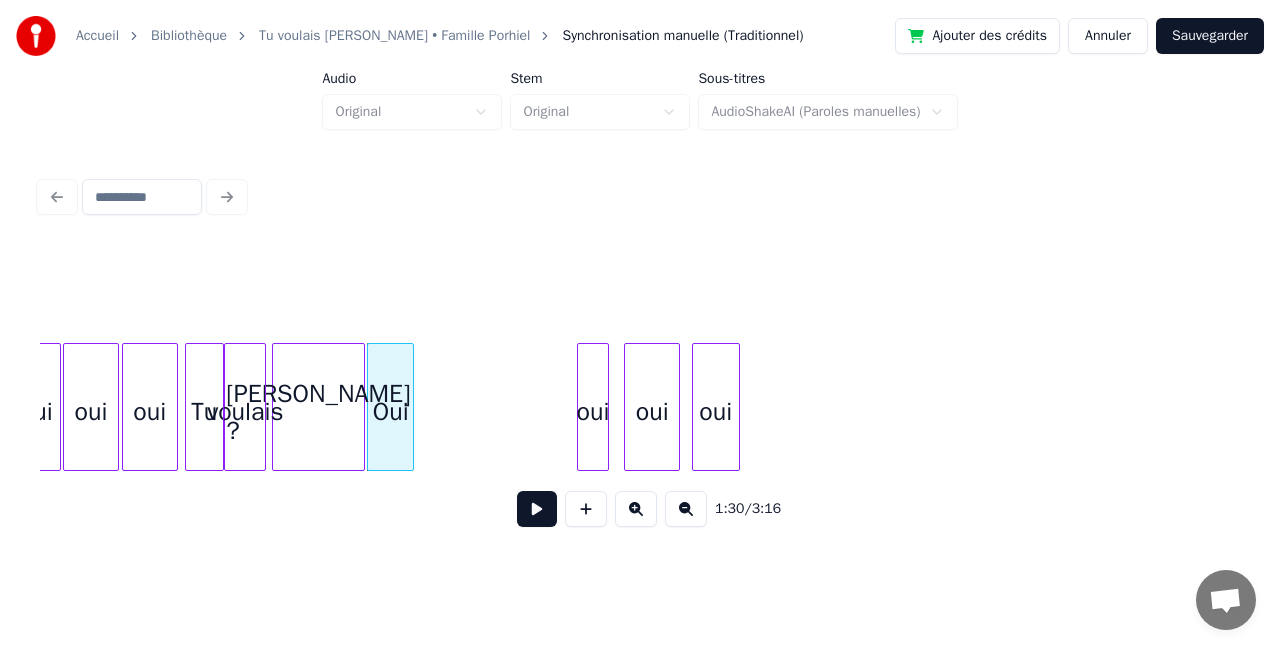 click at bounding box center (410, 407) 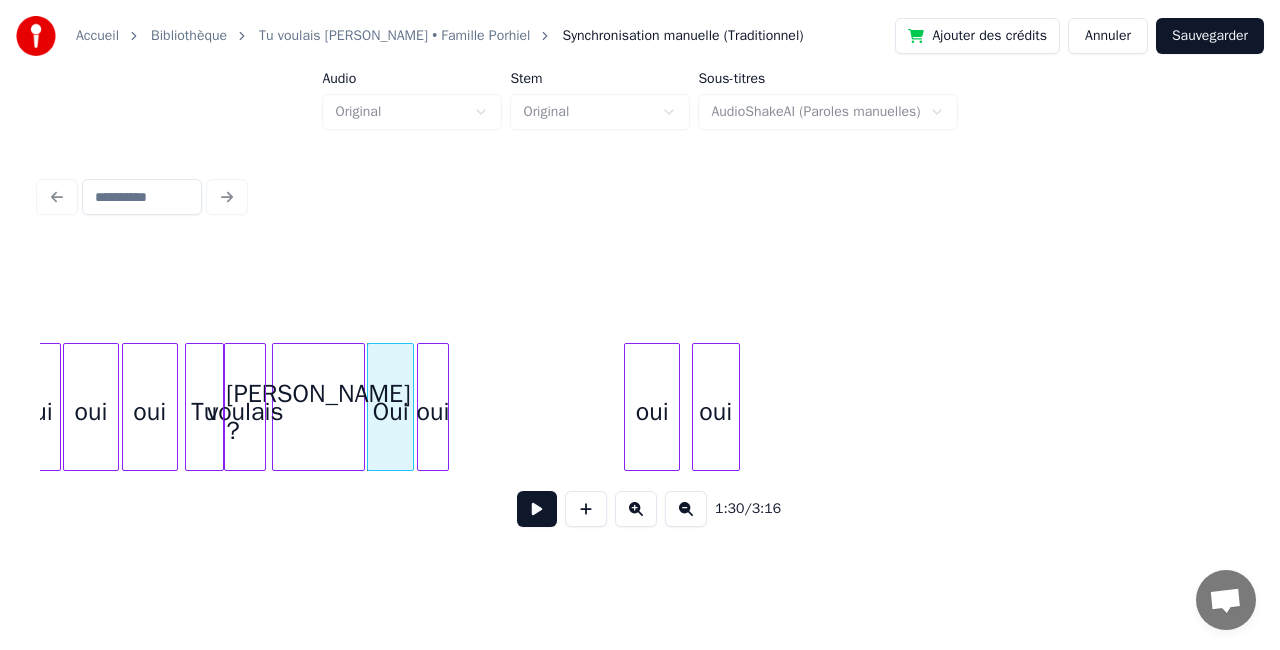 click on "oui" at bounding box center [433, 412] 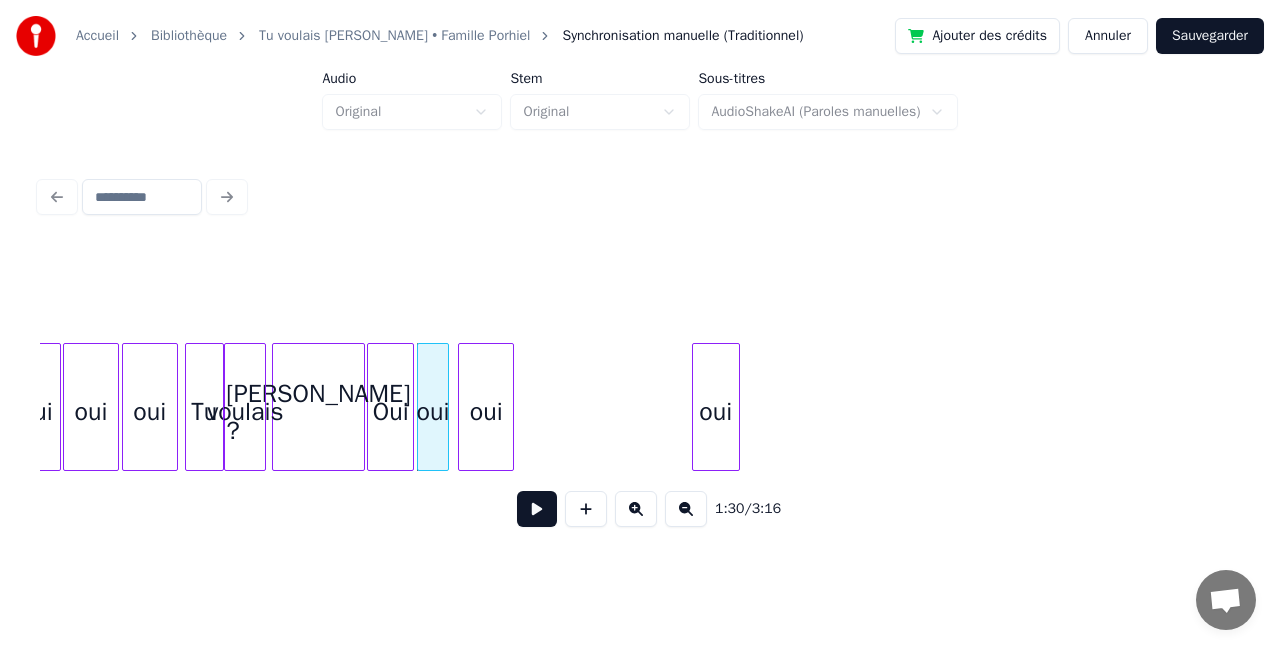 click on "oui" at bounding box center [486, 412] 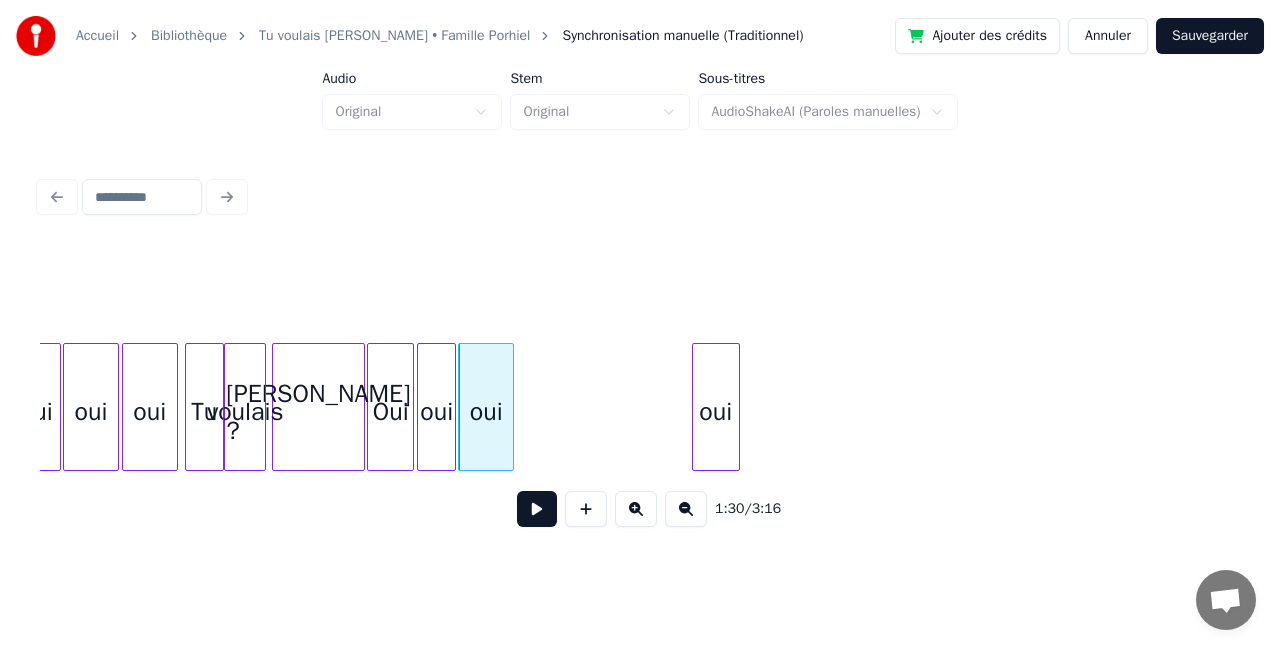 click at bounding box center (452, 407) 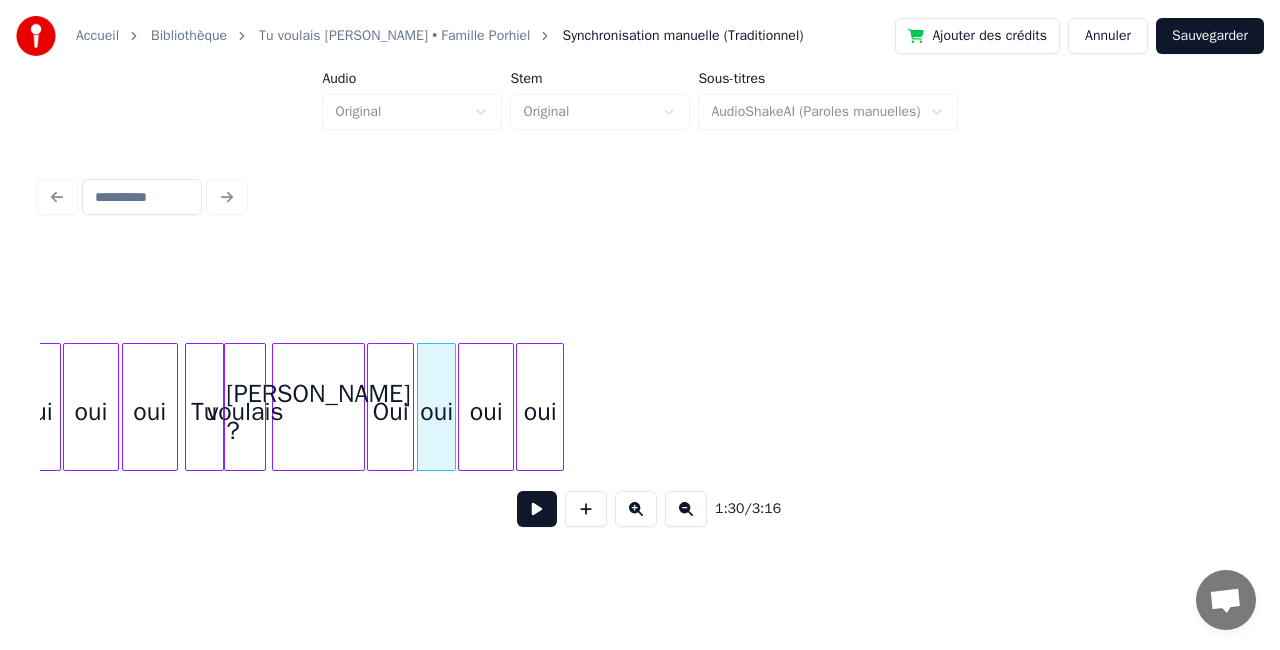 click on "oui" at bounding box center [540, 412] 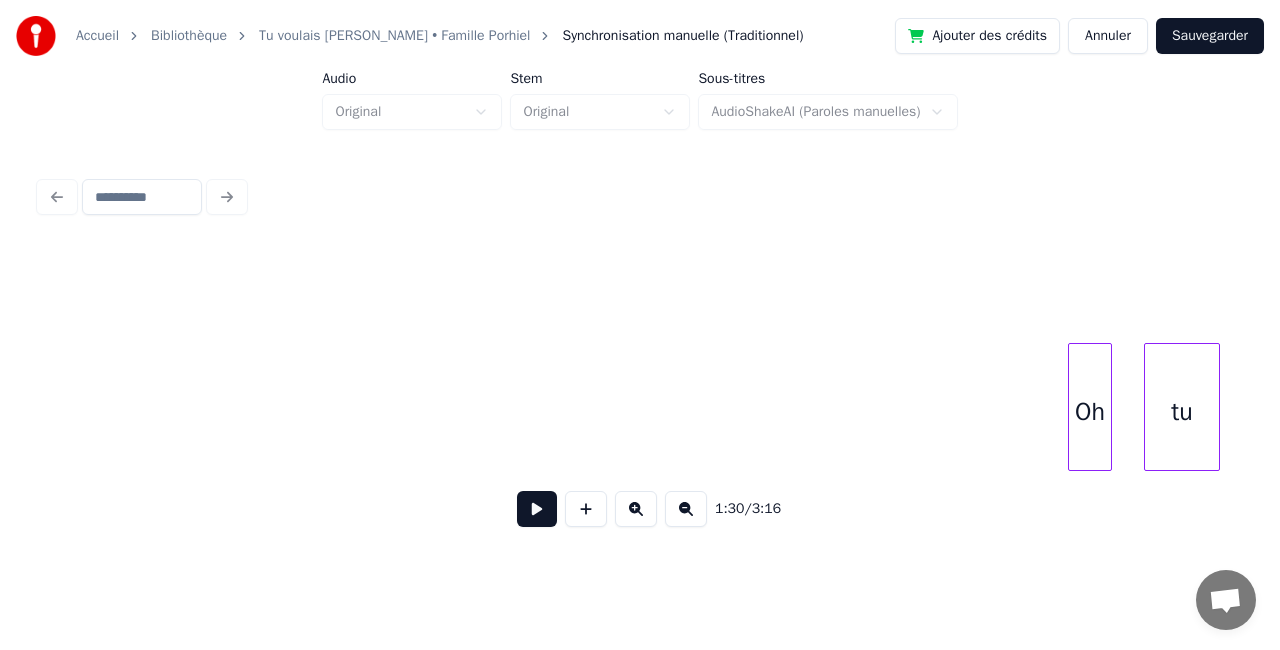scroll, scrollTop: 0, scrollLeft: 18227, axis: horizontal 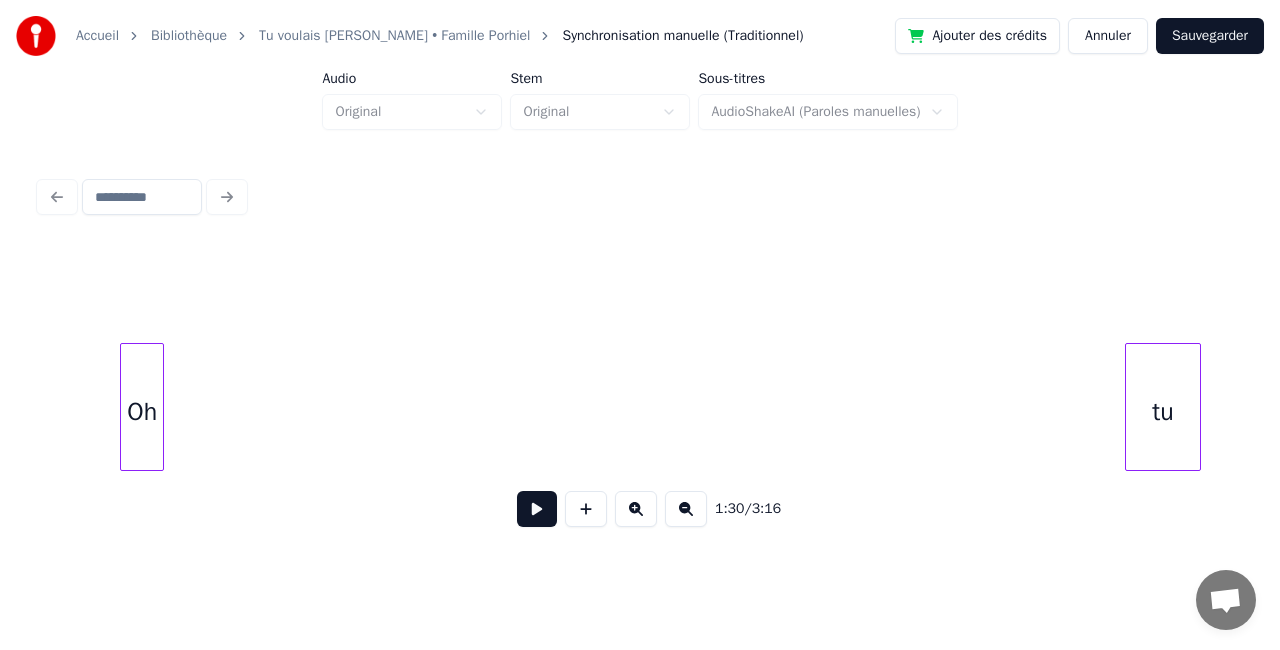 click on "Oh" at bounding box center (142, 412) 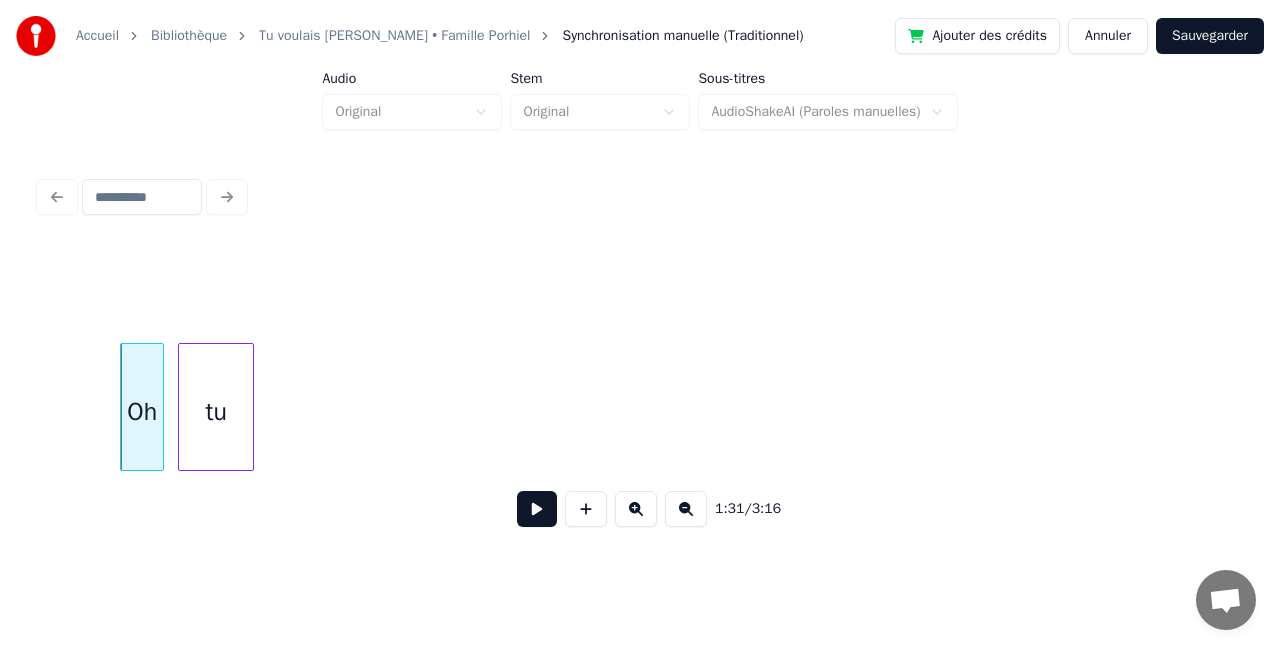 click on "tu" at bounding box center [216, 412] 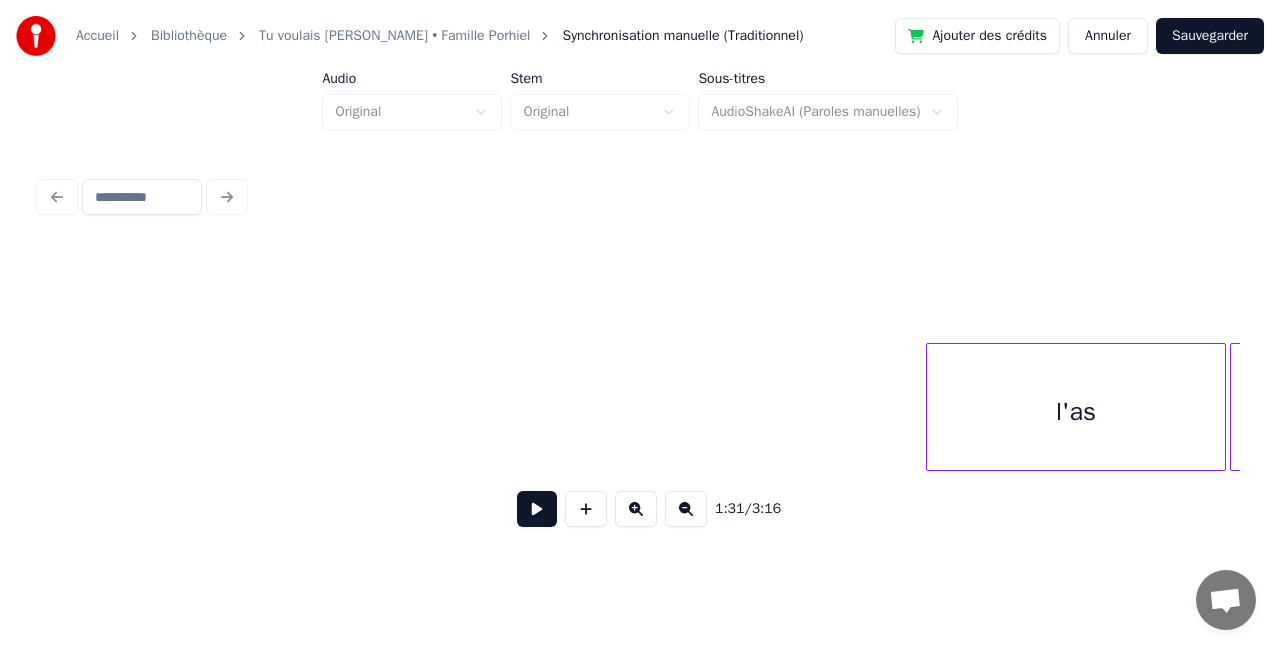 scroll, scrollTop: 0, scrollLeft: 18986, axis: horizontal 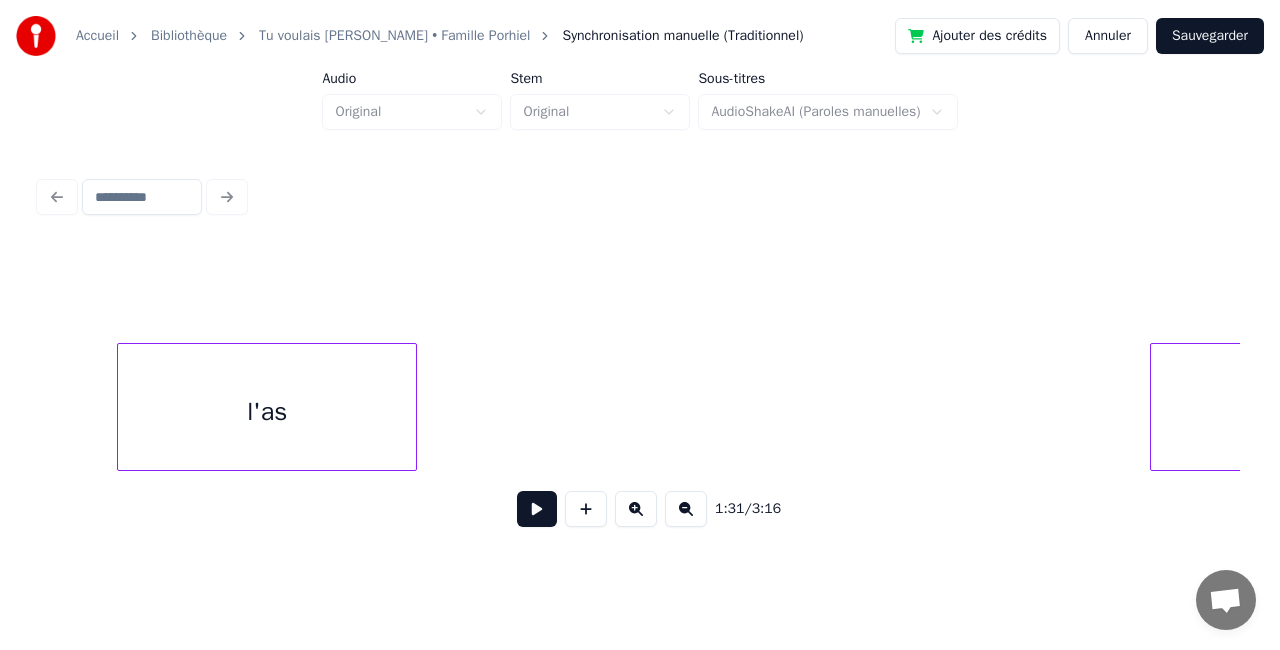 click on "l'as" at bounding box center [267, 412] 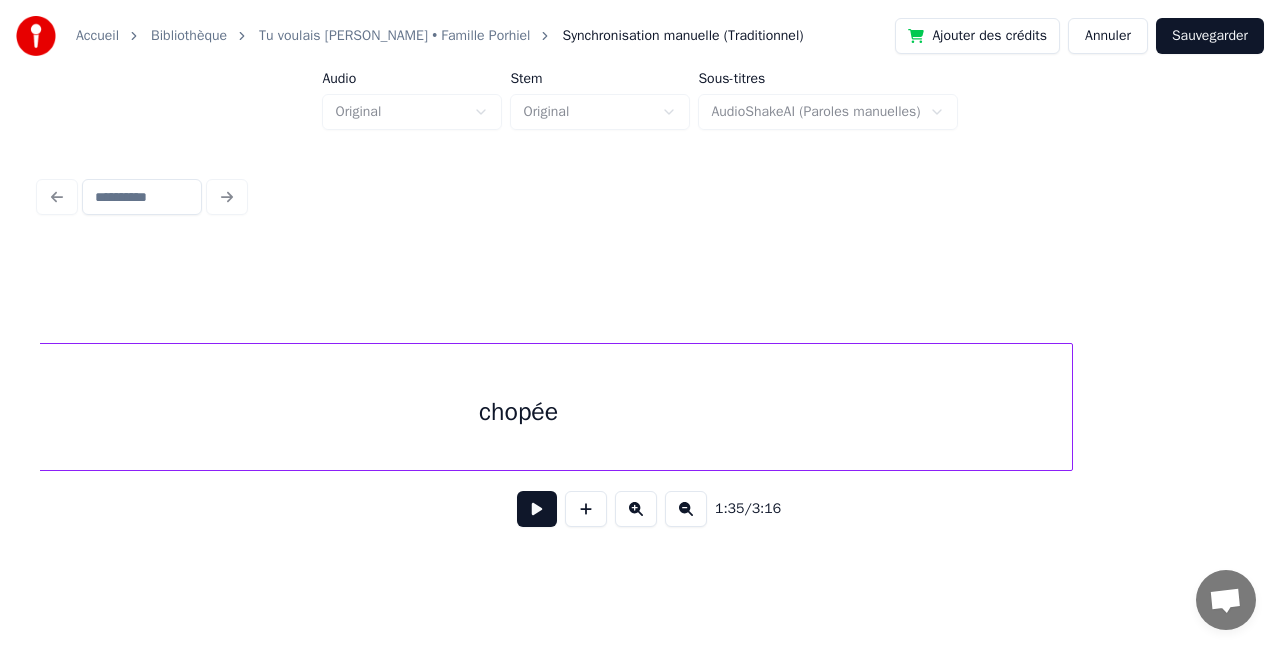 scroll, scrollTop: 0, scrollLeft: 19380, axis: horizontal 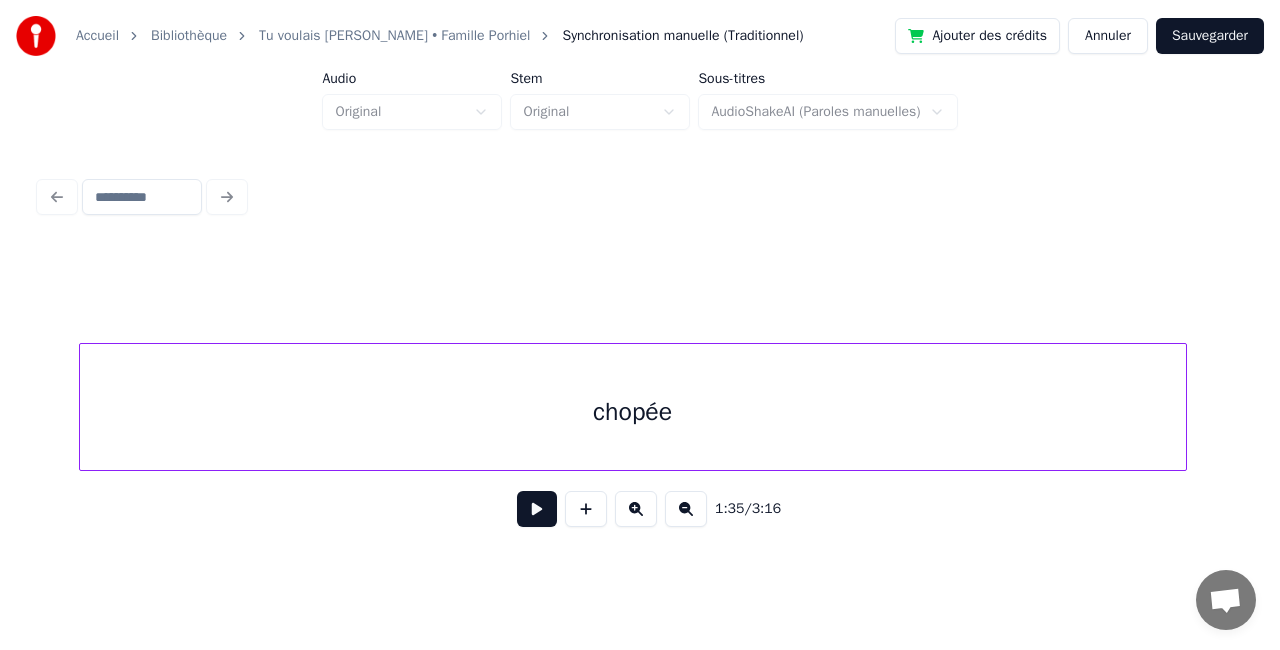click on "chopée" at bounding box center [633, 412] 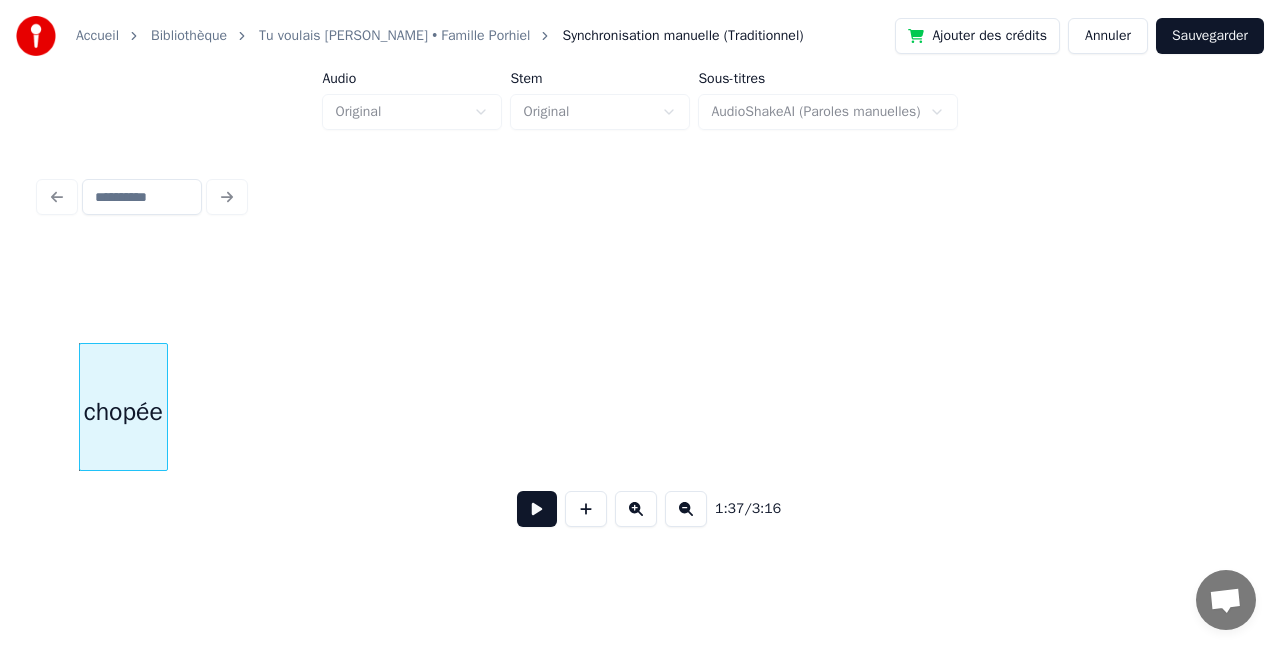 click at bounding box center [164, 407] 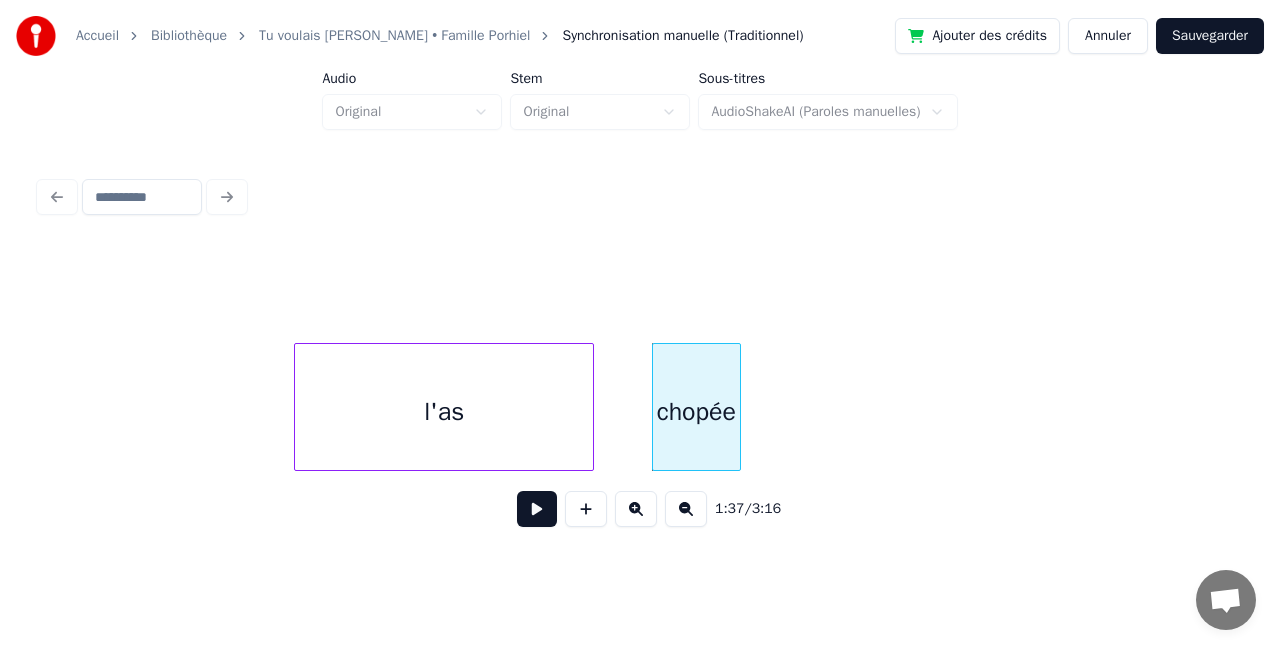 scroll, scrollTop: 0, scrollLeft: 18754, axis: horizontal 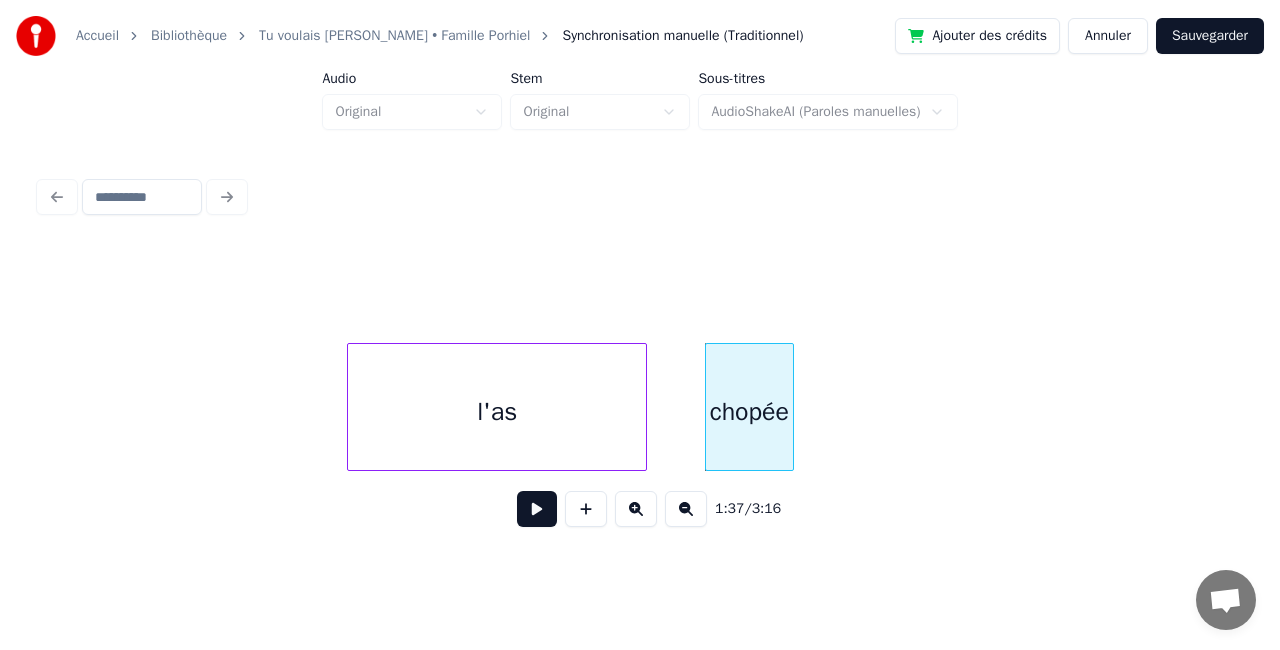 click on "l'as" at bounding box center (497, 412) 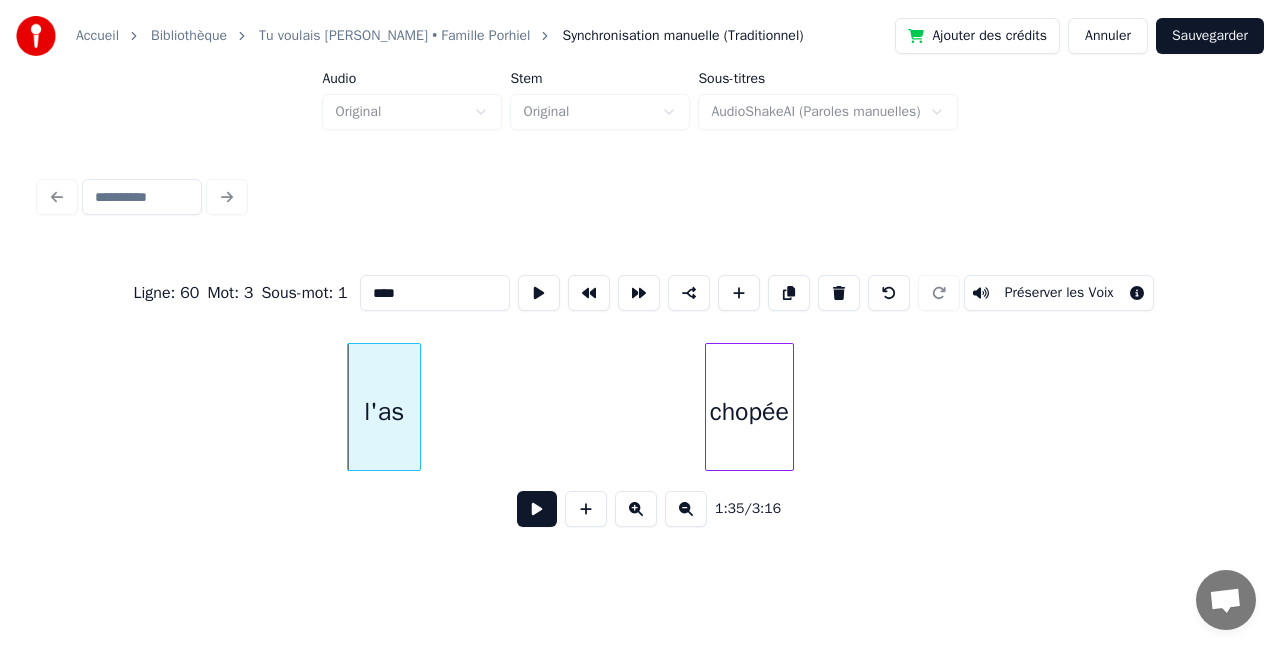 click at bounding box center (417, 407) 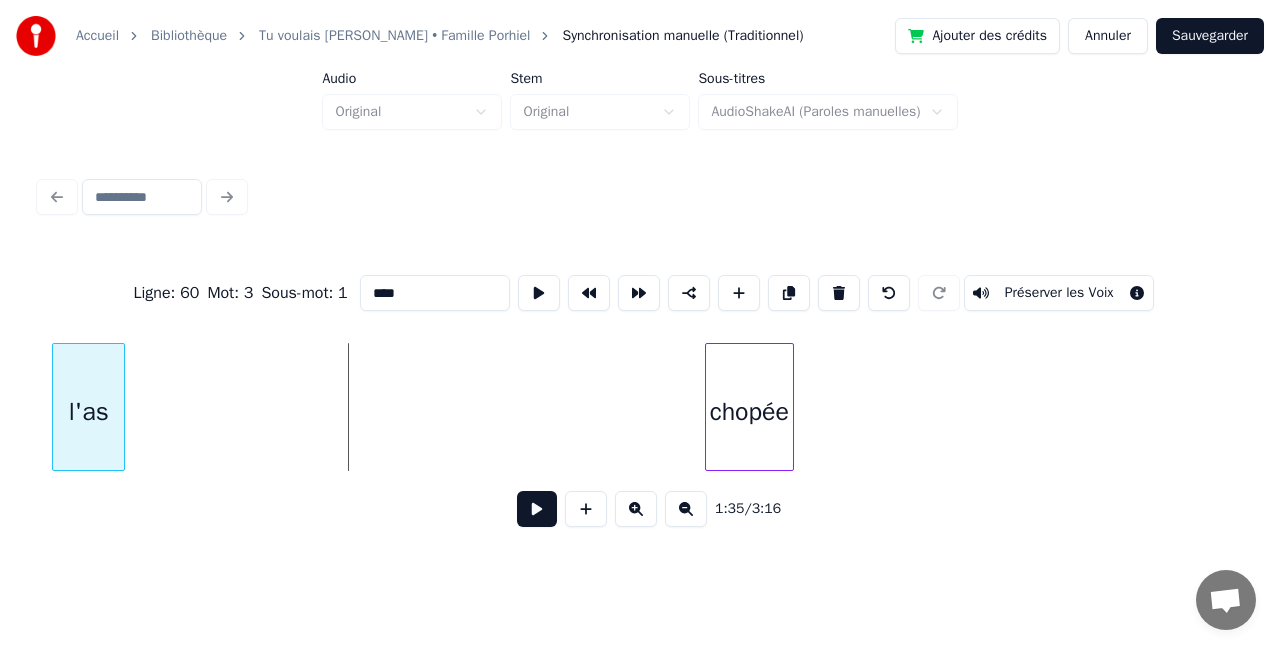 click on "l'as" at bounding box center (88, 412) 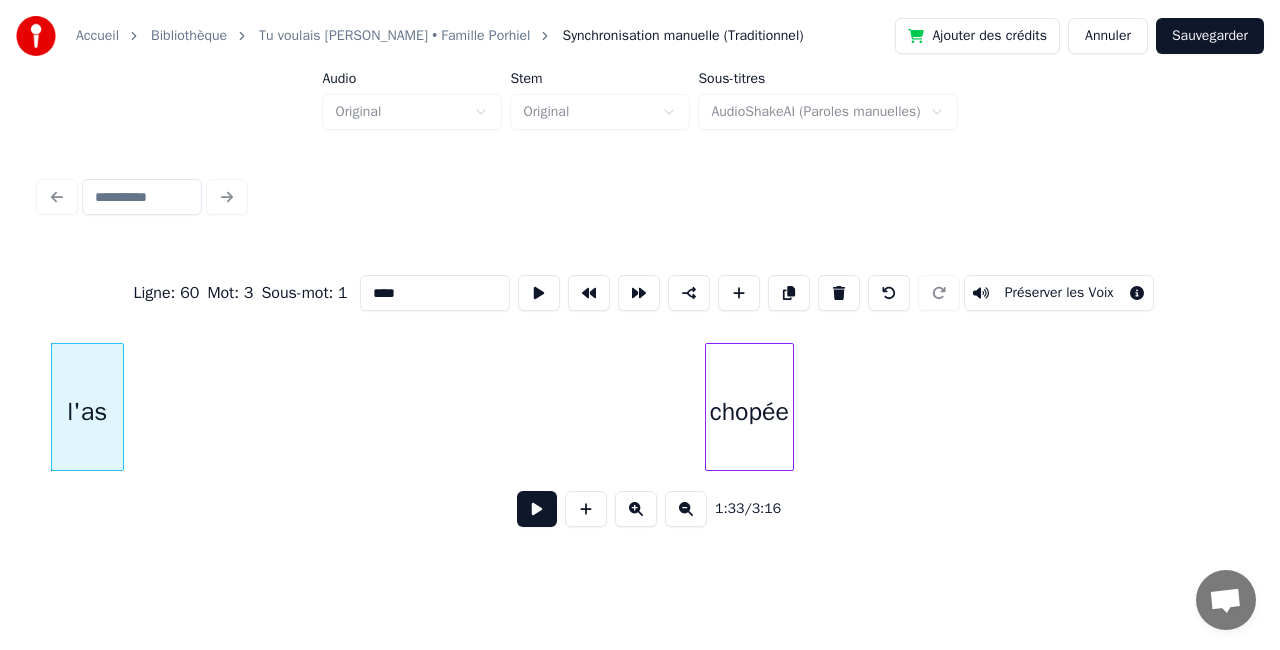 scroll, scrollTop: 0, scrollLeft: 18731, axis: horizontal 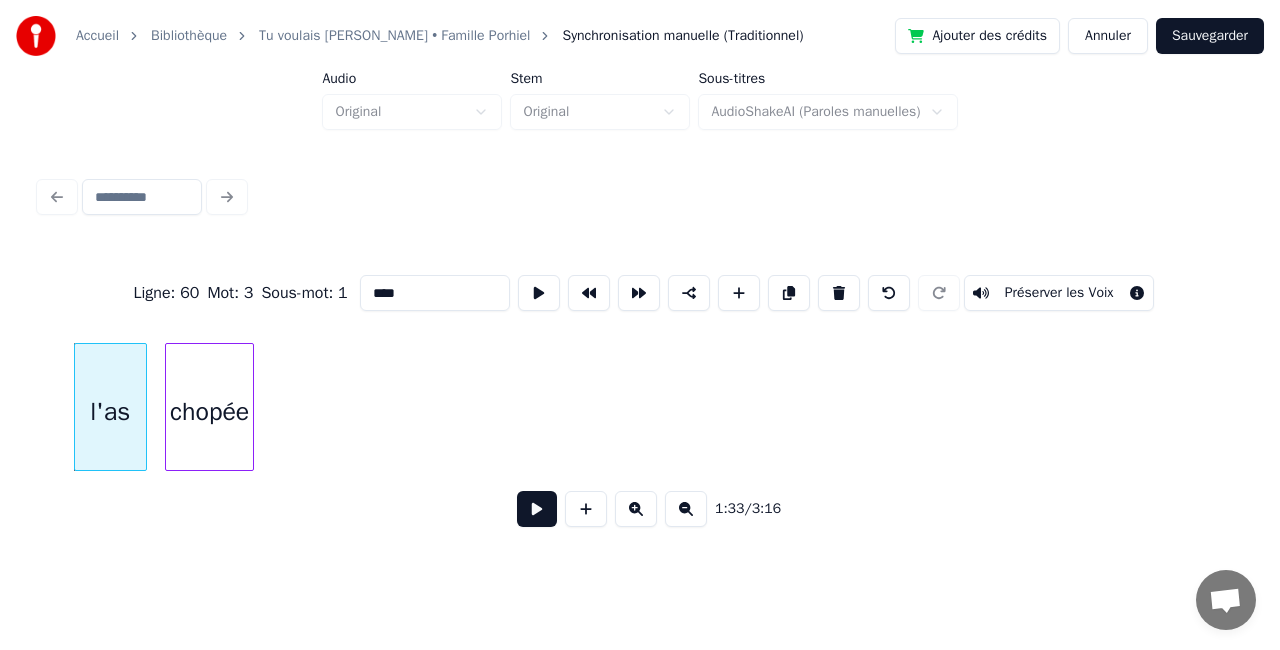 click on "chopée" at bounding box center [209, 412] 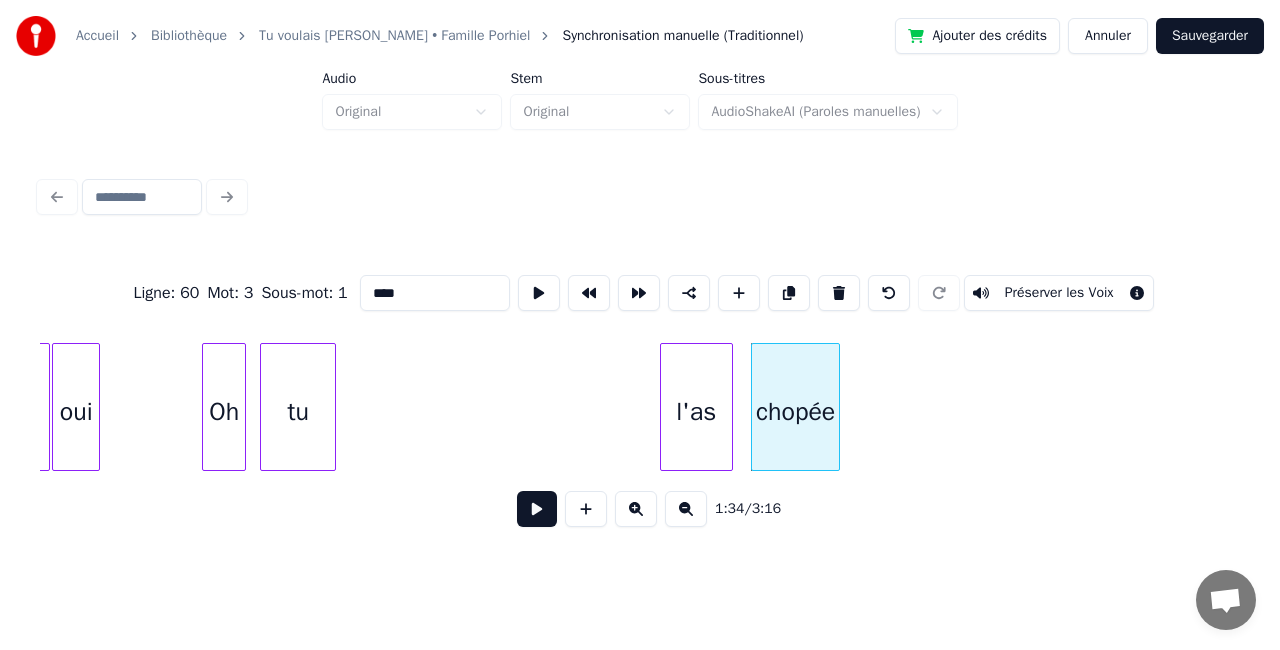 scroll, scrollTop: 0, scrollLeft: 18118, axis: horizontal 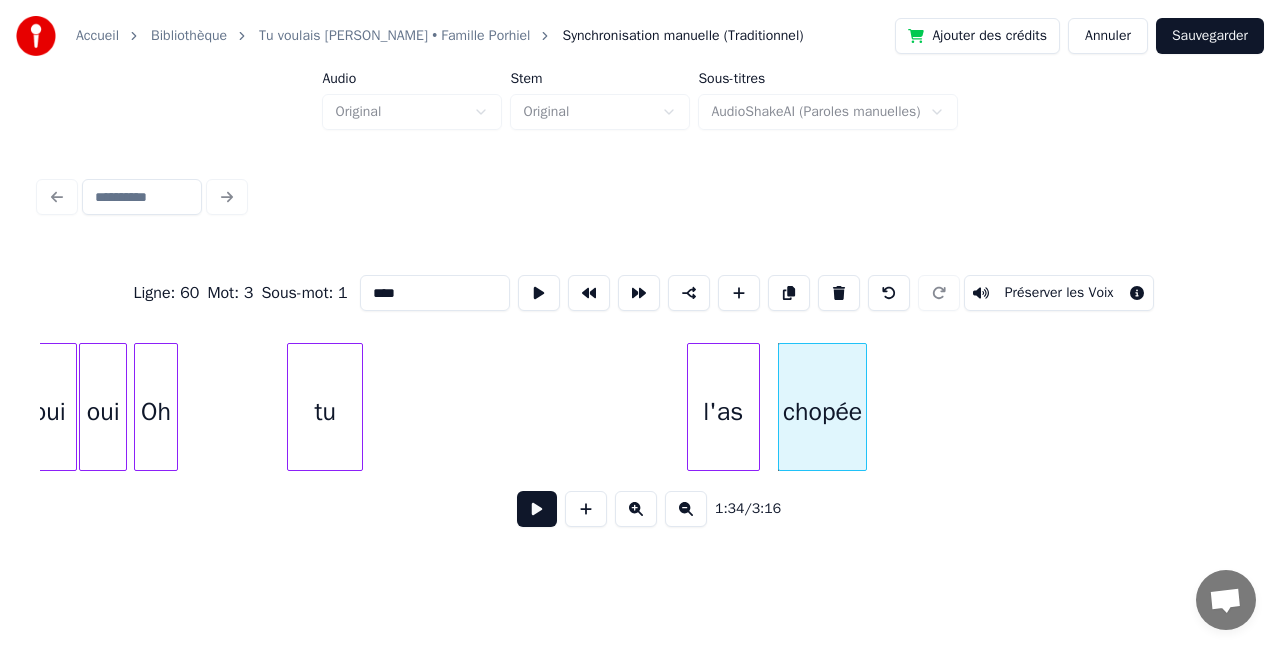 click on "Oh" at bounding box center [156, 412] 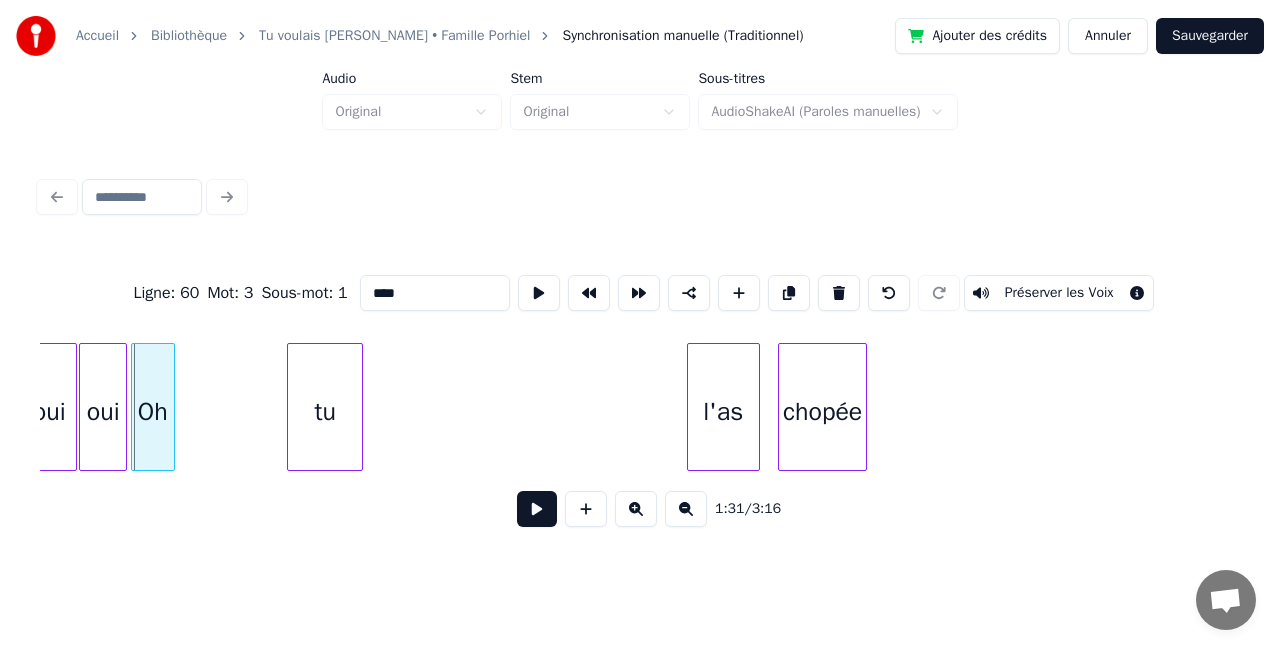 click on "Oh" at bounding box center [153, 412] 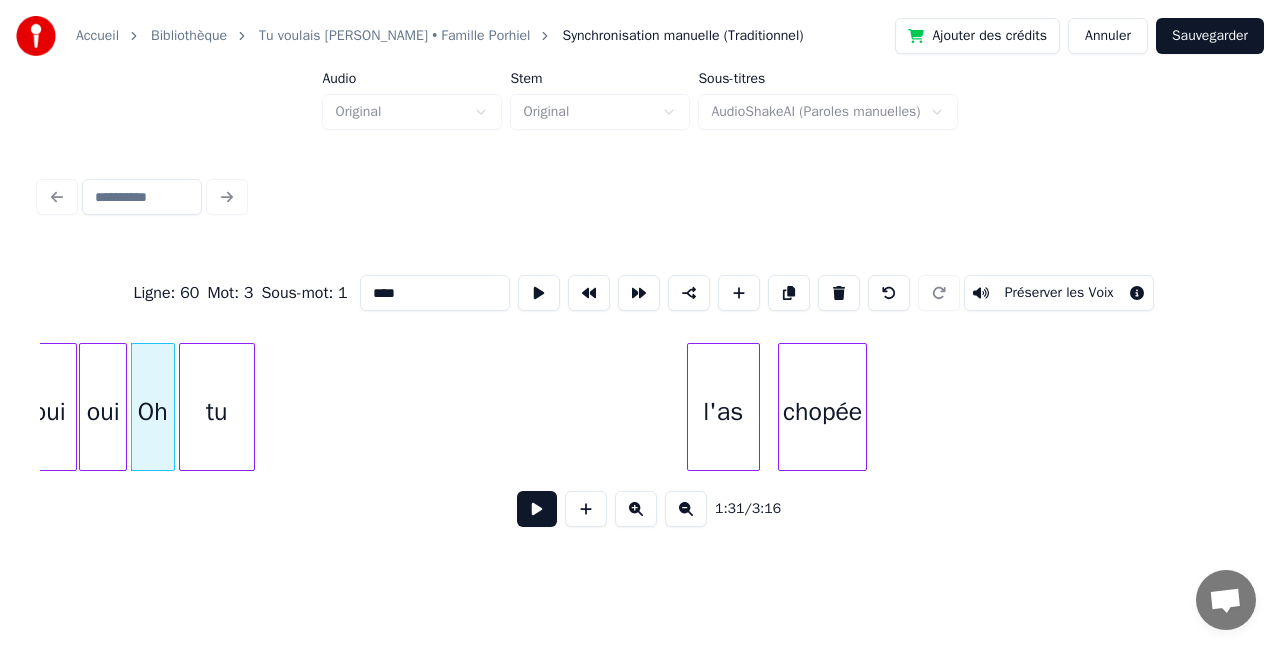 click on "tu" at bounding box center (217, 412) 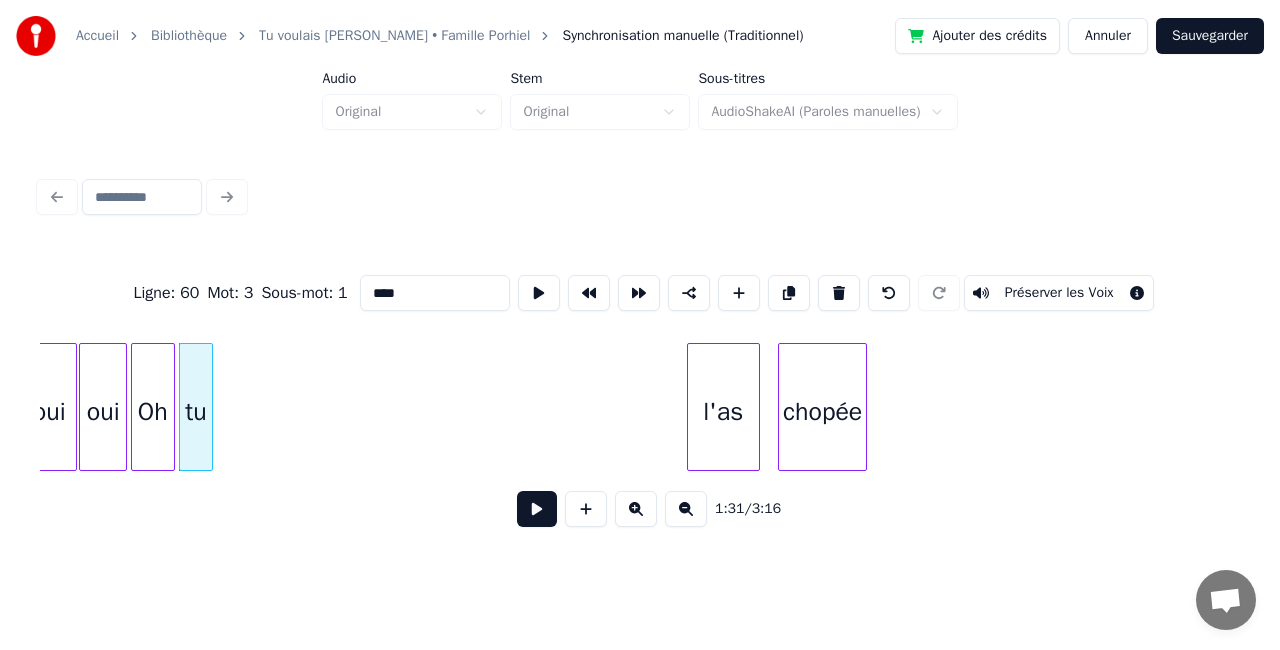 click at bounding box center [209, 407] 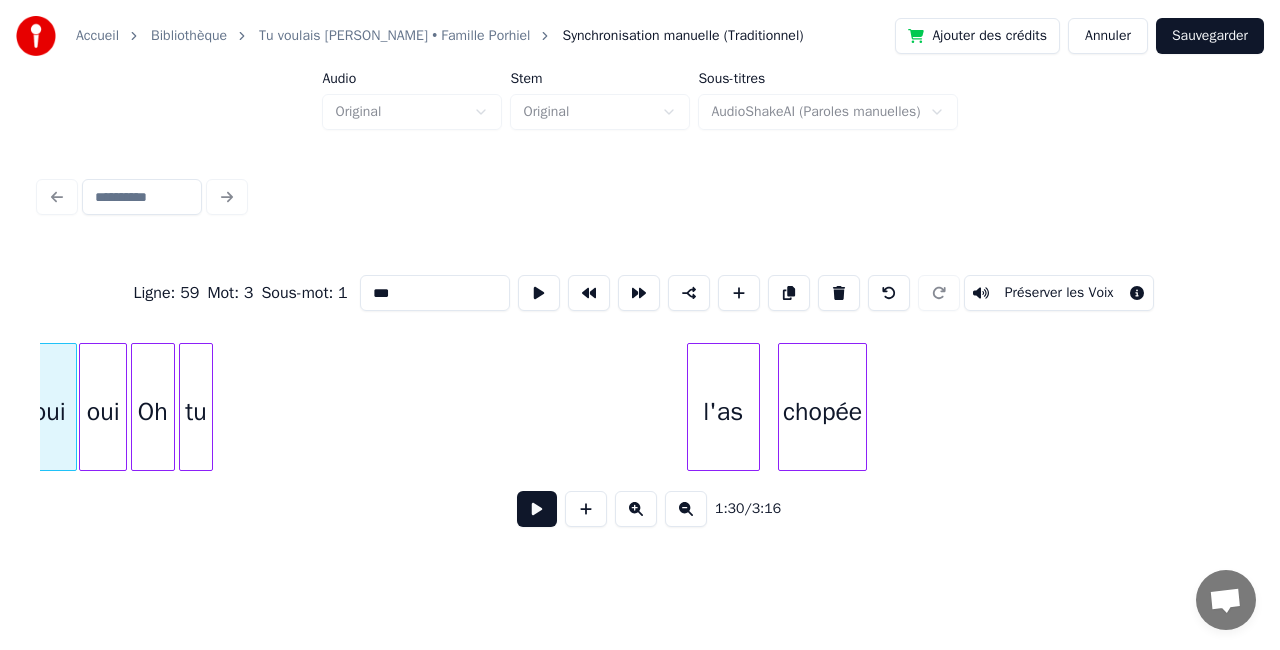 scroll, scrollTop: 0, scrollLeft: 18099, axis: horizontal 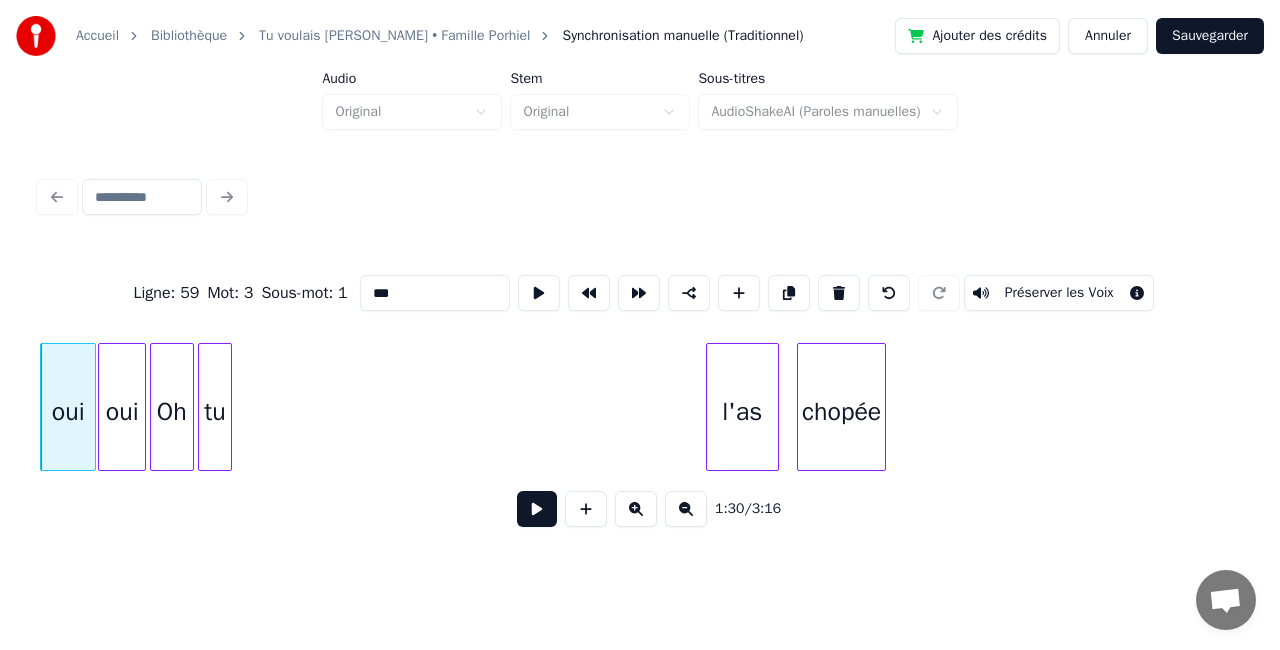 click at bounding box center [537, 509] 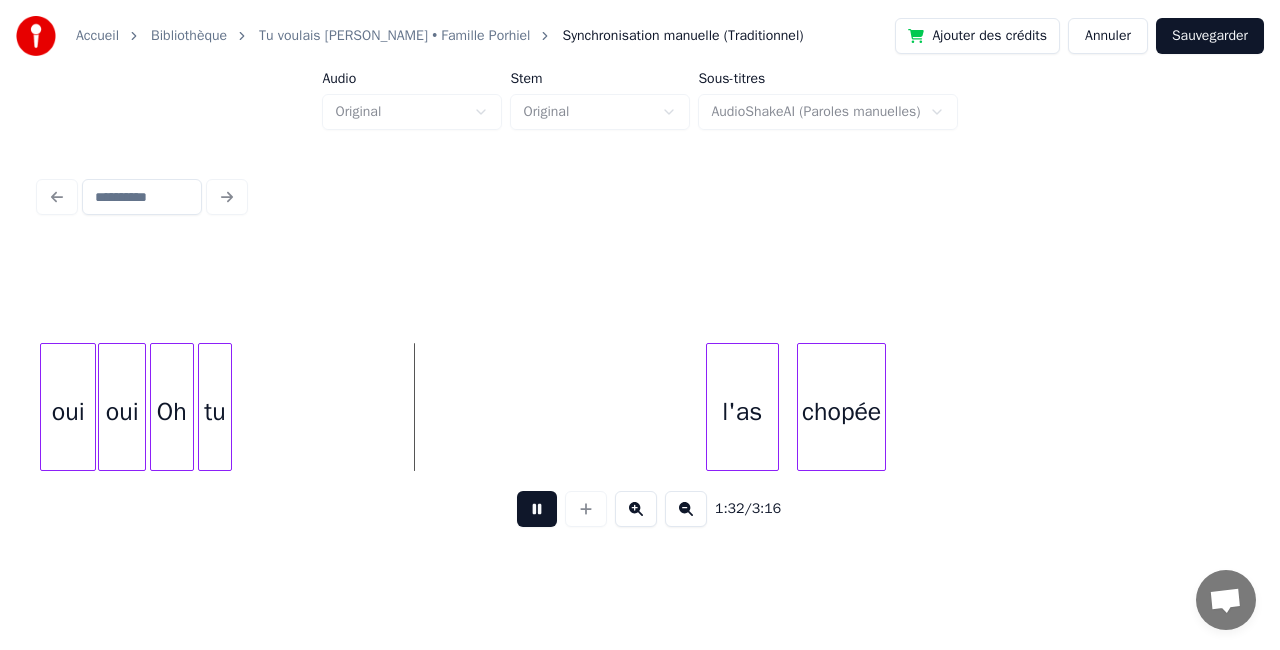 click at bounding box center (537, 509) 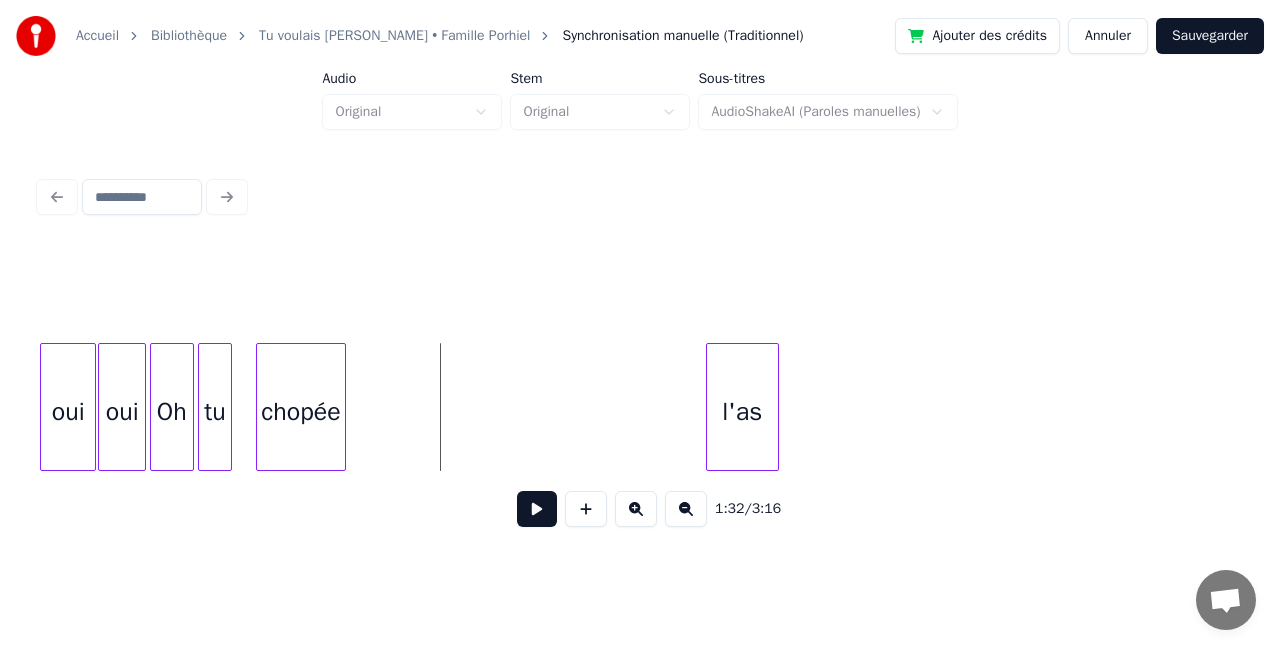 click on "chopée" at bounding box center (300, 412) 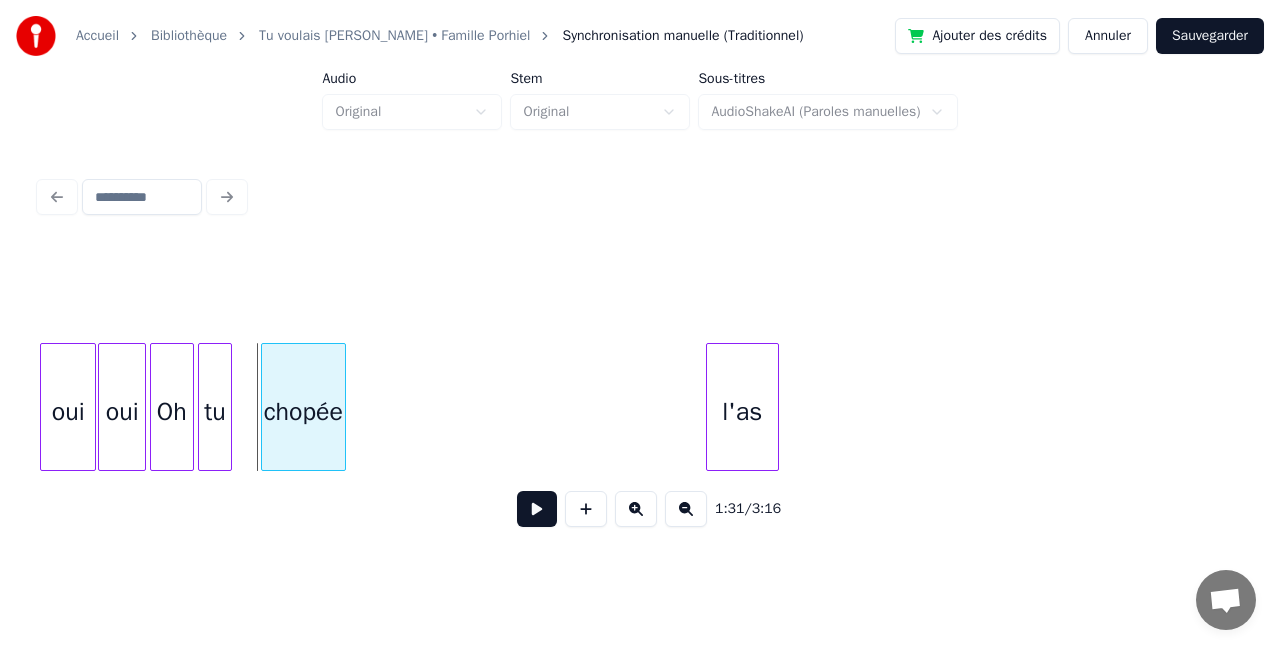 click at bounding box center (265, 407) 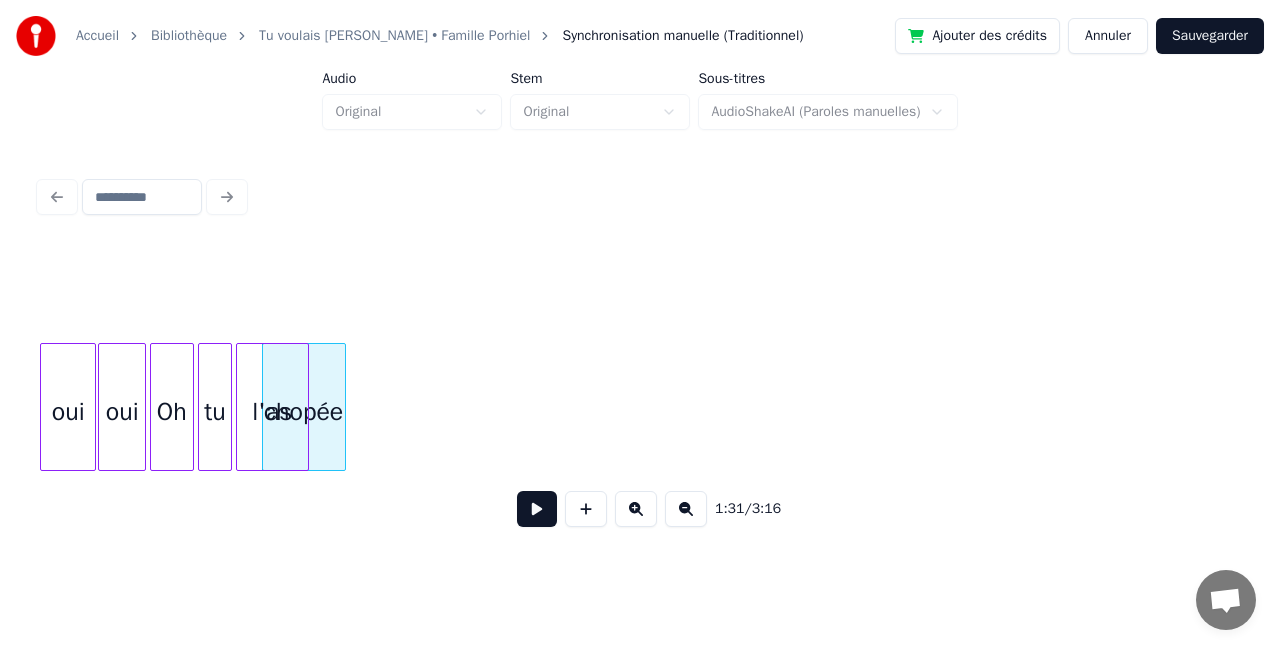 click on "chopée l'as tu Oh oui oui" at bounding box center [1639, 407] 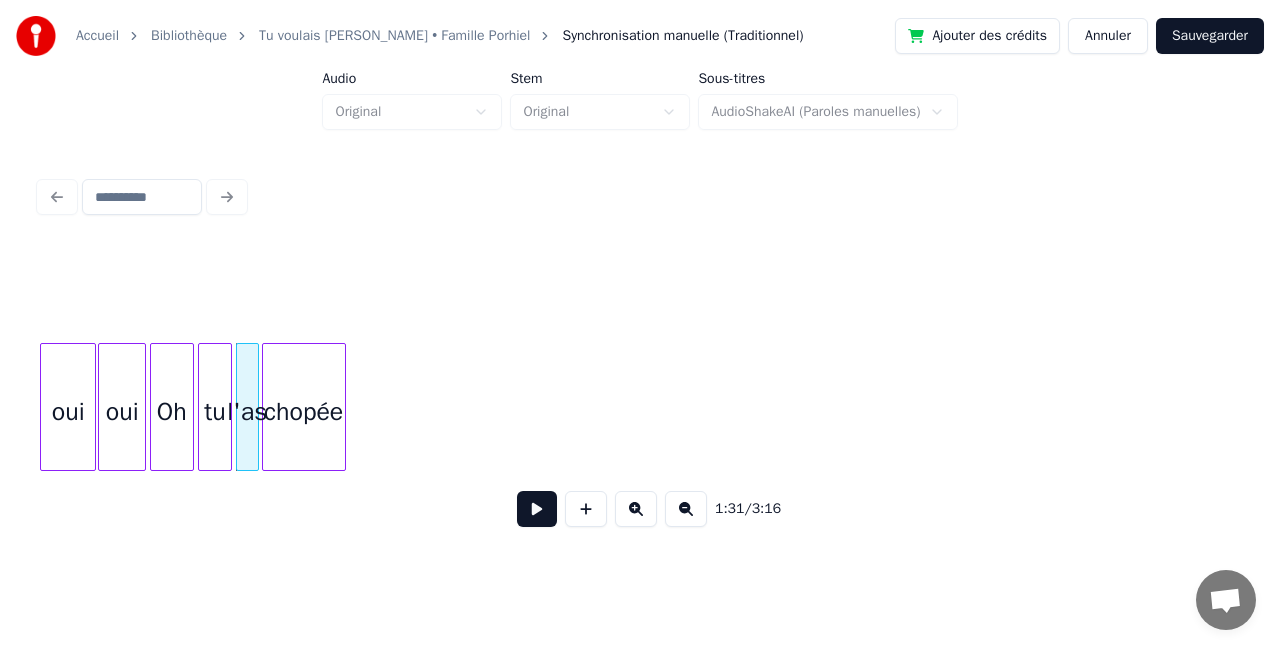 click at bounding box center [255, 407] 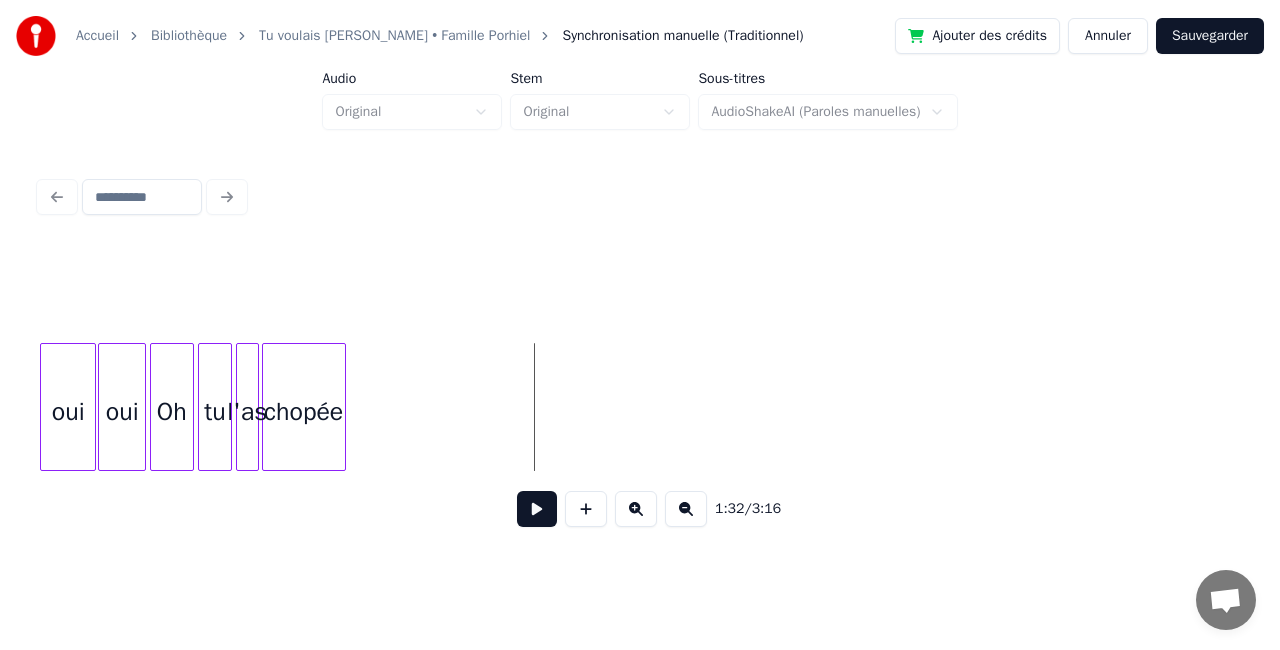 click at bounding box center (686, 509) 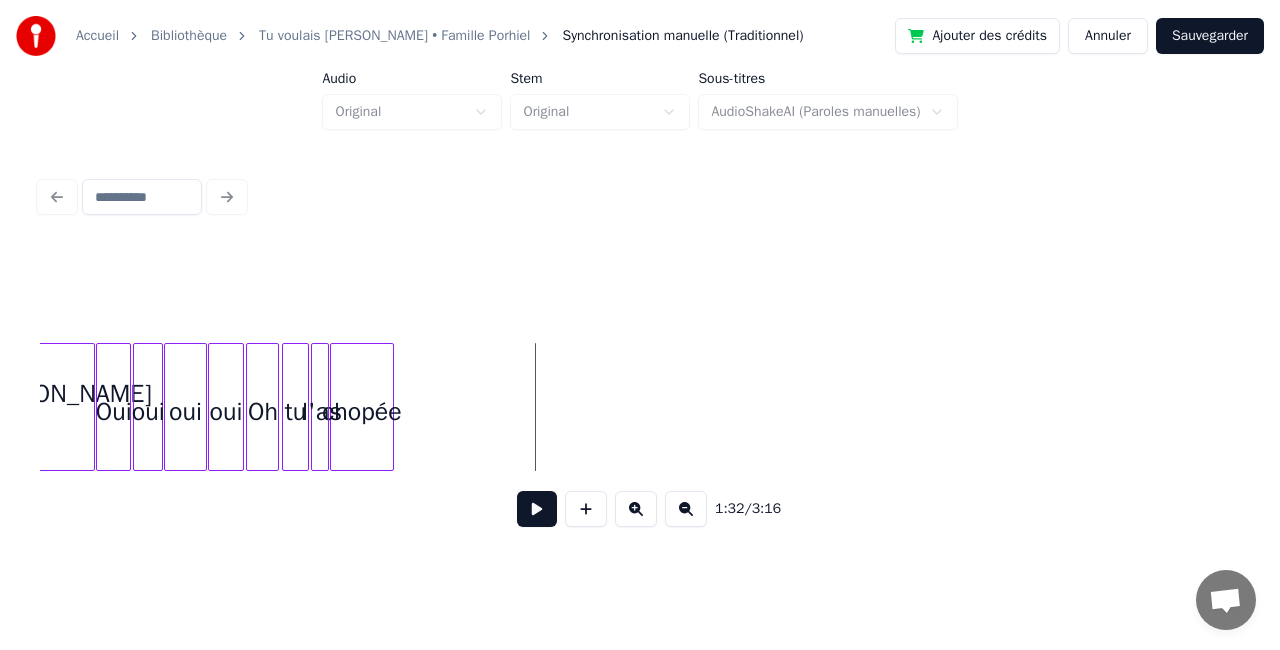 click at bounding box center [686, 509] 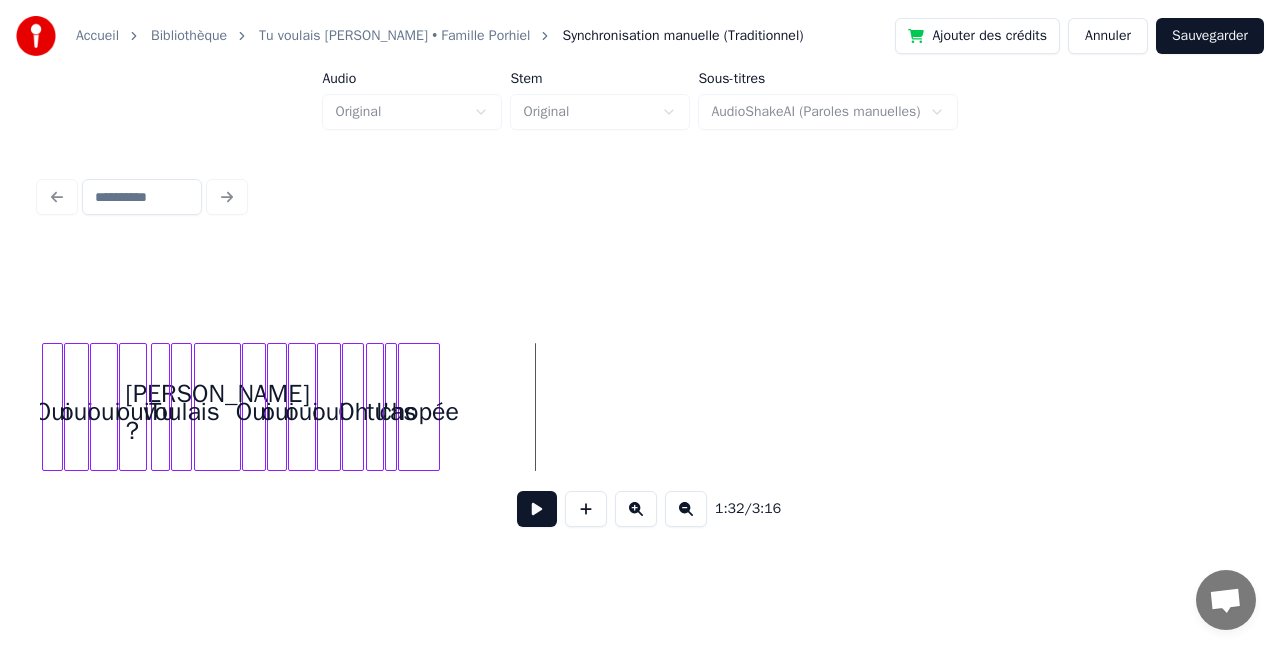 click at bounding box center (686, 509) 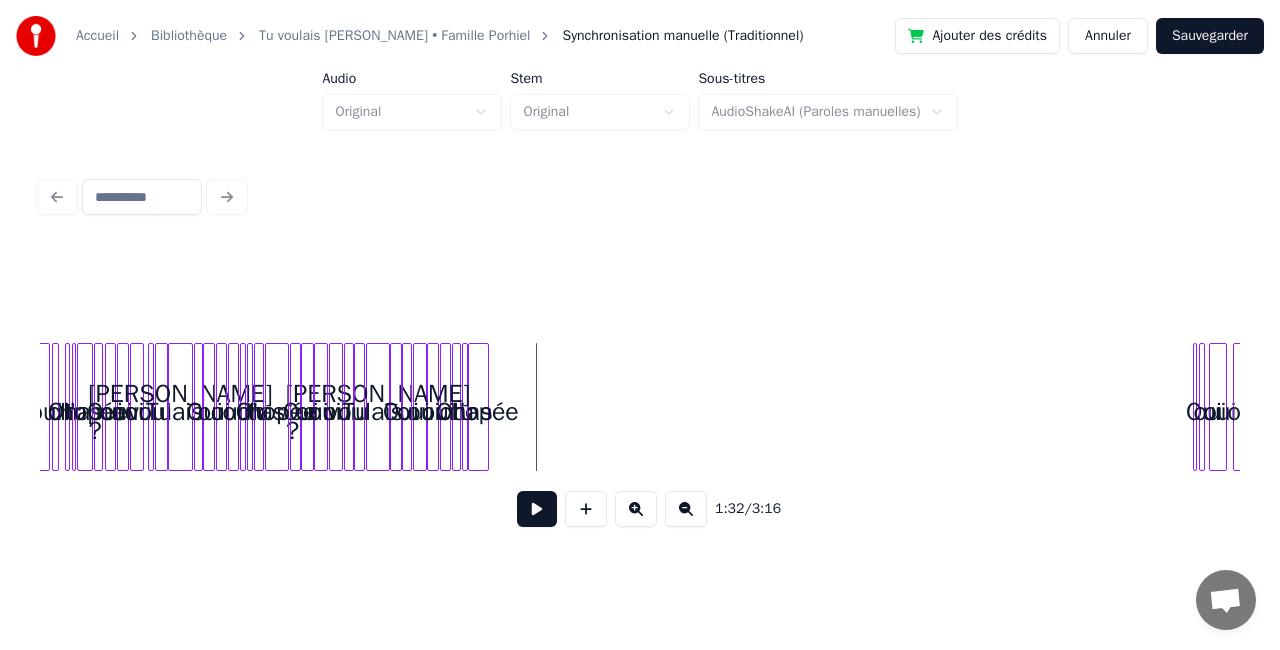 click at bounding box center [636, 509] 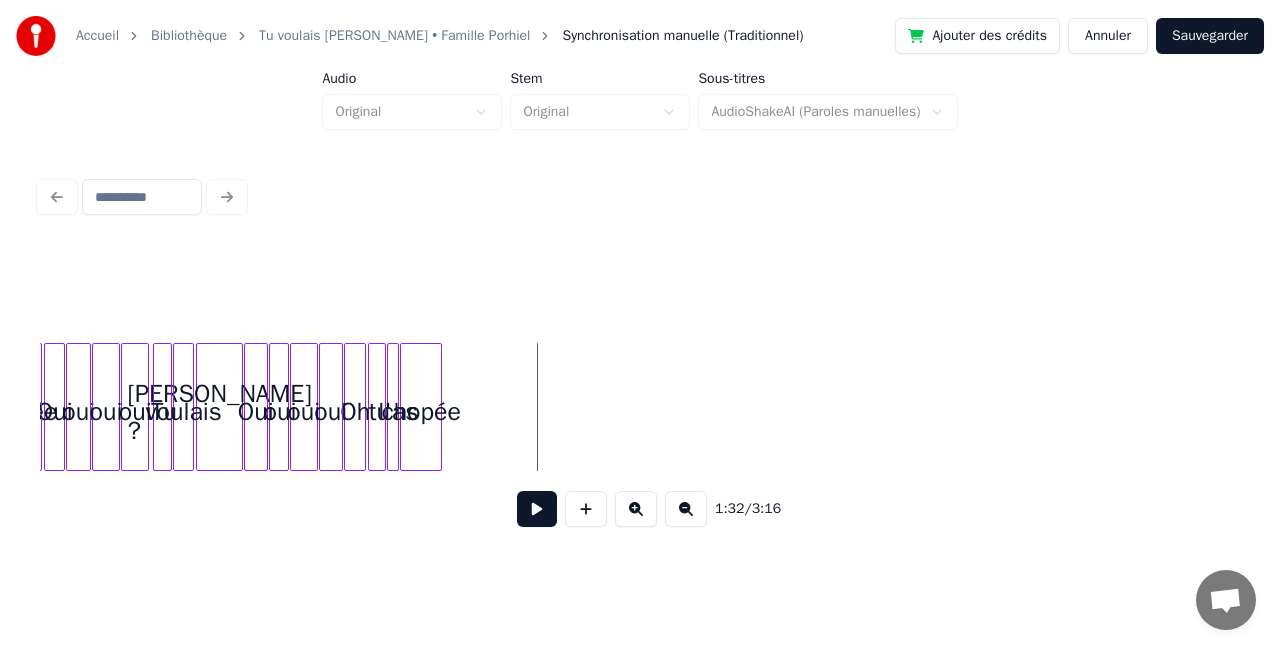 click on "1:32  /  3:16" at bounding box center (640, 357) 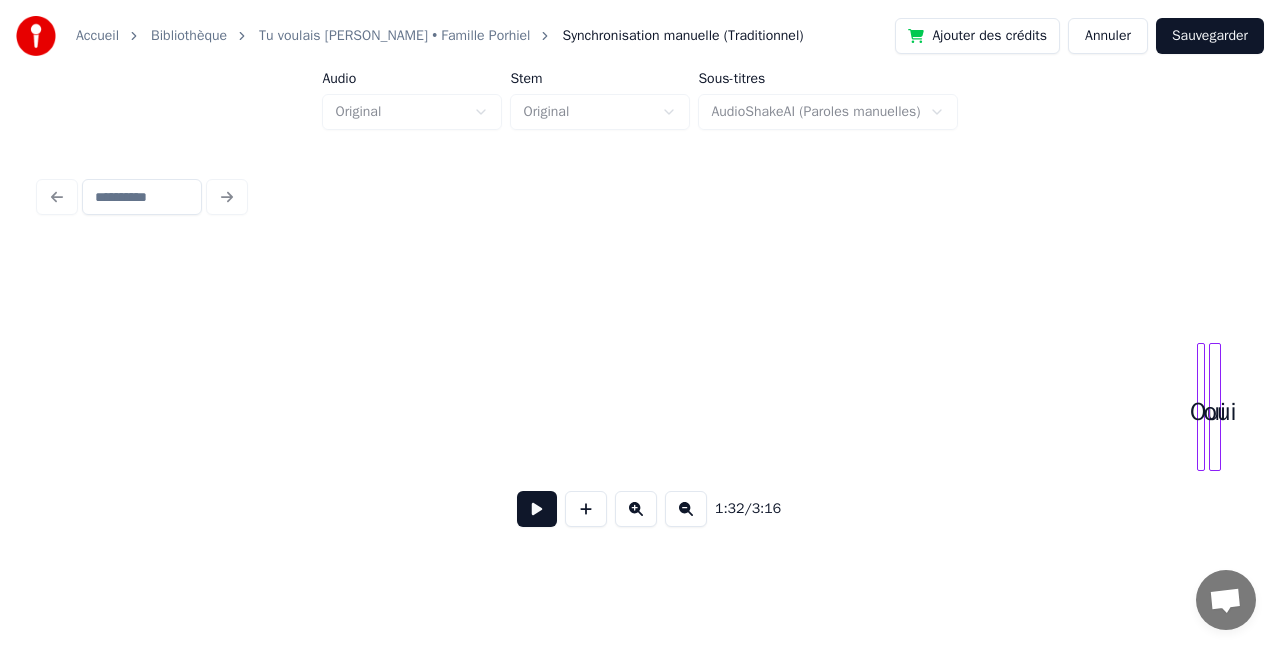 scroll, scrollTop: 0, scrollLeft: 9612, axis: horizontal 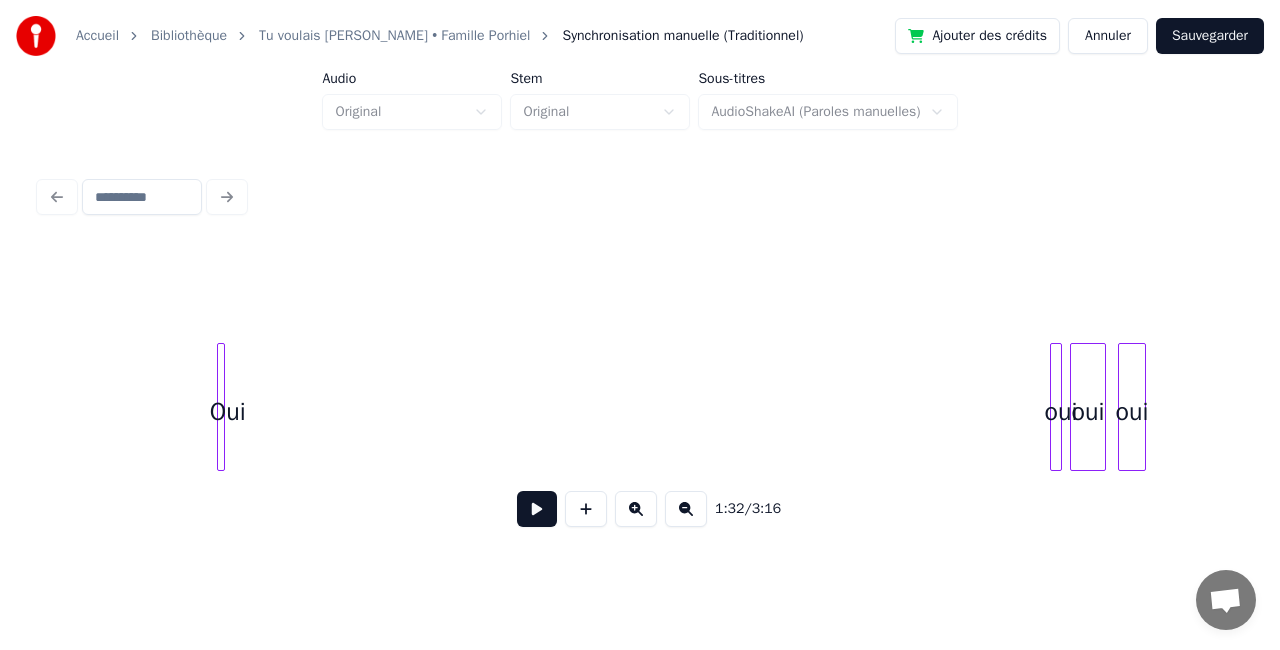 click on "Oui" at bounding box center (228, 412) 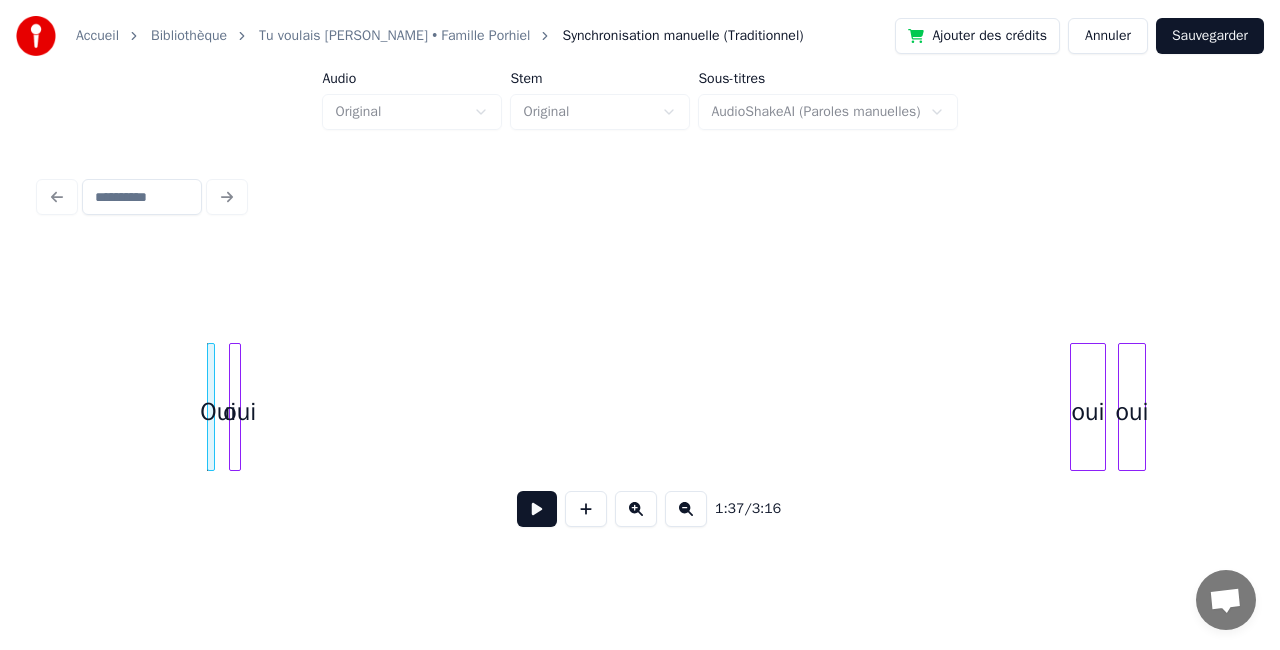 click on "oui" at bounding box center (240, 412) 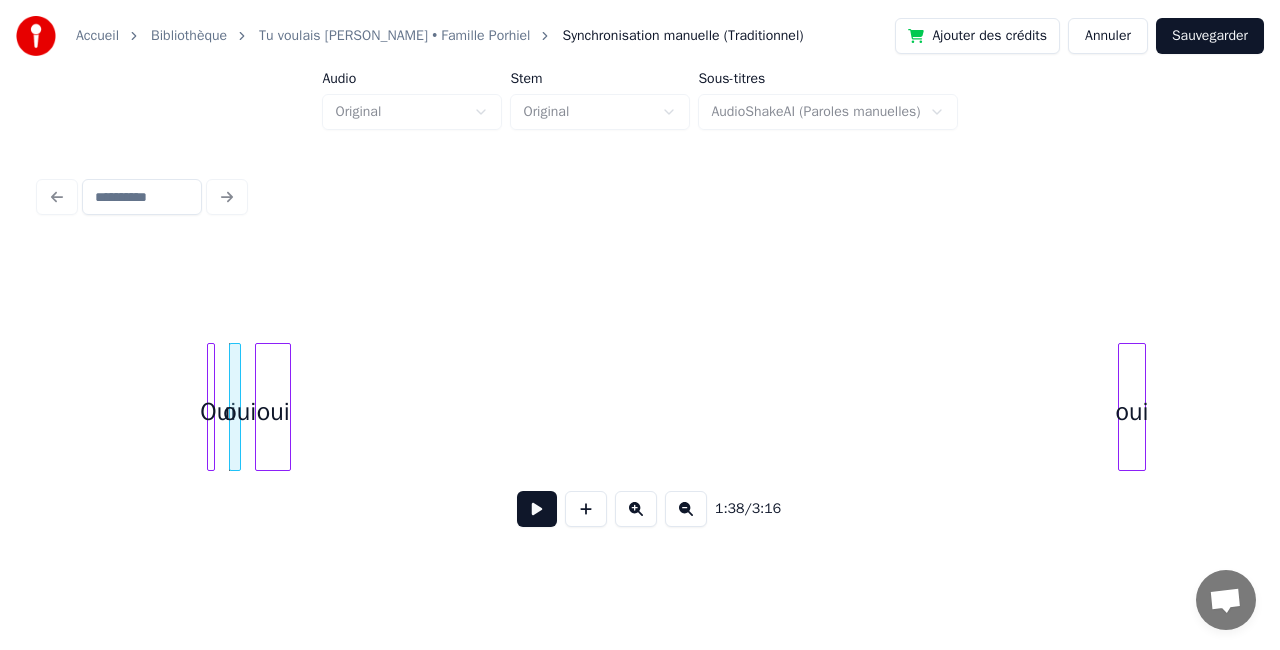 click on "oui" at bounding box center [273, 412] 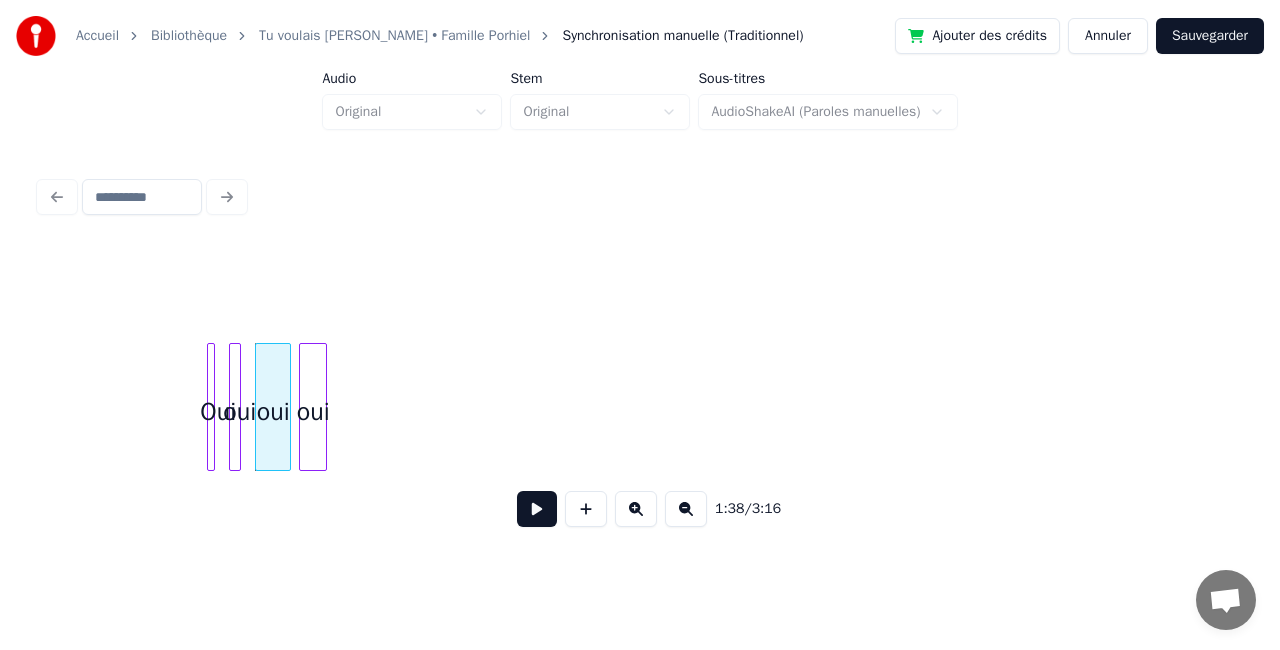 click on "oui" at bounding box center [313, 412] 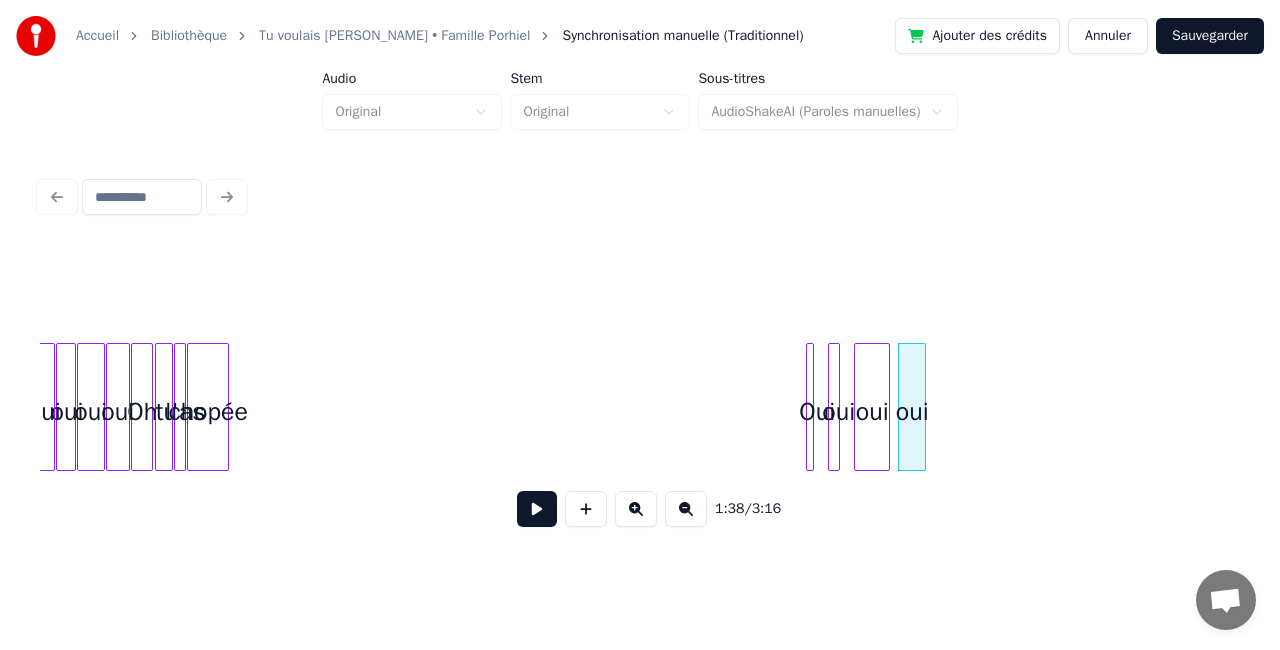 scroll, scrollTop: 0, scrollLeft: 8973, axis: horizontal 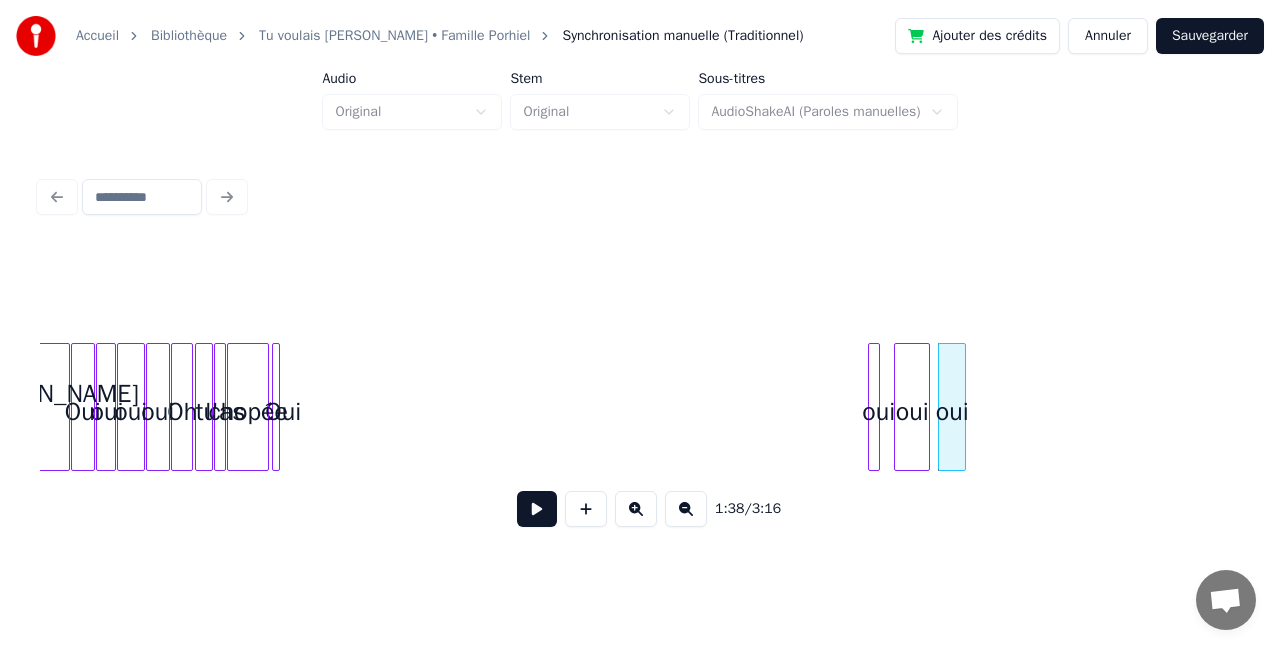 click on "Oui oui oui oui chopée l'as tu Oh oui oui oui Oui [PERSON_NAME] ?" at bounding box center [640, 407] 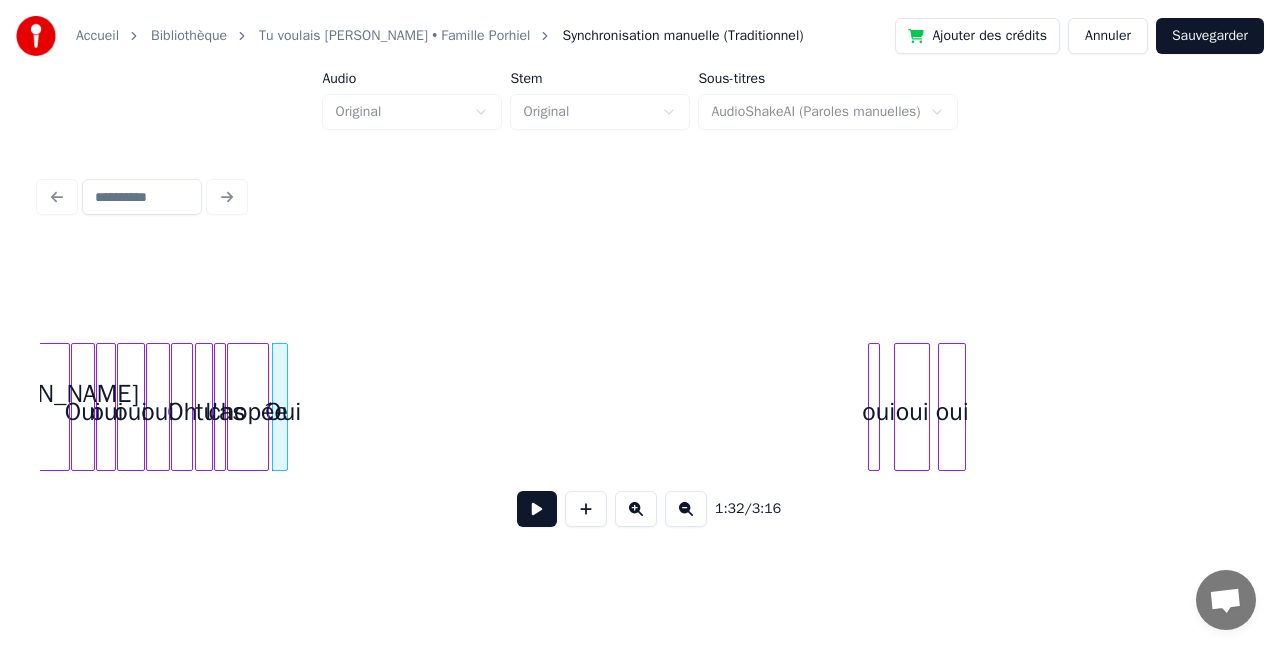 click at bounding box center (284, 407) 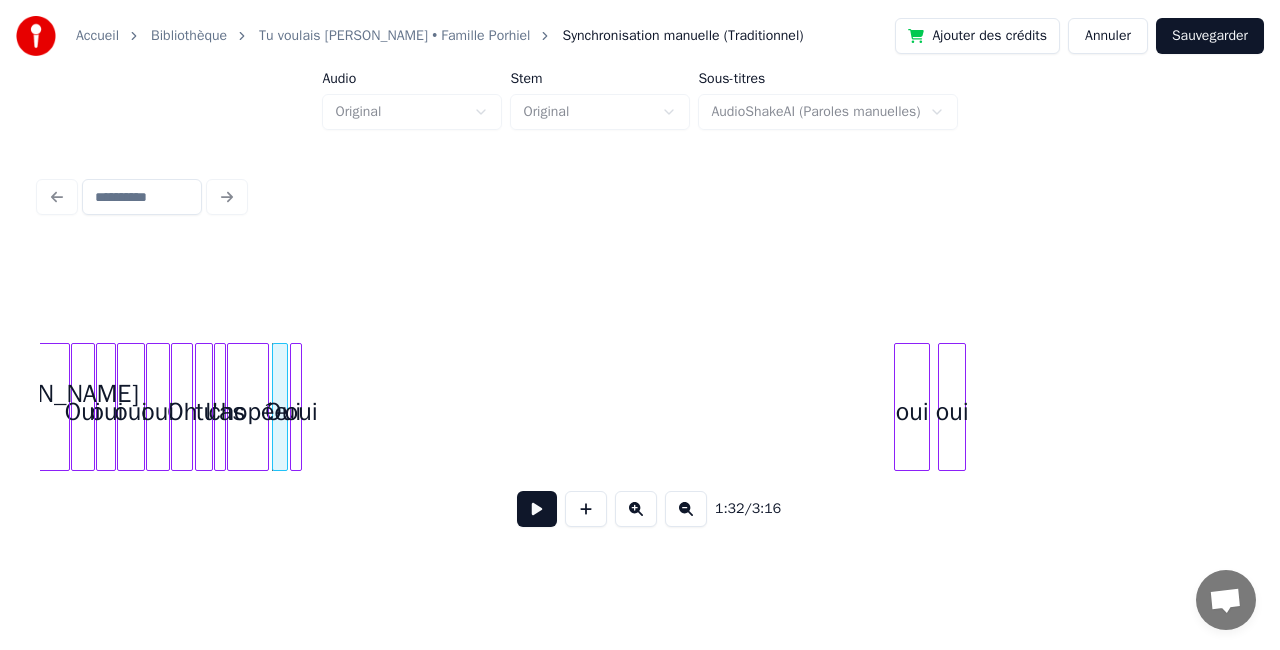 click on "oui" at bounding box center (301, 412) 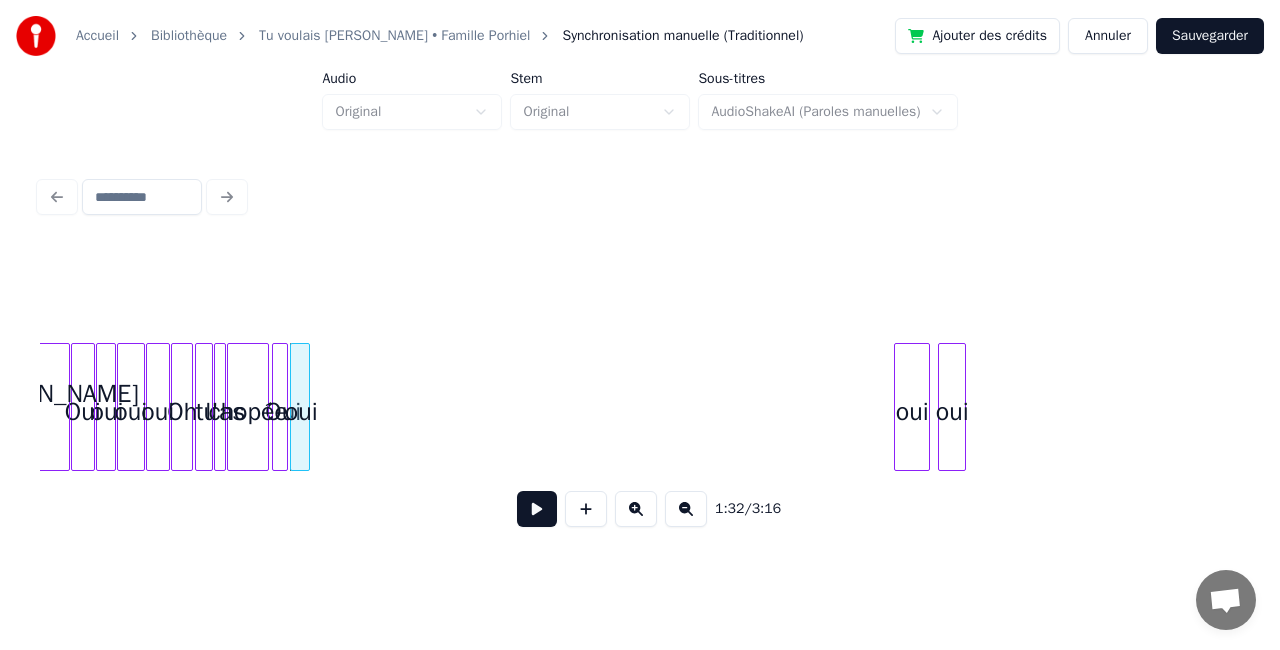 click at bounding box center [306, 407] 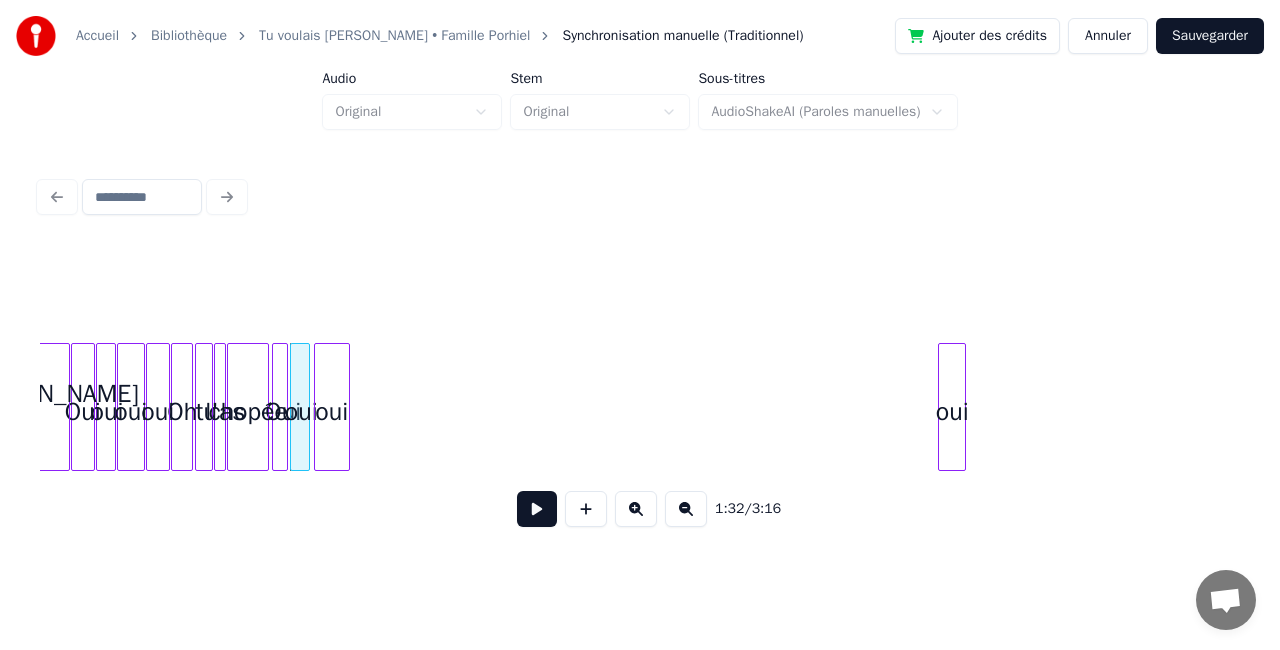 click on "oui" at bounding box center [332, 412] 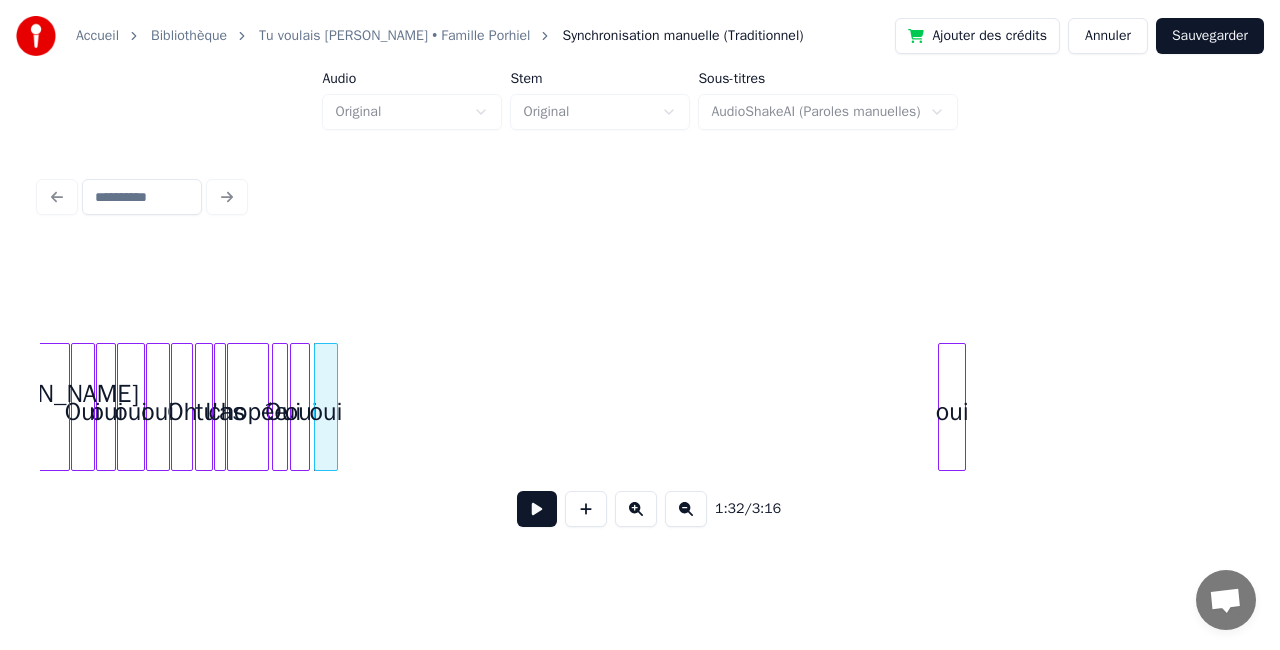 click at bounding box center [334, 407] 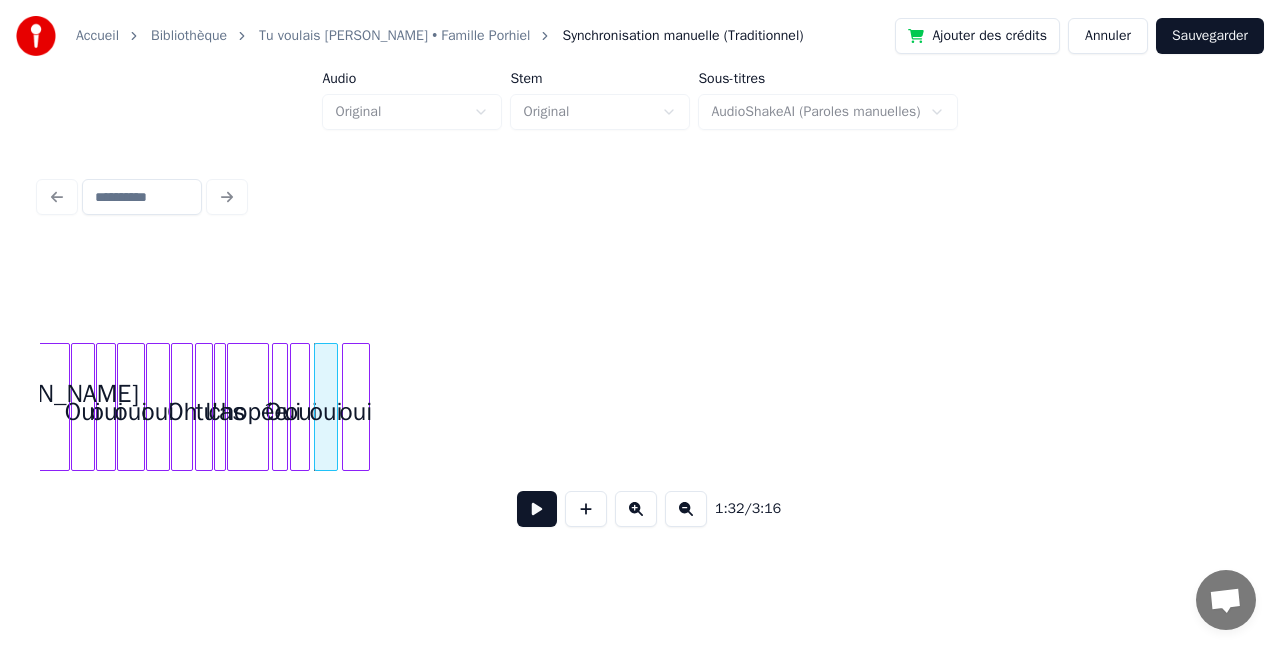 click on "oui" at bounding box center (356, 412) 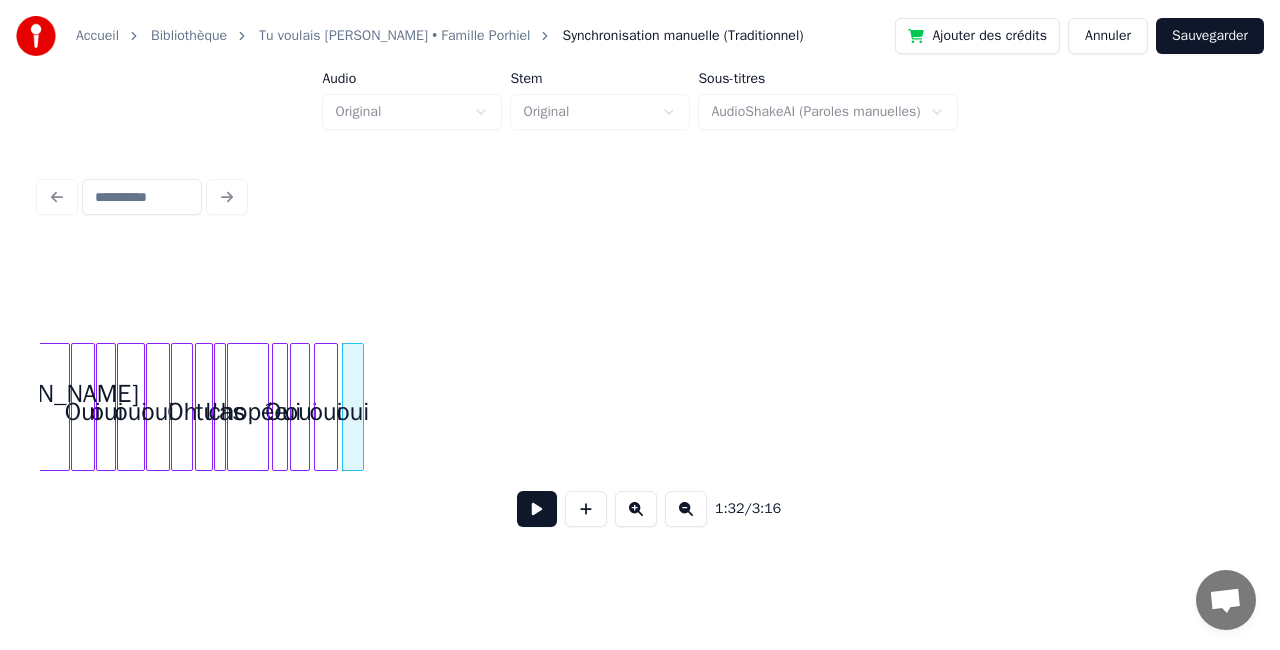 click at bounding box center [360, 407] 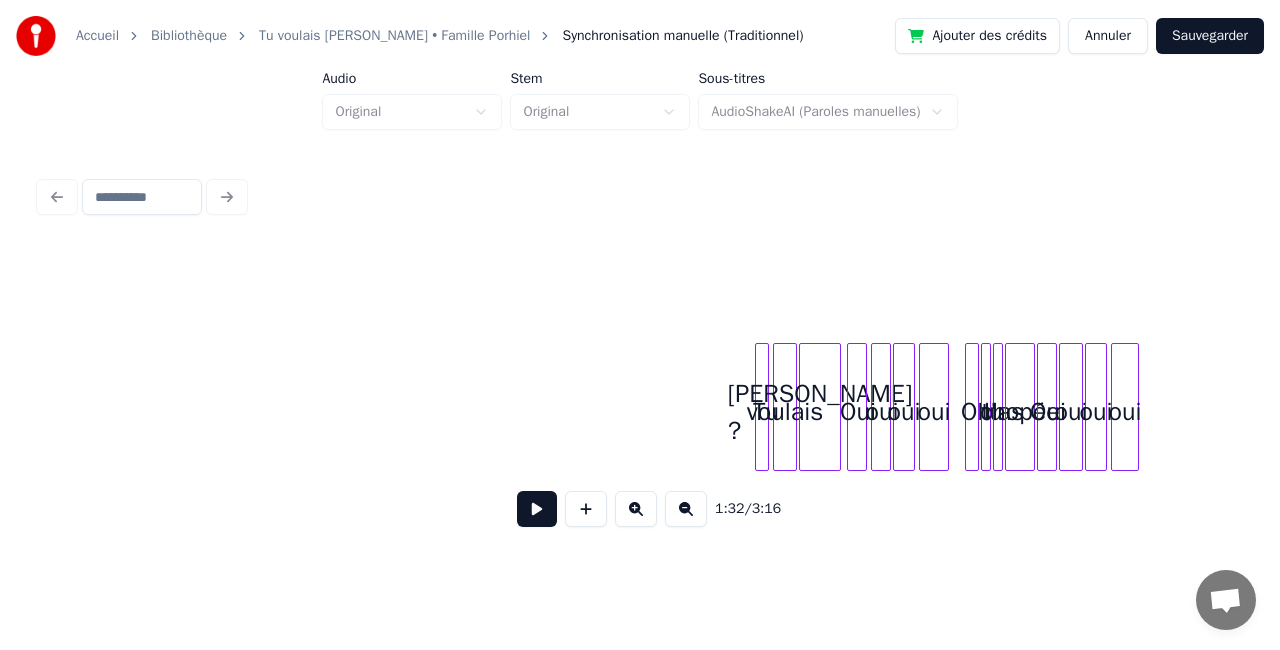 scroll, scrollTop: 0, scrollLeft: 10606, axis: horizontal 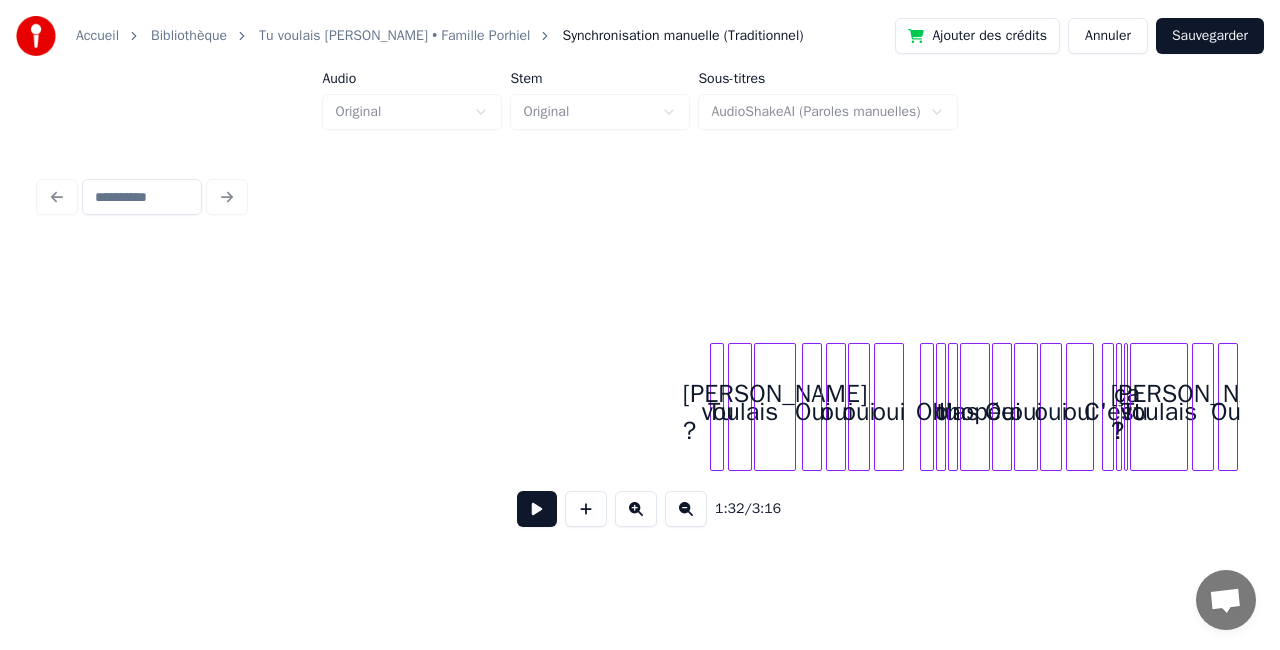 click at bounding box center [714, 407] 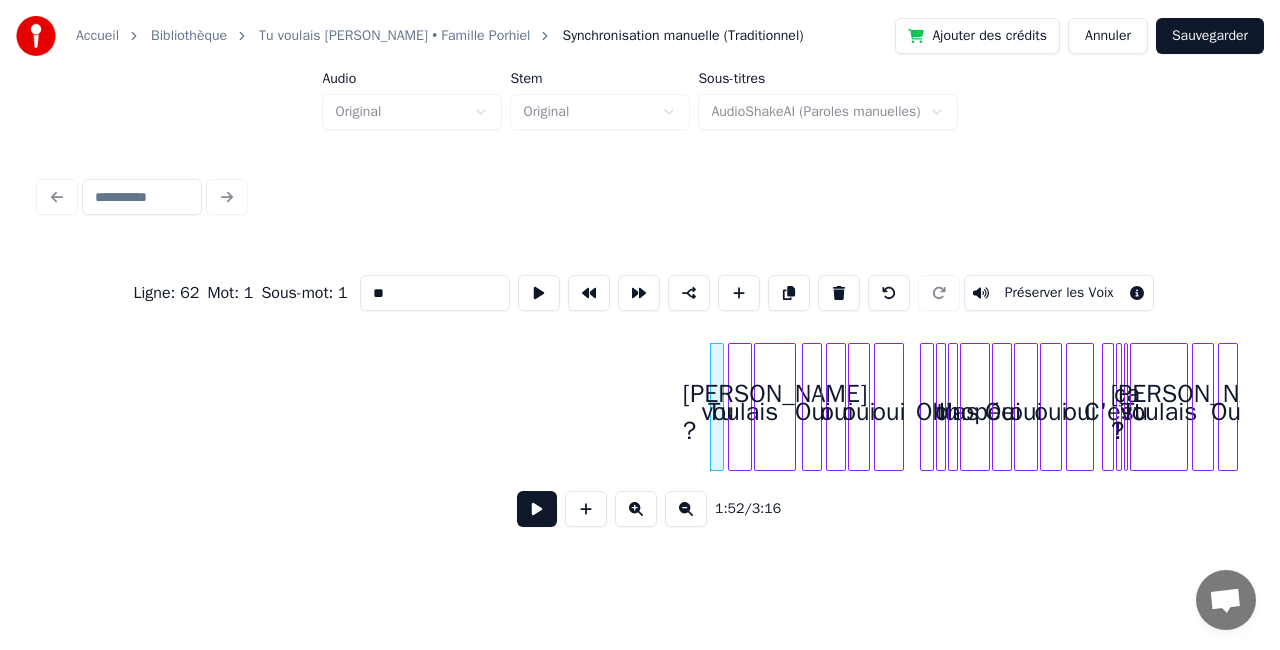 click on "Tu" at bounding box center (721, 412) 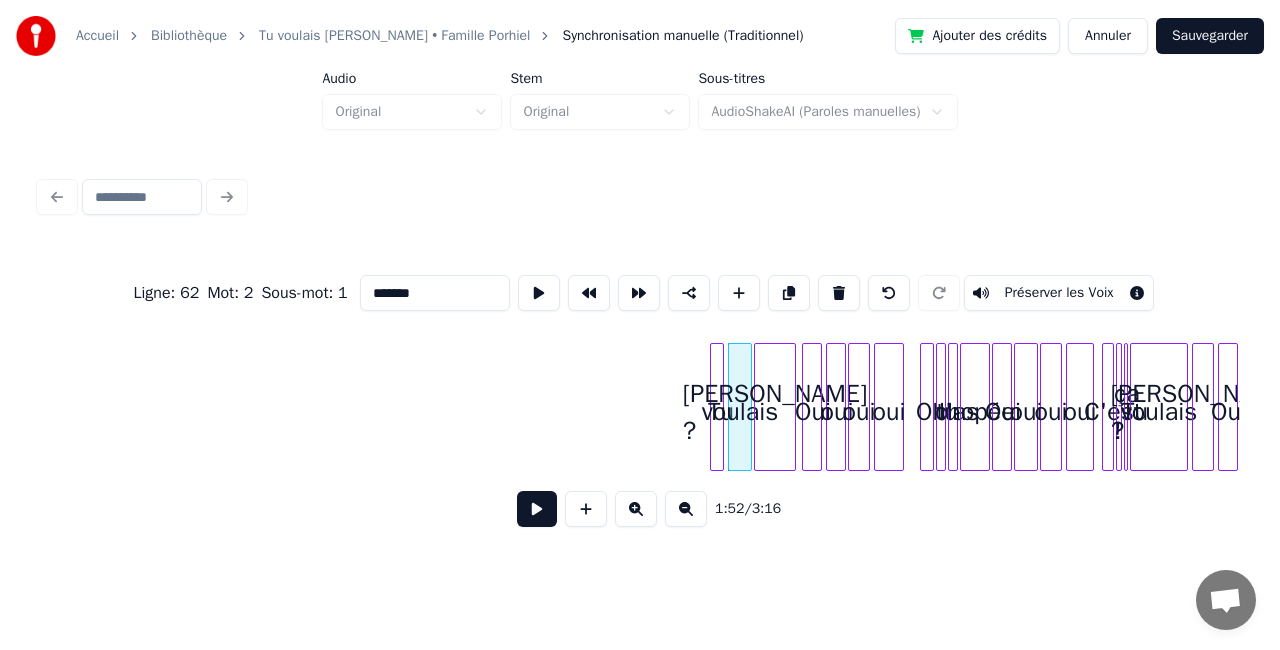 click at bounding box center (714, 407) 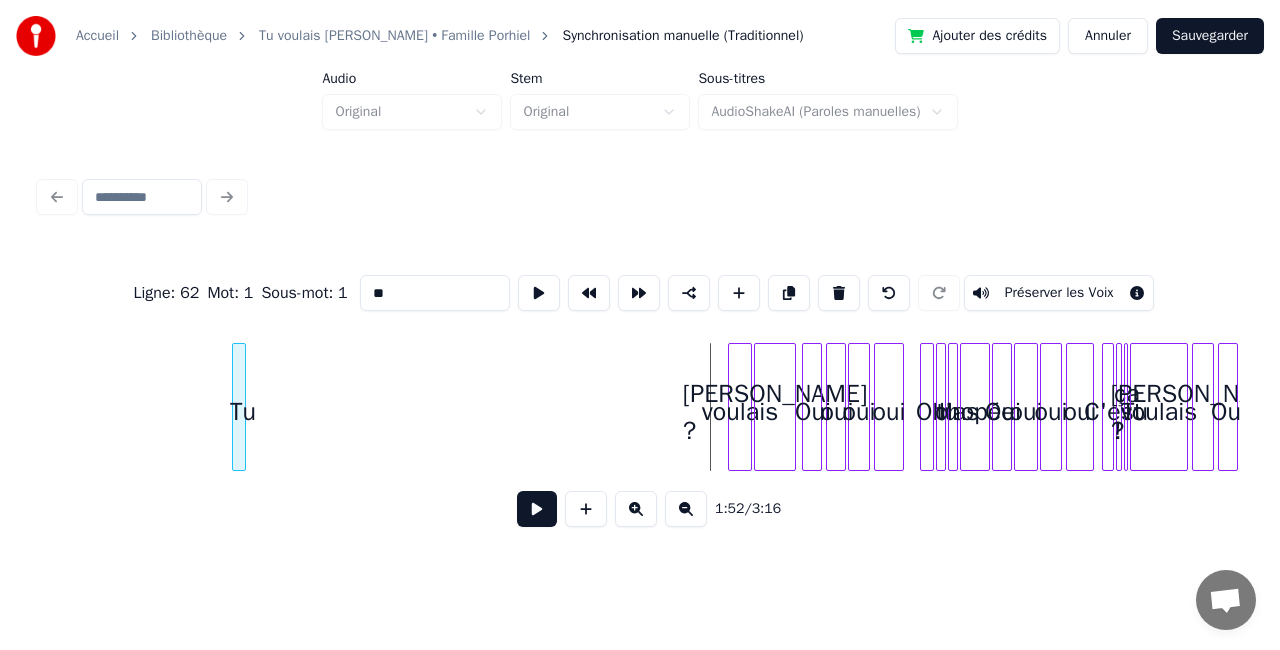 click on "Tu" at bounding box center [243, 412] 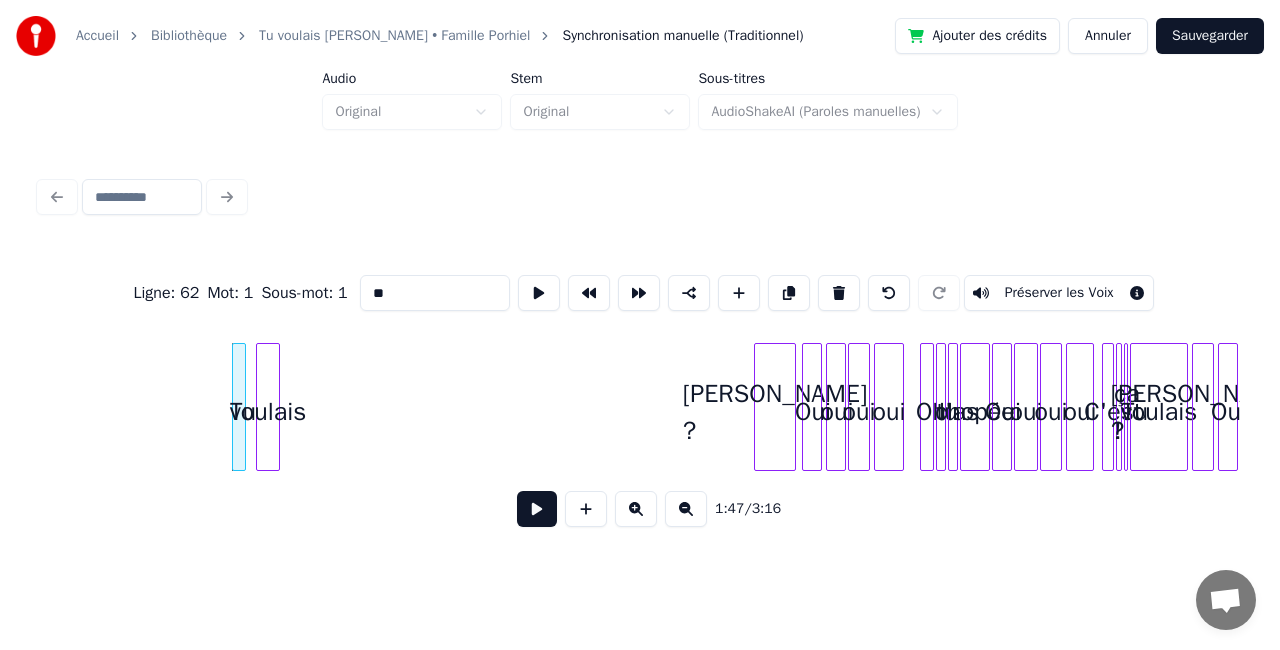 click on "voulais" at bounding box center [268, 412] 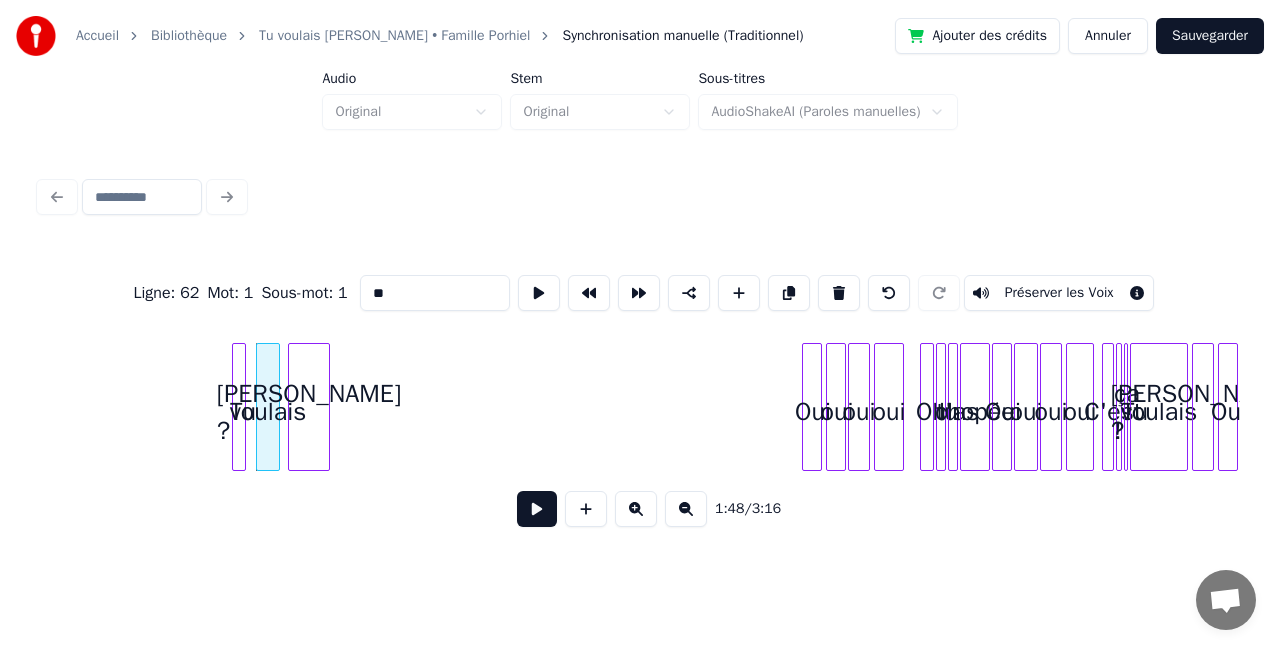 click on "[PERSON_NAME] ?" at bounding box center (309, 412) 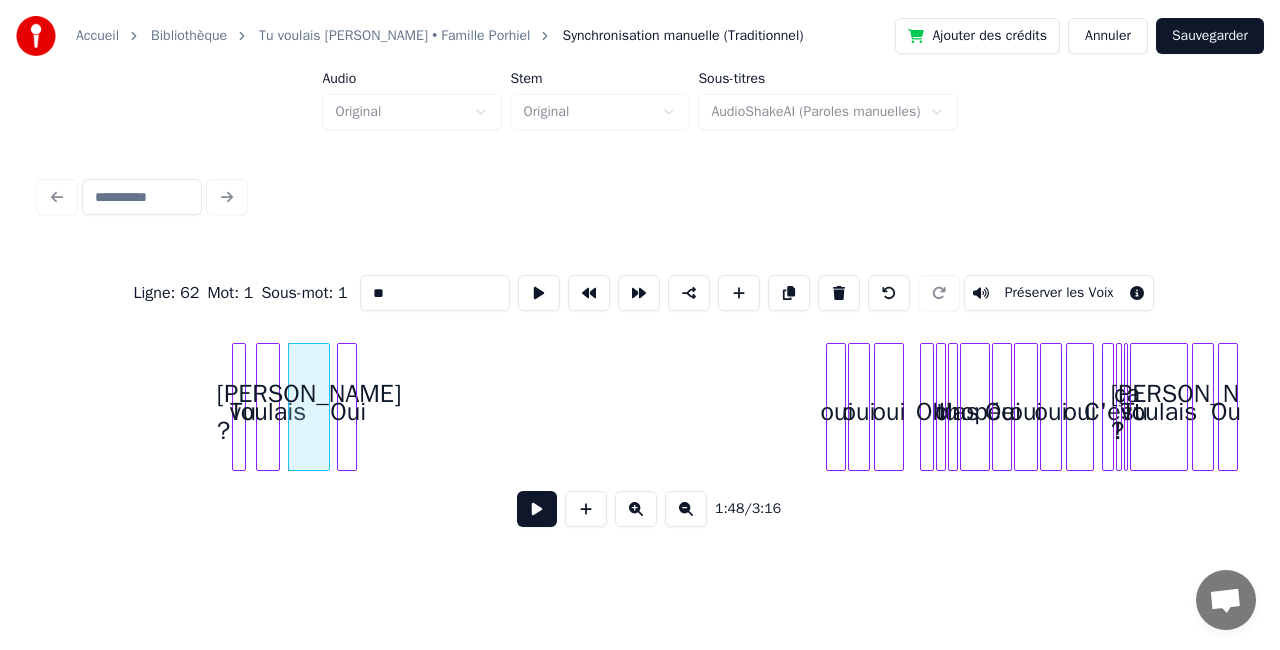 click on "Oui" at bounding box center [348, 412] 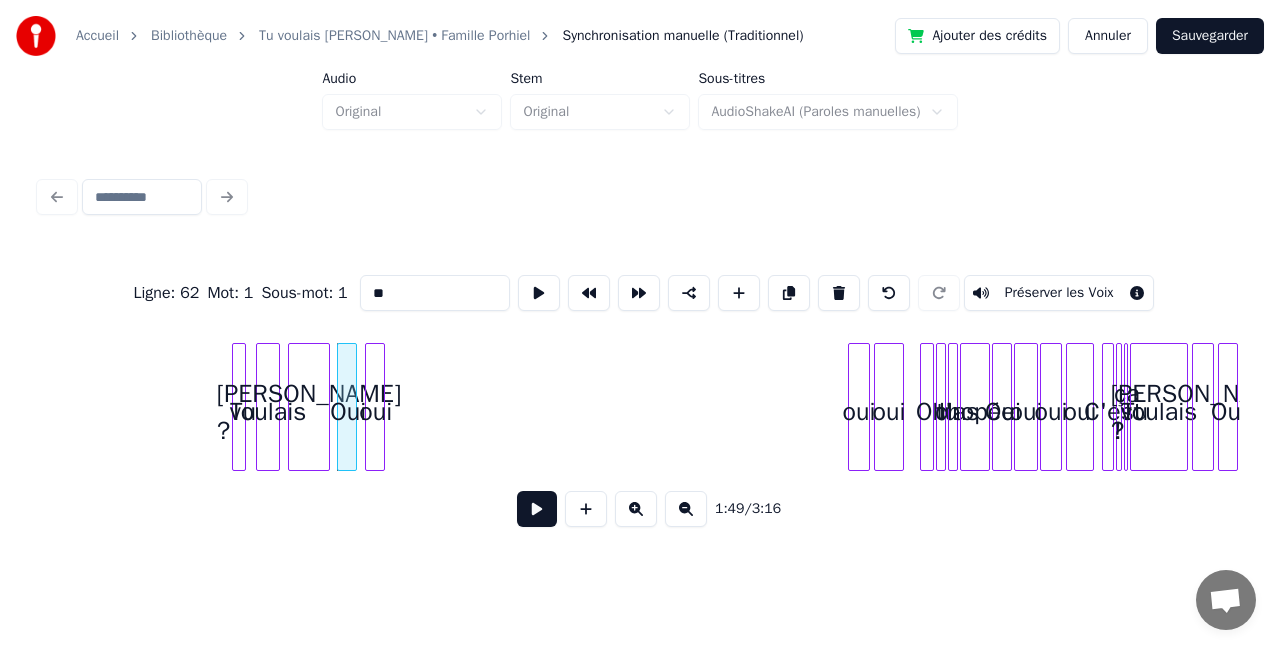 click on "oui" at bounding box center [376, 412] 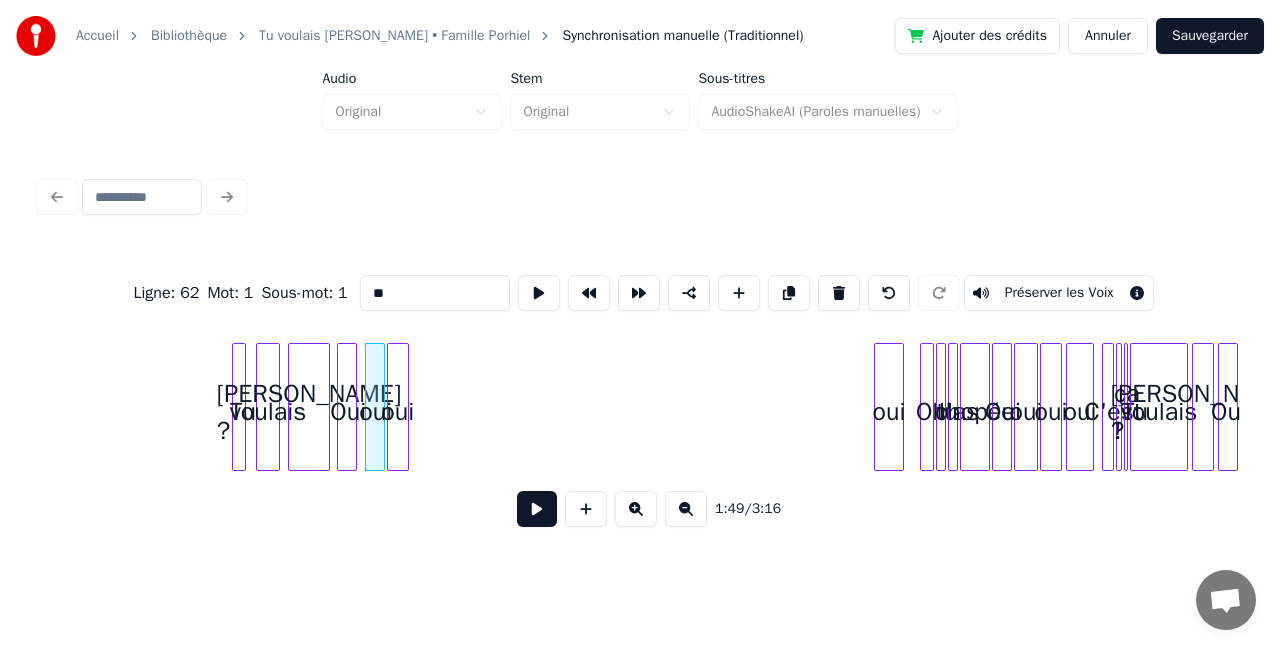 click on "oui" at bounding box center (398, 412) 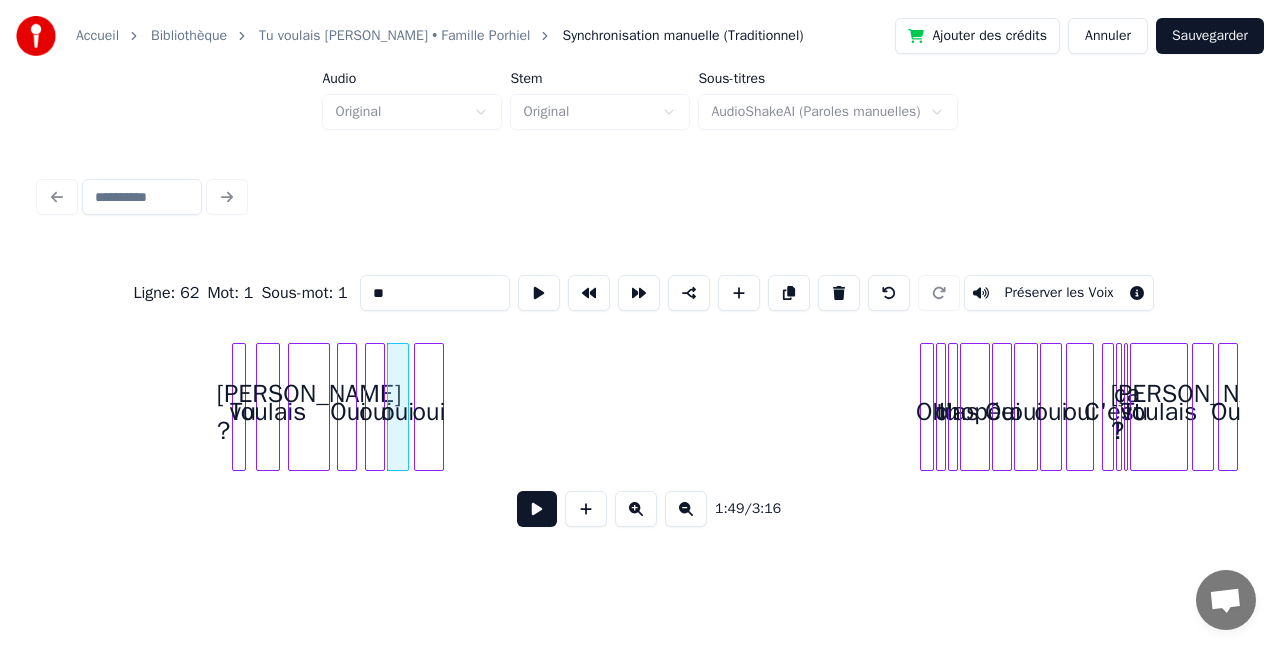 click on "oui" at bounding box center [429, 412] 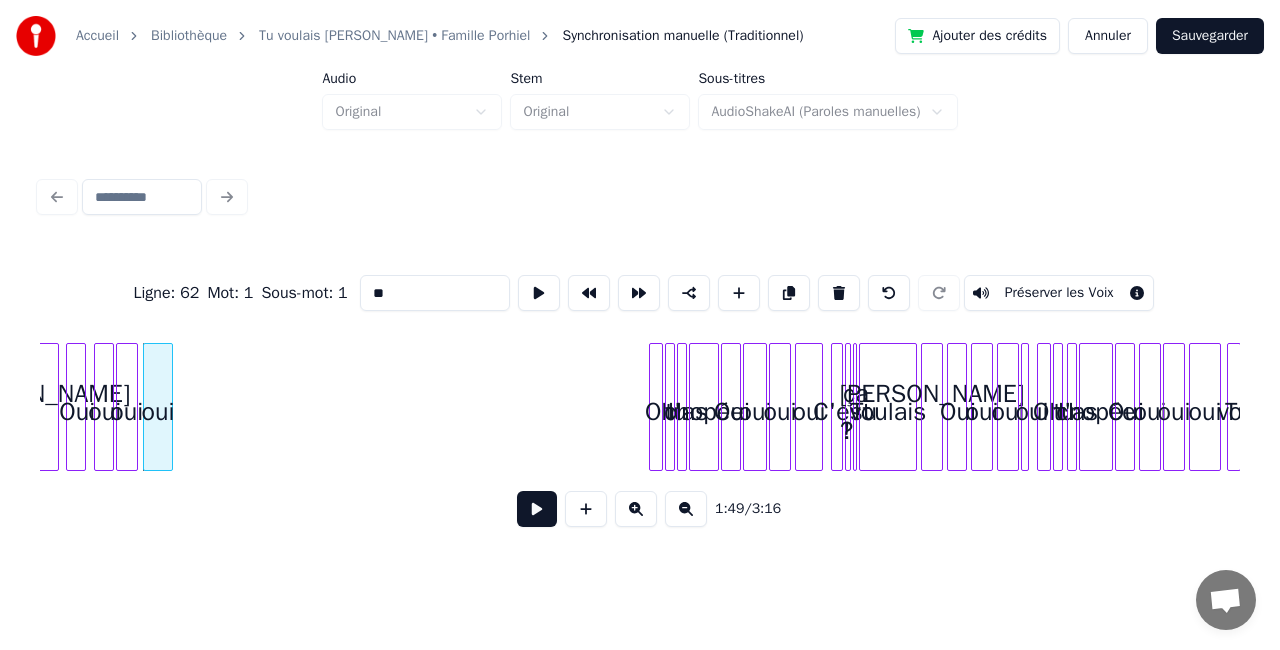 scroll, scrollTop: 0, scrollLeft: 10886, axis: horizontal 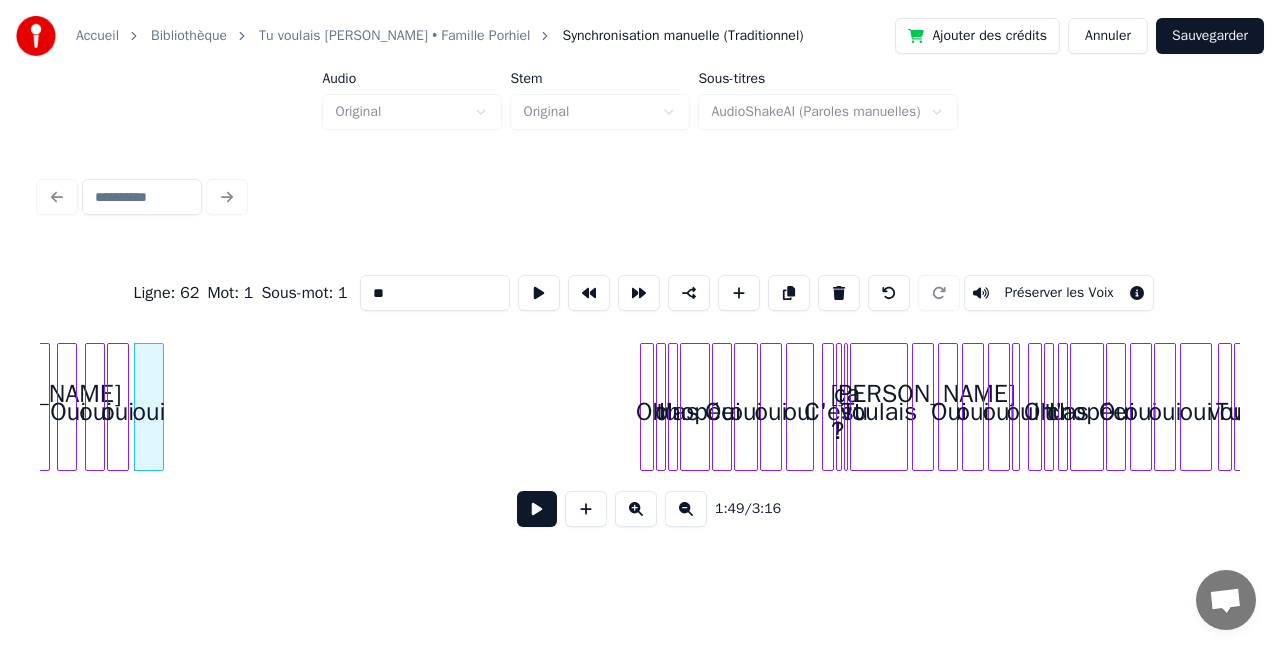 click at bounding box center (636, 509) 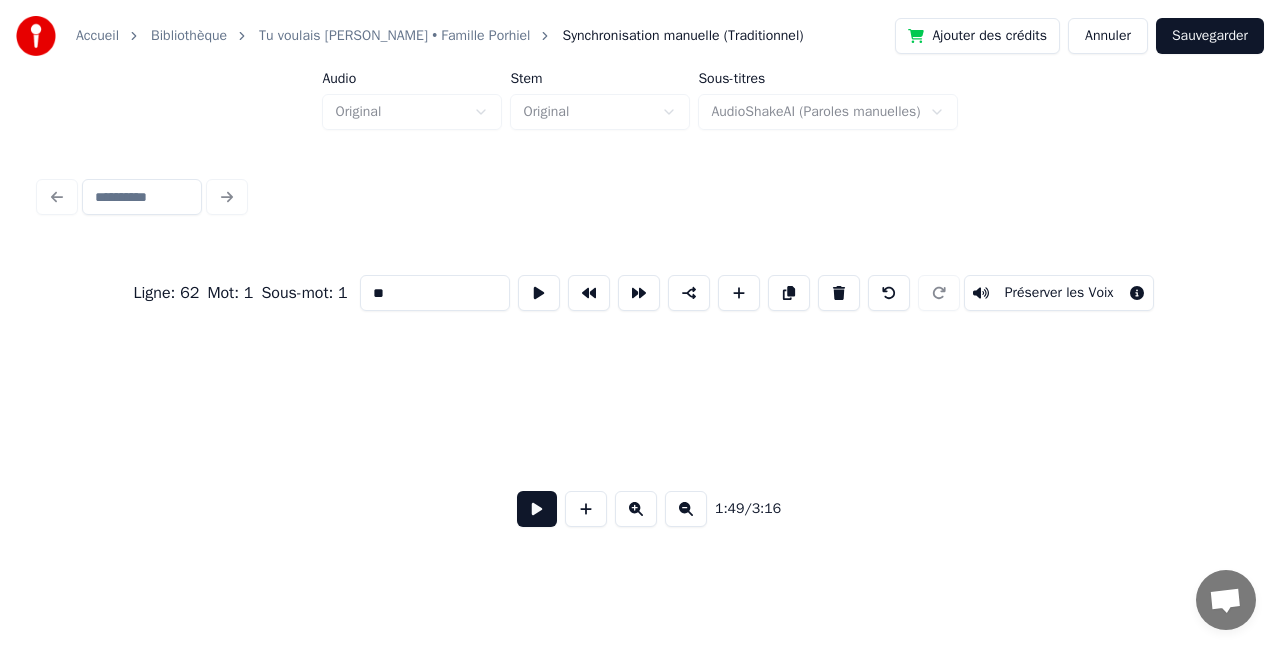 scroll, scrollTop: 0, scrollLeft: 16376, axis: horizontal 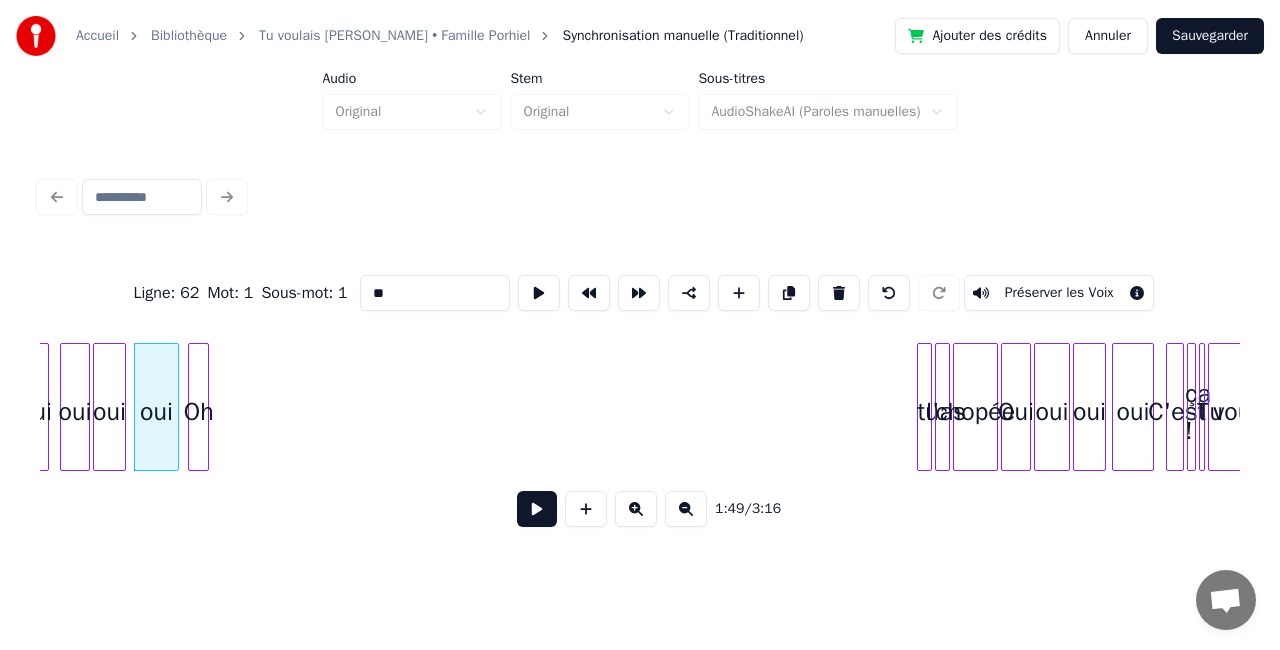 click on "Oh" at bounding box center (199, 412) 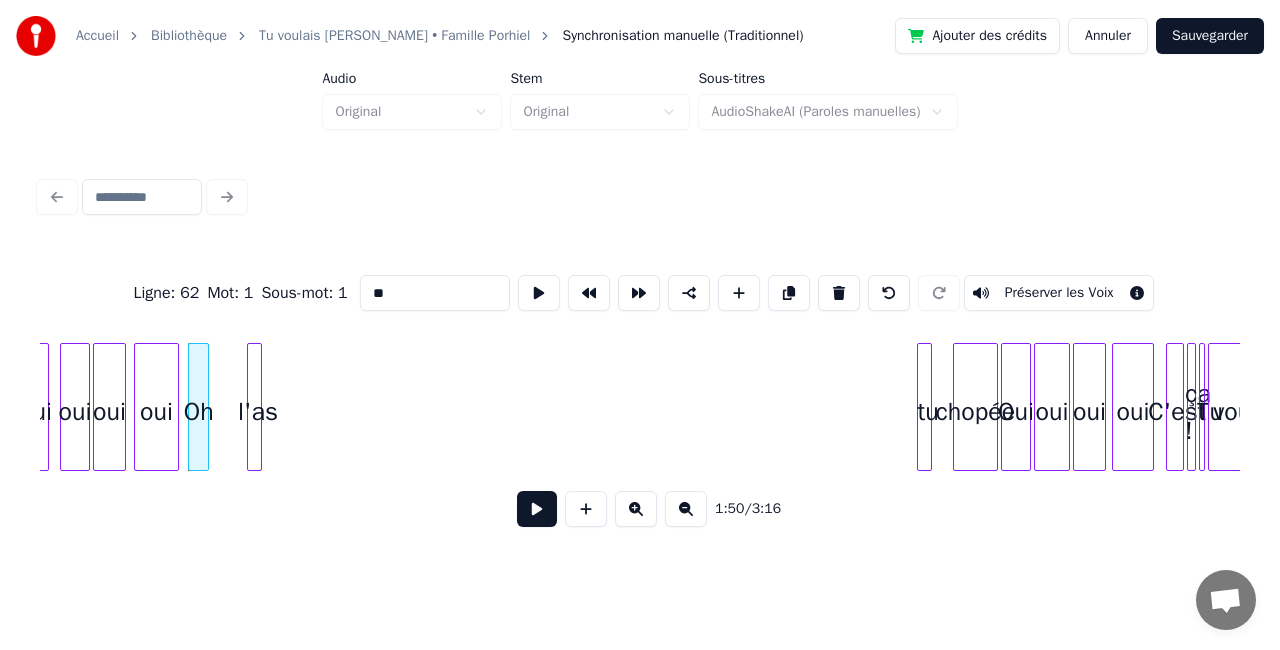 click on "l'as" at bounding box center (254, 407) 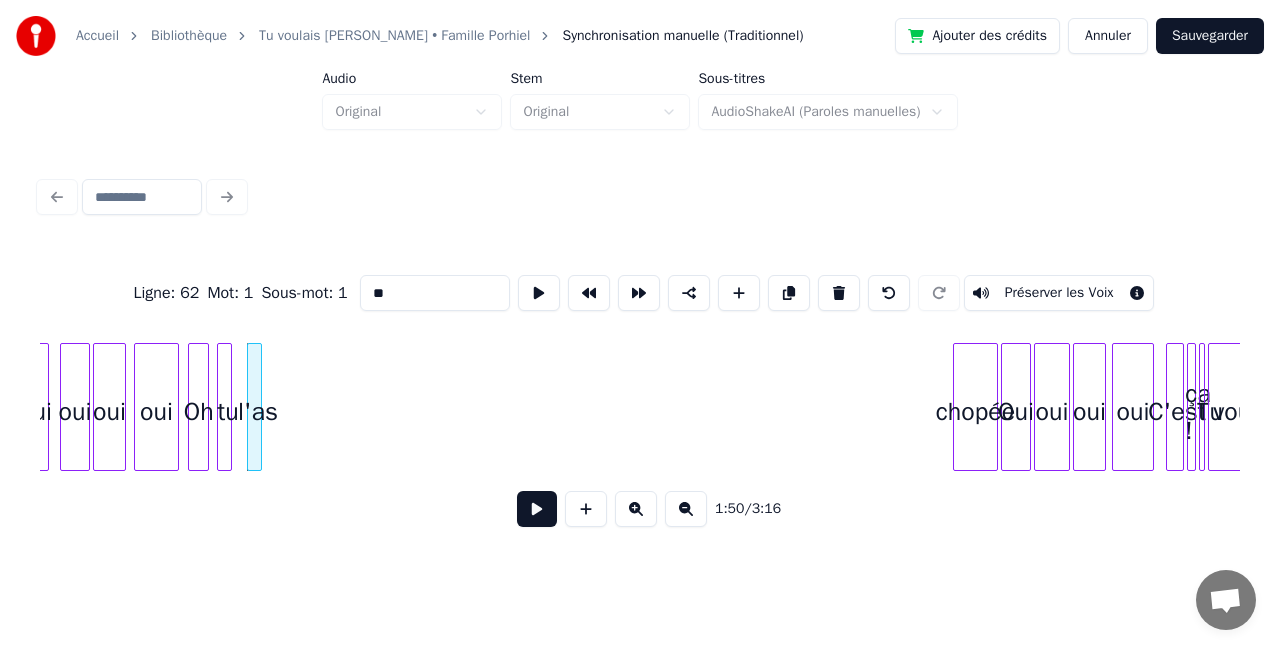 click on "tu" at bounding box center [228, 412] 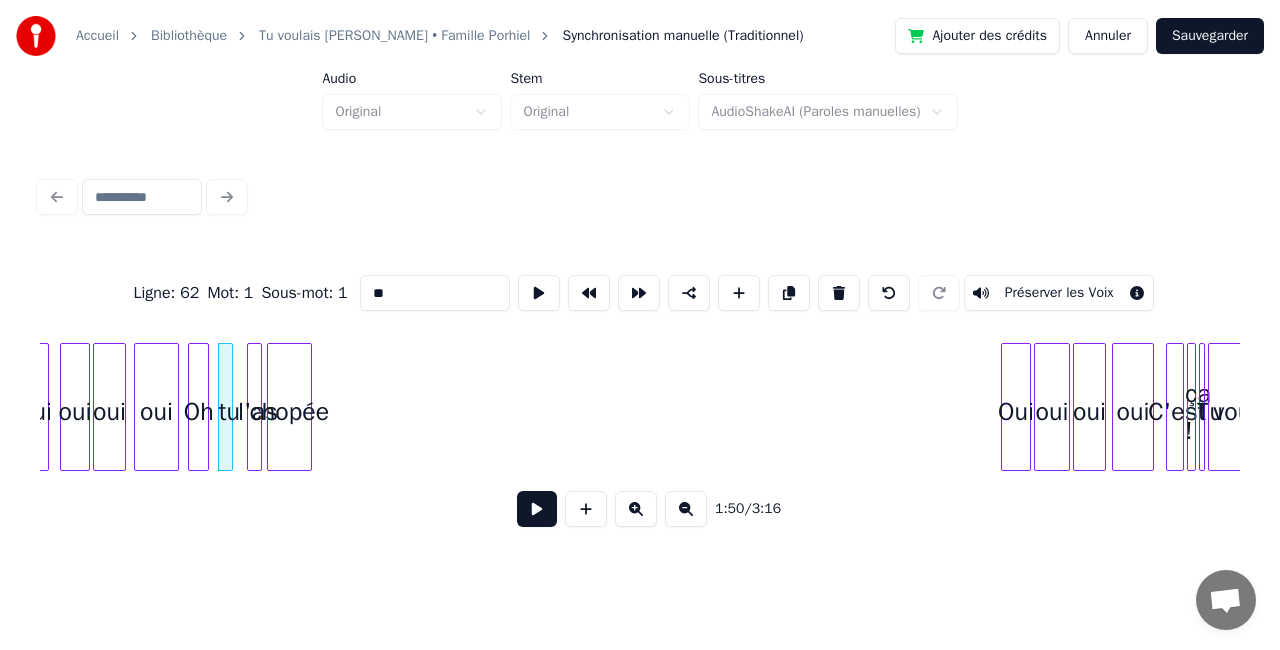 click on "chopée" at bounding box center [289, 412] 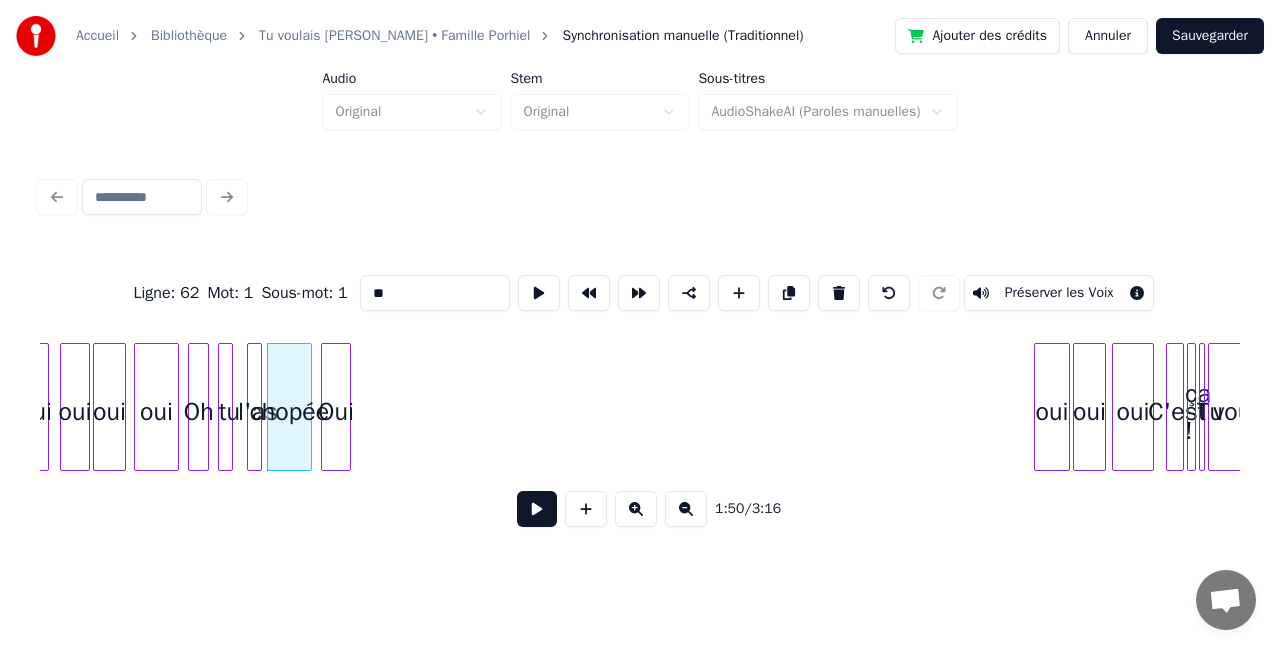 click on "Oui" at bounding box center (336, 412) 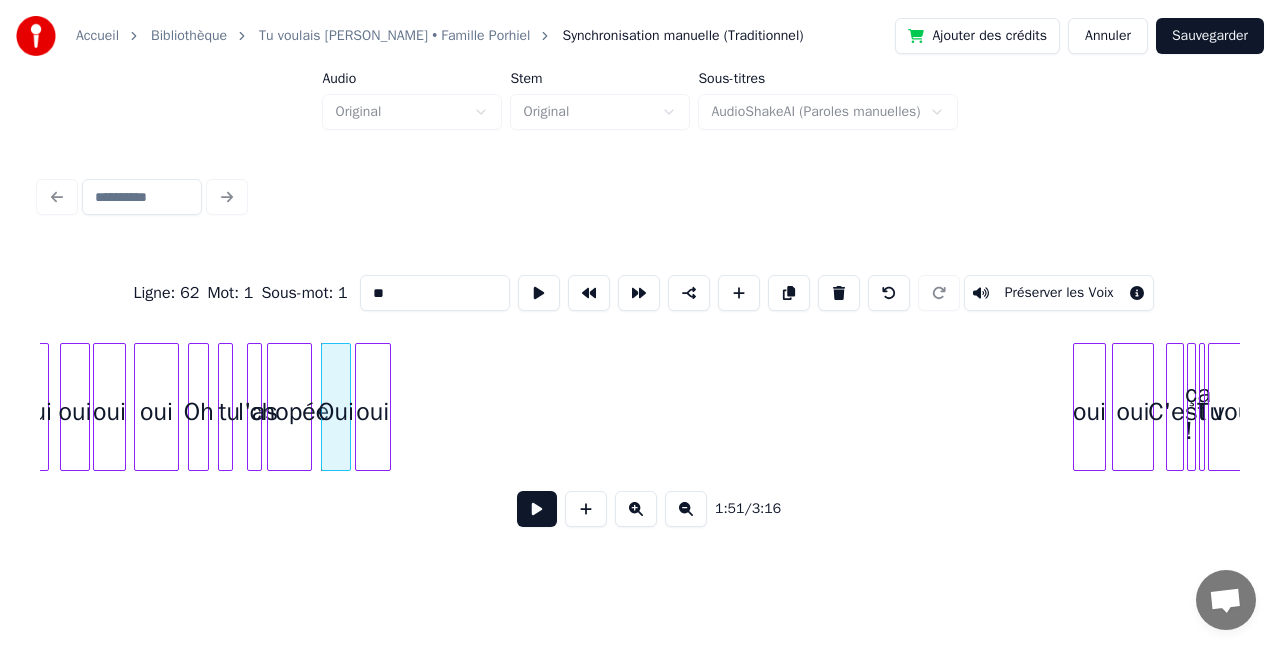 click on "oui" at bounding box center [373, 412] 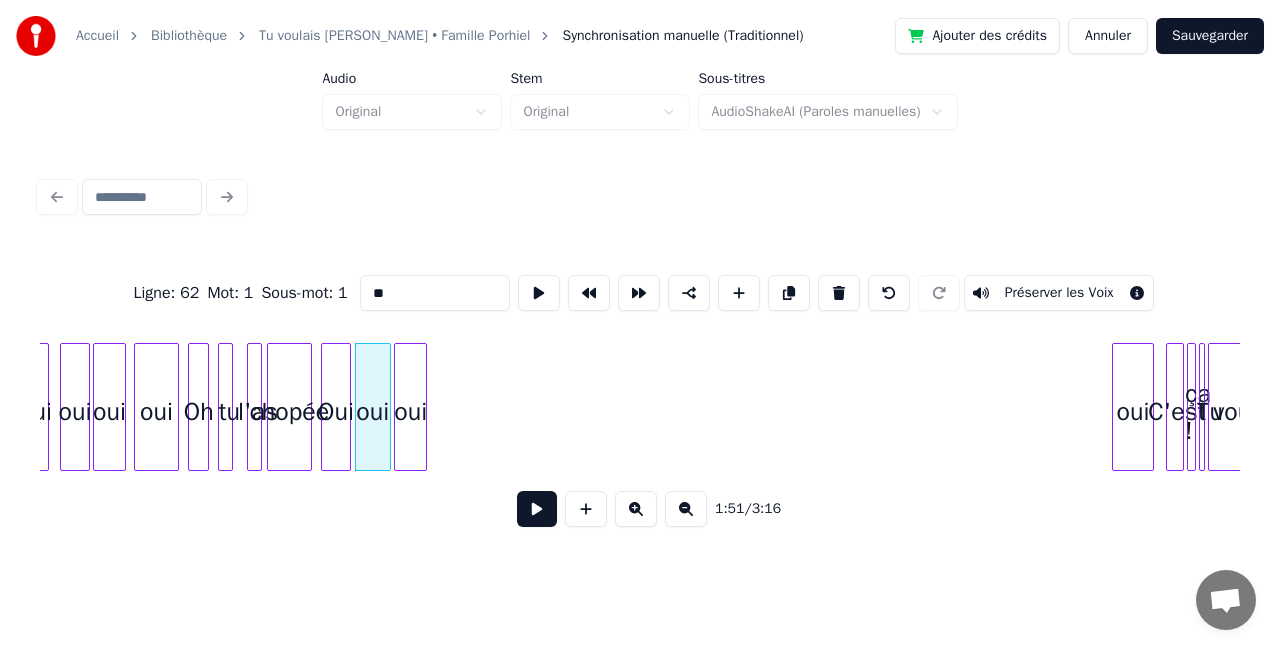 click on "oui" at bounding box center [410, 412] 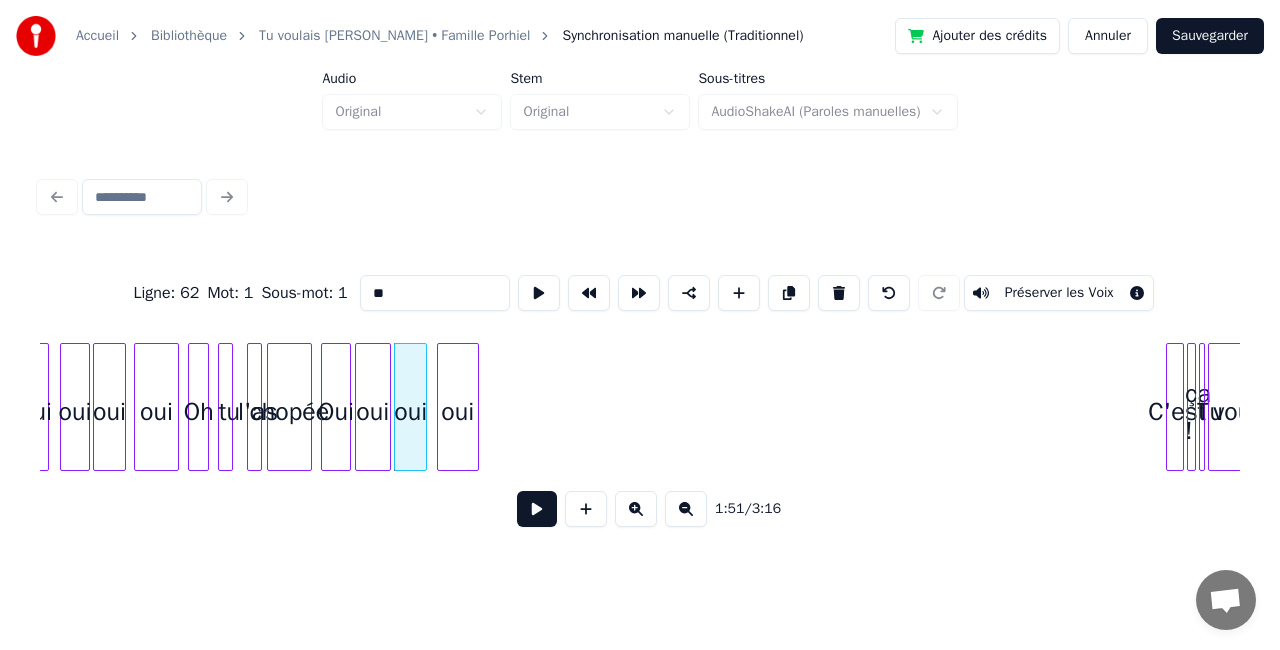 click on "oui" at bounding box center [458, 412] 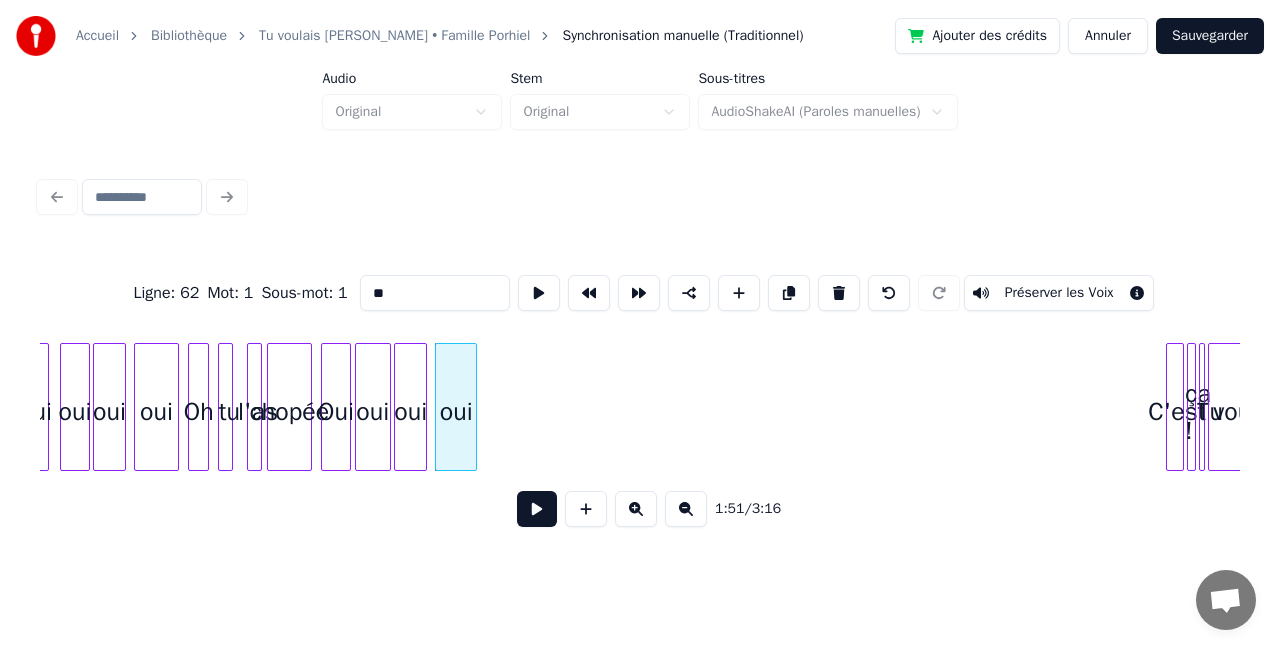 click on "Ligne :   62 Mot :   1 Sous-mot :   1 ** Préserver les Voix 1:51  /  3:16" at bounding box center [640, 357] 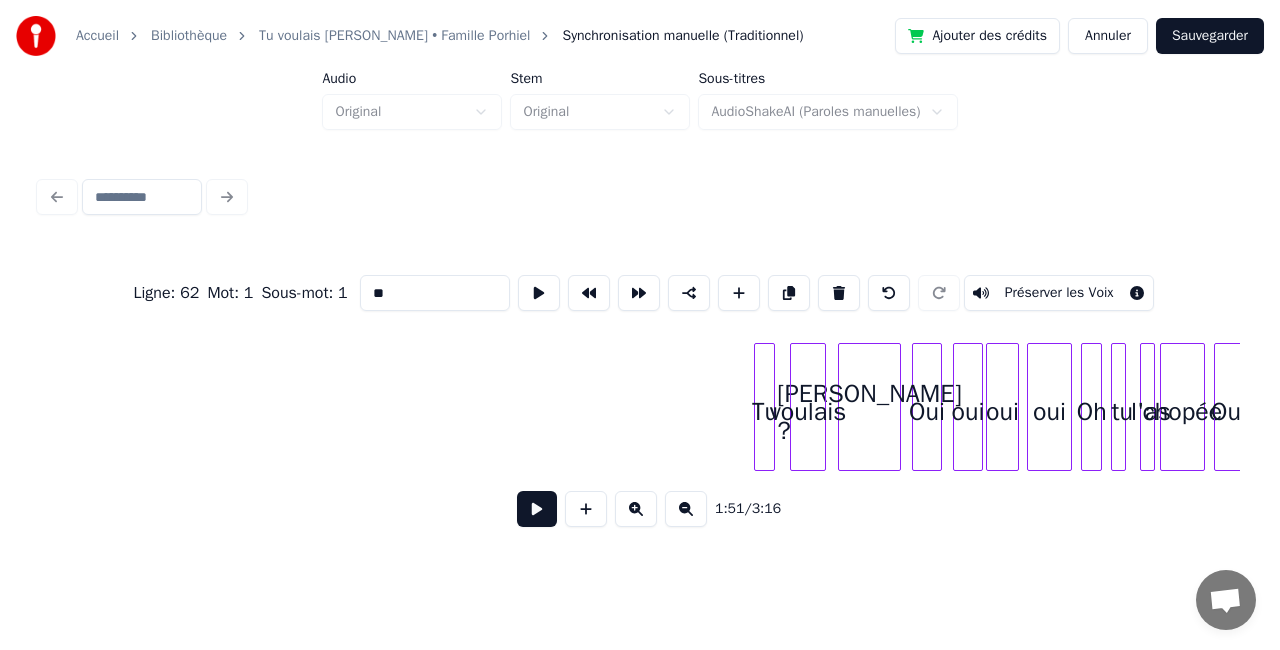scroll, scrollTop: 0, scrollLeft: 15403, axis: horizontal 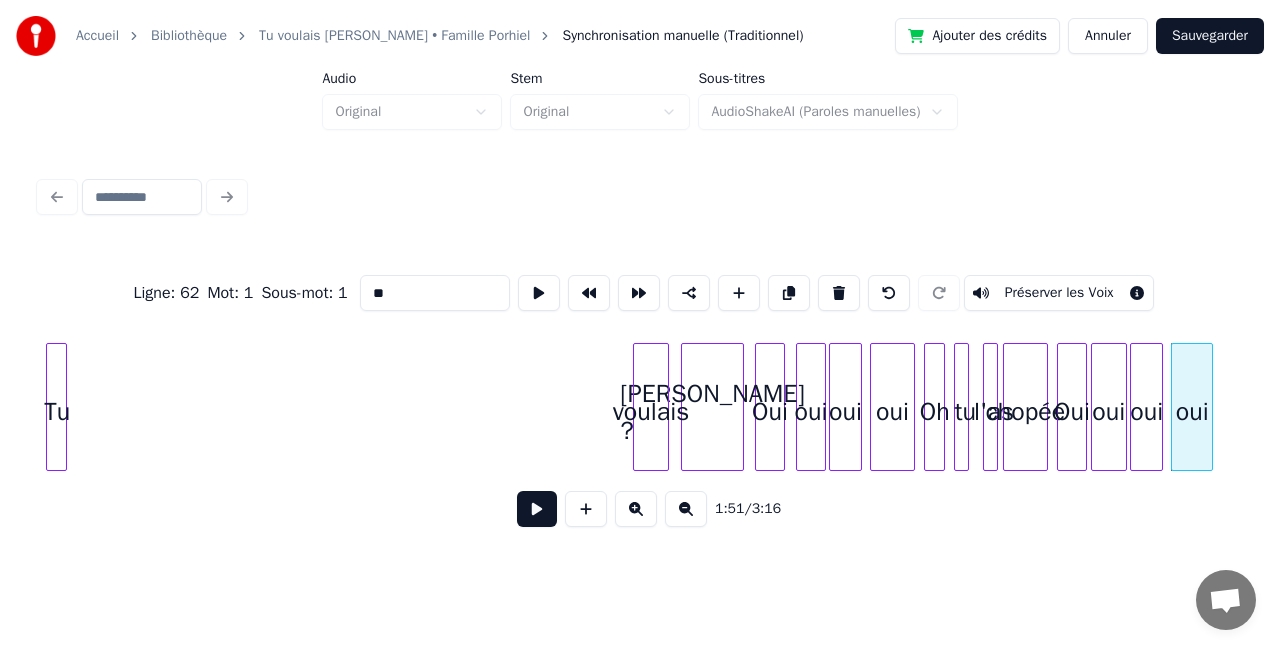 click on "Tu" at bounding box center [56, 407] 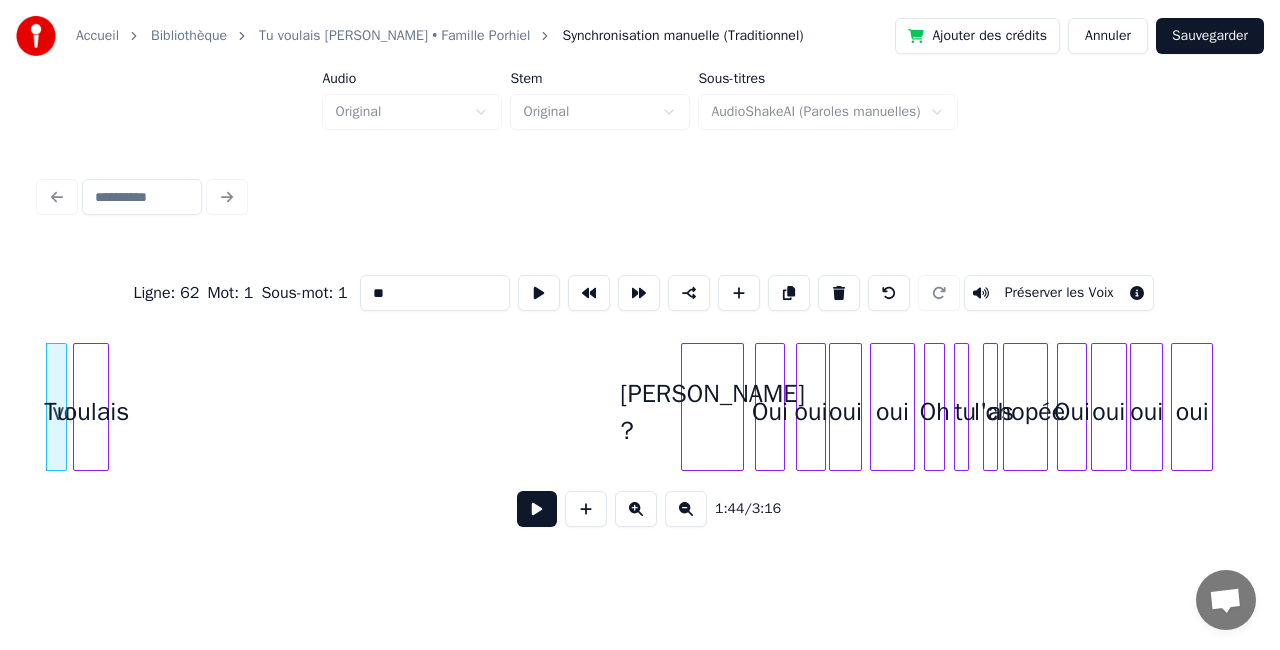 click on "voulais" at bounding box center (91, 412) 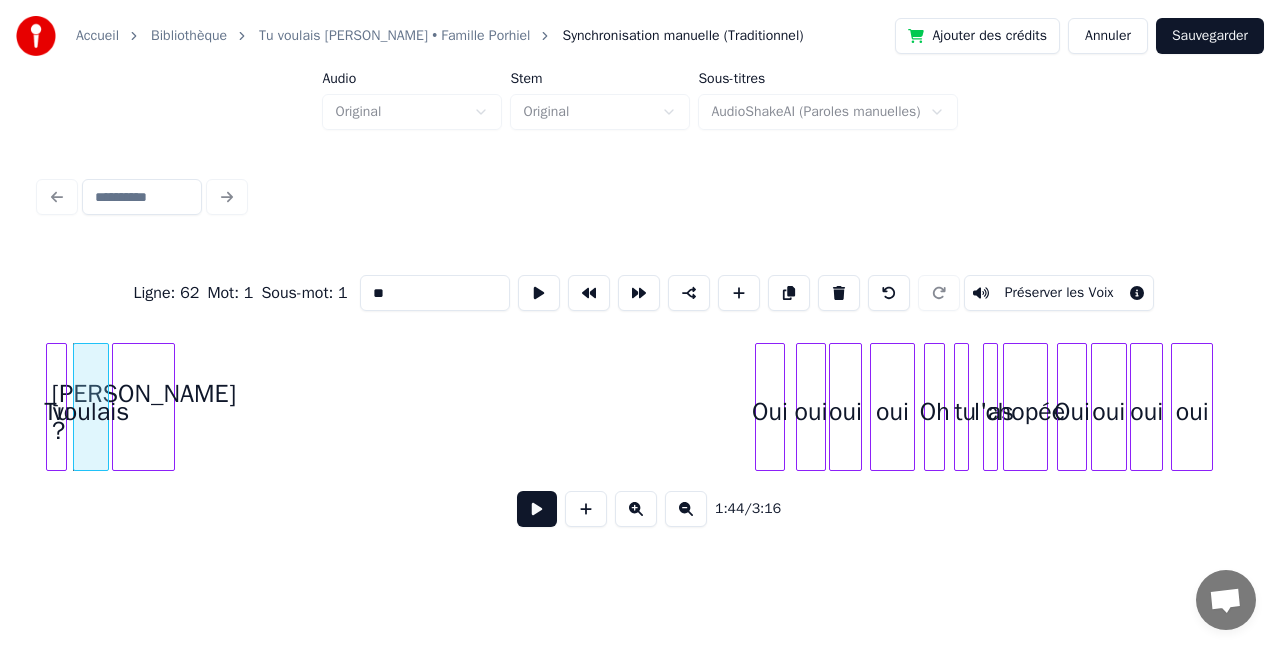 click on "[PERSON_NAME] ?" at bounding box center [143, 412] 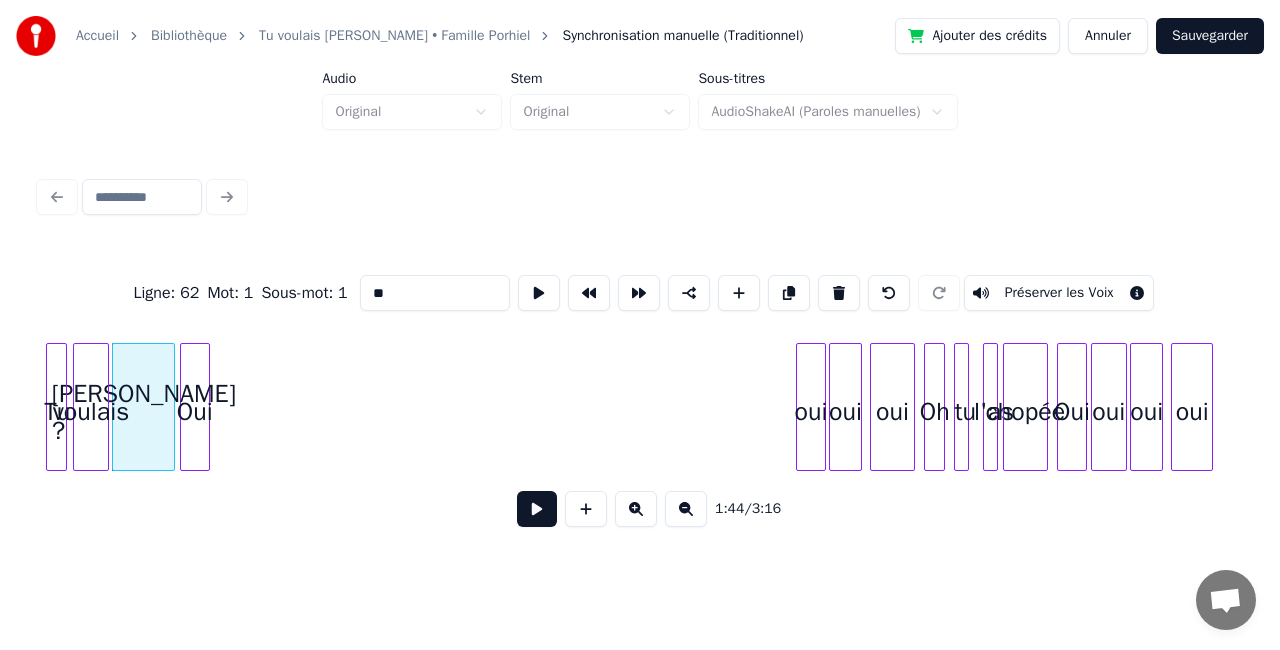 click on "Oui" at bounding box center (195, 412) 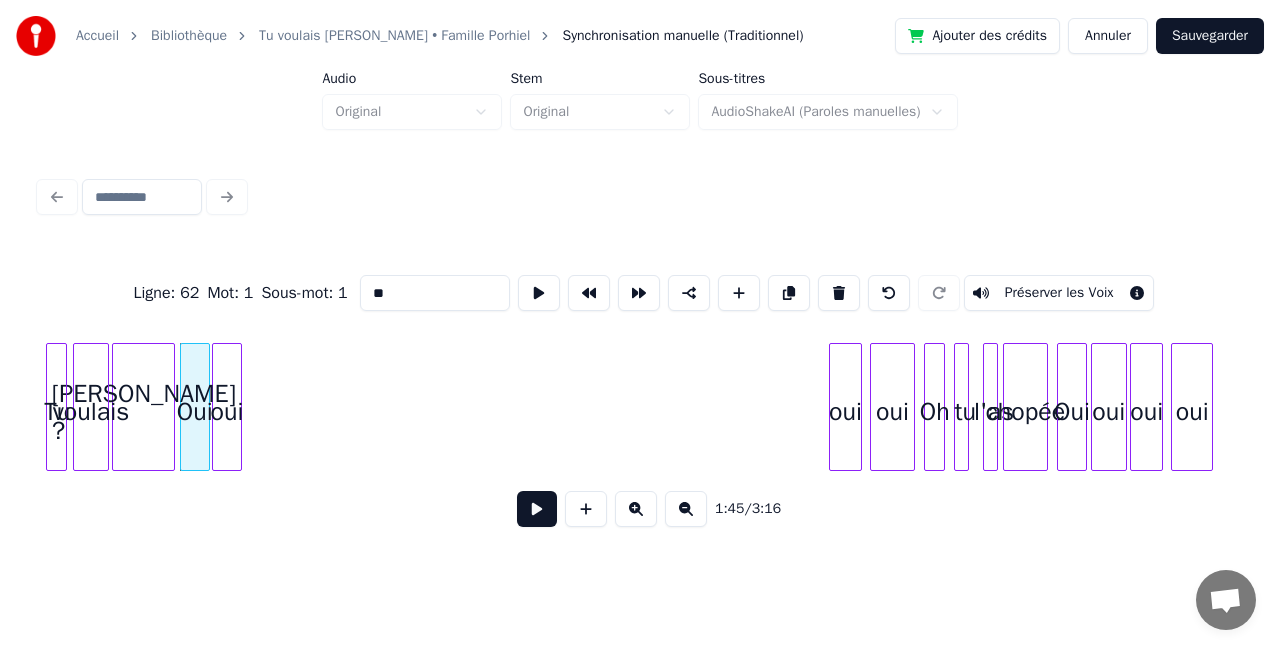 click on "oui" at bounding box center (227, 412) 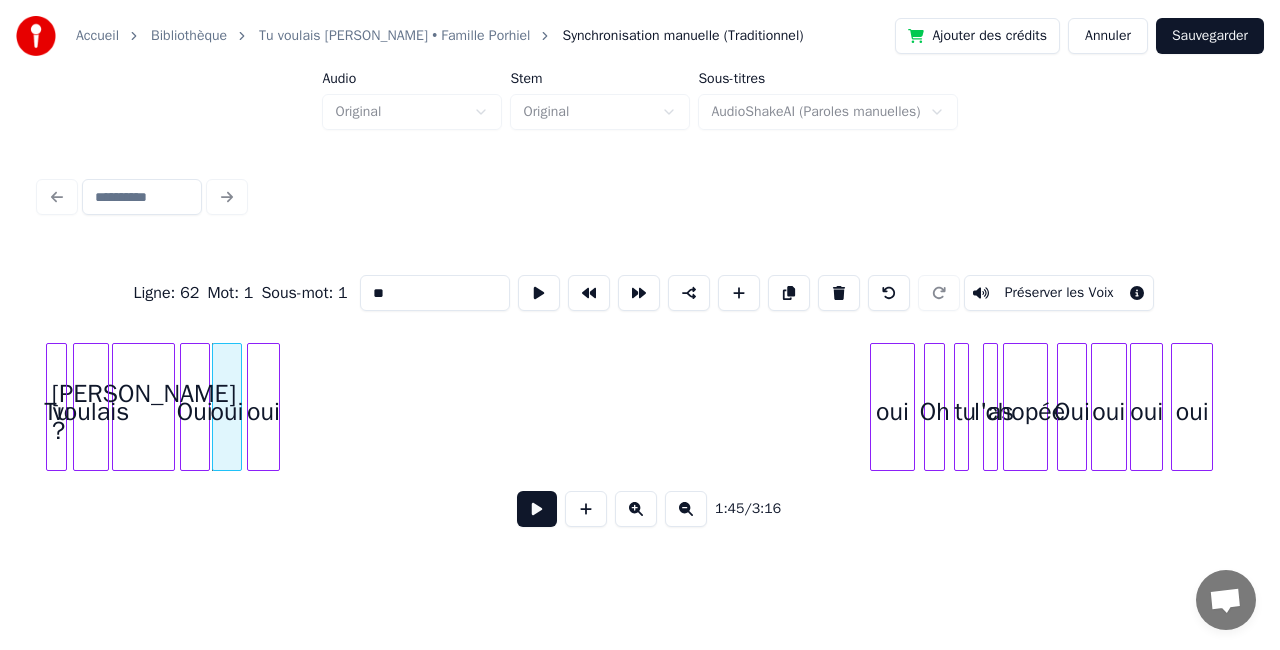 click on "oui" at bounding box center [263, 412] 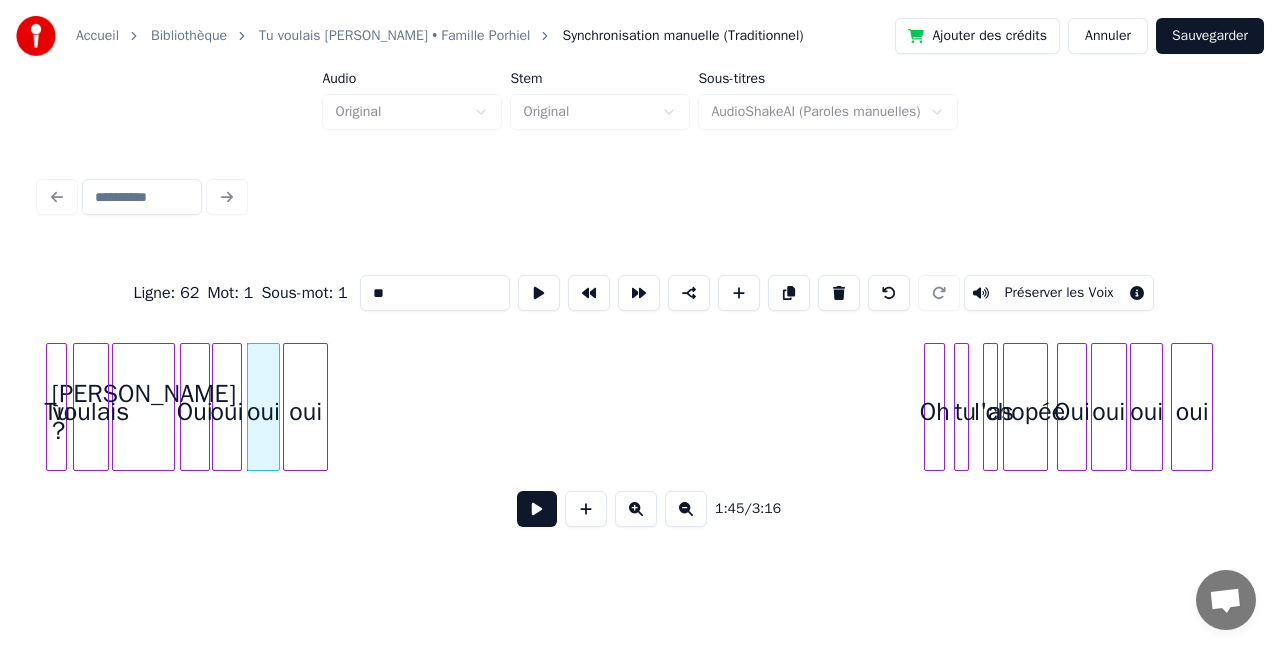 click on "oui" at bounding box center (305, 412) 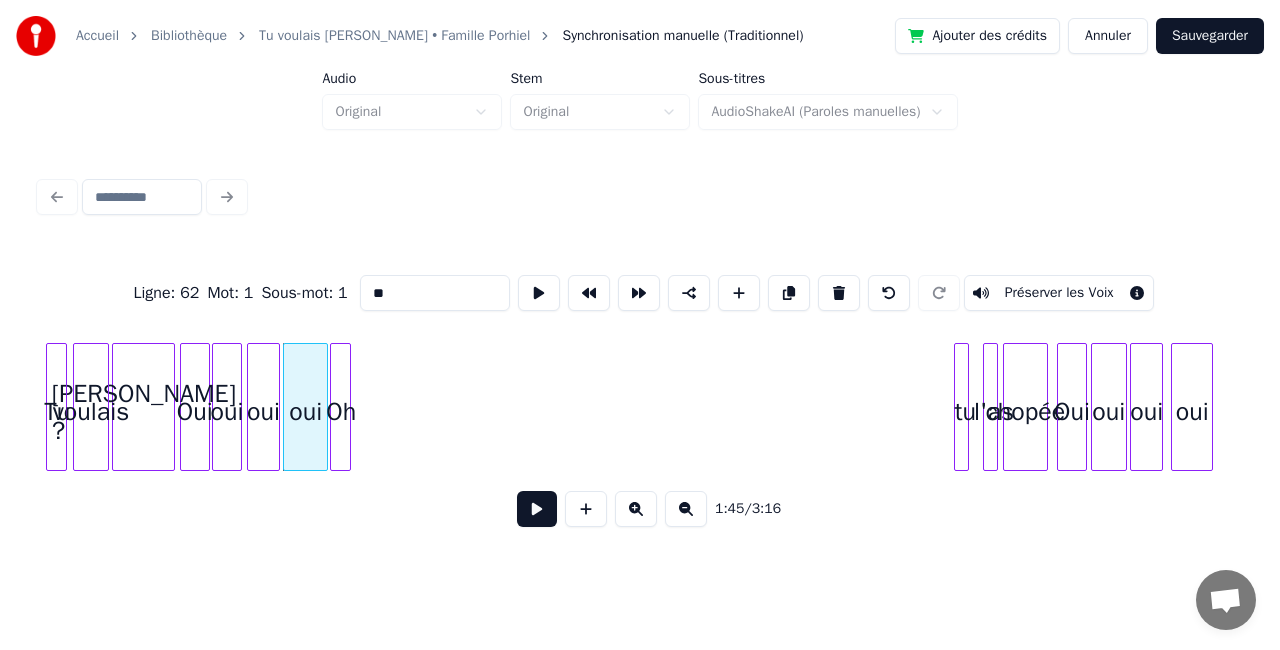click on "Oh" at bounding box center [341, 412] 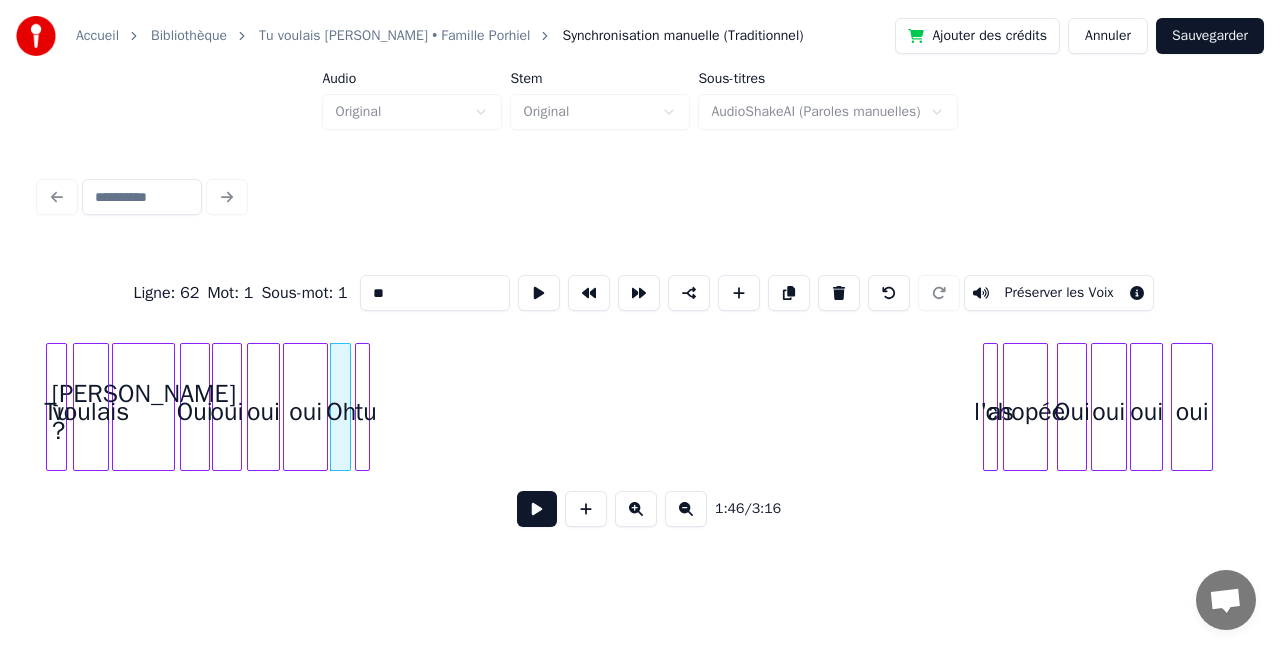 click on "tu" at bounding box center (366, 412) 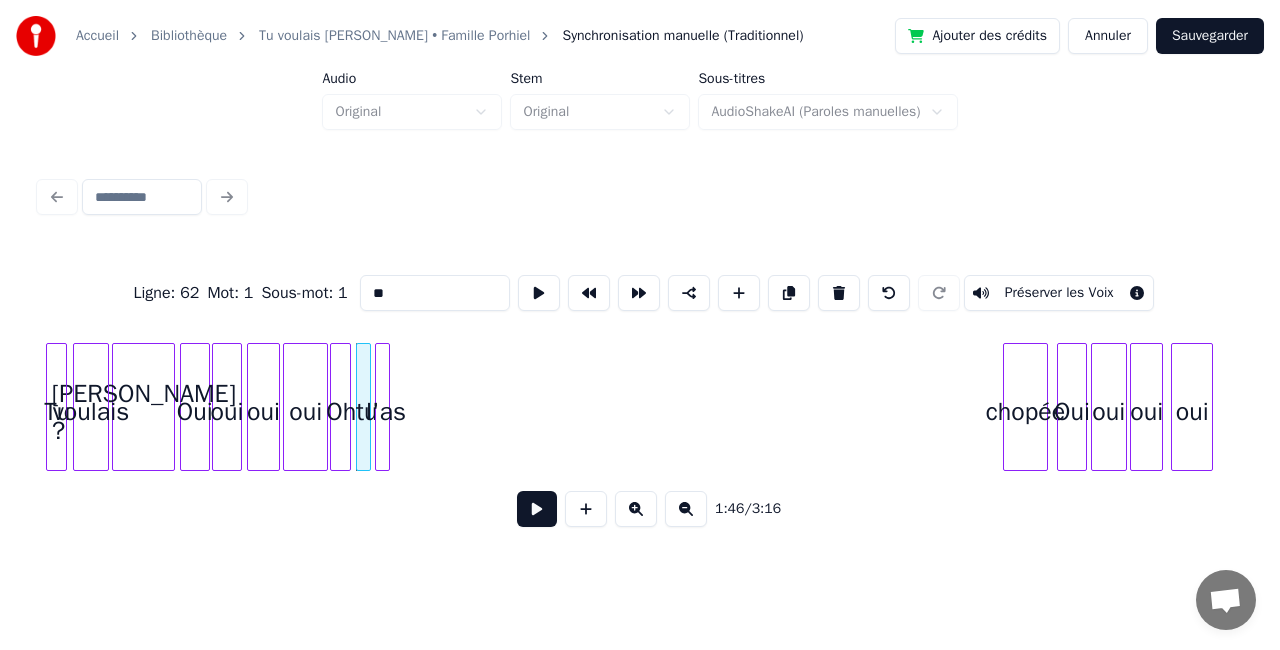 click on "l'as" at bounding box center [386, 412] 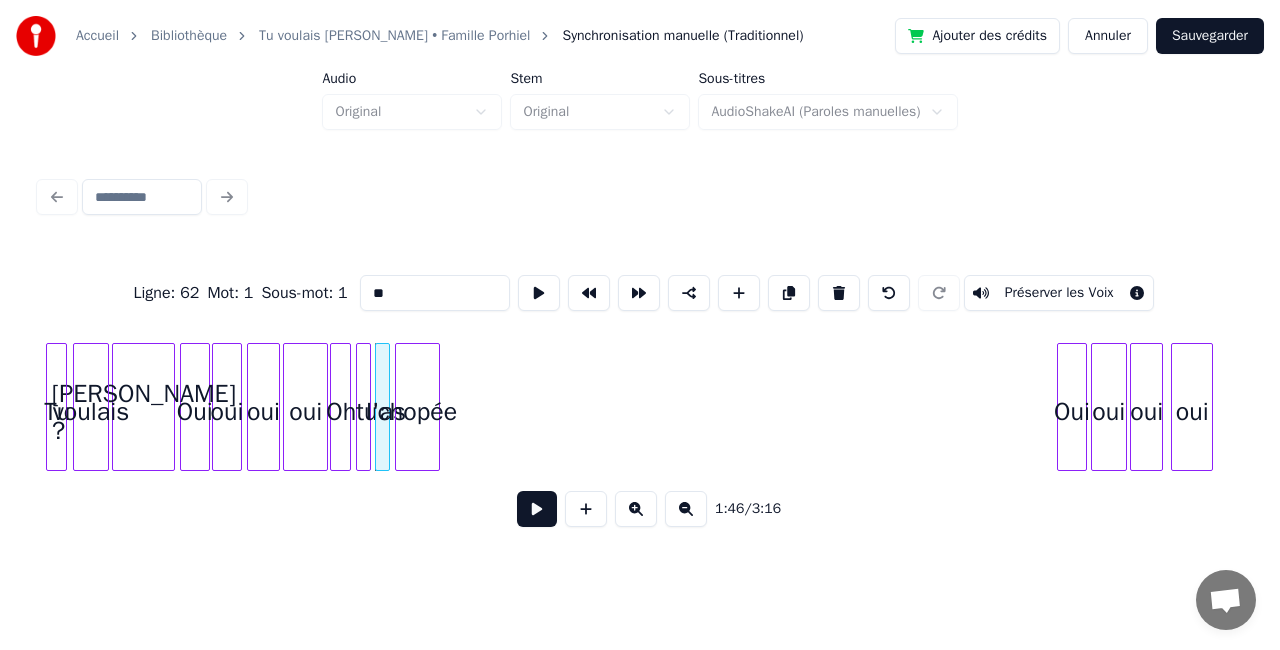 click on "chopée" at bounding box center (417, 412) 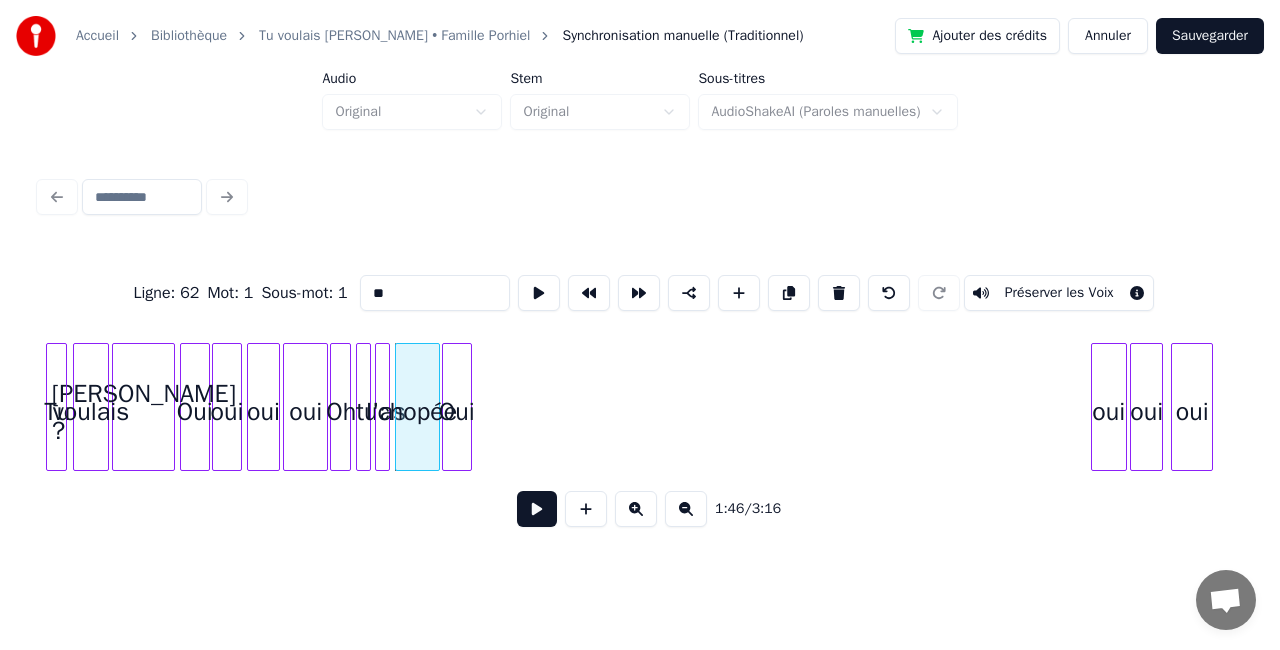click on "Oui" at bounding box center [457, 412] 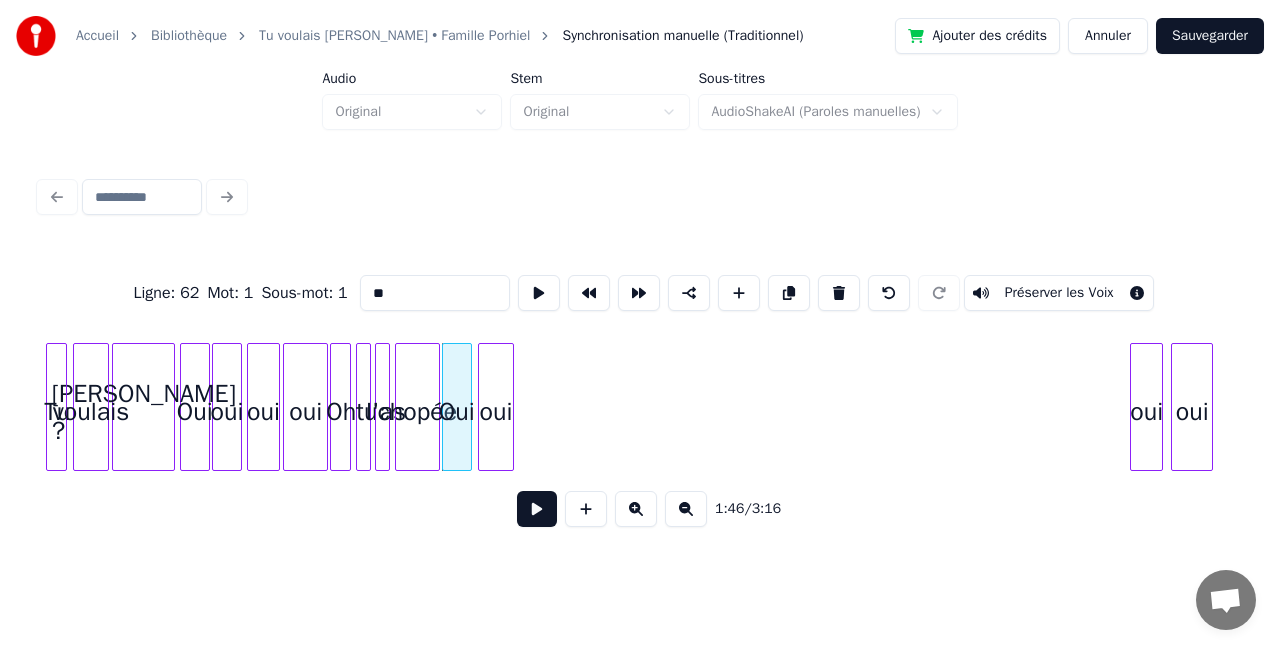 click on "oui" at bounding box center [496, 412] 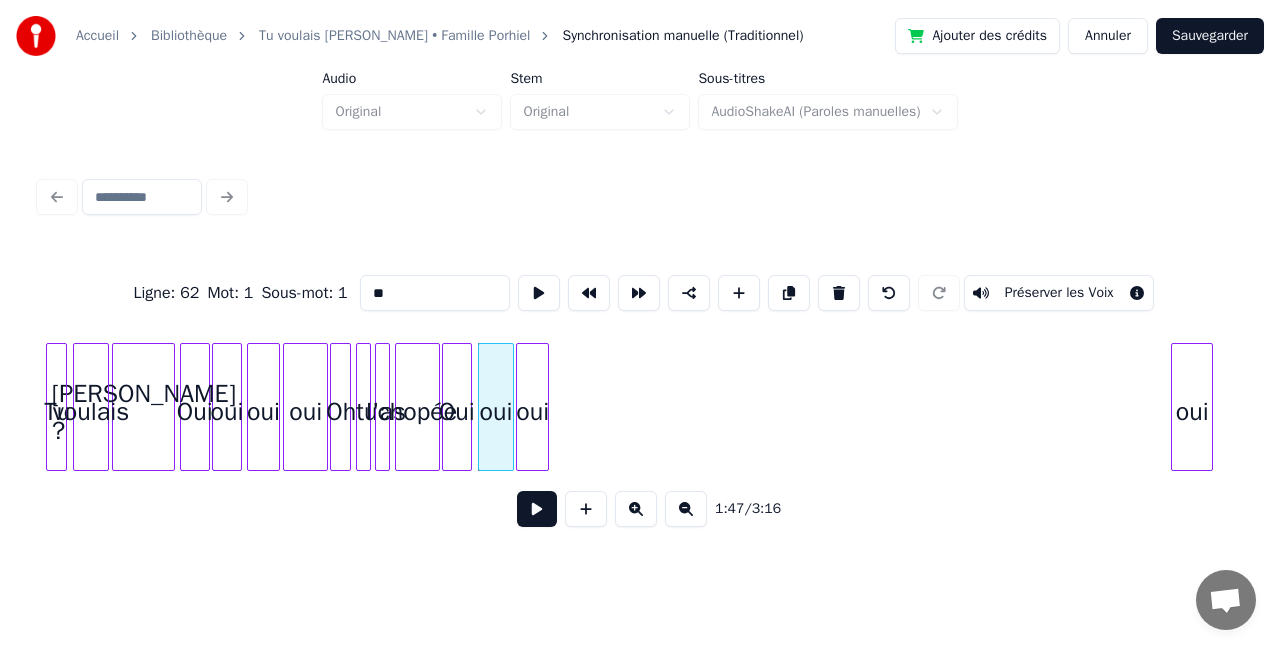 click on "oui" at bounding box center [532, 412] 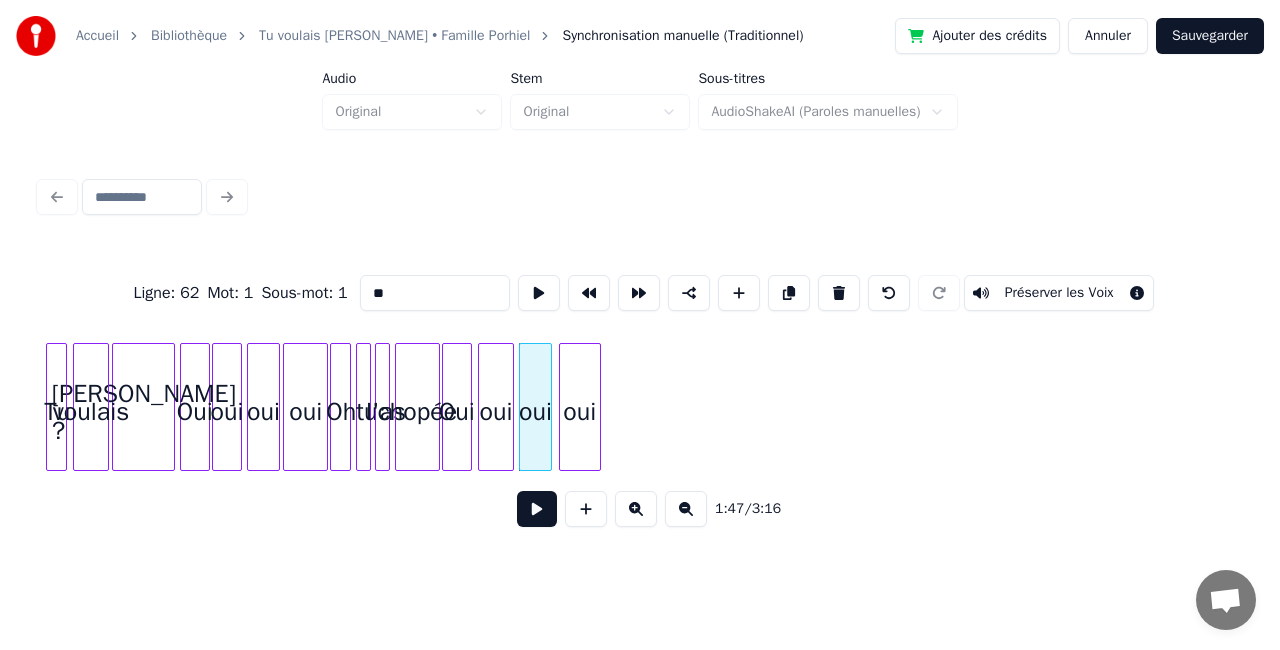 click on "oui" at bounding box center (580, 412) 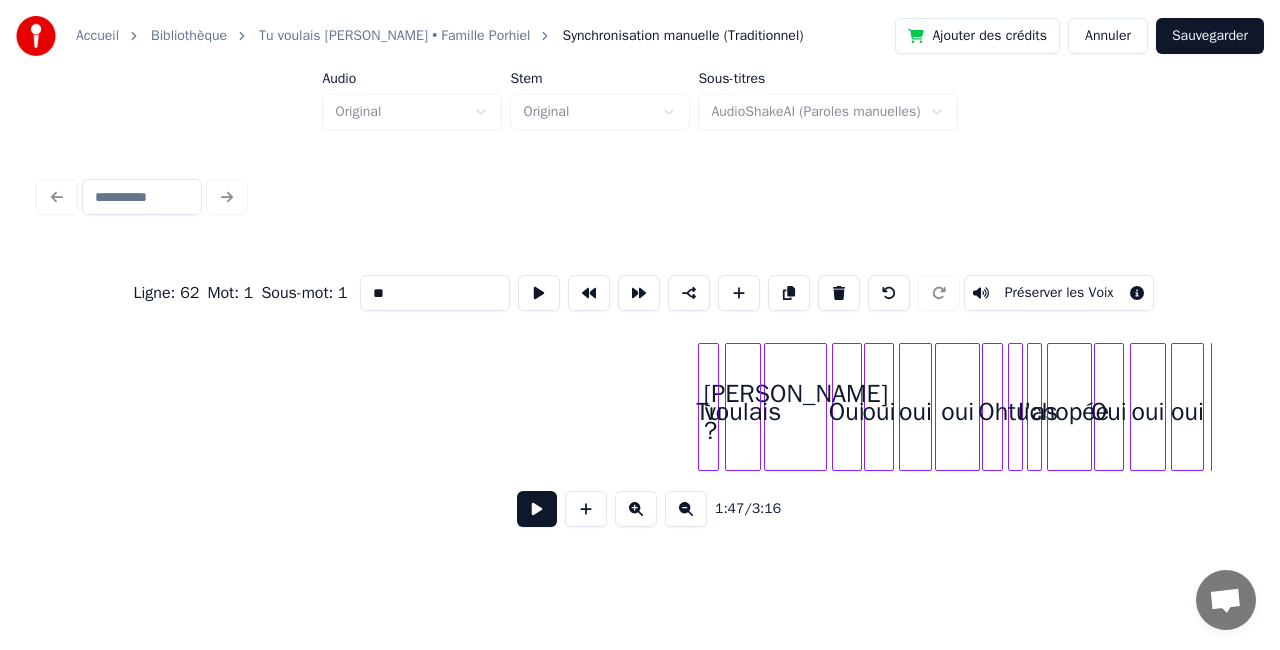 scroll, scrollTop: 0, scrollLeft: 14948, axis: horizontal 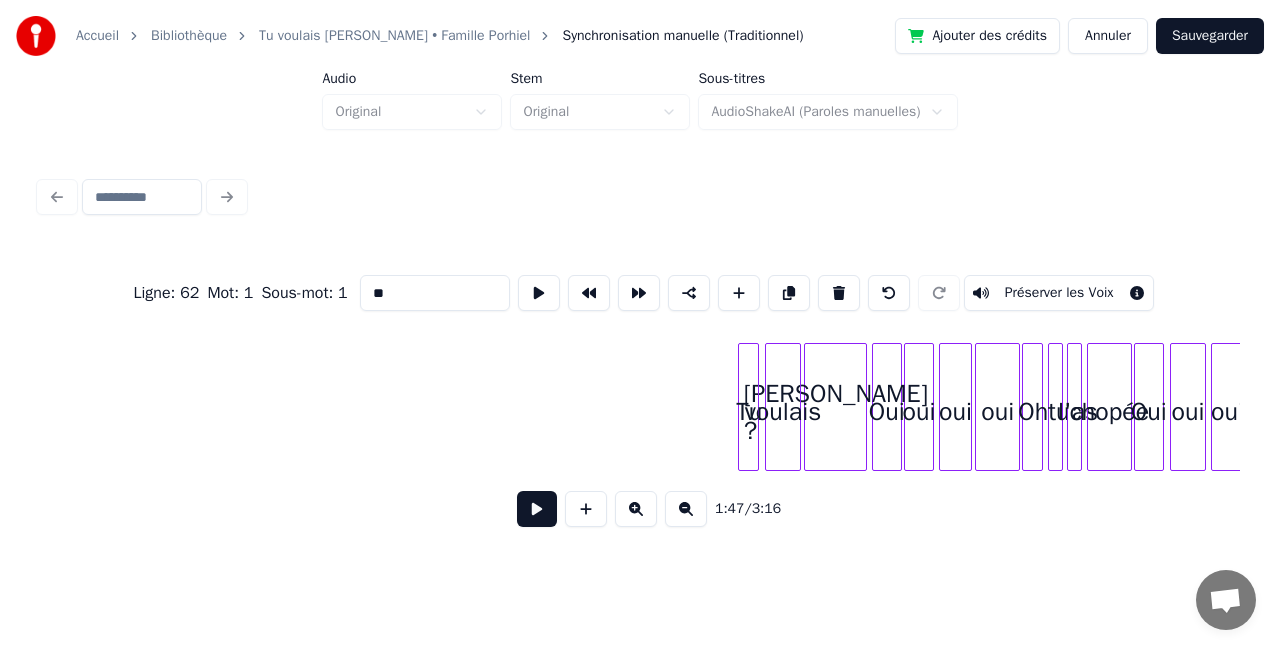 drag, startPoint x: 718, startPoint y: 394, endPoint x: 738, endPoint y: 396, distance: 20.09975 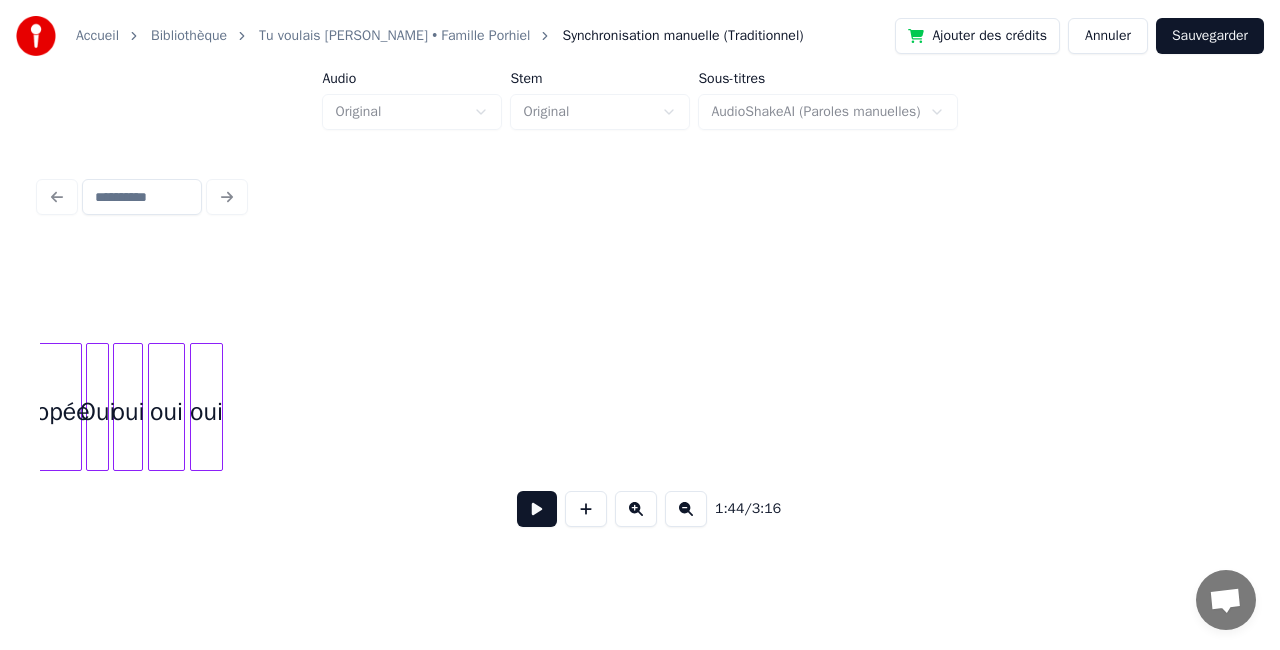 scroll, scrollTop: 0, scrollLeft: 13709, axis: horizontal 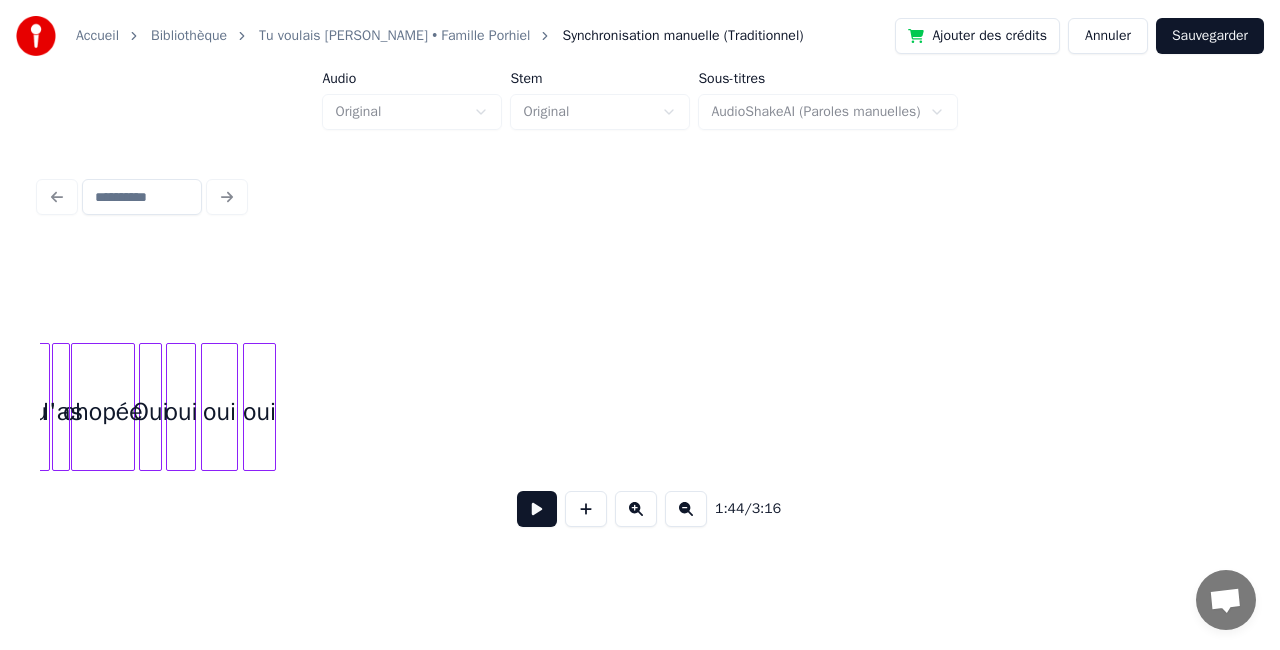 click at bounding box center [686, 509] 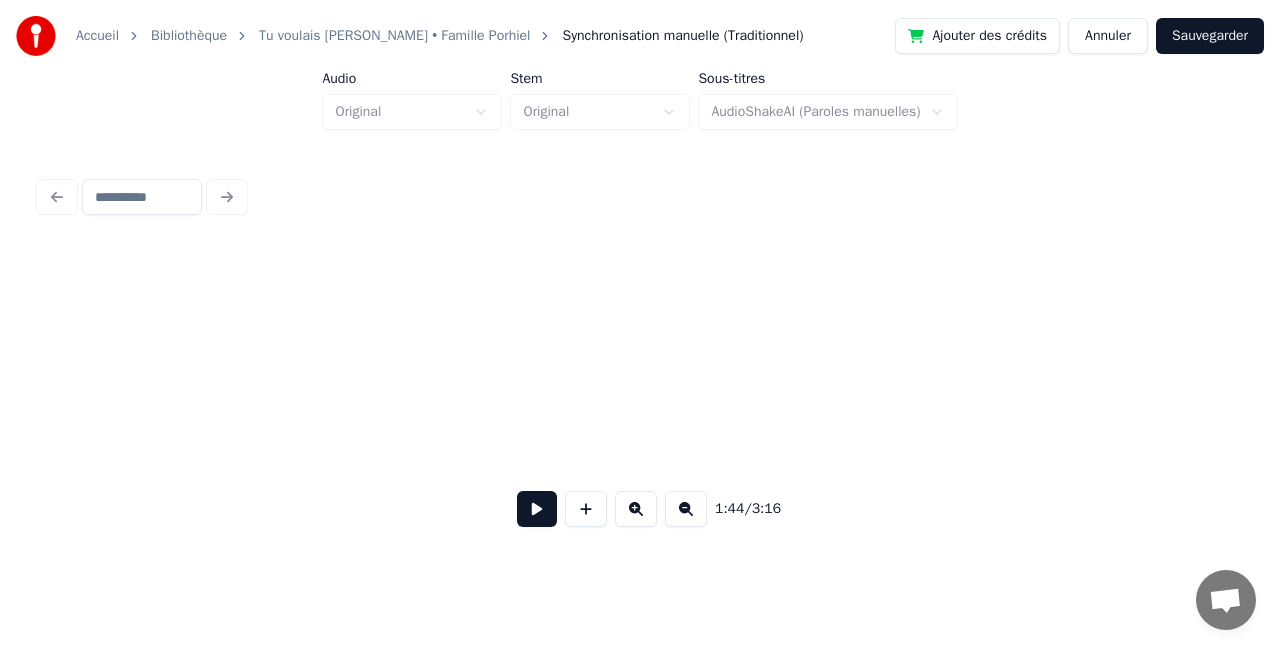 scroll, scrollTop: 0, scrollLeft: 8494, axis: horizontal 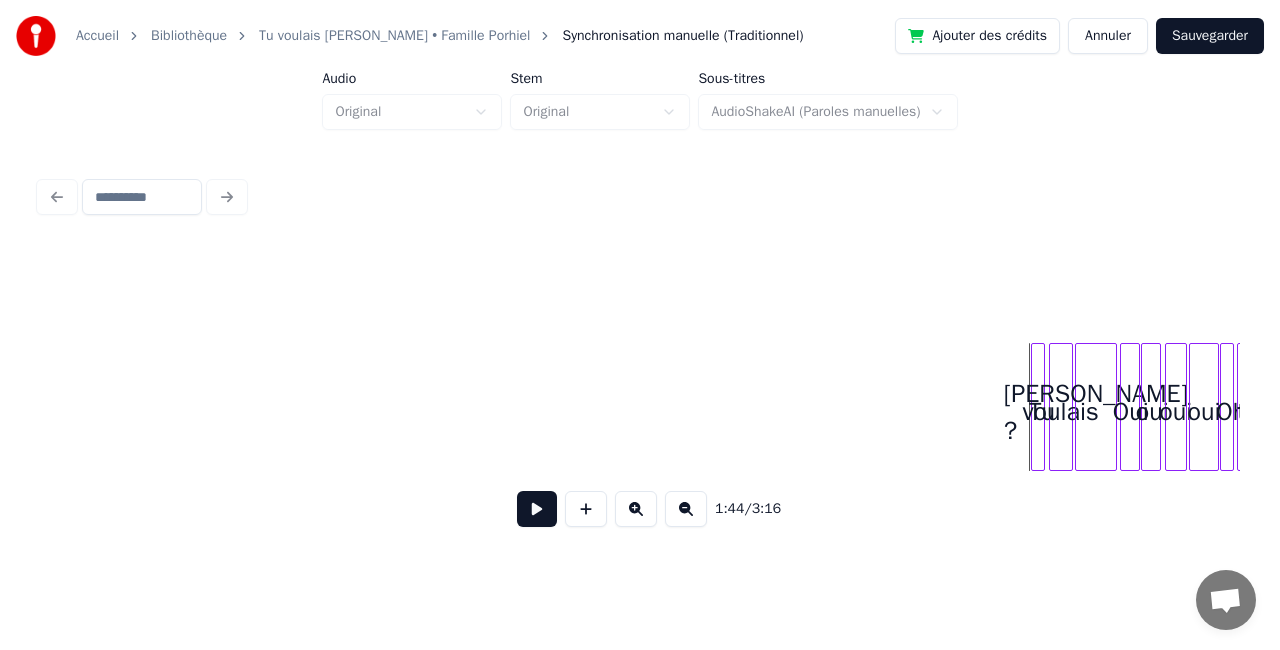 click at bounding box center (1041, 407) 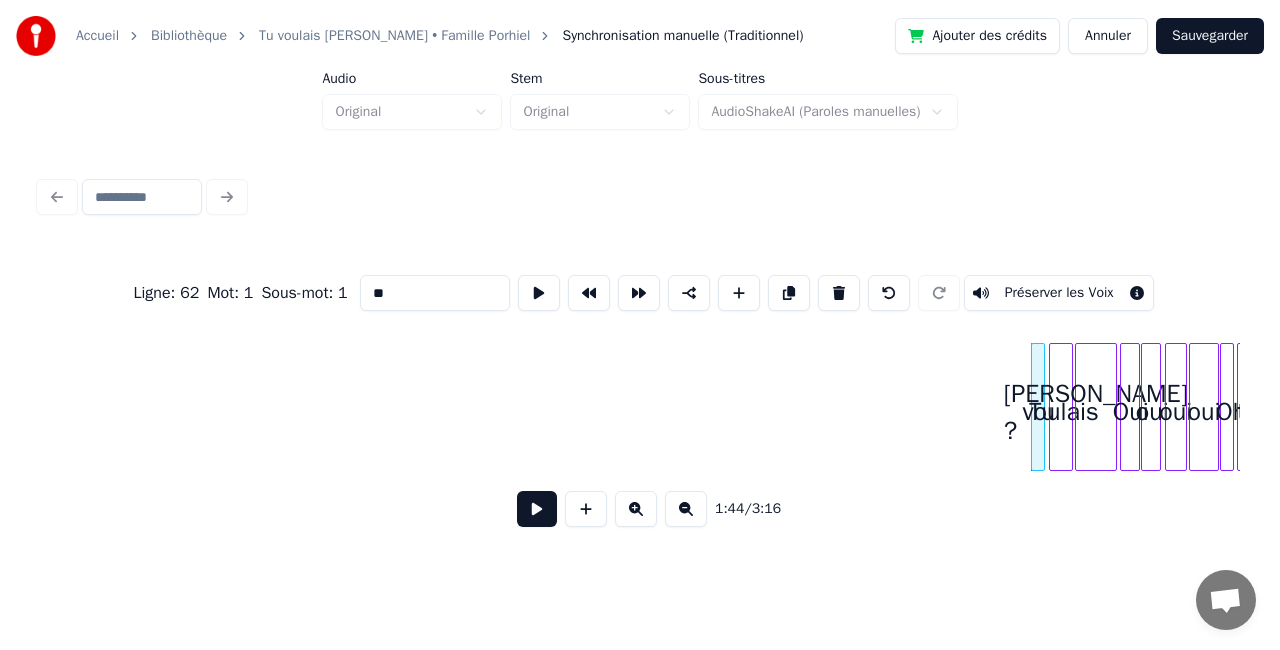 type 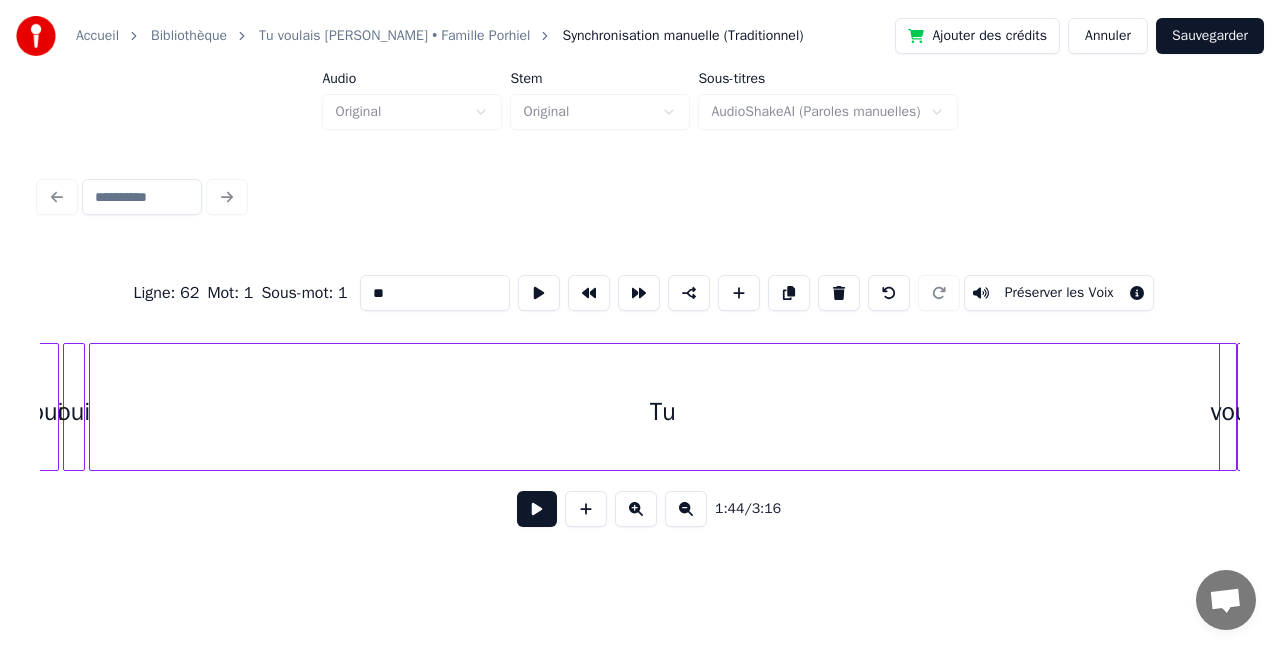 scroll, scrollTop: 0, scrollLeft: 9260, axis: horizontal 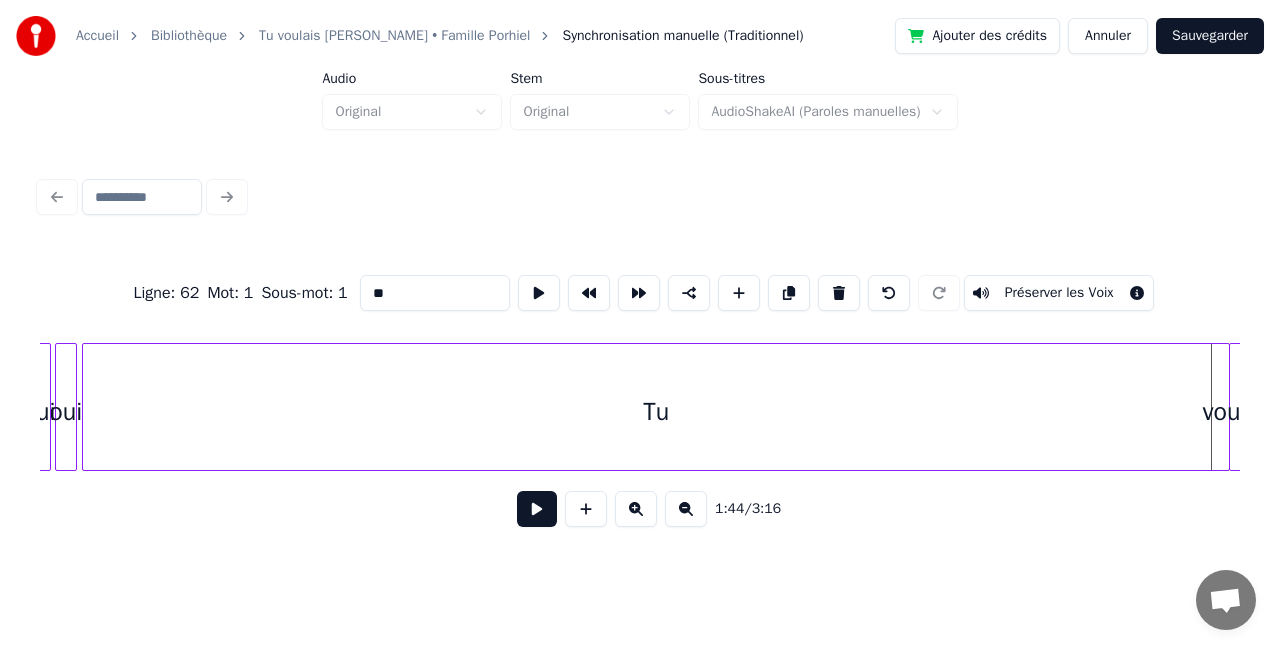 click on "Tu" at bounding box center (656, 407) 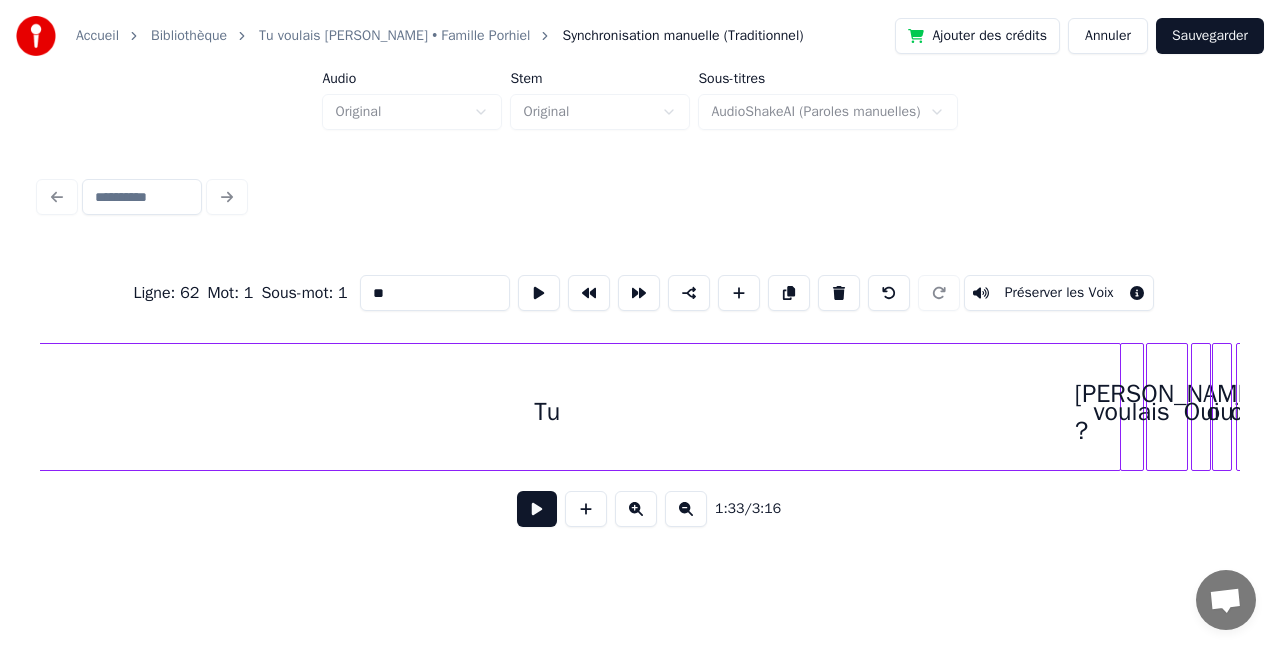 scroll, scrollTop: 0, scrollLeft: 9380, axis: horizontal 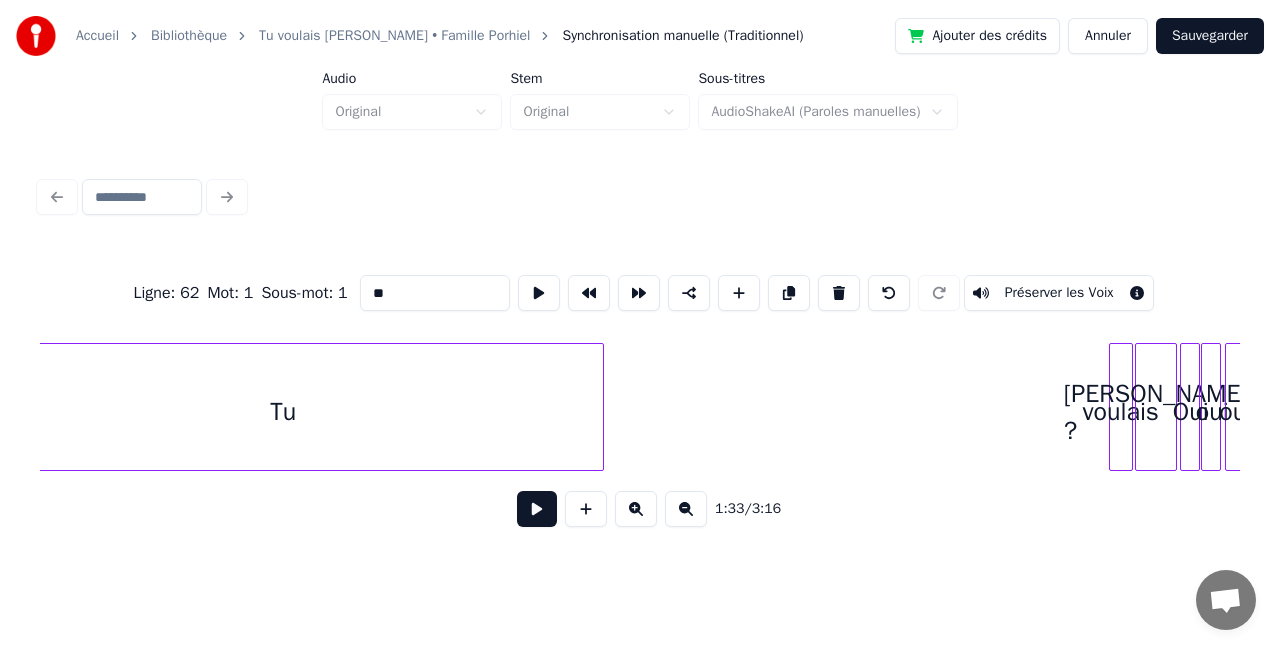 click at bounding box center [600, 407] 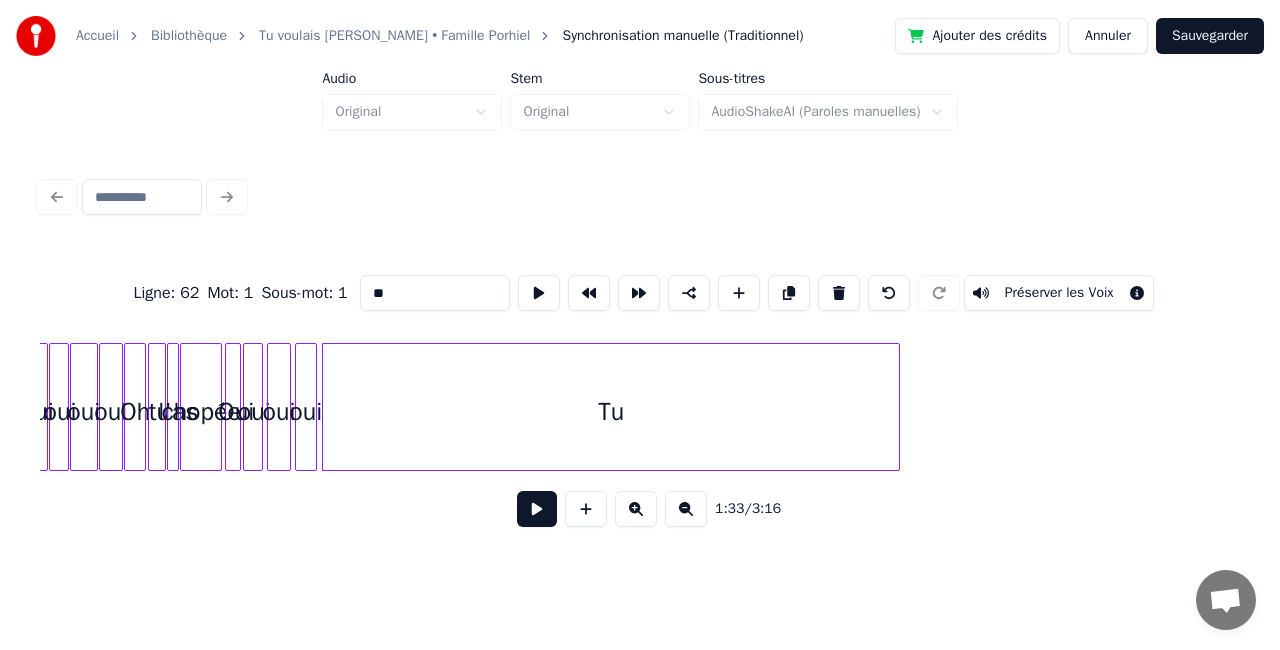scroll, scrollTop: 0, scrollLeft: 9032, axis: horizontal 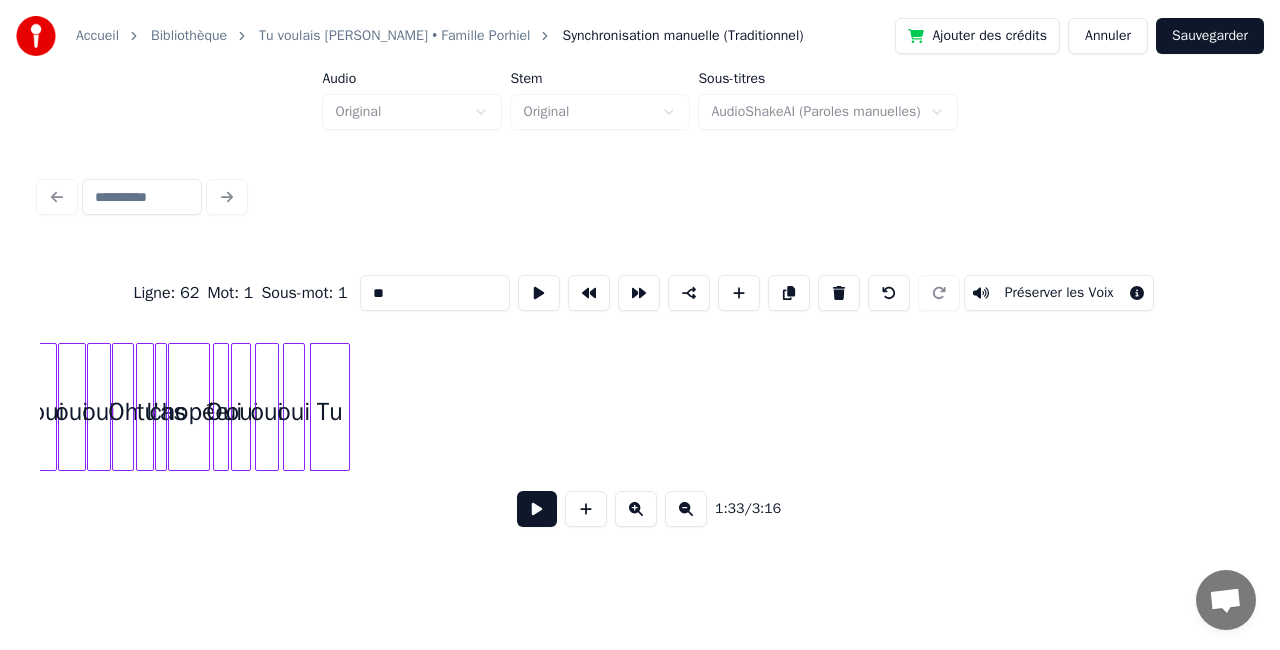 click at bounding box center (346, 407) 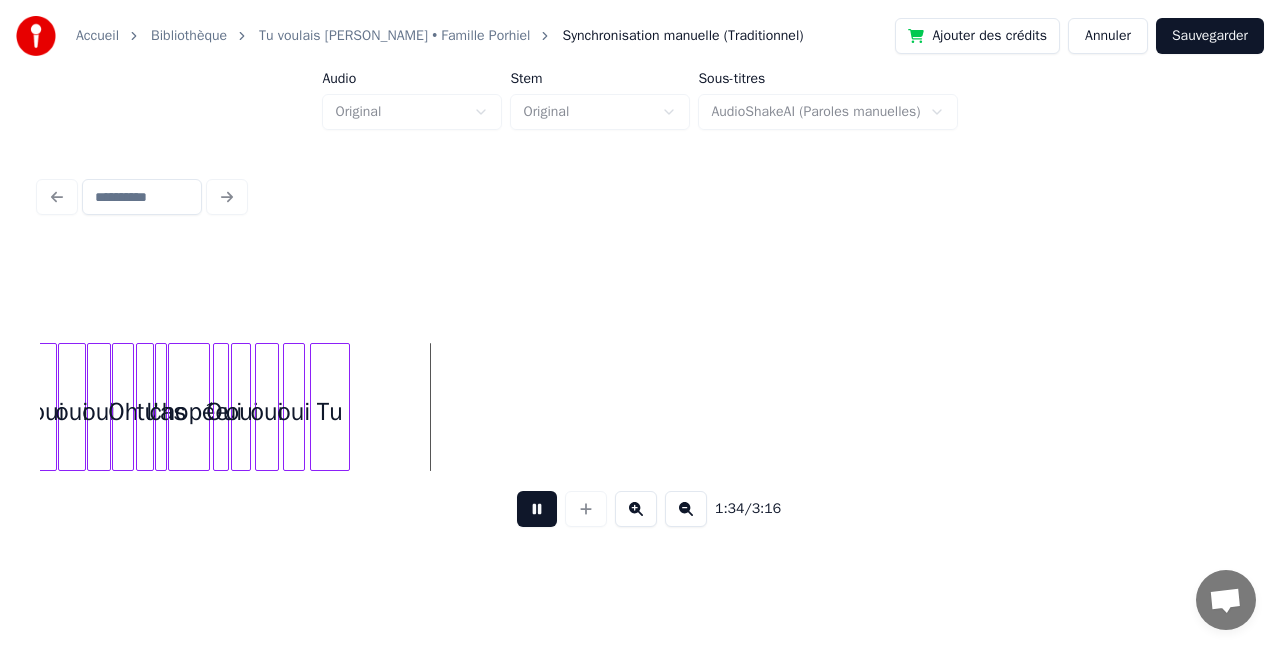 click at bounding box center (537, 509) 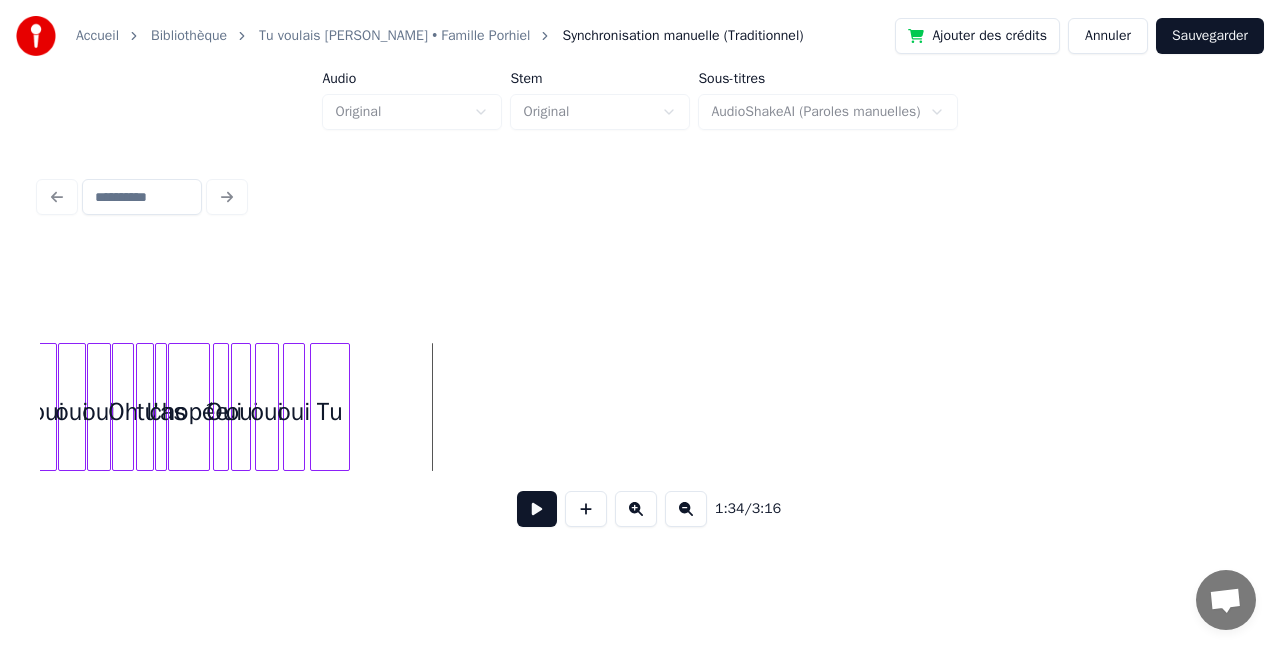 click on "oui oui oui Oh tu l'as chopée Oui oui oui oui Tu" at bounding box center [857, 407] 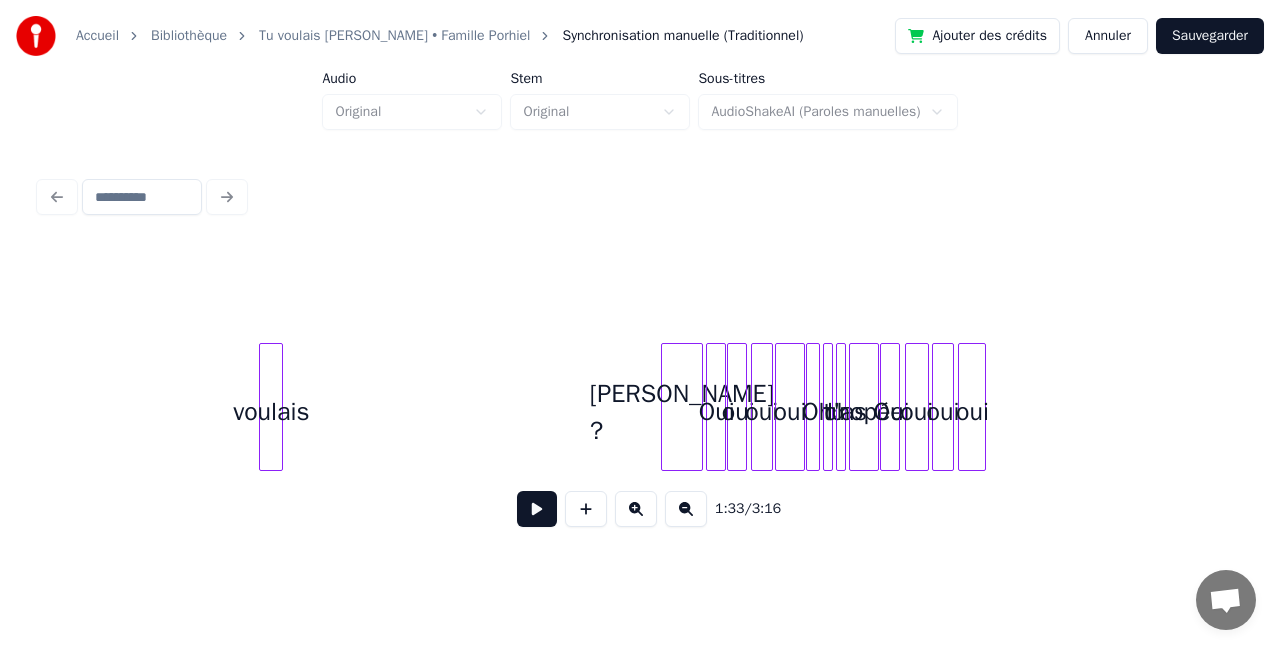 scroll, scrollTop: 0, scrollLeft: 9800, axis: horizontal 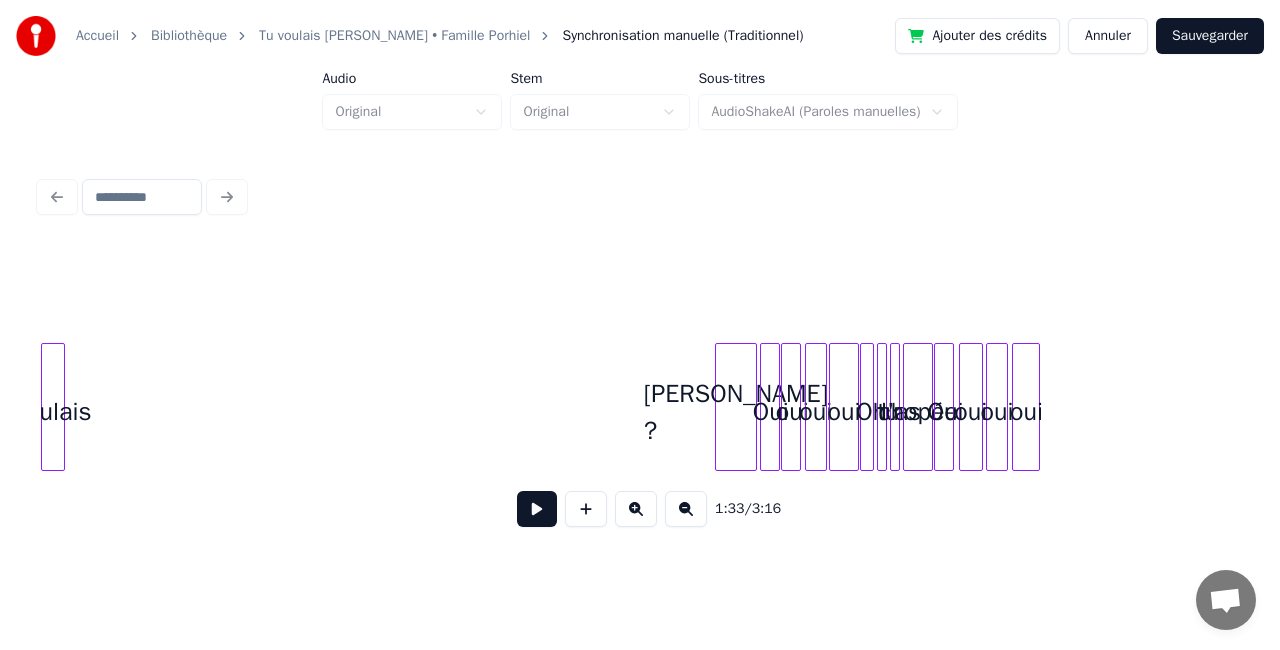 click on "Accueil Bibliothèque Tu voulais [PERSON_NAME] • Famille Porhiel Synchronisation manuelle (Traditionnel) Ajouter des crédits Annuler Sauvegarder Audio Original Stem Original Sous-titres AudioShakeAI (Paroles manuelles) 1:33  /  3:16" at bounding box center [640, 276] 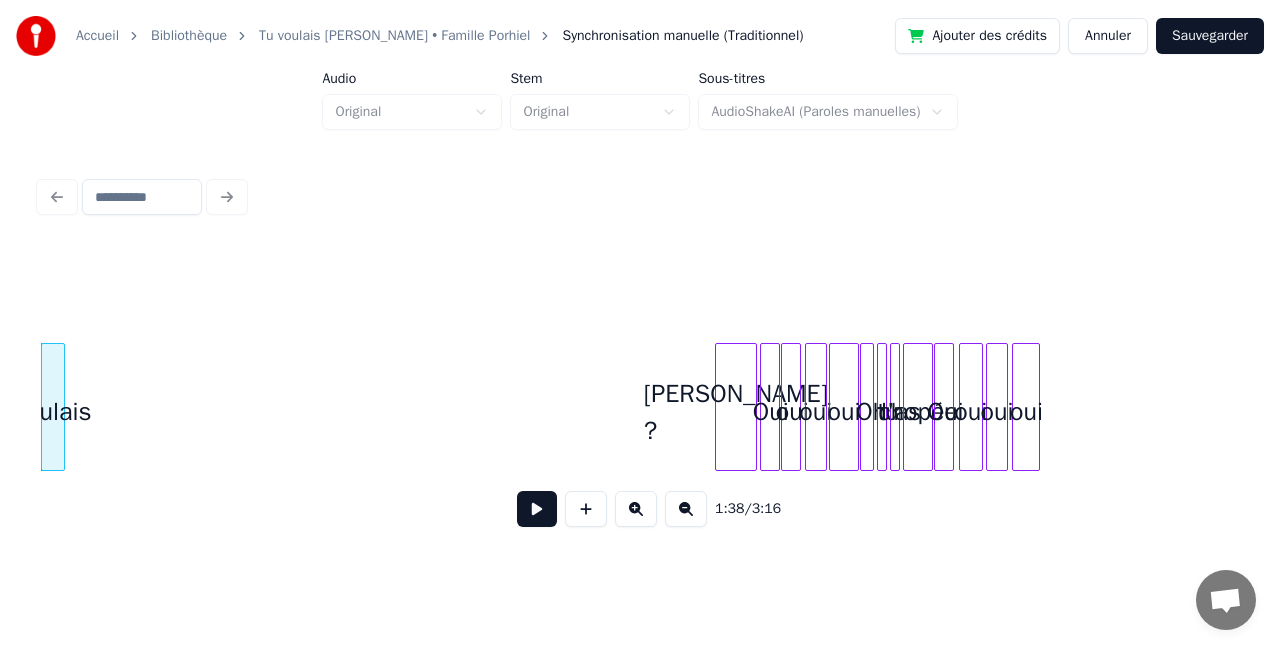 scroll, scrollTop: 0, scrollLeft: 8750, axis: horizontal 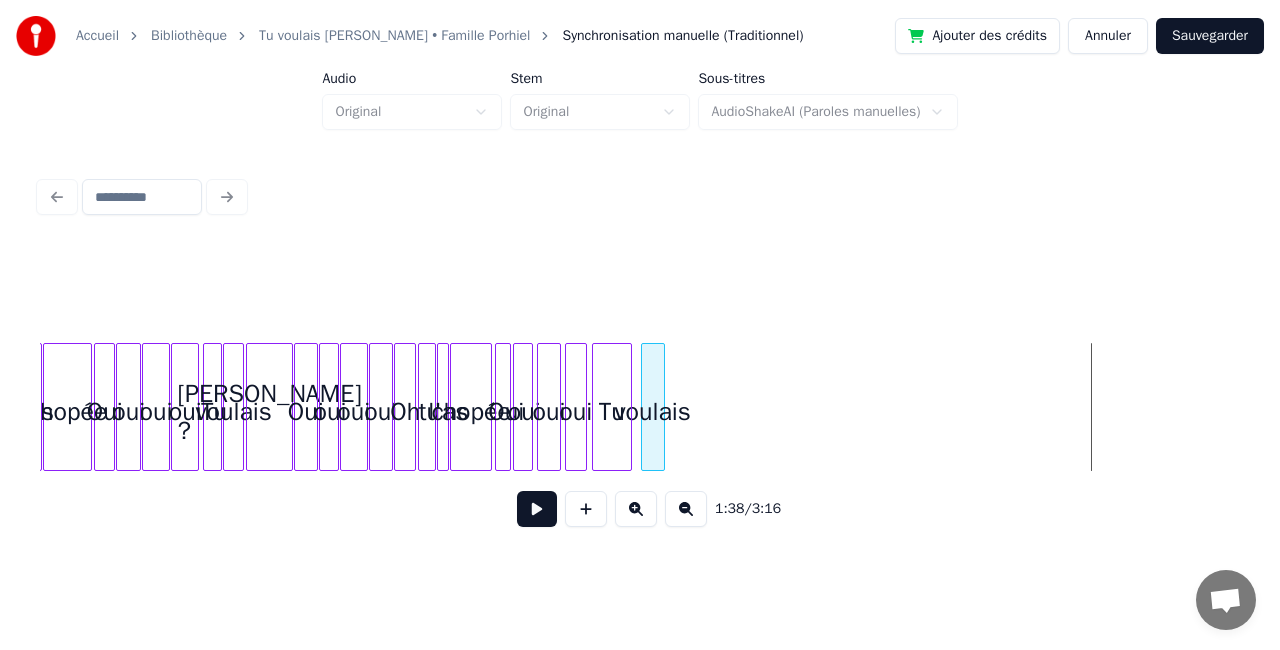 click on "voulais" at bounding box center [653, 412] 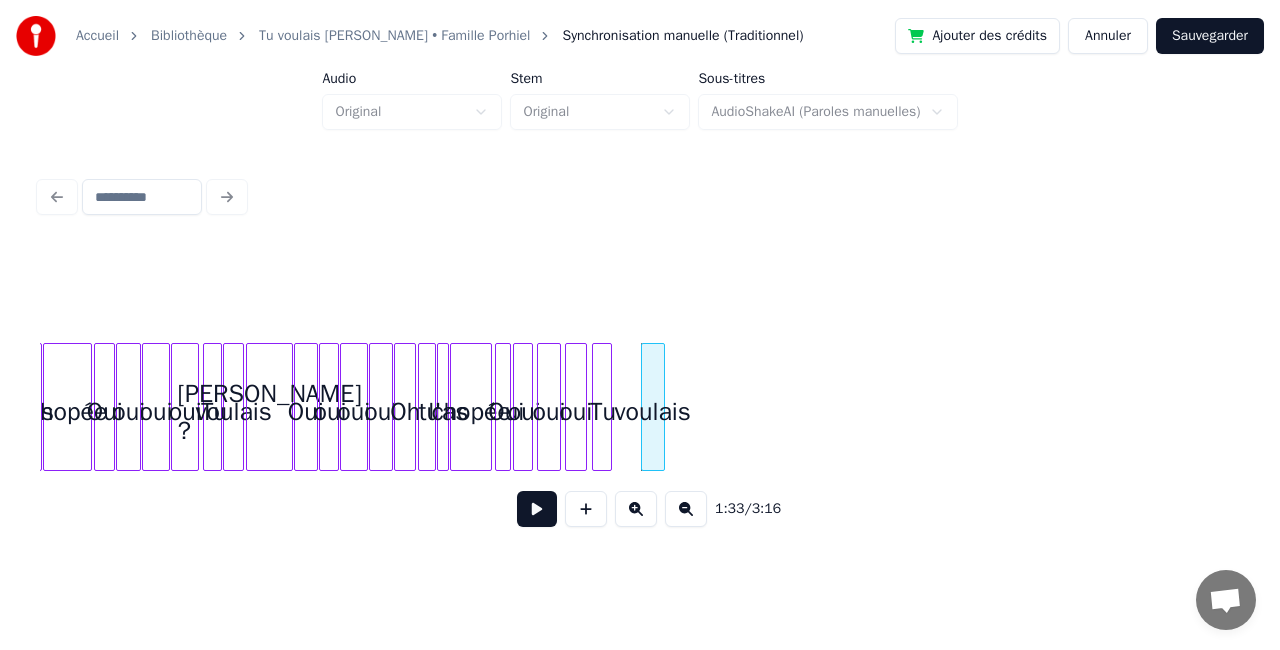 click at bounding box center (608, 407) 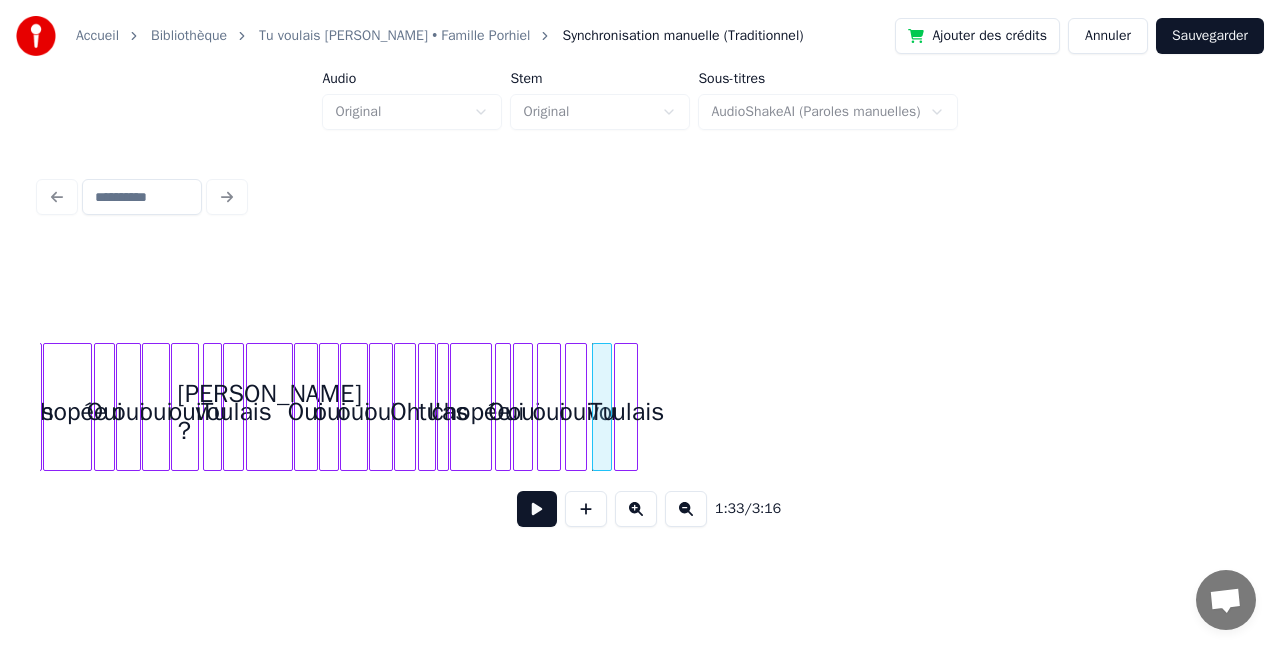 click on "voulais" at bounding box center [626, 412] 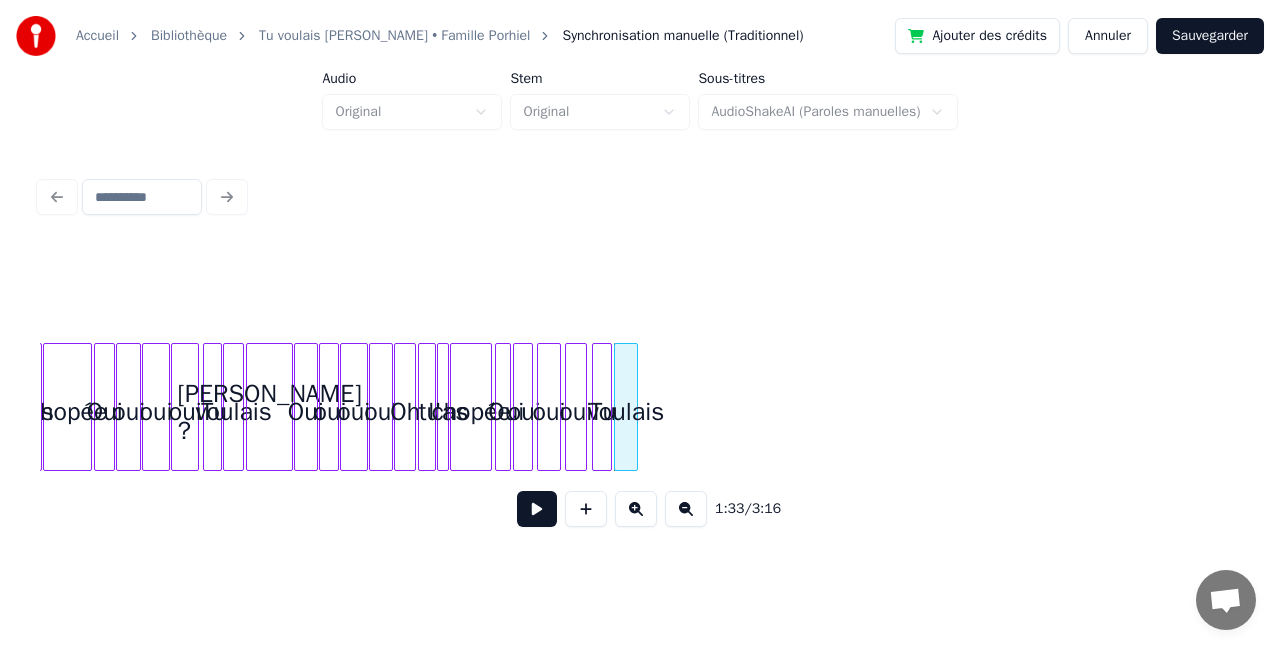 click at bounding box center [537, 509] 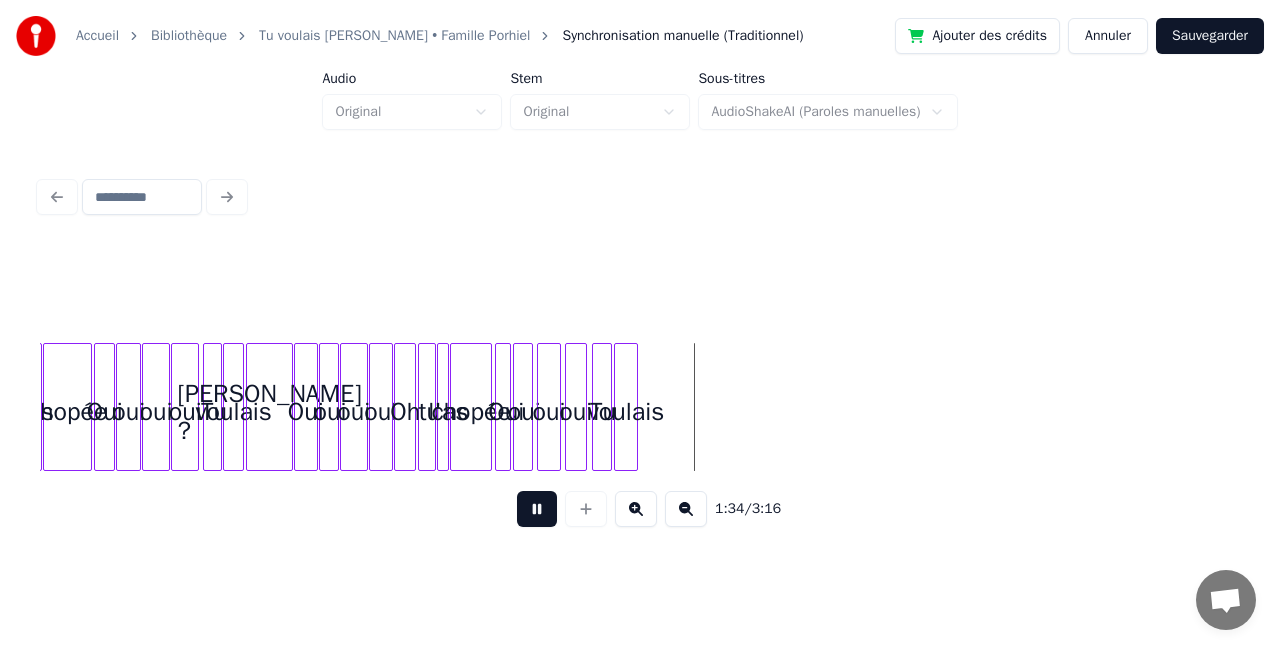 click at bounding box center [537, 509] 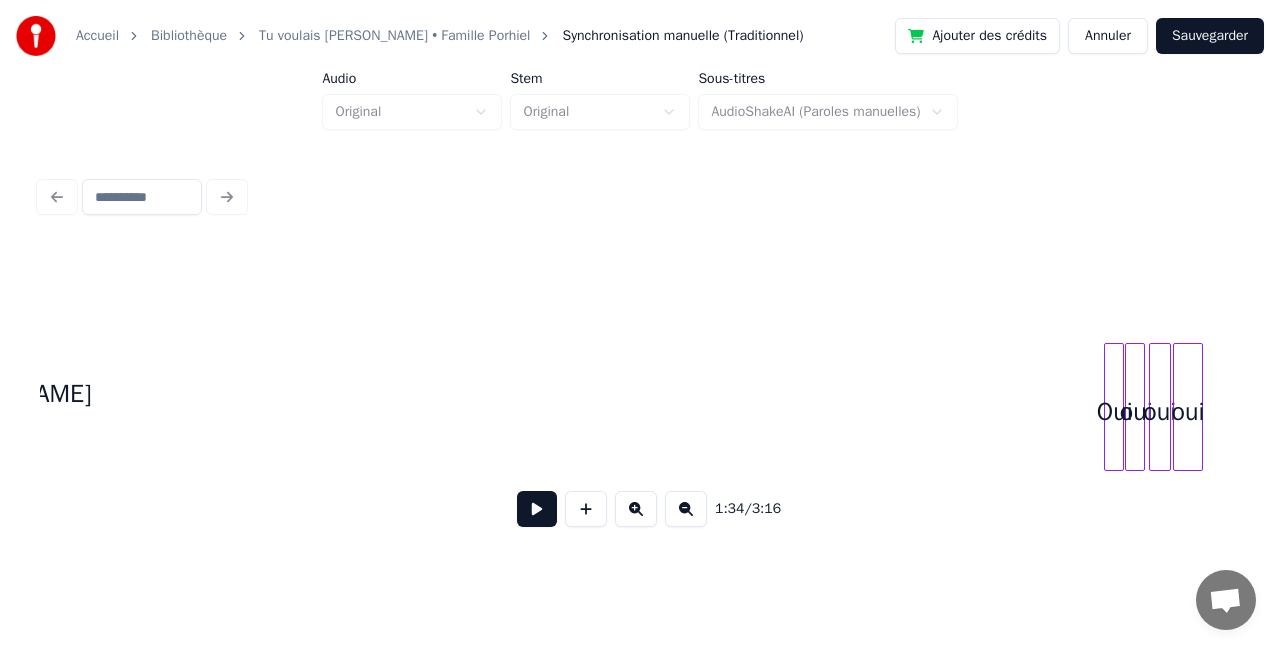 scroll, scrollTop: 0, scrollLeft: 9394, axis: horizontal 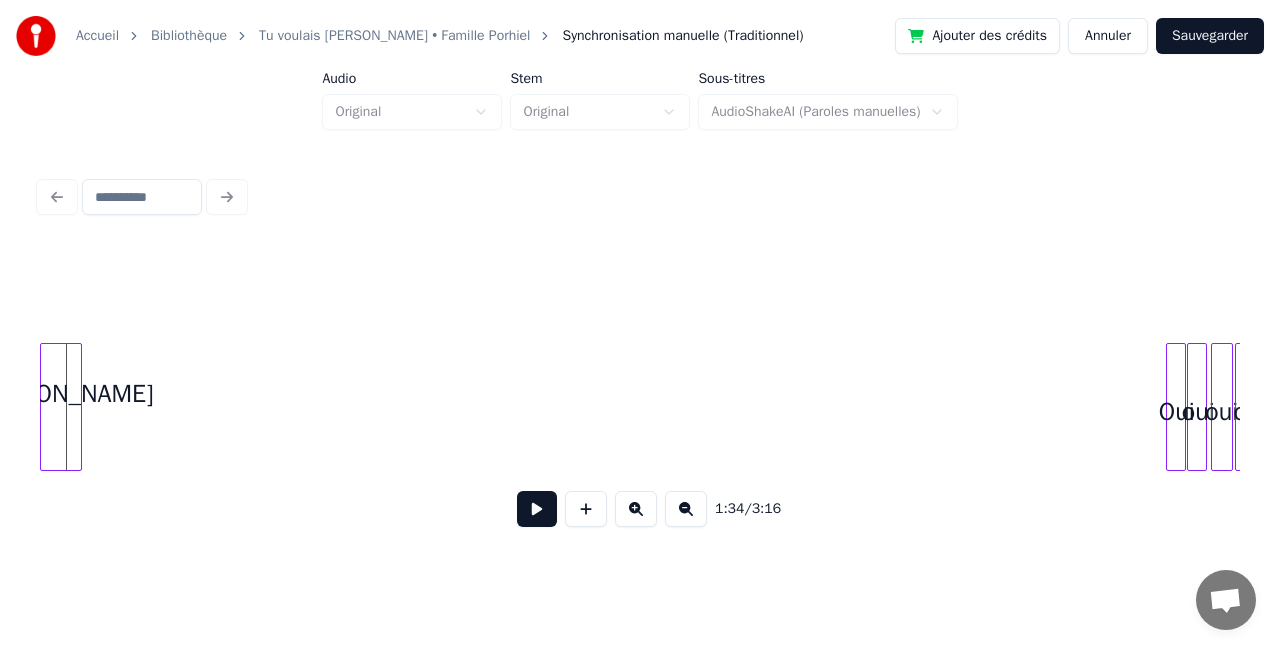 click on "Accueil Bibliothèque Tu voulais [PERSON_NAME] • Famille Porhiel Synchronisation manuelle (Traditionnel) Ajouter des crédits Annuler Sauvegarder Audio Original Stem Original Sous-titres AudioShakeAI (Paroles manuelles) 1:34  /  3:16" at bounding box center (640, 276) 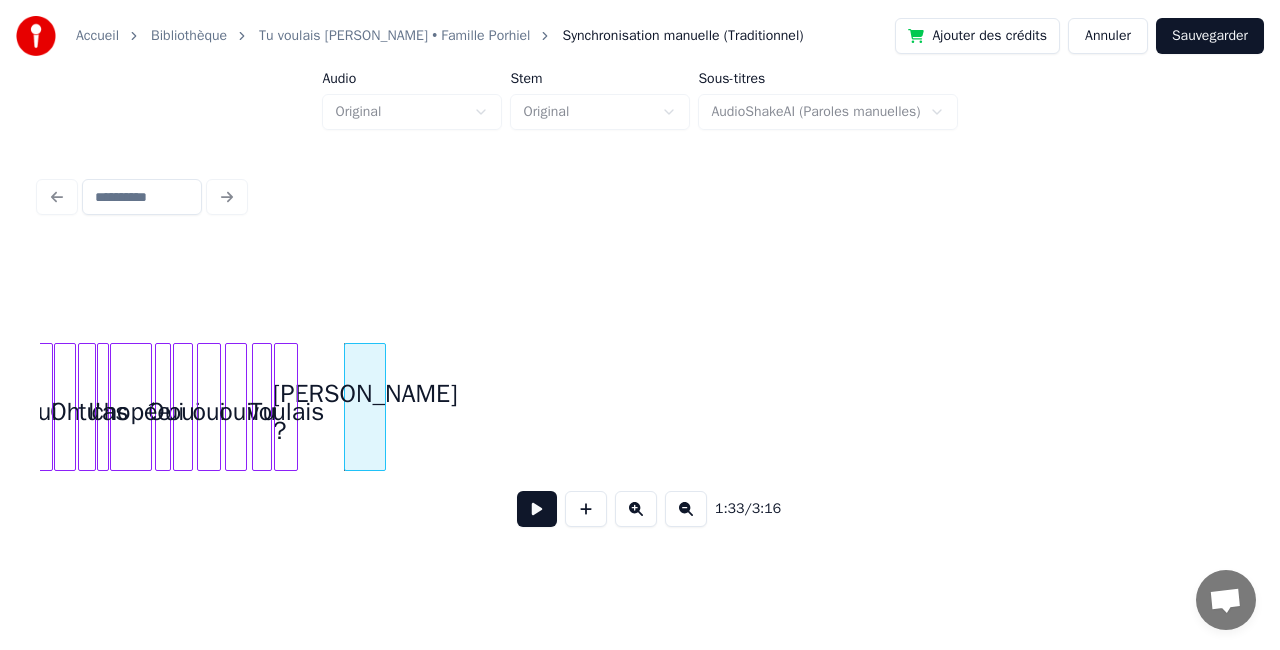 scroll, scrollTop: 0, scrollLeft: 9056, axis: horizontal 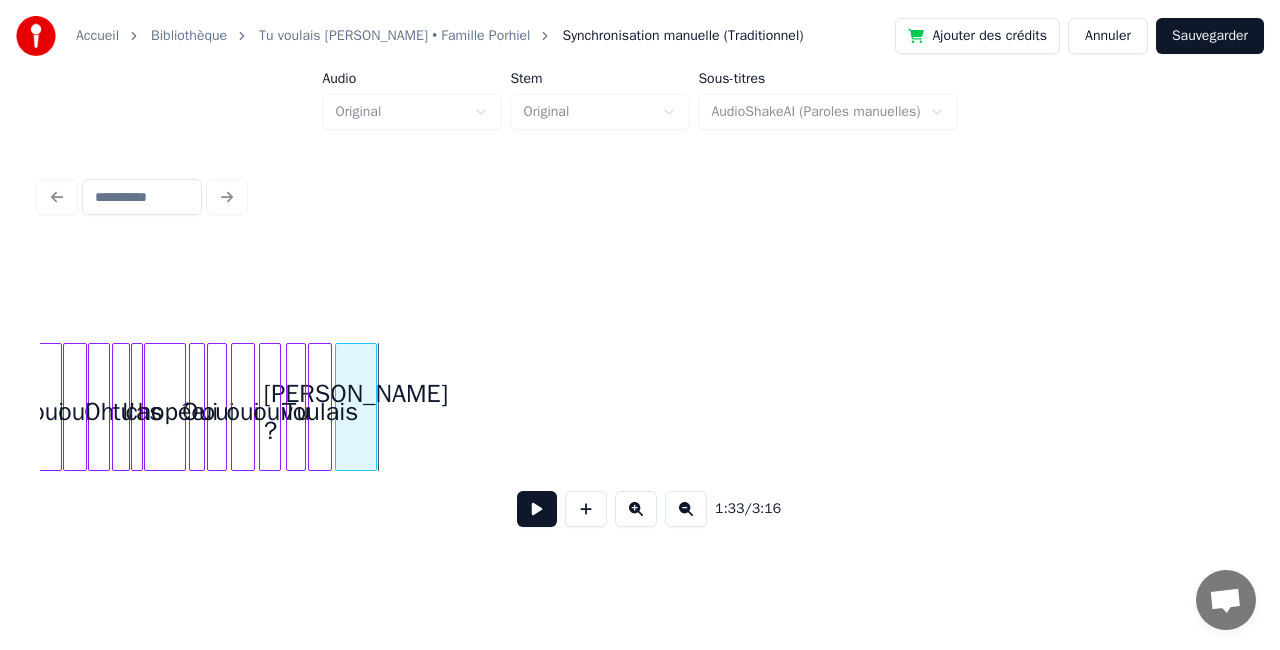 click on "[PERSON_NAME] ? voulais Tu oui oui oui Oui chopée l'as Oh tu oui oui" at bounding box center (833, 407) 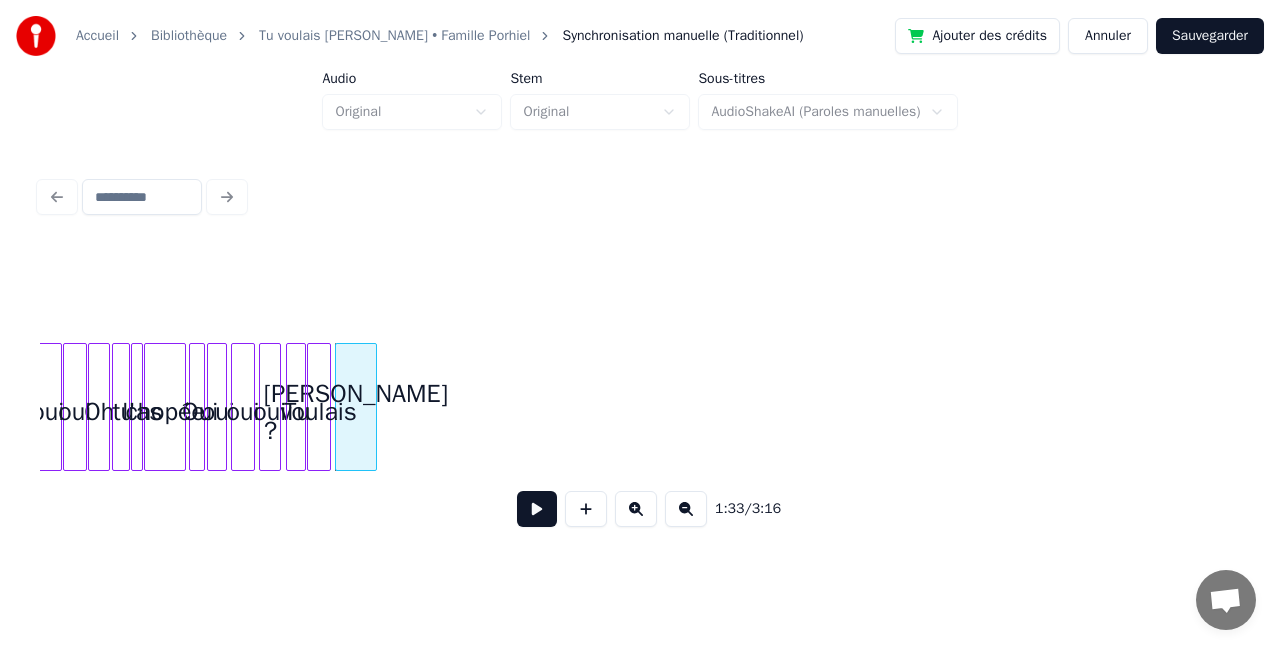 click on "voulais" at bounding box center (319, 412) 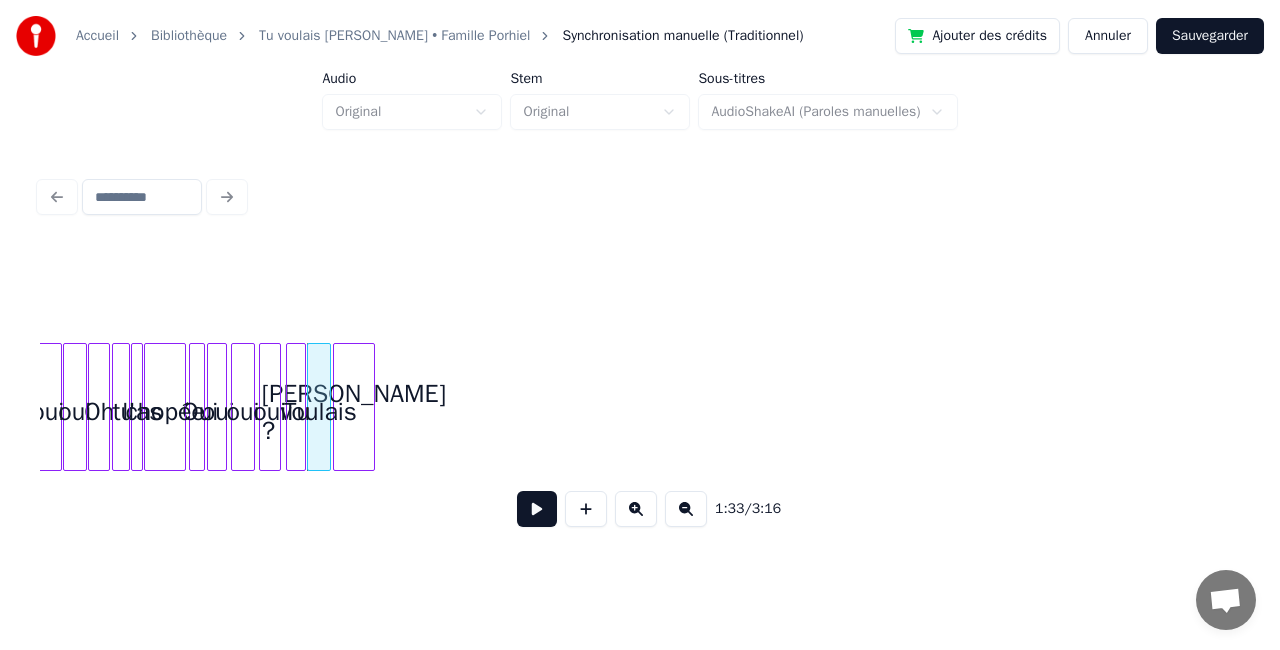 click on "[PERSON_NAME] ?" at bounding box center (354, 412) 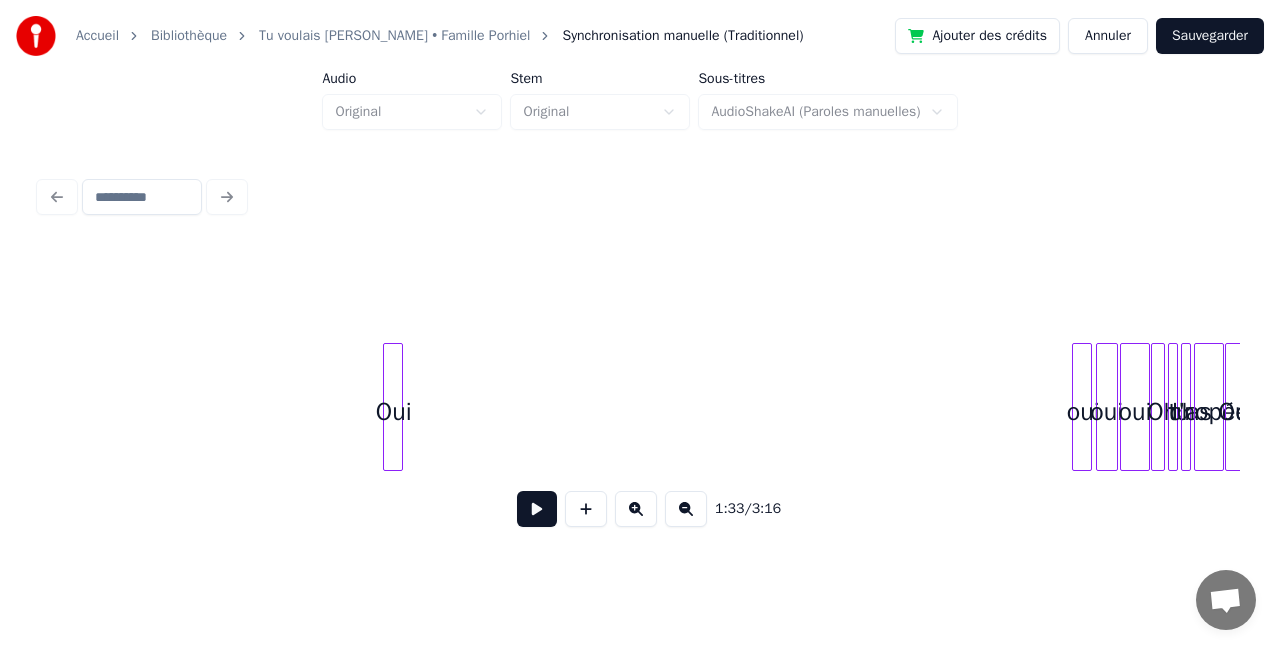 scroll, scrollTop: 0, scrollLeft: 9460, axis: horizontal 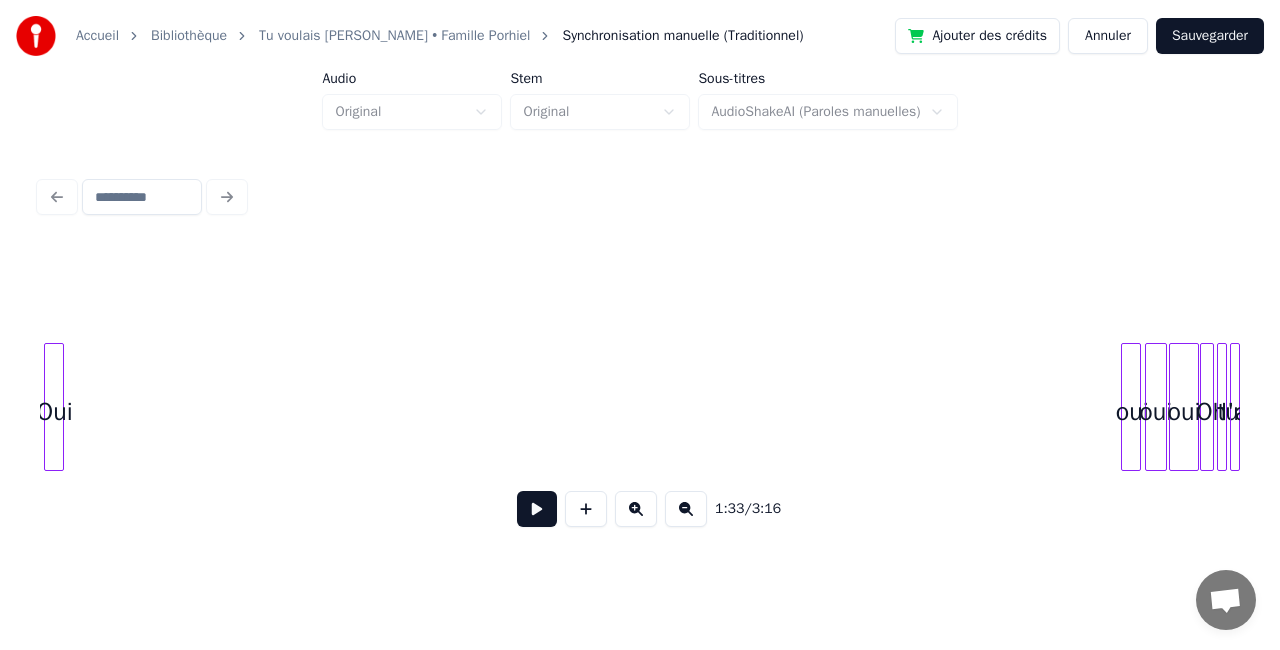 click on "Accueil Bibliothèque Tu voulais [PERSON_NAME] • Famille Porhiel Synchronisation manuelle (Traditionnel) Ajouter des crédits Annuler Sauvegarder Audio Original Stem Original Sous-titres AudioShakeAI (Paroles manuelles) 1:33  /  3:16" at bounding box center [640, 276] 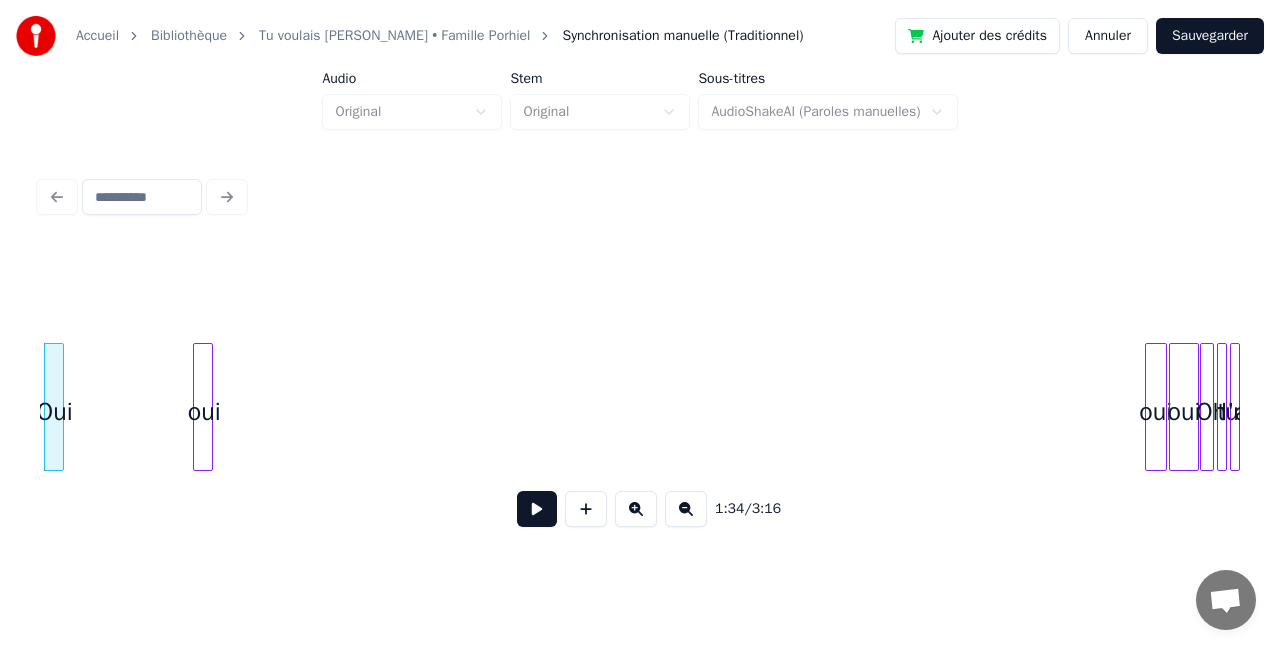scroll, scrollTop: 0, scrollLeft: 9436, axis: horizontal 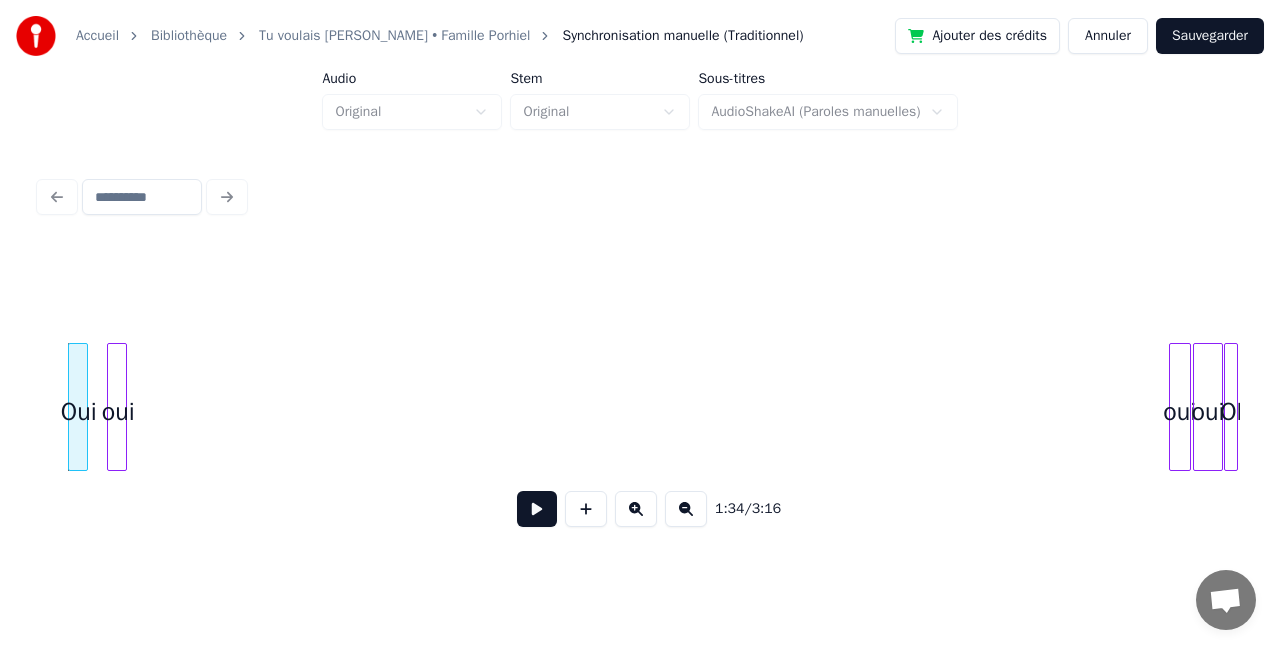 click on "Oui oui oui oui Oh" at bounding box center (453, 407) 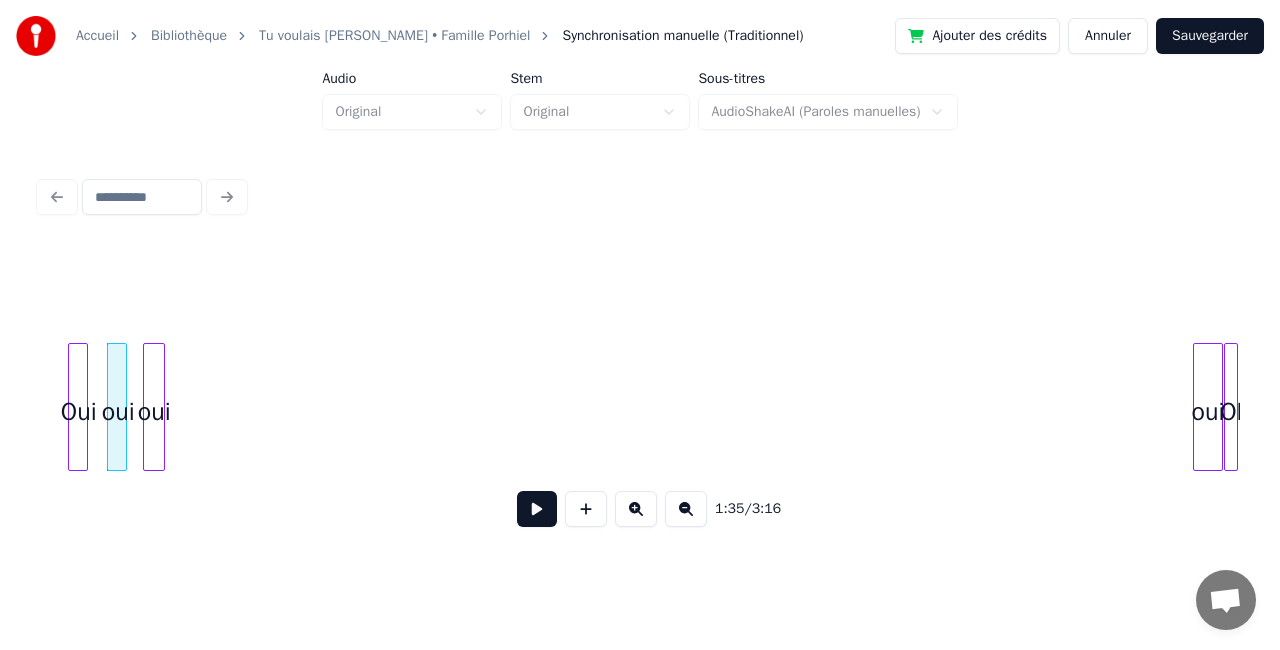 click on "oui" at bounding box center [154, 412] 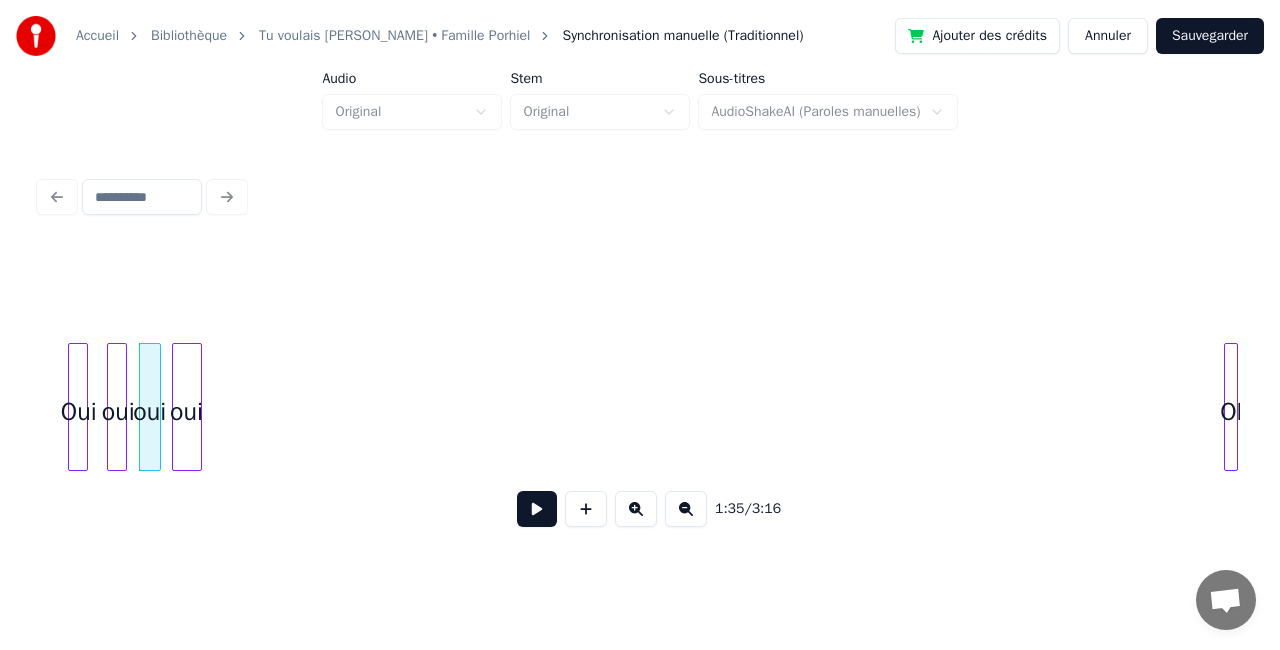 click on "oui" at bounding box center (187, 412) 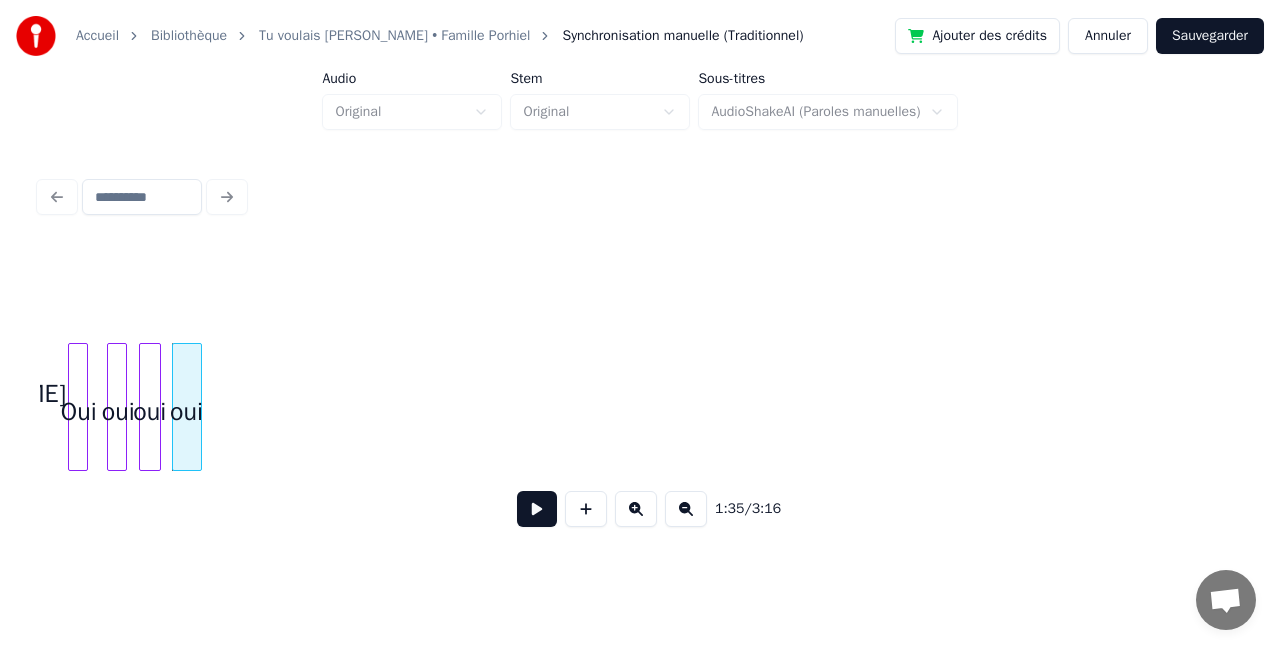 scroll, scrollTop: 0, scrollLeft: 8386, axis: horizontal 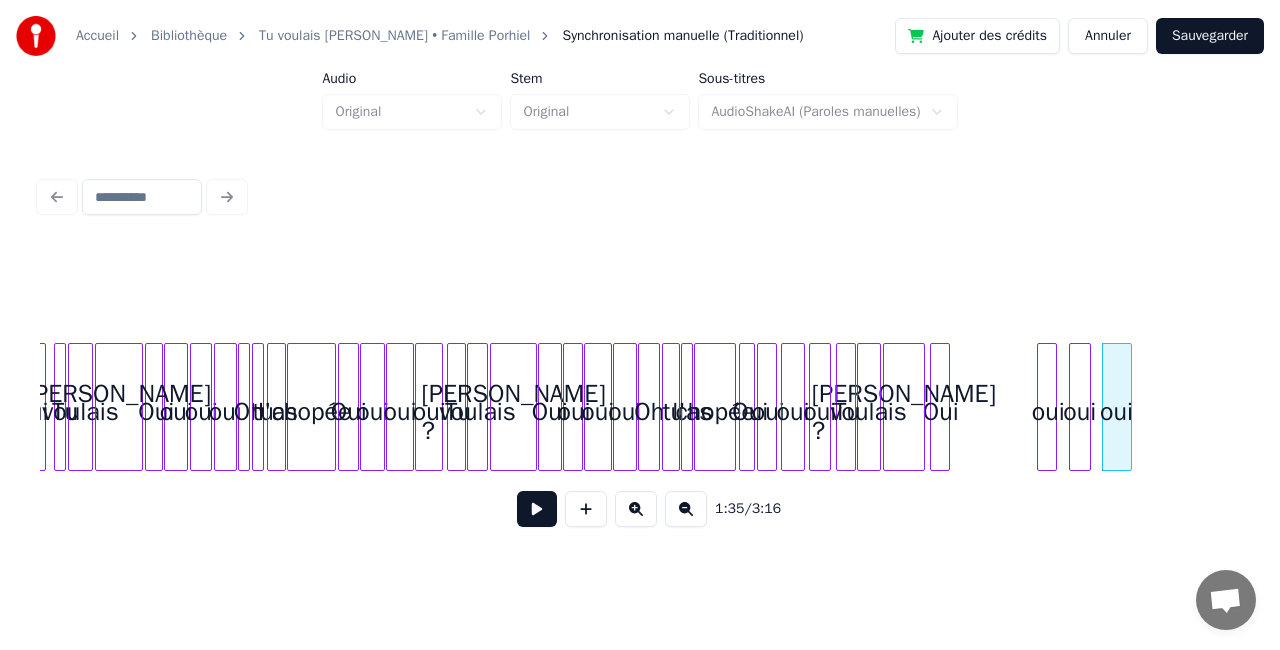 click on "Oui" at bounding box center [941, 412] 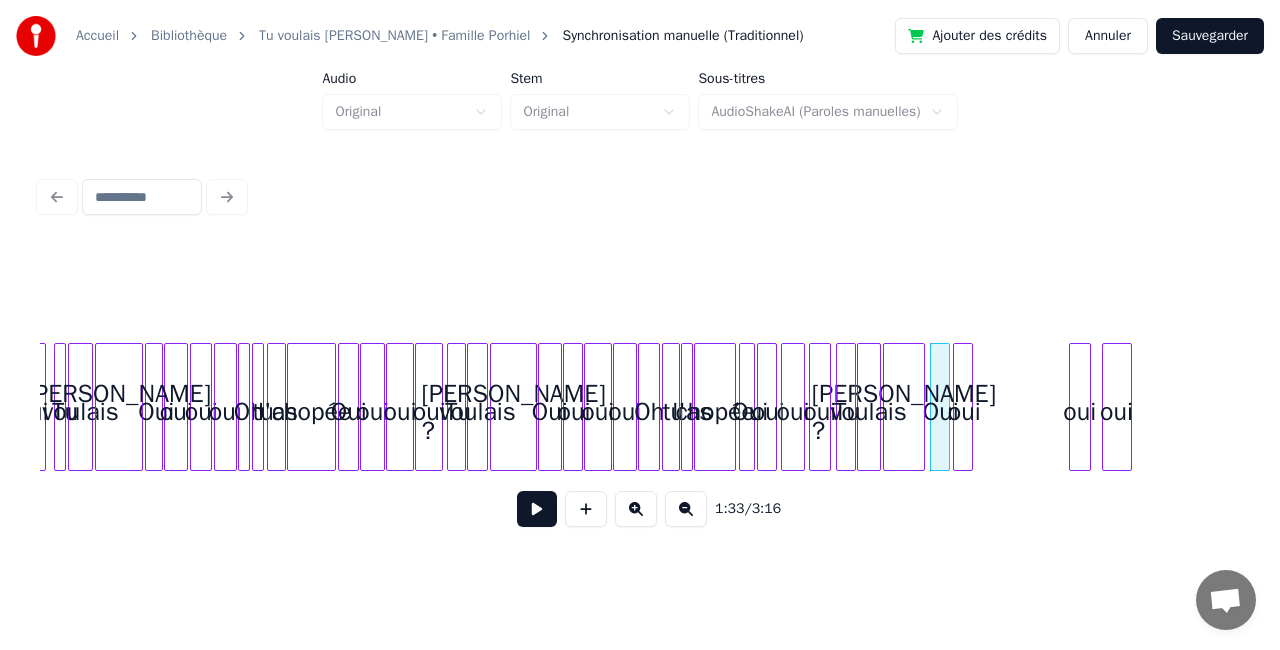 click on "oui" at bounding box center [964, 412] 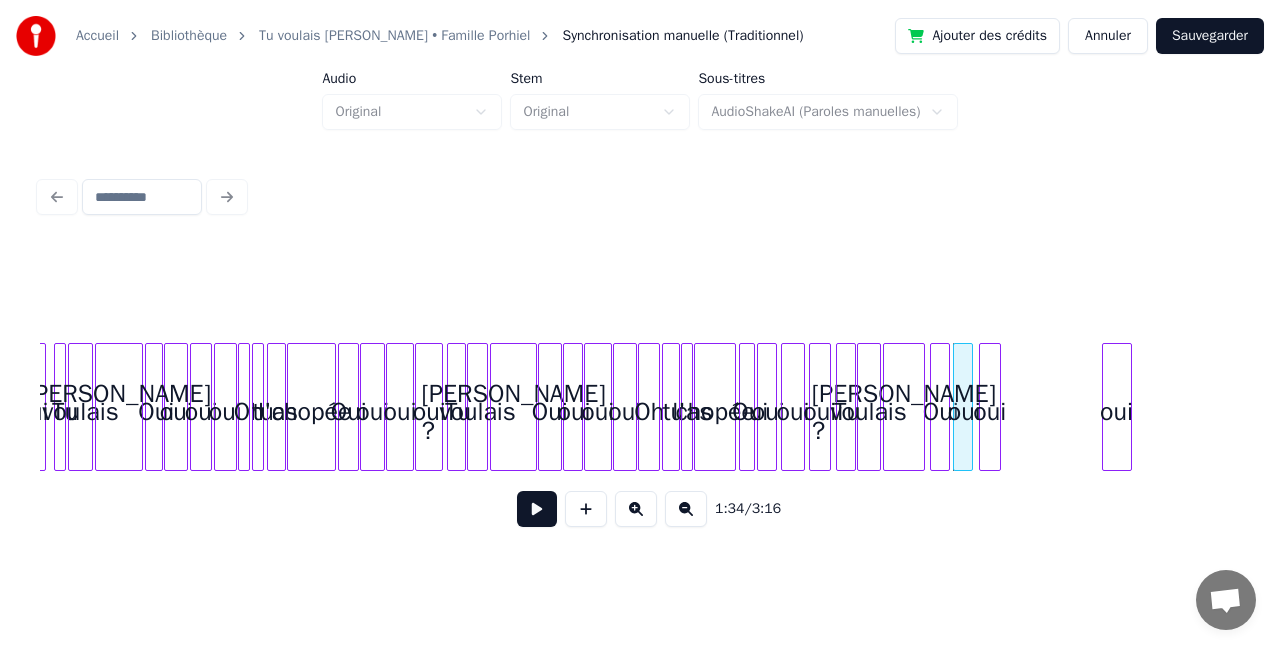 click on "oui" at bounding box center [990, 412] 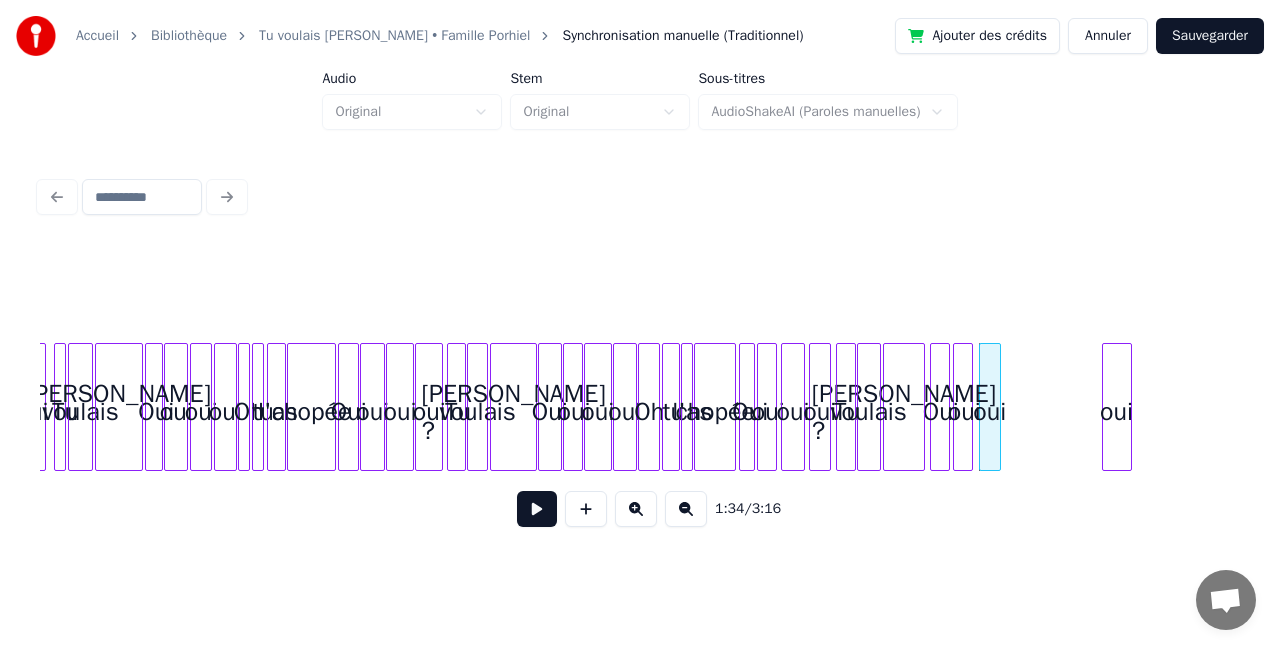 click on "voulais" at bounding box center [869, 412] 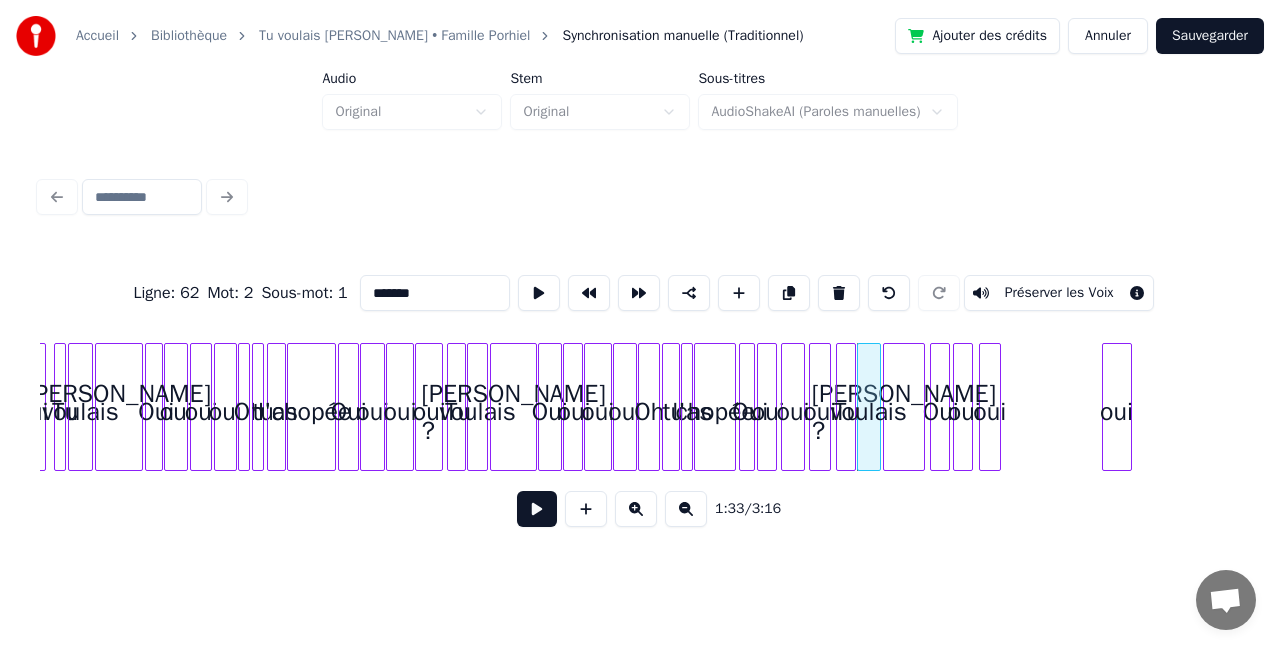 click at bounding box center [537, 509] 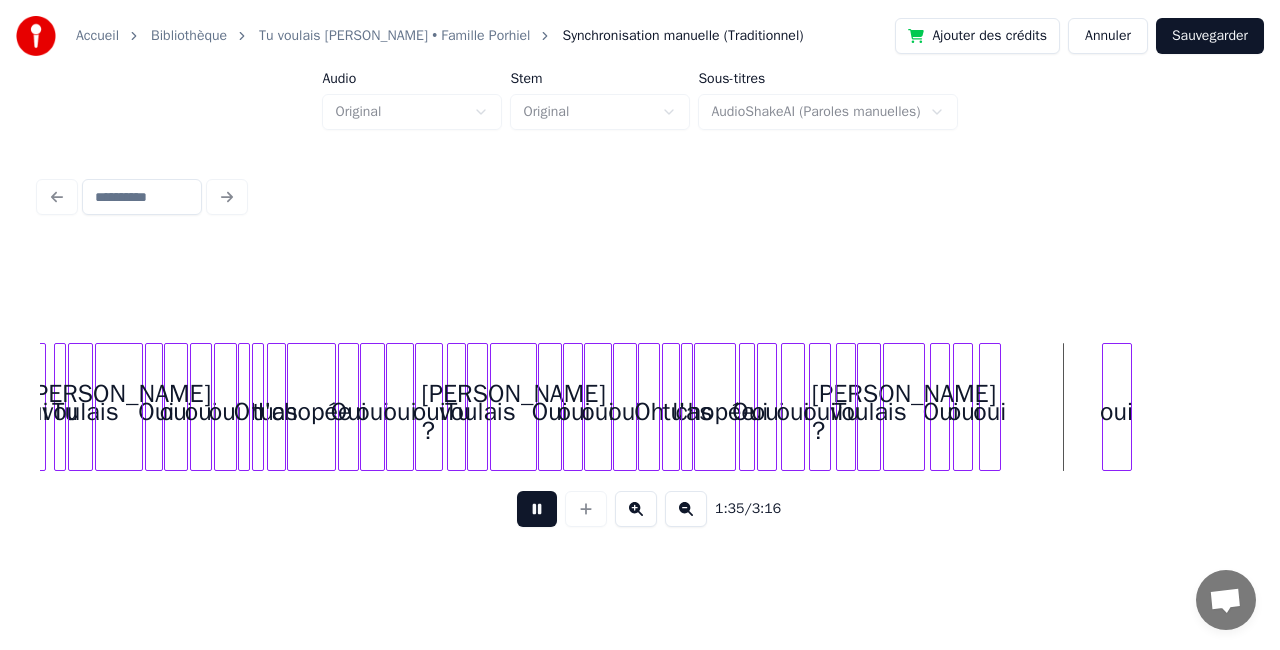 click at bounding box center [537, 509] 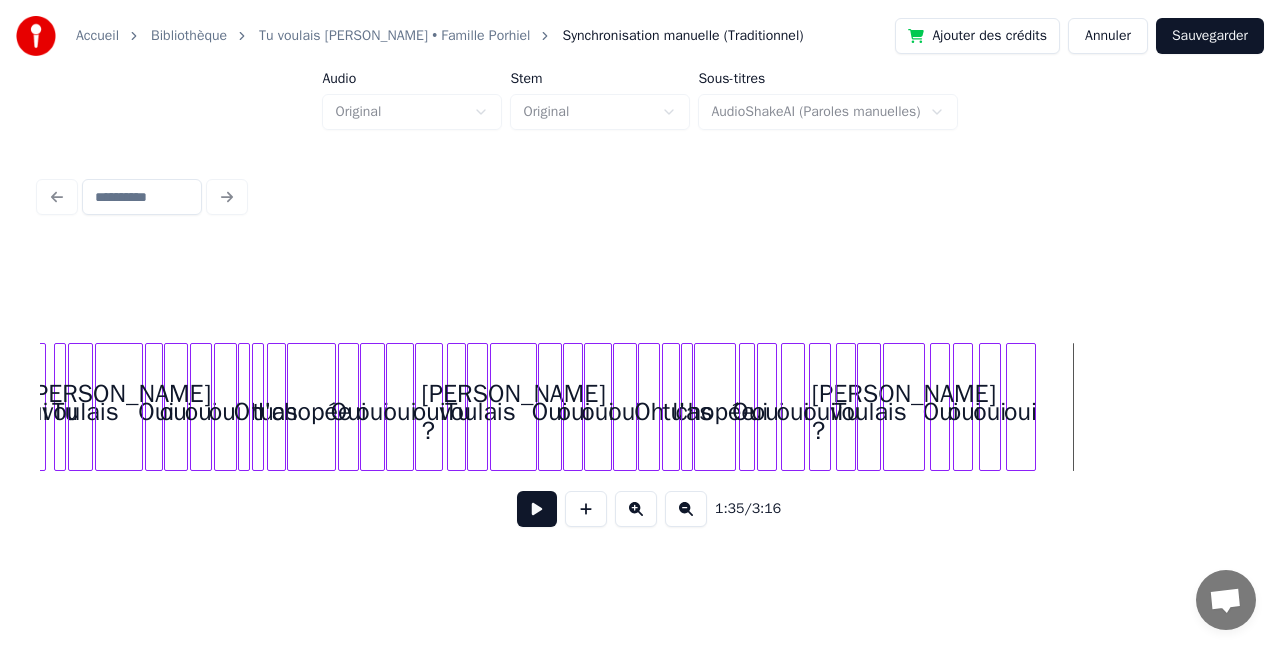 click on "oui" at bounding box center (1021, 412) 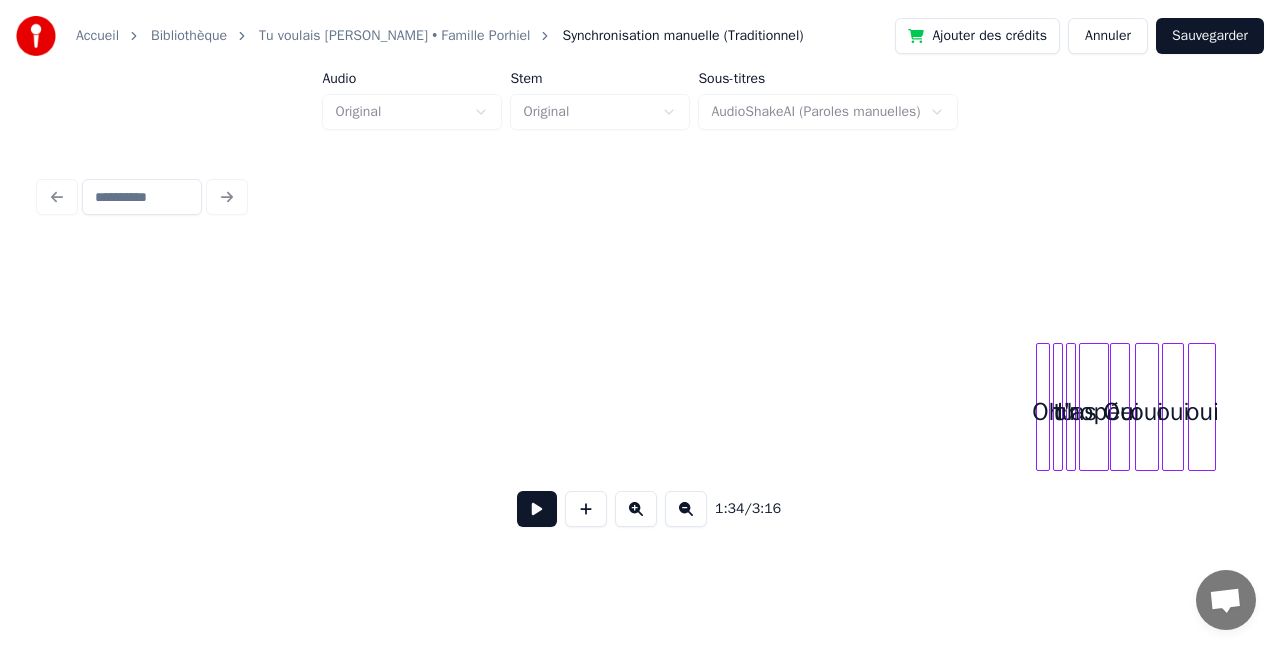 scroll, scrollTop: 0, scrollLeft: 9758, axis: horizontal 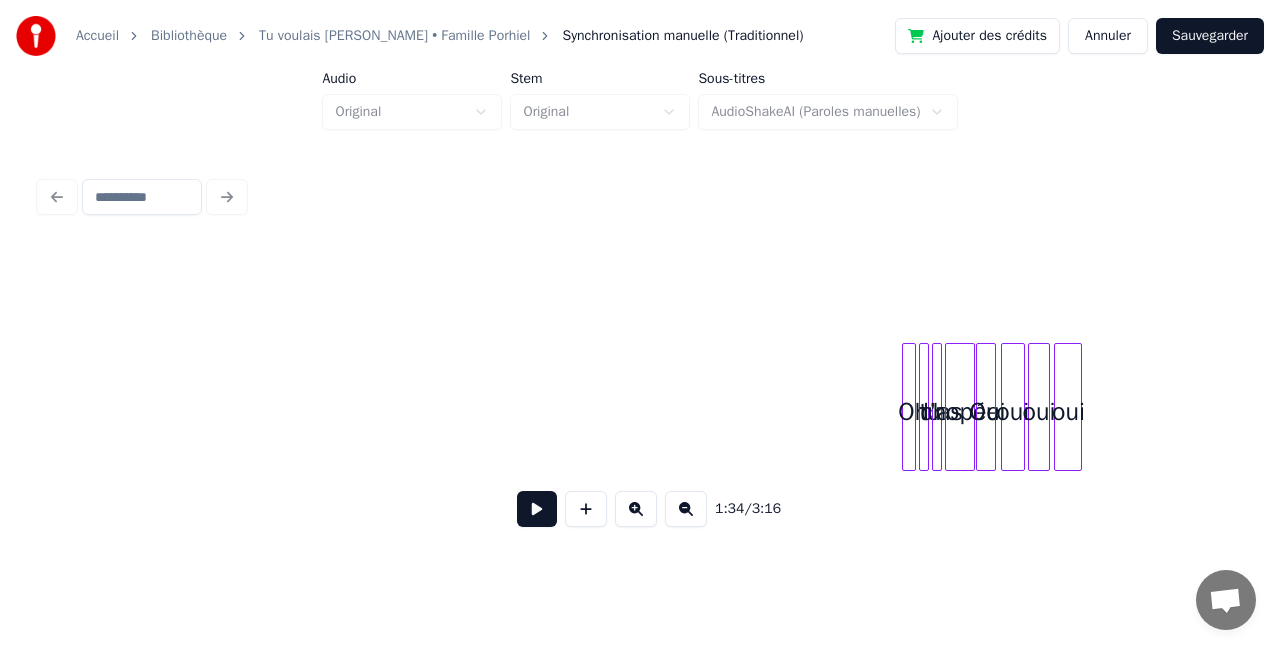 click at bounding box center (906, 407) 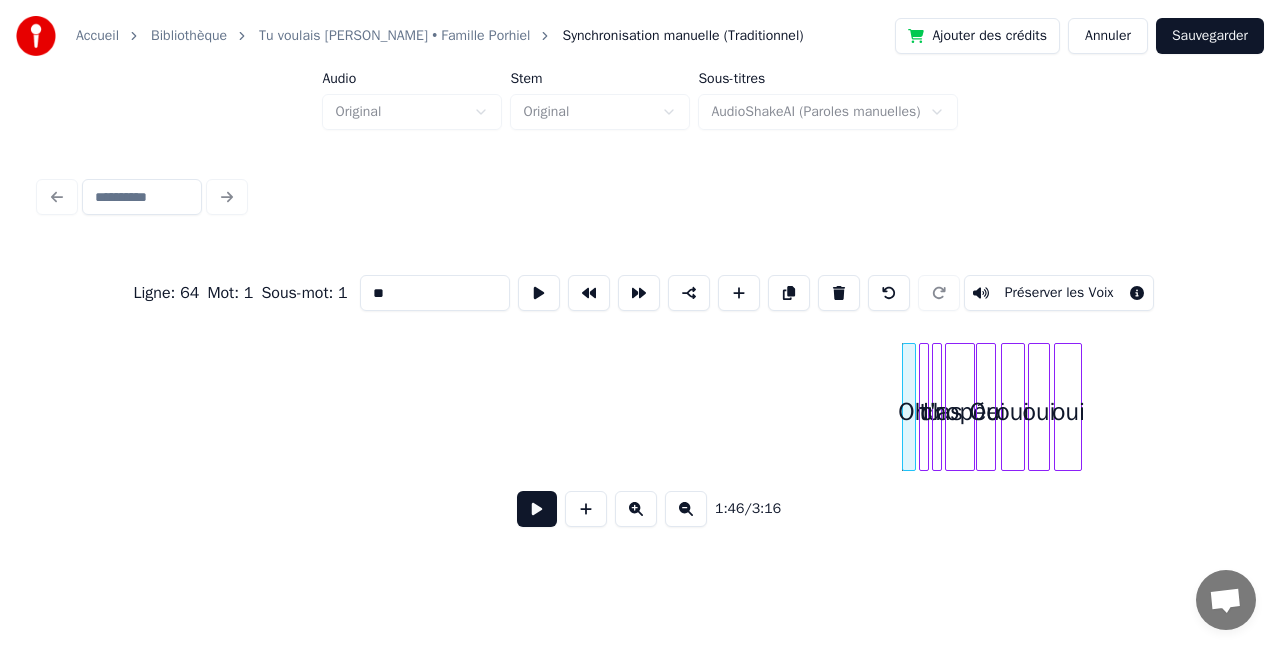 type 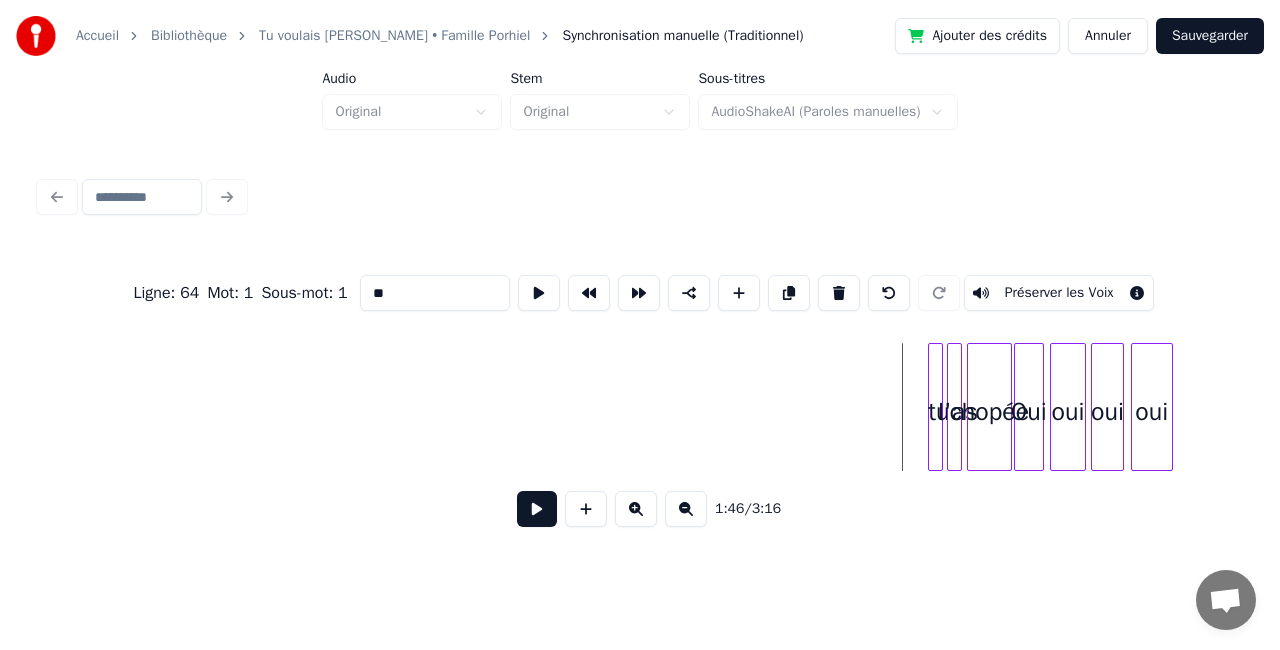 scroll, scrollTop: 0, scrollLeft: 15020, axis: horizontal 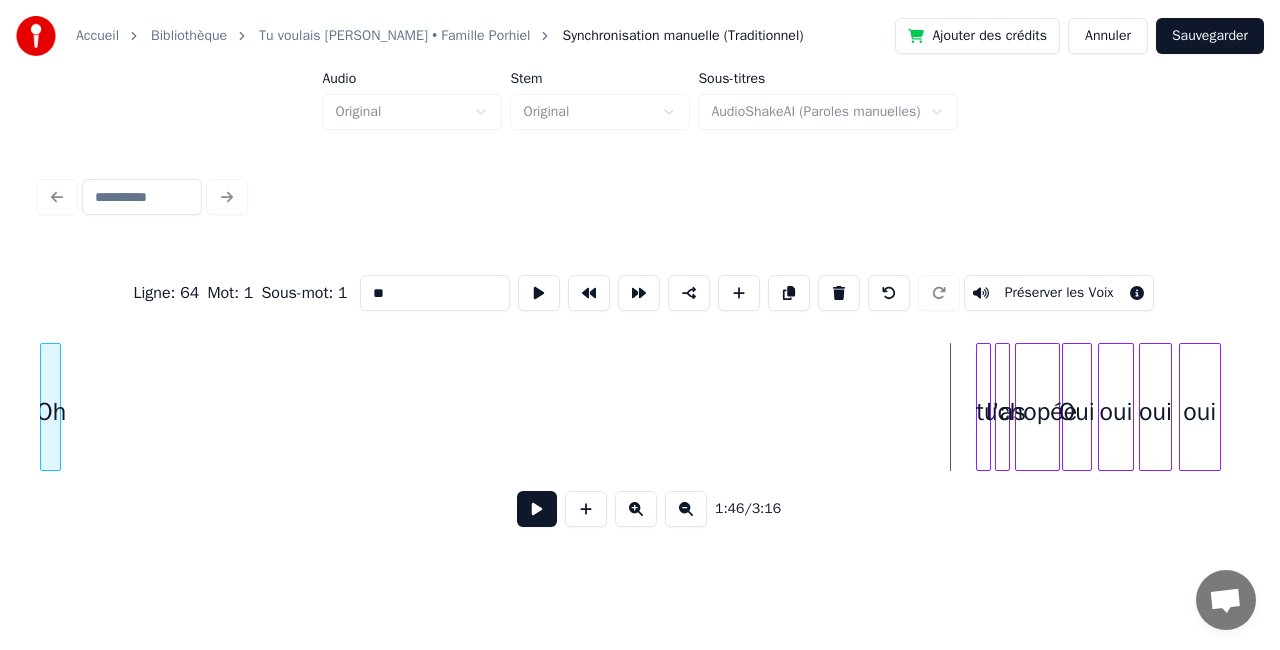 click on "Accueil Bibliothèque Tu voulais [PERSON_NAME] • Famille Porhiel Synchronisation manuelle (Traditionnel) Ajouter des crédits Annuler Sauvegarder Audio Original Stem Original Sous-titres AudioShakeAI (Paroles manuelles) Ligne :   64 Mot :   1 Sous-mot :   1 ** Préserver les Voix 1:46  /  3:16" at bounding box center [640, 276] 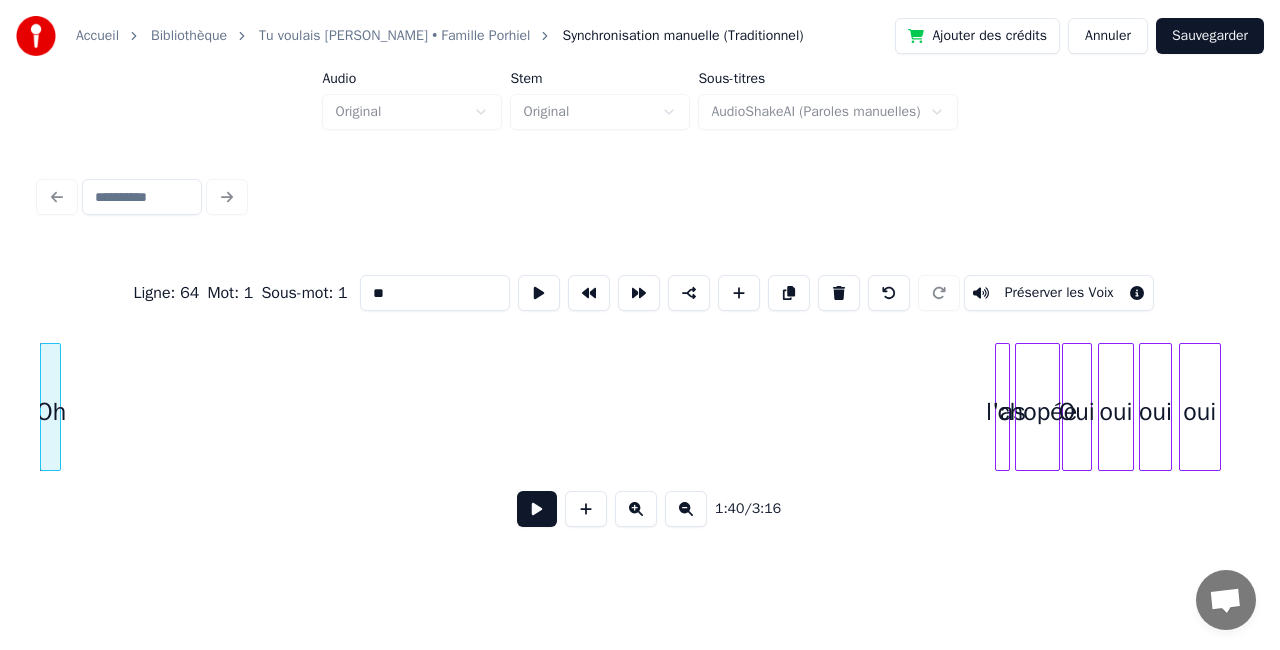 scroll, scrollTop: 0, scrollLeft: 14965, axis: horizontal 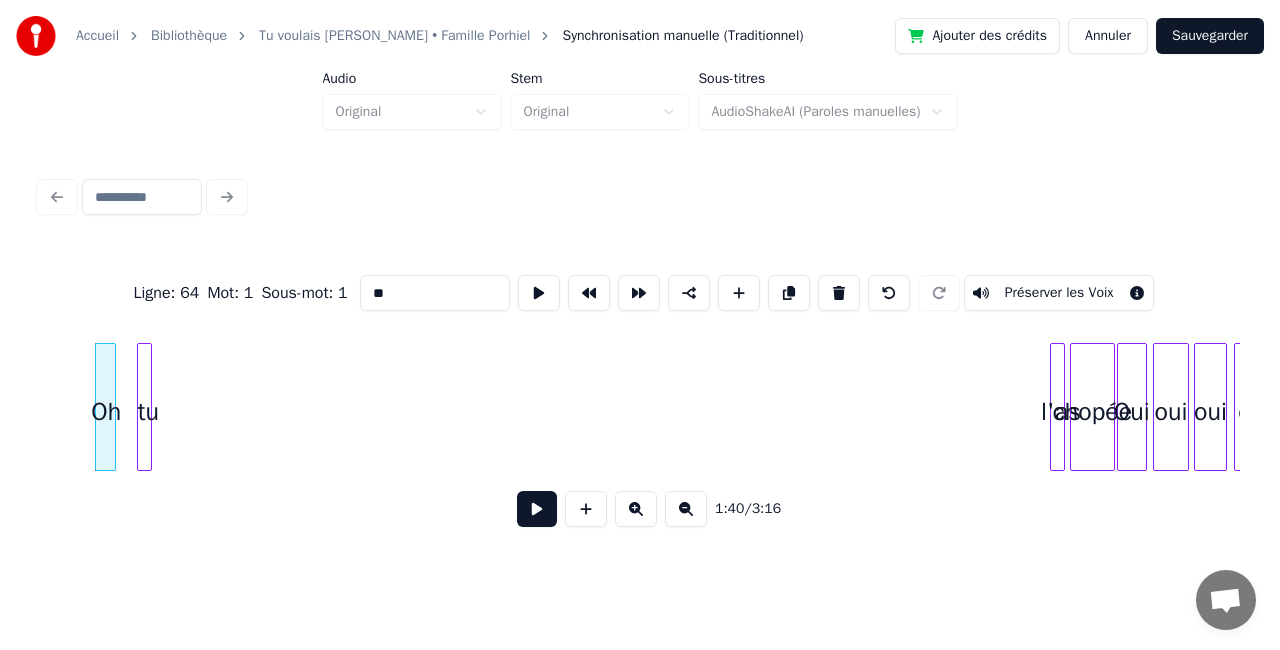 click on "Oh tu l'as chopée Oui oui oui oui" at bounding box center (-152, 407) 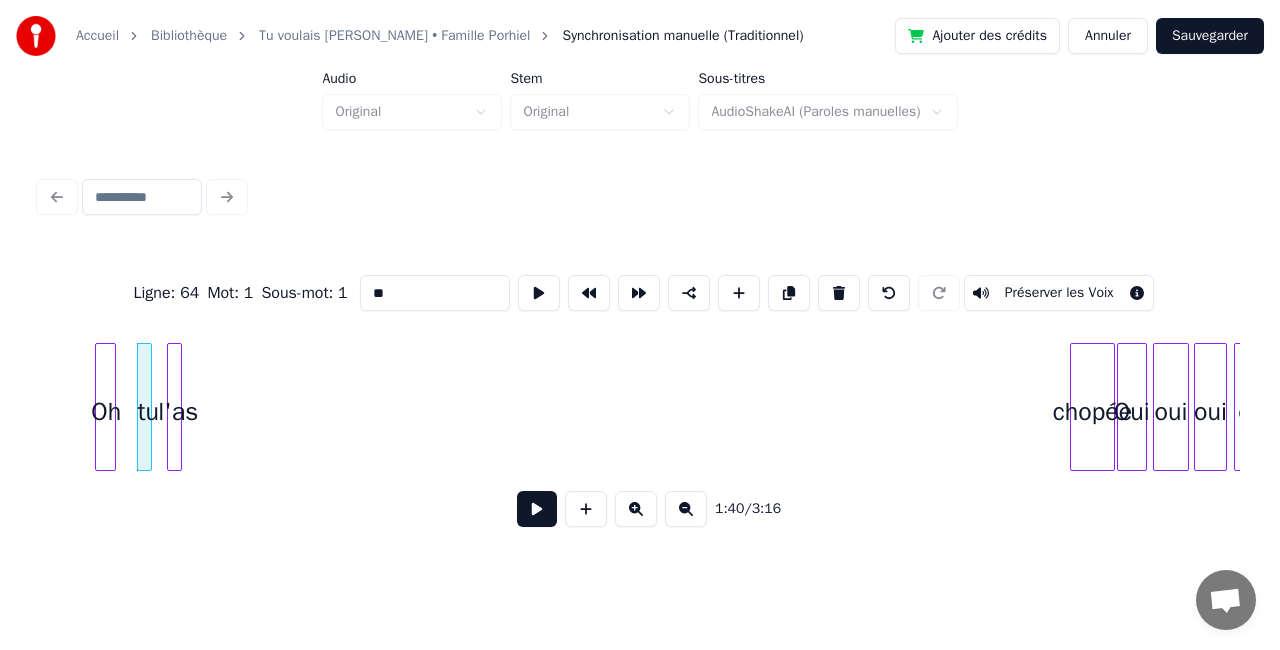 click on "l'as" at bounding box center [178, 412] 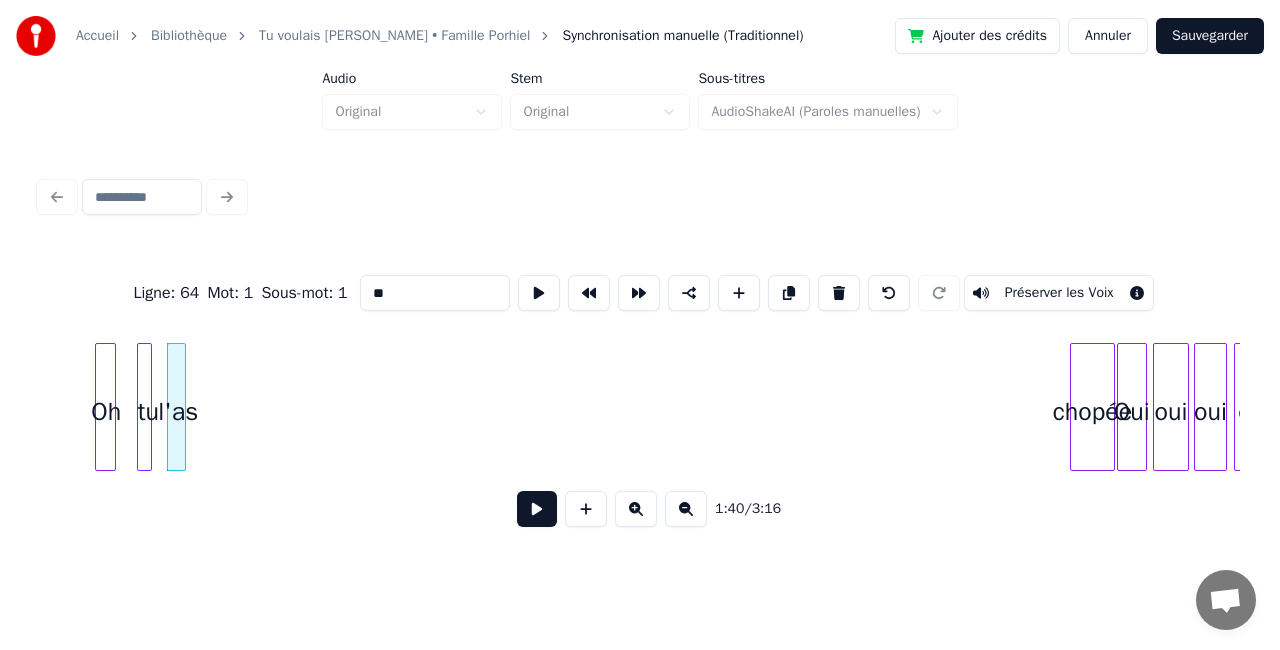click at bounding box center (182, 407) 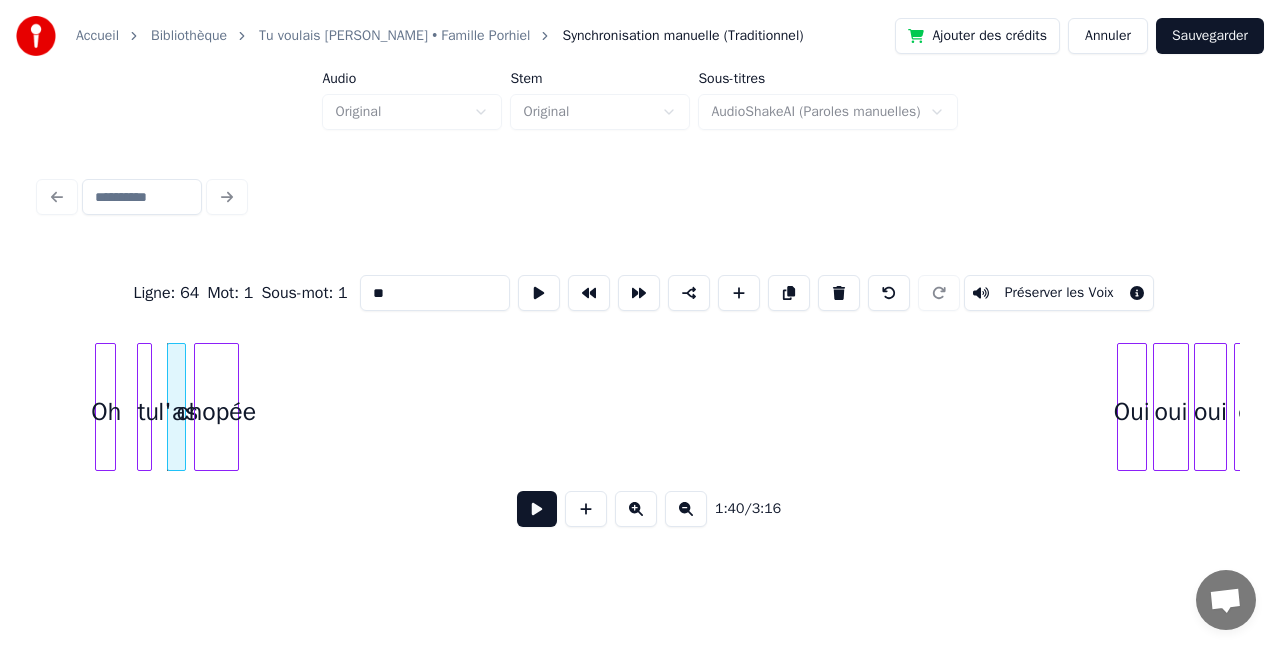 click on "chopée" at bounding box center (216, 412) 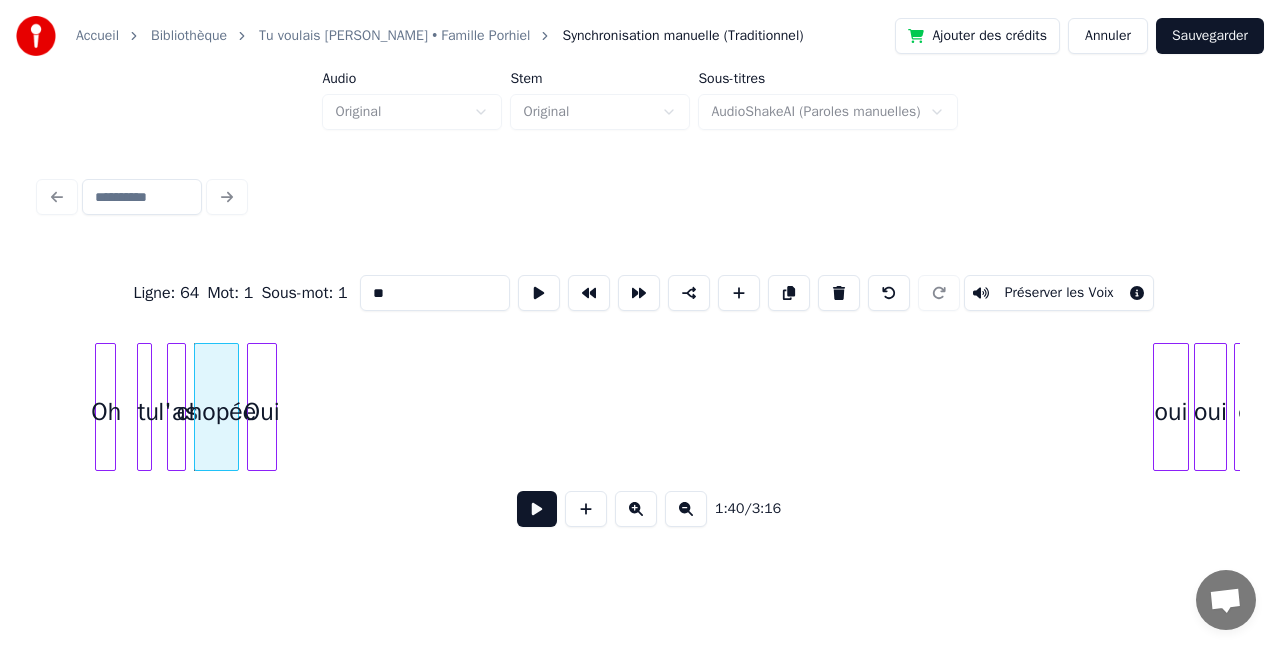 click on "Oui" at bounding box center (262, 412) 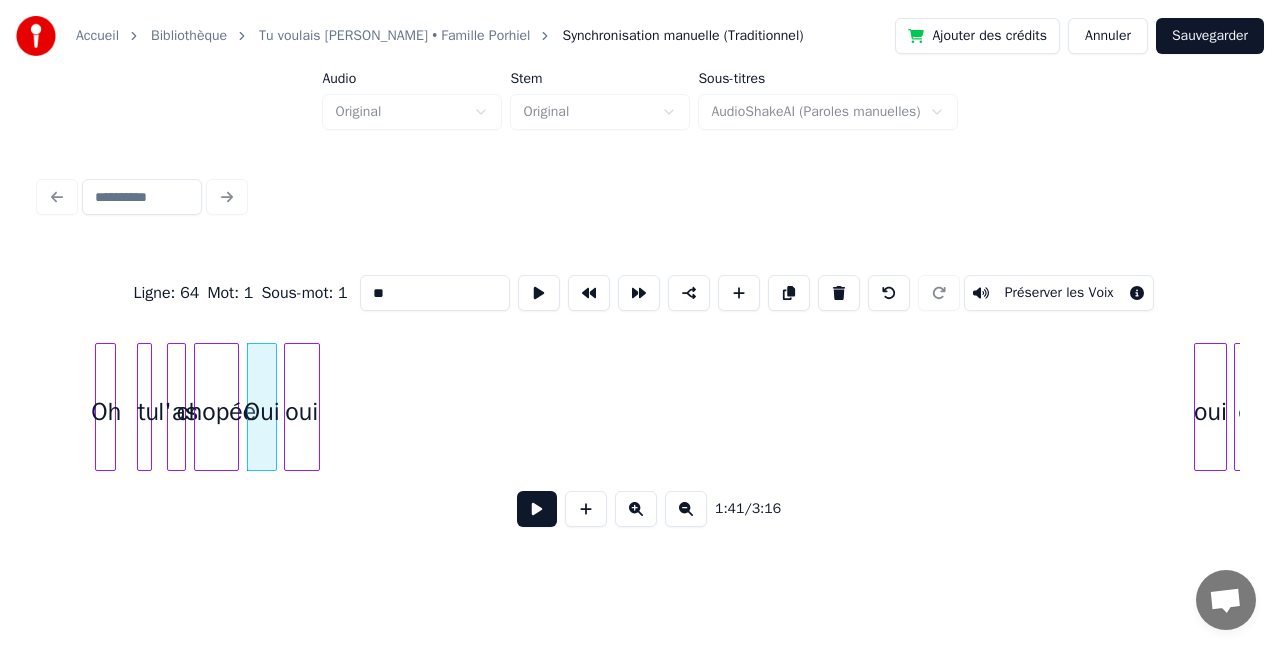 click on "oui" at bounding box center [302, 412] 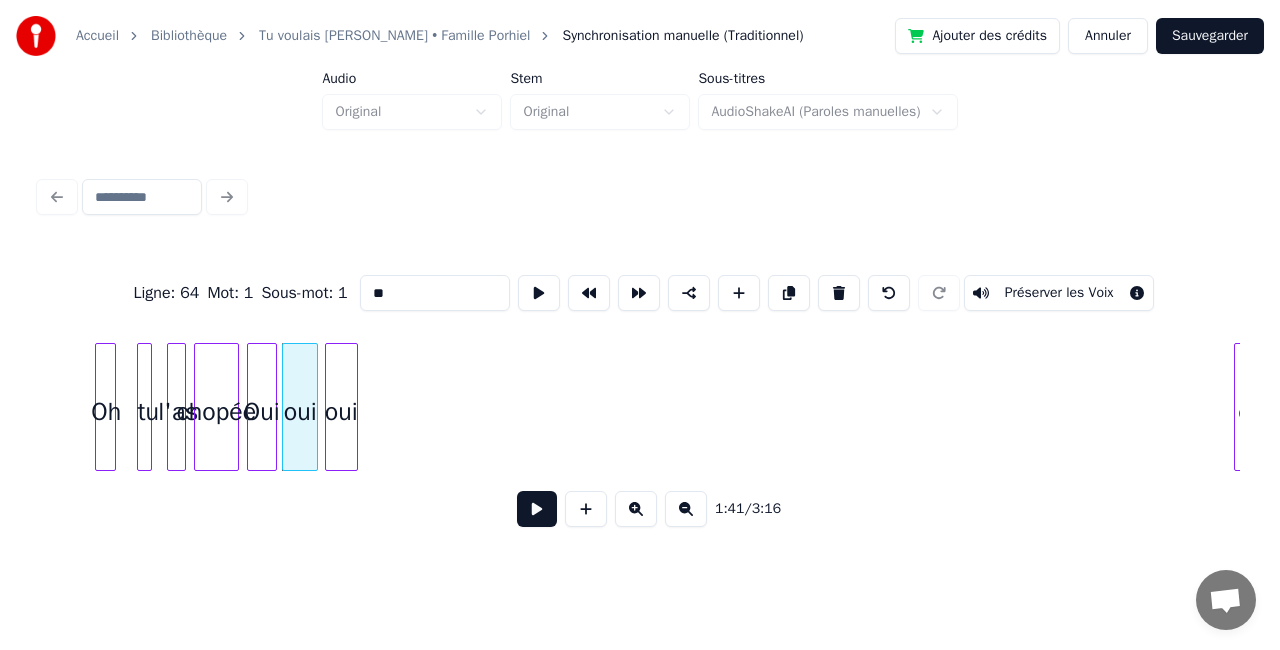 click on "oui" at bounding box center [341, 412] 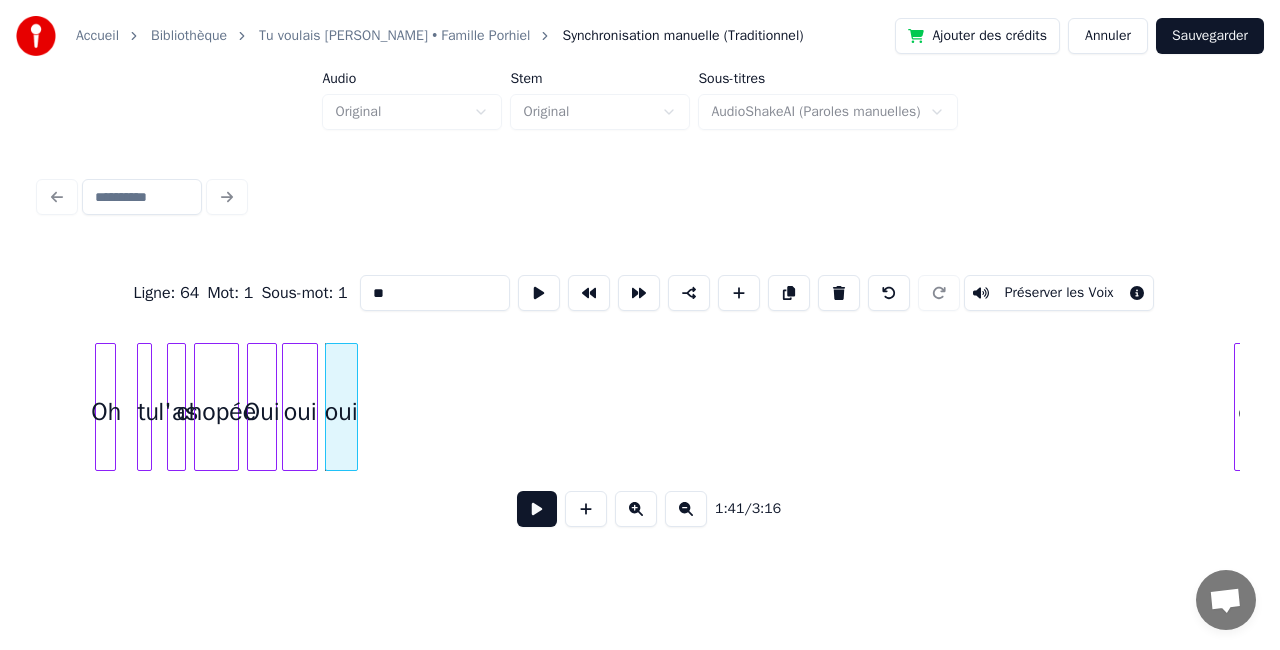 scroll, scrollTop: 0, scrollLeft: 15005, axis: horizontal 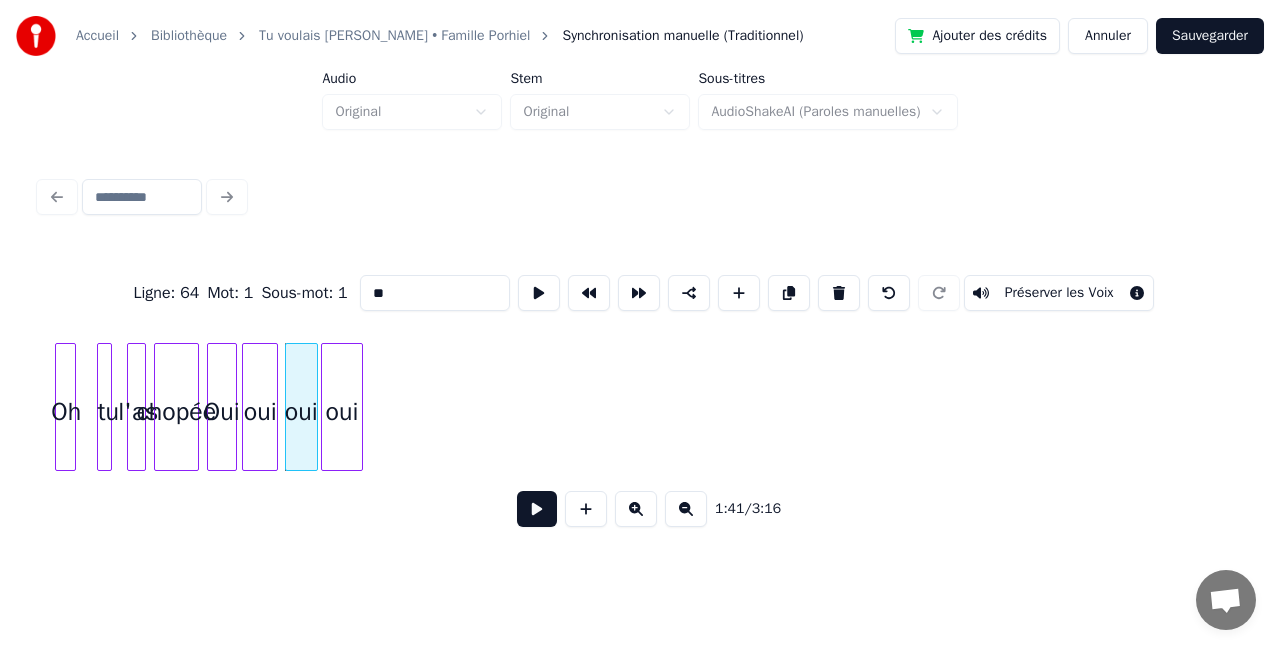 click on "oui" at bounding box center (342, 412) 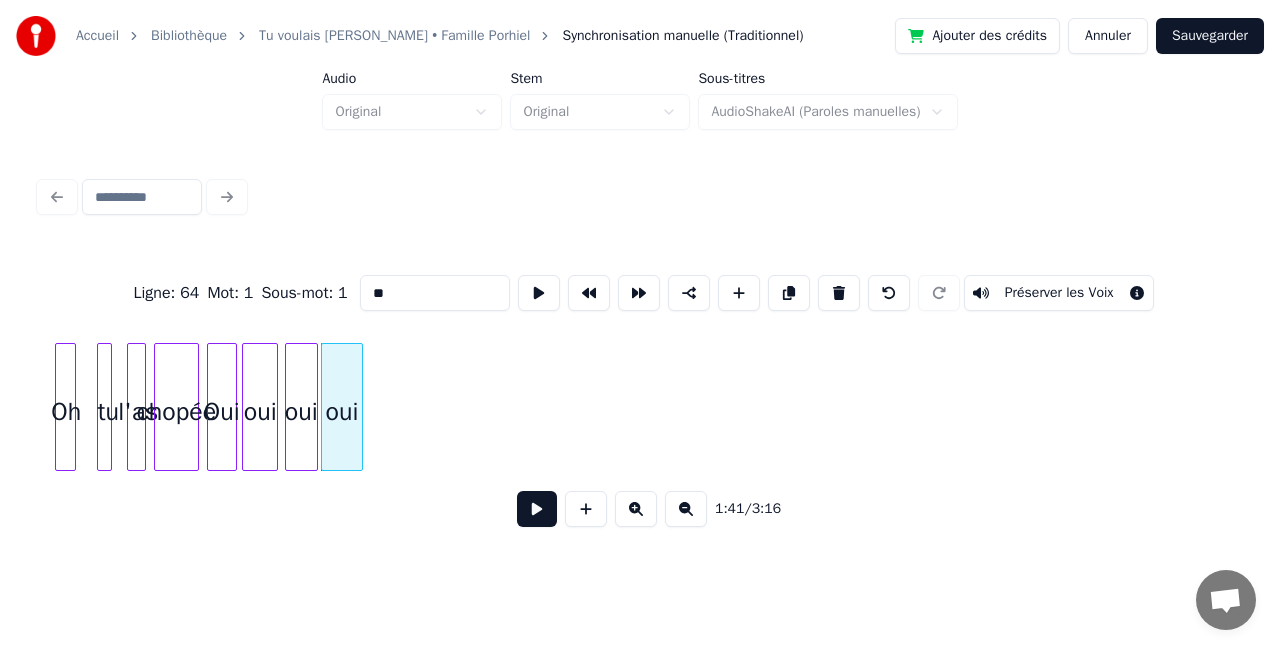 scroll, scrollTop: 0, scrollLeft: 13955, axis: horizontal 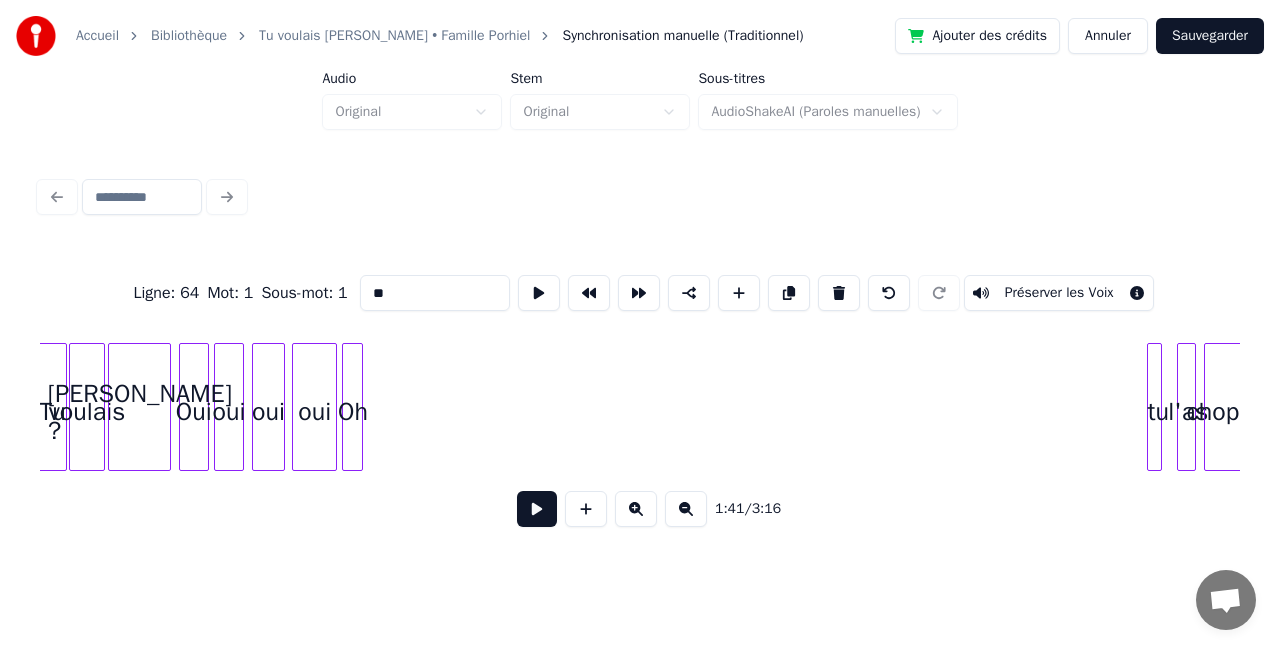 click on "Oh" at bounding box center [353, 412] 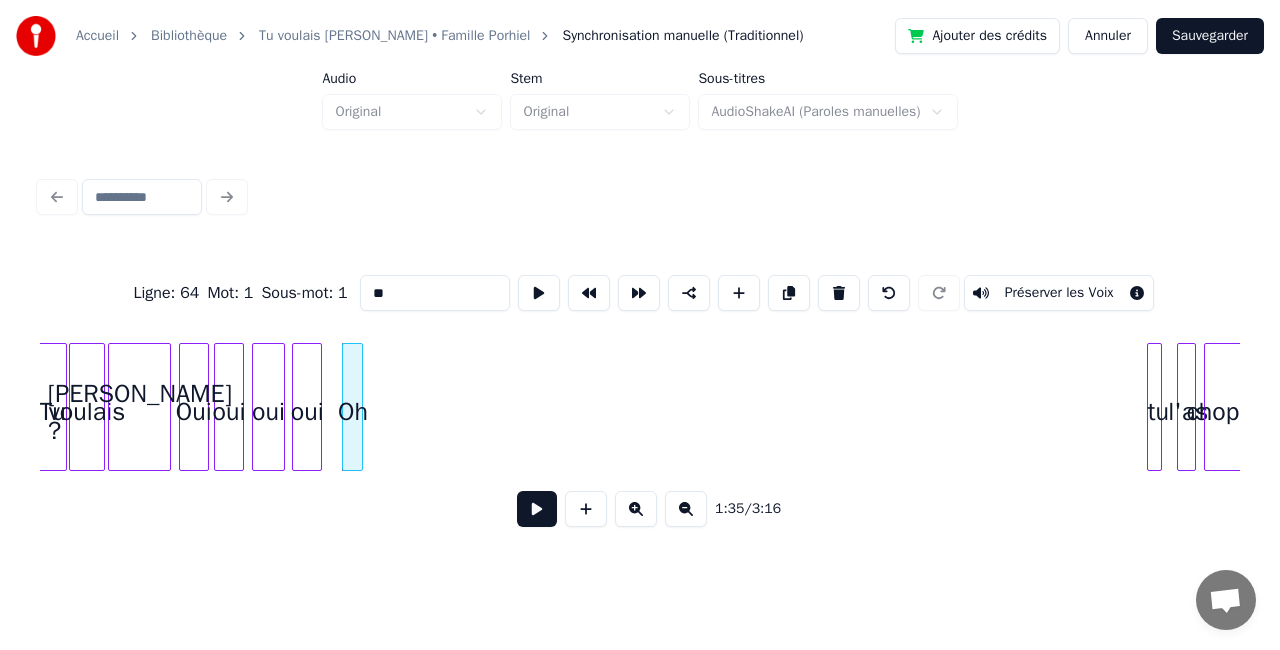 click at bounding box center (318, 407) 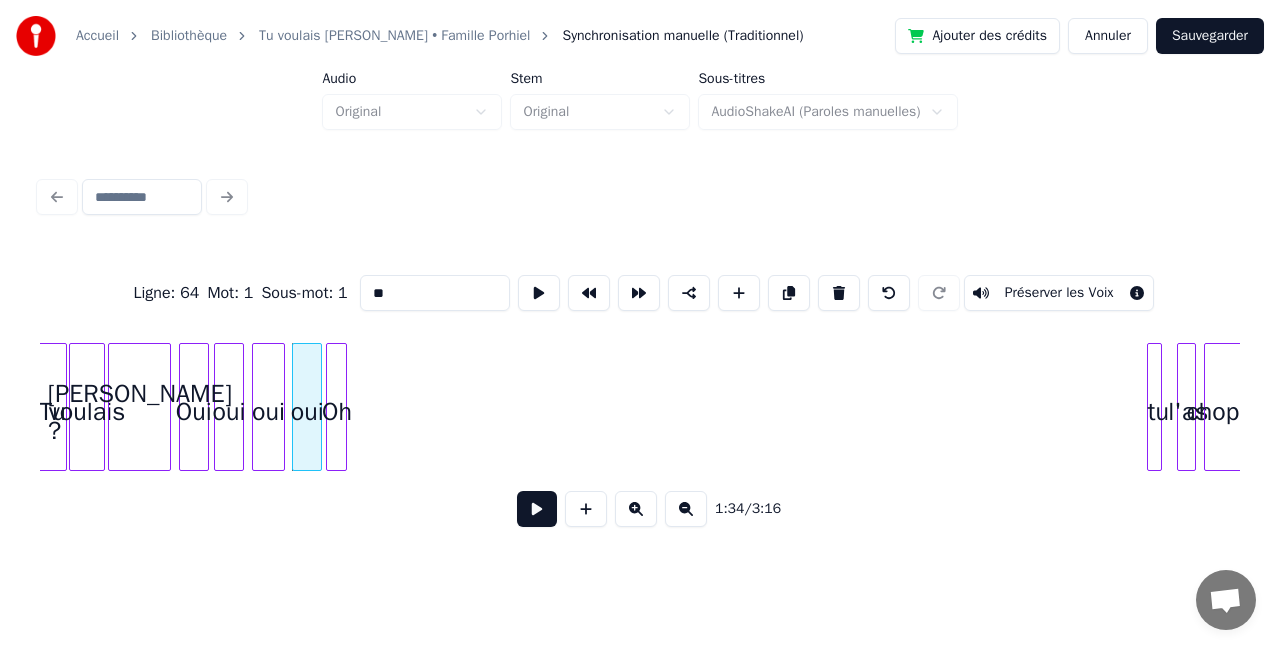 click on "Oh" at bounding box center (337, 412) 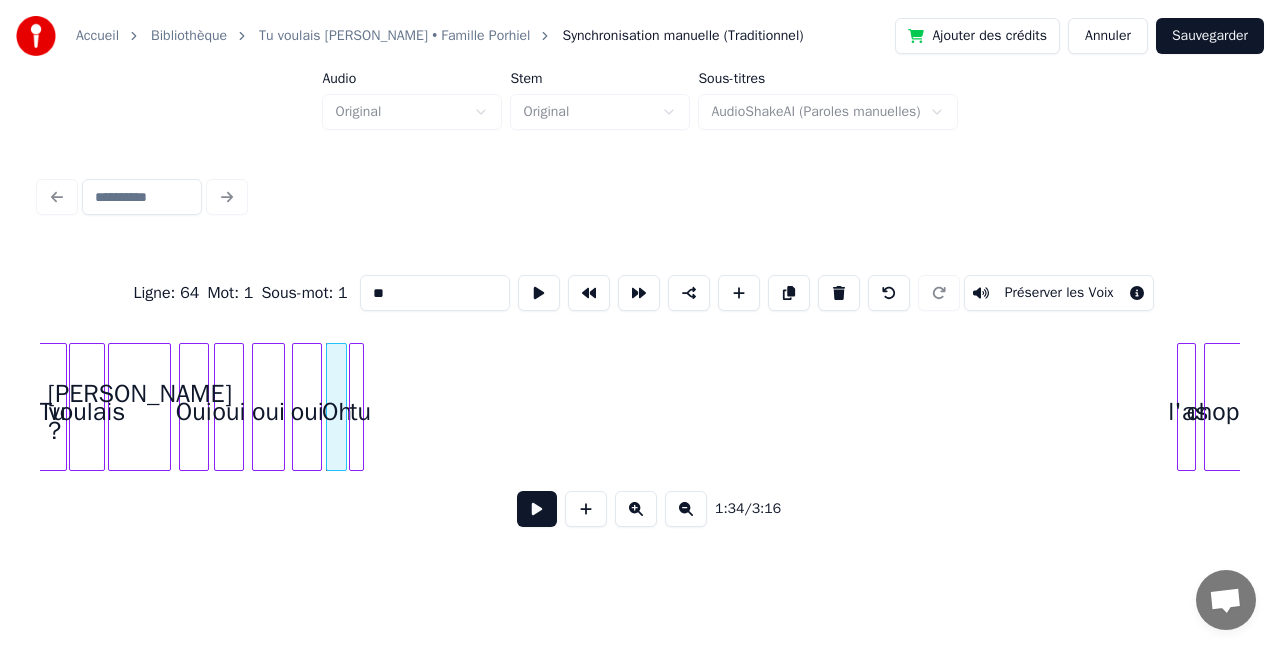 click on "tu" at bounding box center [360, 412] 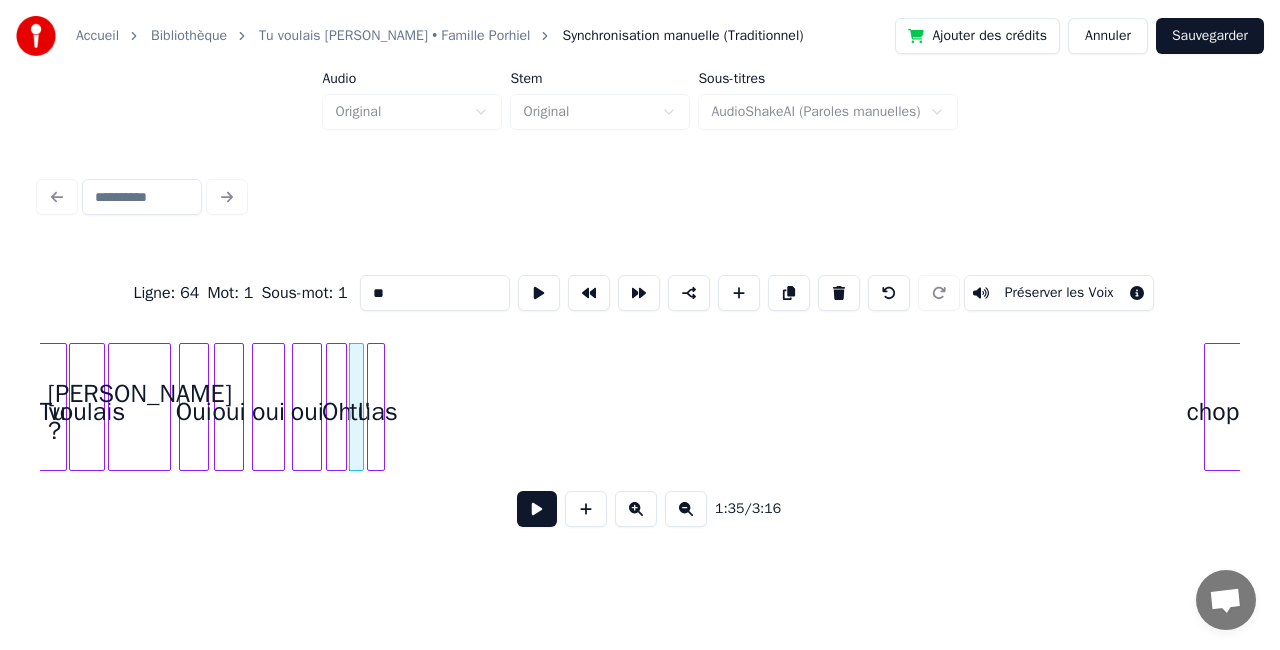 click on "l'as" at bounding box center (378, 412) 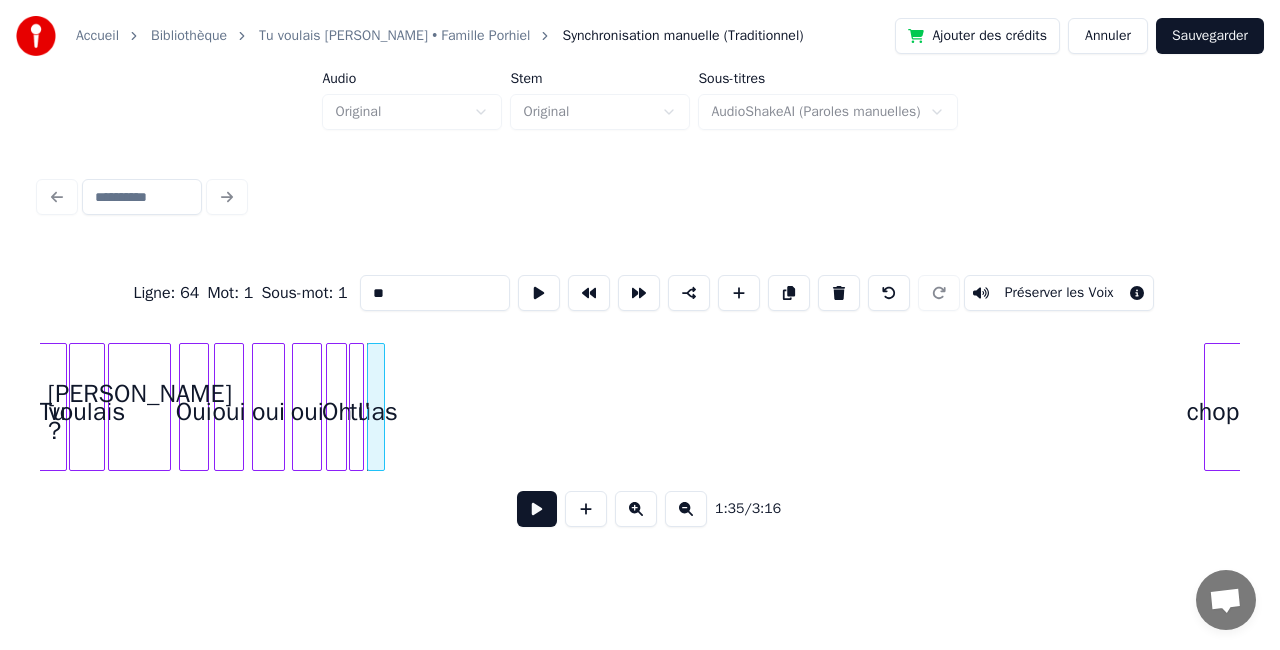 click at bounding box center (537, 509) 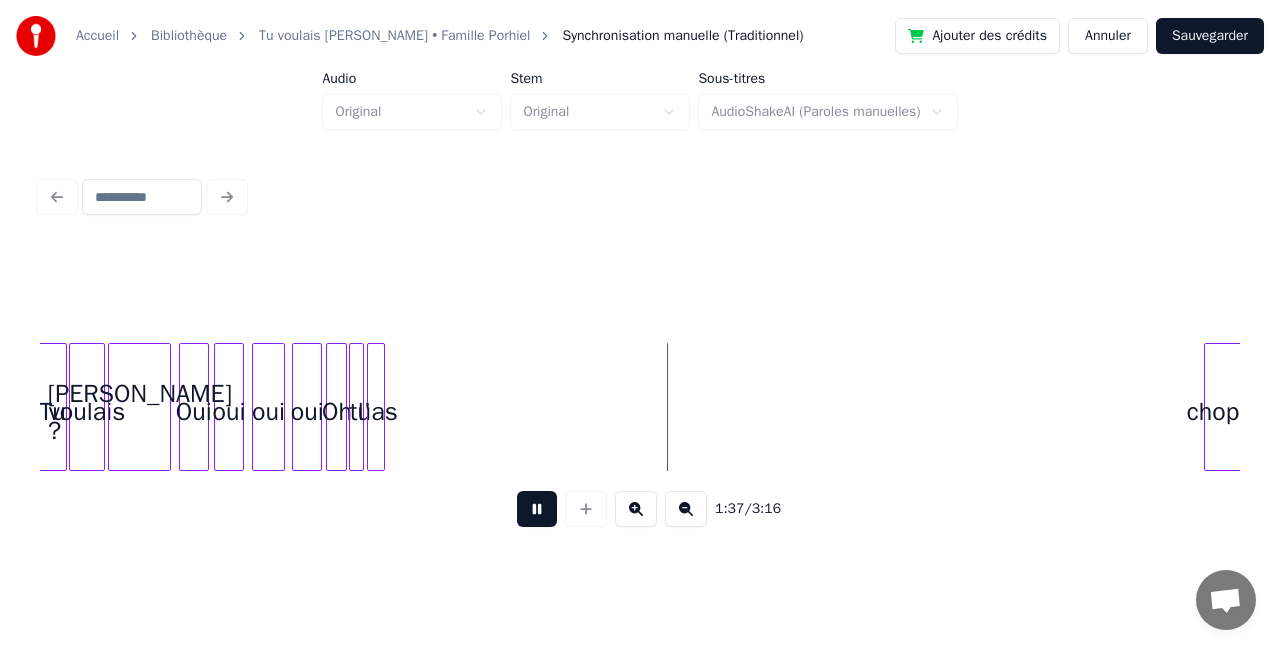 click at bounding box center (537, 509) 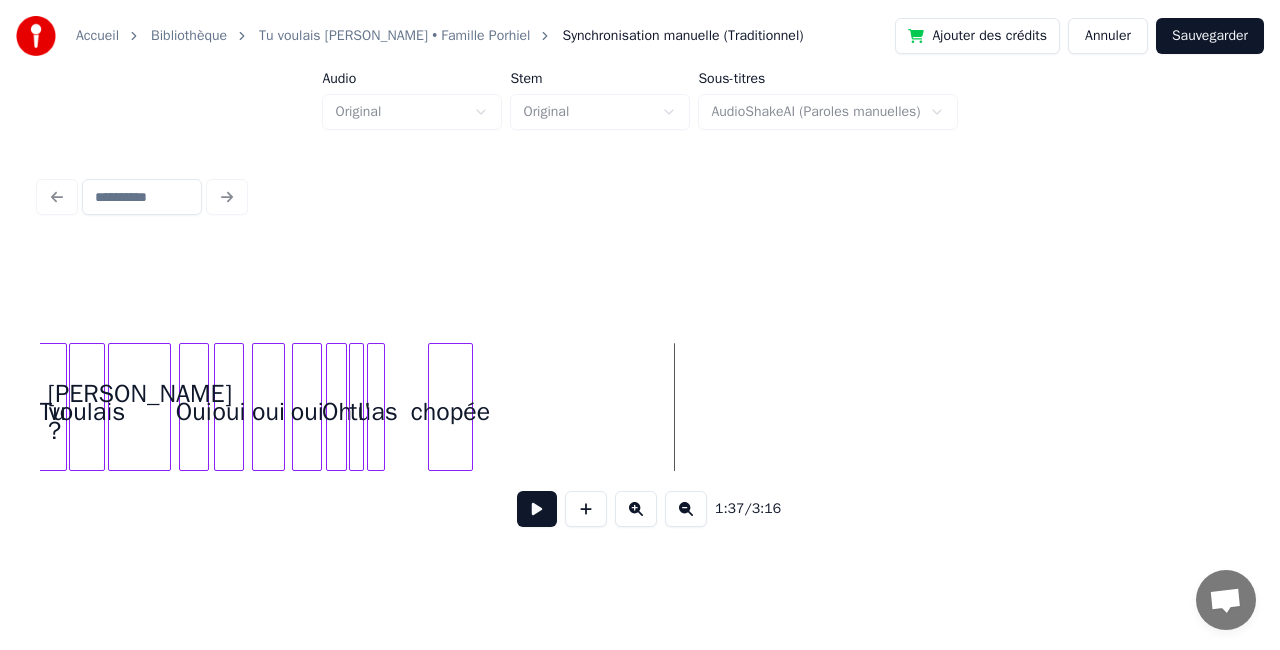 click on "chopée" at bounding box center (450, 412) 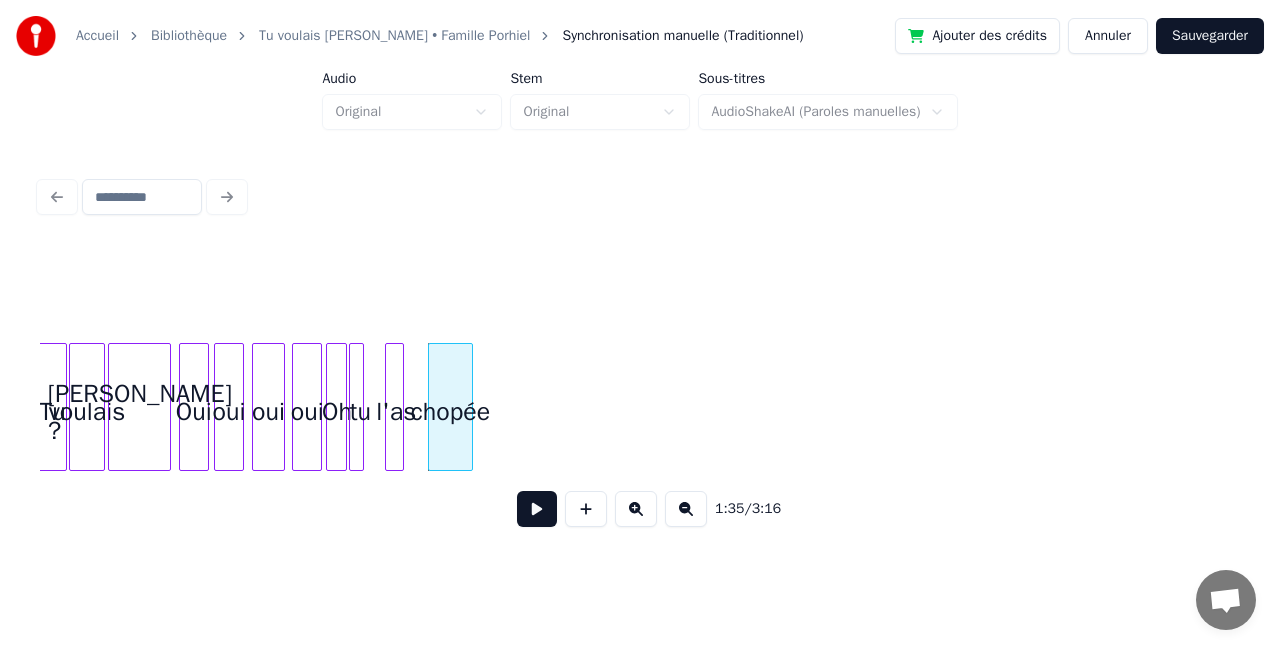 click on "l'as" at bounding box center (396, 412) 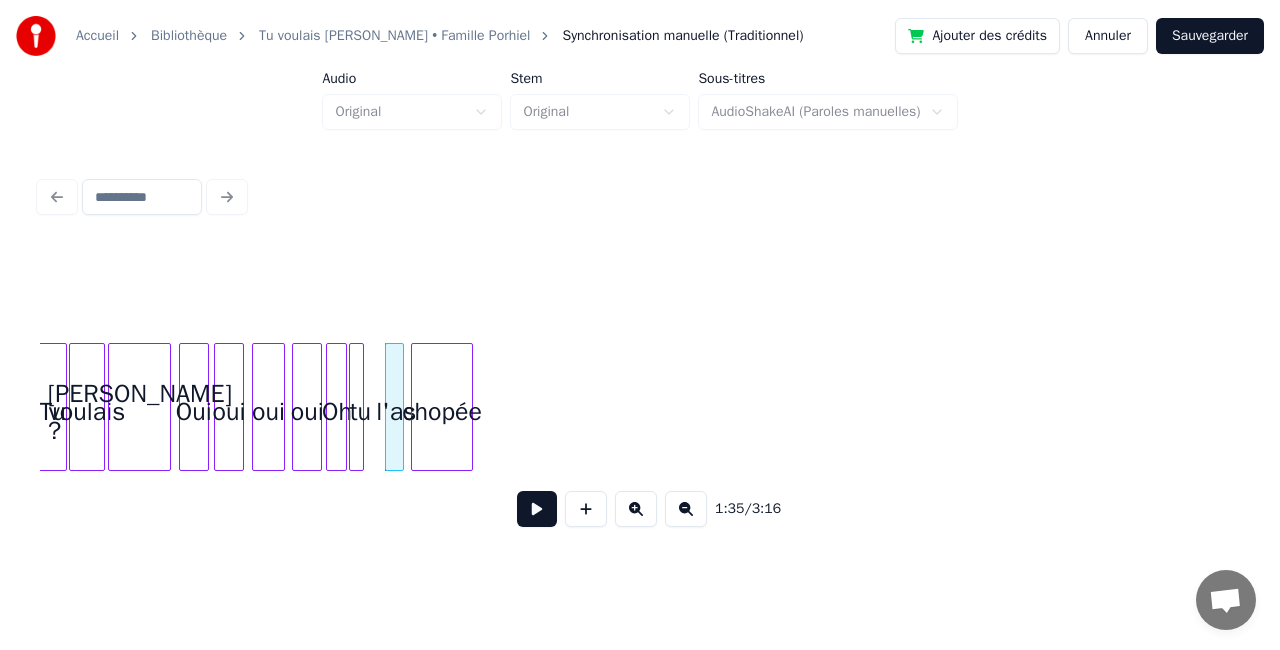 click at bounding box center (415, 407) 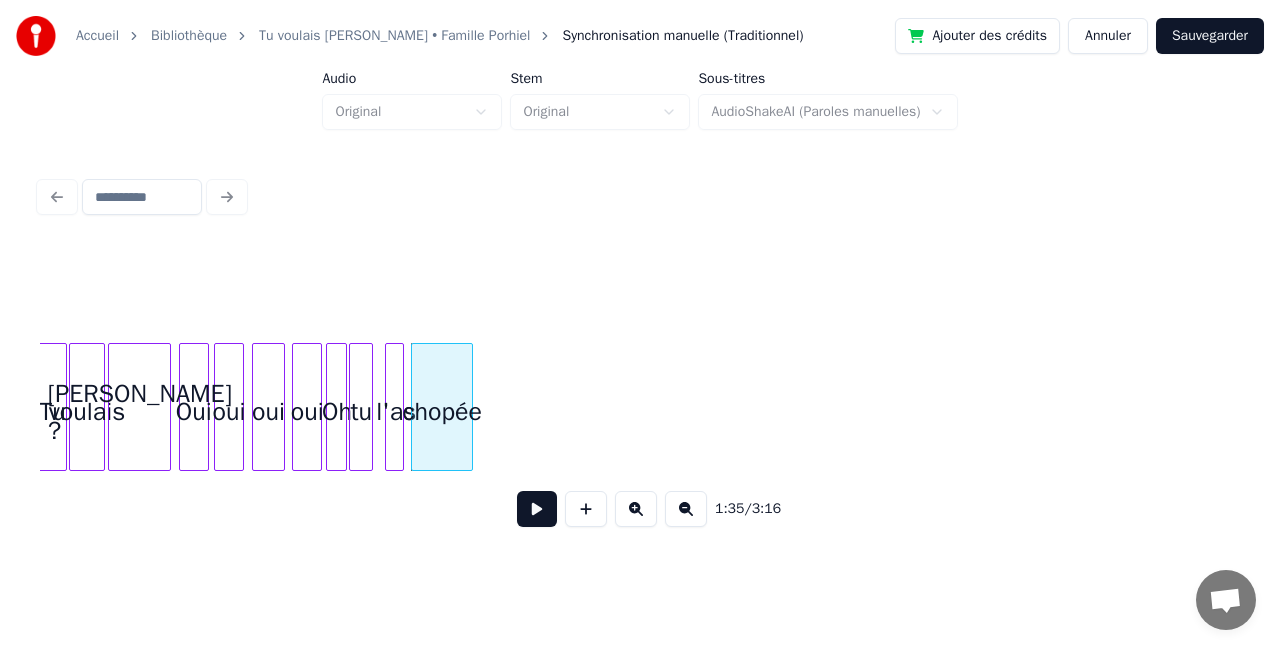 click at bounding box center (369, 407) 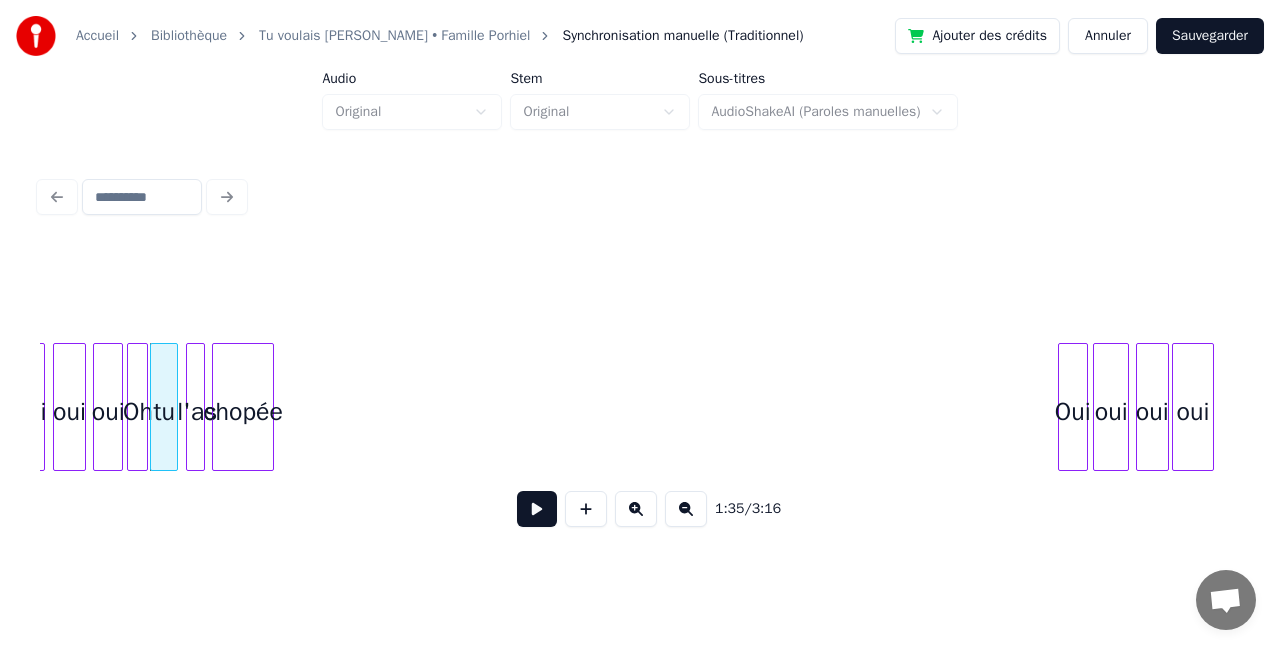 scroll, scrollTop: 0, scrollLeft: 14155, axis: horizontal 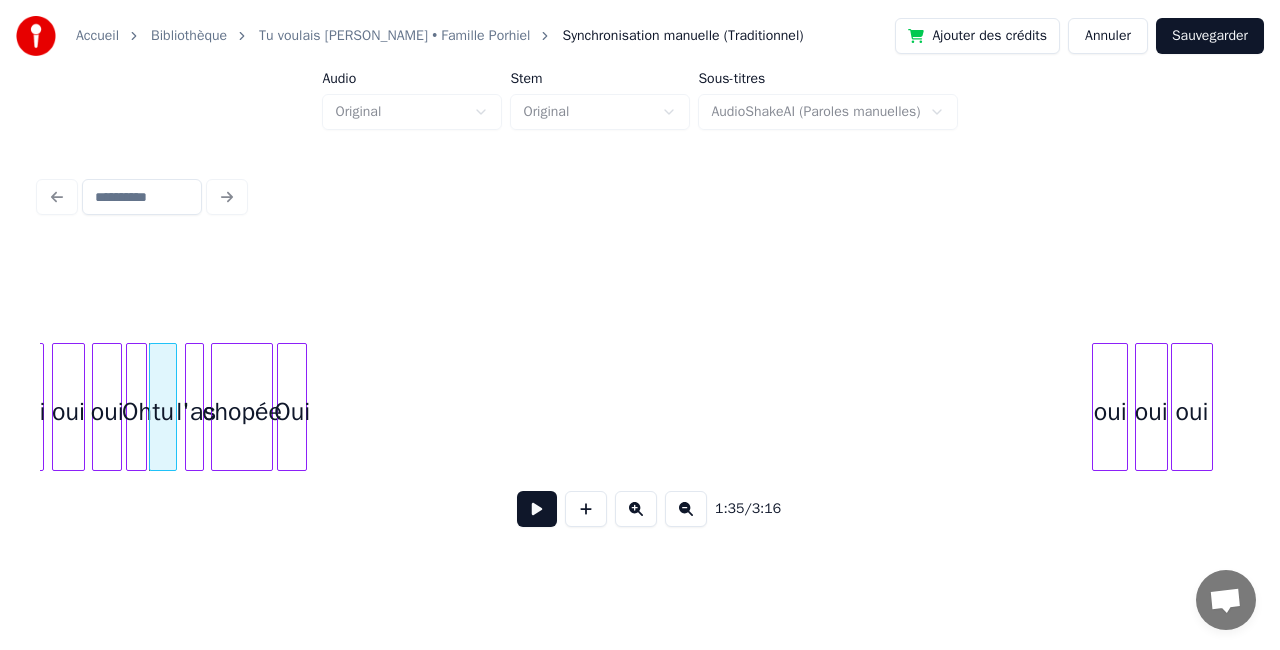 click on "Oui" at bounding box center (292, 412) 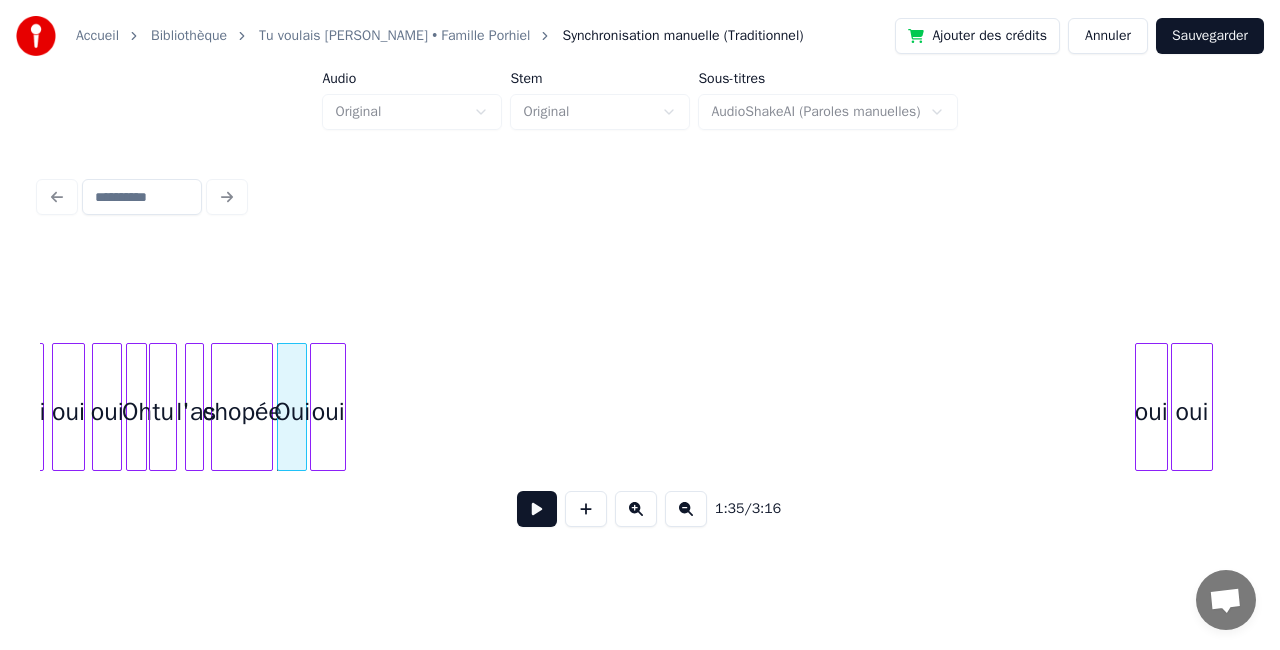 click on "oui" at bounding box center [328, 412] 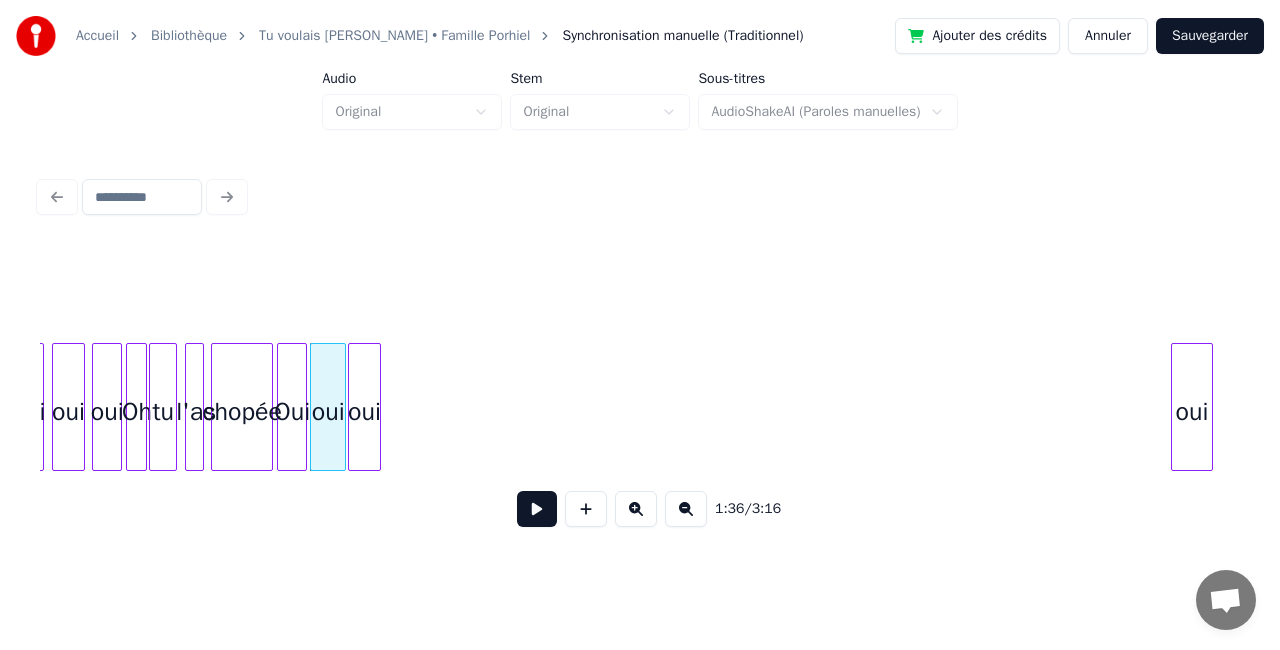 click on "oui" at bounding box center [364, 412] 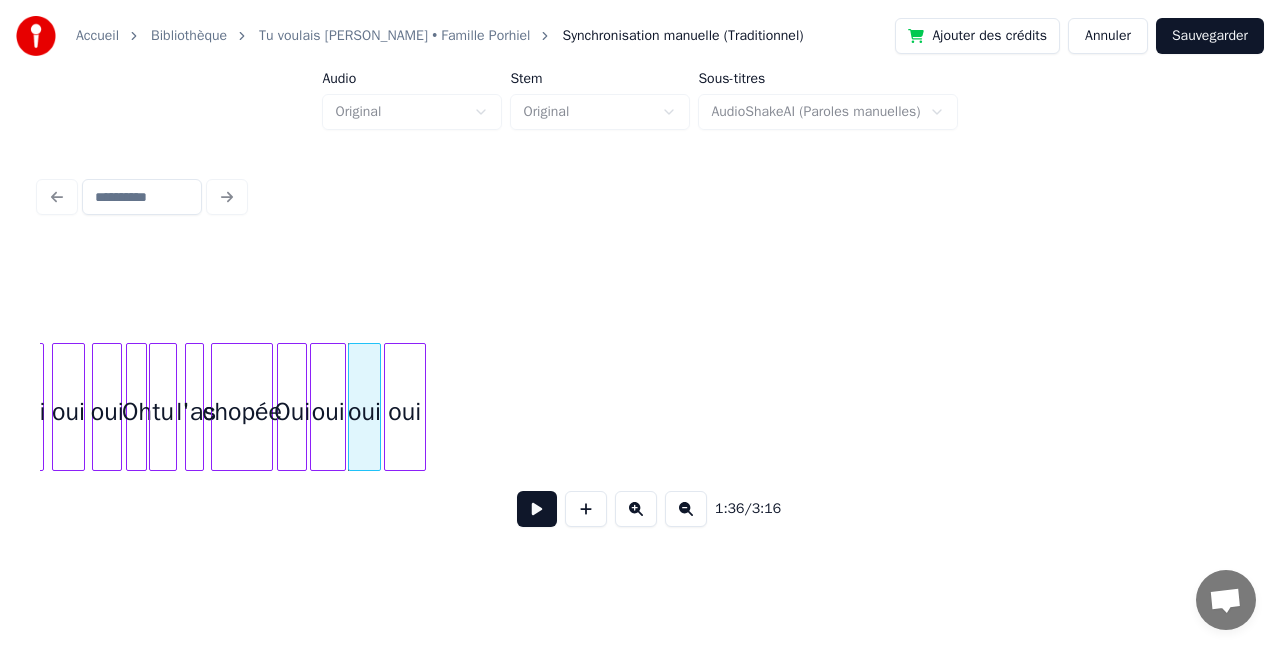 click on "oui" at bounding box center [405, 412] 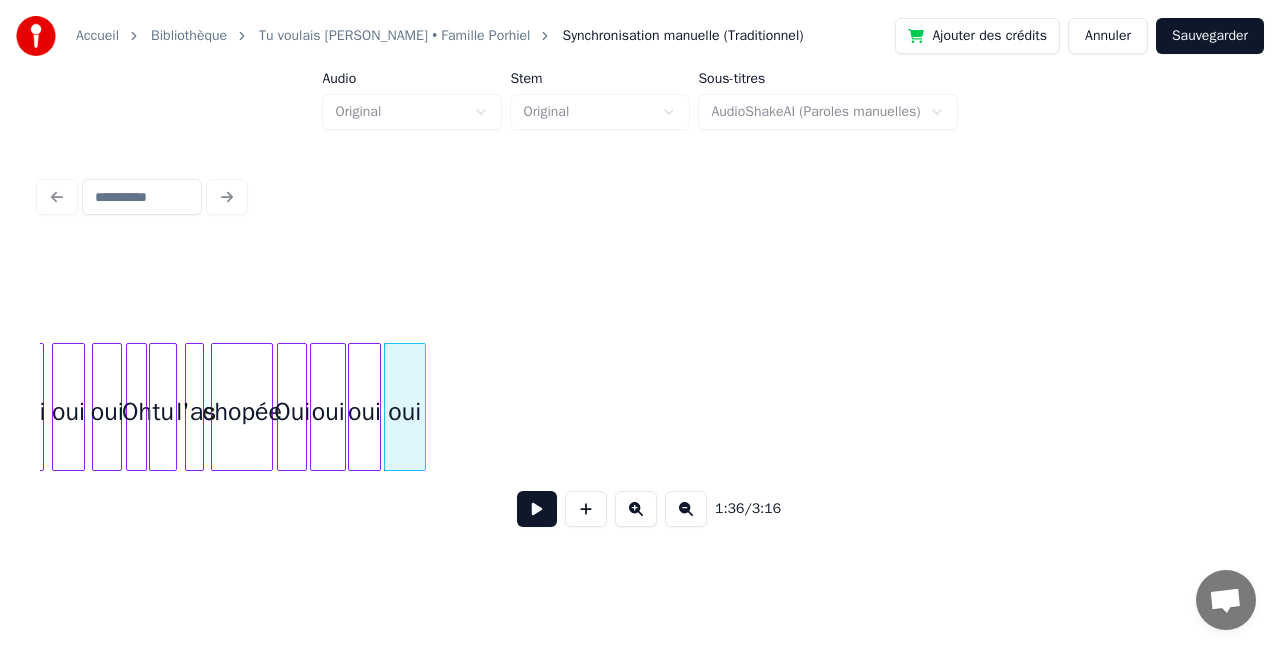 click at bounding box center (537, 509) 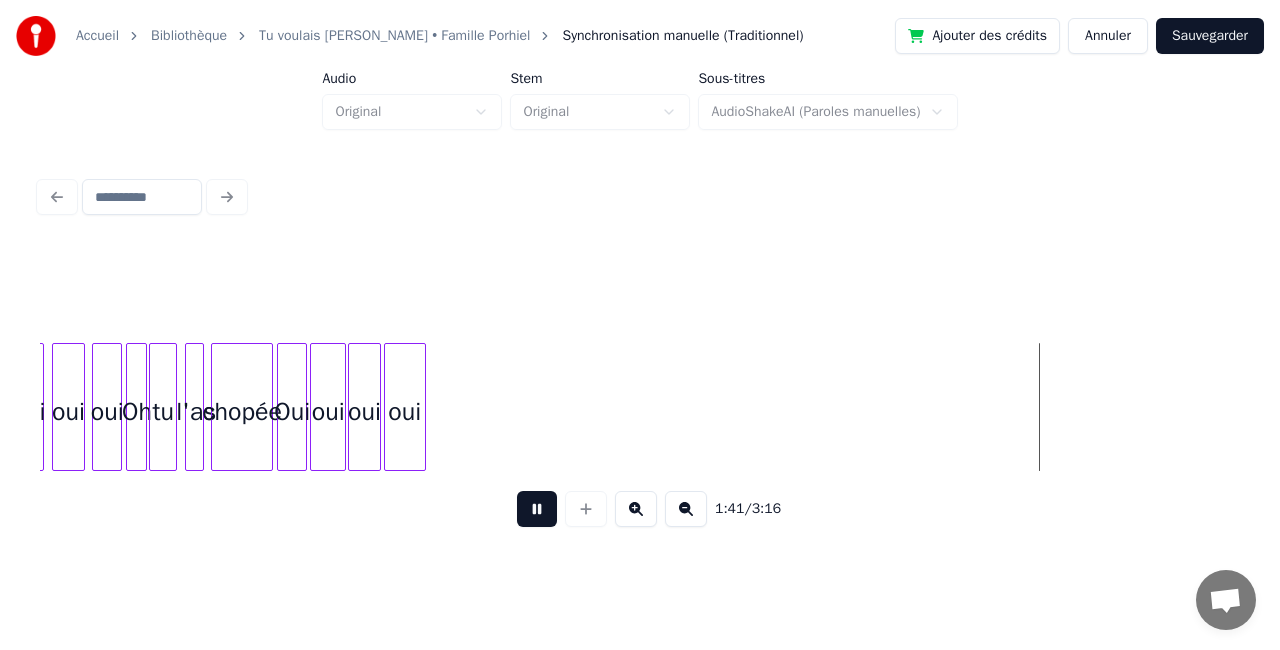 click at bounding box center [537, 509] 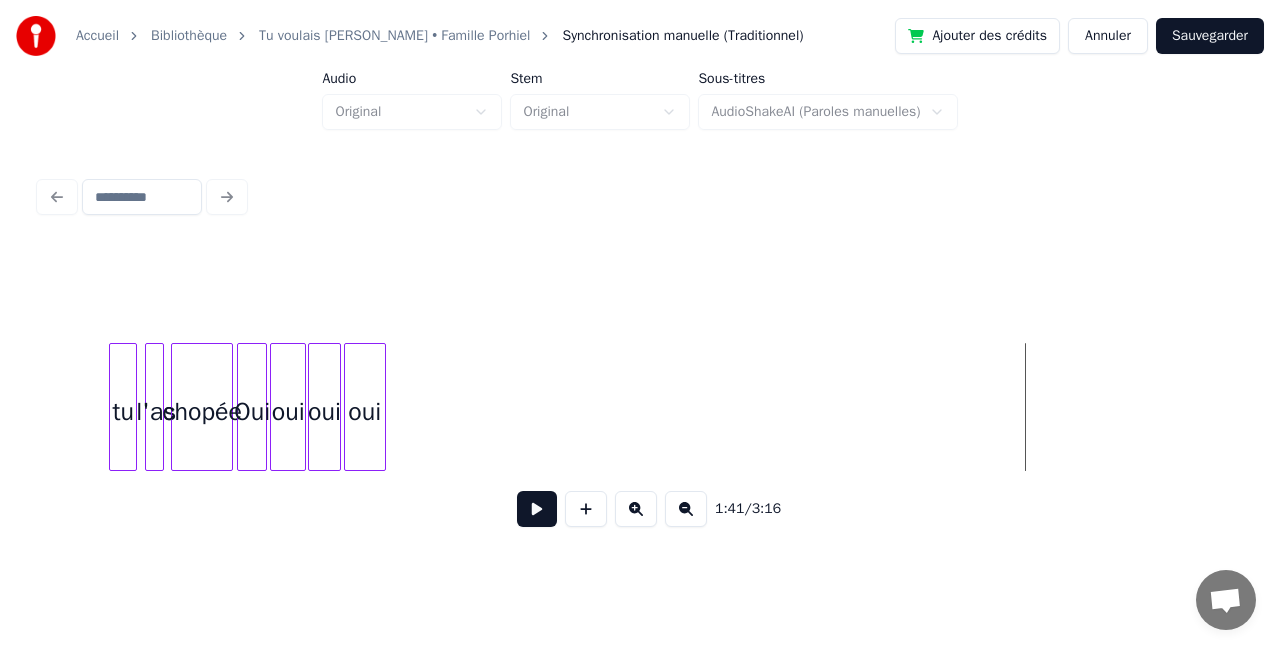 scroll, scrollTop: 0, scrollLeft: 14368, axis: horizontal 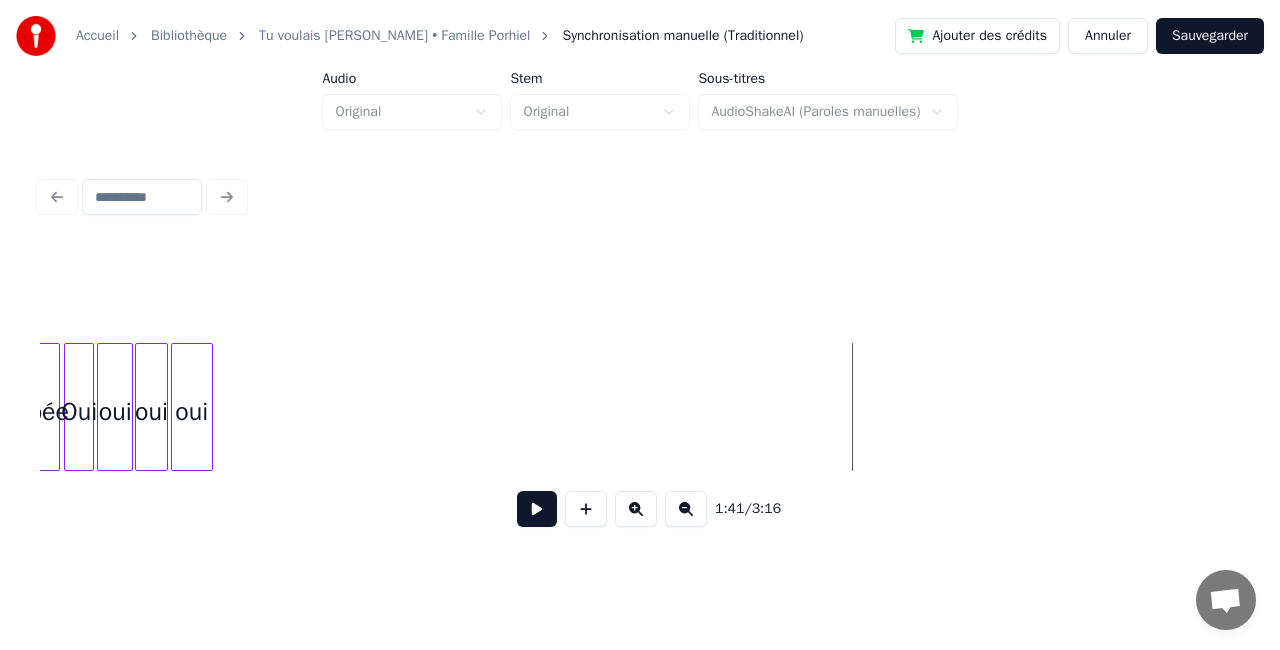 click at bounding box center (686, 509) 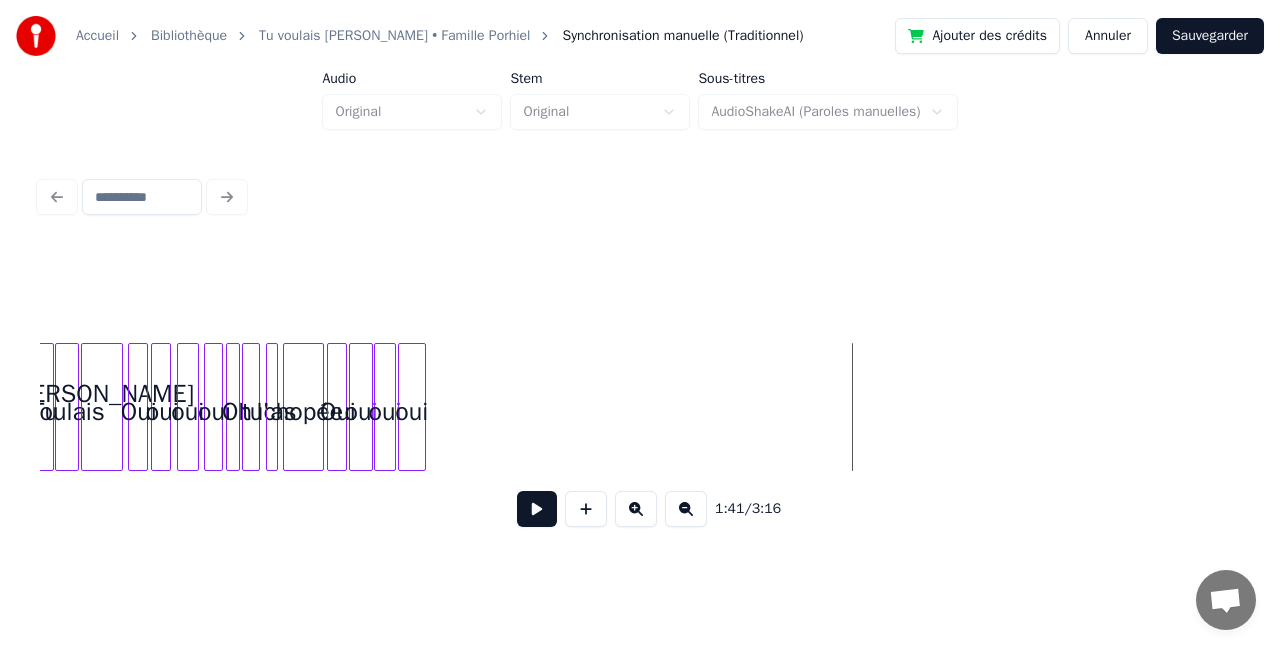 click at bounding box center [686, 509] 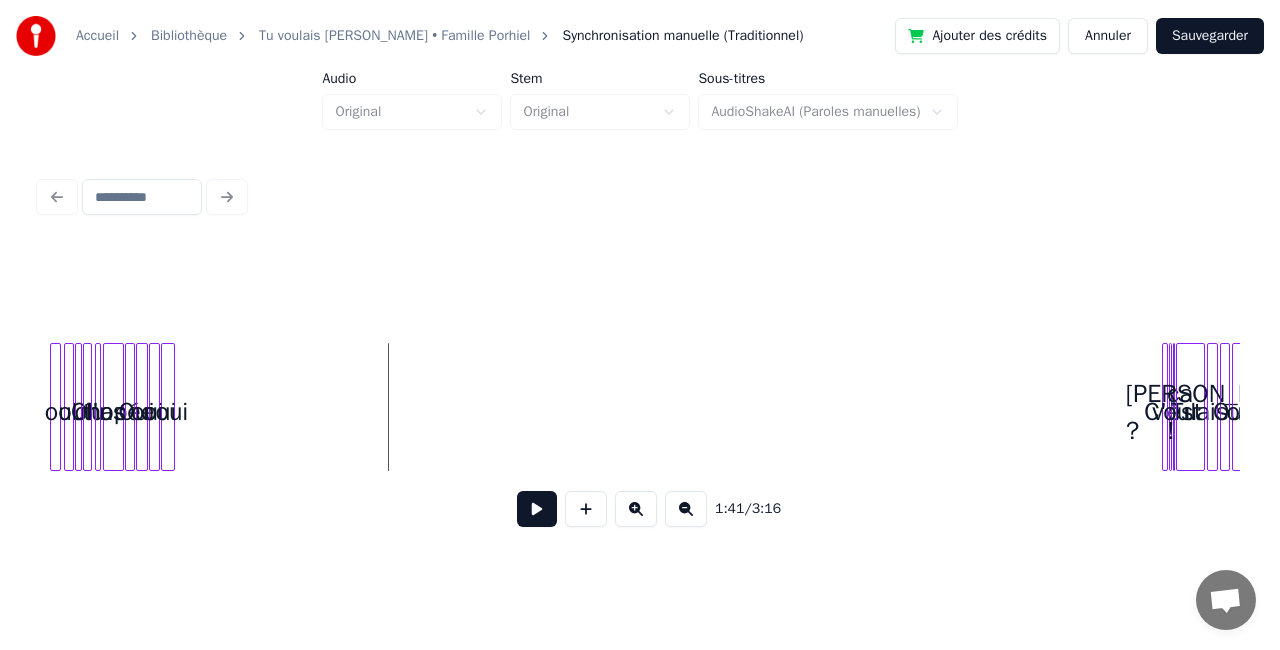 scroll, scrollTop: 0, scrollLeft: 4726, axis: horizontal 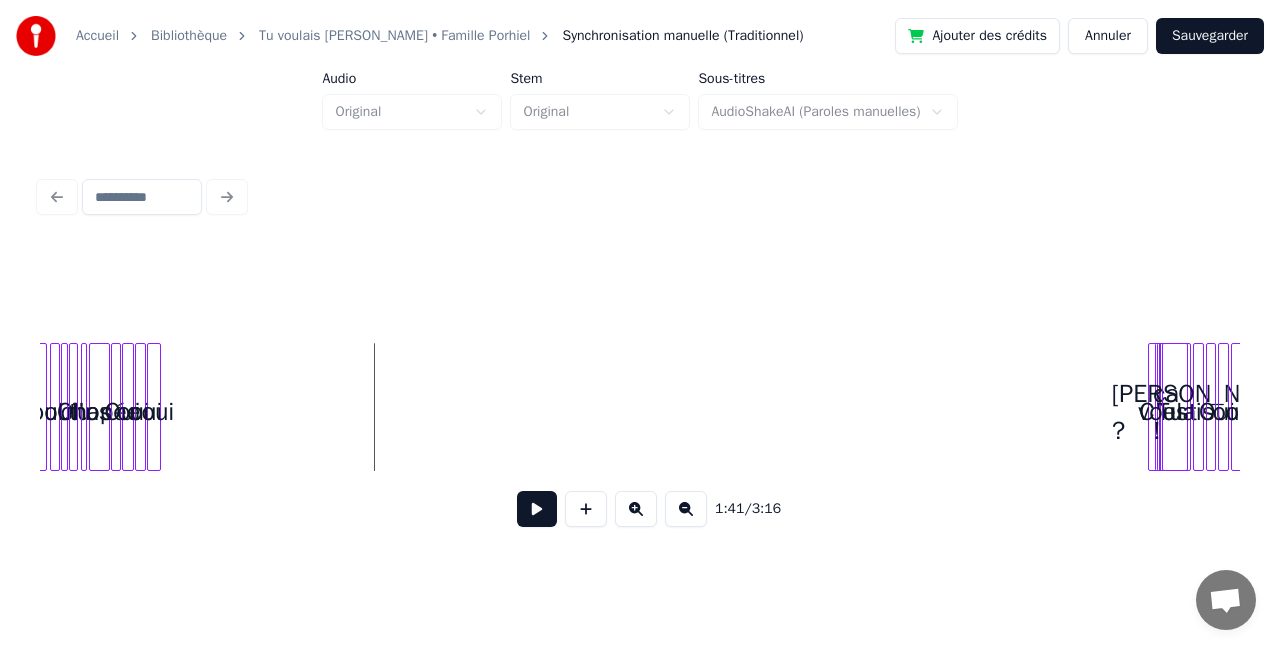 click on "chopée Oui oui oui oui oui oui Oh tu l'as C'est ça ! Tu voulais [PERSON_NAME] ? Oui oui oui" at bounding box center [238, 407] 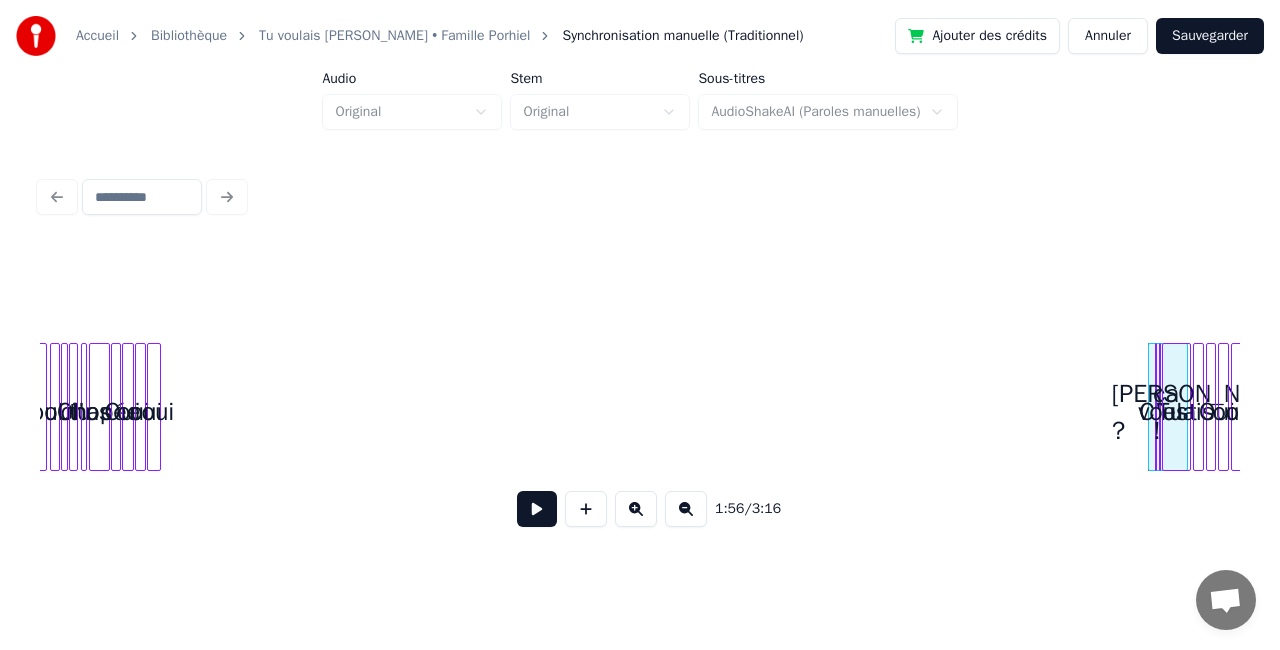 click on "chopée Oui oui oui oui oui oui Oh tu l'as C'est ça ! Tu voulais [PERSON_NAME] ? Oui oui oui" at bounding box center (238, 407) 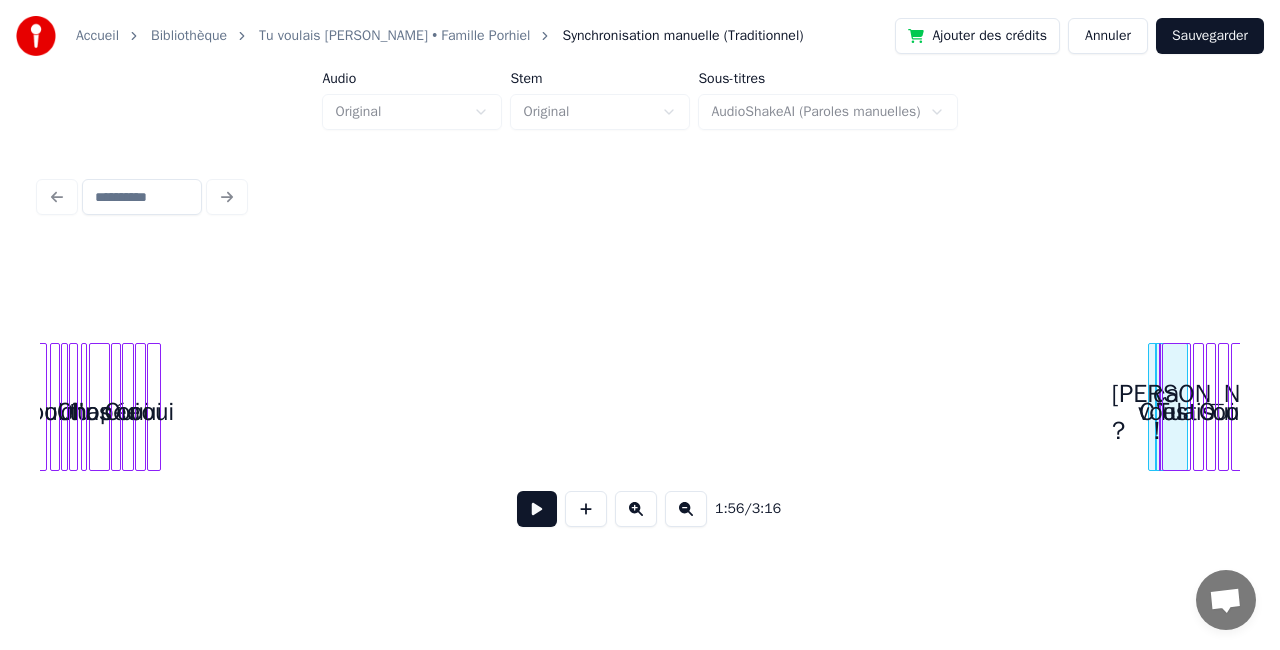 click at bounding box center [636, 509] 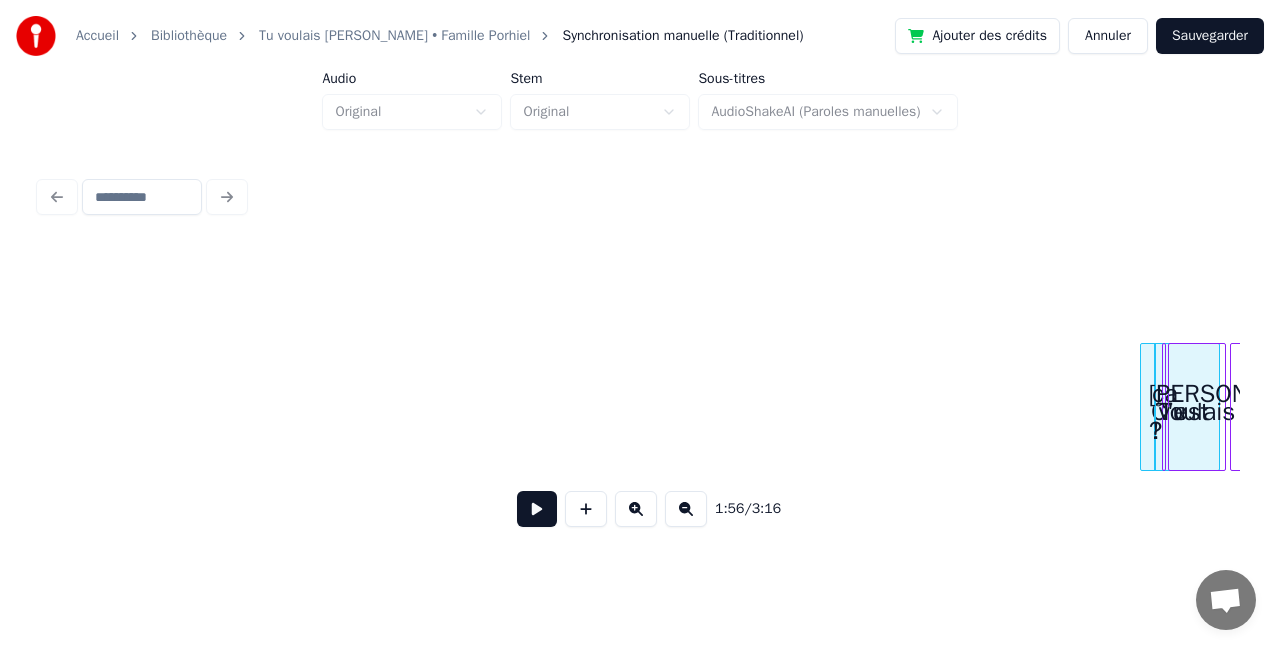 click at bounding box center (636, 509) 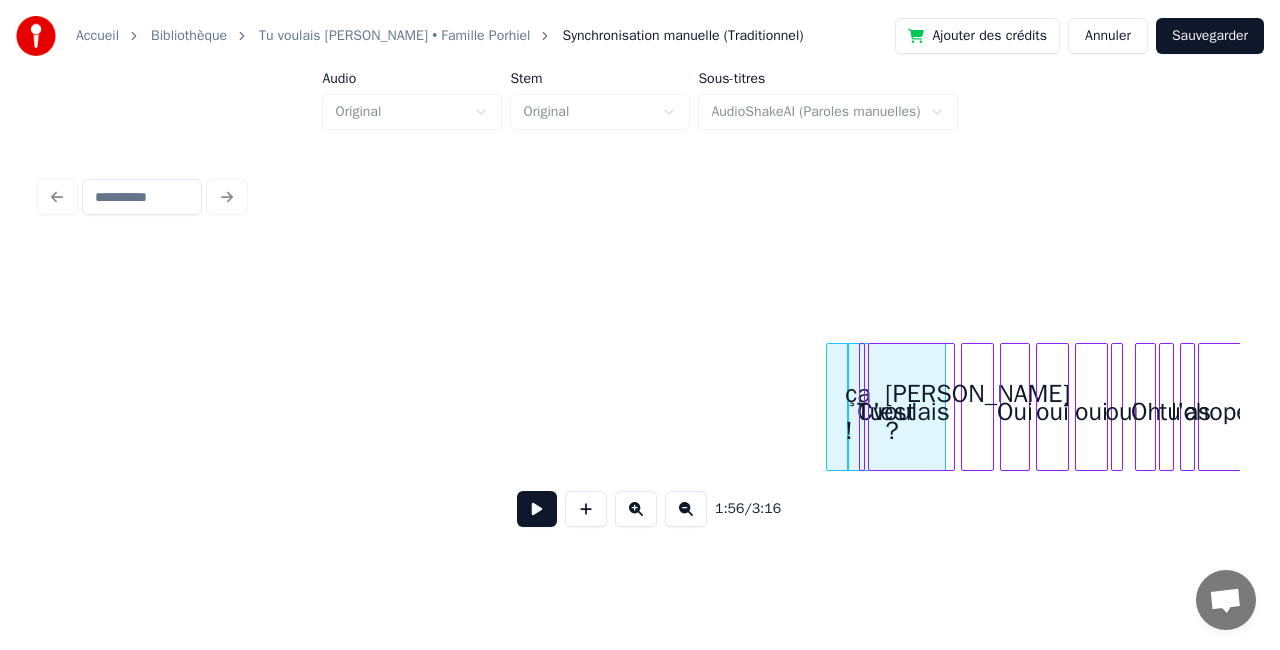 scroll, scrollTop: 0, scrollLeft: 16769, axis: horizontal 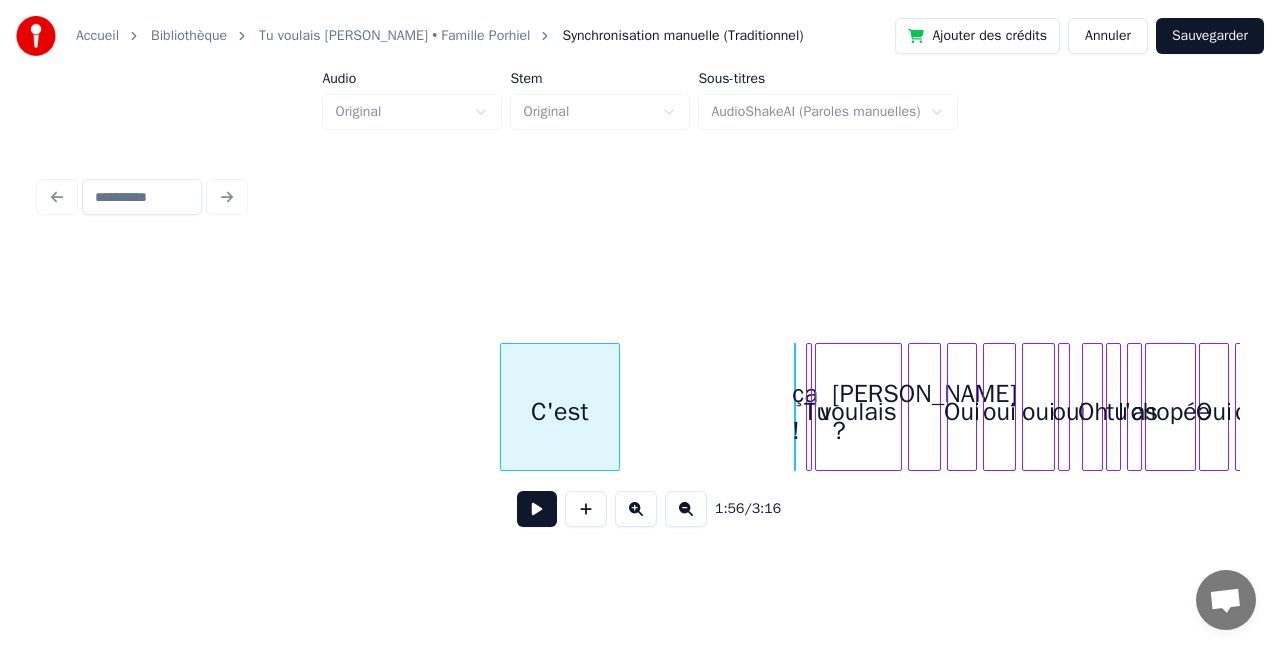 click on "C'est" at bounding box center [560, 412] 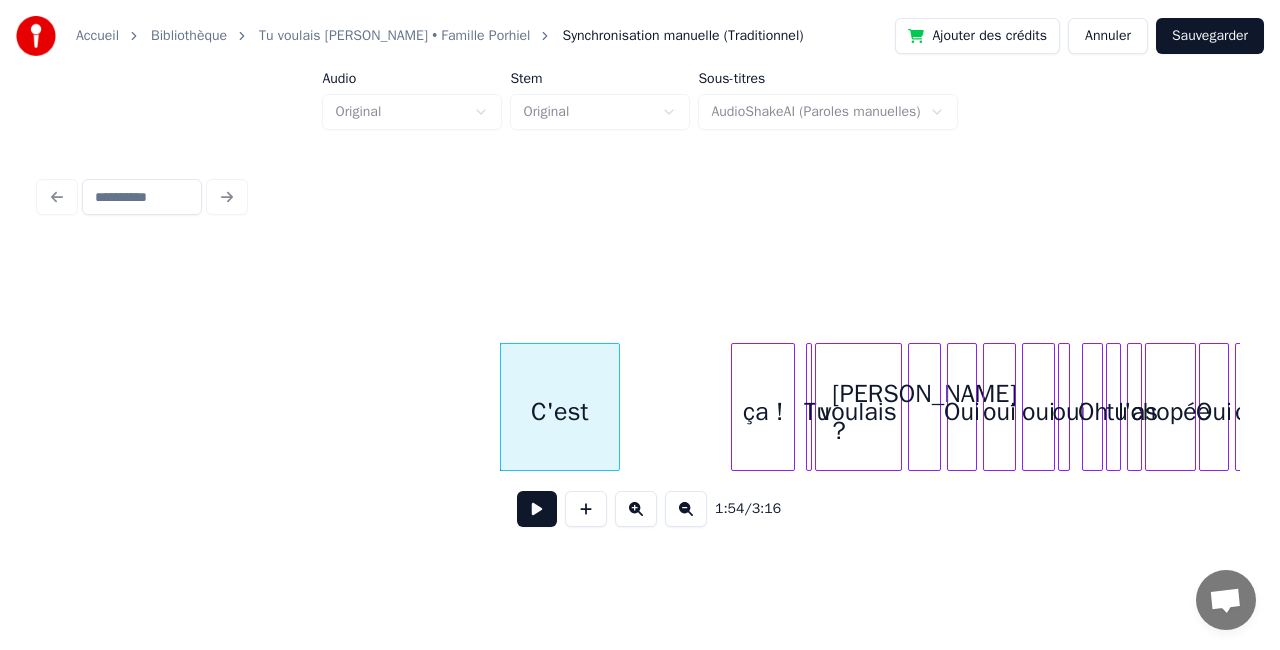click on "ça !" at bounding box center (763, 407) 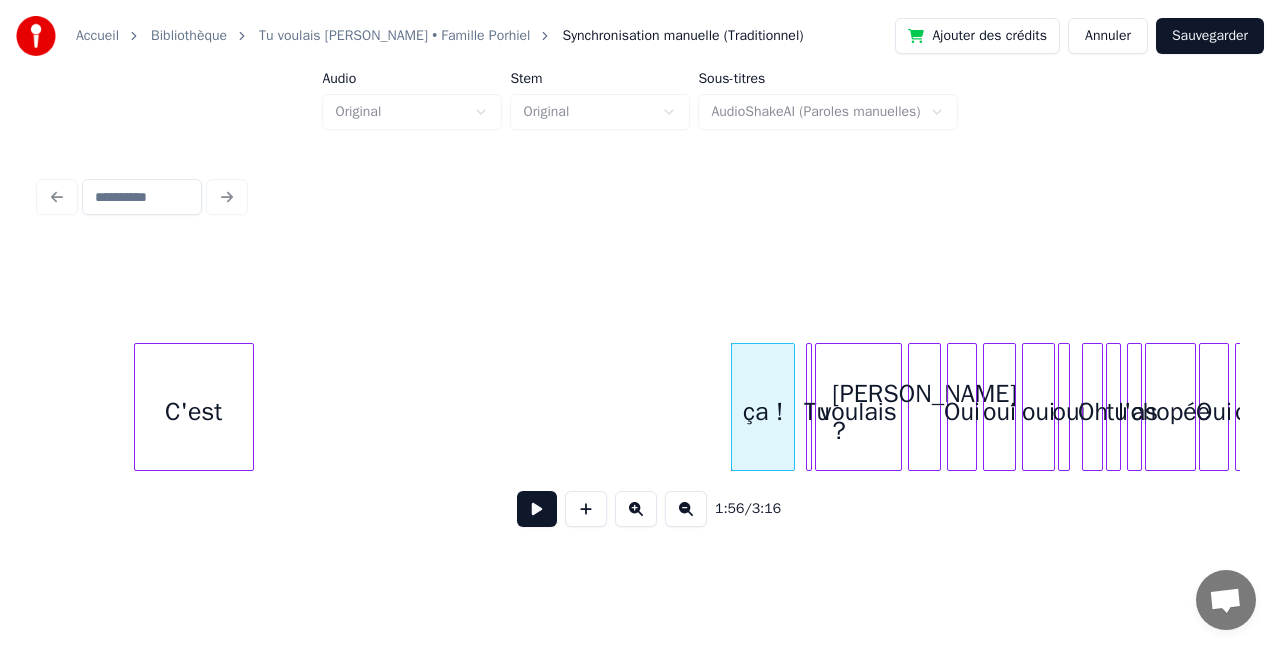 click on "C'est" at bounding box center (194, 412) 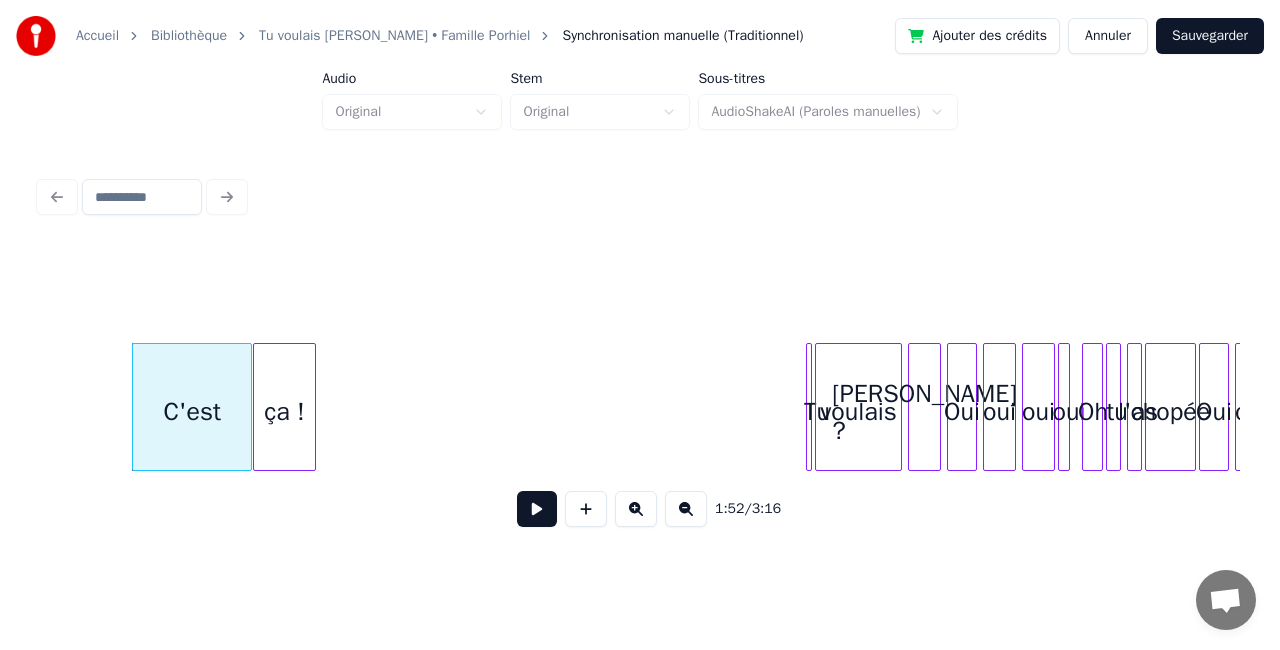 click on "ça !" at bounding box center [285, 412] 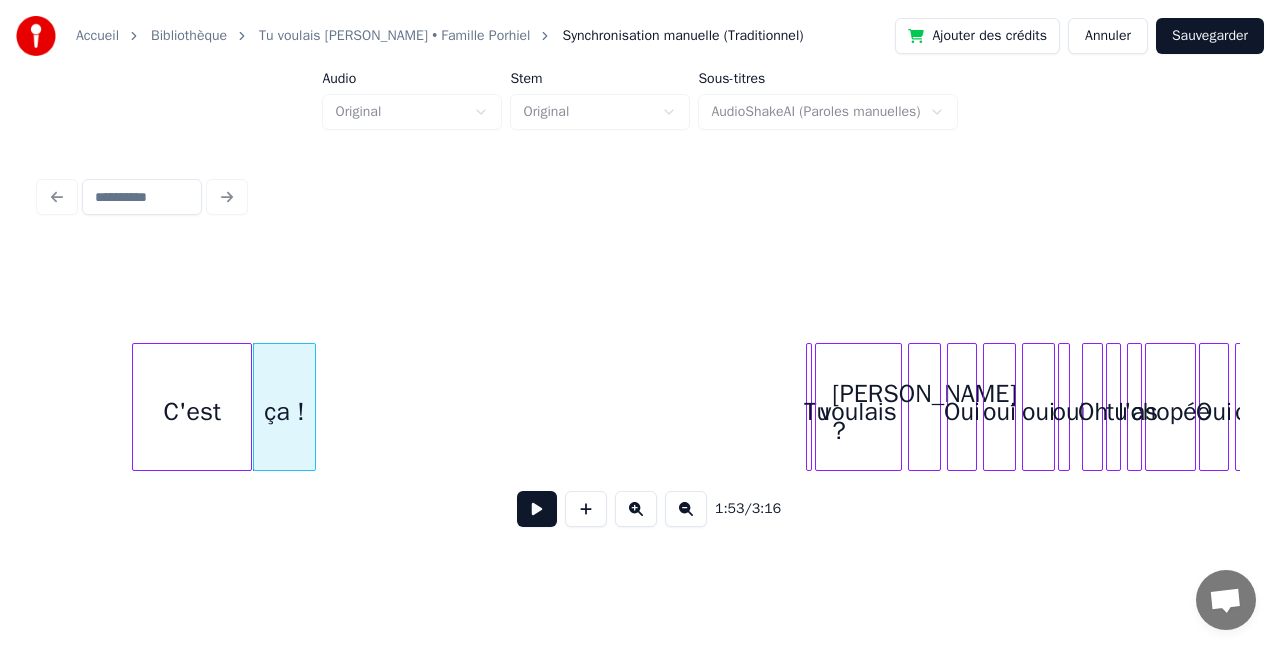 click at bounding box center [686, 509] 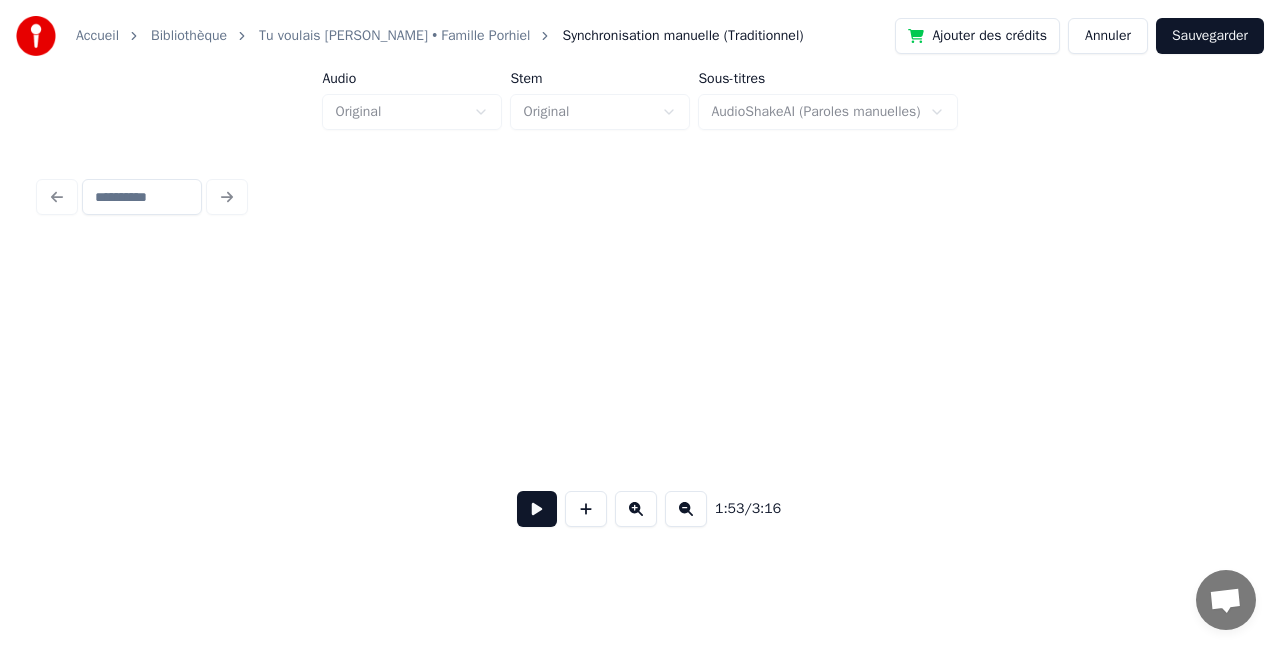 click at bounding box center [686, 509] 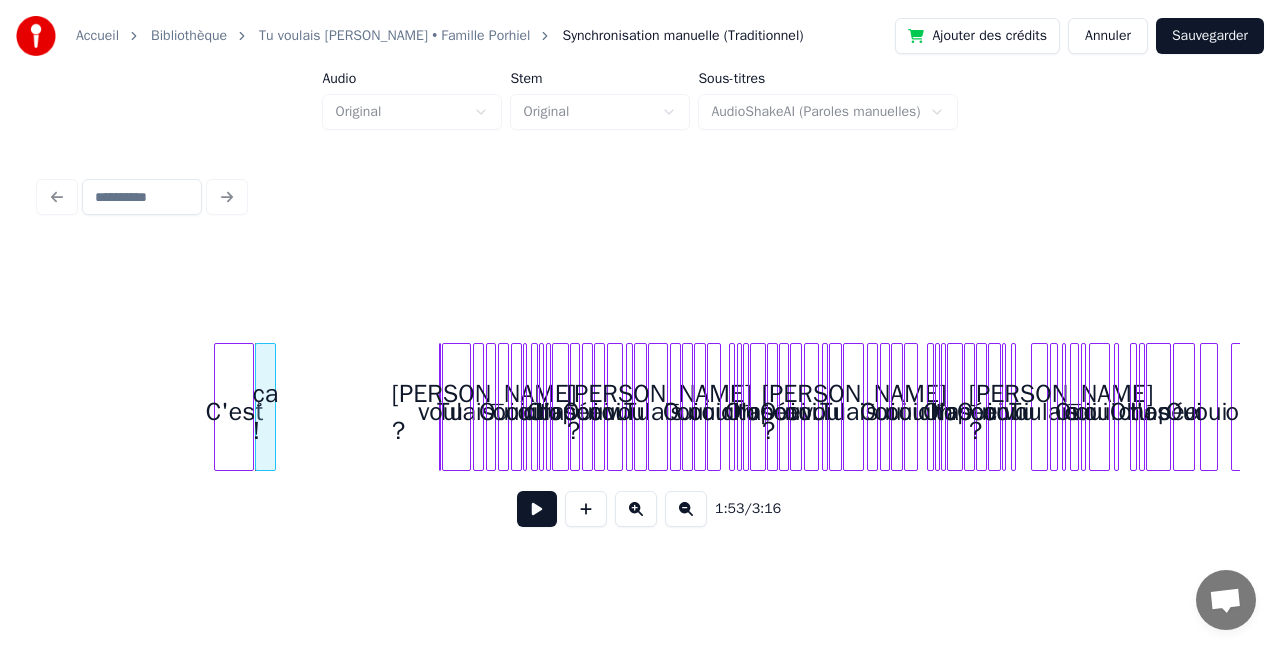 click at bounding box center (686, 509) 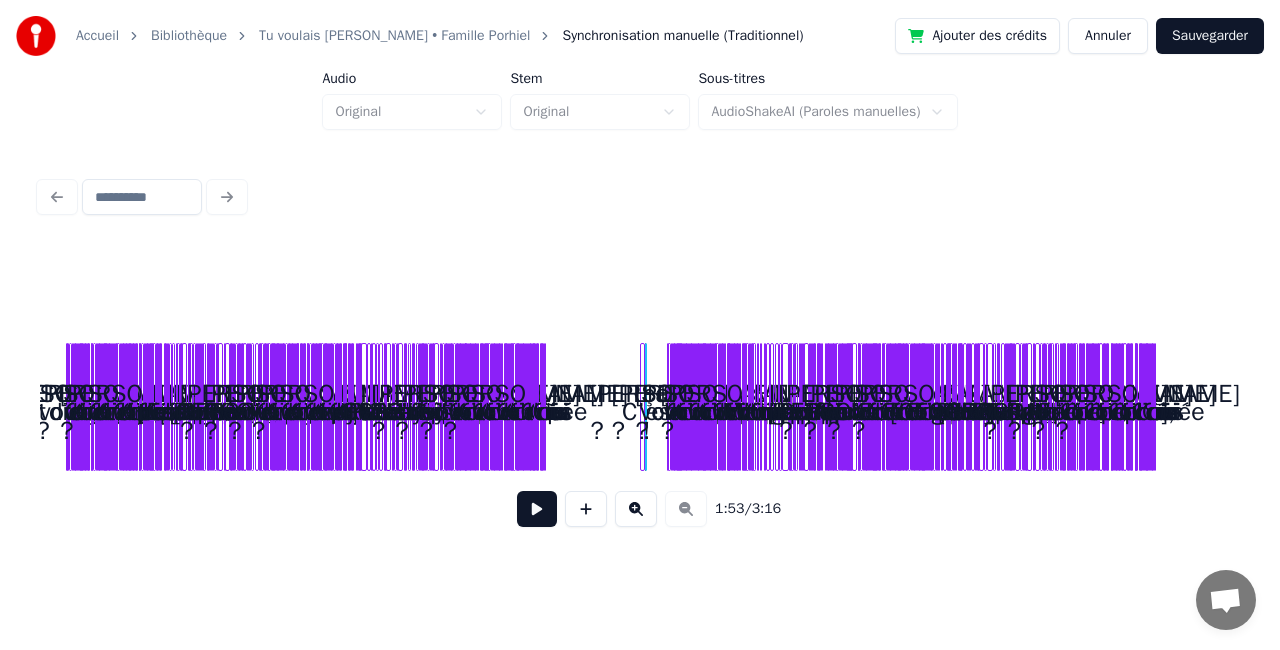 scroll, scrollTop: 0, scrollLeft: 0, axis: both 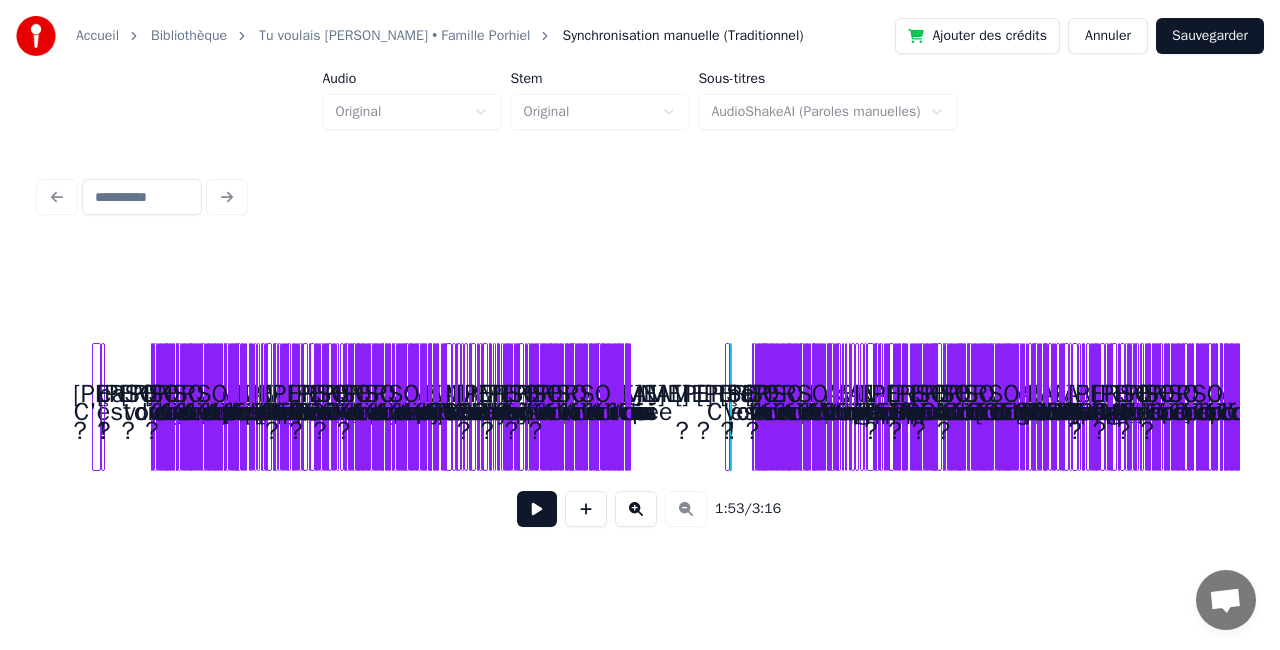 click at bounding box center (636, 509) 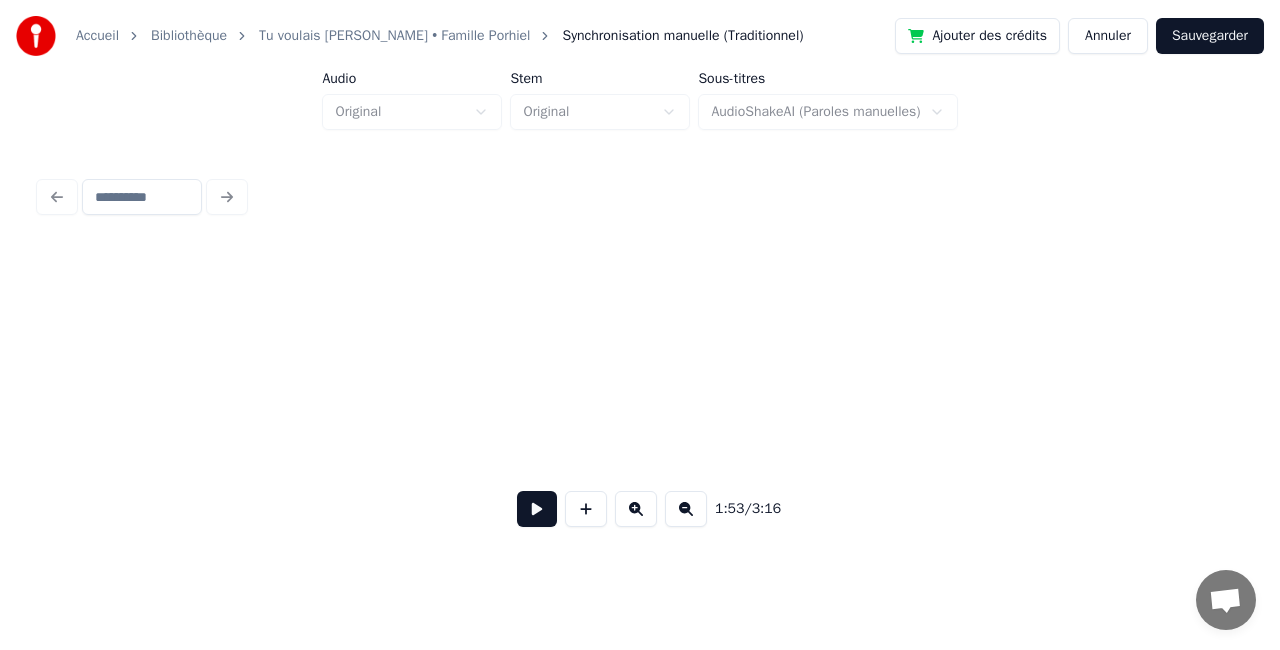 scroll, scrollTop: 0, scrollLeft: 4970, axis: horizontal 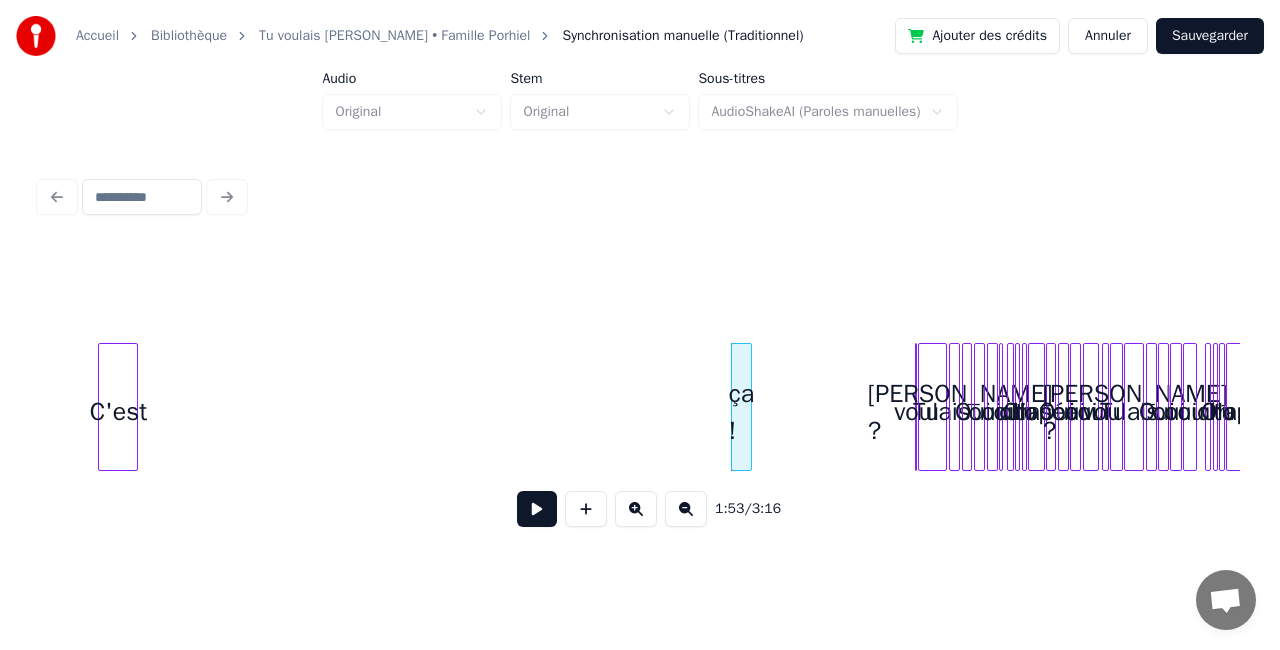 click on "C'est" at bounding box center [118, 412] 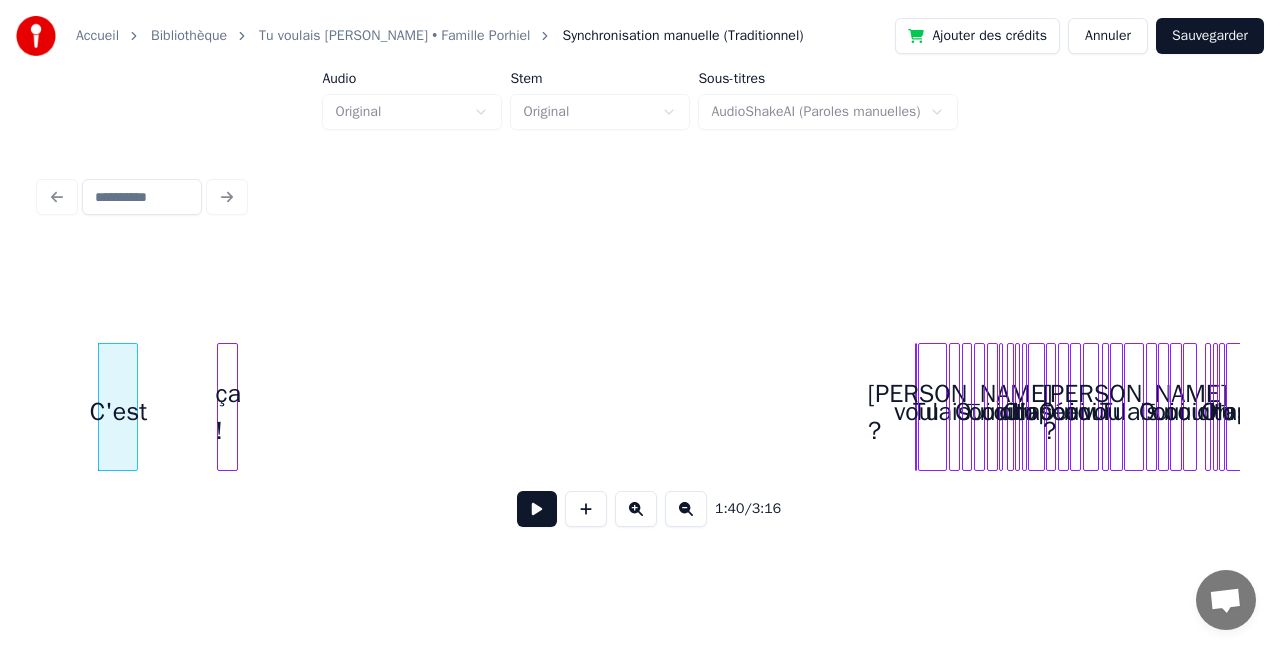 click on "ça !" at bounding box center (228, 412) 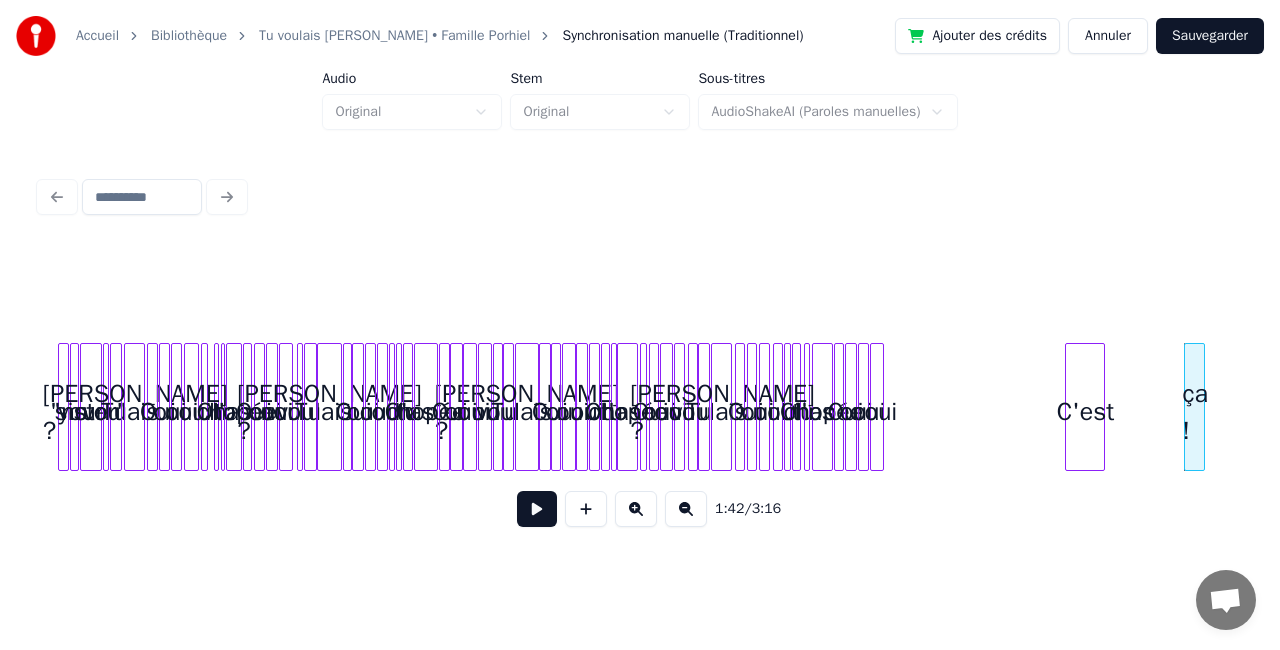 scroll, scrollTop: 0, scrollLeft: 4040, axis: horizontal 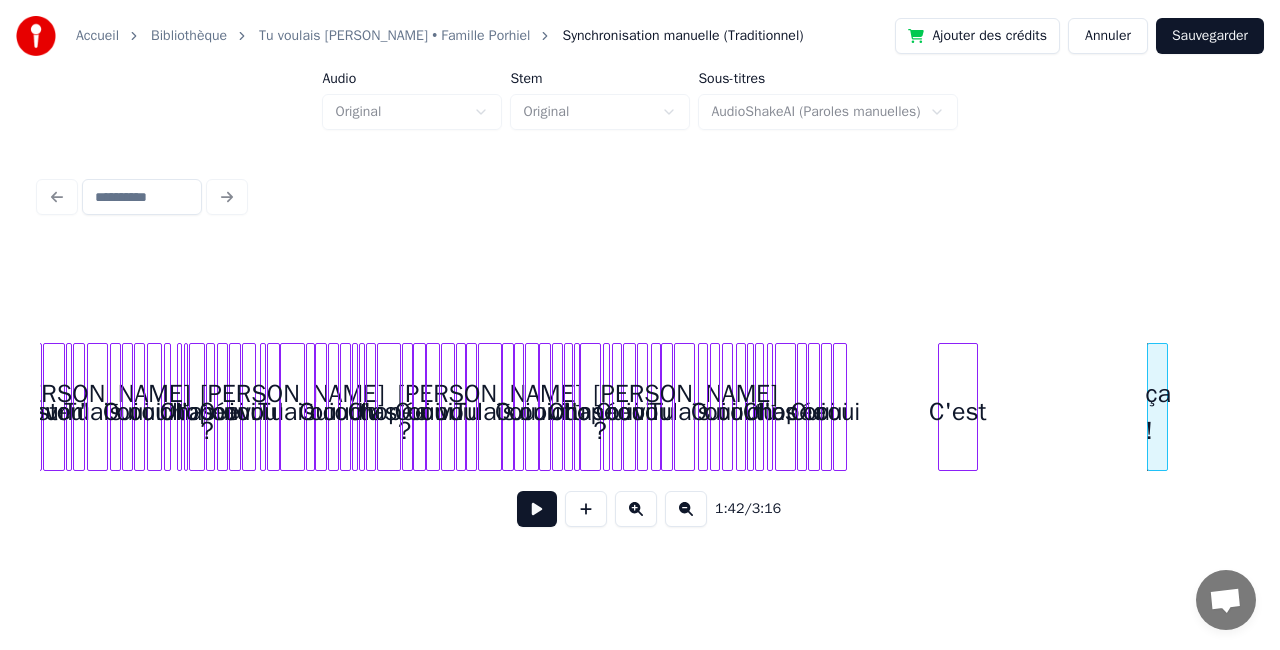 click on "C'est" at bounding box center (958, 412) 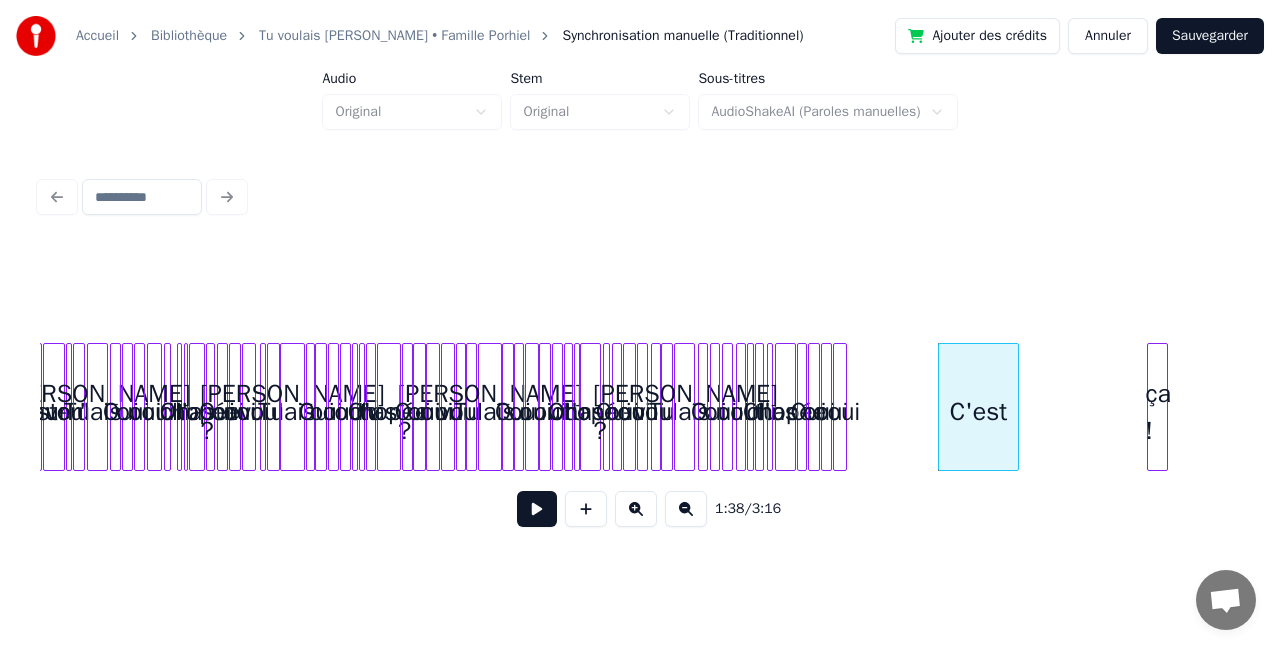 click at bounding box center (1015, 407) 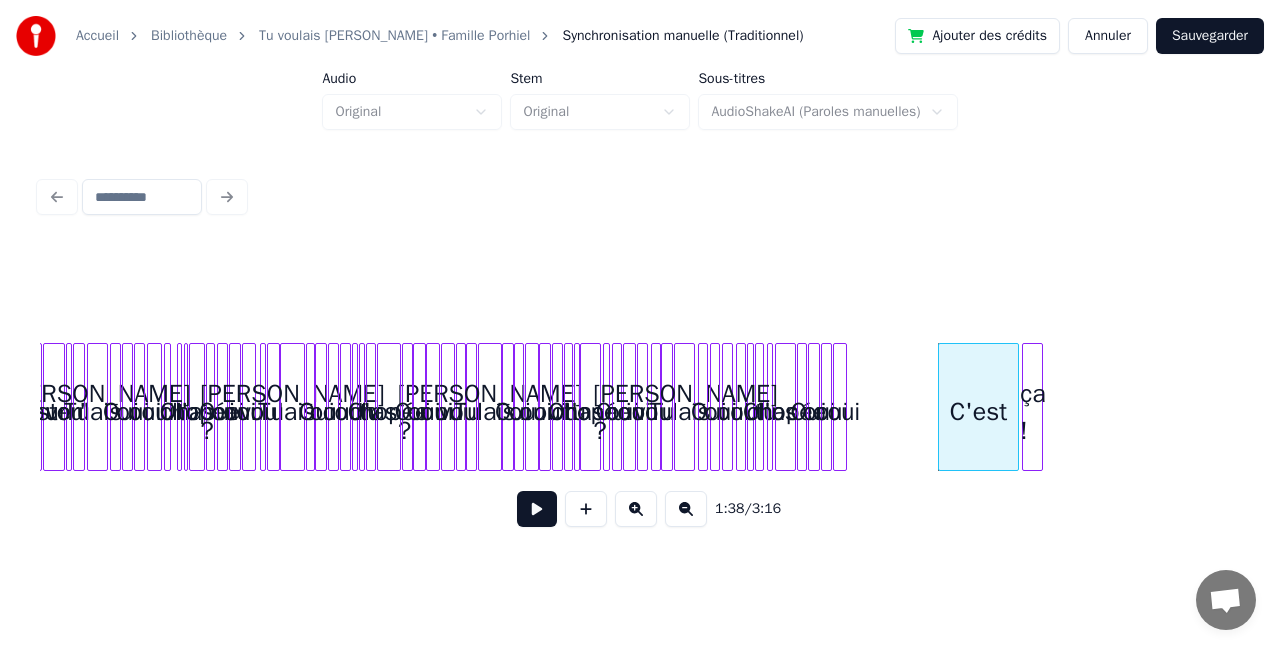 click on "ça !" at bounding box center [1033, 412] 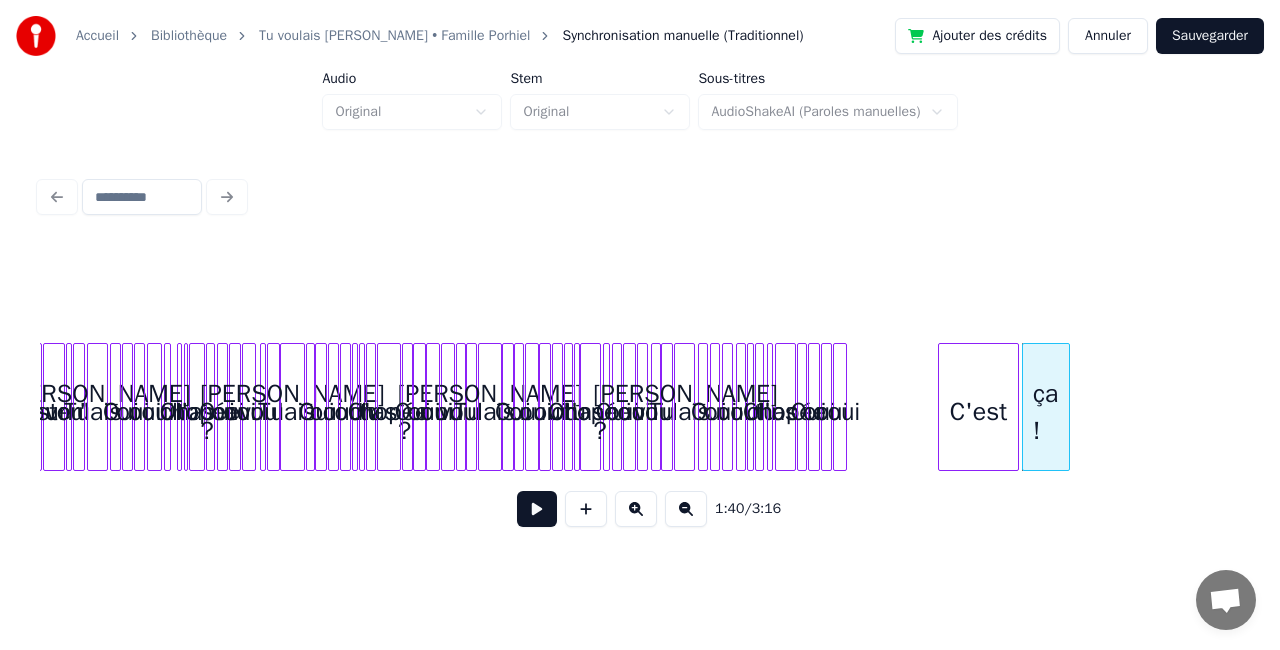 click at bounding box center [1066, 407] 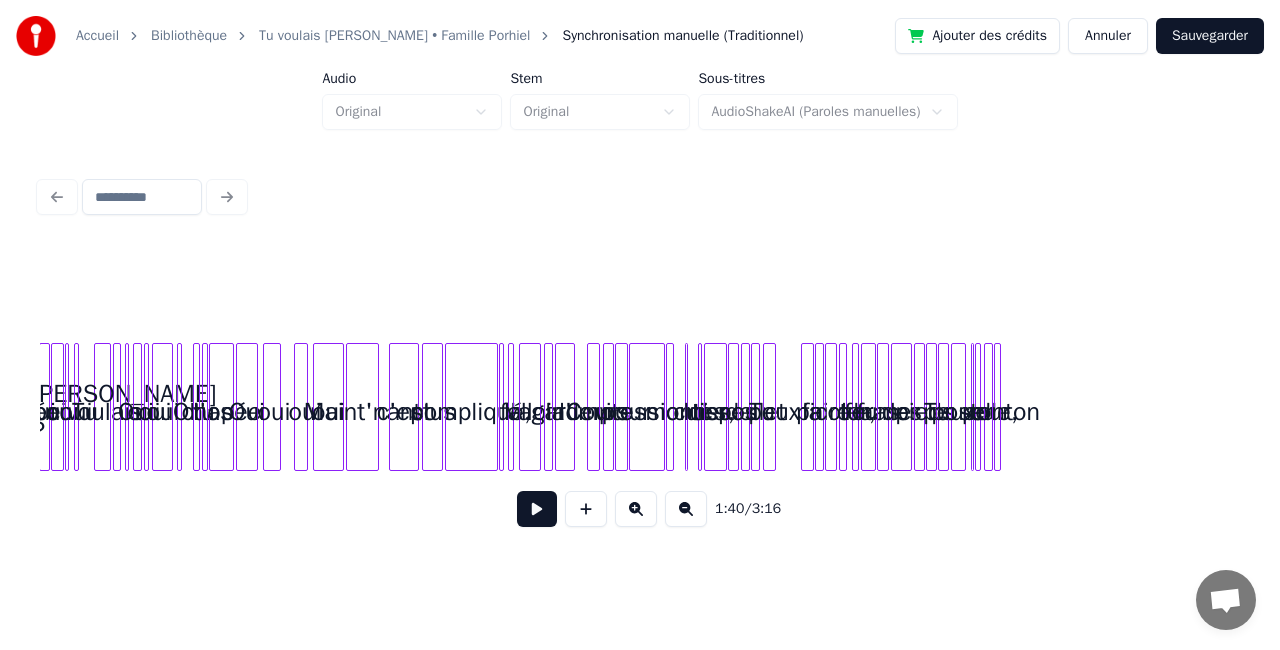 scroll, scrollTop: 0, scrollLeft: 5333, axis: horizontal 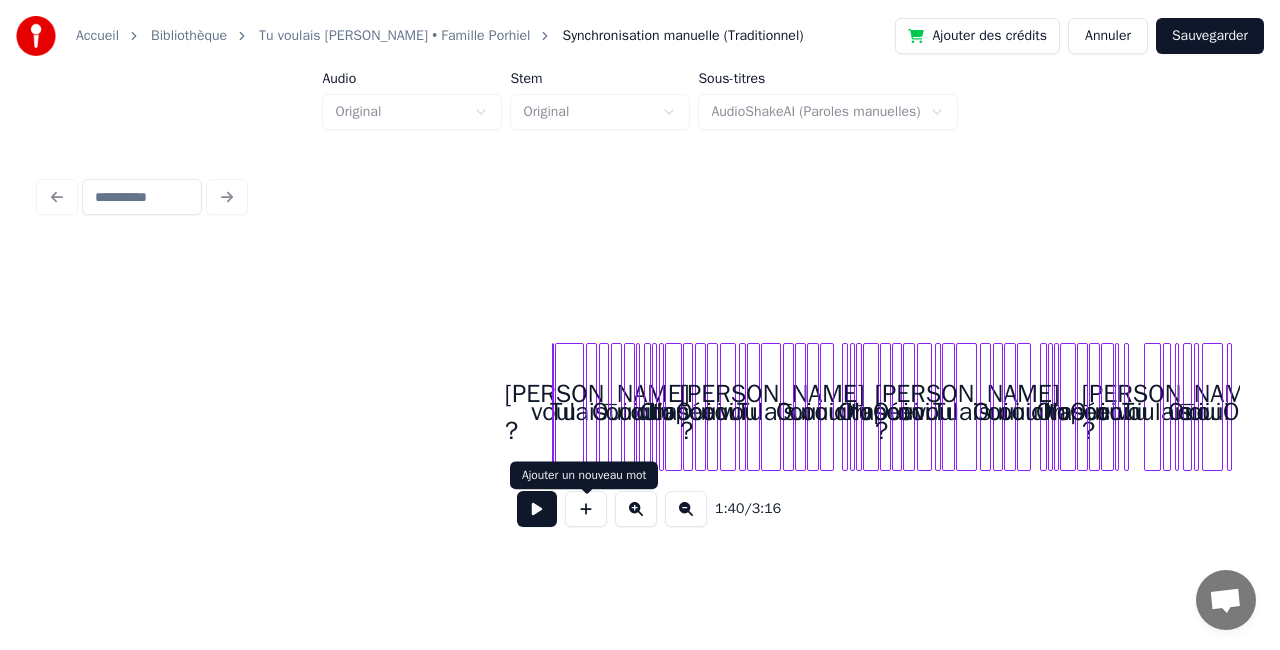 click at bounding box center [636, 509] 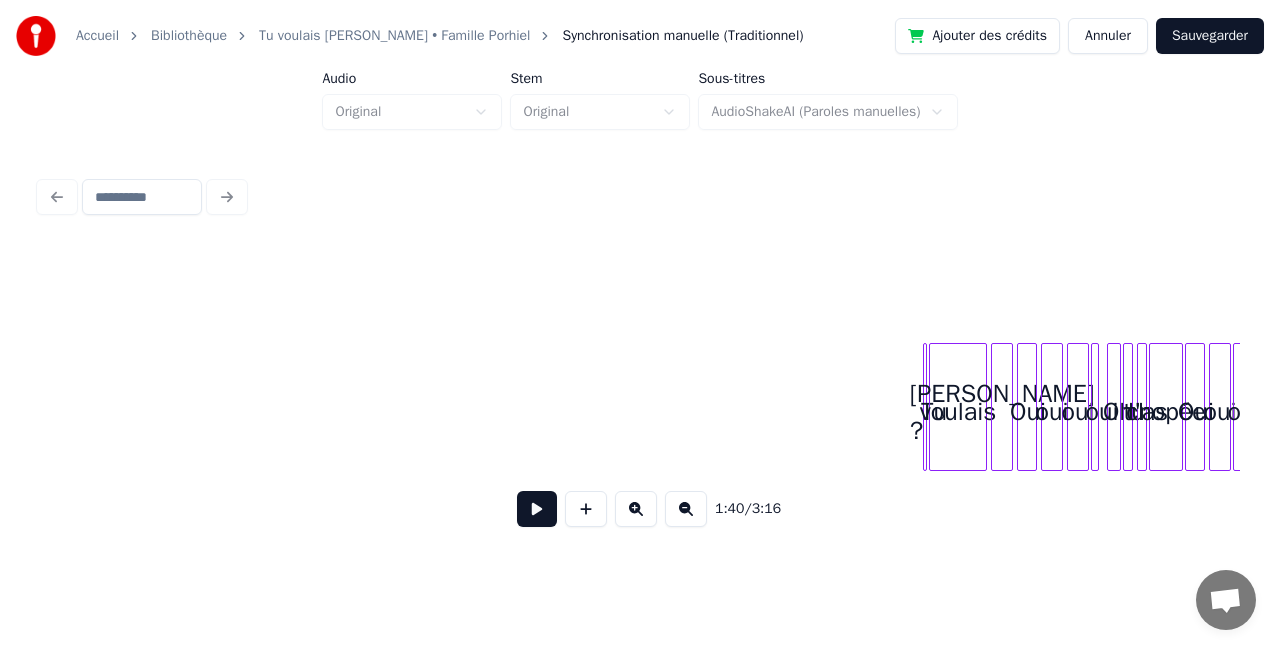 scroll, scrollTop: 0, scrollLeft: 10821, axis: horizontal 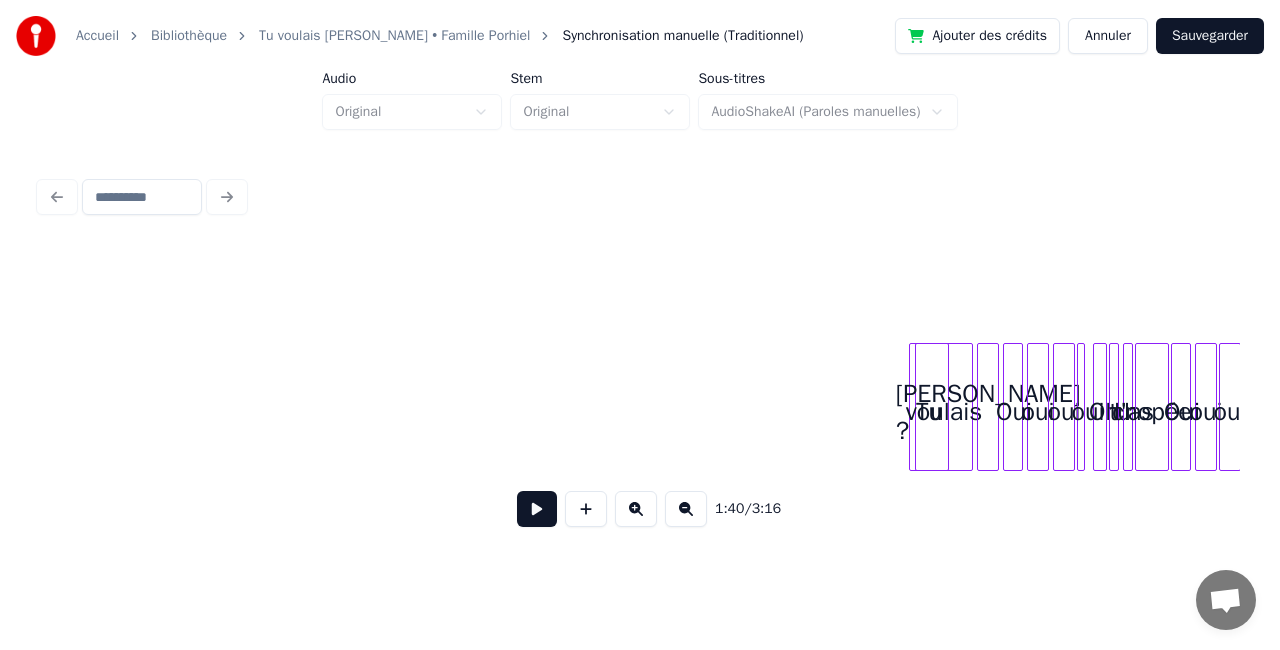click on "Tu voulais [PERSON_NAME] ? Oui oui oui oui Oh tu l'as chopée Oui oui oui" at bounding box center [-932, 407] 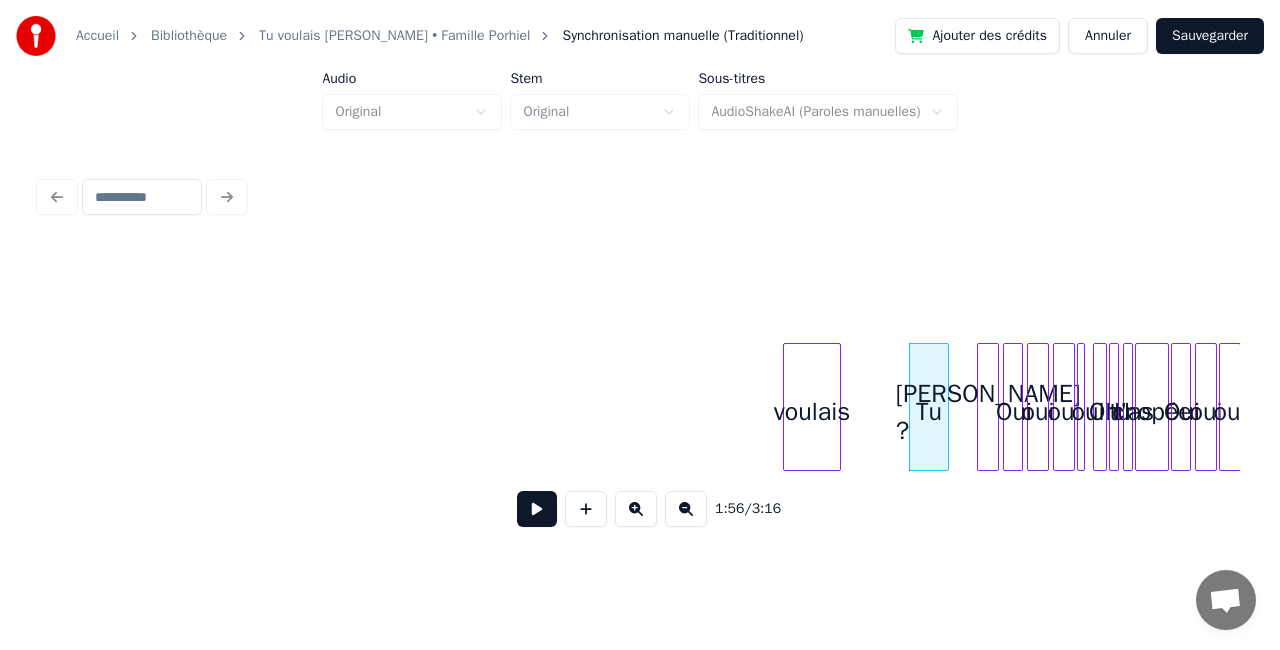click on "voulais" at bounding box center (812, 412) 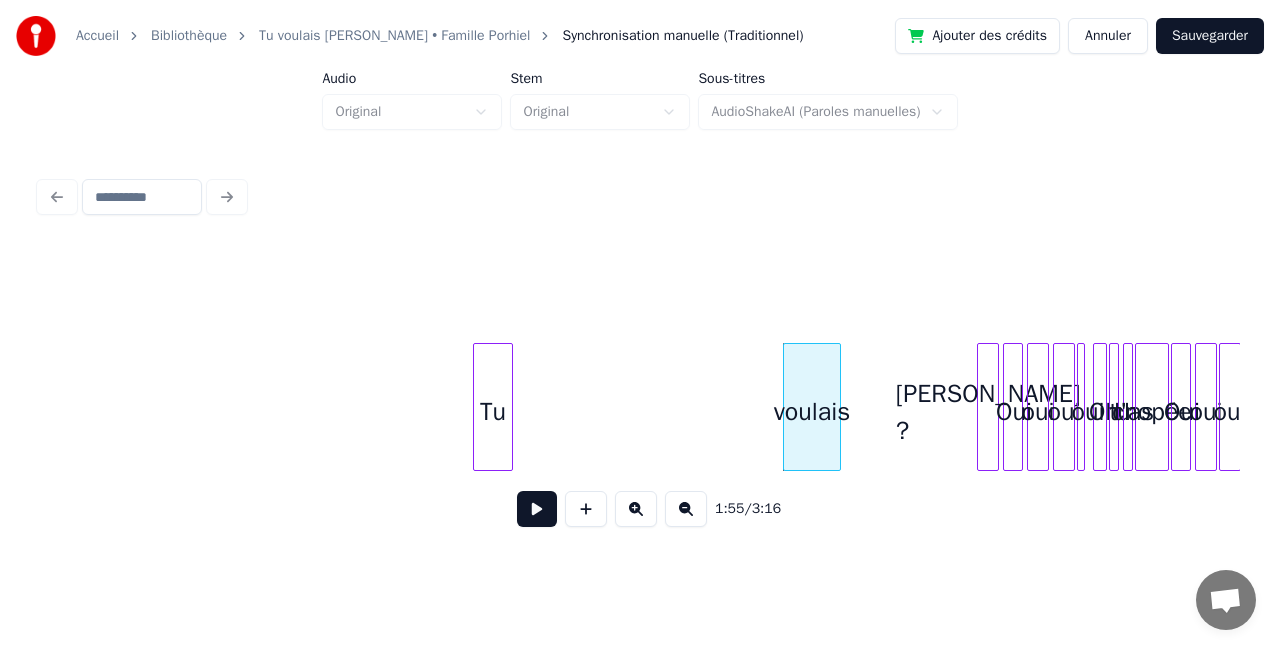 click on "Tu" at bounding box center (493, 412) 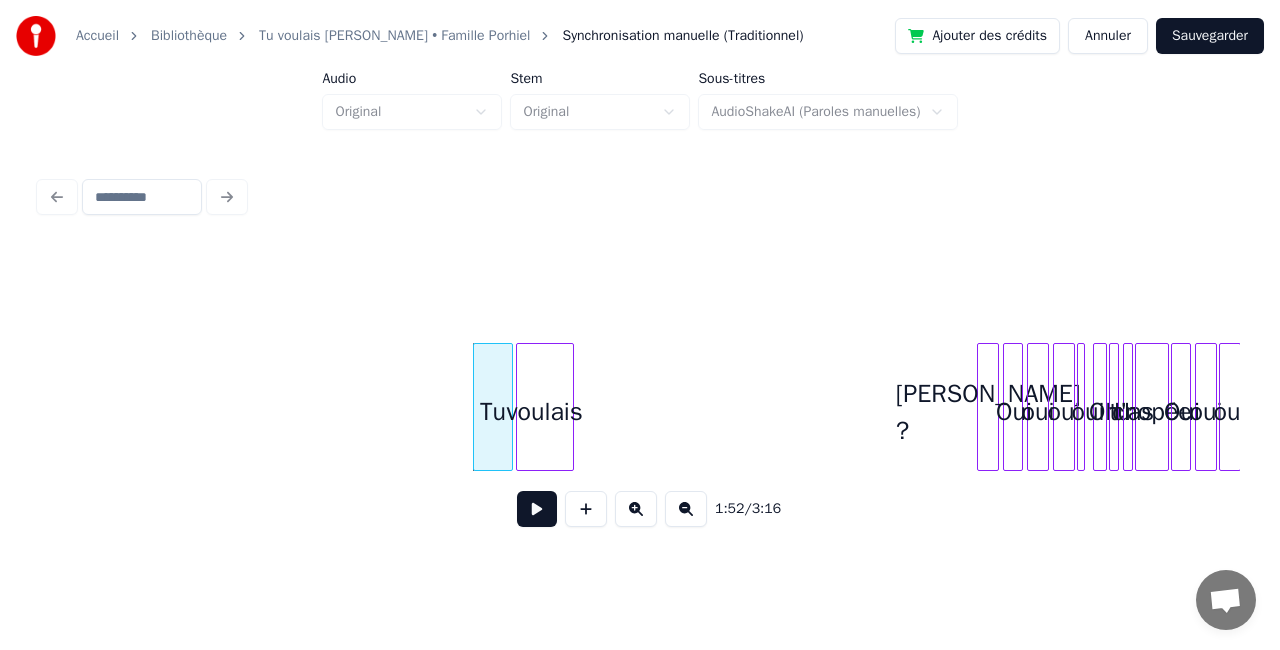 click on "voulais" at bounding box center [545, 412] 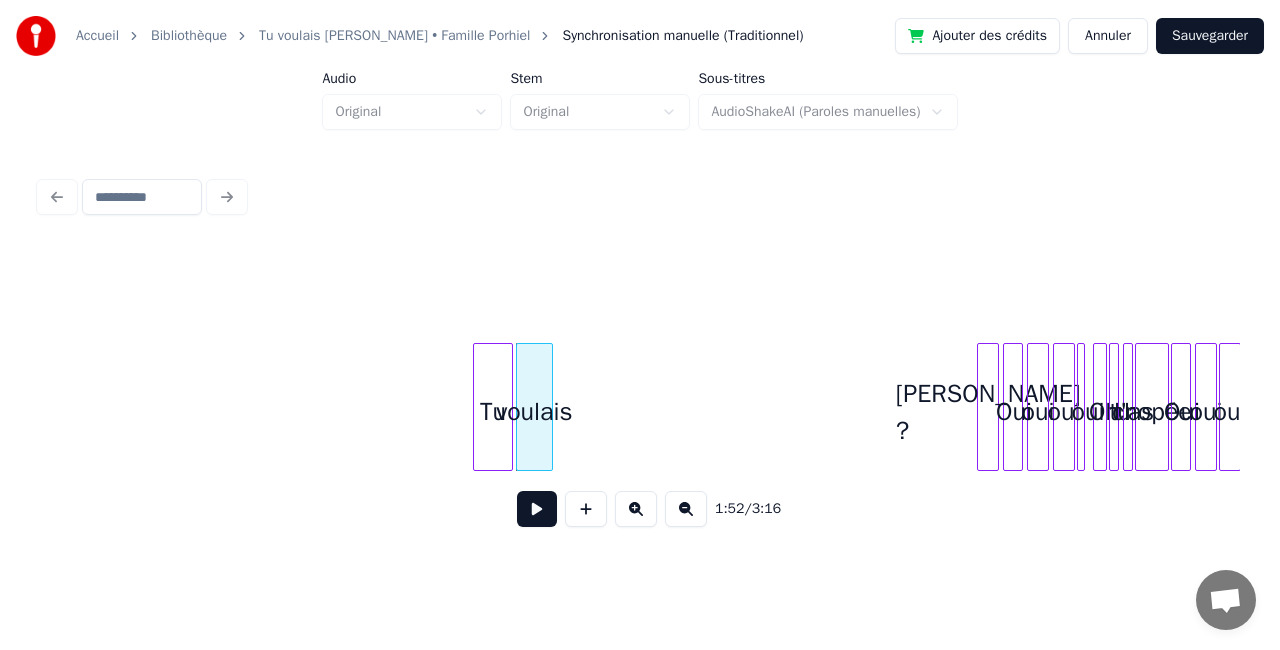 click at bounding box center (549, 407) 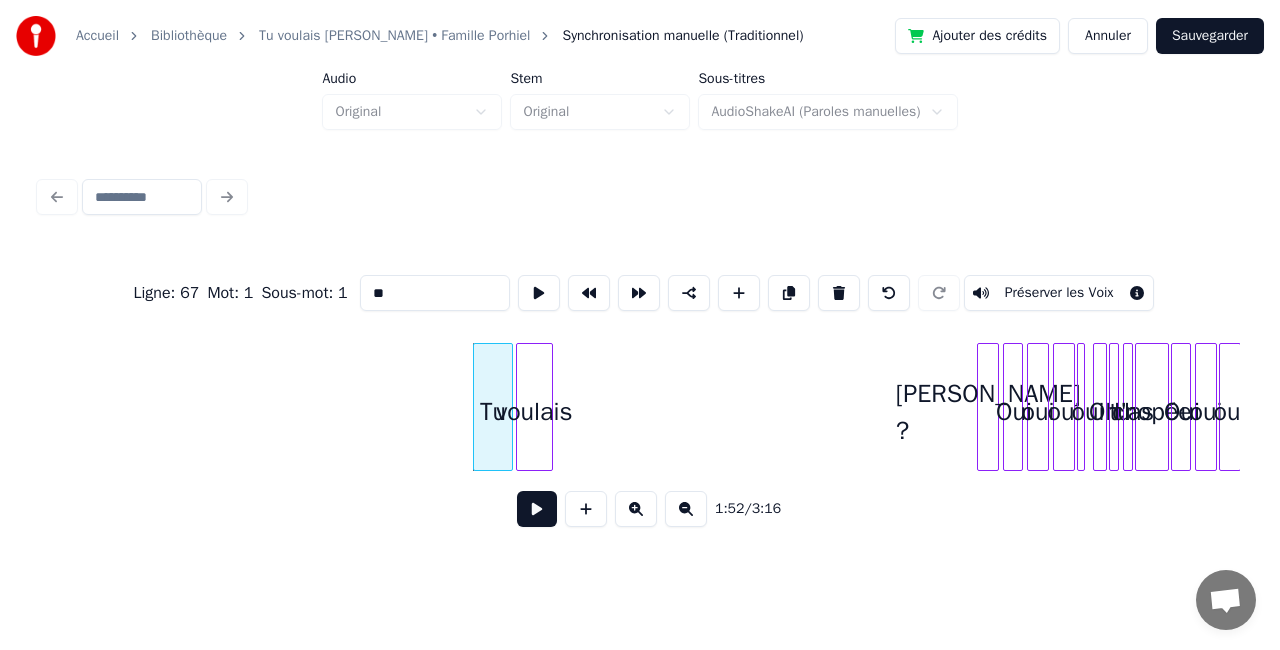 click at bounding box center (537, 509) 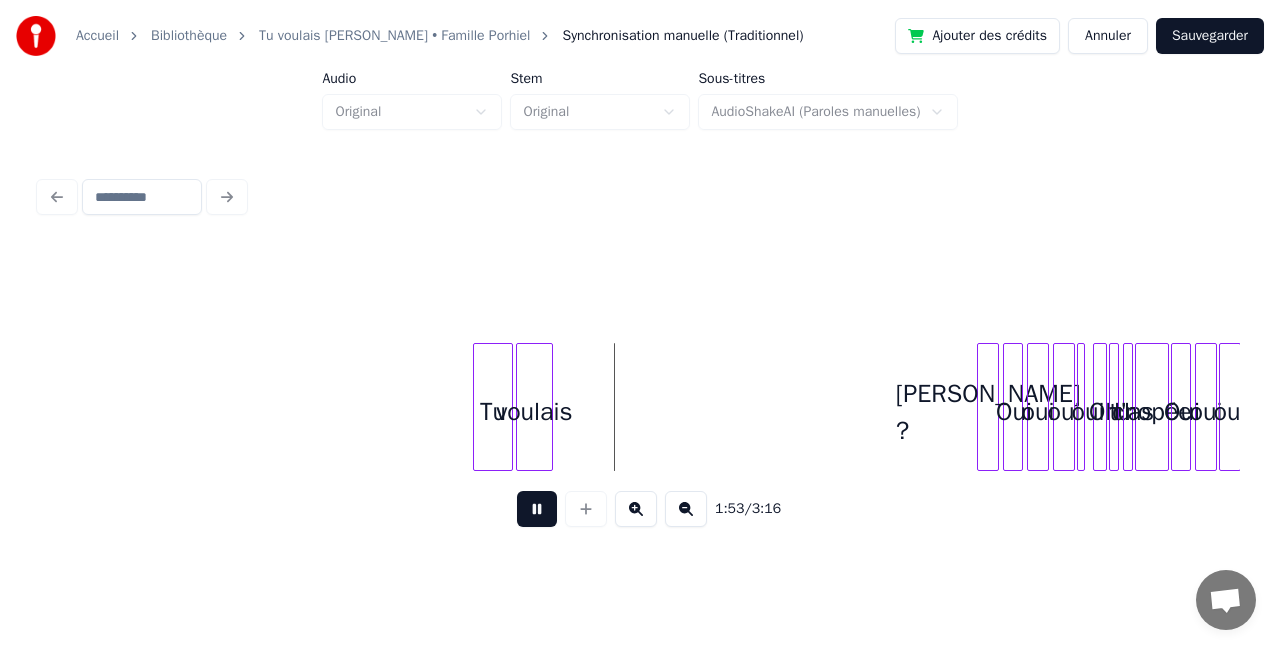 click at bounding box center [537, 509] 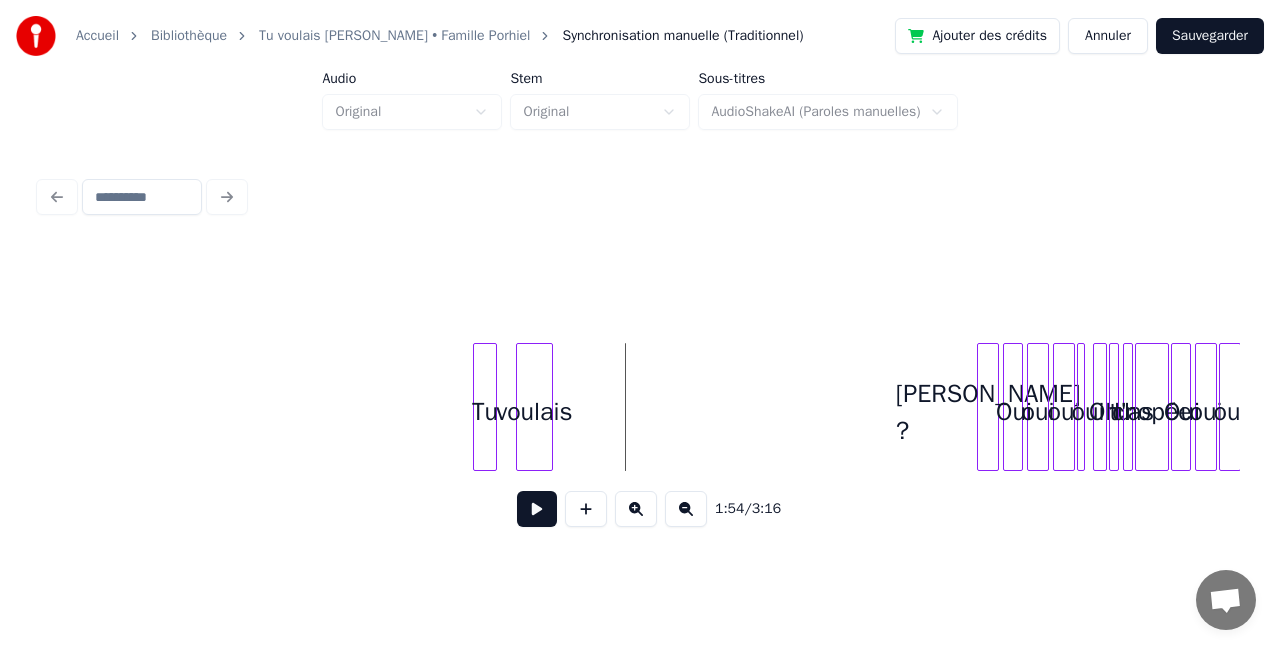 click at bounding box center (493, 407) 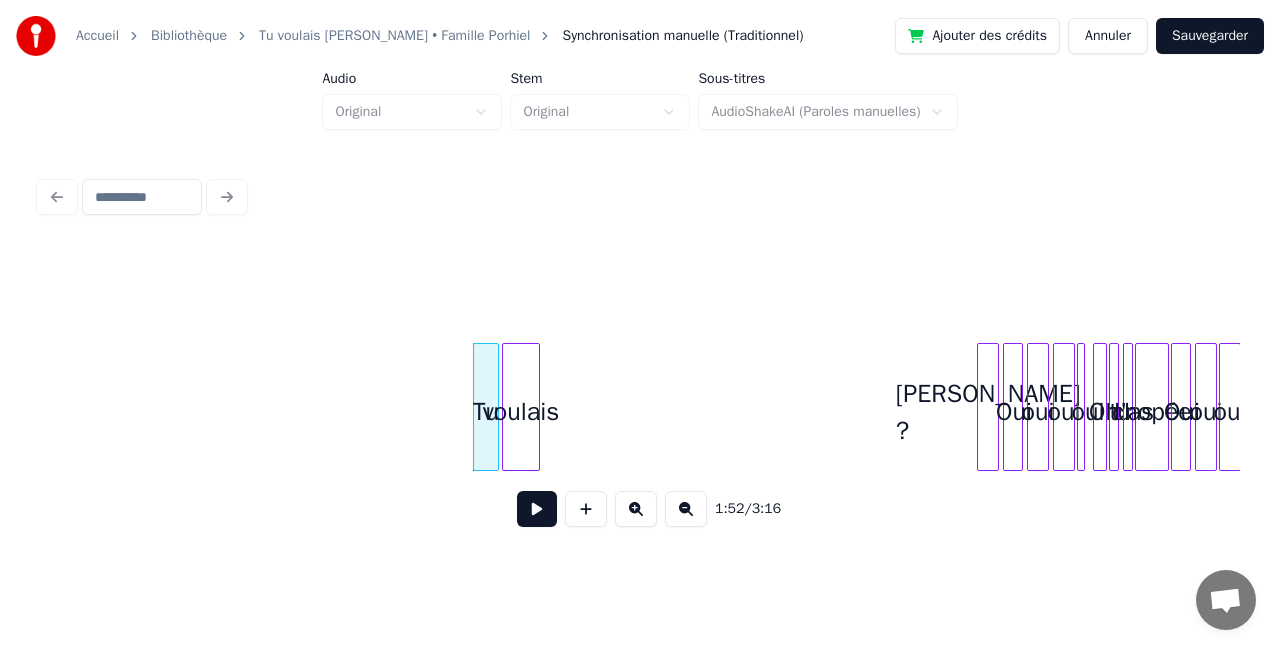 click on "voulais" at bounding box center [520, 412] 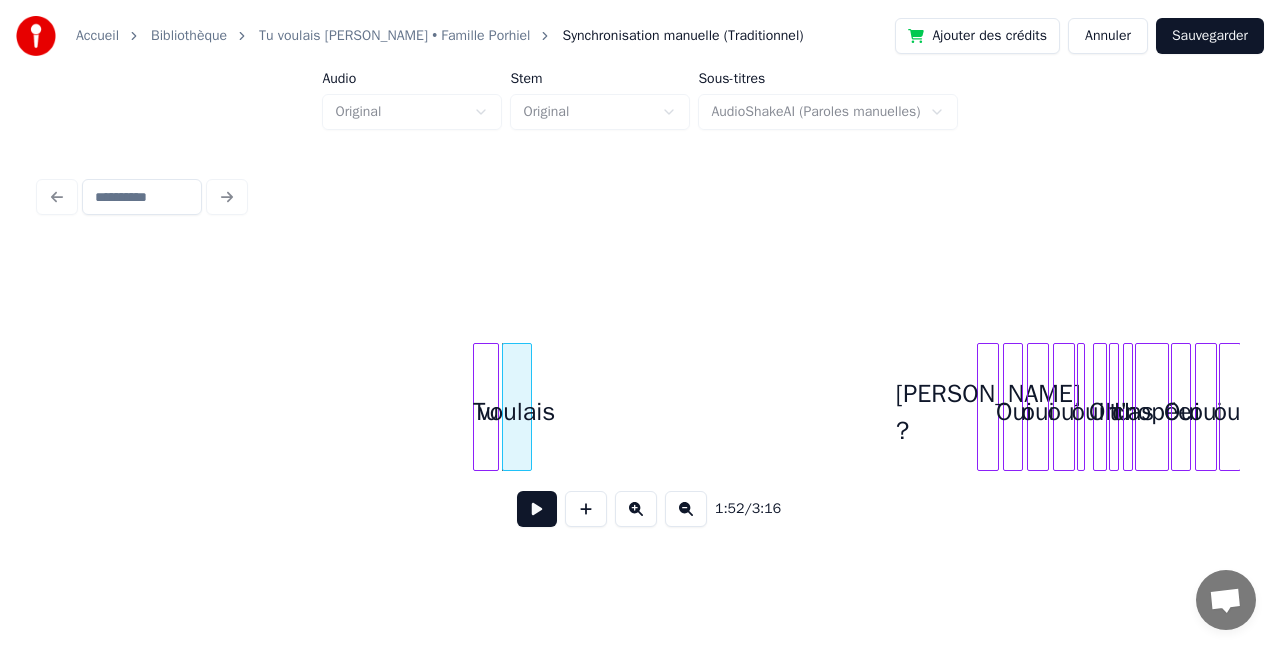 click at bounding box center (528, 407) 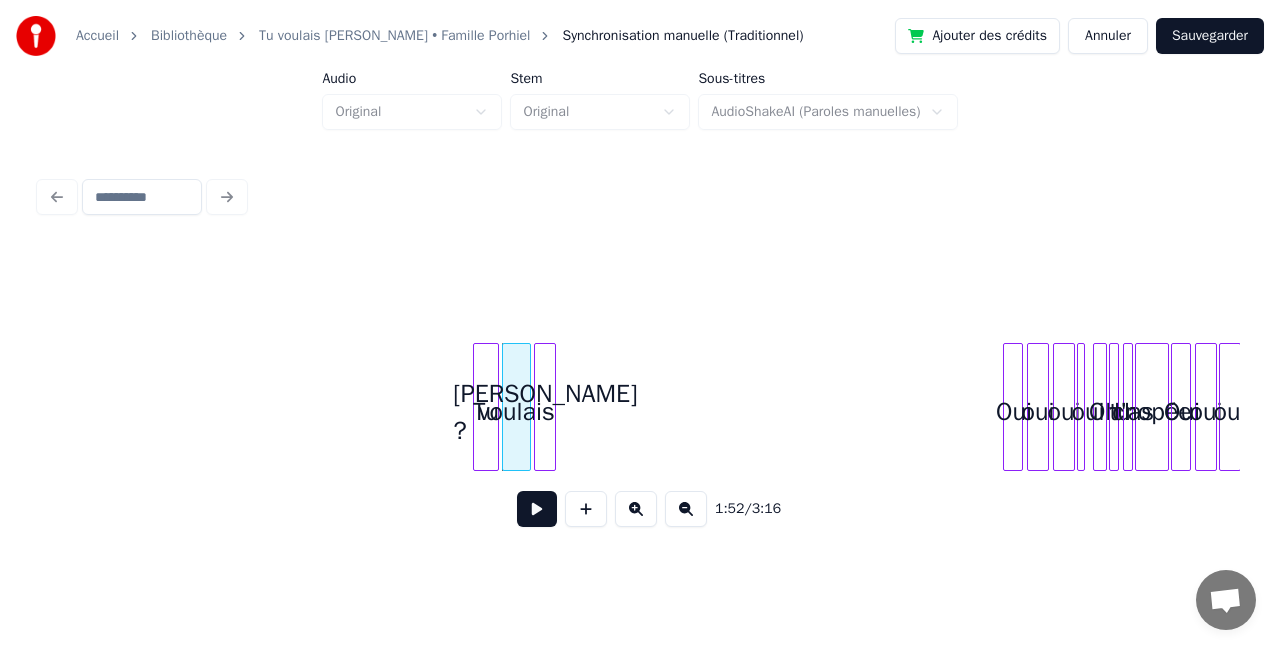 click on "[PERSON_NAME] ?" at bounding box center [545, 412] 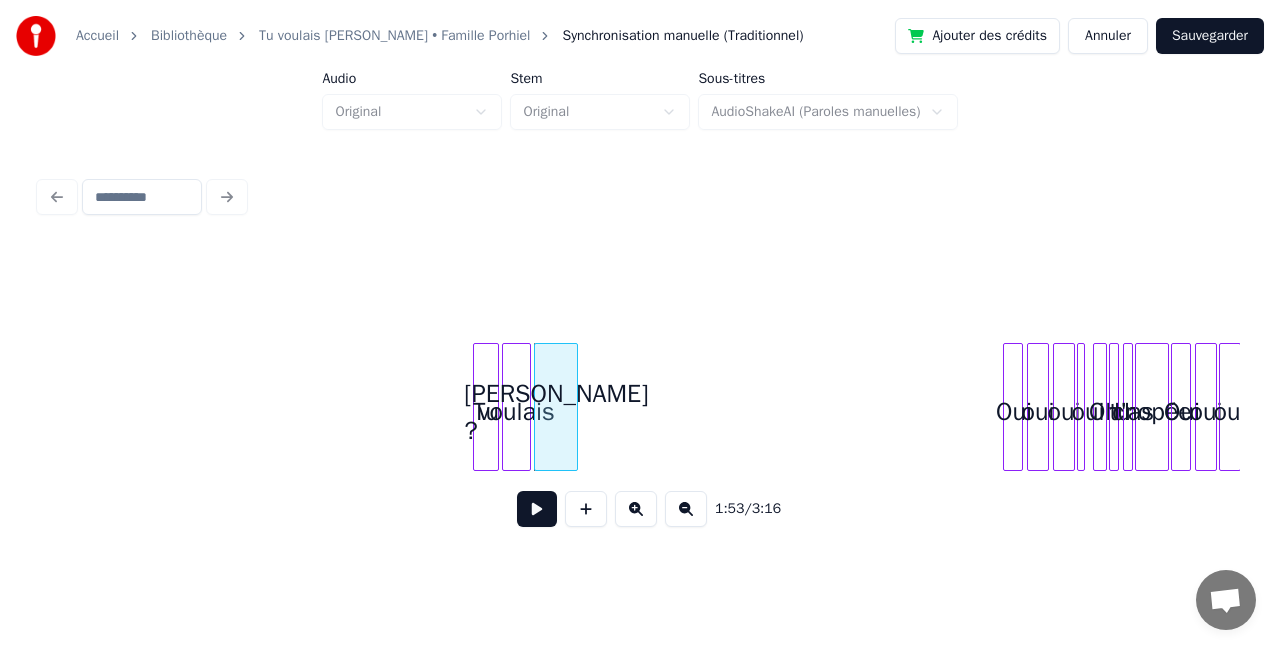click at bounding box center (574, 407) 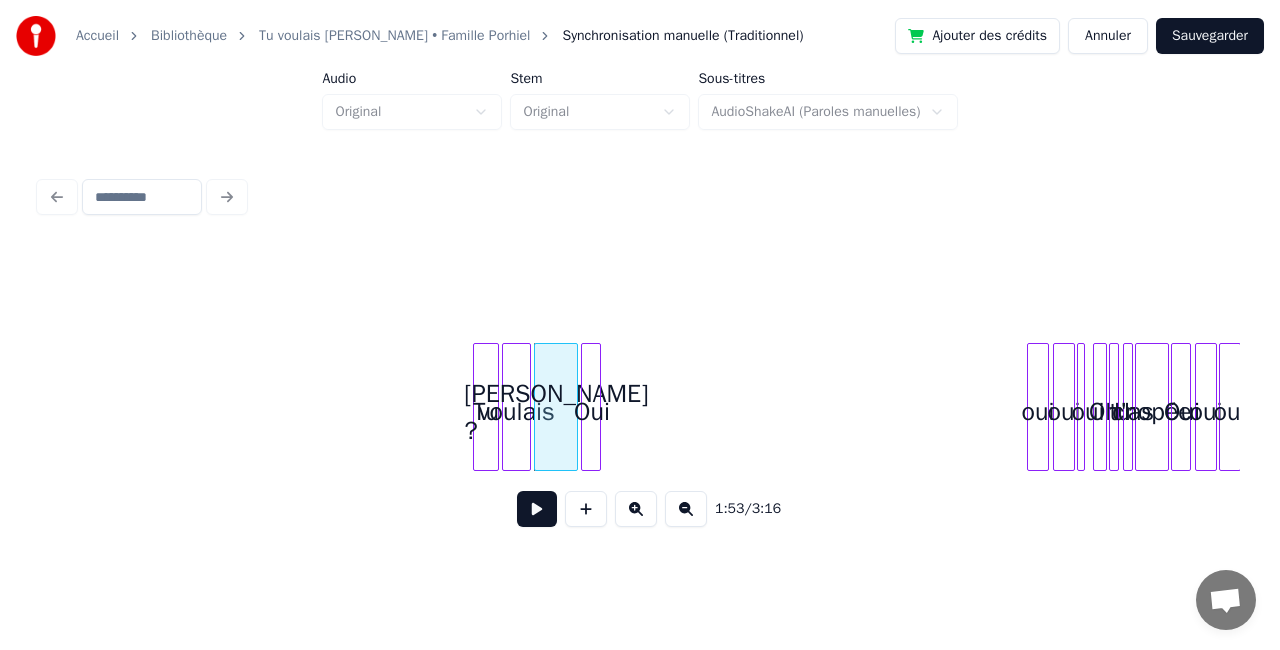 click on "Oui" at bounding box center (592, 412) 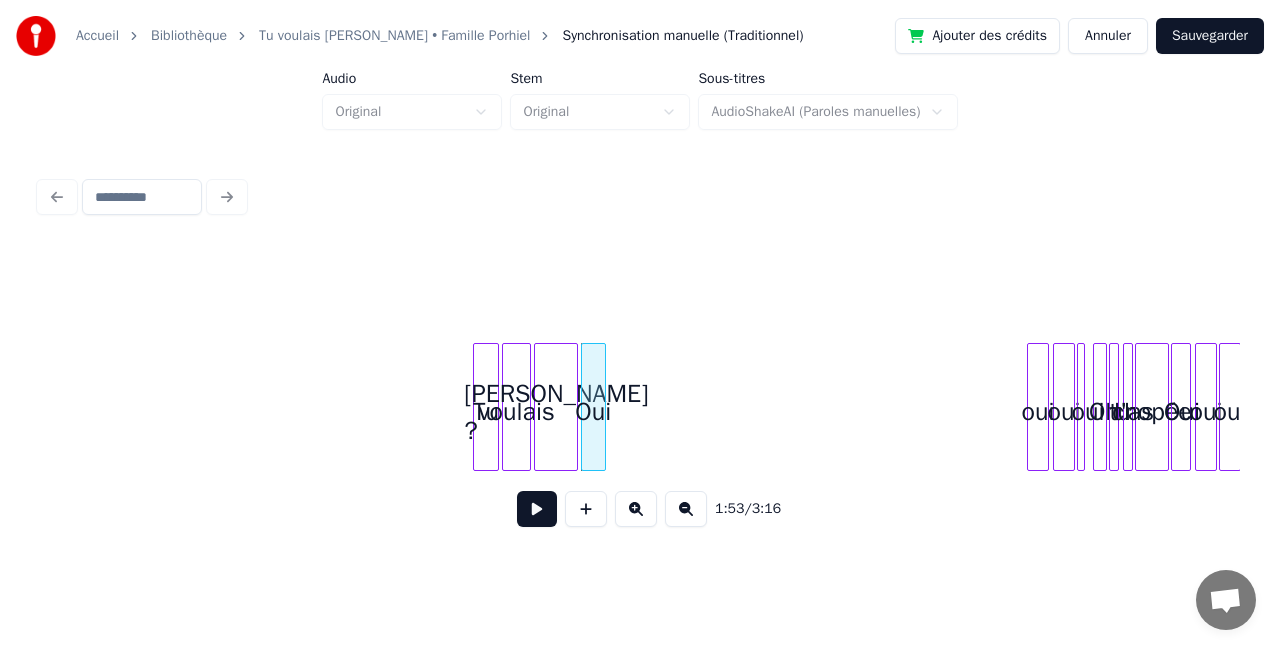 click at bounding box center [602, 407] 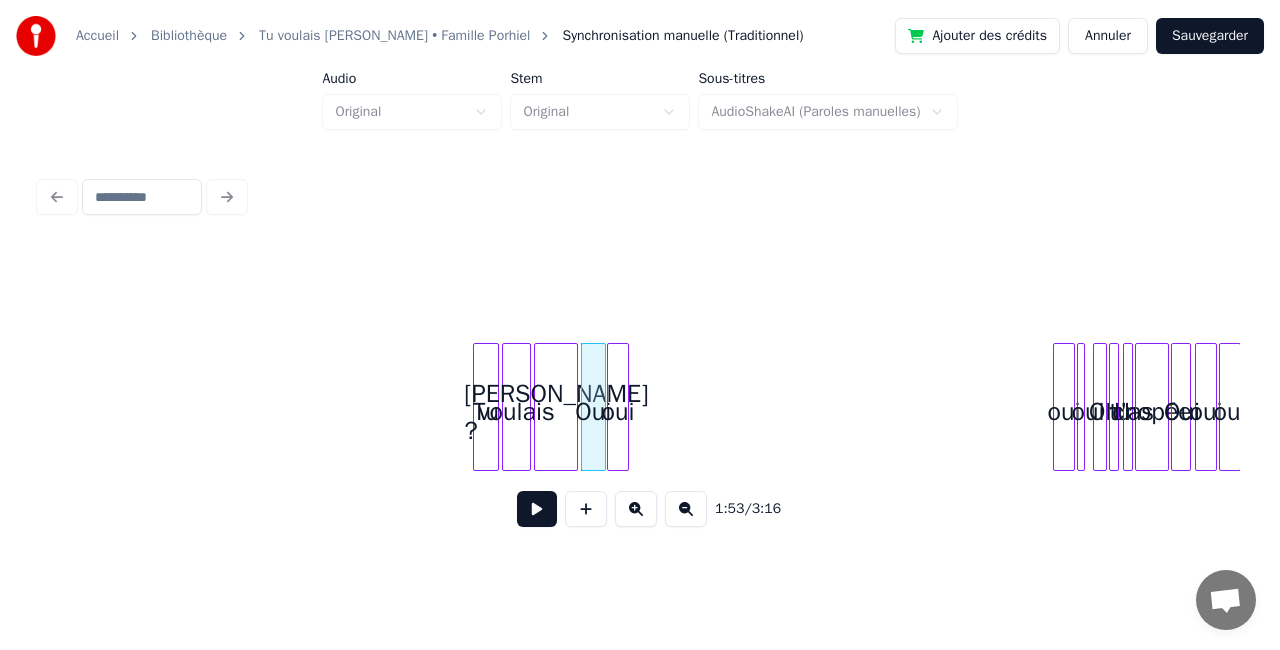 click on "oui" at bounding box center [618, 412] 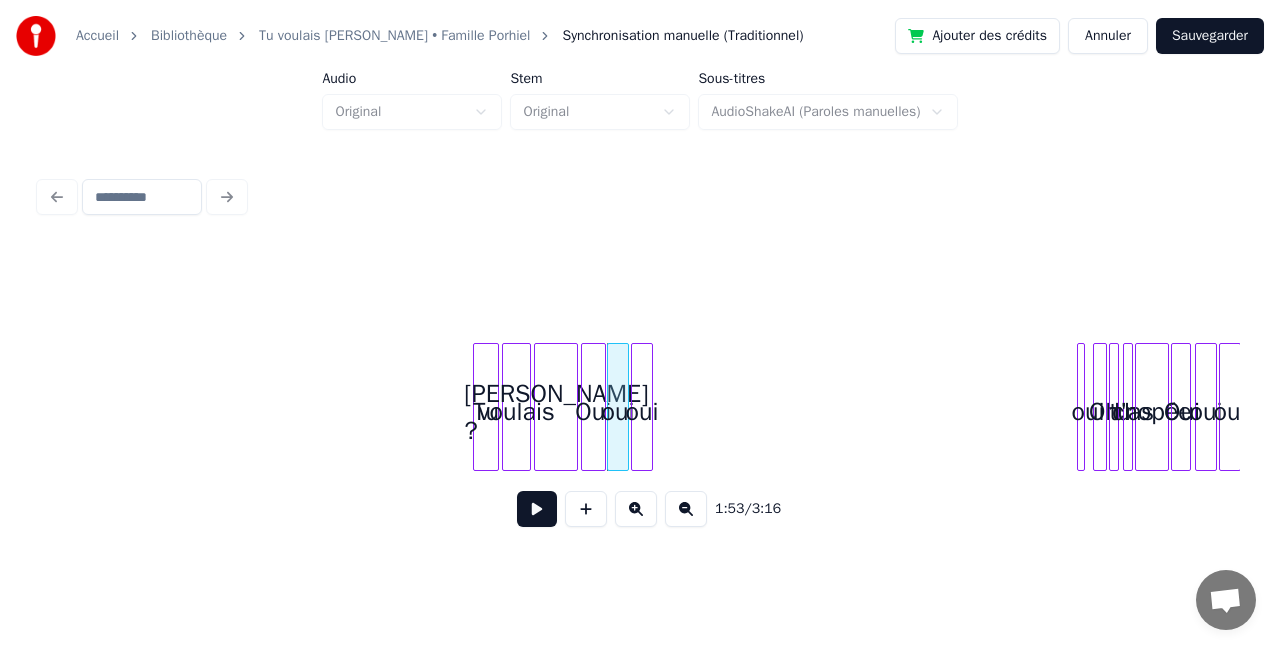 click on "oui" at bounding box center [642, 412] 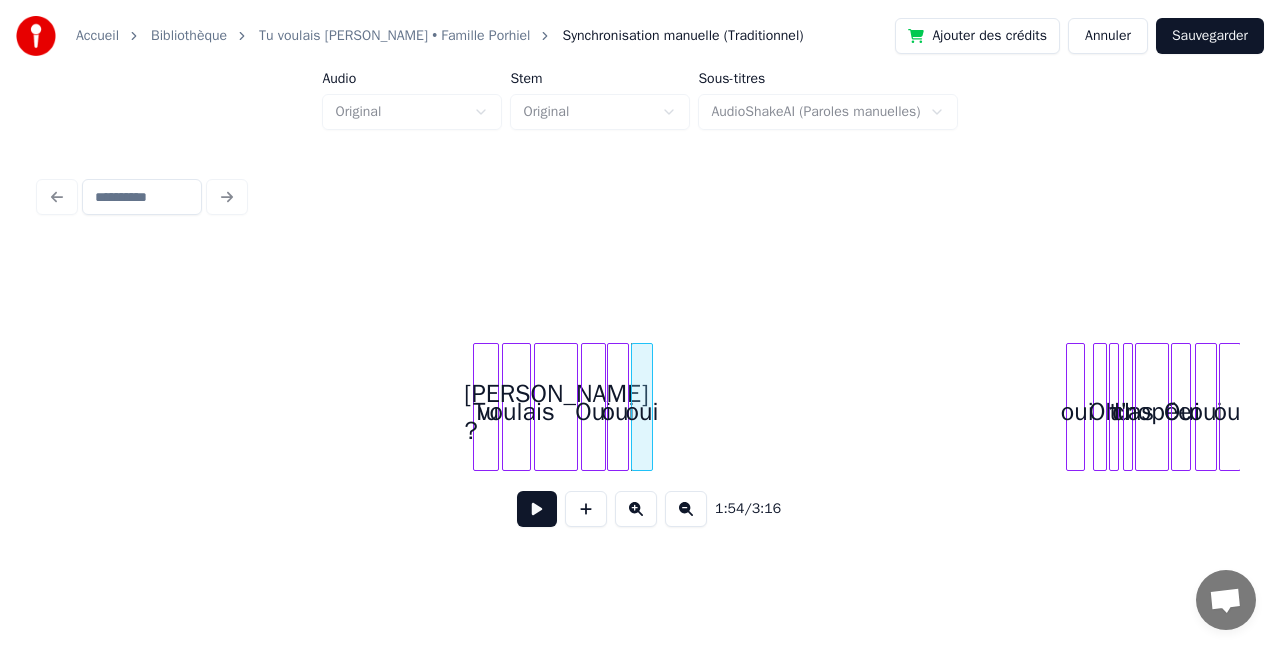 click at bounding box center [1070, 407] 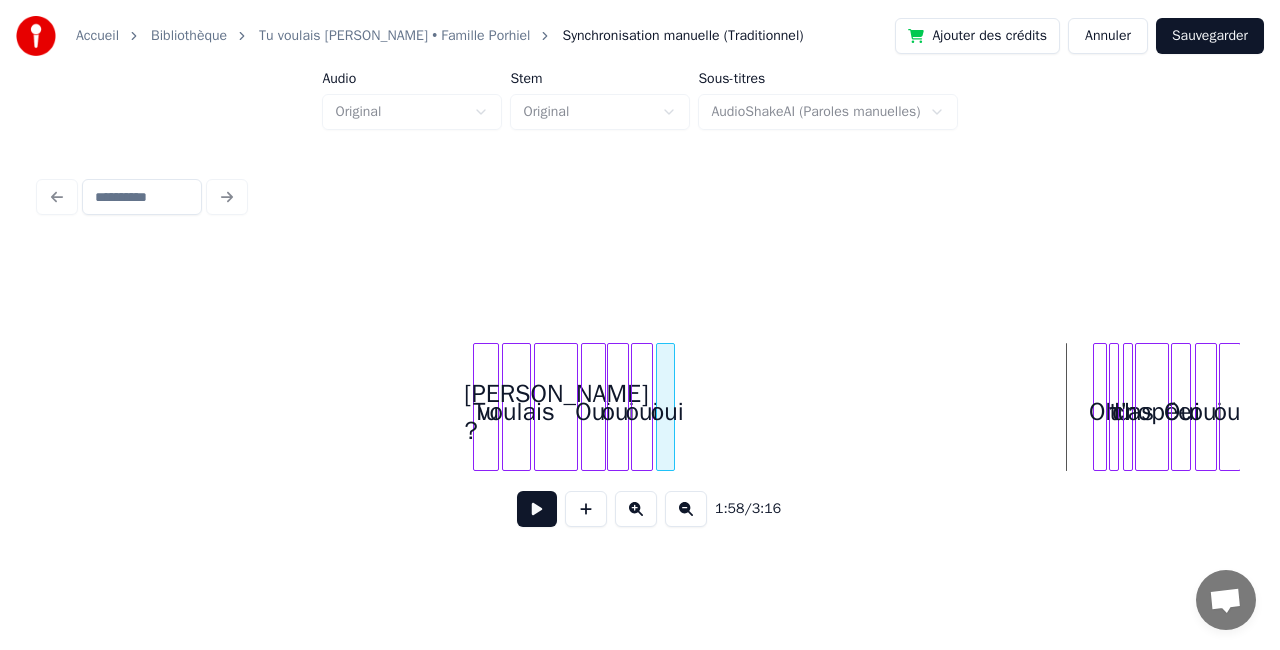 click on "oui" at bounding box center [667, 412] 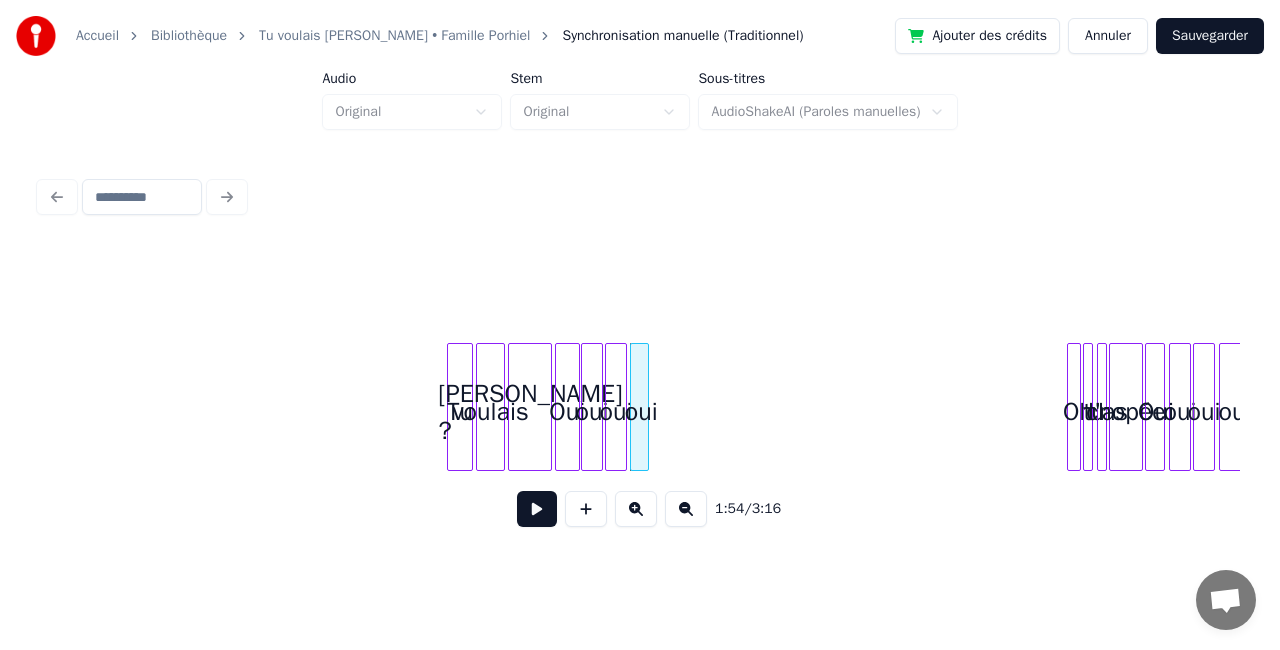 scroll, scrollTop: 0, scrollLeft: 10861, axis: horizontal 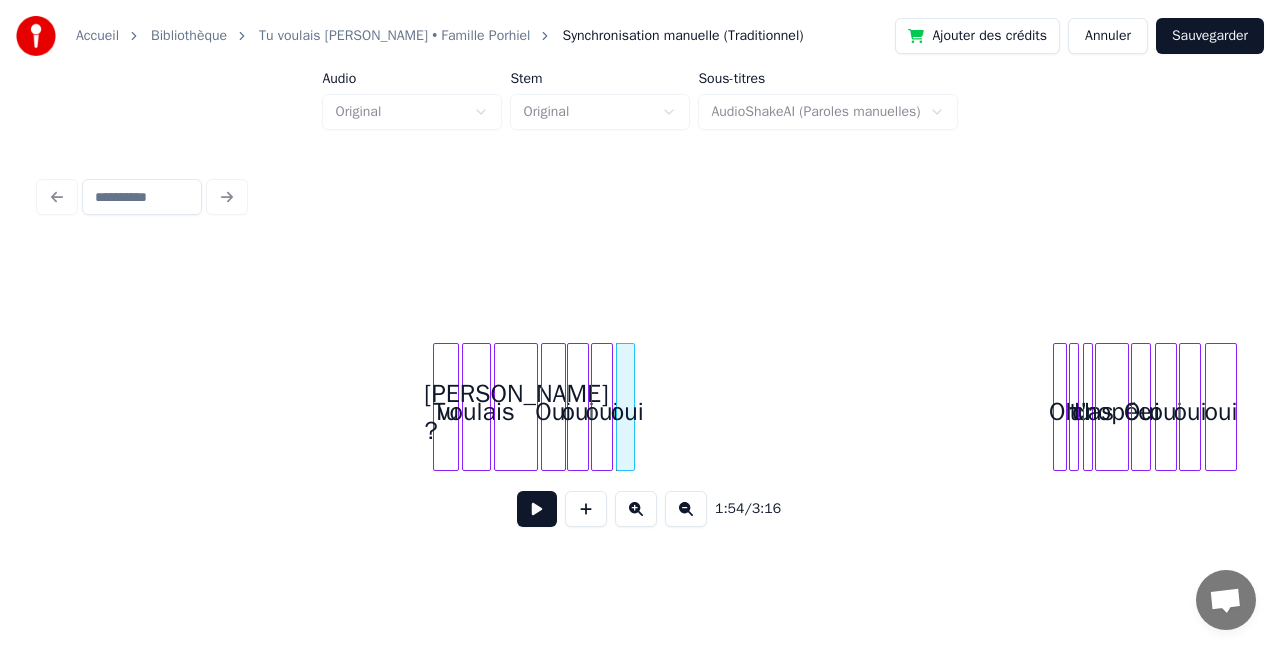 click at bounding box center [636, 509] 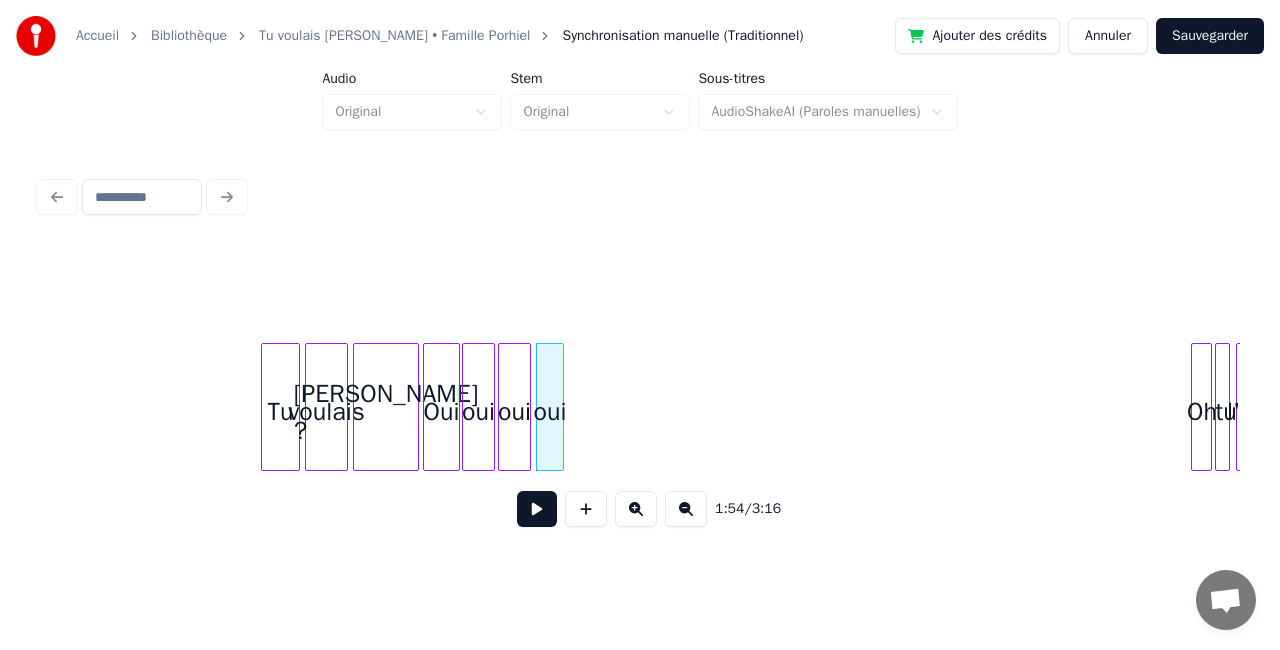 scroll, scrollTop: 0, scrollLeft: 16700, axis: horizontal 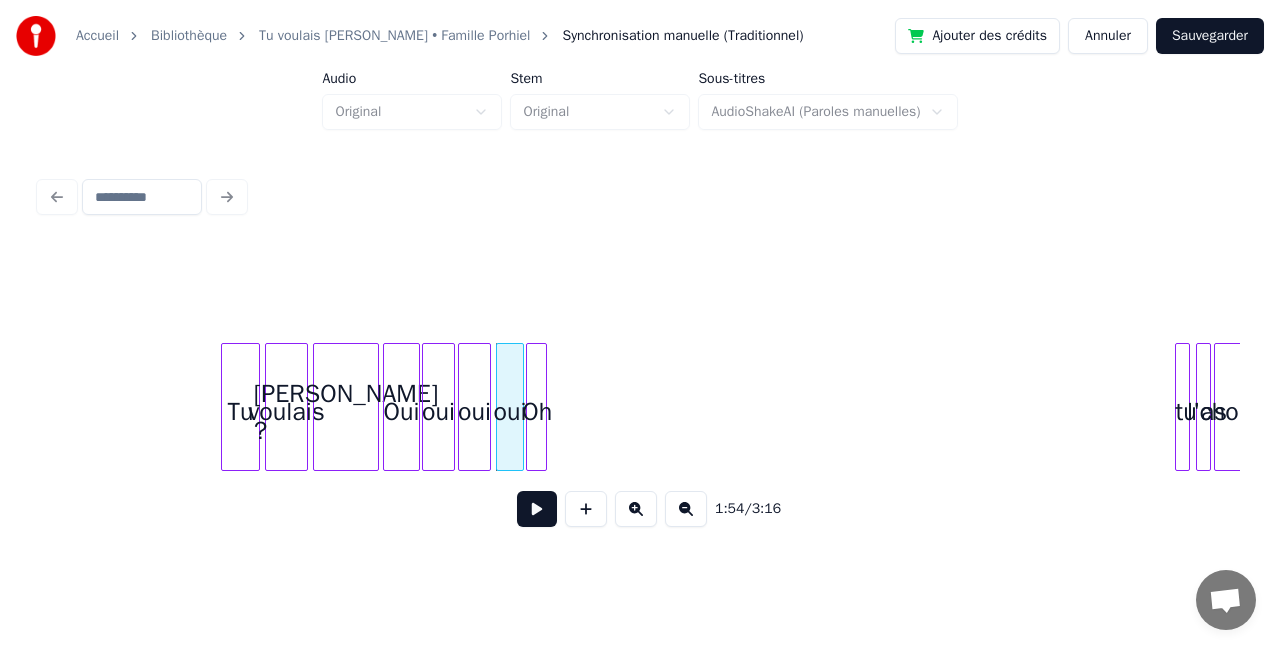click on "Oh" at bounding box center (537, 412) 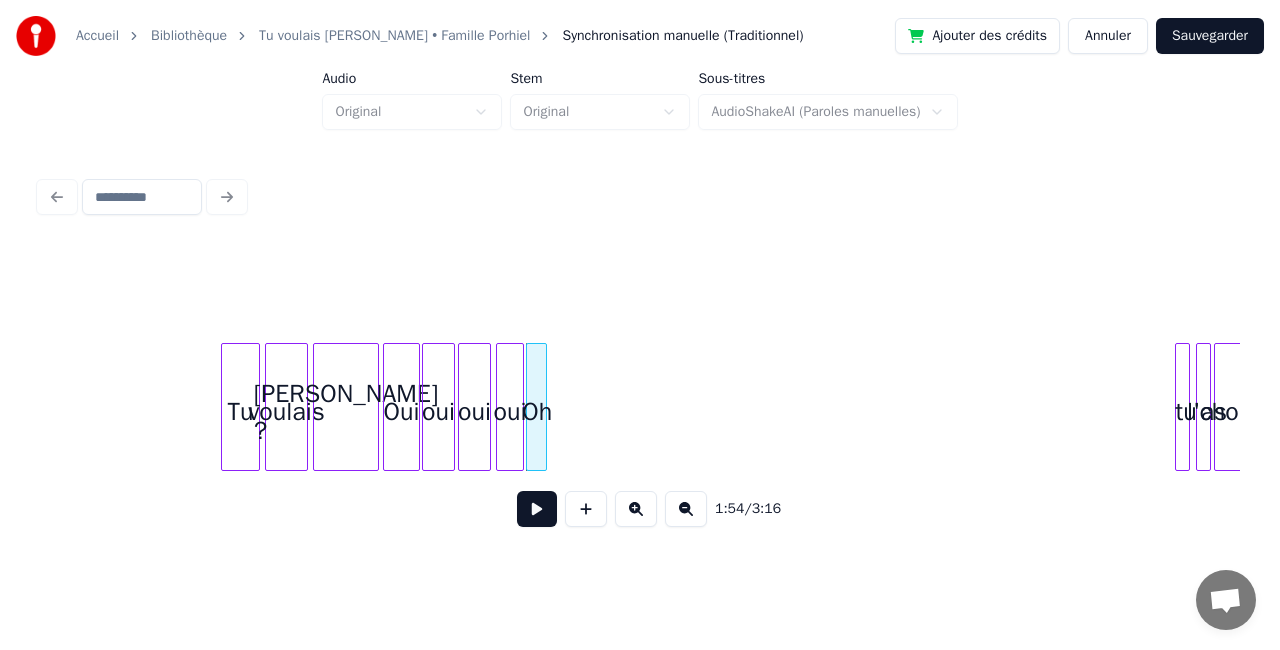 click at bounding box center (1179, 407) 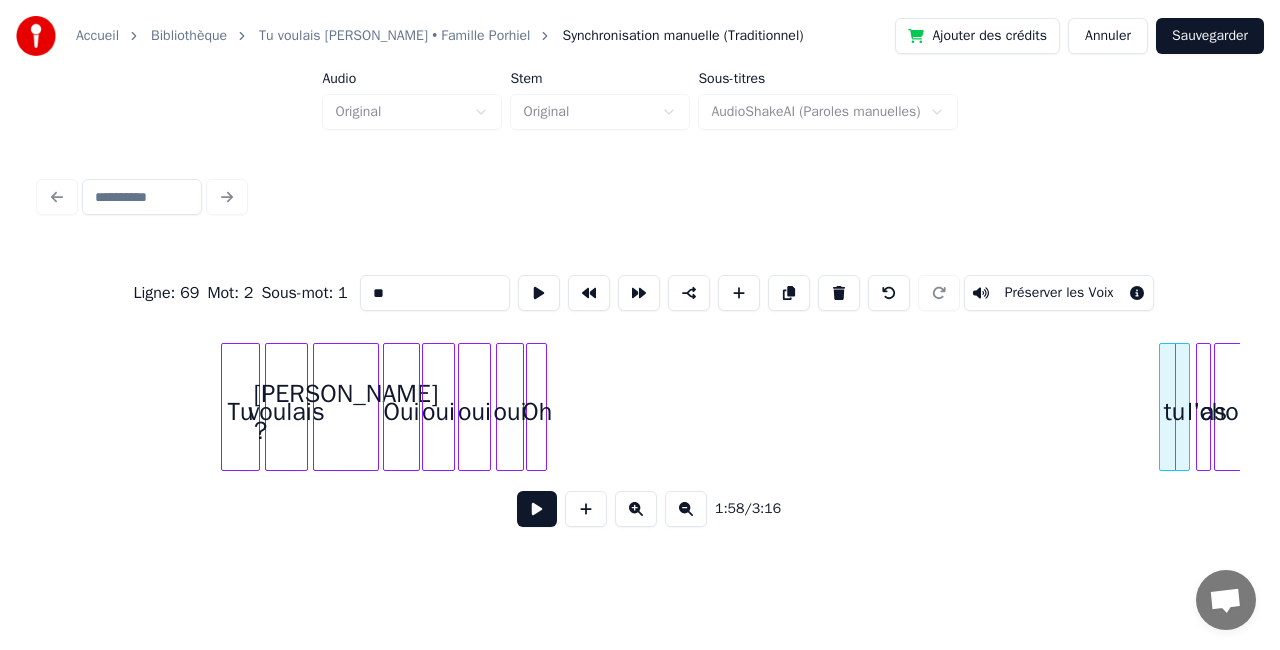 click at bounding box center (1163, 407) 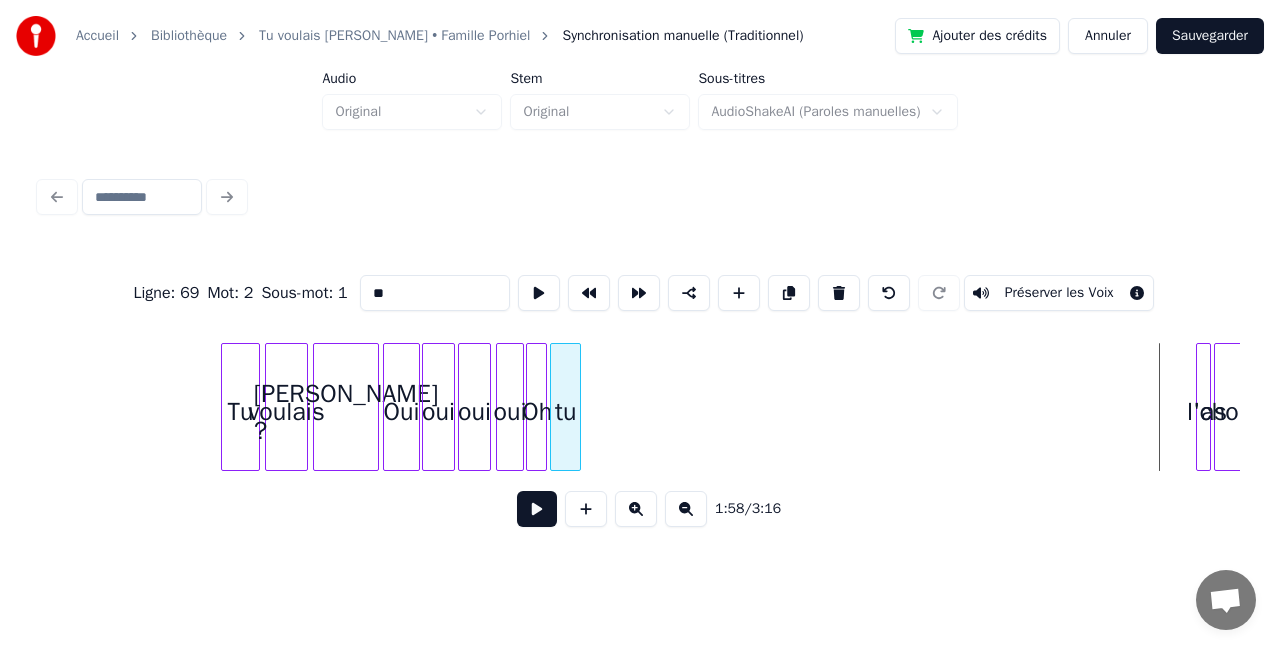 click on "tu" at bounding box center [565, 412] 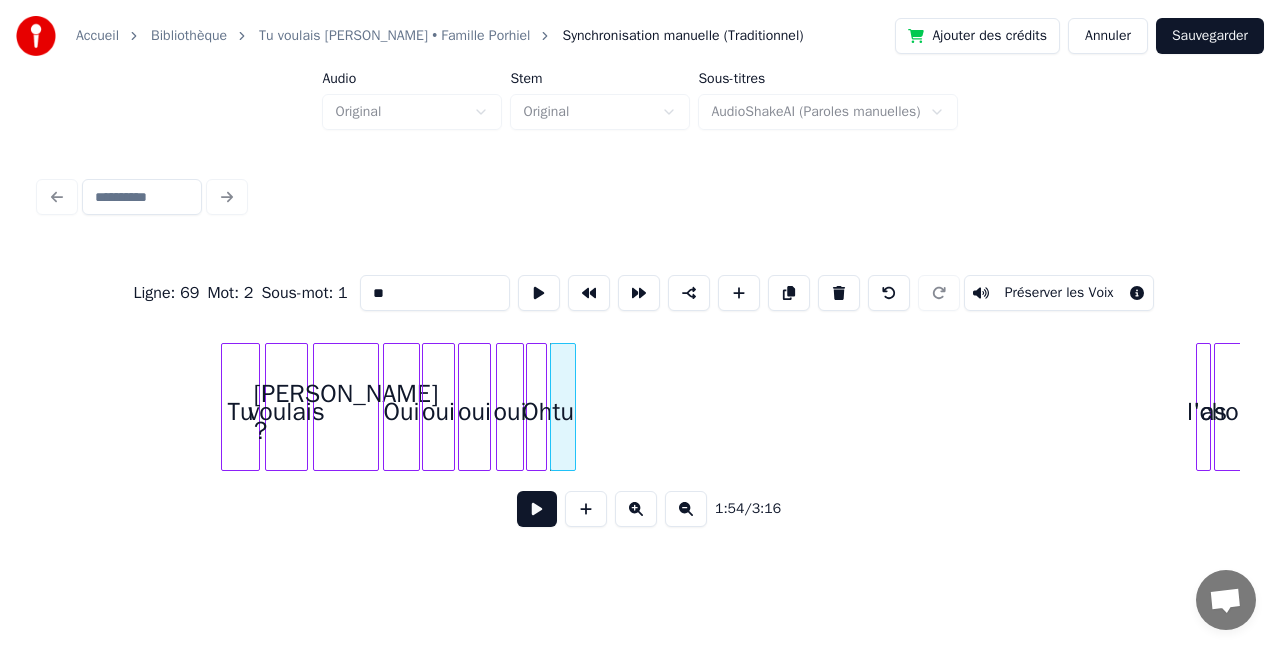 click at bounding box center (572, 407) 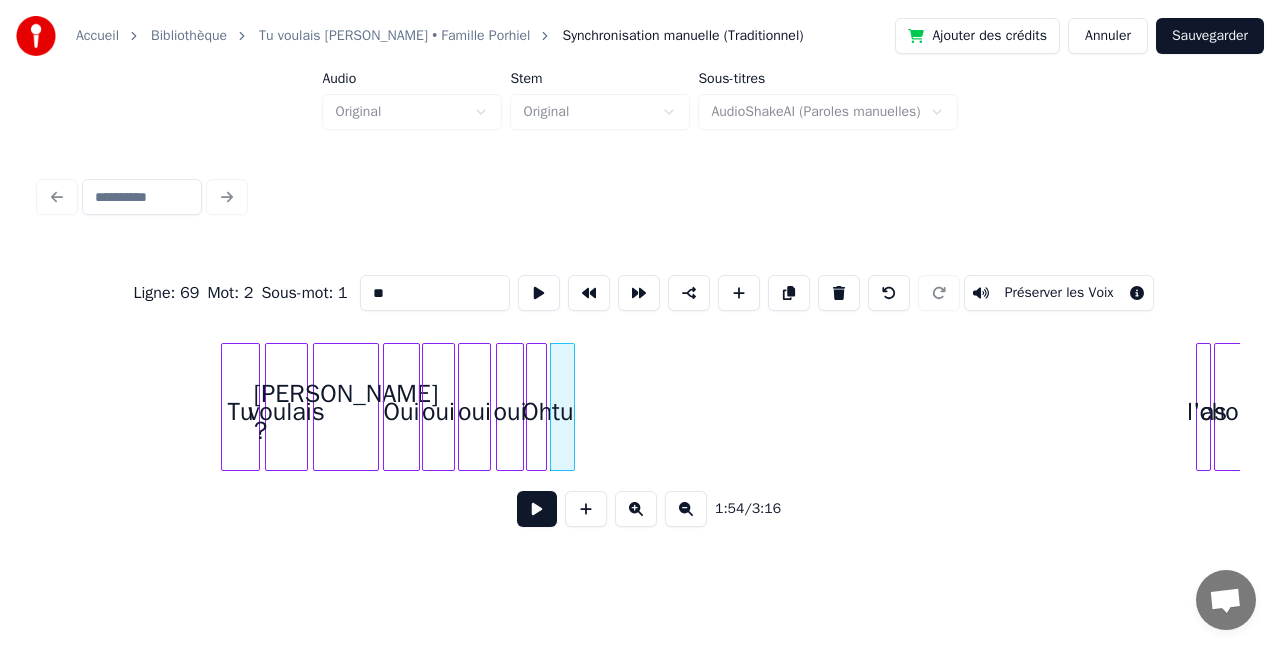 click at bounding box center [537, 509] 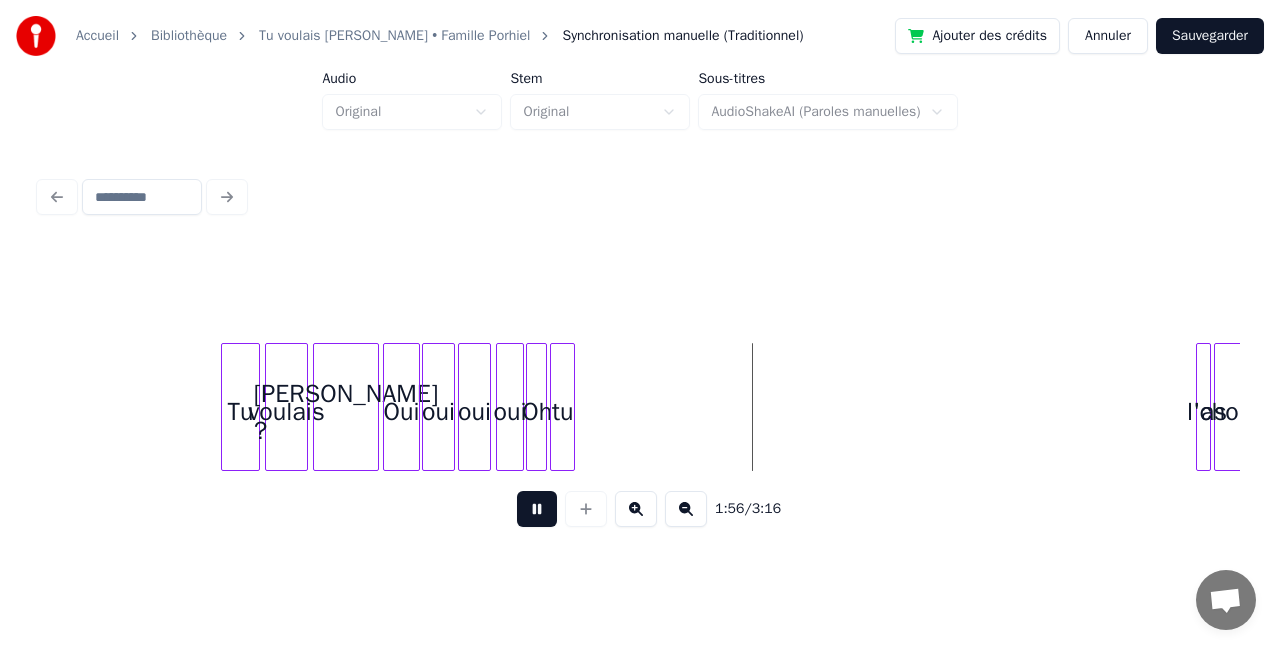 click at bounding box center [537, 509] 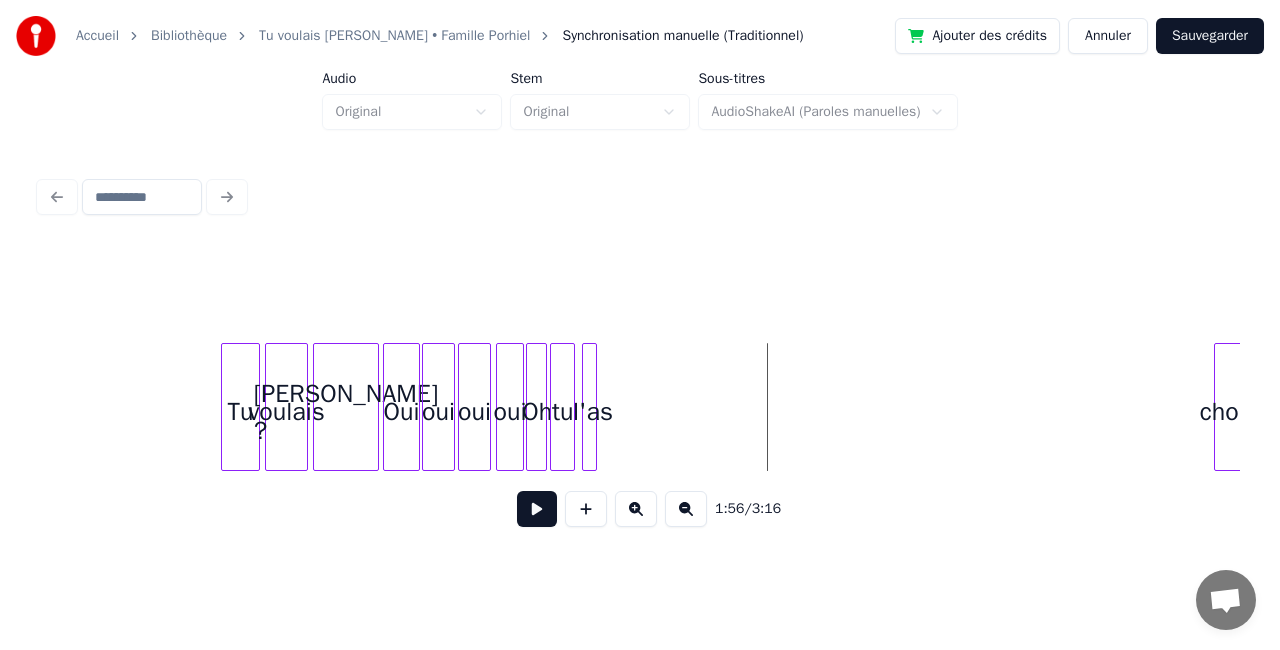 click on "l'as" at bounding box center [593, 412] 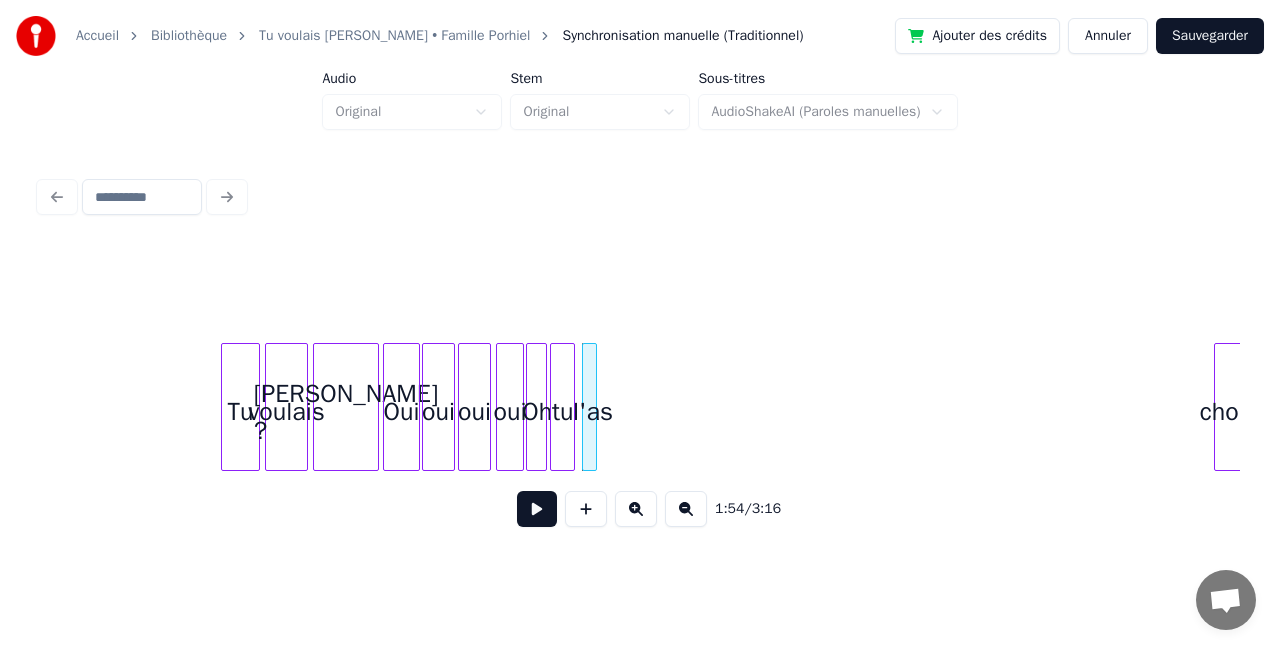 click on "l'as" at bounding box center [593, 412] 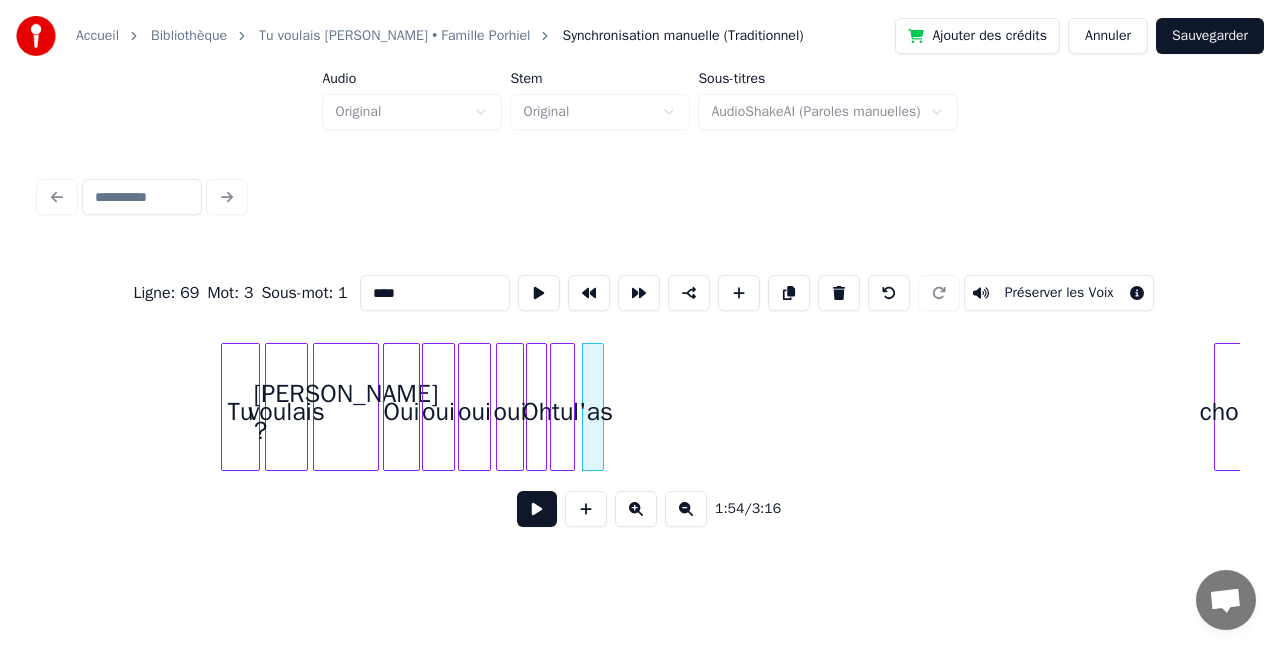 click at bounding box center (600, 407) 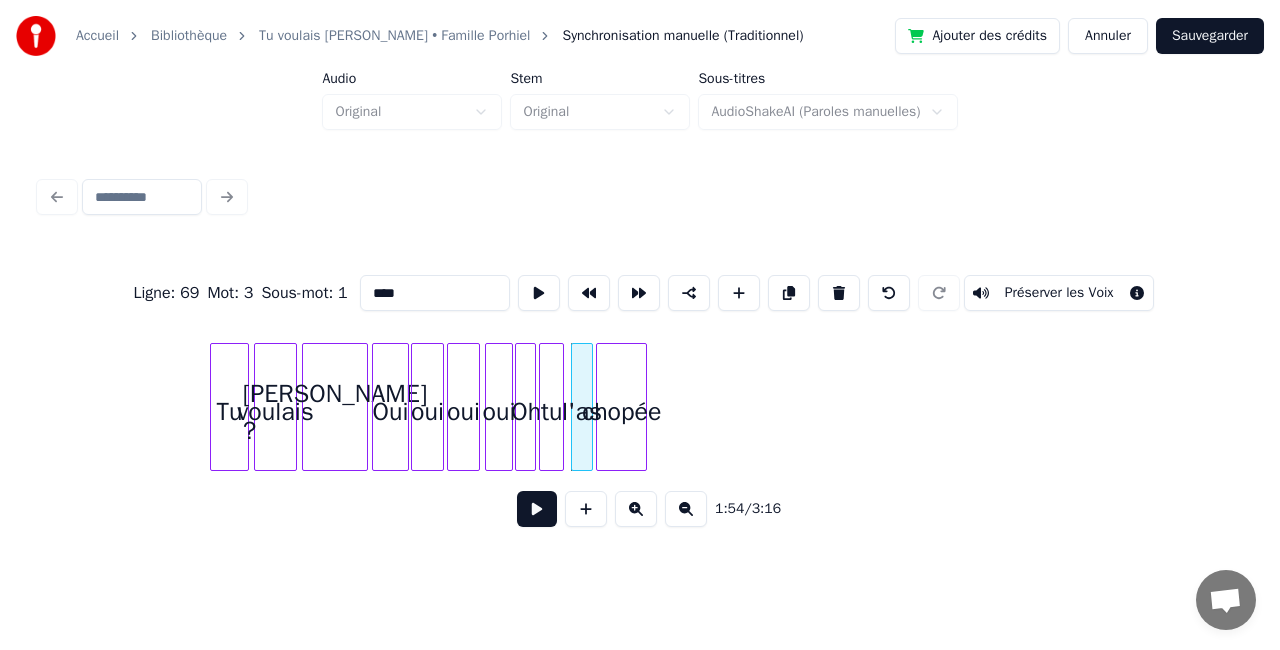 click on "chopée" at bounding box center (621, 412) 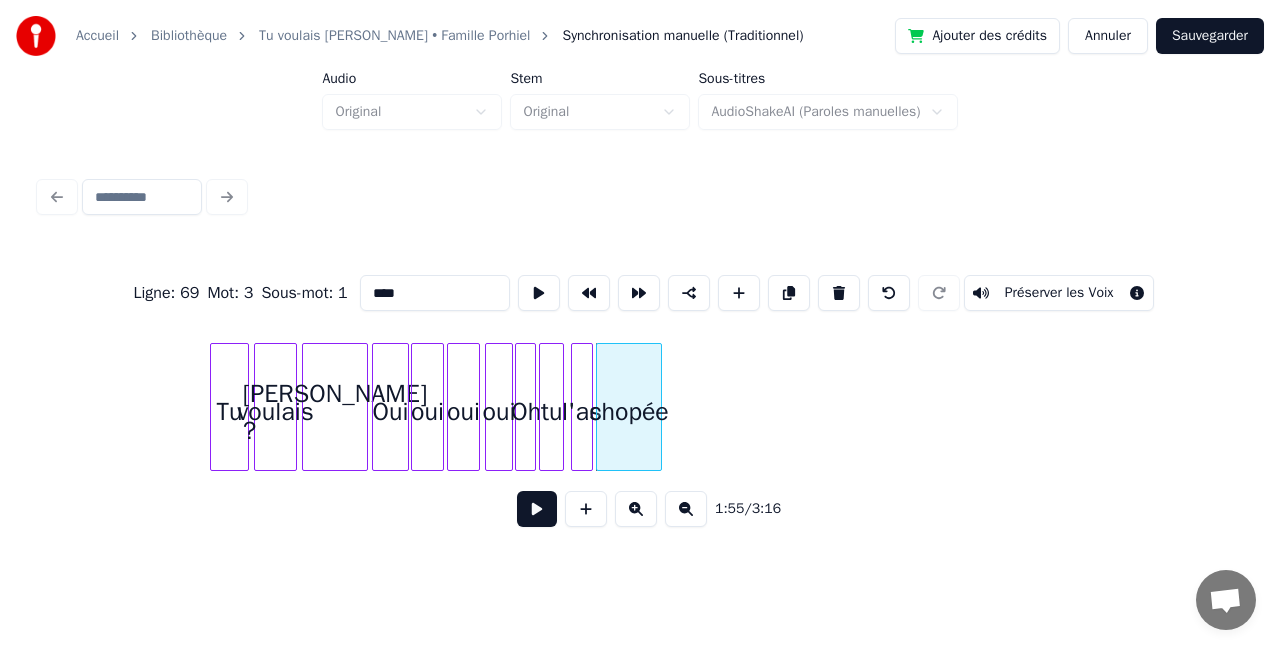 click at bounding box center (658, 407) 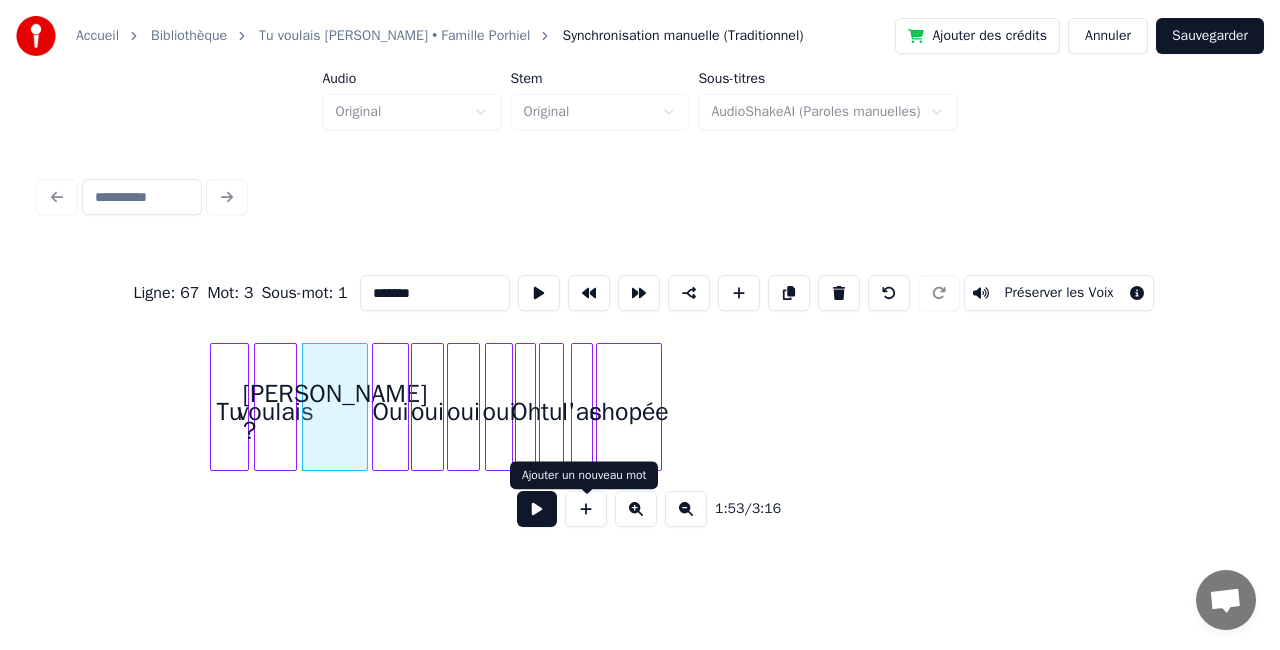 click at bounding box center [537, 509] 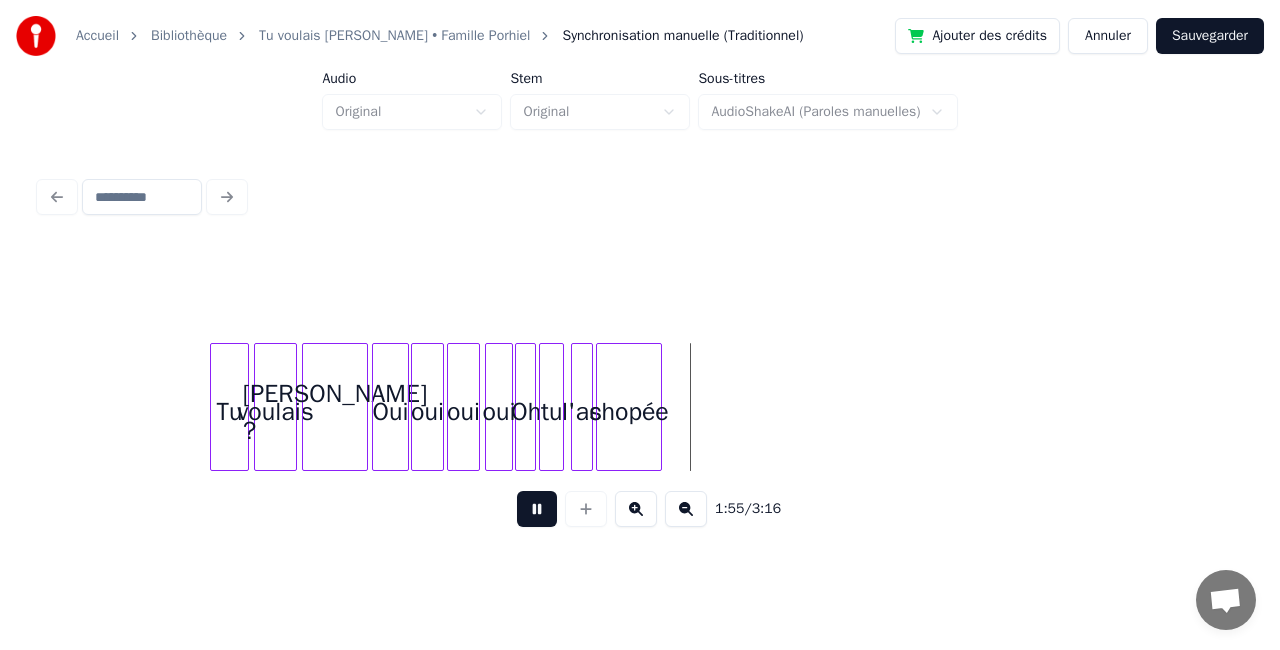 click at bounding box center [537, 509] 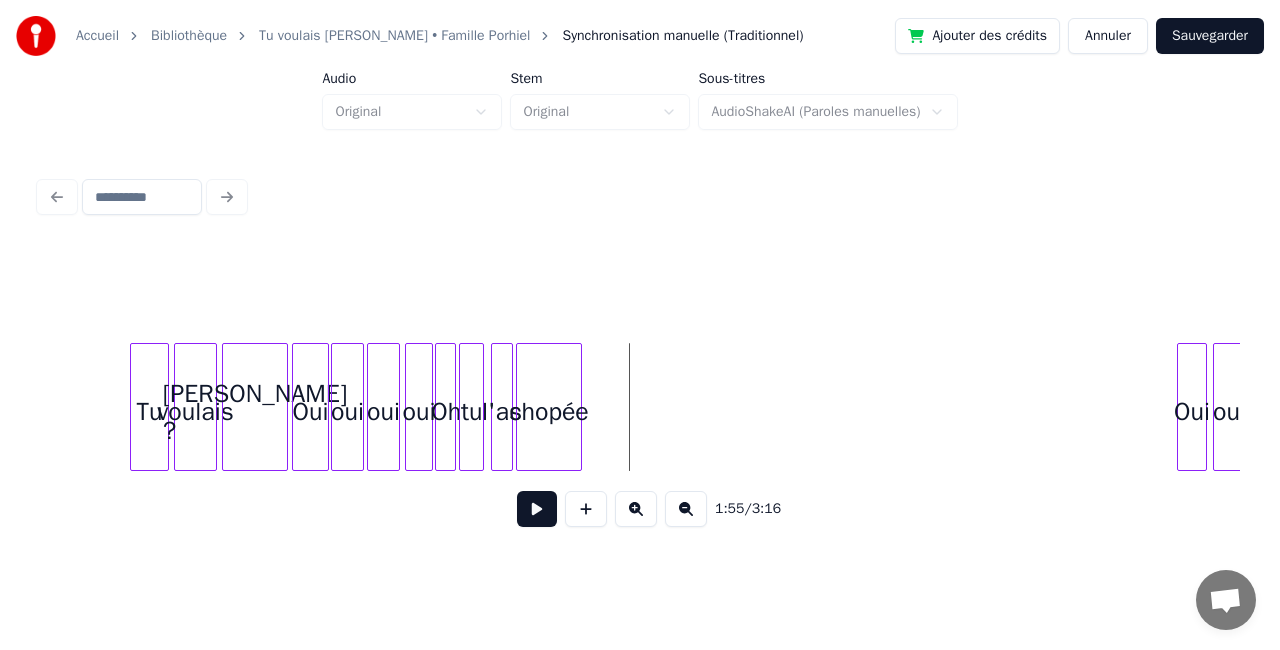 scroll, scrollTop: 0, scrollLeft: 16951, axis: horizontal 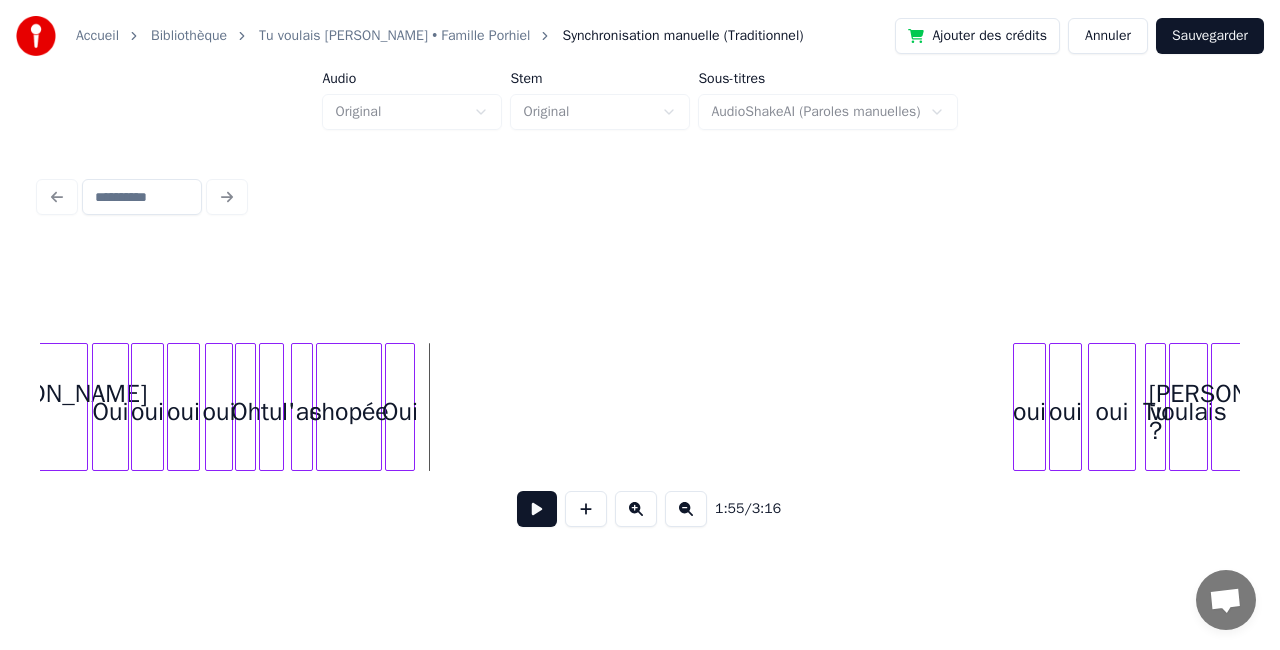 click on "Oui" at bounding box center [400, 412] 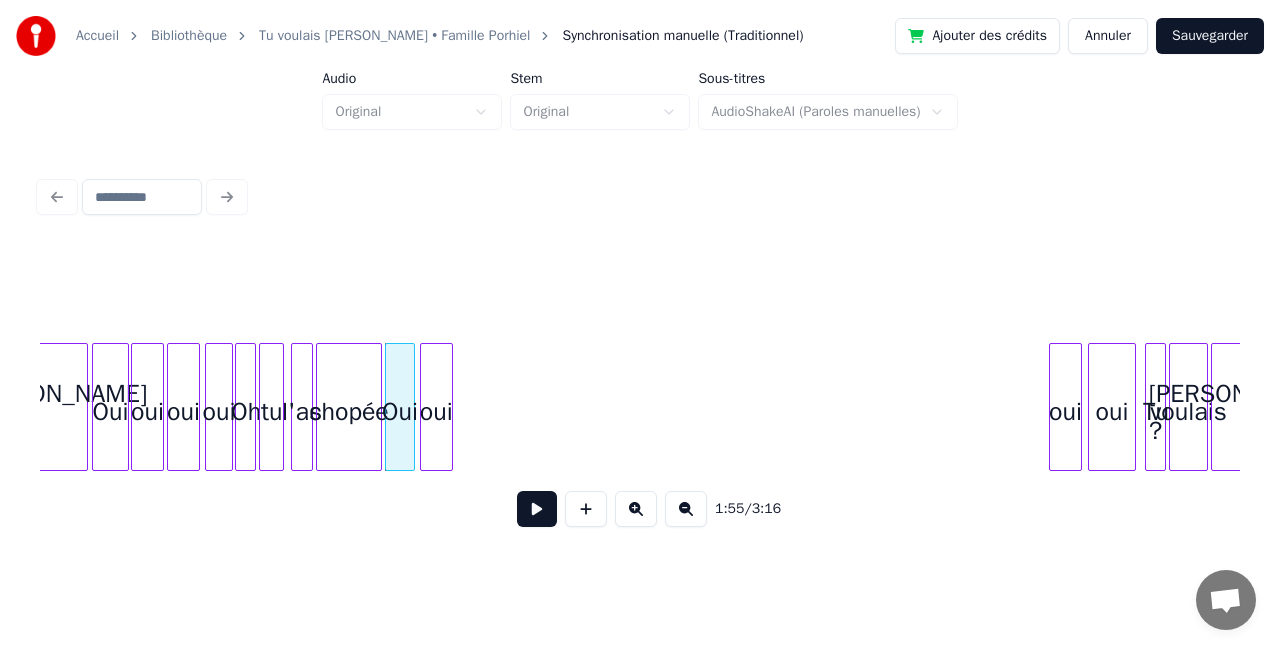 click on "oui" at bounding box center (436, 412) 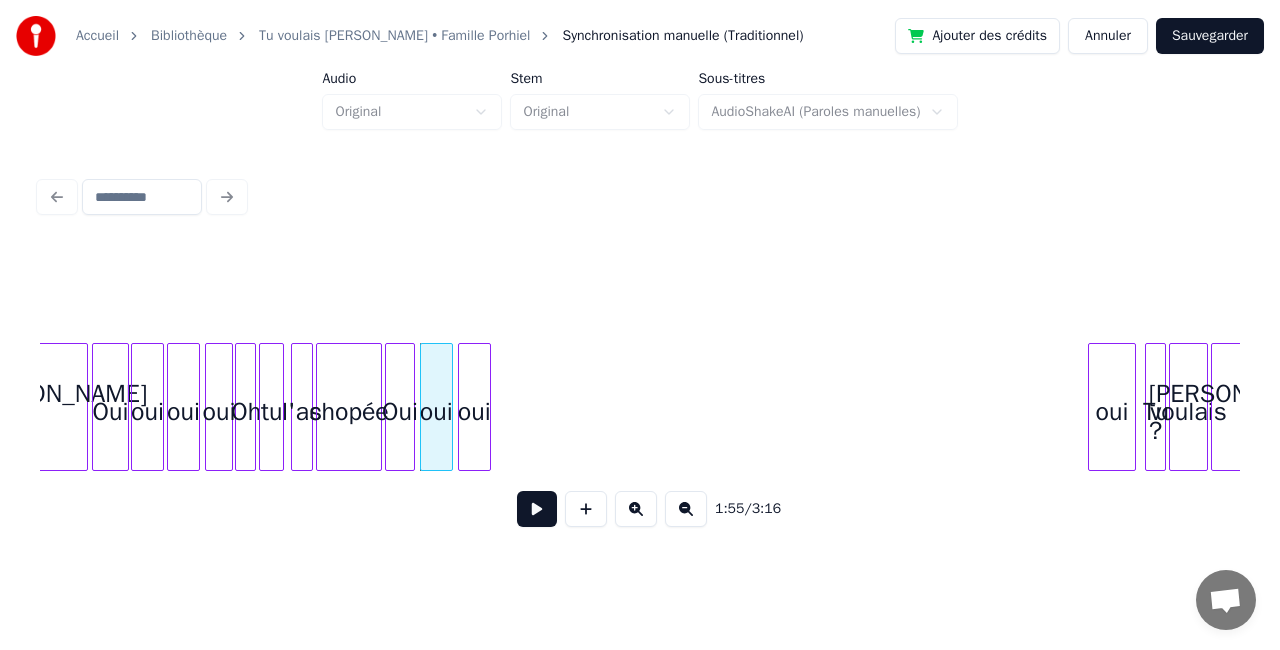 click on "oui" at bounding box center [474, 412] 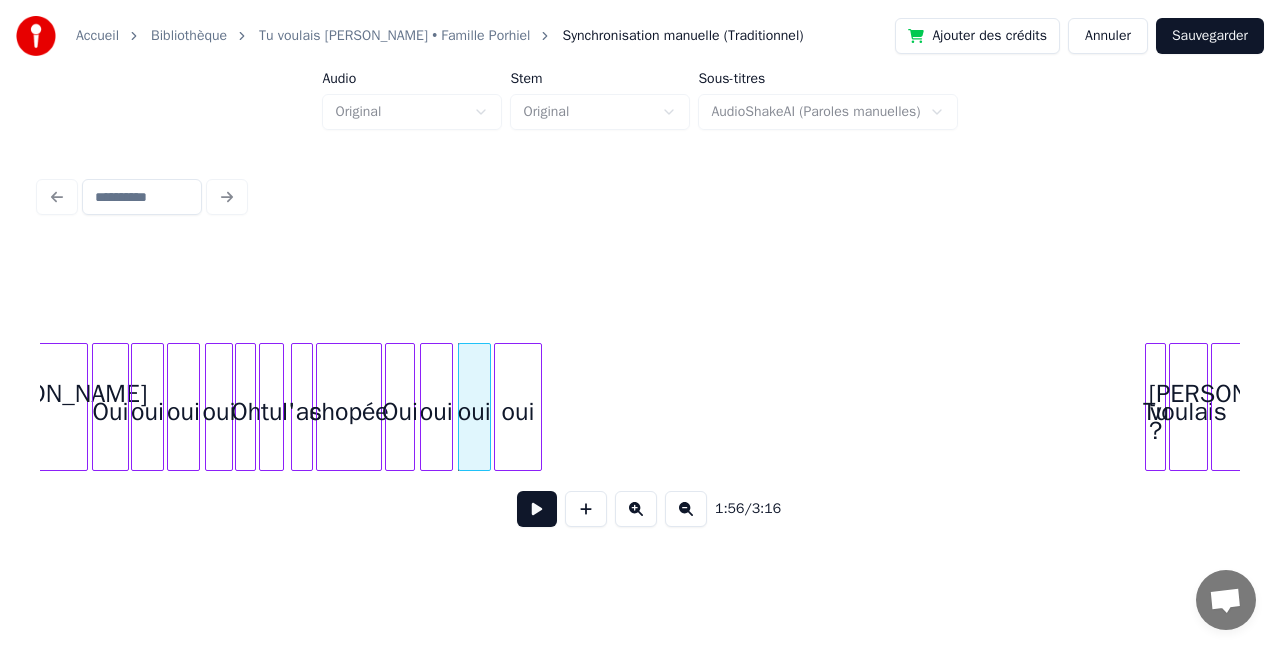 click on "oui" at bounding box center [518, 412] 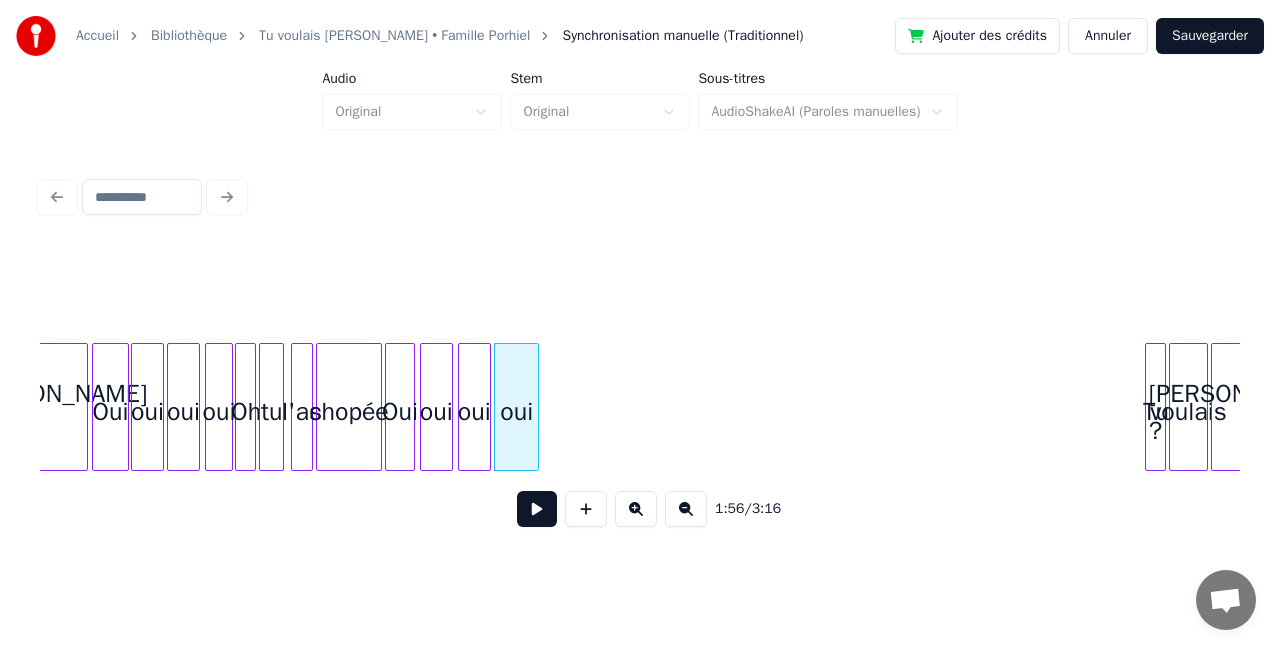 click at bounding box center (535, 407) 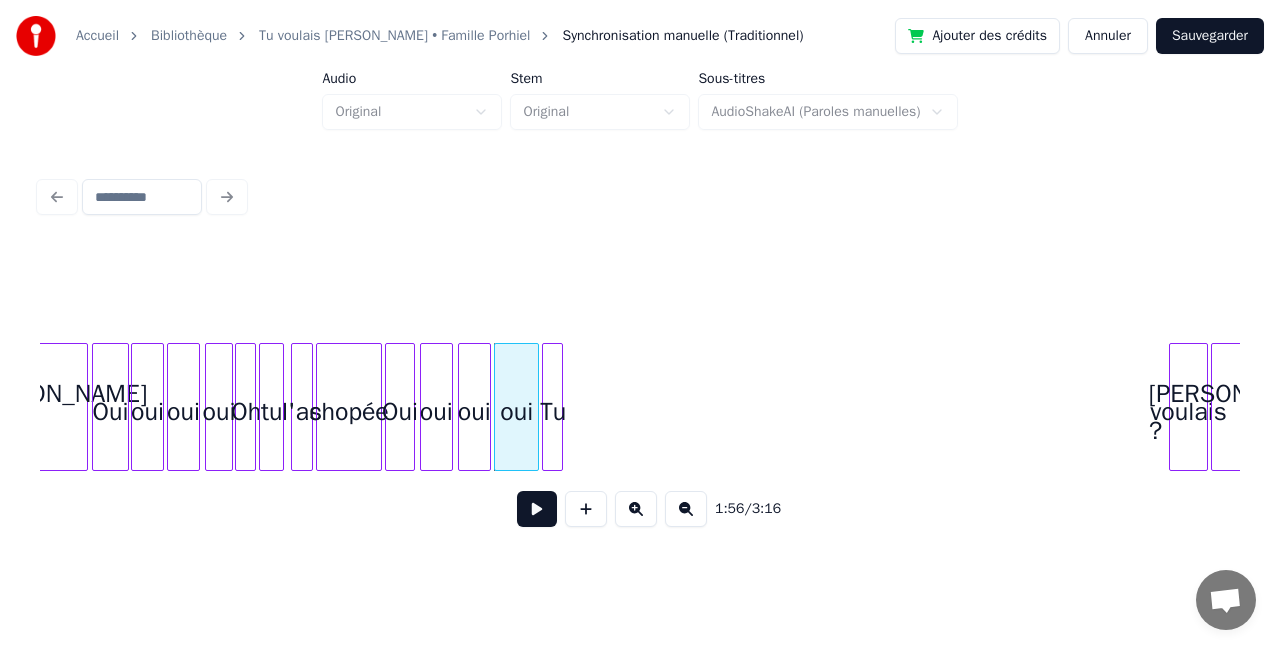 click on "Tu" at bounding box center [553, 412] 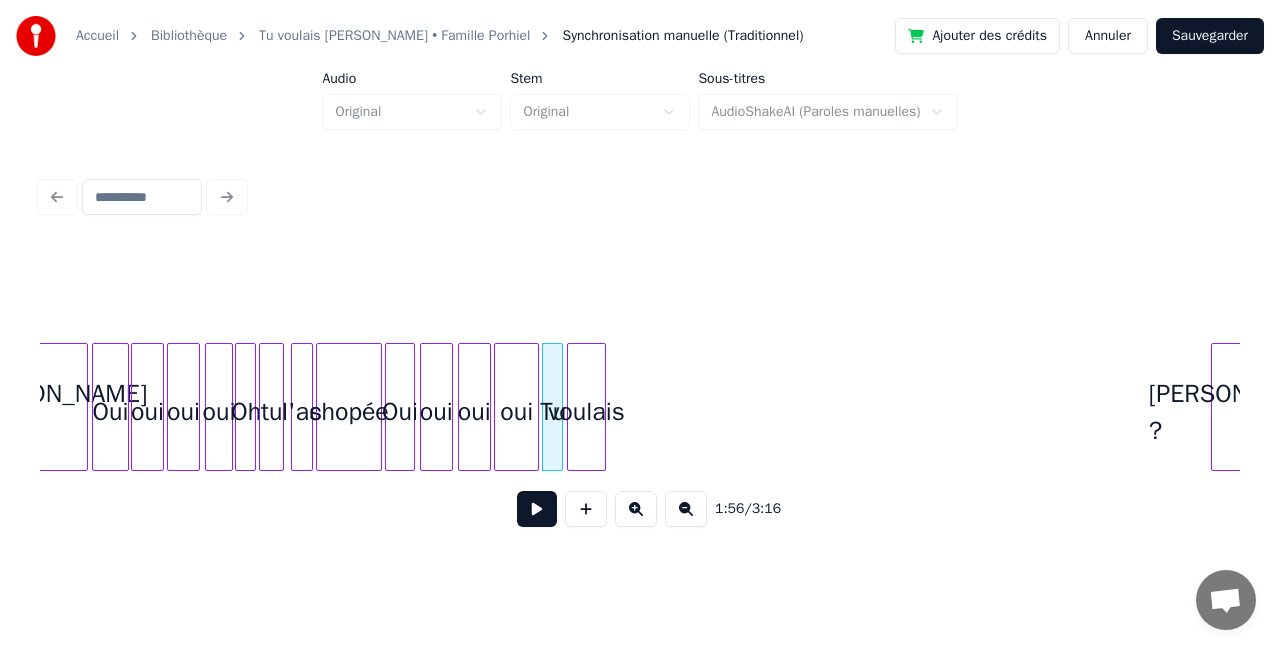click on "voulais" at bounding box center [586, 412] 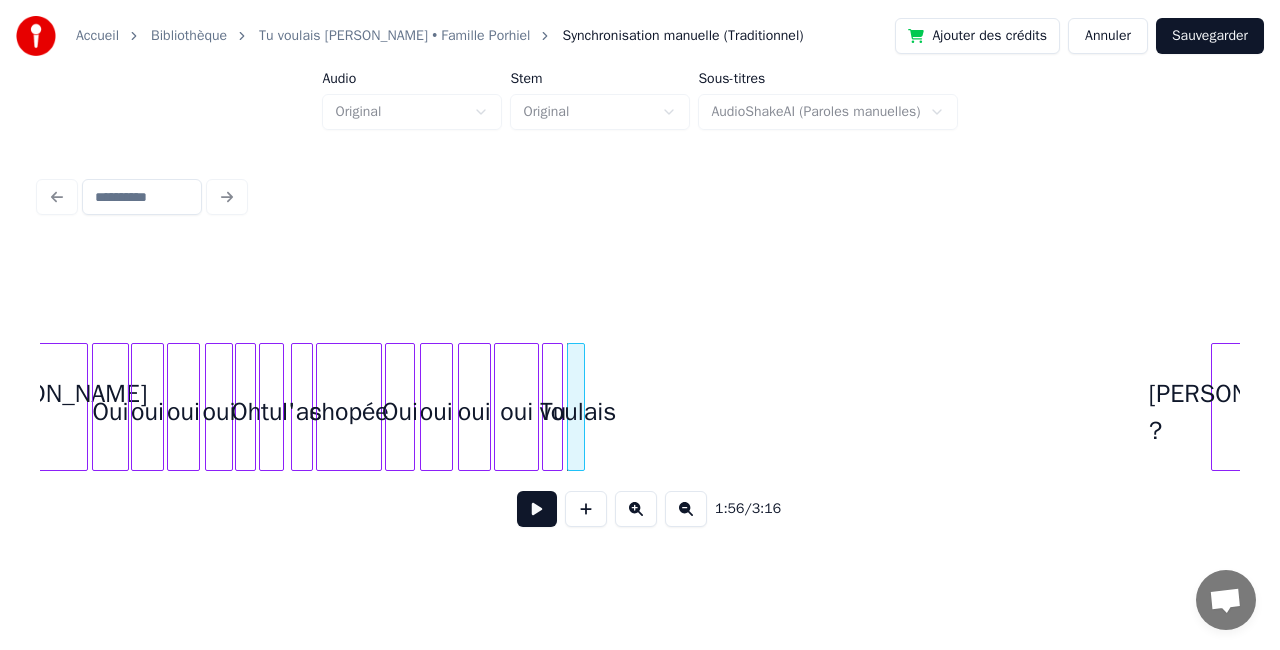click at bounding box center [581, 407] 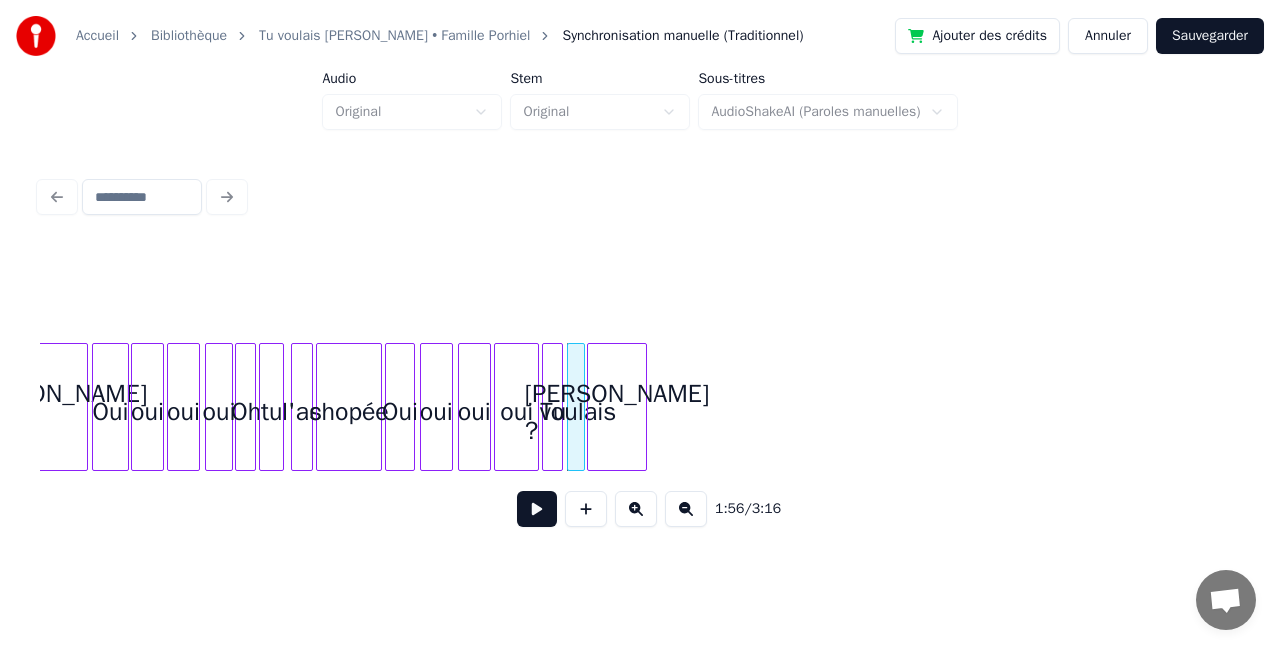click on "[PERSON_NAME] ?" at bounding box center (617, 412) 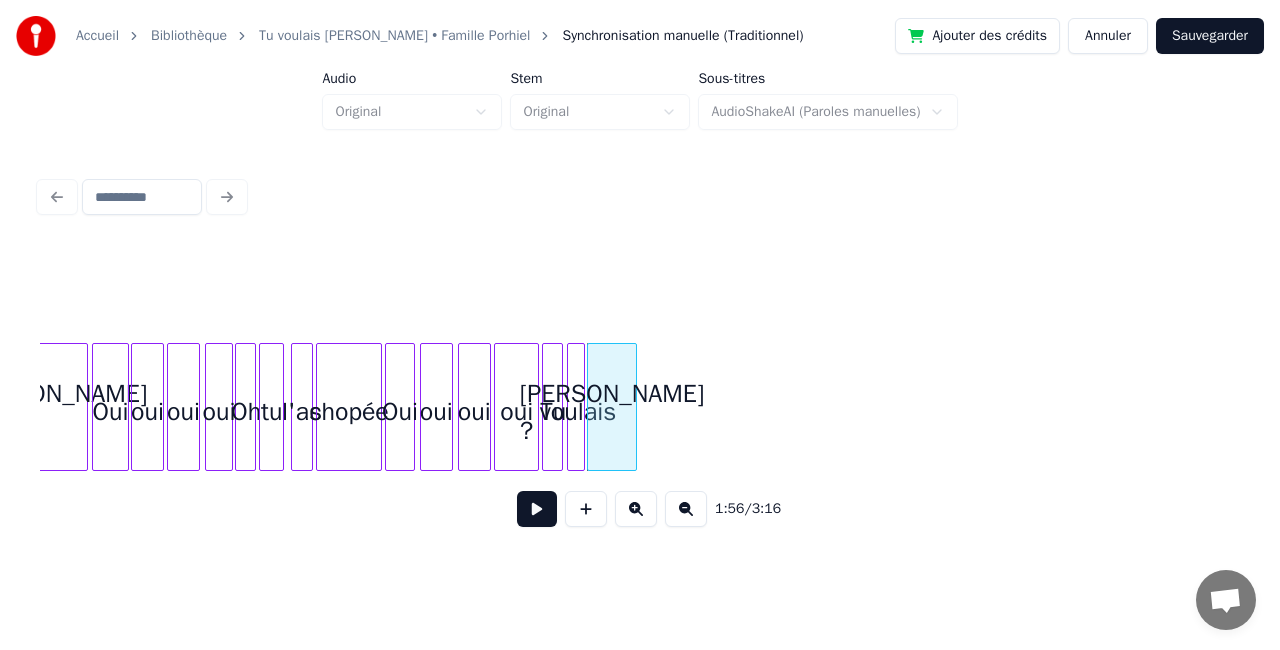 click at bounding box center (633, 407) 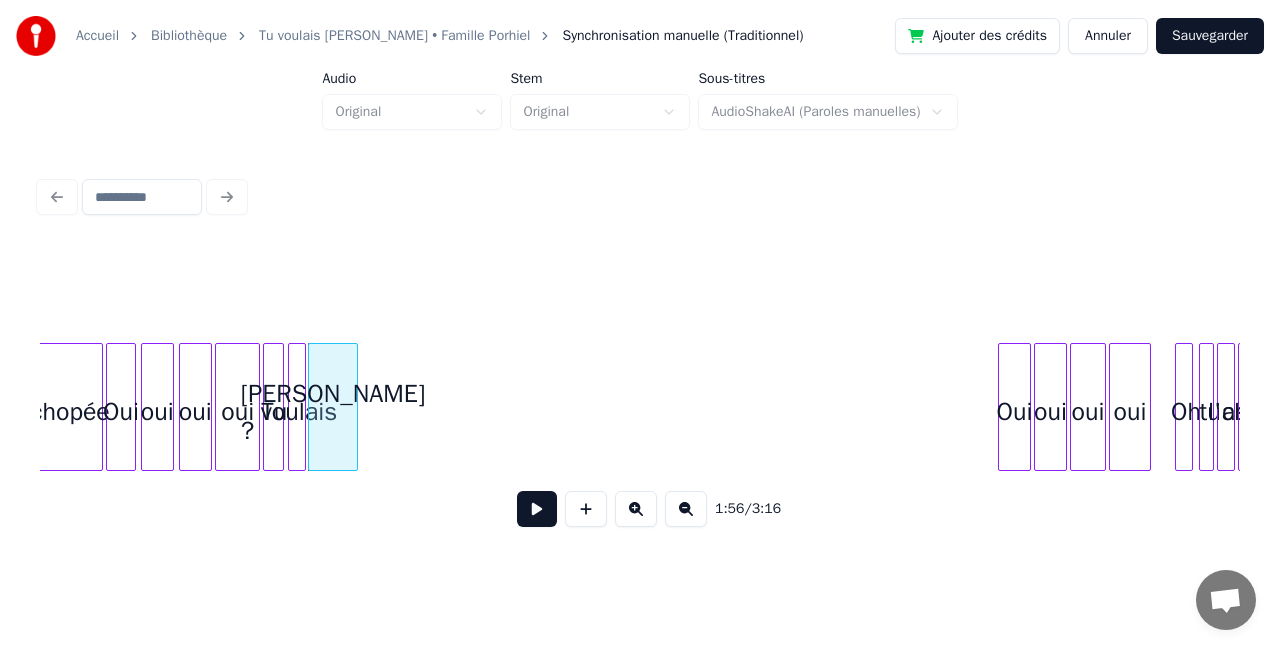 scroll, scrollTop: 0, scrollLeft: 17310, axis: horizontal 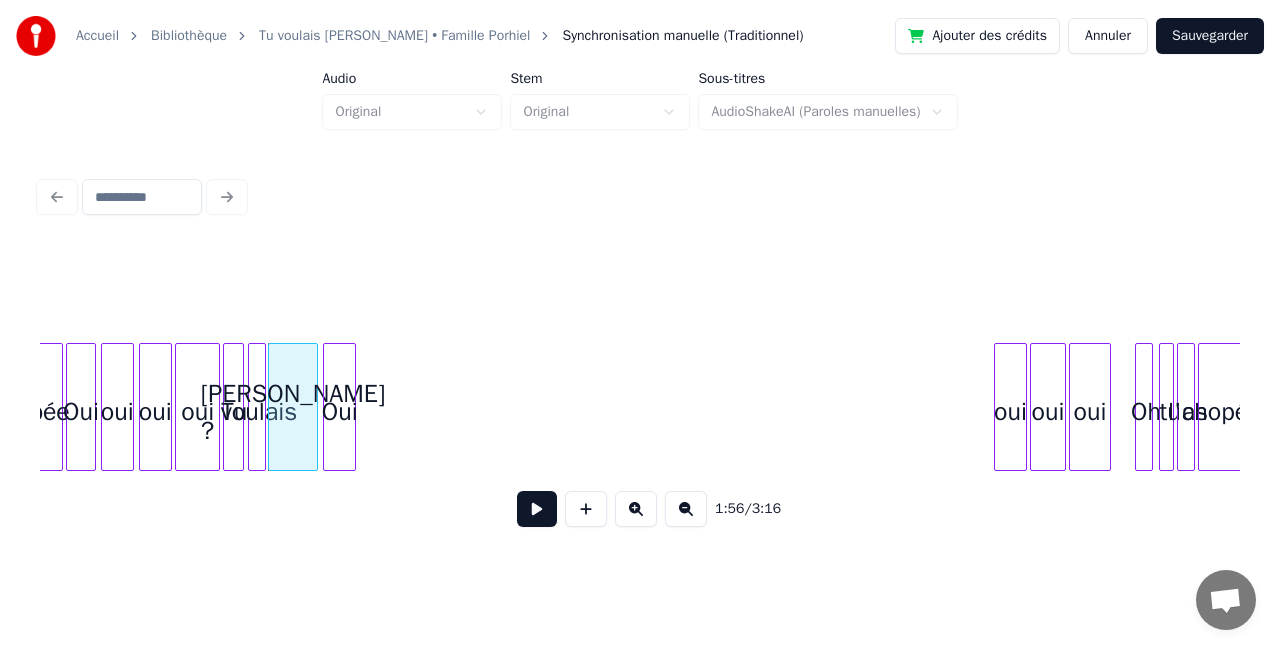 click on "Oui" at bounding box center [339, 412] 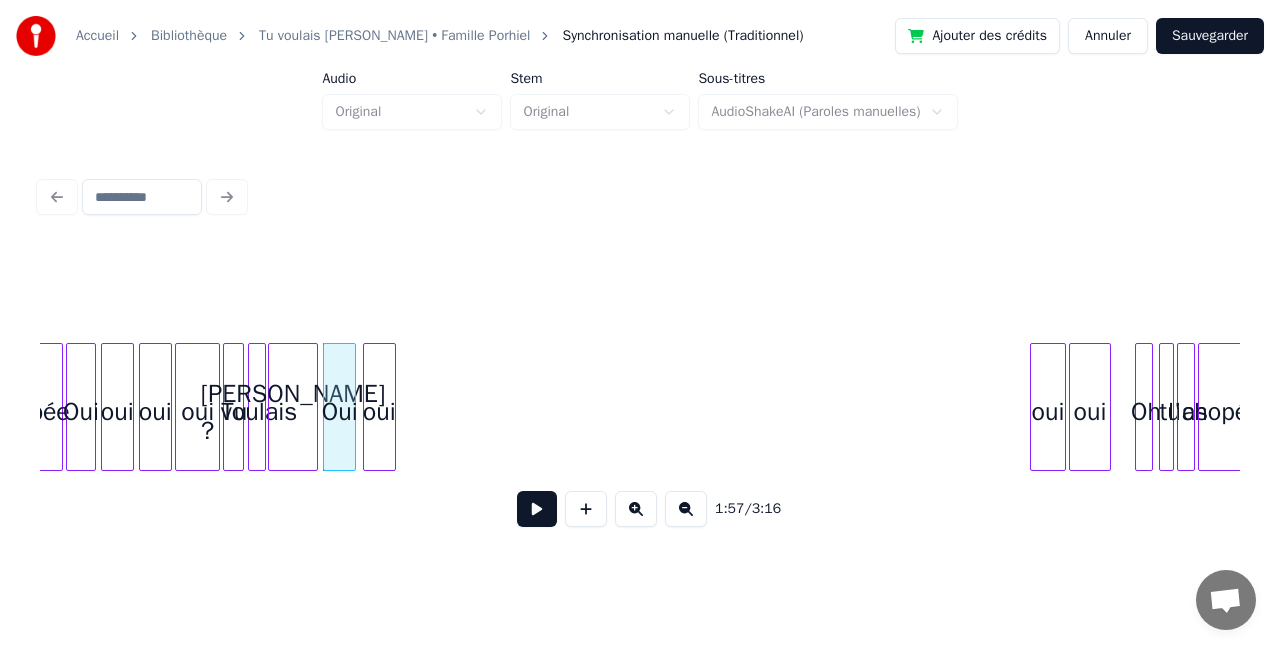 click on "oui" at bounding box center (379, 412) 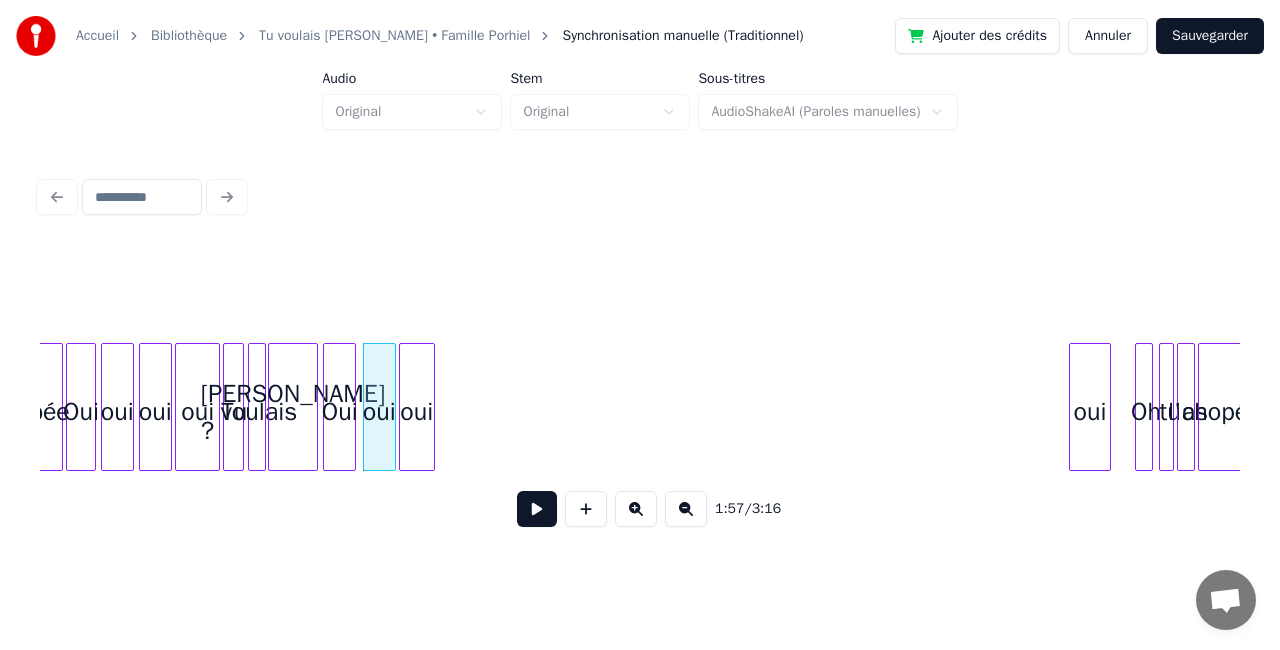click on "oui" at bounding box center [417, 412] 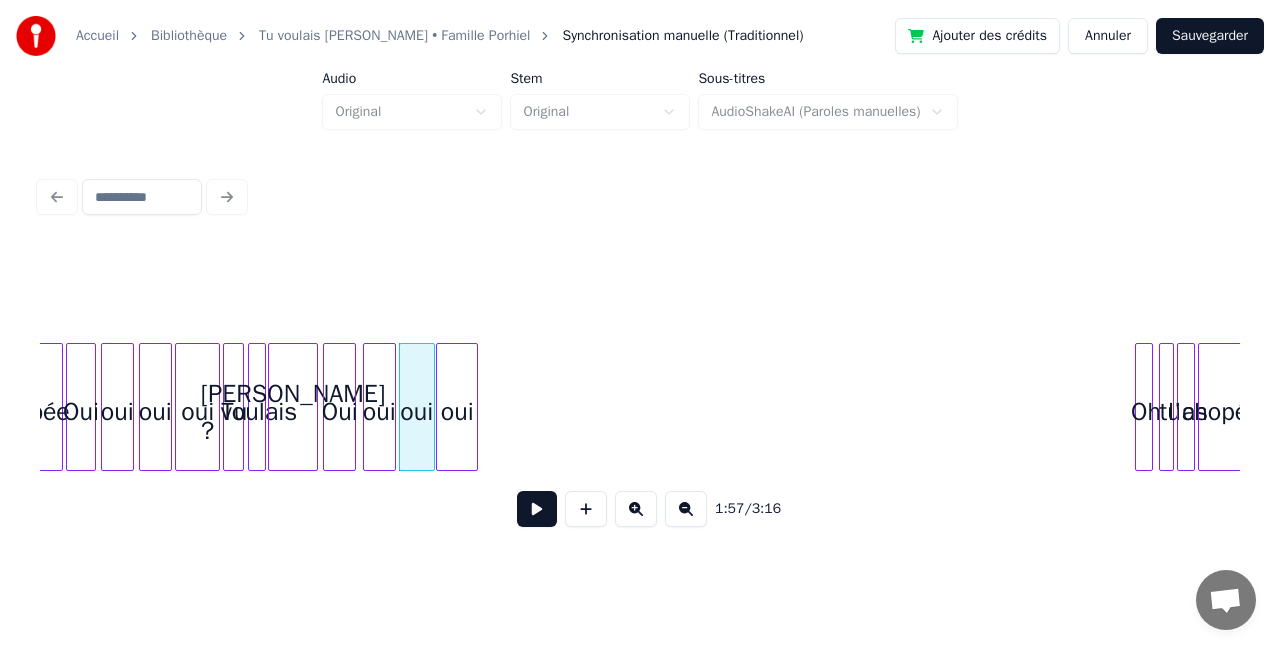 click on "oui" at bounding box center [457, 412] 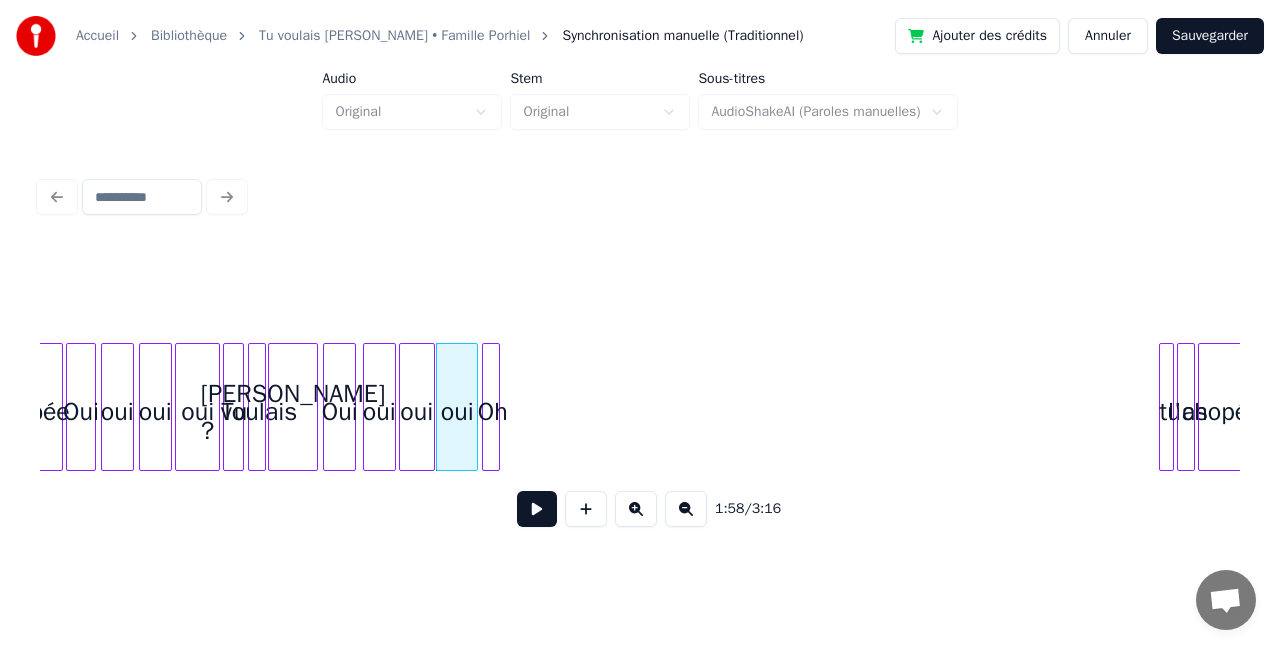 click on "Oh" at bounding box center (493, 412) 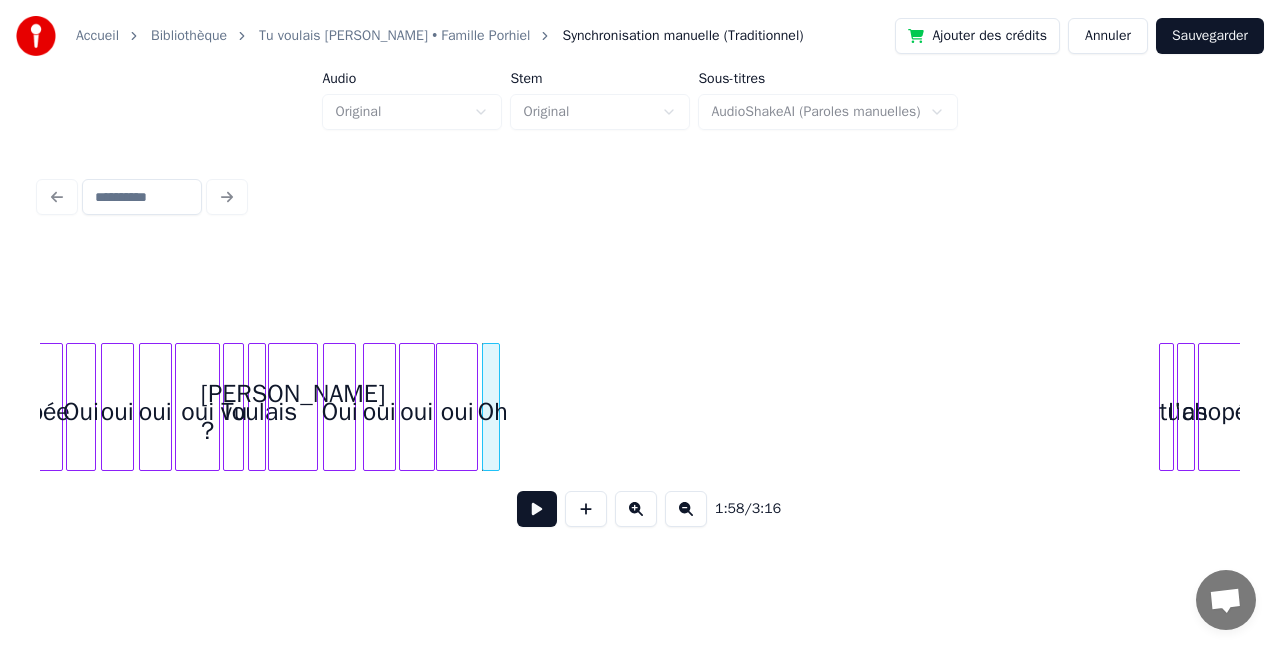 click on "Oui" at bounding box center (339, 412) 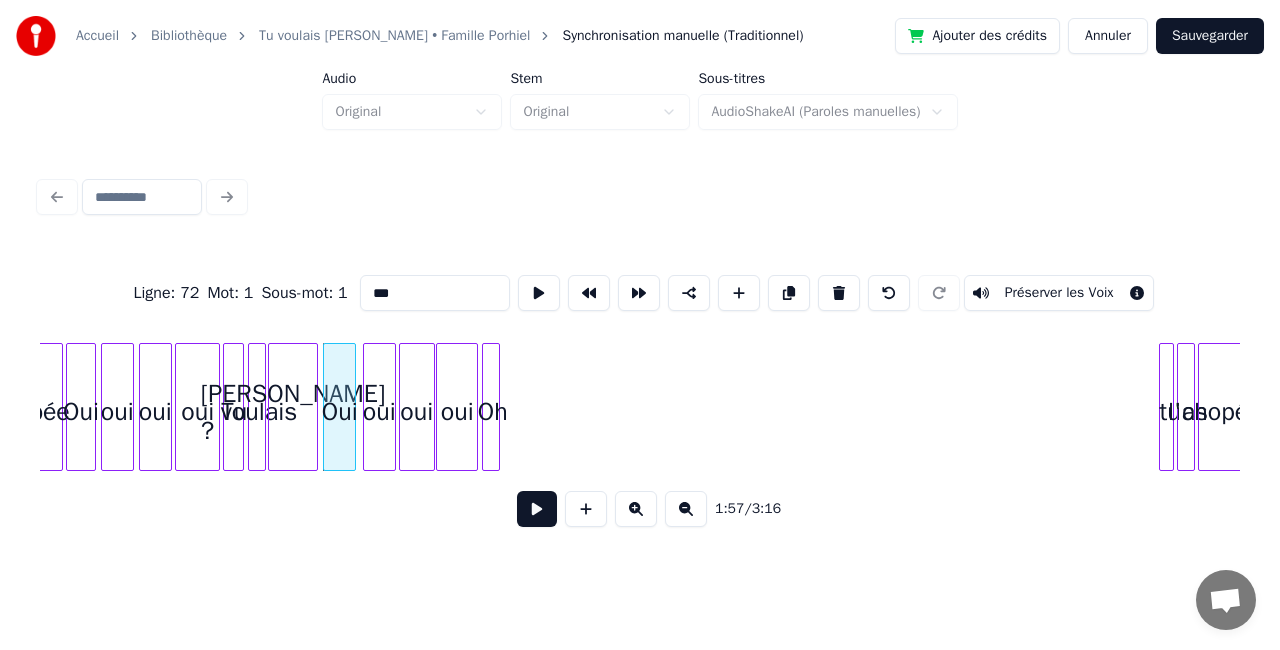 click on "[PERSON_NAME] ?" at bounding box center [293, 412] 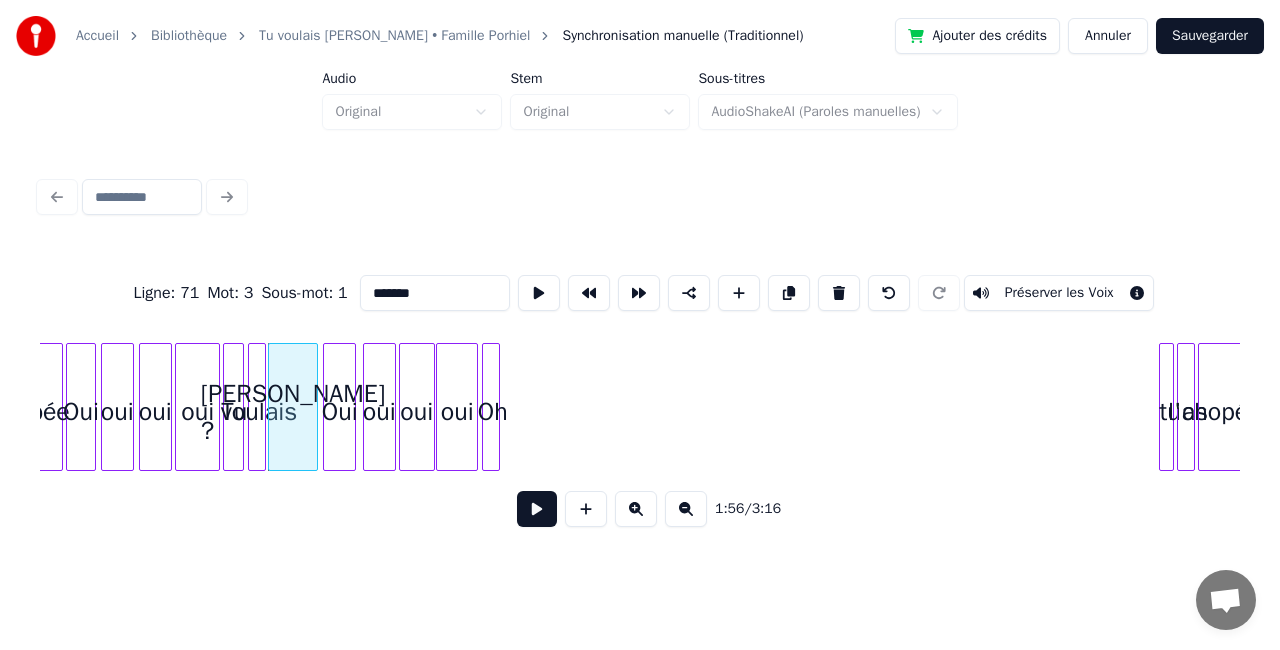 click at bounding box center (537, 509) 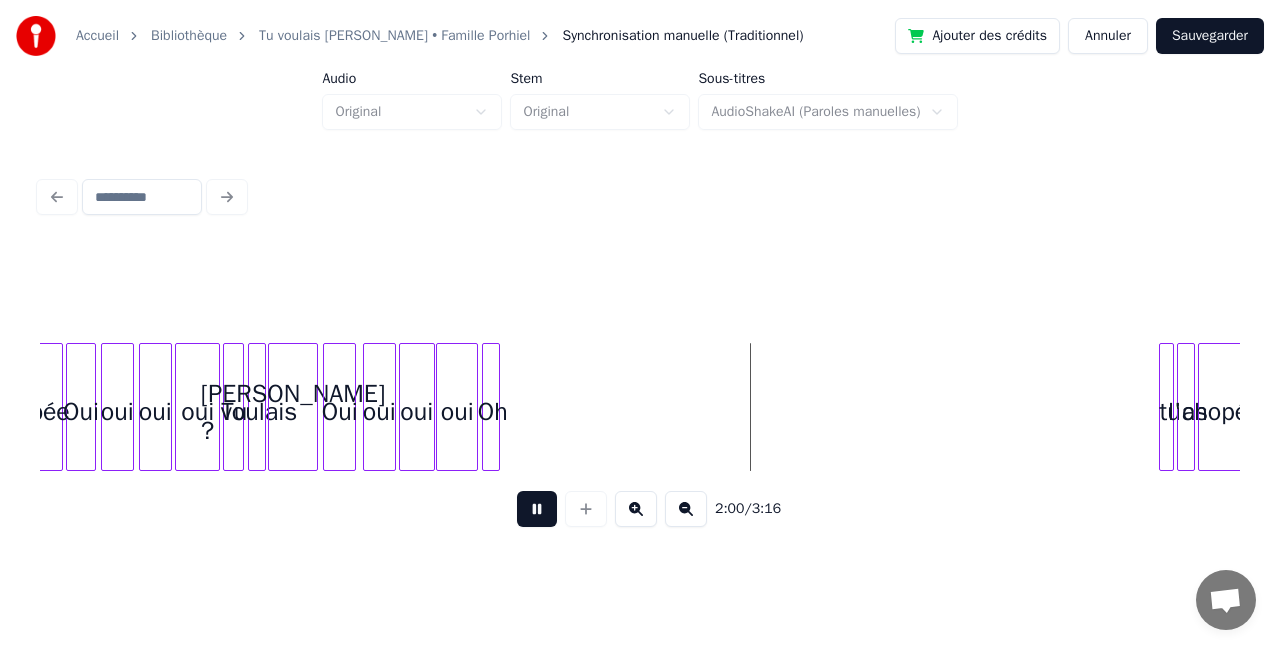 click on "oui" at bounding box center (197, 412) 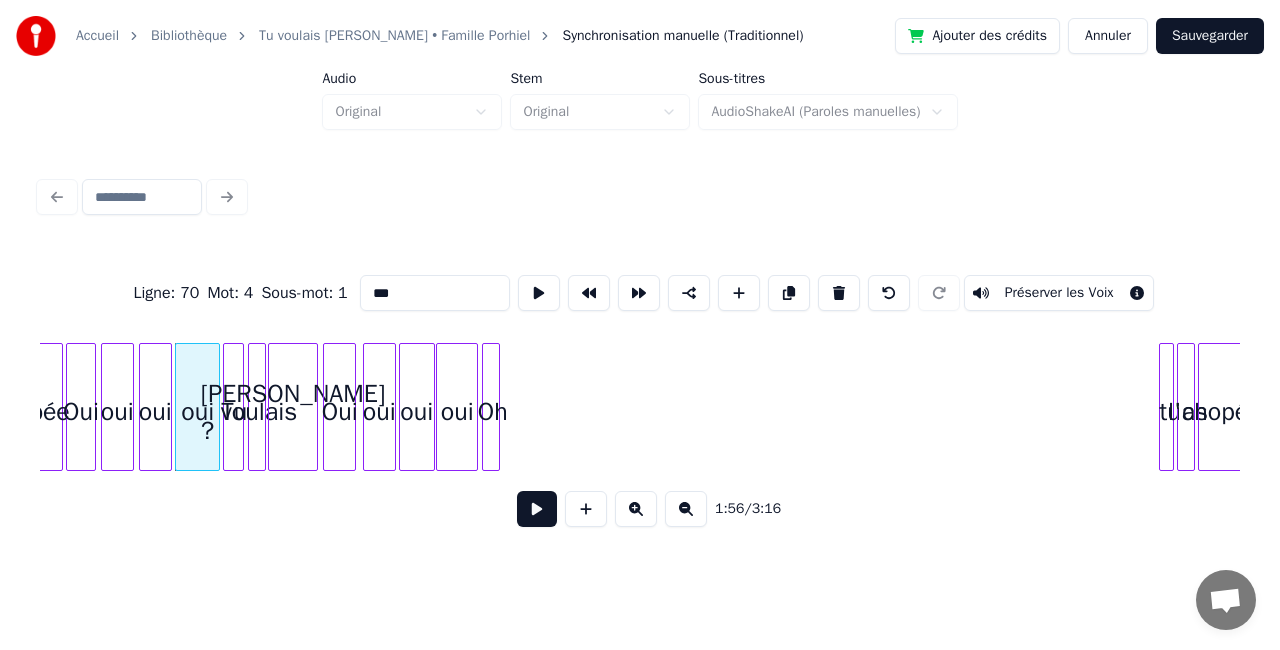 click at bounding box center (537, 509) 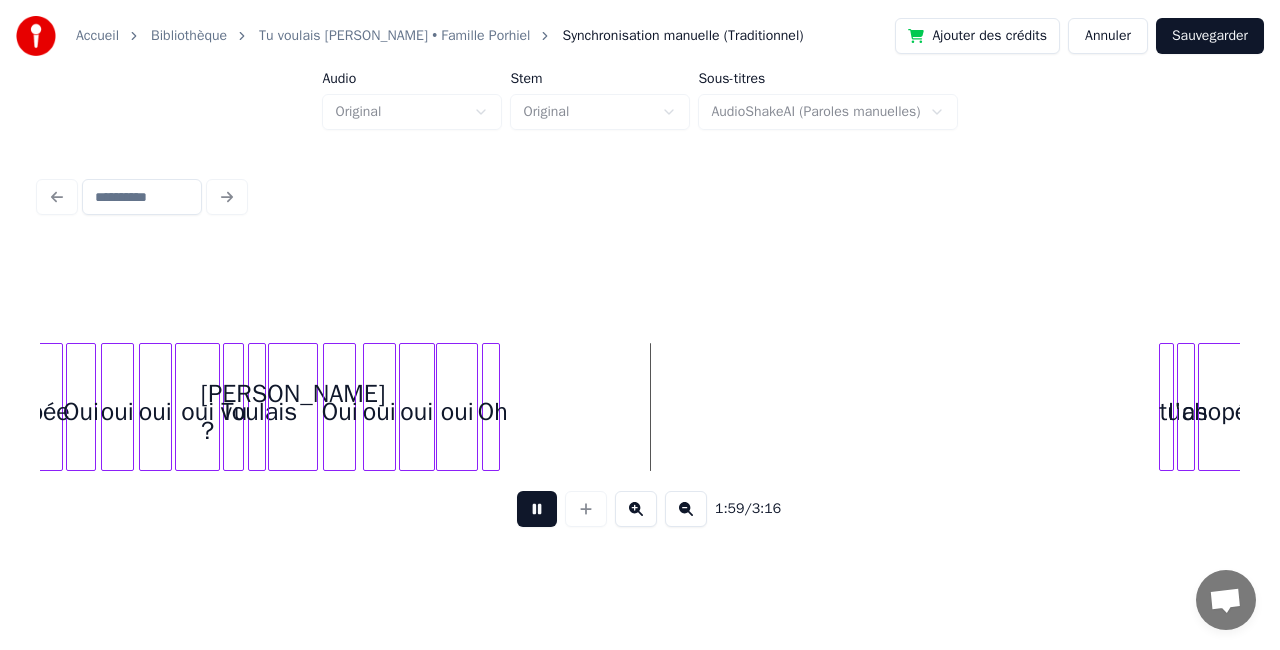 click at bounding box center [537, 509] 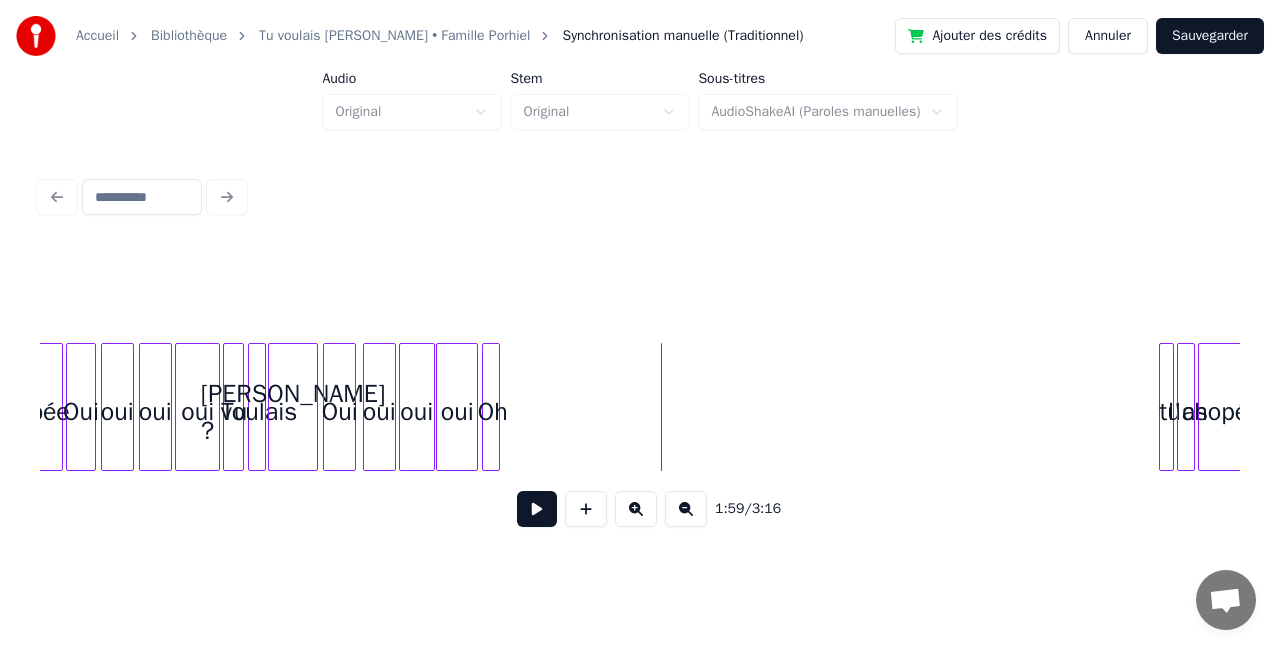 click on "oui" at bounding box center (197, 412) 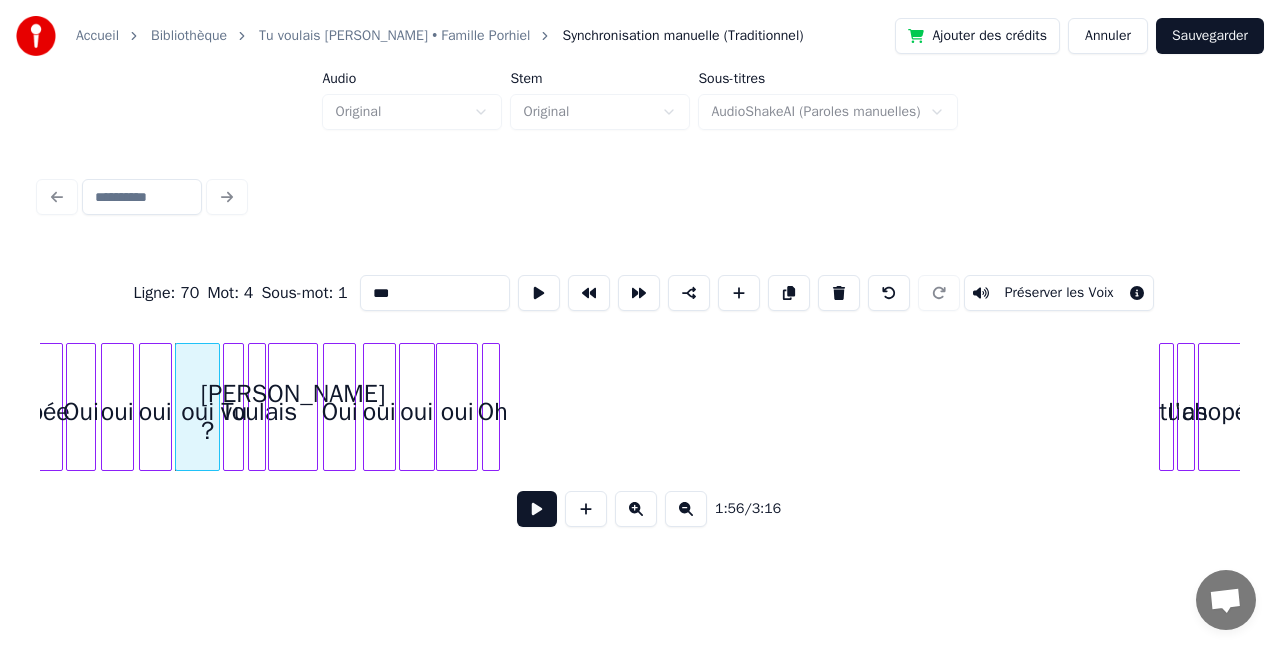 click at bounding box center [537, 509] 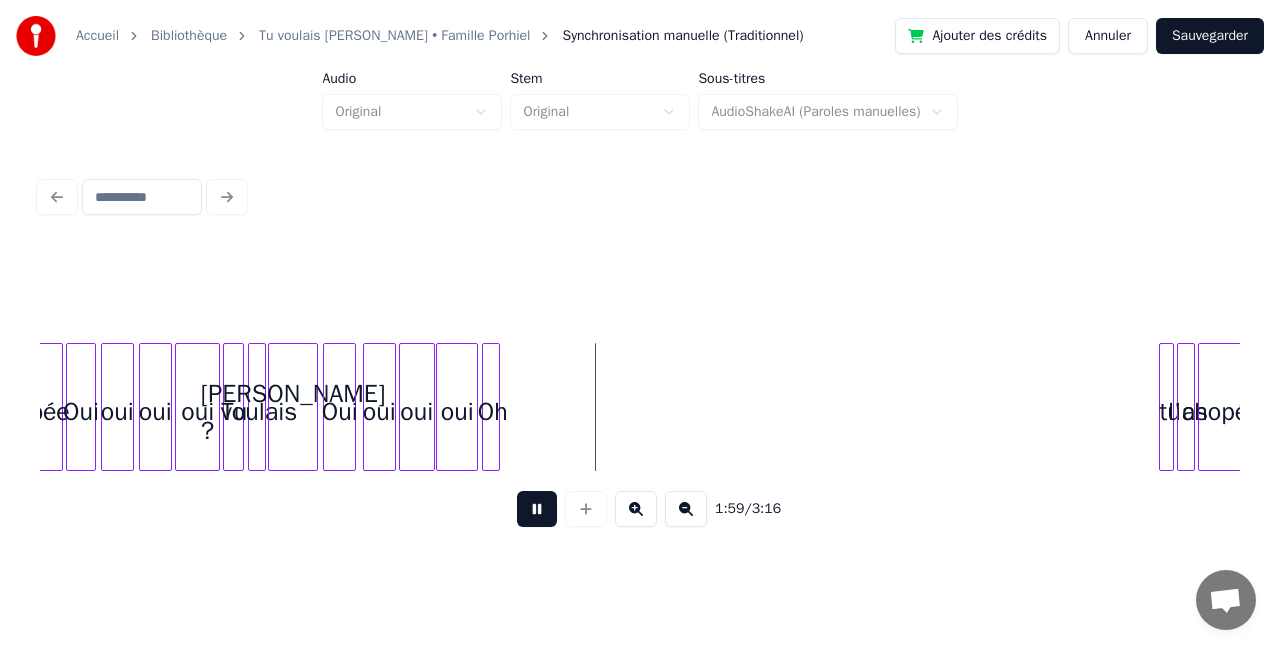 click at bounding box center (537, 509) 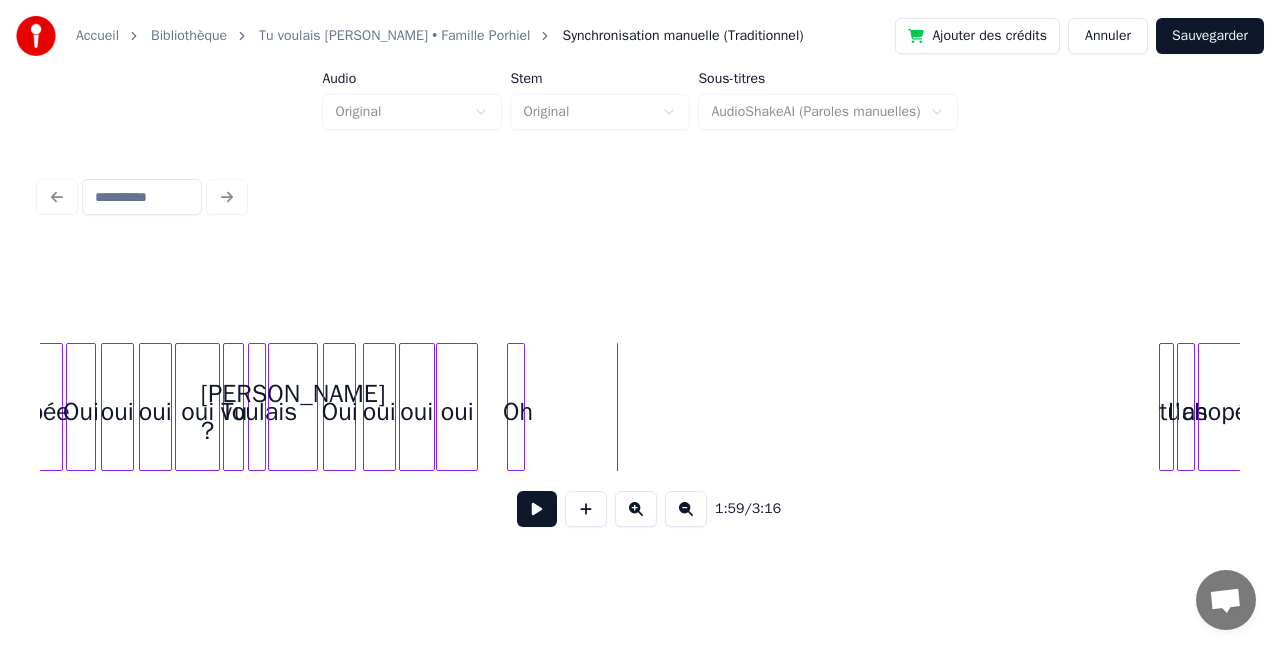 click on "Oh" at bounding box center [518, 412] 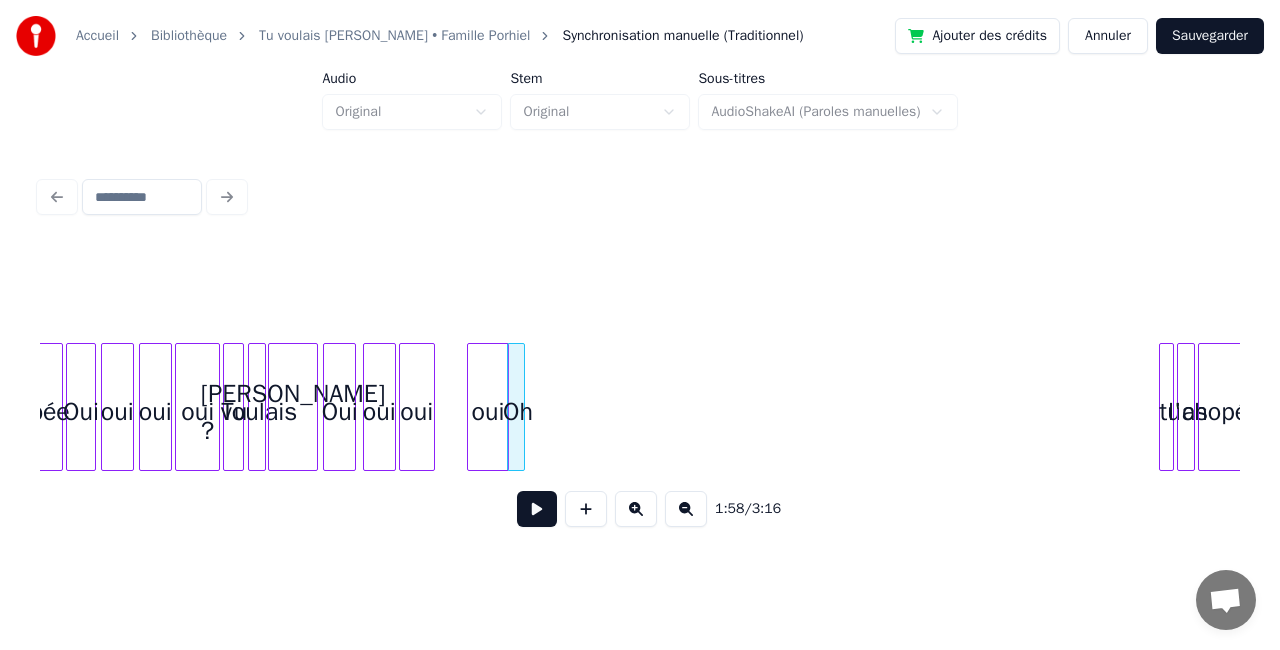 click on "oui" at bounding box center [488, 412] 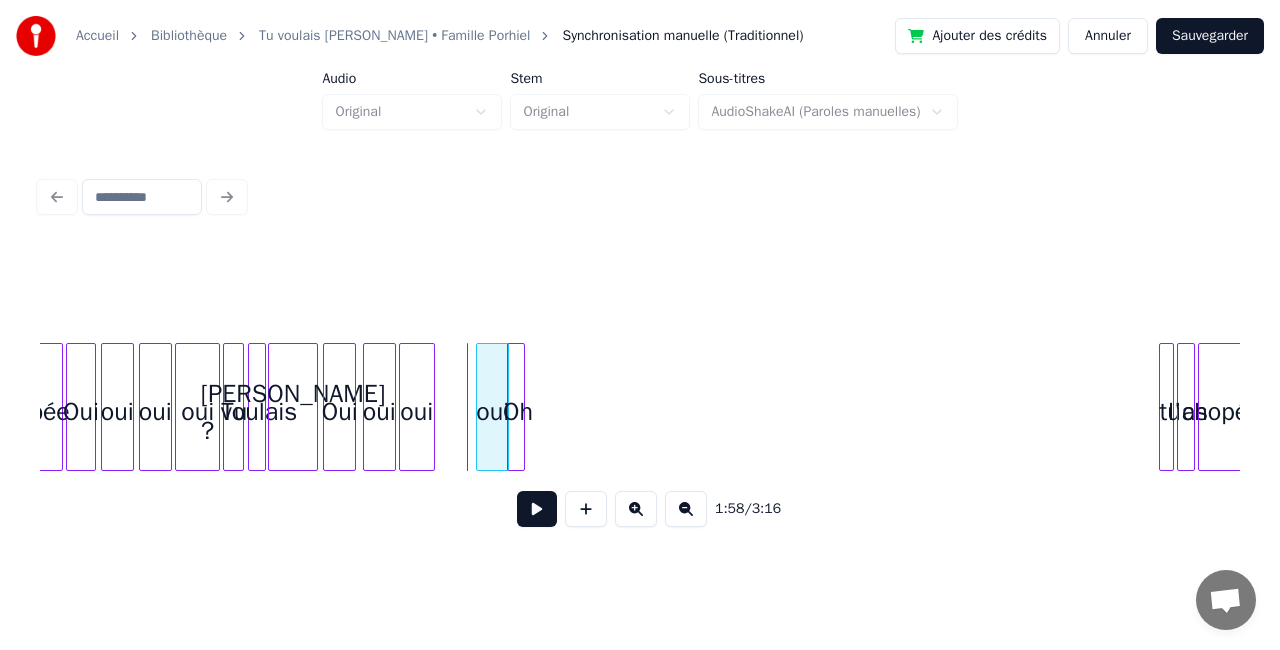 click at bounding box center [480, 407] 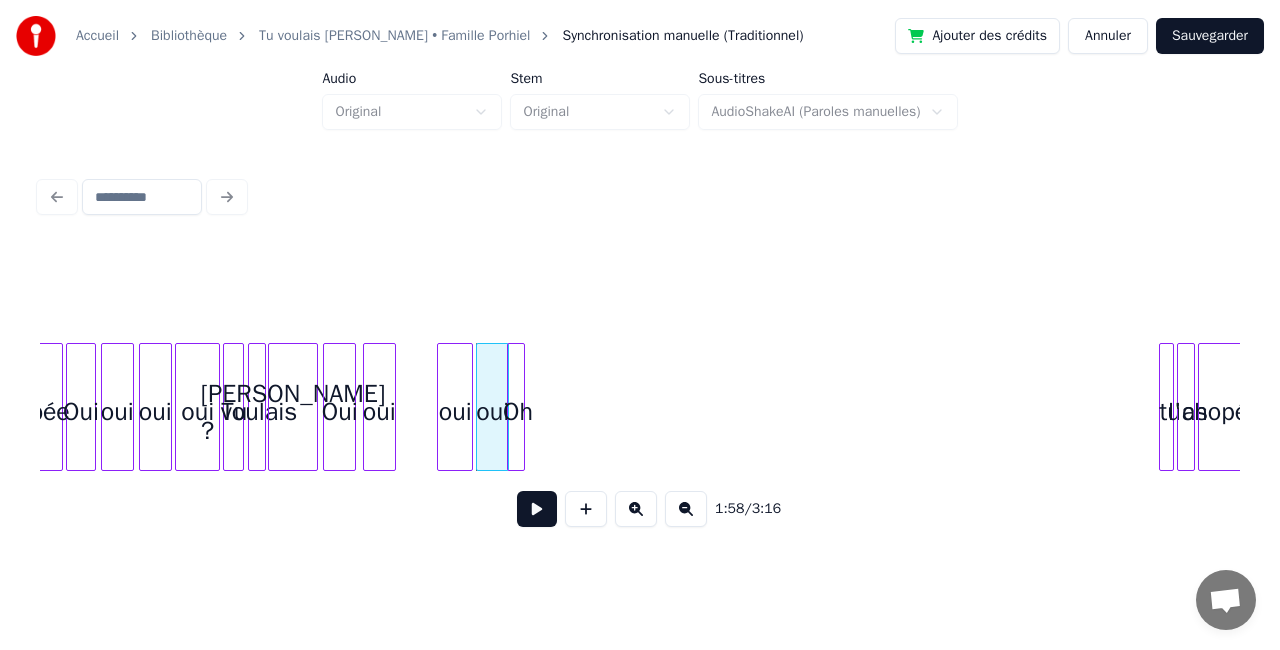 click on "oui" at bounding box center [455, 412] 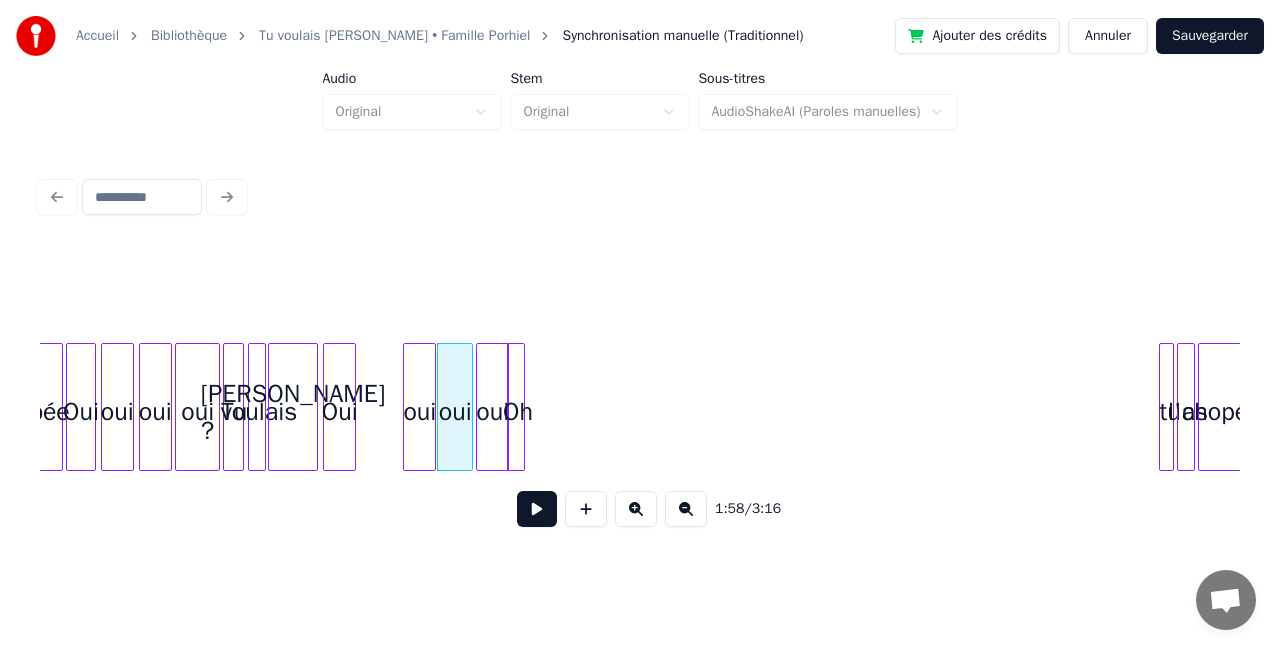click on "oui" at bounding box center (419, 412) 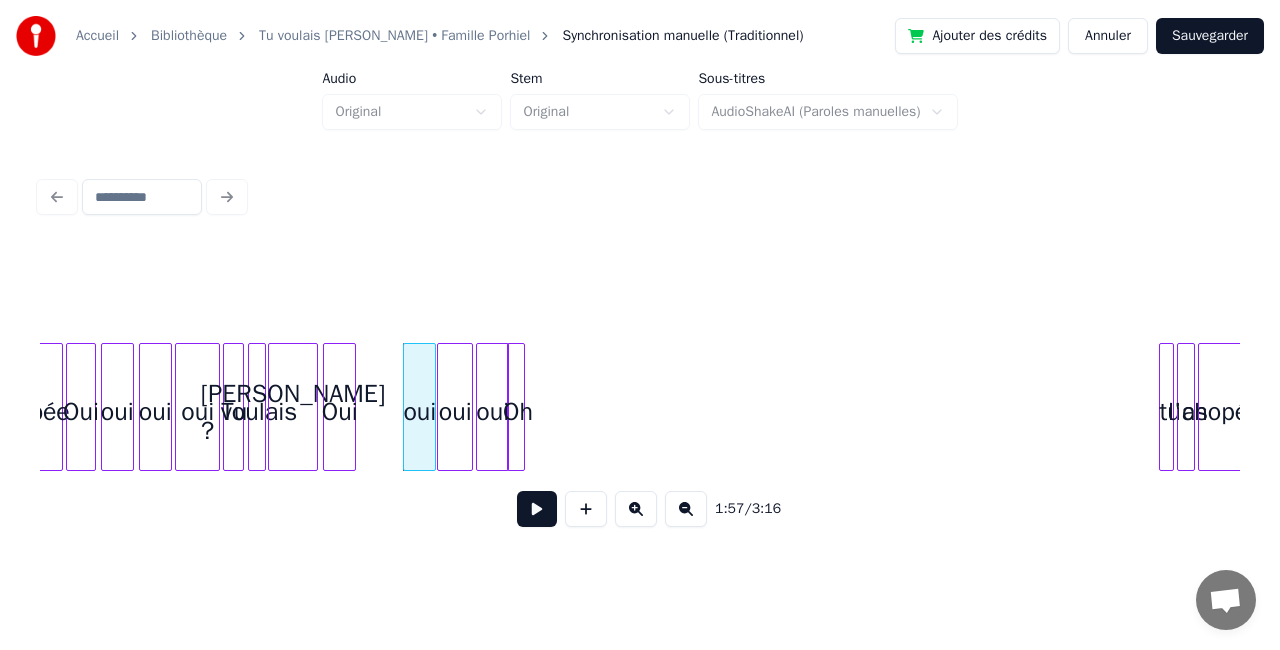 click at bounding box center (327, 407) 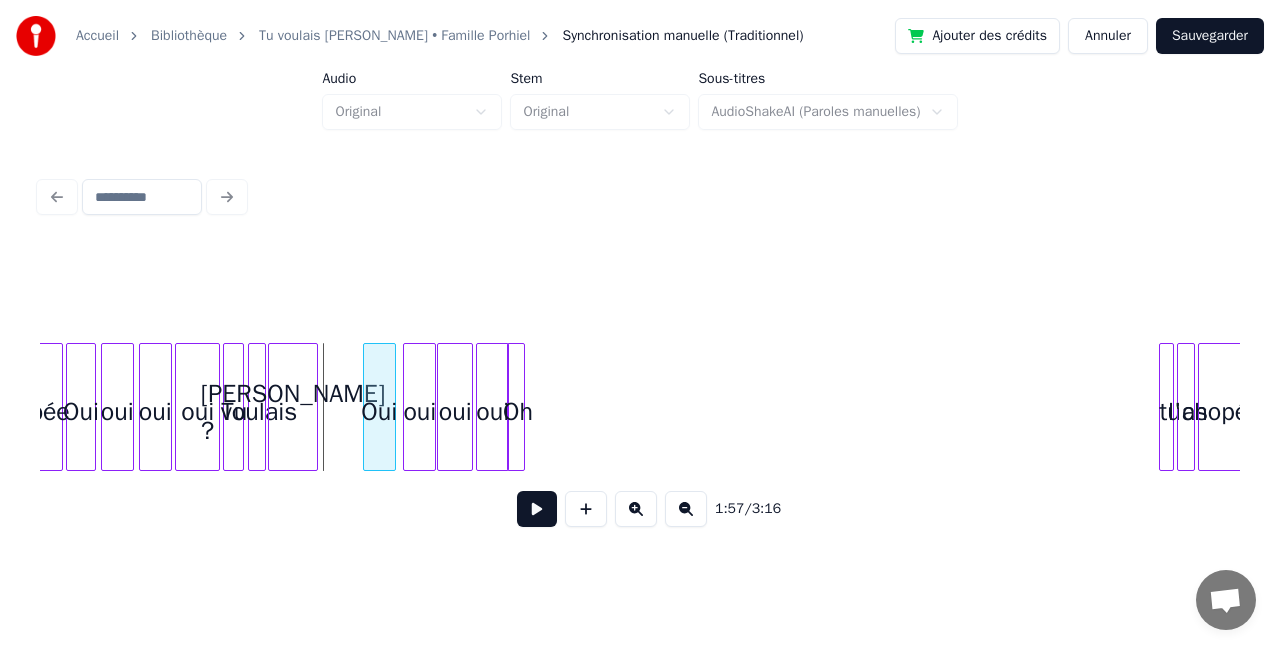 click on "Oui" at bounding box center (379, 412) 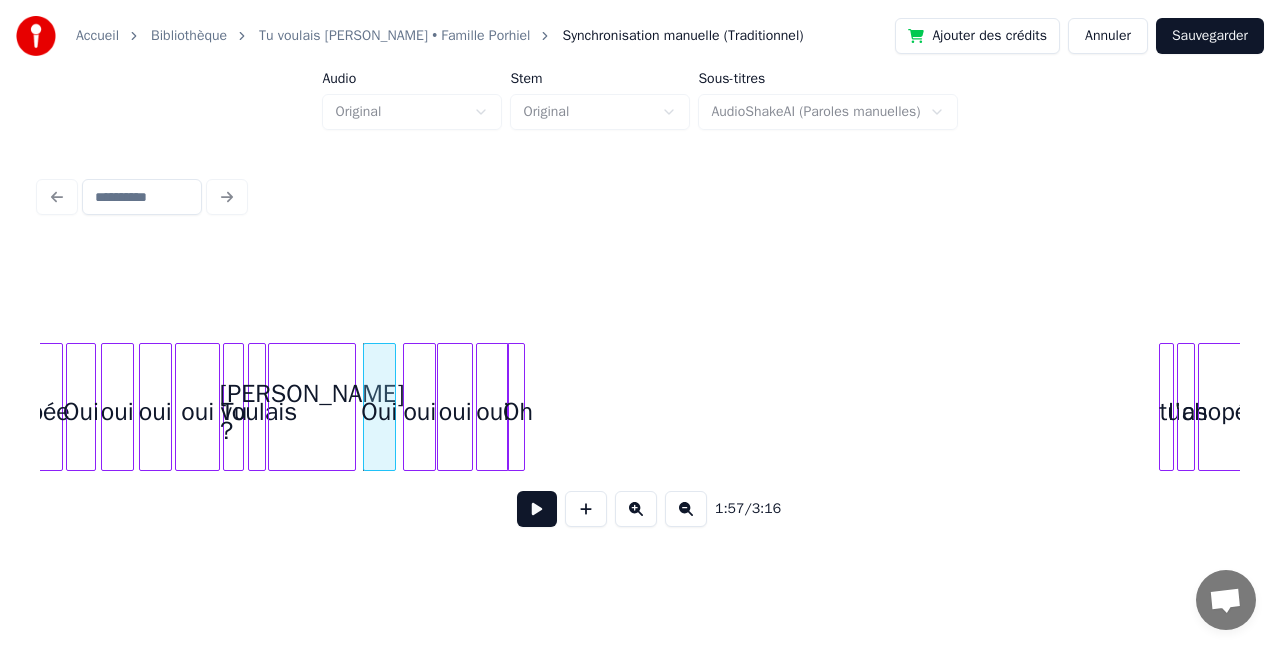 click at bounding box center (352, 407) 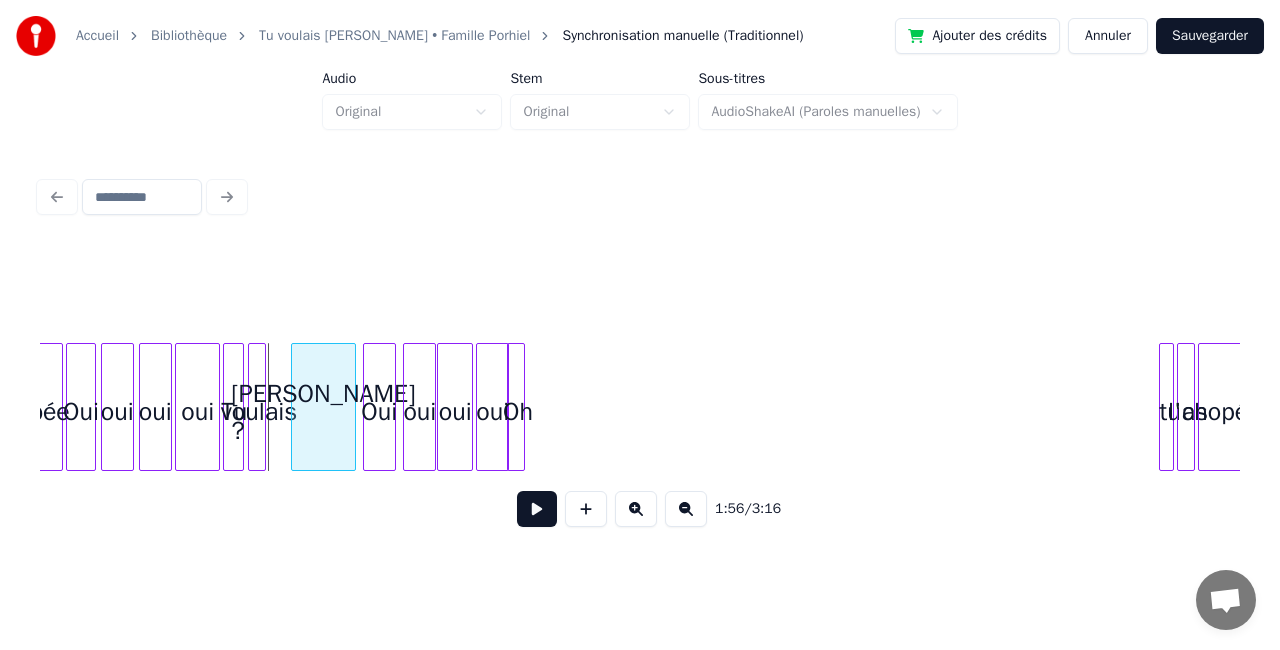 click at bounding box center (295, 407) 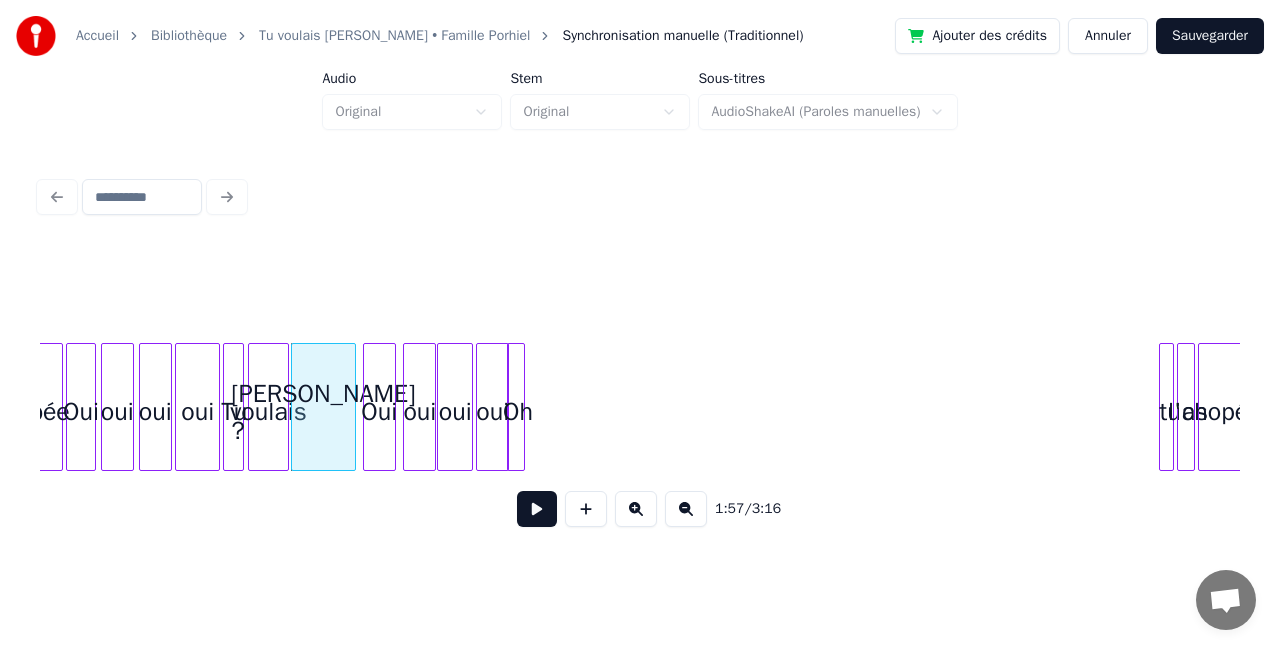 click at bounding box center (285, 407) 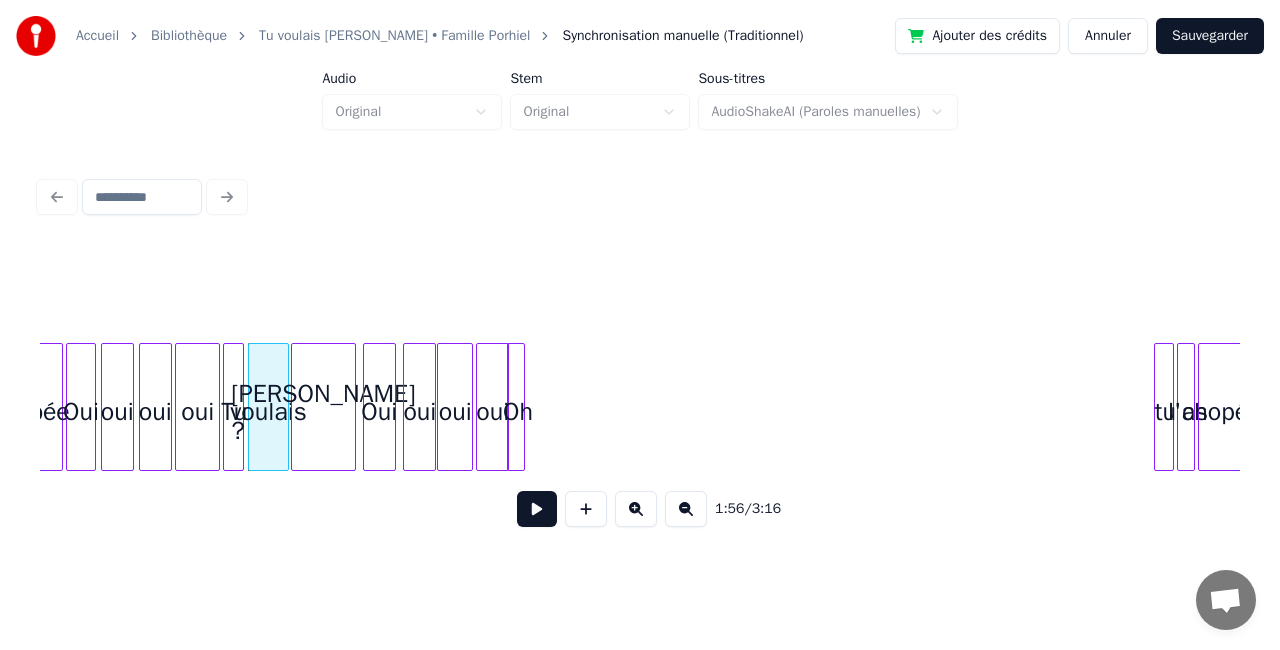 click at bounding box center (1158, 407) 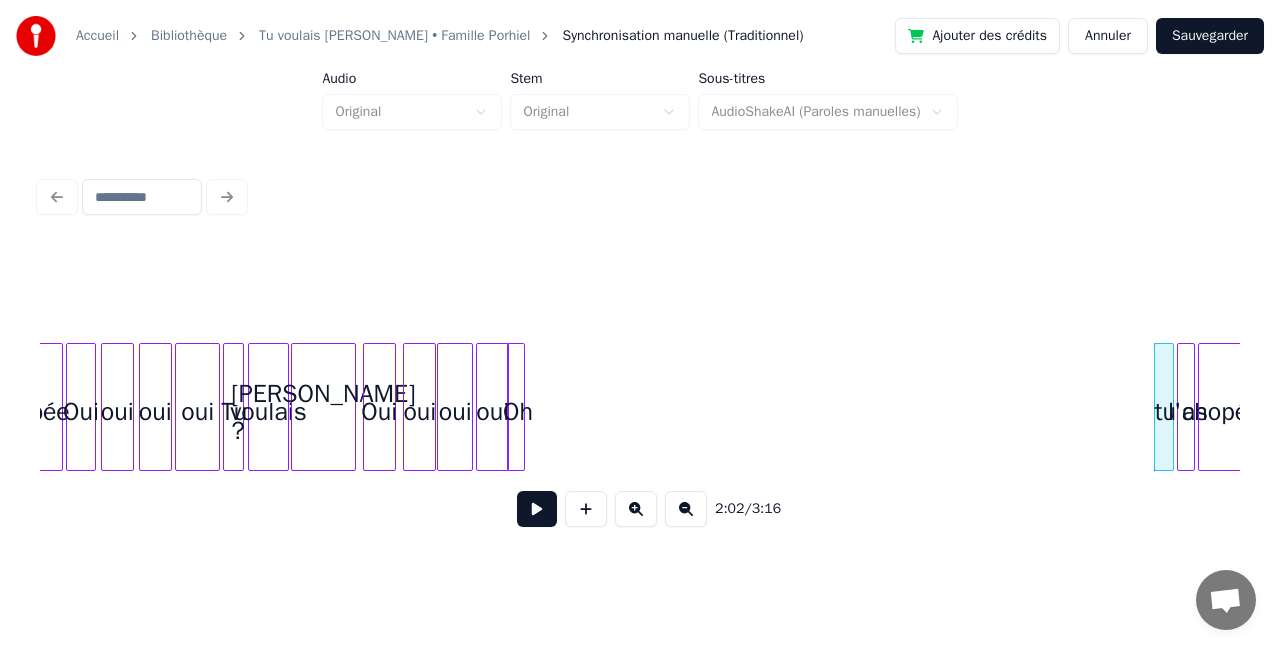 click at bounding box center (1170, 407) 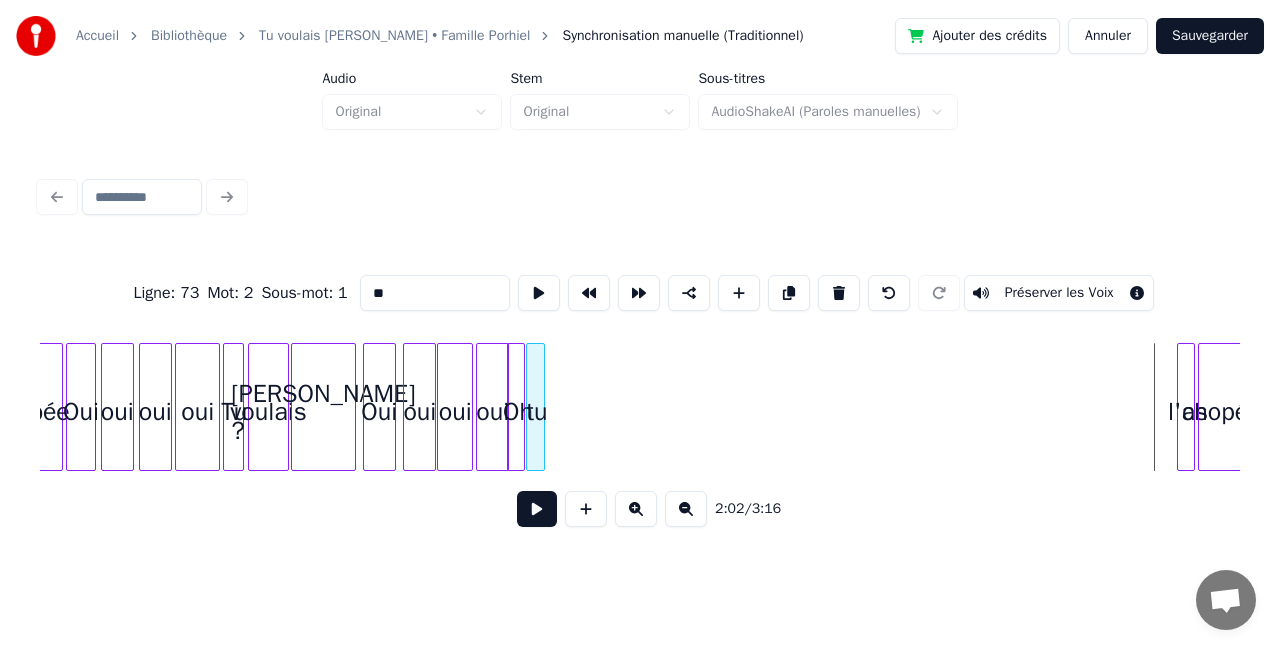 click on "tu" at bounding box center (537, 412) 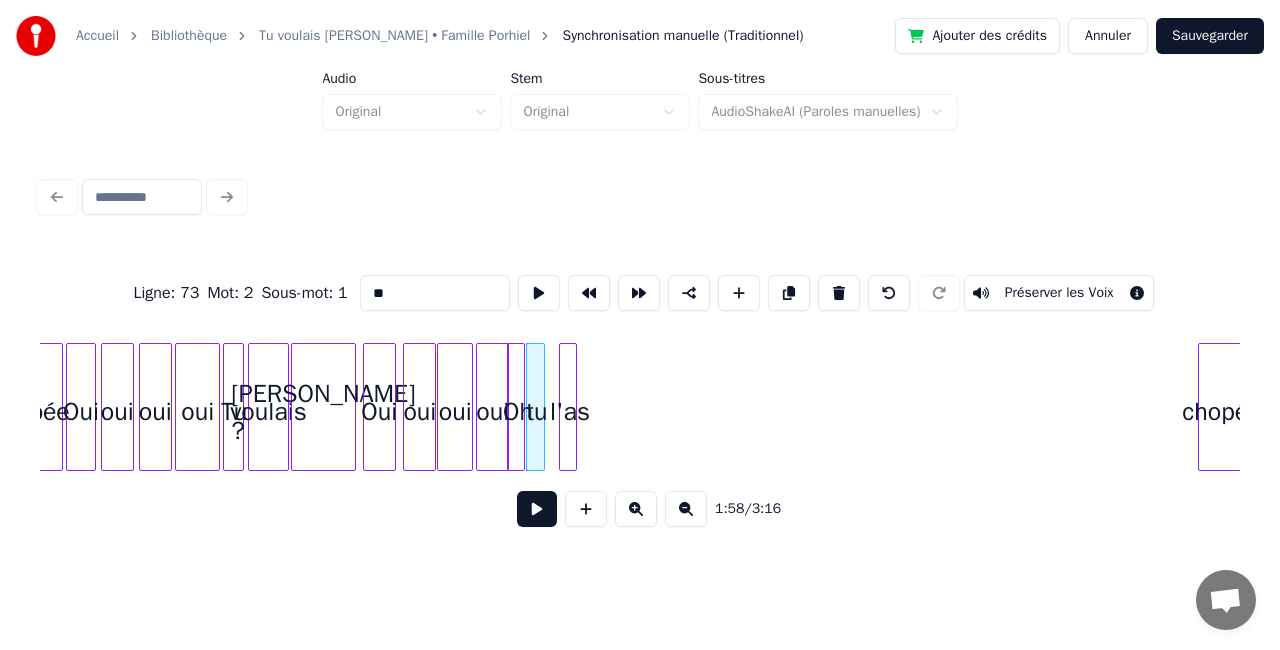click on "l'as" at bounding box center [570, 412] 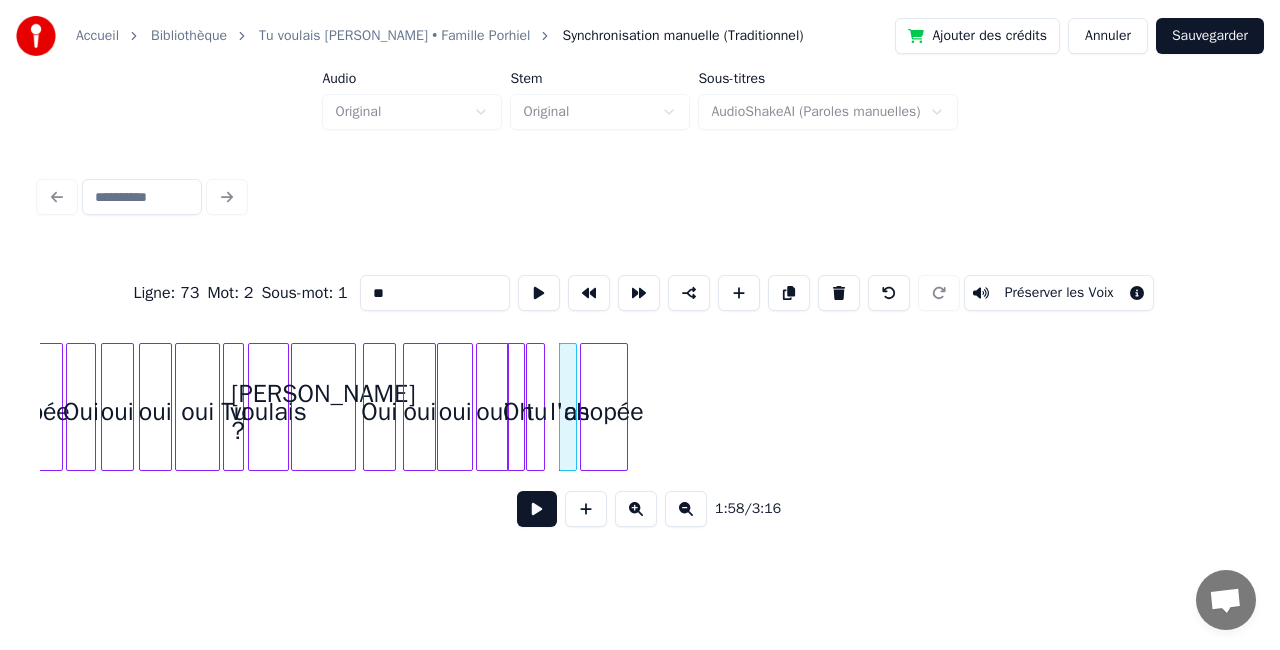 click on "chopée" at bounding box center (604, 412) 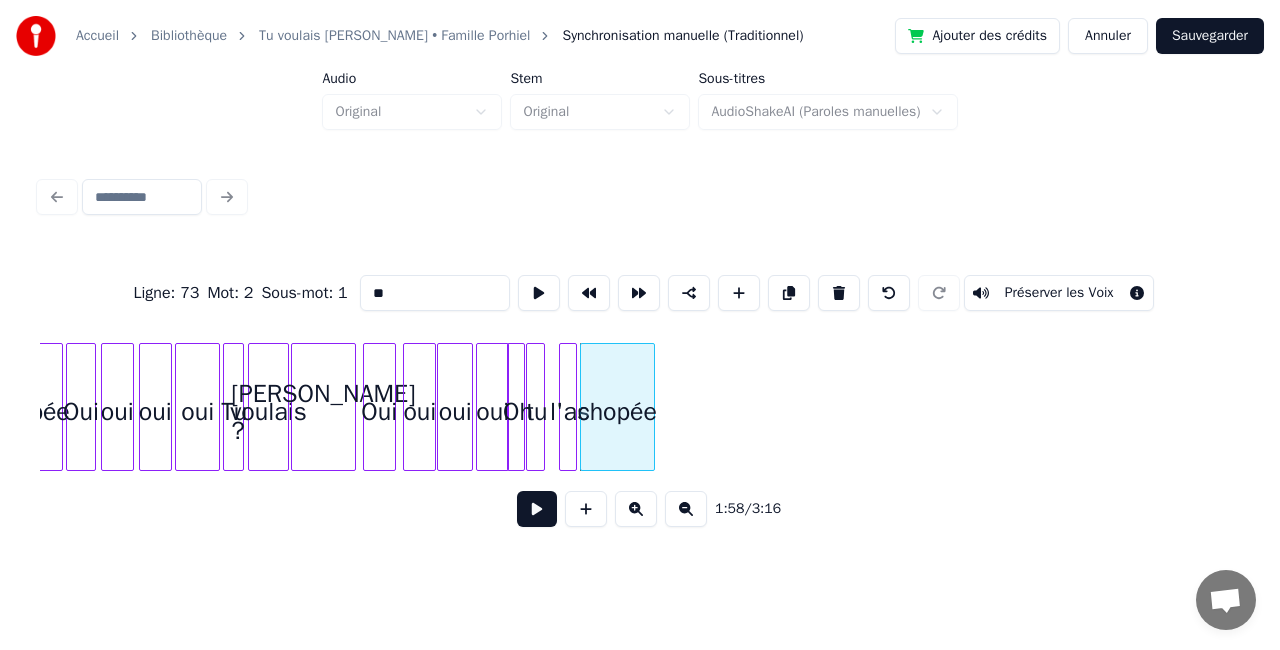 click at bounding box center [651, 407] 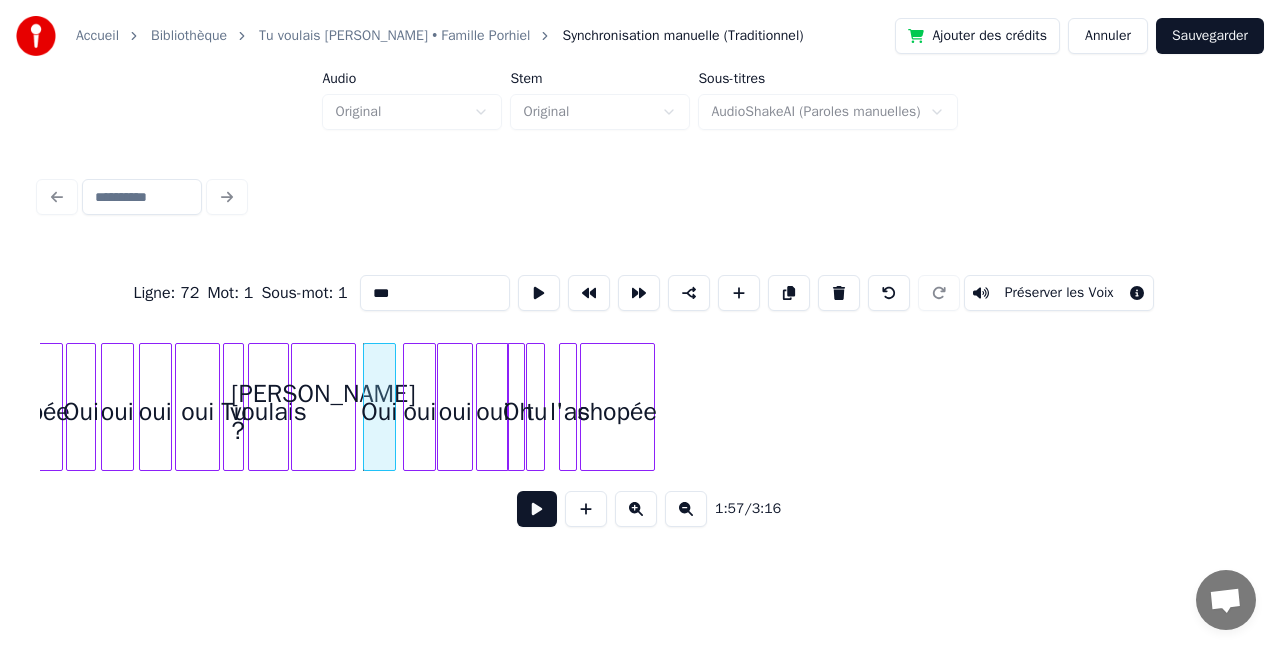 click at bounding box center [537, 509] 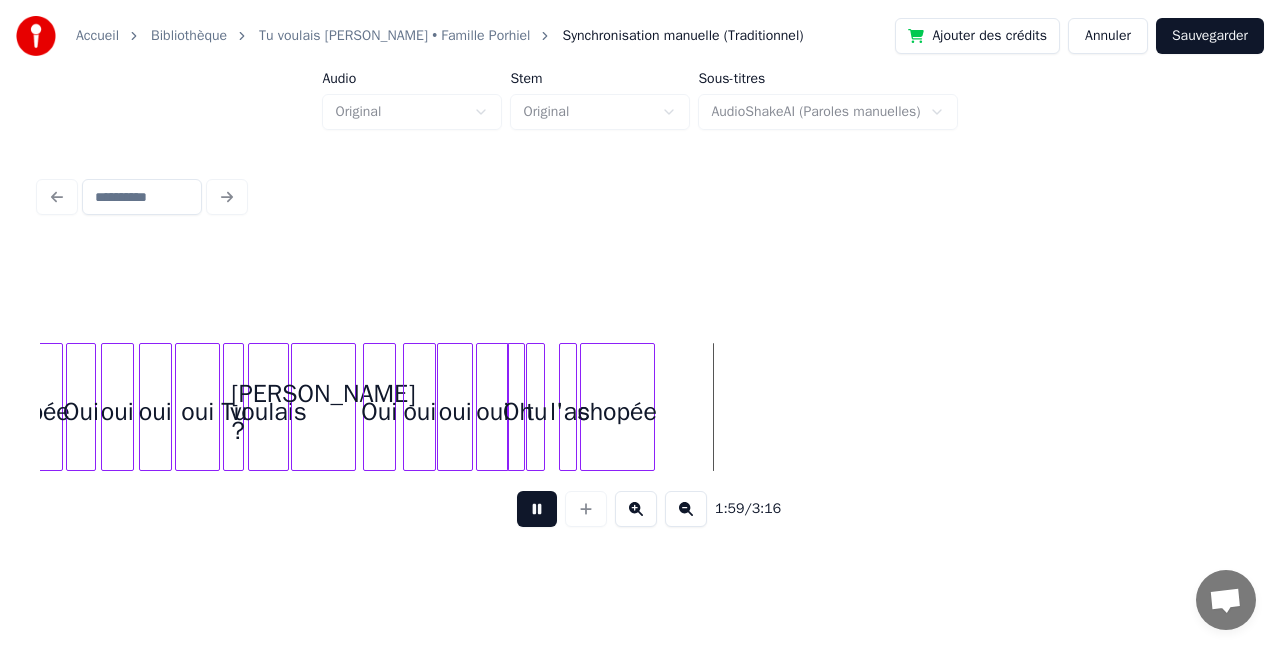 drag, startPoint x: 545, startPoint y: 498, endPoint x: 553, endPoint y: 517, distance: 20.615528 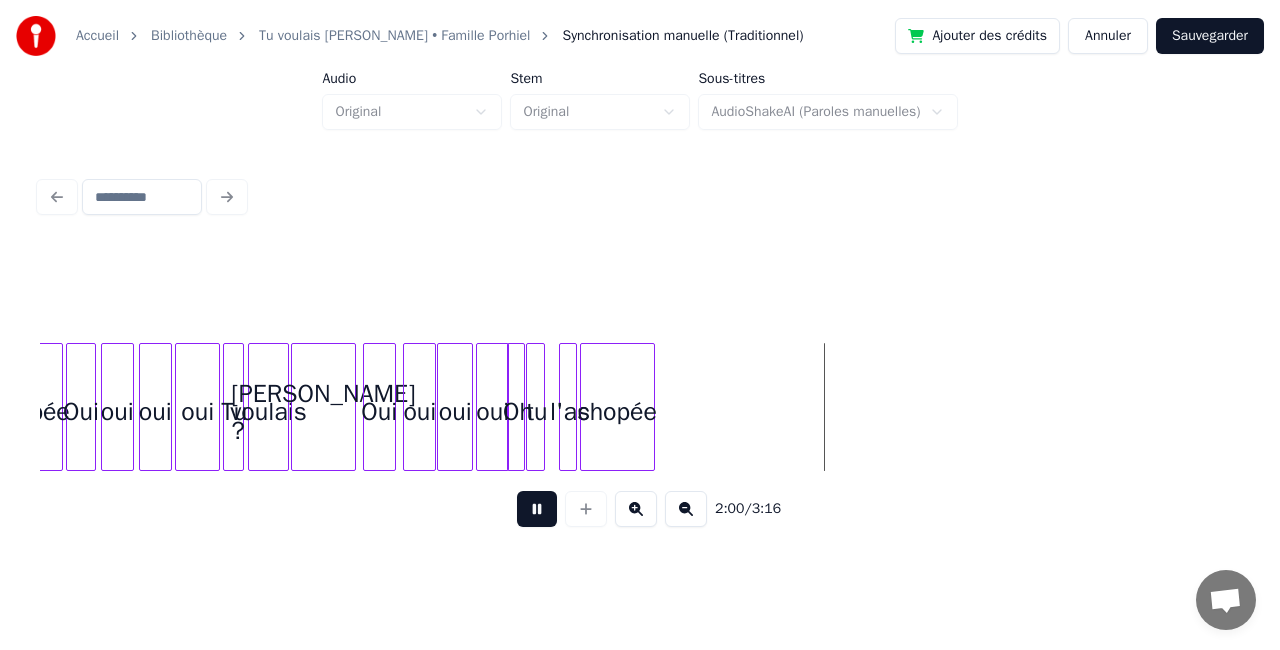 click at bounding box center (537, 509) 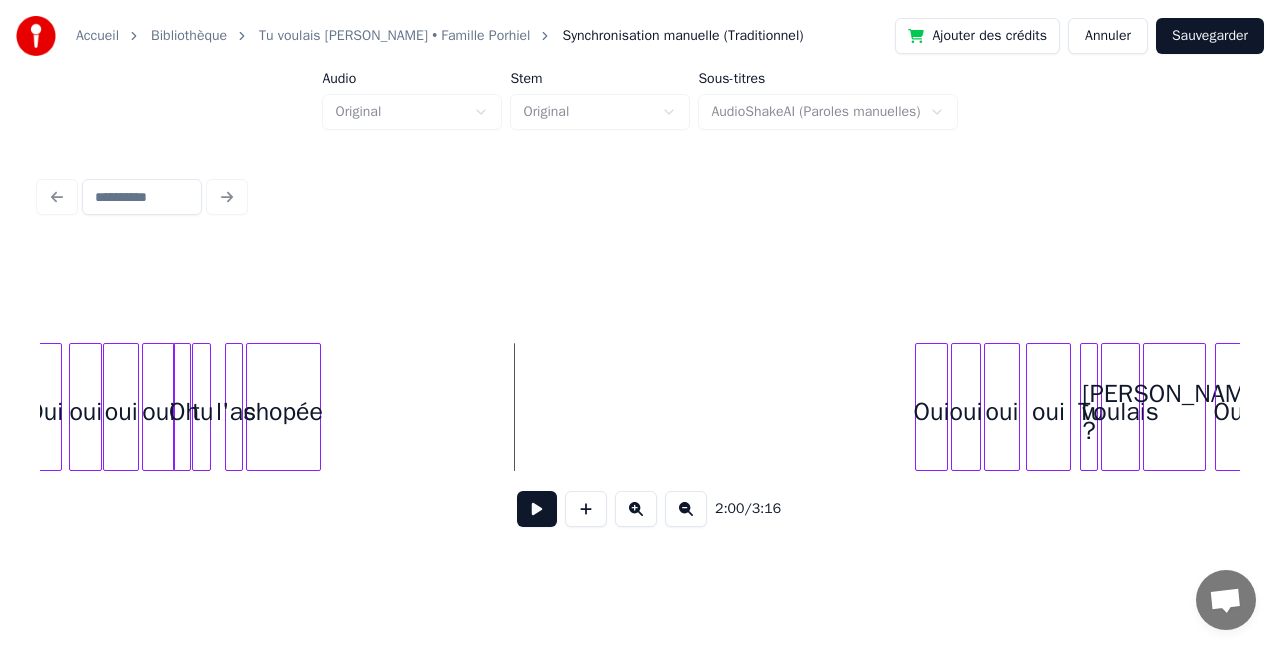scroll, scrollTop: 0, scrollLeft: 17684, axis: horizontal 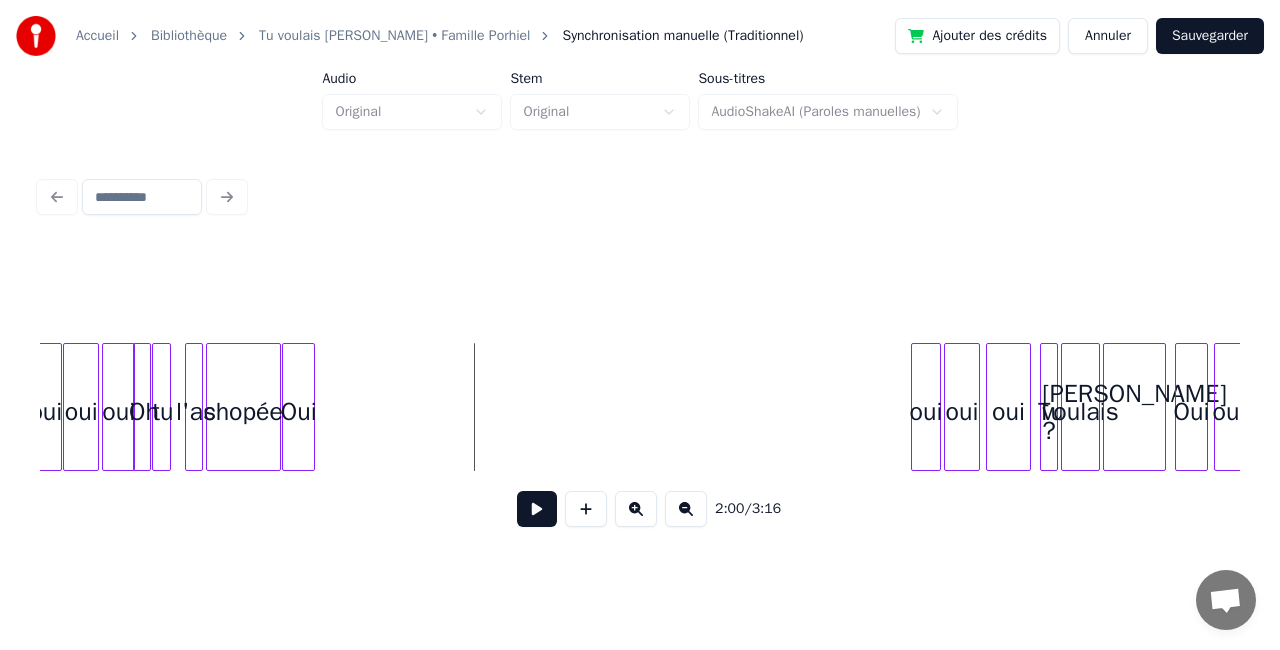 click on "Oui" at bounding box center (298, 412) 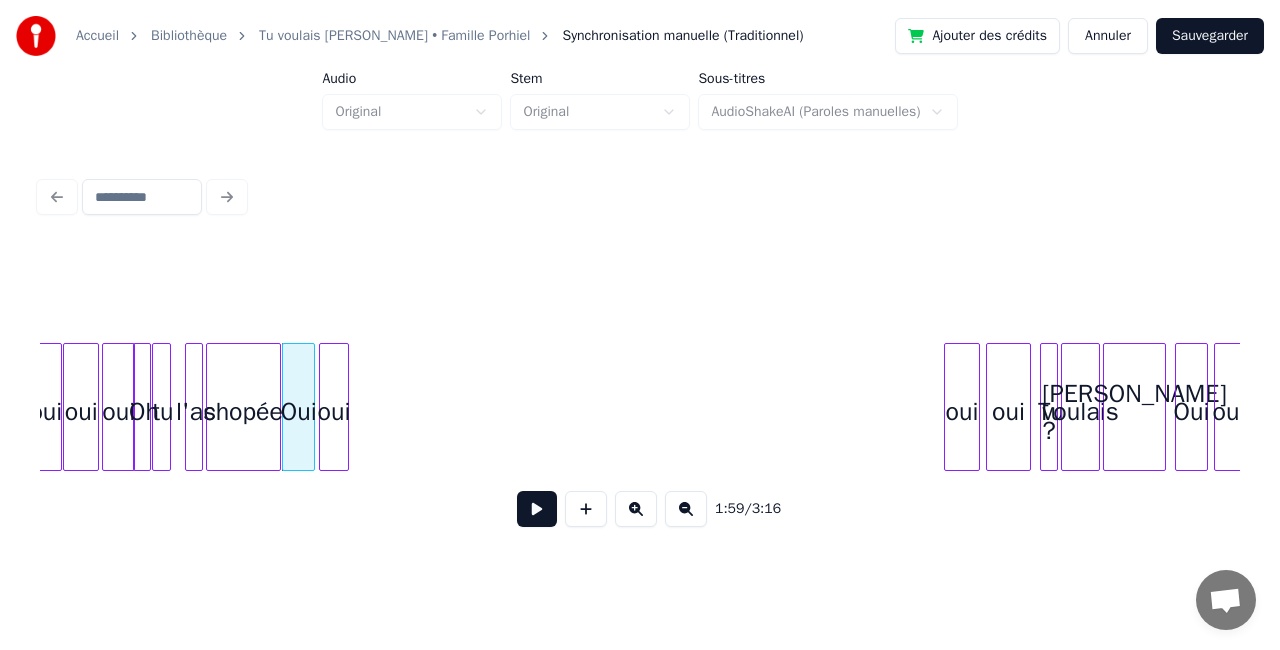 click on "oui" at bounding box center (334, 412) 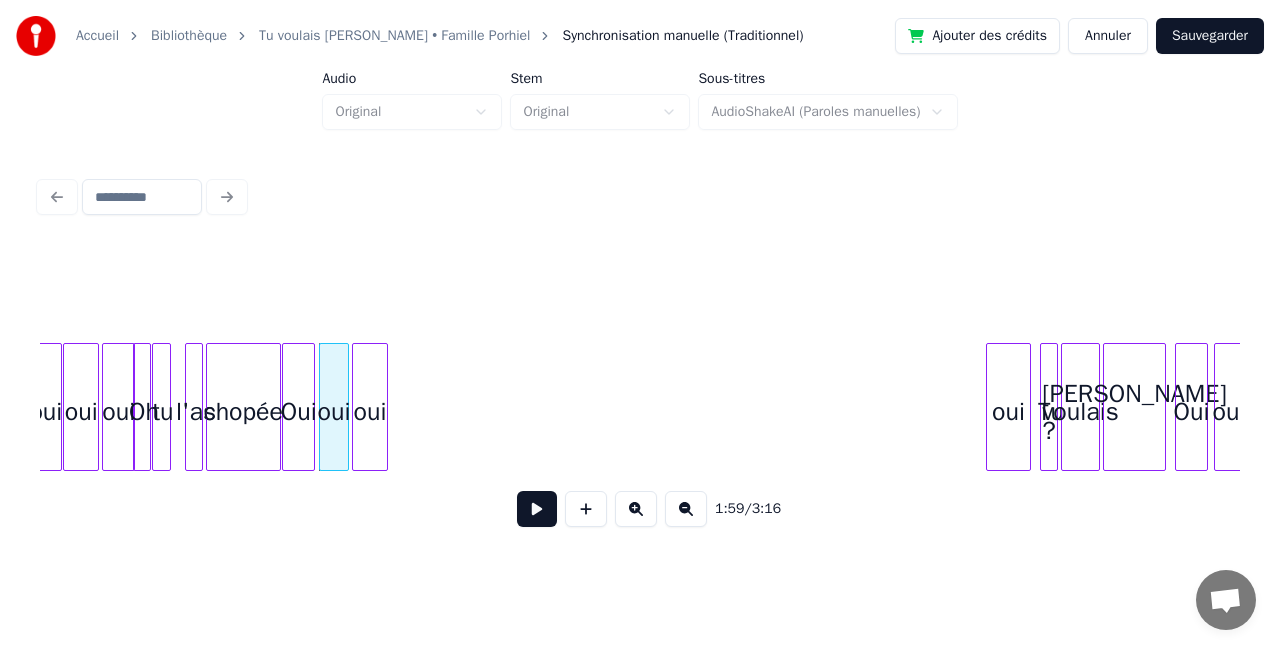 click on "oui" at bounding box center (370, 412) 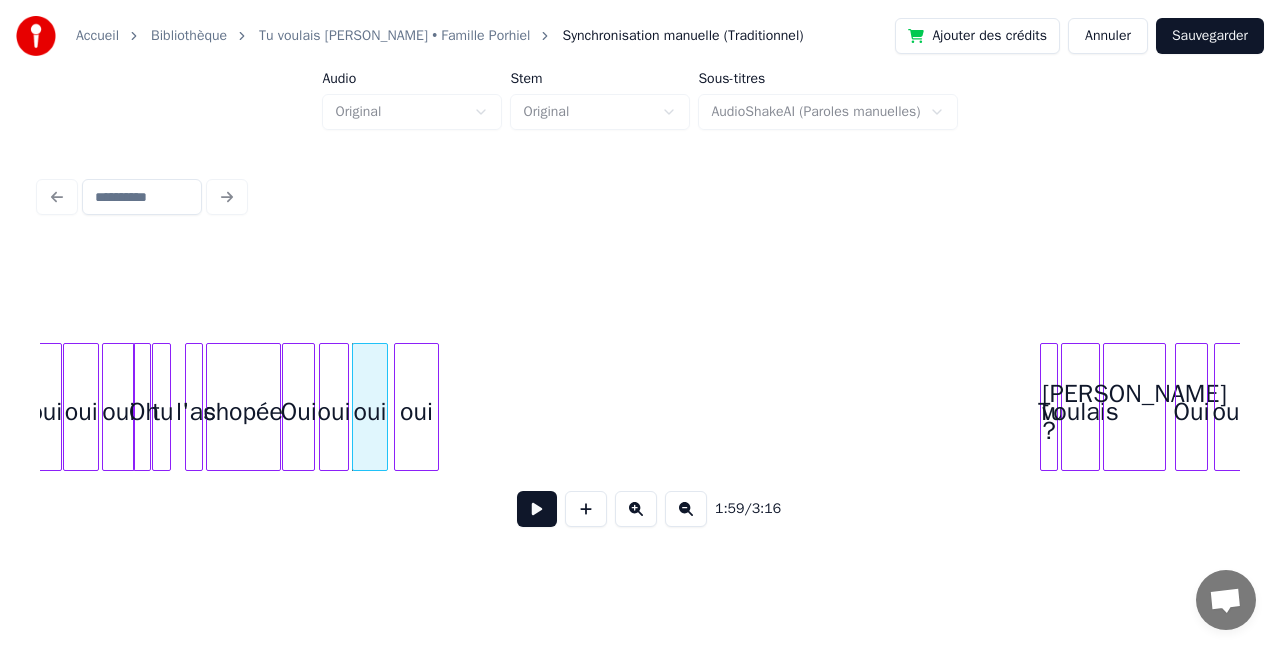 click on "oui" at bounding box center [416, 412] 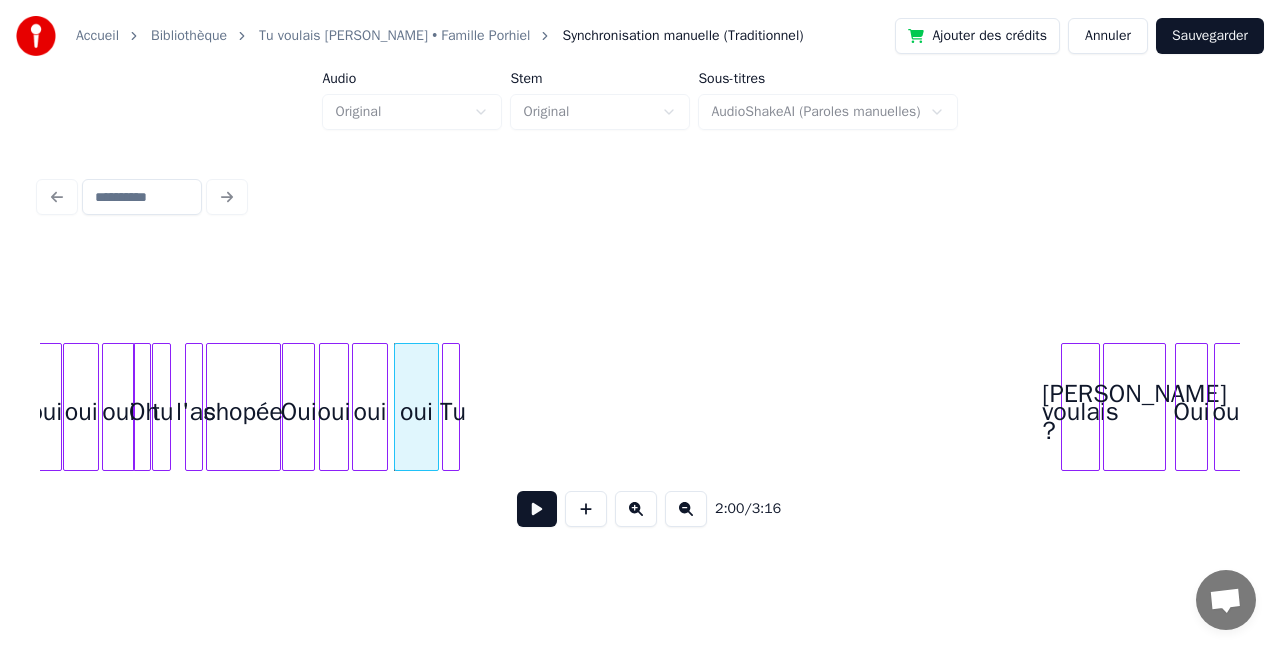 click on "Tu" at bounding box center [453, 412] 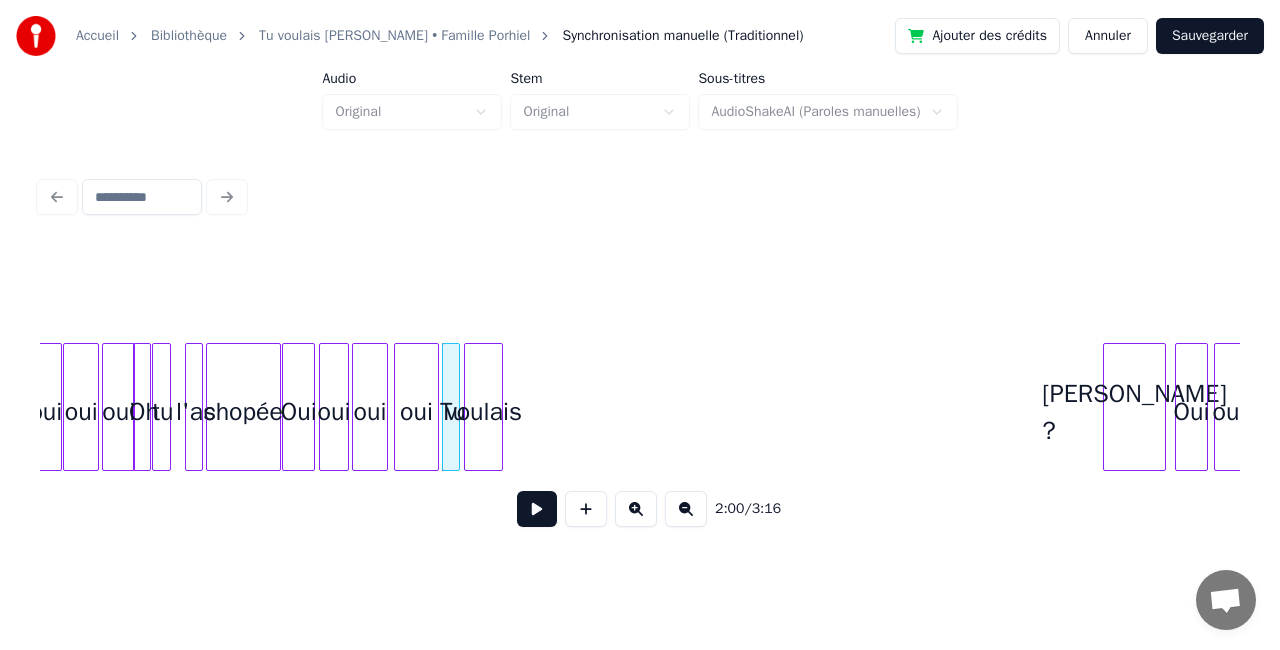 click on "voulais" at bounding box center (483, 412) 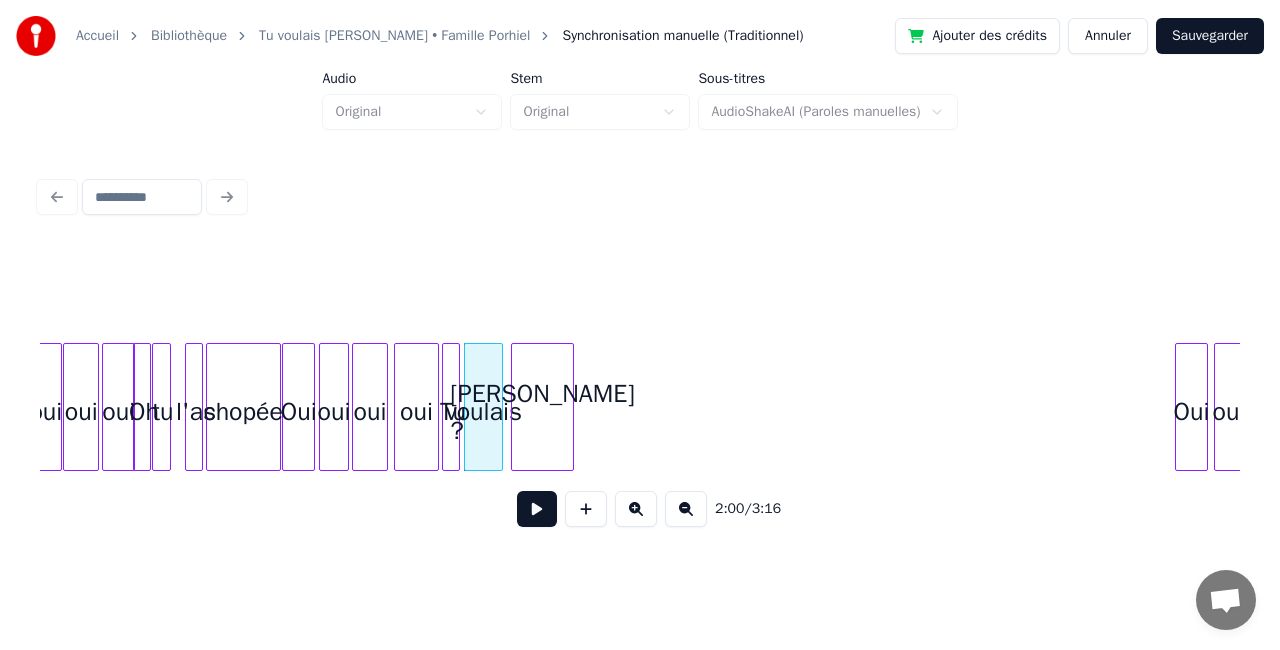 click on "[PERSON_NAME] ?" at bounding box center [542, 412] 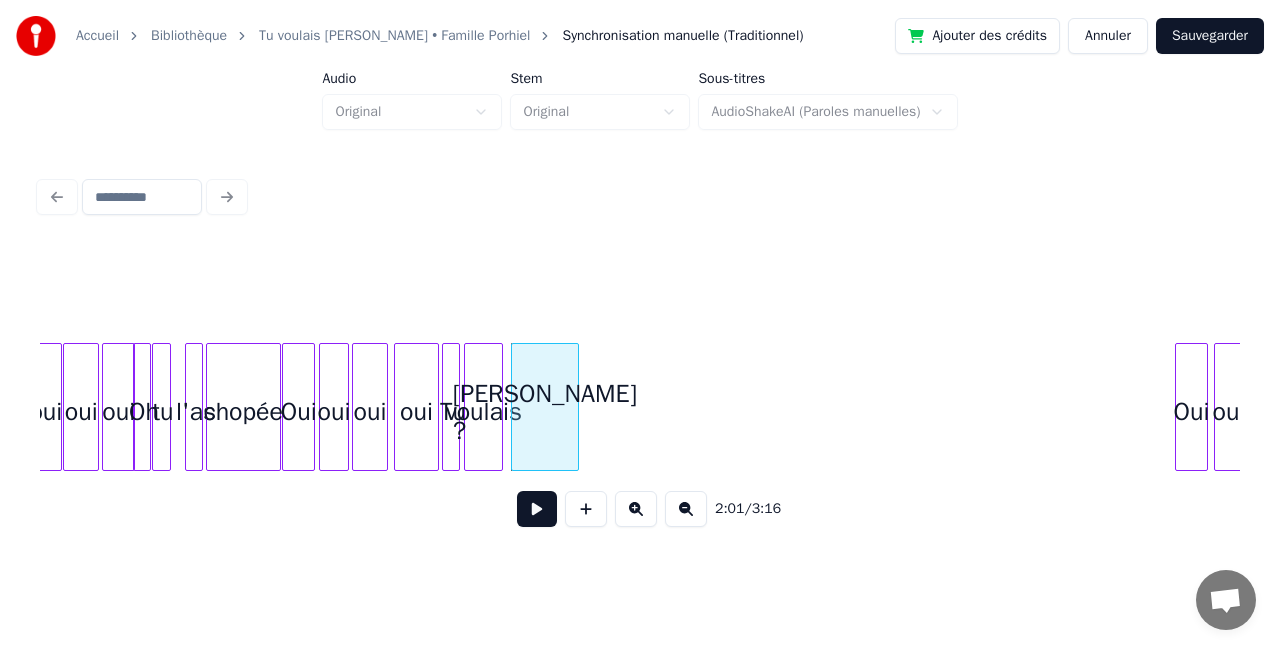 click at bounding box center [575, 407] 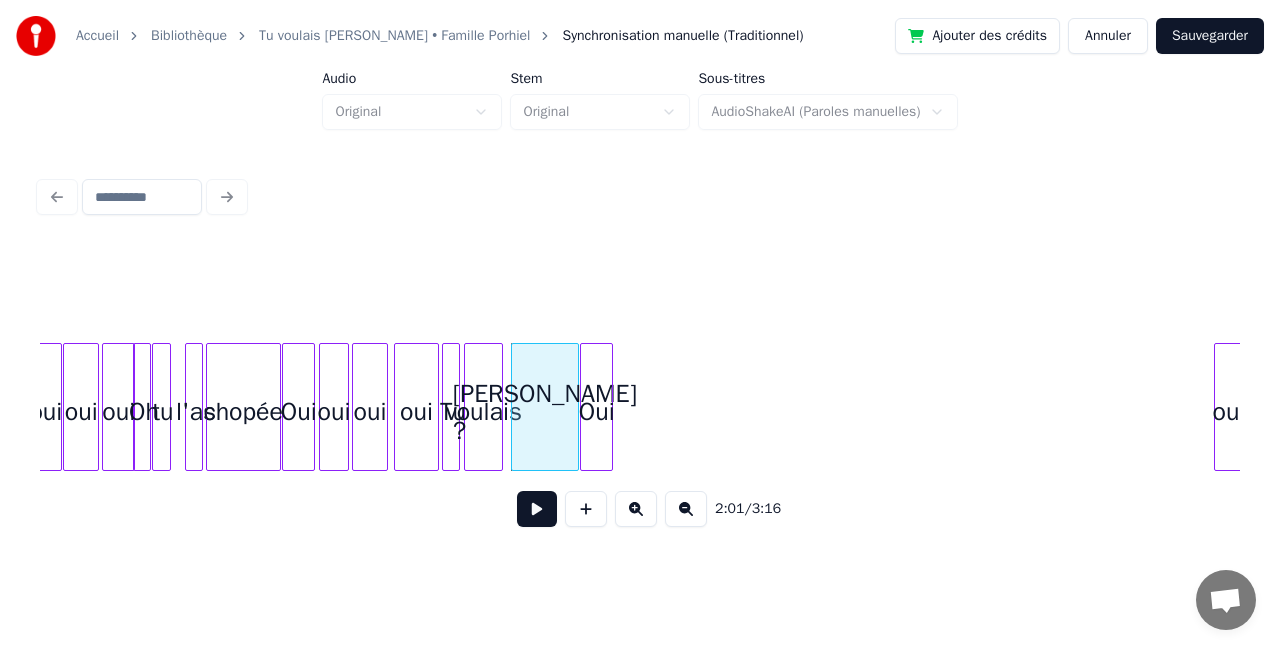click on "Oui" at bounding box center [596, 412] 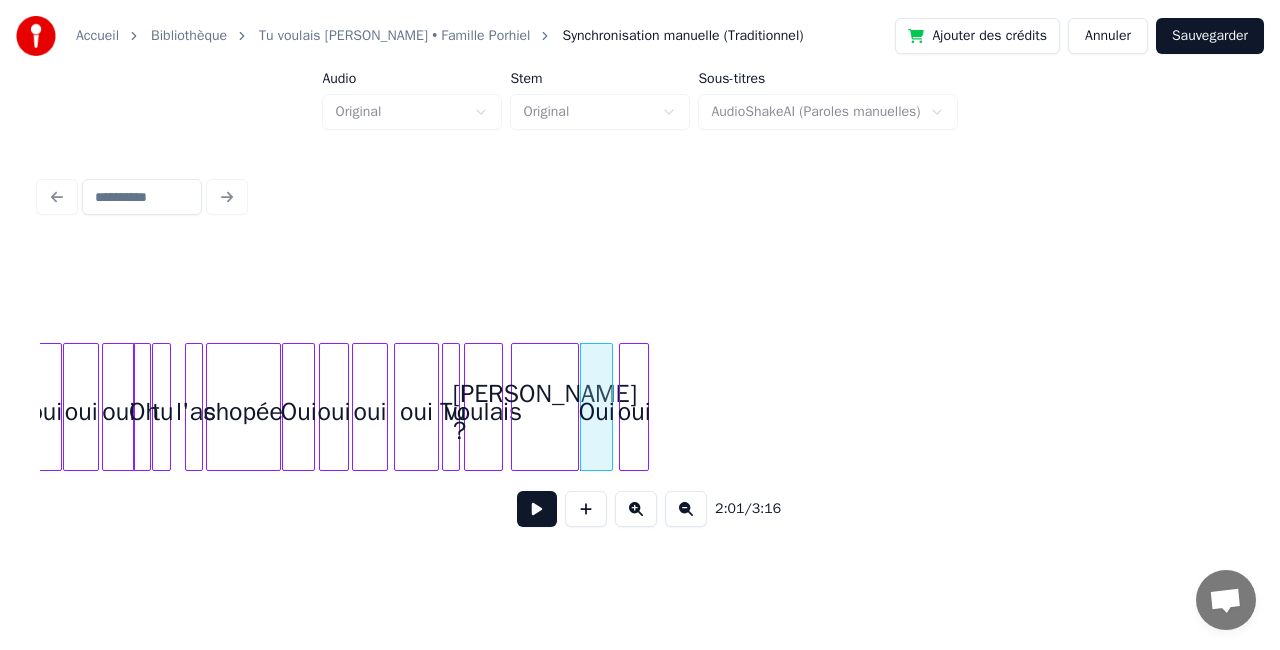 click on "oui" at bounding box center (634, 412) 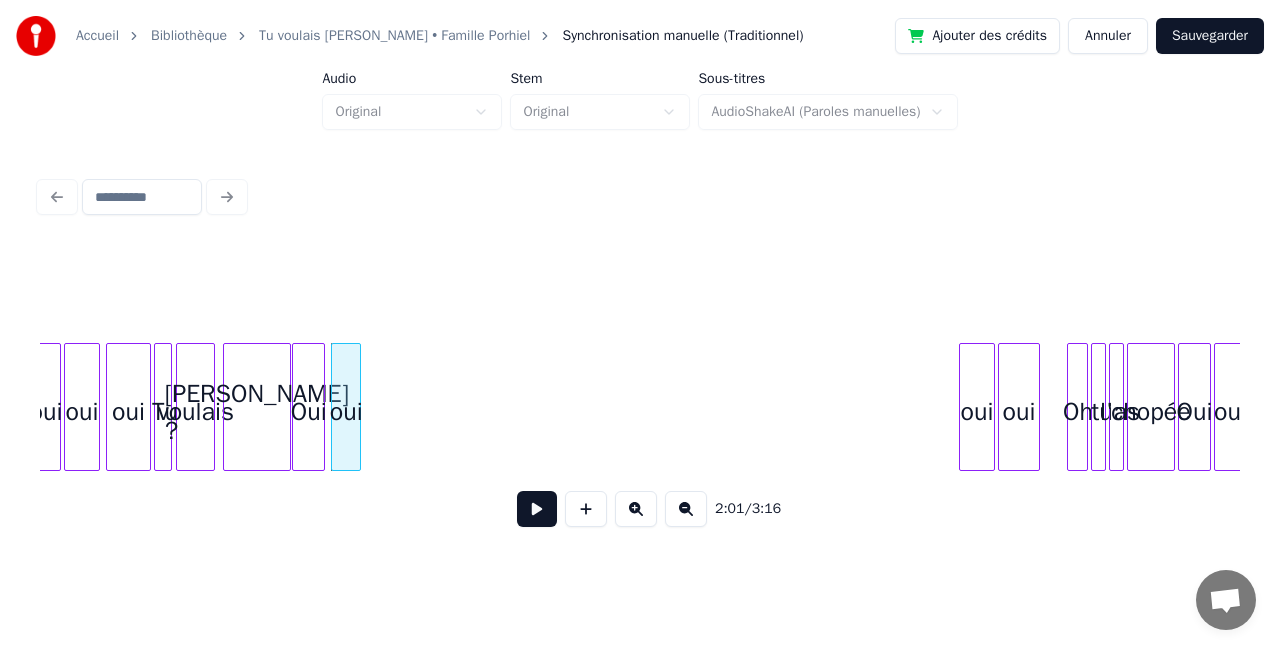 scroll, scrollTop: 0, scrollLeft: 17990, axis: horizontal 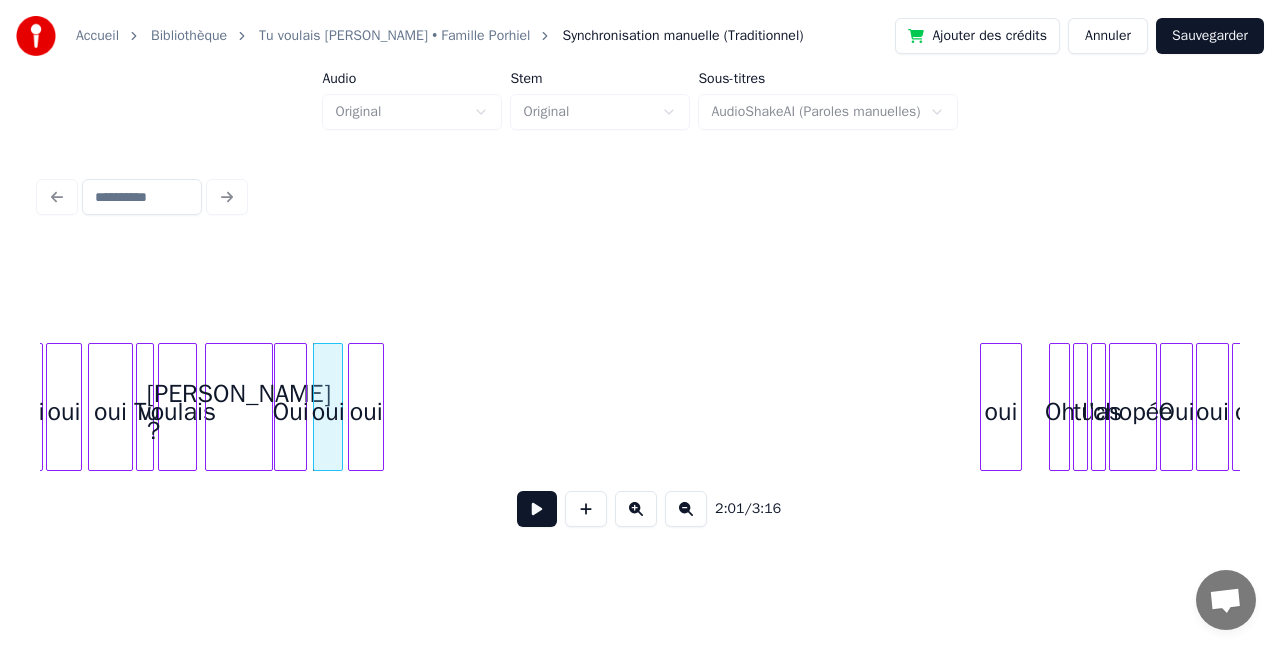 click on "oui" at bounding box center [366, 412] 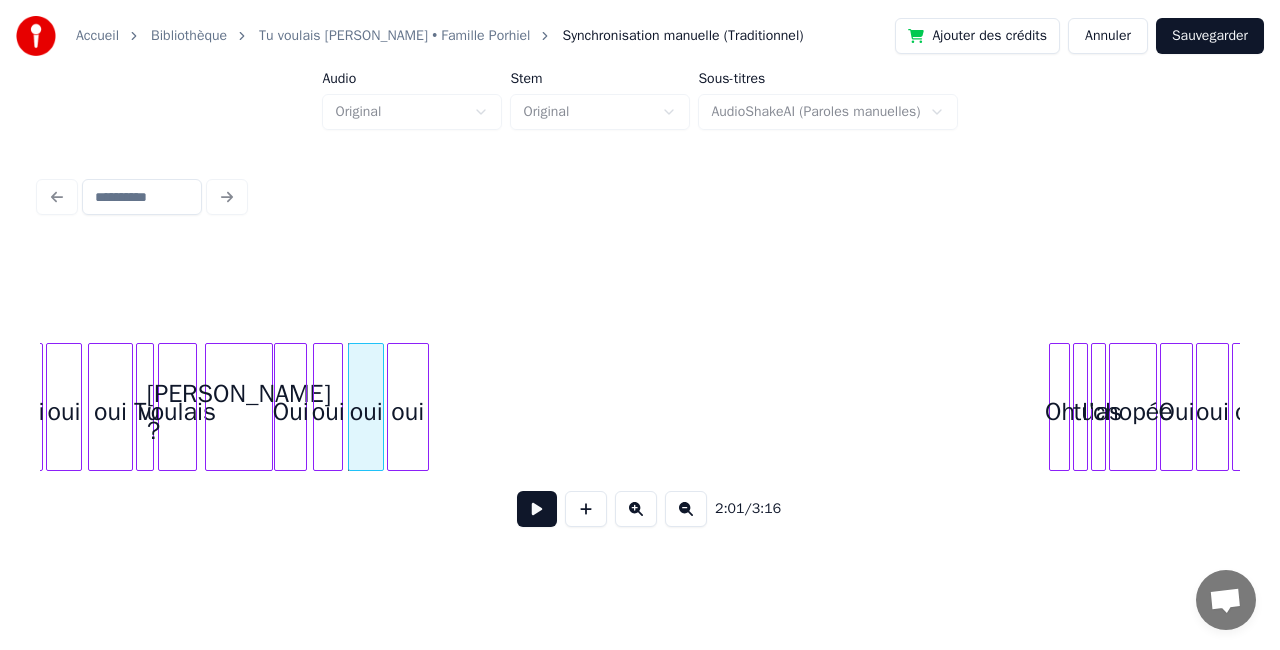 click on "oui" at bounding box center [408, 412] 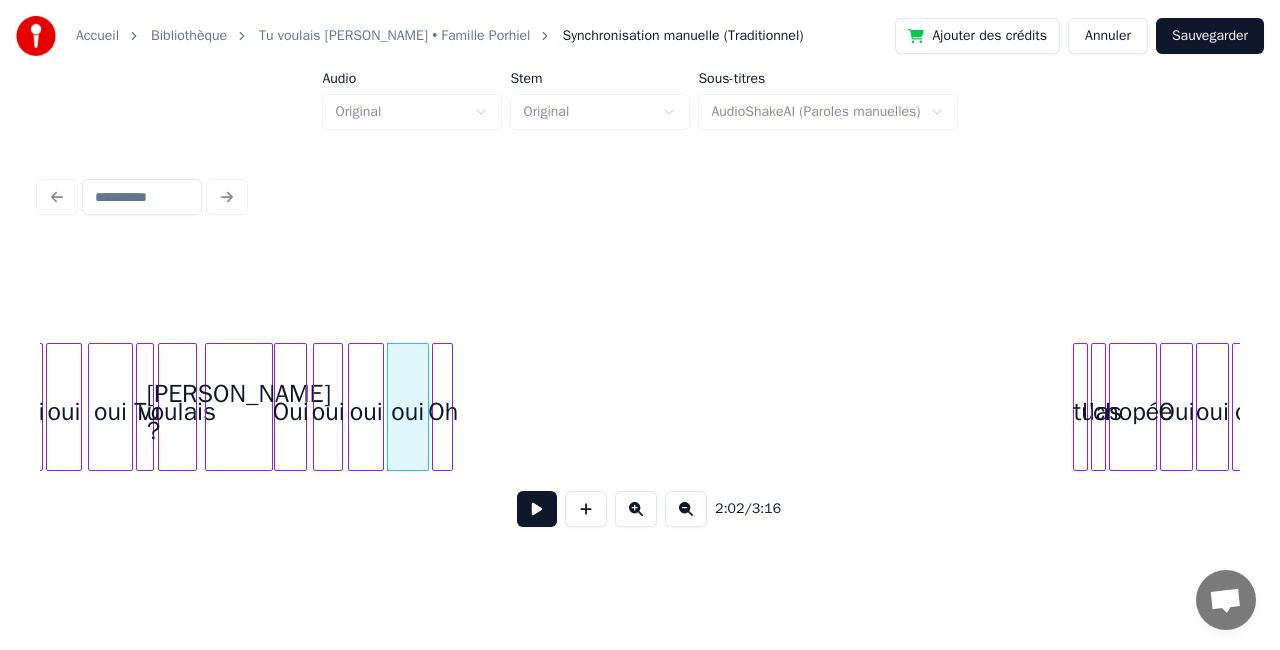 click on "Oh" at bounding box center [443, 412] 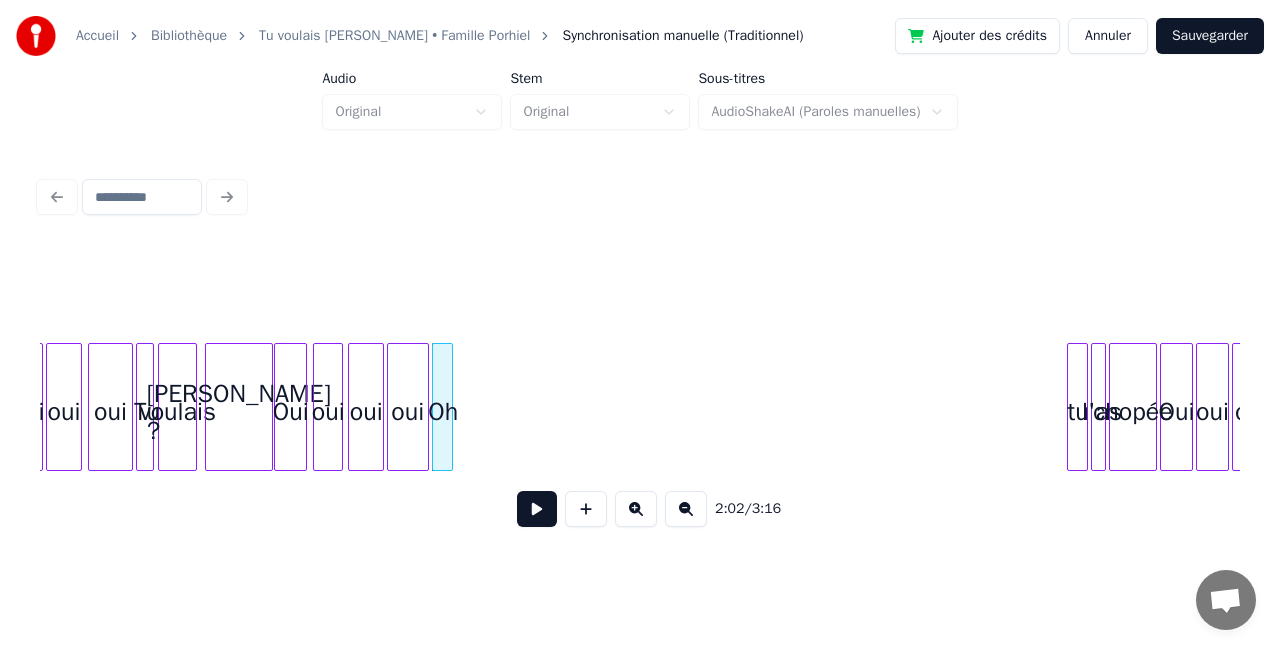 click at bounding box center [1071, 407] 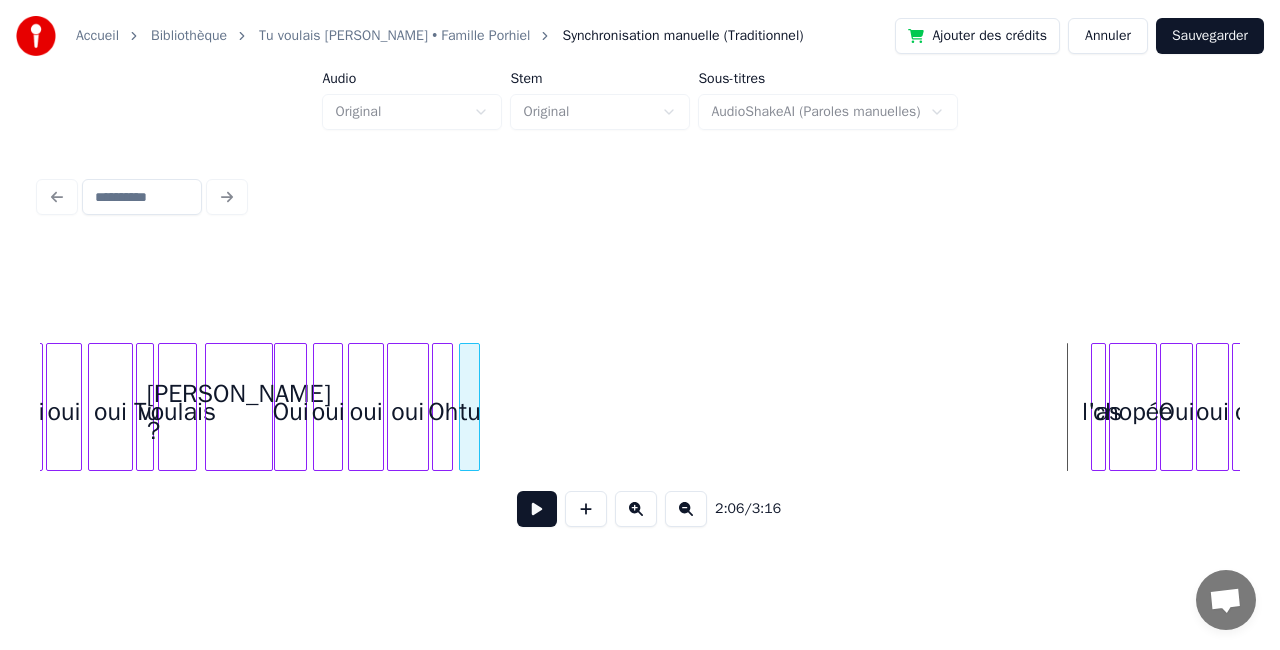 click on "tu" at bounding box center [470, 412] 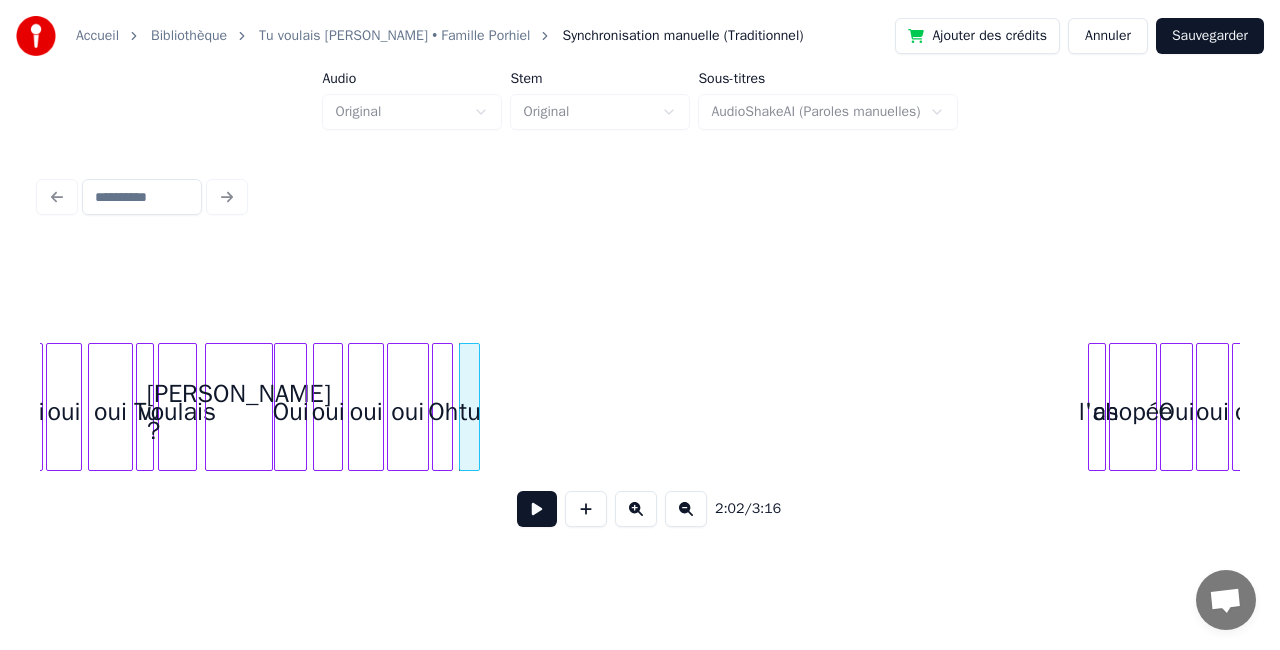 click at bounding box center (1092, 407) 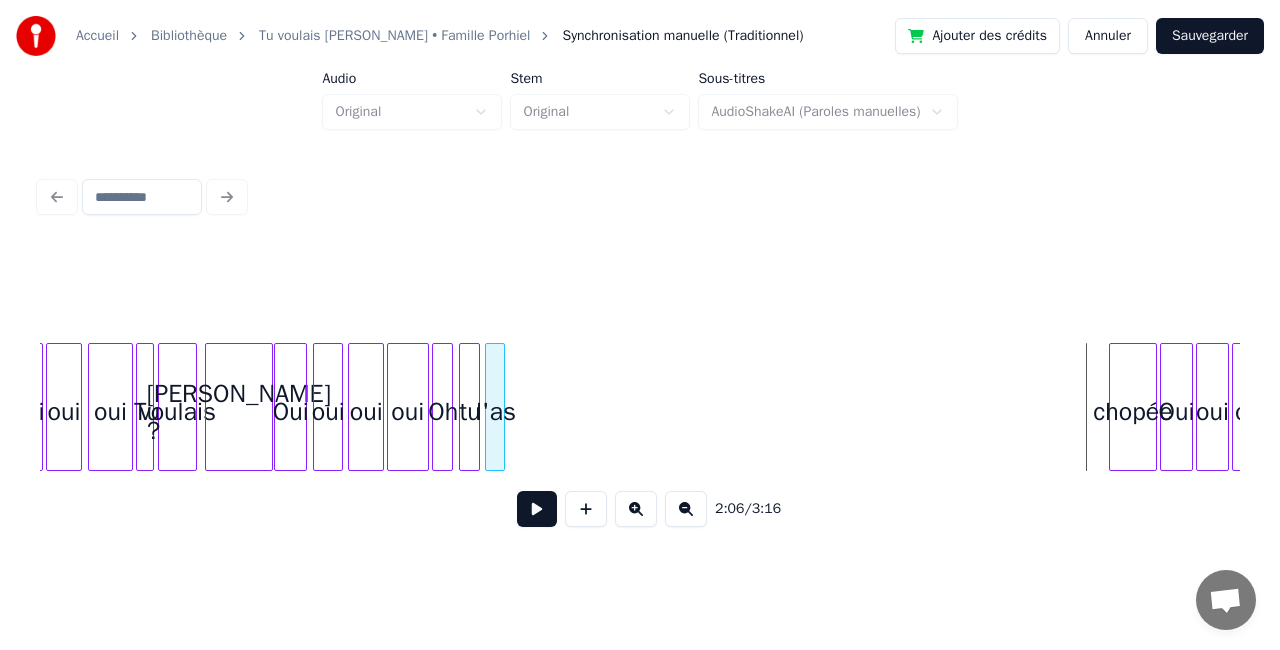 click on "l'as" at bounding box center (496, 412) 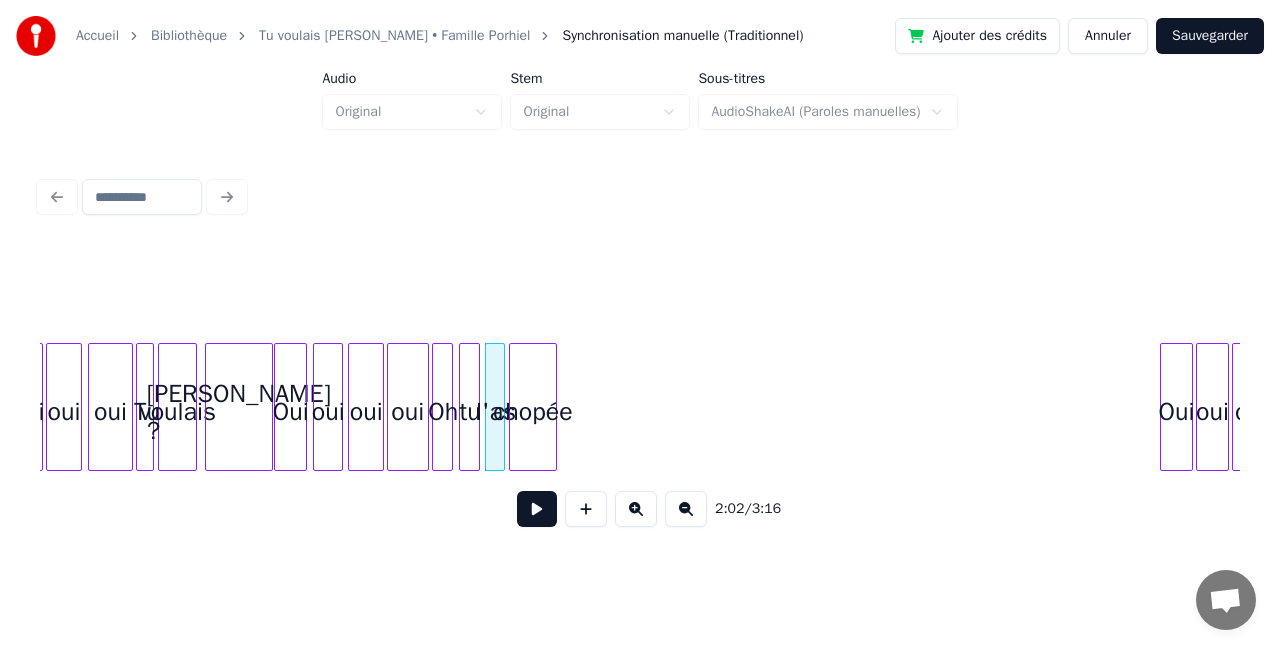 click on "chopée" at bounding box center [533, 412] 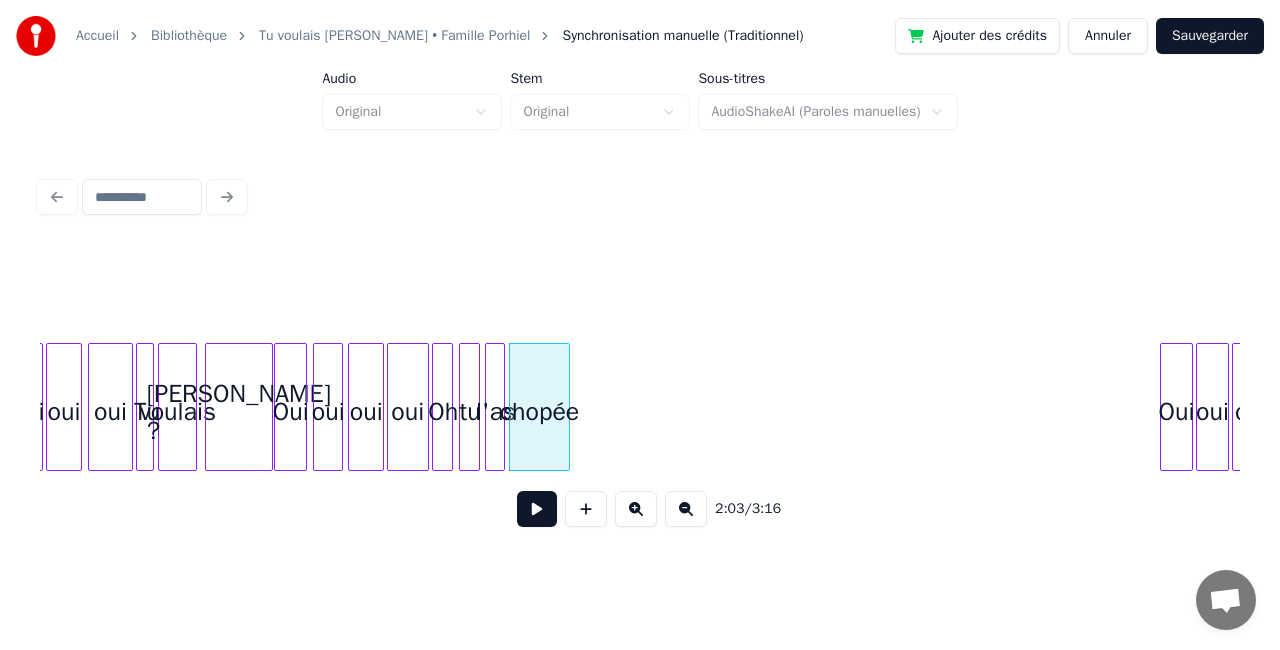 click at bounding box center [566, 407] 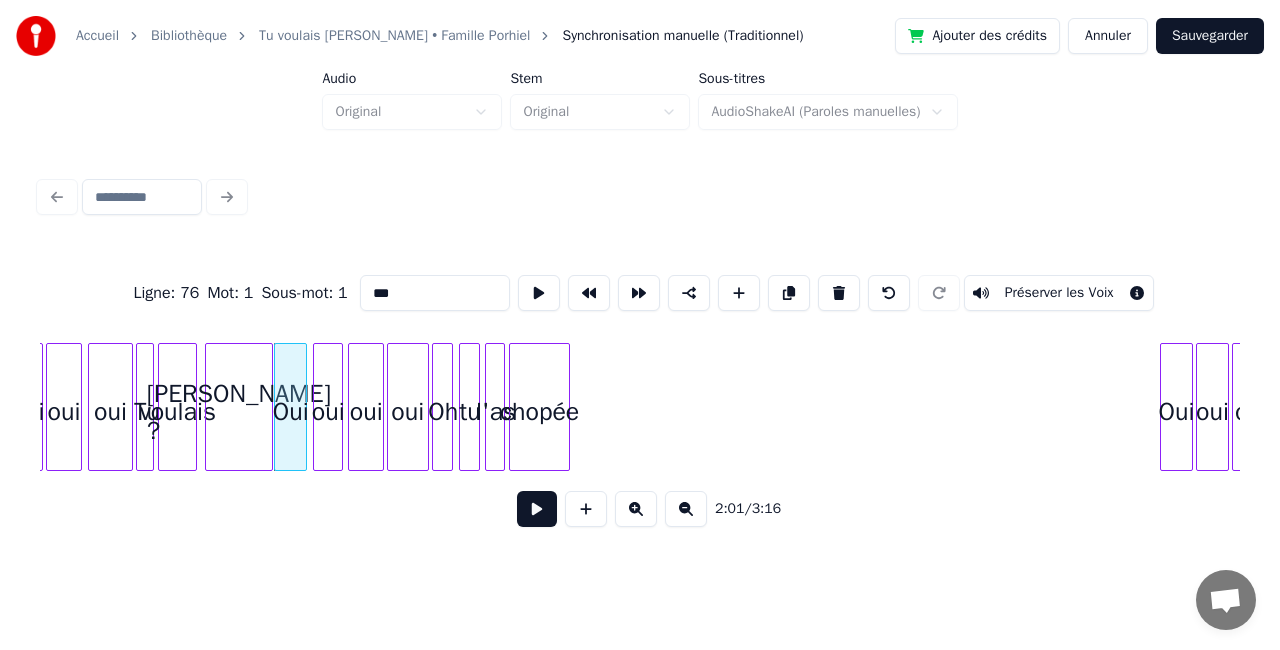 click at bounding box center [537, 509] 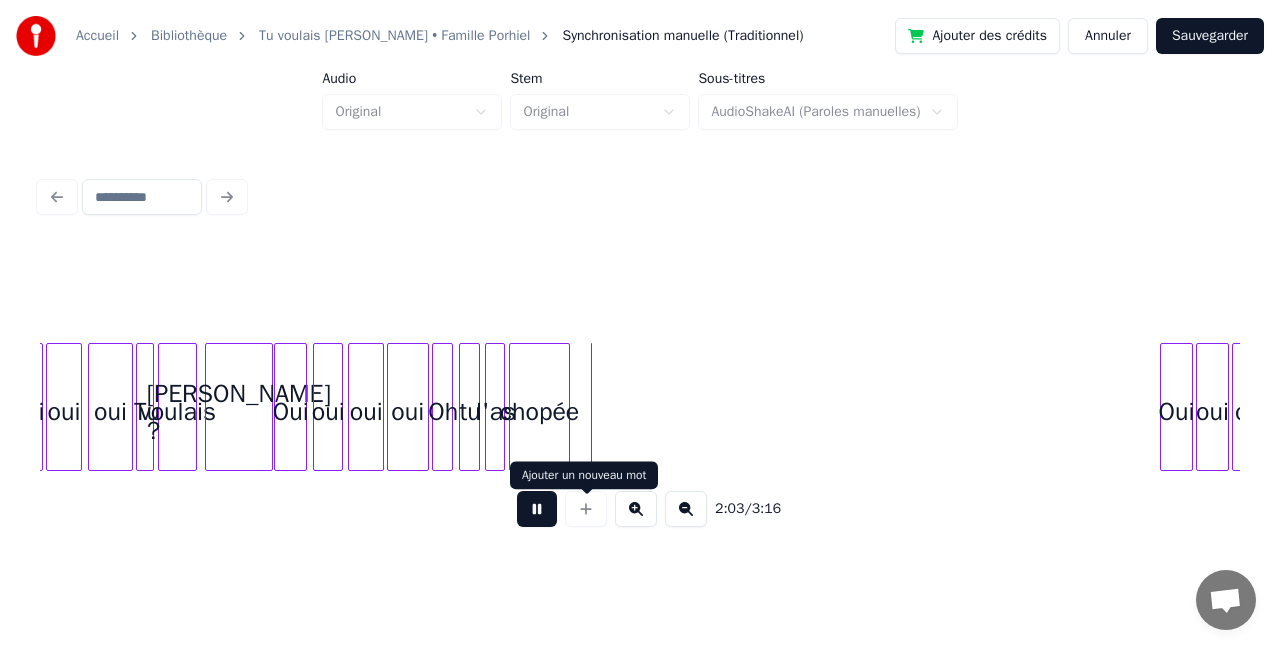 click at bounding box center (537, 509) 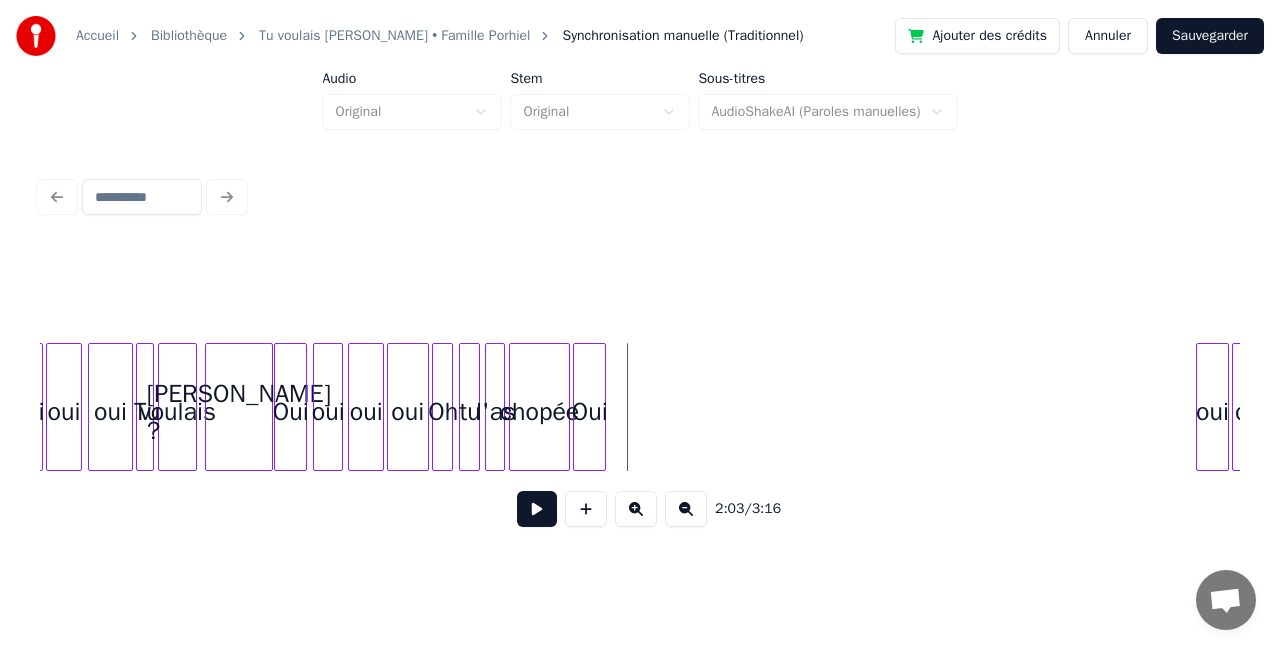 click on "Oui" at bounding box center (589, 412) 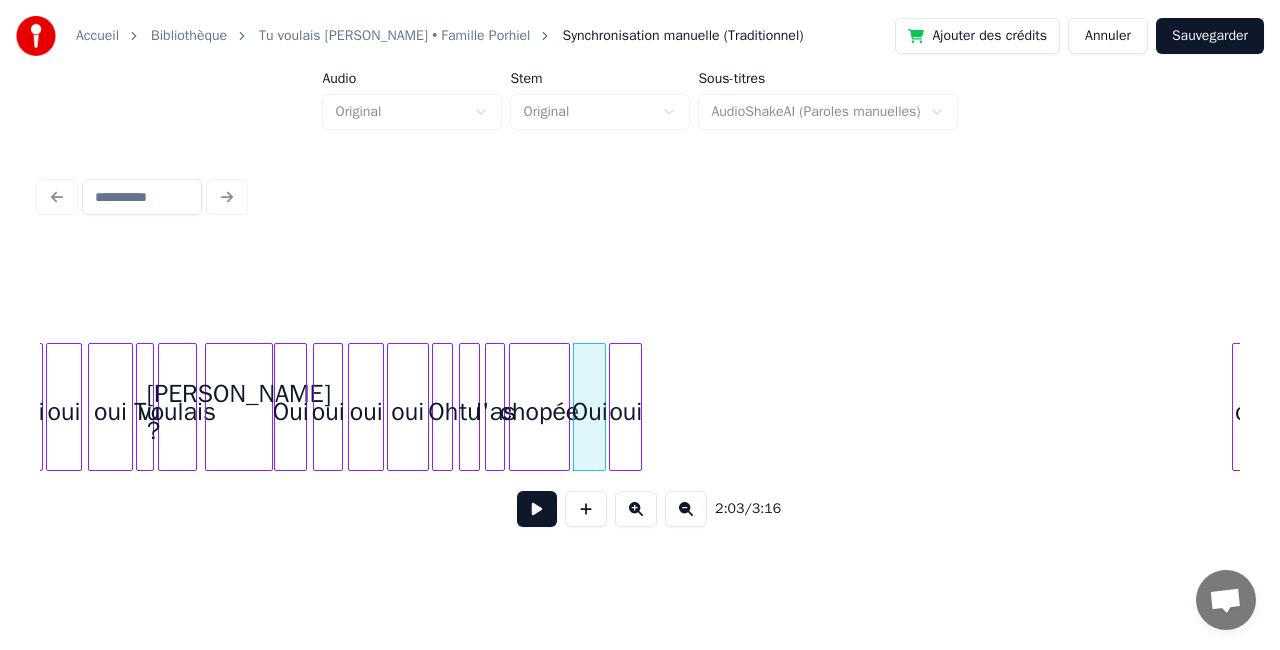 click on "oui" at bounding box center [625, 412] 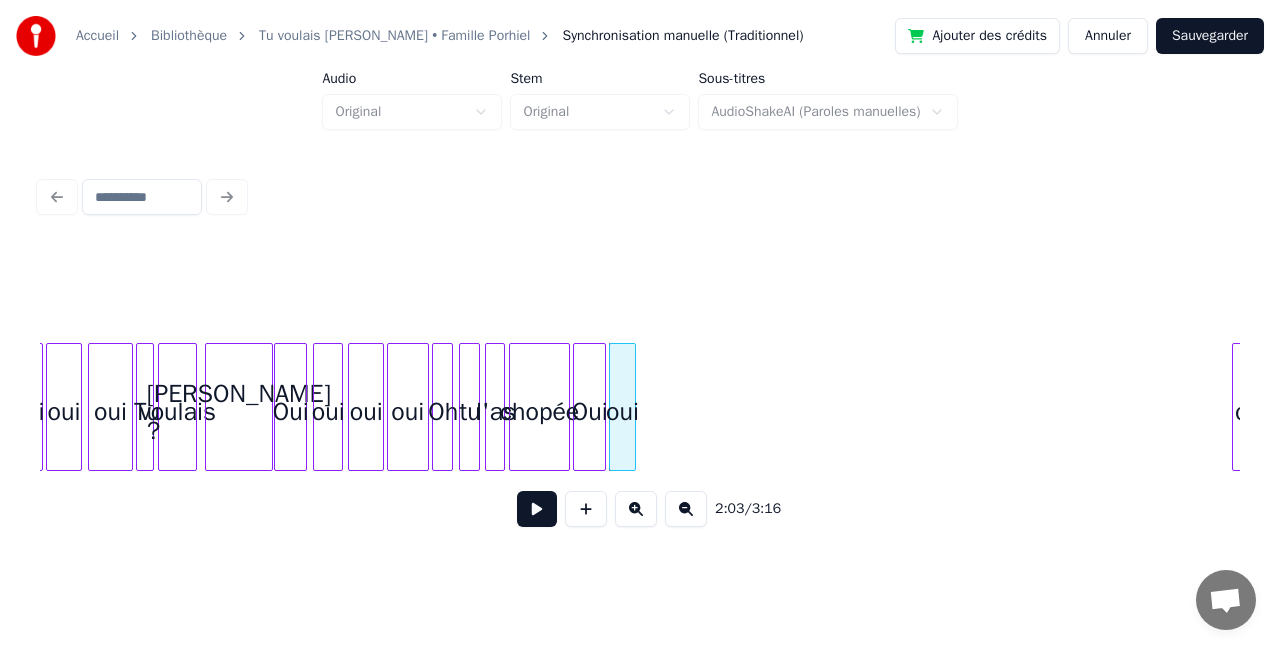 click at bounding box center [632, 407] 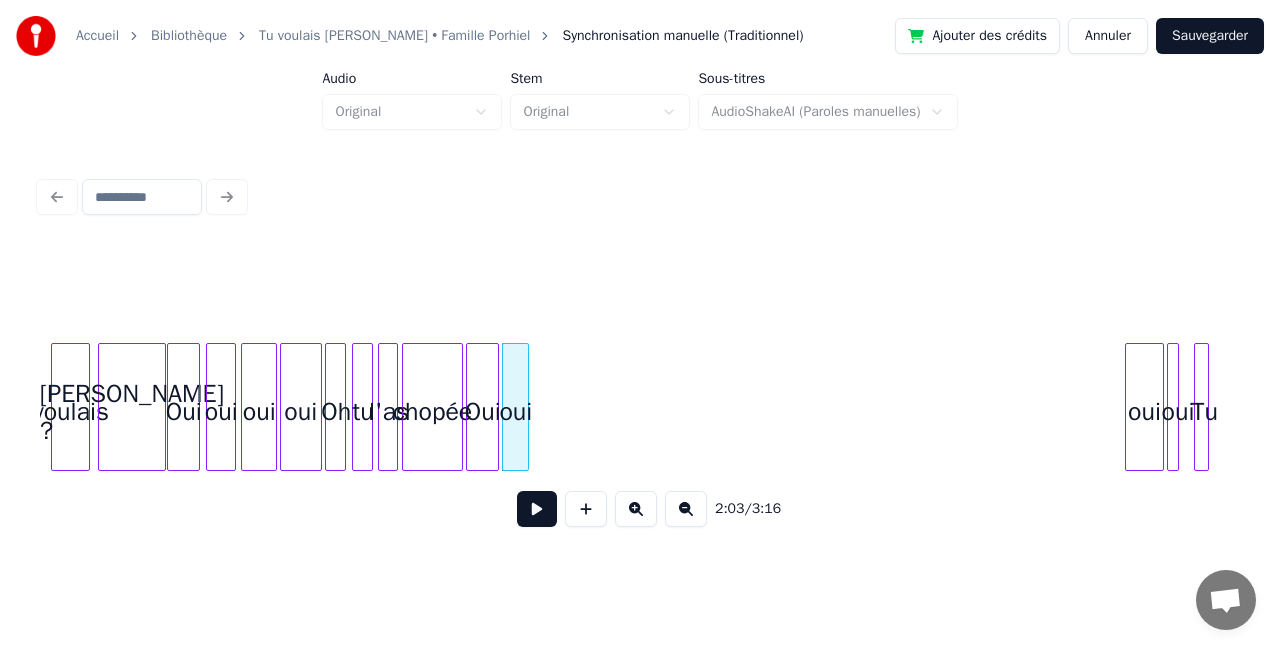 scroll, scrollTop: 0, scrollLeft: 18110, axis: horizontal 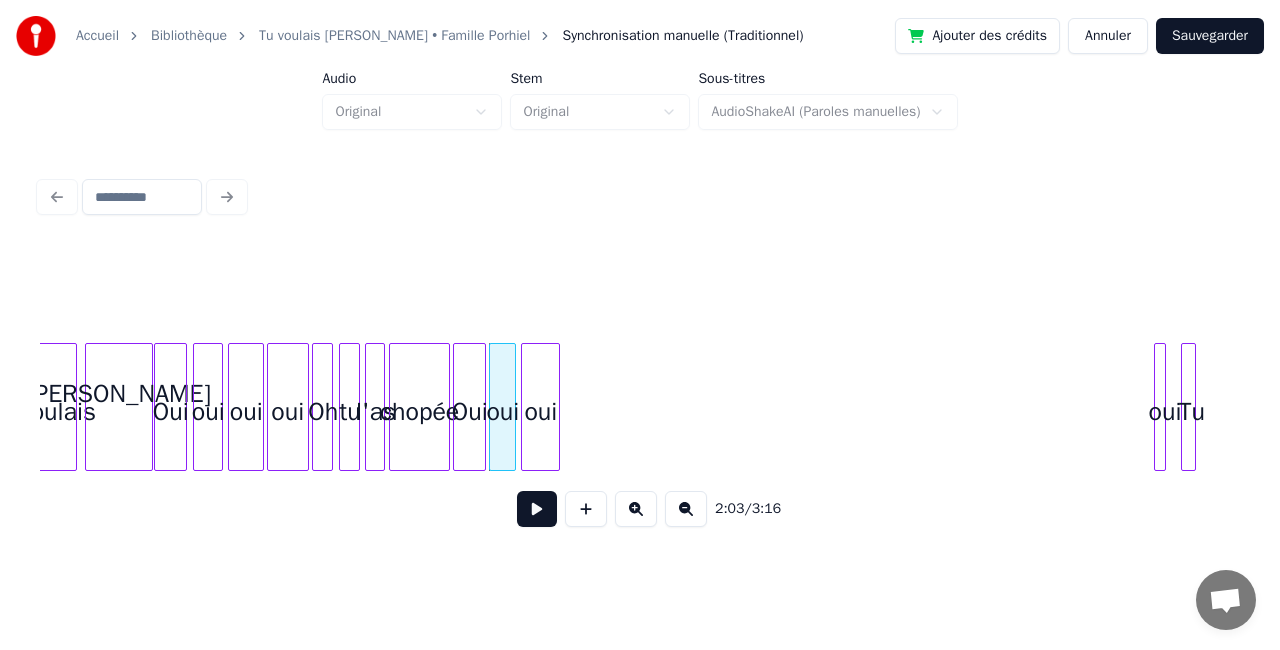 click on "oui" at bounding box center [540, 412] 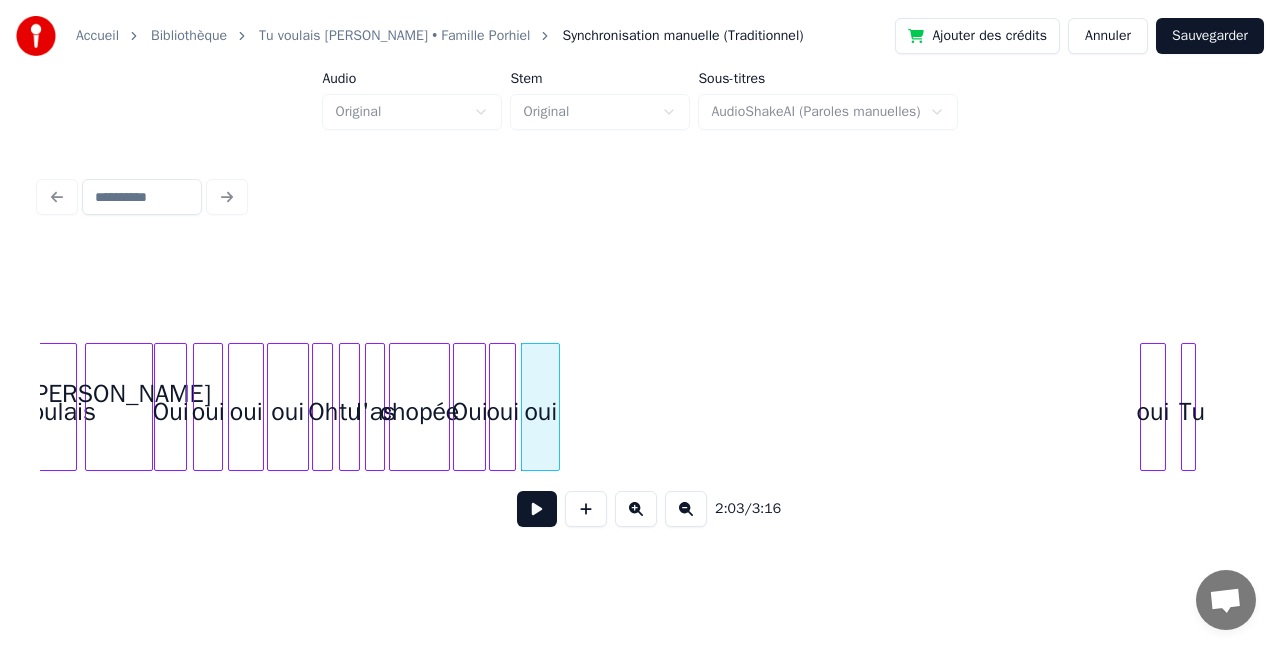 click at bounding box center [1144, 407] 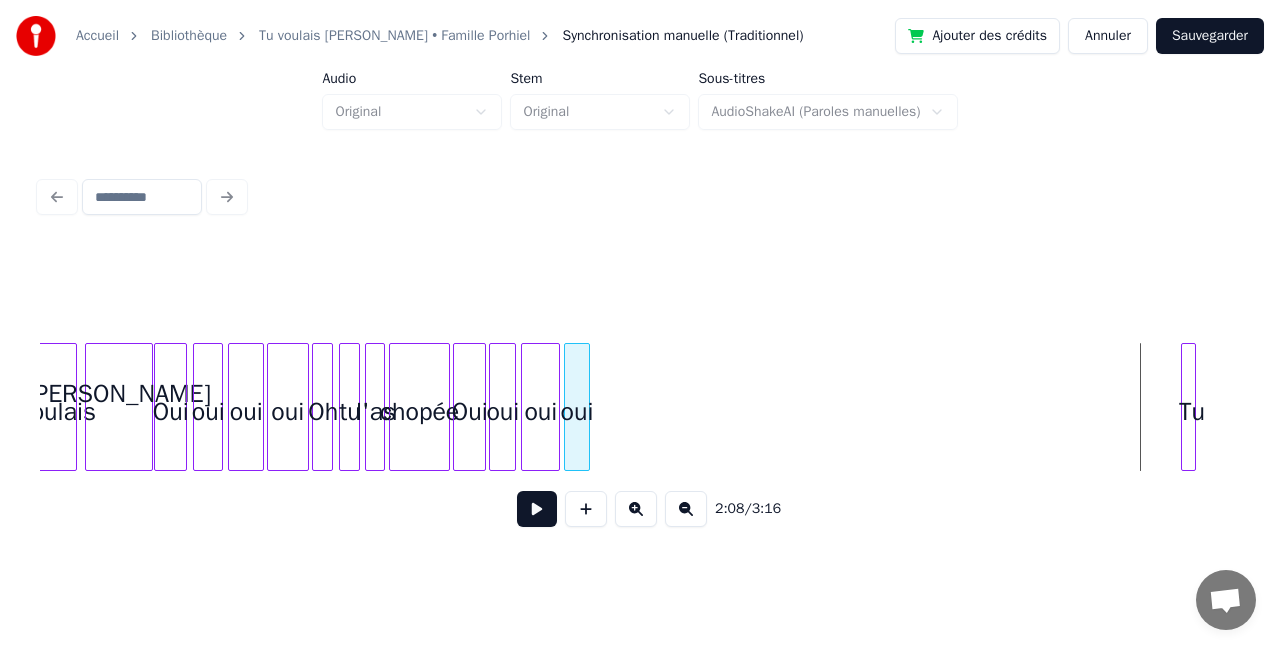 click on "oui" at bounding box center [577, 412] 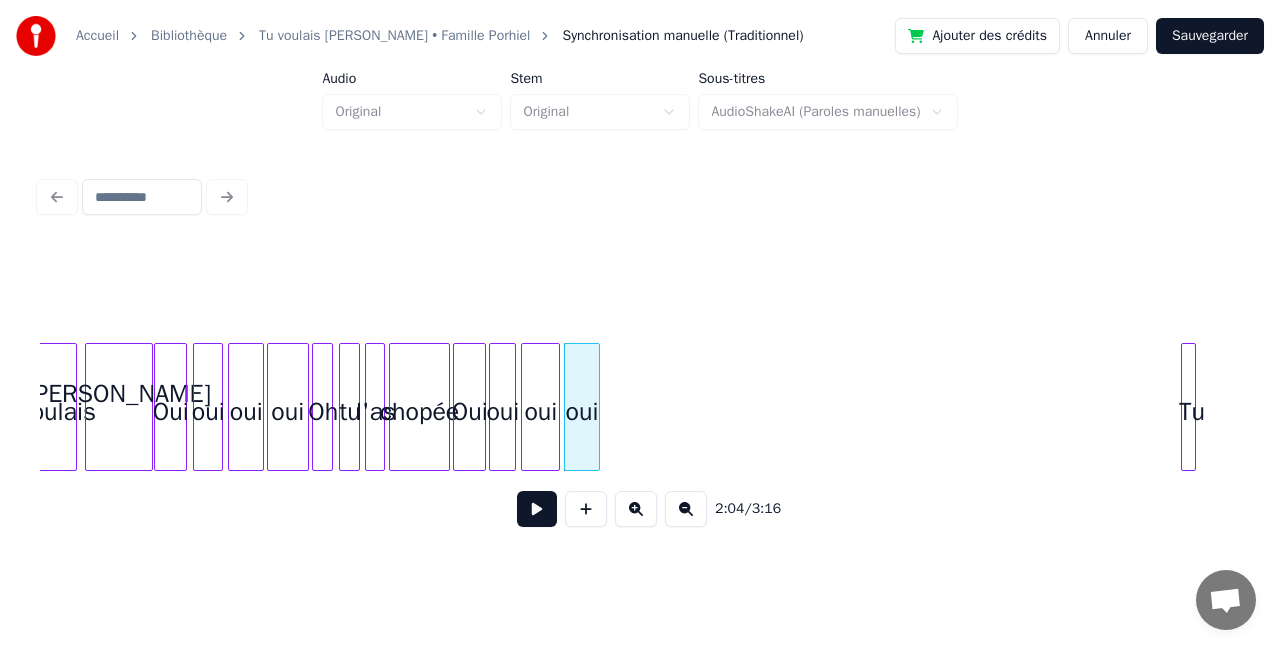 click at bounding box center (596, 407) 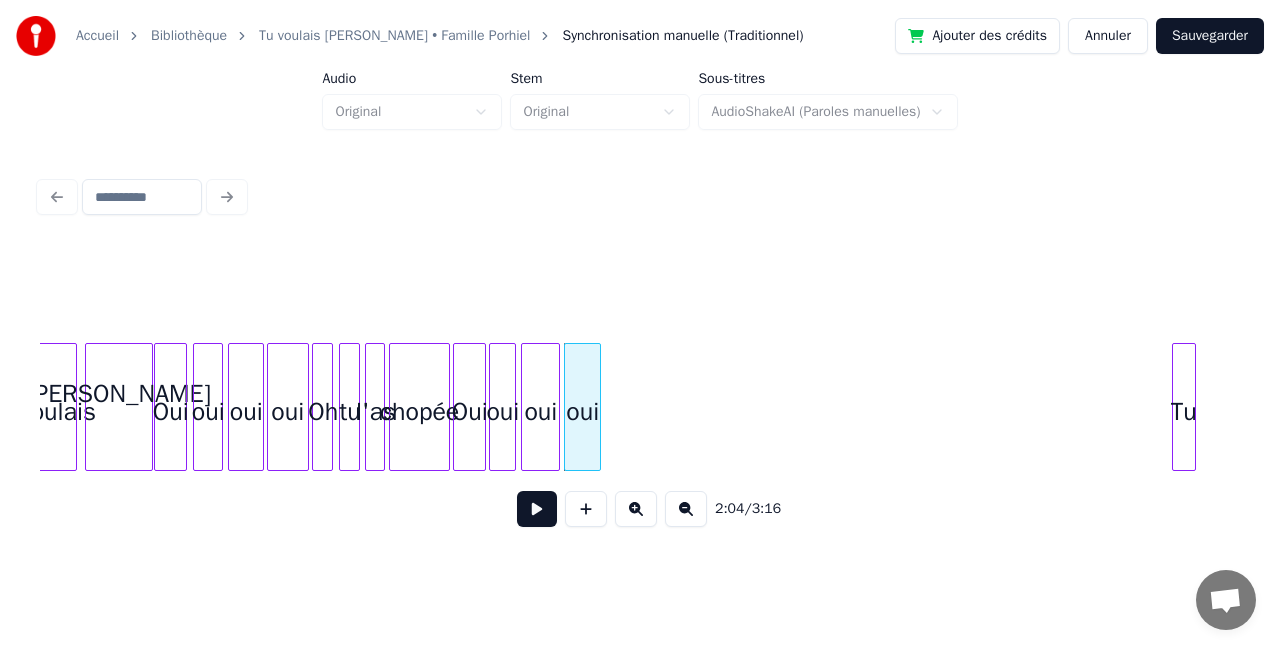 click at bounding box center (1176, 407) 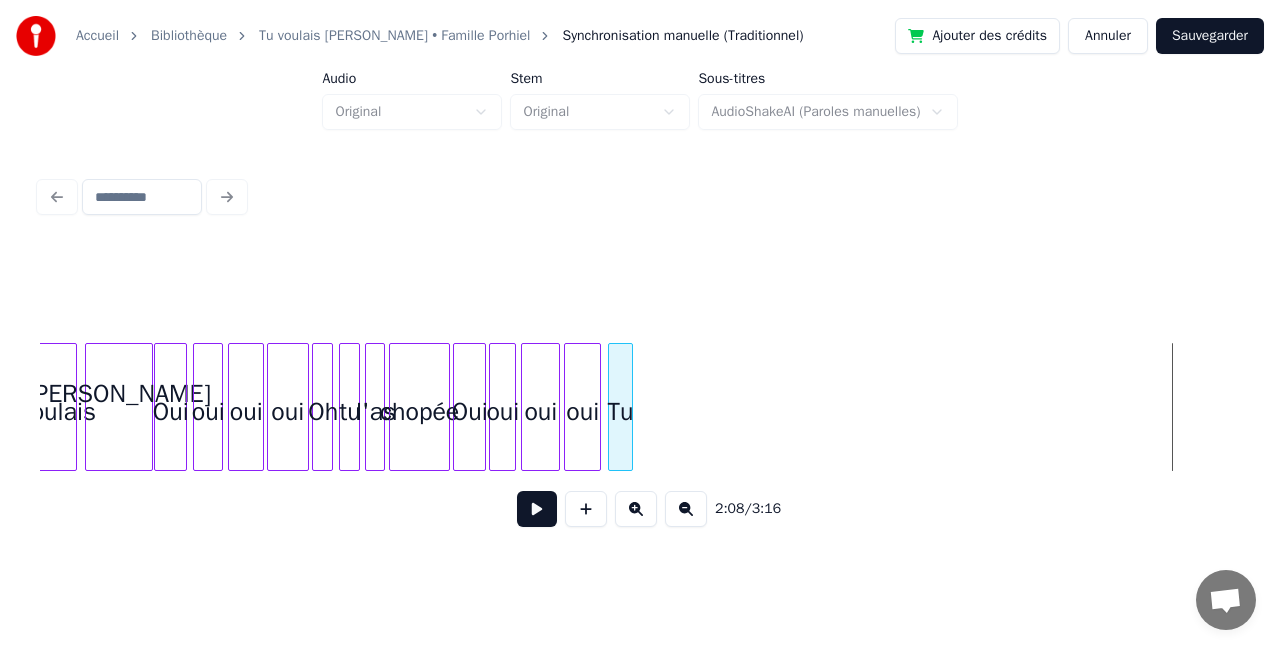 click on "Tu" at bounding box center (620, 412) 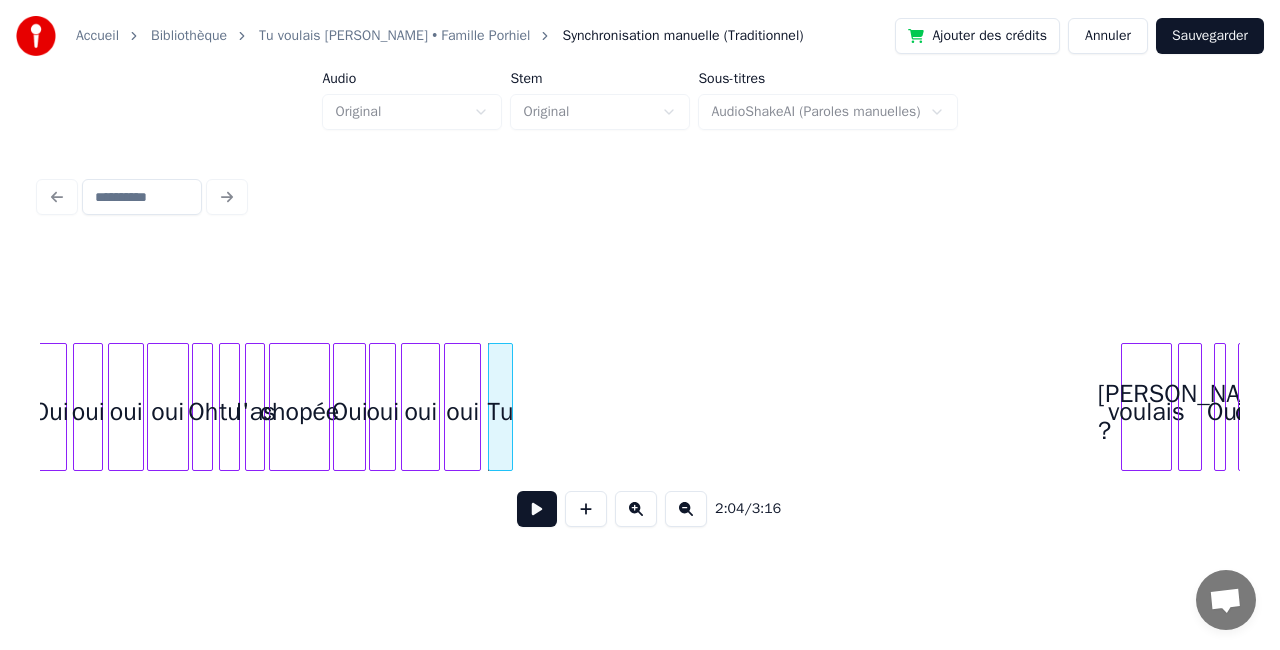 scroll, scrollTop: 0, scrollLeft: 18417, axis: horizontal 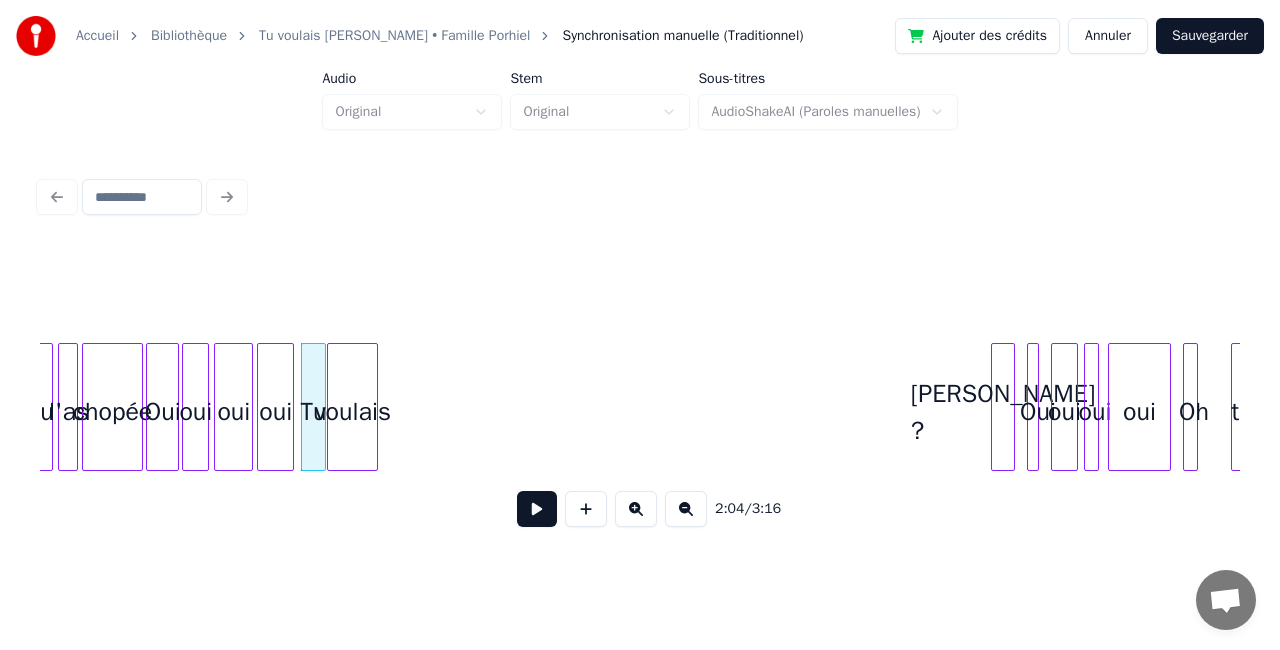 click on "voulais" at bounding box center (352, 412) 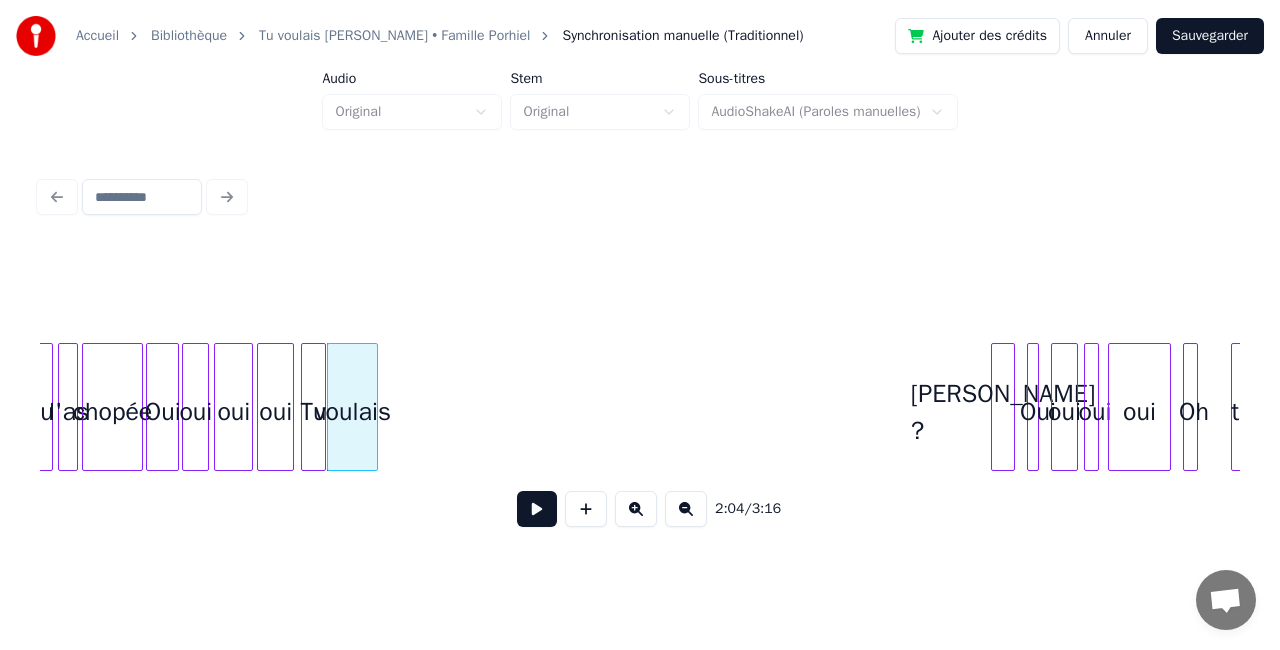 click on "voulais" at bounding box center [352, 412] 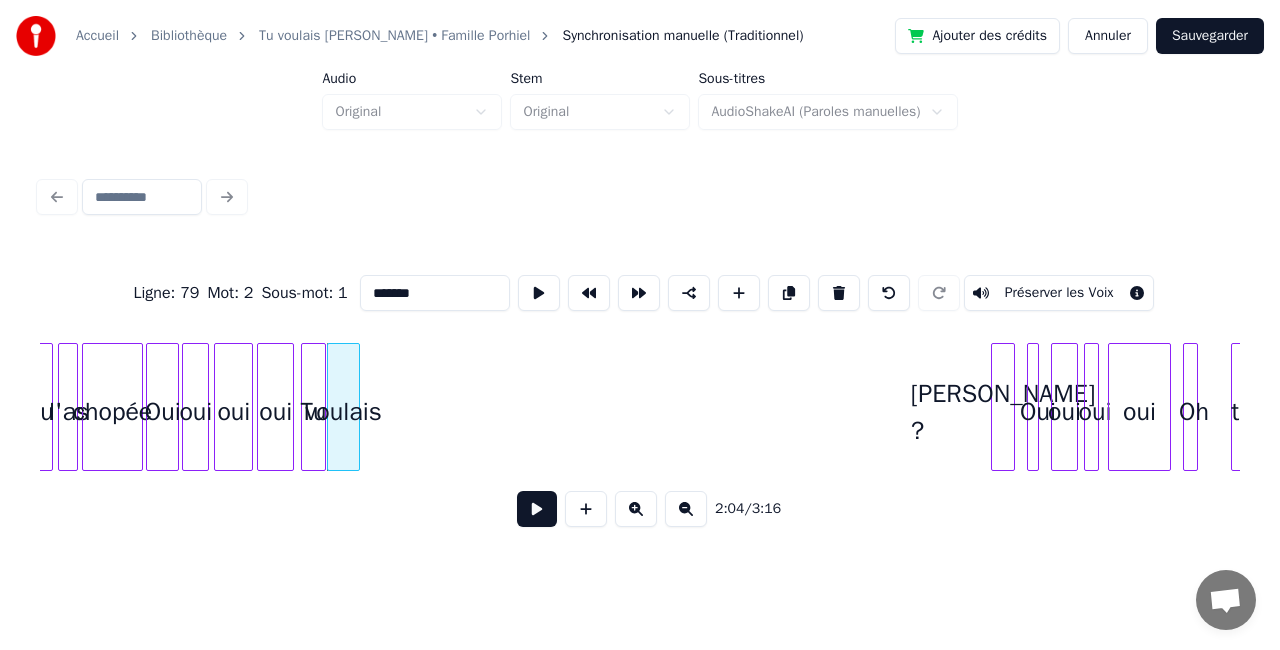 click at bounding box center (356, 407) 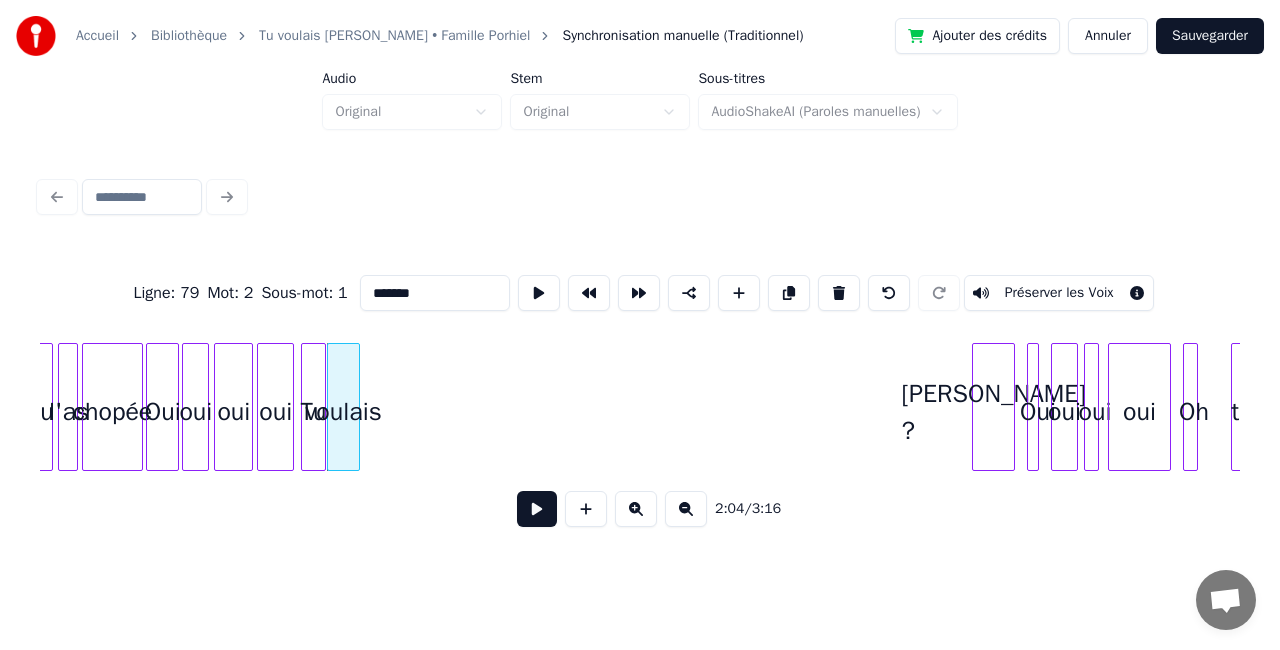 click at bounding box center (976, 407) 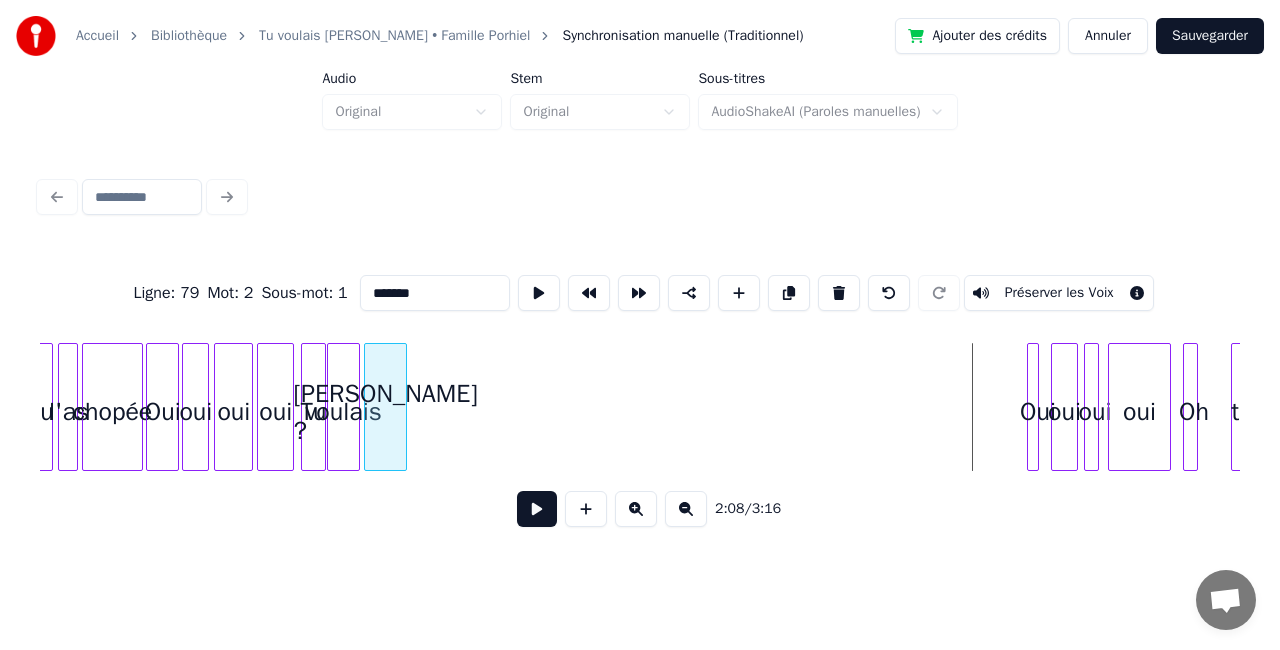 click on "[PERSON_NAME] ?" at bounding box center (385, 412) 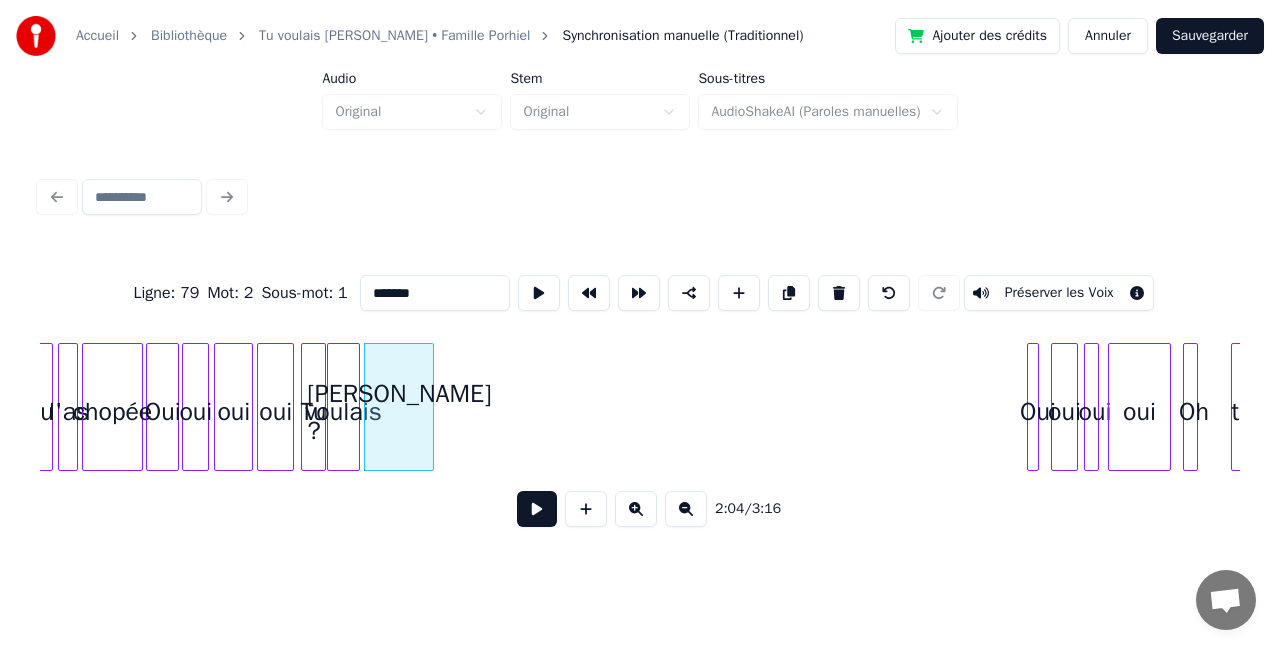 click at bounding box center (430, 407) 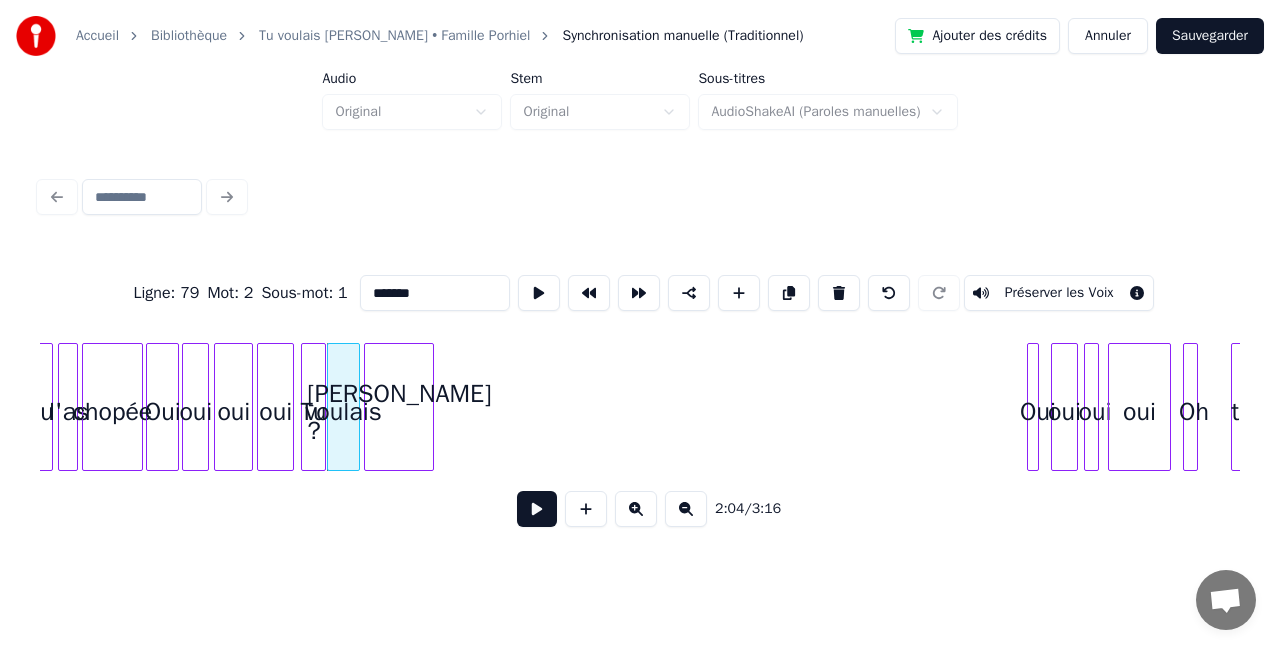 click on "oui" at bounding box center (275, 412) 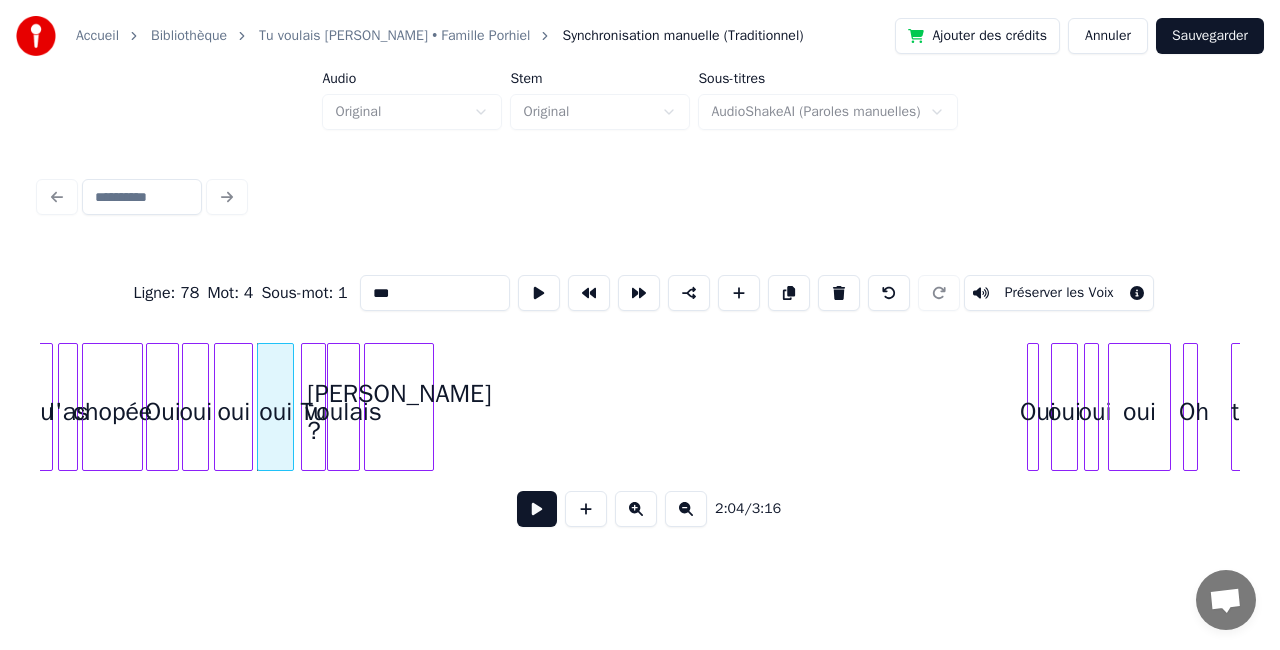 click at bounding box center (537, 509) 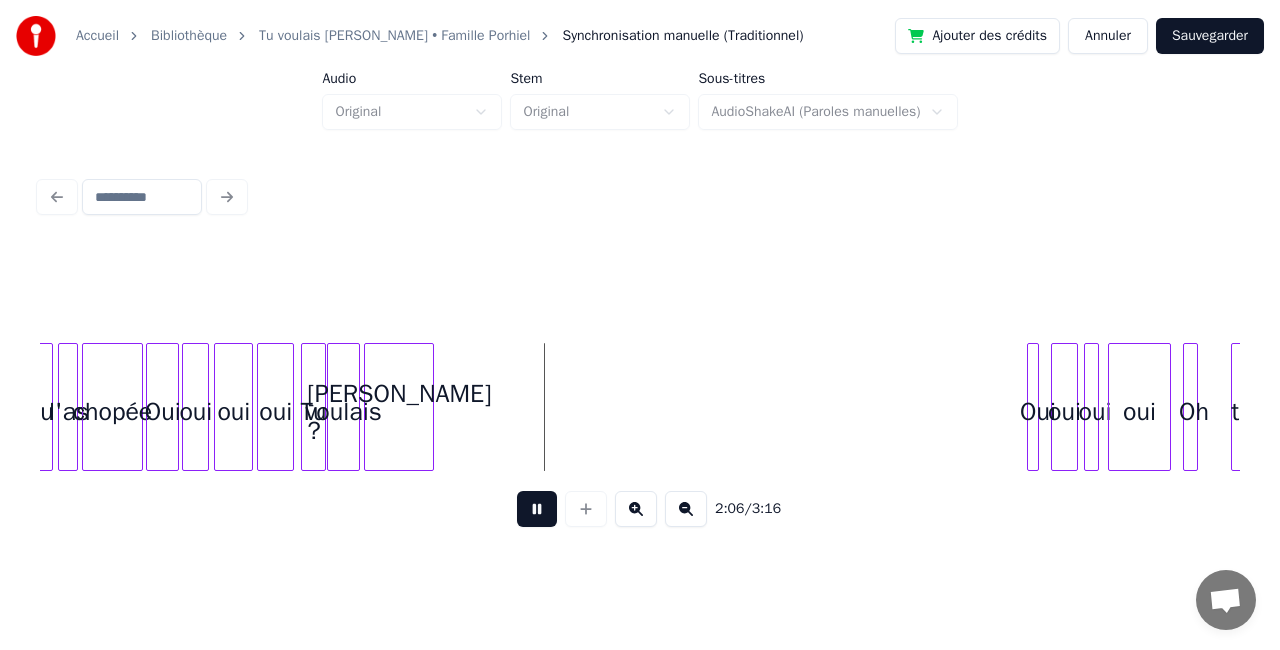 click at bounding box center [537, 509] 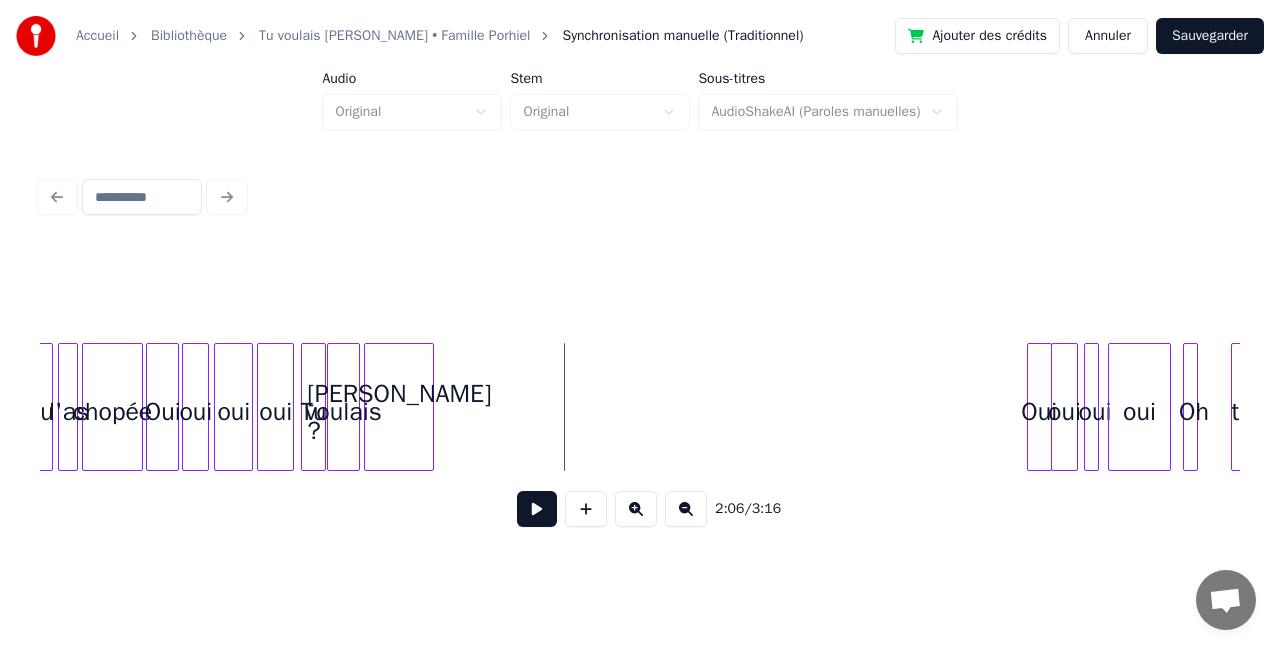 click on "Oui" at bounding box center (1039, 407) 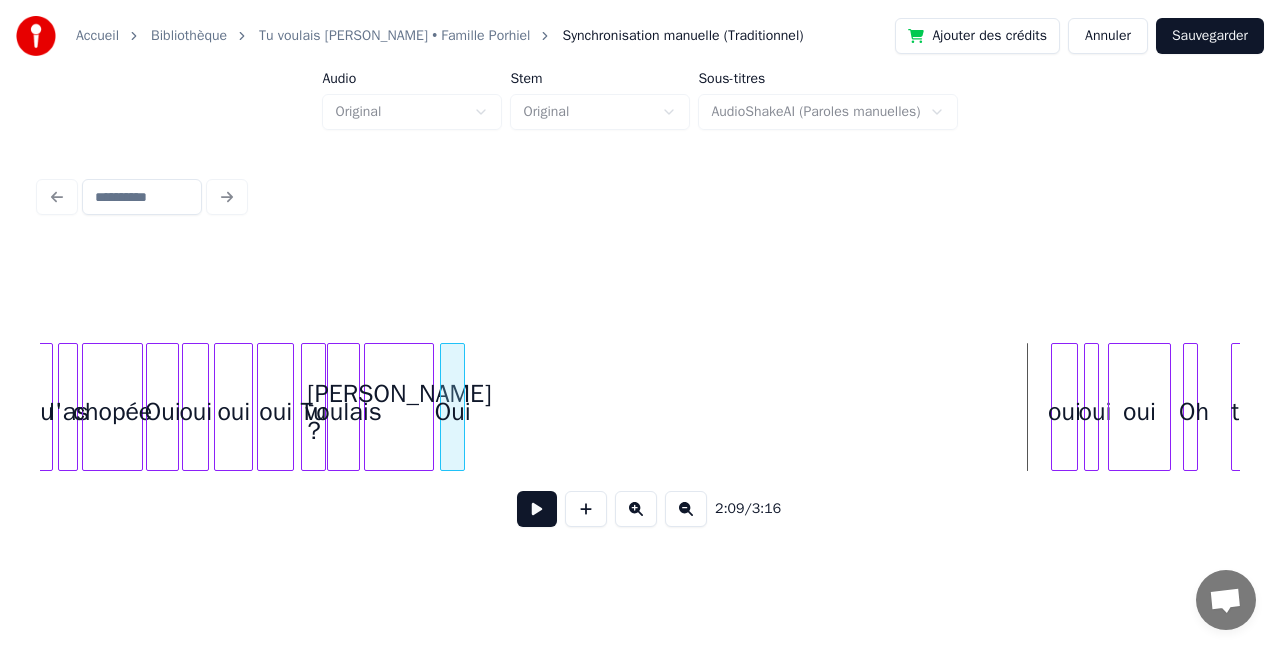 click on "Oui" at bounding box center [452, 412] 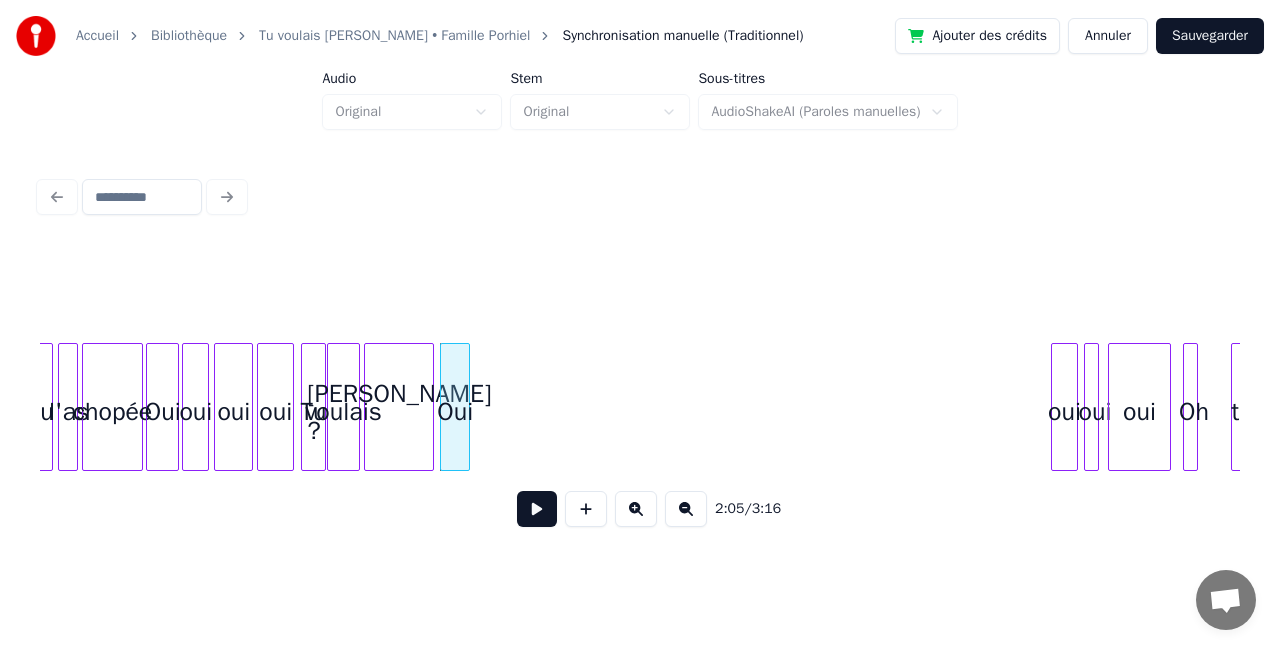 click at bounding box center (466, 407) 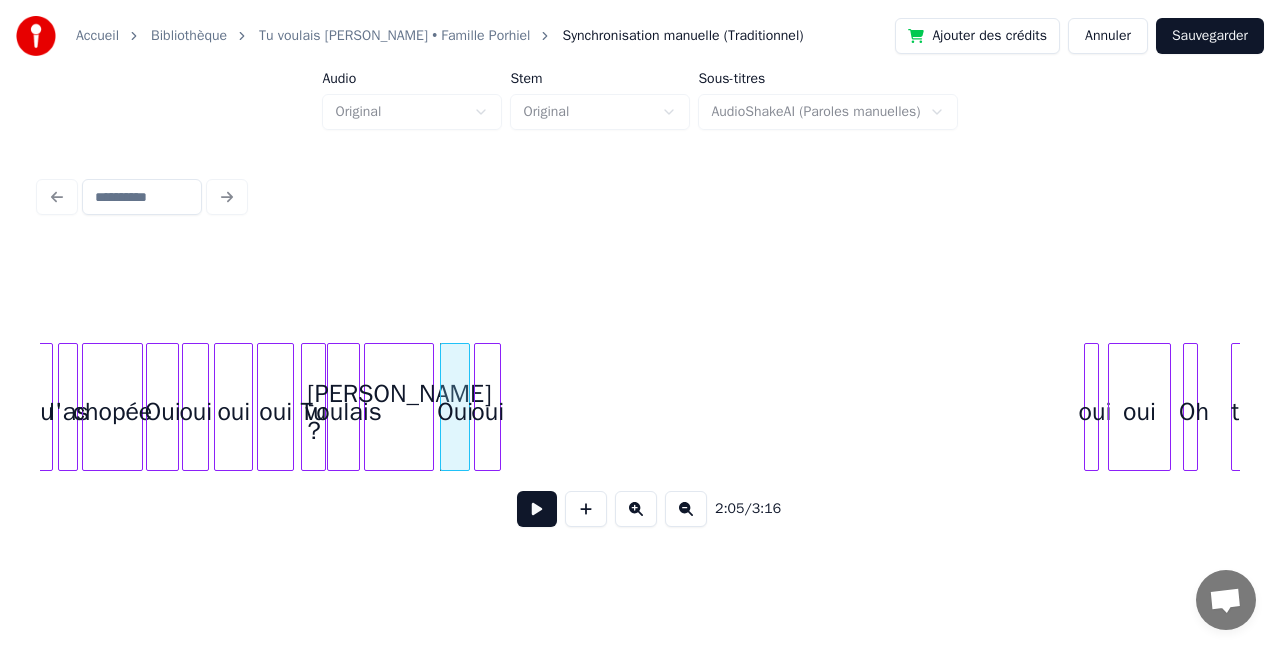 click on "oui" at bounding box center (487, 412) 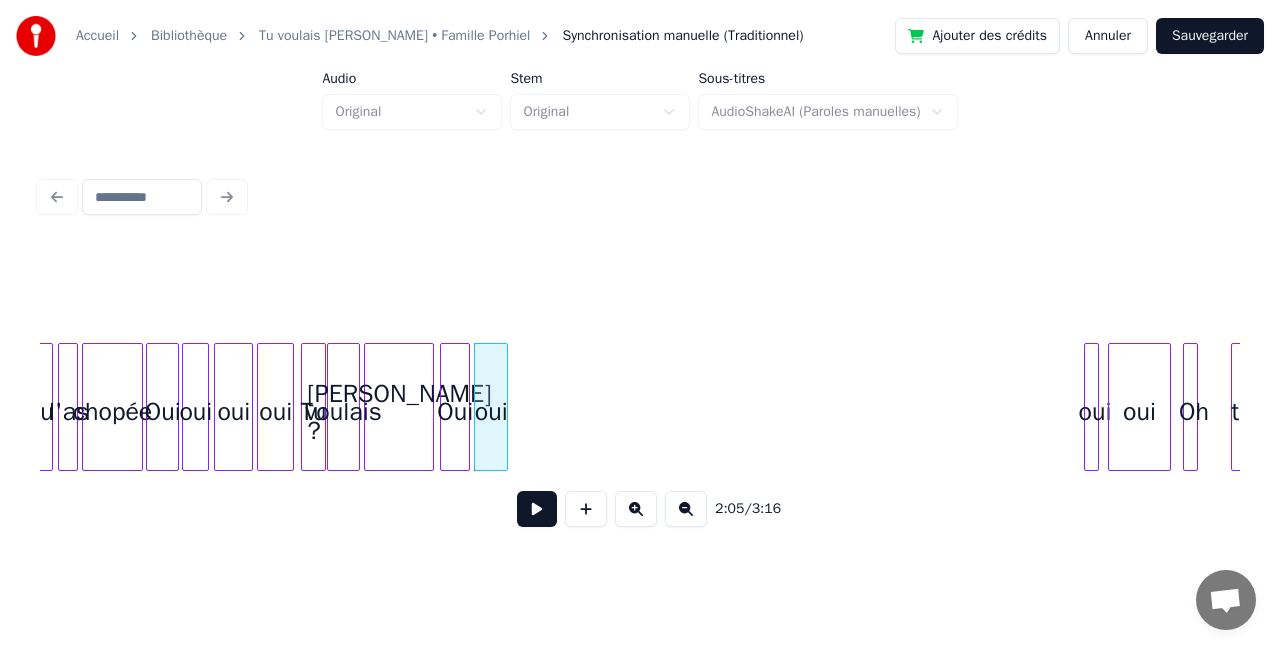 click at bounding box center [504, 407] 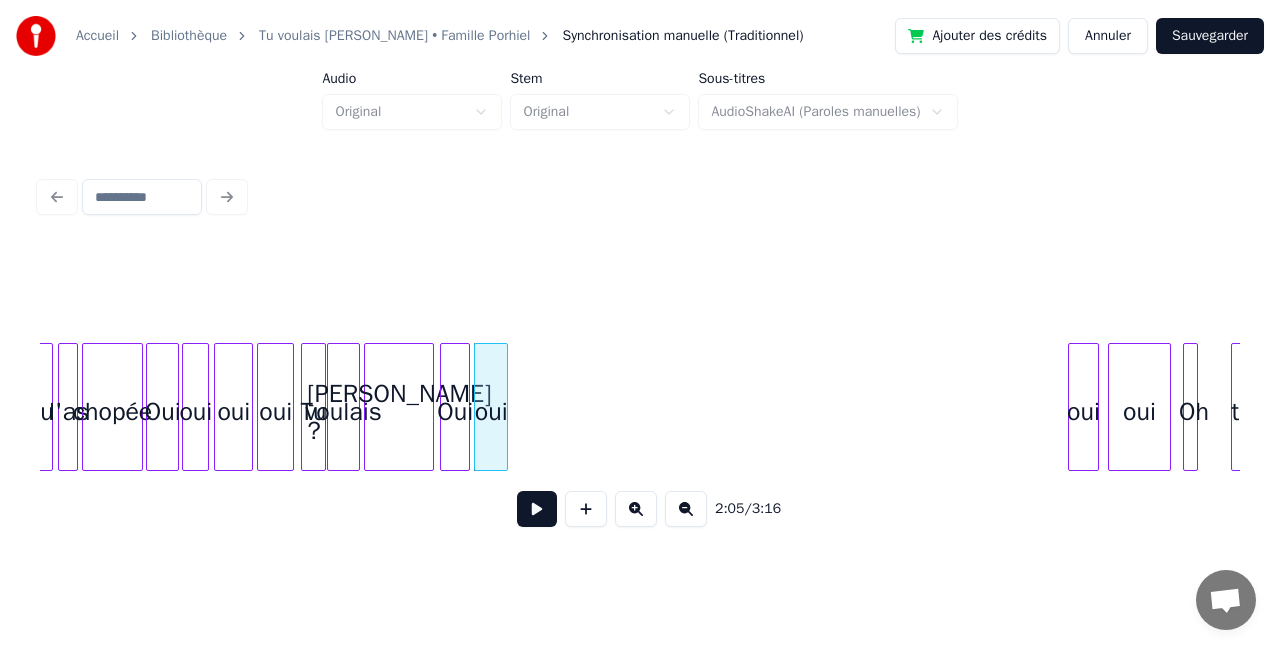 click at bounding box center [1072, 407] 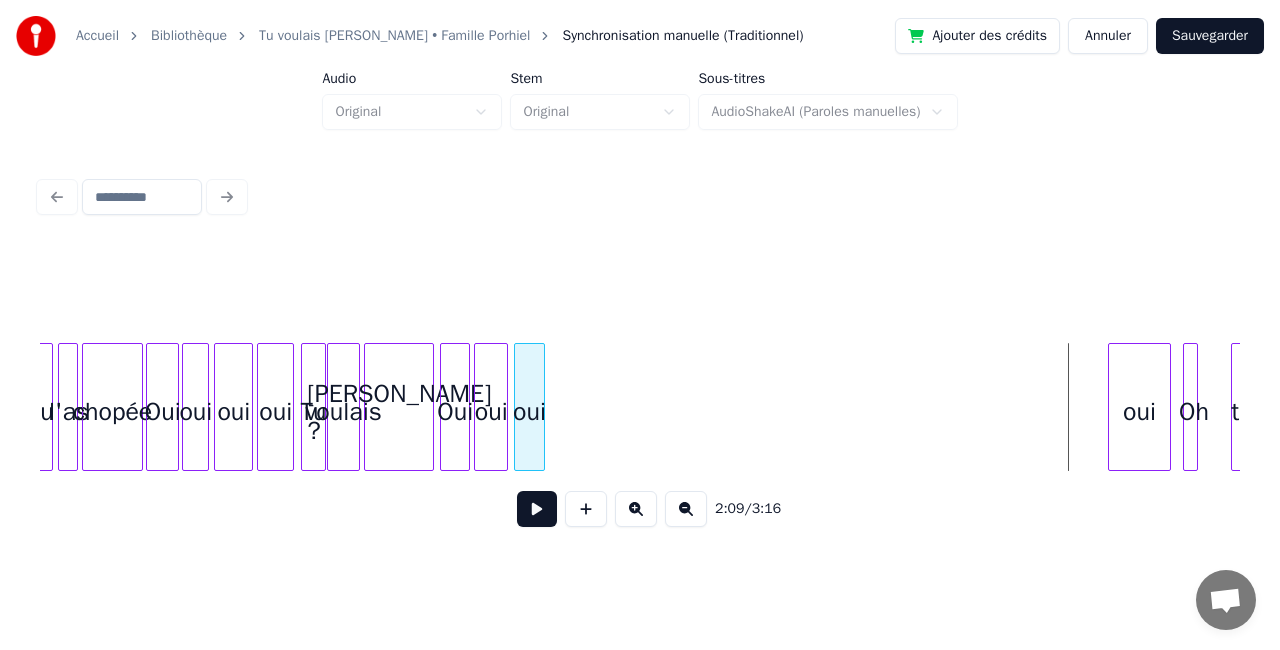 click on "oui" at bounding box center [529, 412] 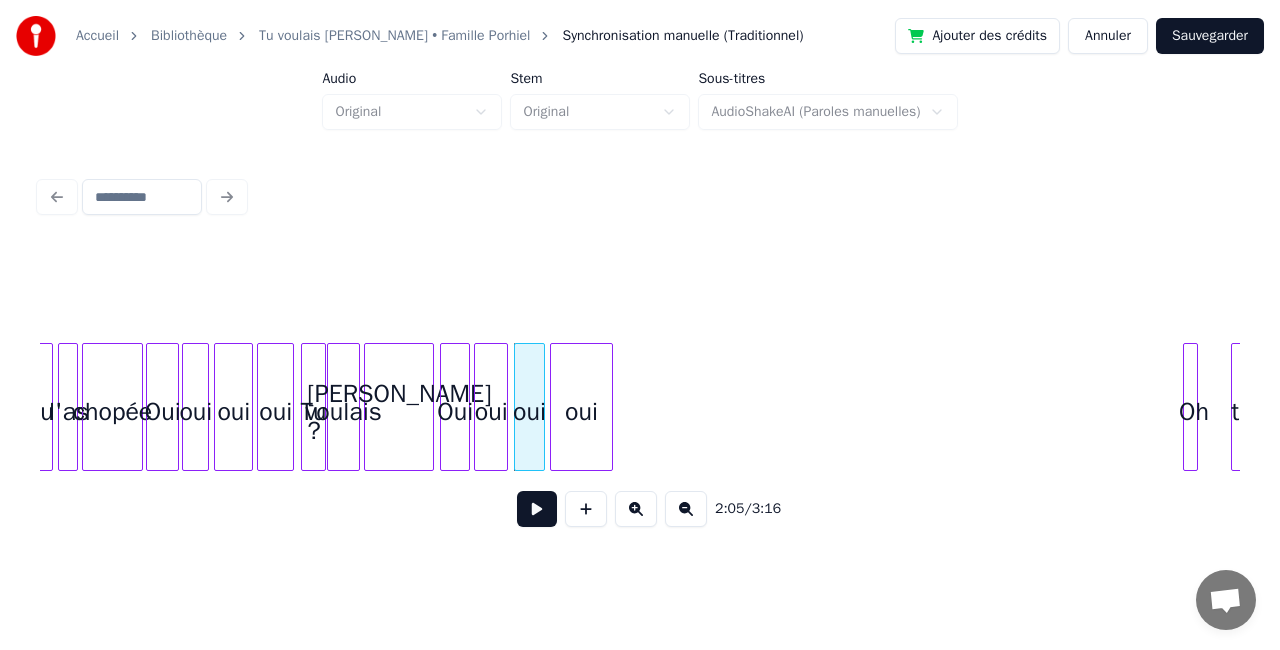 click on "oui" at bounding box center [581, 412] 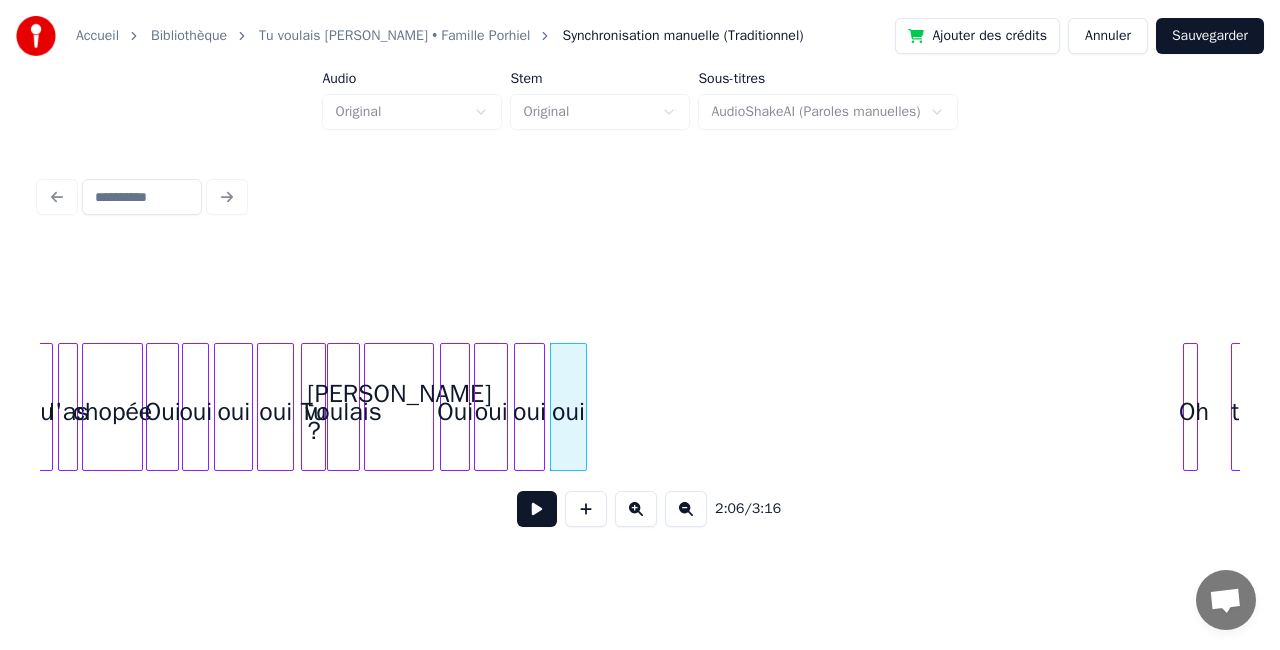 click at bounding box center [583, 407] 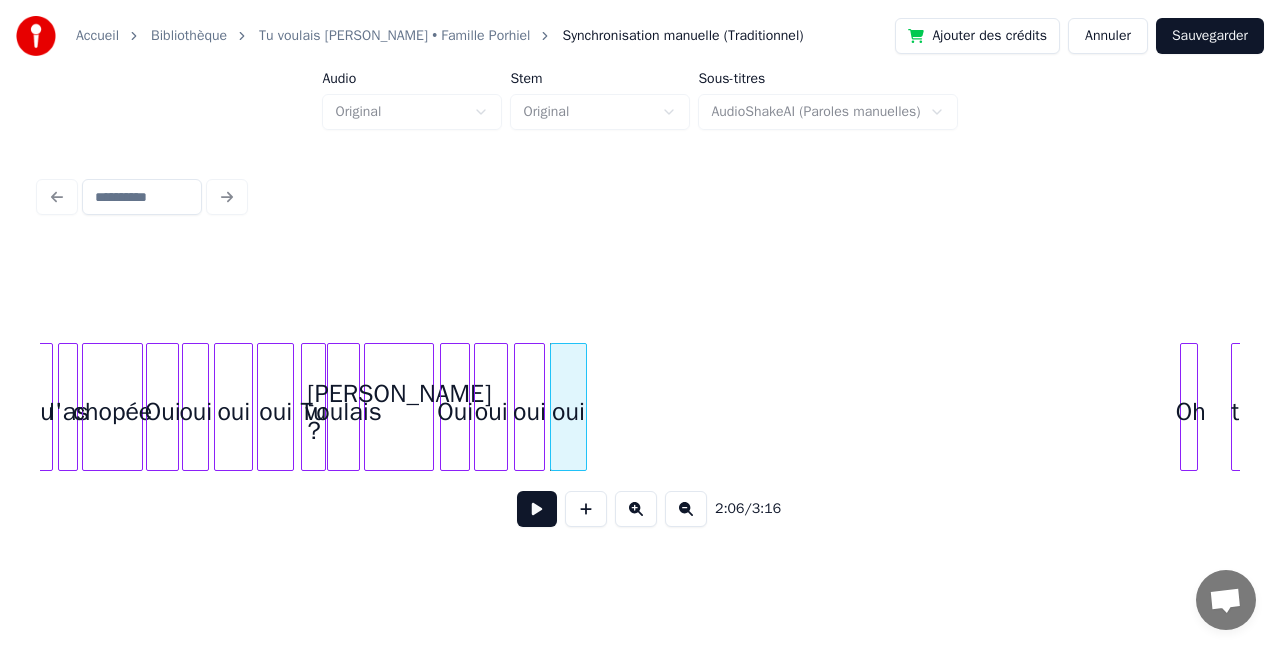 click at bounding box center (1184, 407) 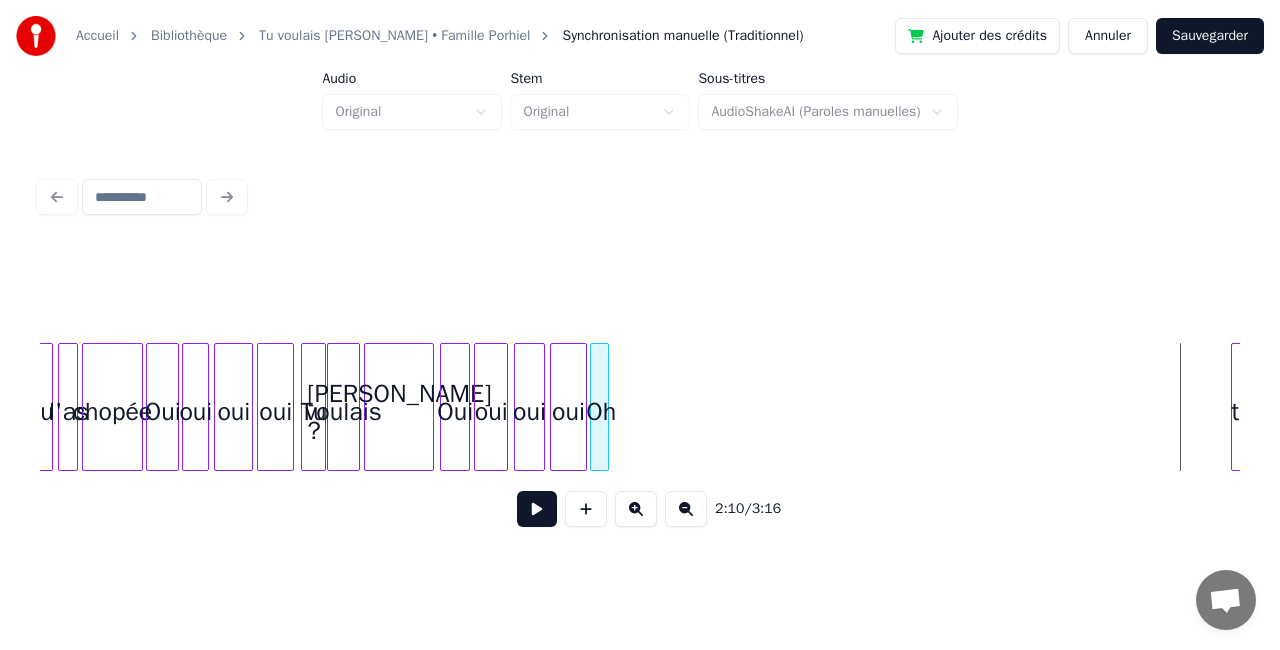 click on "Oh" at bounding box center (601, 412) 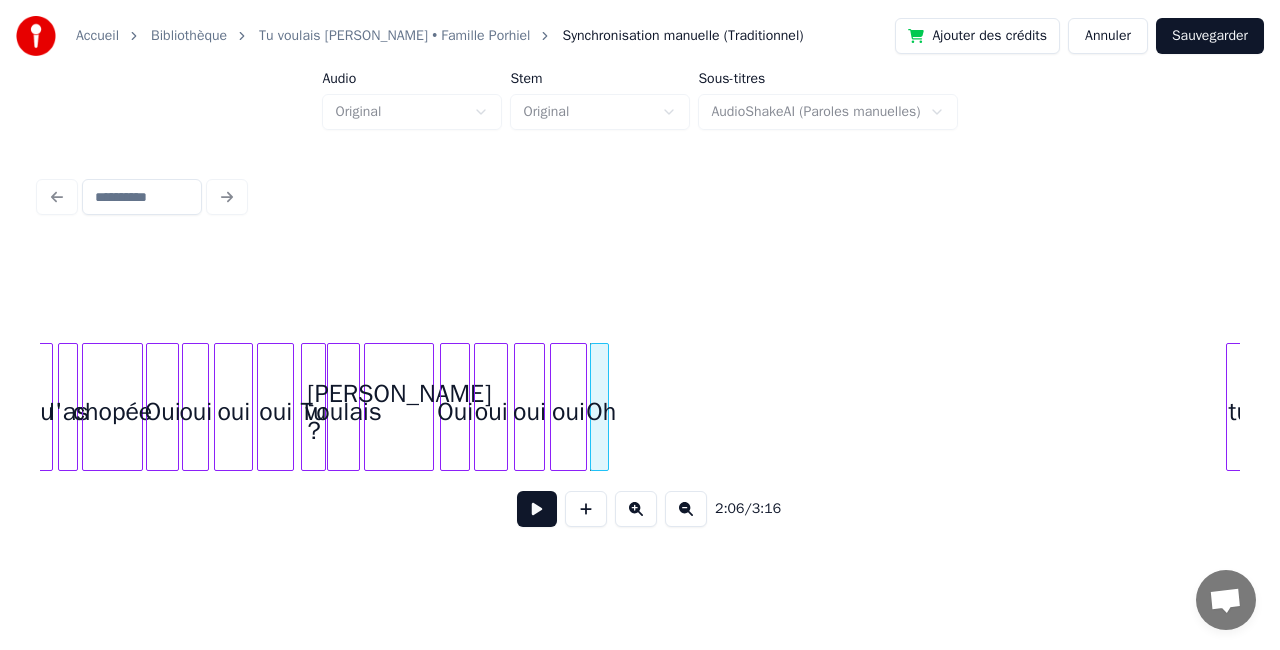 click at bounding box center [1230, 407] 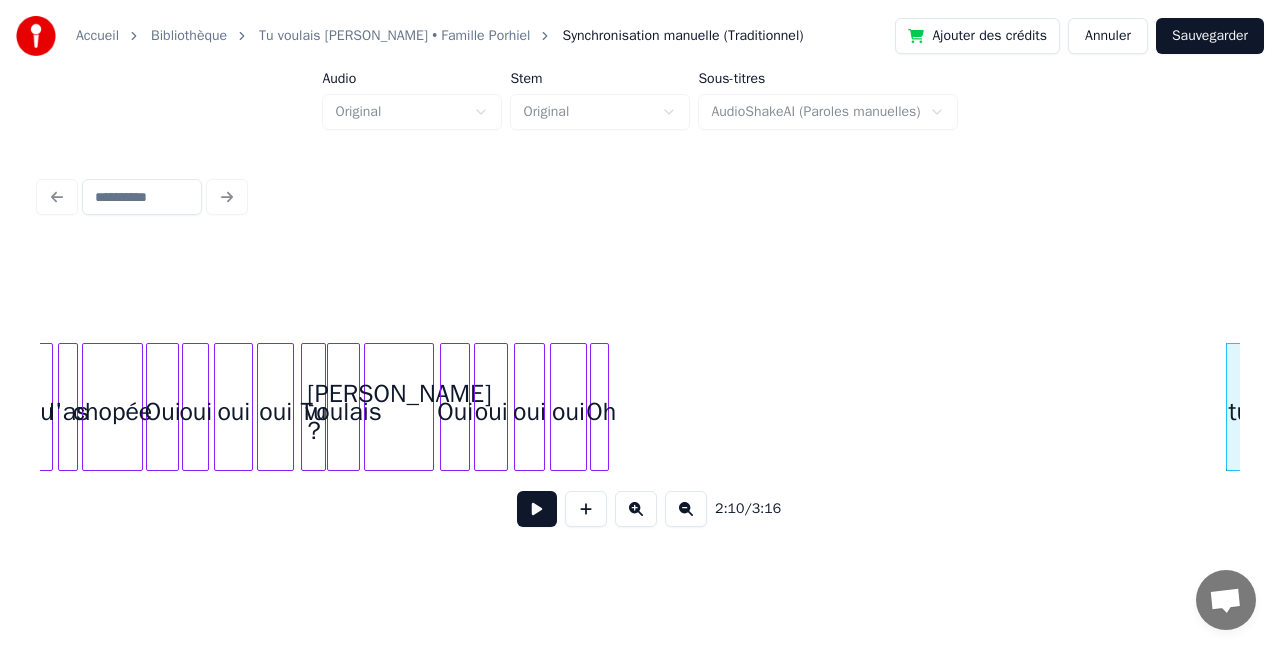 scroll, scrollTop: 0, scrollLeft: 18422, axis: horizontal 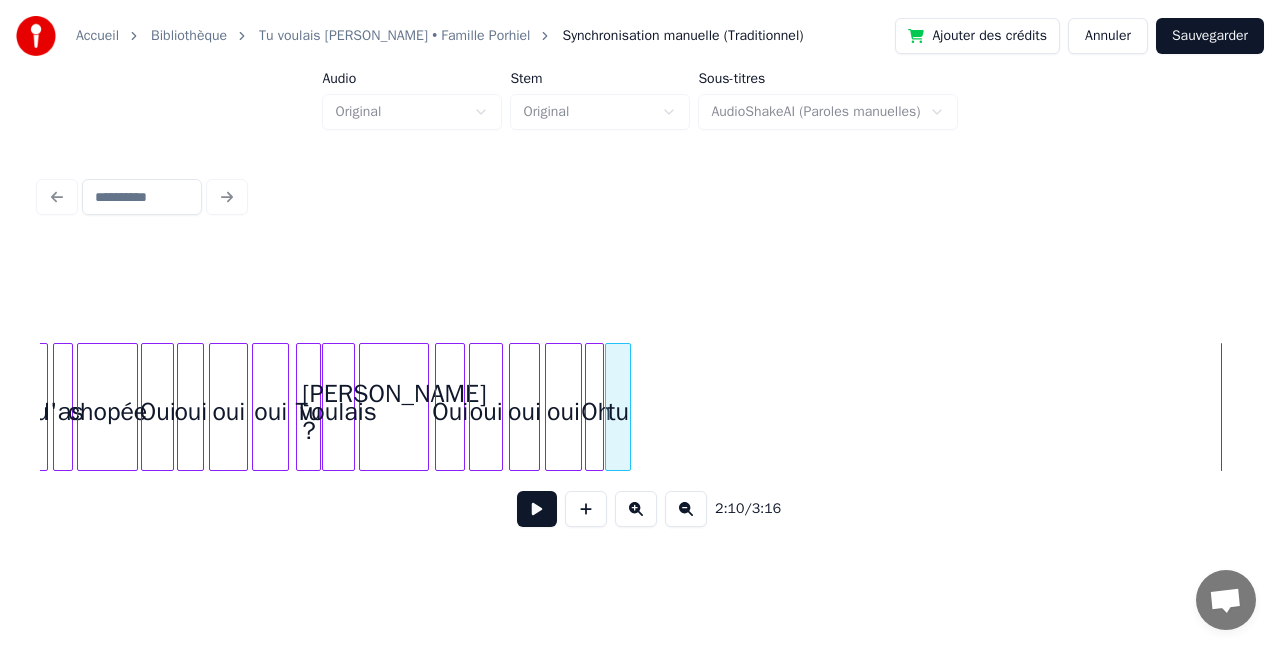 click on "tu" at bounding box center [618, 412] 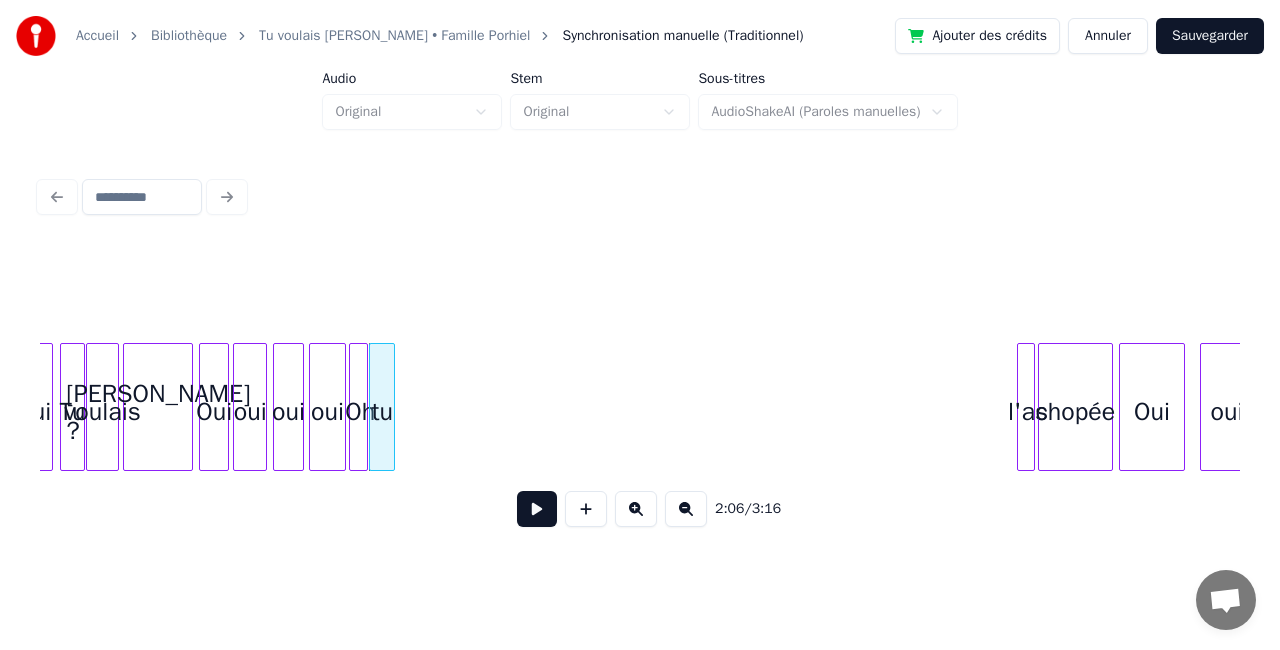 scroll, scrollTop: 0, scrollLeft: 18662, axis: horizontal 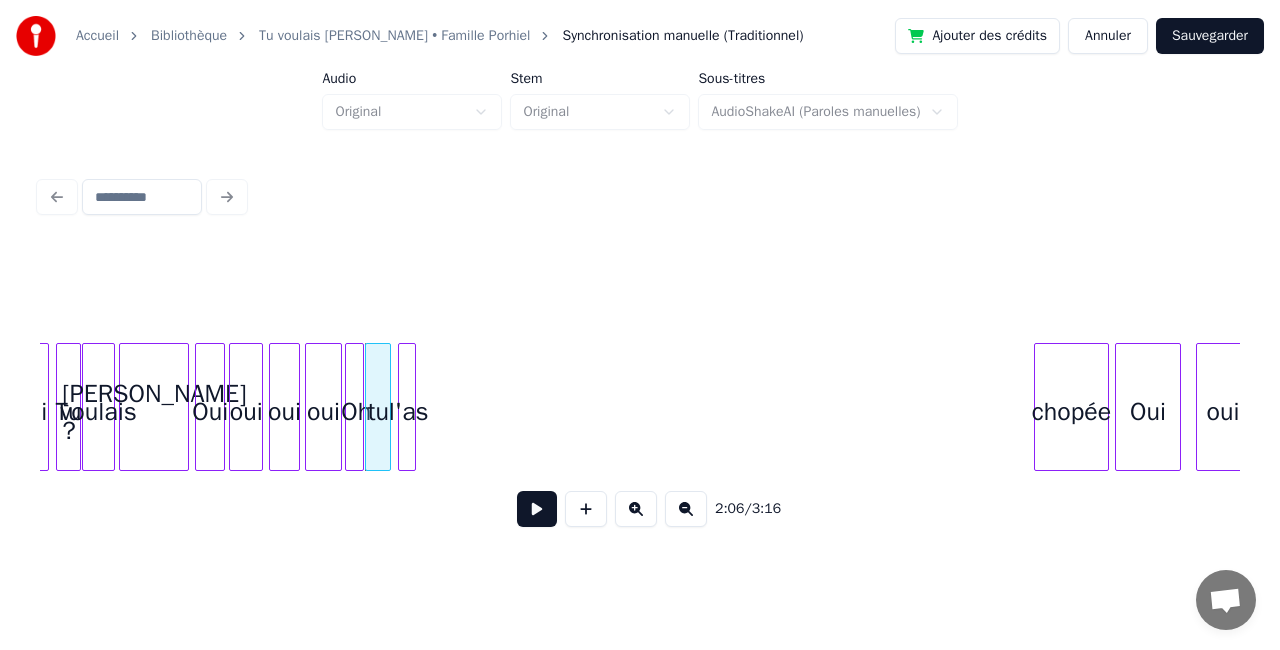 click on "2:06  /  3:16" at bounding box center [640, 395] 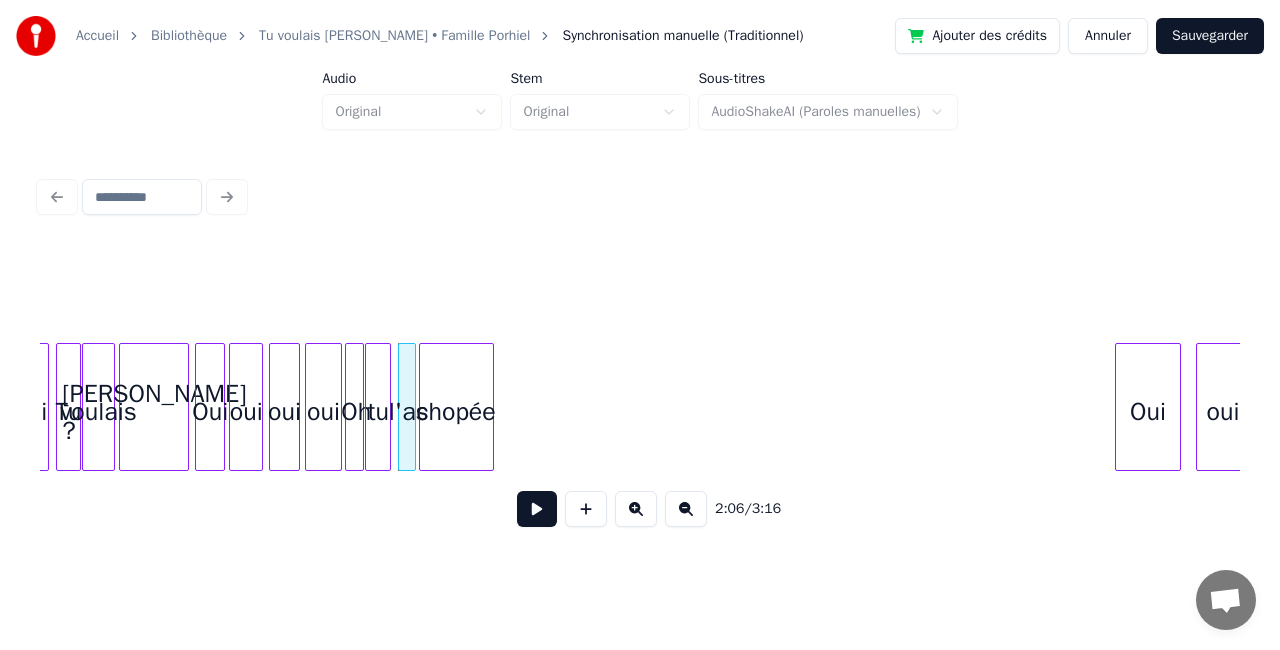 click on "chopée" at bounding box center [456, 412] 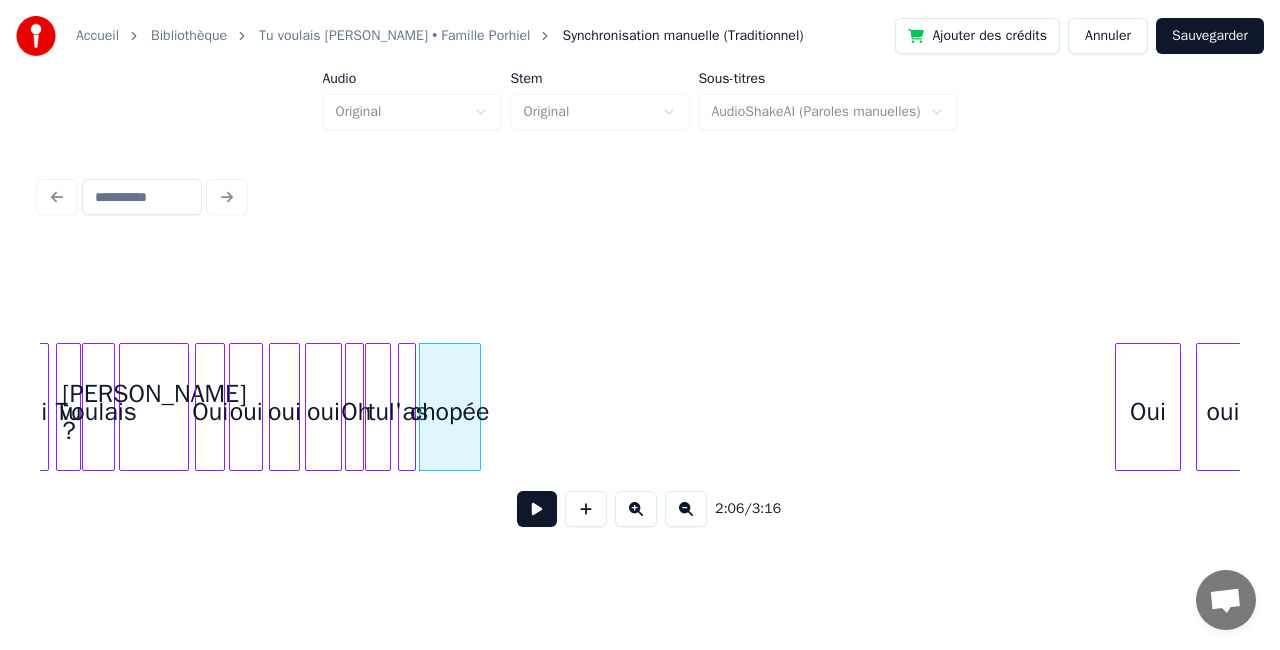 click at bounding box center (477, 407) 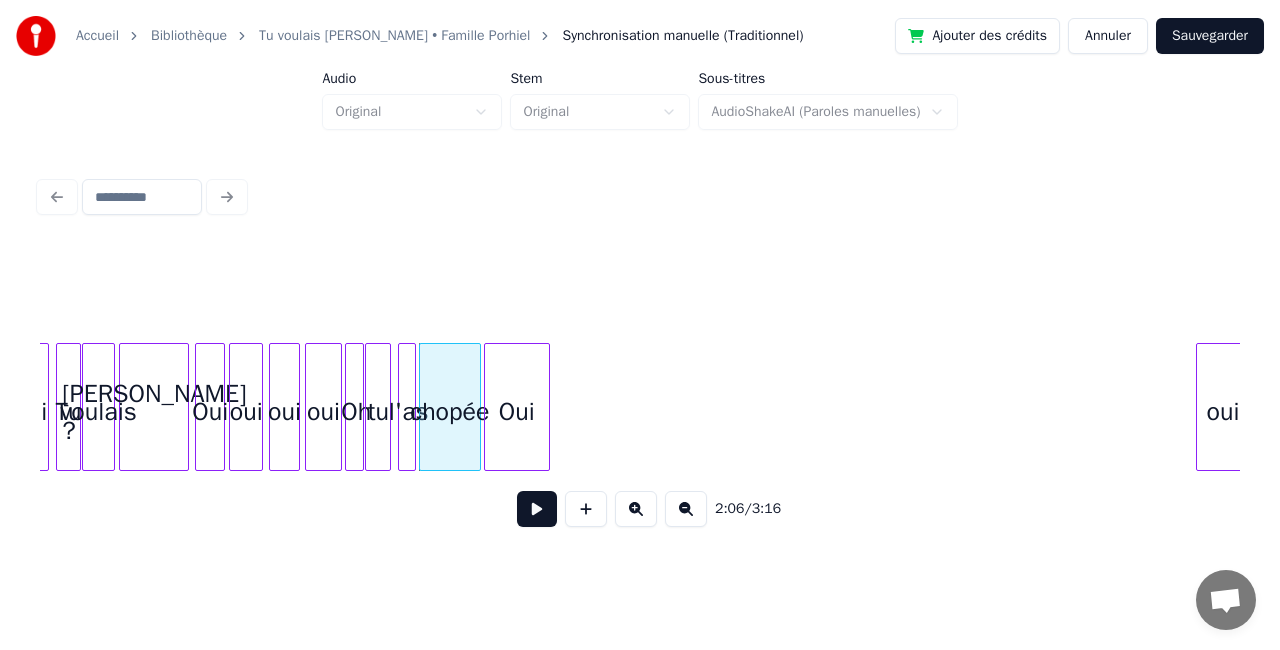 click on "Oui" at bounding box center [517, 412] 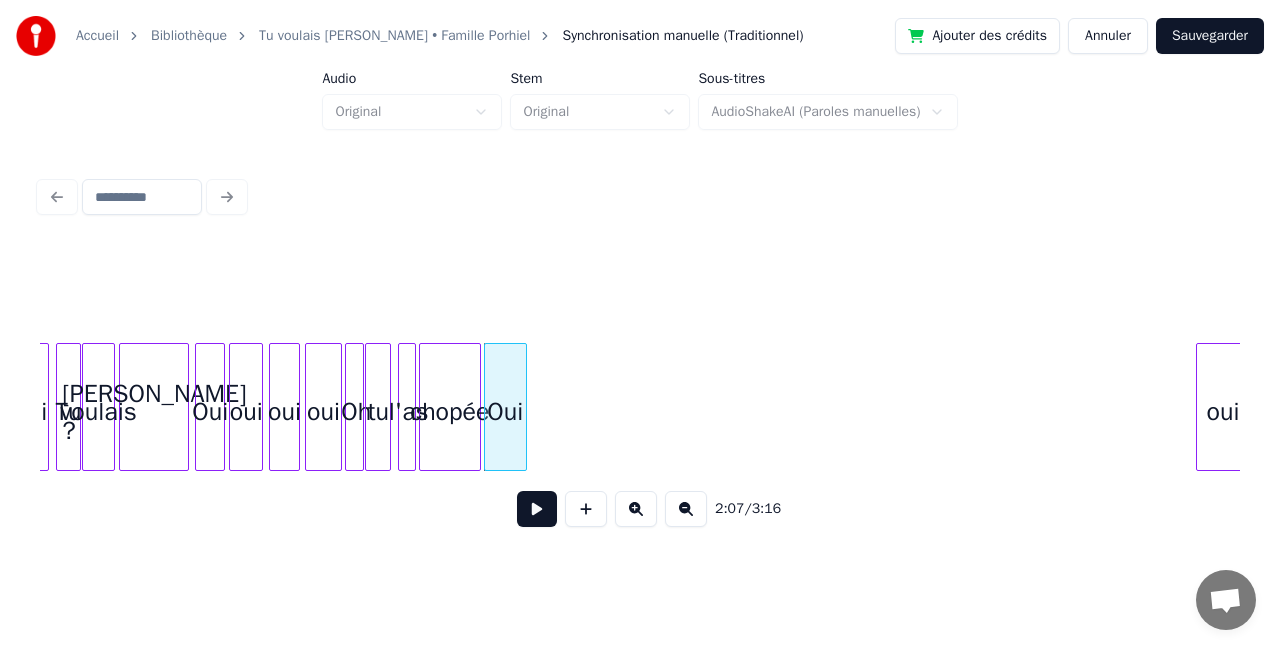 click at bounding box center (523, 407) 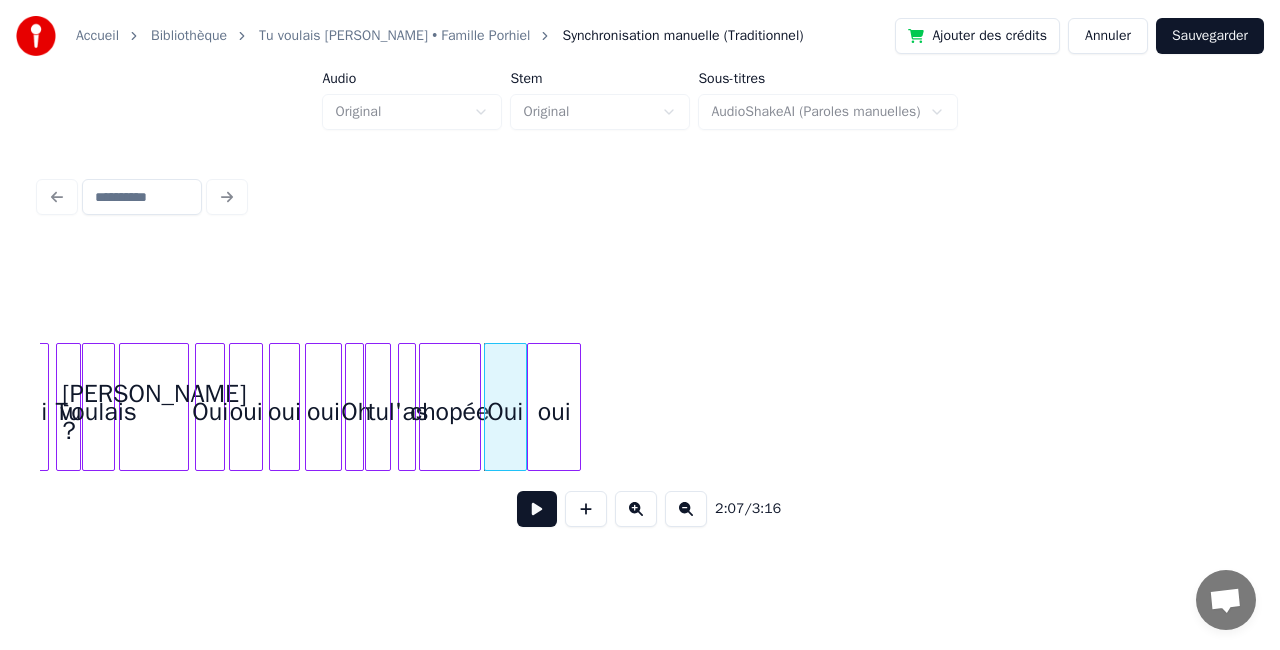 click on "oui" at bounding box center [554, 412] 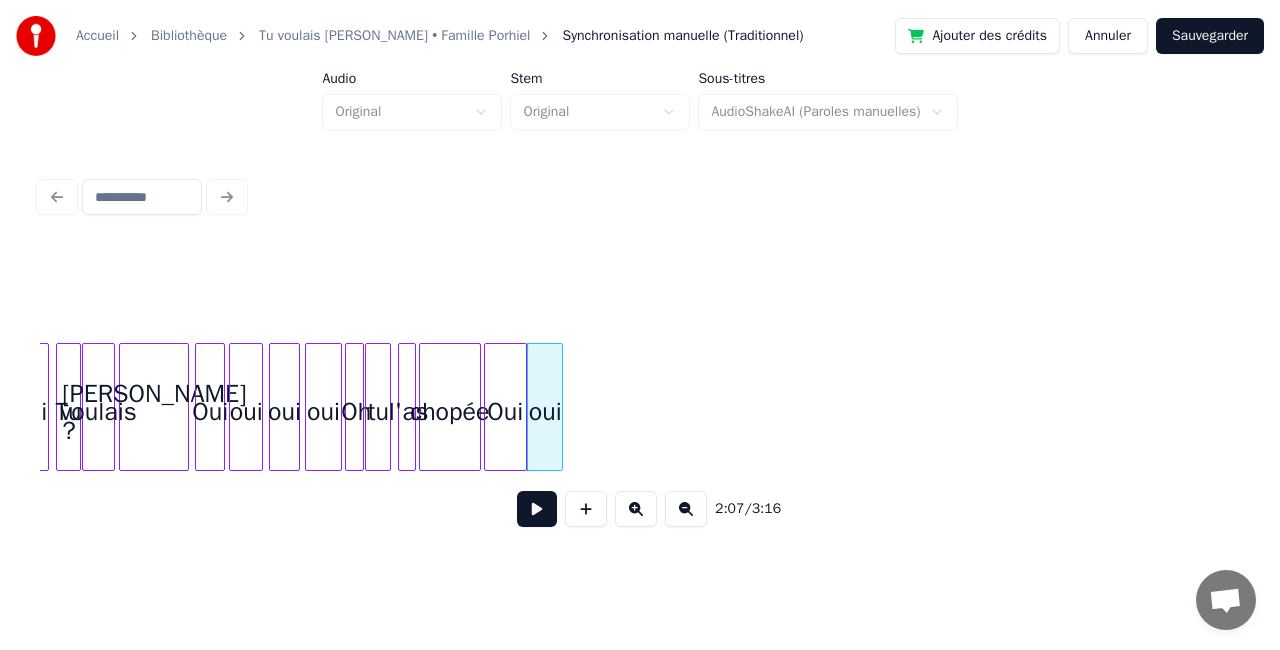 click at bounding box center (559, 407) 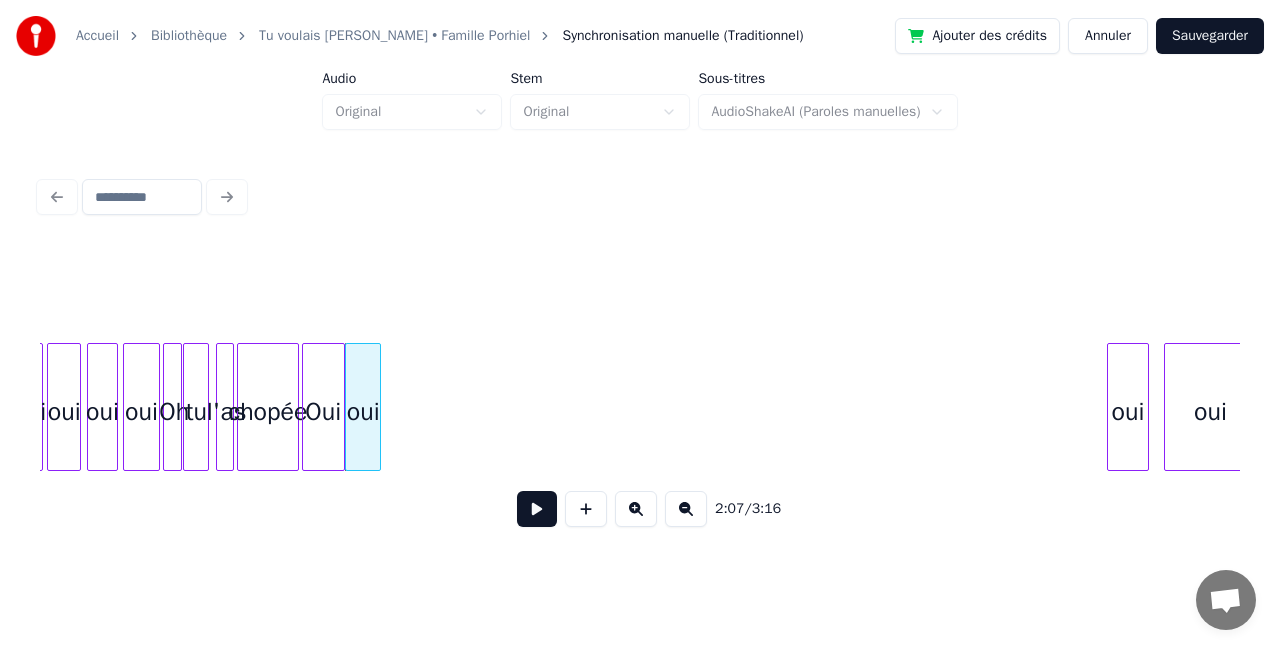 scroll, scrollTop: 0, scrollLeft: 18862, axis: horizontal 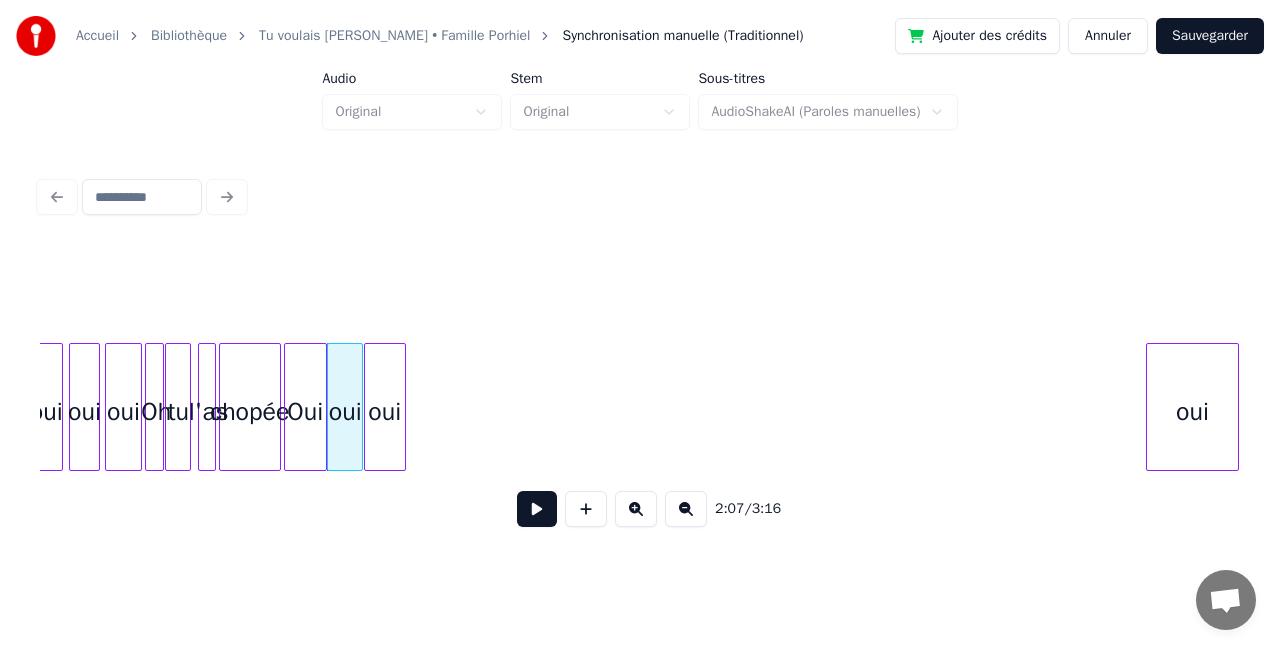 click on "oui" at bounding box center [385, 412] 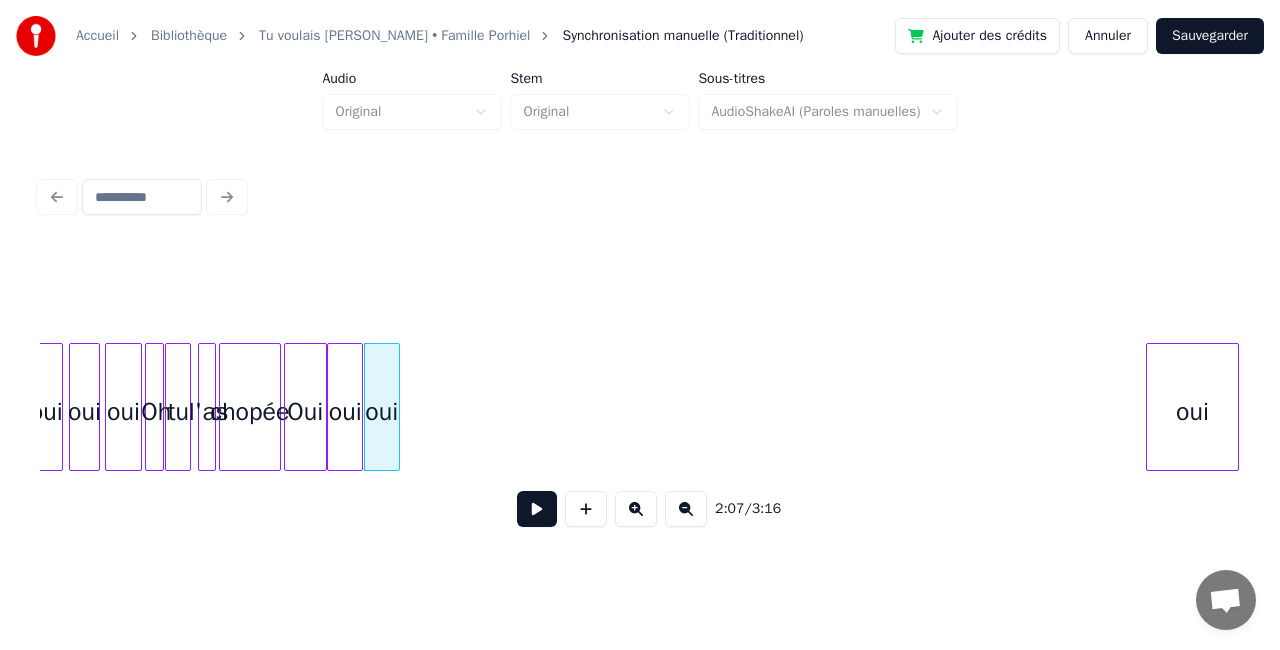 click at bounding box center [396, 407] 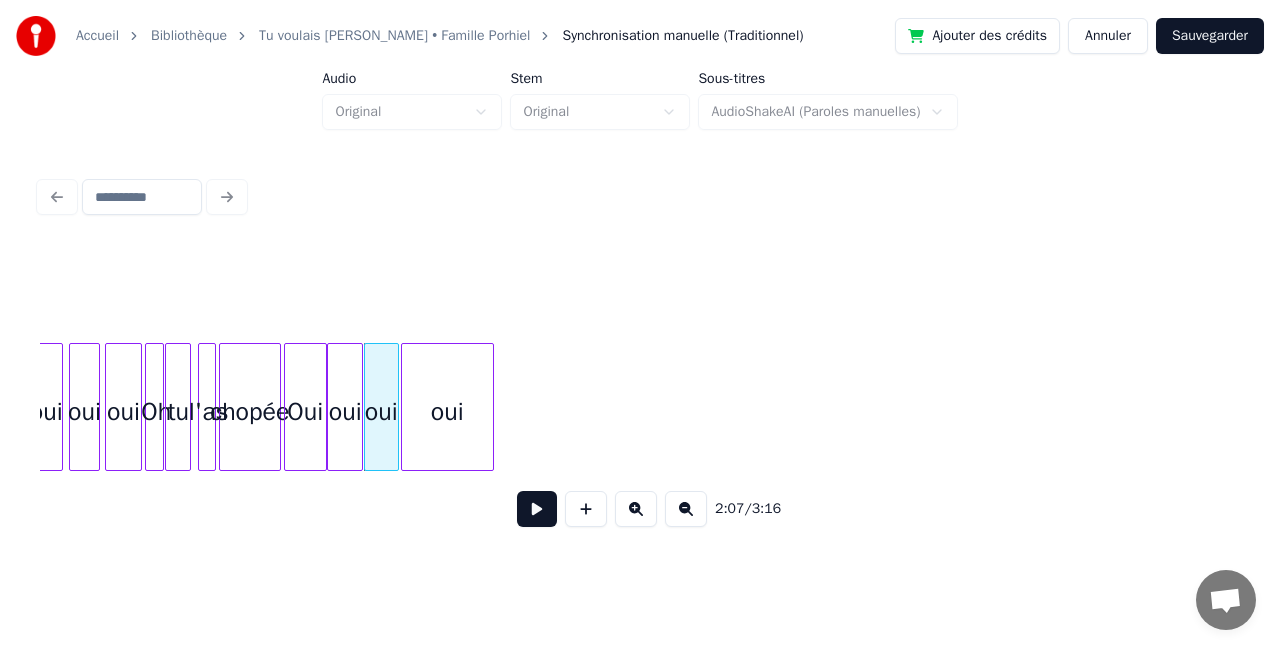 click on "oui" at bounding box center [447, 412] 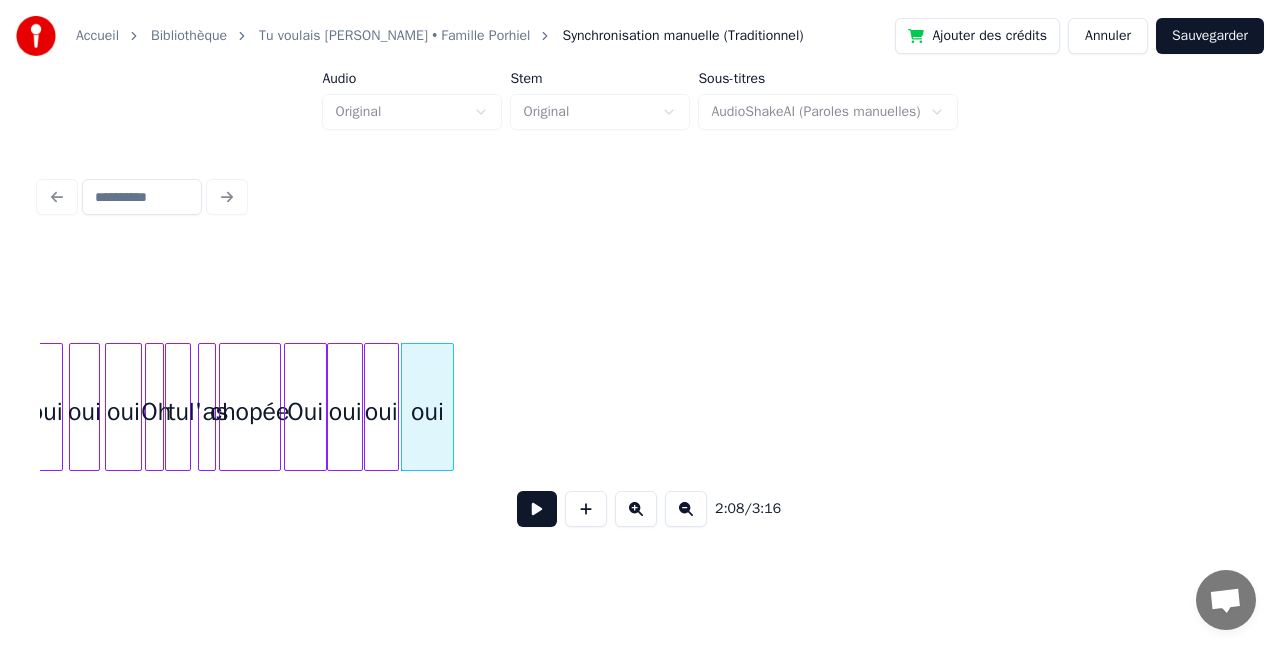 click at bounding box center [450, 407] 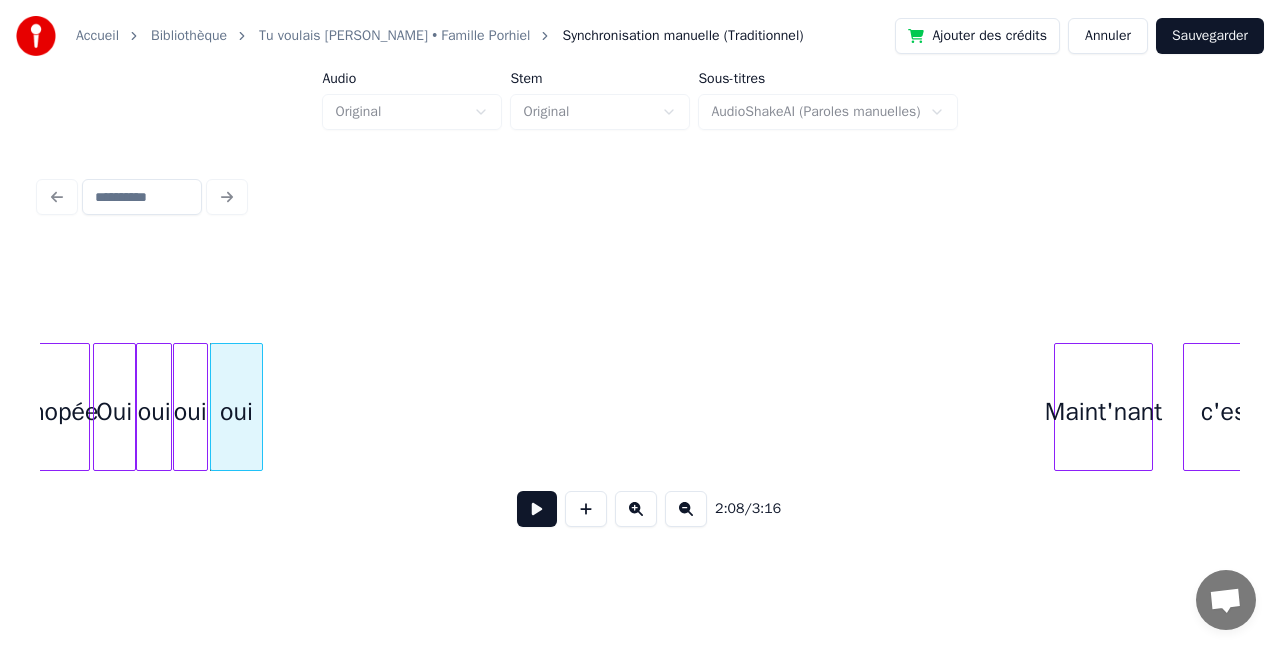 scroll, scrollTop: 0, scrollLeft: 19062, axis: horizontal 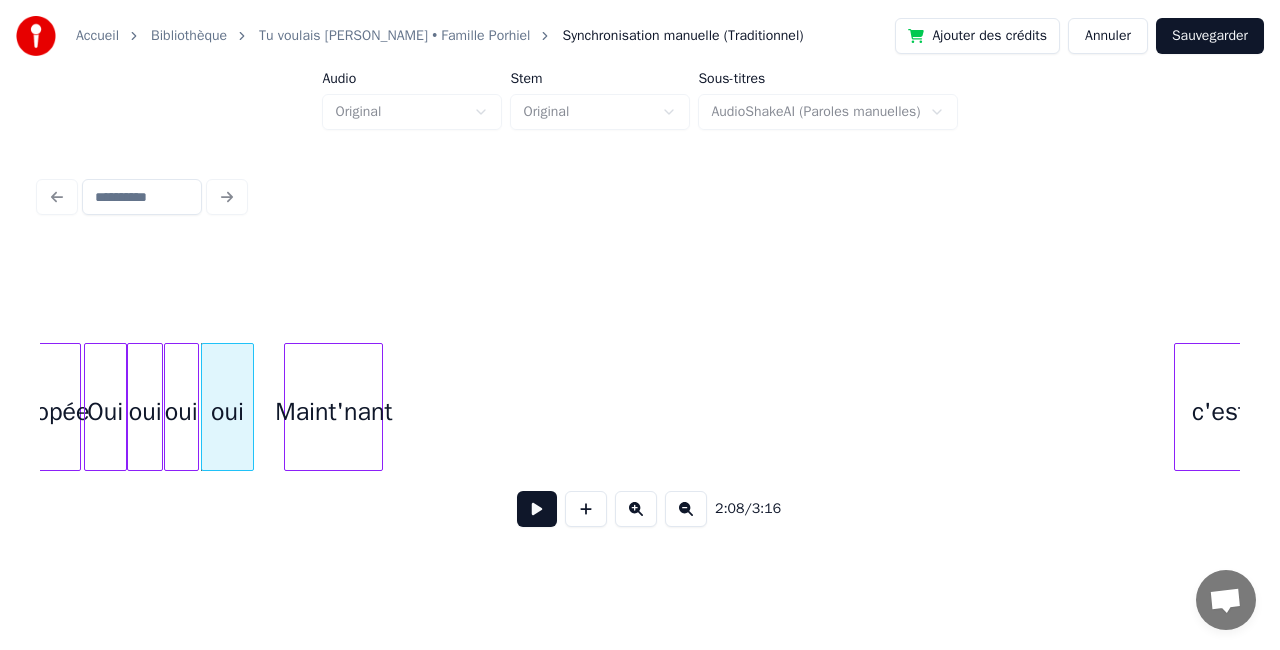 click on "Maint'nant" at bounding box center (333, 412) 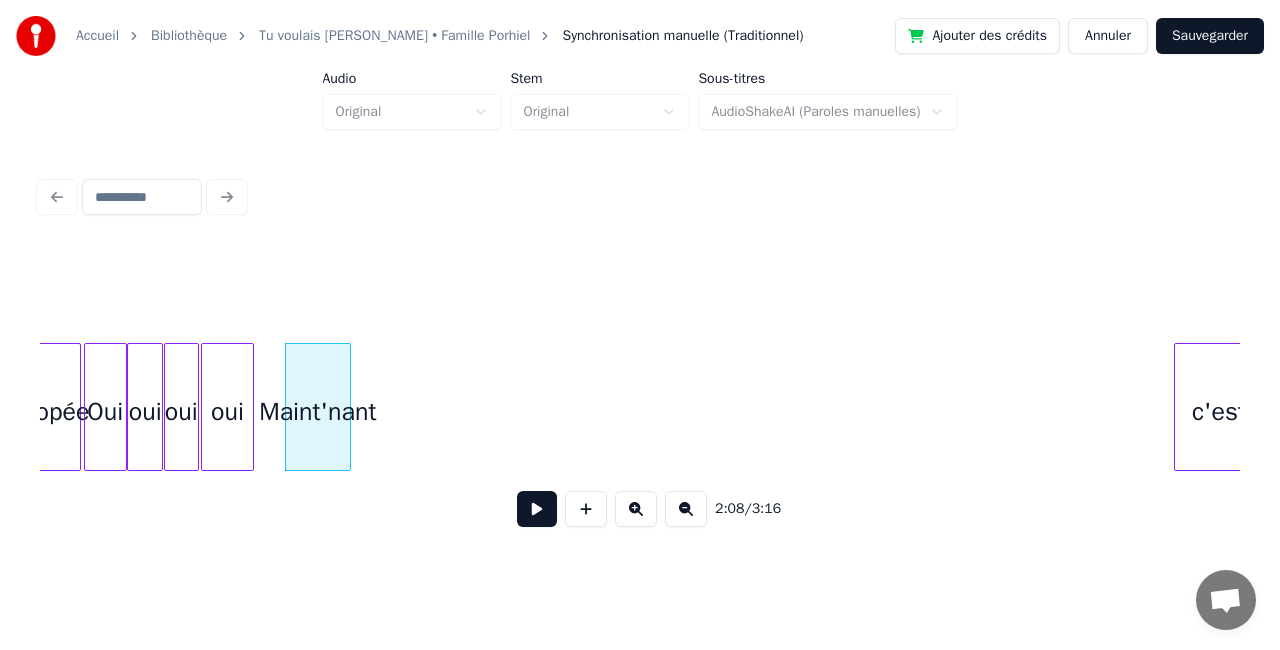 click at bounding box center [347, 407] 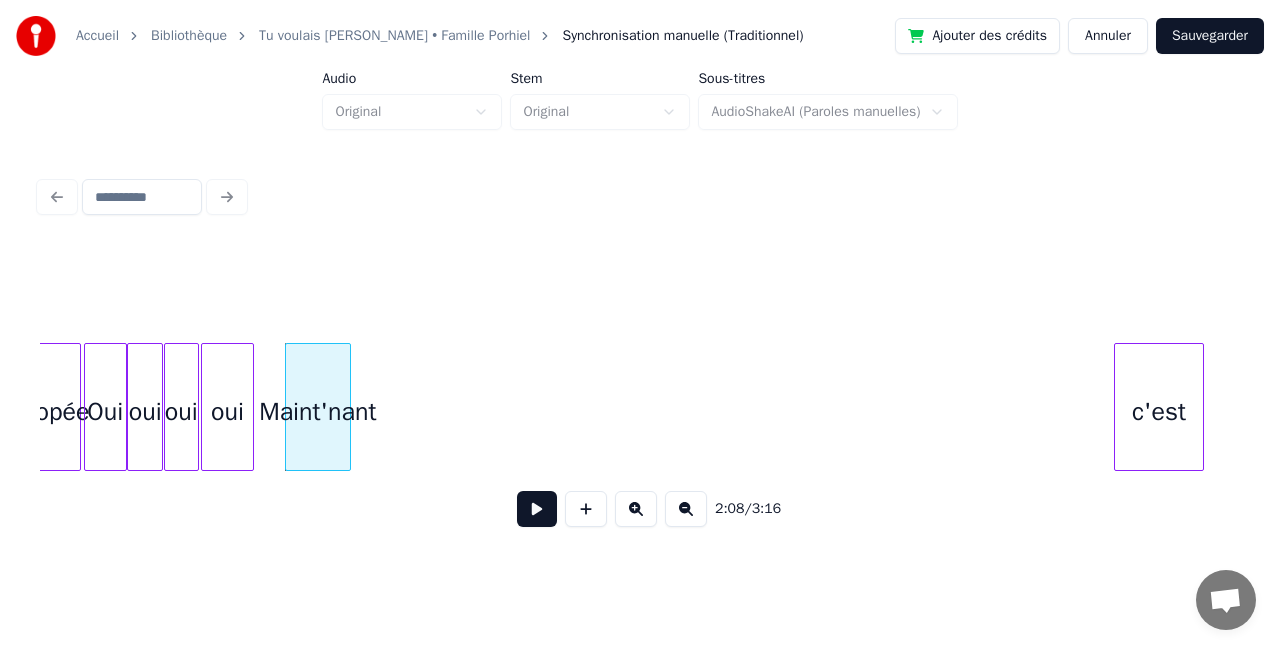 scroll, scrollTop: 0, scrollLeft: 19072, axis: horizontal 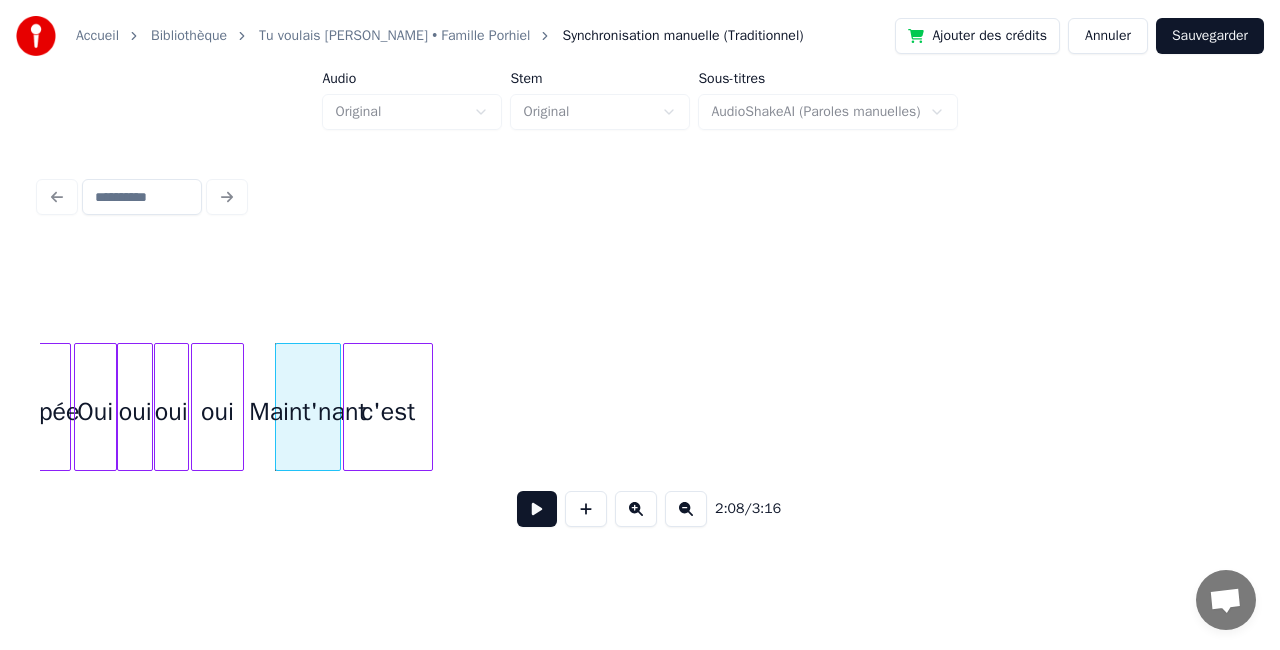 click on "c'est" at bounding box center (388, 412) 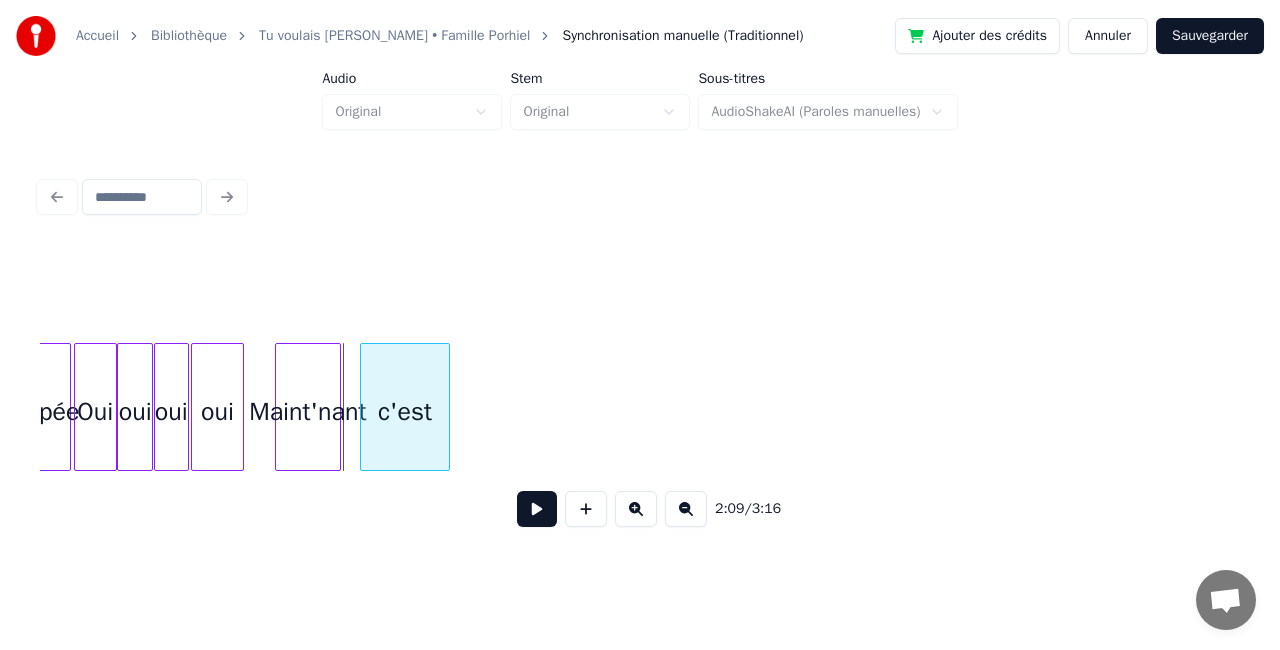 click on "c'est" at bounding box center (405, 412) 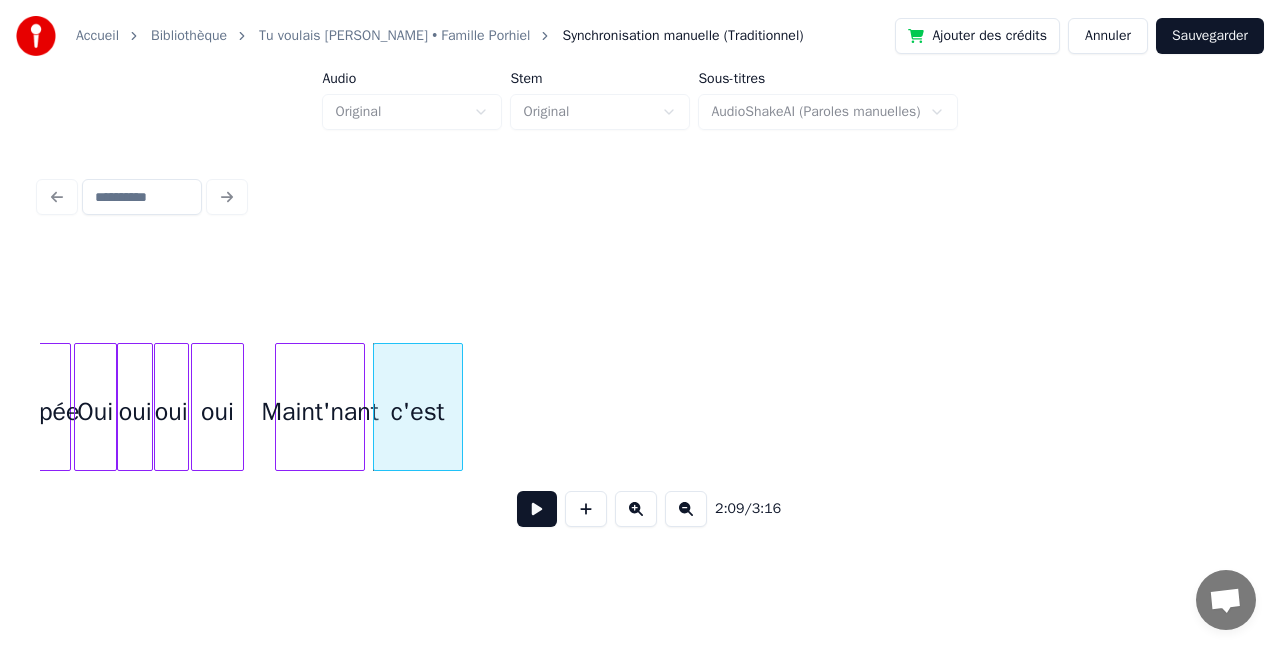 click at bounding box center (361, 407) 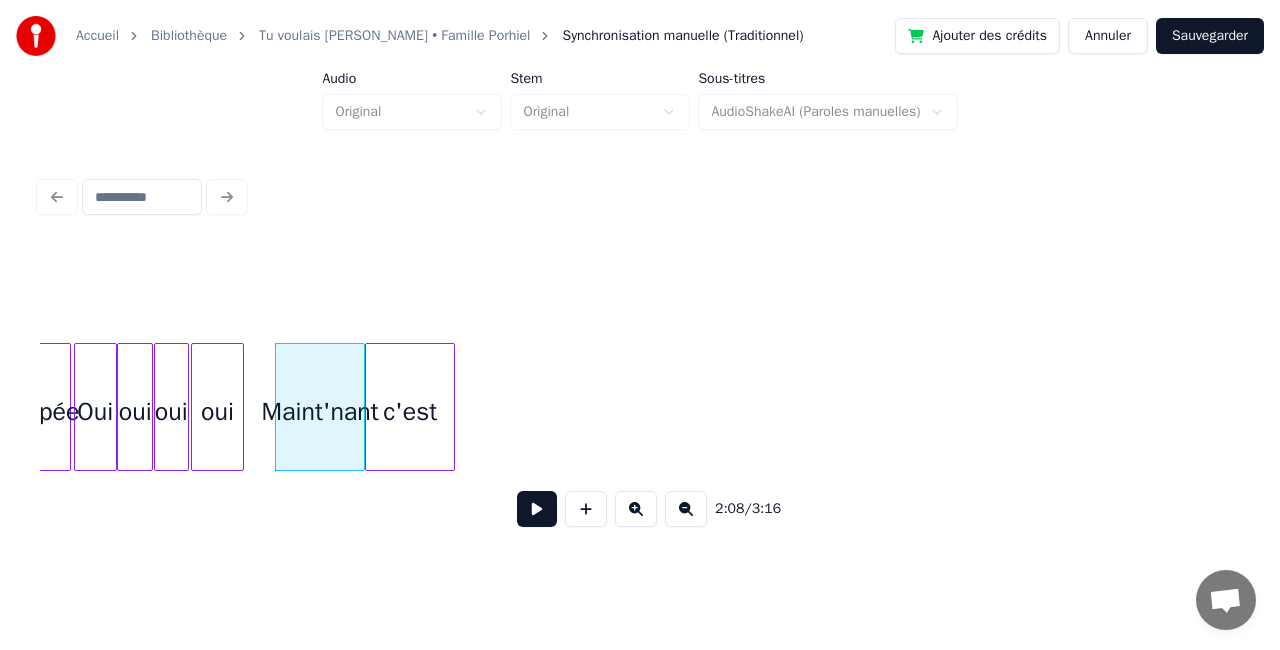 click on "c'est" at bounding box center [410, 412] 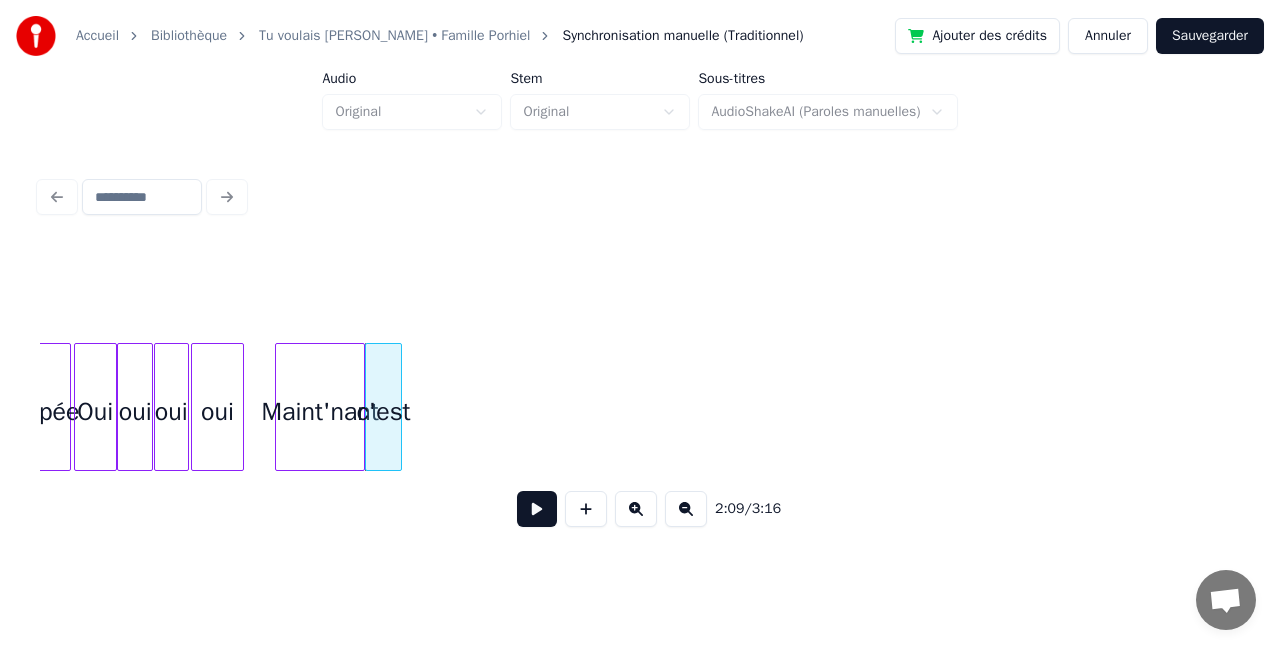 click at bounding box center [398, 407] 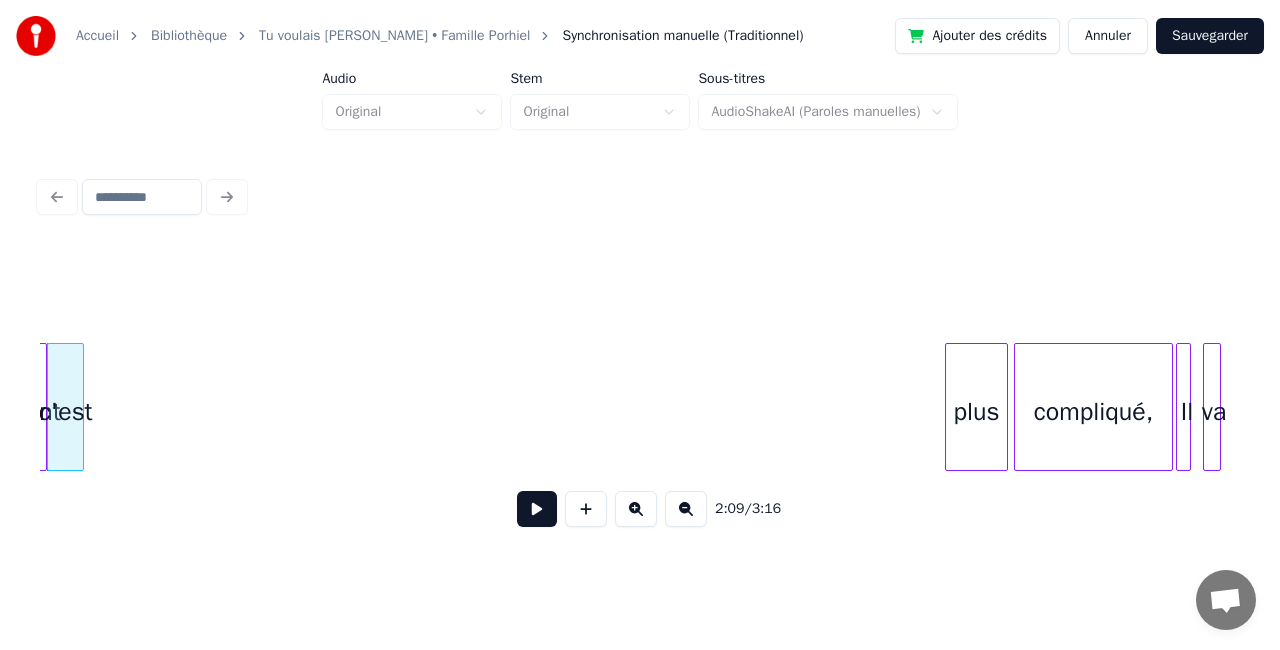 scroll, scrollTop: 0, scrollLeft: 19392, axis: horizontal 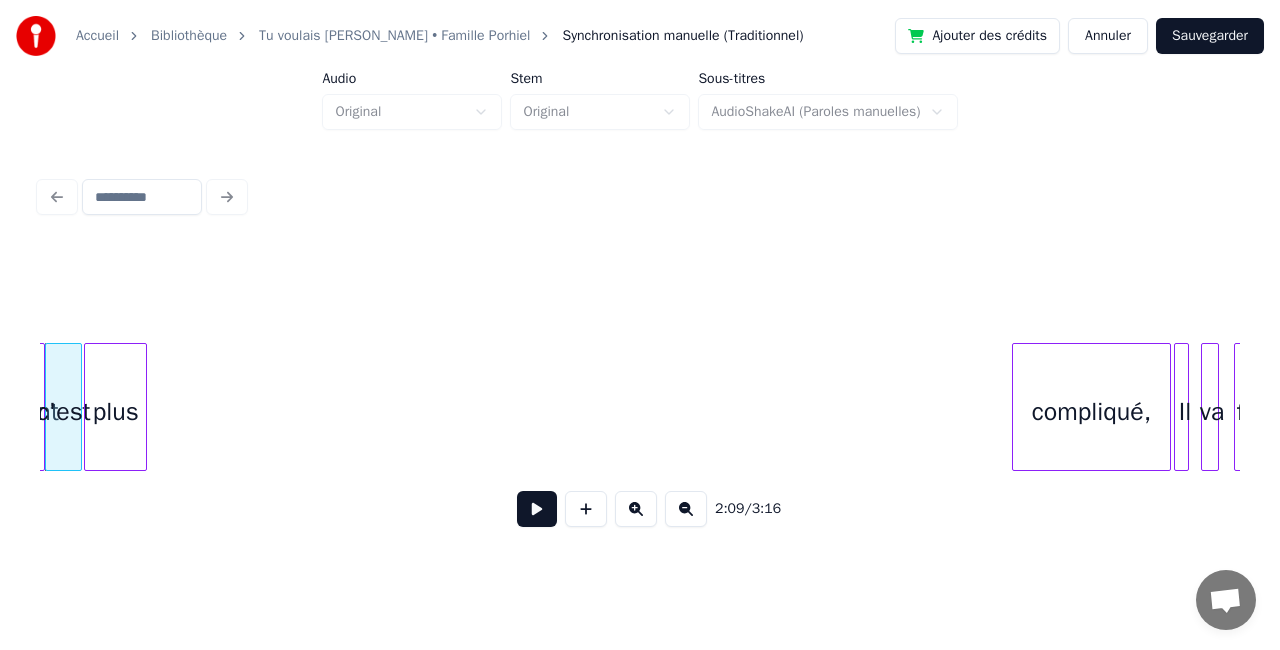 click on "plus" at bounding box center (115, 412) 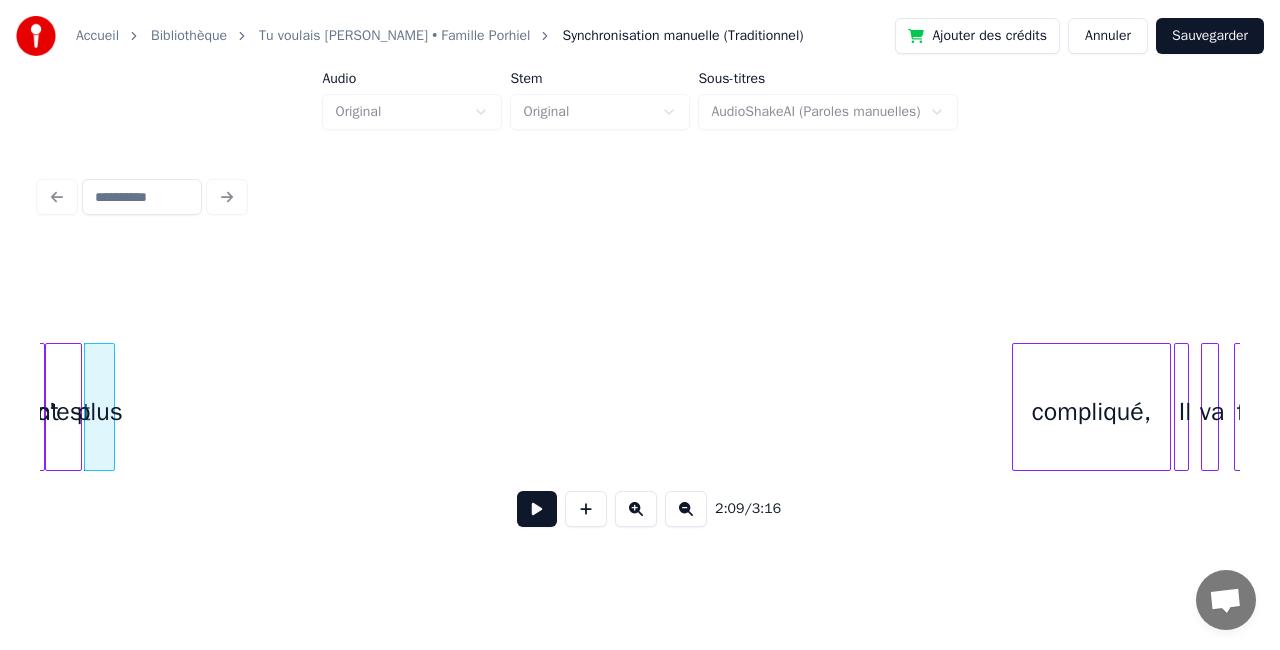 click at bounding box center [111, 407] 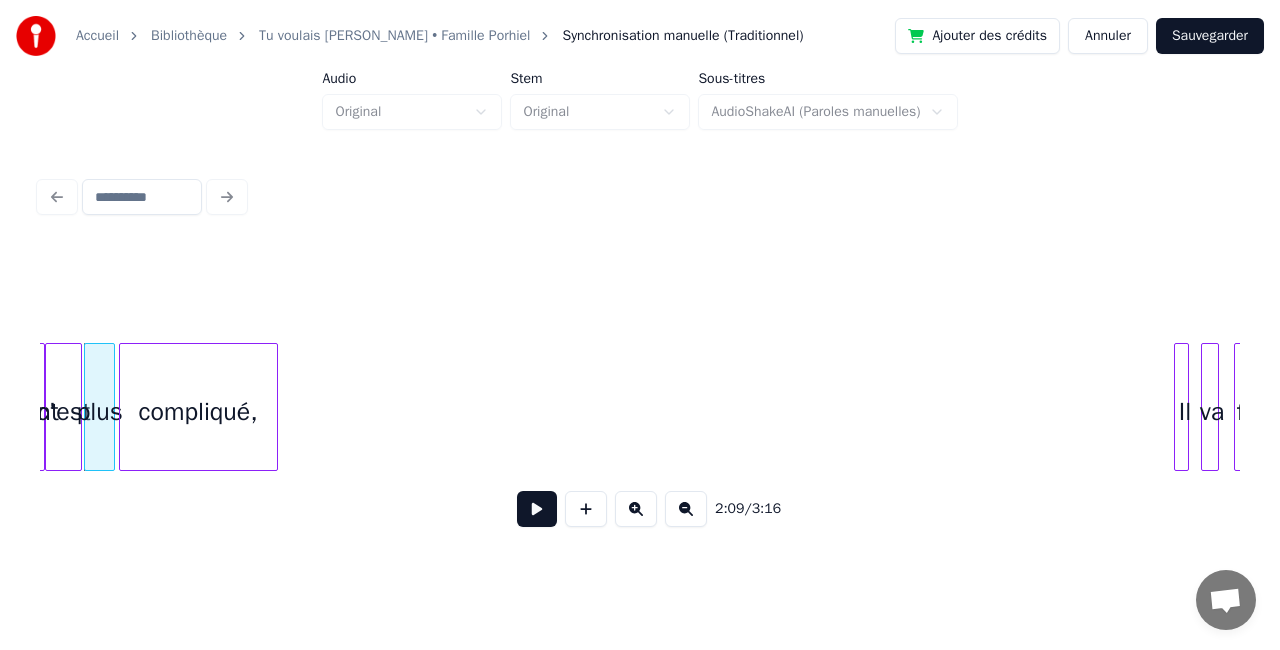 click on "compliqué," at bounding box center (198, 412) 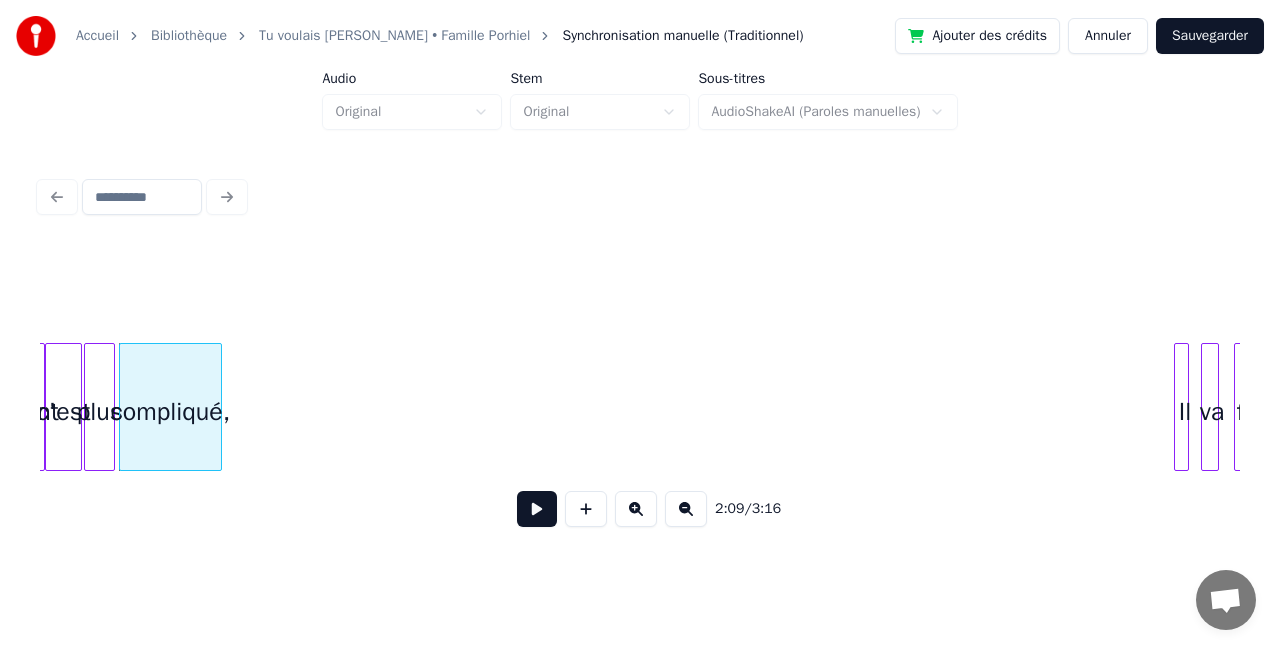 click at bounding box center [218, 407] 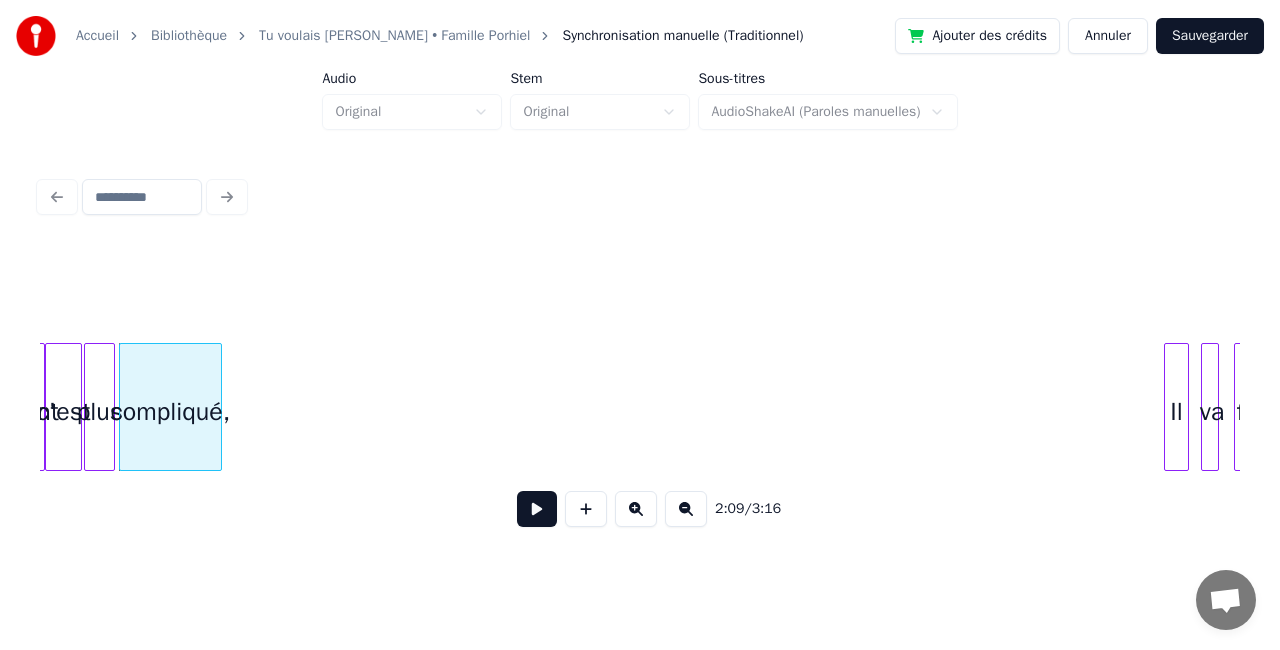 click at bounding box center (1168, 407) 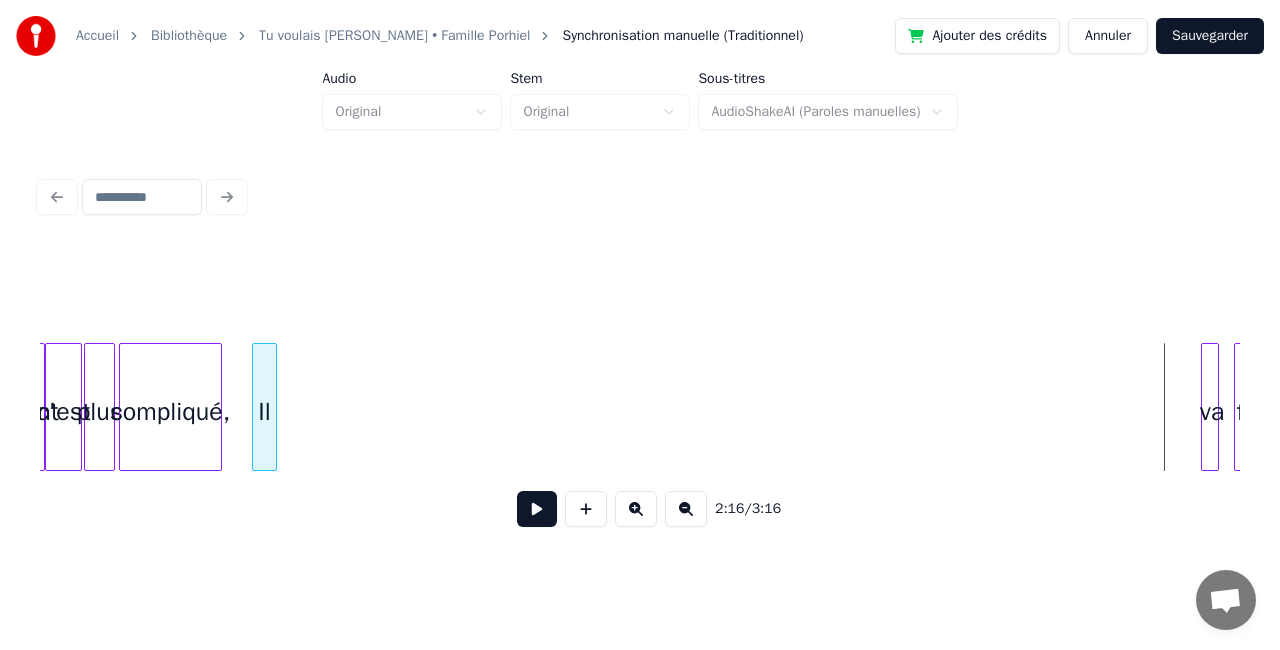 click on "Il" at bounding box center (264, 412) 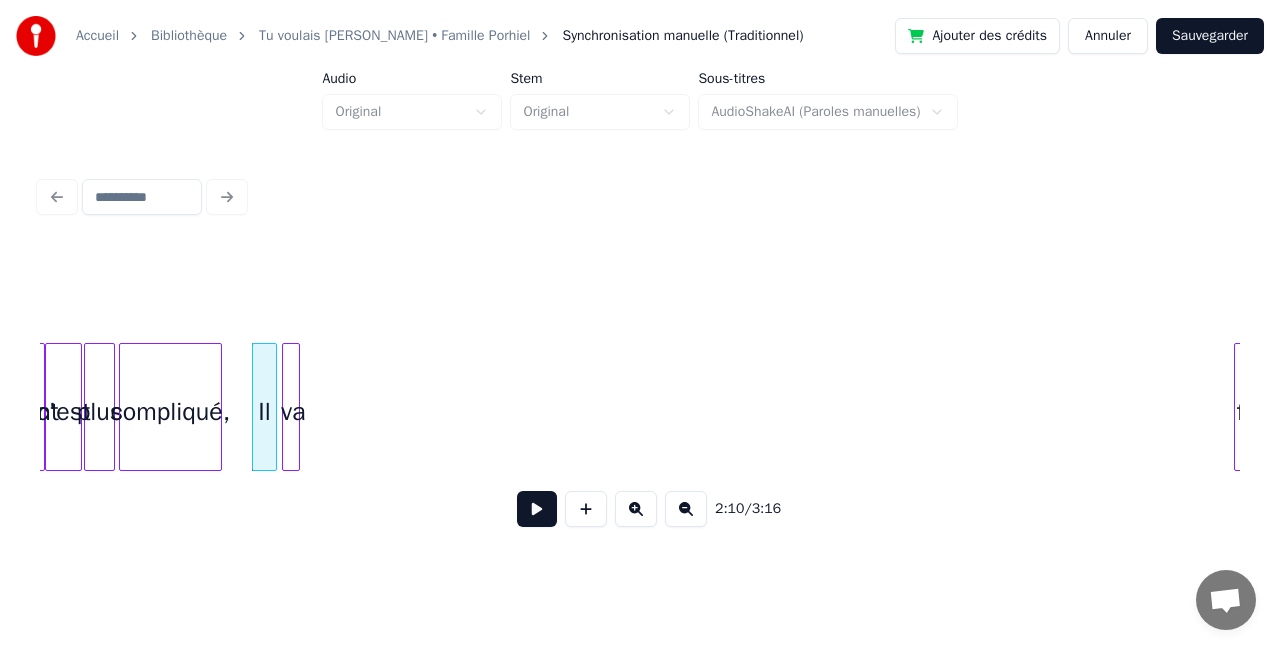 click on "va" at bounding box center [293, 412] 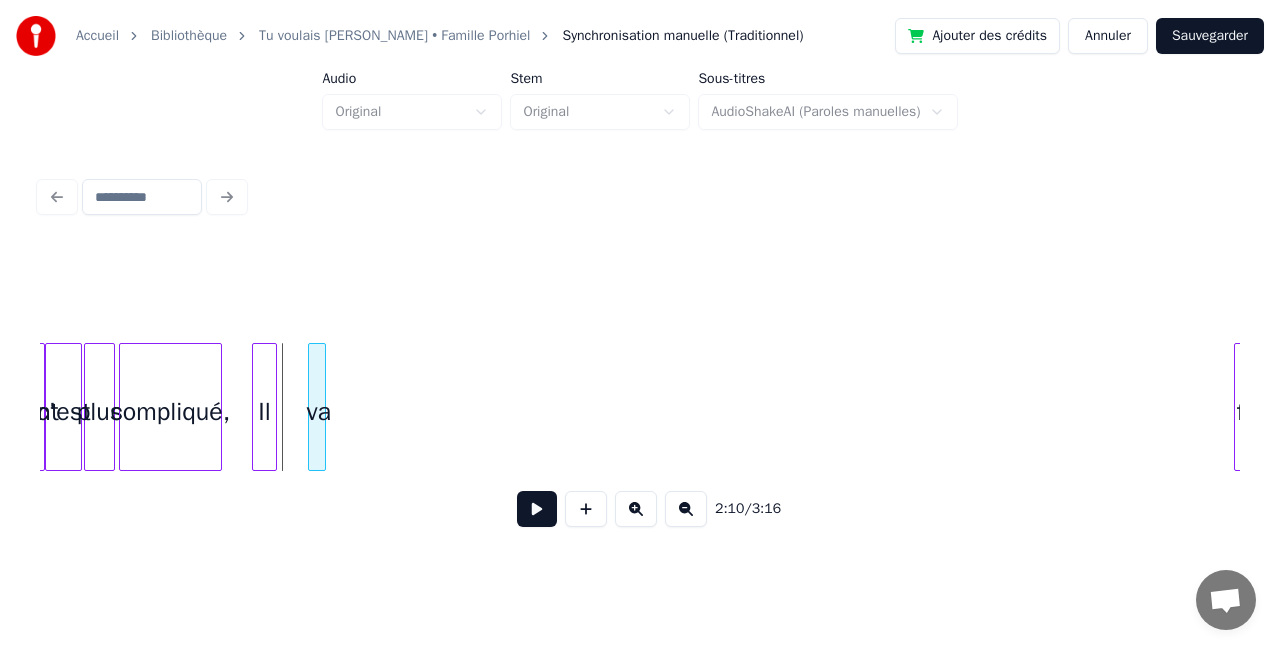 click on "va" at bounding box center (319, 412) 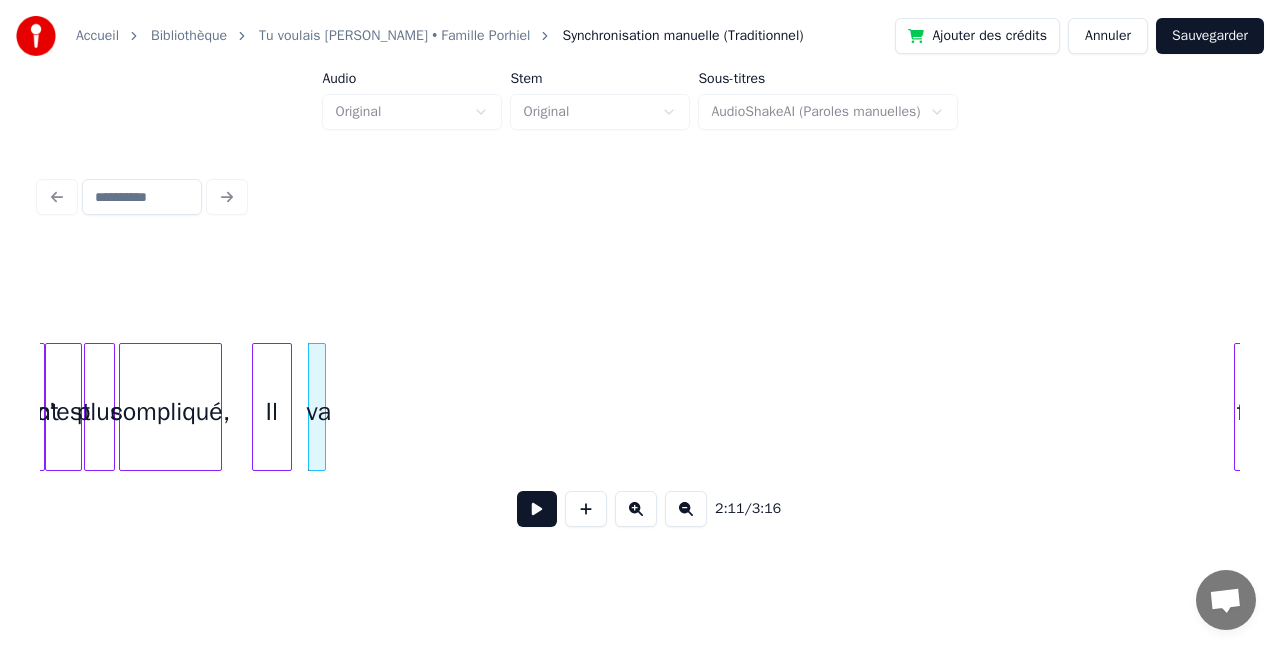 click at bounding box center (288, 407) 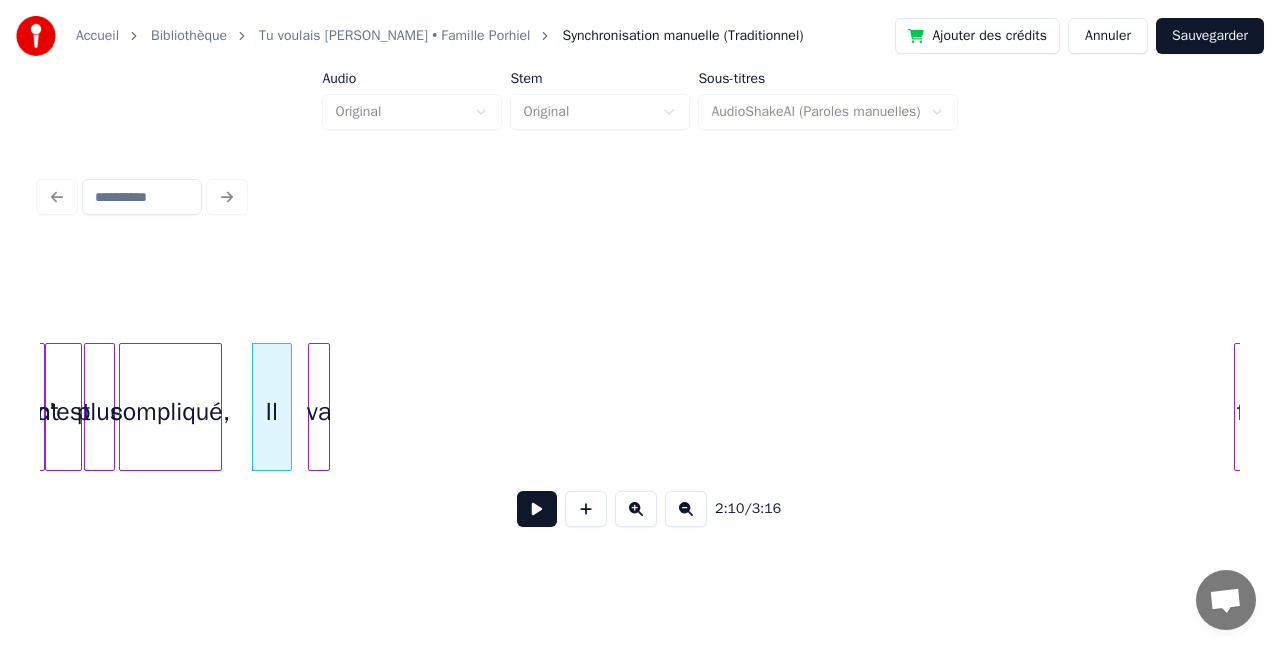 click at bounding box center (326, 407) 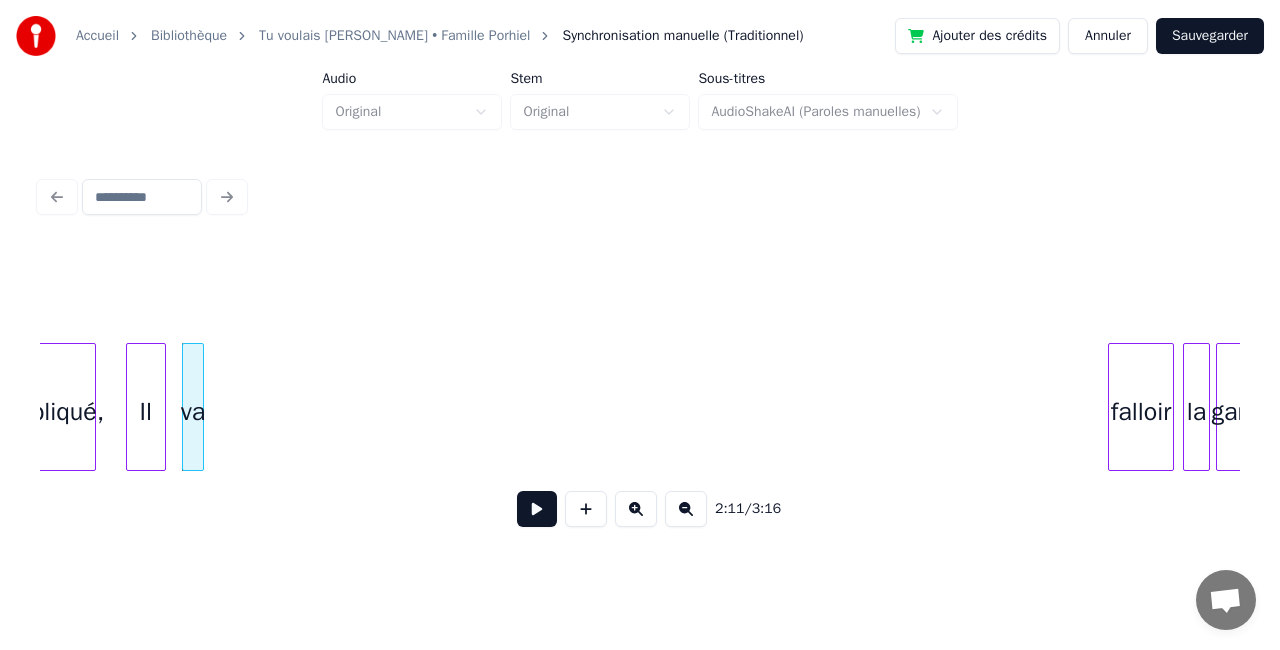 scroll, scrollTop: 0, scrollLeft: 19552, axis: horizontal 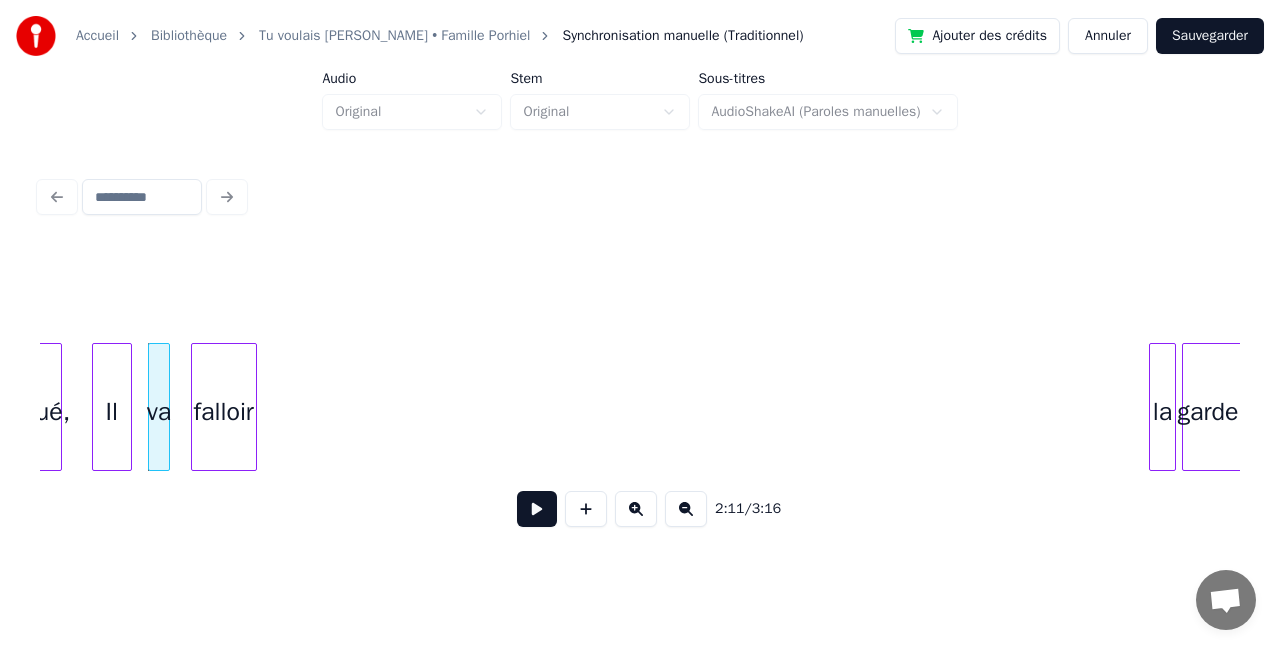 click on "falloir" at bounding box center [224, 412] 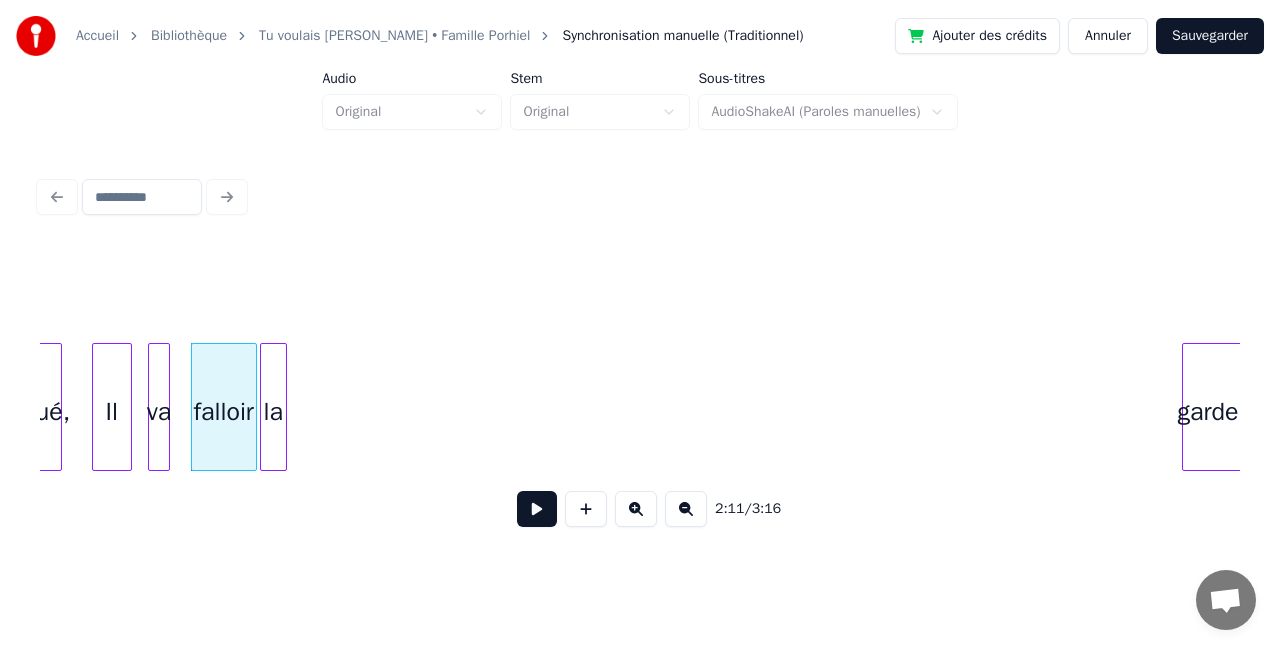 click on "la" at bounding box center (273, 412) 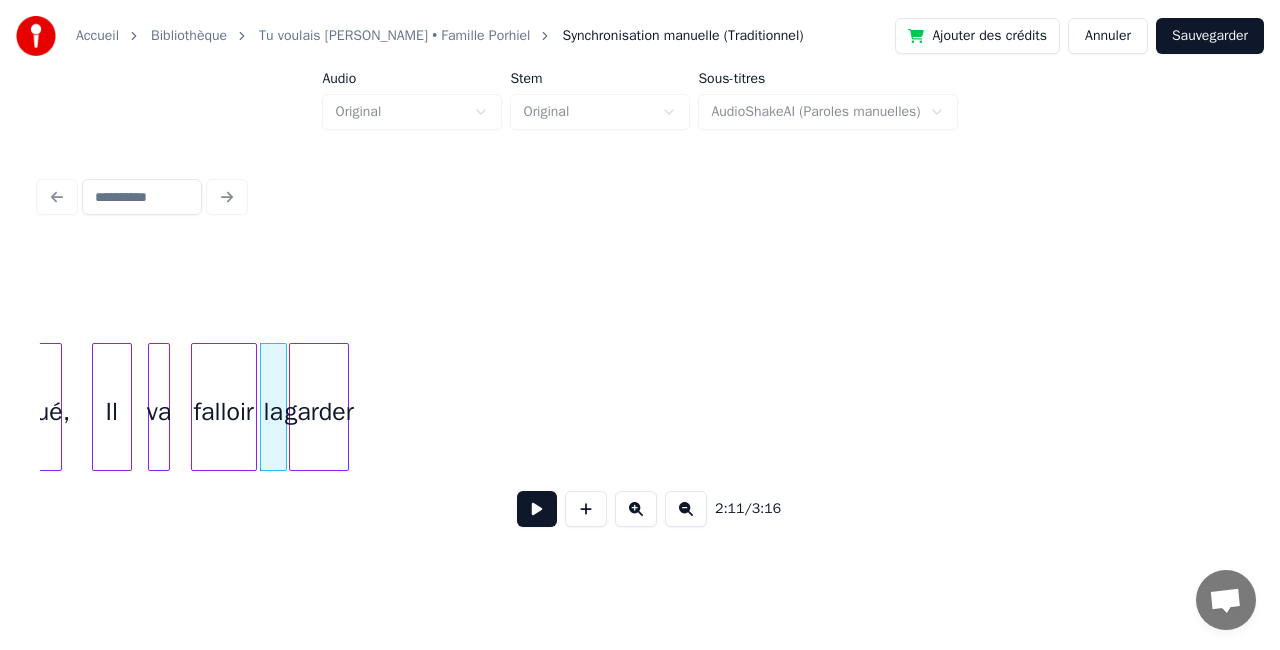 click on "garder" at bounding box center [319, 412] 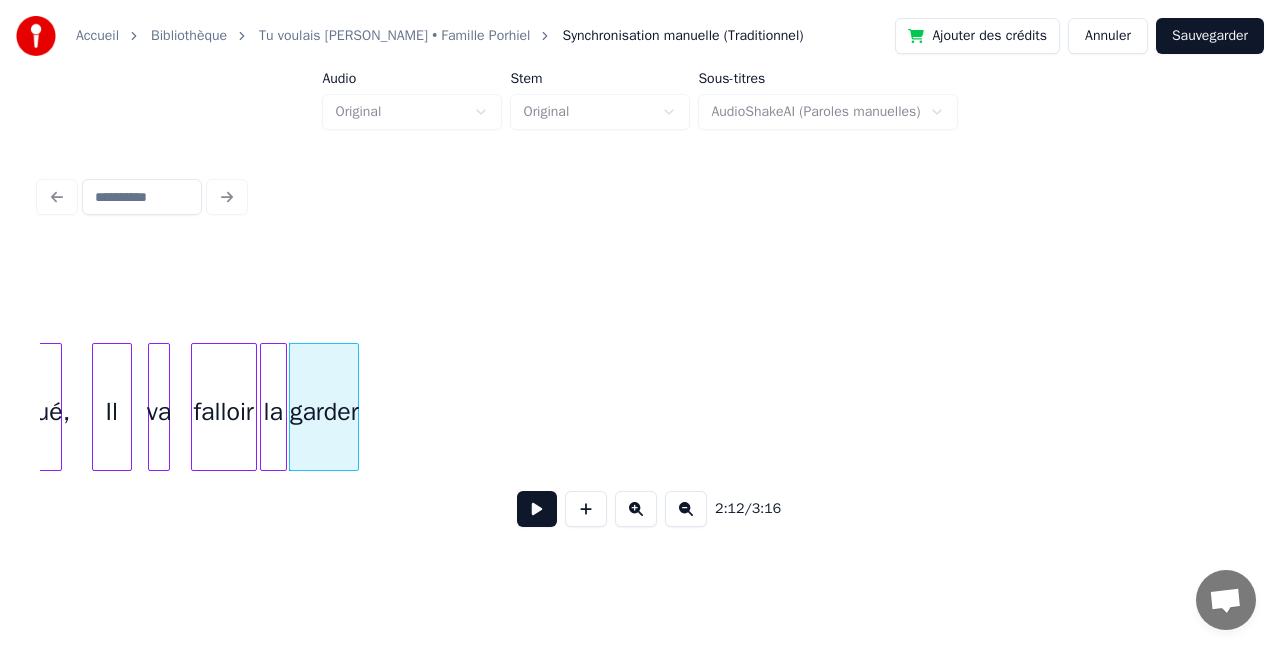 click at bounding box center [355, 407] 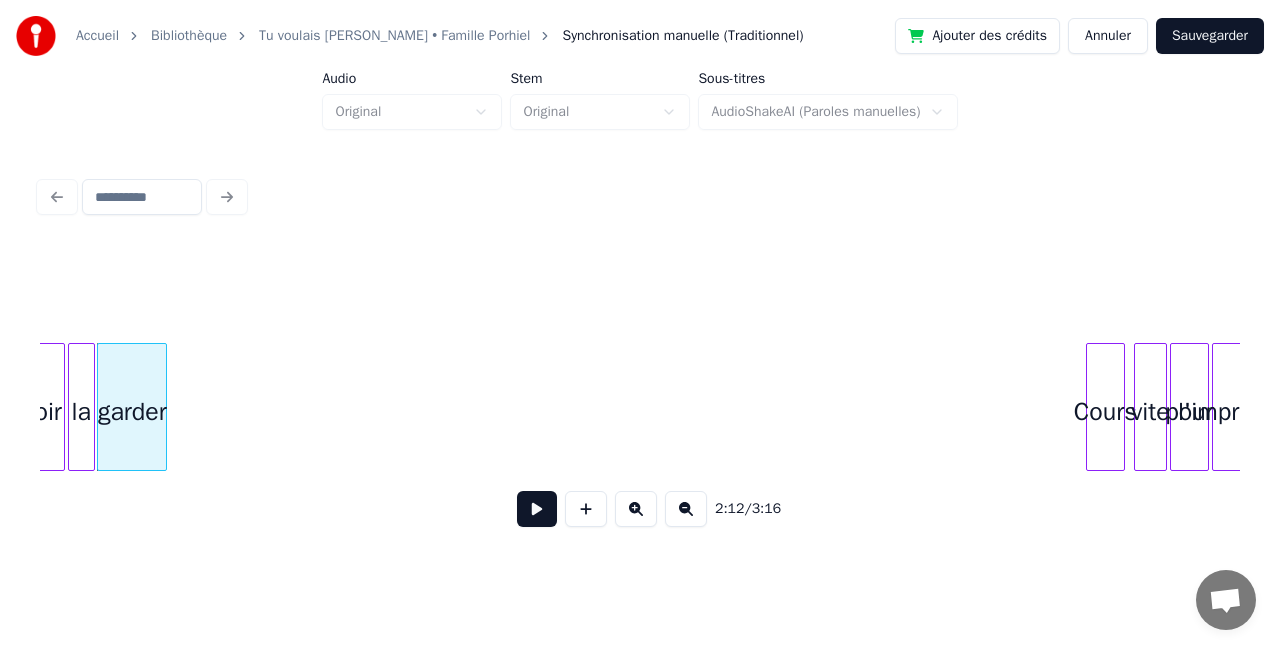scroll, scrollTop: 0, scrollLeft: 19752, axis: horizontal 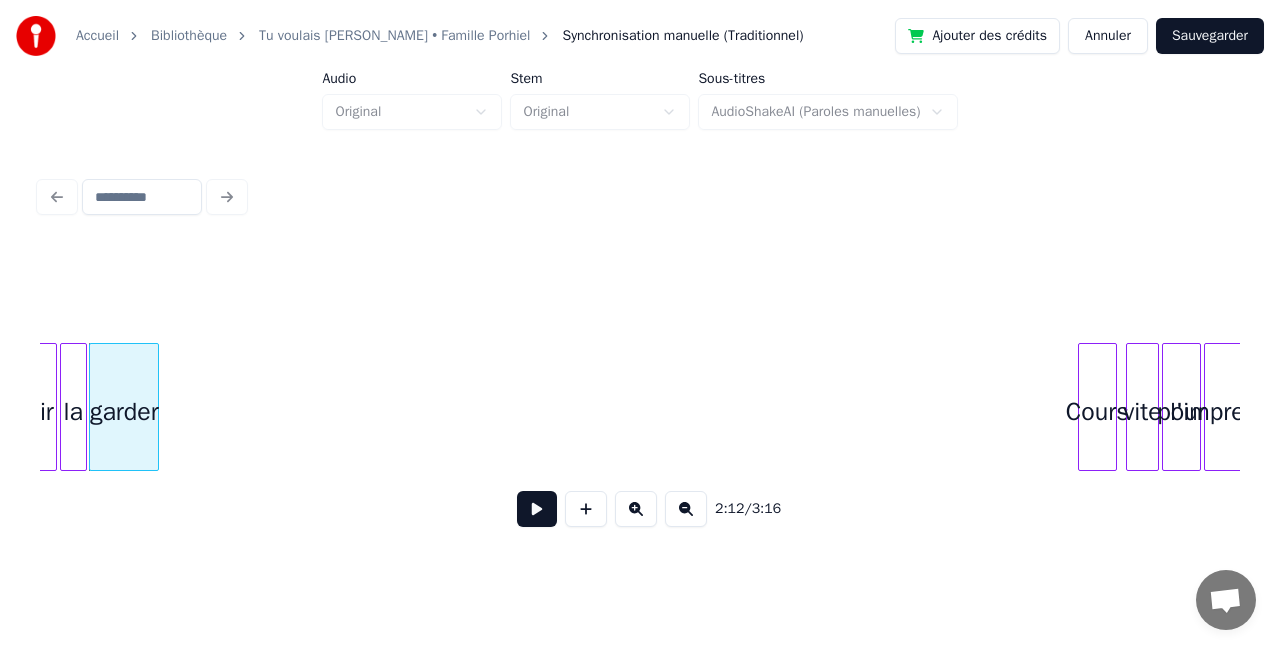 click on "Cours" at bounding box center (1097, 412) 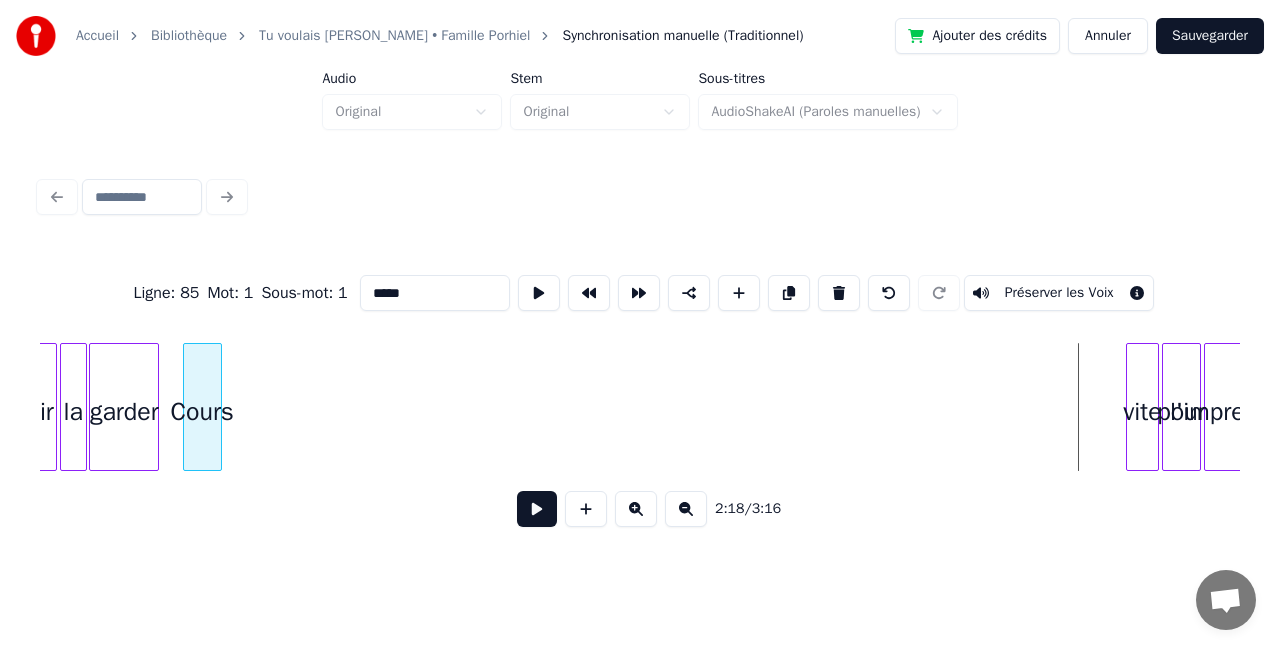 click on "Cours" at bounding box center (202, 412) 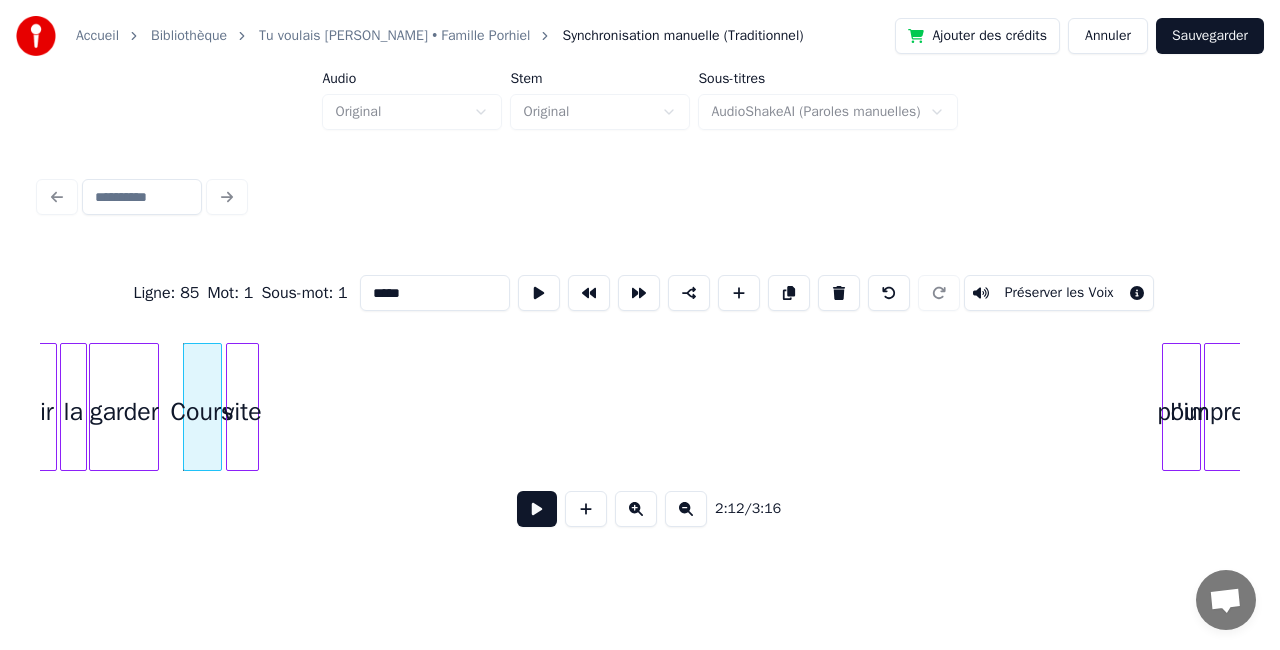 click on "vite" at bounding box center (242, 412) 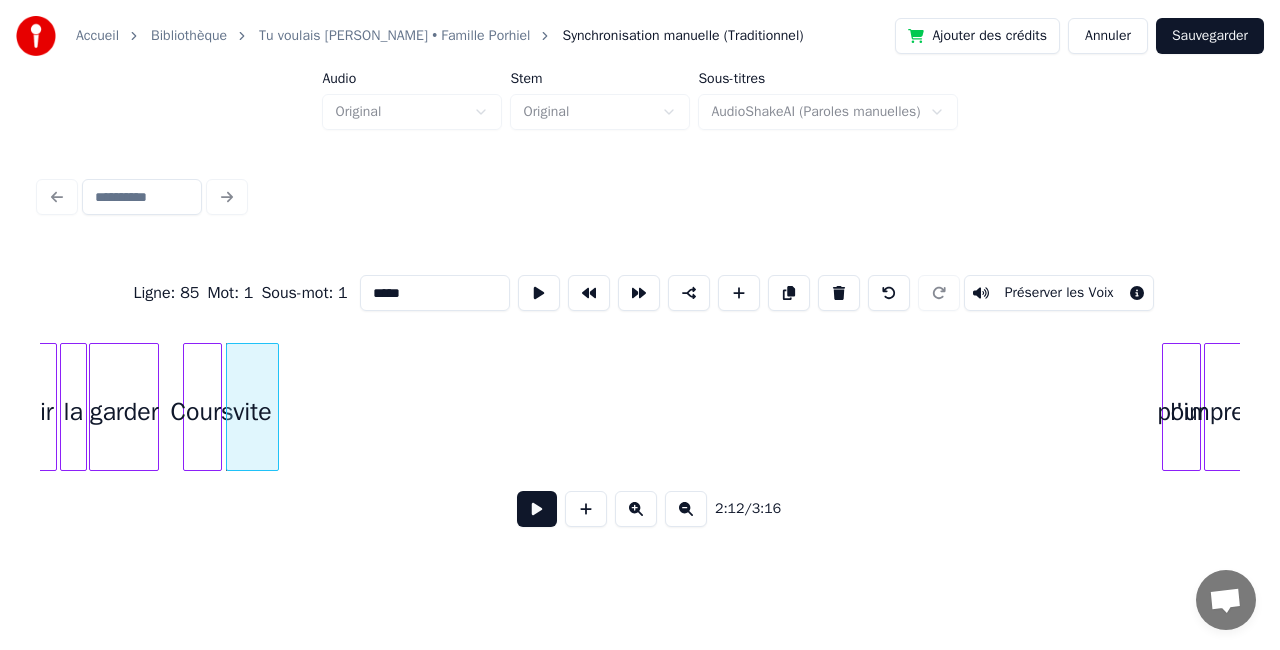 click at bounding box center (275, 407) 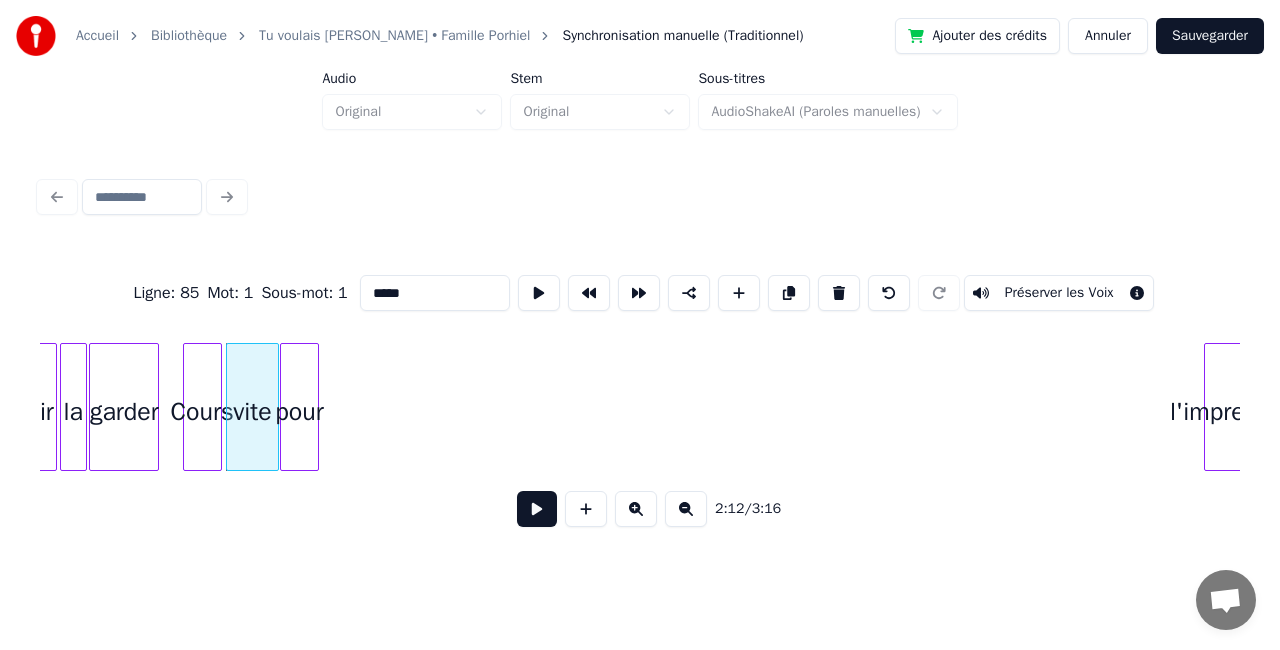 click on "pour" at bounding box center (299, 412) 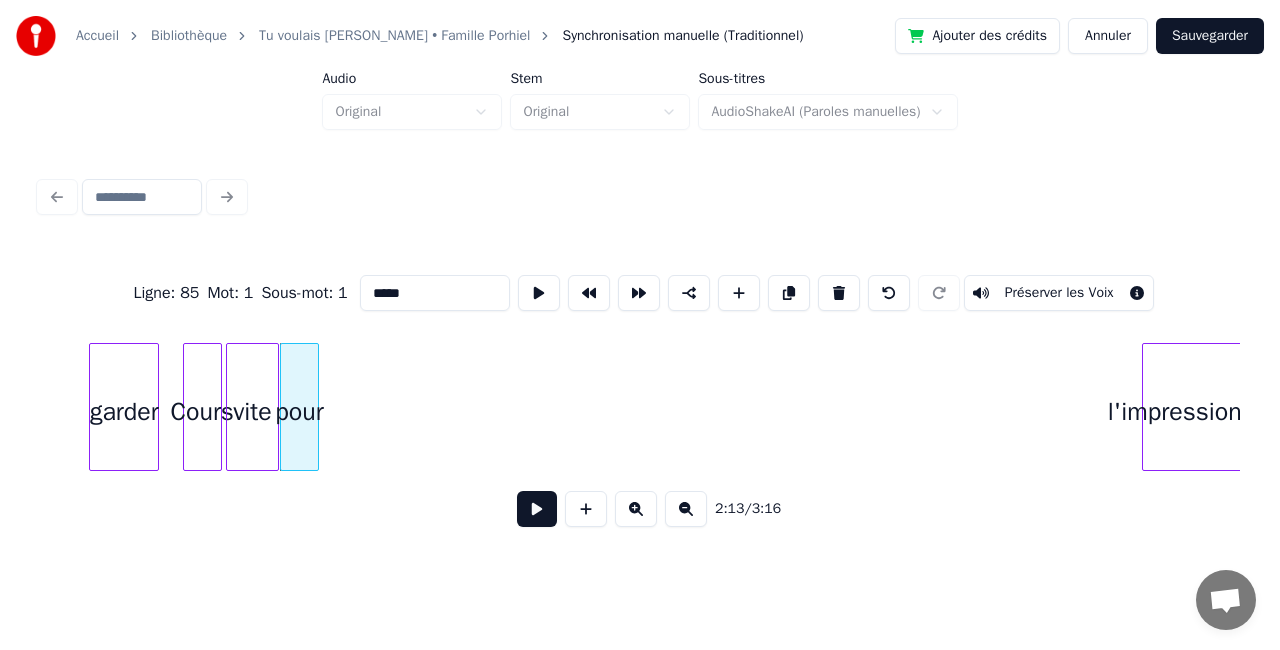 scroll, scrollTop: 0, scrollLeft: 19812, axis: horizontal 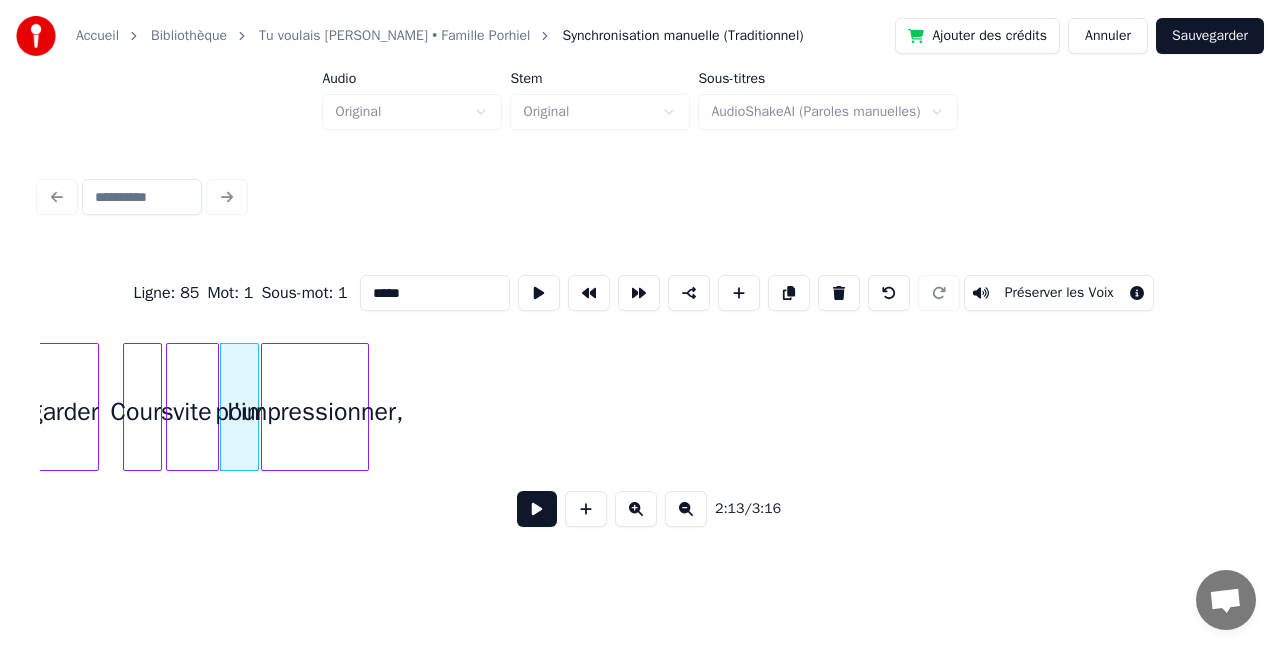 click on "l'impressionner," at bounding box center (315, 412) 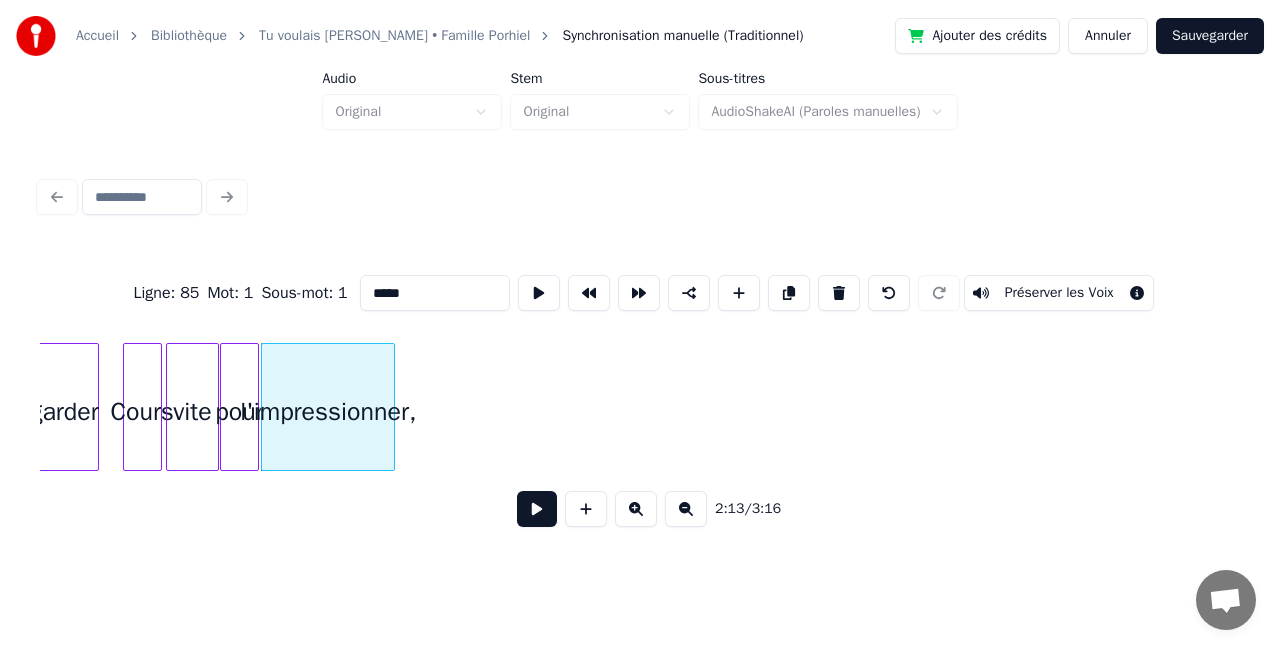 click at bounding box center (391, 407) 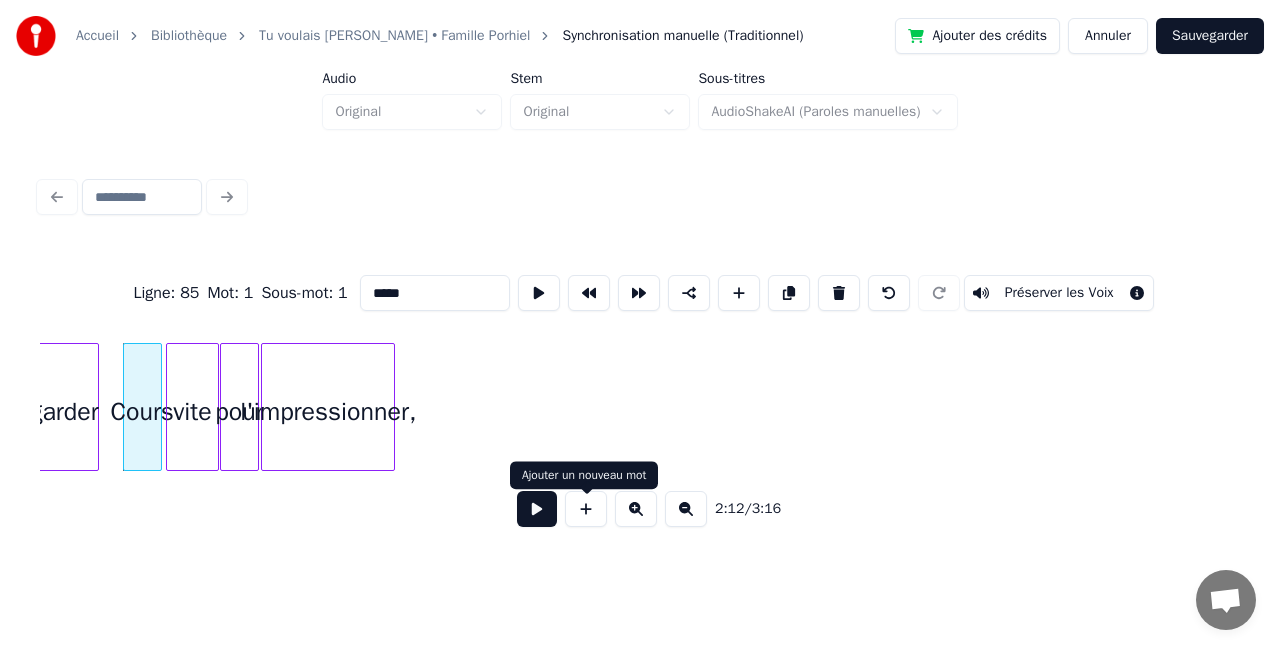 click at bounding box center [537, 509] 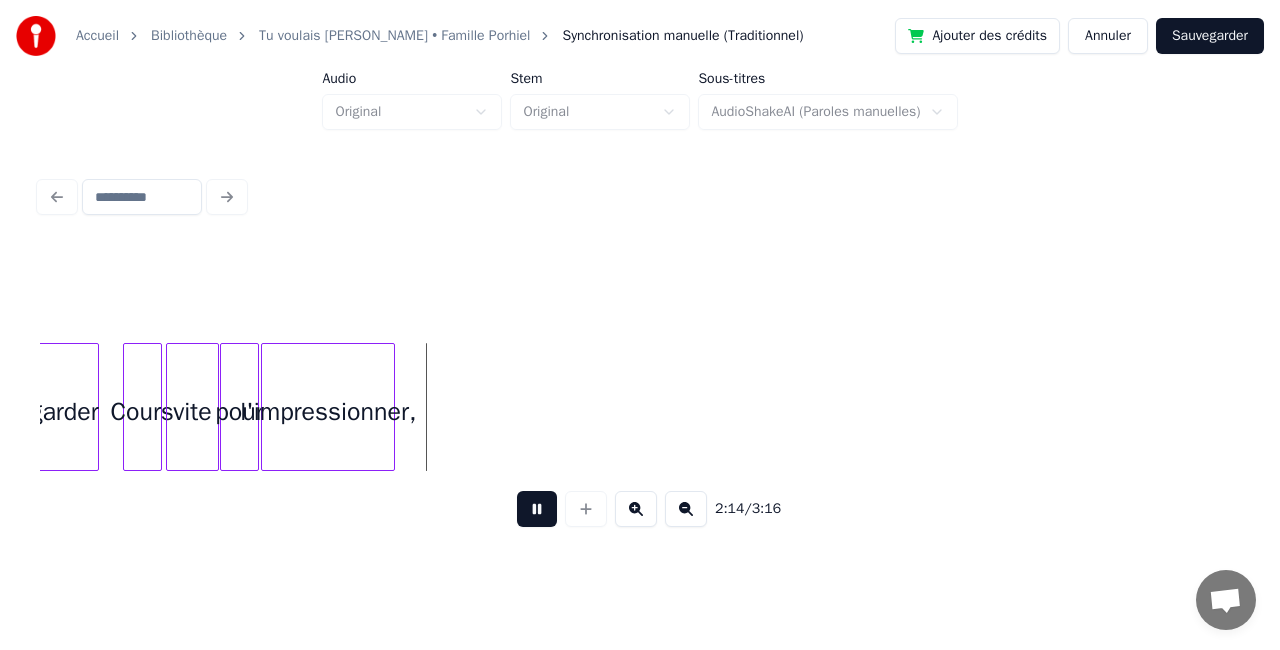 click at bounding box center (537, 509) 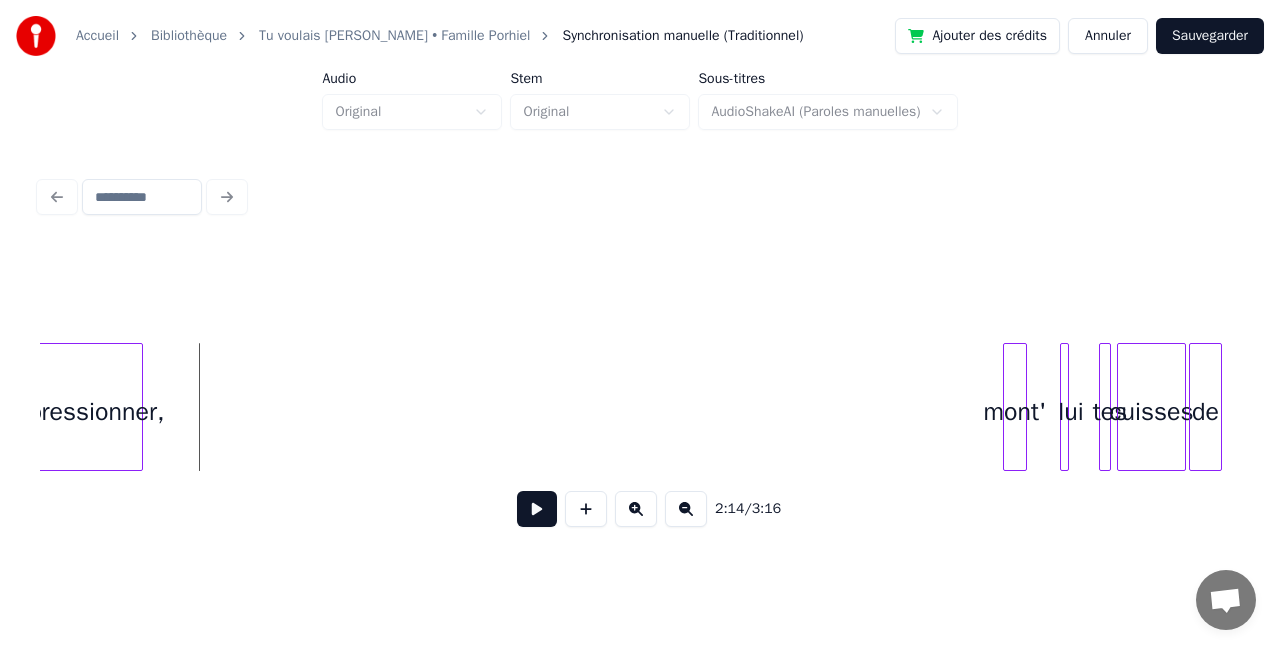 scroll, scrollTop: 0, scrollLeft: 20091, axis: horizontal 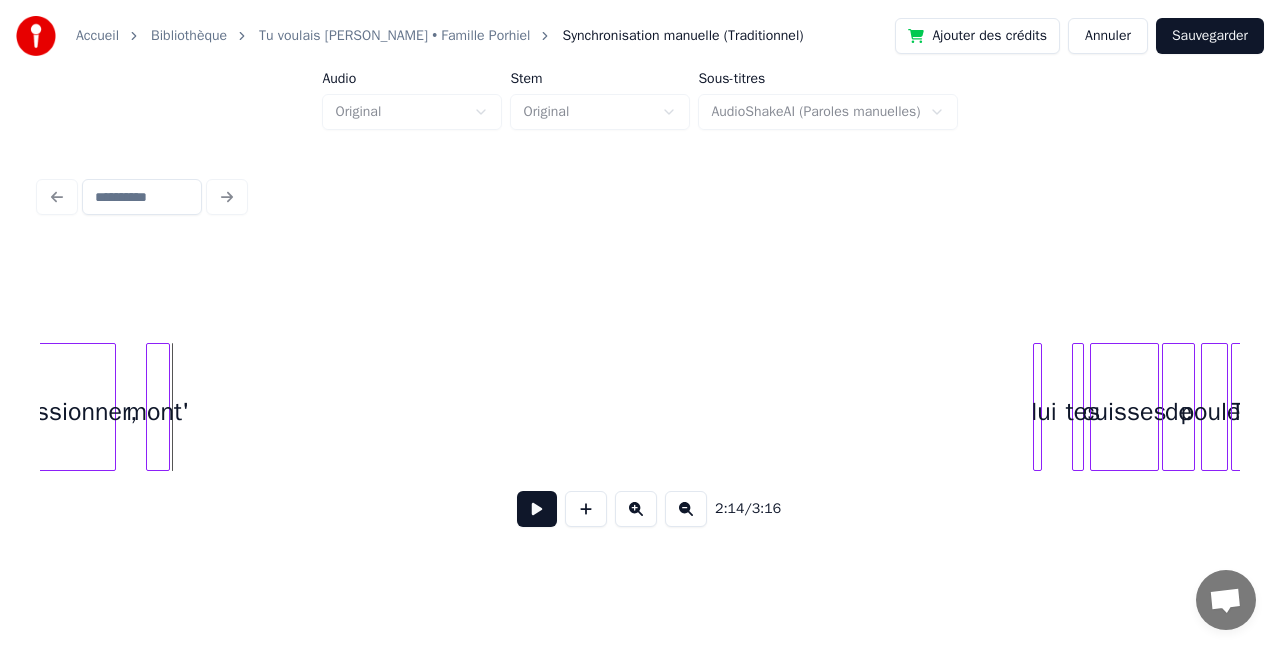 click on "l'impressionner, mont' lui tes cuisses de poulet Tu" at bounding box center [640, 407] 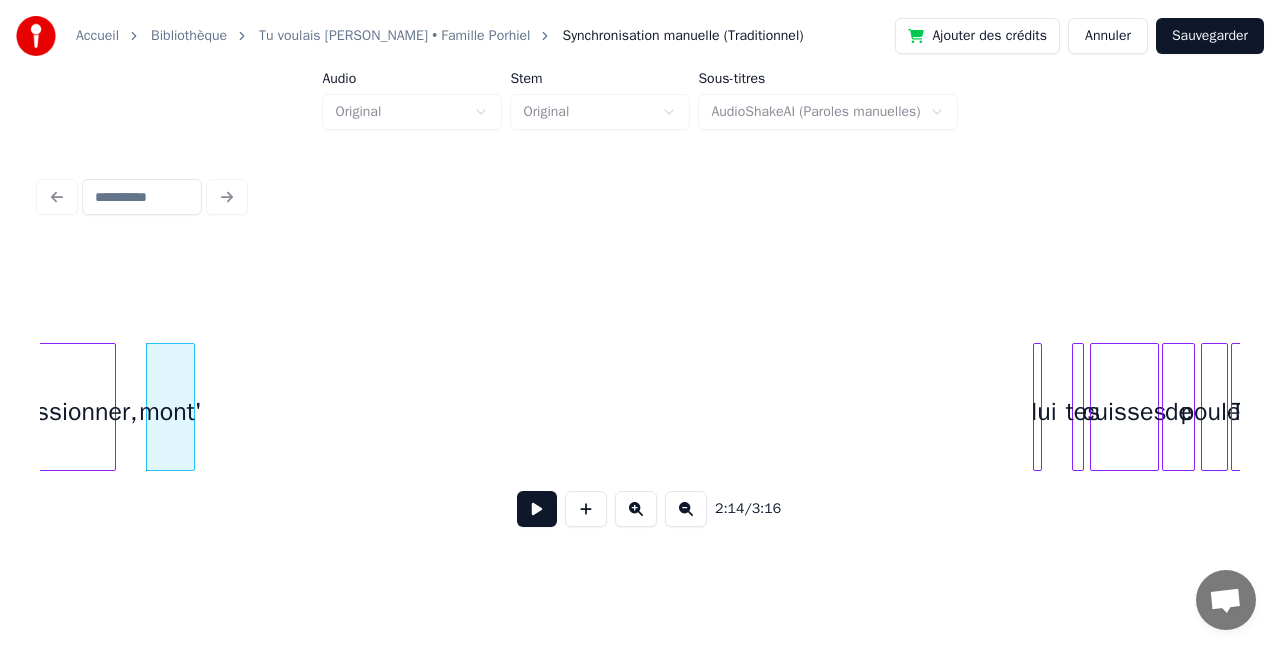 click at bounding box center [191, 407] 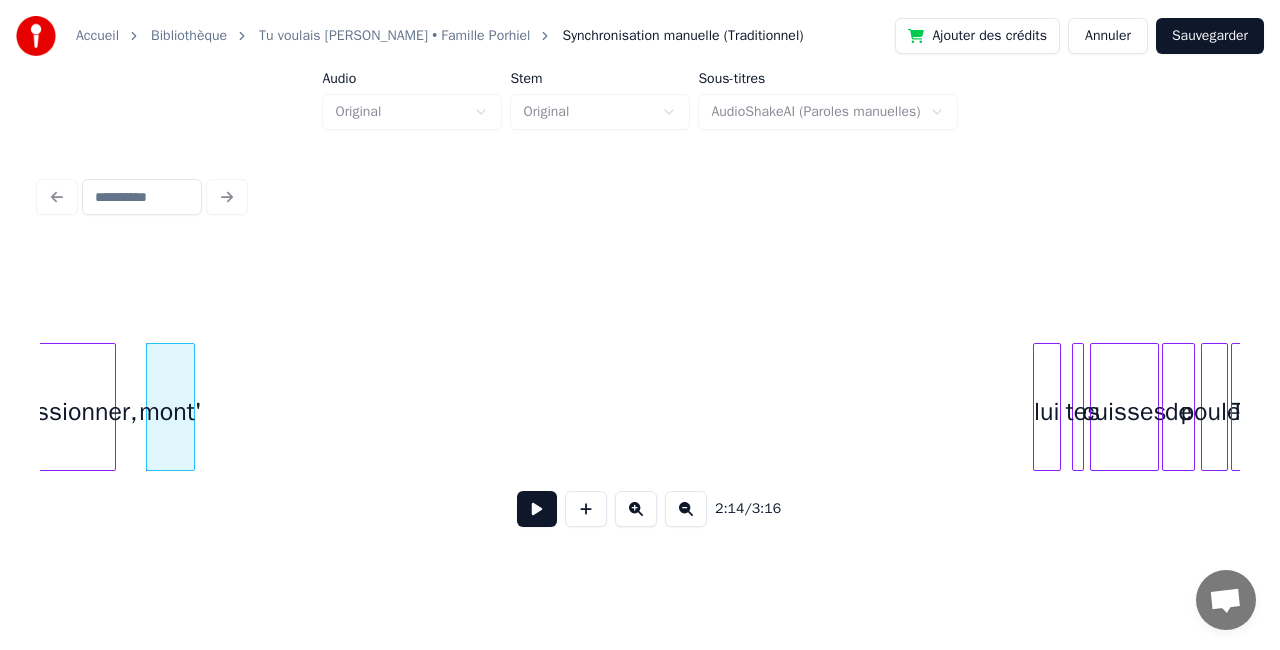 click on "lui" at bounding box center (1047, 407) 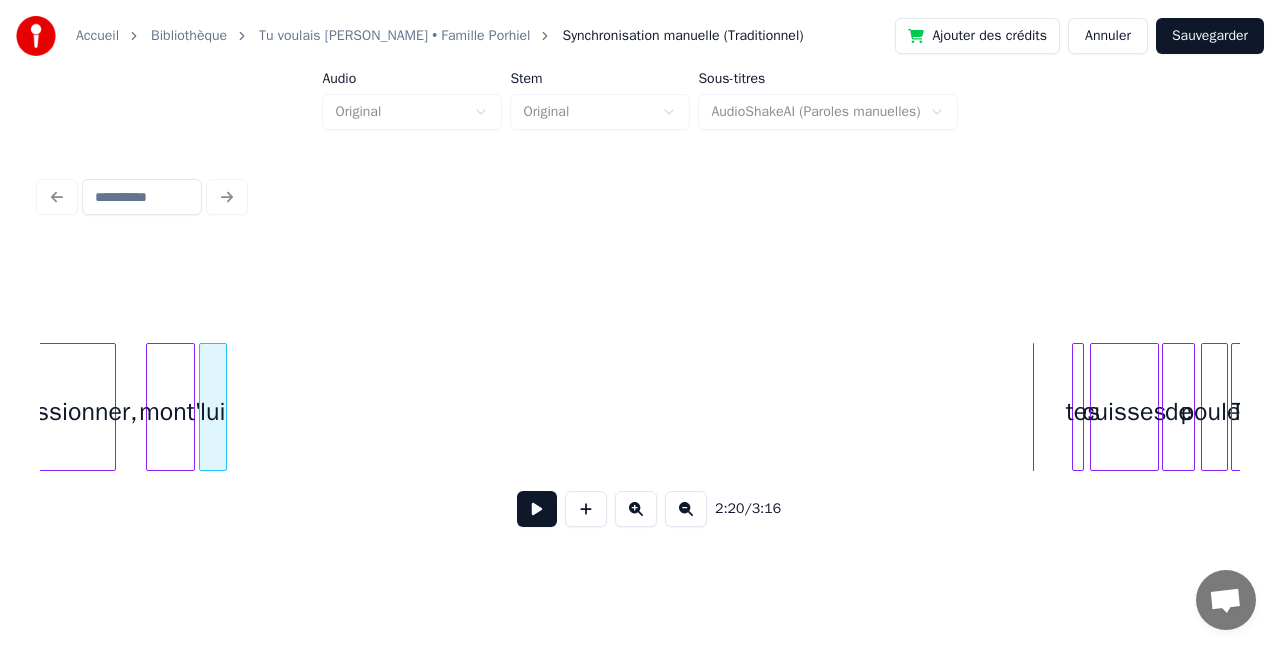 click on "lui" at bounding box center (213, 412) 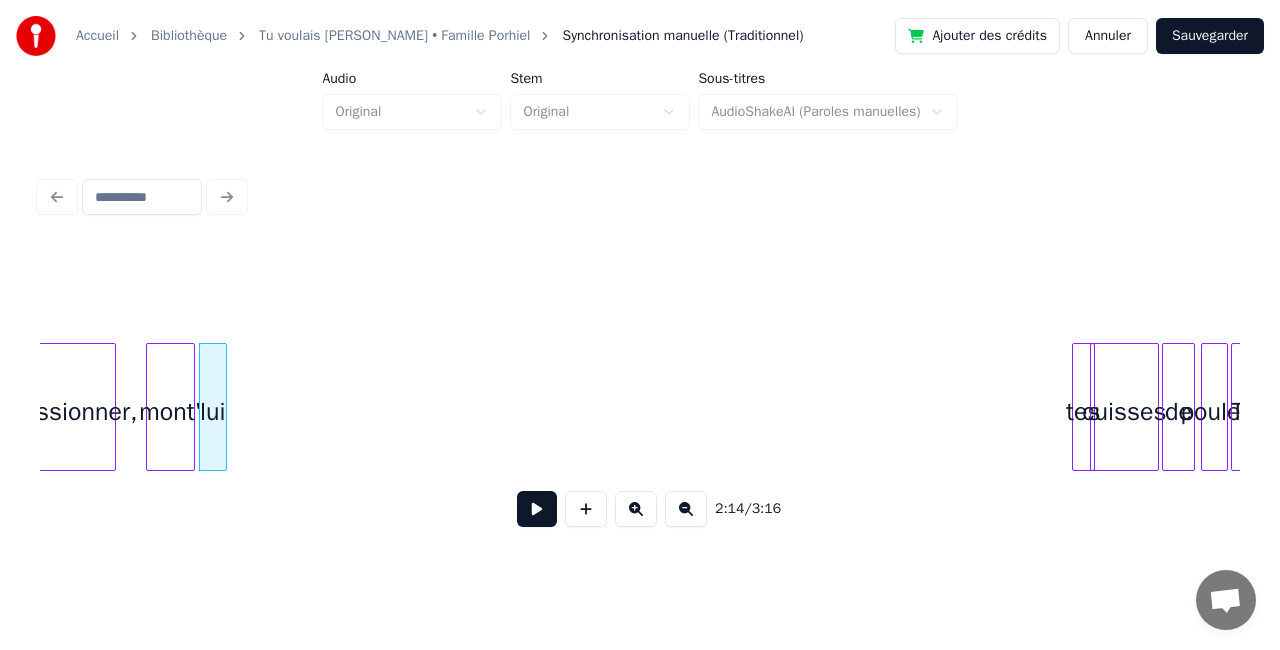 click on "l'impressionner, mont' lui tes cuisses de poulet Tu" at bounding box center (-5278, 407) 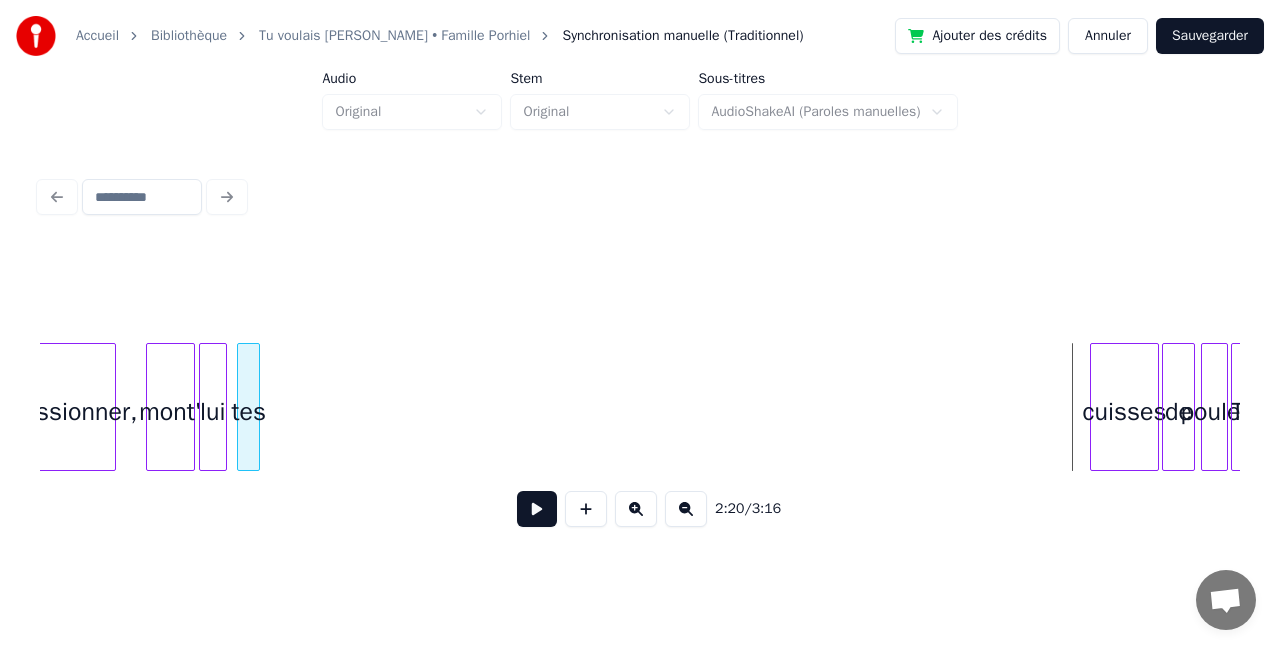 click on "tes" at bounding box center [248, 412] 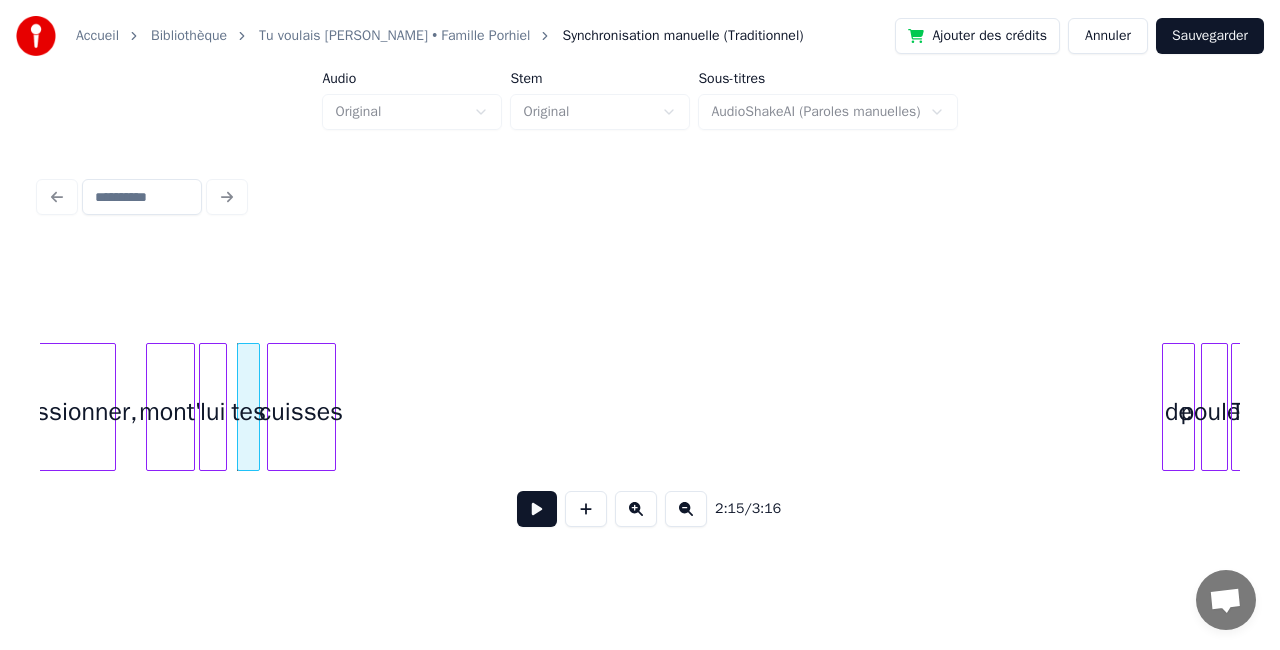 click on "cuisses" at bounding box center (301, 412) 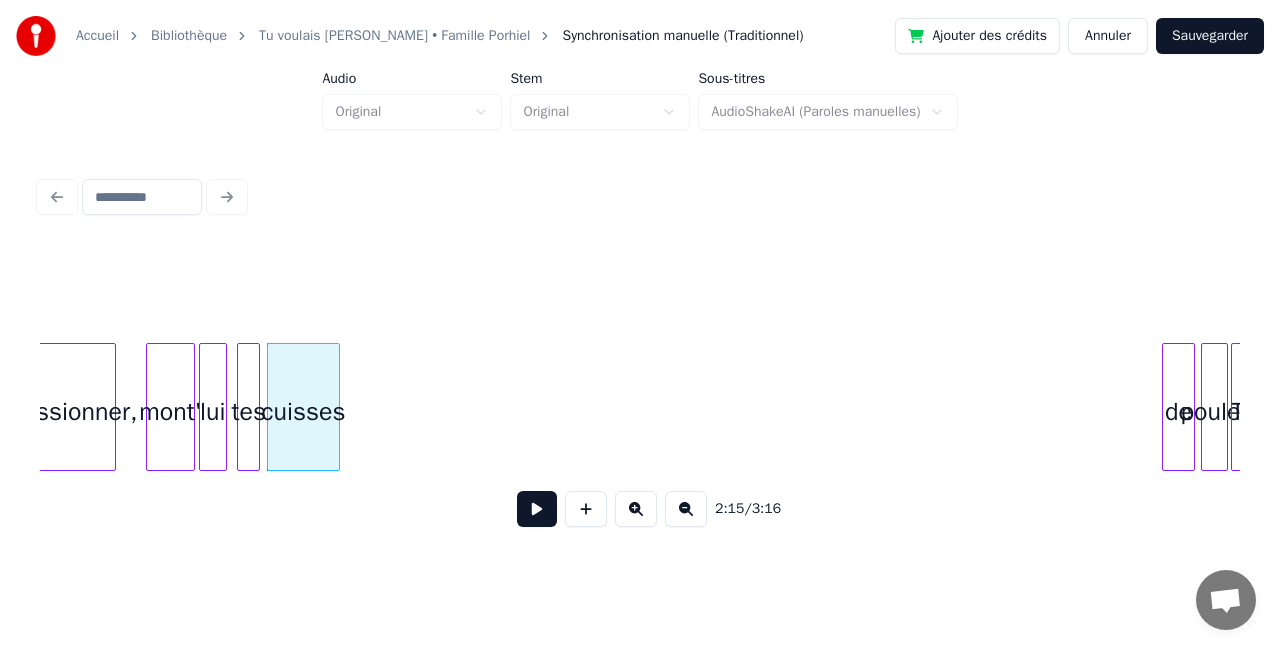 click at bounding box center (336, 407) 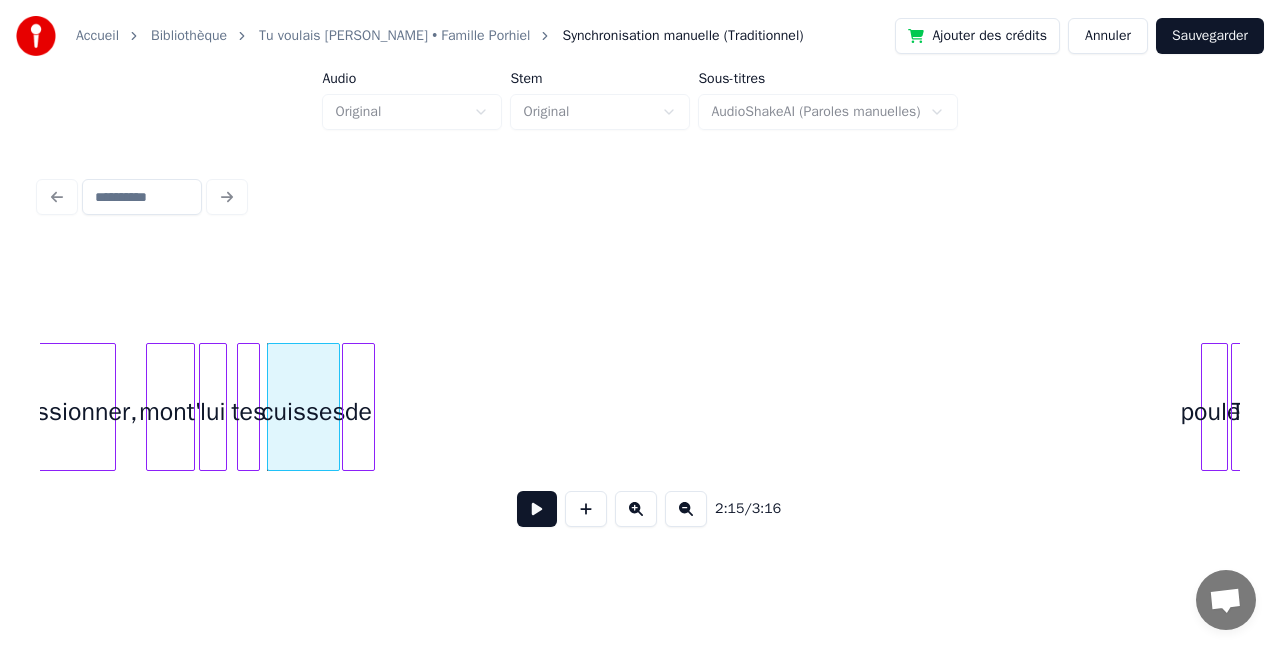 click on "de" at bounding box center (358, 412) 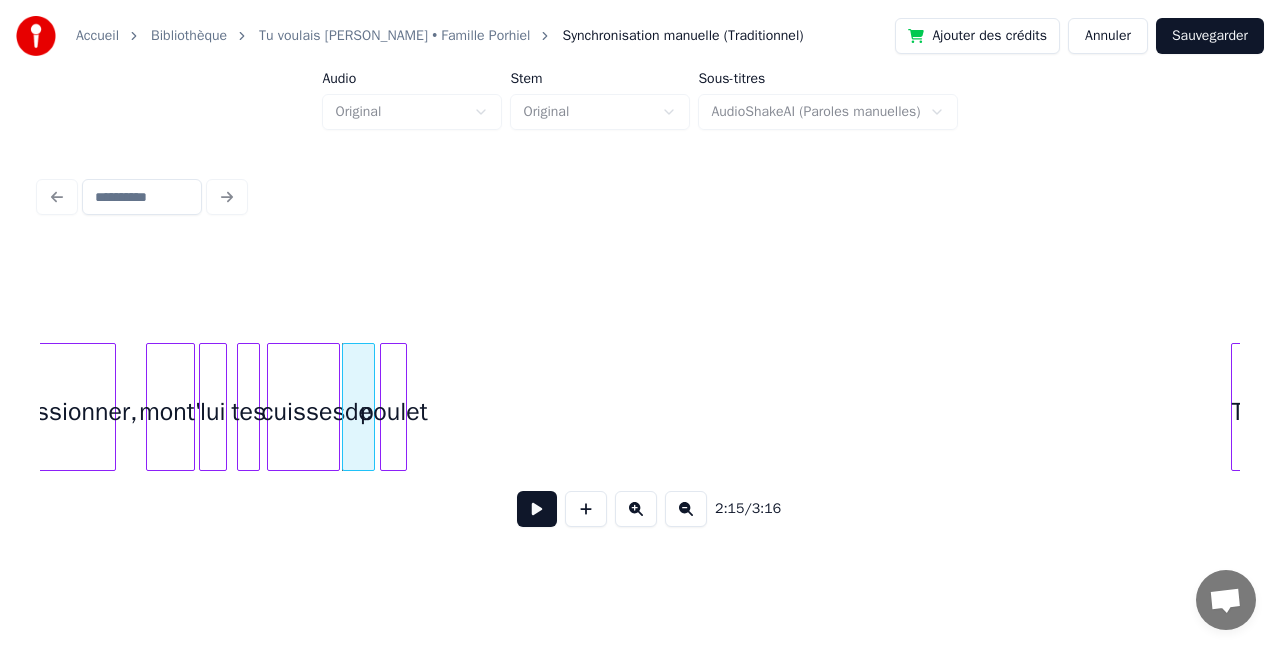 click on "poulet" at bounding box center (393, 412) 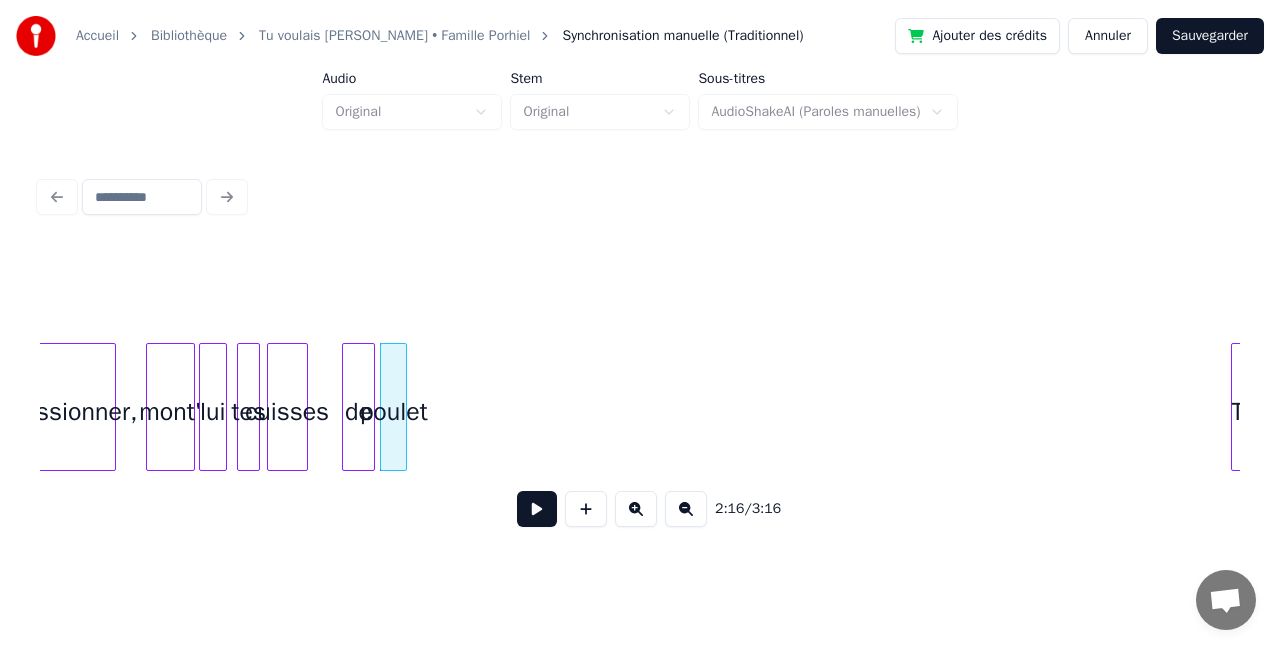 click at bounding box center [304, 407] 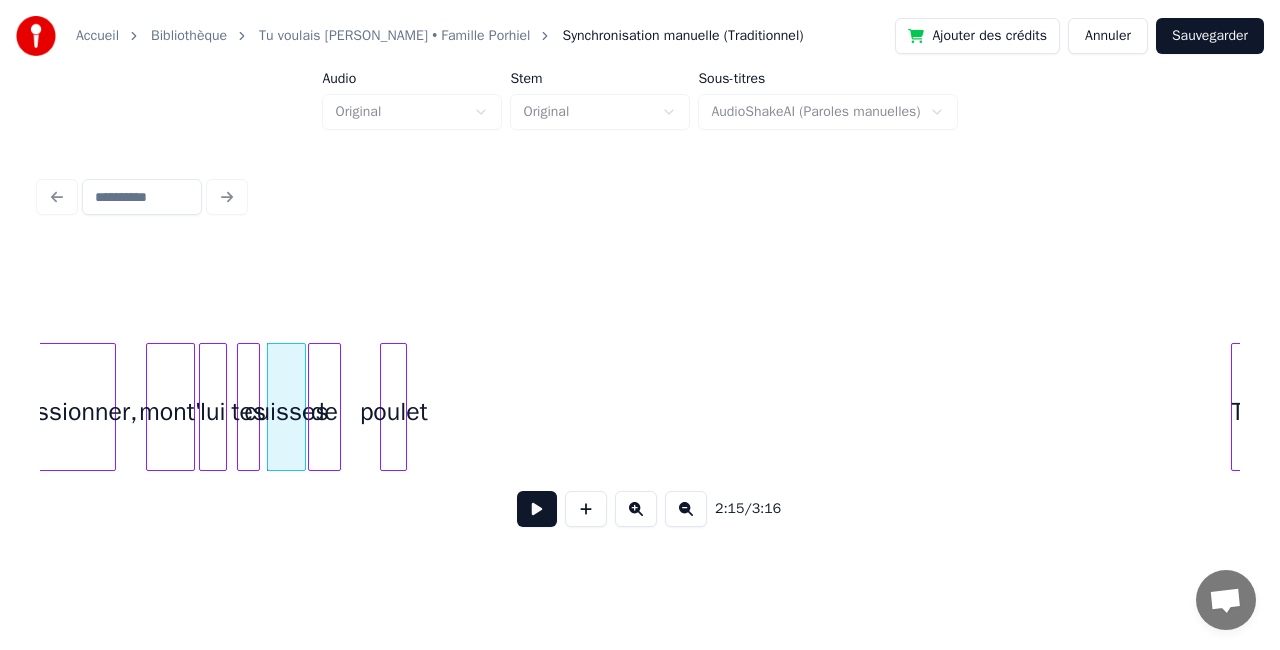 click on "de" at bounding box center [324, 412] 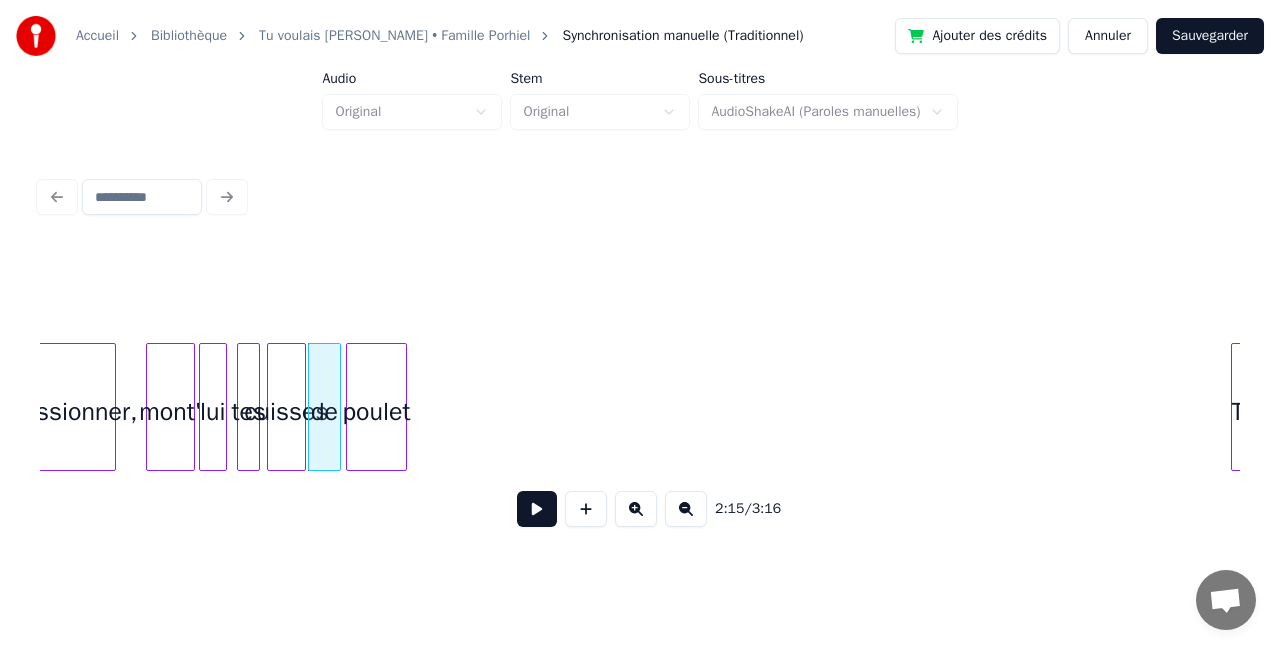 click at bounding box center (350, 407) 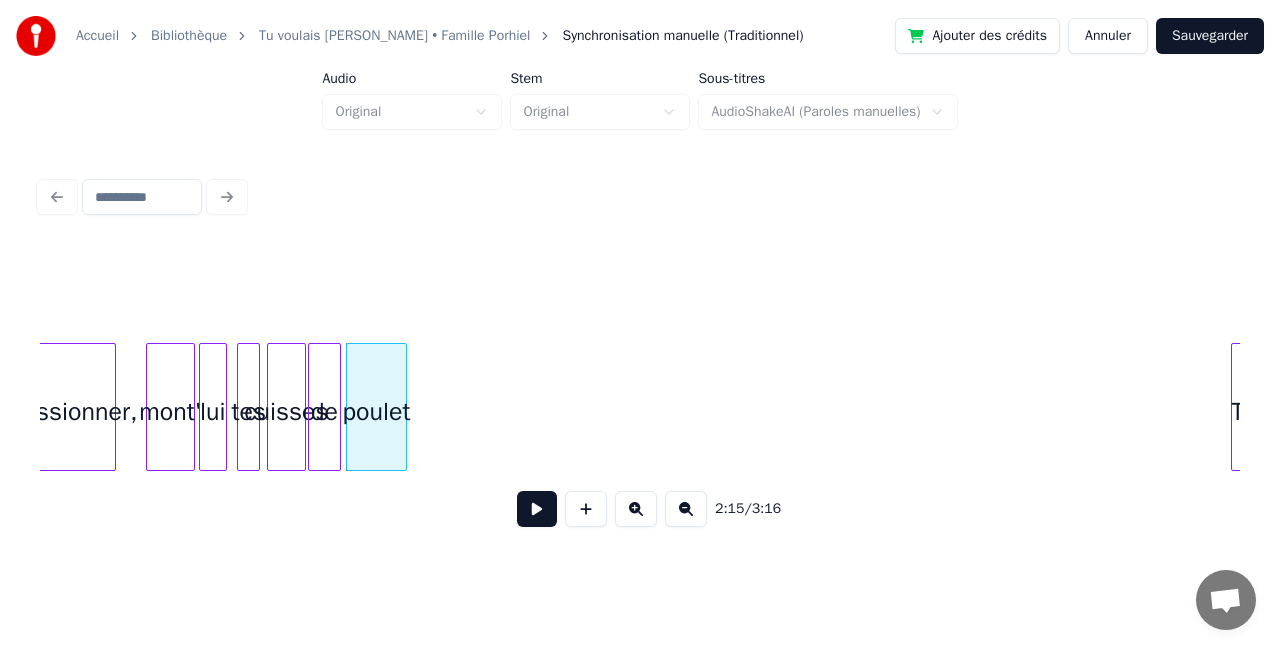 click on "mont'" at bounding box center (170, 412) 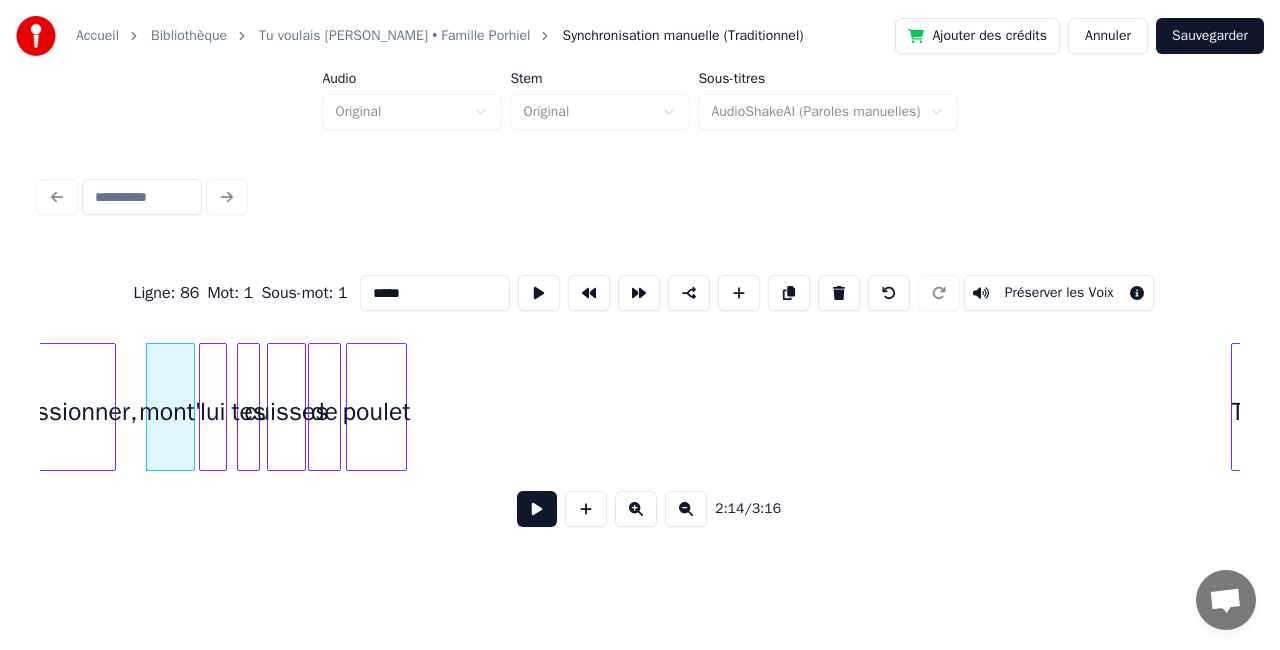 click at bounding box center [537, 509] 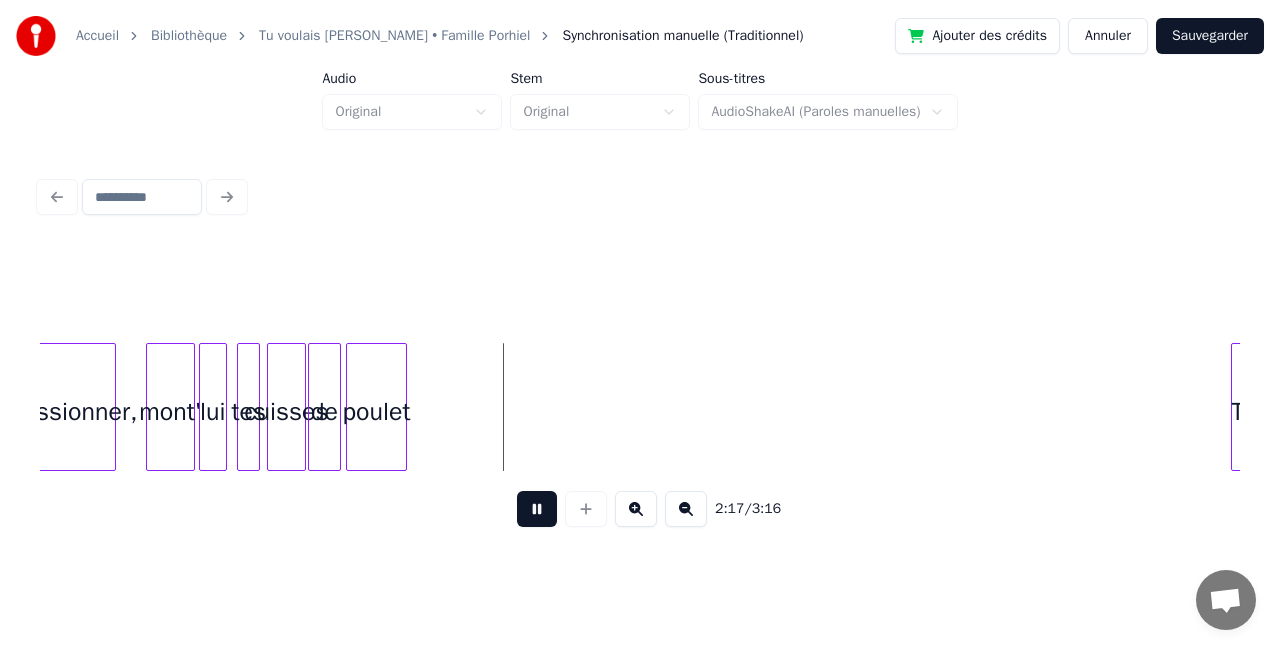 click at bounding box center (537, 509) 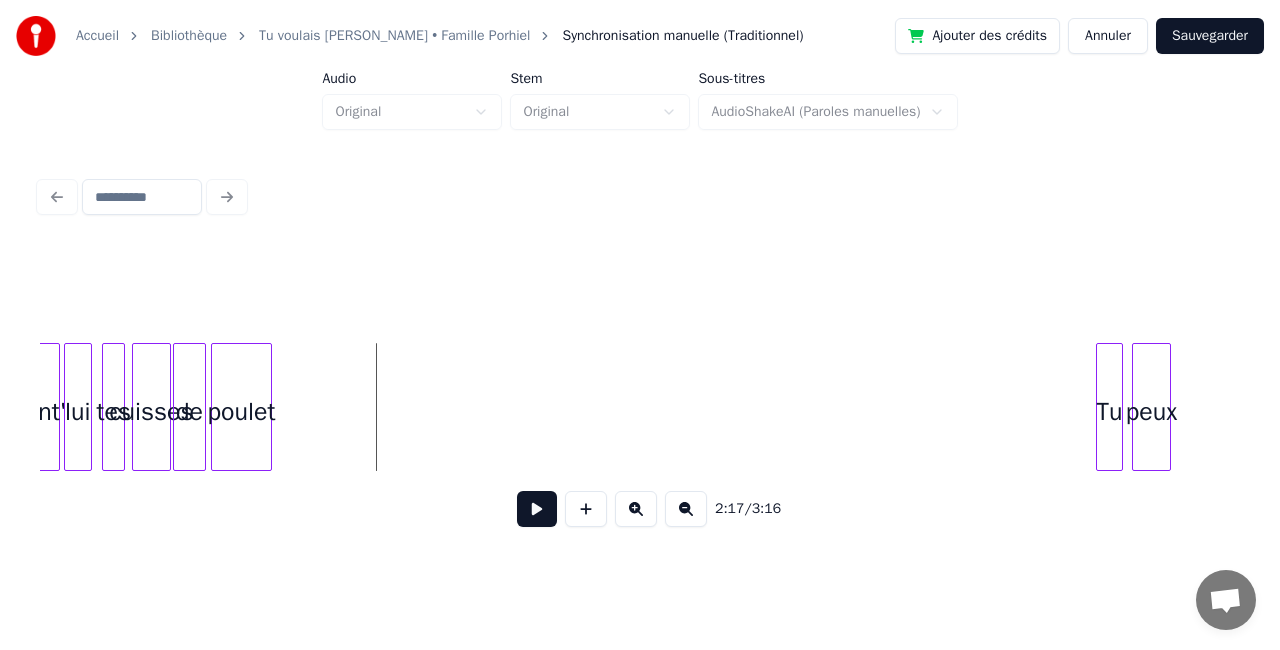scroll, scrollTop: 0, scrollLeft: 20251, axis: horizontal 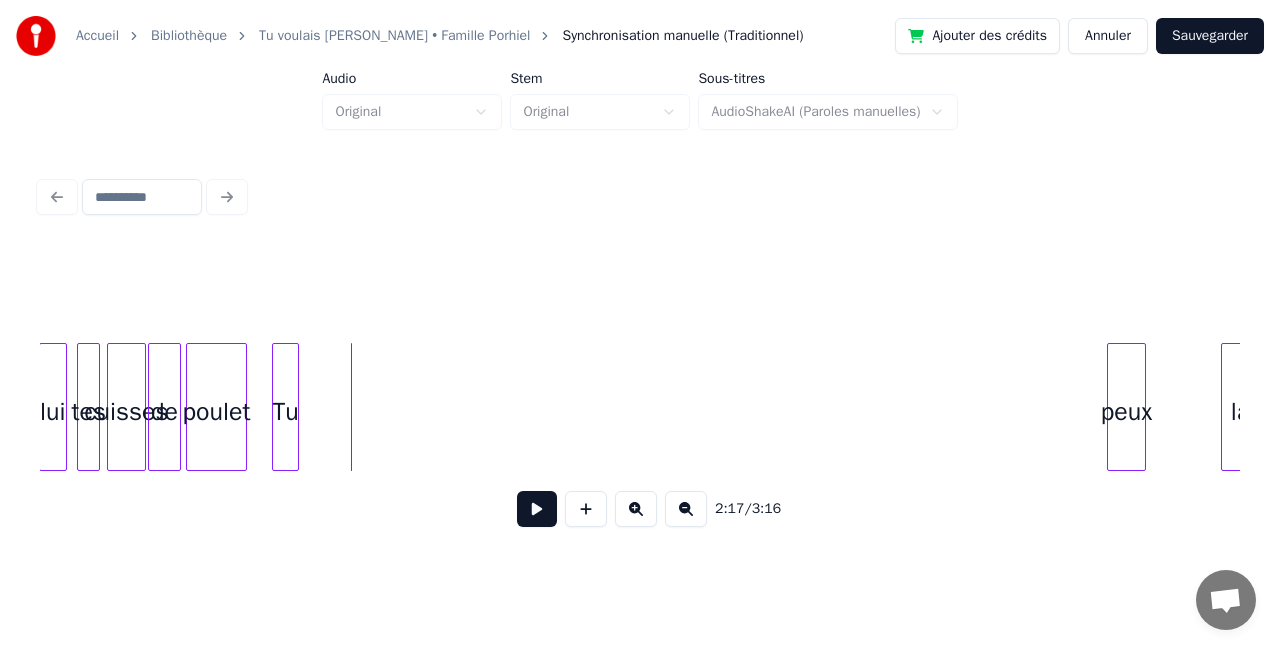 click on "Tu" at bounding box center (285, 412) 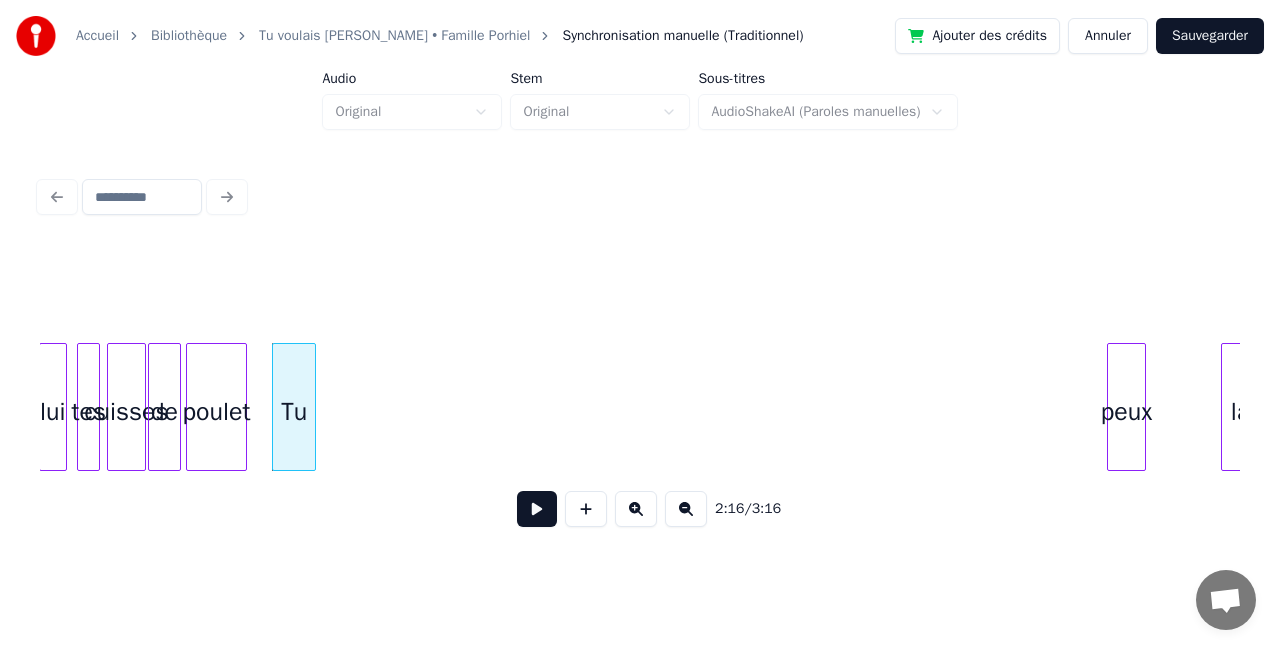 click at bounding box center (312, 407) 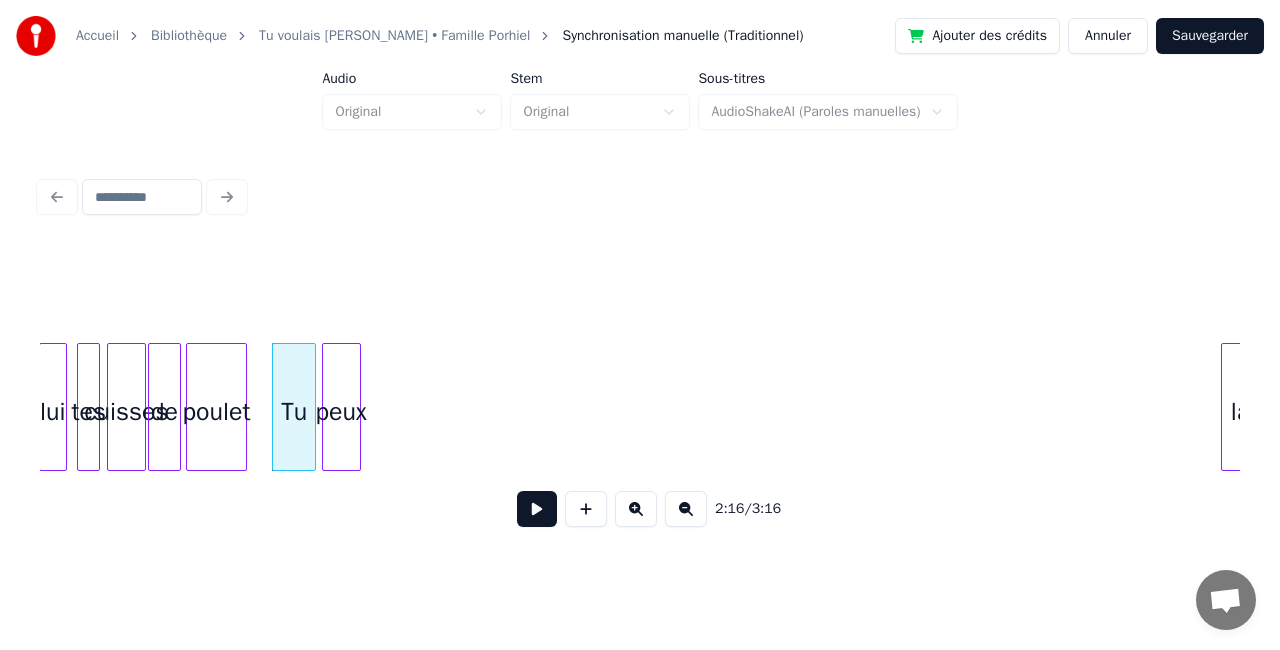 click on "peux" at bounding box center (341, 412) 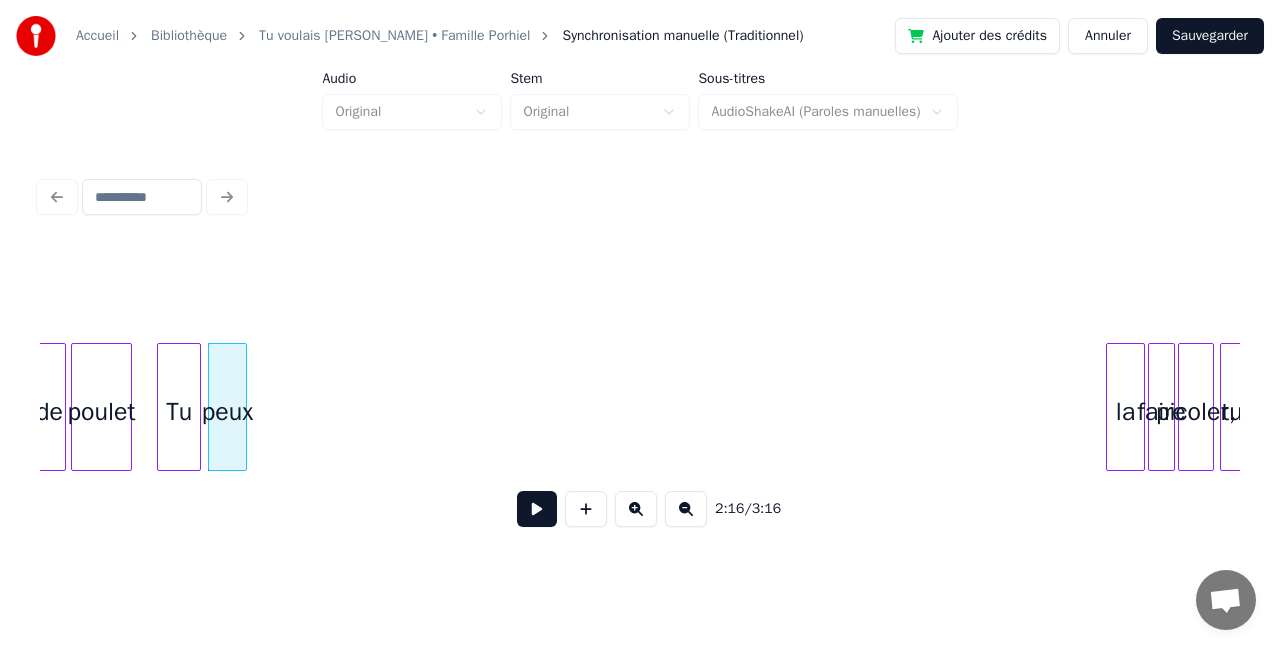 scroll, scrollTop: 0, scrollLeft: 20371, axis: horizontal 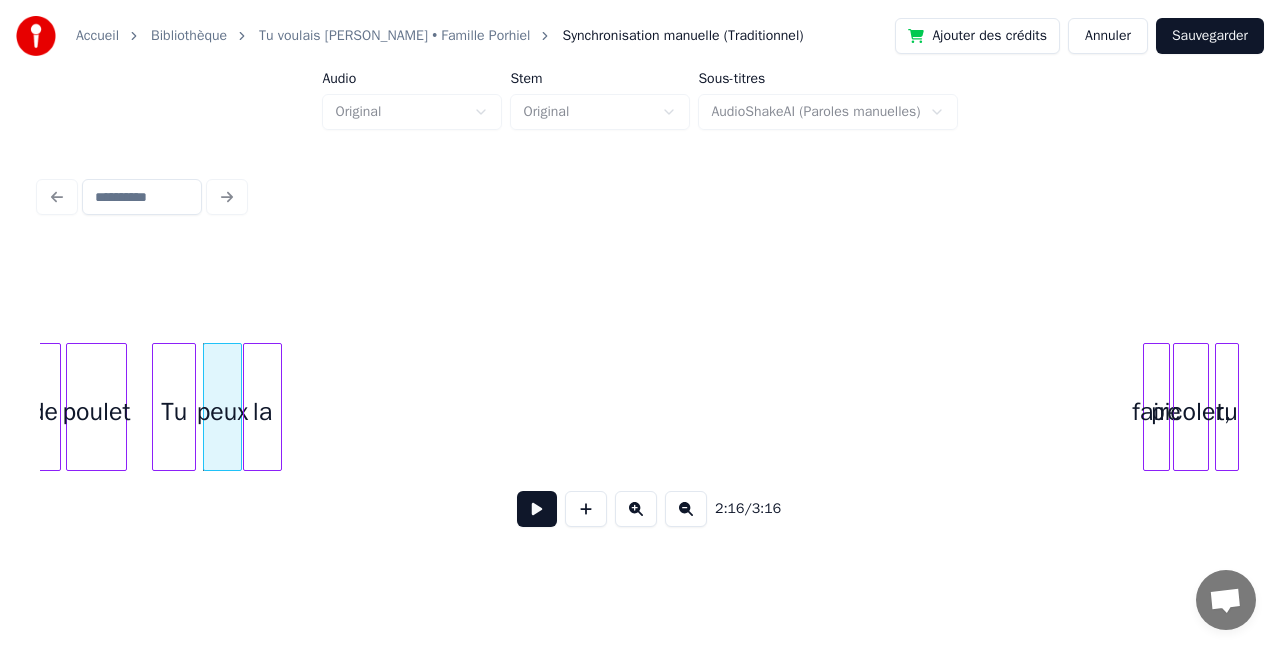 click on "la" at bounding box center (262, 412) 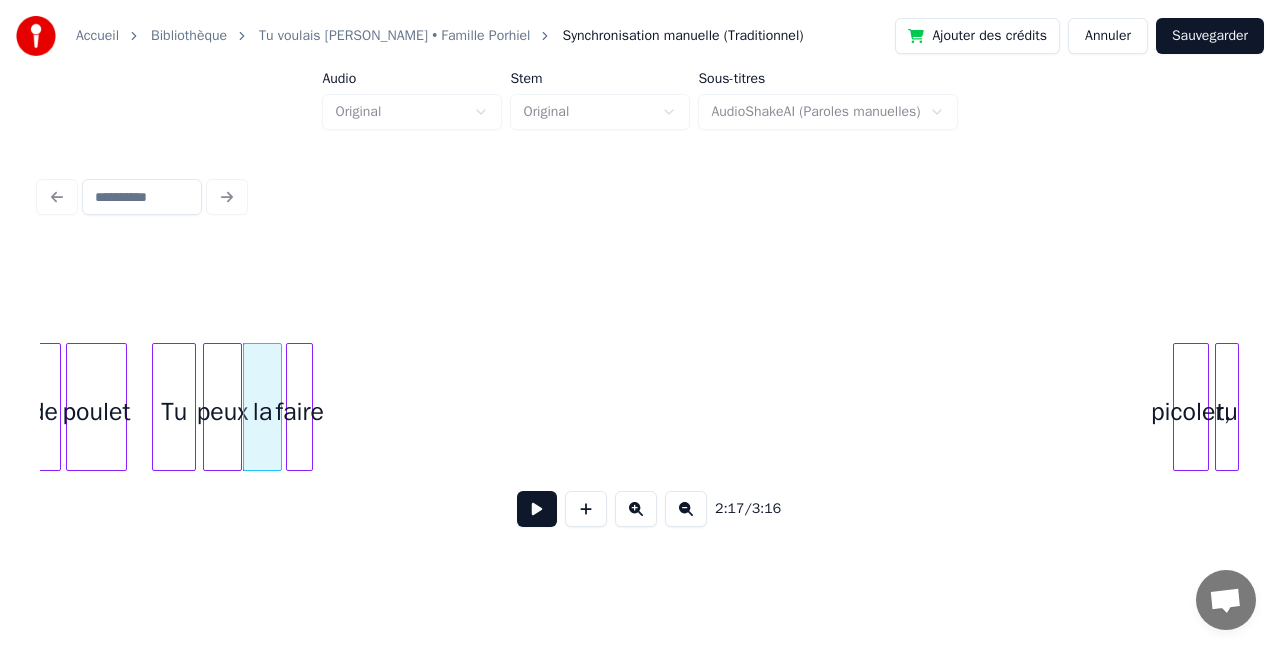 click on "faire" at bounding box center (299, 412) 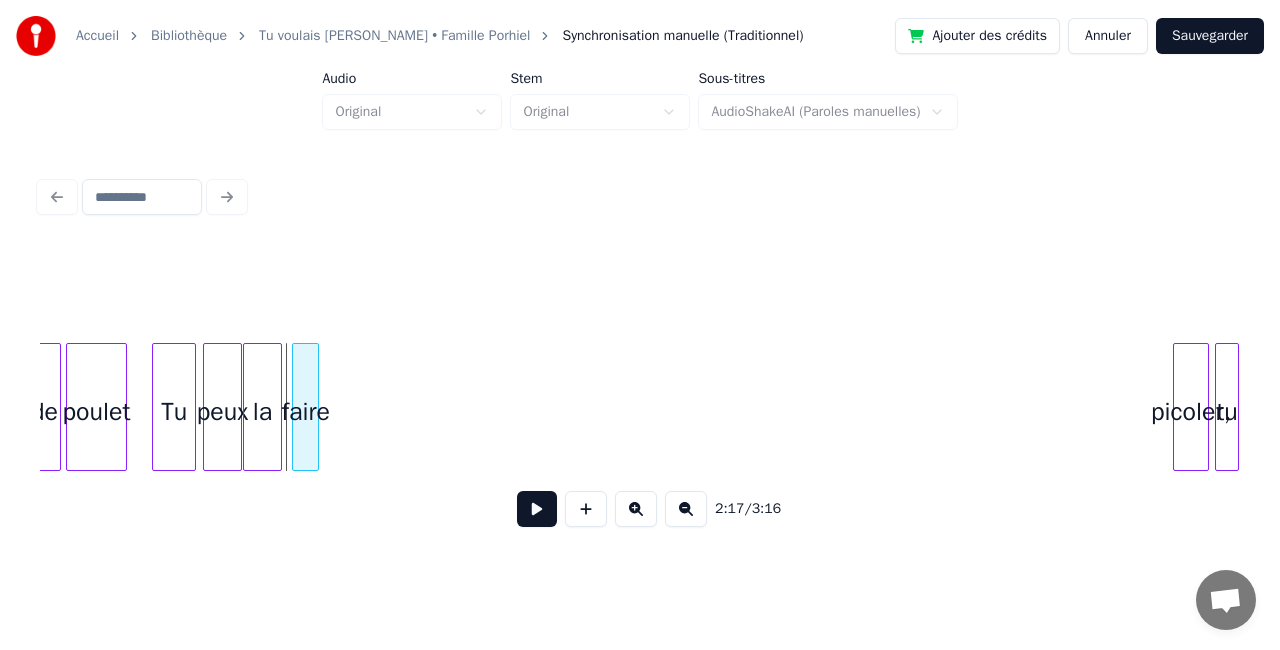 click on "faire" at bounding box center (305, 412) 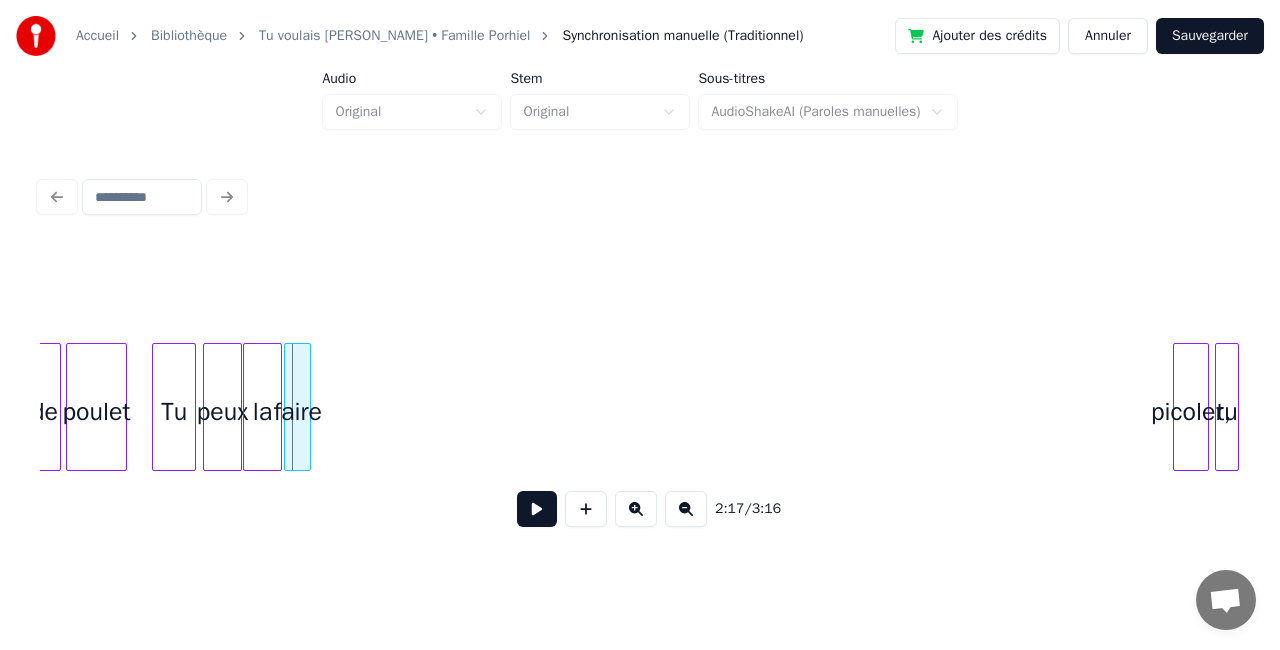 click on "faire" at bounding box center [297, 412] 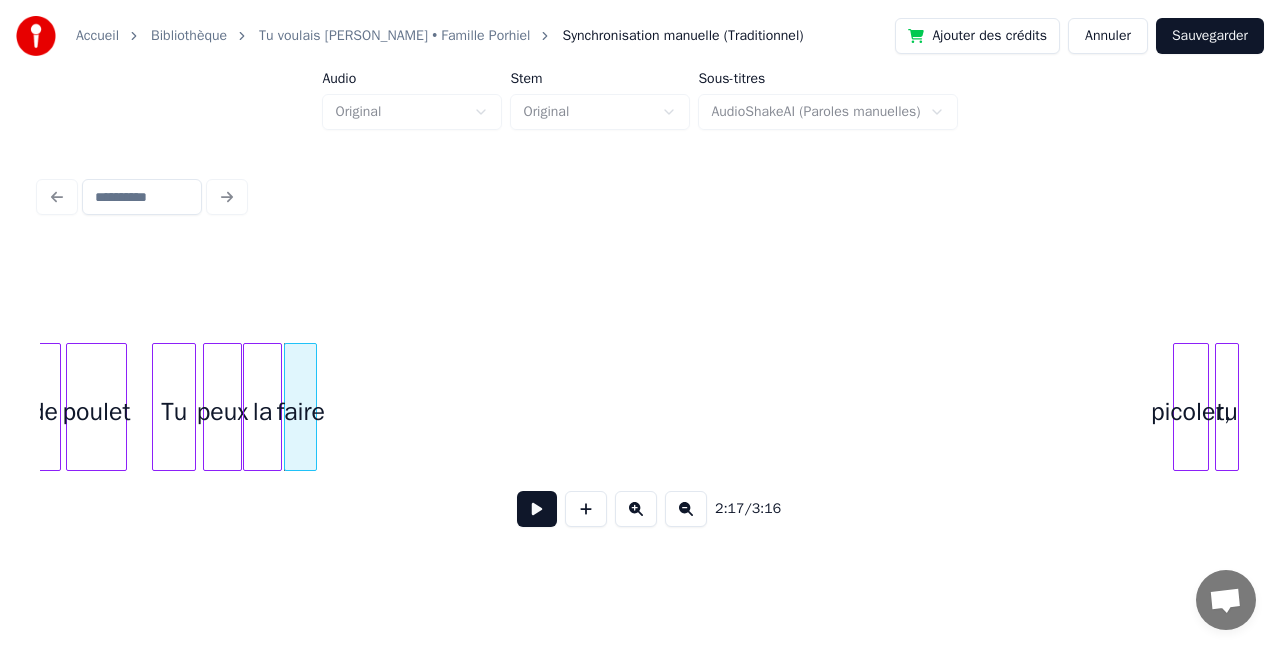 click at bounding box center [313, 407] 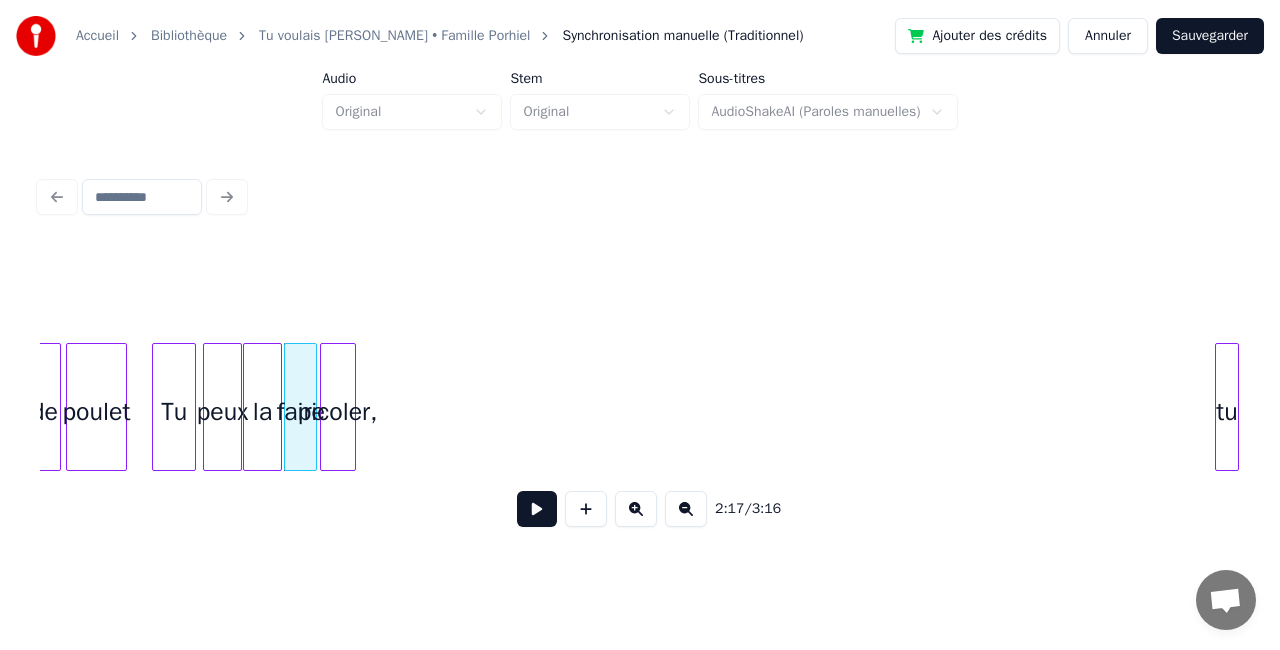click on "picoler," at bounding box center [338, 412] 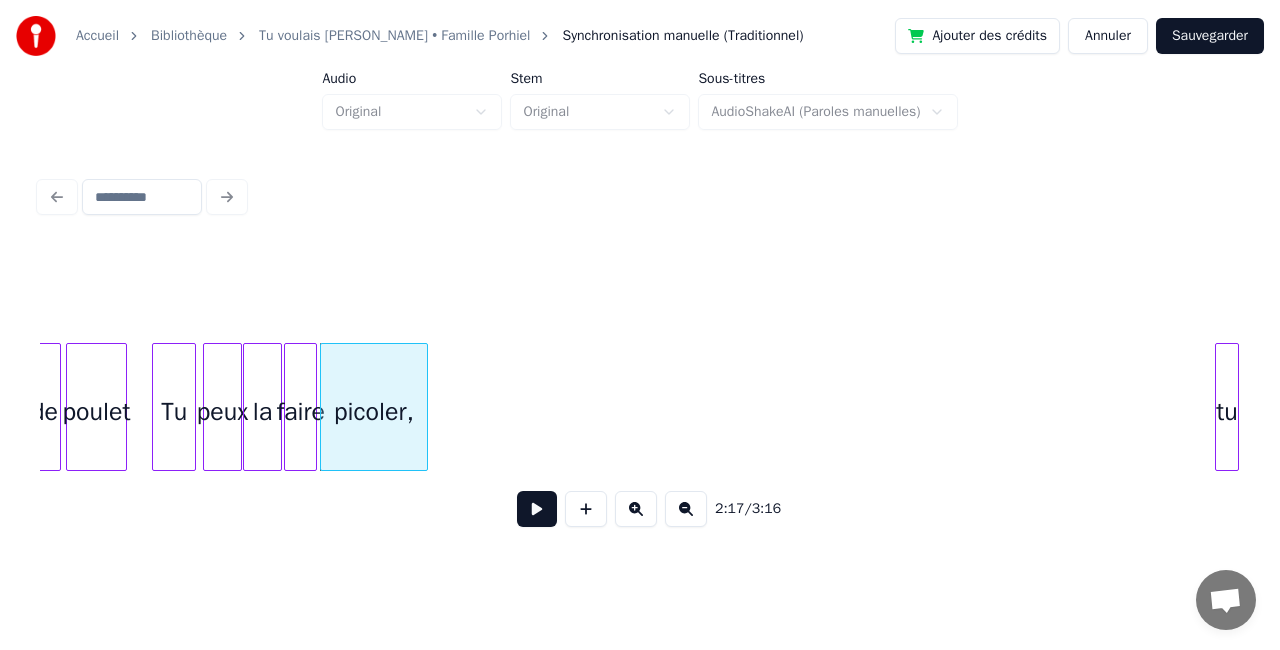 click at bounding box center [424, 407] 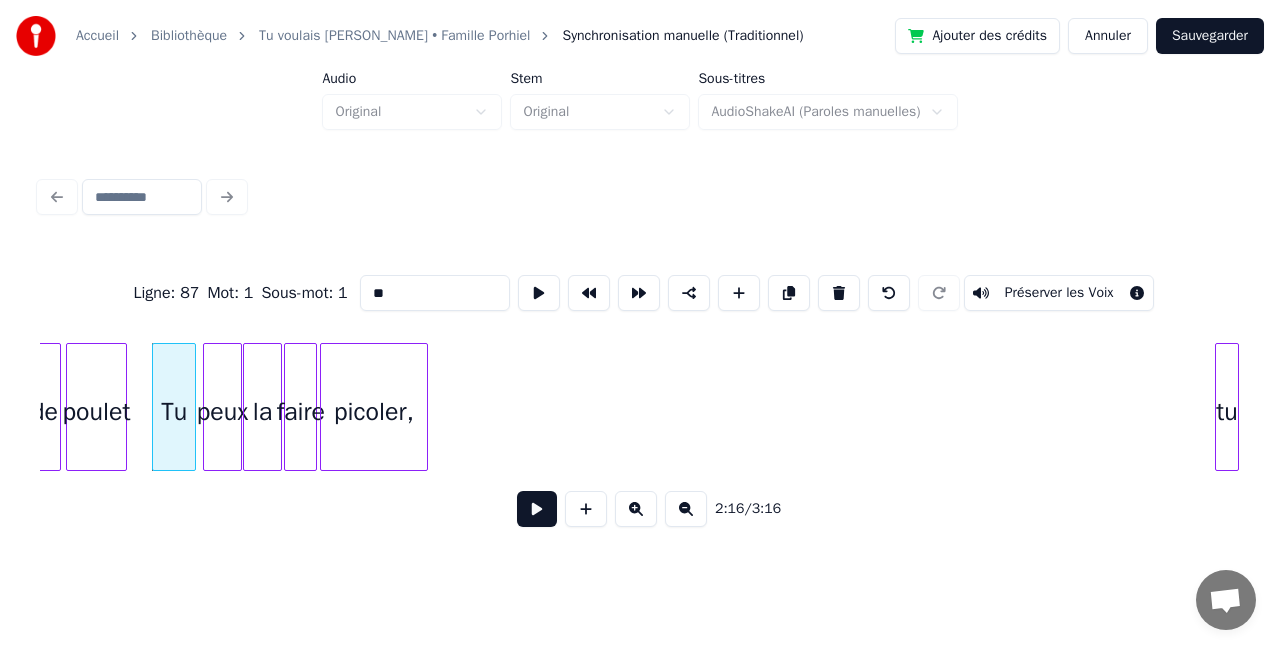 click at bounding box center [537, 509] 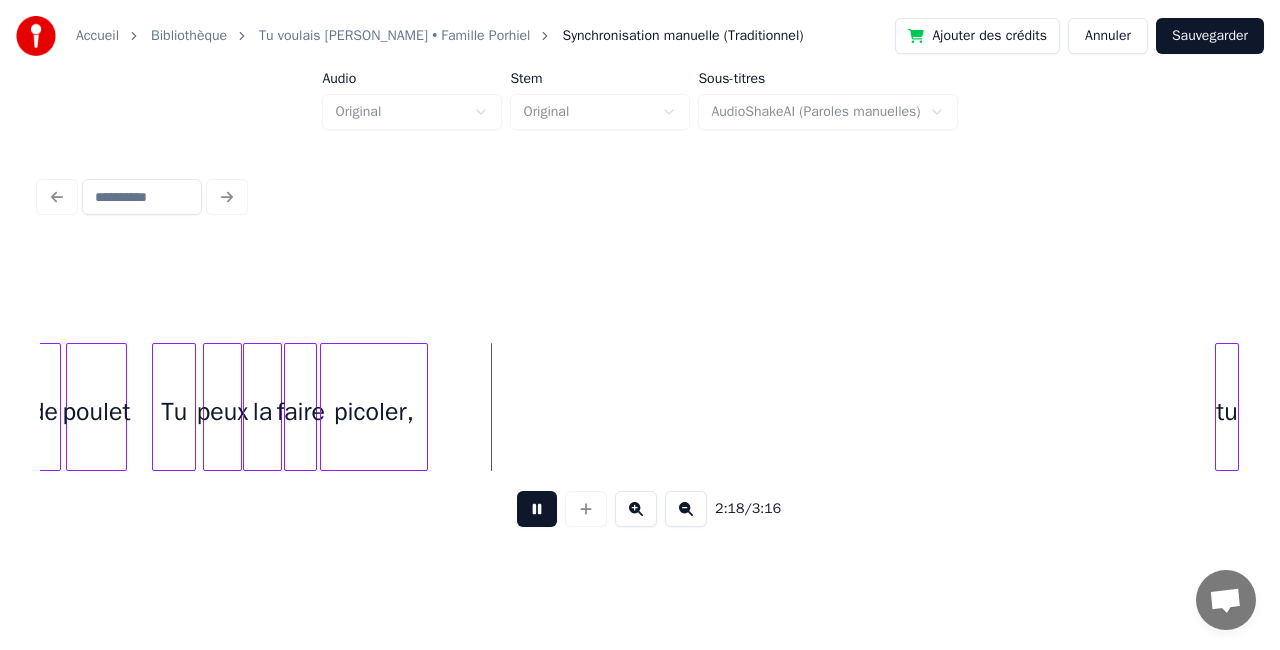 click at bounding box center [537, 509] 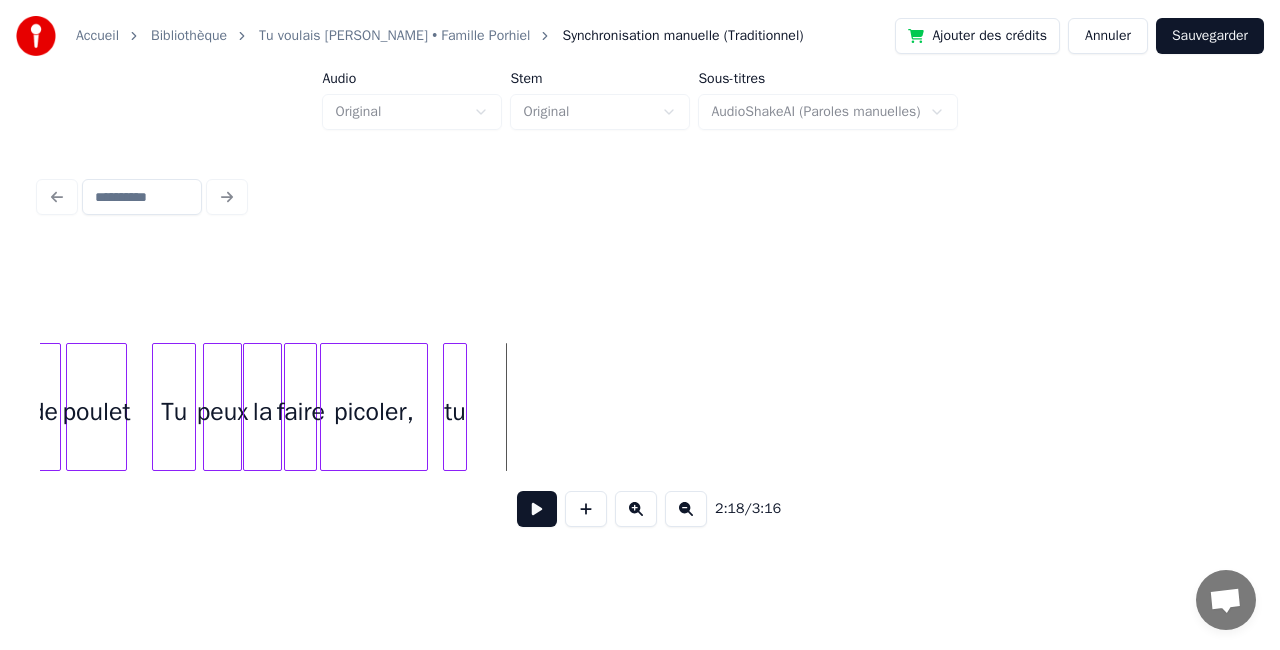 click on "tu" at bounding box center (455, 412) 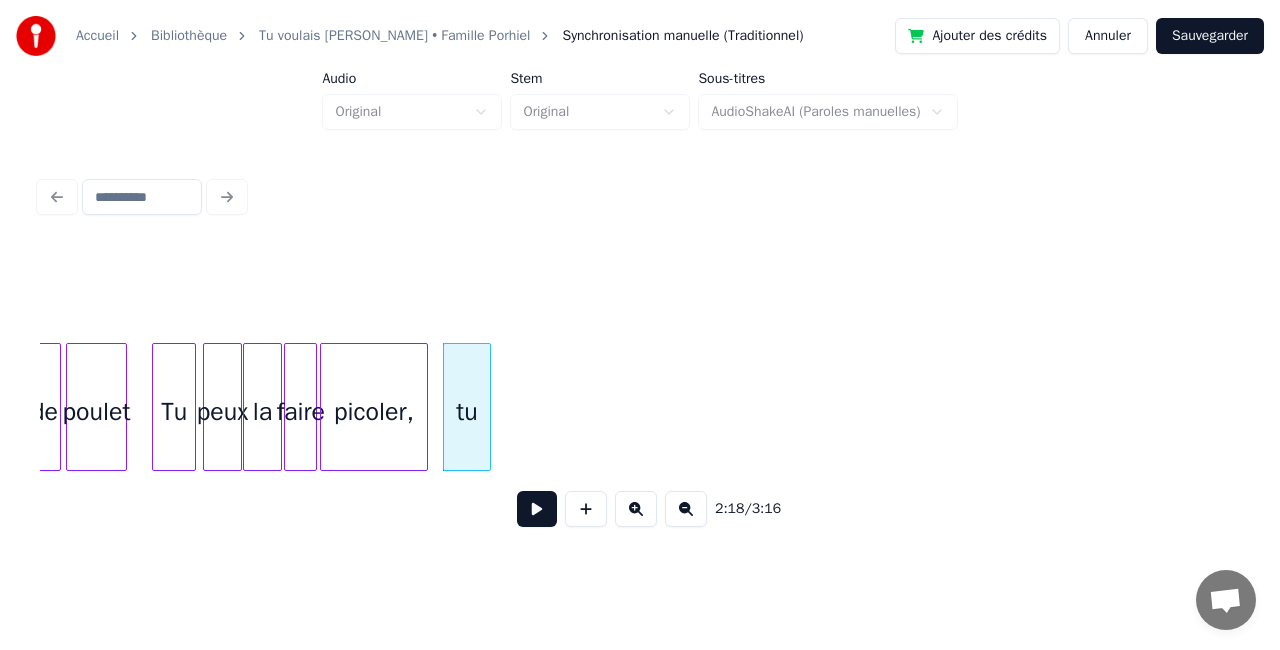 click at bounding box center [487, 407] 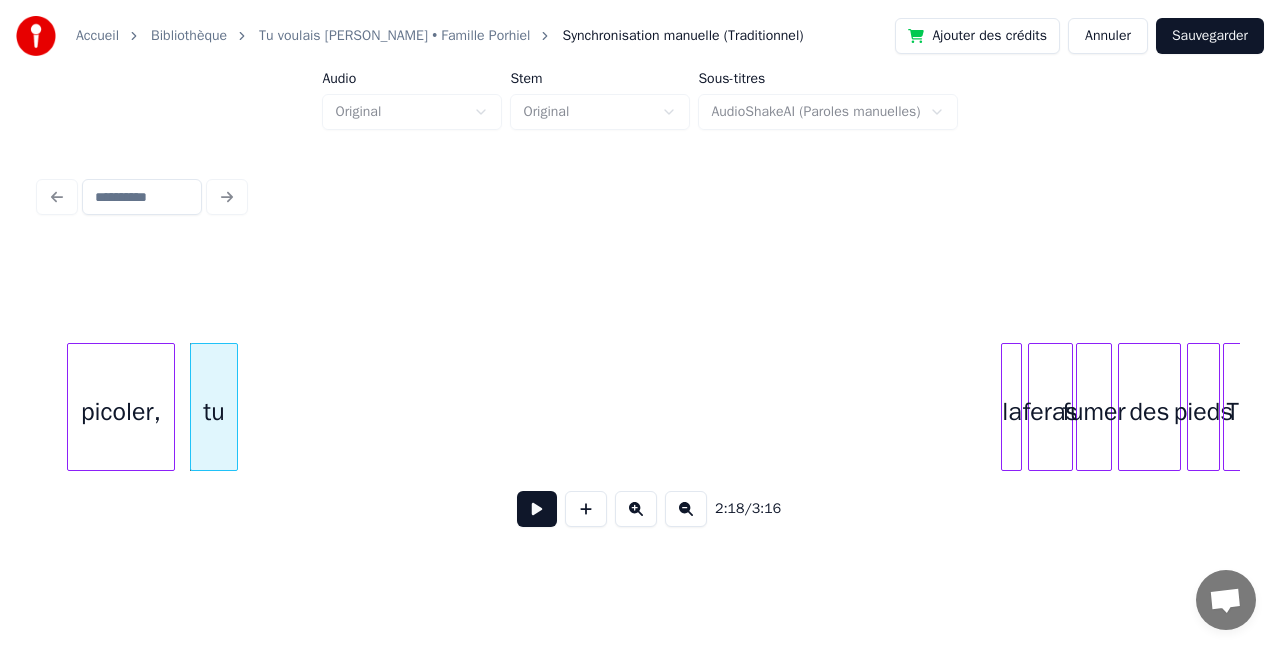 scroll, scrollTop: 0, scrollLeft: 20704, axis: horizontal 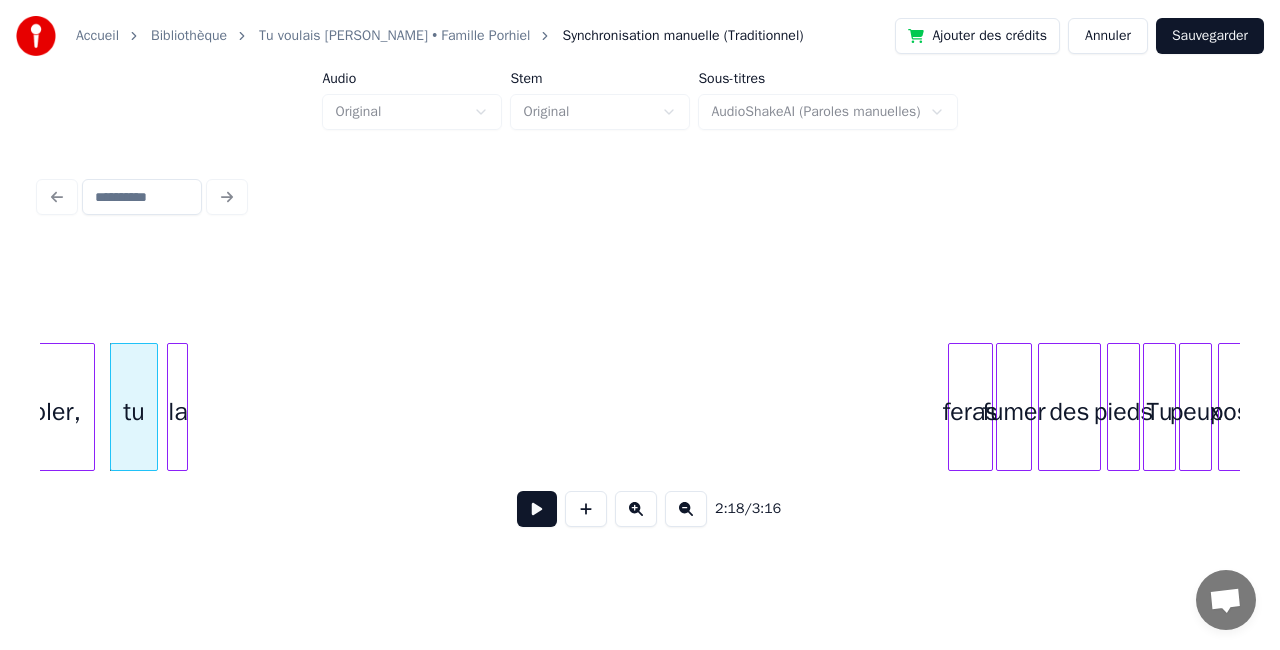 click on "la" at bounding box center [178, 412] 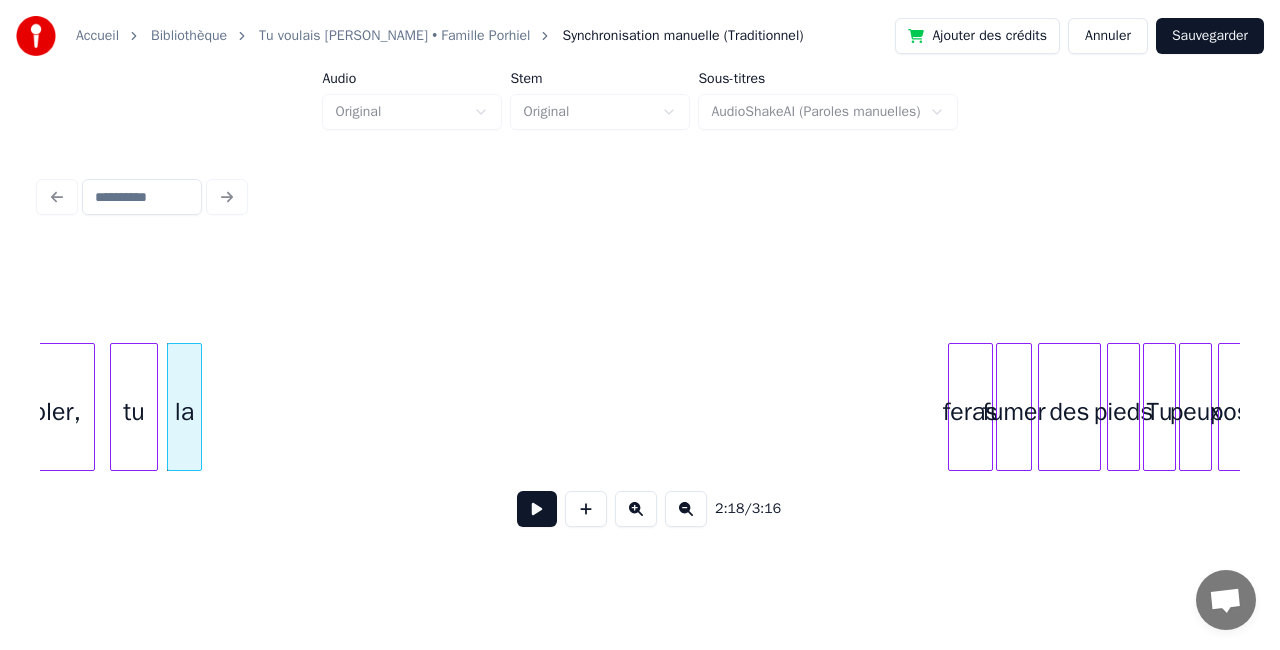 click at bounding box center (198, 407) 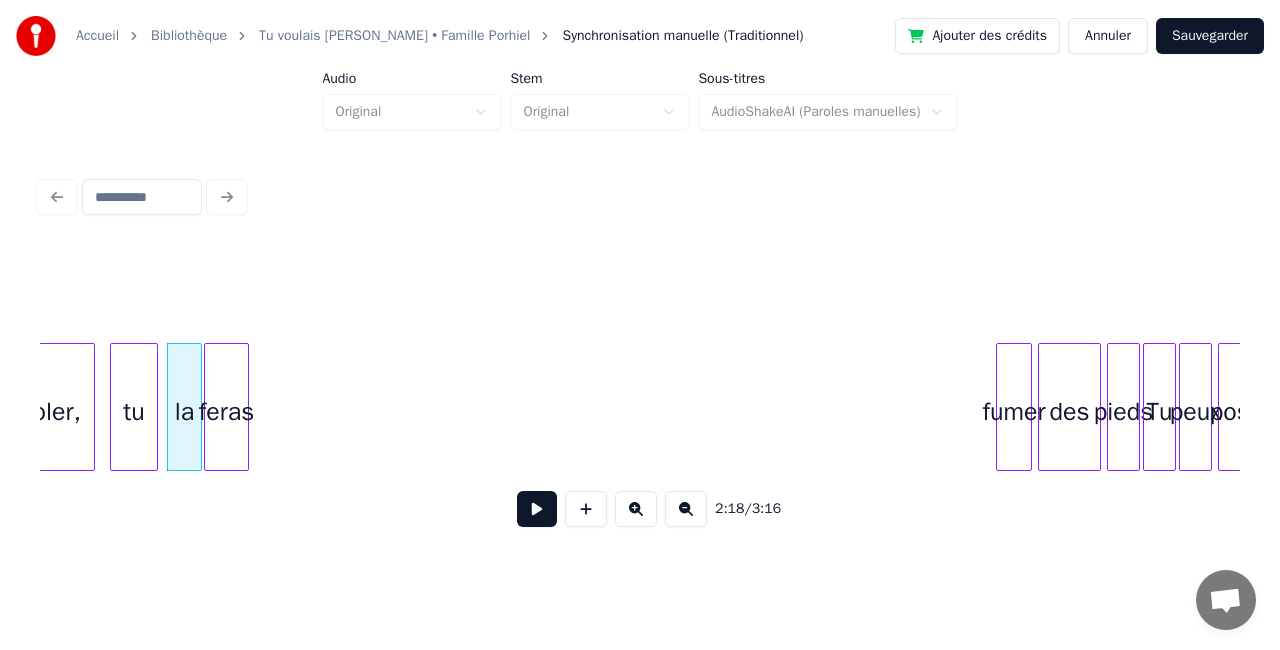 click on "feras" at bounding box center (226, 412) 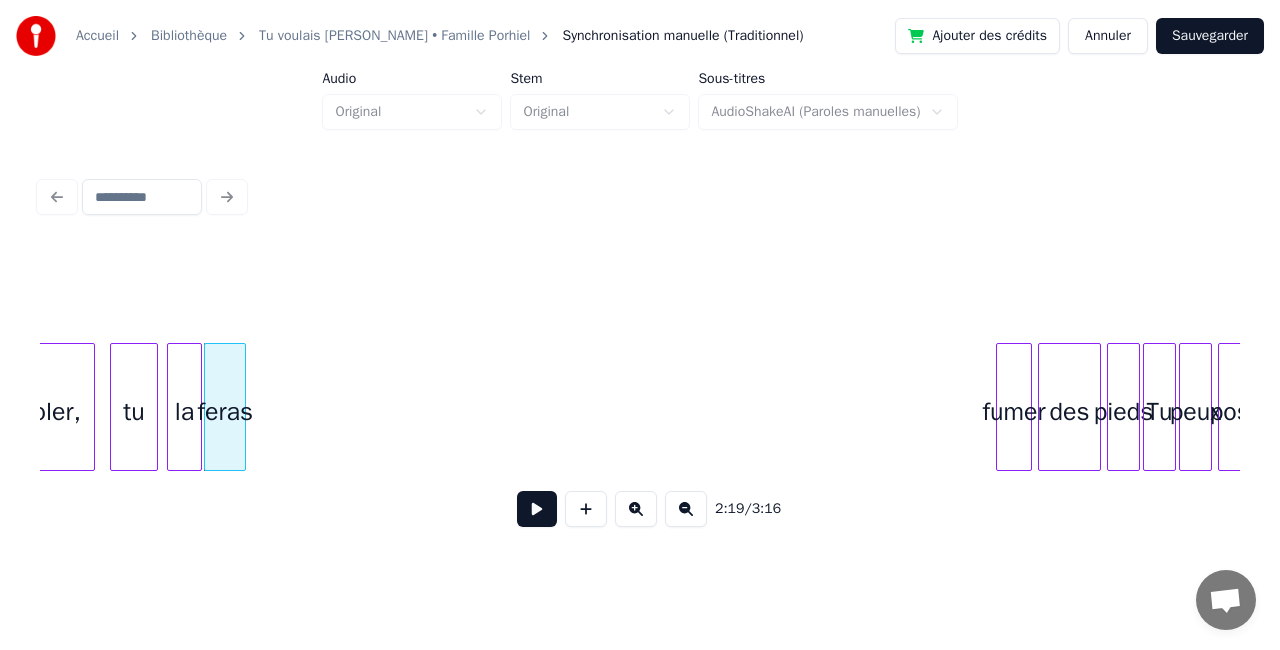 click at bounding box center [242, 407] 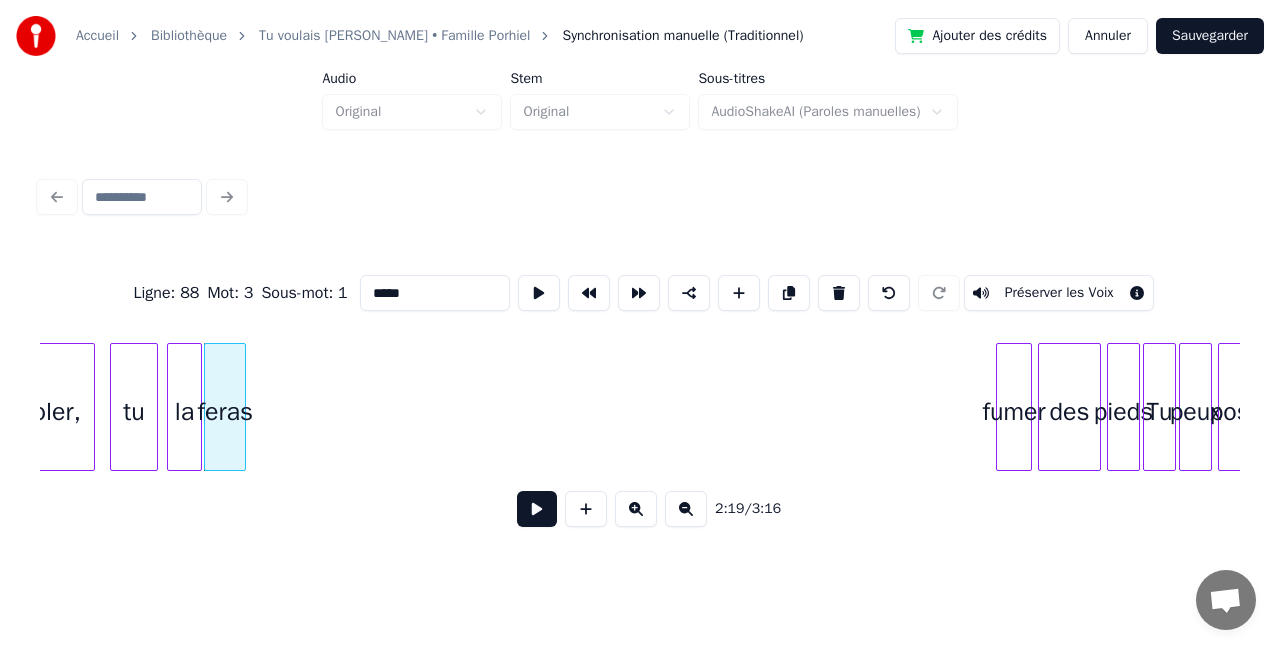 click on "feras" at bounding box center (225, 412) 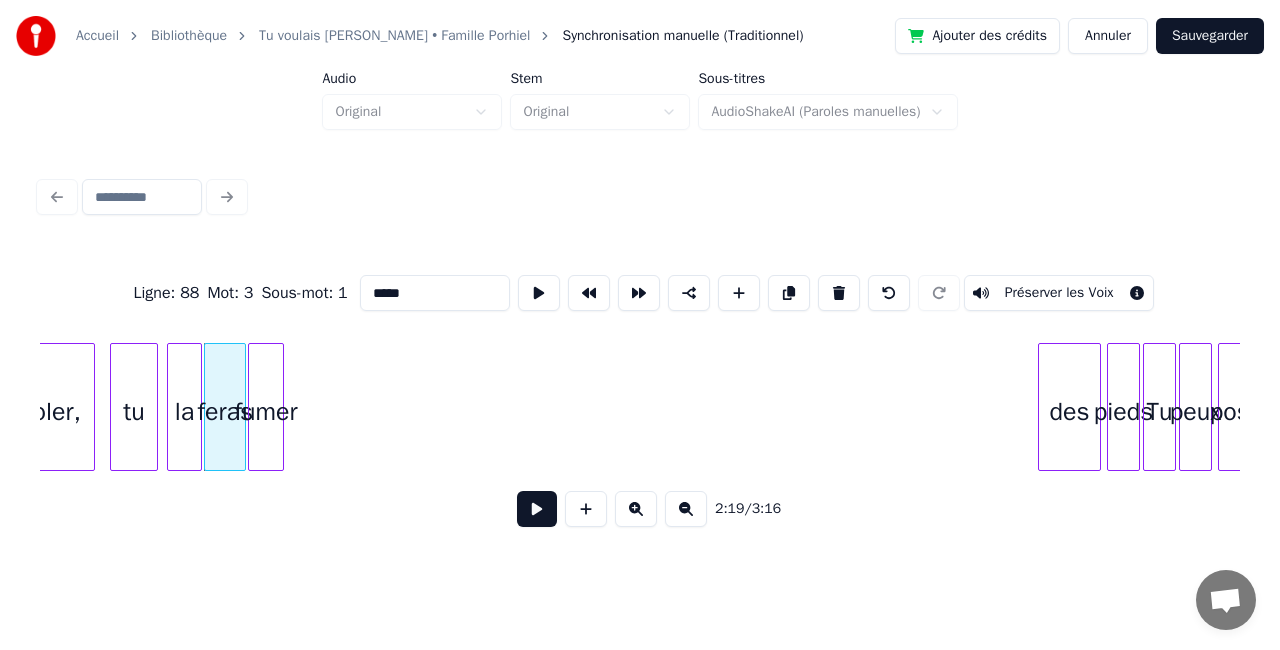 click on "fumer" at bounding box center (266, 412) 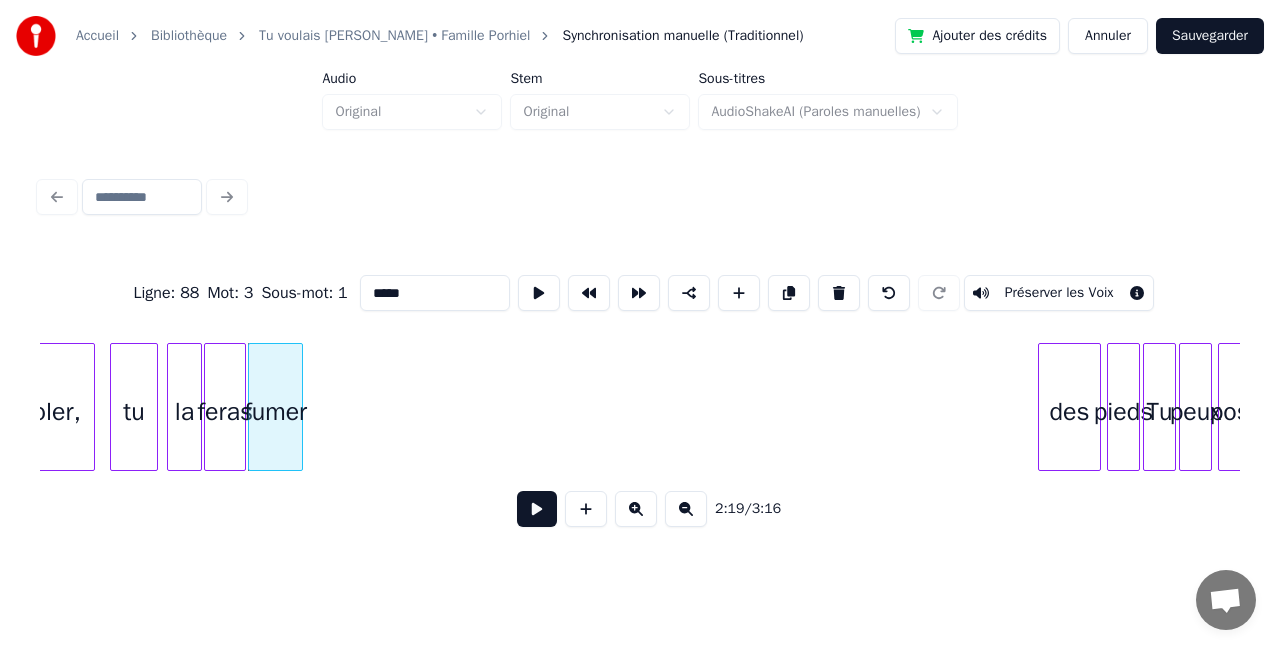 click at bounding box center (299, 407) 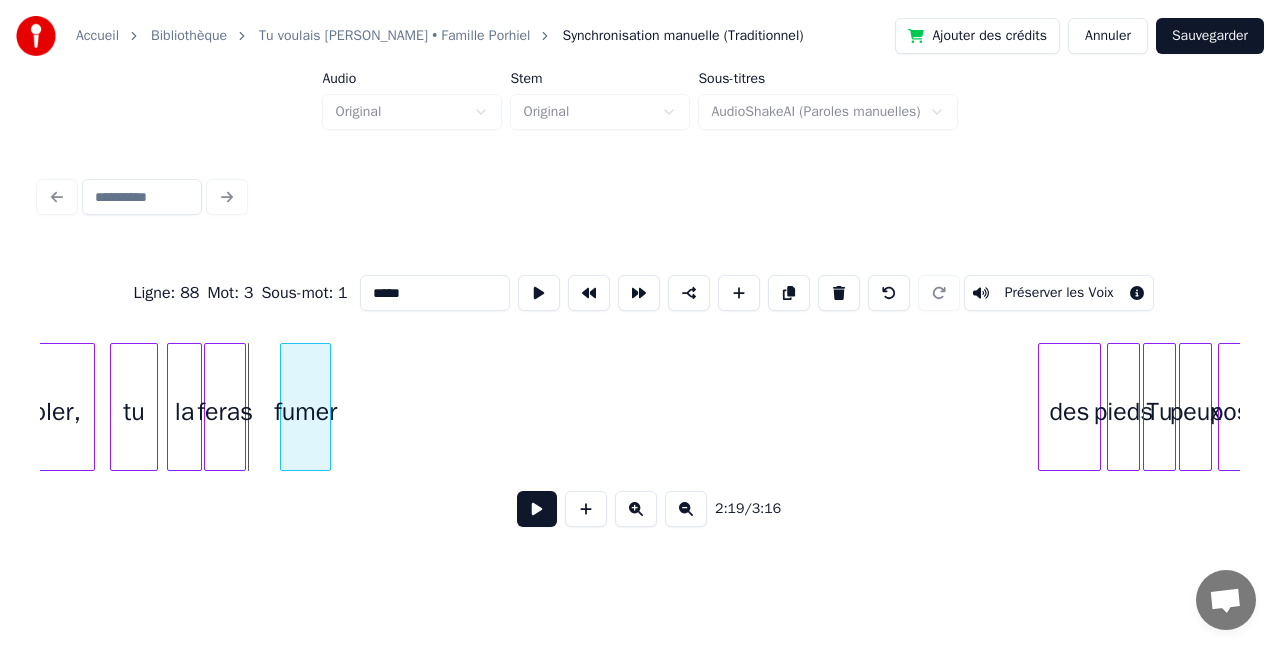 click on "fumer" at bounding box center (305, 412) 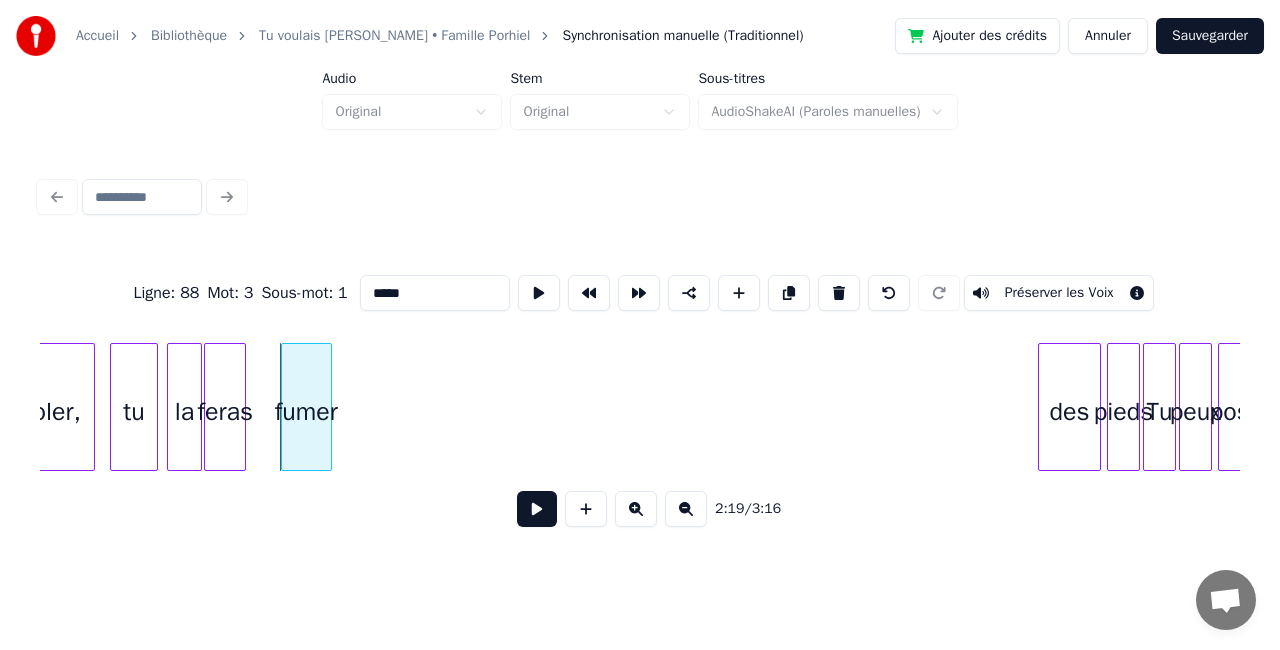 click on "fumer" at bounding box center (306, 412) 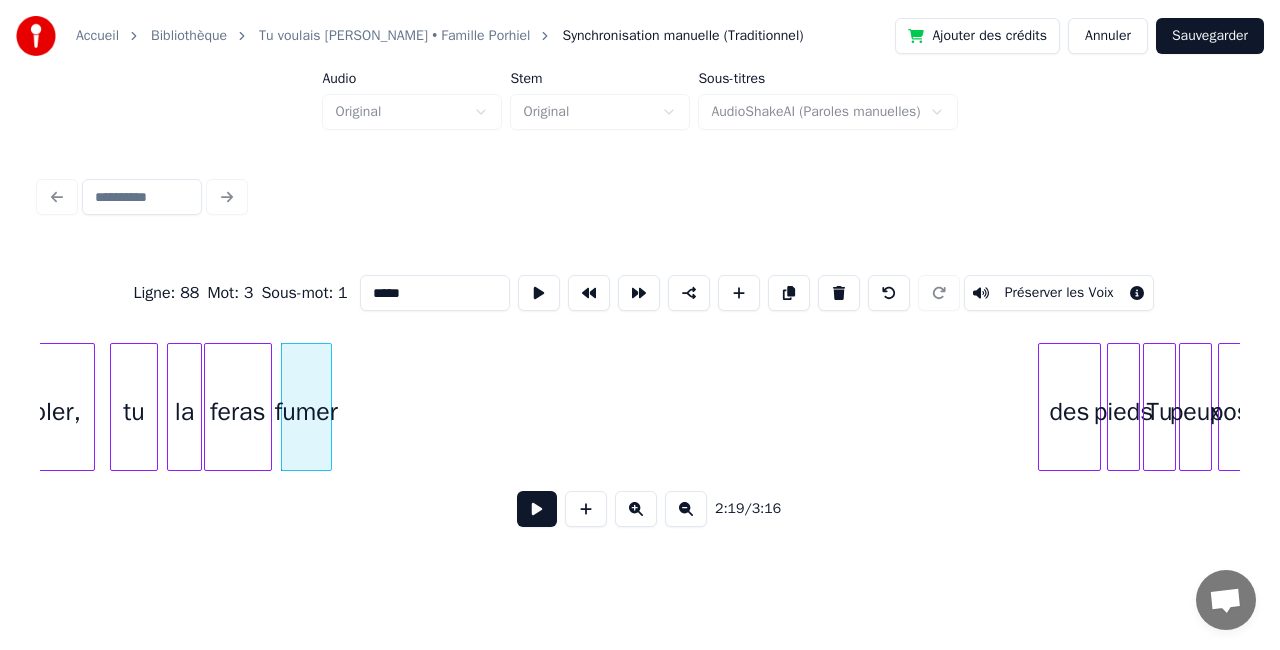 click at bounding box center [268, 407] 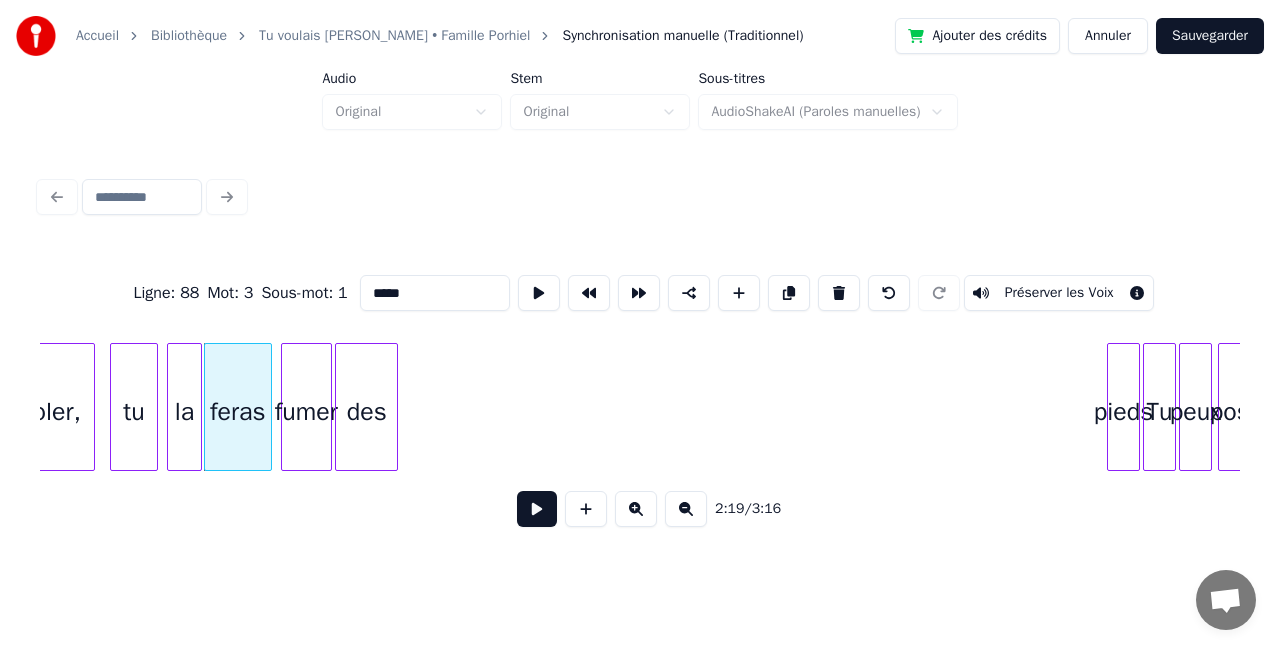 click on "des" at bounding box center (366, 412) 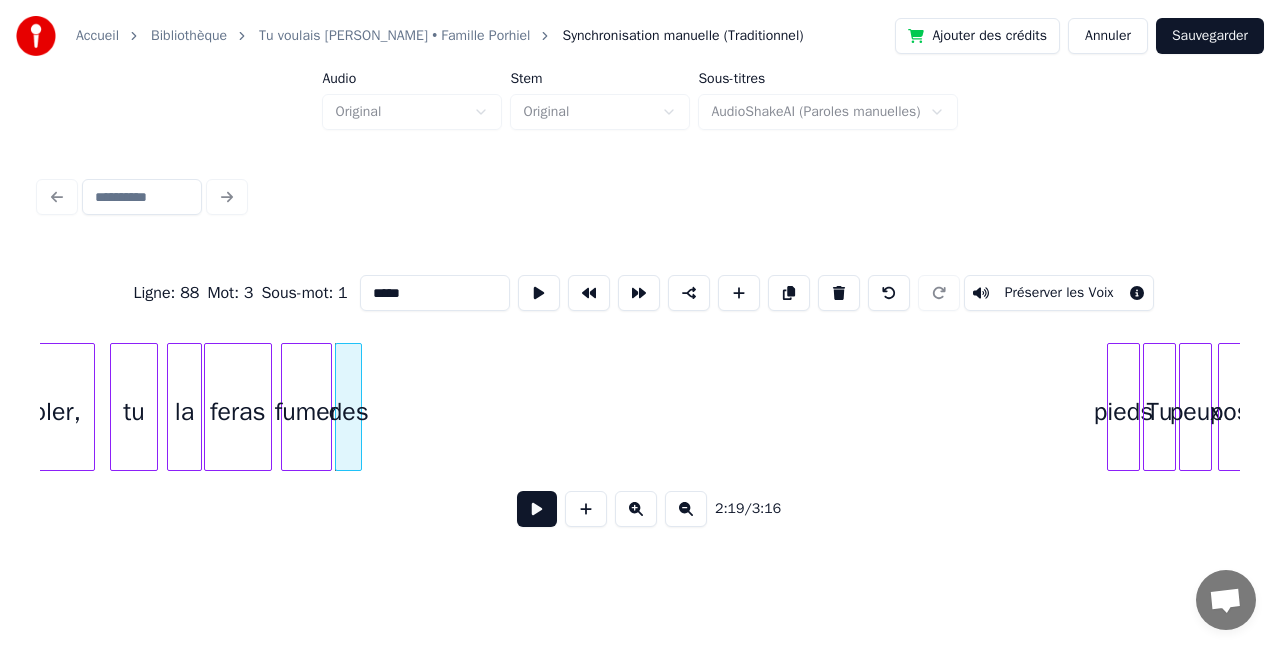 click at bounding box center (358, 407) 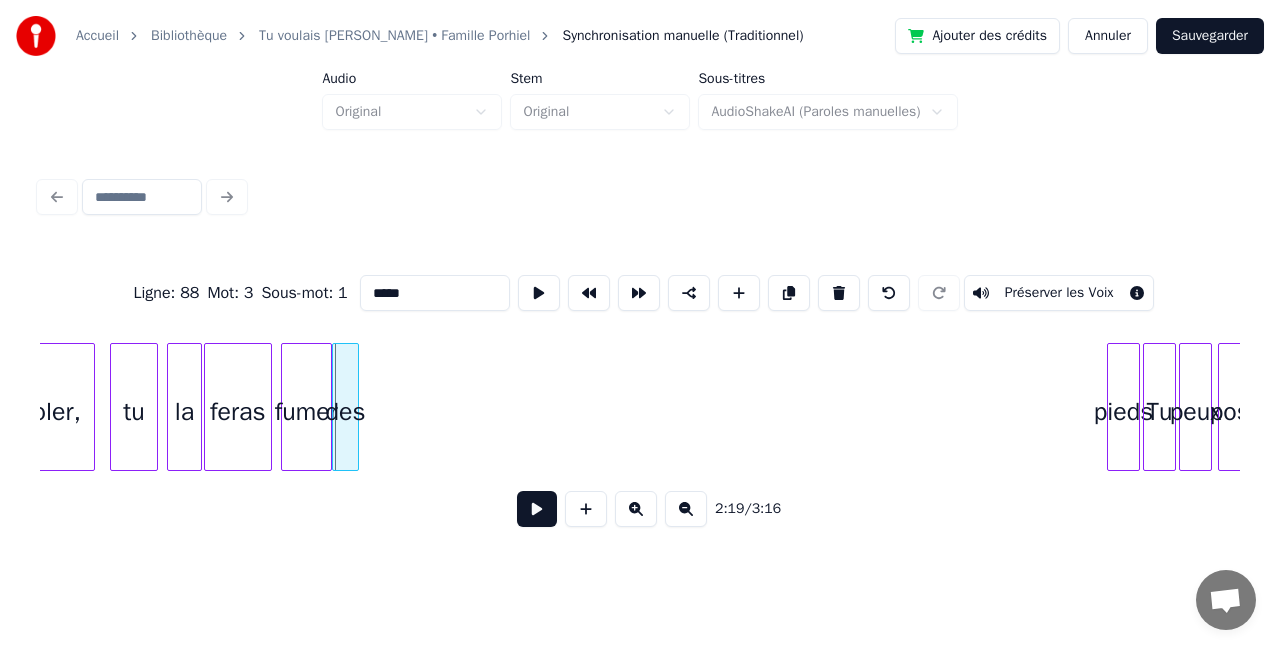 click on "des" at bounding box center (345, 412) 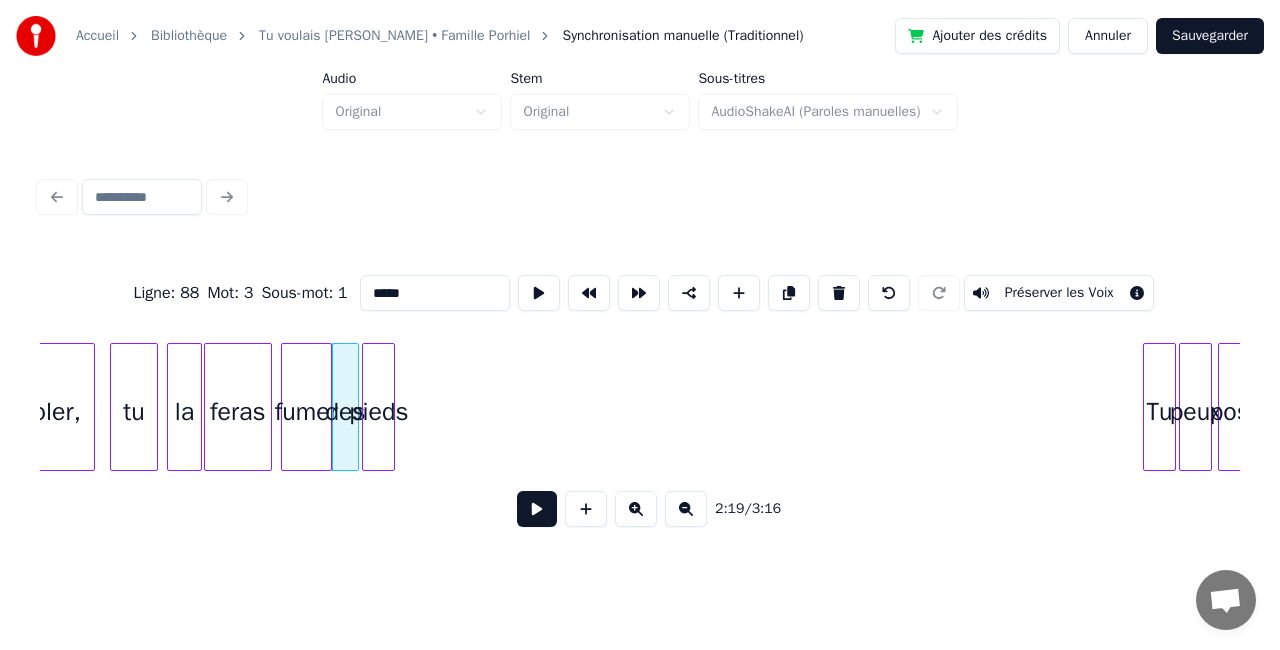 click on "pieds" at bounding box center (378, 412) 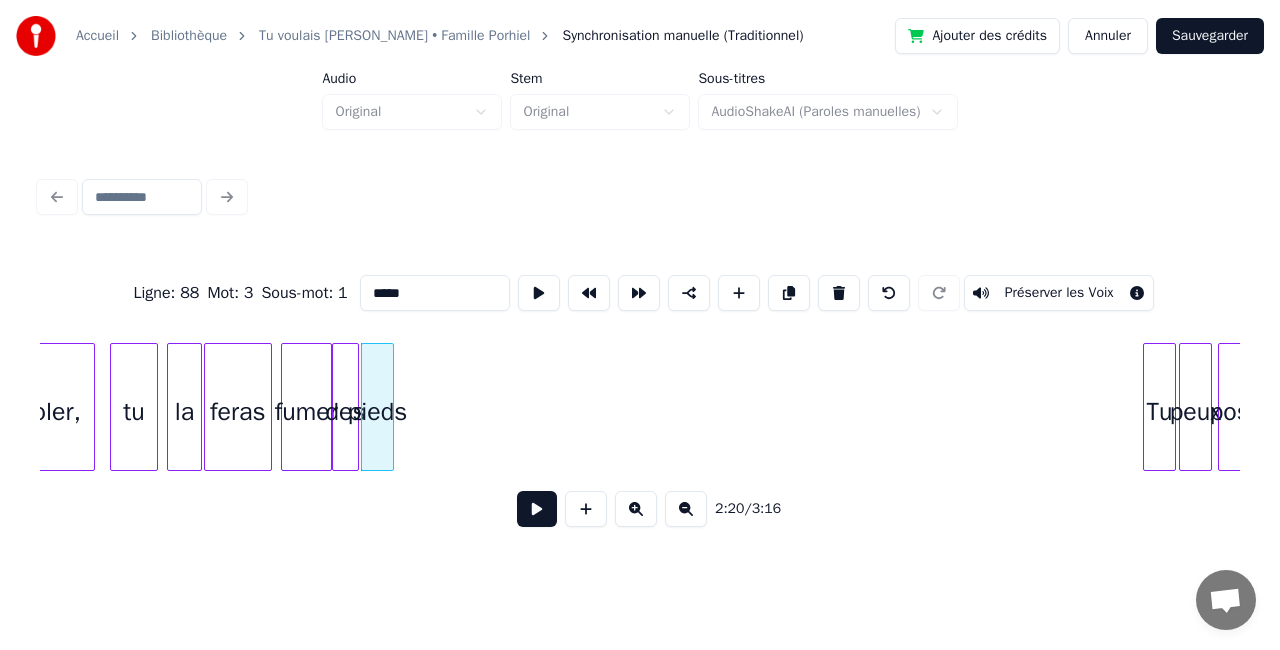 click on "tu" at bounding box center [134, 412] 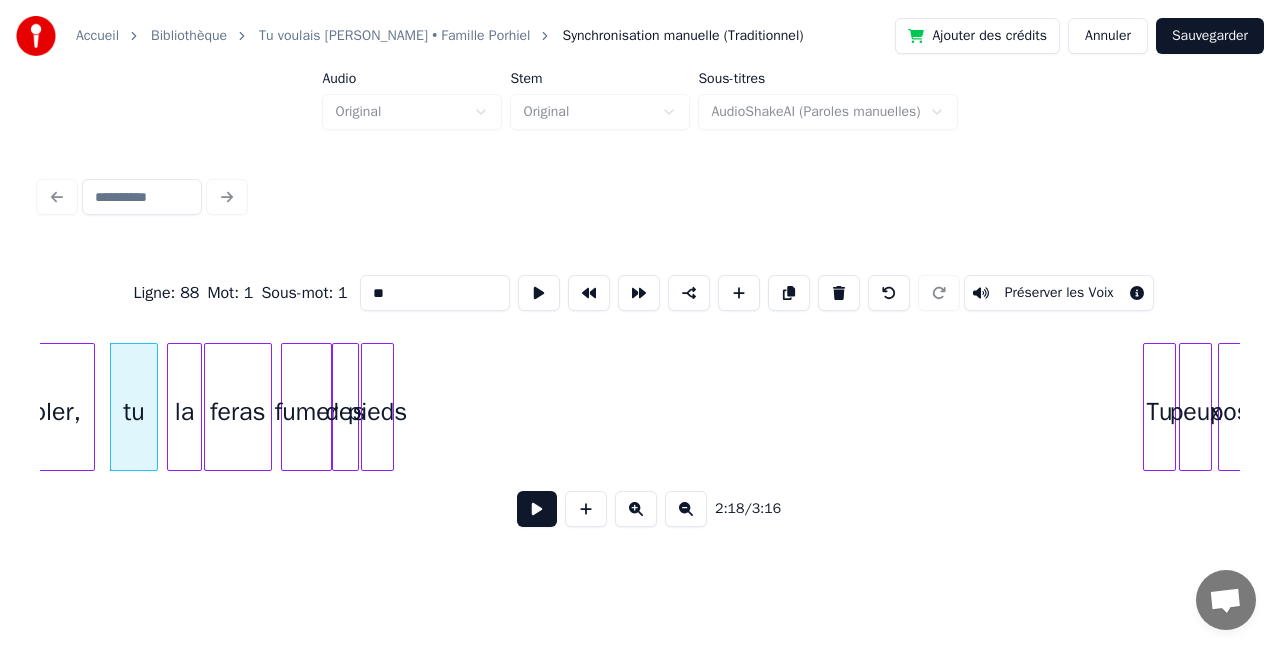 click at bounding box center (537, 509) 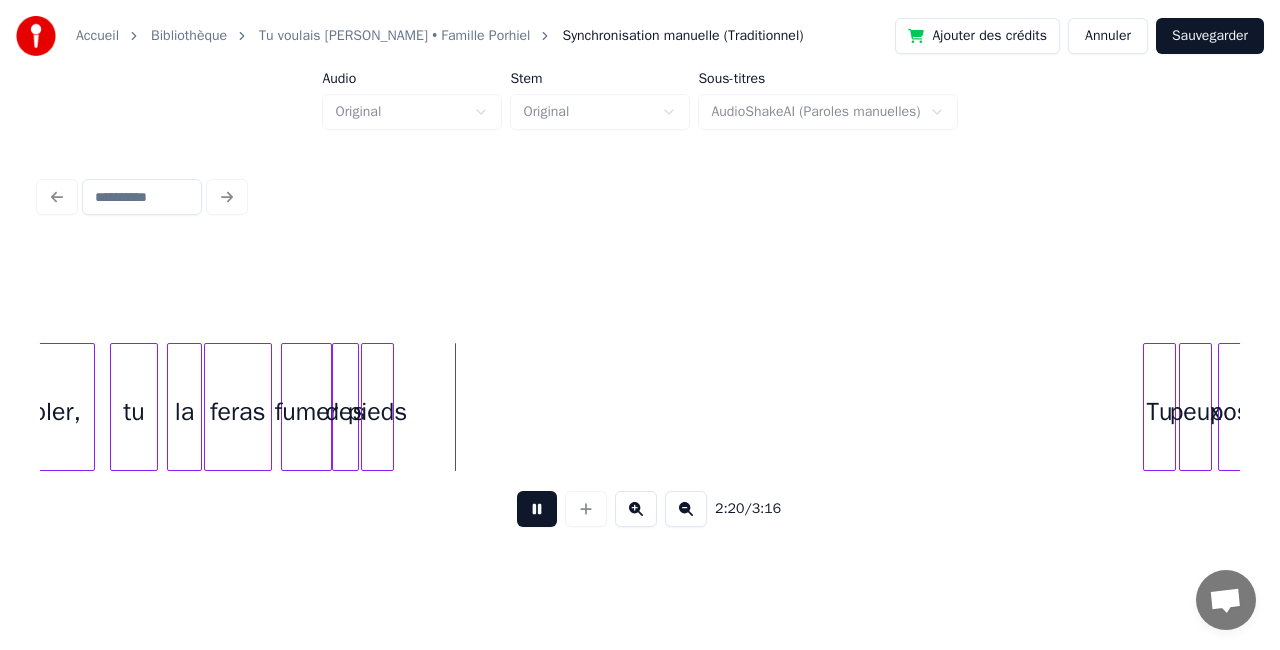 click at bounding box center (537, 509) 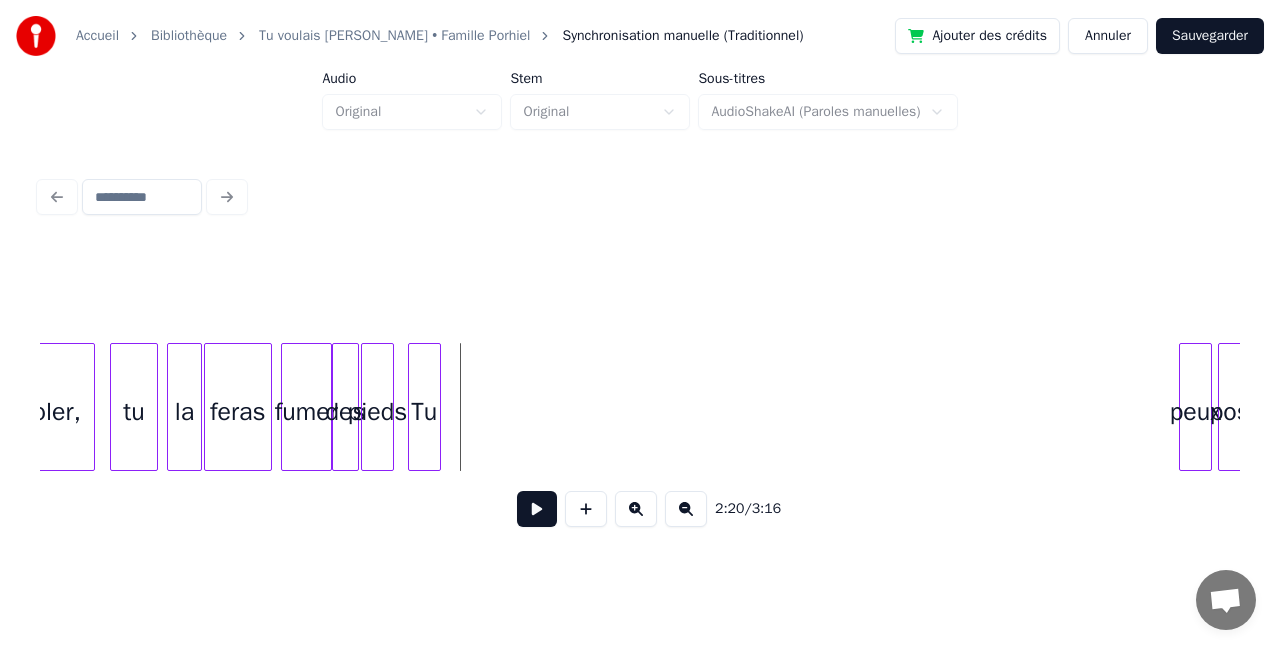 click on "Tu" at bounding box center (424, 412) 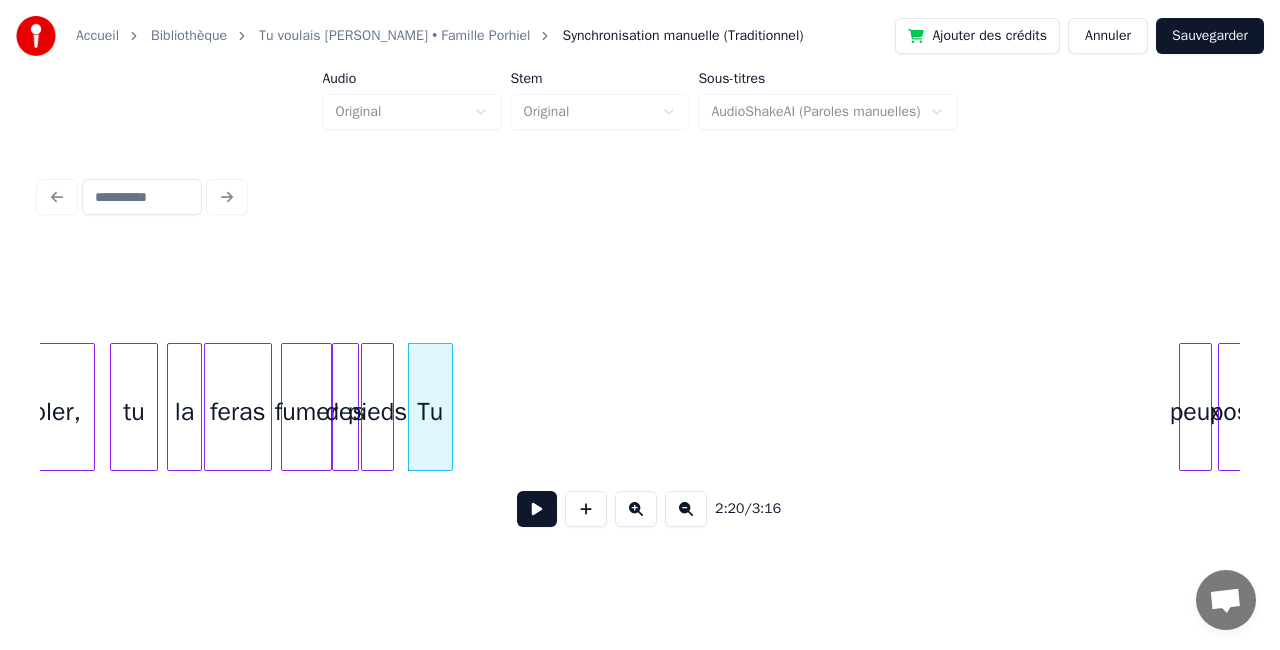 click at bounding box center (449, 407) 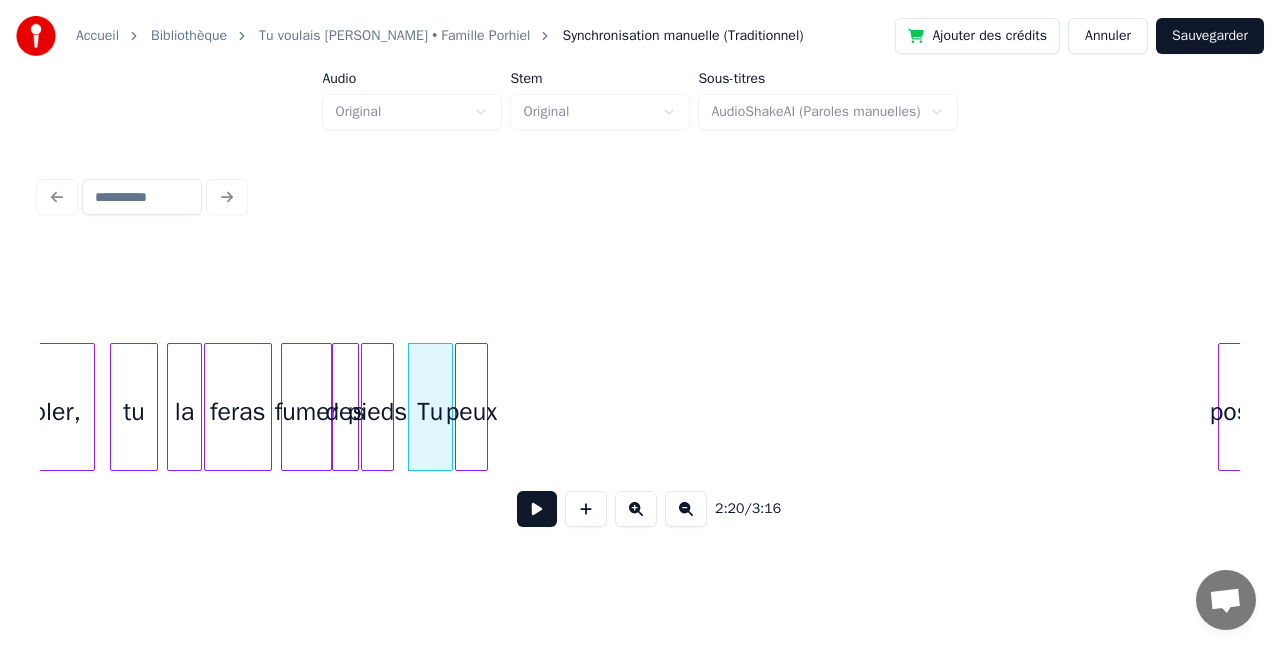 click on "peux" at bounding box center [471, 412] 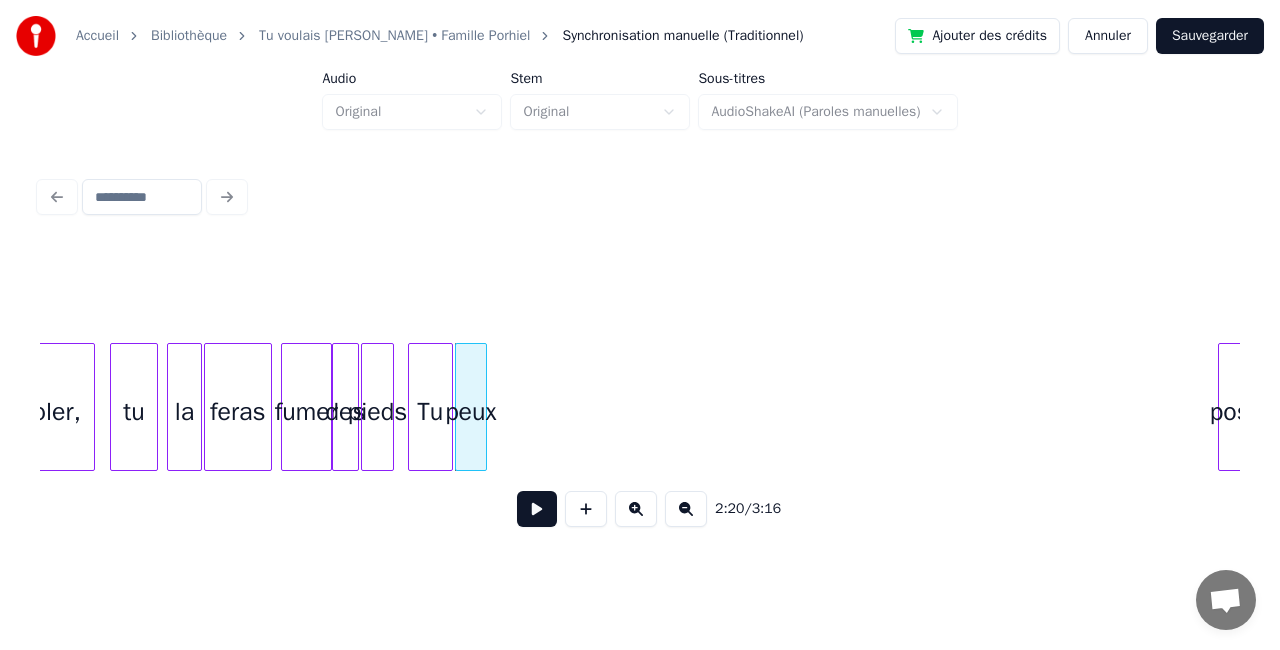 click at bounding box center [483, 407] 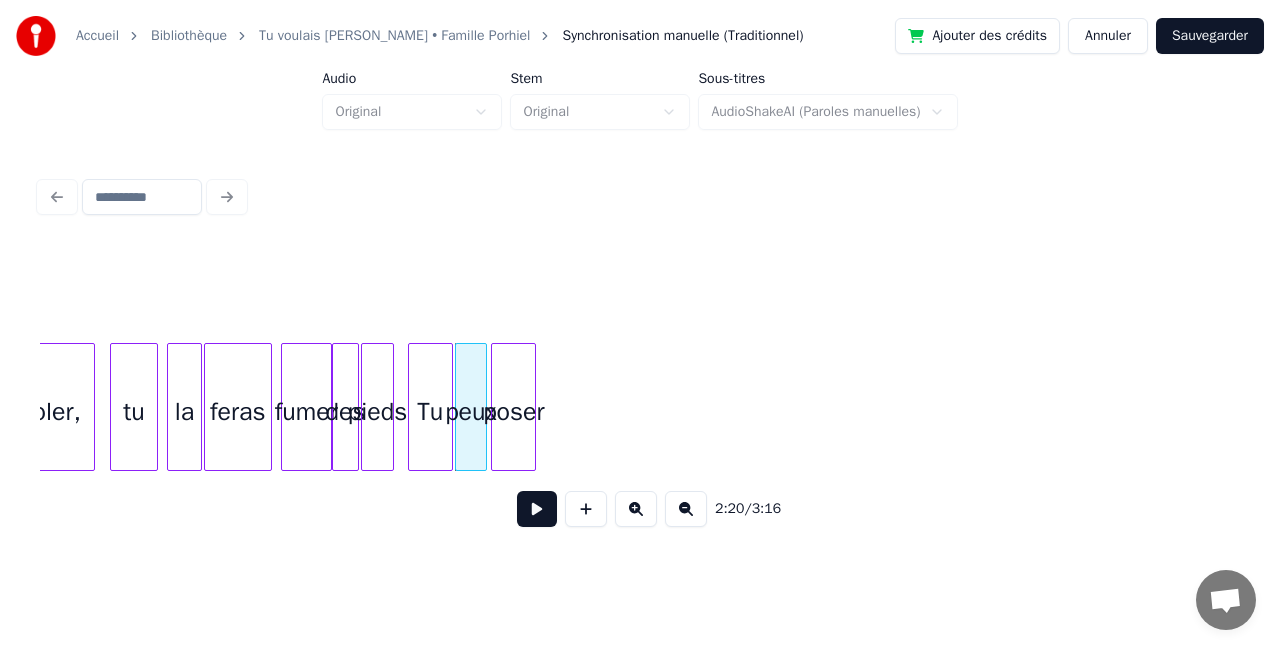 click on "poser" at bounding box center (513, 412) 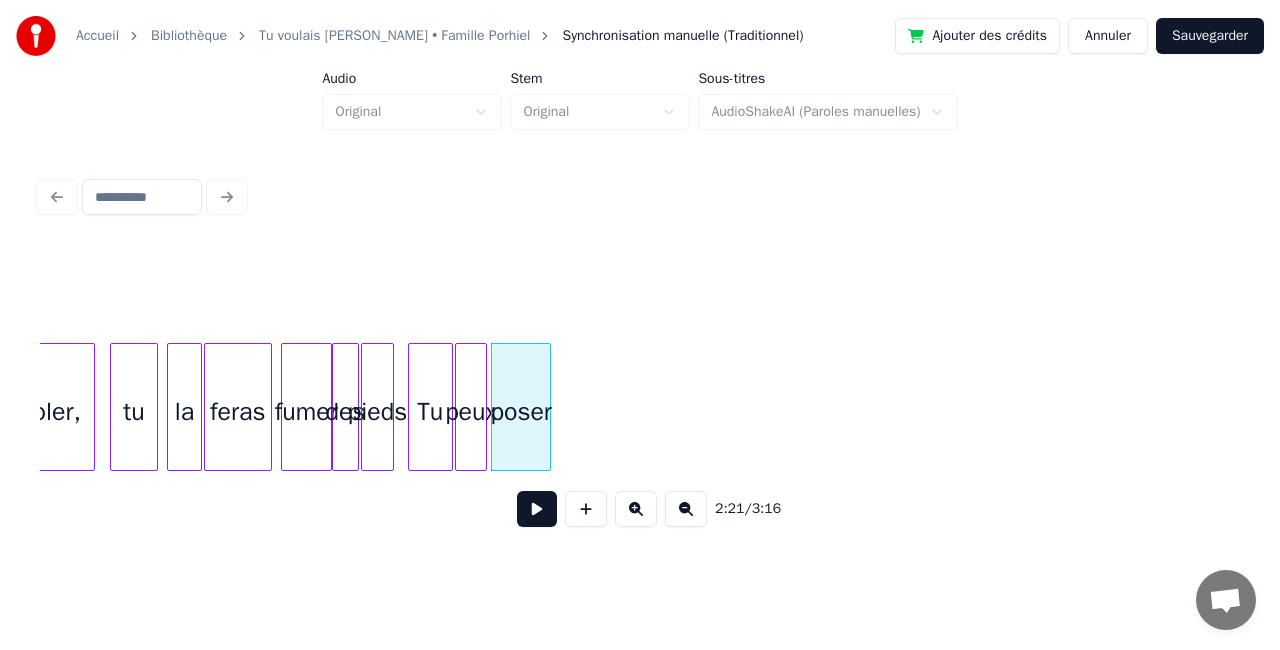 click at bounding box center [547, 407] 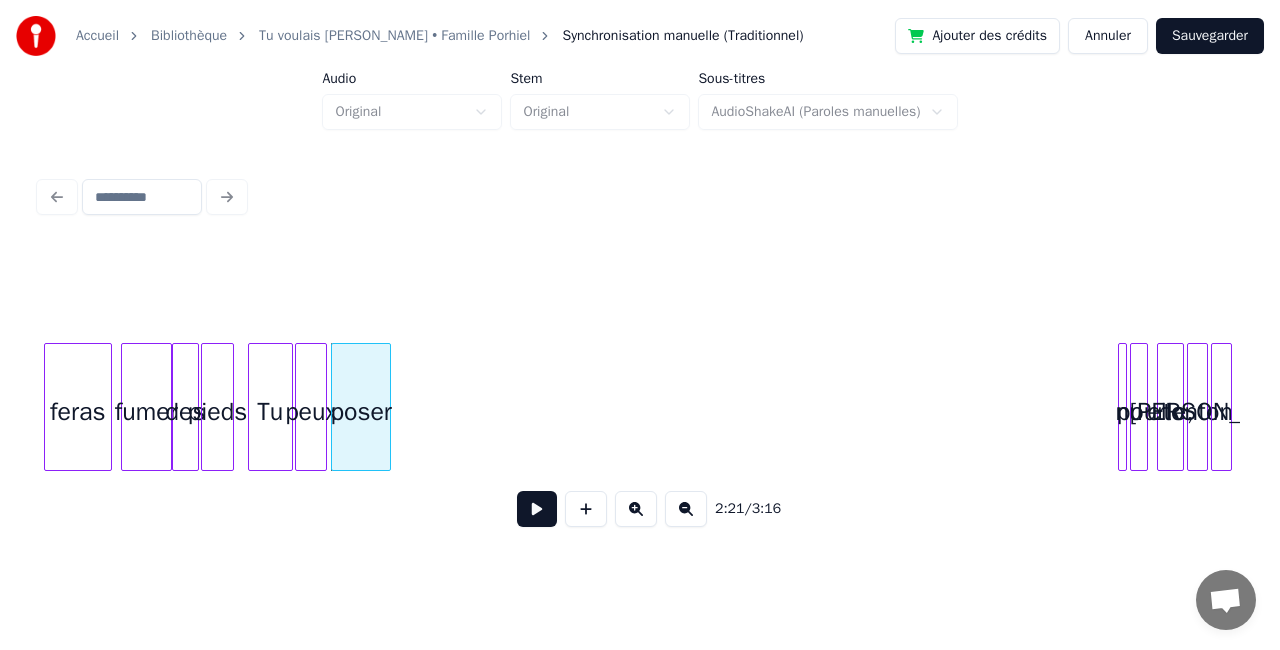 scroll, scrollTop: 0, scrollLeft: 20904, axis: horizontal 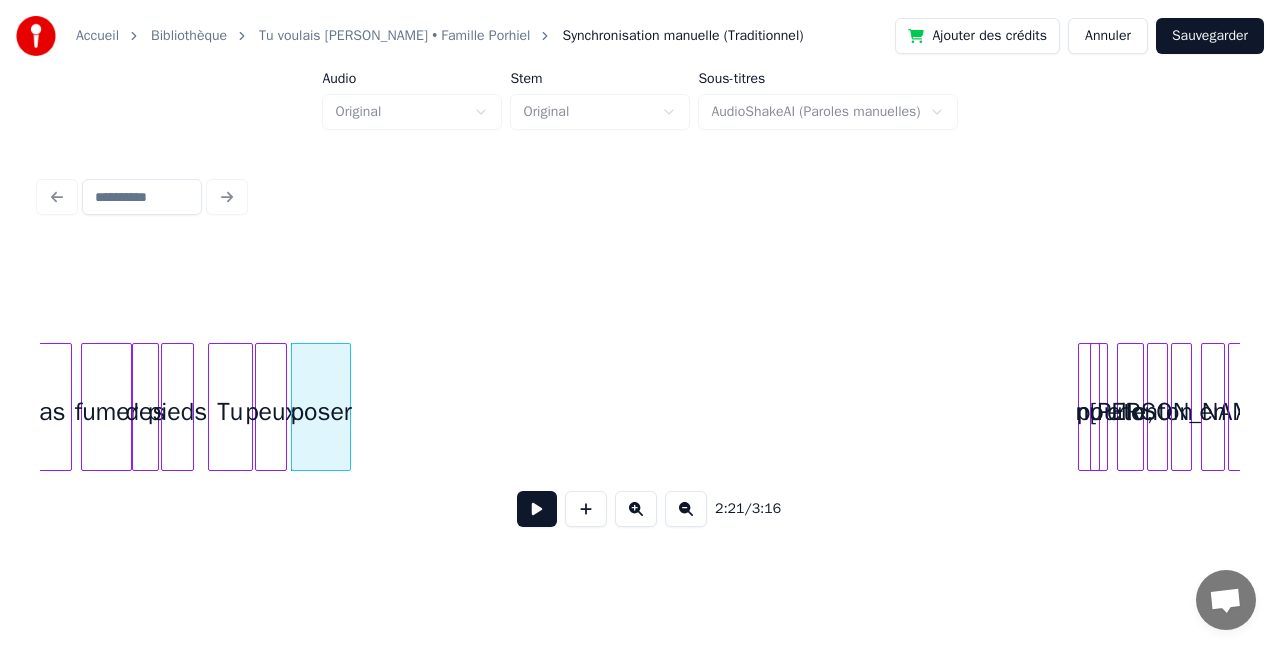 click on "feras fumer des pieds Tu peux poser nu pour elle, tonton Gus en Aquarelle" at bounding box center (-6091, 407) 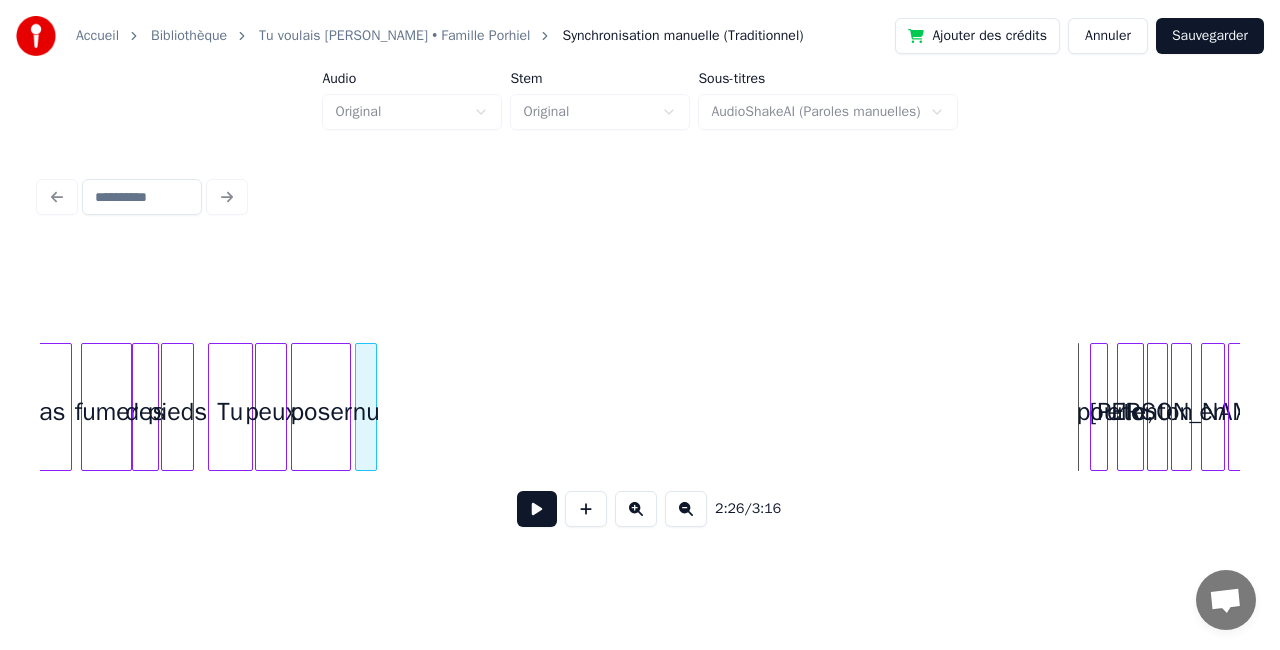 click on "nu" at bounding box center [366, 412] 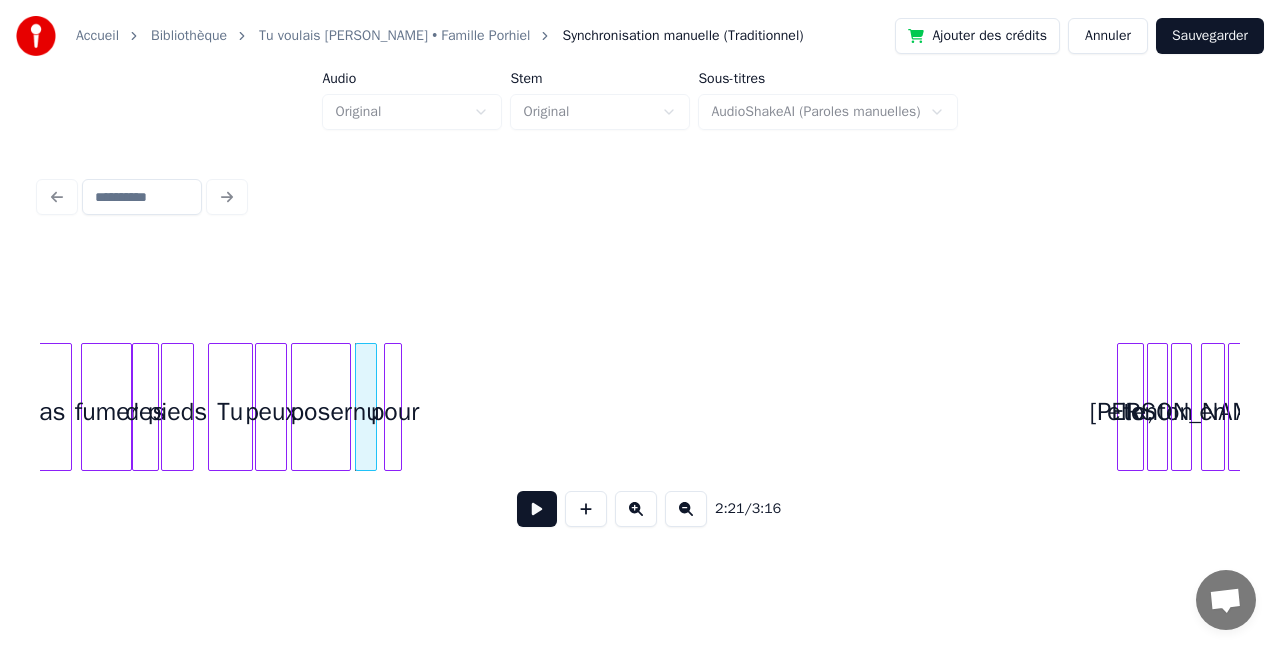 click on "pour" at bounding box center (395, 412) 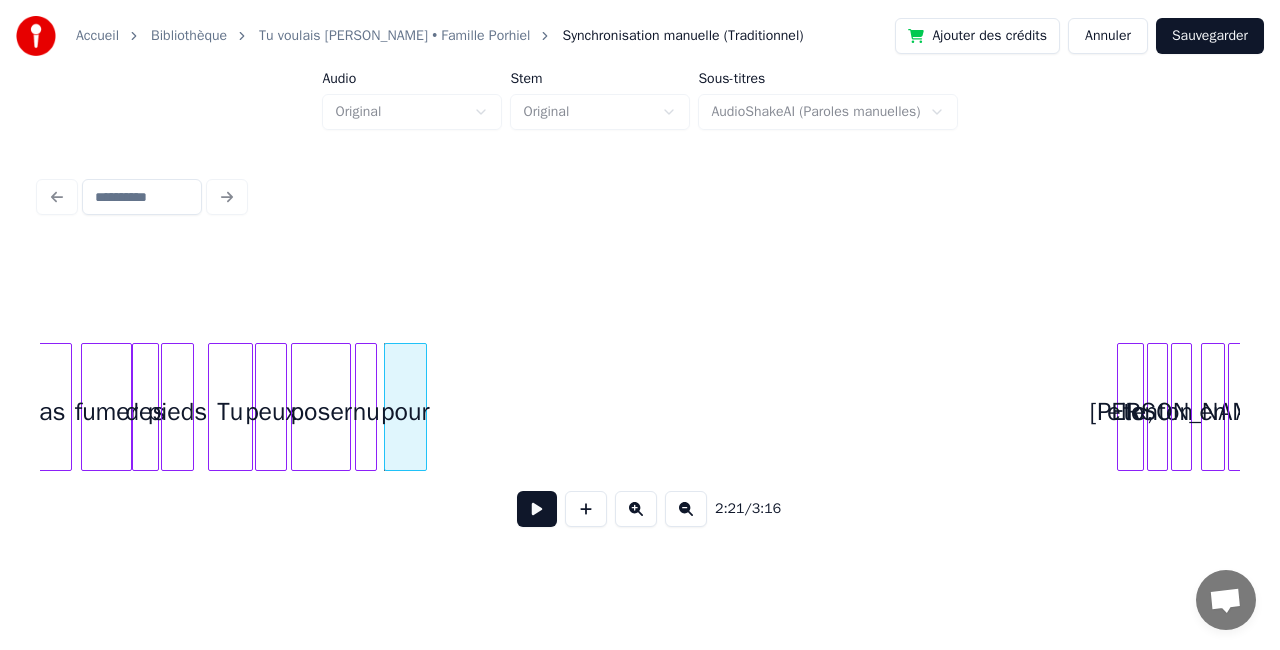 click at bounding box center [423, 407] 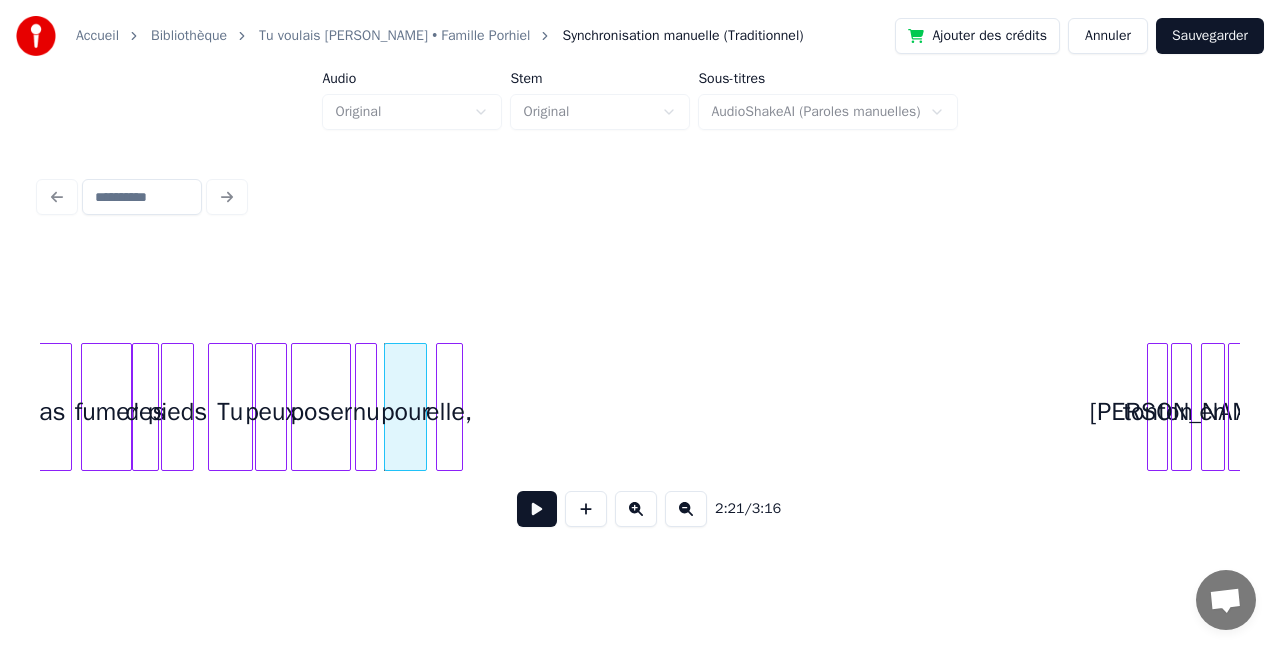 click on "elle," at bounding box center (449, 412) 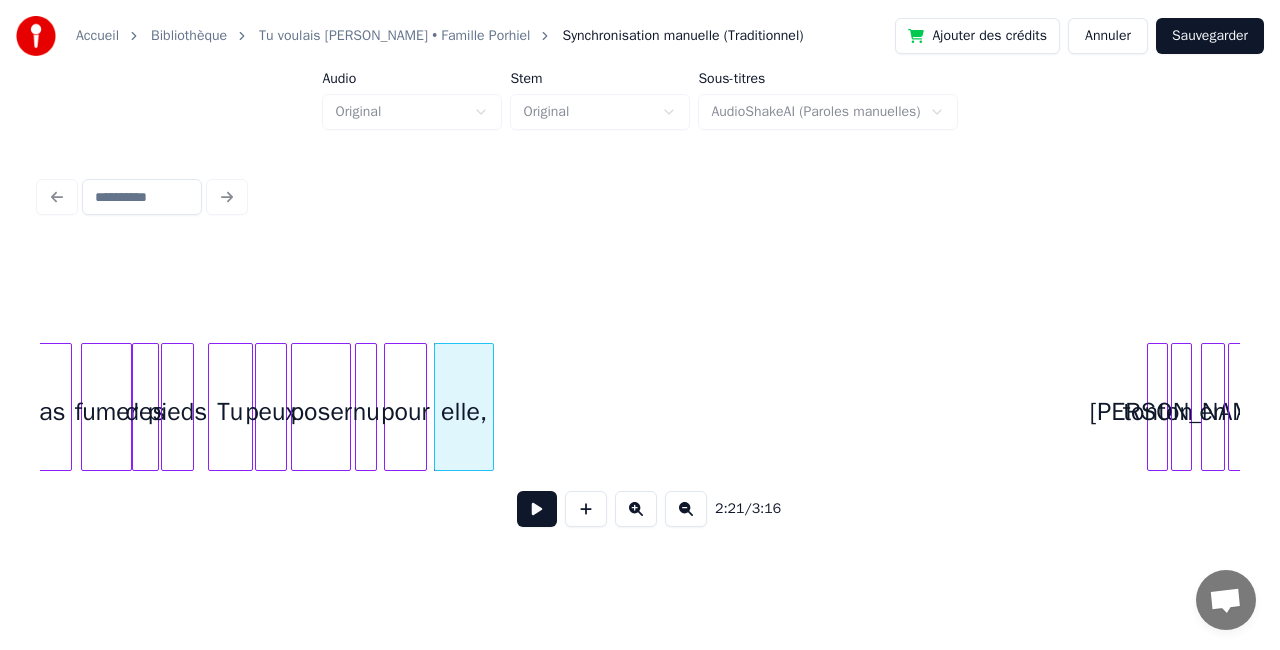 click at bounding box center [490, 407] 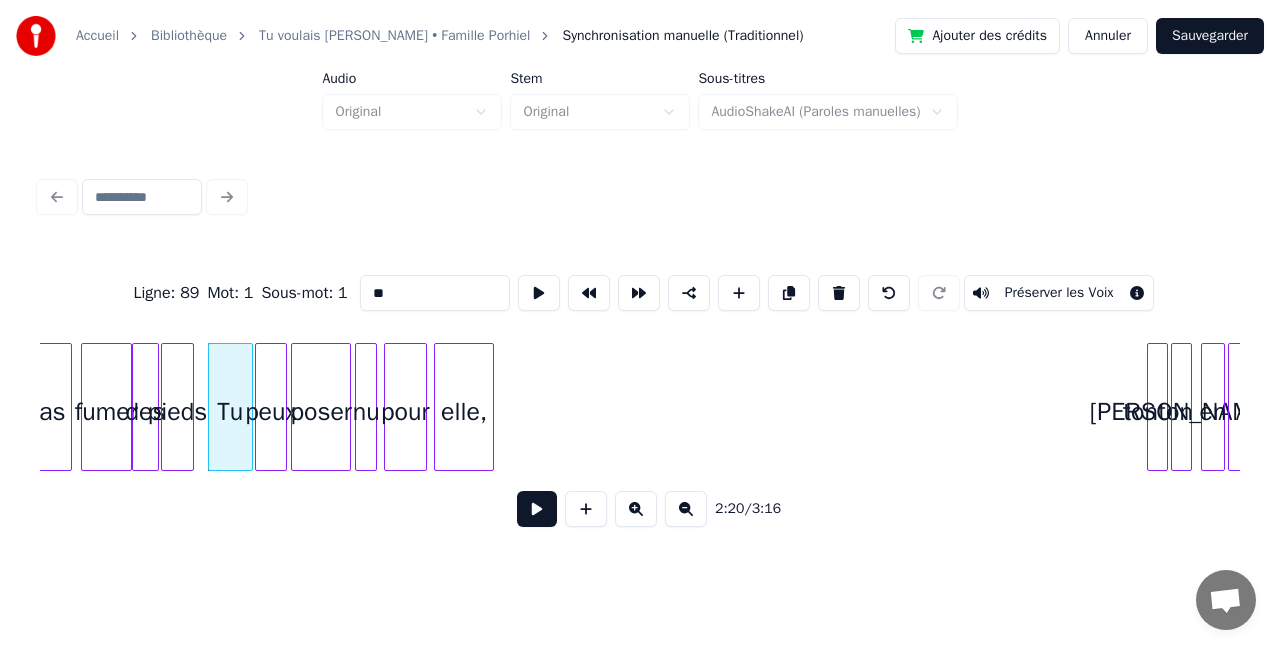 click at bounding box center (537, 509) 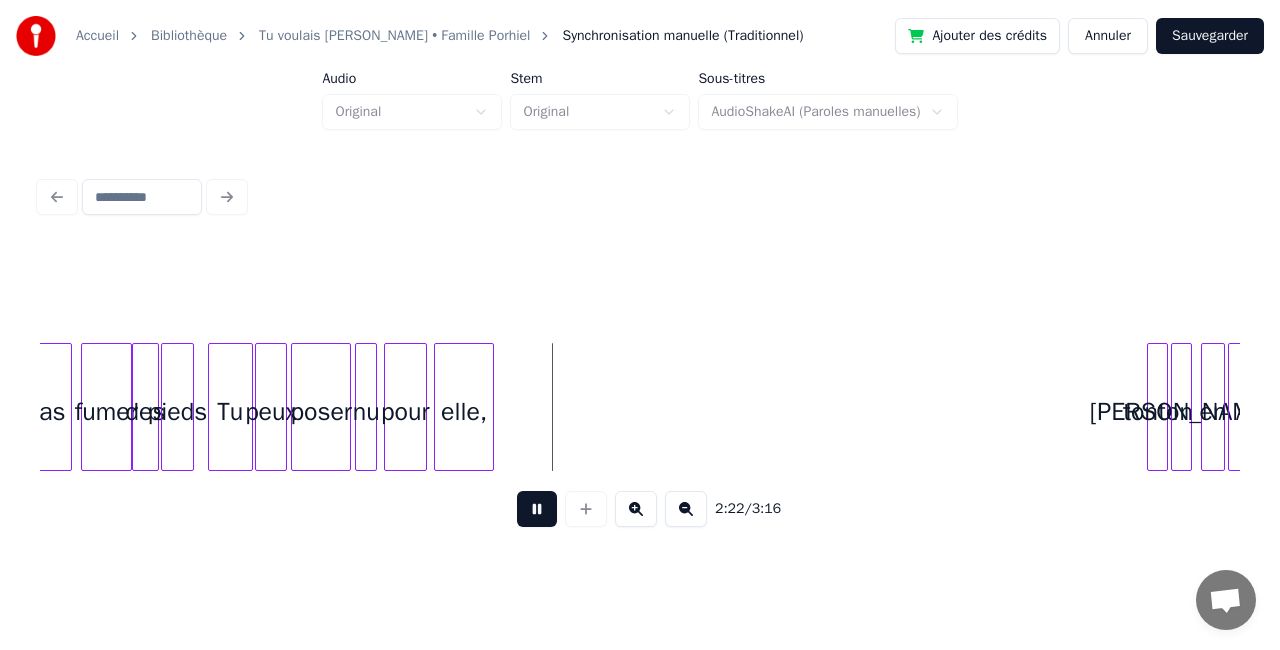 click at bounding box center [537, 509] 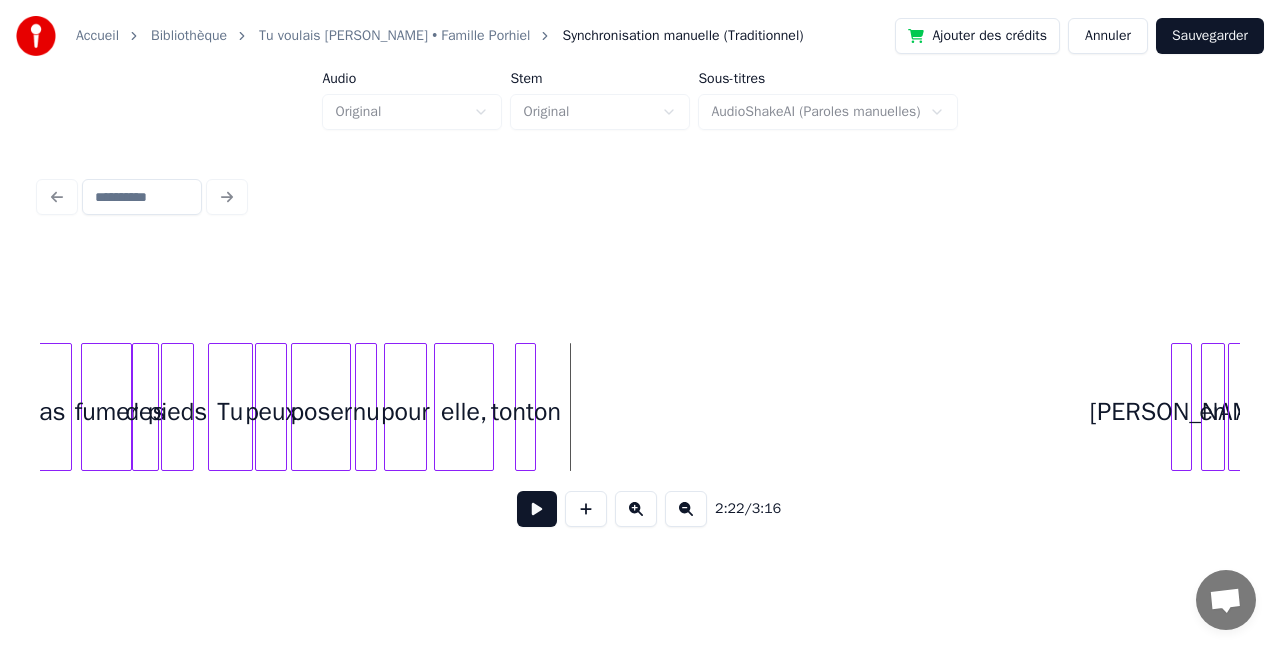 click on "tonton" at bounding box center [526, 412] 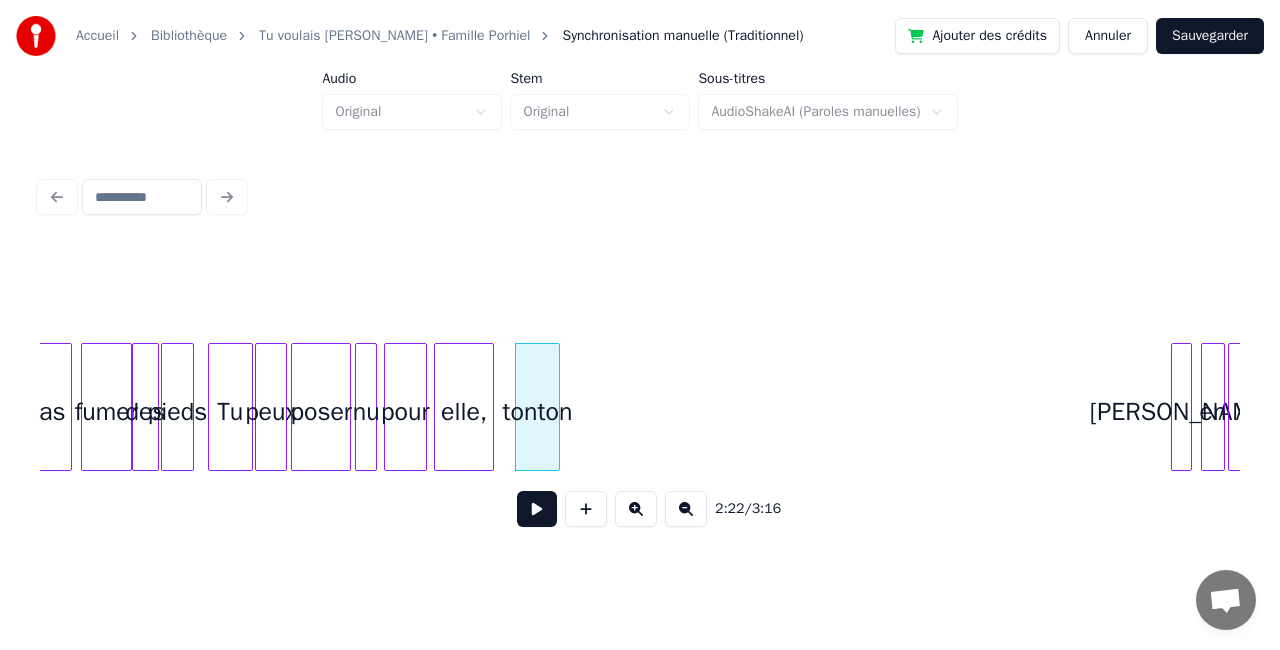 click at bounding box center (556, 407) 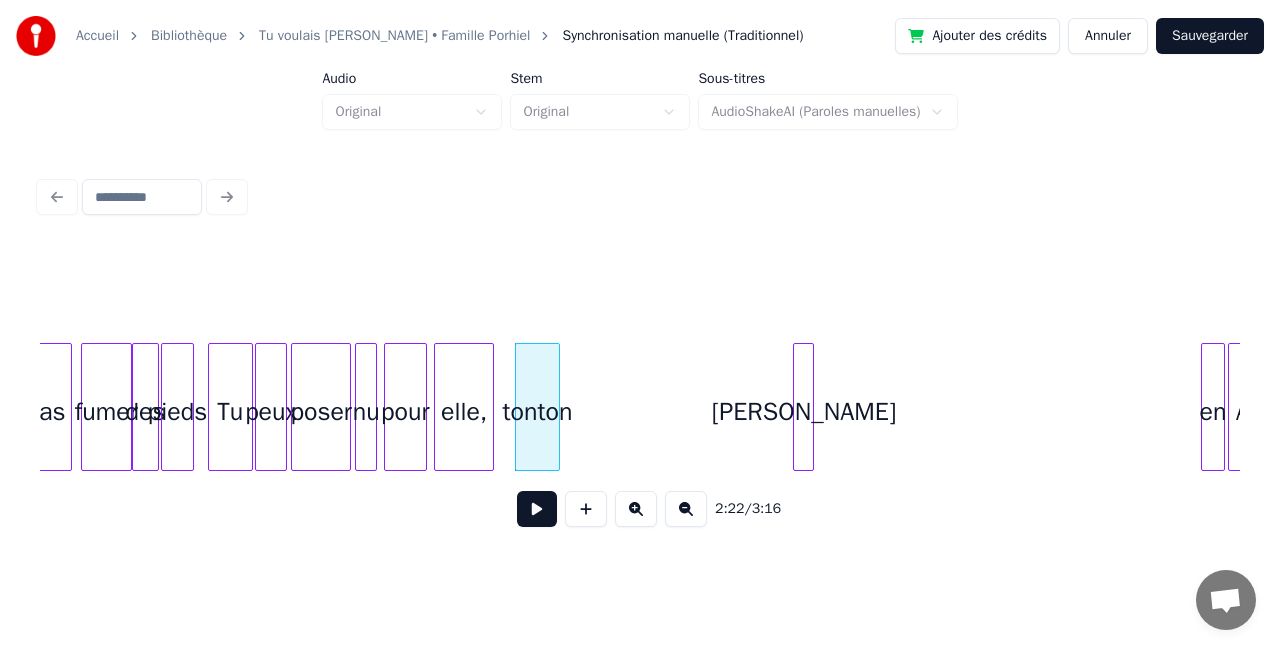 click on "[PERSON_NAME]" at bounding box center (804, 412) 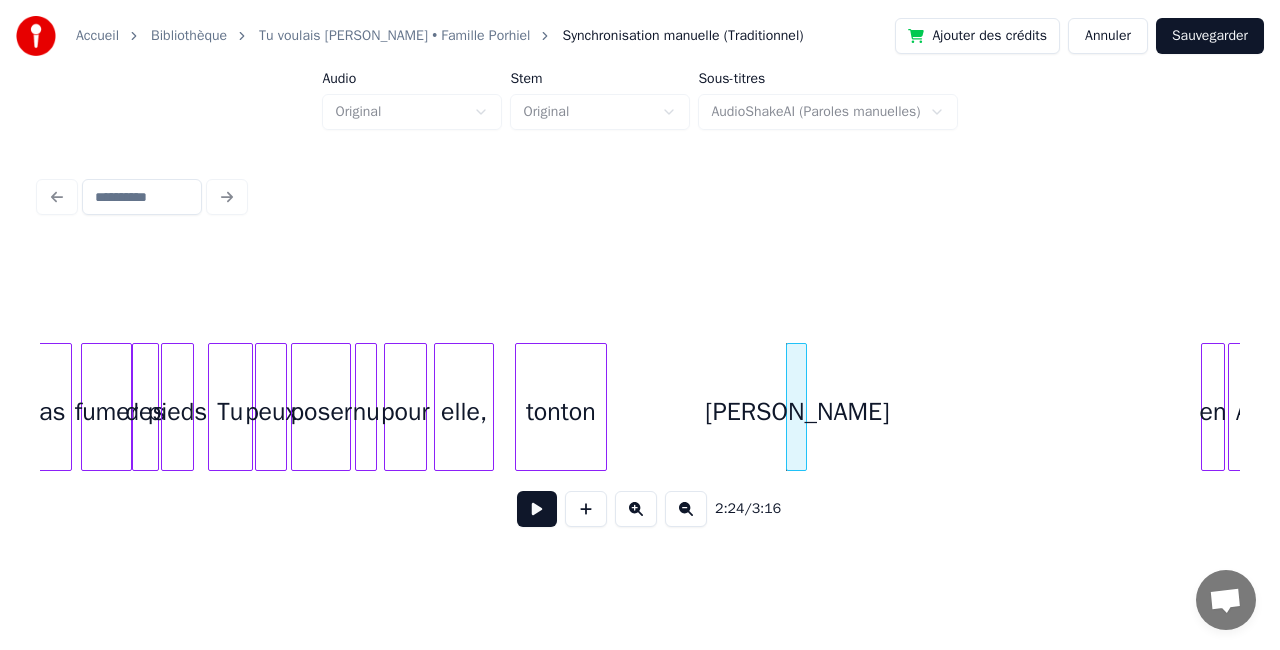 click at bounding box center [603, 407] 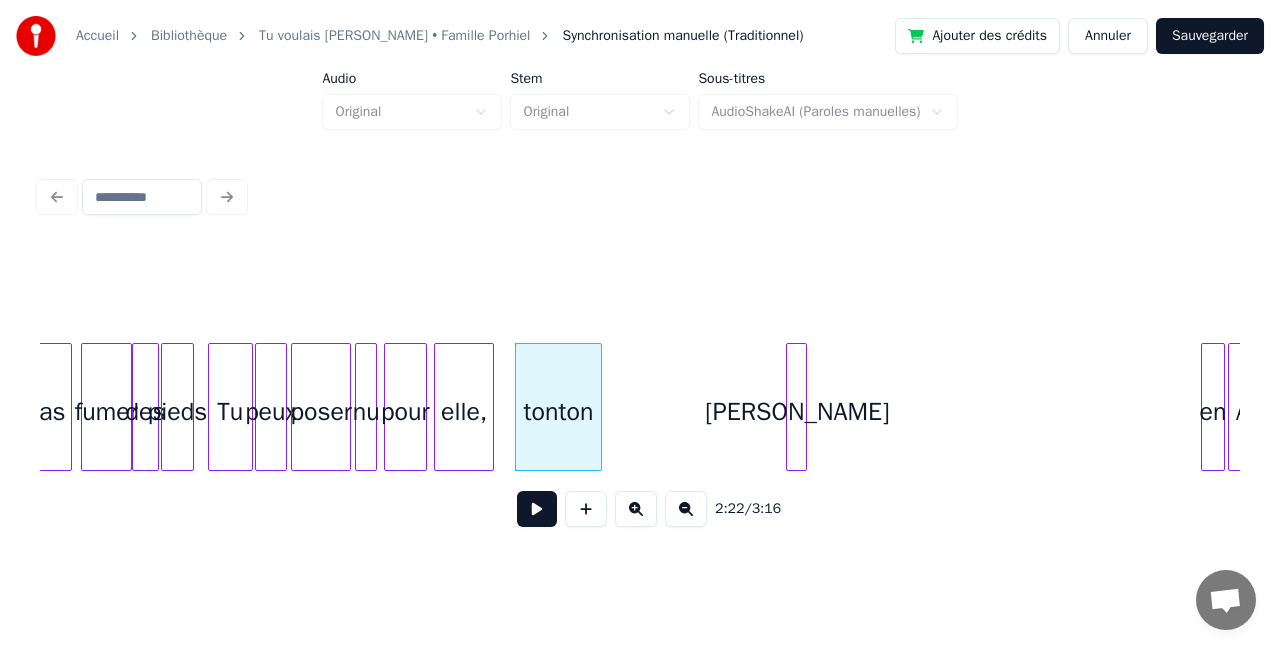 click at bounding box center (598, 407) 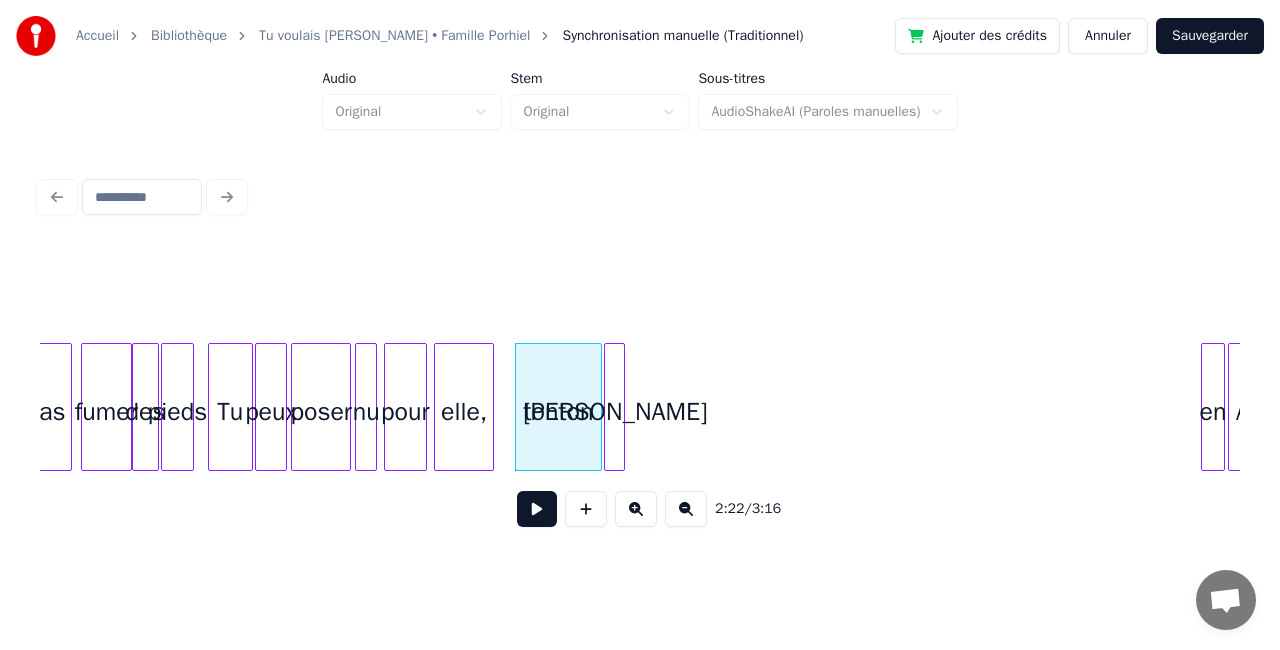 click on "[PERSON_NAME]" at bounding box center [615, 412] 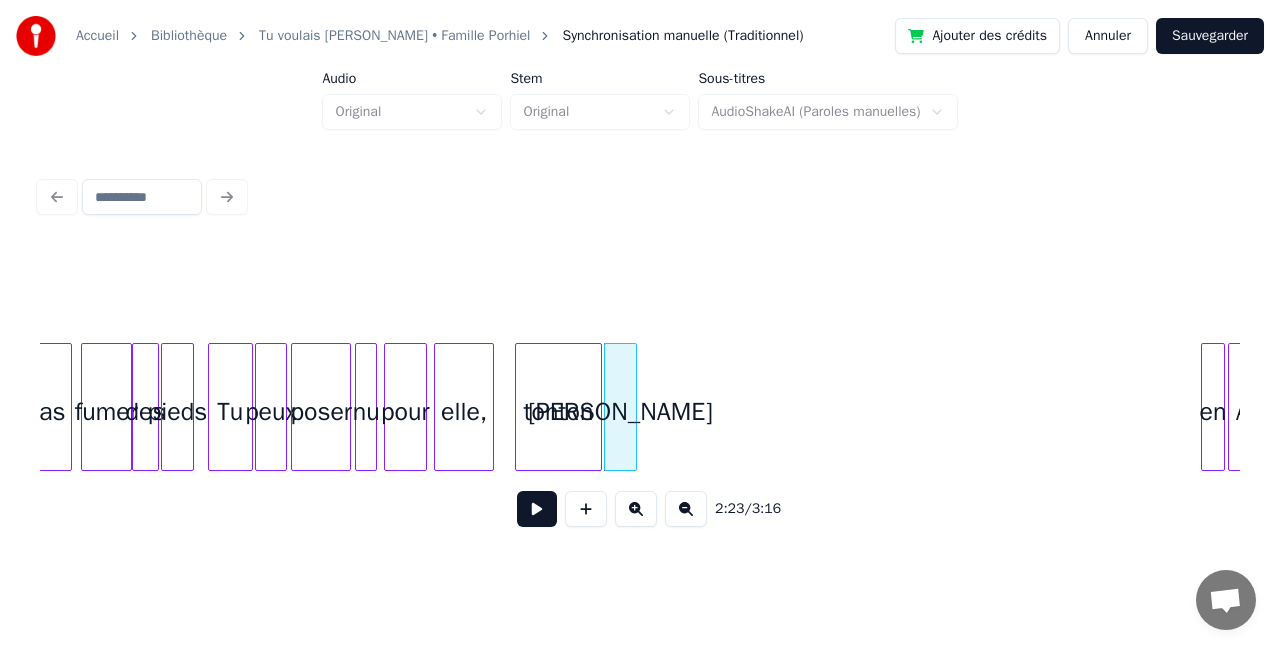 click at bounding box center (633, 407) 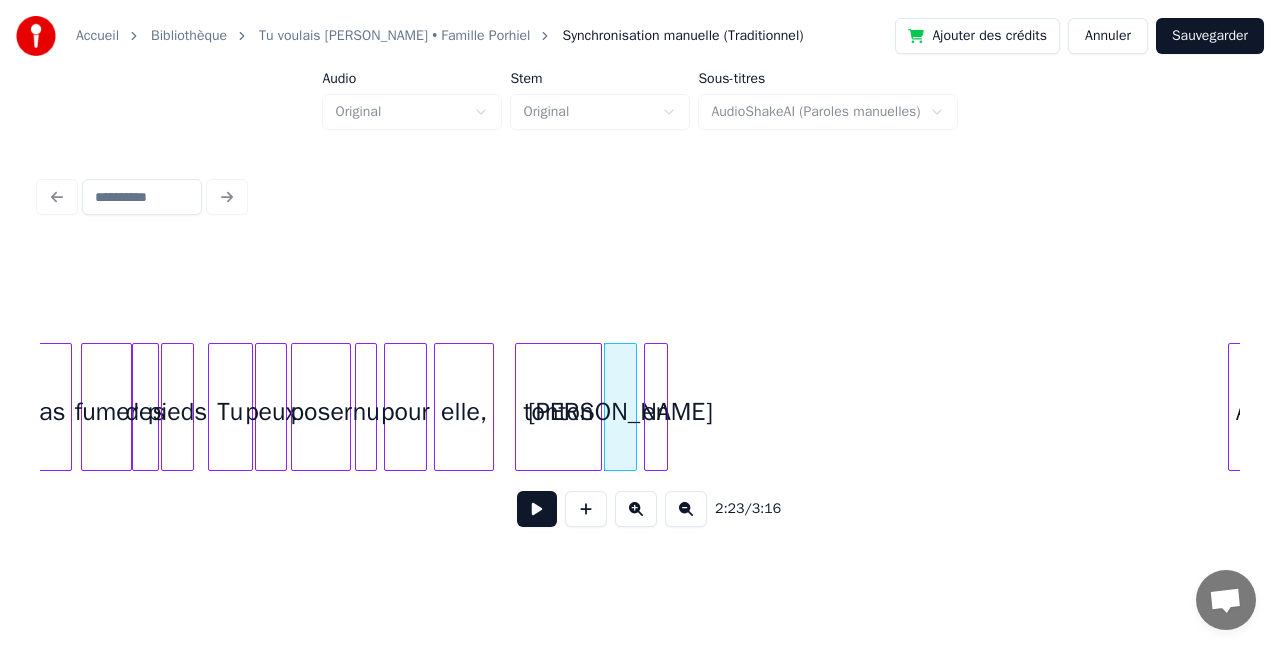 click on "en" at bounding box center [656, 412] 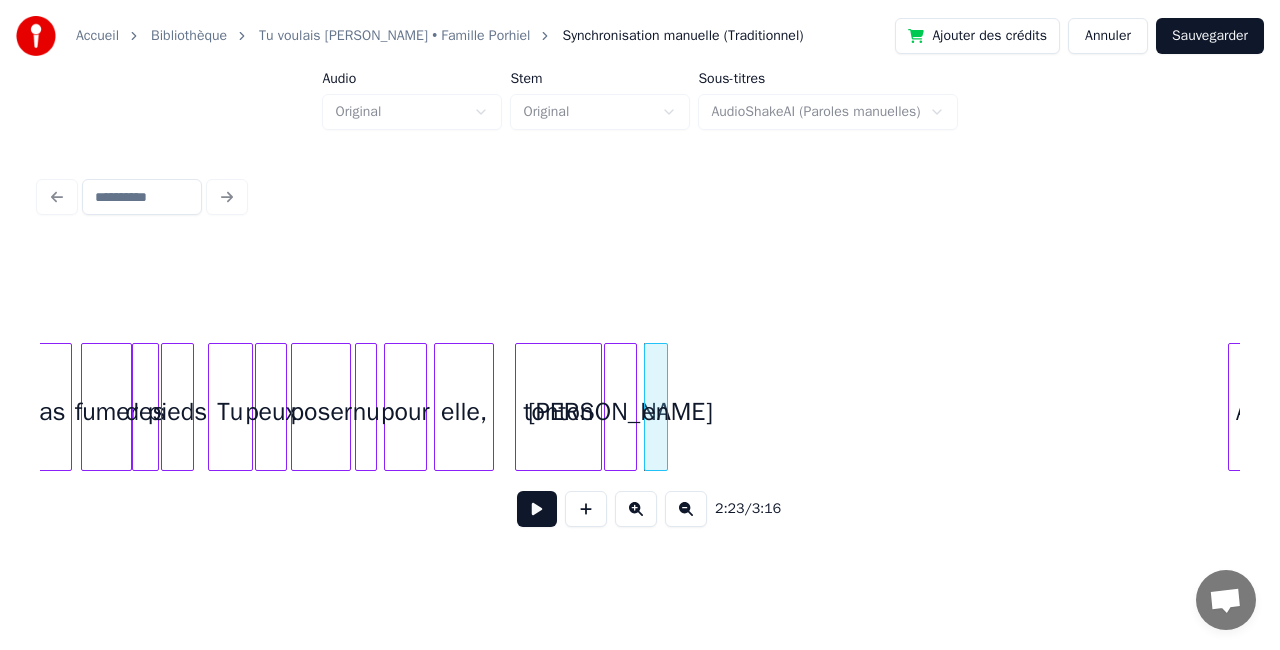 scroll, scrollTop: 0, scrollLeft: 20988, axis: horizontal 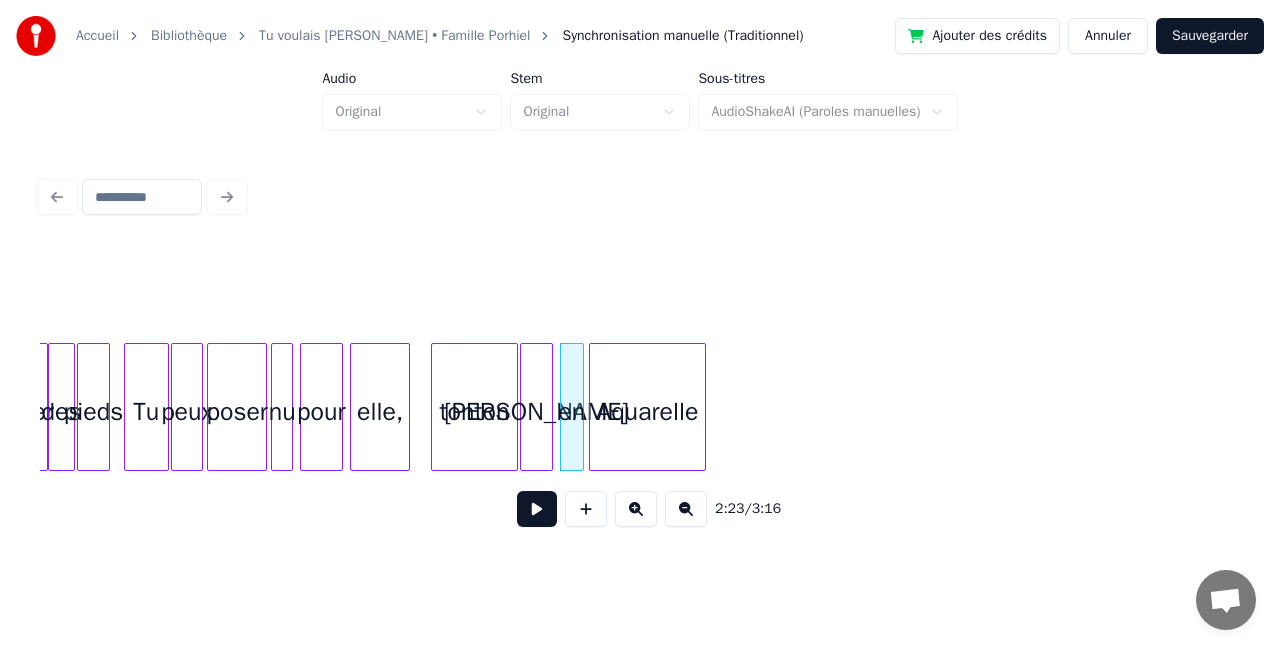 click on "Aquarelle" at bounding box center (647, 412) 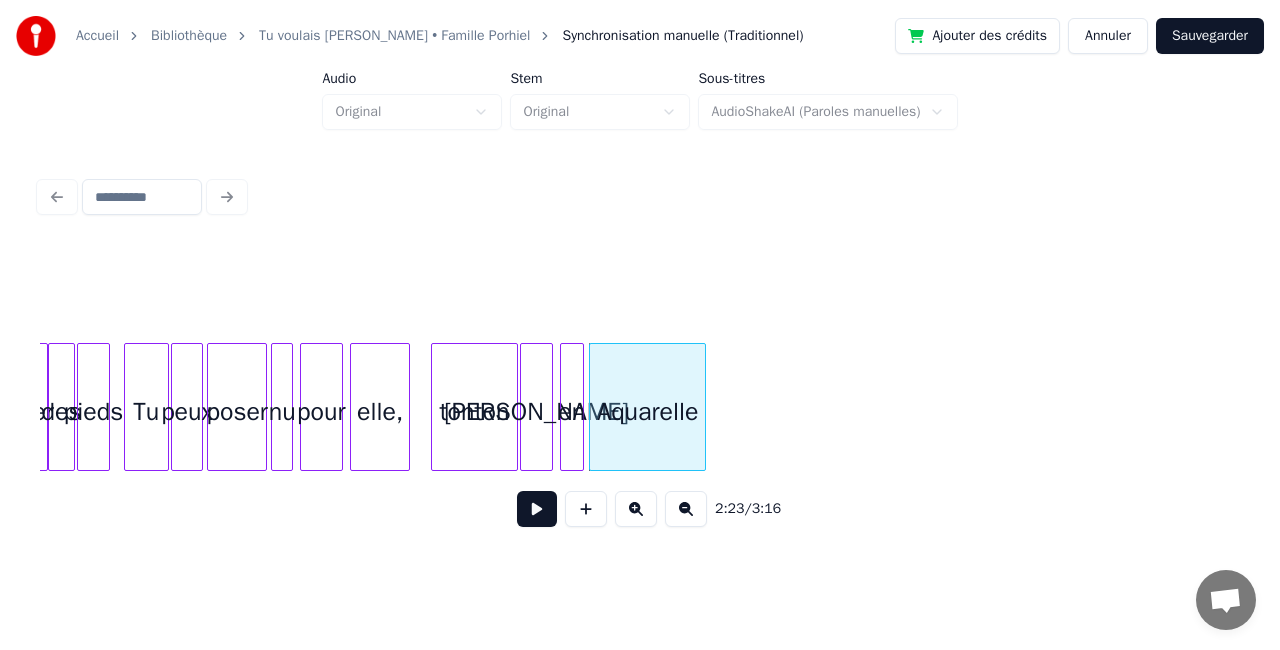 click on "tonton" at bounding box center (474, 412) 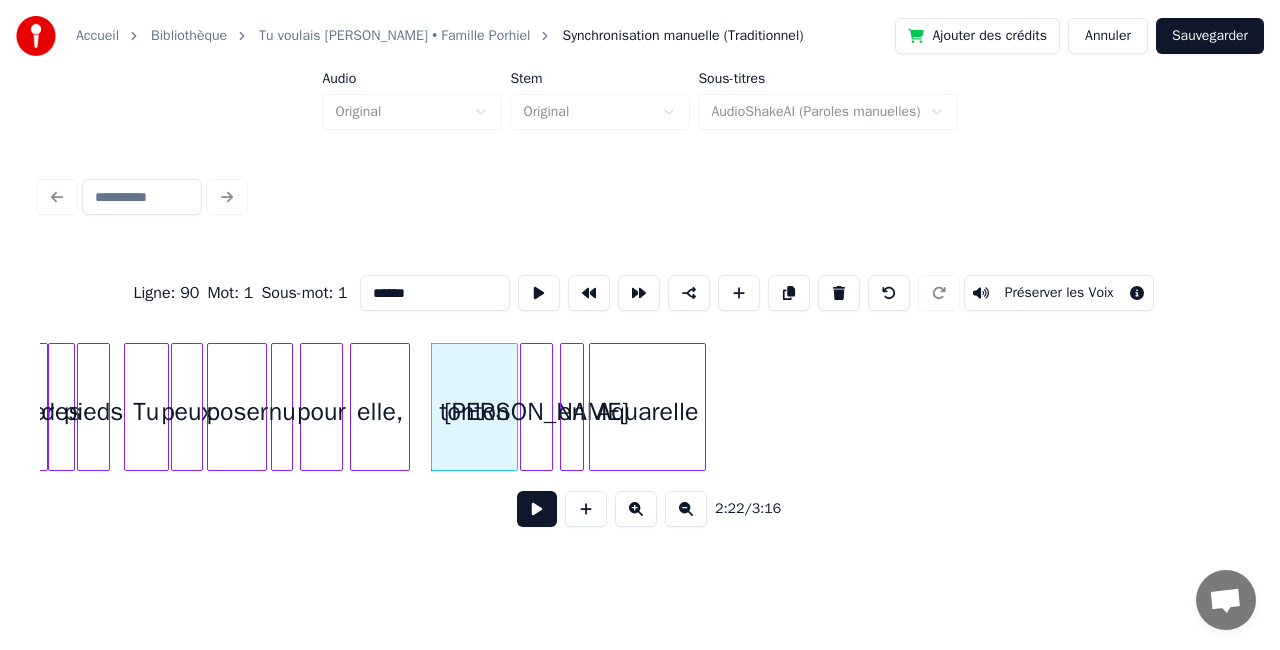 click at bounding box center (537, 509) 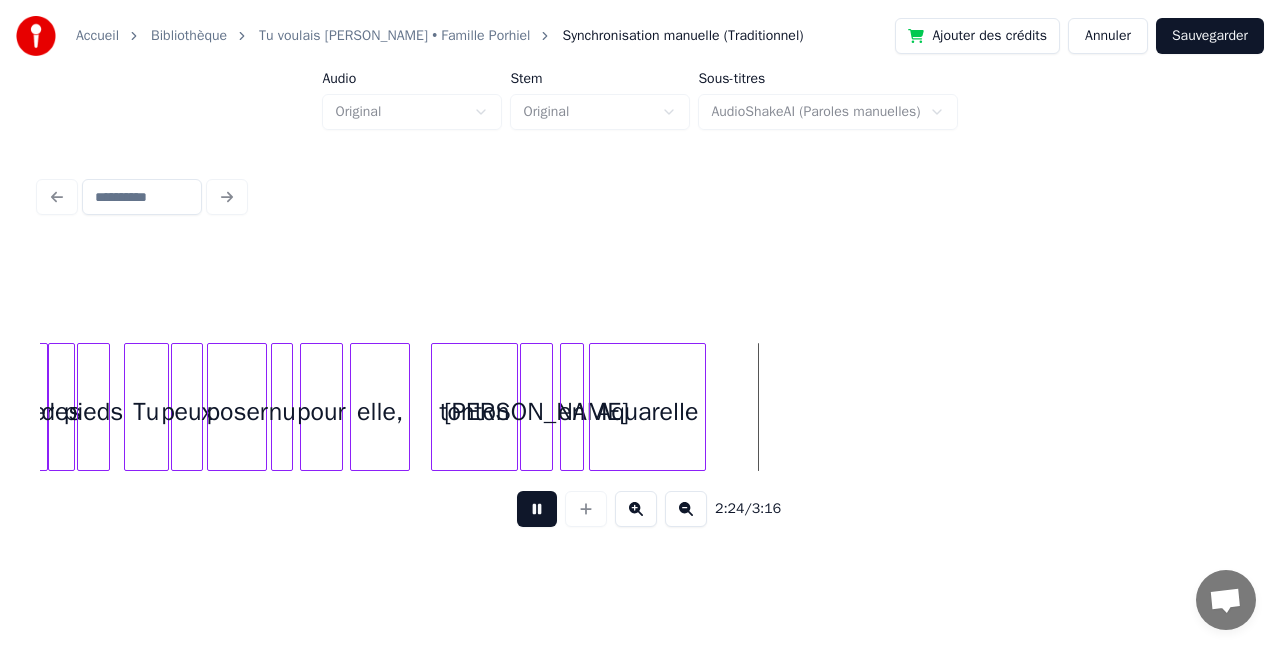 click at bounding box center (537, 509) 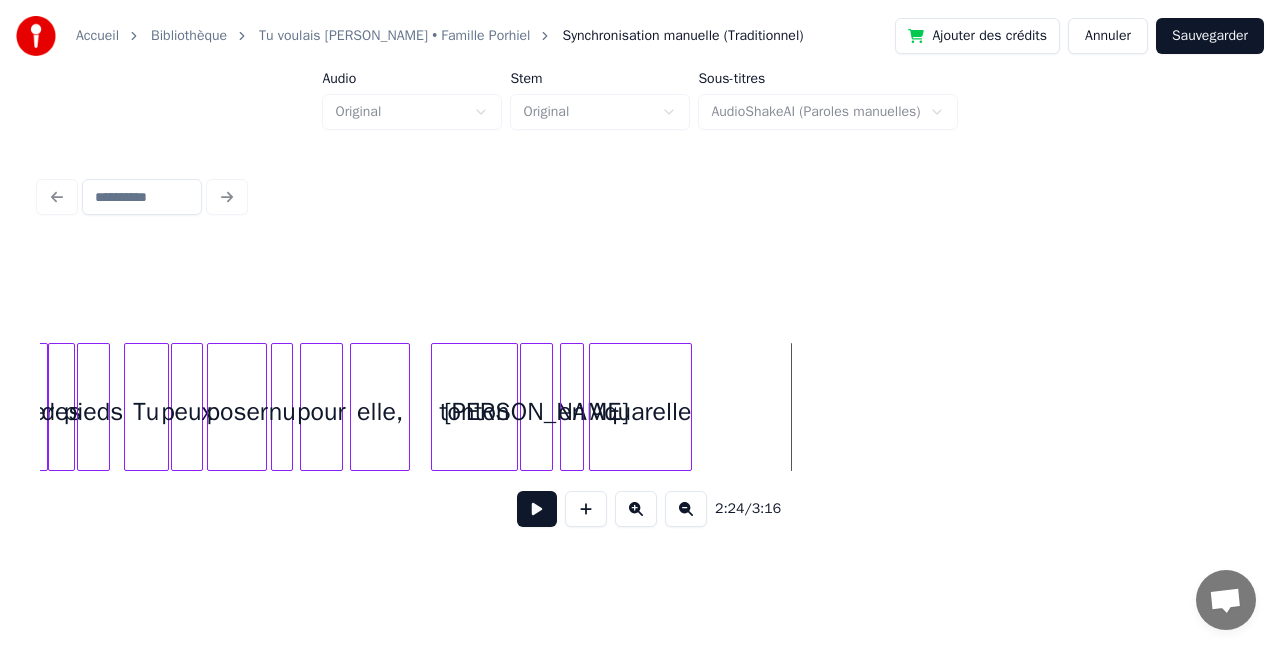 click at bounding box center (688, 407) 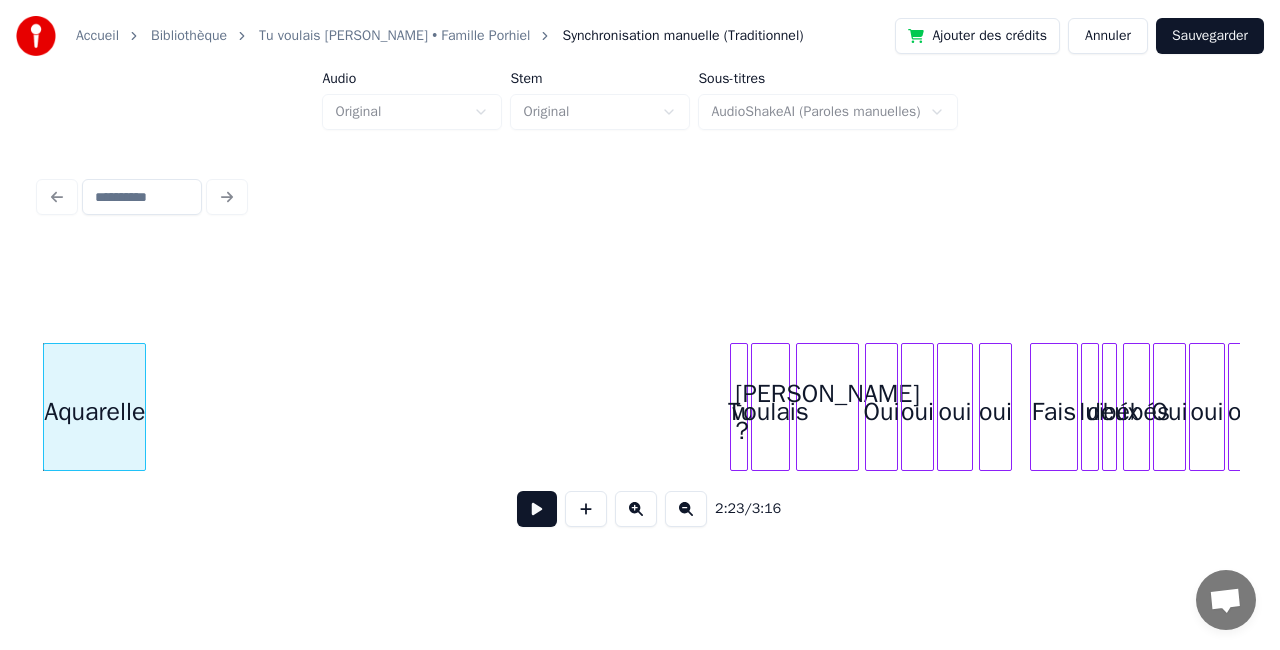scroll, scrollTop: 0, scrollLeft: 21560, axis: horizontal 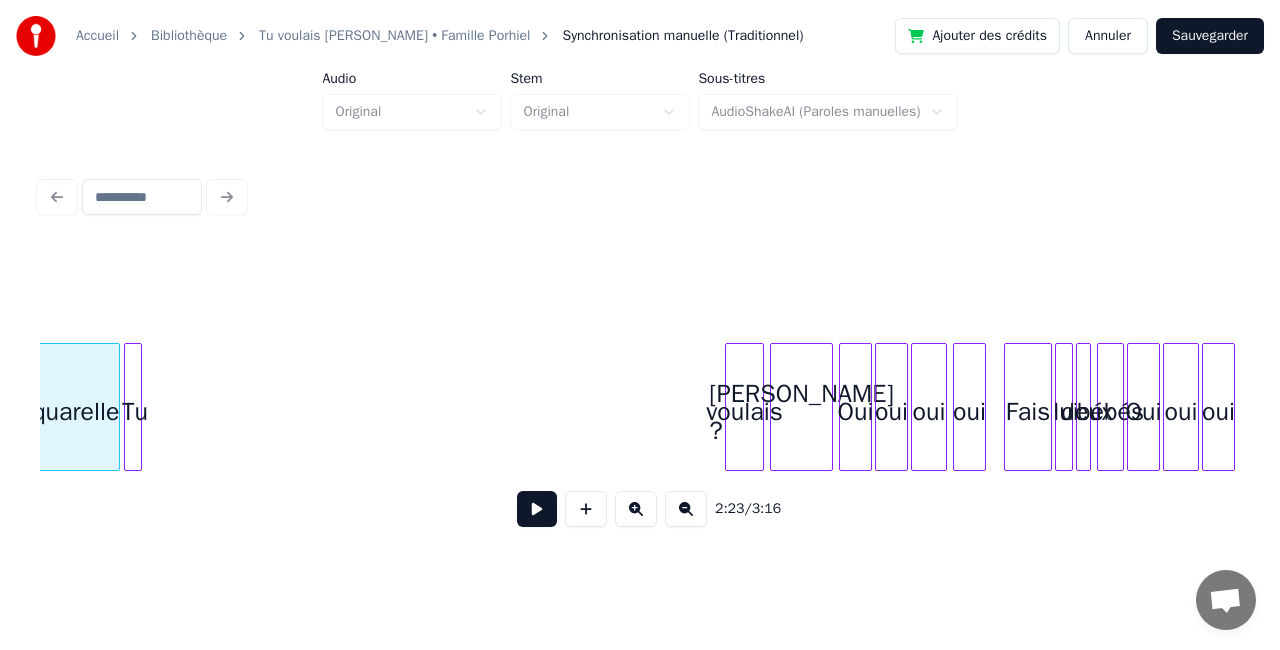click on "Tu" at bounding box center (135, 412) 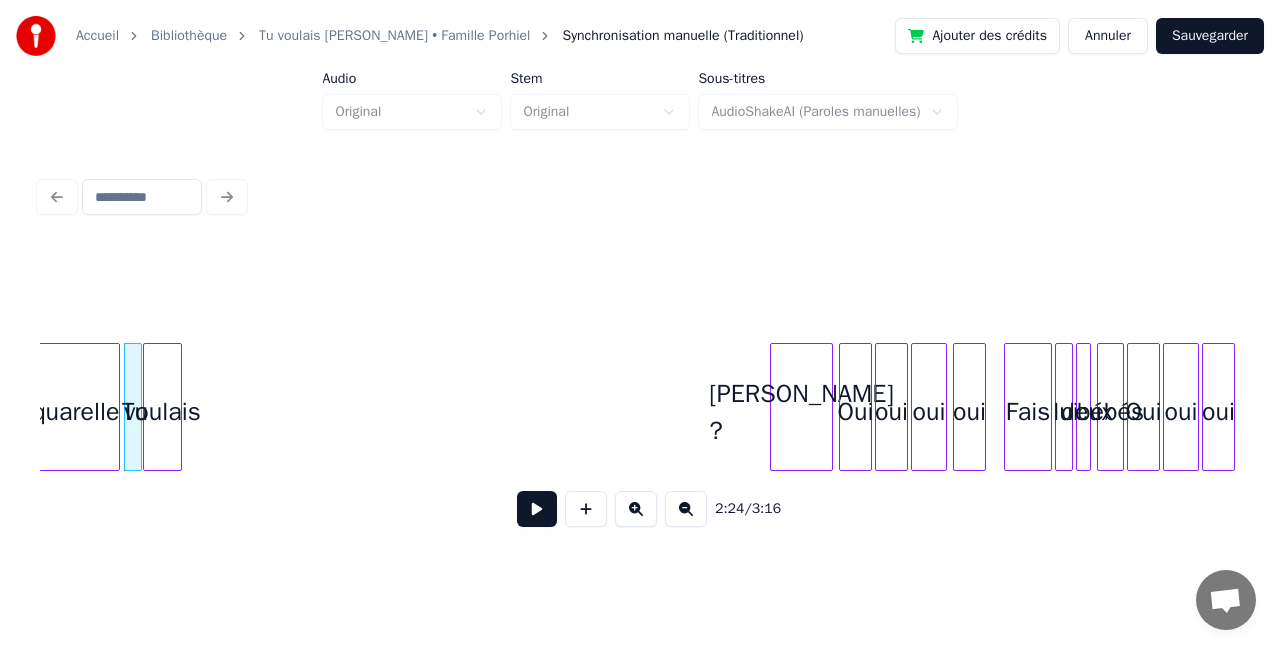 click on "voulais" at bounding box center (162, 412) 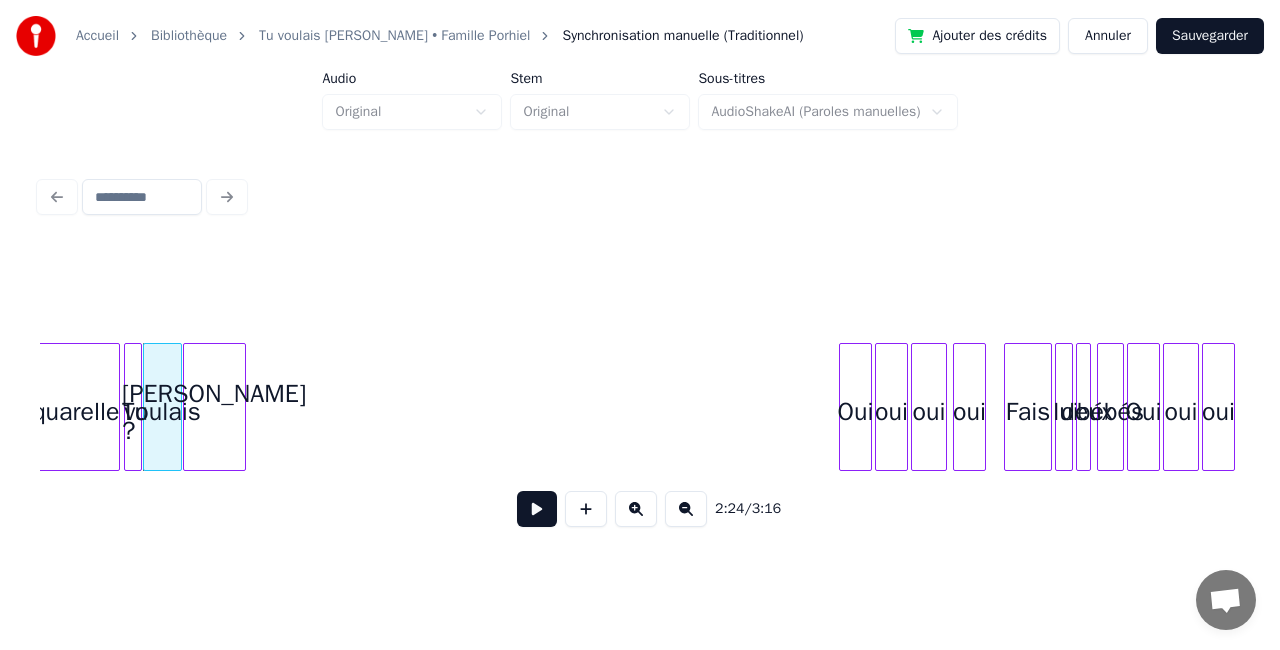 click on "[PERSON_NAME] ?" at bounding box center [214, 412] 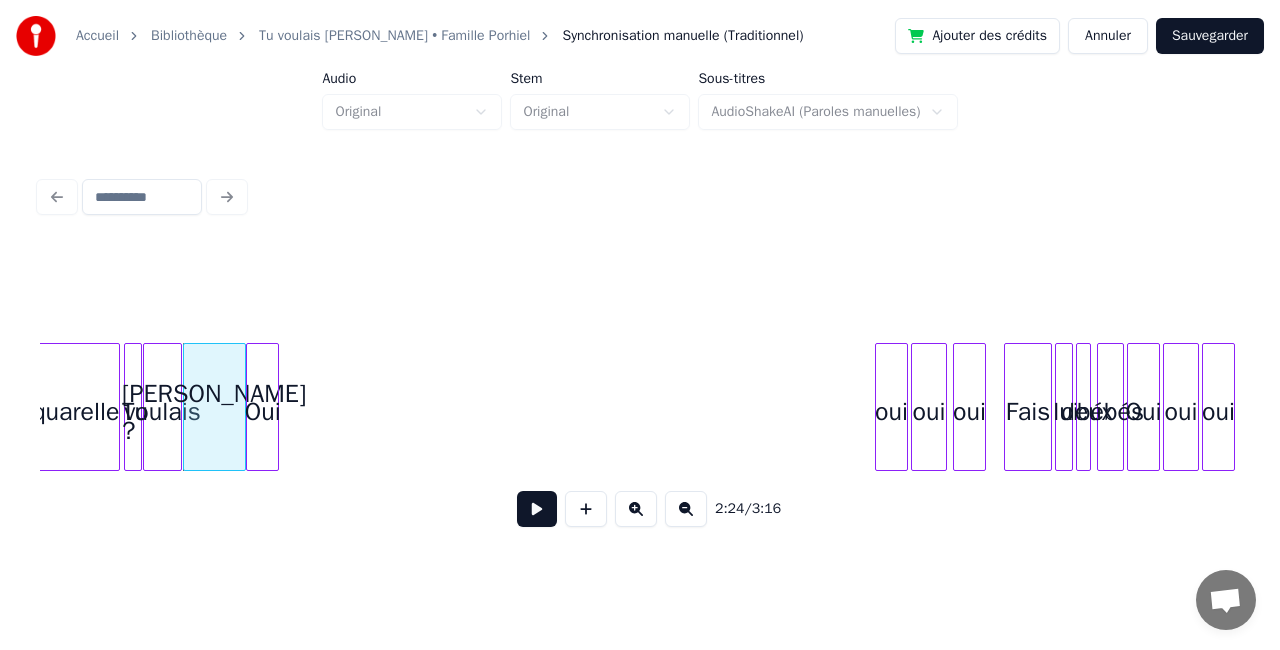 click on "Oui" at bounding box center [262, 412] 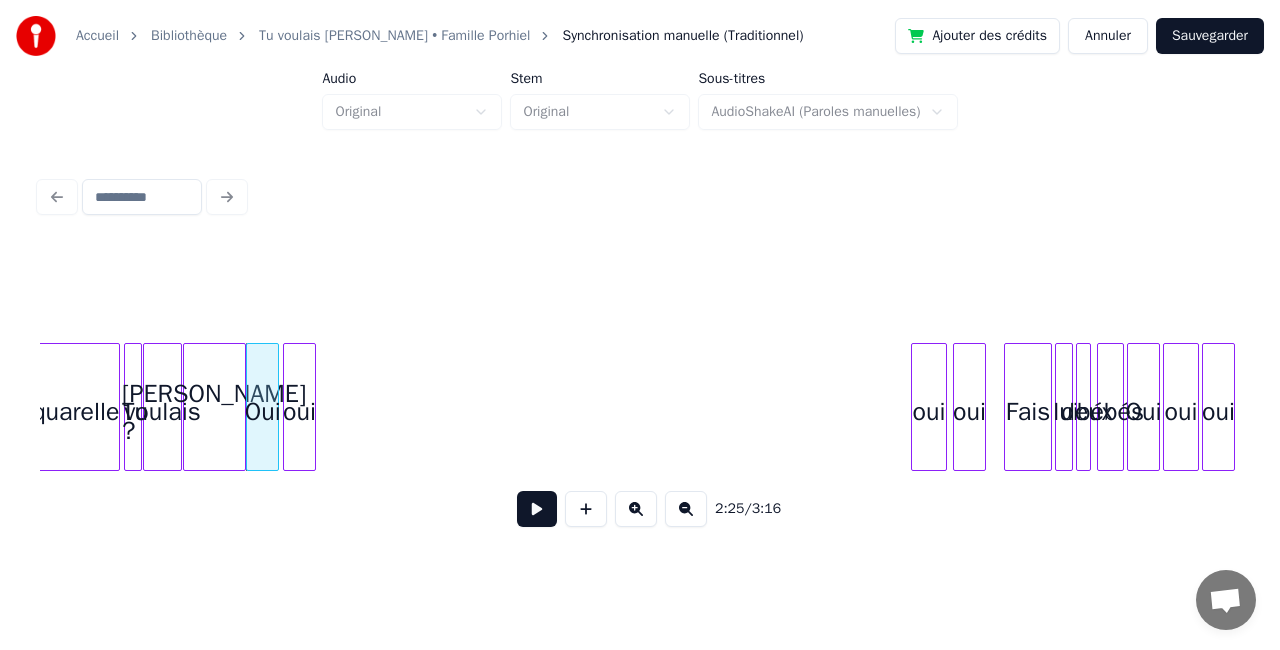 click on "oui" at bounding box center [299, 412] 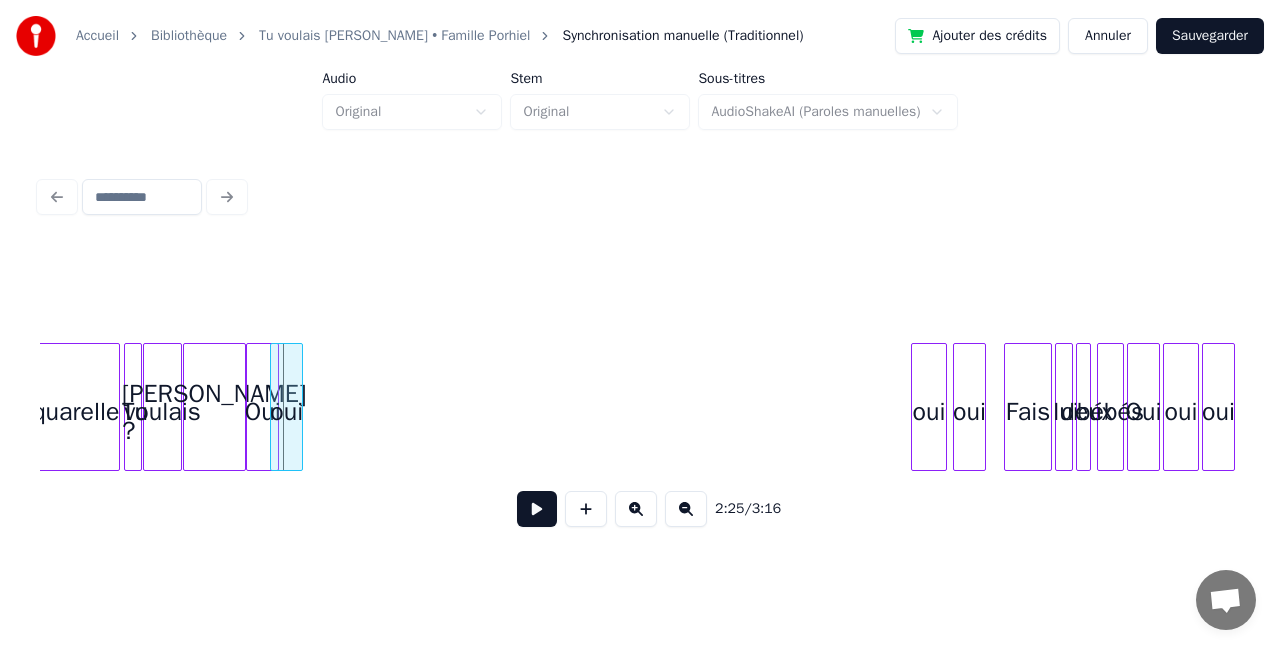 click on "oui" at bounding box center (286, 412) 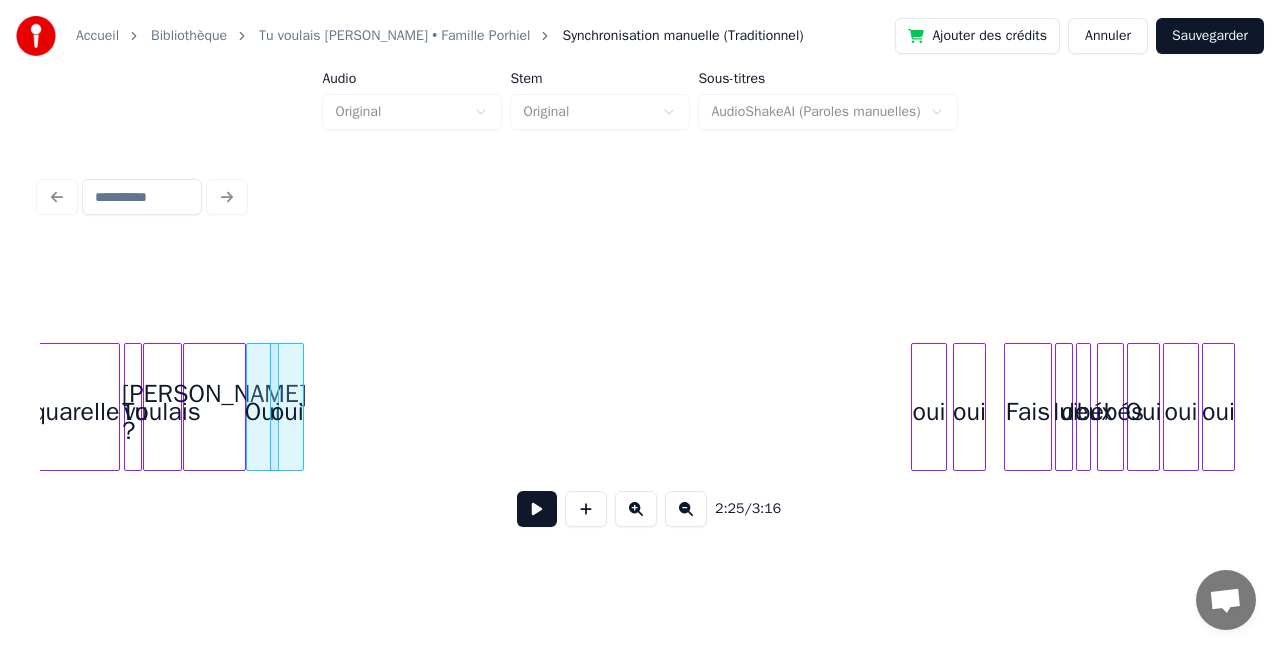 click at bounding box center (300, 407) 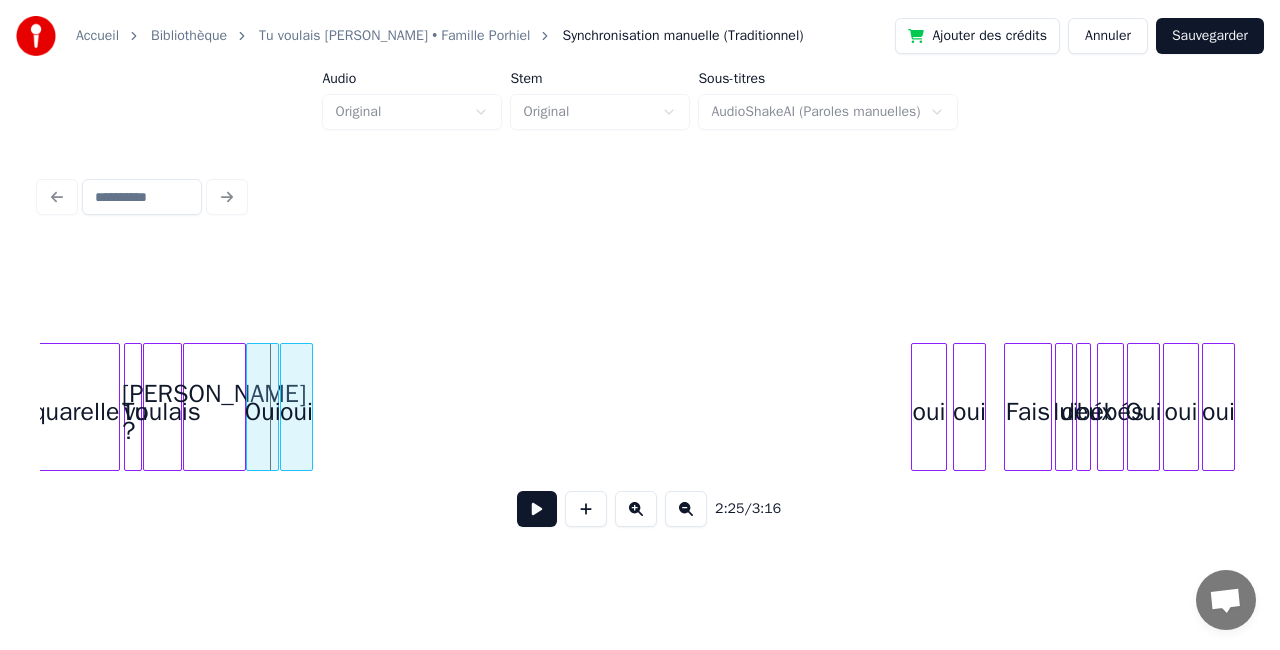 click on "oui" at bounding box center [297, 412] 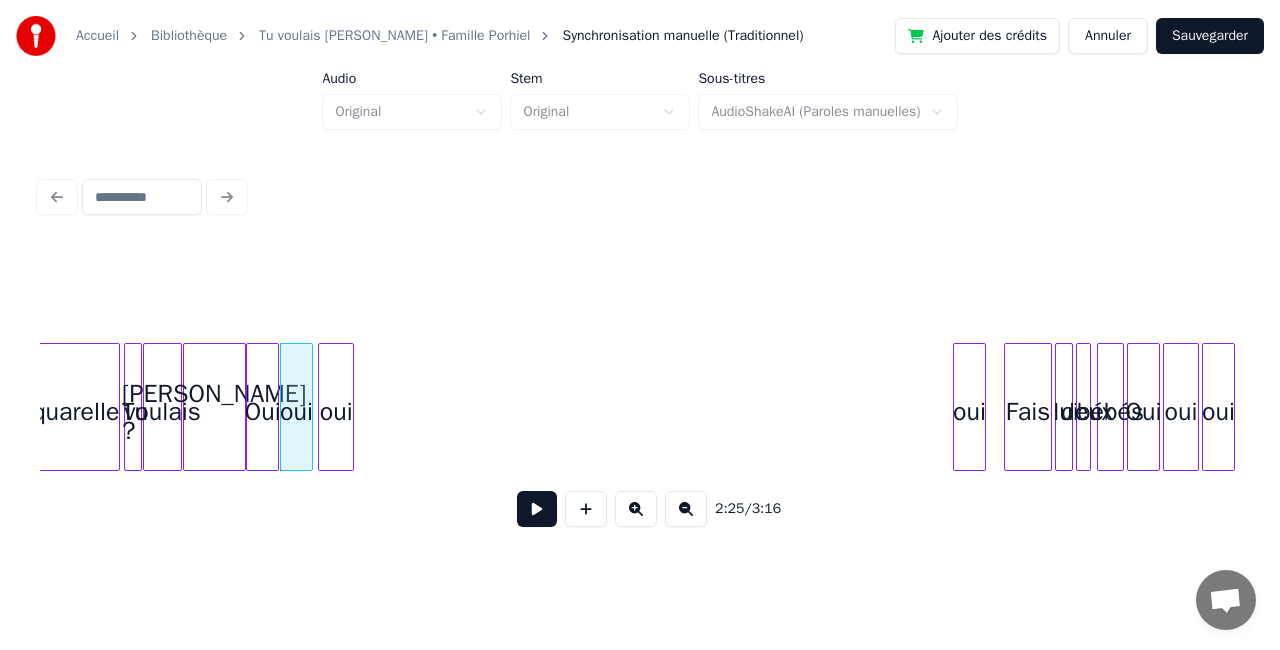 click on "oui" at bounding box center (336, 412) 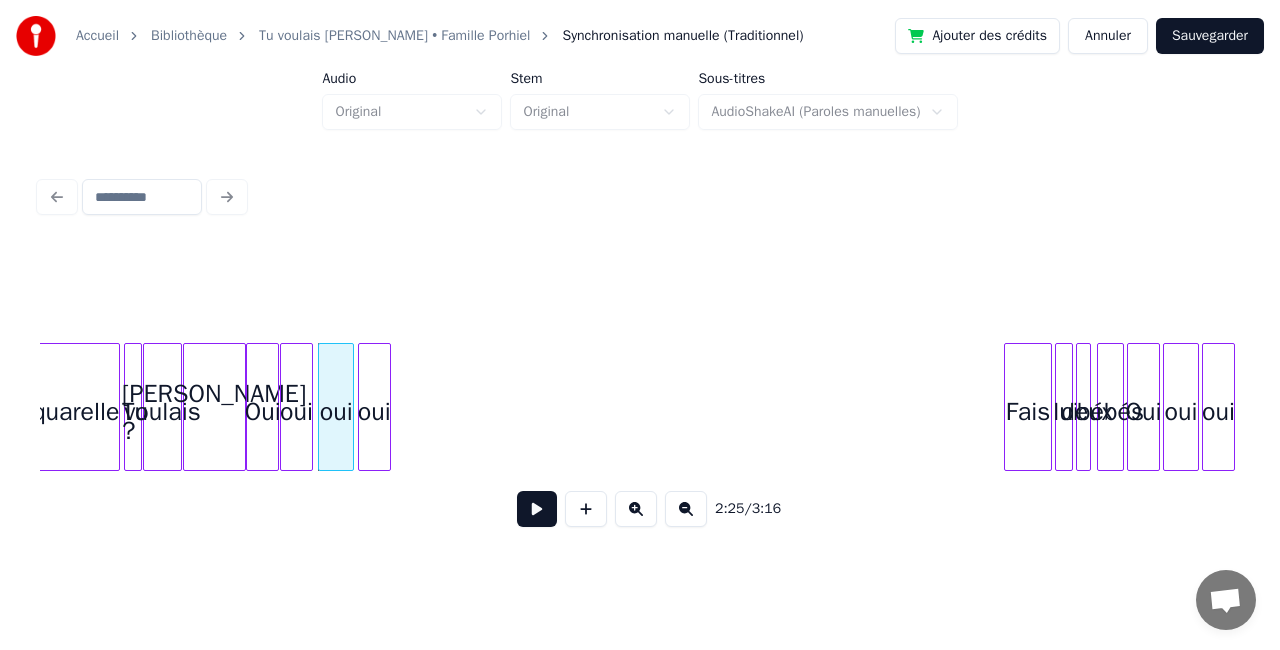 click on "oui" at bounding box center [374, 412] 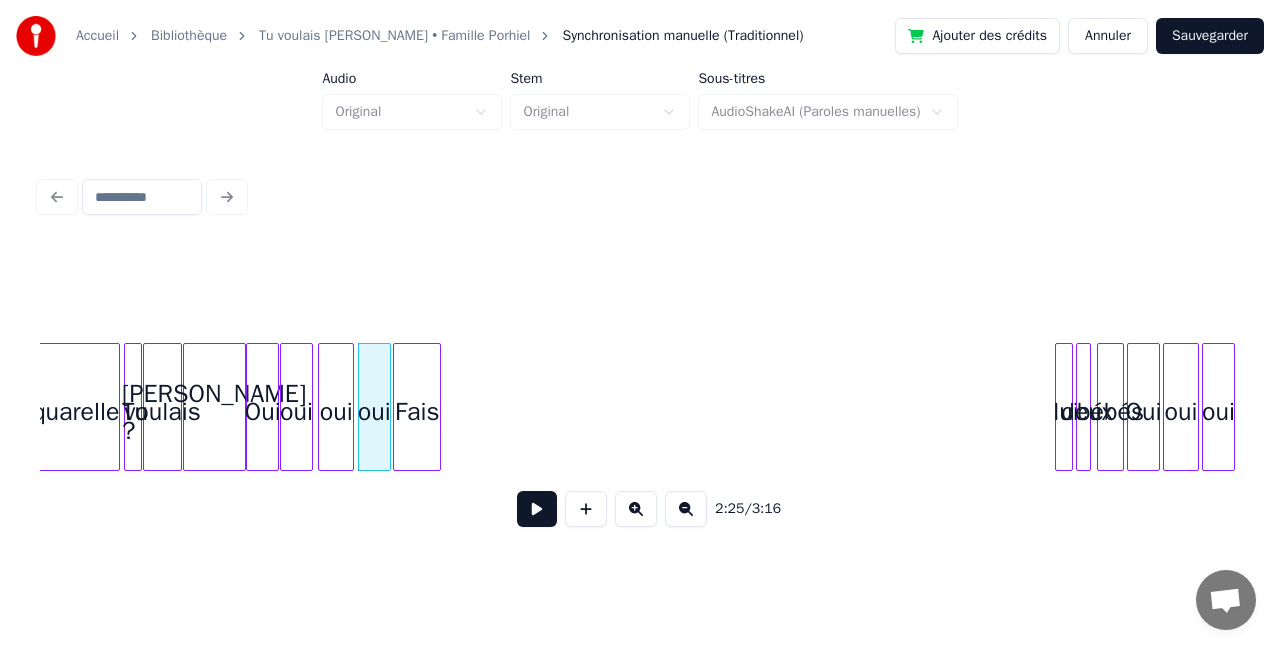 click on "2:25  /  3:16" at bounding box center [640, 395] 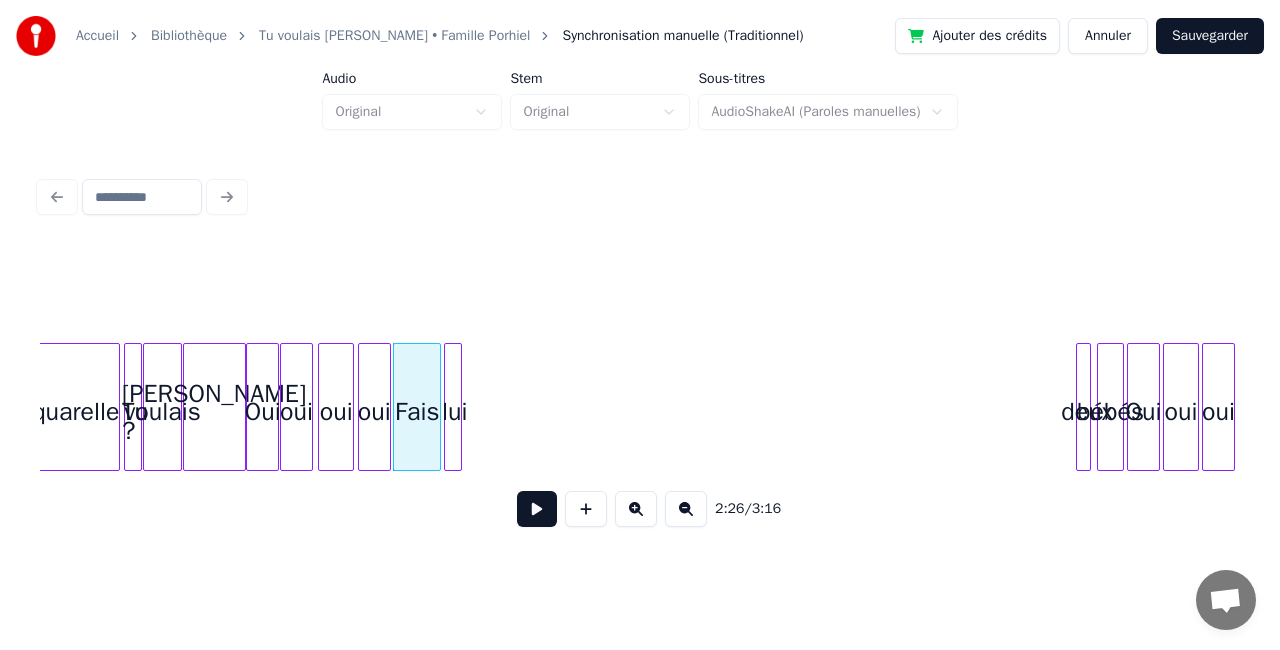 click on "lui" at bounding box center (455, 412) 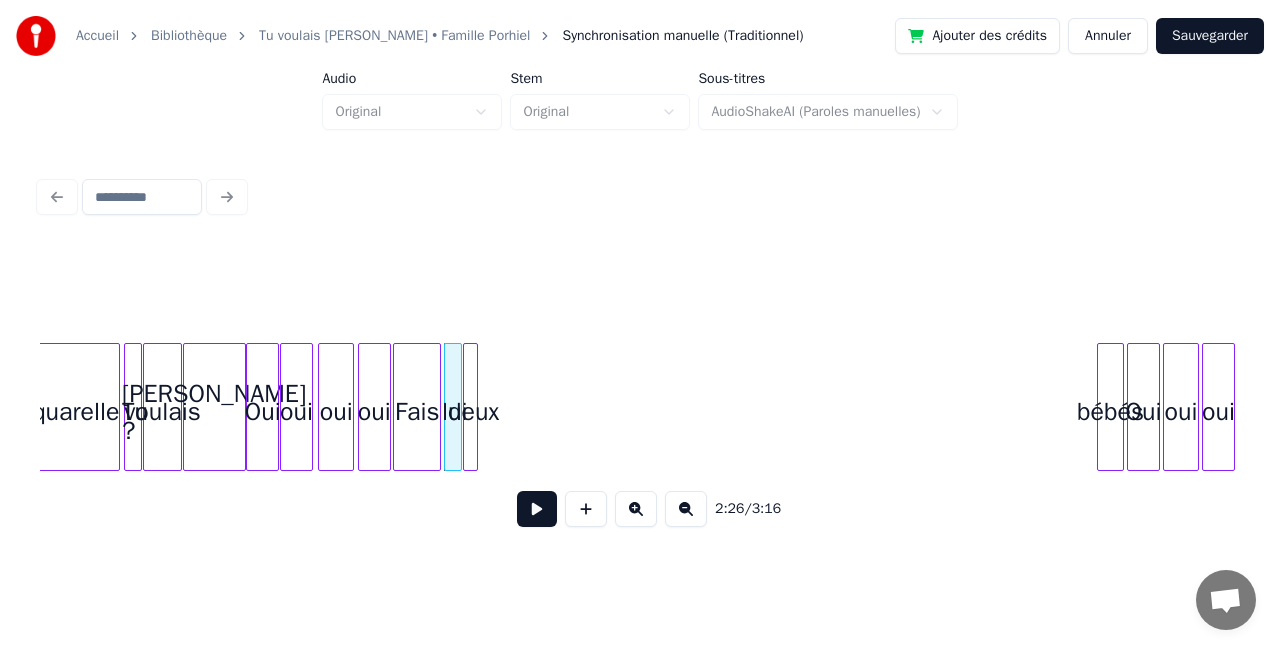 click on "deux" at bounding box center [474, 412] 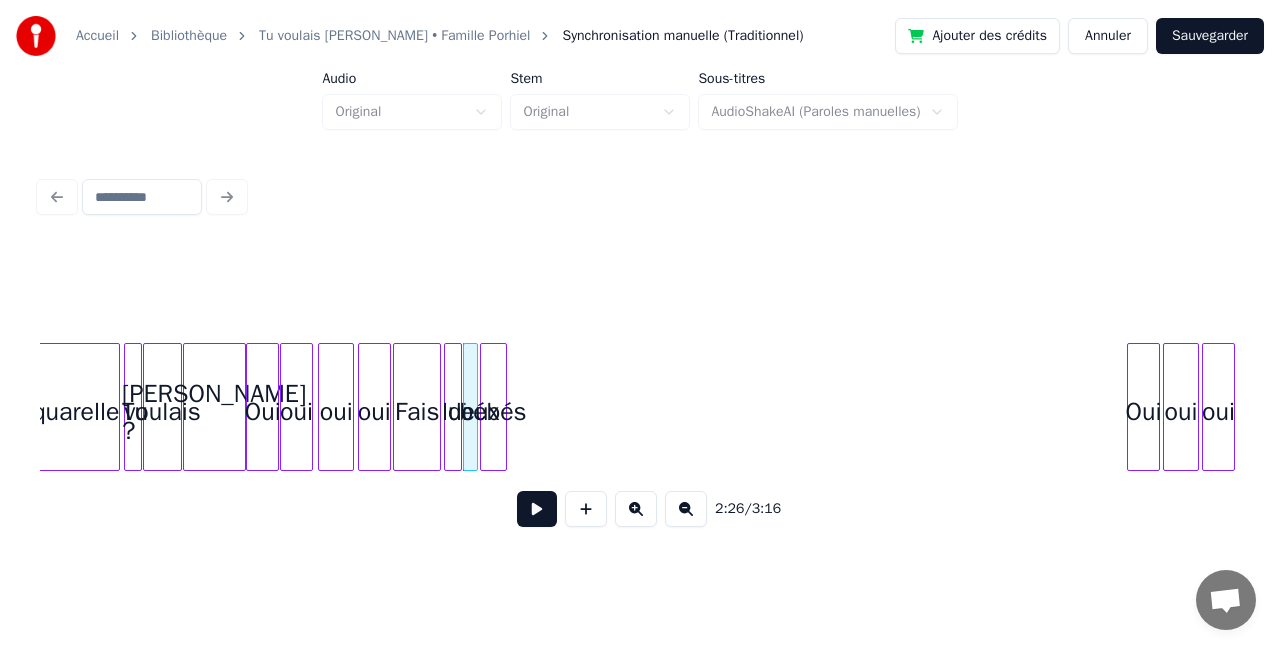 click on "bébés" at bounding box center (493, 412) 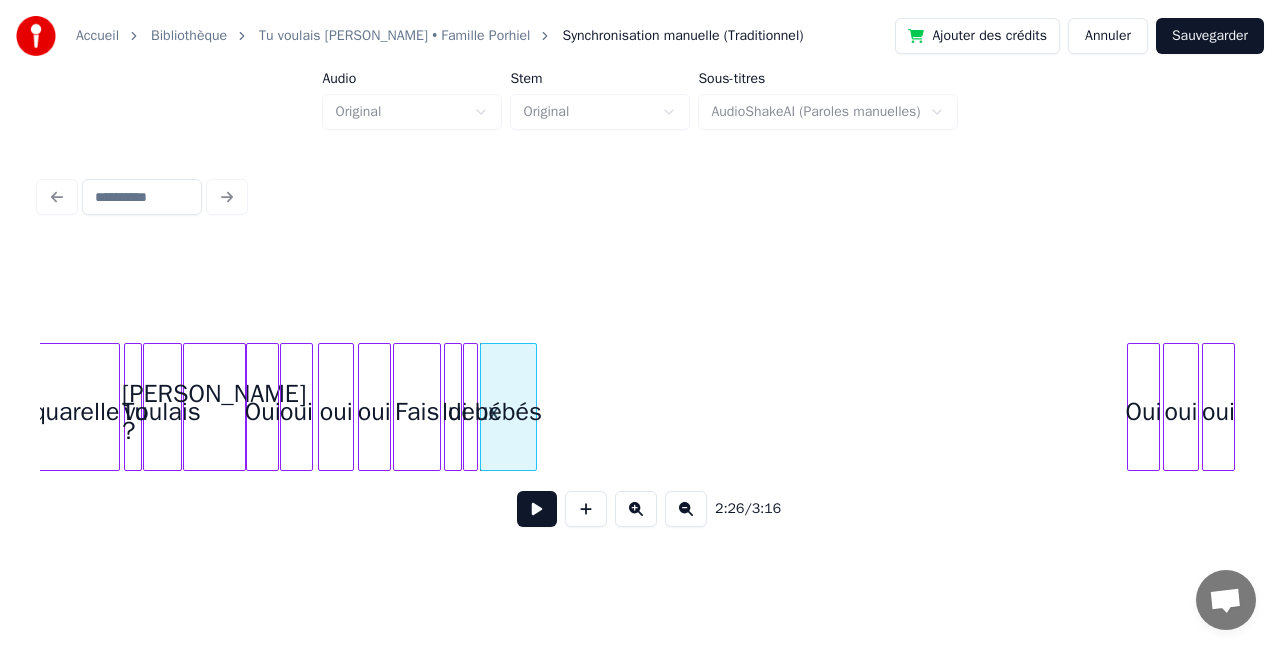 click at bounding box center (533, 407) 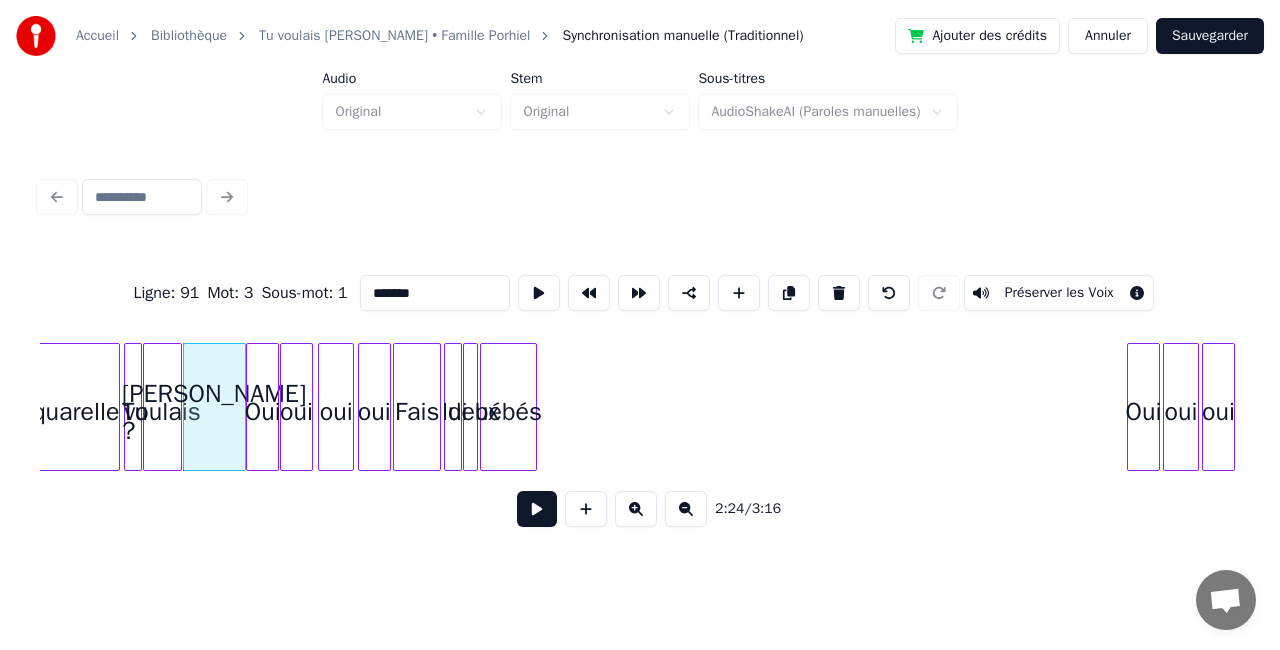 click at bounding box center [537, 509] 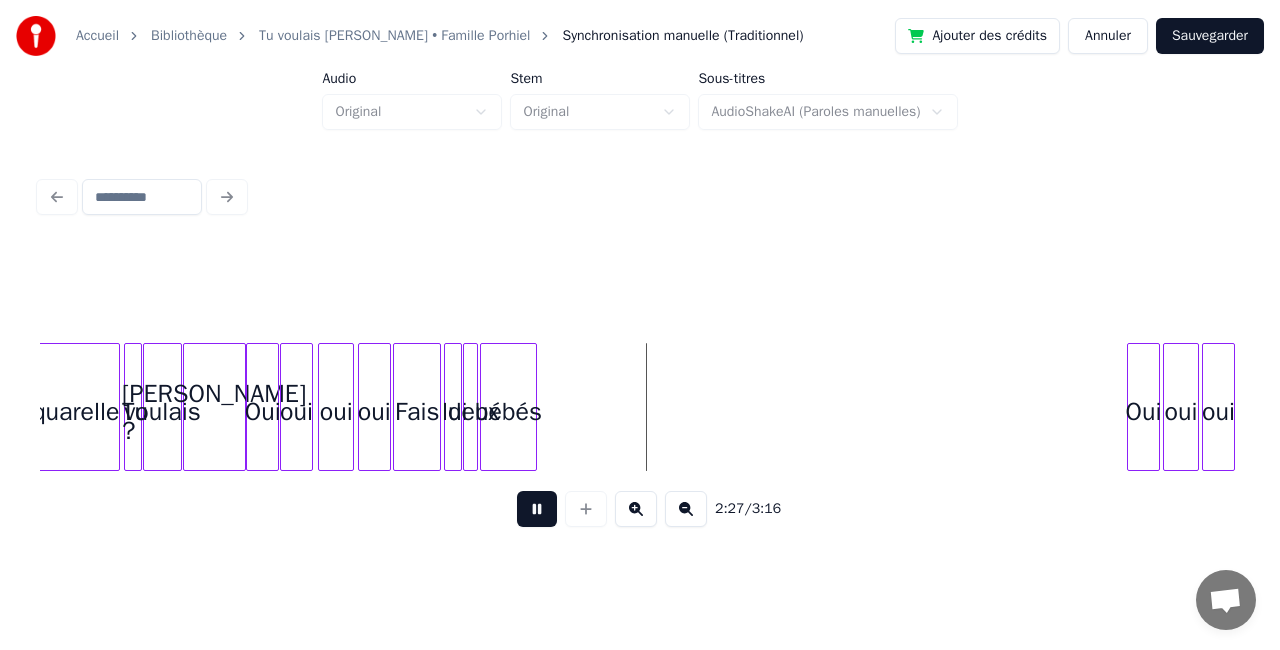 click at bounding box center (537, 509) 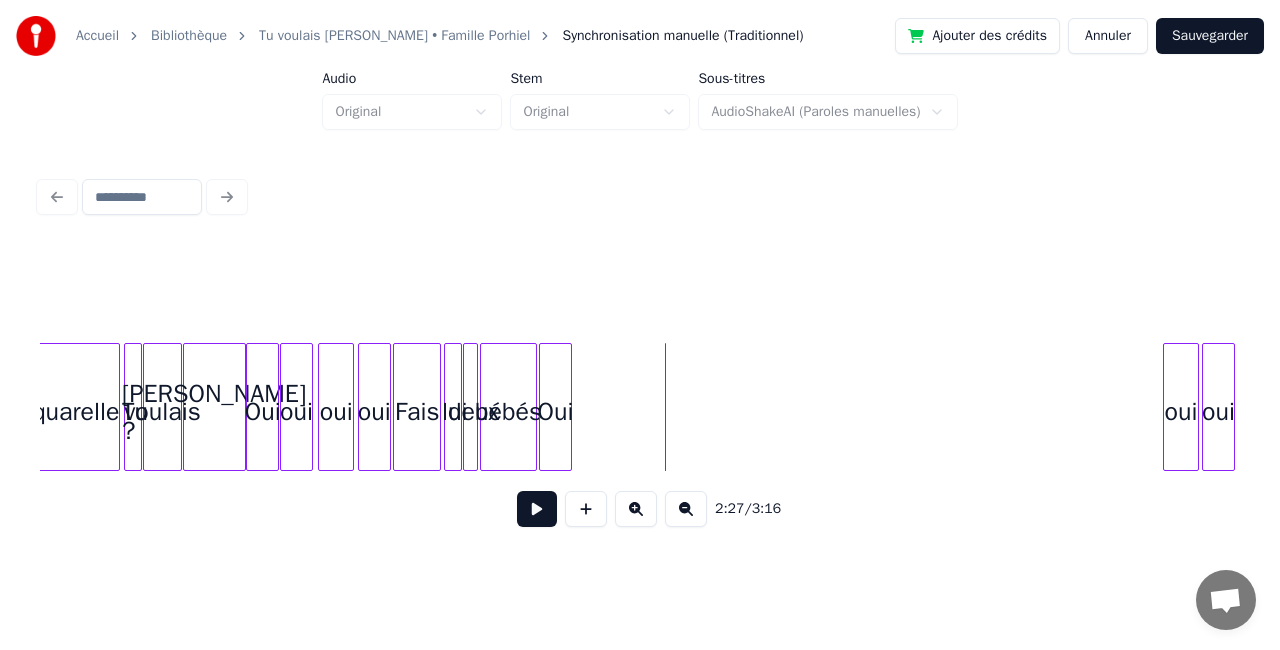 click on "Oui" at bounding box center (555, 412) 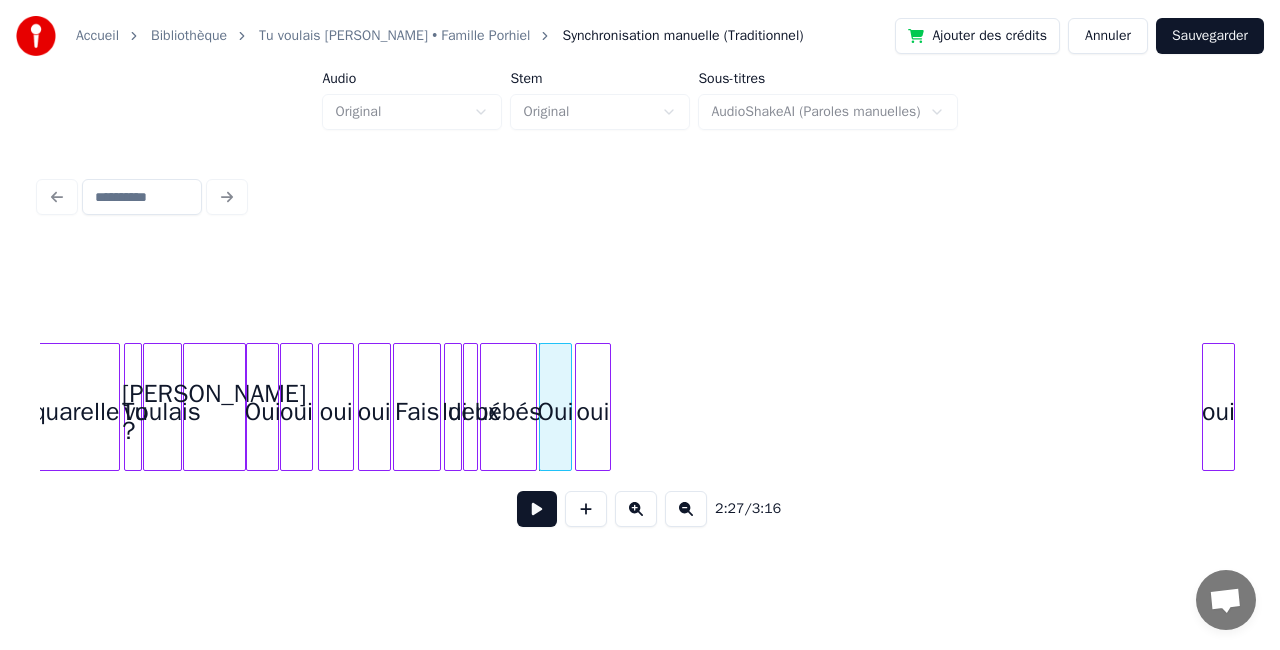 click on "oui" at bounding box center (593, 412) 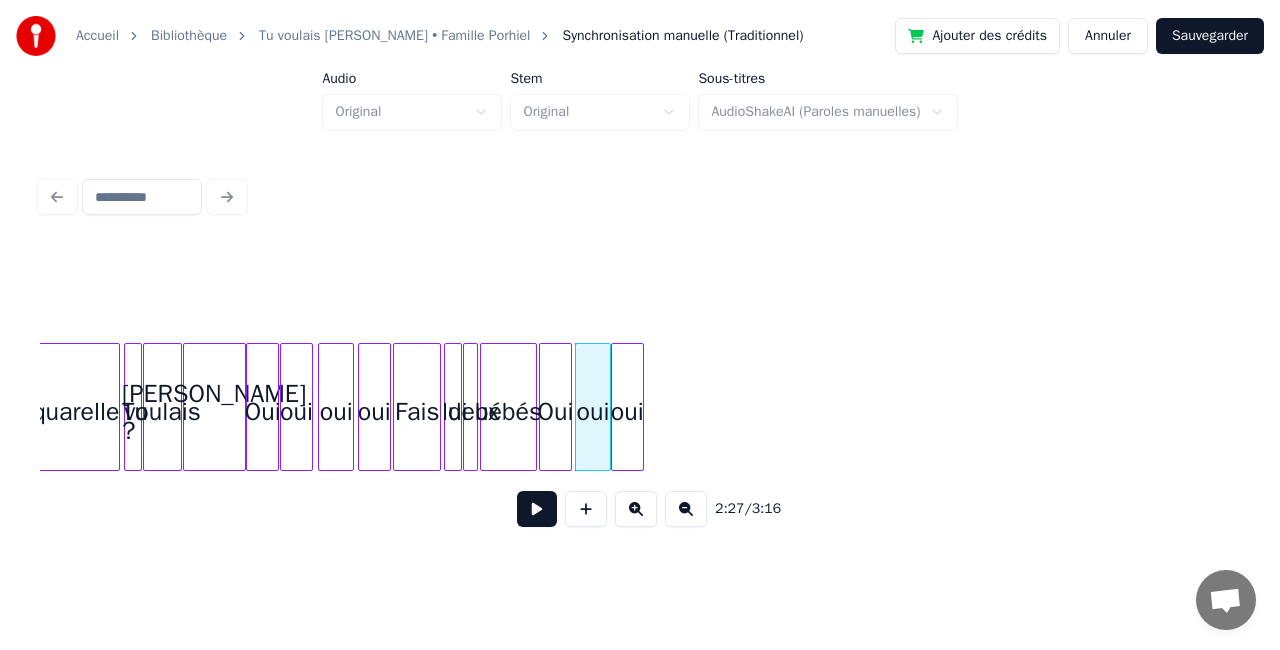 click on "oui" at bounding box center (627, 412) 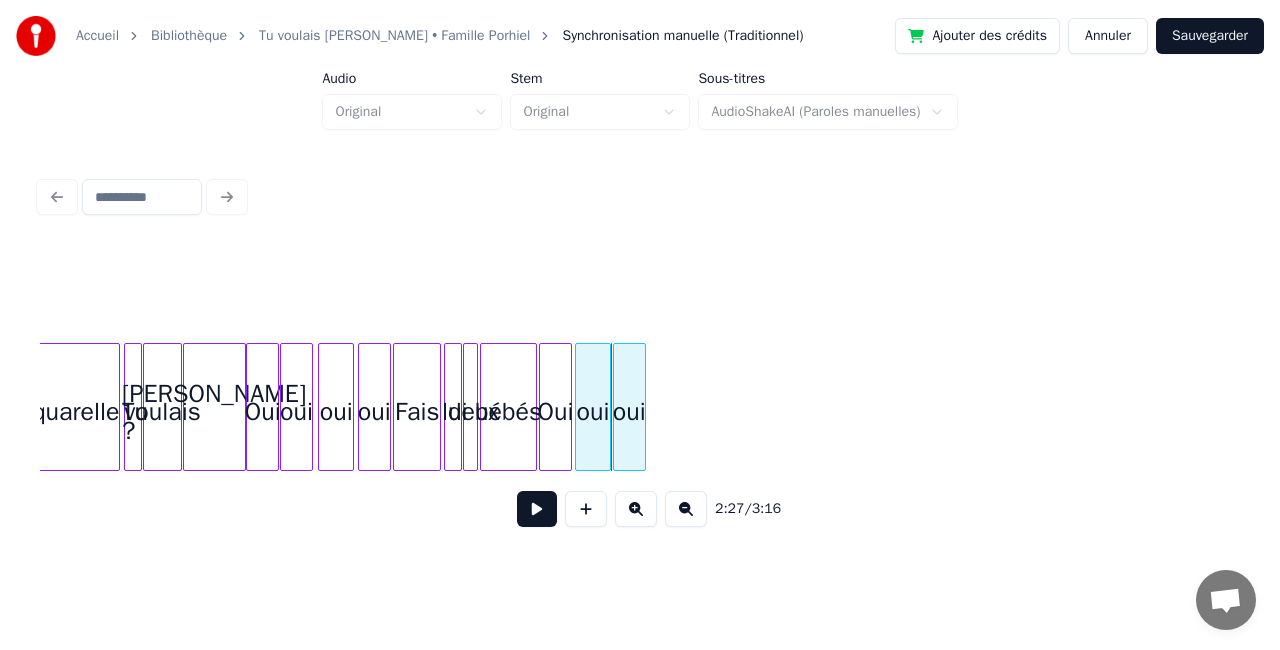 click on "oui" at bounding box center (629, 412) 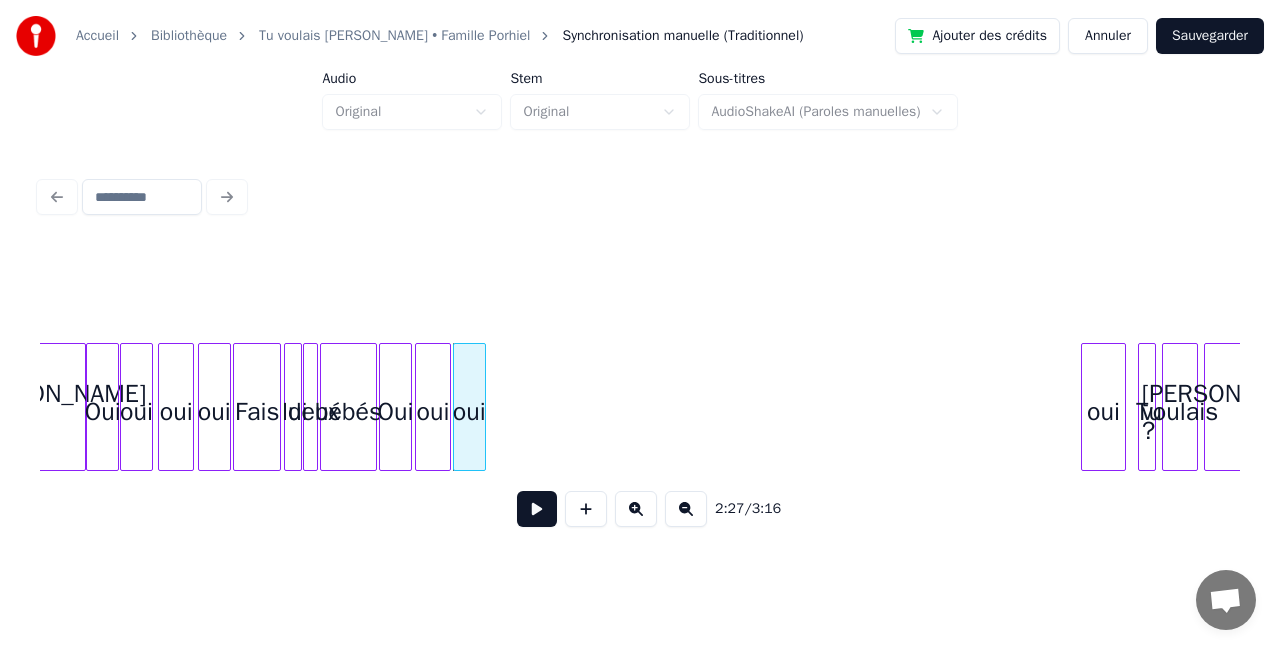 scroll, scrollTop: 0, scrollLeft: 21720, axis: horizontal 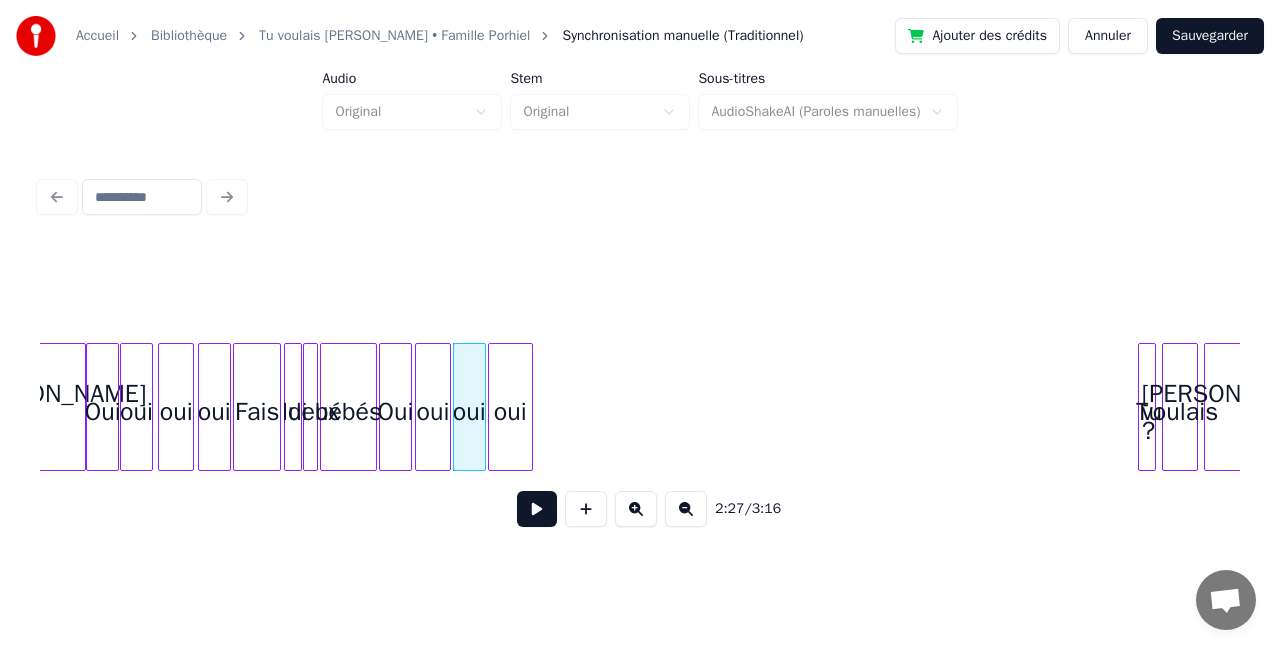 click on "oui" at bounding box center [510, 412] 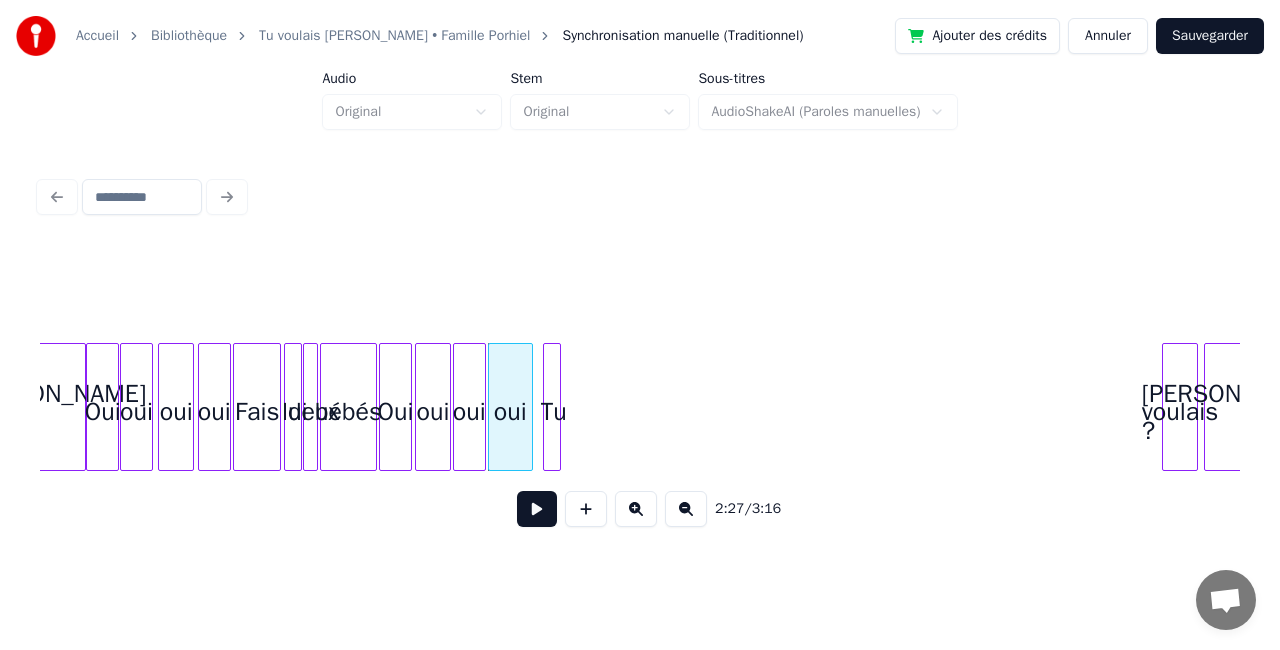 click on "Tu" at bounding box center (554, 412) 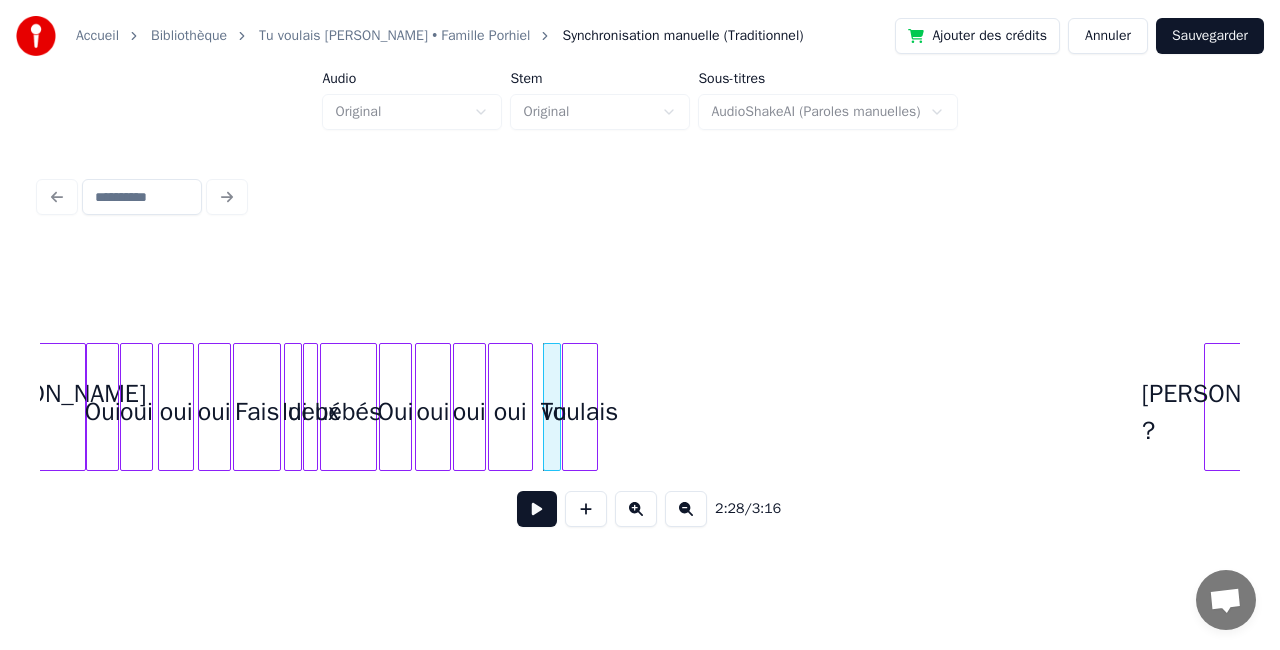 click on "voulais" at bounding box center [580, 412] 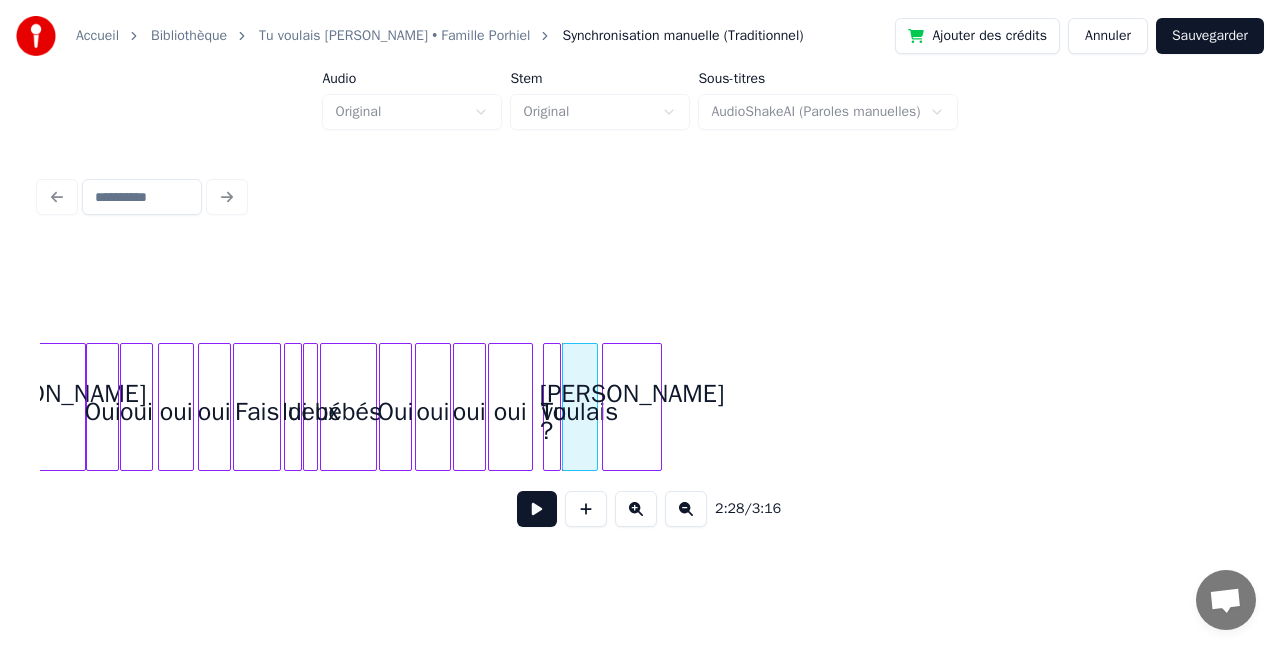 click on "[PERSON_NAME] ?" at bounding box center [632, 412] 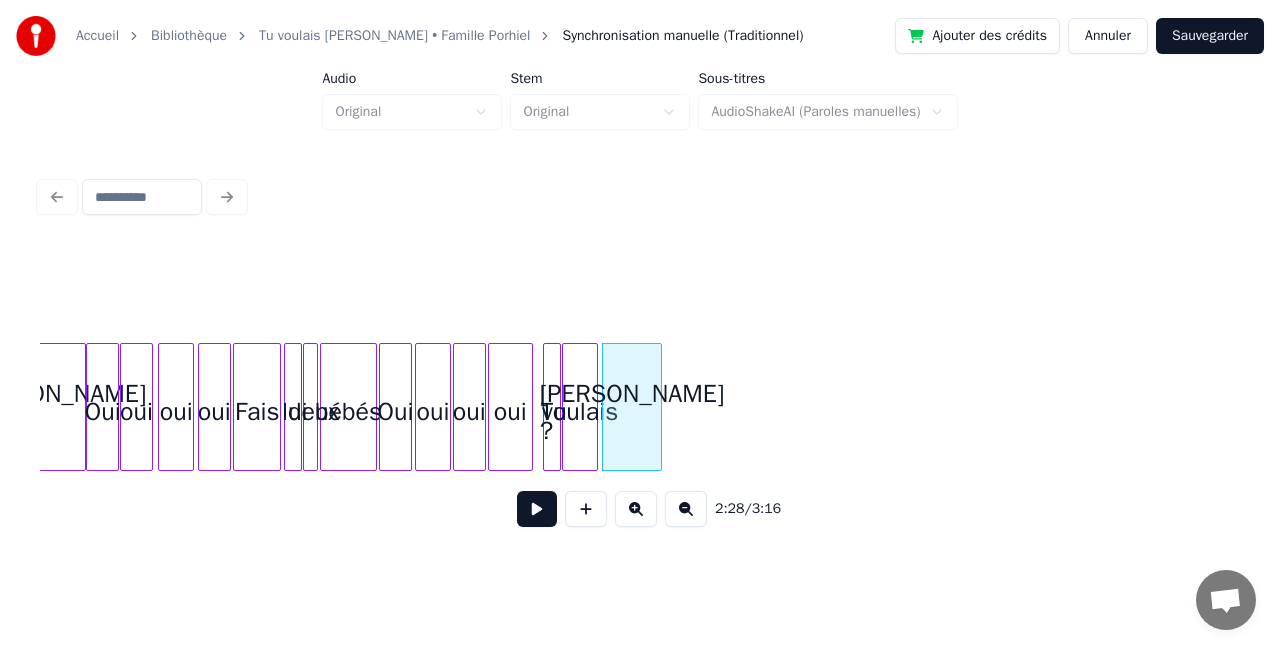 click on "Tu" at bounding box center [554, 412] 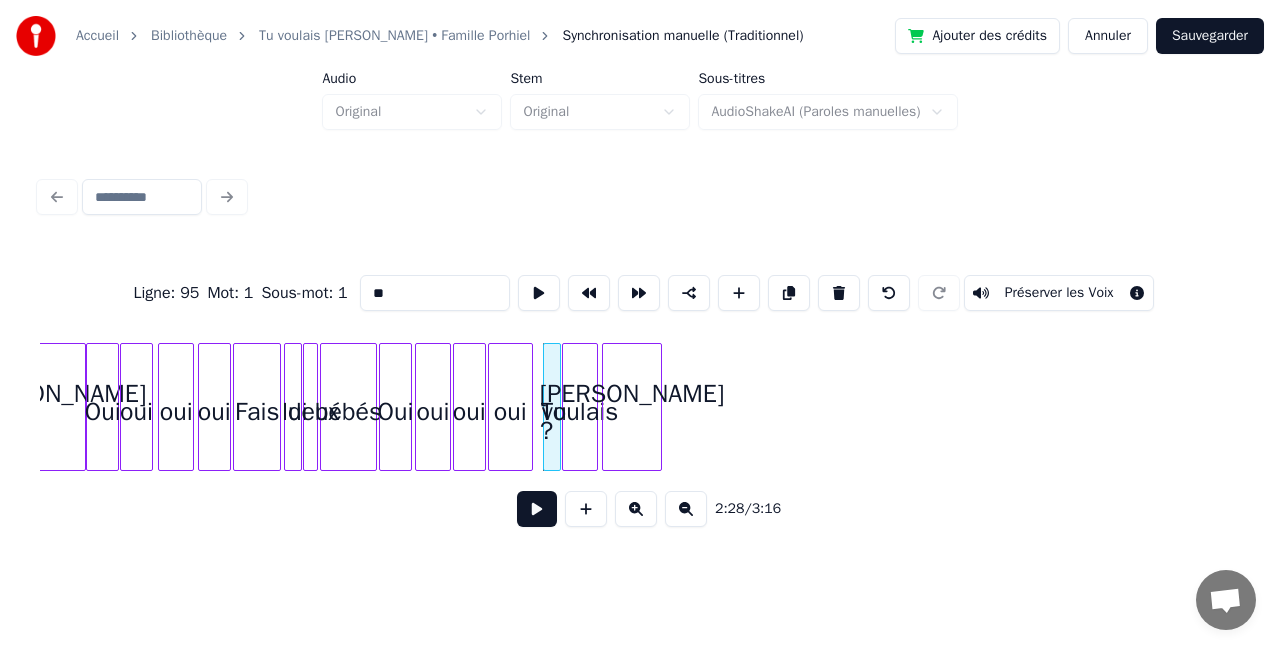 click at bounding box center [537, 509] 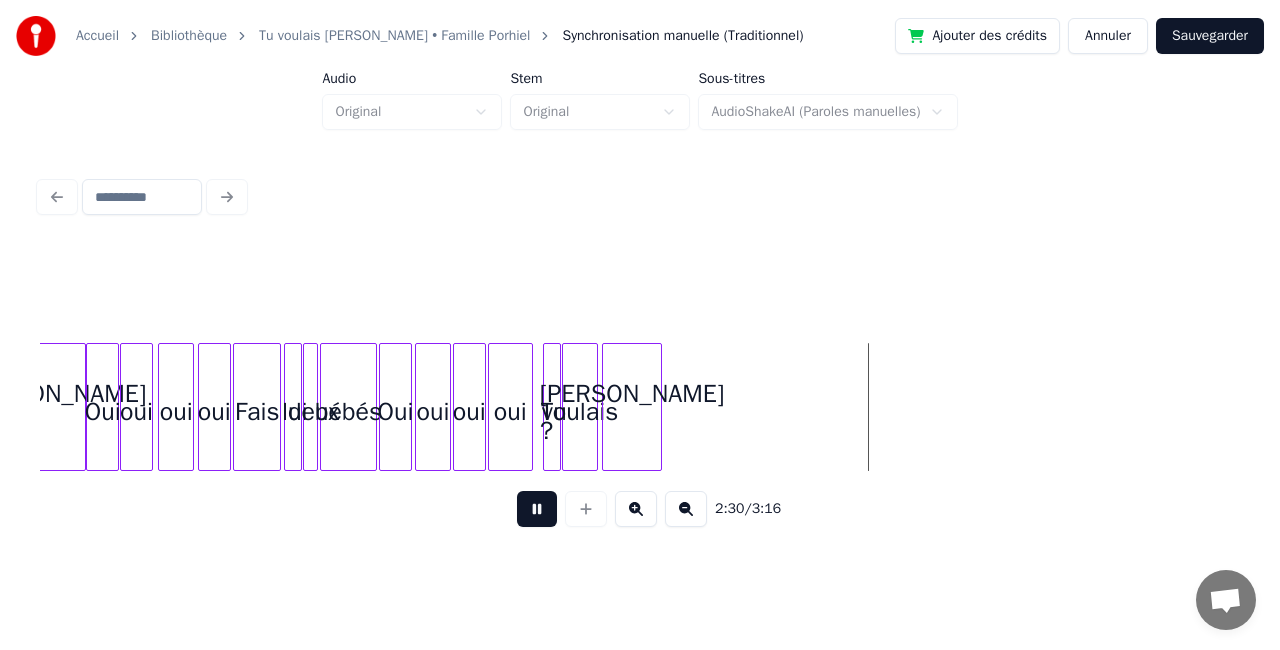 click at bounding box center [537, 509] 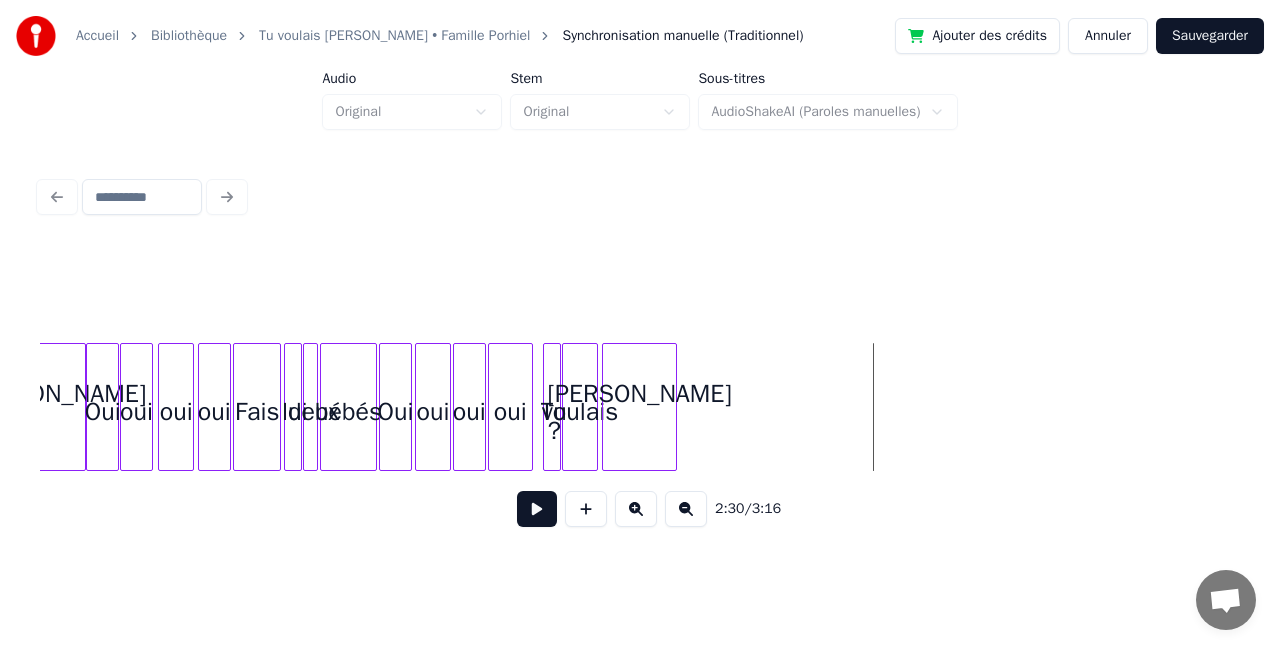 click at bounding box center [673, 407] 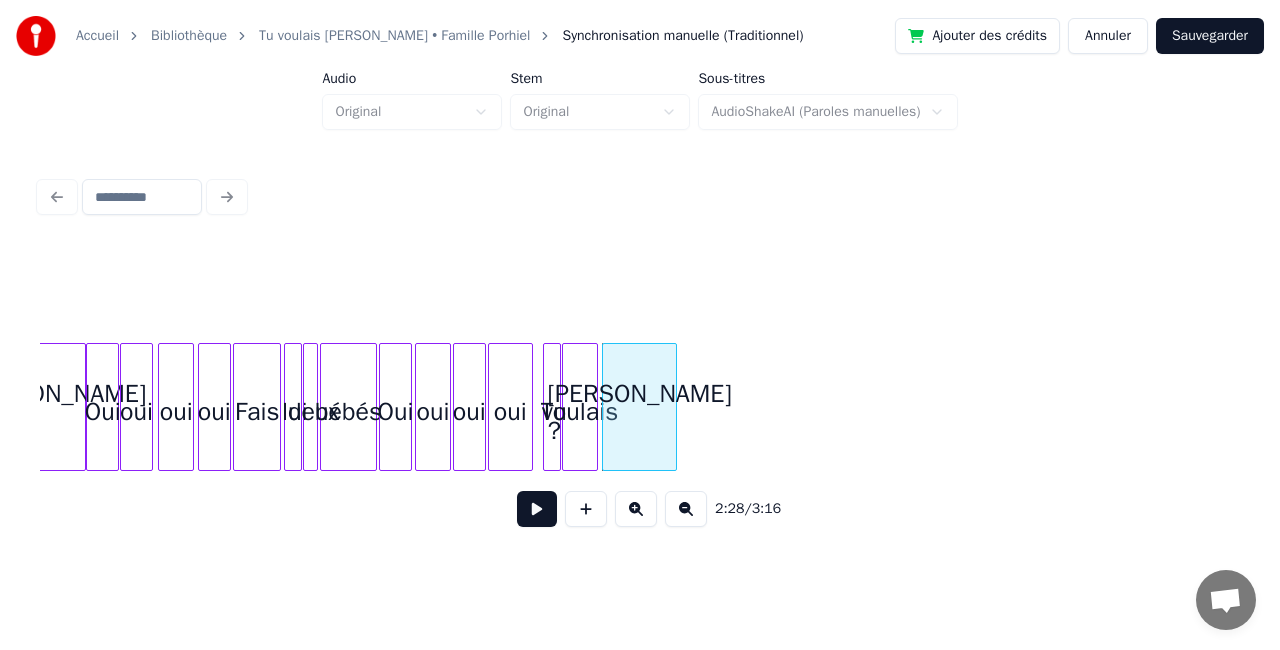 click at bounding box center (547, 407) 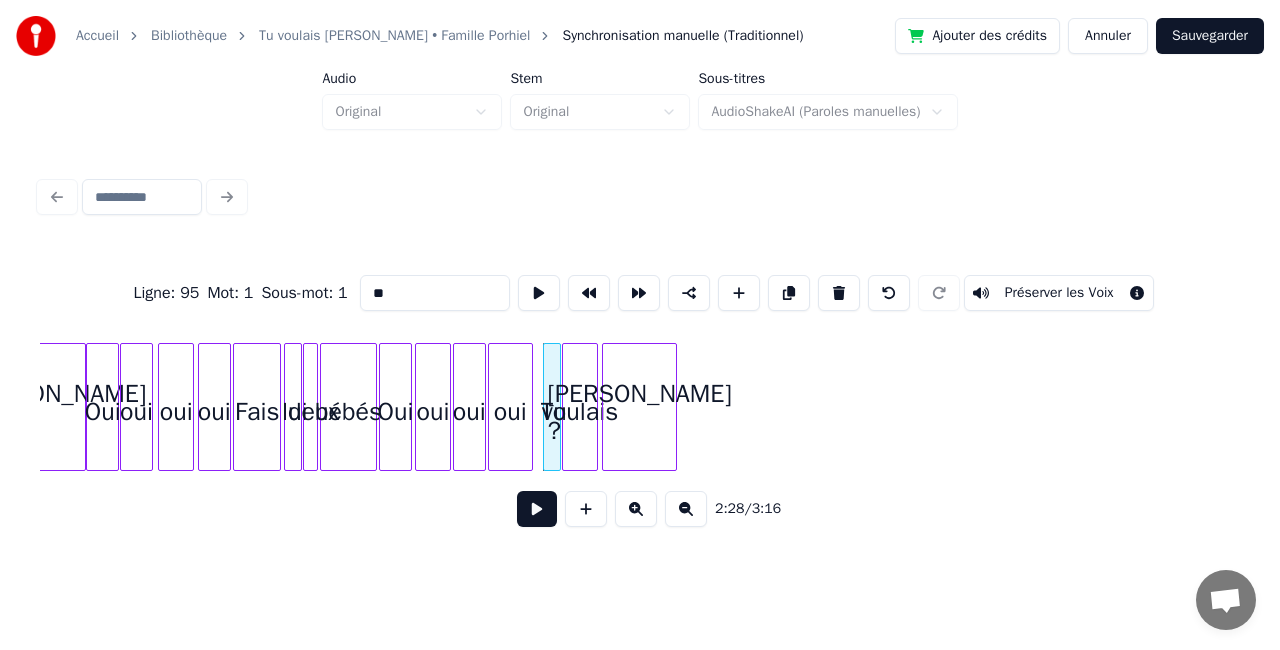 click at bounding box center [537, 509] 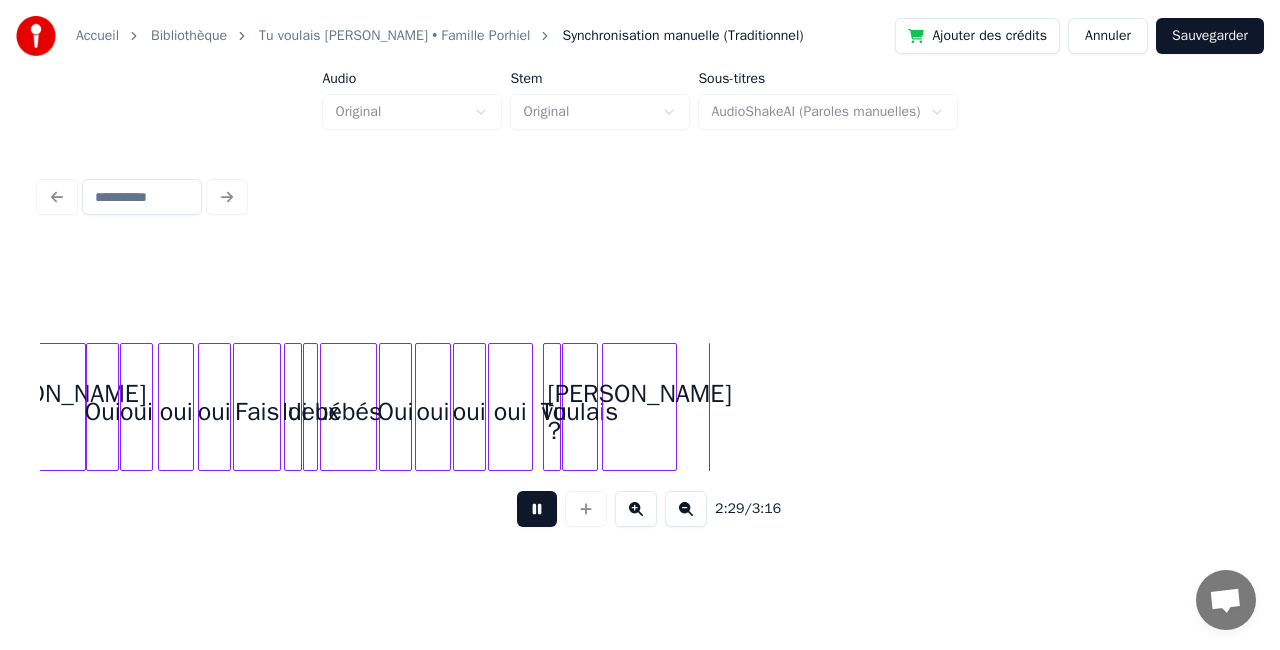 click at bounding box center (537, 509) 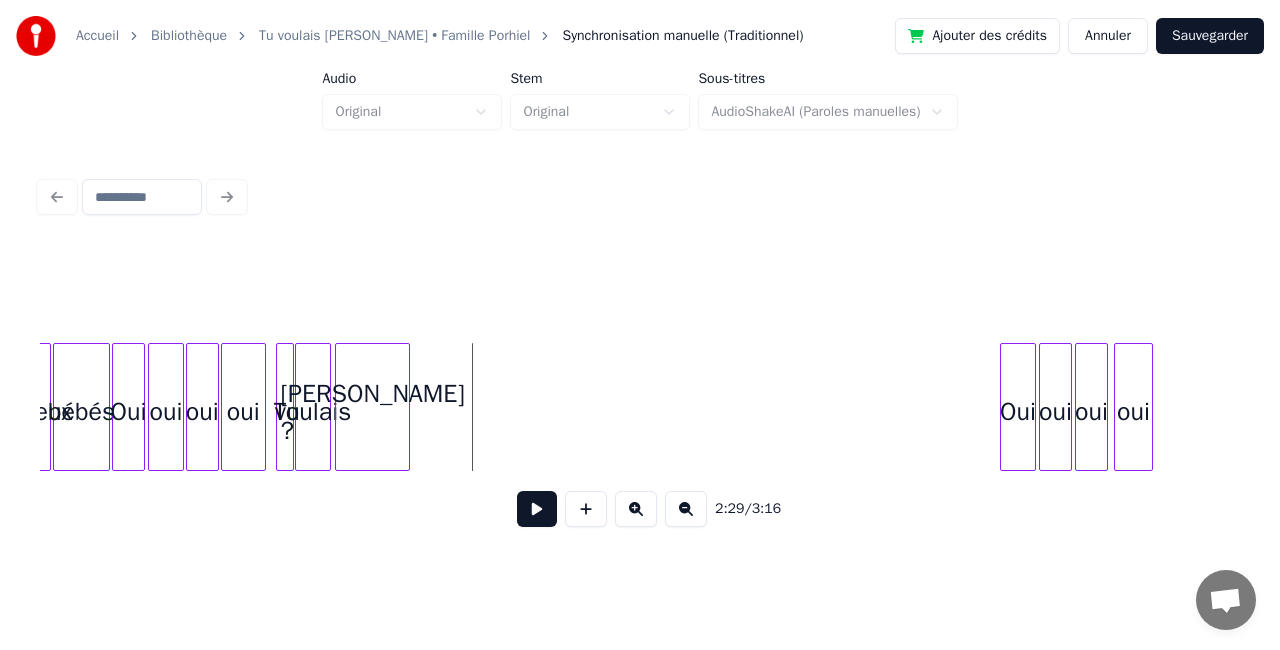 scroll, scrollTop: 0, scrollLeft: 22000, axis: horizontal 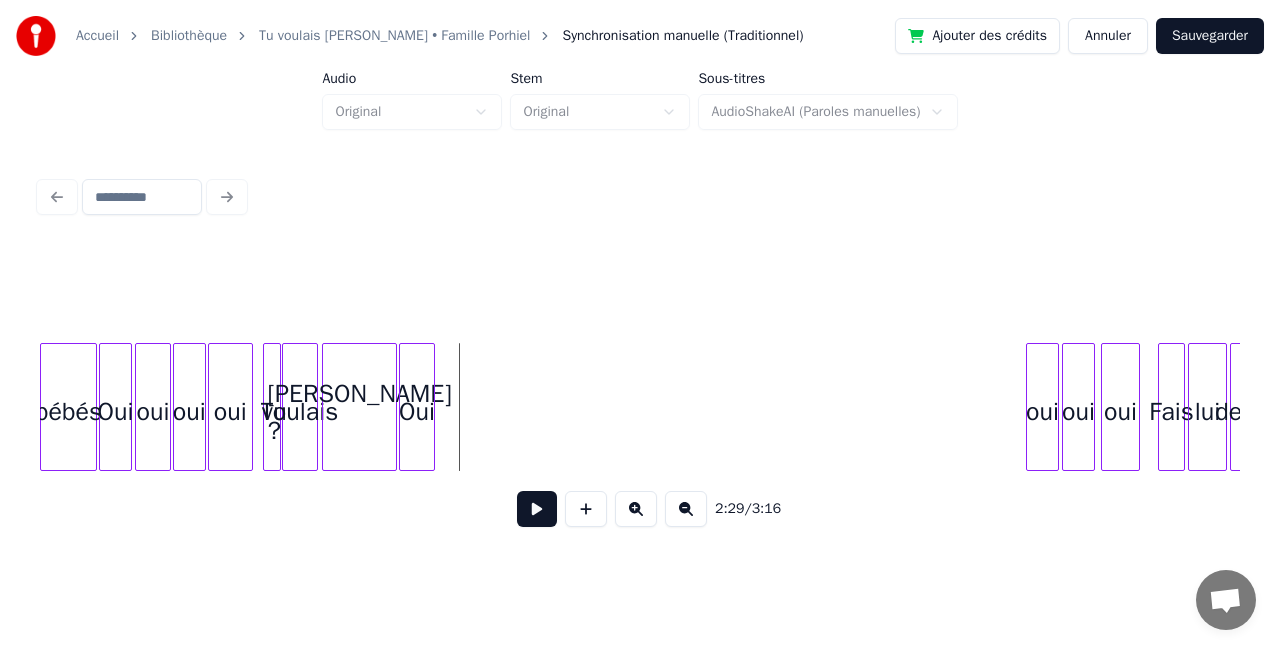 click on "Oui" at bounding box center [417, 412] 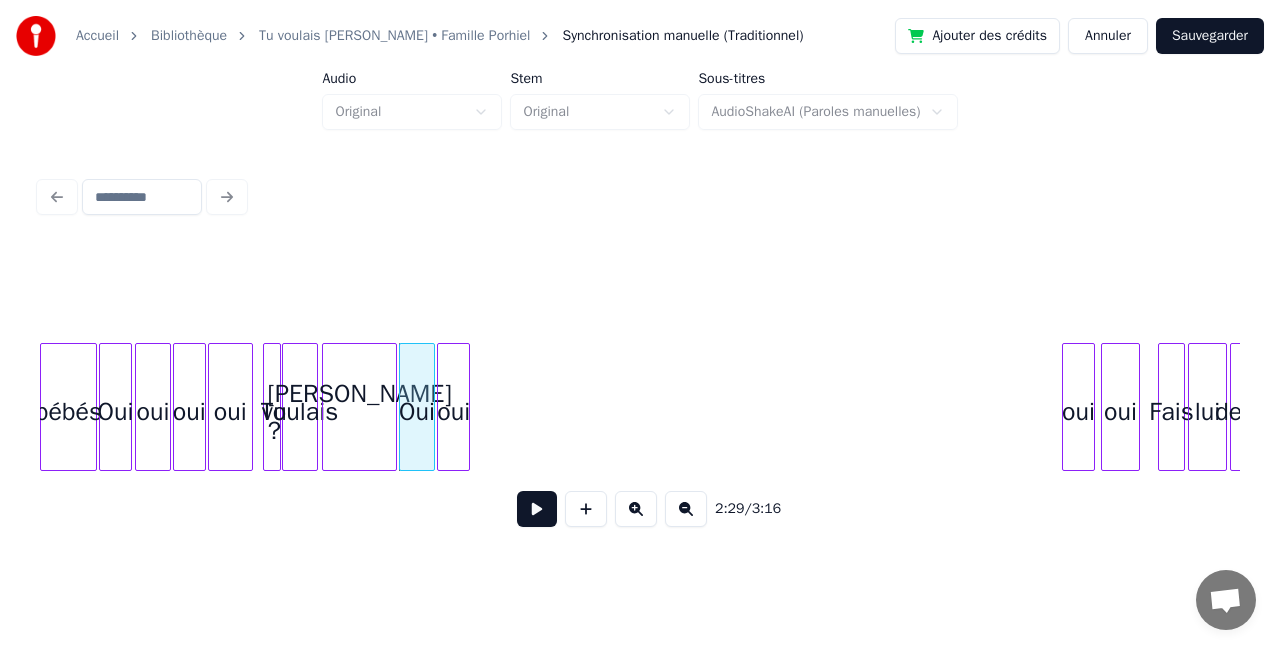 click on "oui" at bounding box center (453, 412) 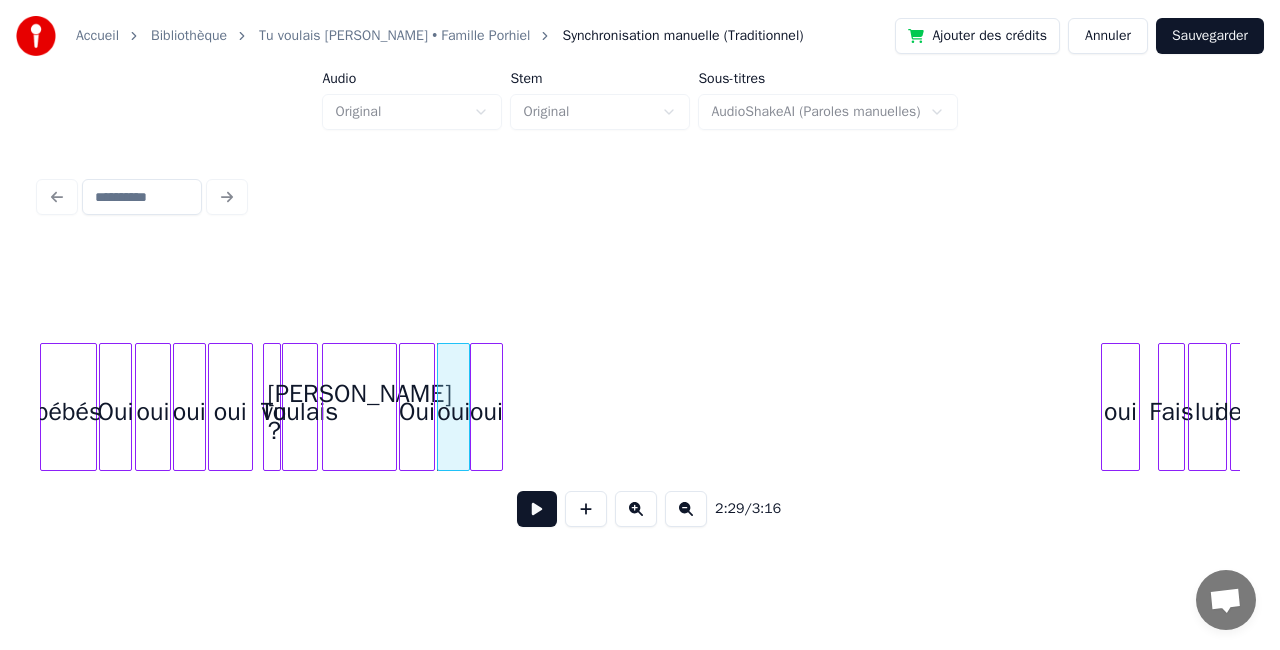 click on "oui" at bounding box center [486, 412] 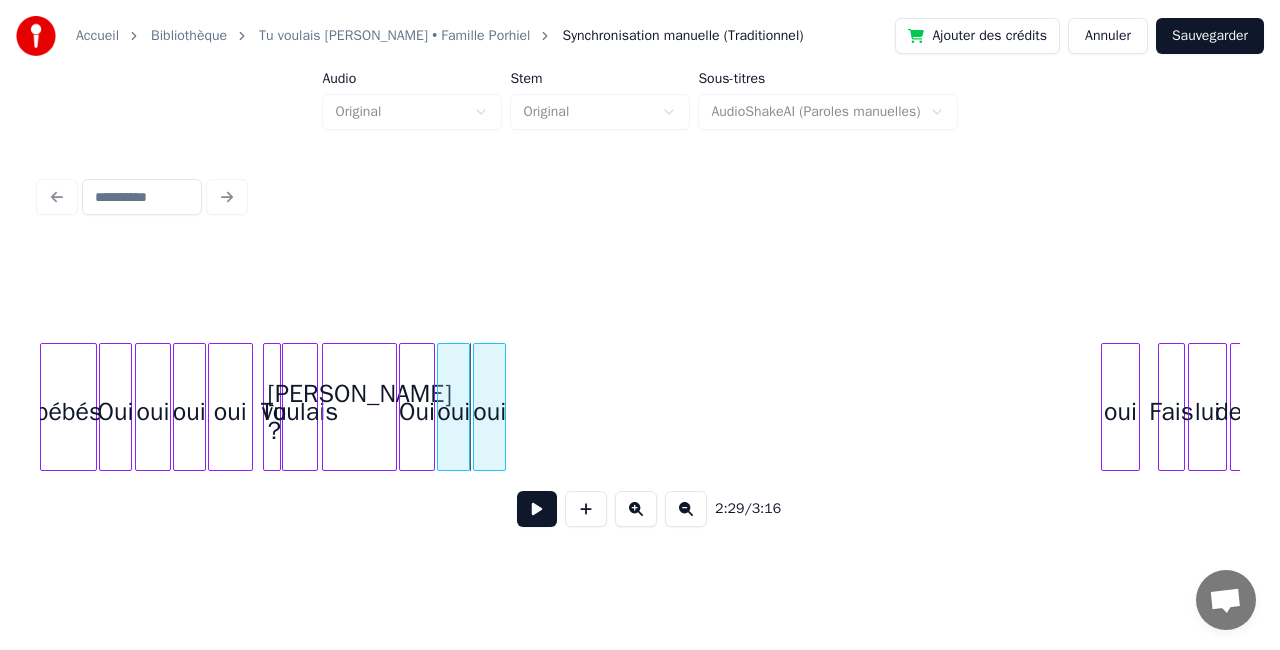 click on "oui" at bounding box center [489, 412] 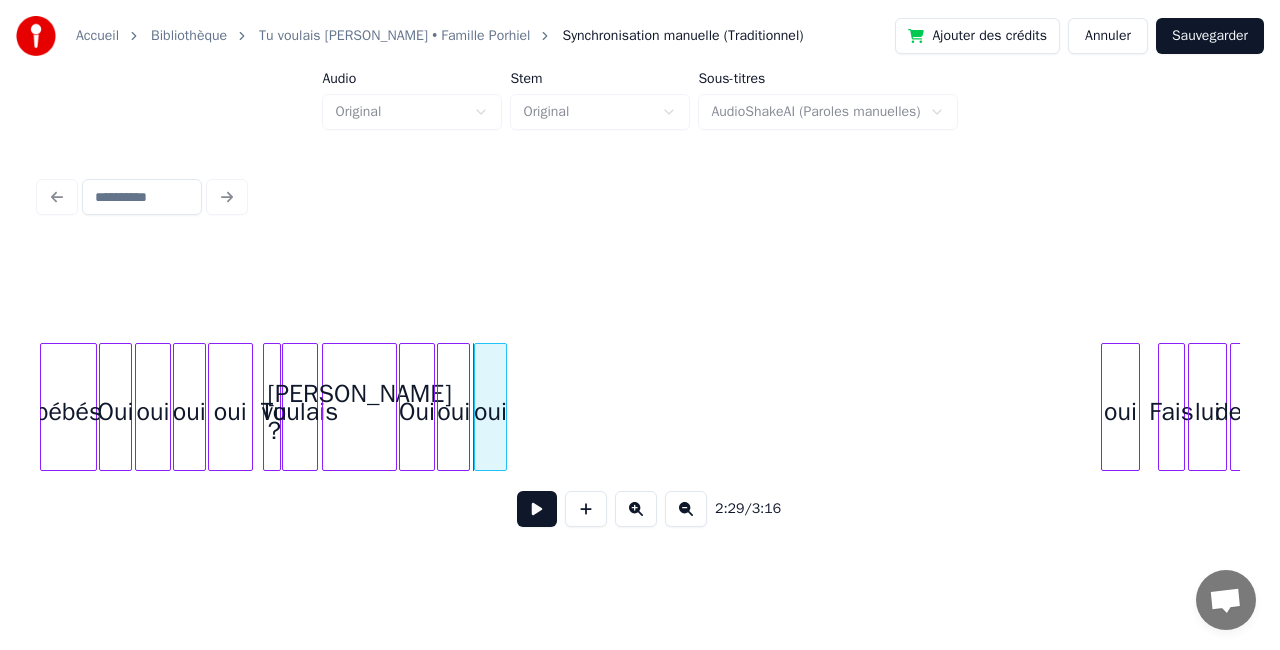 click on "oui" at bounding box center [490, 412] 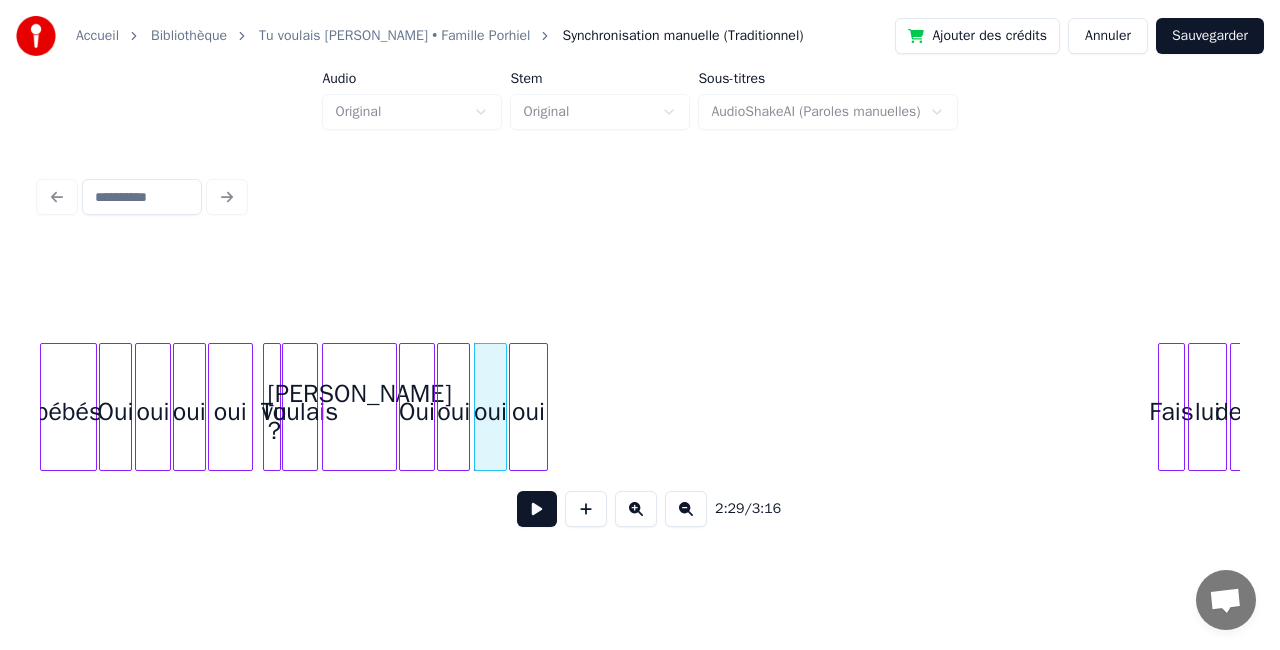 click on "oui" at bounding box center (528, 412) 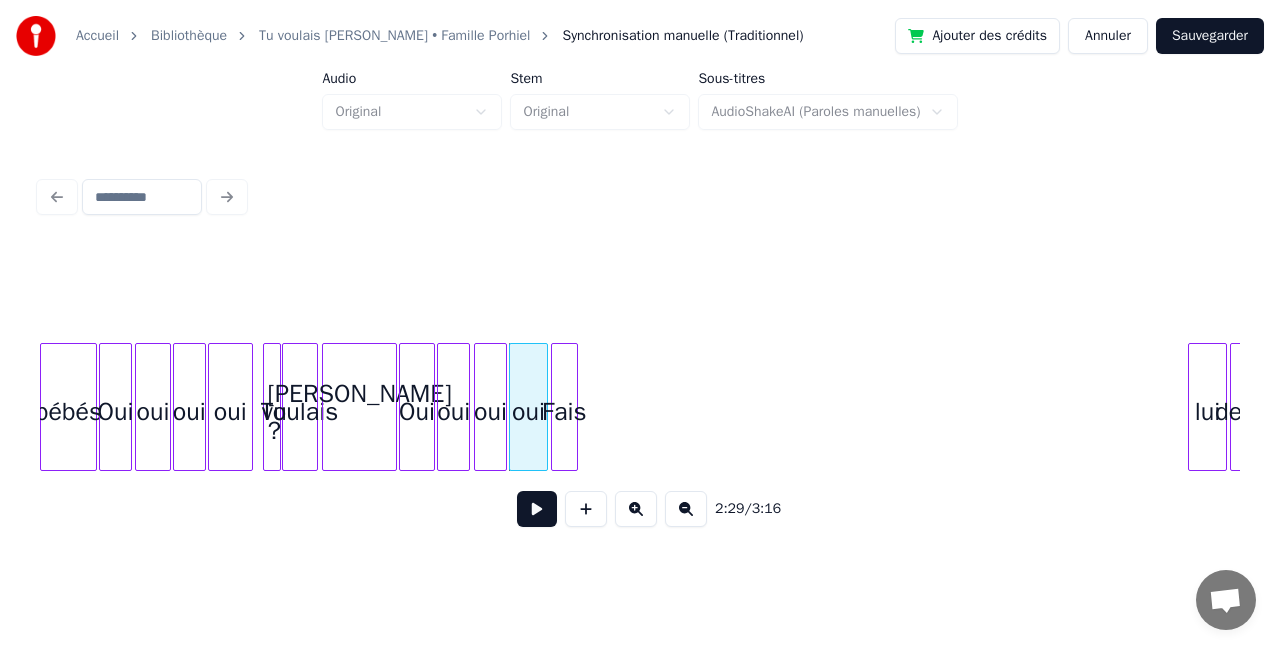click on "Fais" at bounding box center (564, 412) 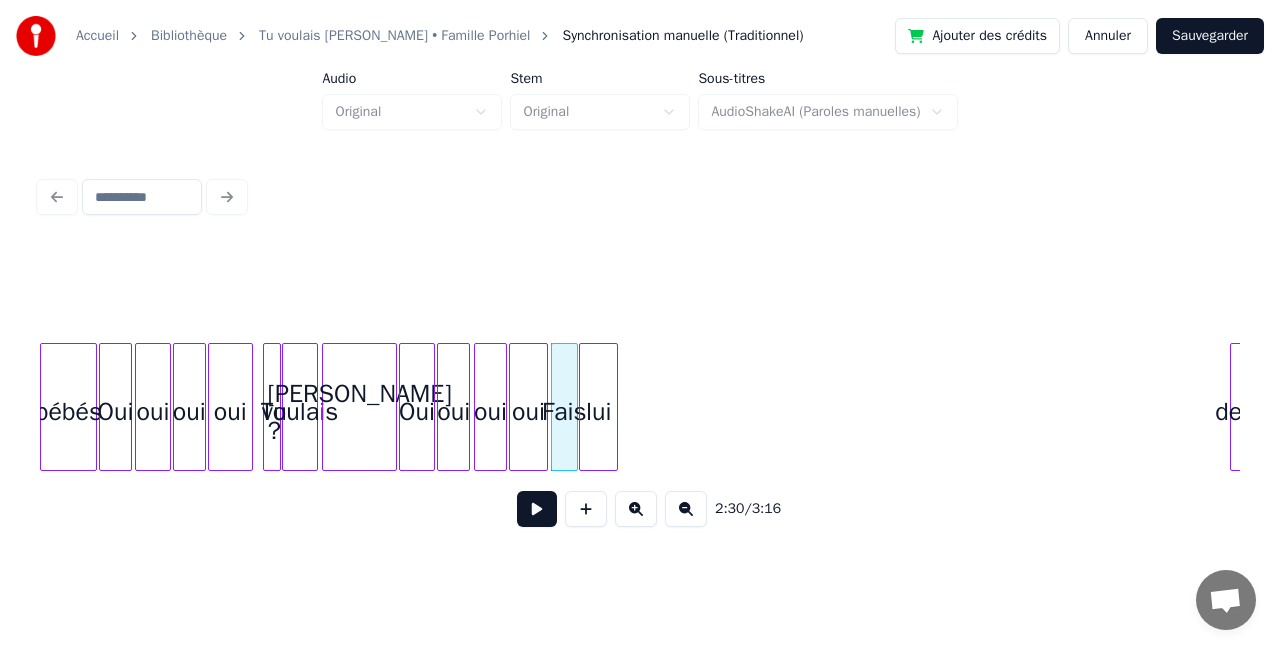 click on "lui" at bounding box center [598, 412] 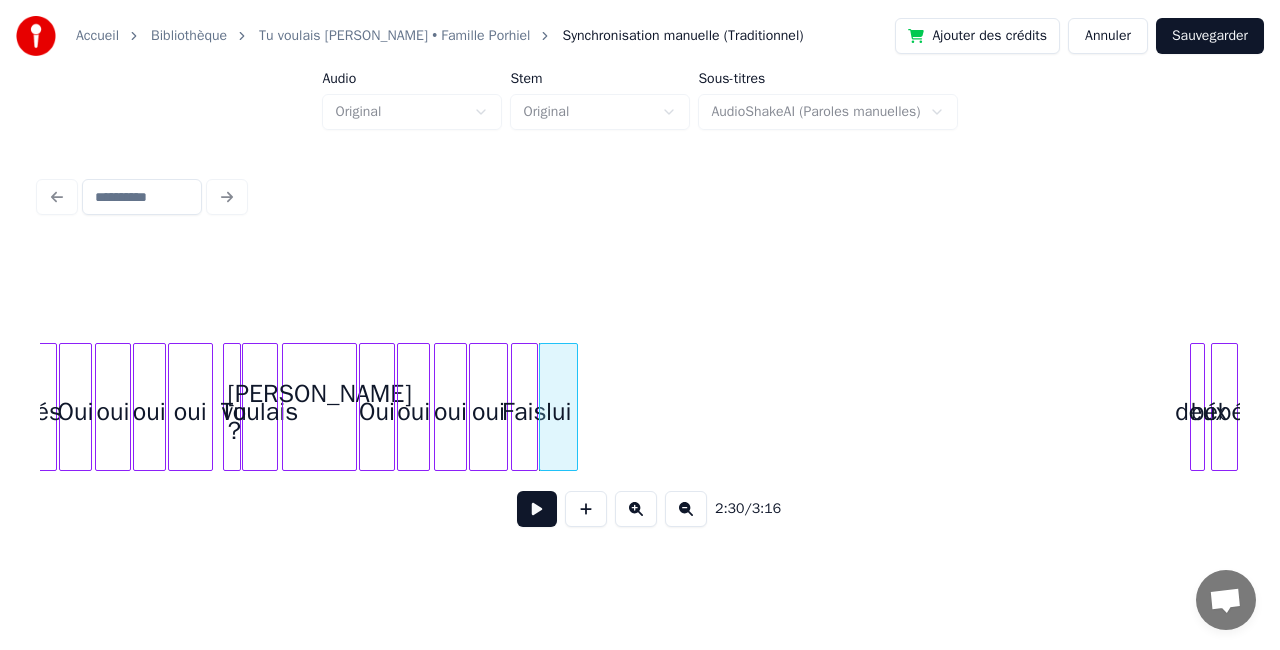 scroll, scrollTop: 0, scrollLeft: 22226, axis: horizontal 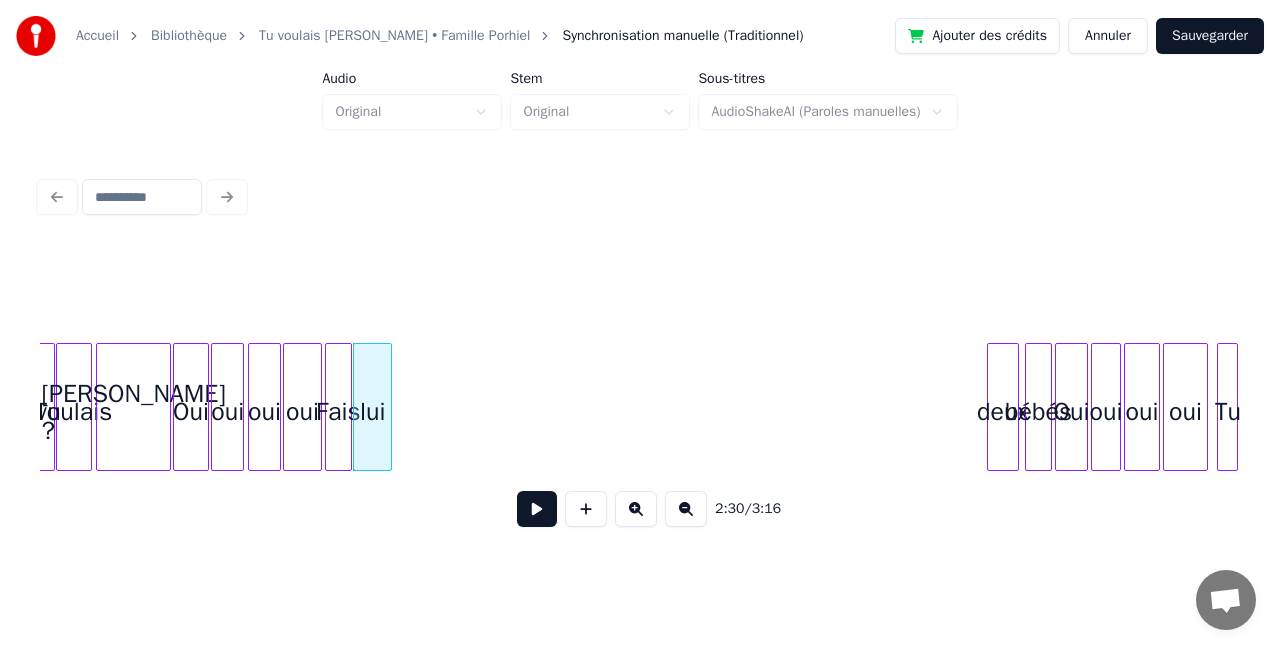 click at bounding box center [991, 407] 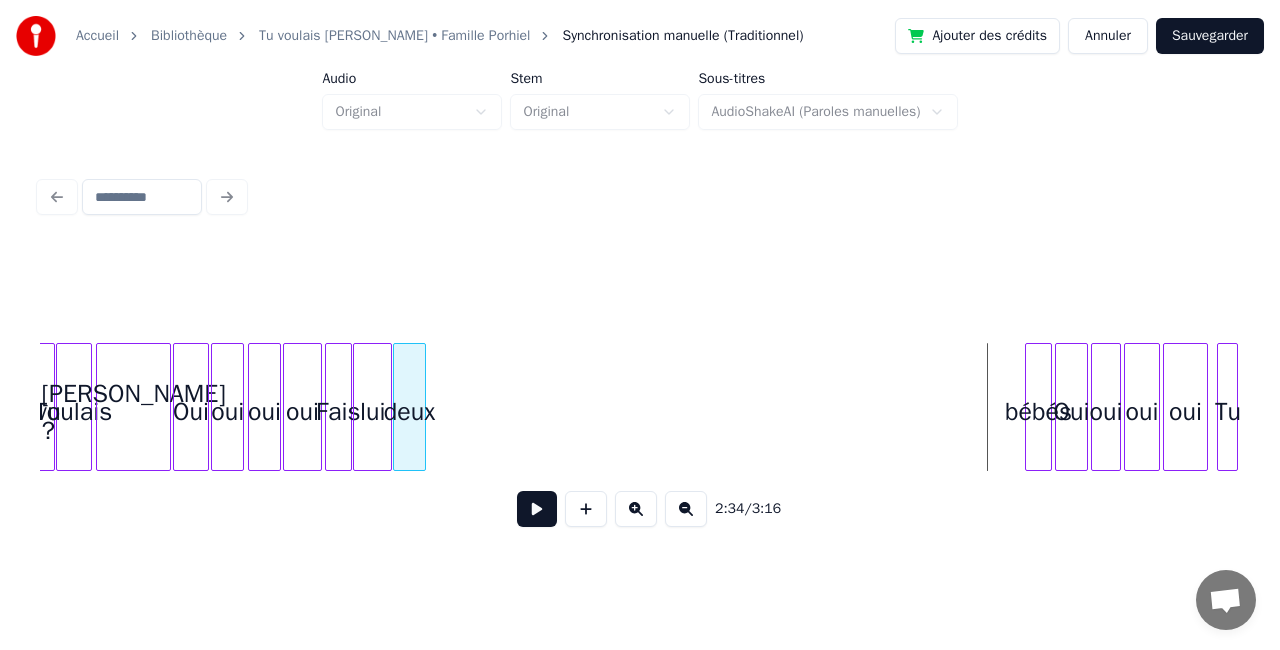 click on "deux" at bounding box center (409, 412) 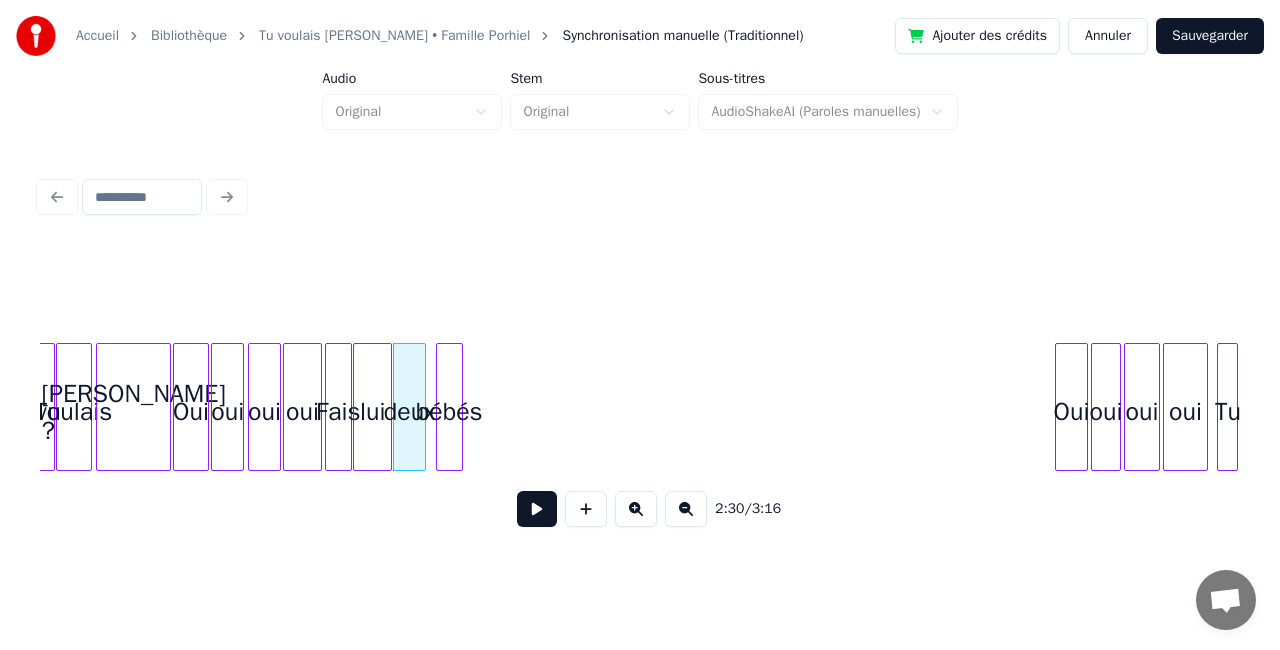 click on "bébés" at bounding box center (449, 412) 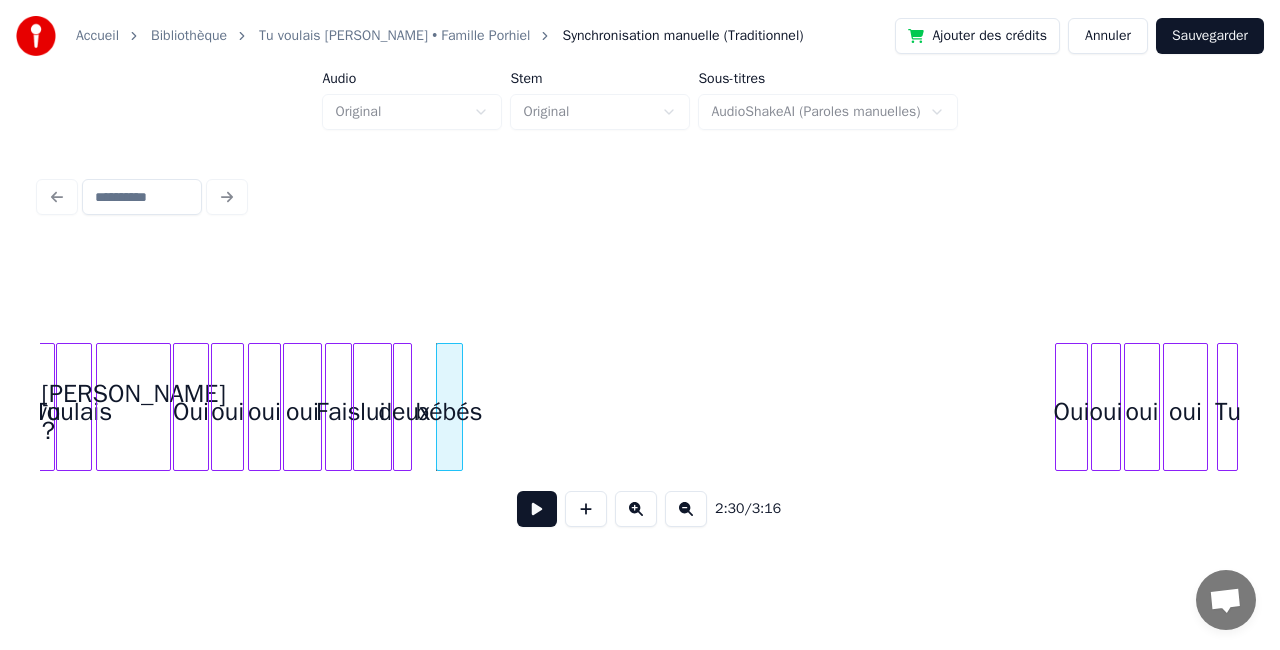 click at bounding box center (408, 407) 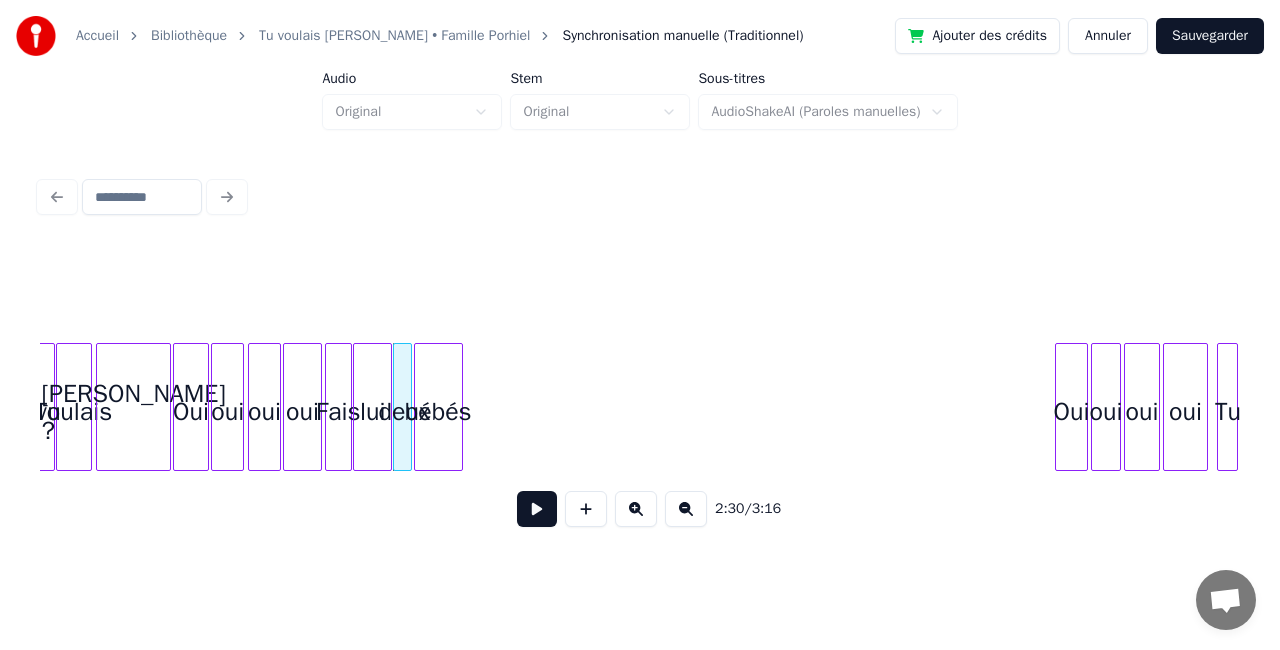 click at bounding box center (418, 407) 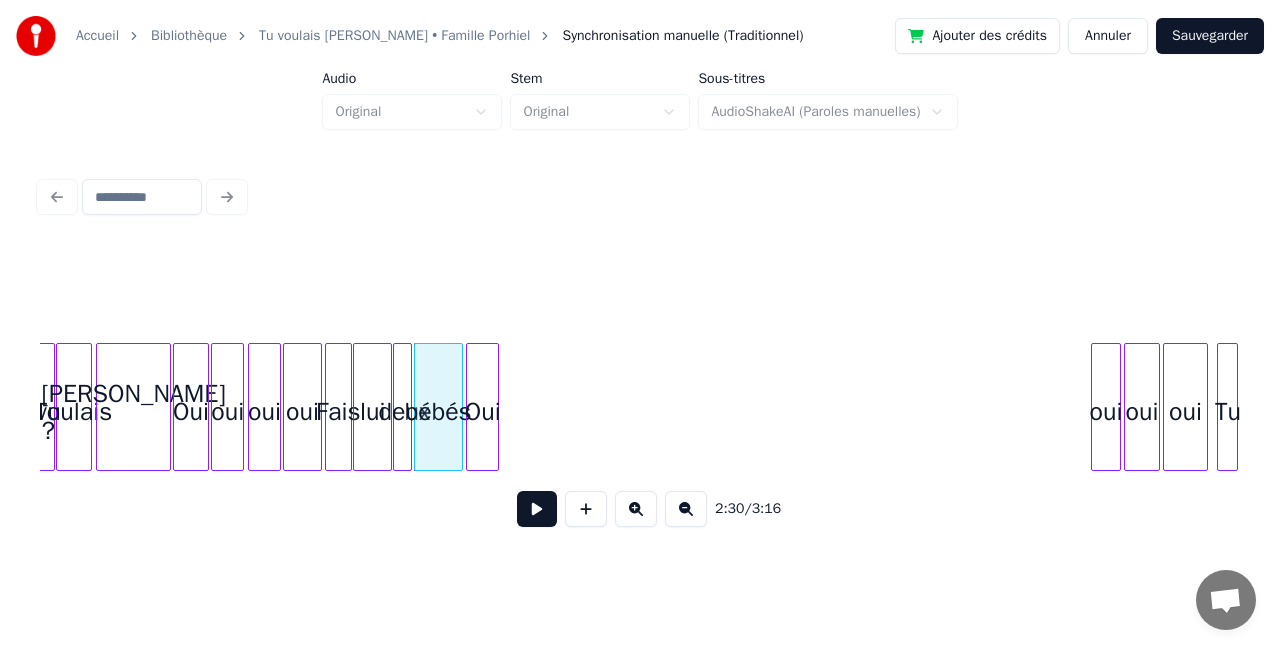 click on "Oui" at bounding box center (482, 412) 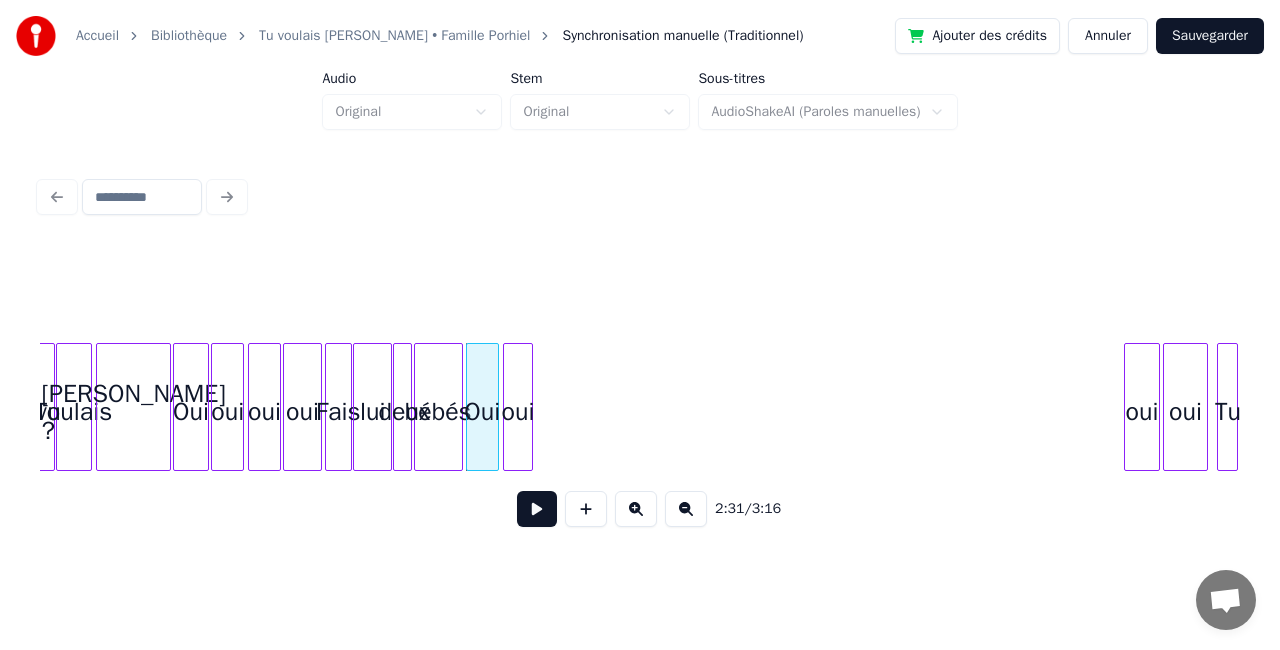 click on "oui" at bounding box center (518, 412) 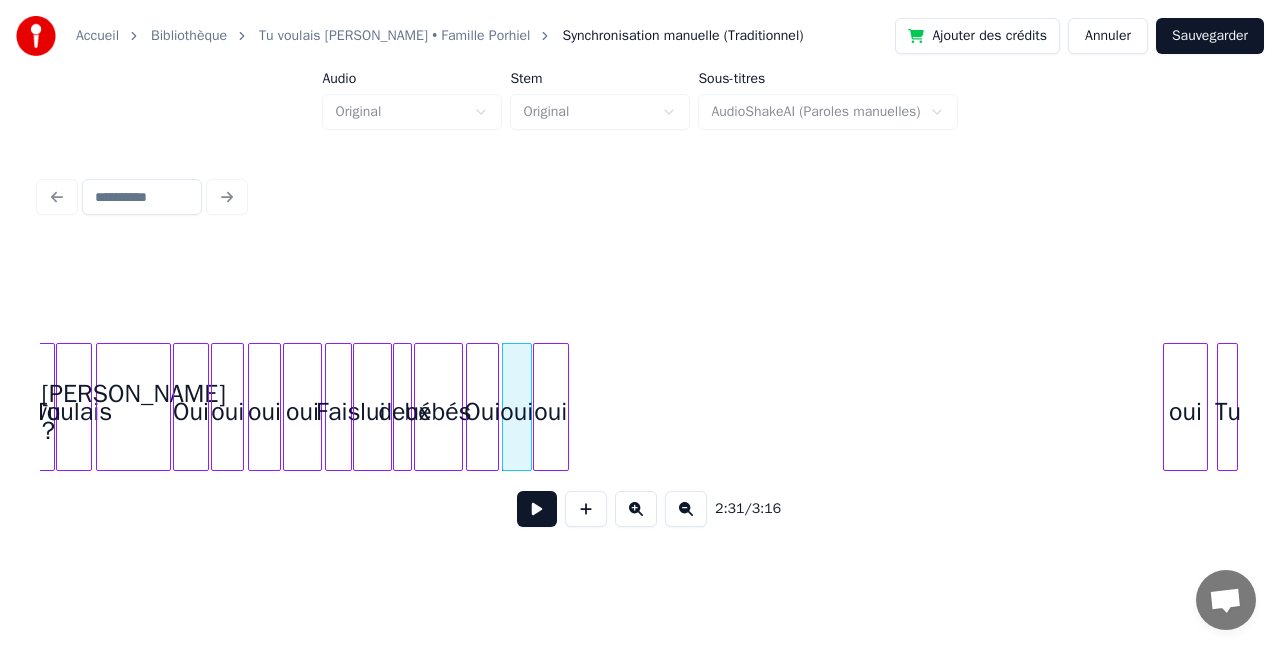 click on "oui" at bounding box center [551, 412] 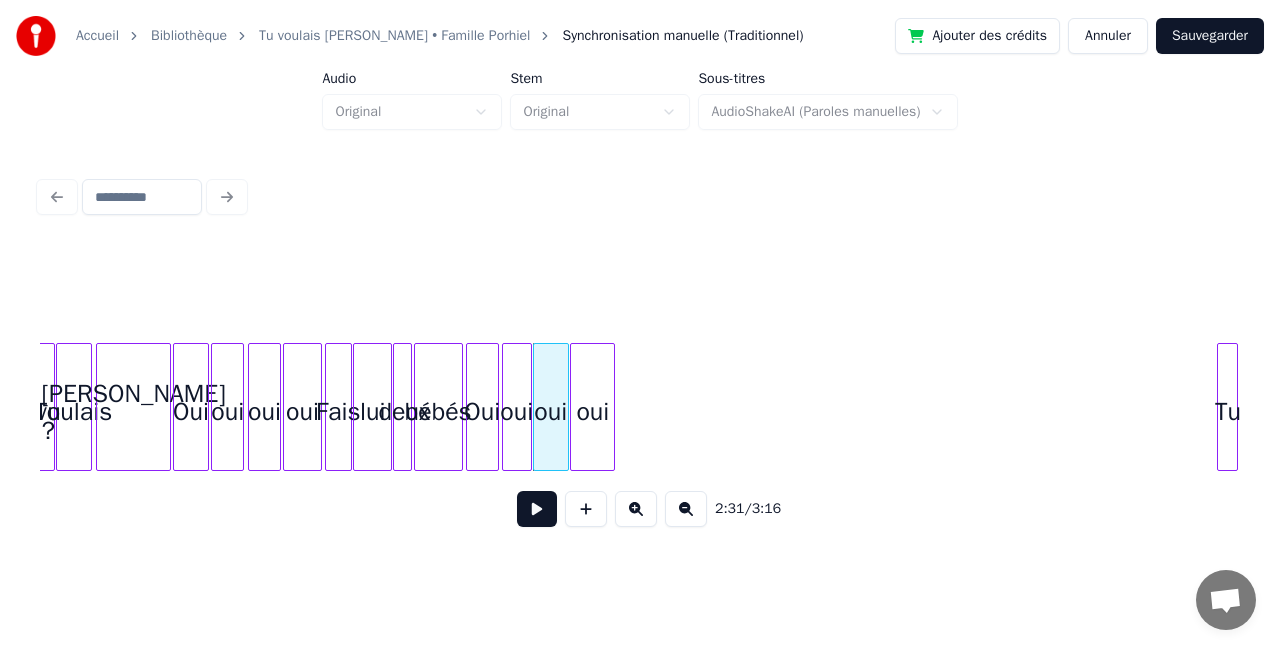 click on "oui" at bounding box center (592, 412) 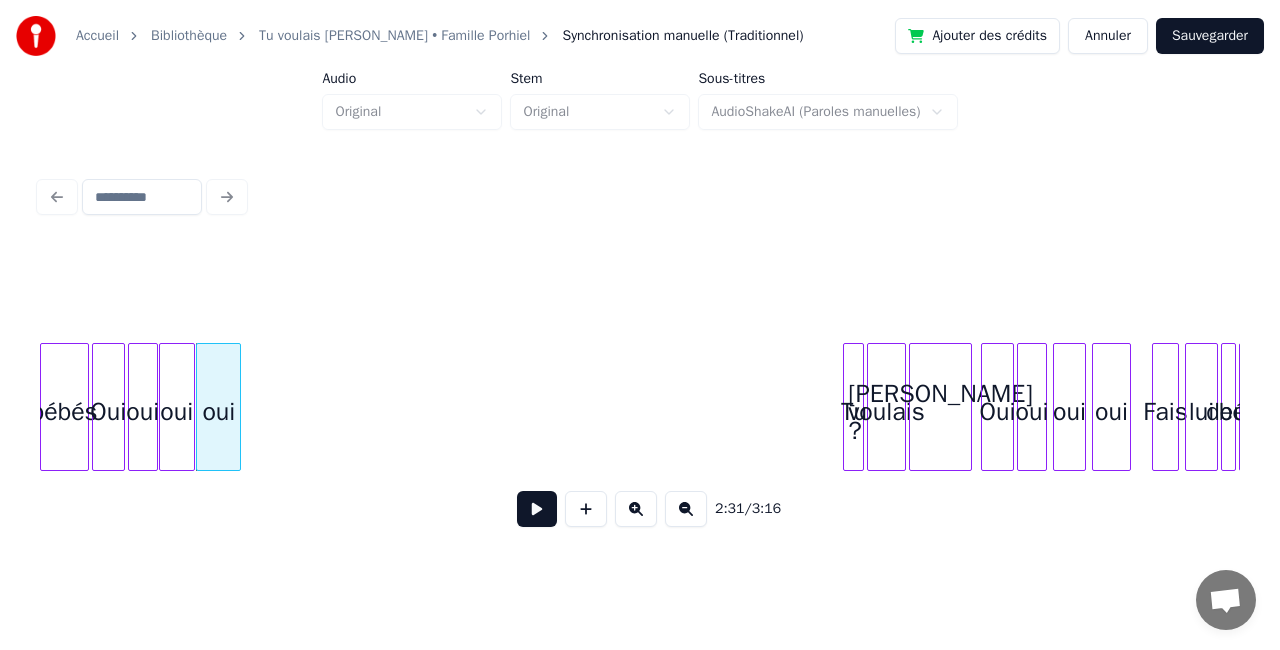 scroll, scrollTop: 0, scrollLeft: 22640, axis: horizontal 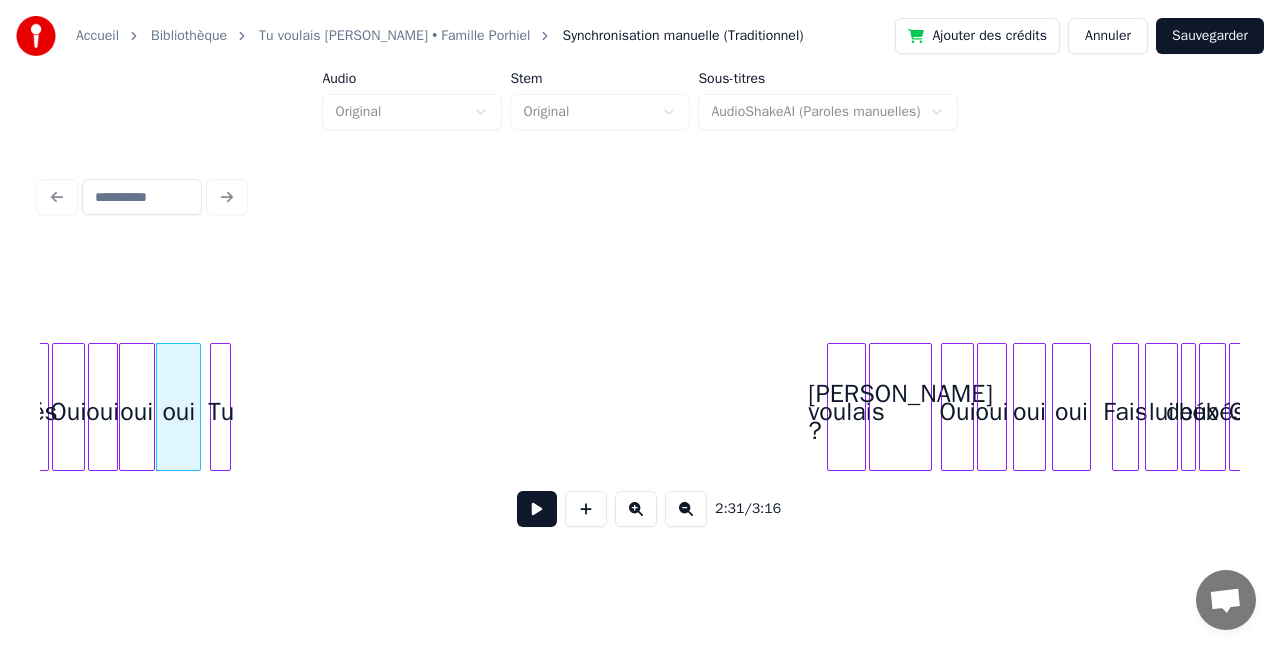 click on "Tu" at bounding box center (221, 412) 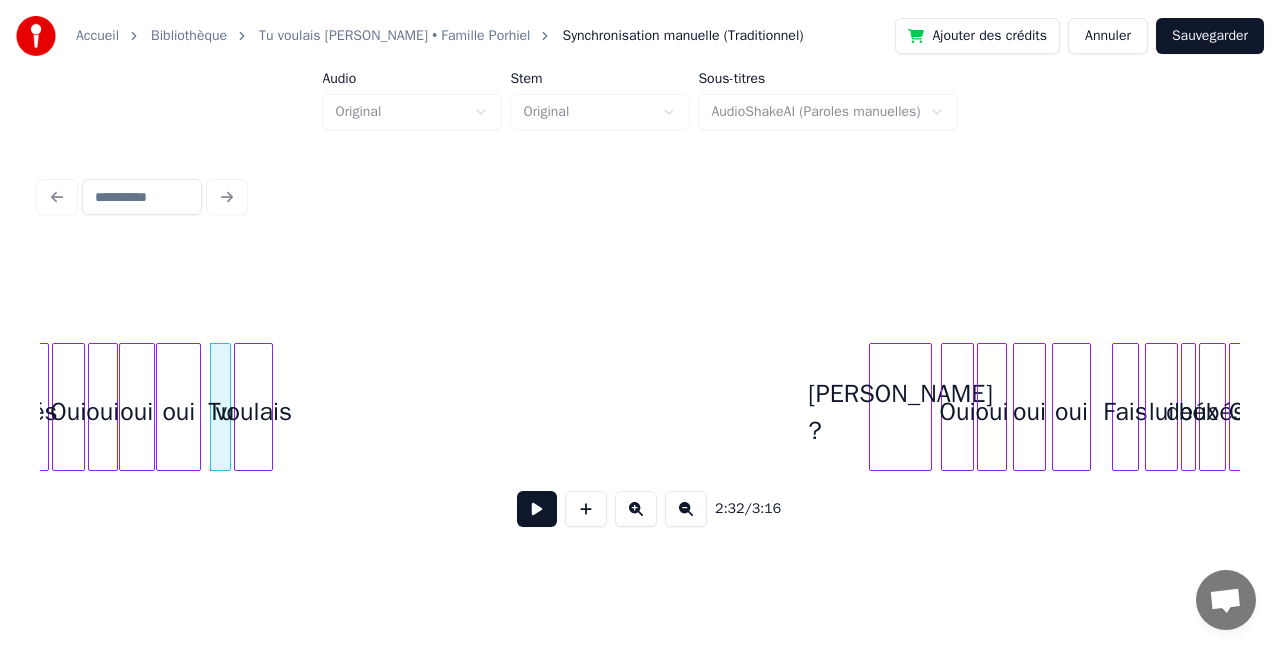 click on "voulais" at bounding box center (253, 412) 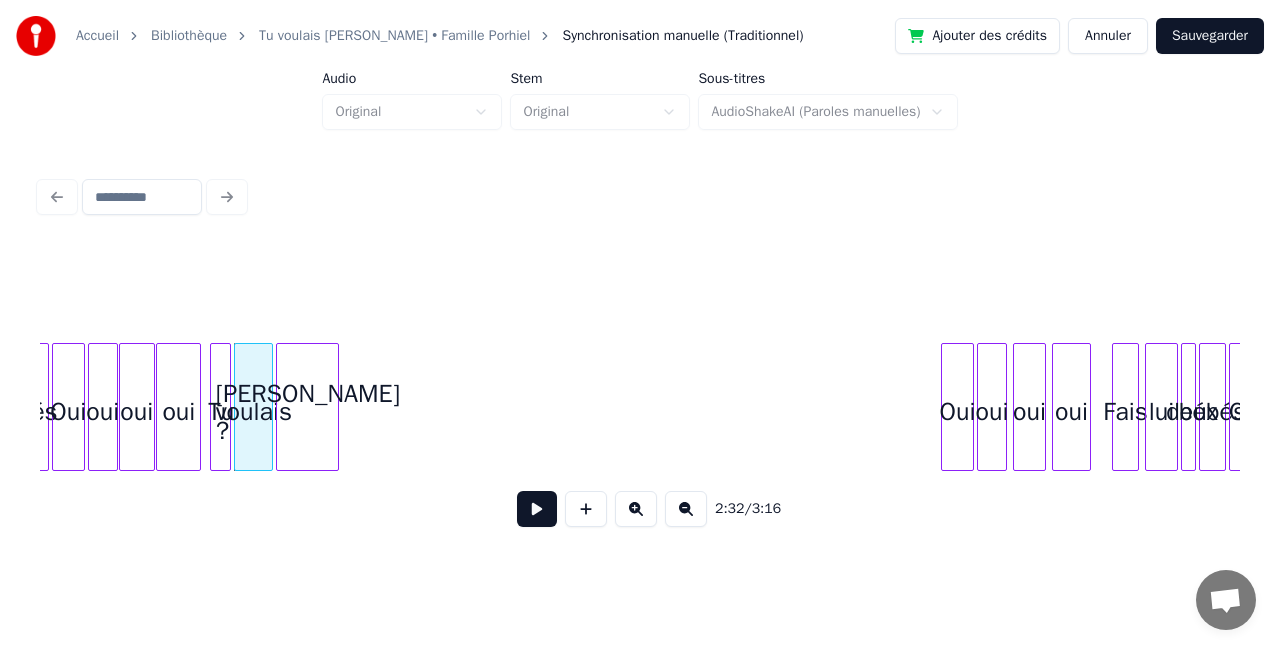 click on "[PERSON_NAME] ?" at bounding box center [307, 412] 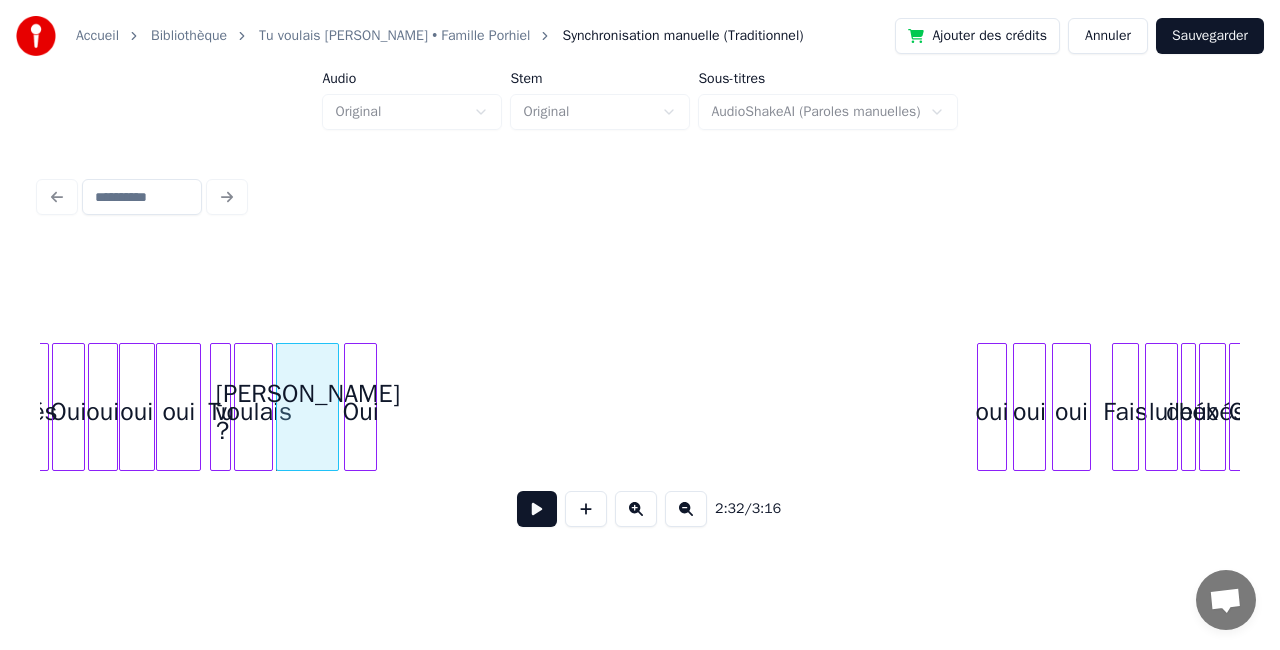click on "Oui" at bounding box center (360, 412) 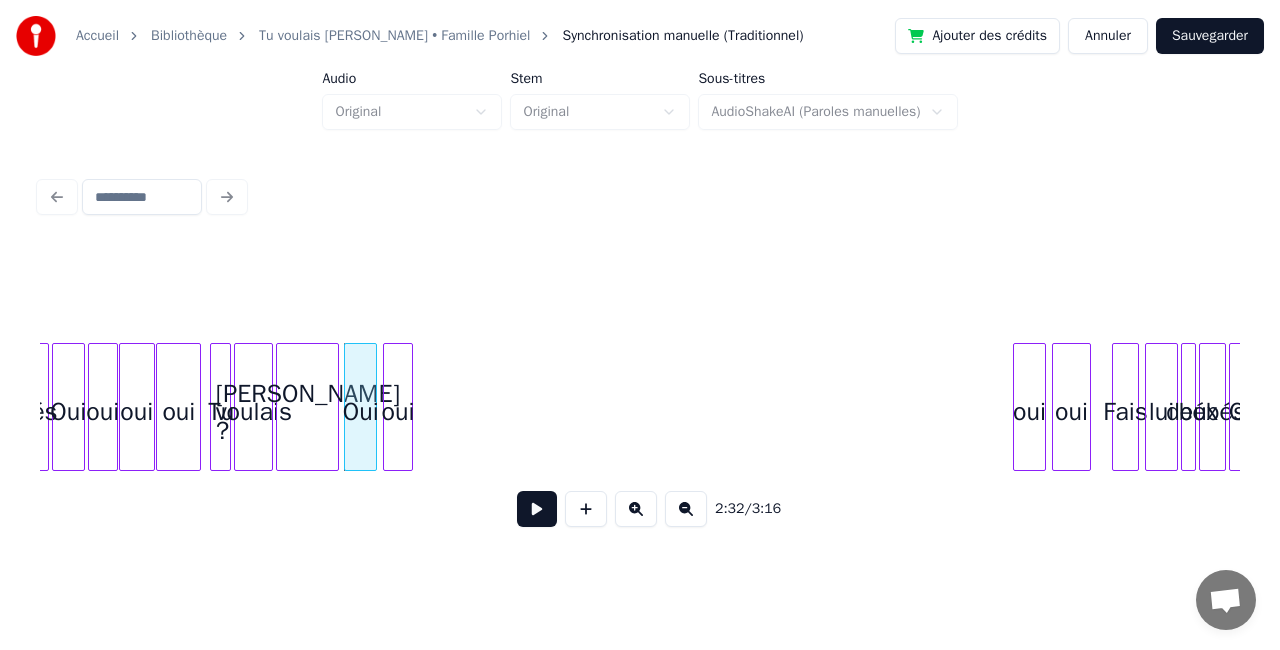 click on "oui" at bounding box center [398, 412] 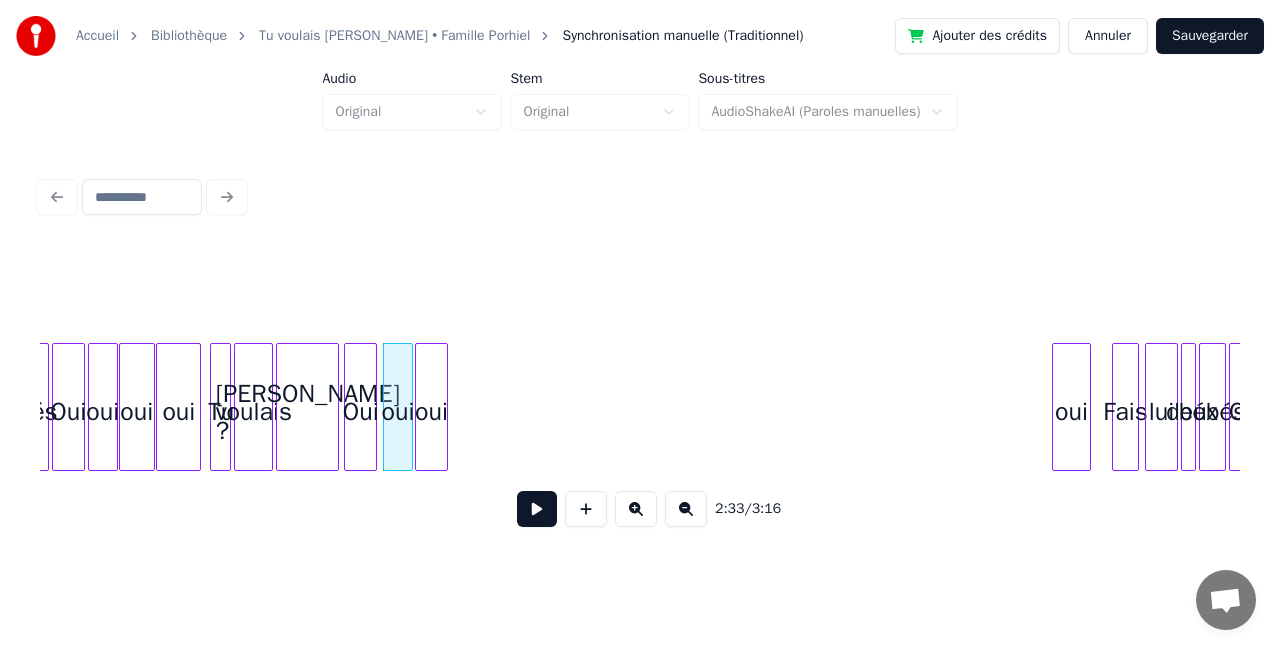 click on "oui" at bounding box center [431, 412] 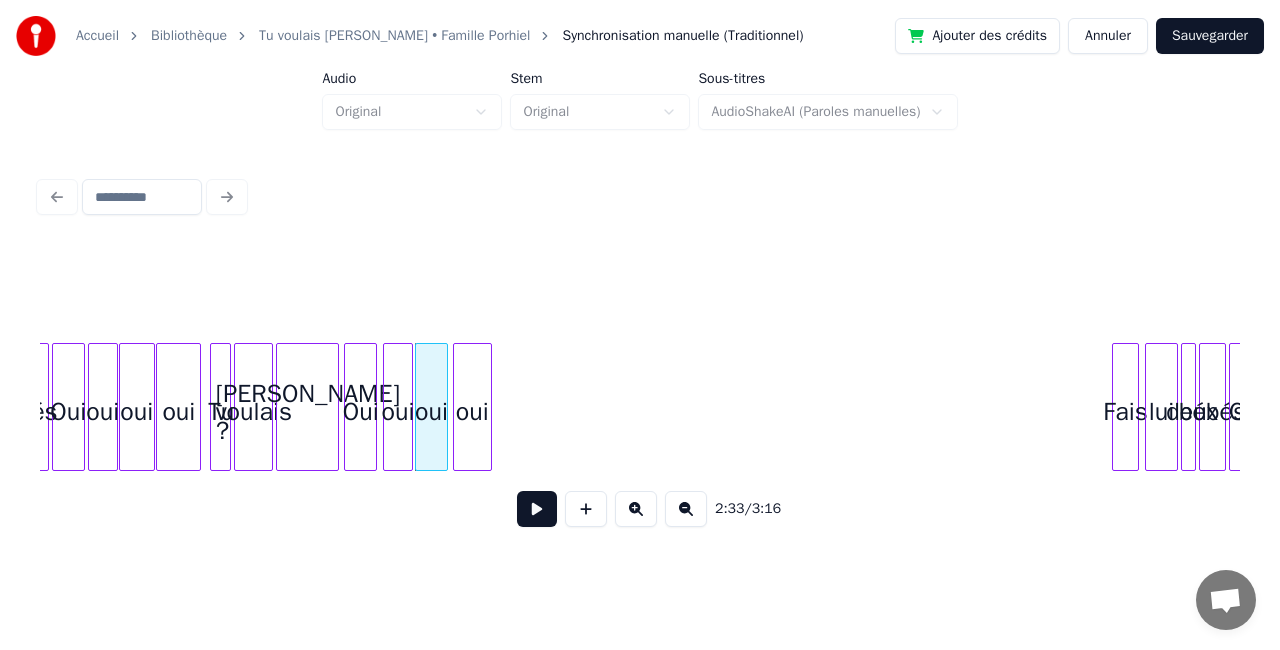 click on "oui" at bounding box center [472, 412] 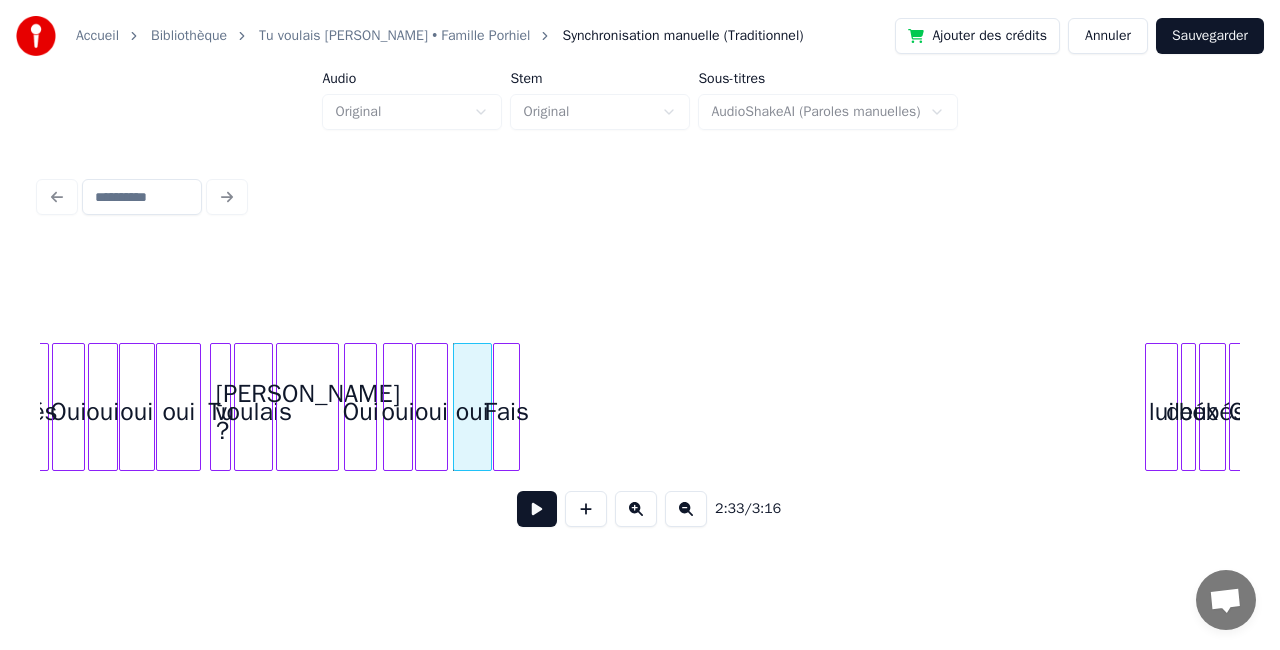 click on "Fais" at bounding box center [506, 412] 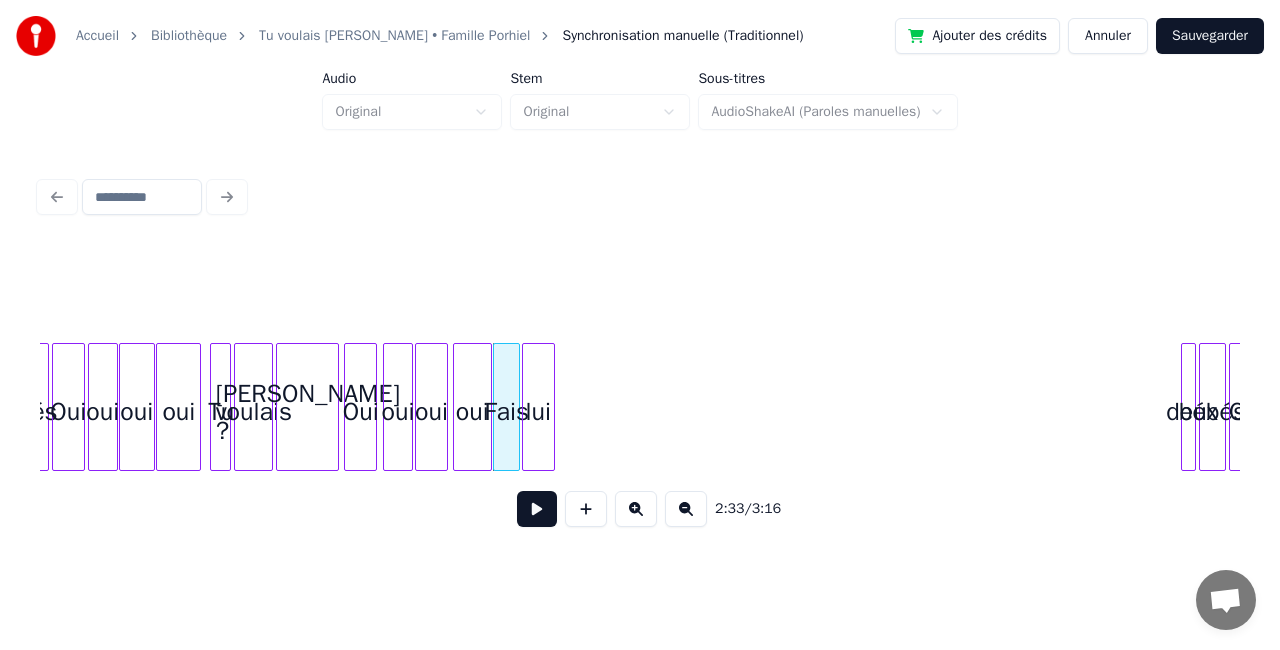 click on "lui" at bounding box center (538, 412) 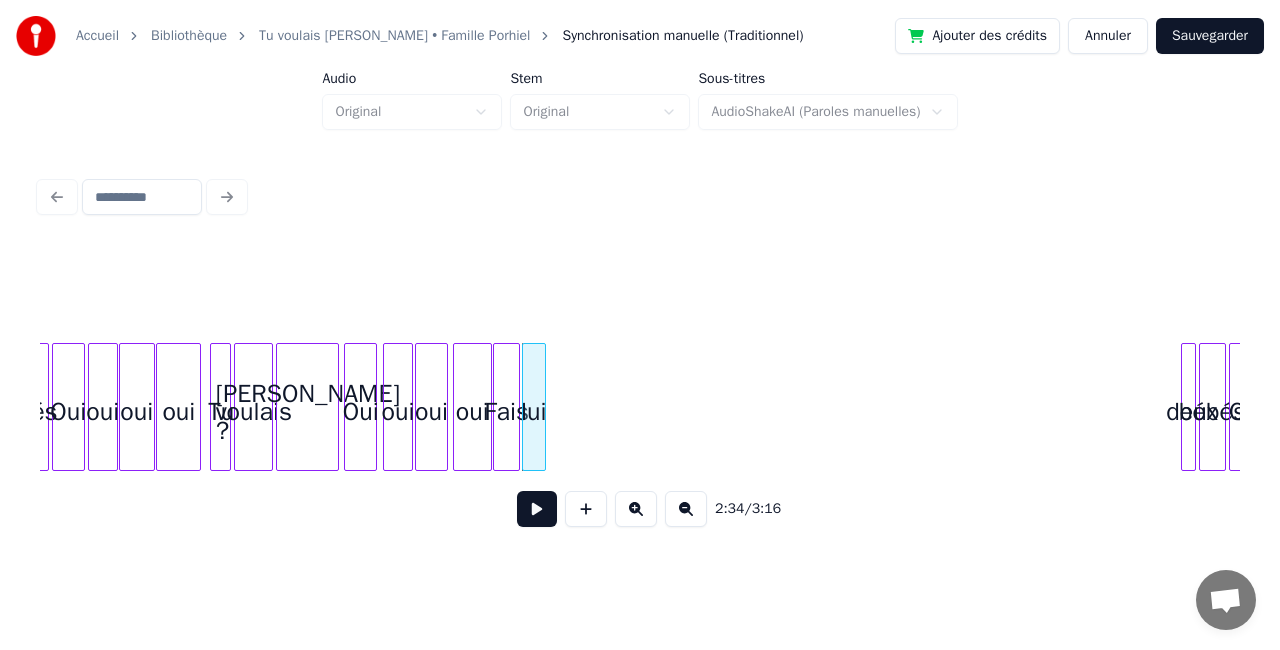 click at bounding box center (542, 407) 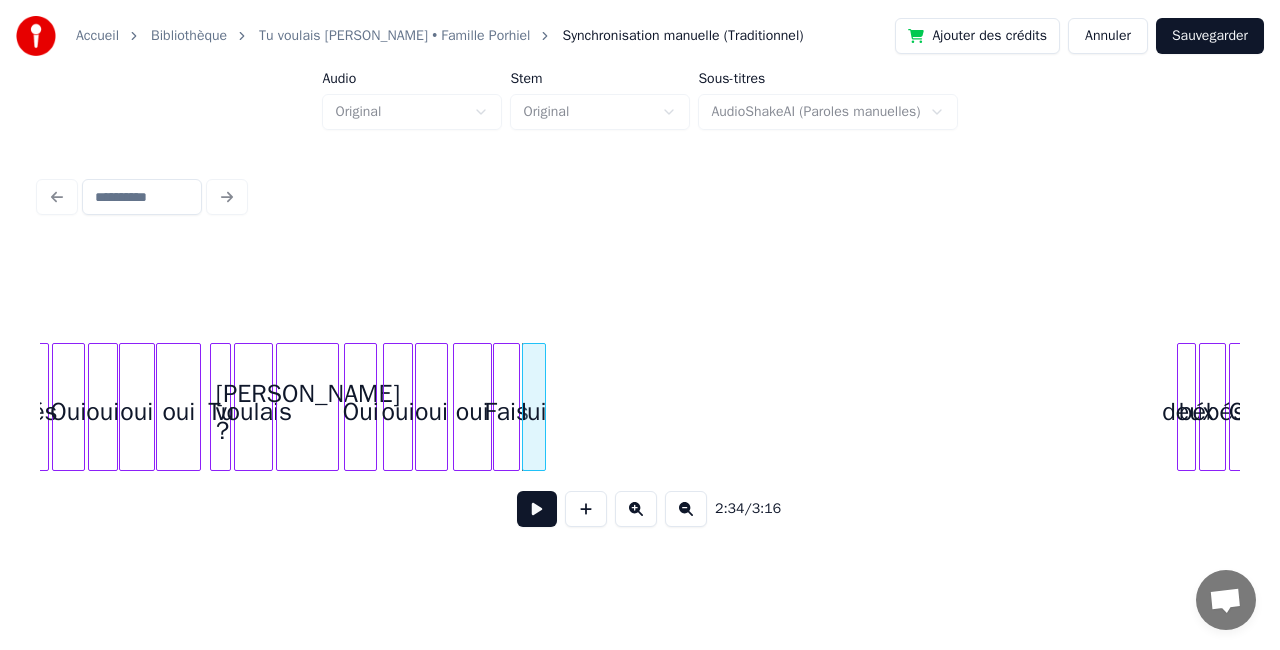 click at bounding box center (1181, 407) 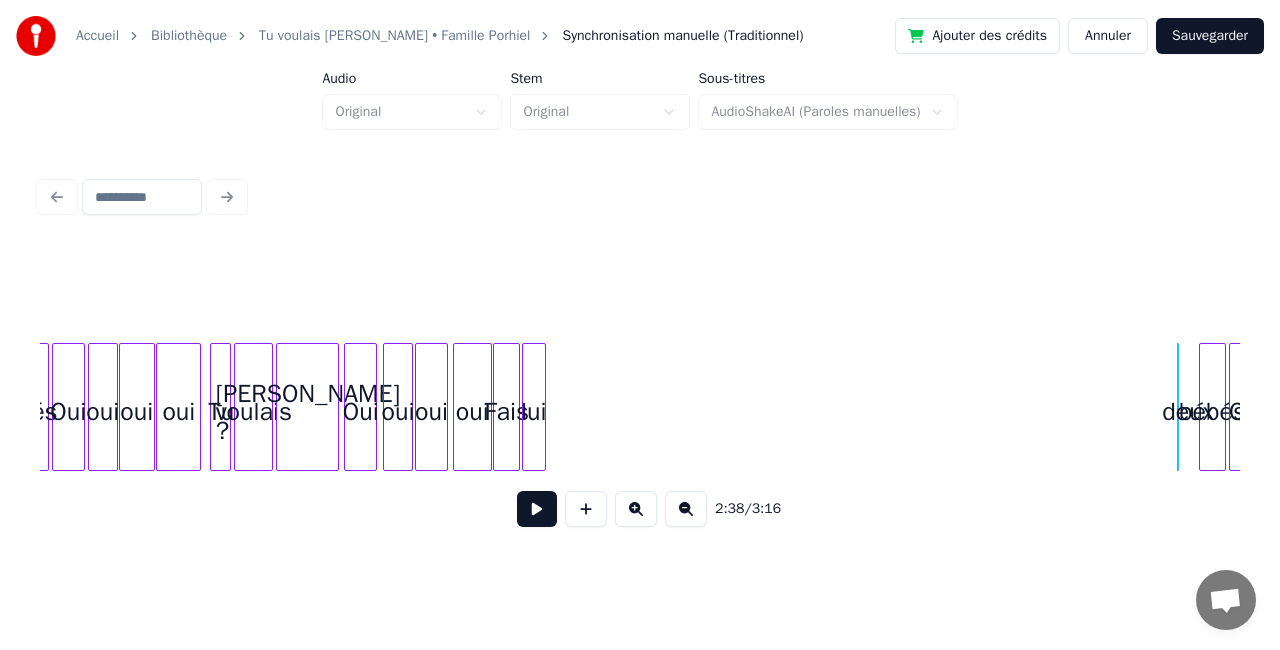 click on "bébés Oui oui oui oui Tu voulais [PERSON_NAME] ? Oui oui oui oui Fais lui deux bébés Oui" at bounding box center [-7827, 407] 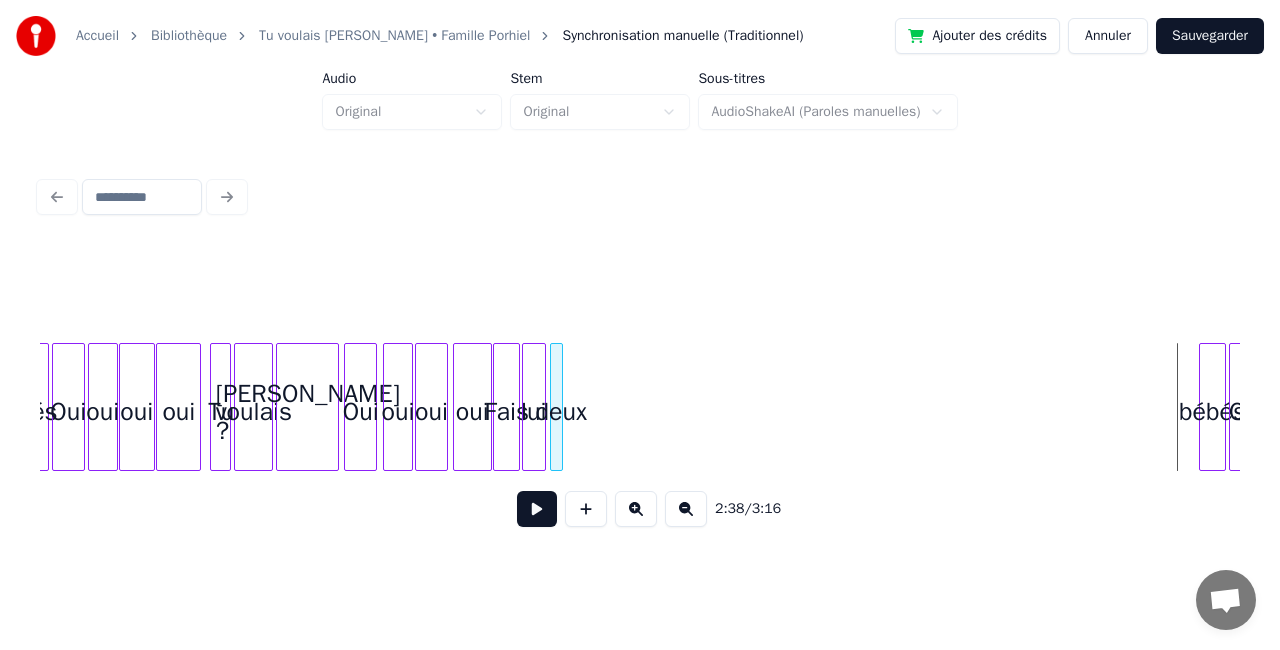 click on "deux" at bounding box center (561, 412) 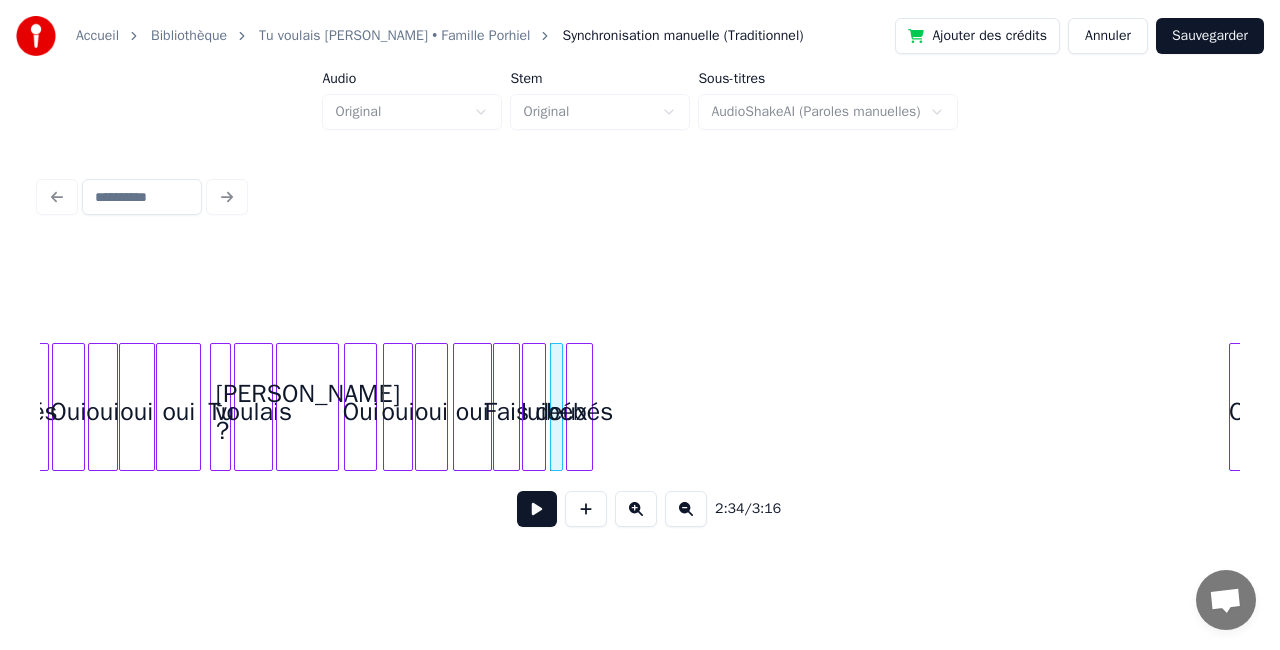 click on "bébés" at bounding box center (579, 412) 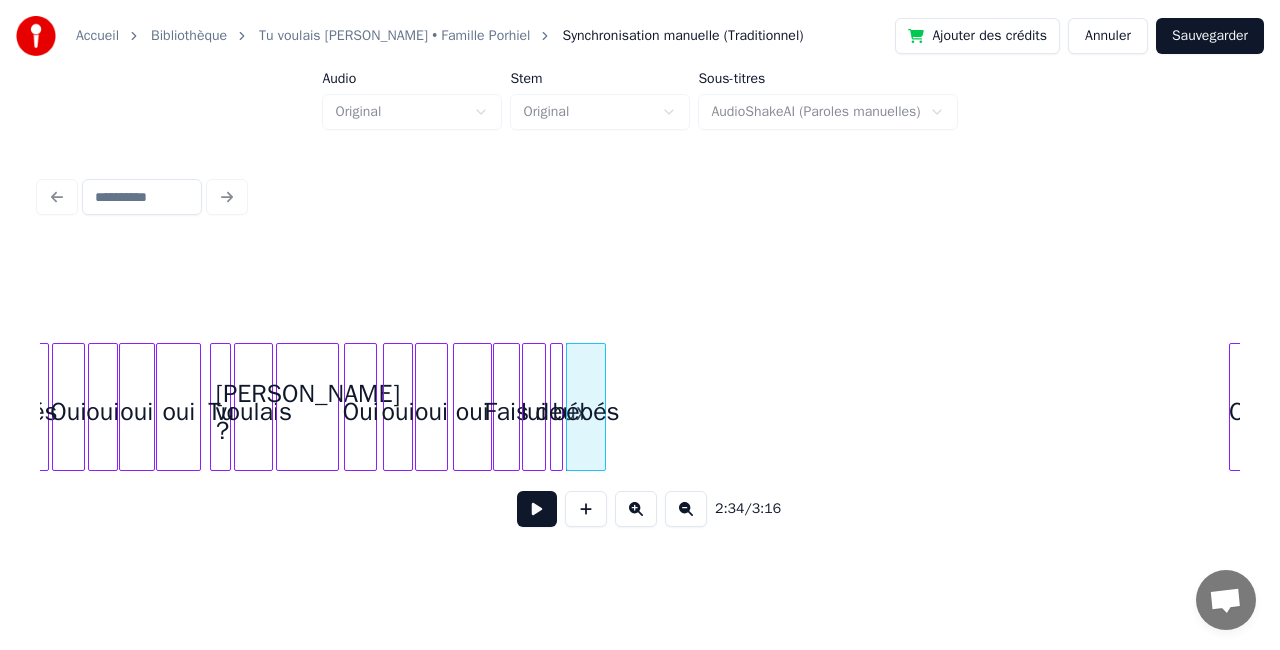 click at bounding box center (602, 407) 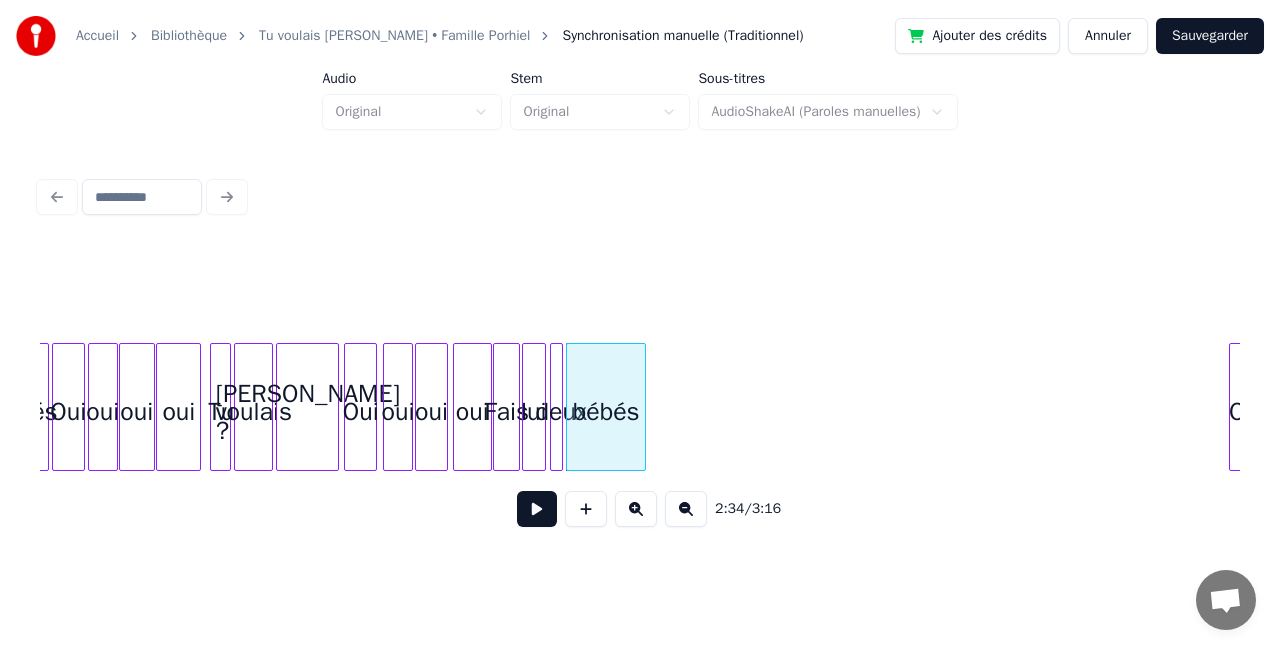 click at bounding box center (642, 407) 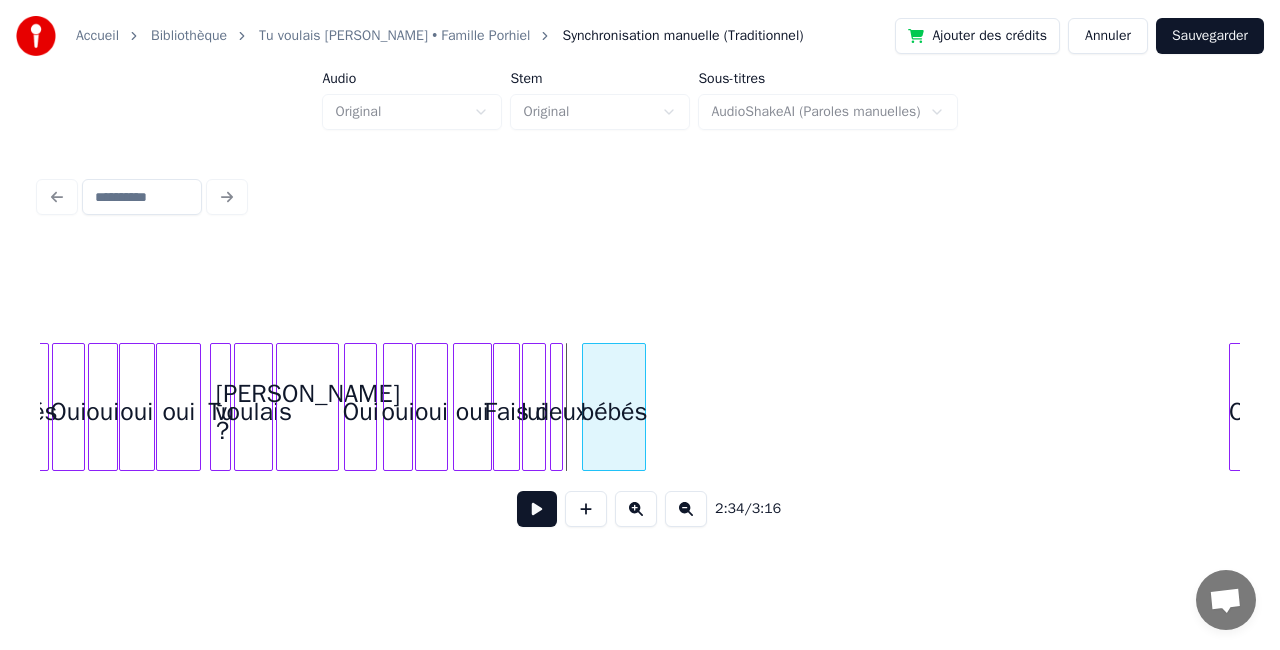 click at bounding box center (586, 407) 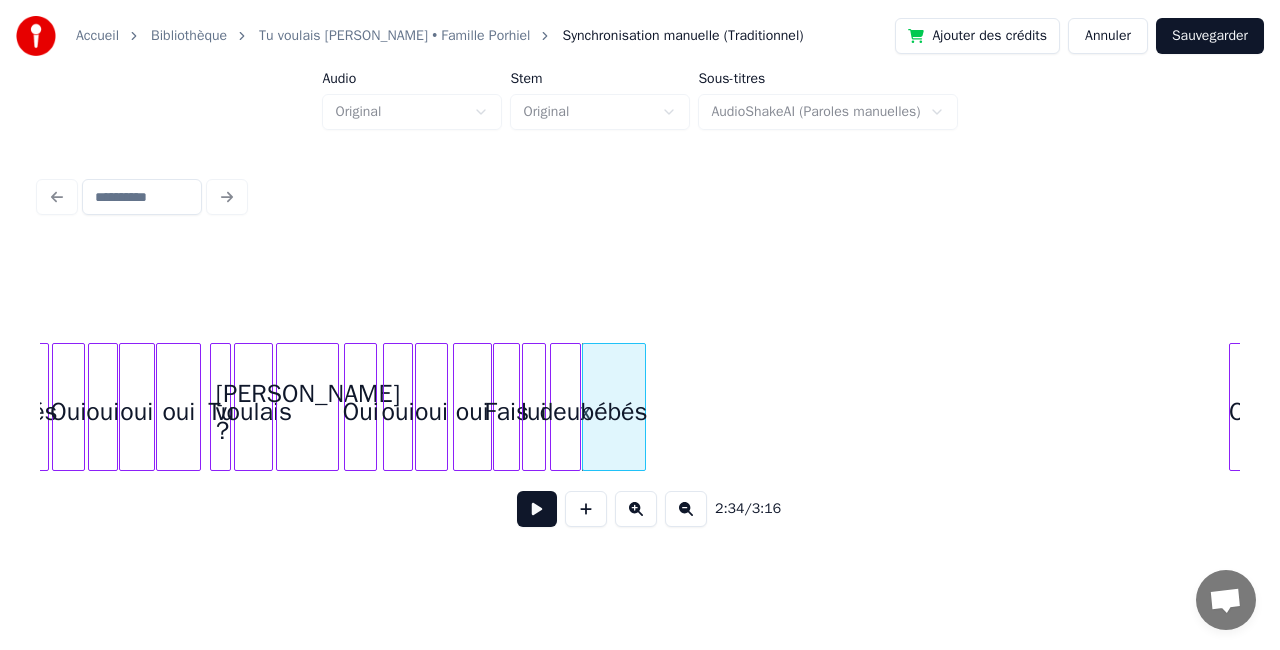 click at bounding box center (577, 407) 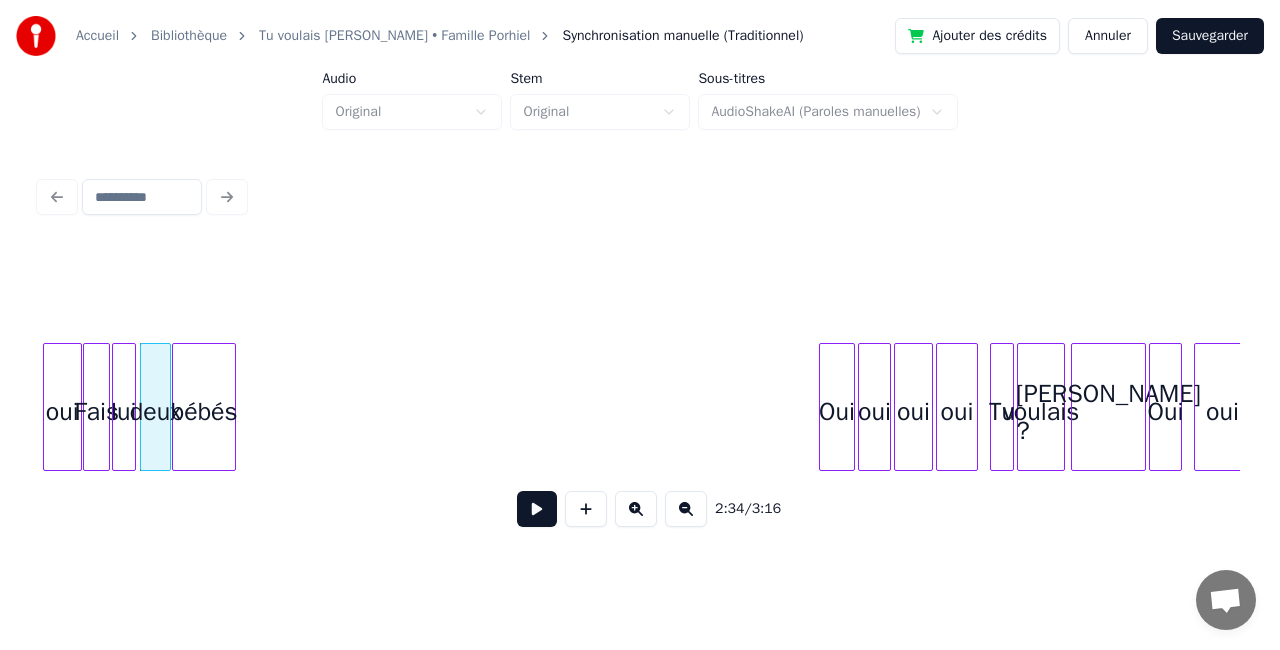 scroll, scrollTop: 0, scrollLeft: 23053, axis: horizontal 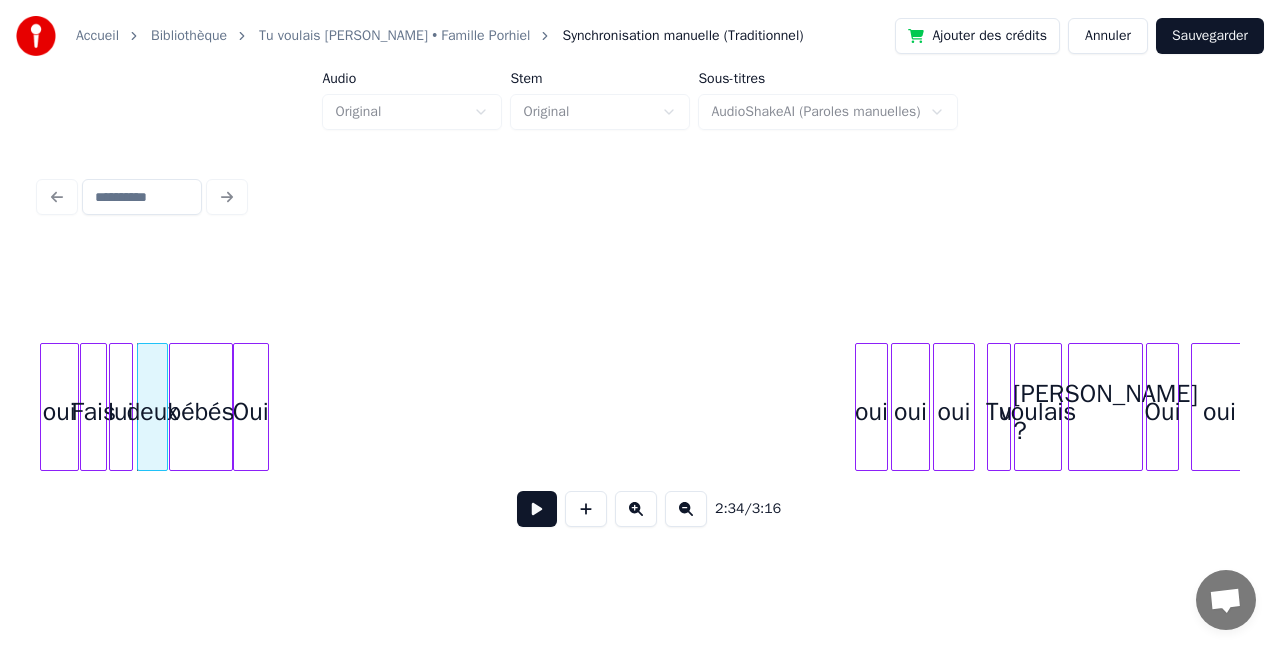 click on "Oui" at bounding box center [251, 412] 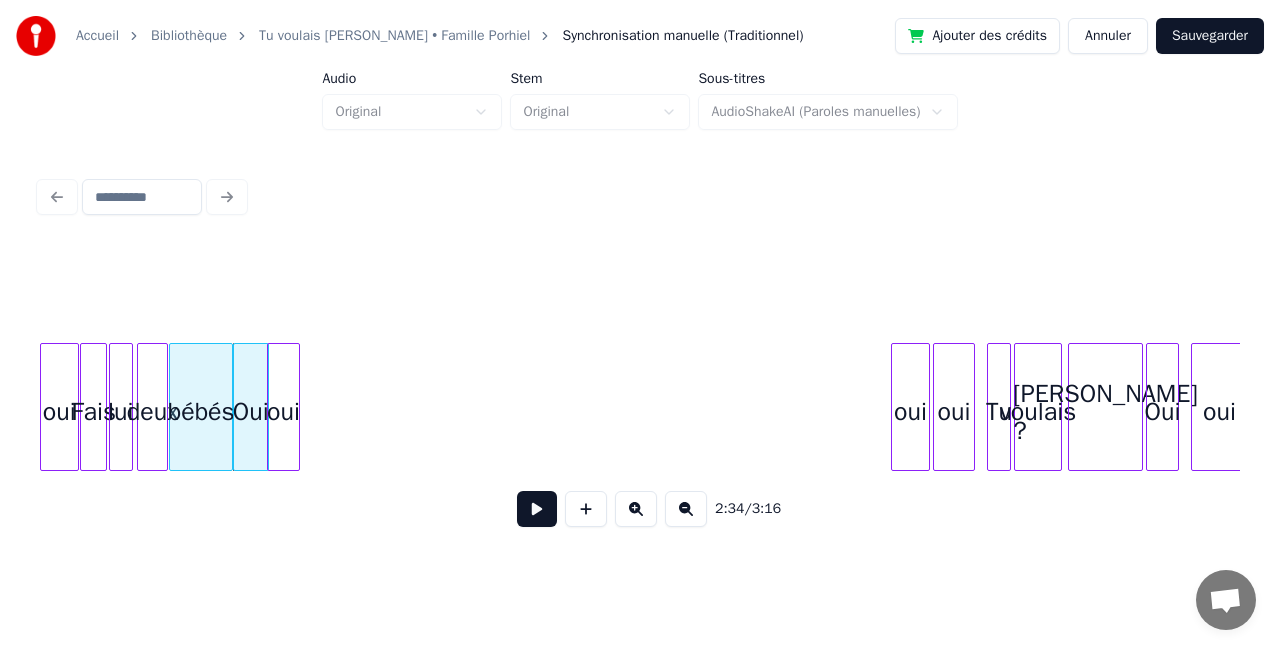 click on "oui" at bounding box center [283, 412] 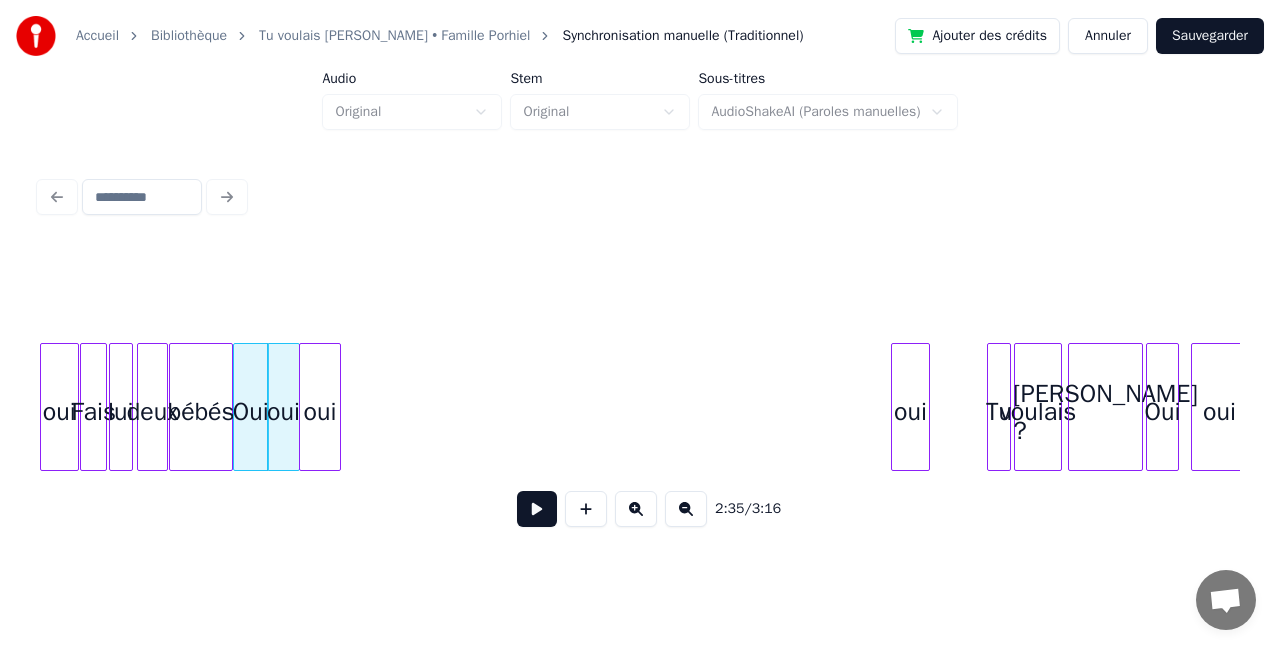 click on "oui" at bounding box center [320, 412] 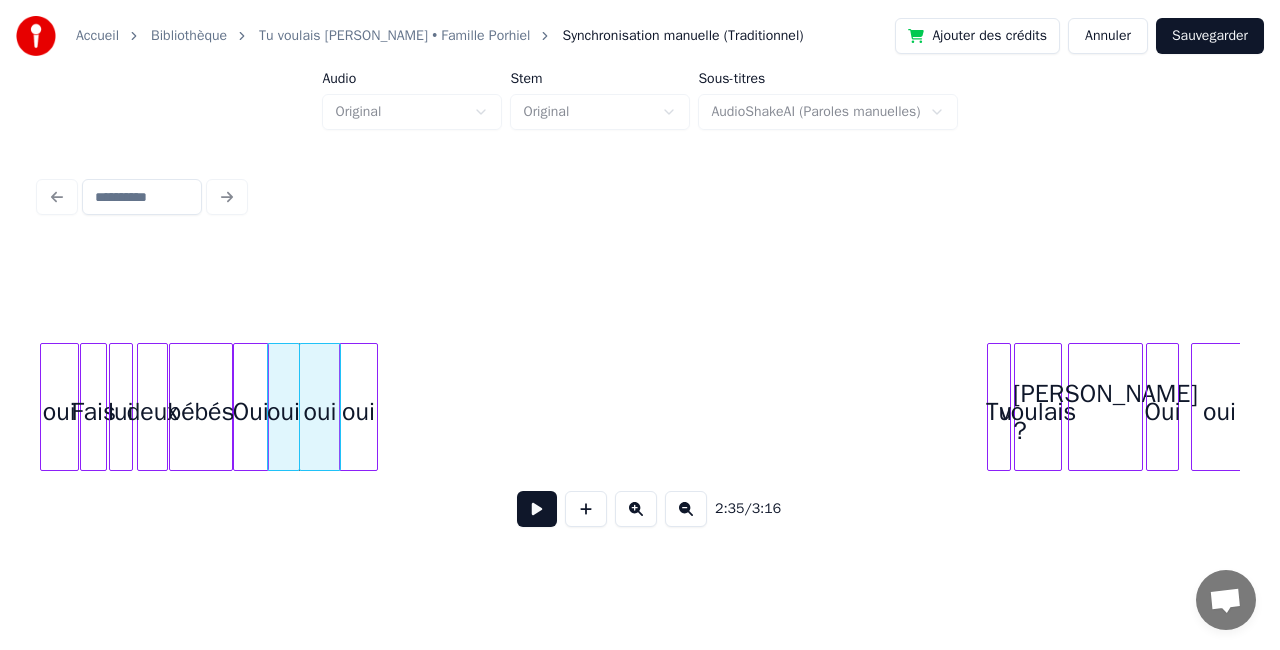 click on "oui" at bounding box center (358, 412) 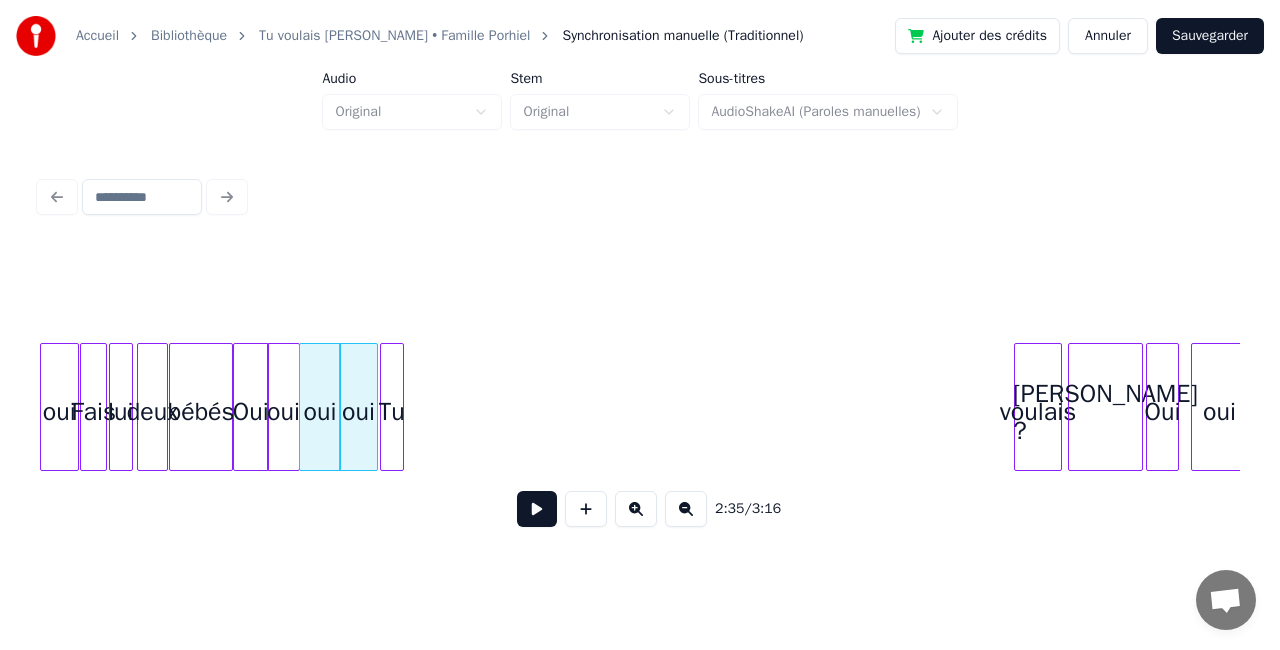 click on "Tu" at bounding box center [392, 412] 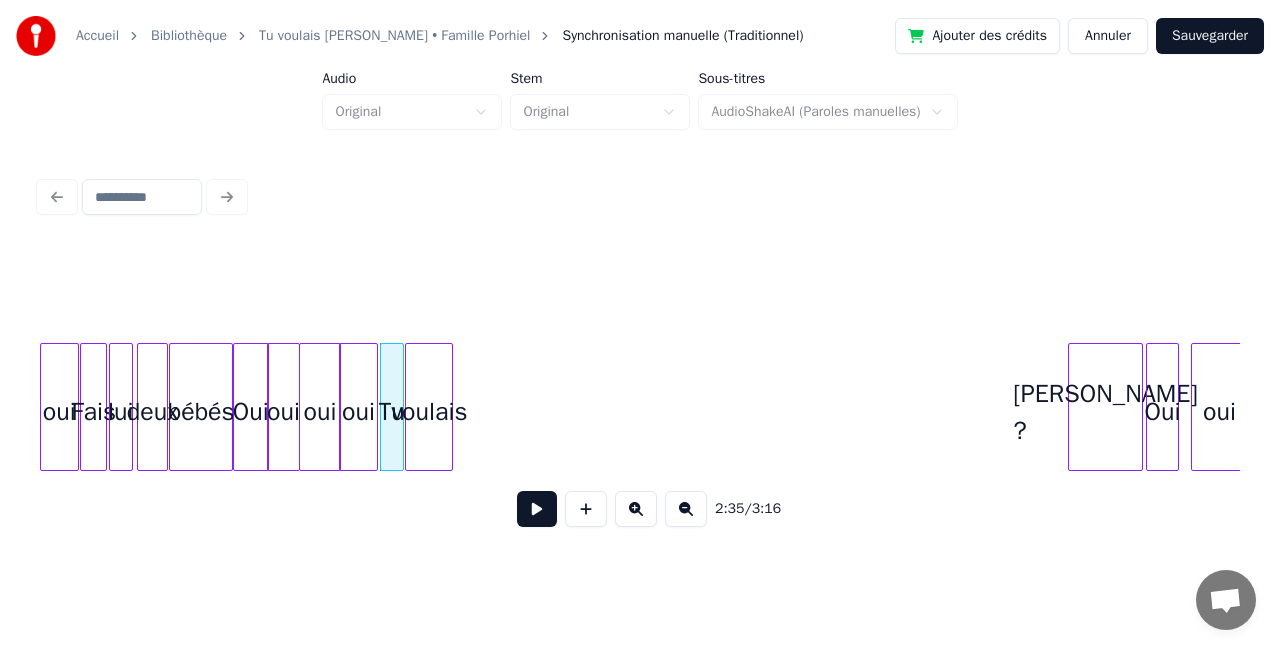 click on "voulais" at bounding box center [429, 412] 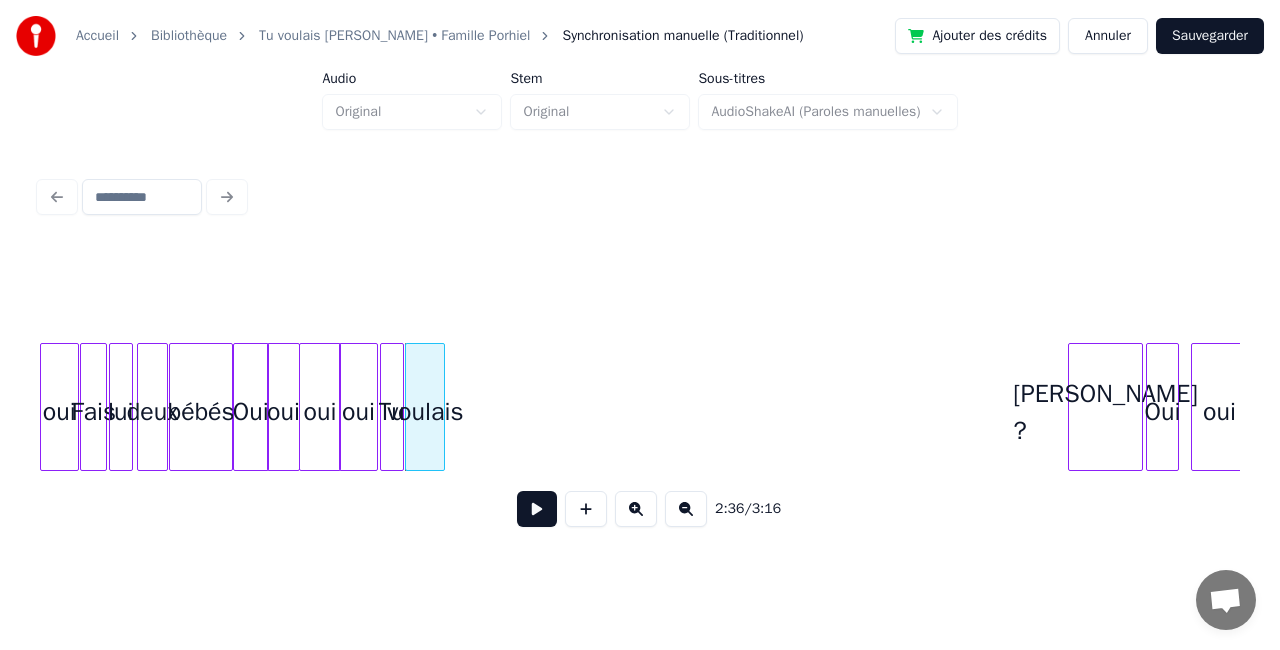 click at bounding box center [441, 407] 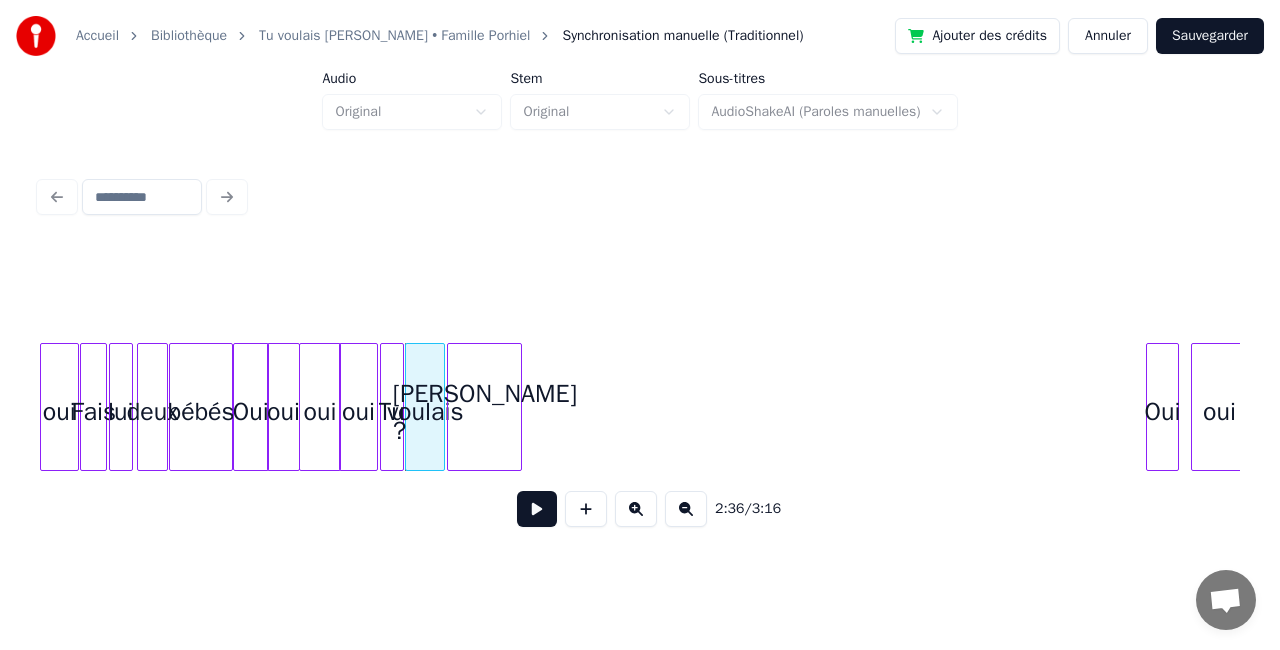 click on "[PERSON_NAME] ?" at bounding box center [484, 412] 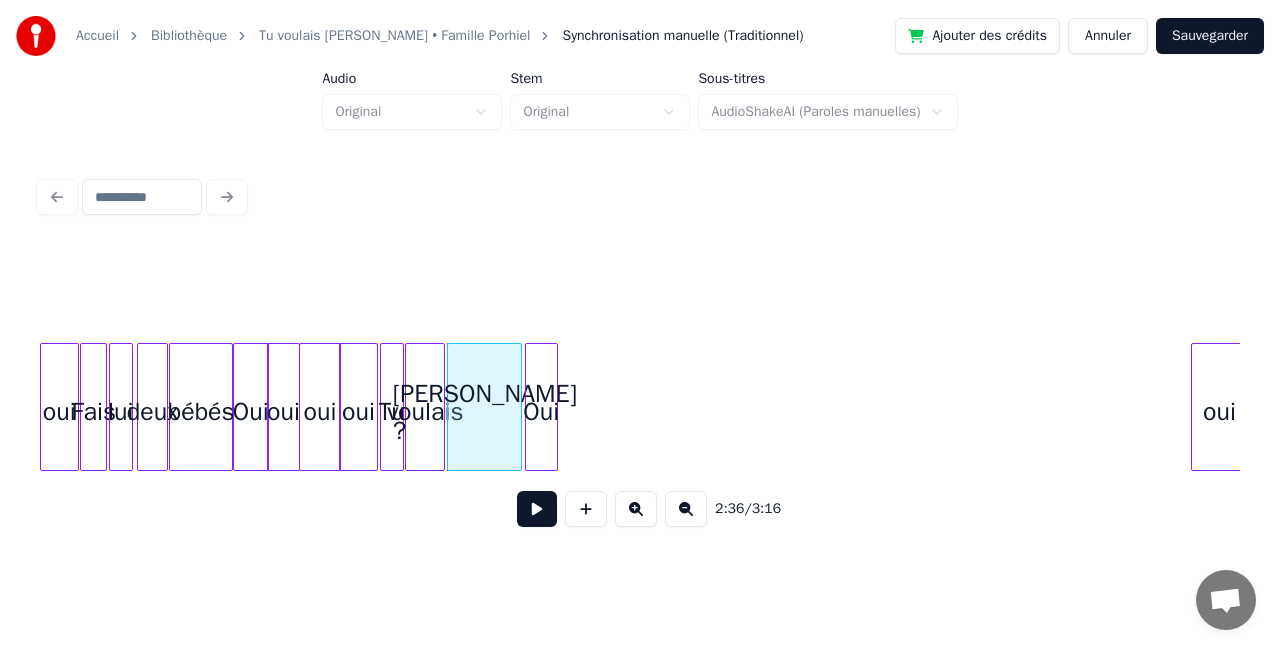 click on "Oui" at bounding box center [541, 412] 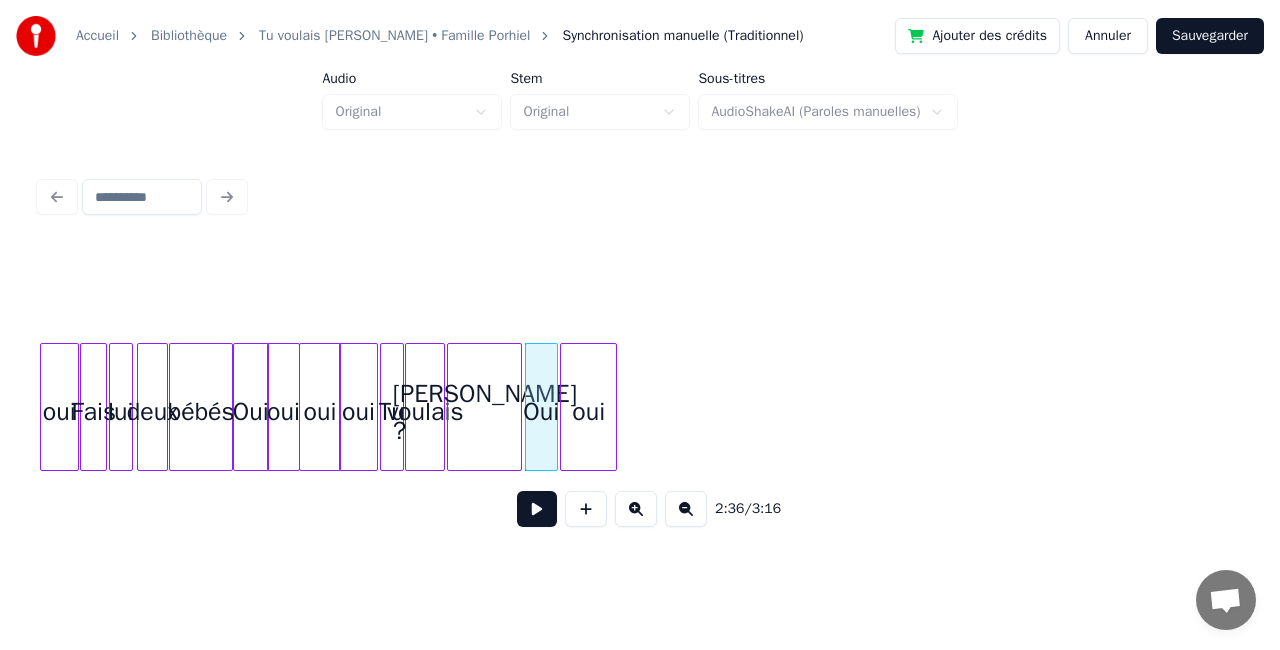 click on "oui" at bounding box center [588, 412] 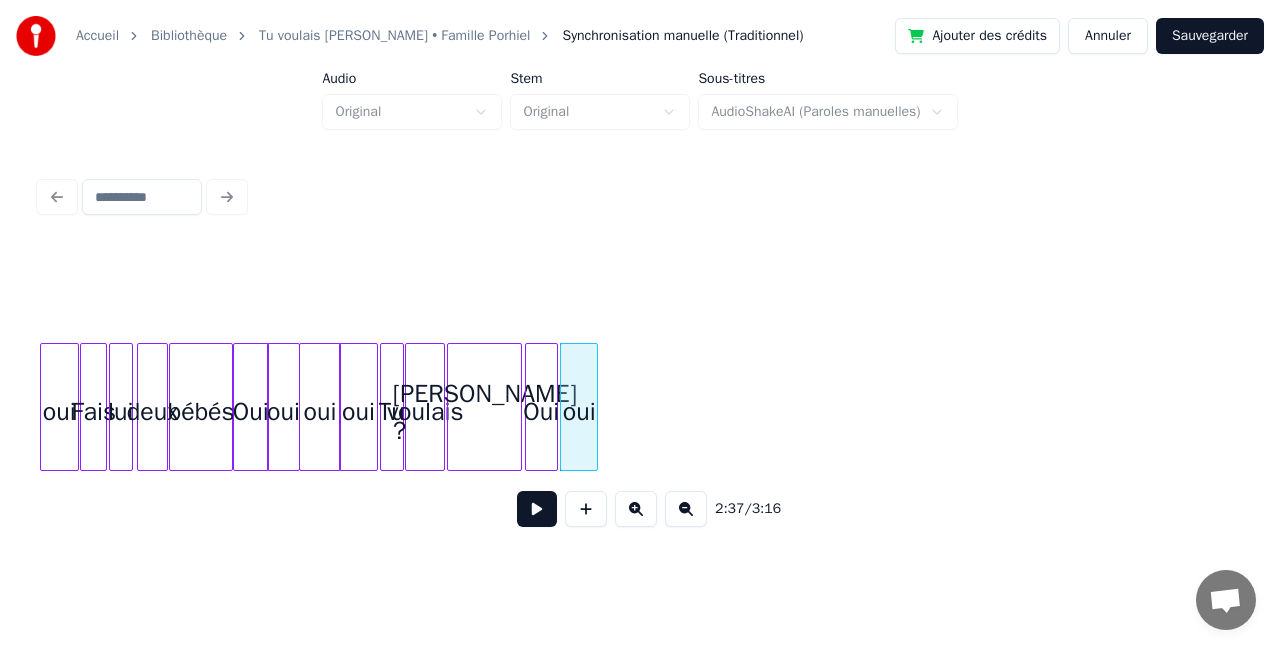 click at bounding box center [594, 407] 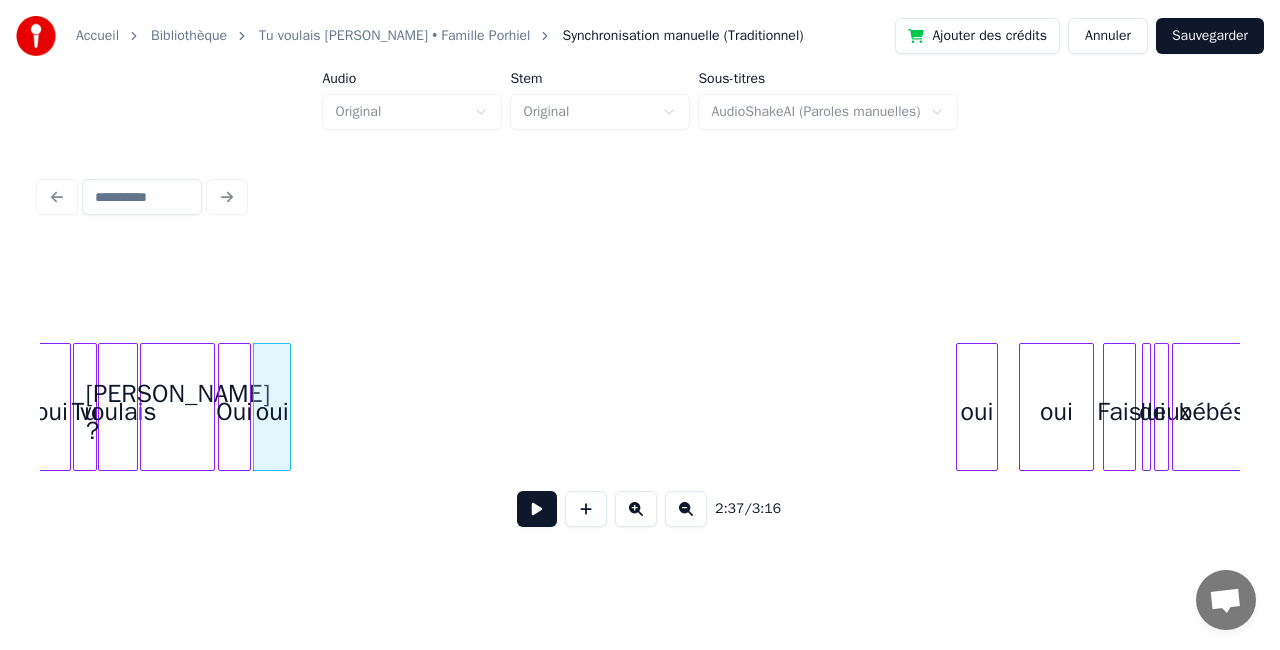 scroll, scrollTop: 0, scrollLeft: 23373, axis: horizontal 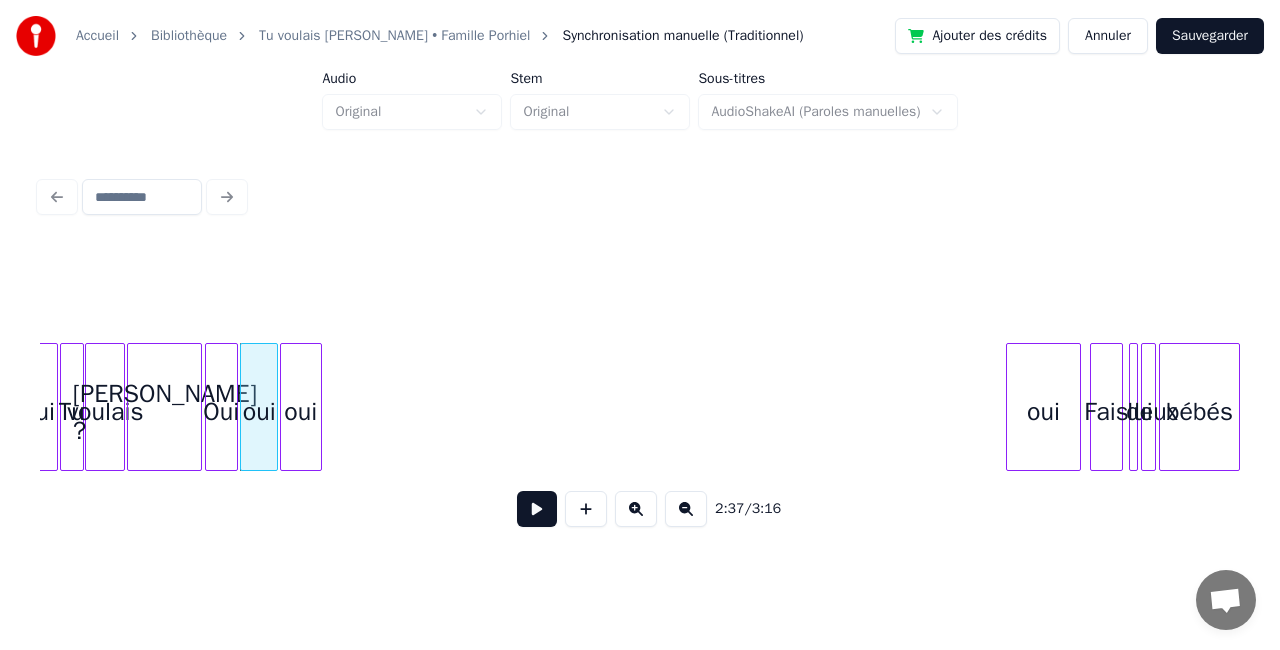 click on "oui" at bounding box center [301, 412] 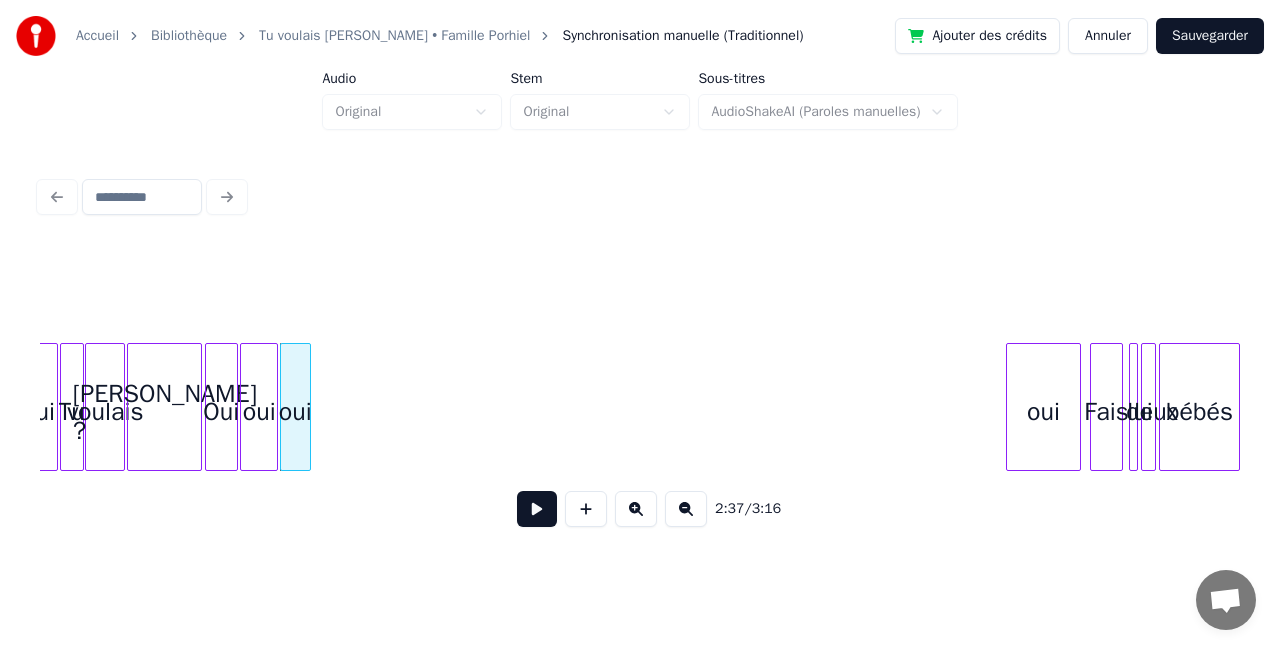 click at bounding box center [307, 407] 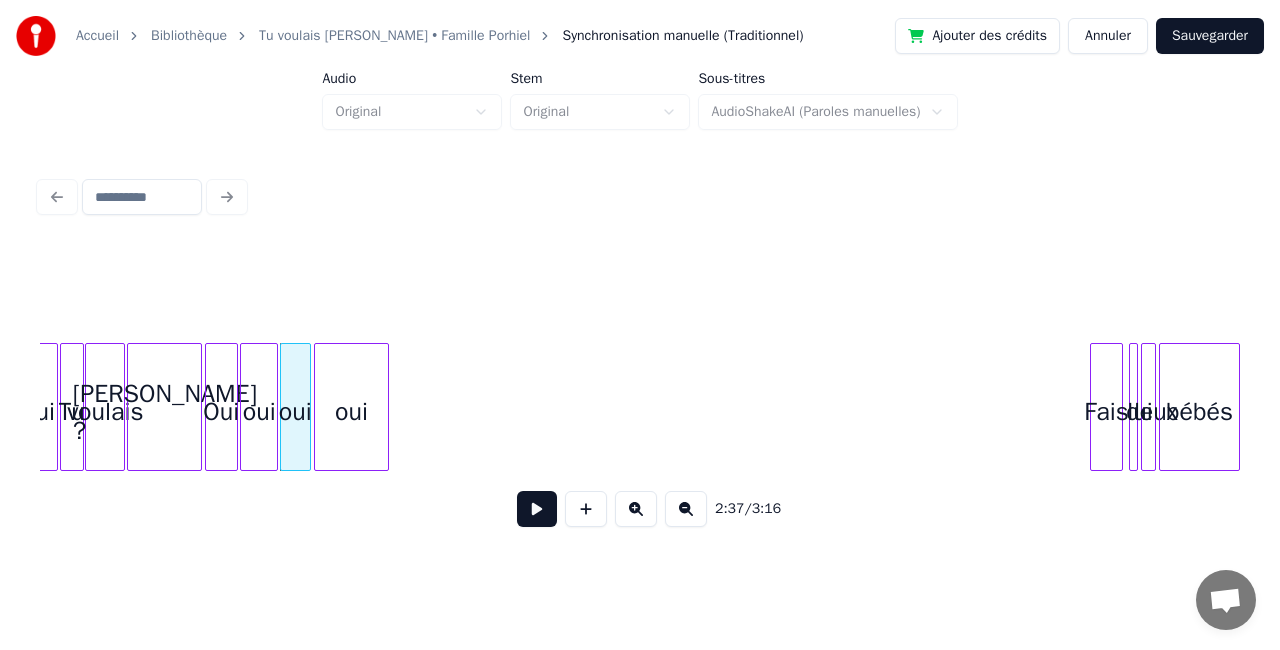 click on "oui" at bounding box center (351, 412) 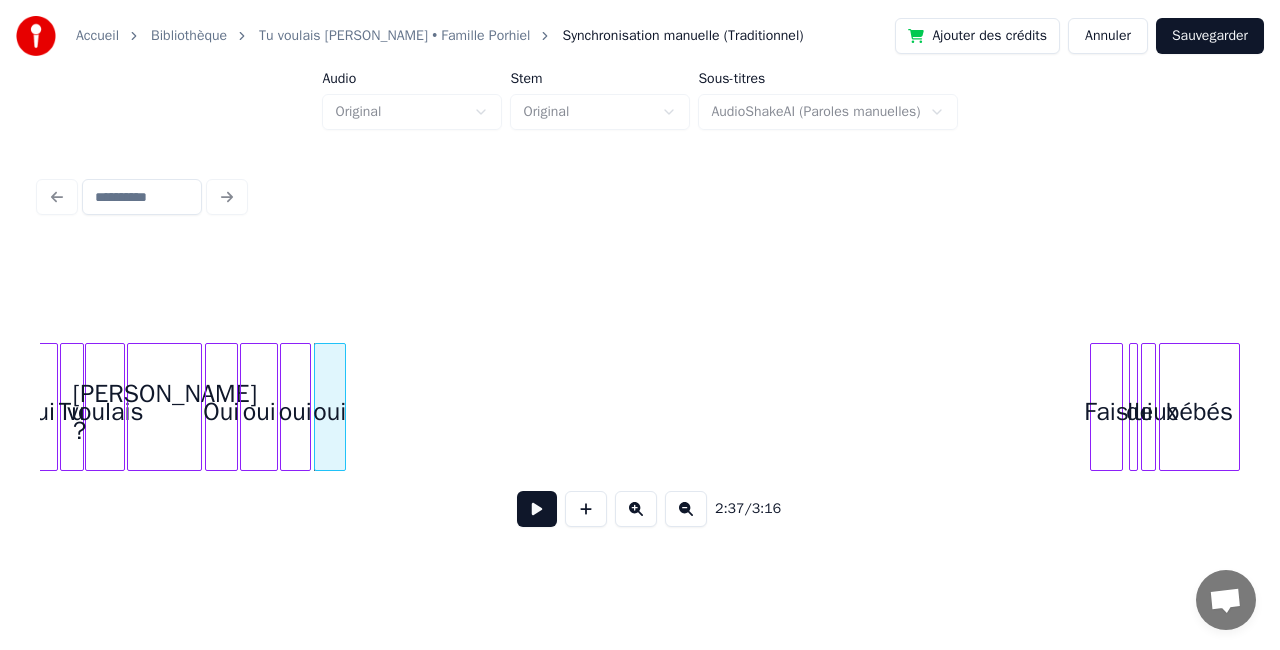 click at bounding box center (342, 407) 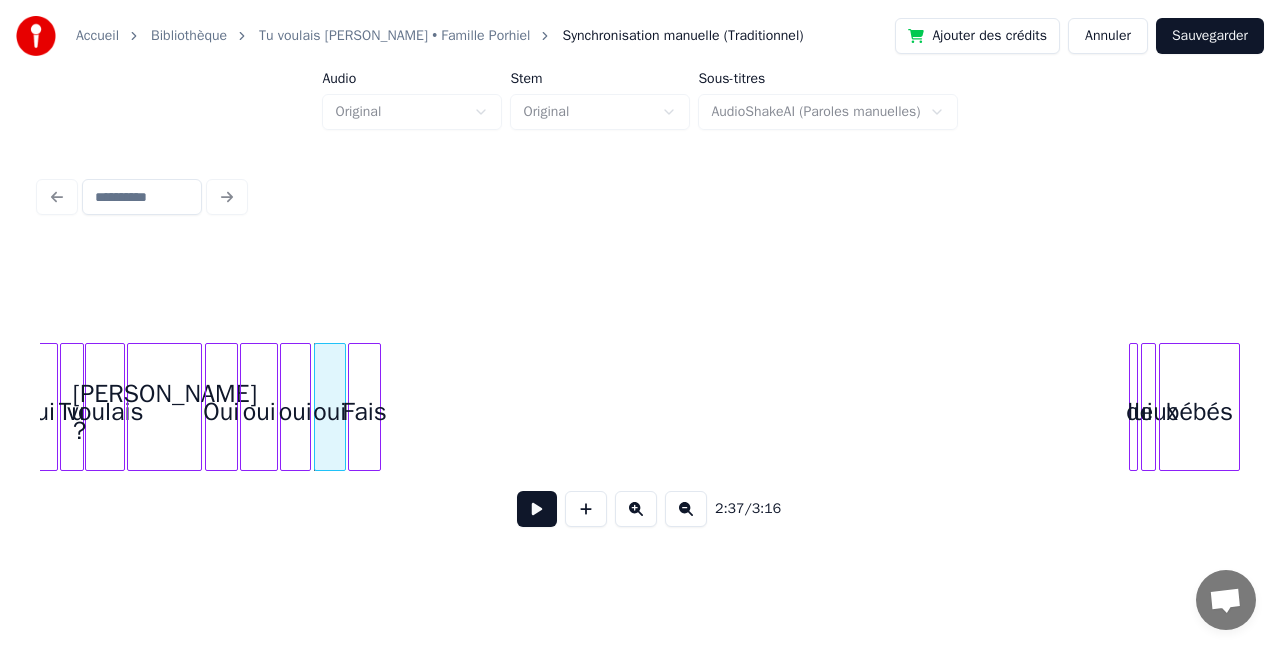 click on "Fais" at bounding box center (364, 412) 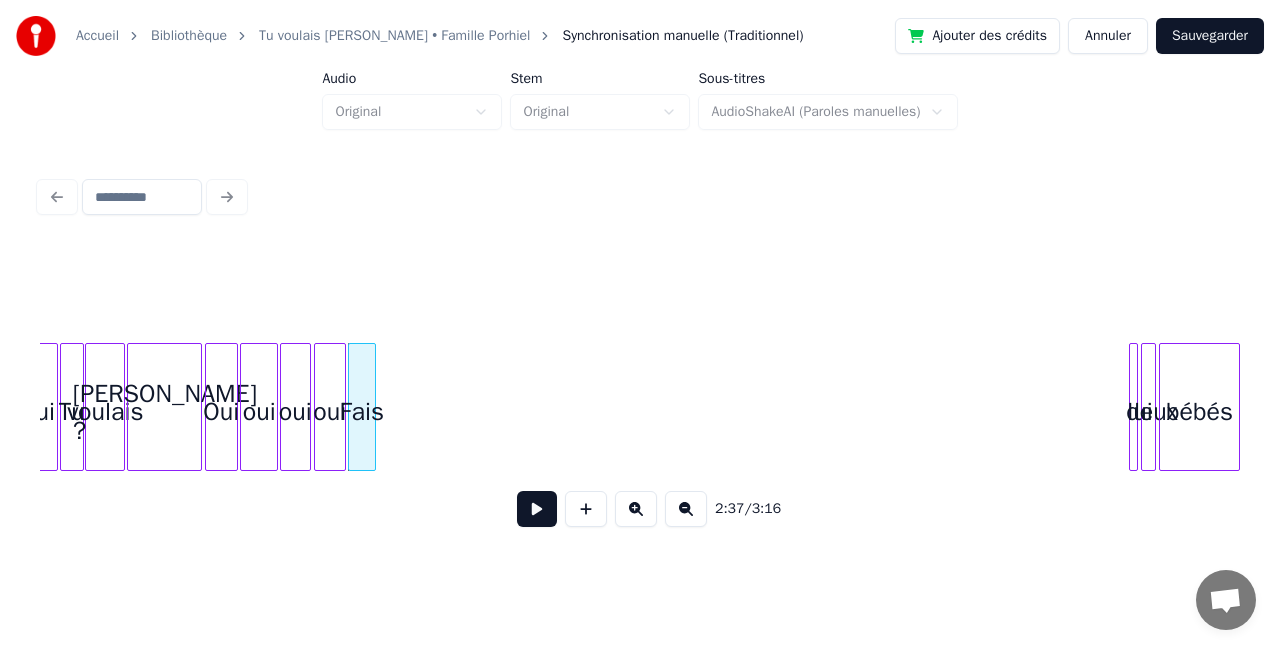 click at bounding box center [372, 407] 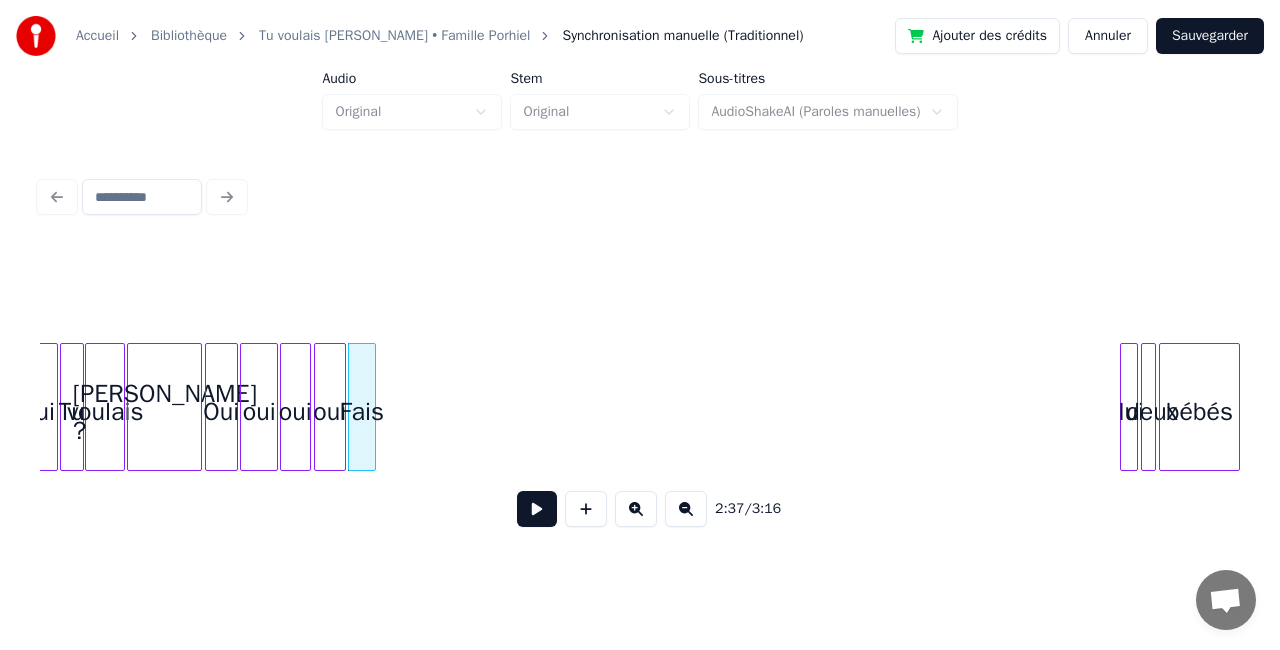 click at bounding box center [1124, 407] 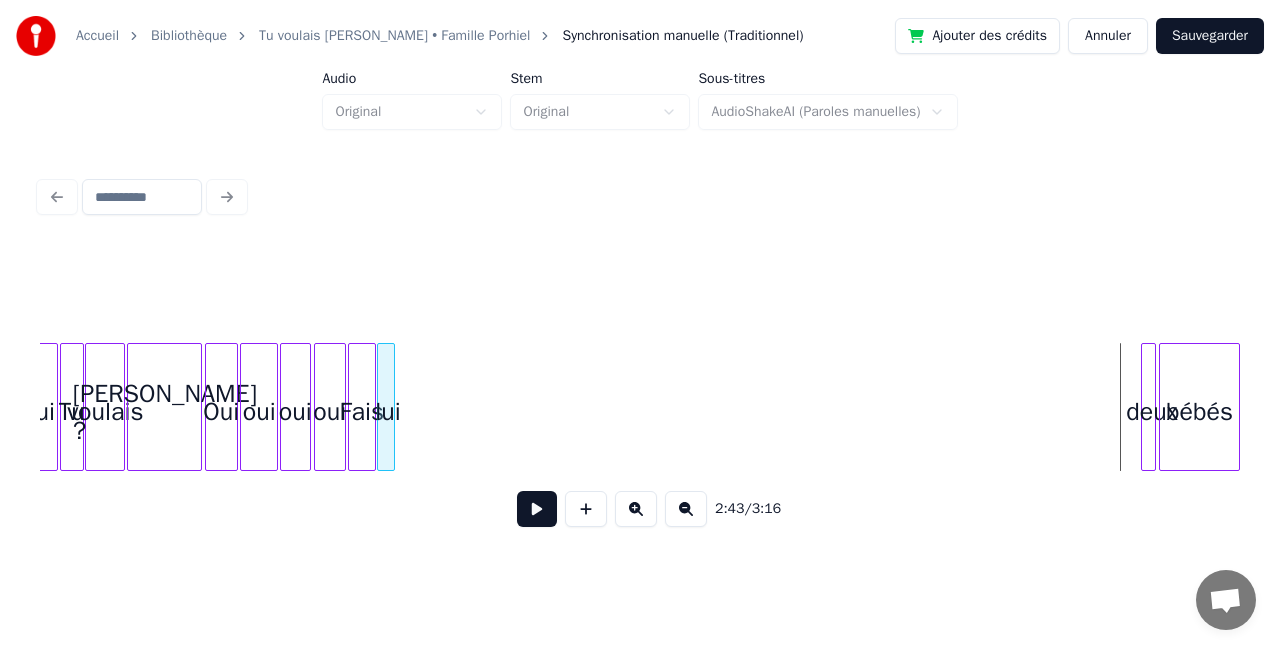 click on "lui" at bounding box center [388, 412] 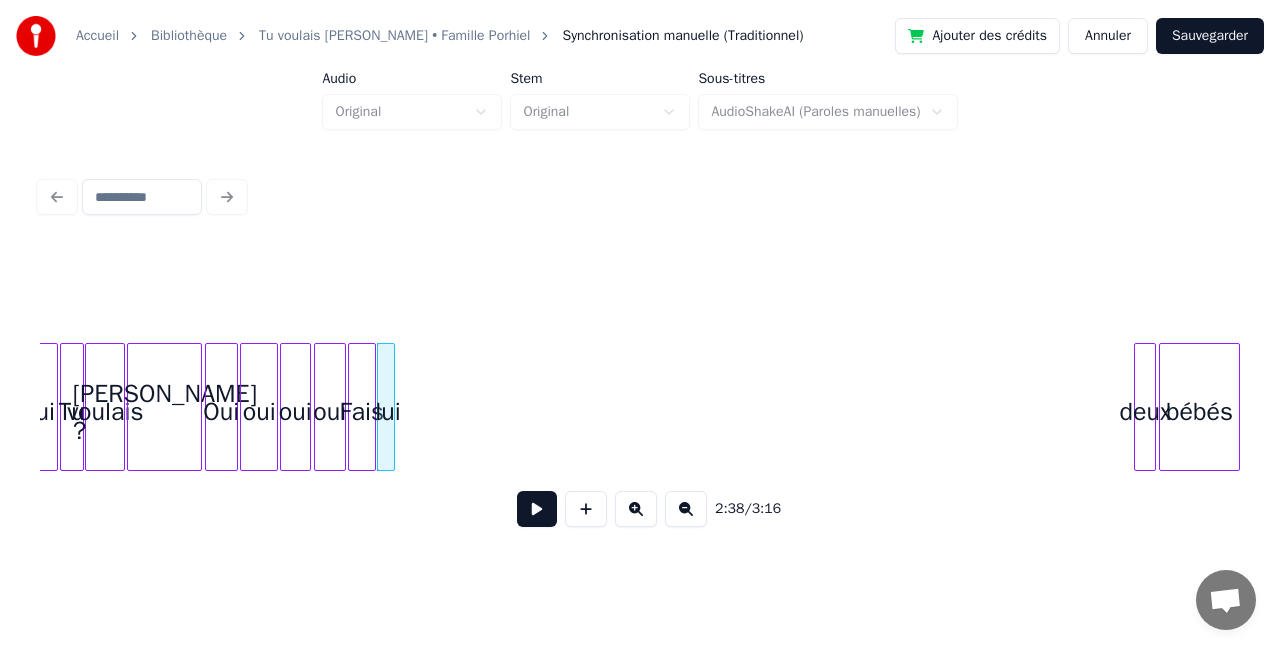 click at bounding box center [1138, 407] 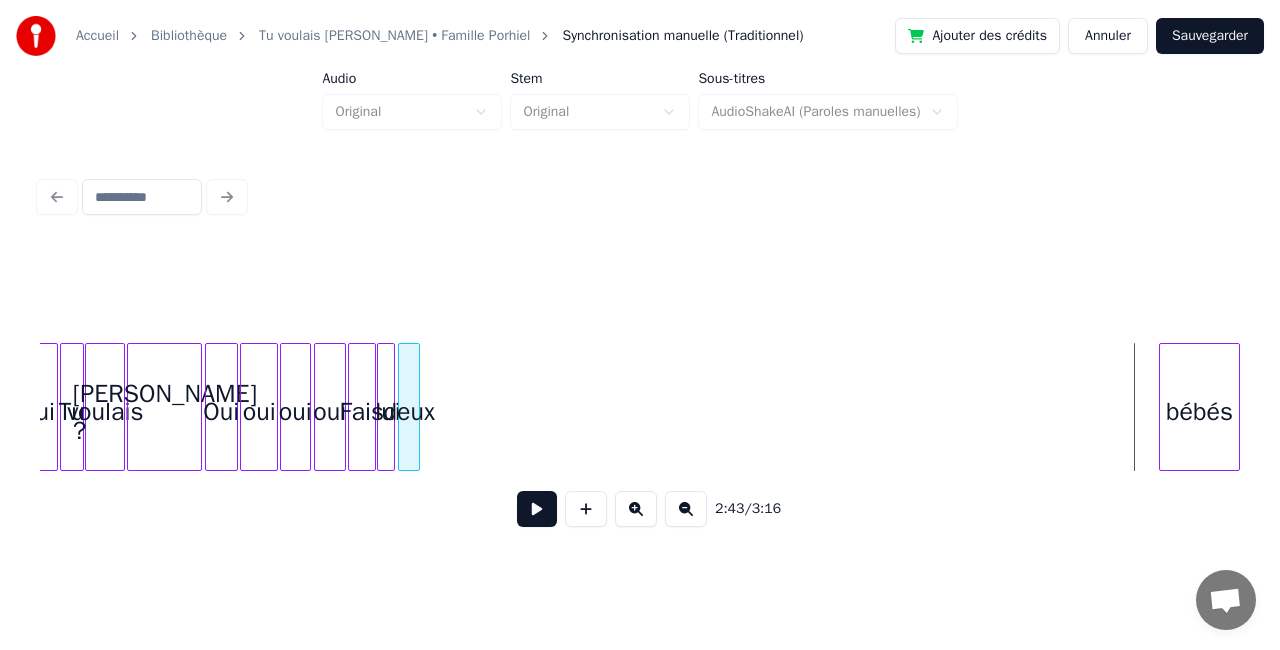 click on "deux" at bounding box center [409, 412] 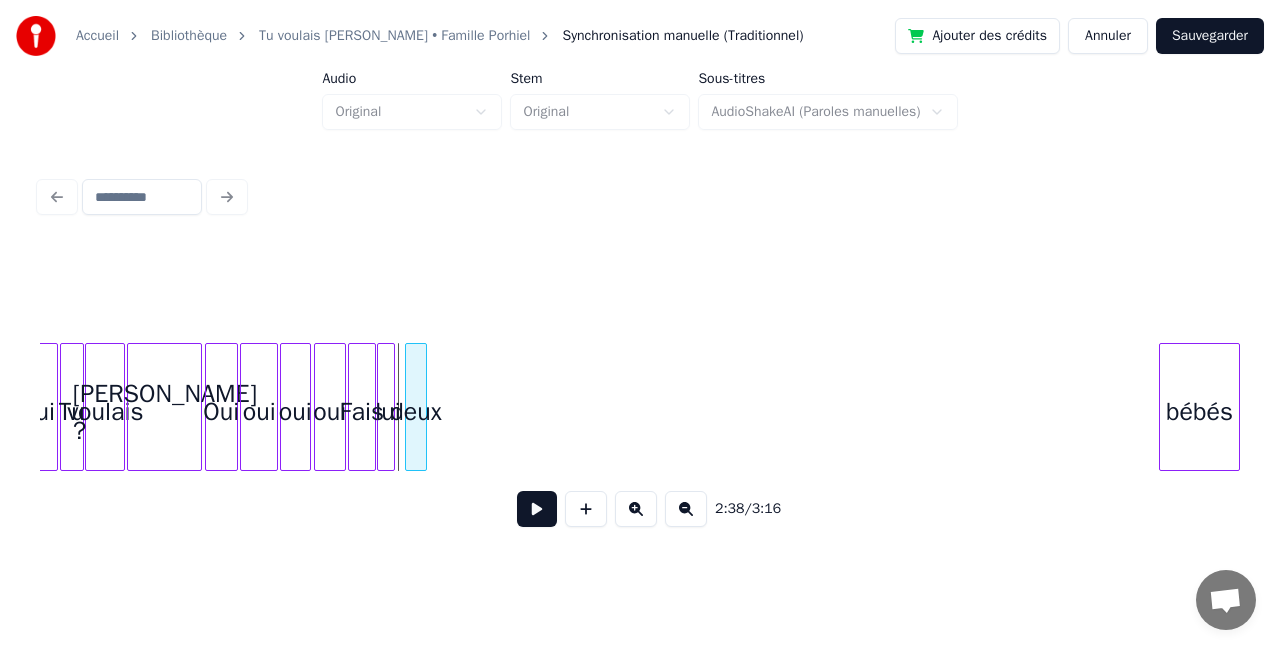 click on "deux" at bounding box center (416, 412) 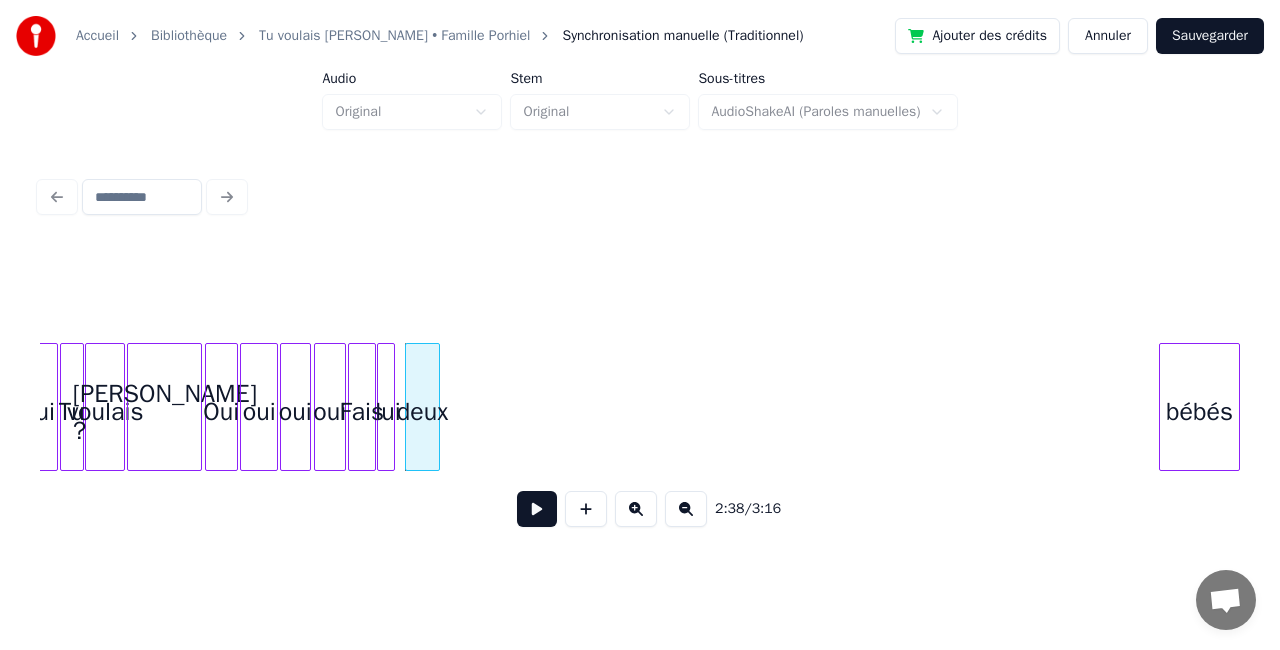 click at bounding box center (436, 407) 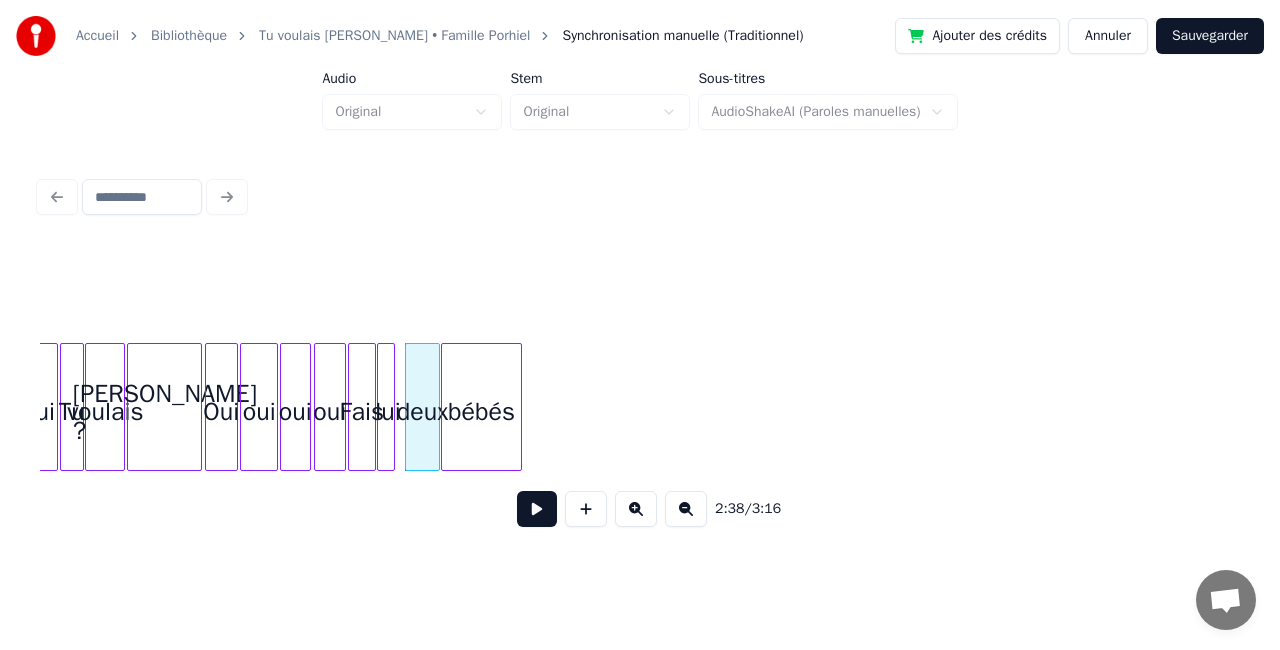 click on "bébés" at bounding box center [481, 412] 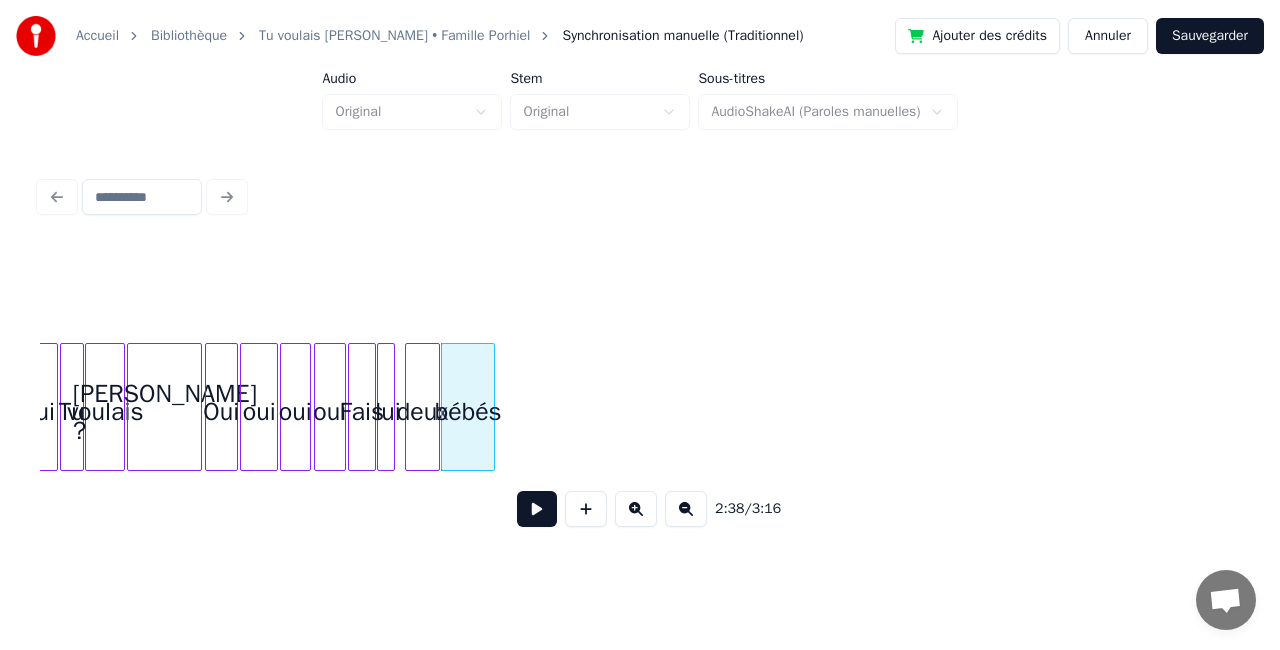 click at bounding box center (491, 407) 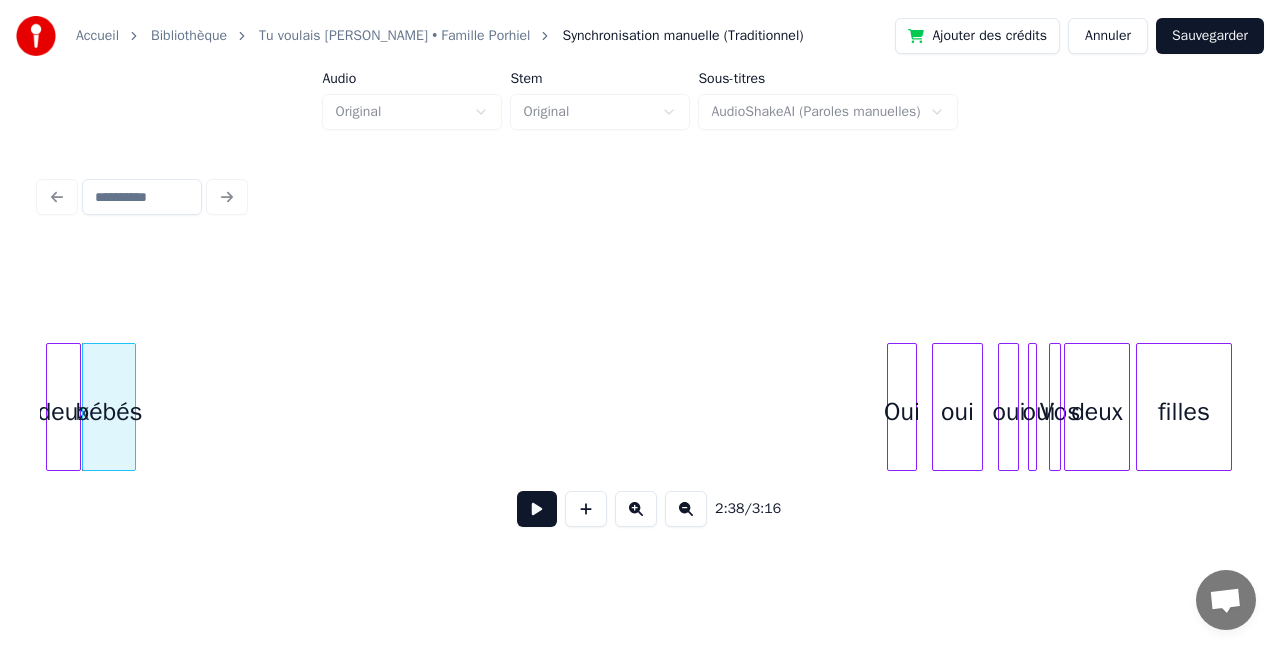scroll, scrollTop: 0, scrollLeft: 23733, axis: horizontal 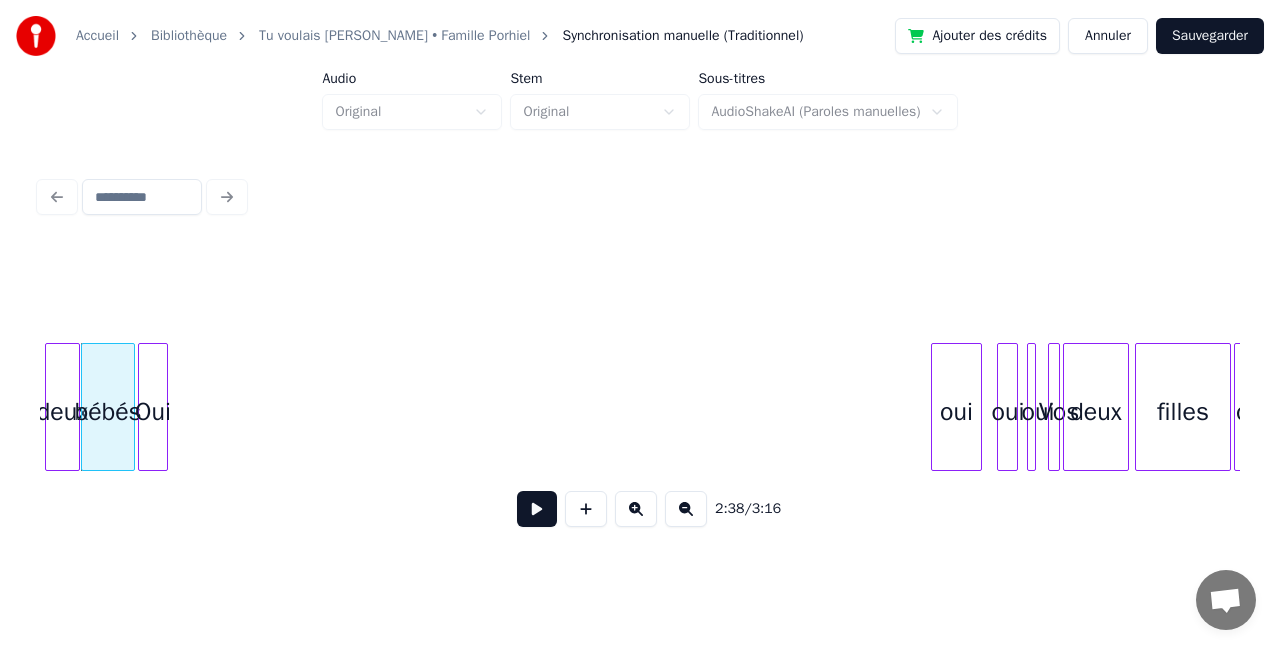 click on "Oui" at bounding box center (153, 412) 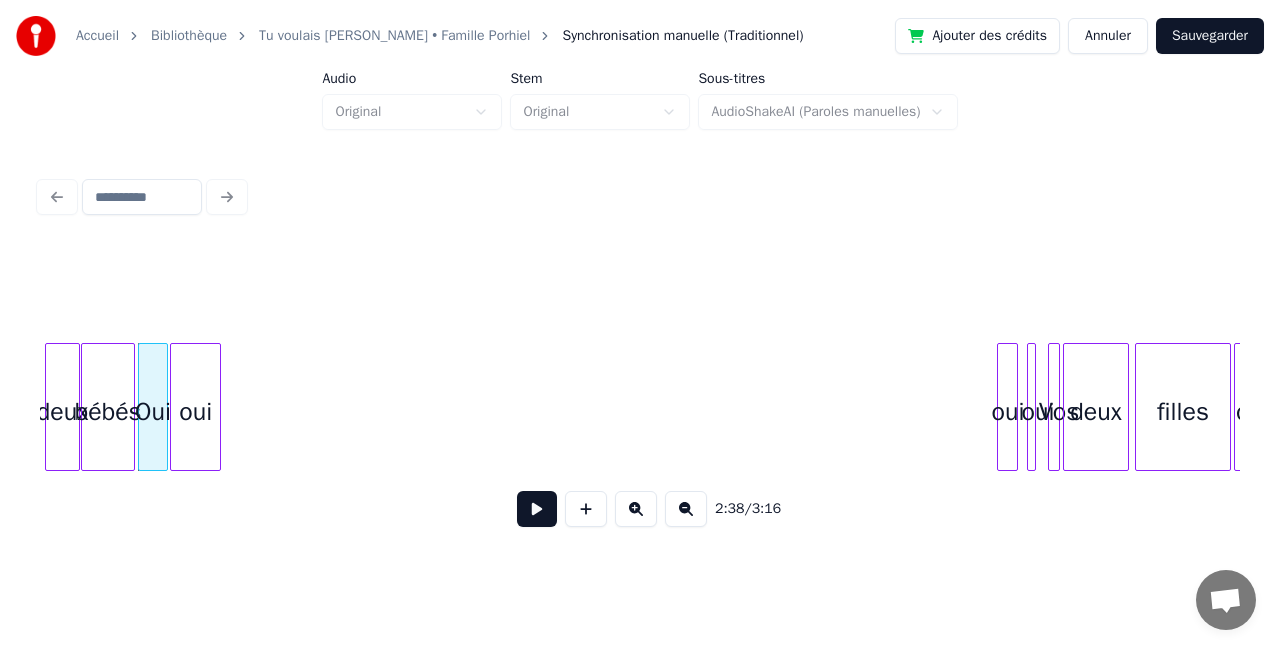 click on "oui" at bounding box center [195, 412] 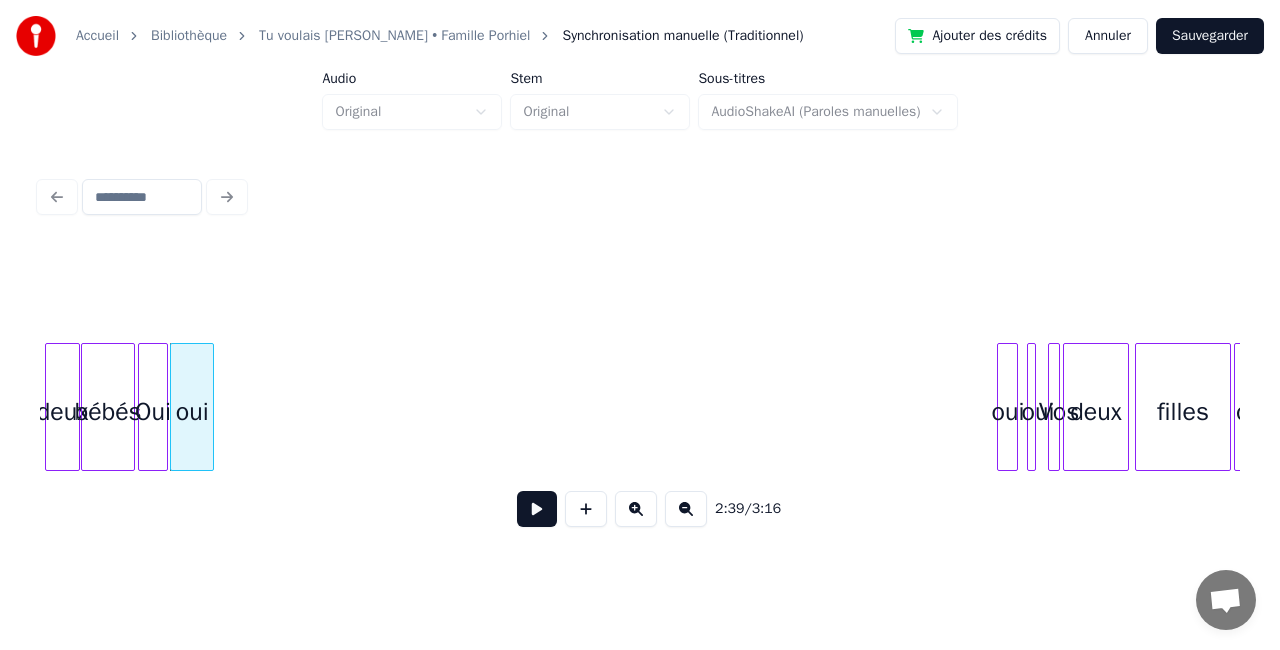 click at bounding box center [210, 407] 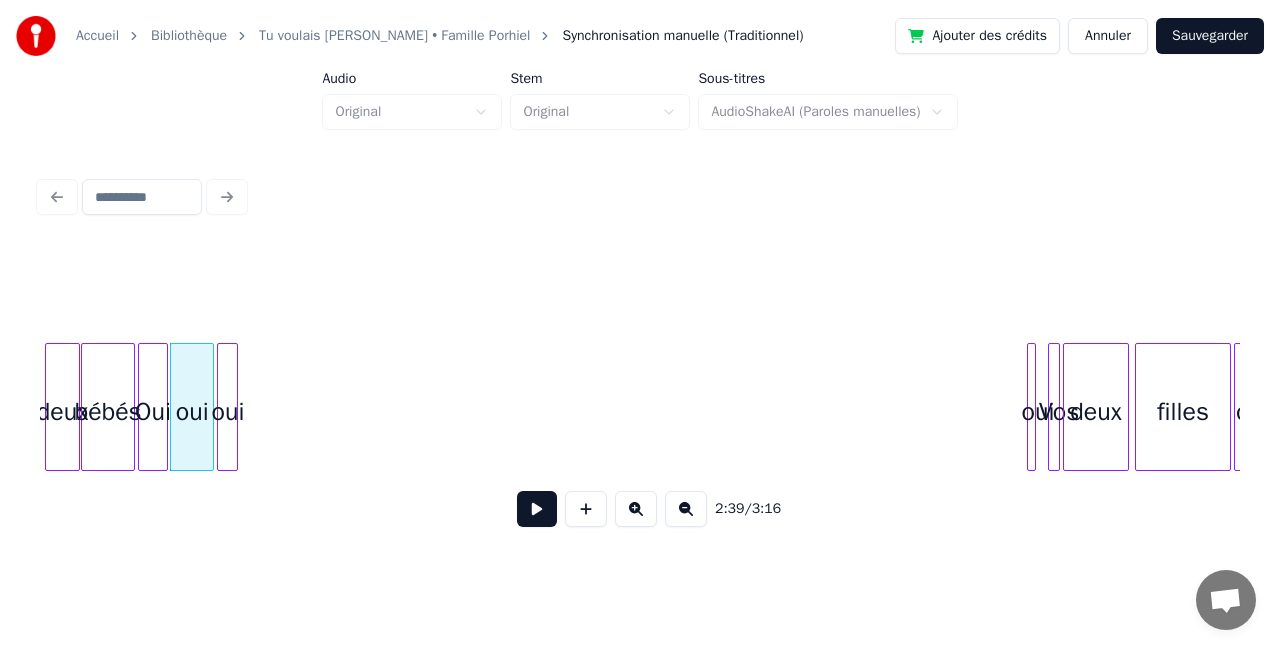 click on "oui" at bounding box center (228, 412) 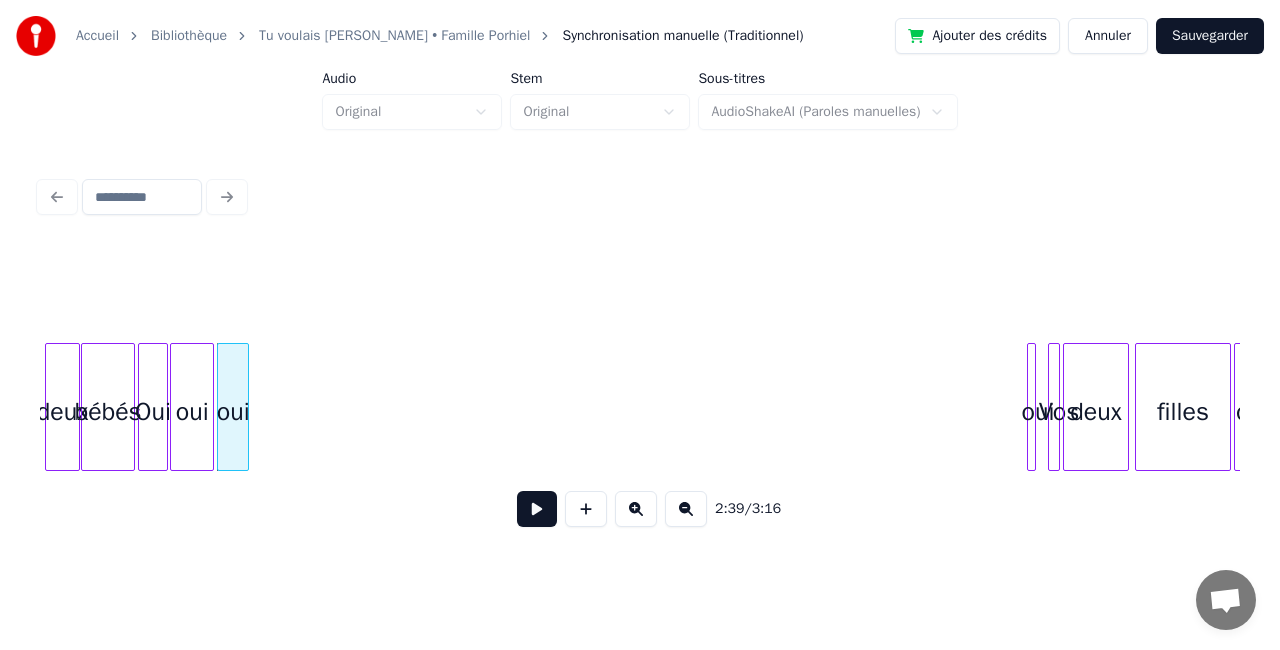 click at bounding box center (245, 407) 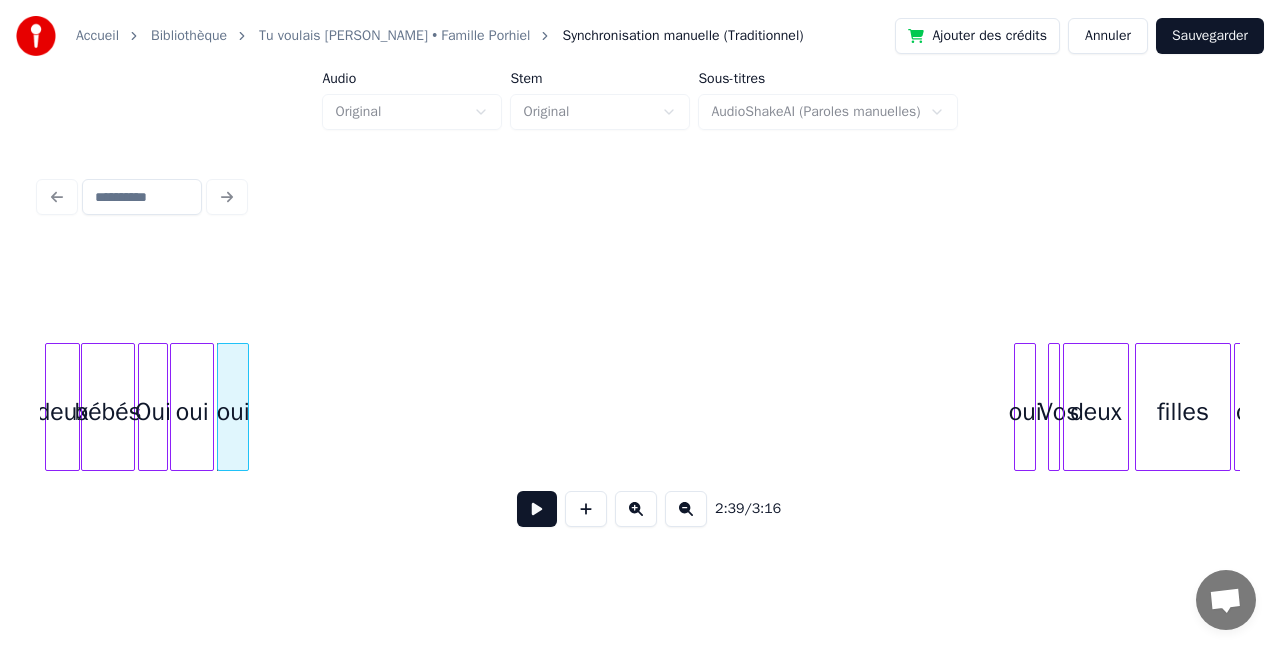 click at bounding box center [1018, 407] 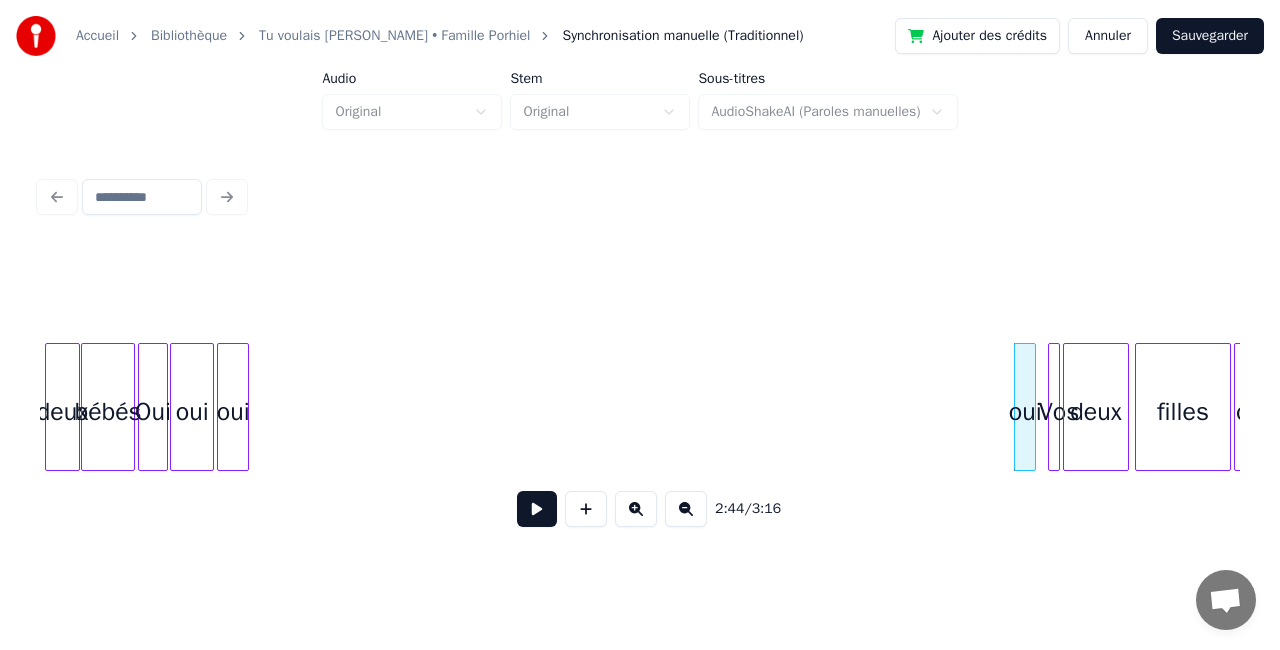 click at bounding box center (1032, 407) 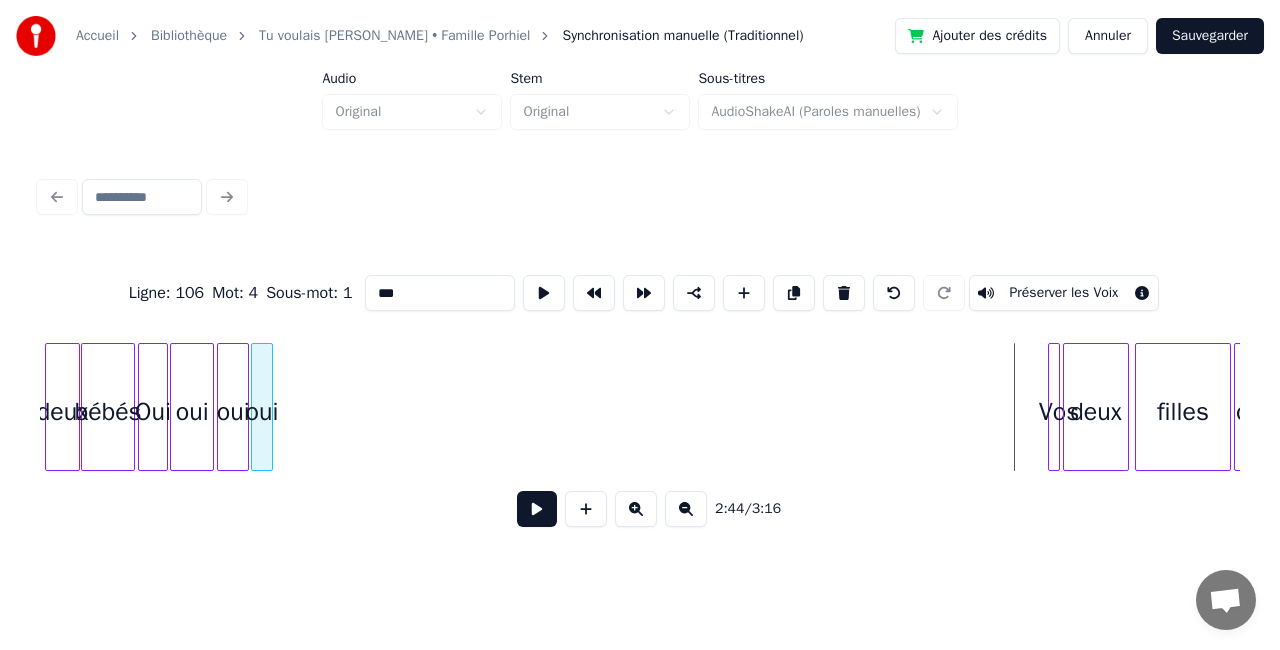 click on "oui" at bounding box center [262, 412] 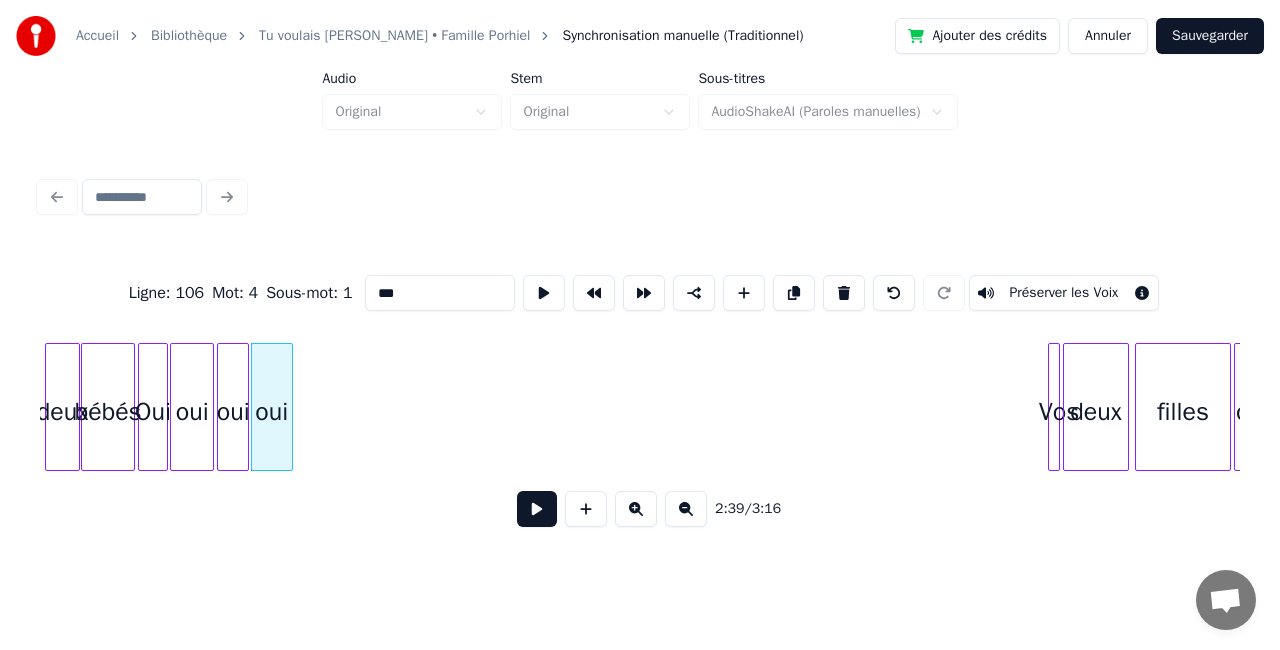 click at bounding box center [289, 407] 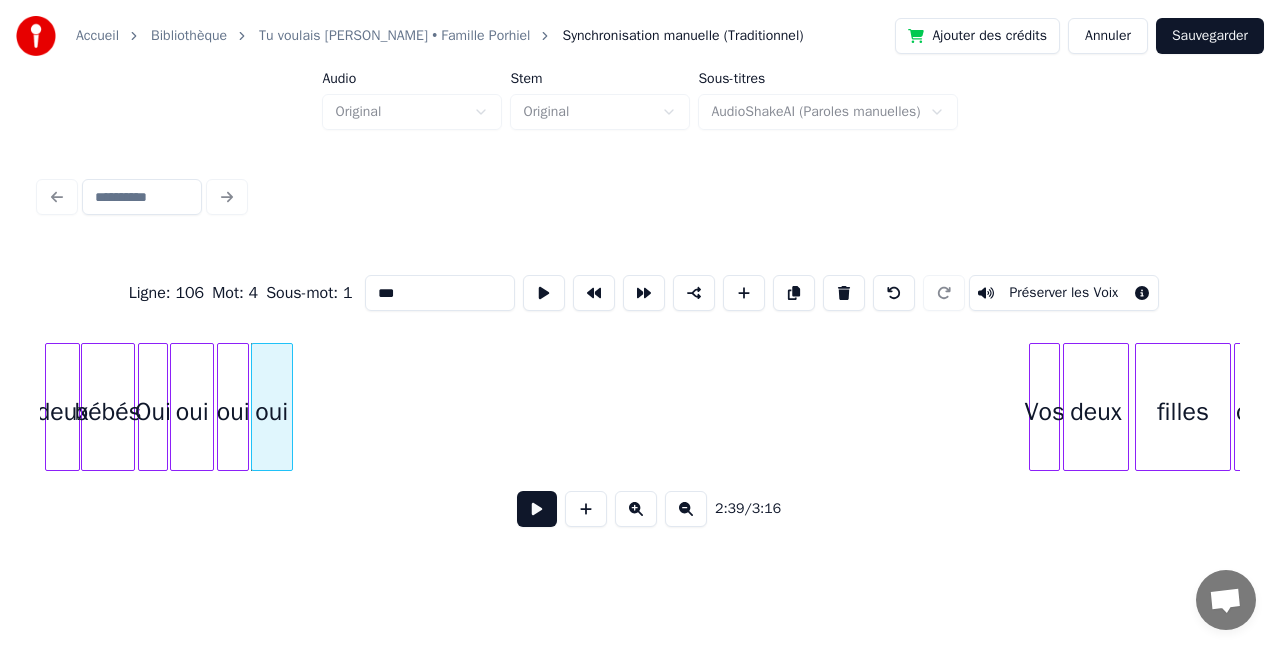 click at bounding box center [1033, 407] 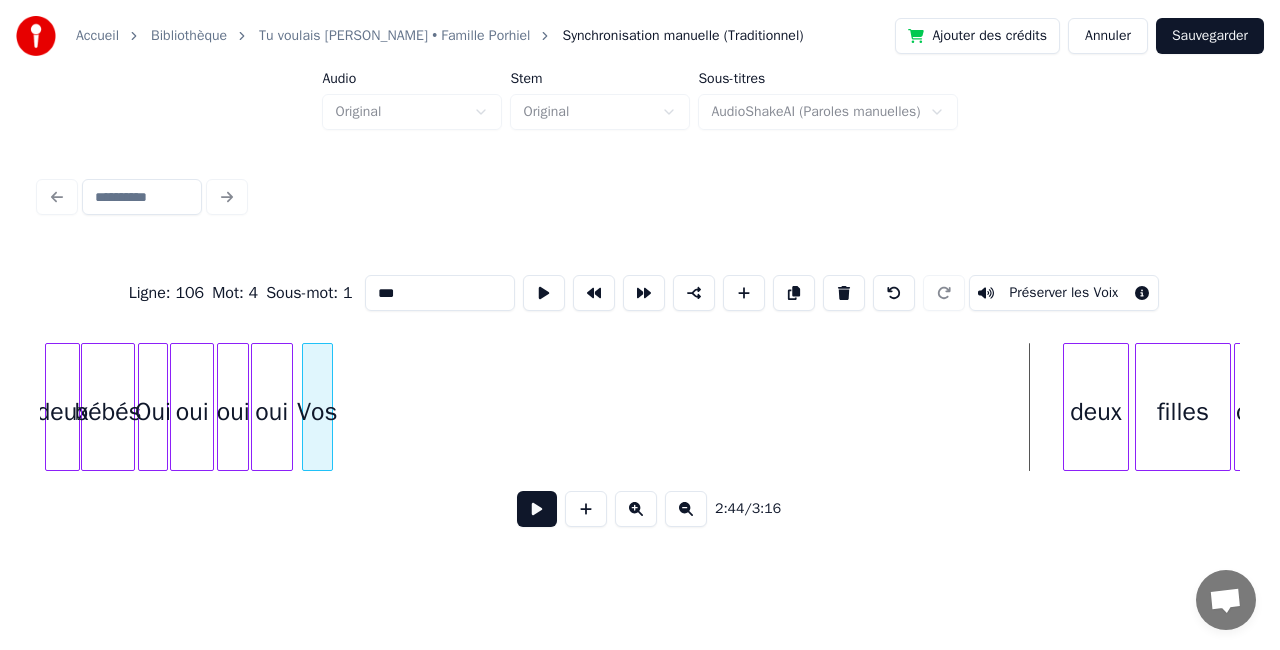 click on "Vos" at bounding box center [317, 412] 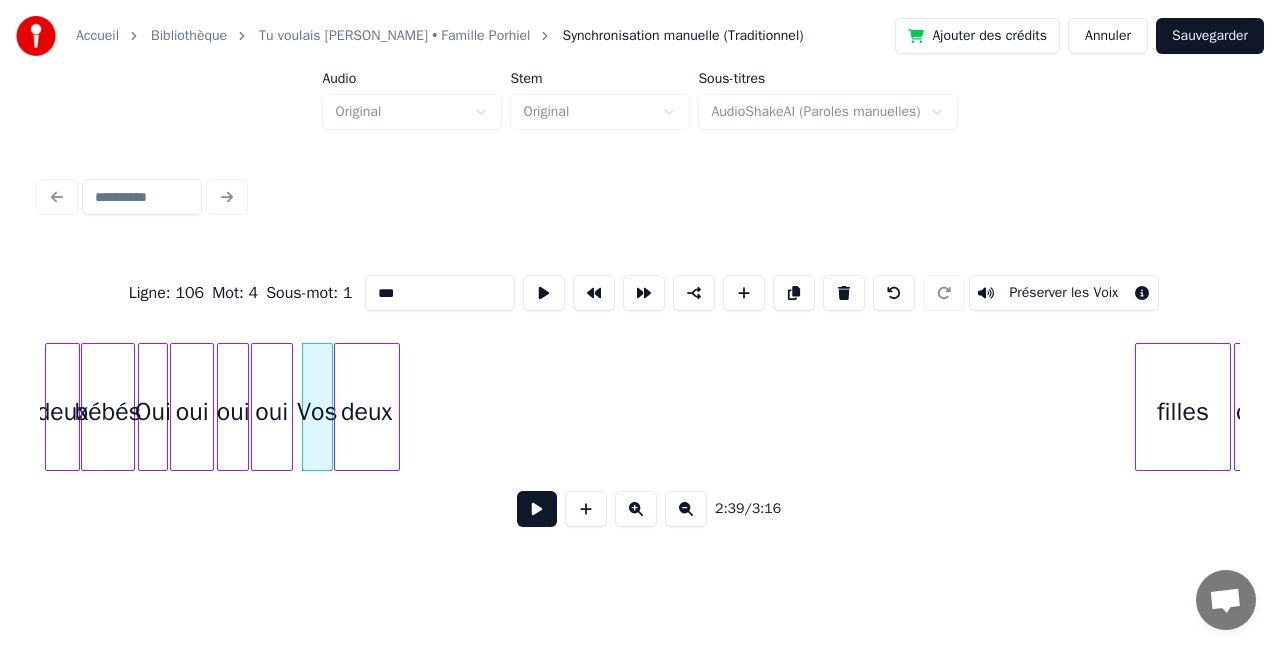 click on "deux" at bounding box center (367, 412) 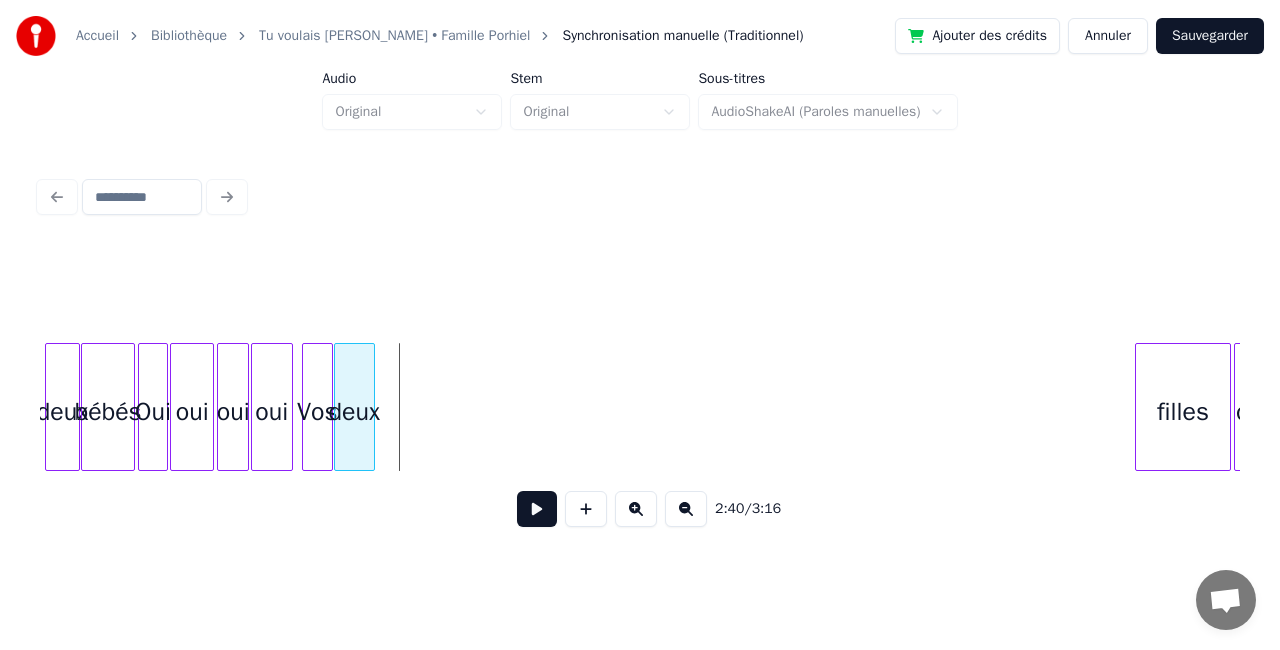 click at bounding box center (371, 407) 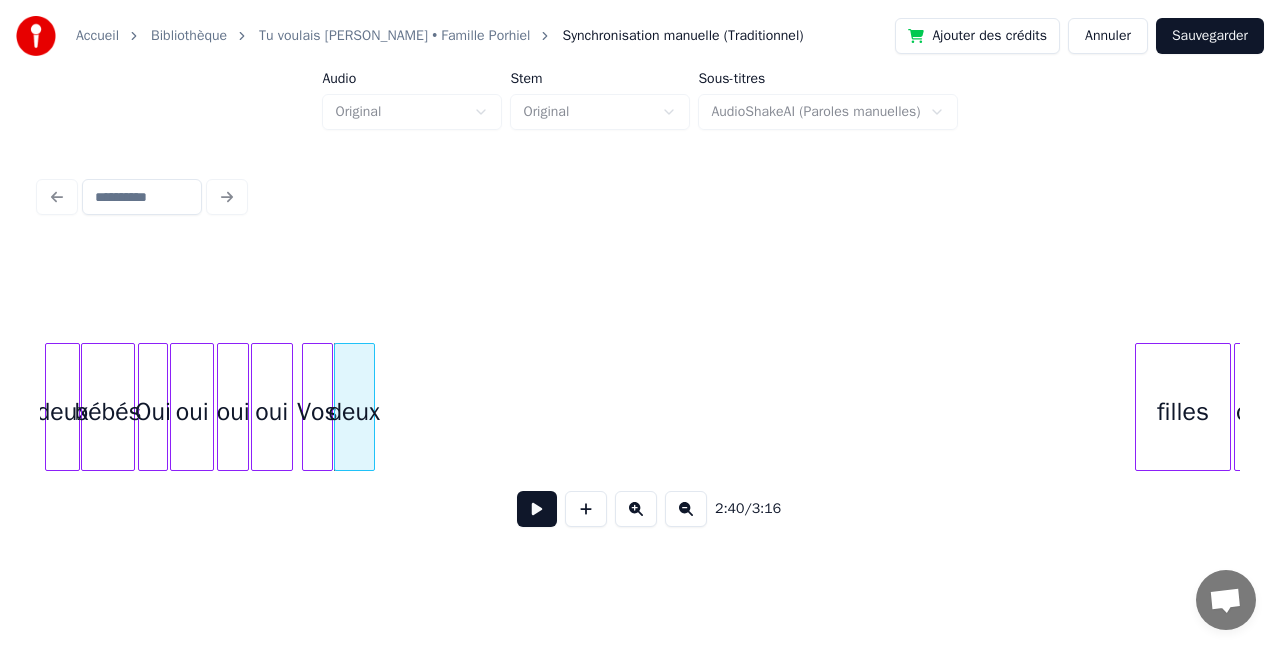 click on "Vos" at bounding box center [317, 412] 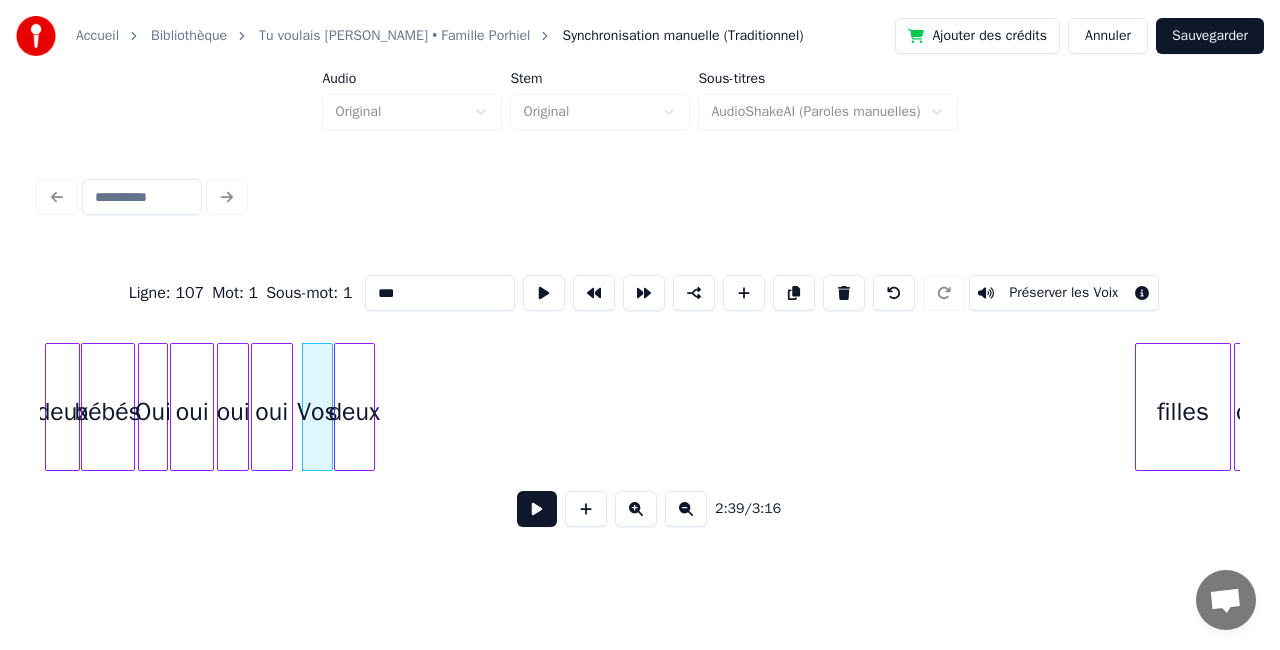 click at bounding box center (537, 509) 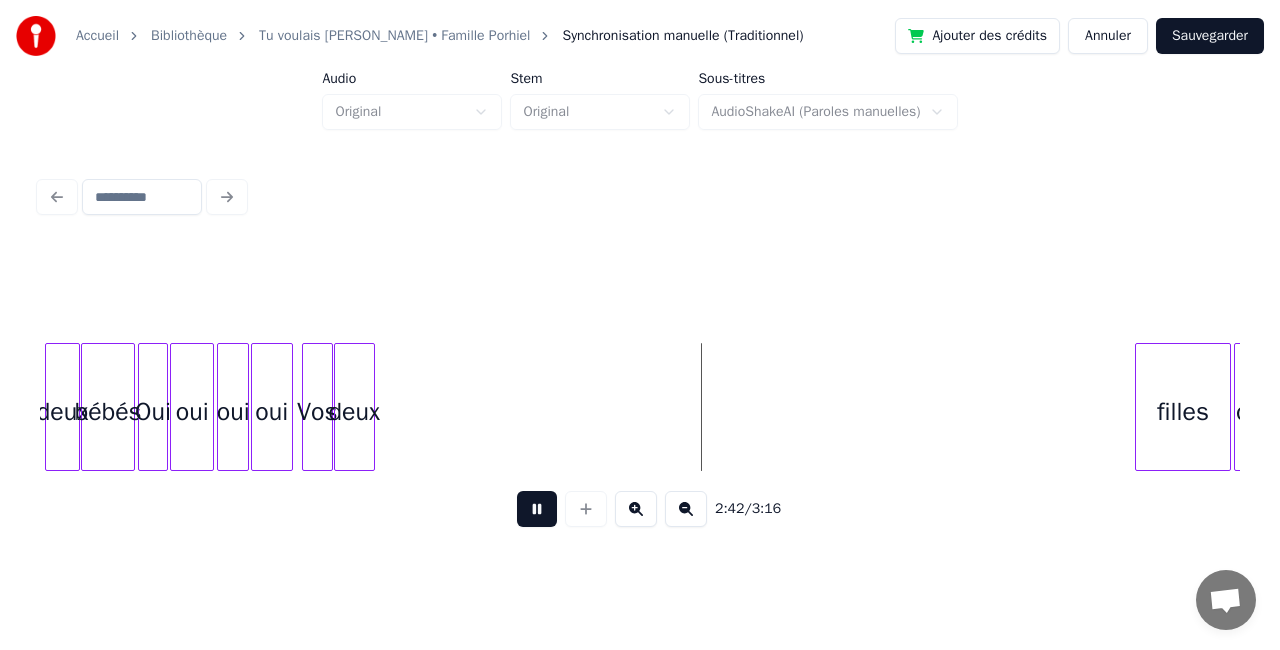 click at bounding box center (537, 509) 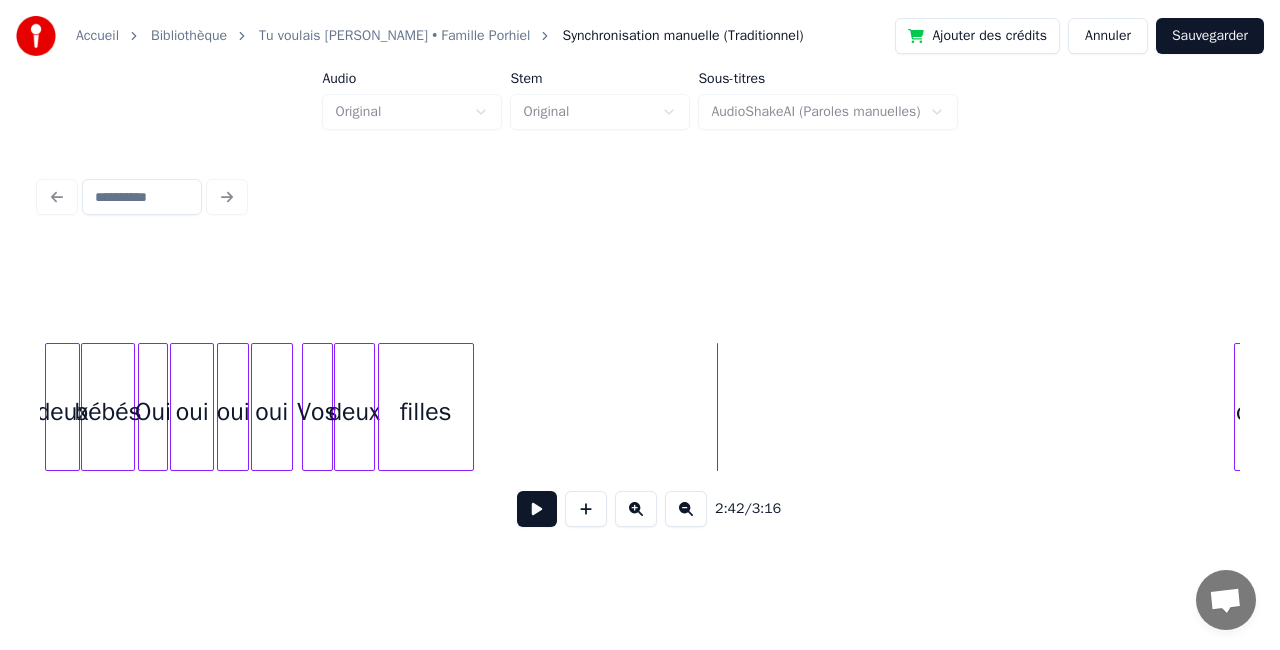 click on "filles" at bounding box center (426, 412) 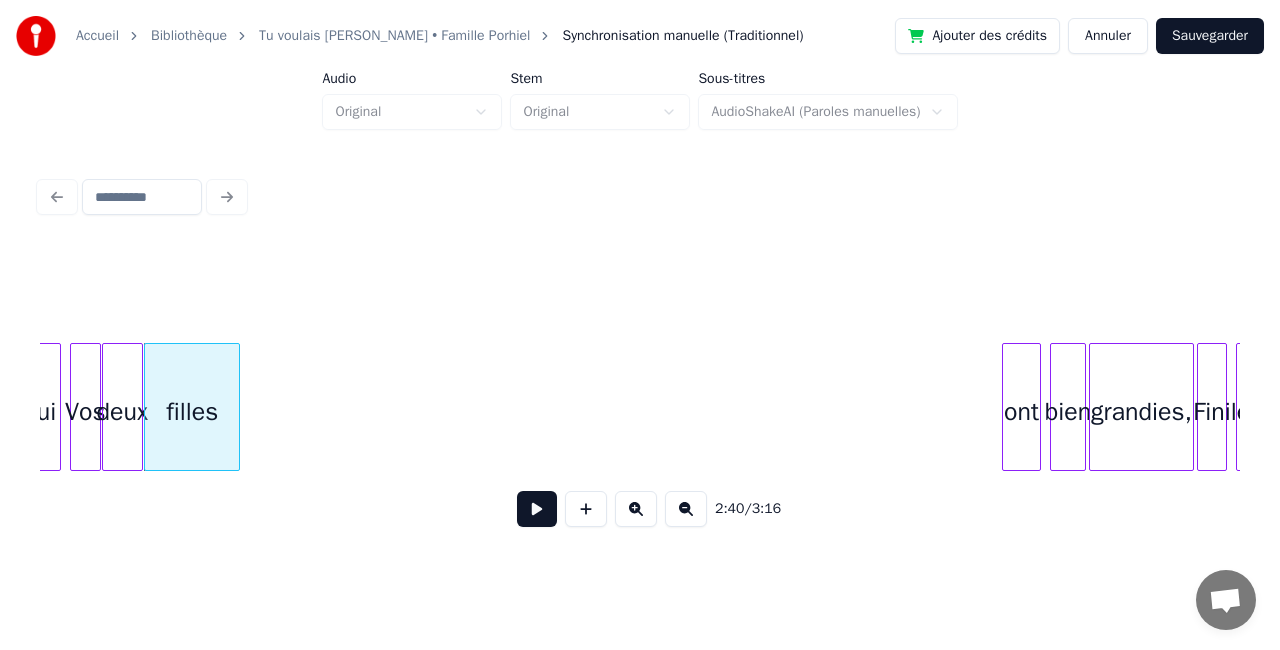 scroll, scrollTop: 0, scrollLeft: 23973, axis: horizontal 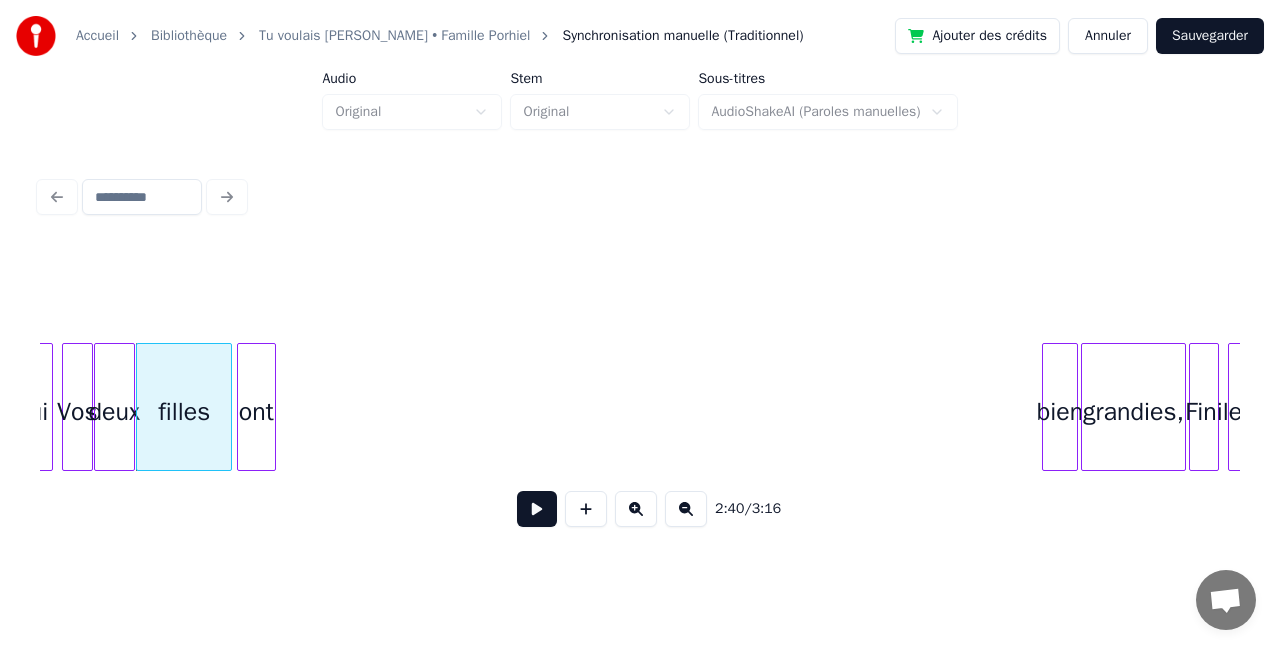 click on "ont" at bounding box center (256, 412) 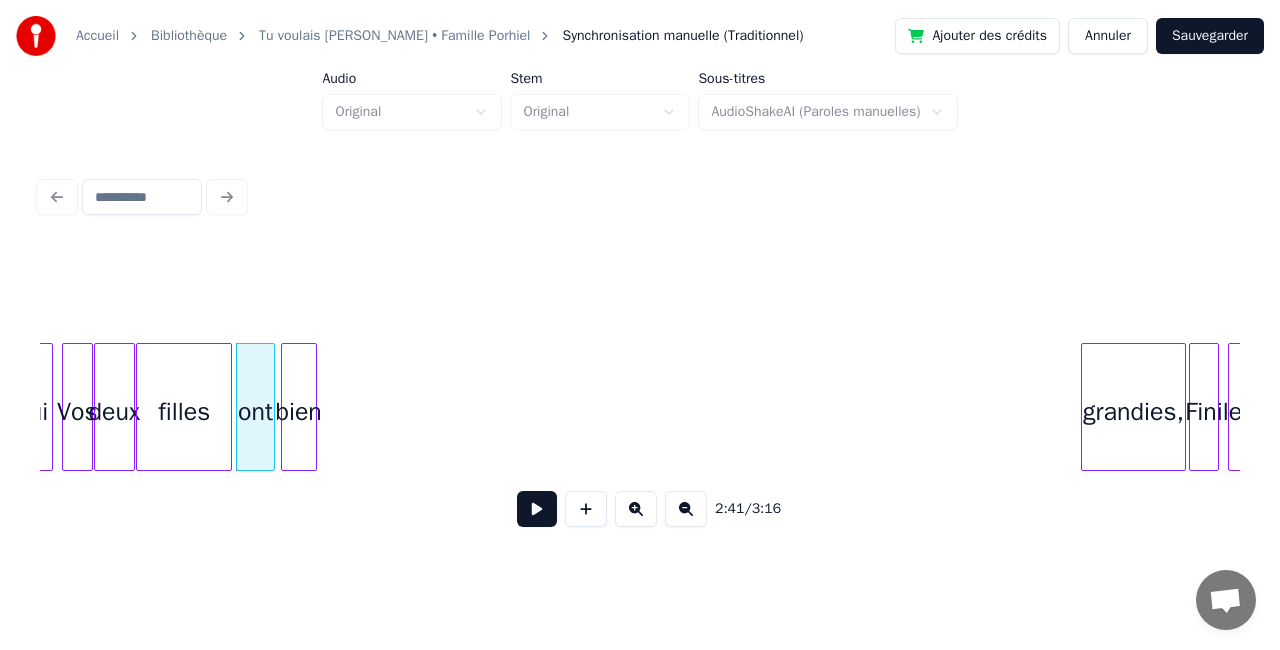 click on "bien" at bounding box center (299, 412) 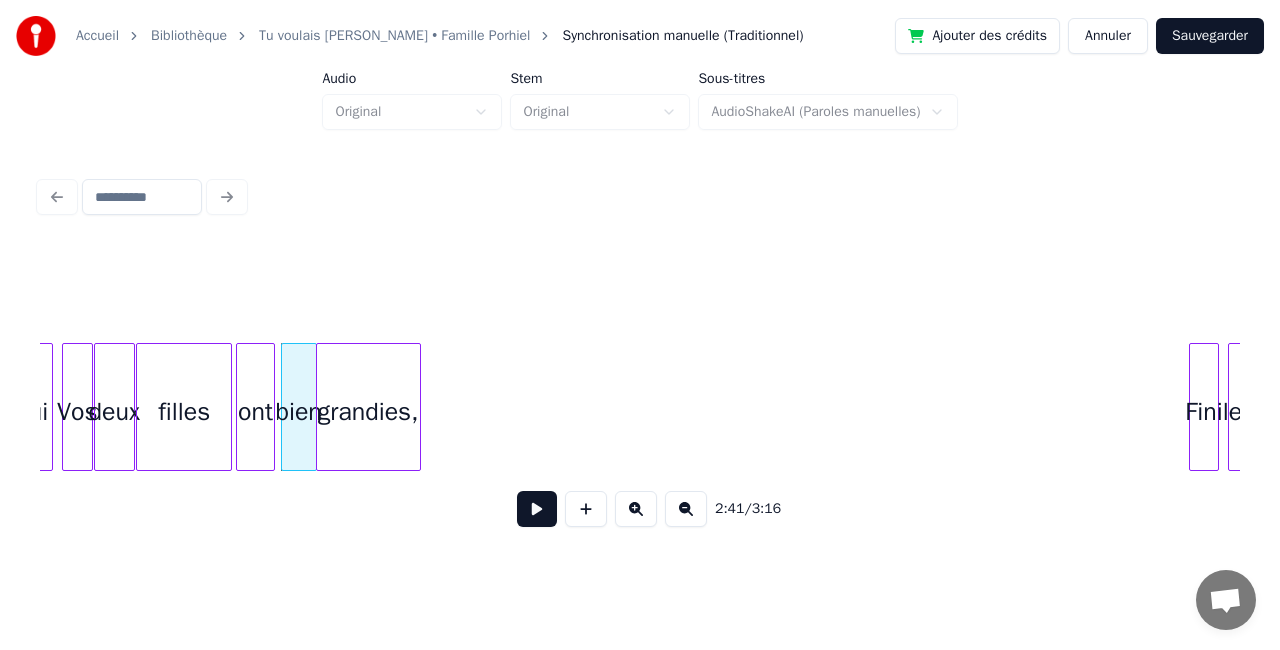 click on "grandies," at bounding box center [368, 412] 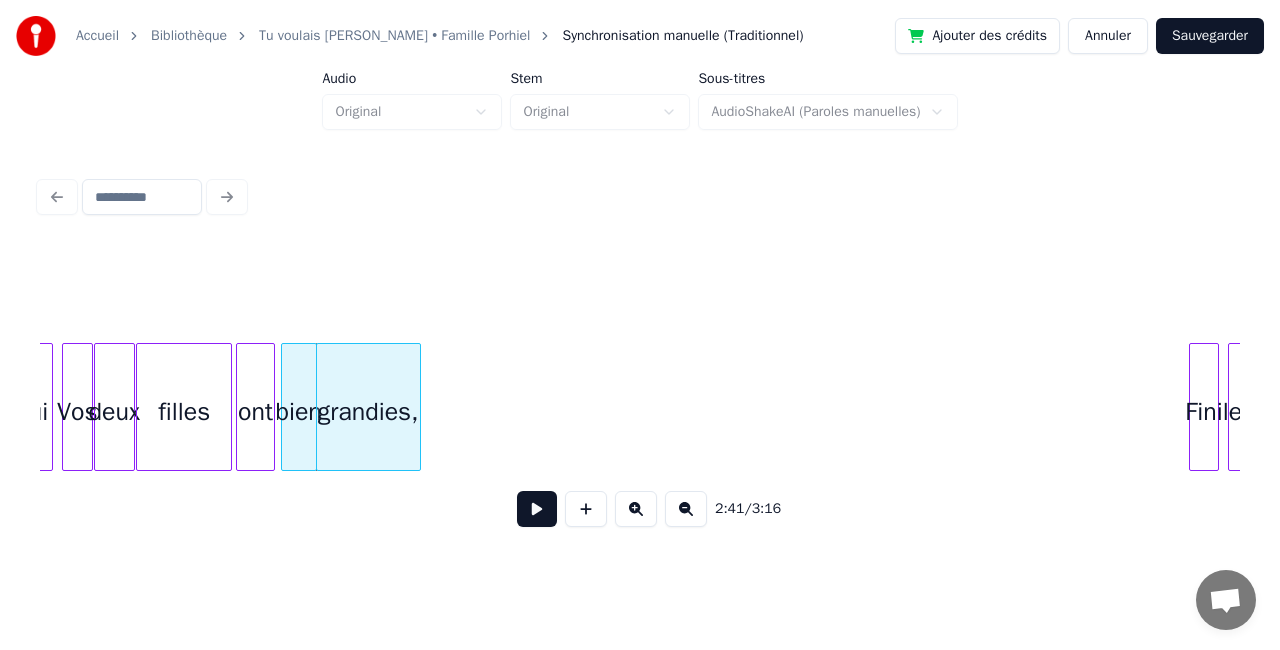 scroll, scrollTop: 0, scrollLeft: 22923, axis: horizontal 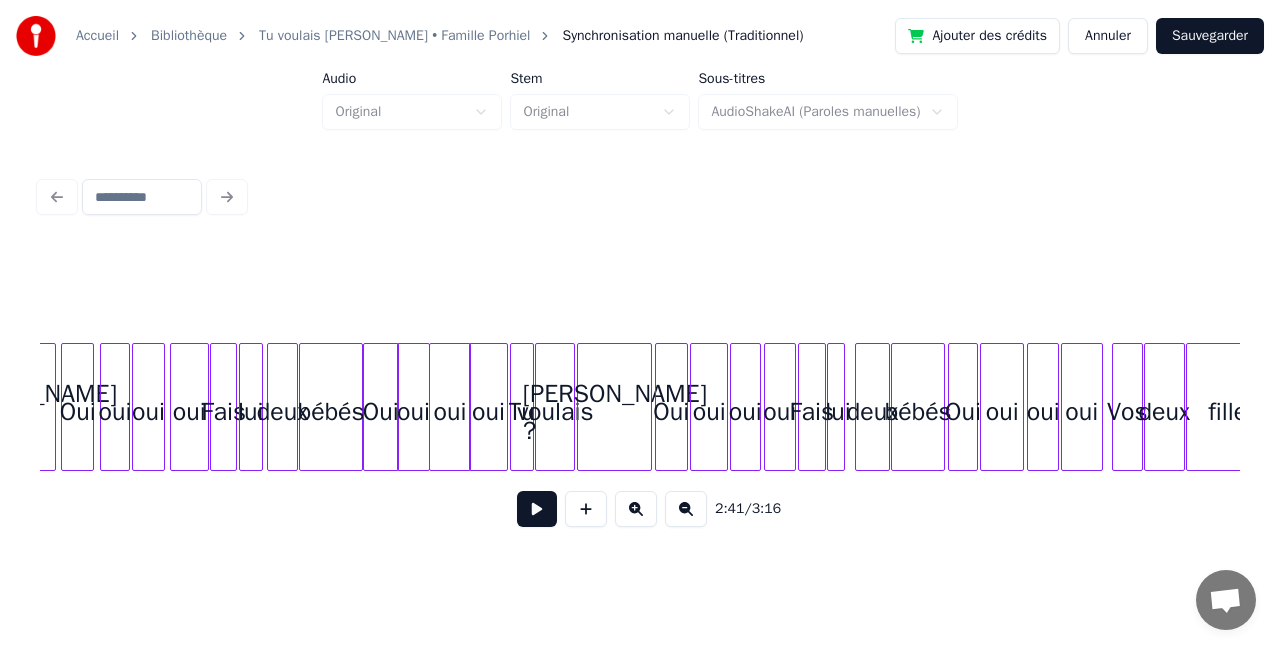click on "filles" at bounding box center [1234, 412] 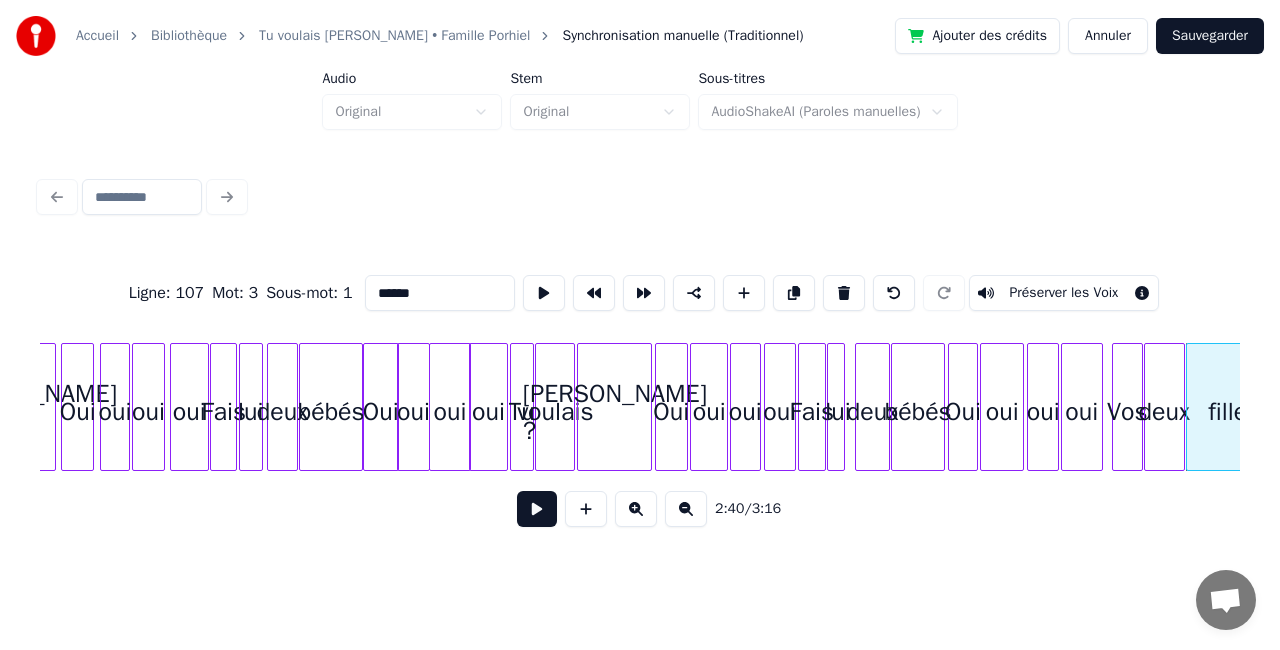 click on "Vos" at bounding box center [1127, 412] 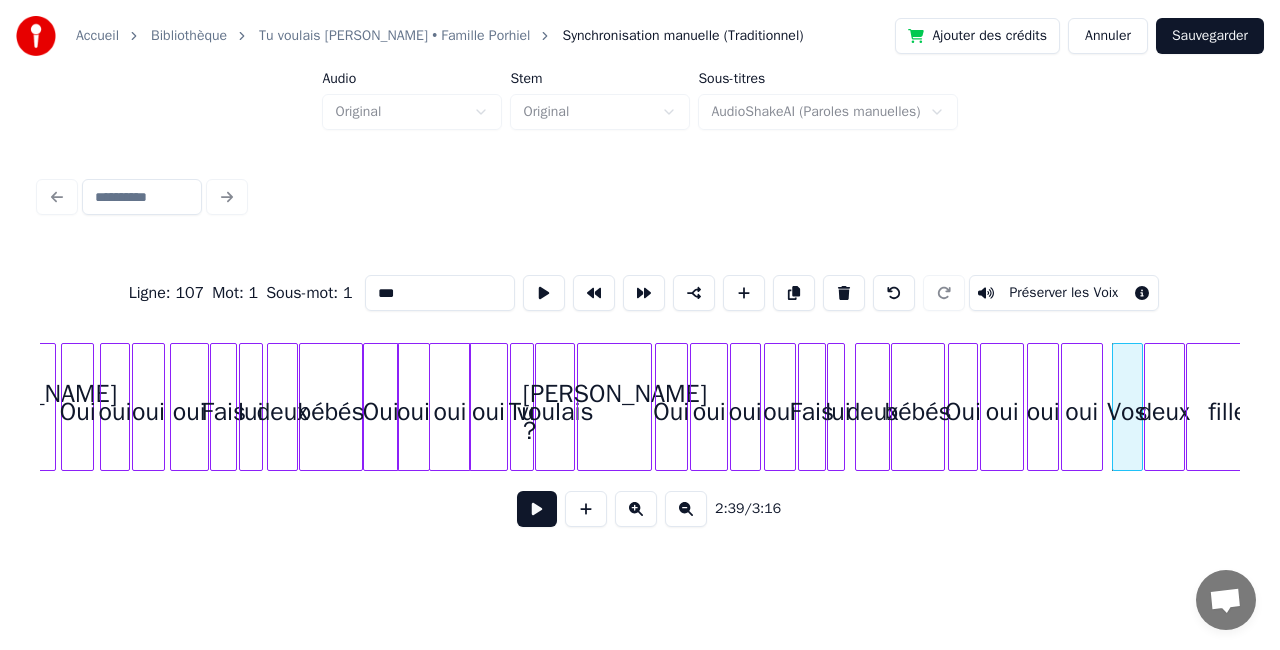 click at bounding box center (537, 509) 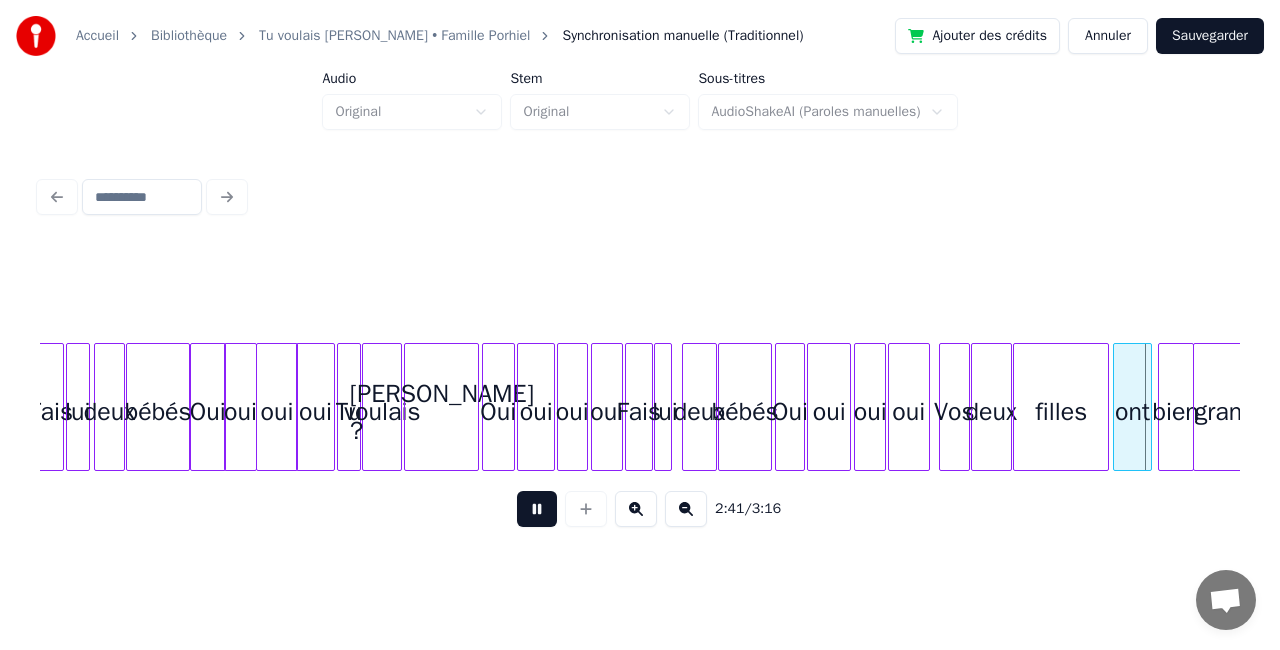 scroll, scrollTop: 0, scrollLeft: 23242, axis: horizontal 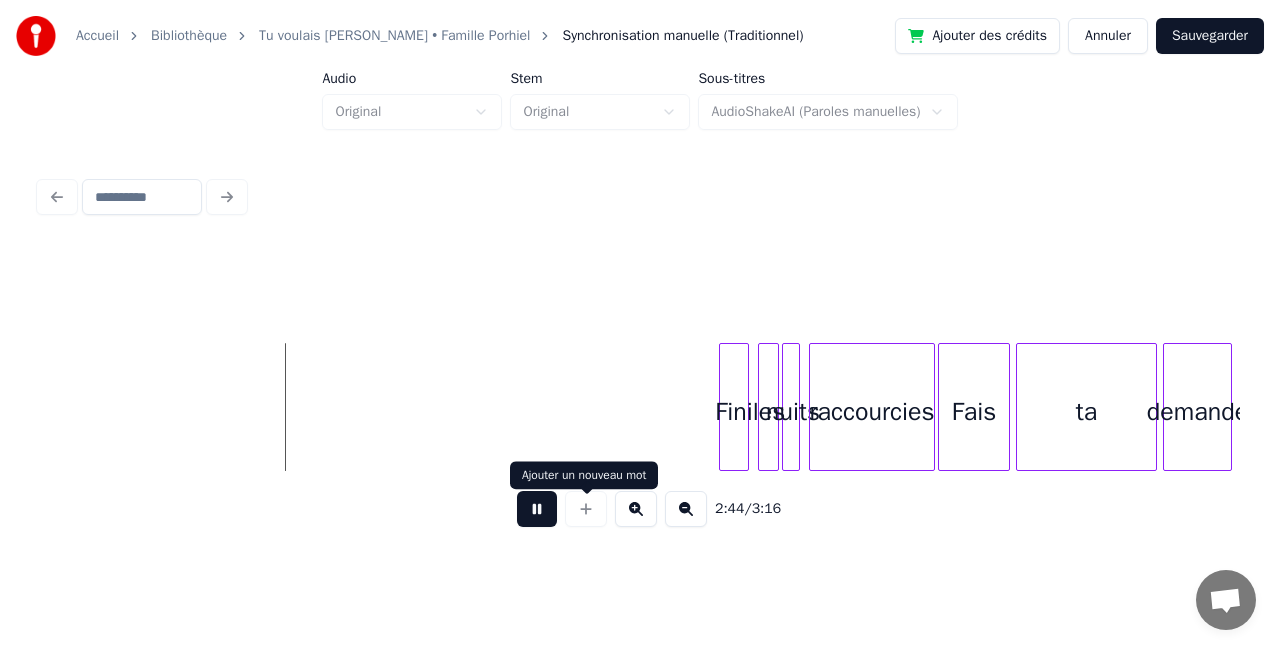 click at bounding box center (537, 509) 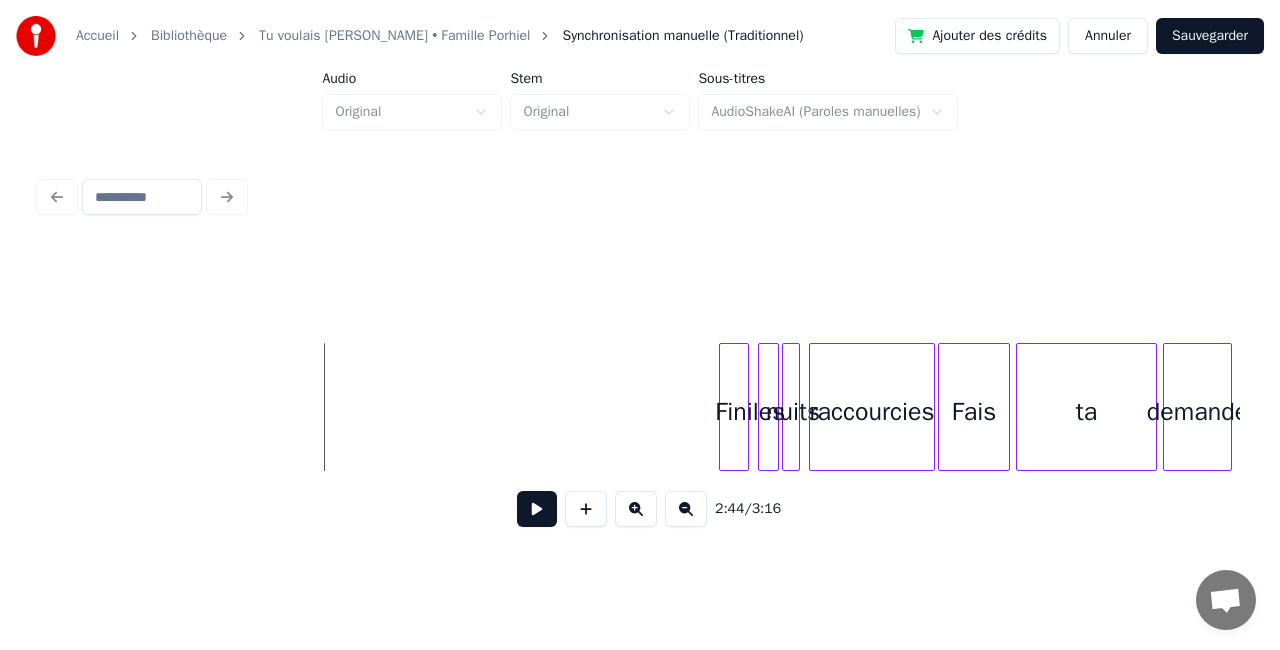 scroll, scrollTop: 0, scrollLeft: 23393, axis: horizontal 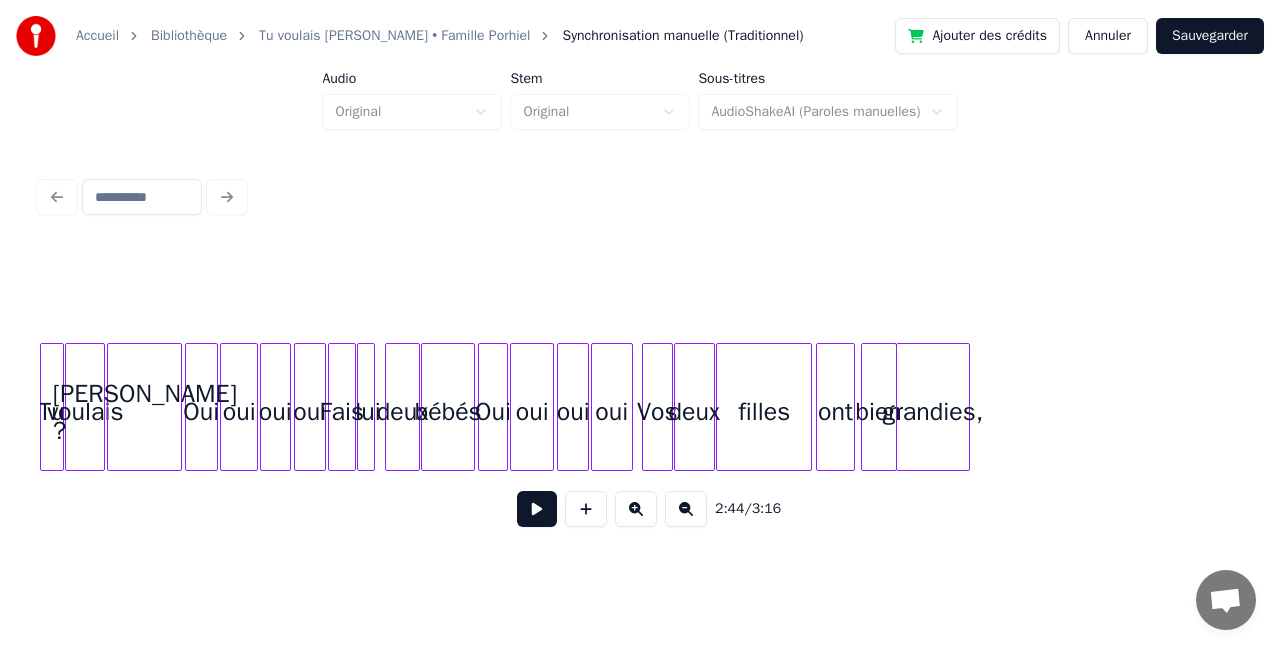 click at bounding box center (966, 407) 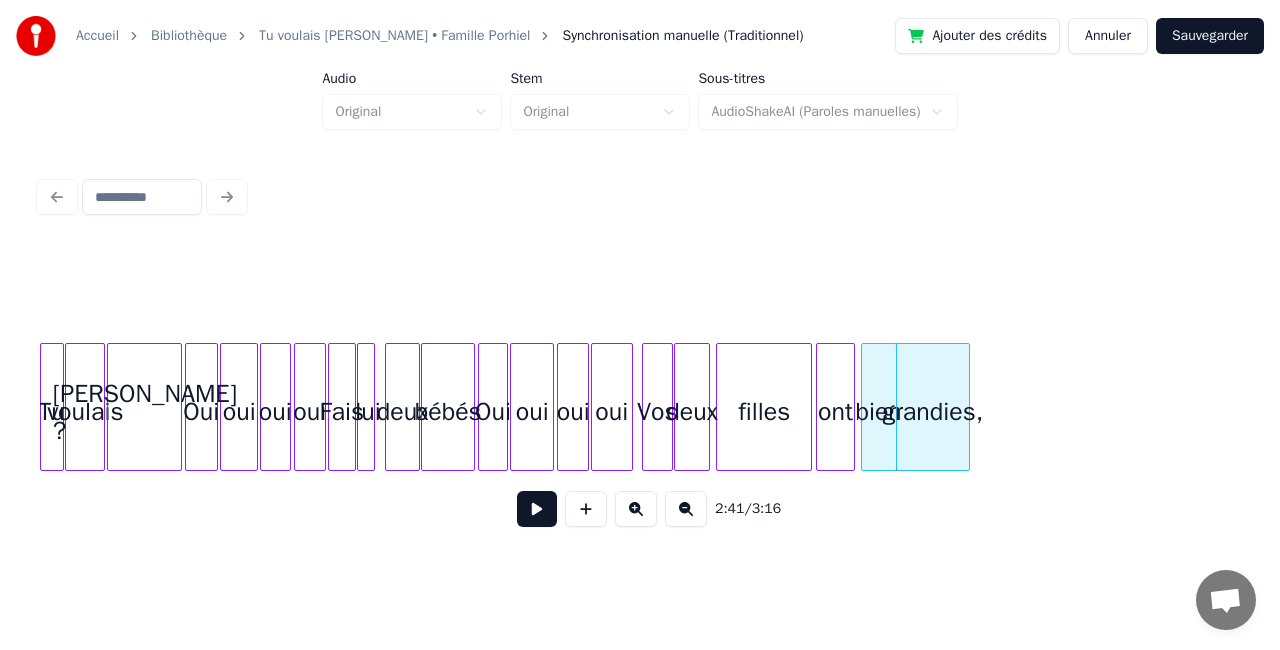 click at bounding box center [706, 407] 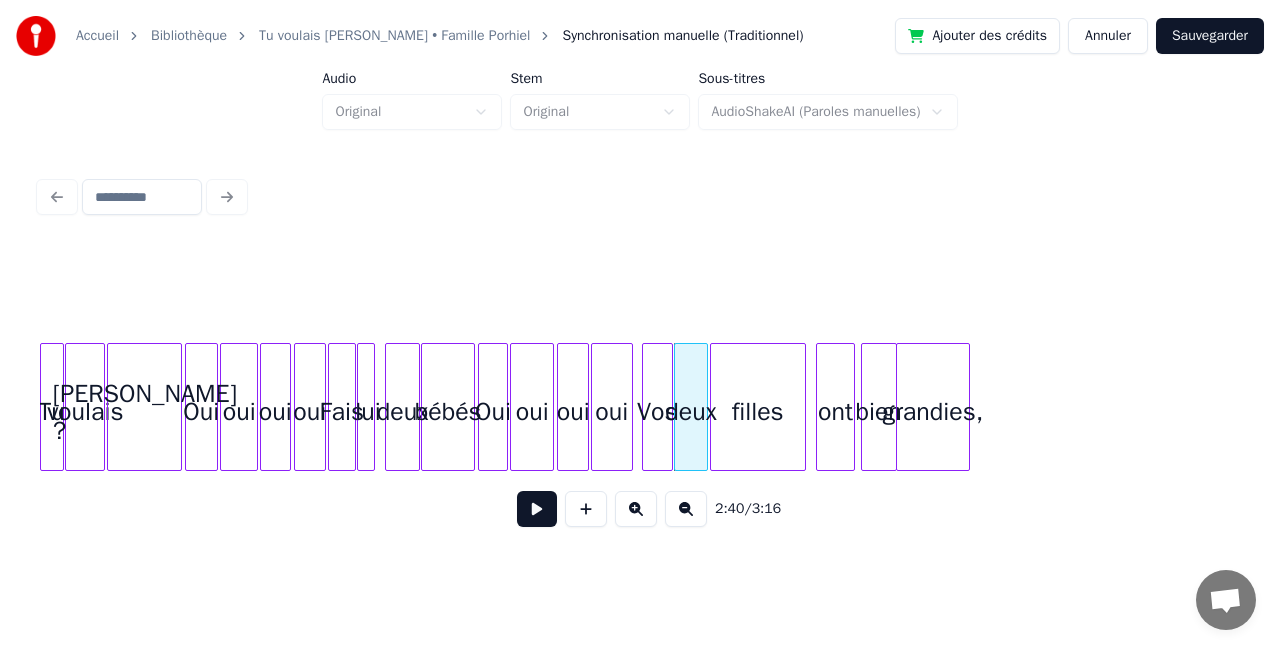 click on "filles" at bounding box center (758, 412) 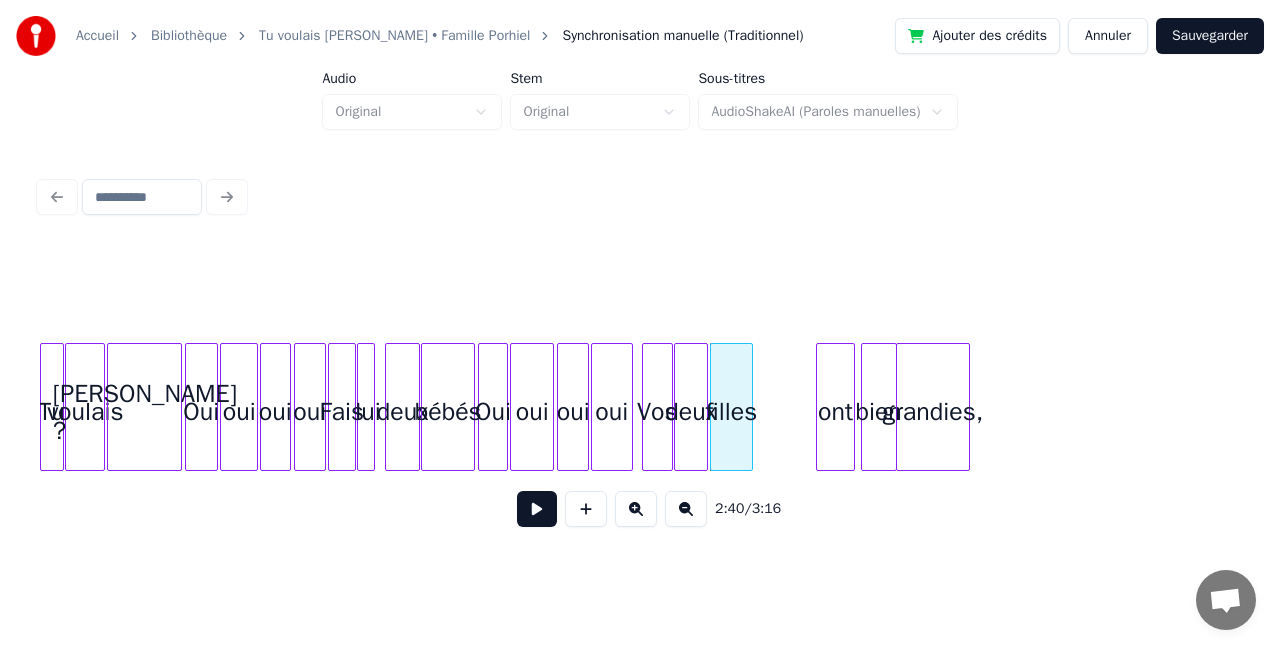 click at bounding box center [749, 407] 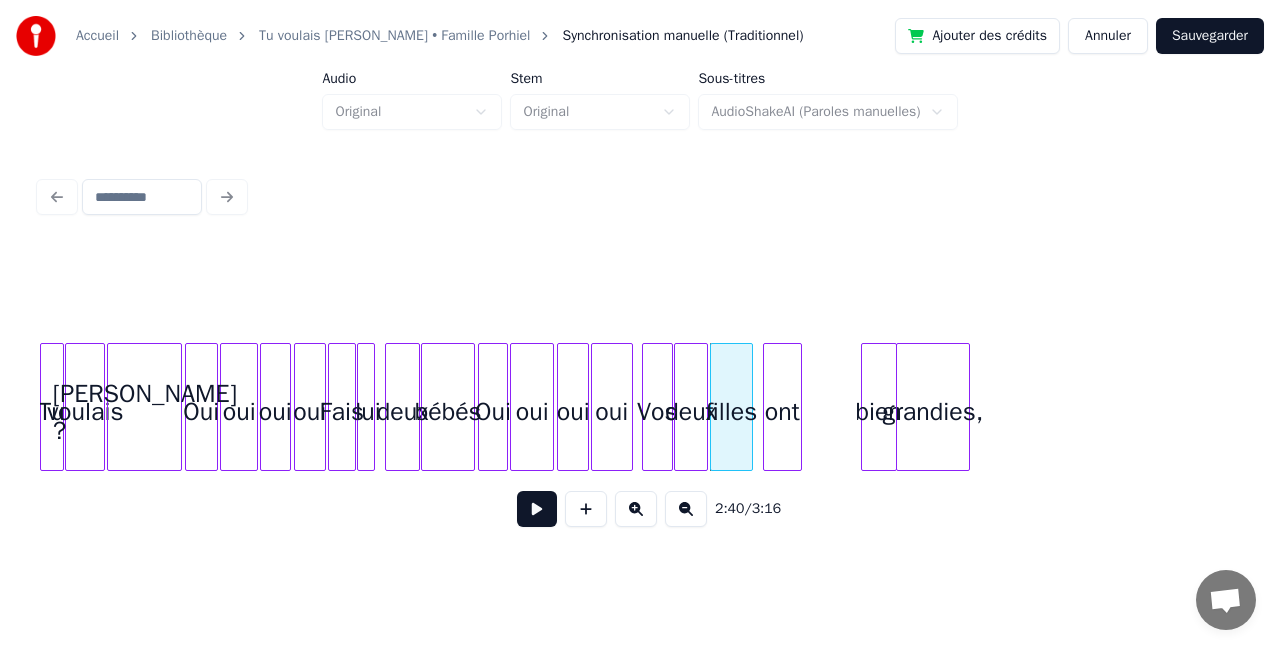 click on "ont" at bounding box center [782, 412] 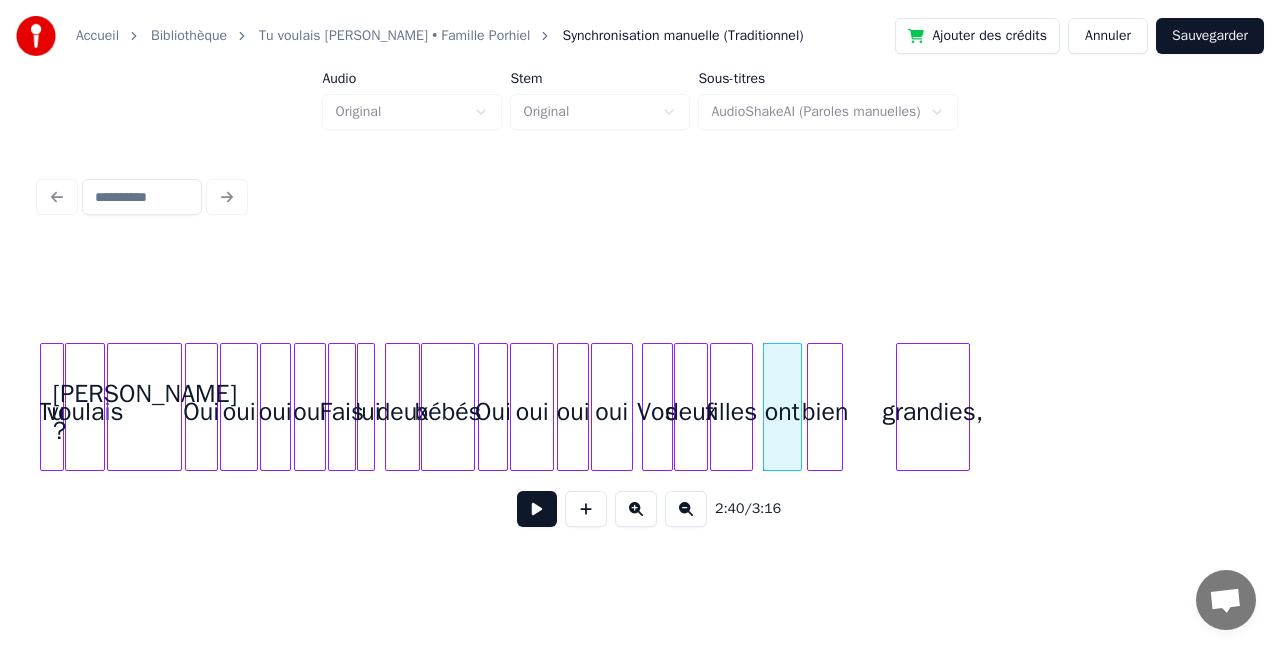 click on "bien" at bounding box center [825, 412] 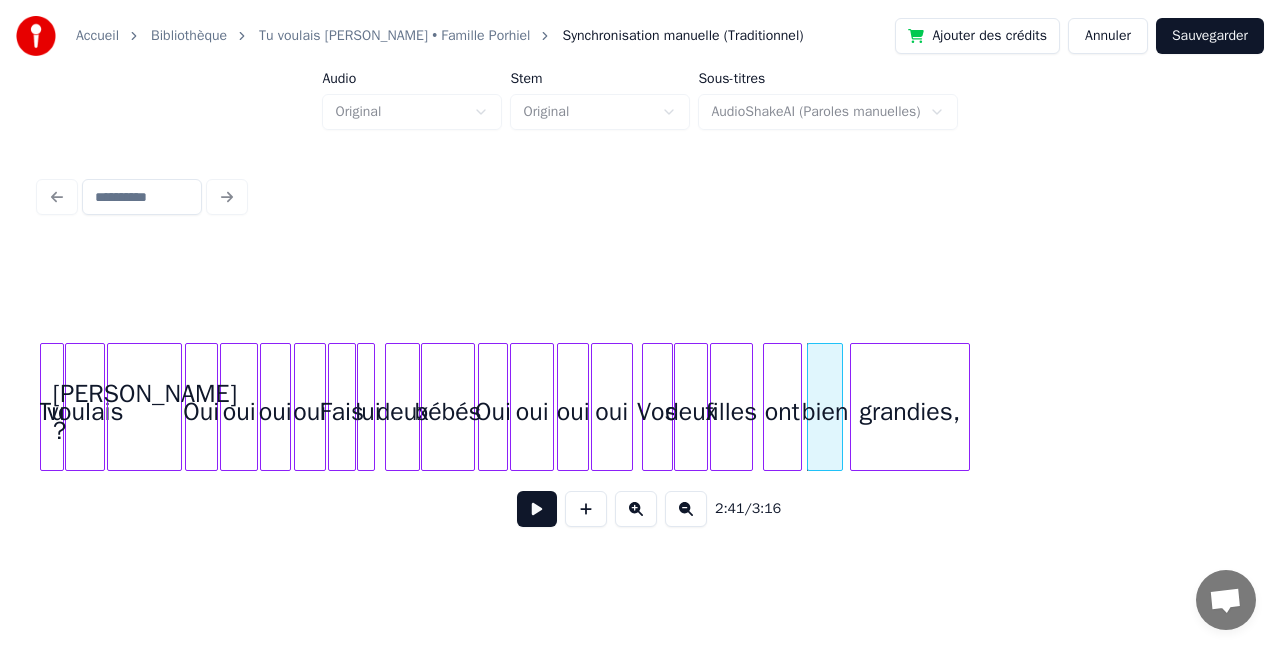 click at bounding box center (854, 407) 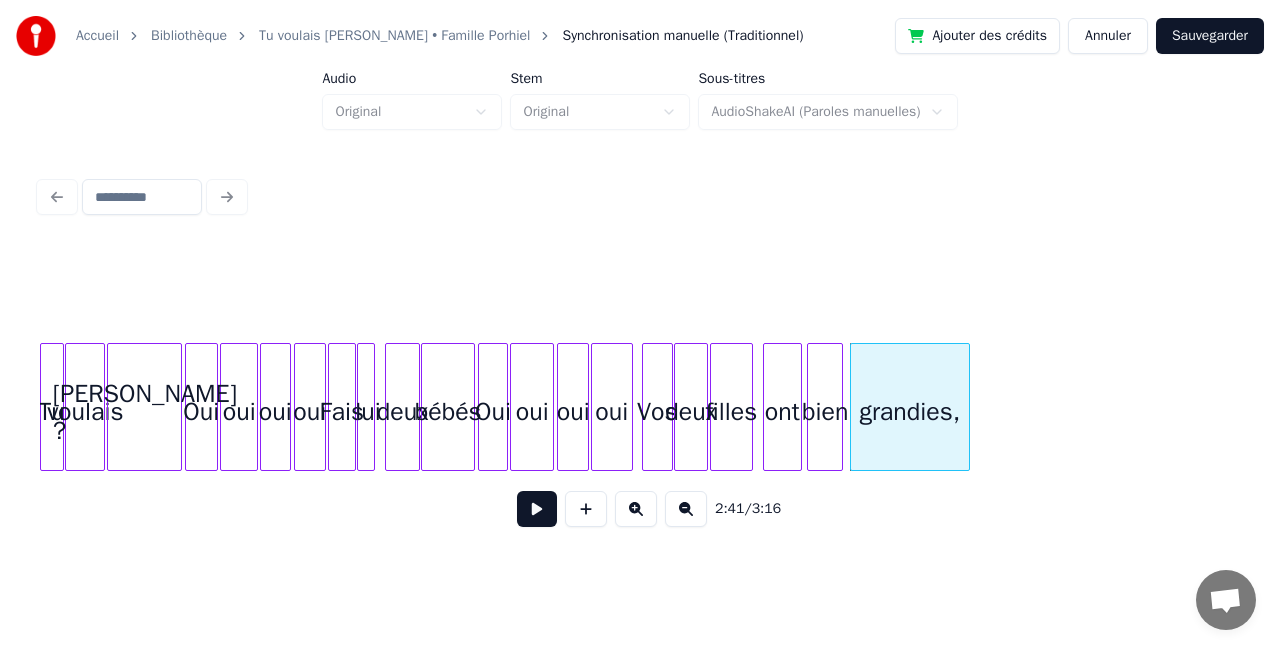 click at bounding box center (646, 407) 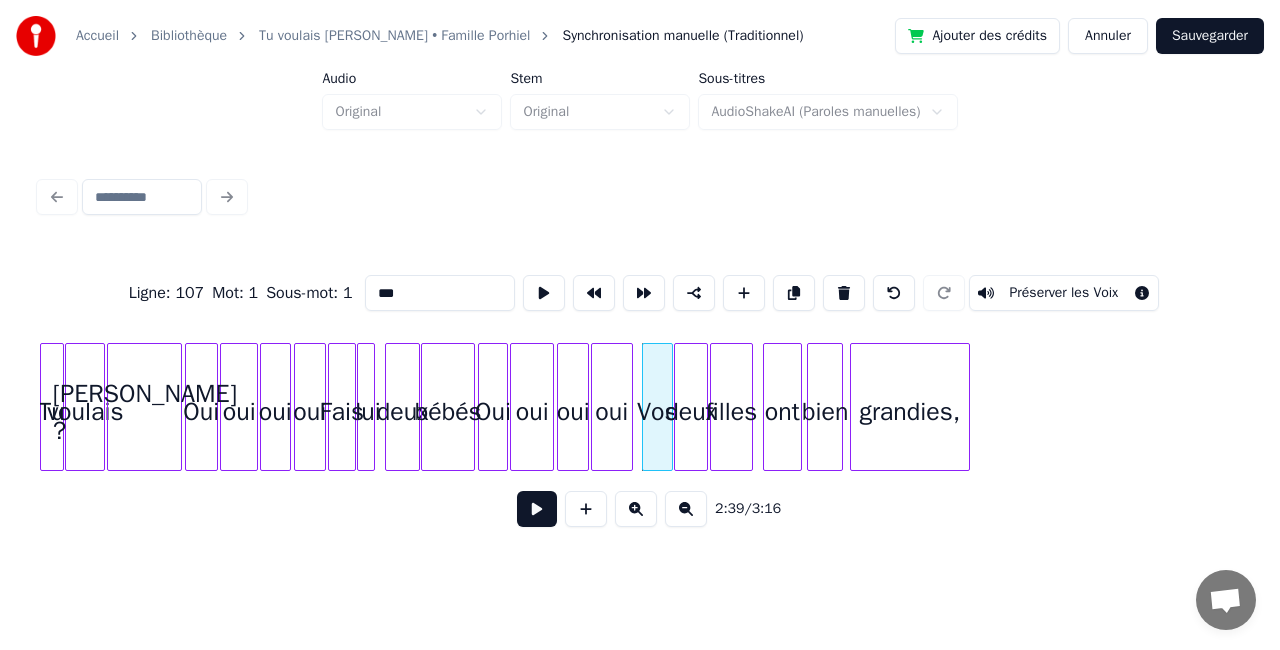 click at bounding box center (537, 509) 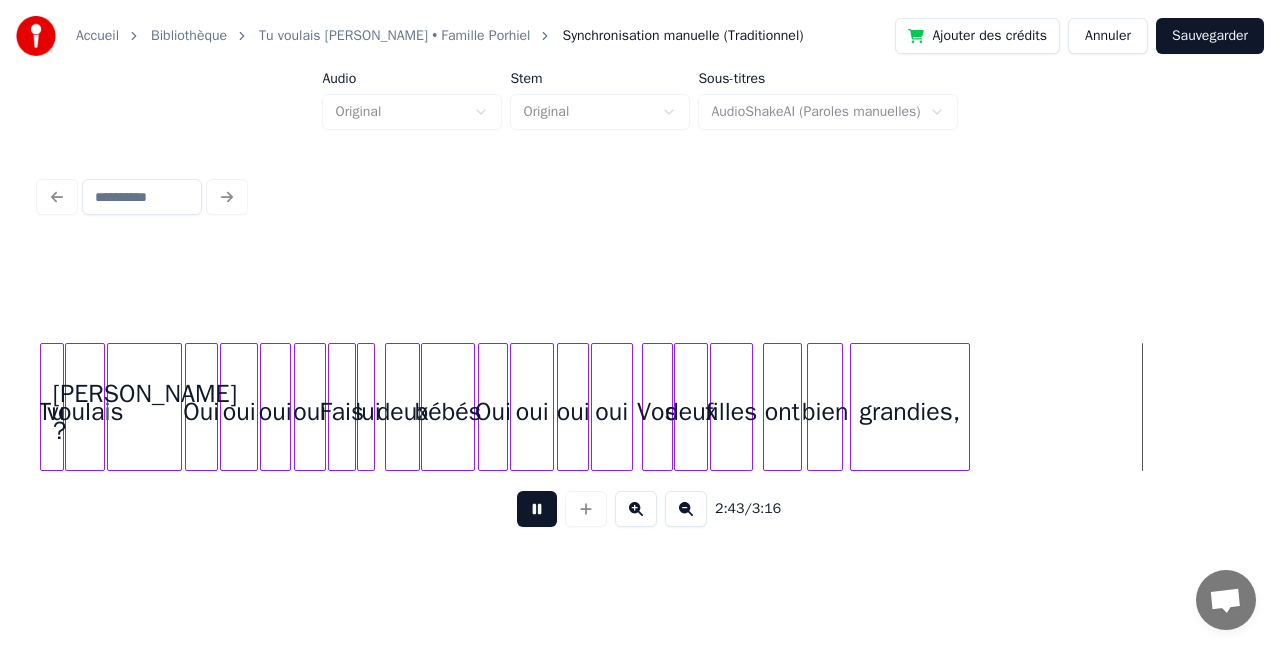 click at bounding box center [537, 509] 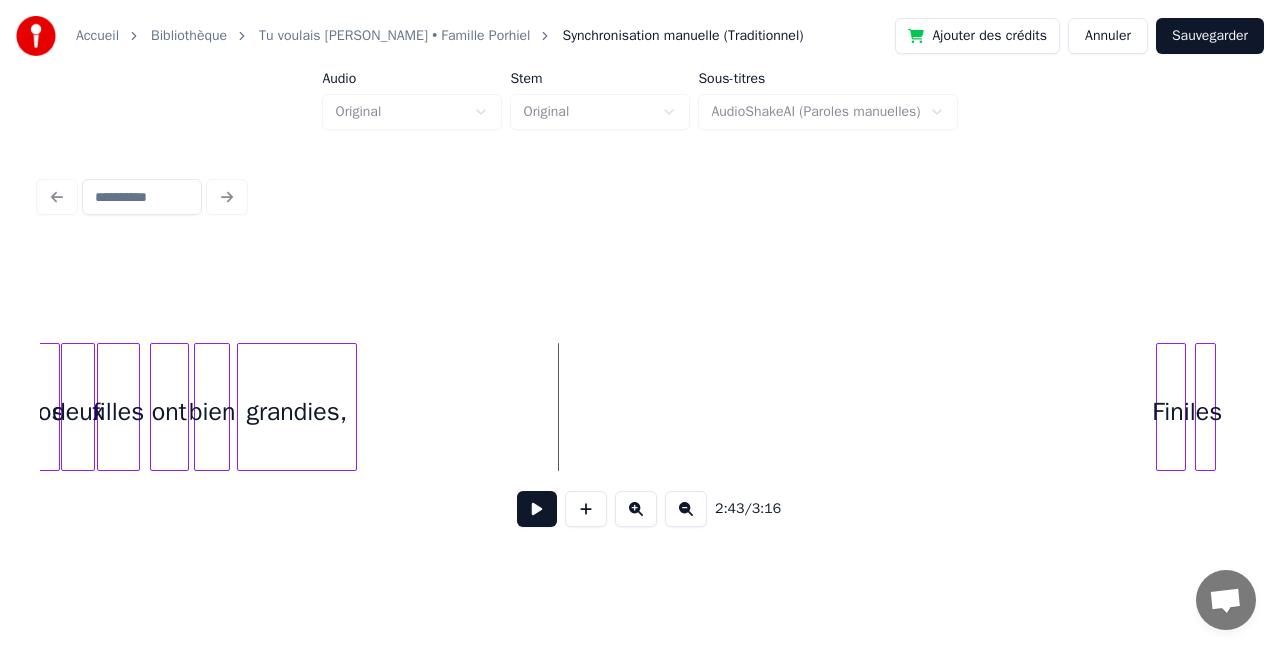 scroll, scrollTop: 0, scrollLeft: 24099, axis: horizontal 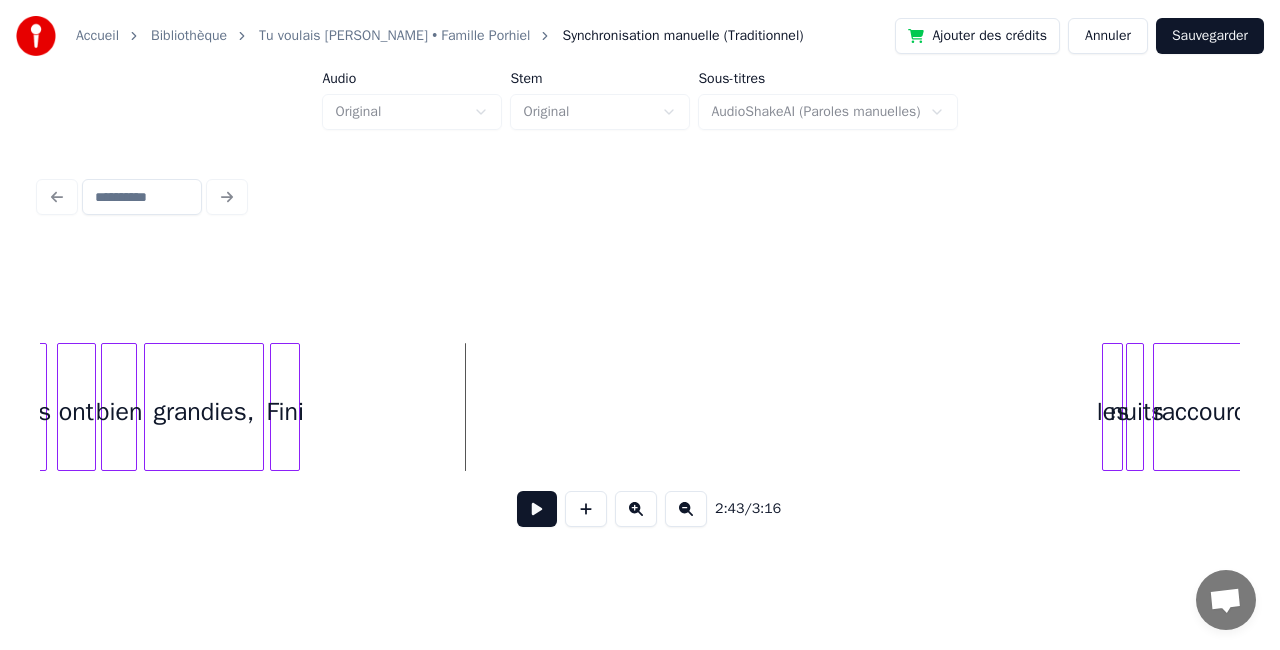click on "Fini" at bounding box center (285, 412) 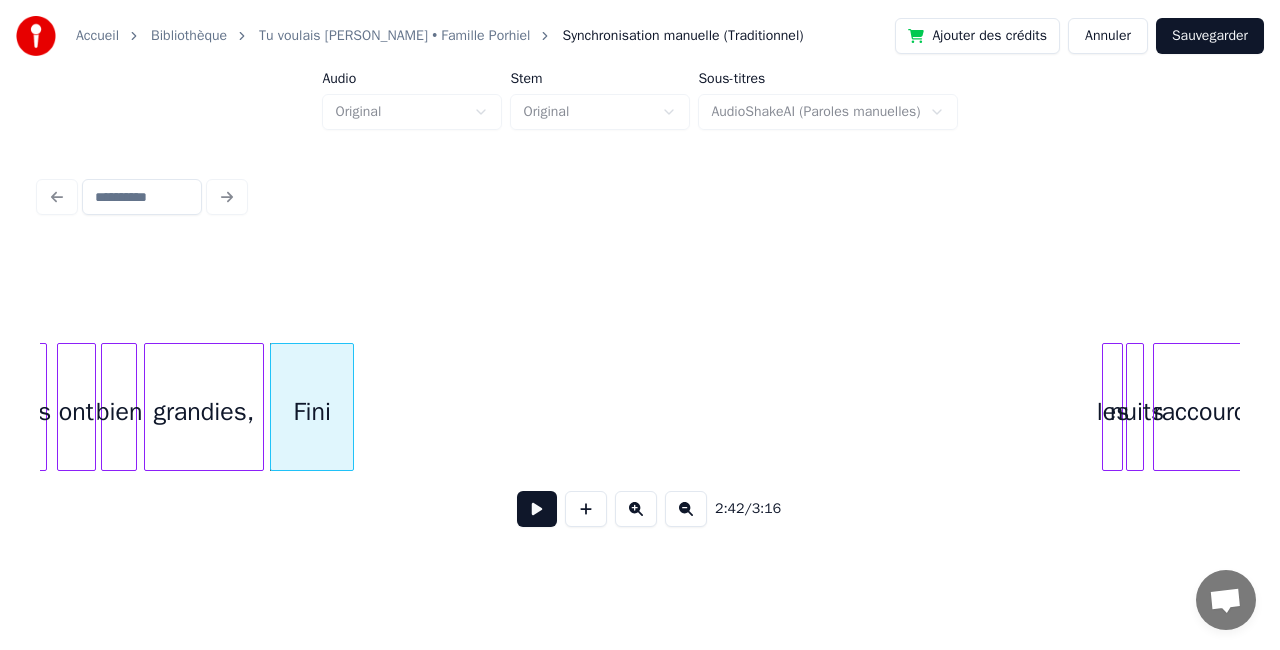click at bounding box center (350, 407) 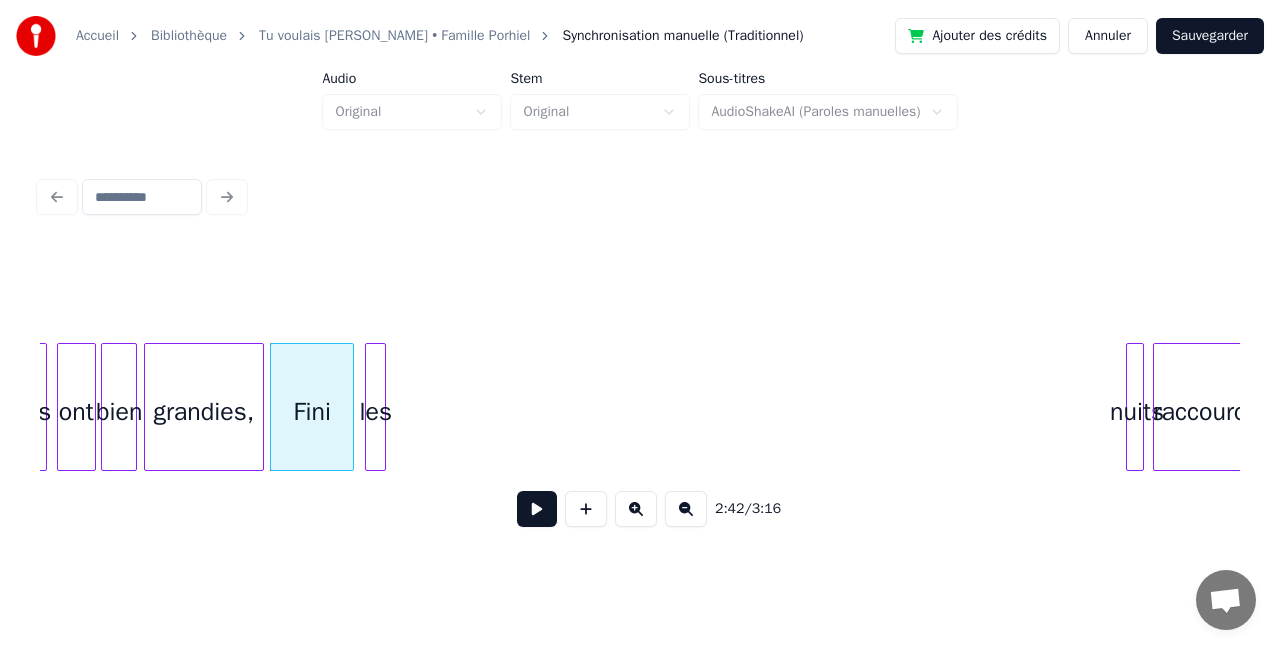 click on "2:42  /  3:16" at bounding box center (640, 395) 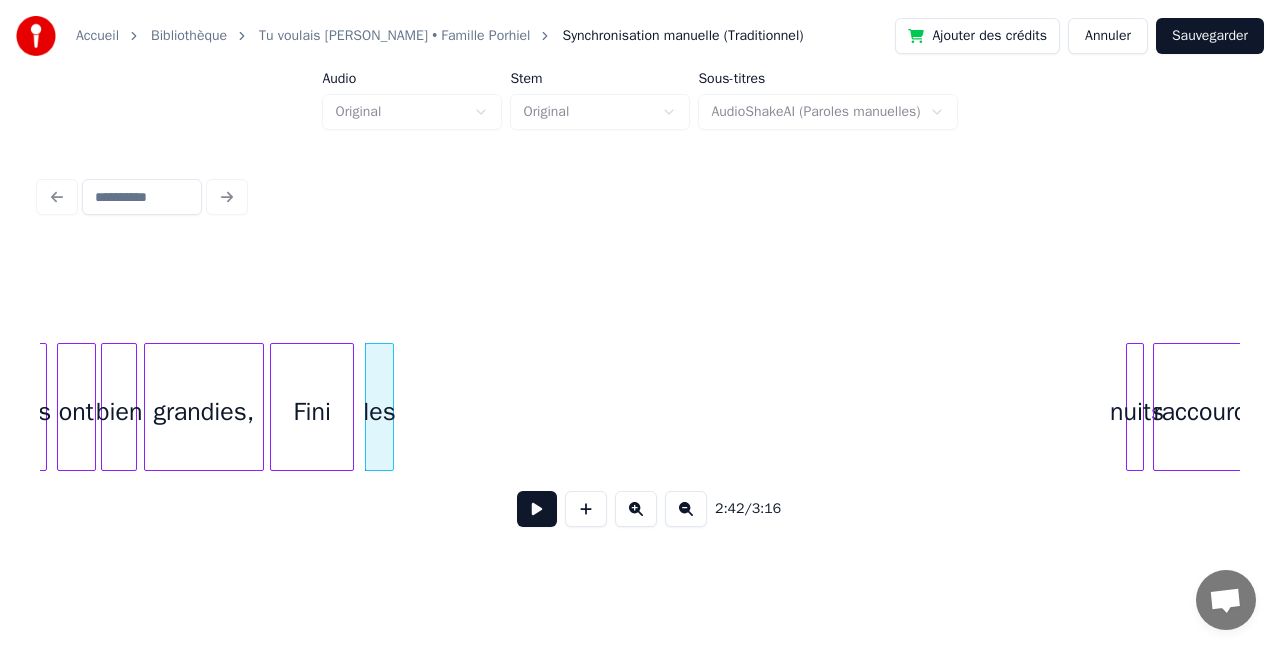 click at bounding box center [390, 407] 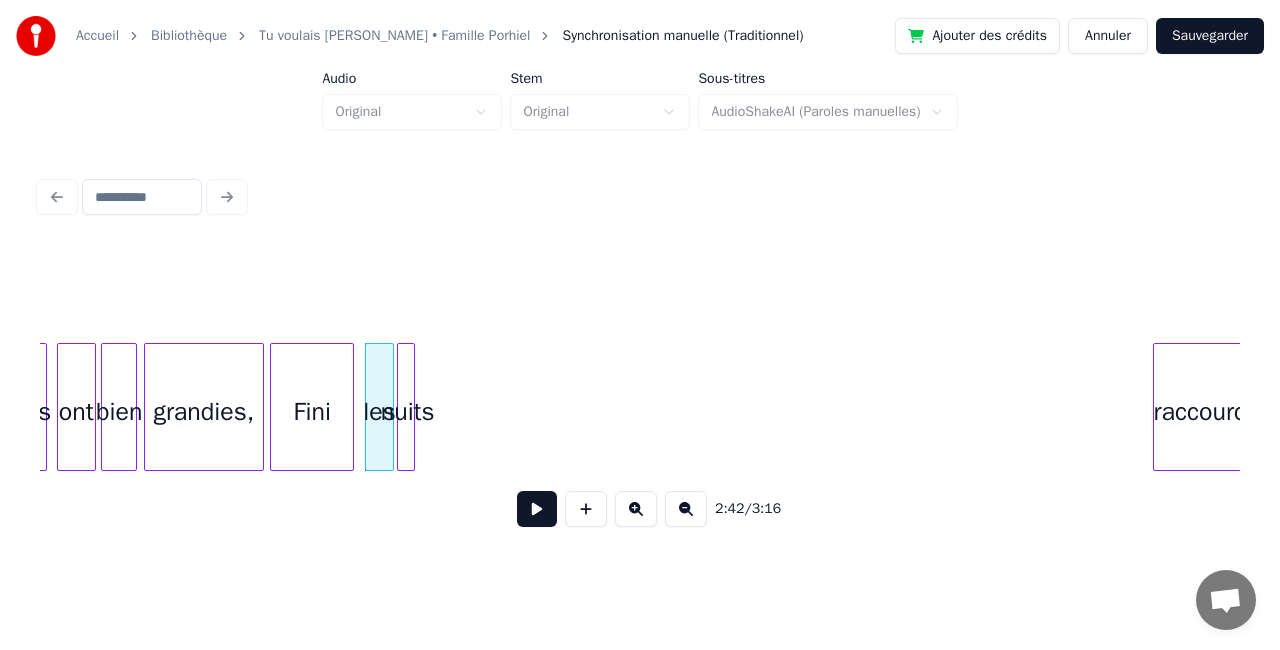 click on "nuits" at bounding box center [408, 412] 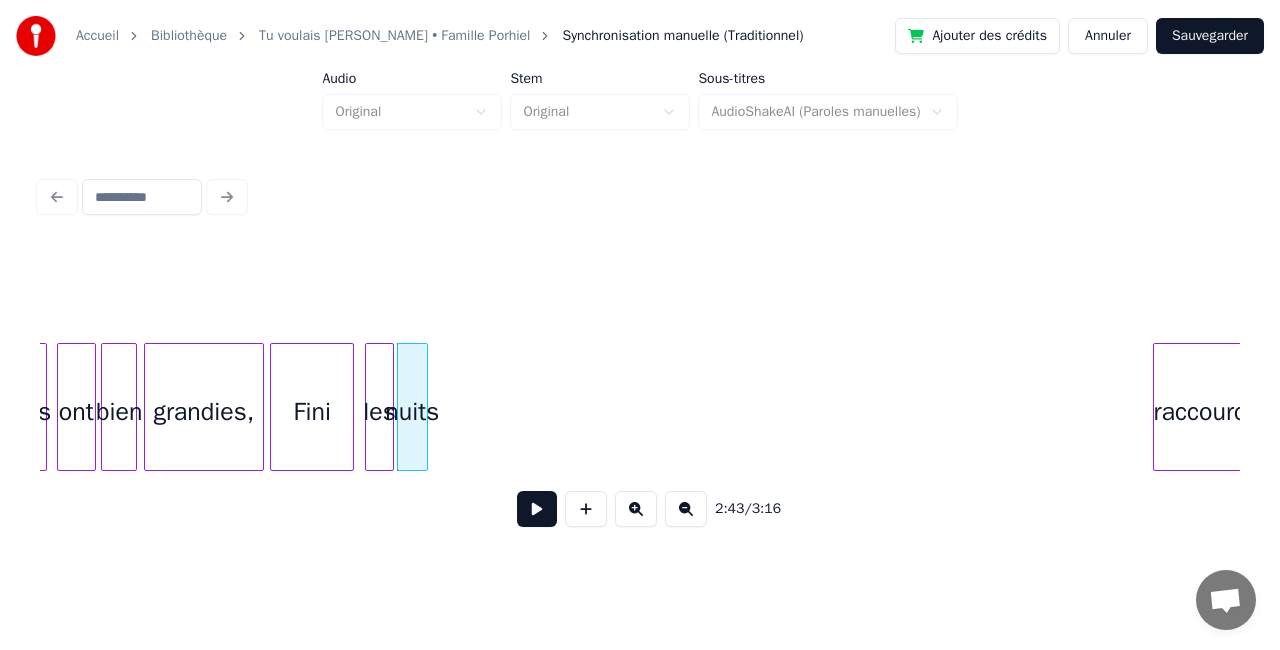 click at bounding box center (424, 407) 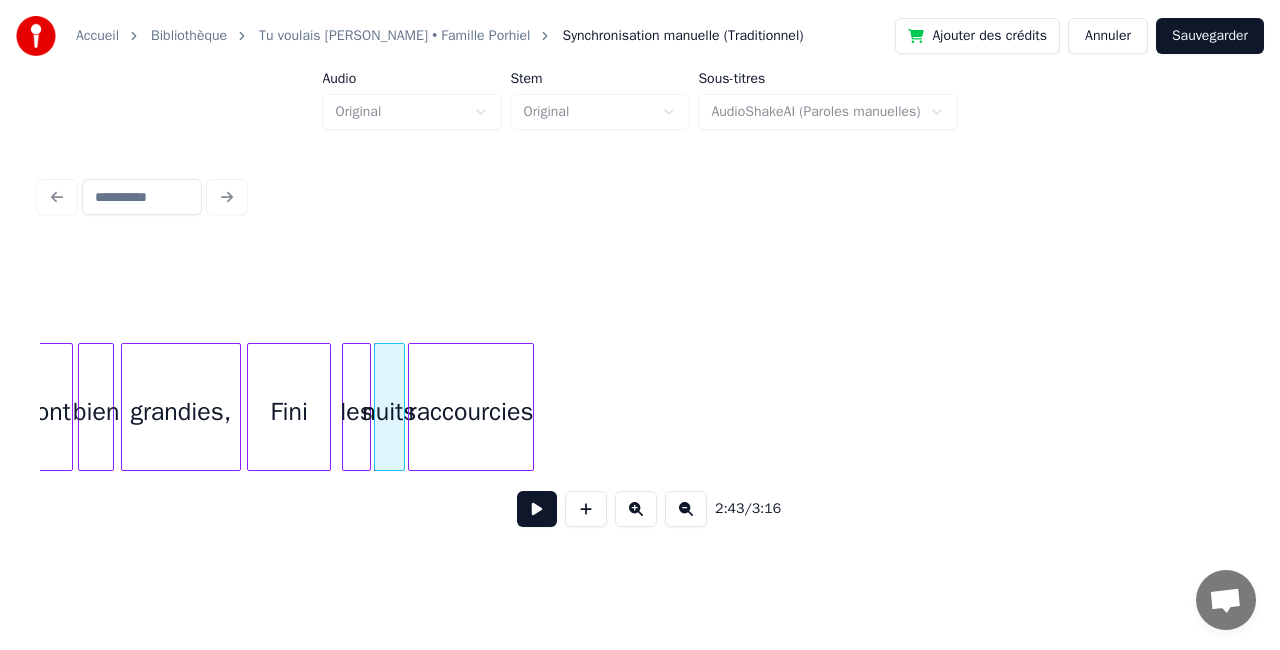 click on "raccourcies" at bounding box center [471, 412] 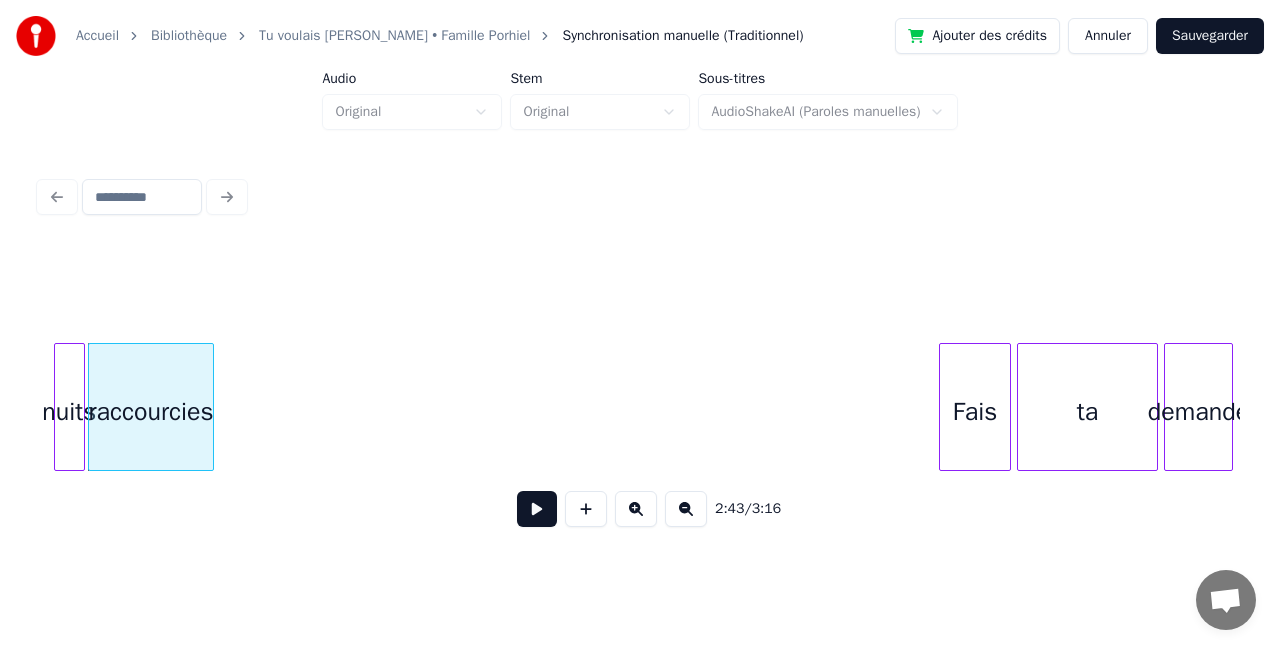 scroll, scrollTop: 0, scrollLeft: 24456, axis: horizontal 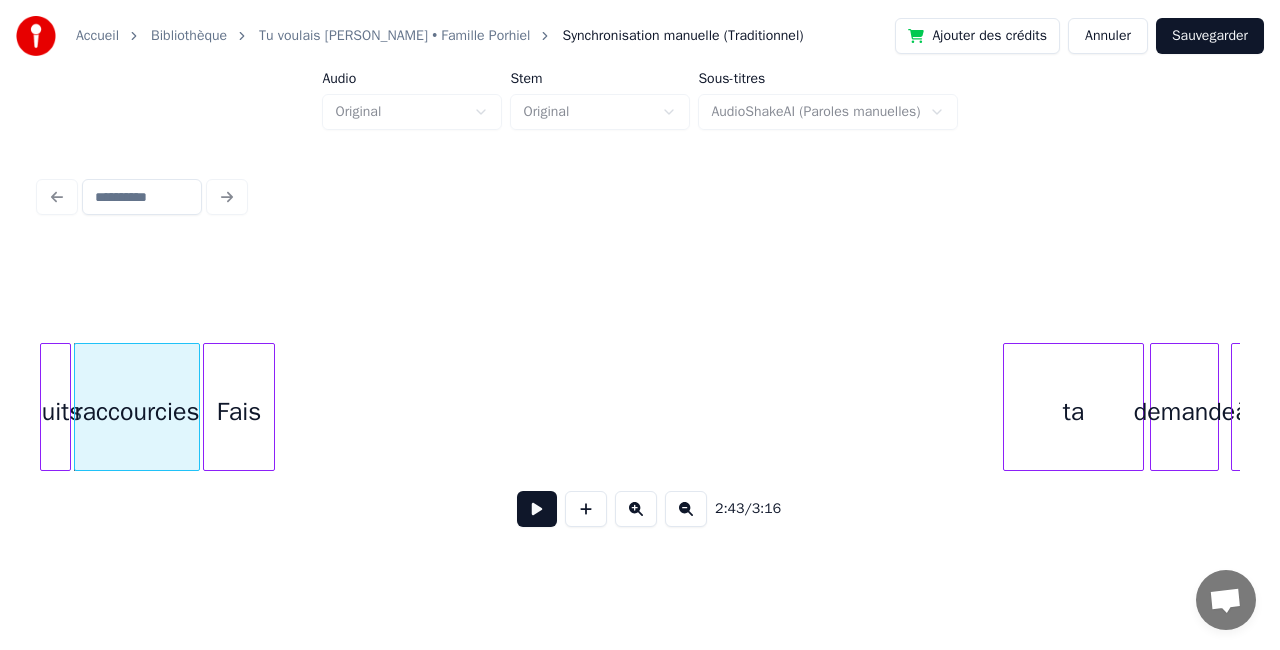click on "Fais" at bounding box center (239, 412) 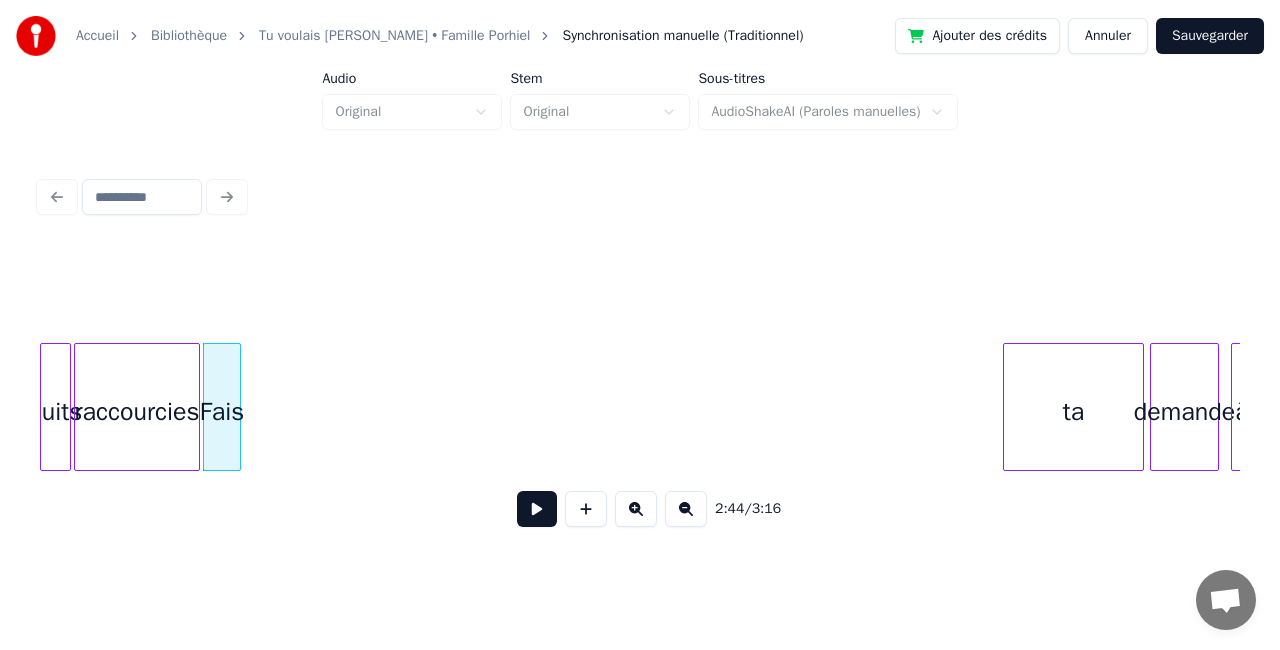 click at bounding box center [237, 407] 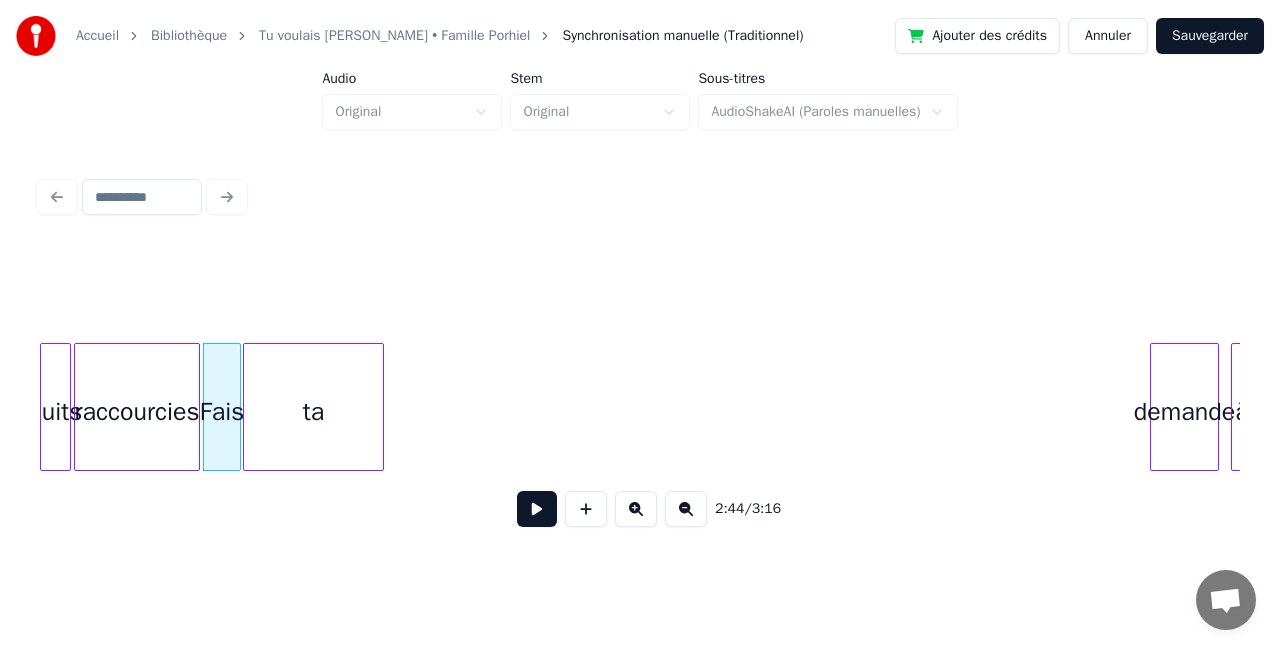 click on "ta" at bounding box center (313, 412) 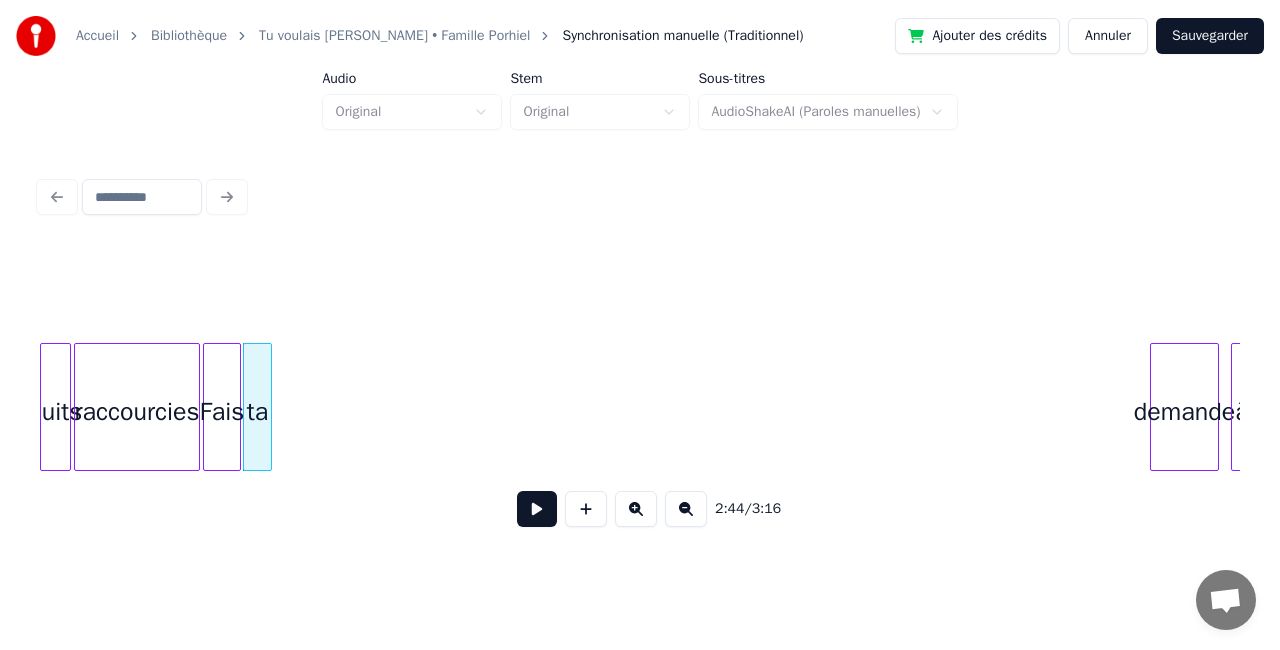 click at bounding box center [268, 407] 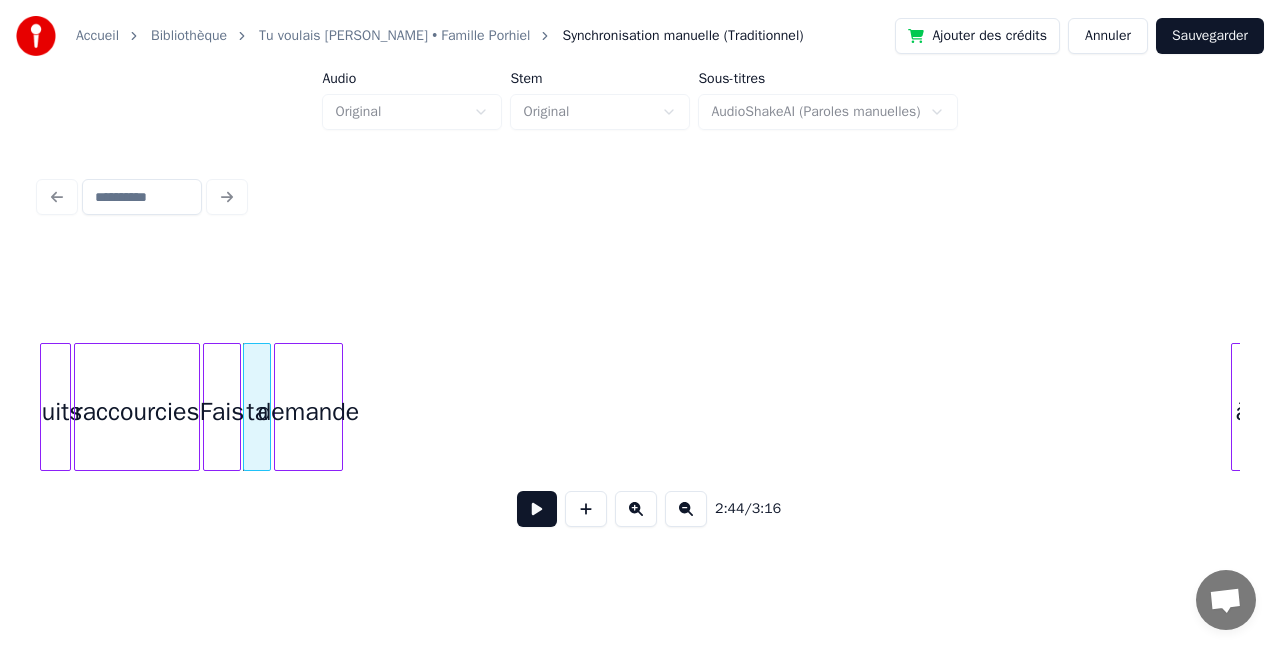 click on "2:44  /  3:16" at bounding box center (640, 395) 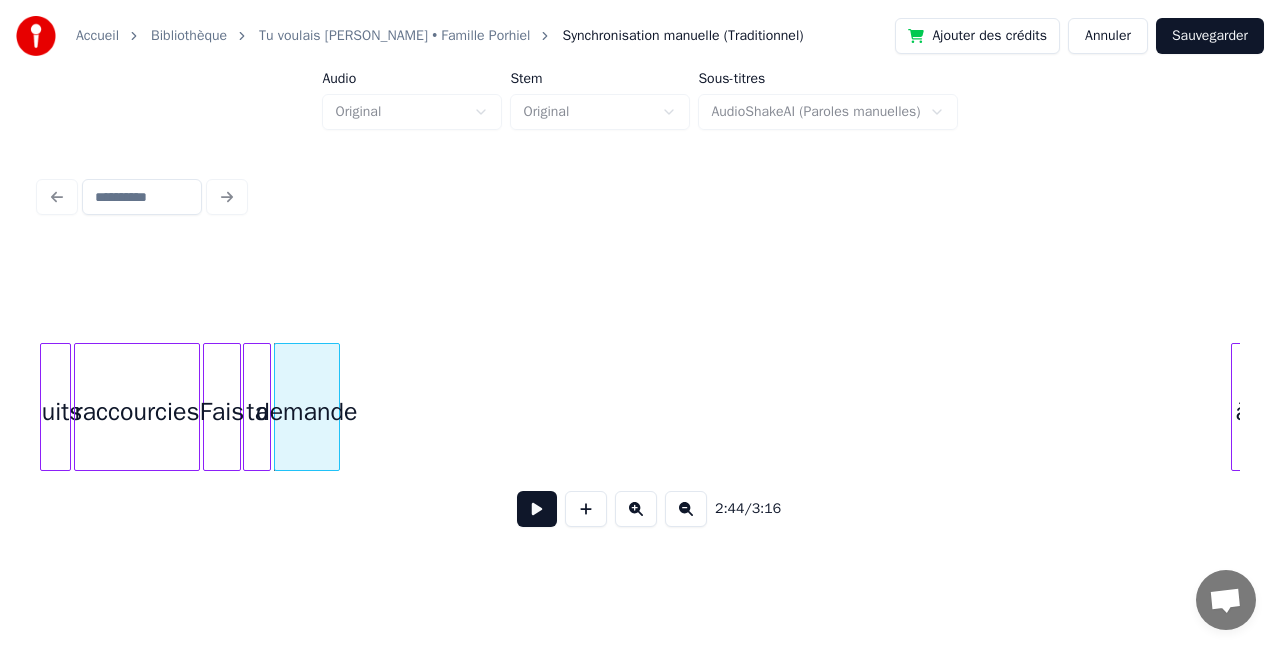 click at bounding box center [336, 407] 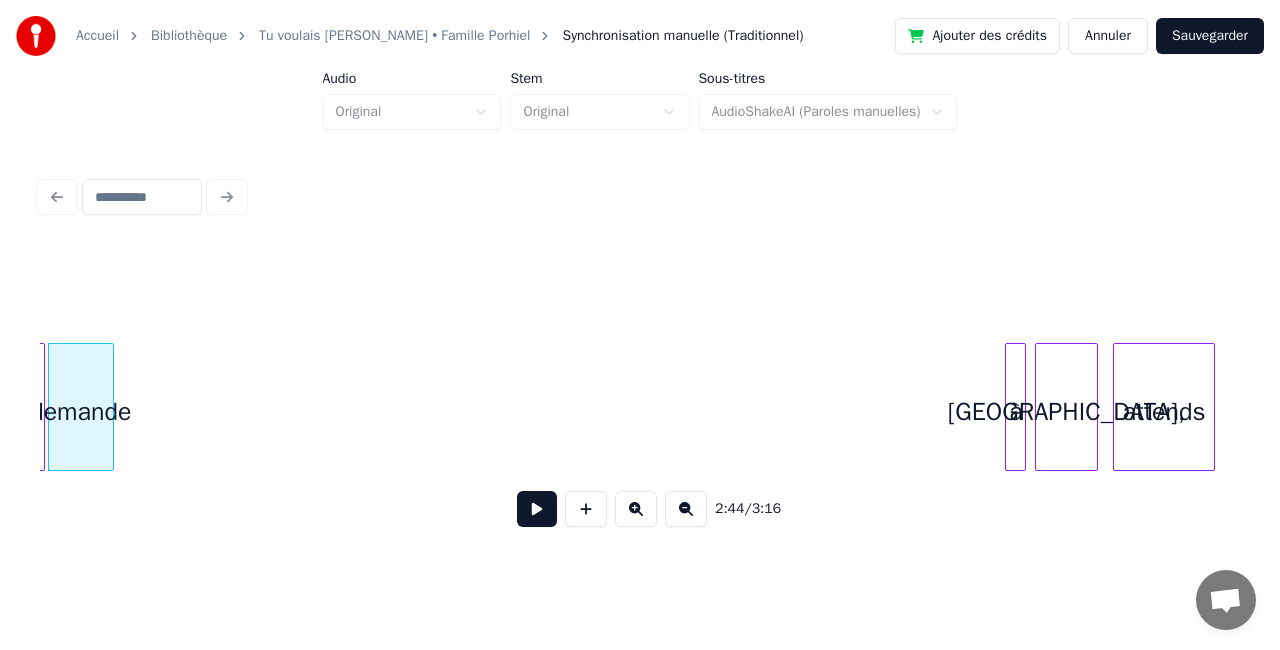 scroll, scrollTop: 0, scrollLeft: 24695, axis: horizontal 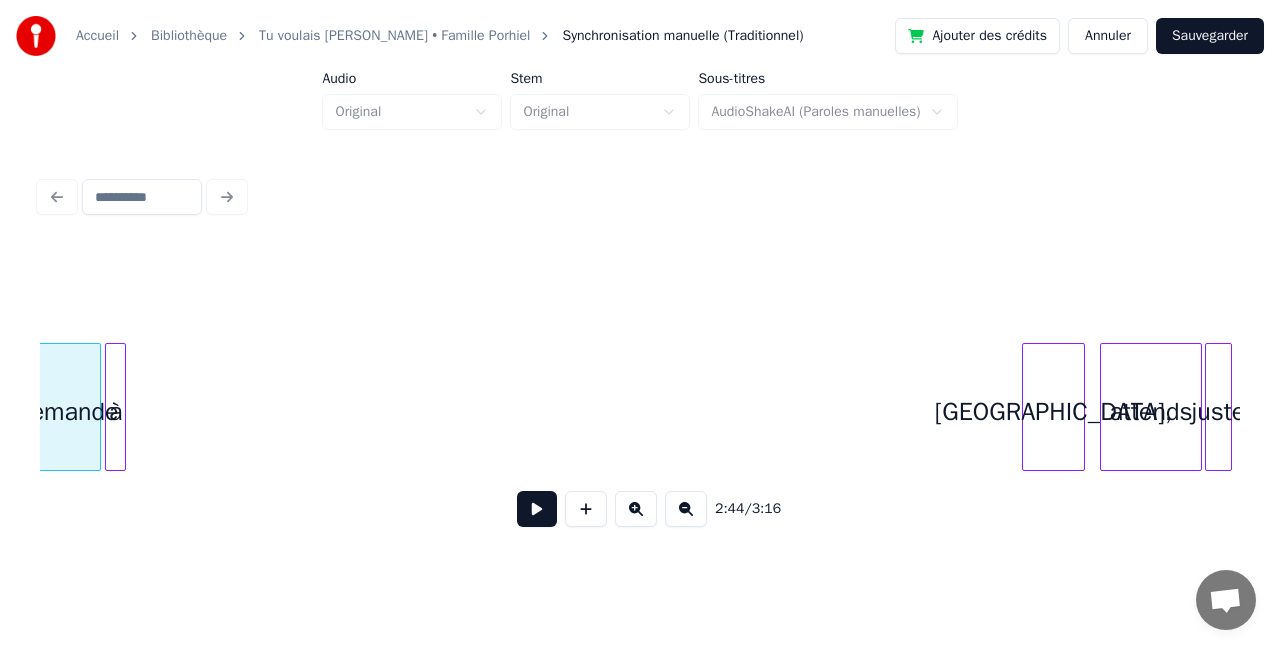 click on "à" at bounding box center (116, 412) 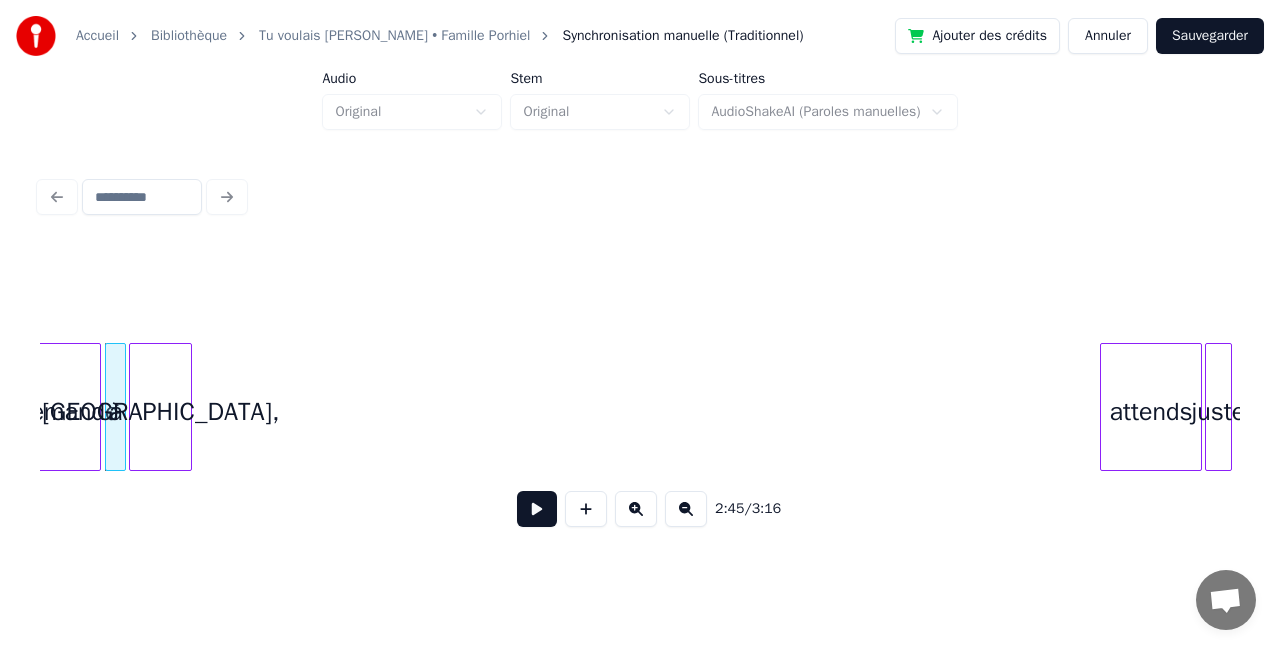 click on "2:45  /  3:16" at bounding box center (640, 395) 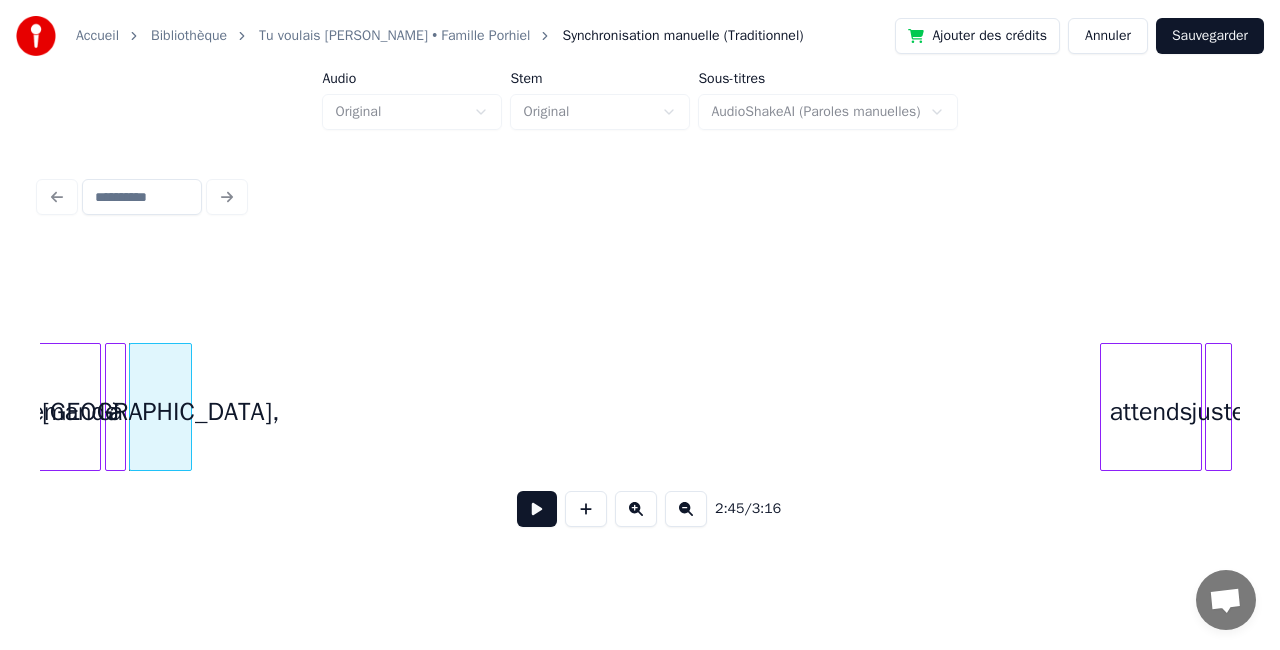 scroll, scrollTop: 0, scrollLeft: 23645, axis: horizontal 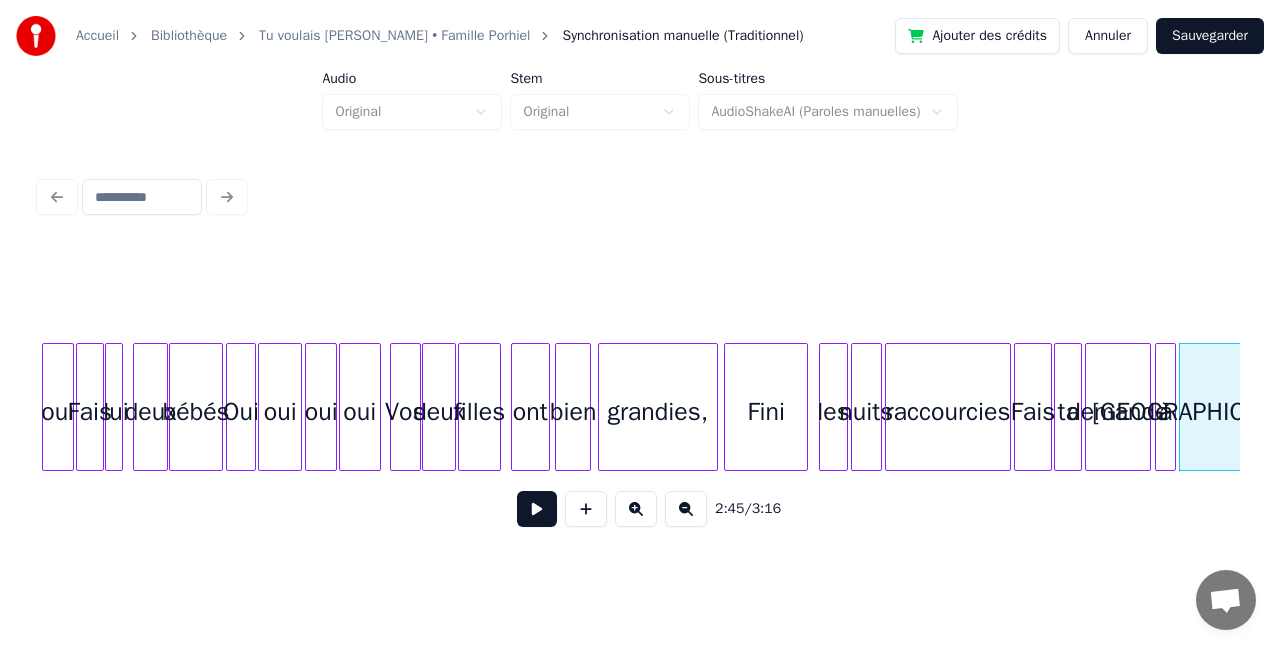 click on "Fini" at bounding box center (766, 412) 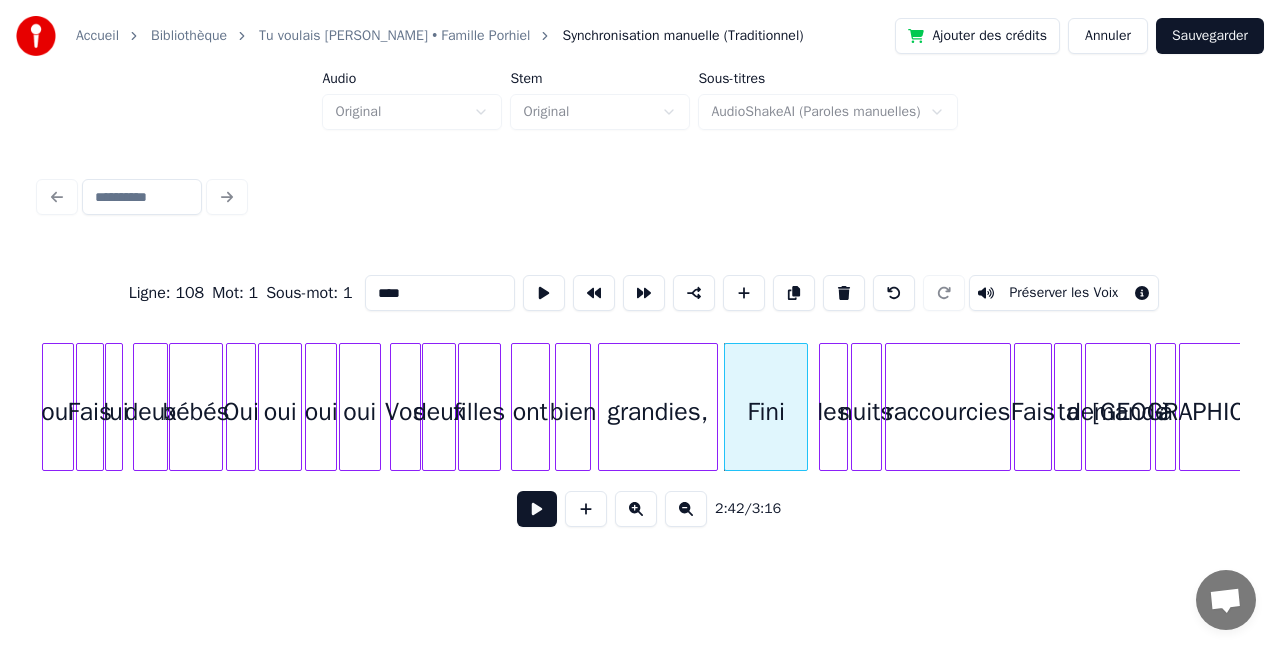 click at bounding box center (537, 509) 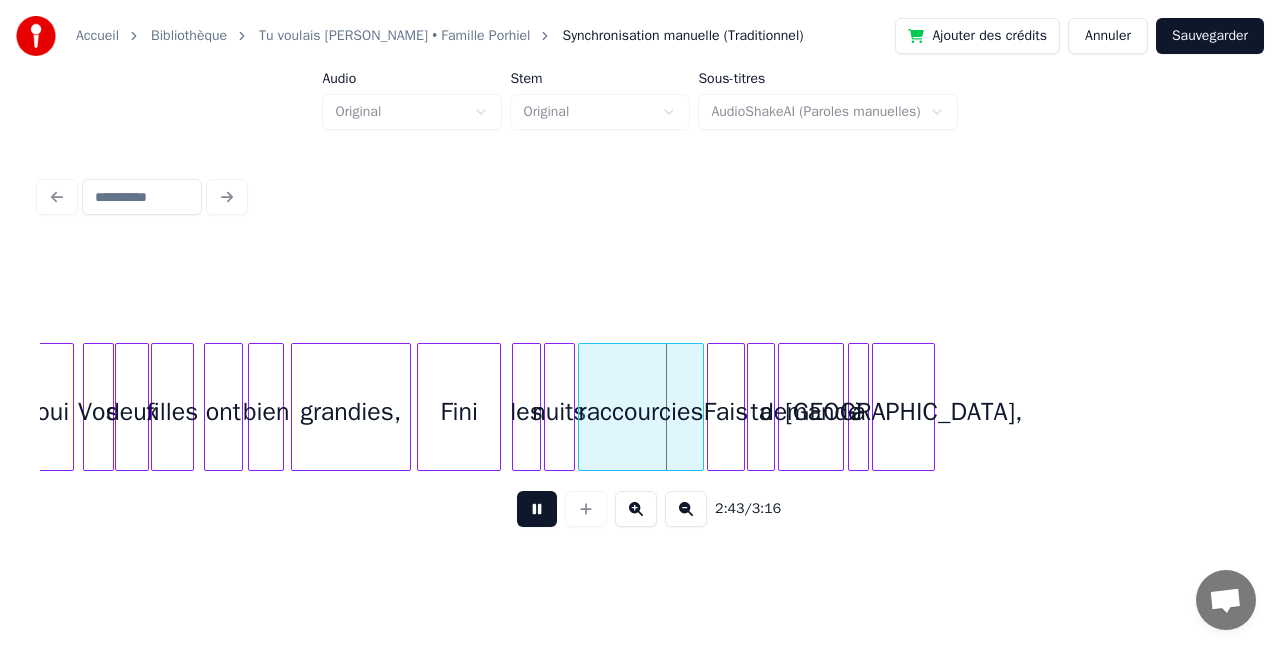 scroll, scrollTop: 0, scrollLeft: 23992, axis: horizontal 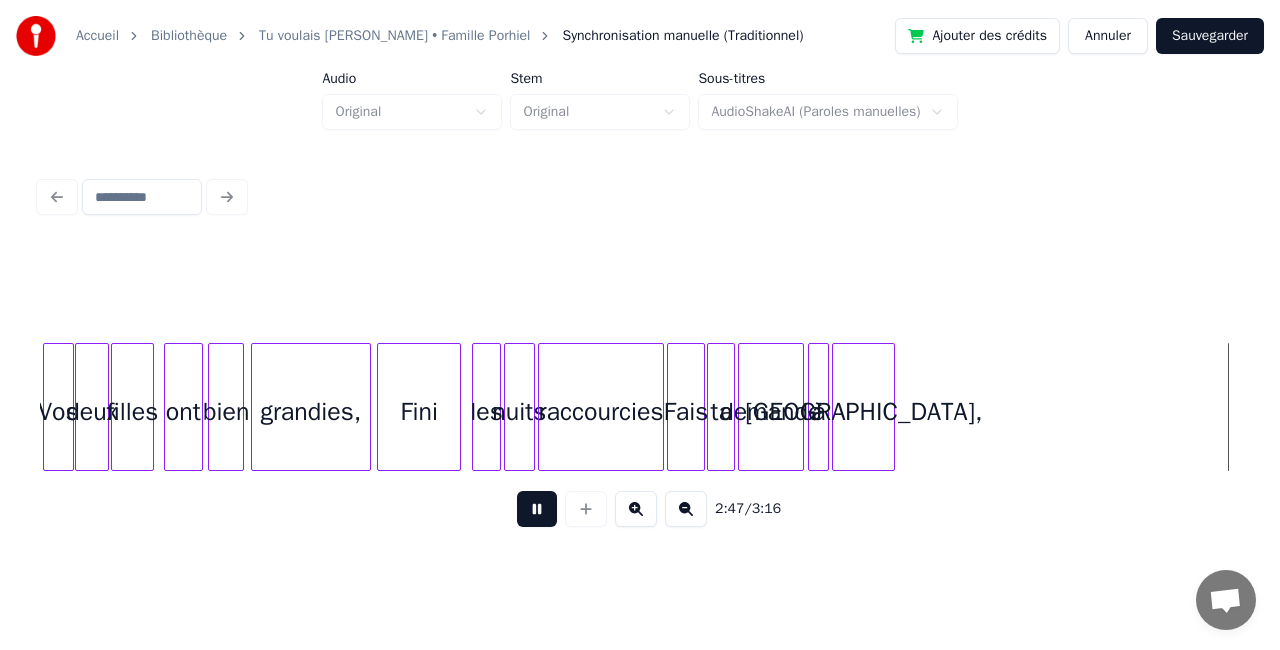 click at bounding box center (537, 509) 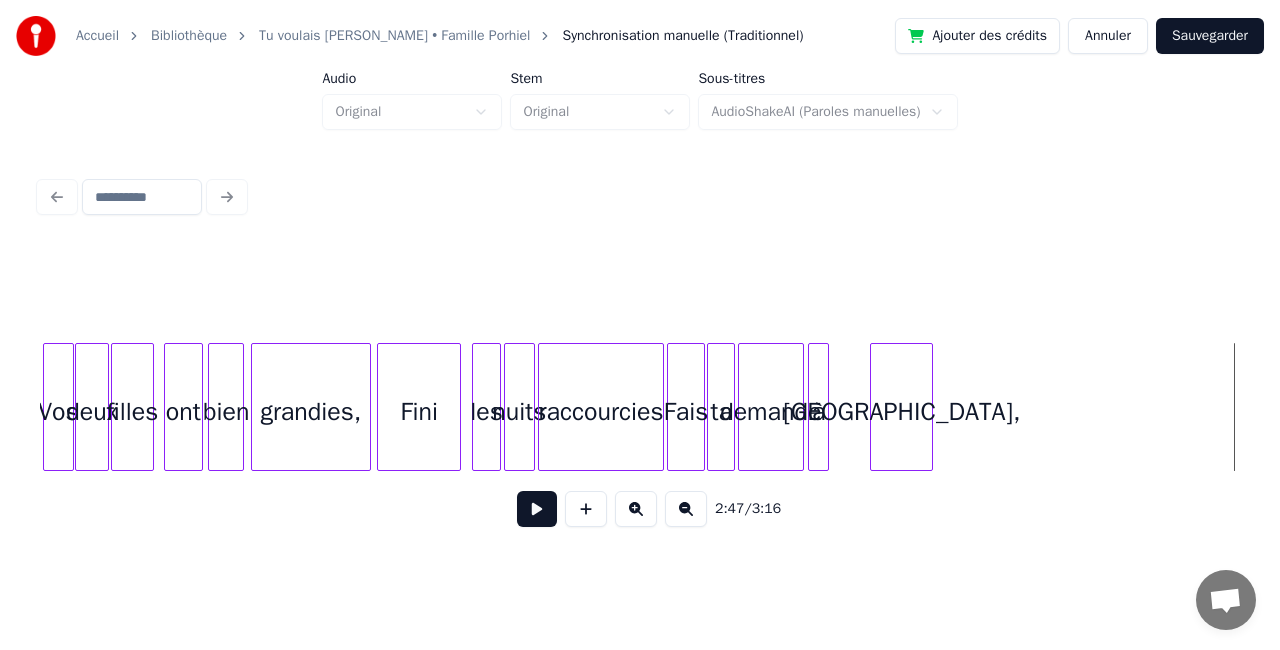 click on "[GEOGRAPHIC_DATA]," at bounding box center [901, 412] 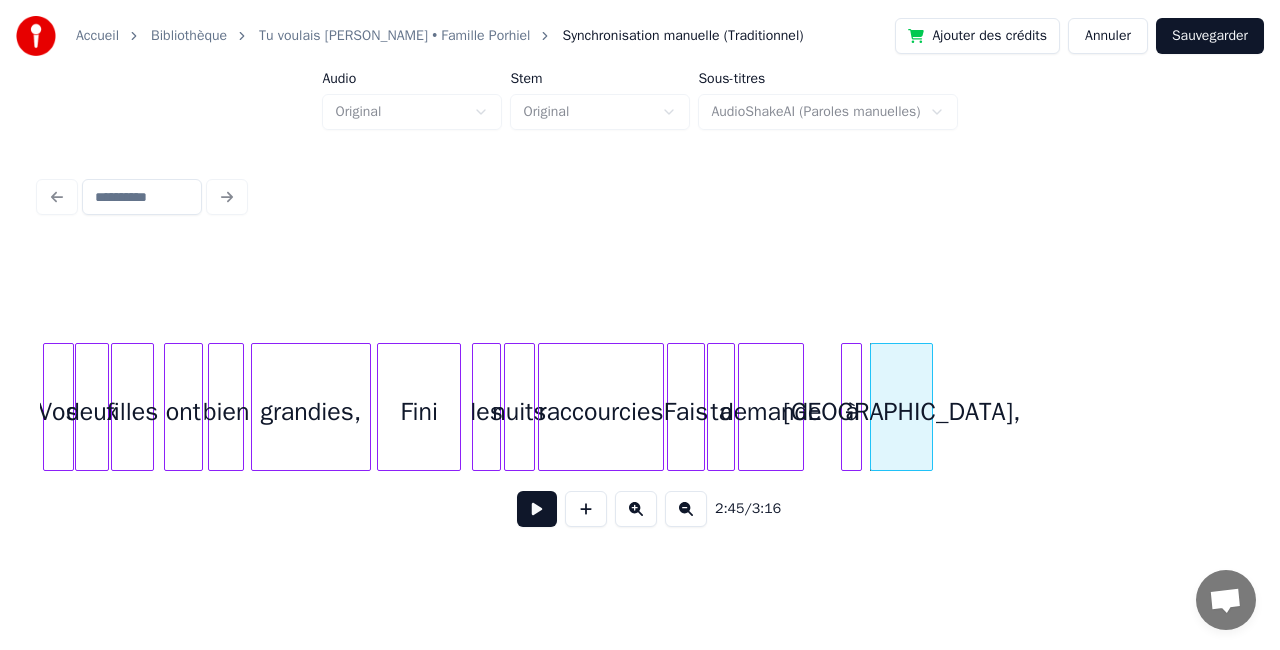click on "à" at bounding box center [852, 412] 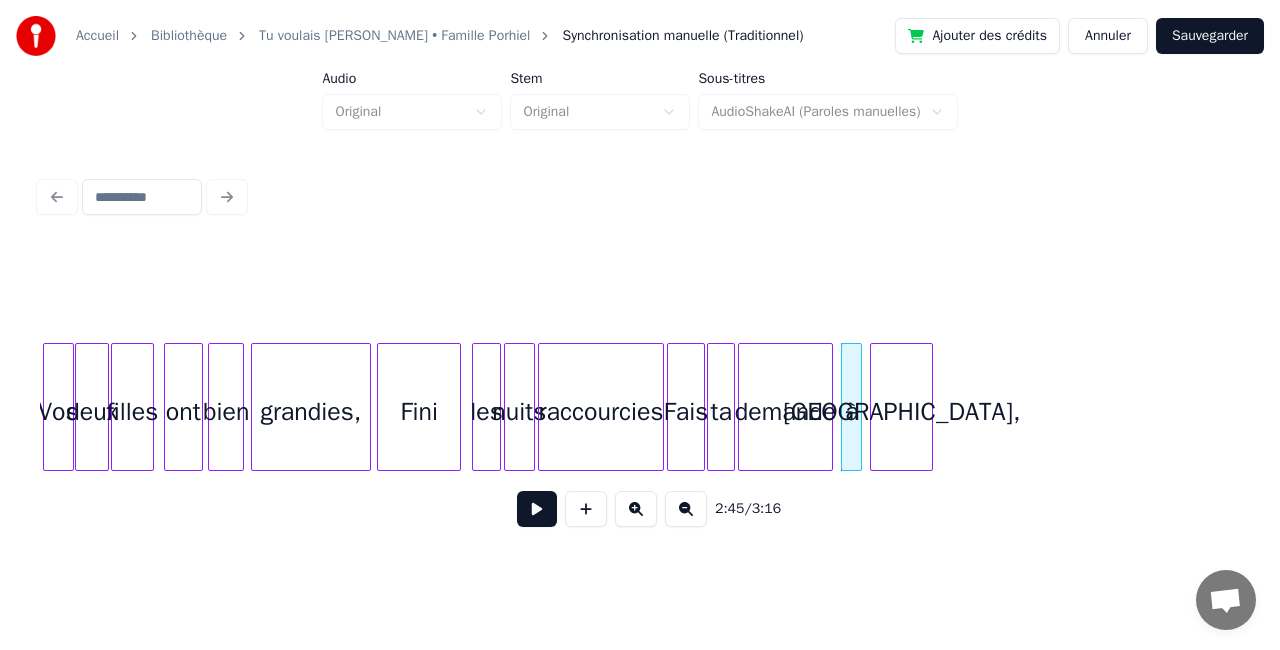 click at bounding box center [829, 407] 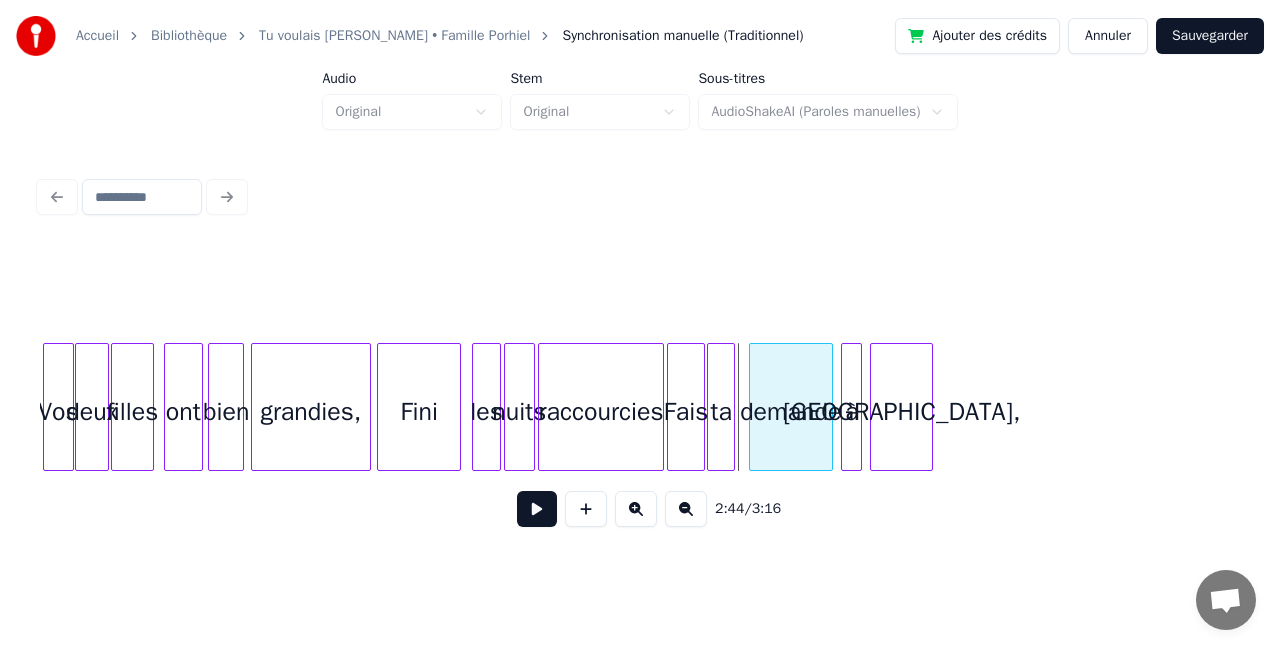 click at bounding box center [753, 407] 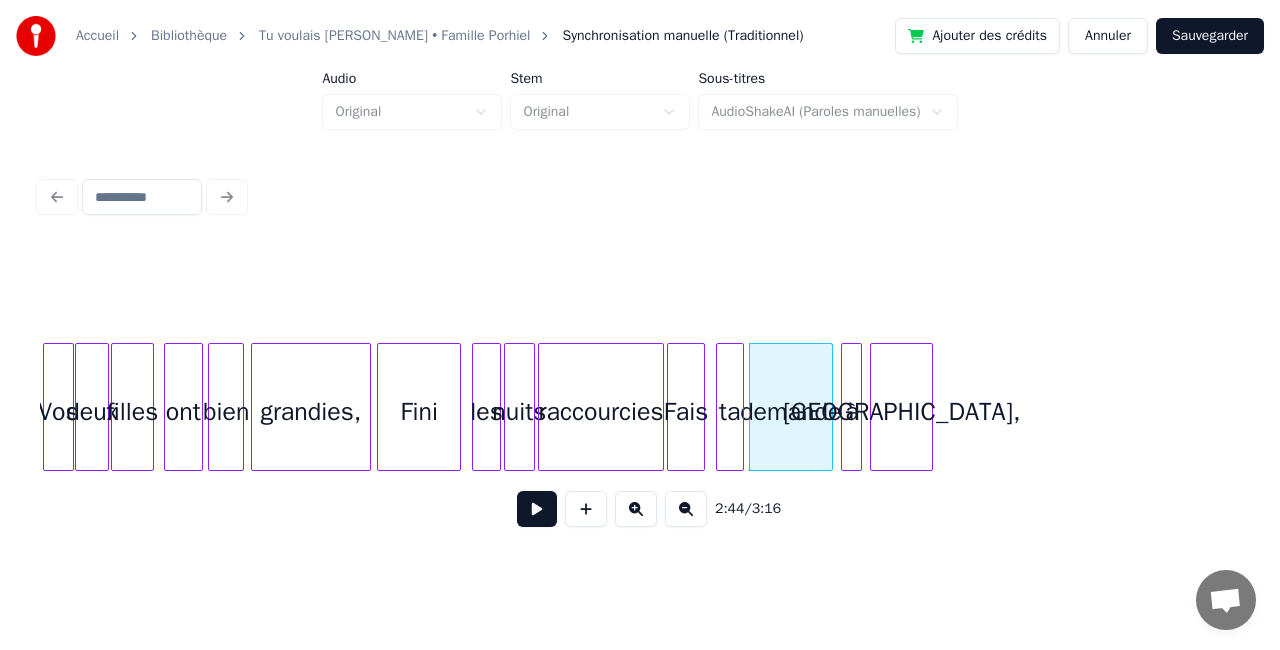 click on "ta" at bounding box center (730, 412) 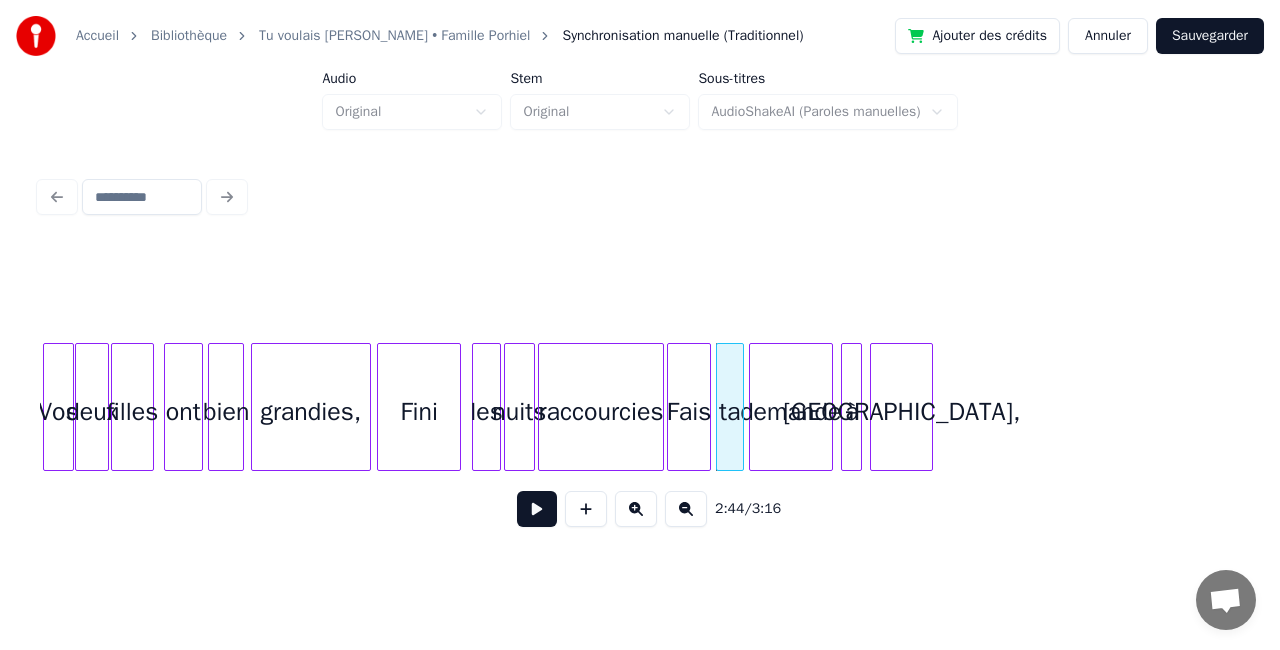 click at bounding box center (707, 407) 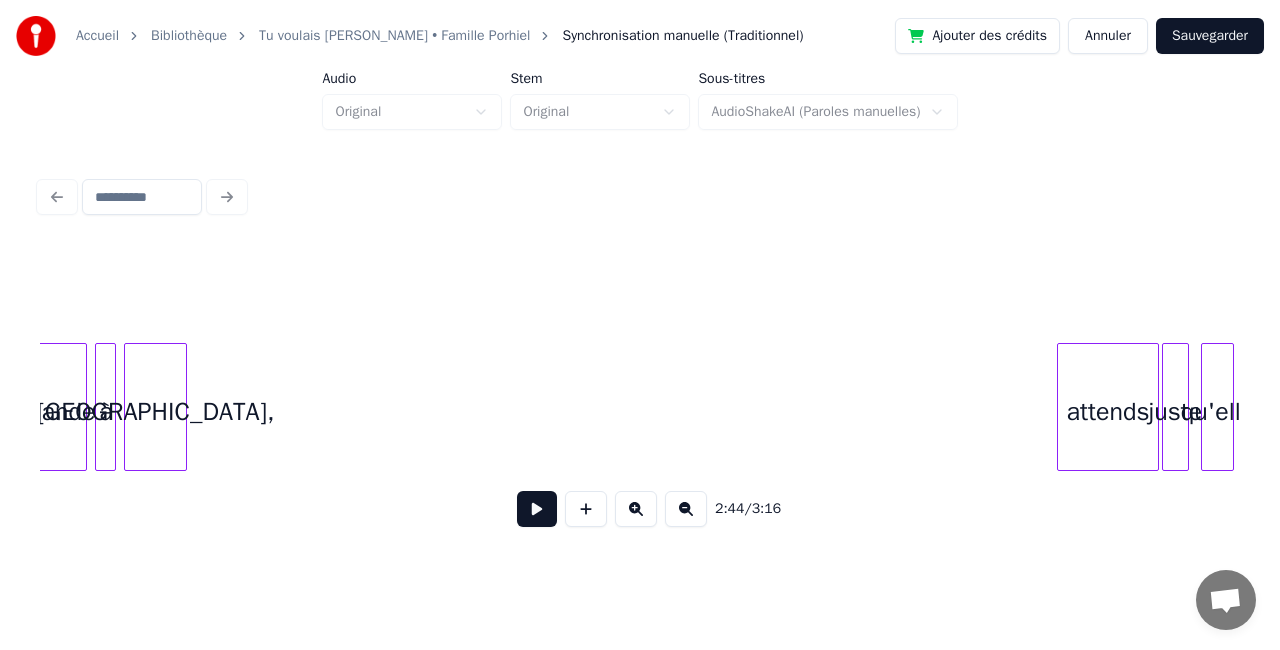 scroll, scrollTop: 0, scrollLeft: 24751, axis: horizontal 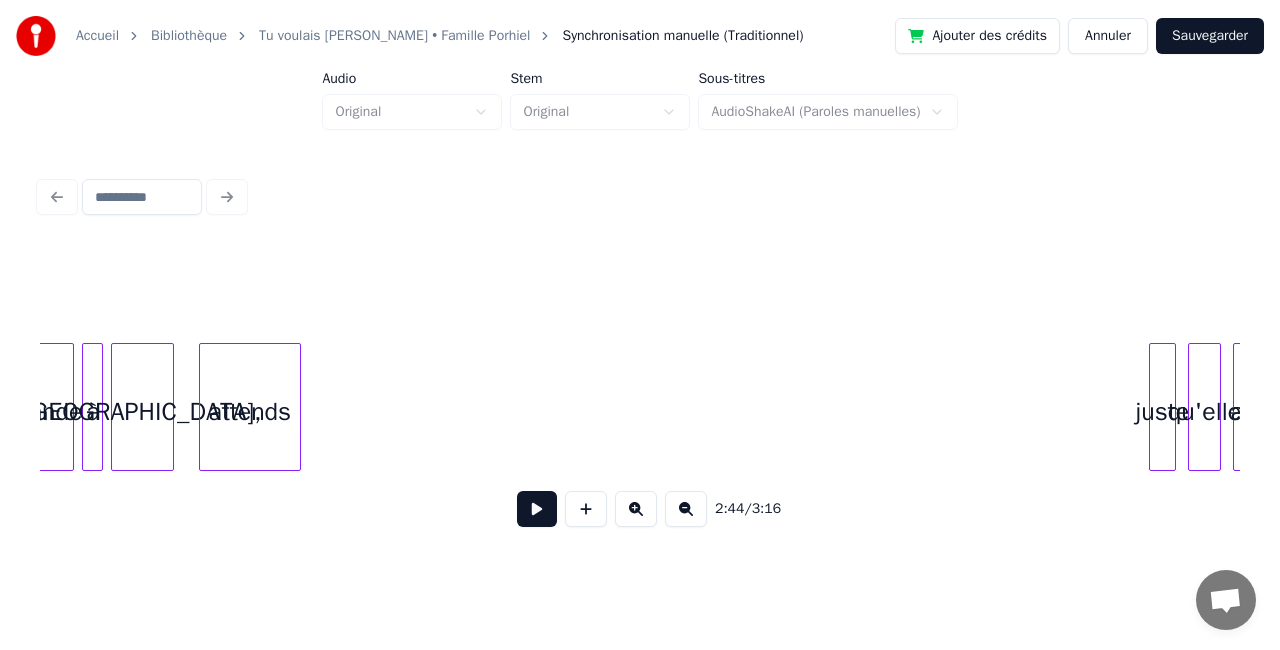 click on "attends" at bounding box center [250, 412] 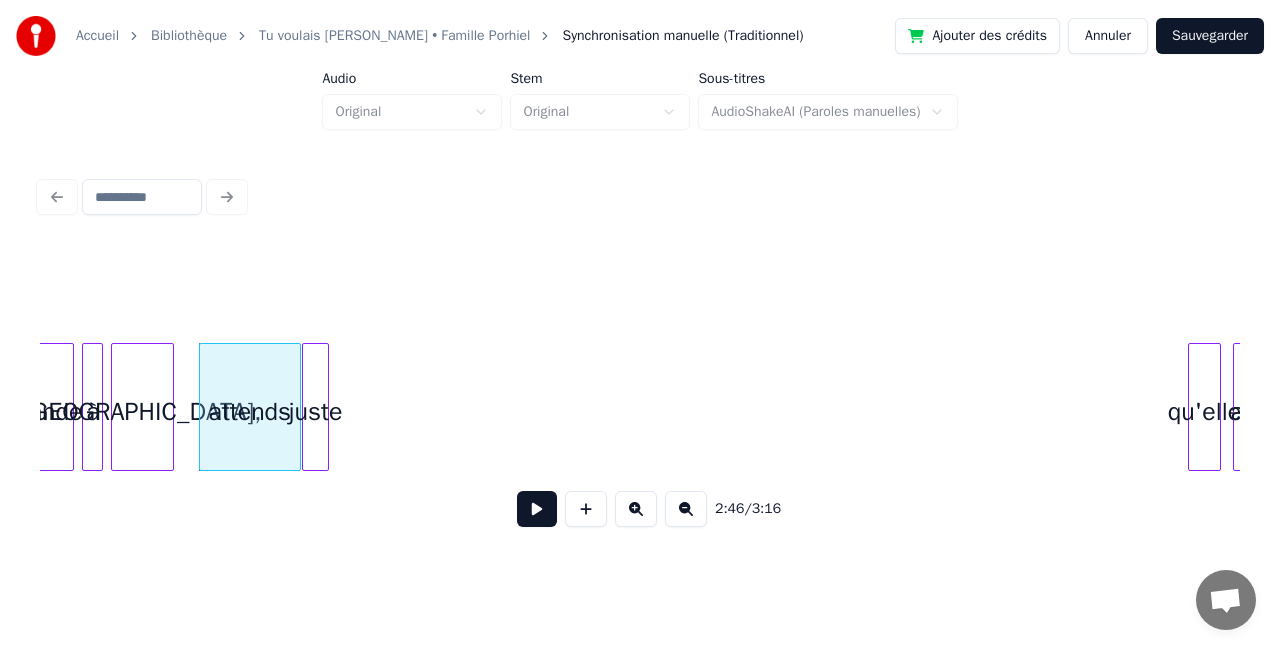 click on "juste" at bounding box center (315, 412) 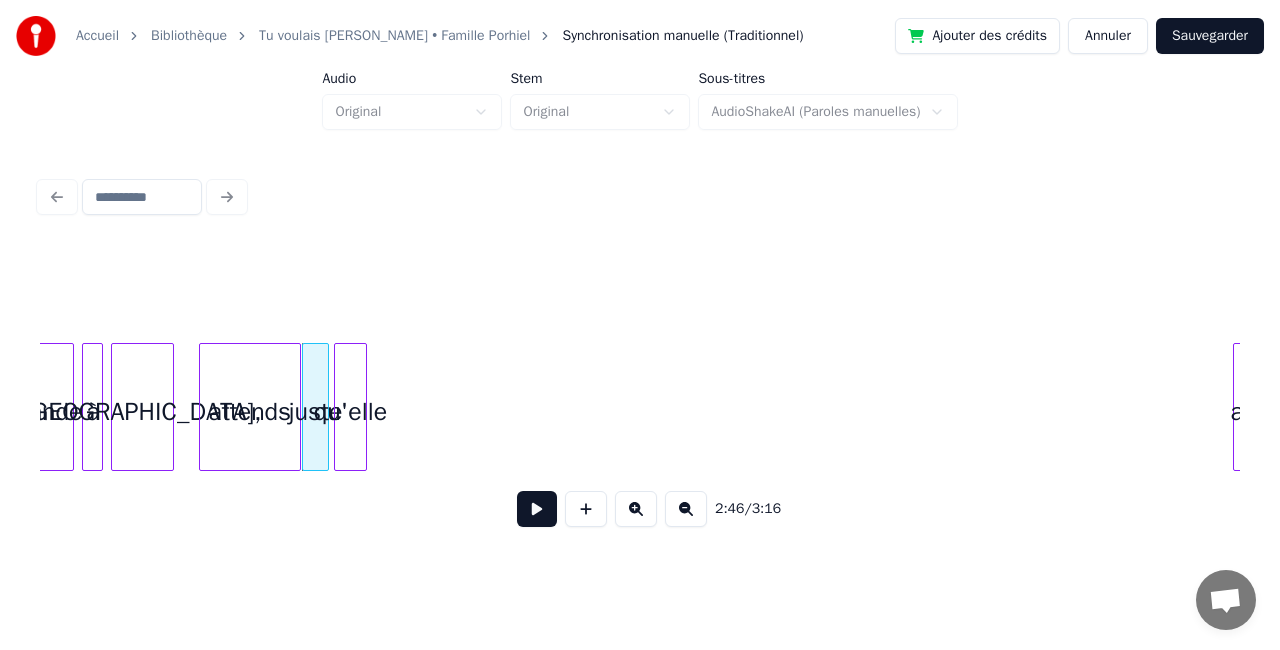 click on "qu'elle" at bounding box center (350, 412) 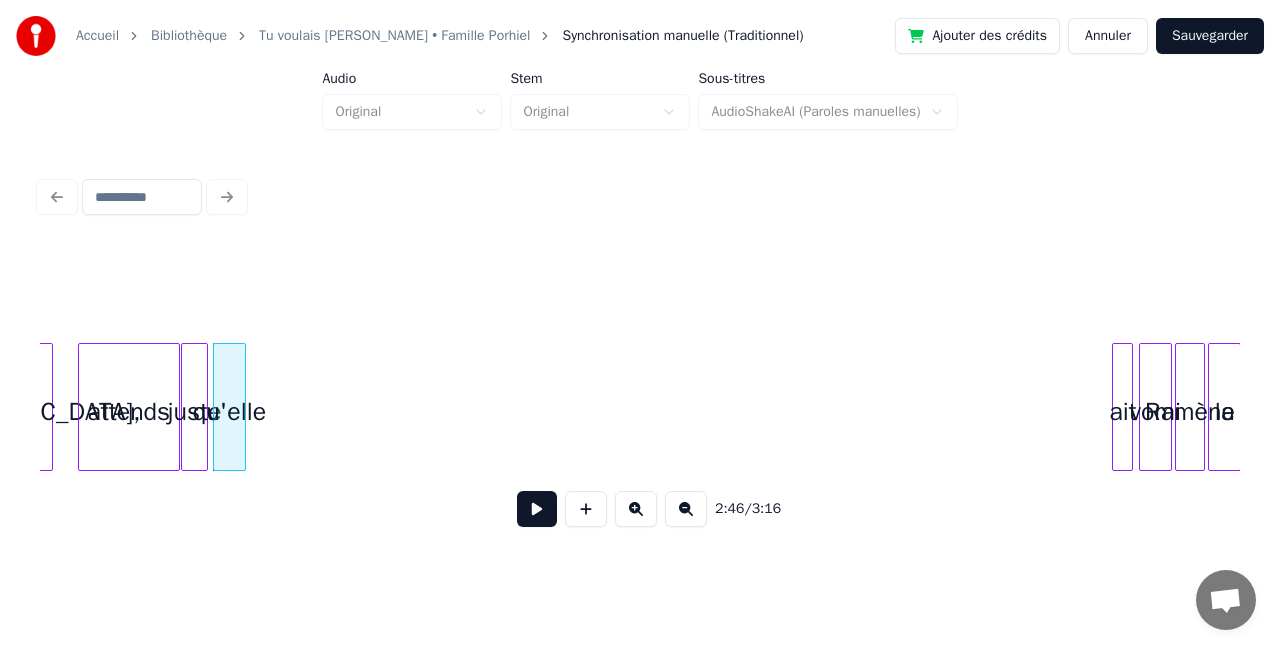 scroll, scrollTop: 0, scrollLeft: 24884, axis: horizontal 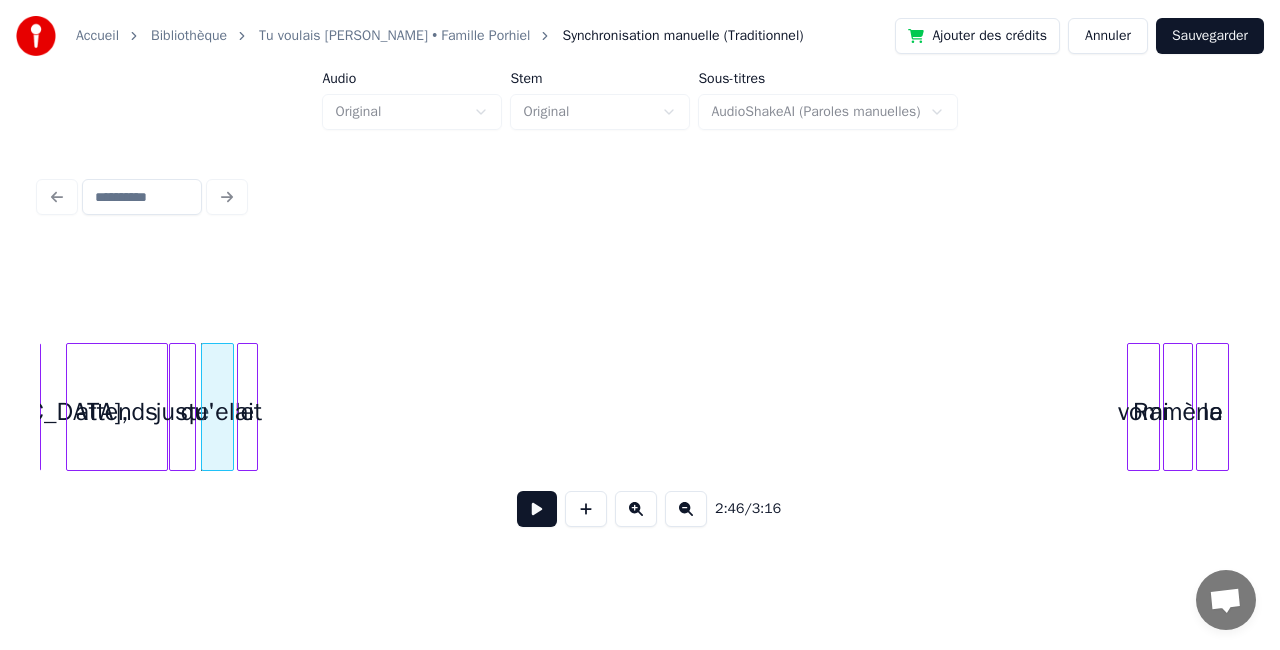 click on "ait" at bounding box center [248, 412] 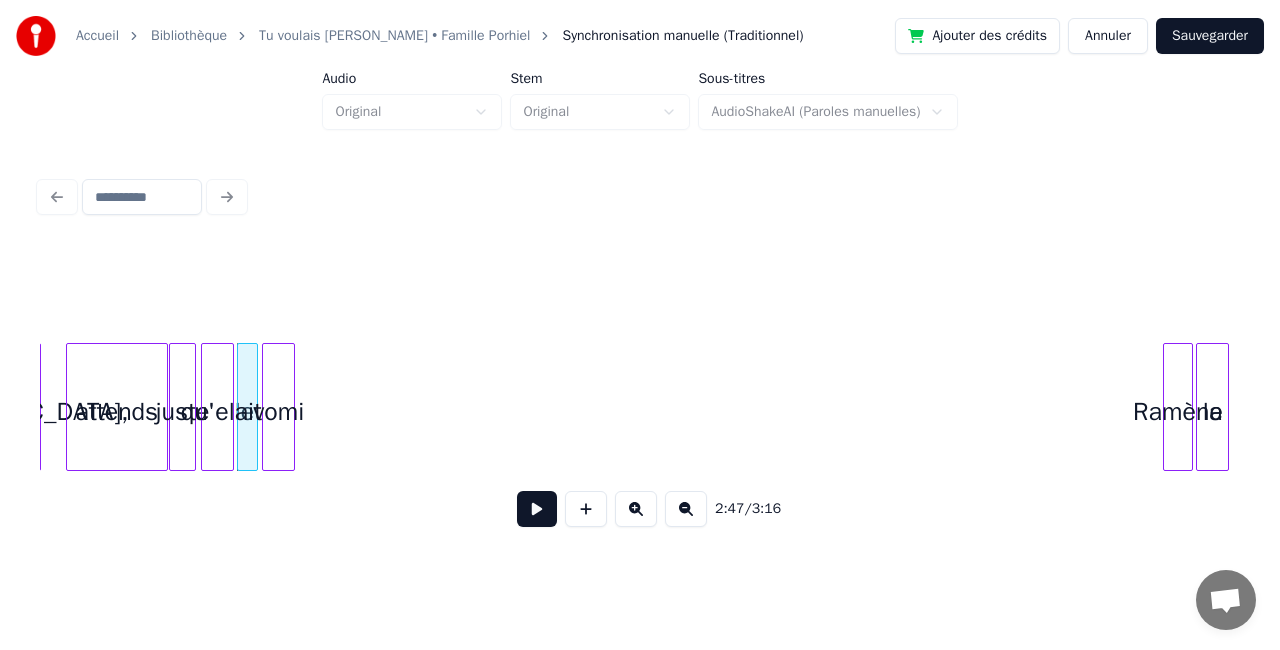 click on "vomi" at bounding box center [278, 412] 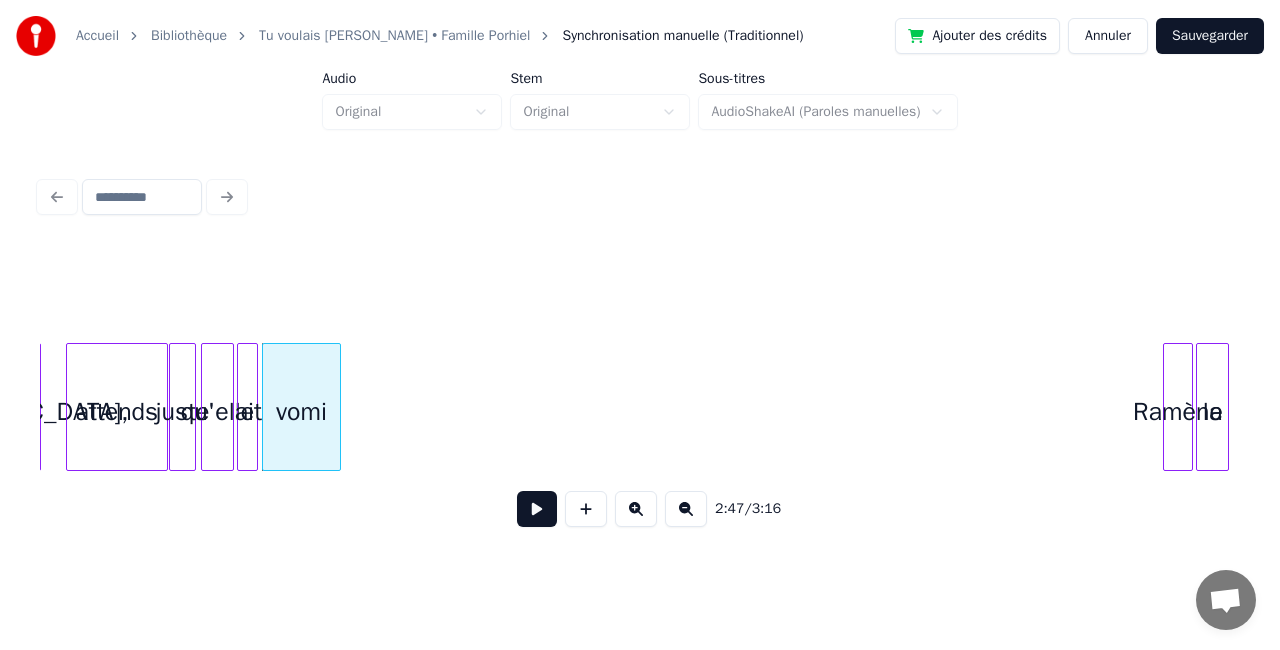 click at bounding box center [337, 407] 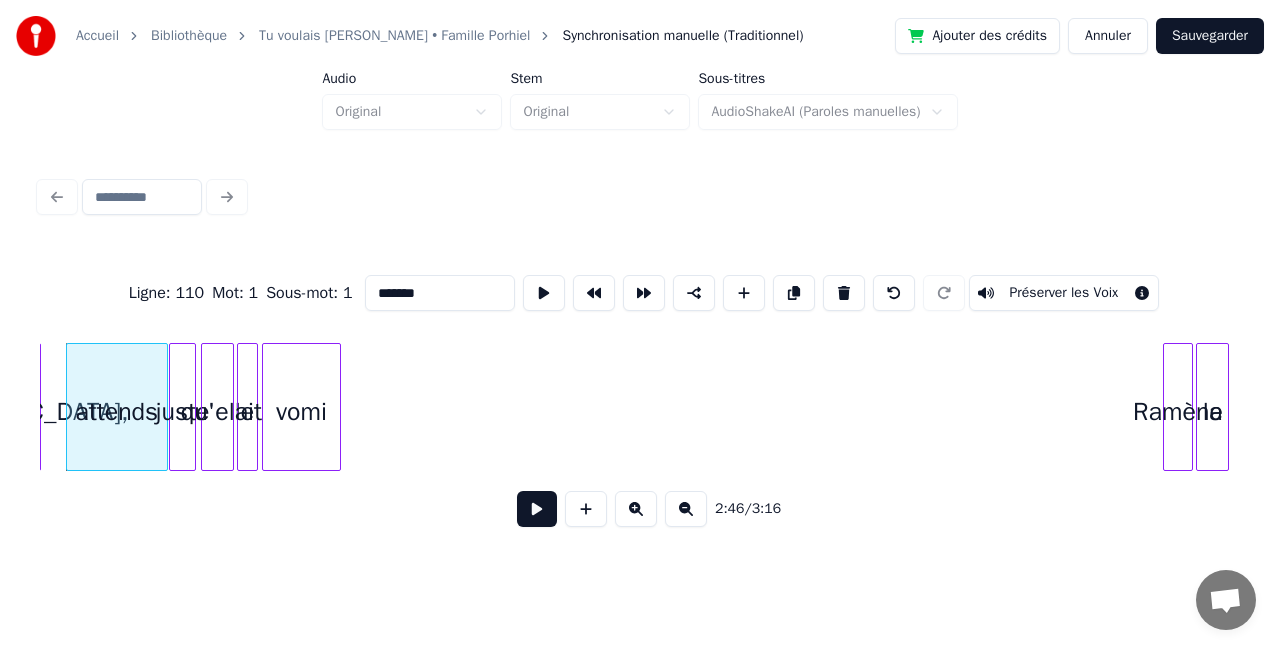 click at bounding box center [537, 509] 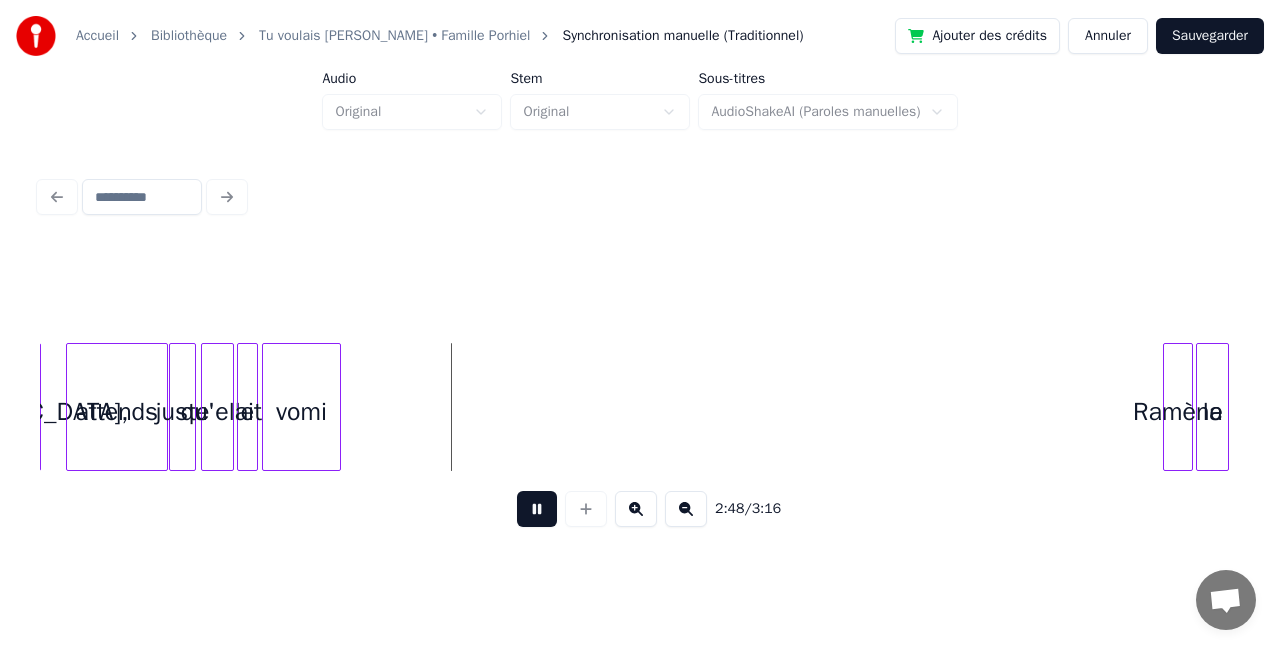 click at bounding box center (537, 509) 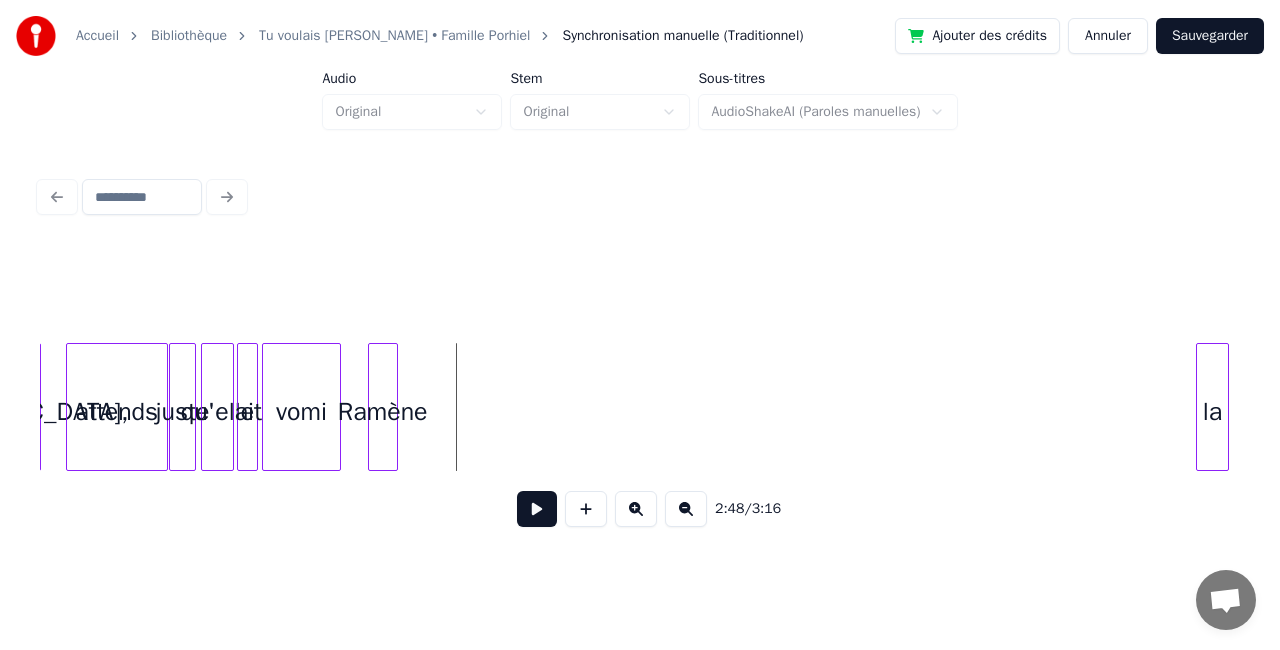 click on "Ramène" at bounding box center (383, 412) 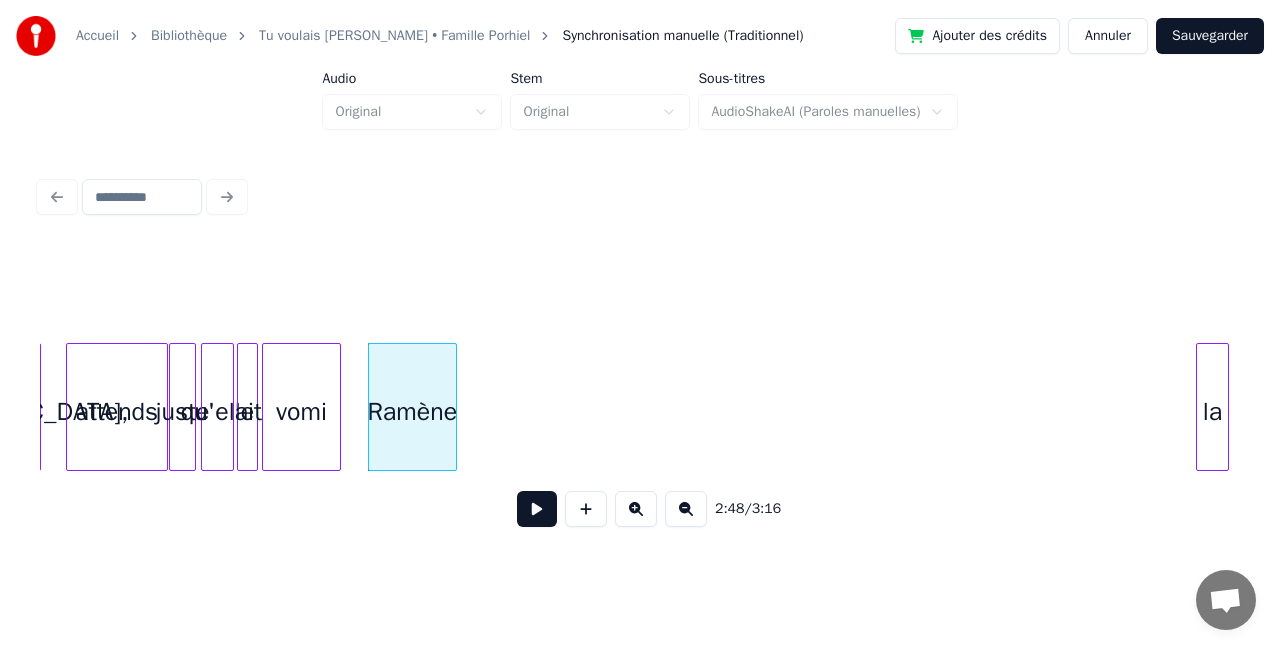 click at bounding box center [453, 407] 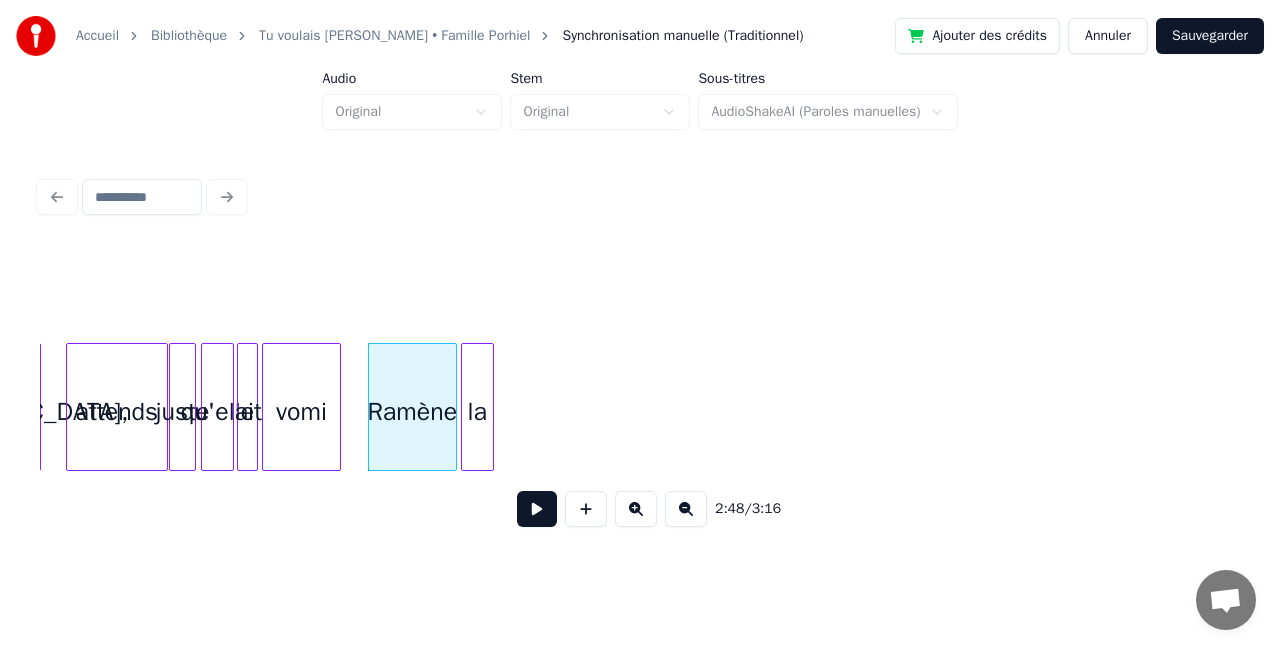 click on "la" at bounding box center (477, 412) 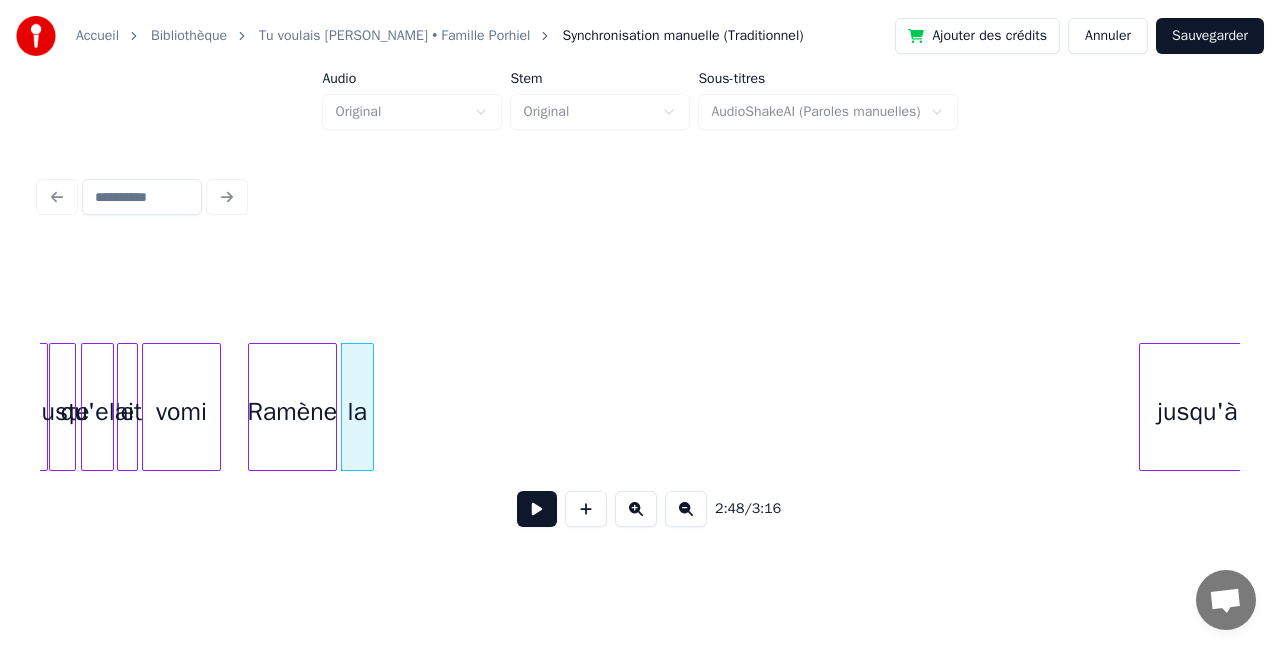 scroll, scrollTop: 0, scrollLeft: 25191, axis: horizontal 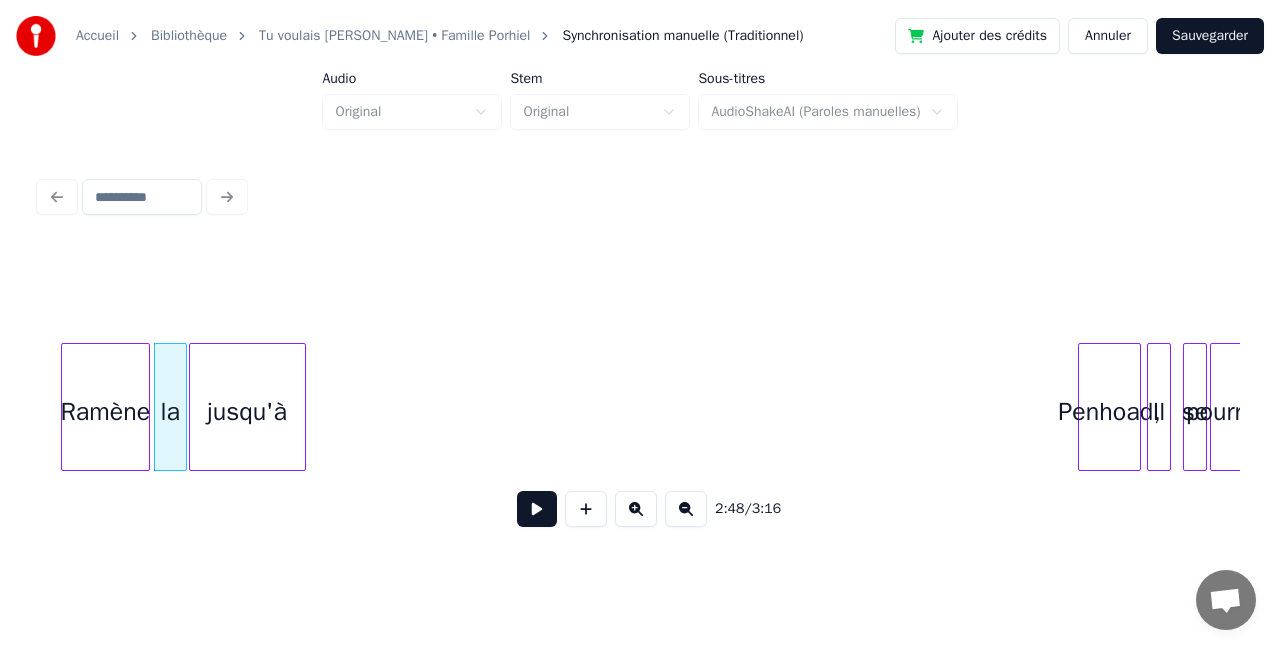 click on "jusqu'à" at bounding box center (247, 412) 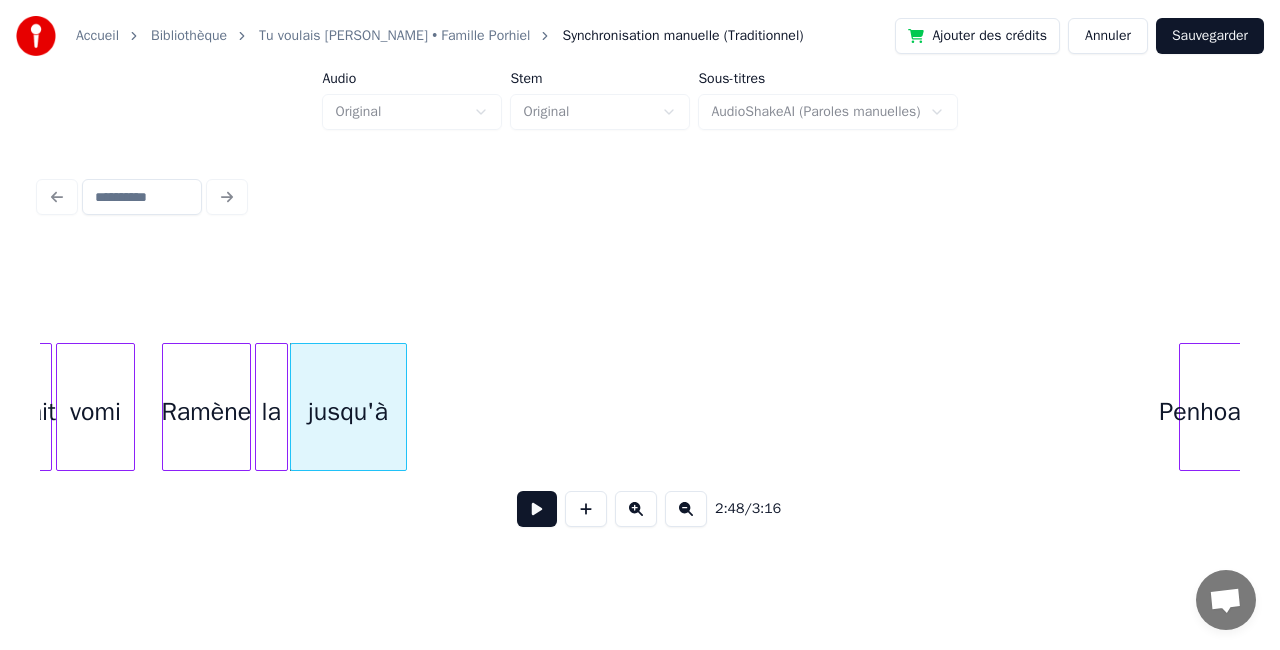 scroll, scrollTop: 0, scrollLeft: 25071, axis: horizontal 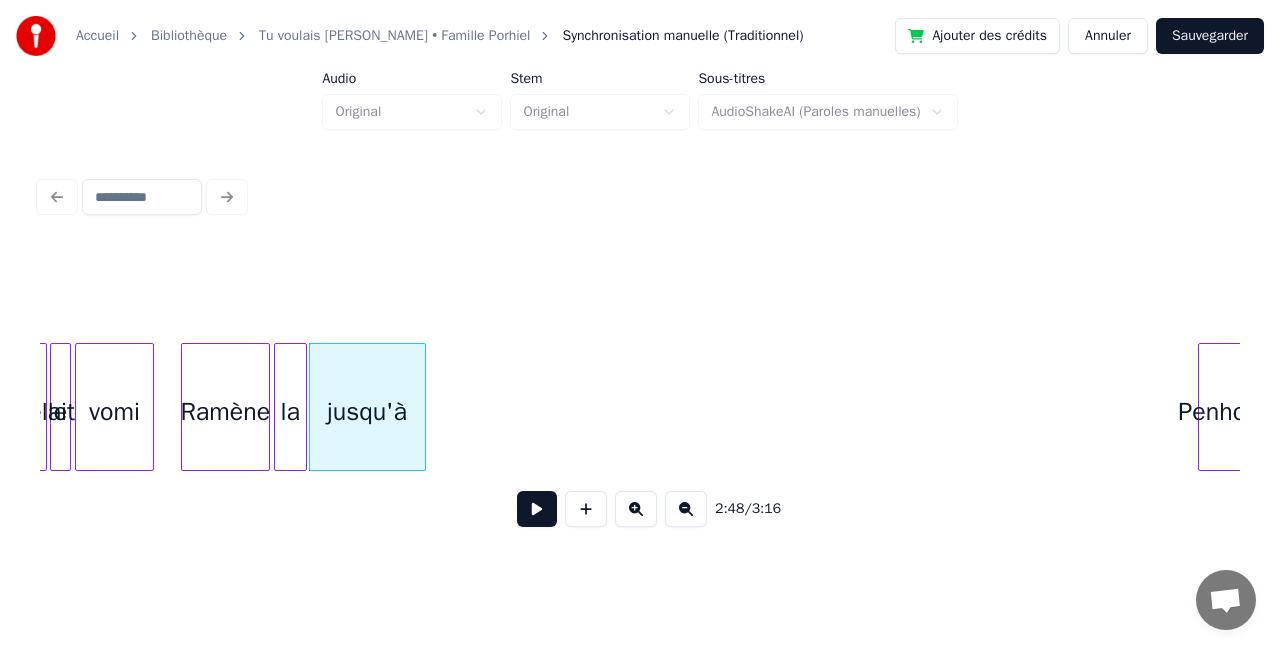 click on "vomi" at bounding box center (114, 412) 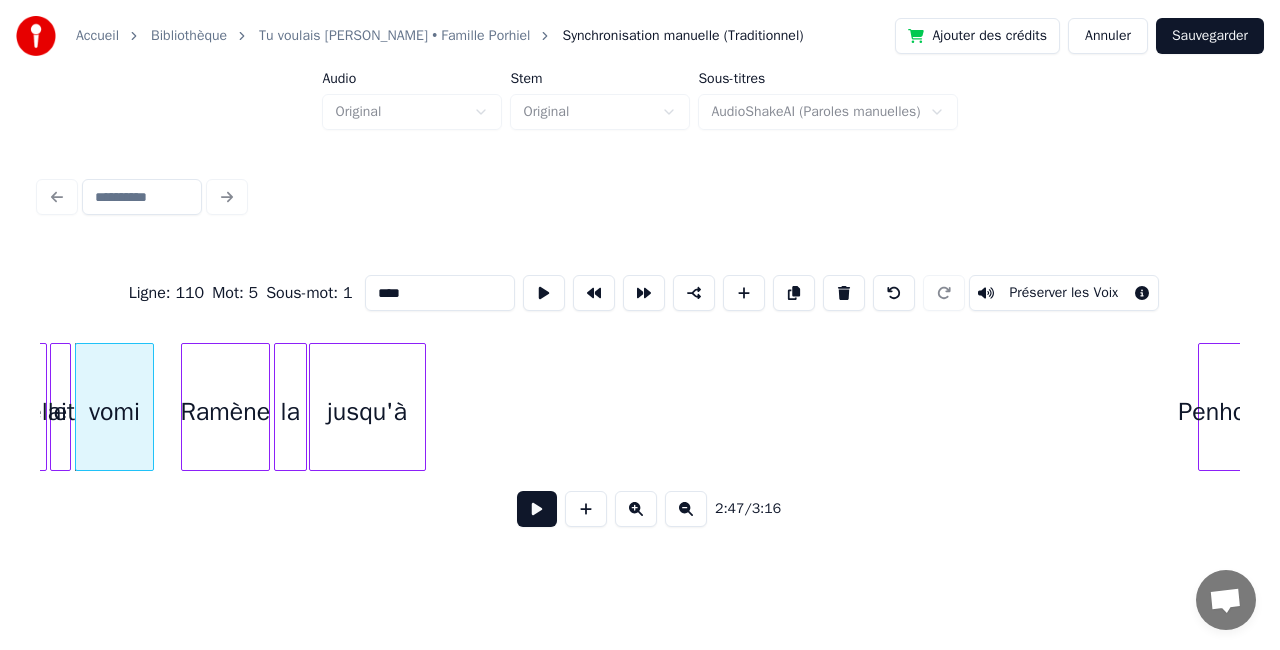 click at bounding box center (537, 509) 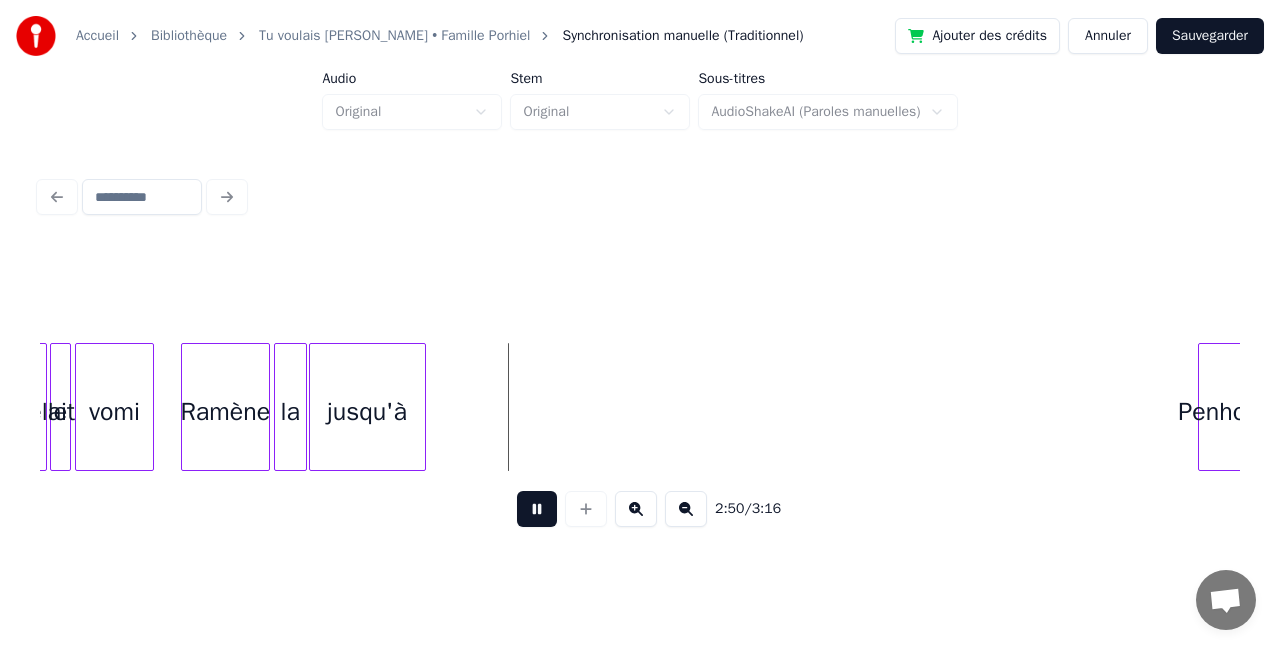 click at bounding box center [537, 509] 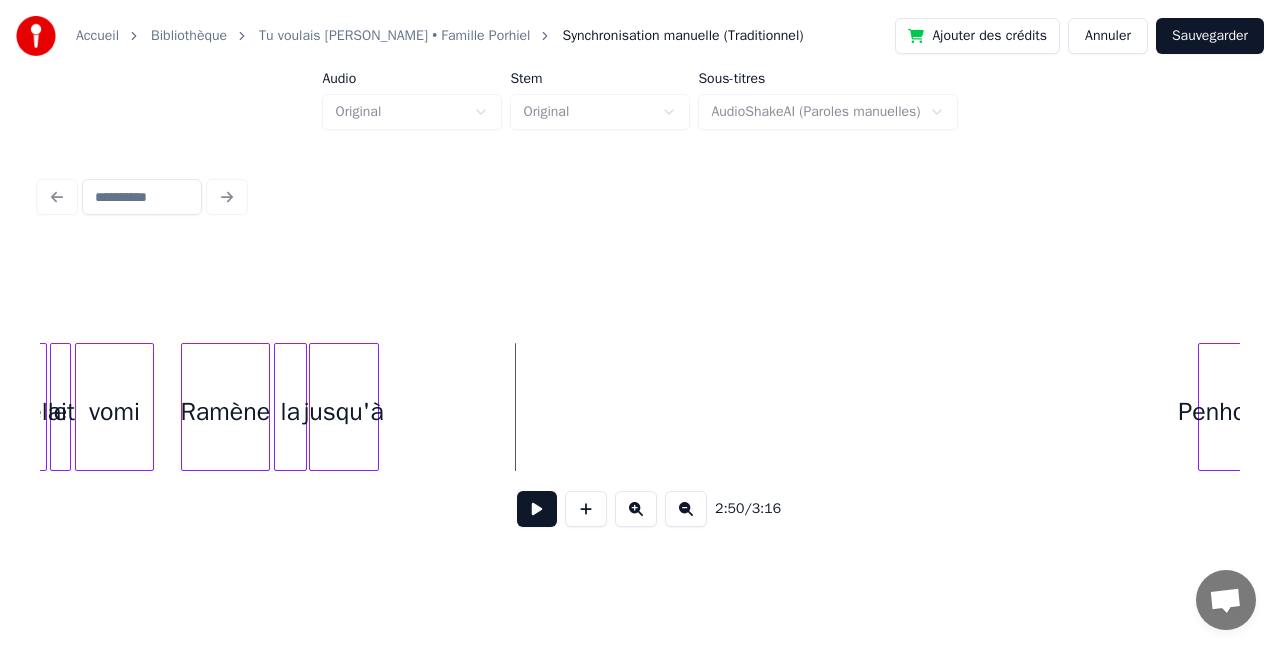 click at bounding box center (375, 407) 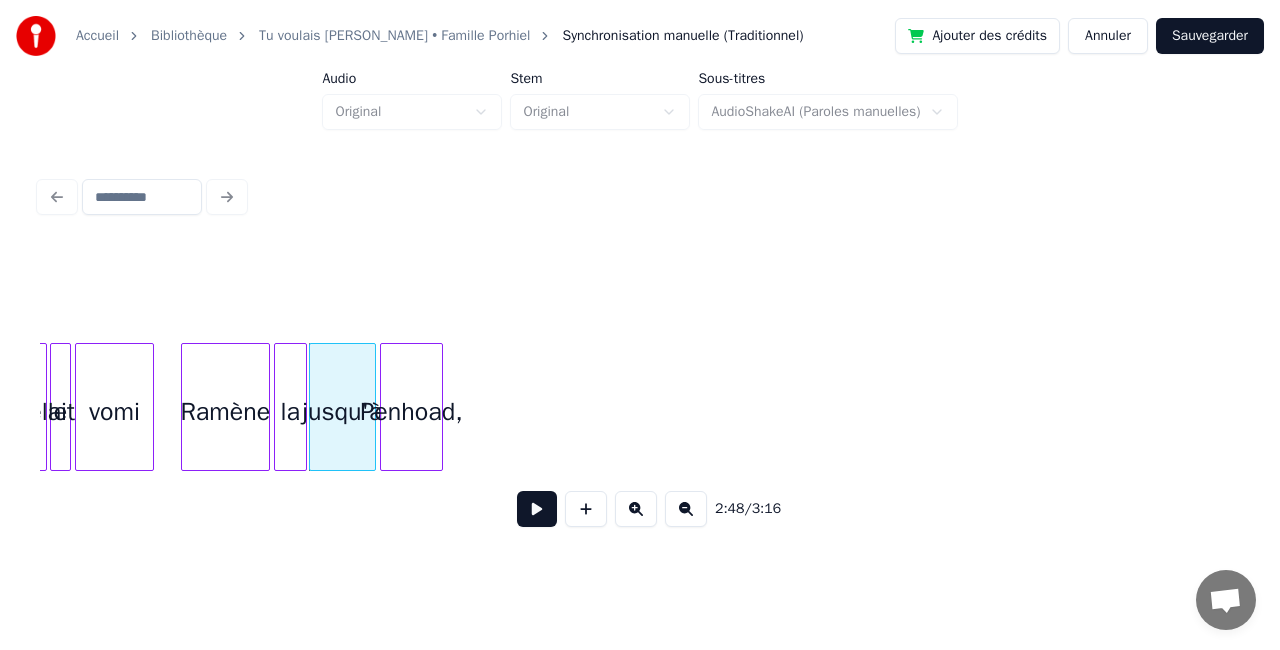 click on "Penhoad," at bounding box center (411, 412) 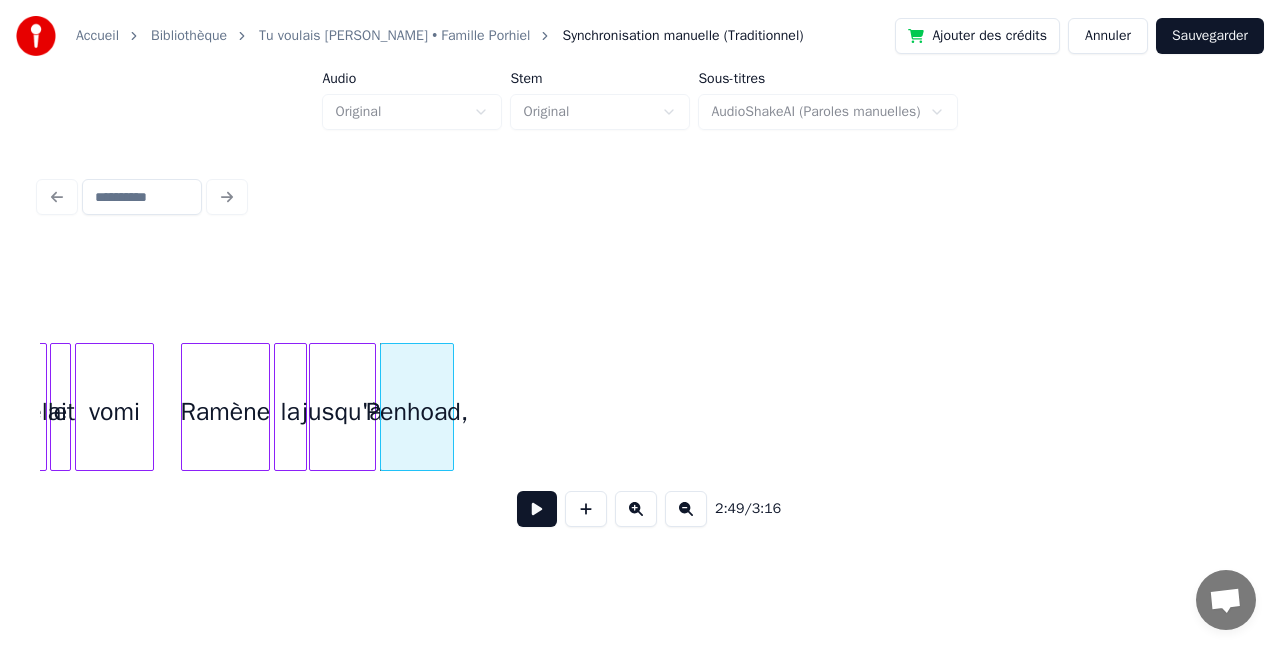 click at bounding box center (450, 407) 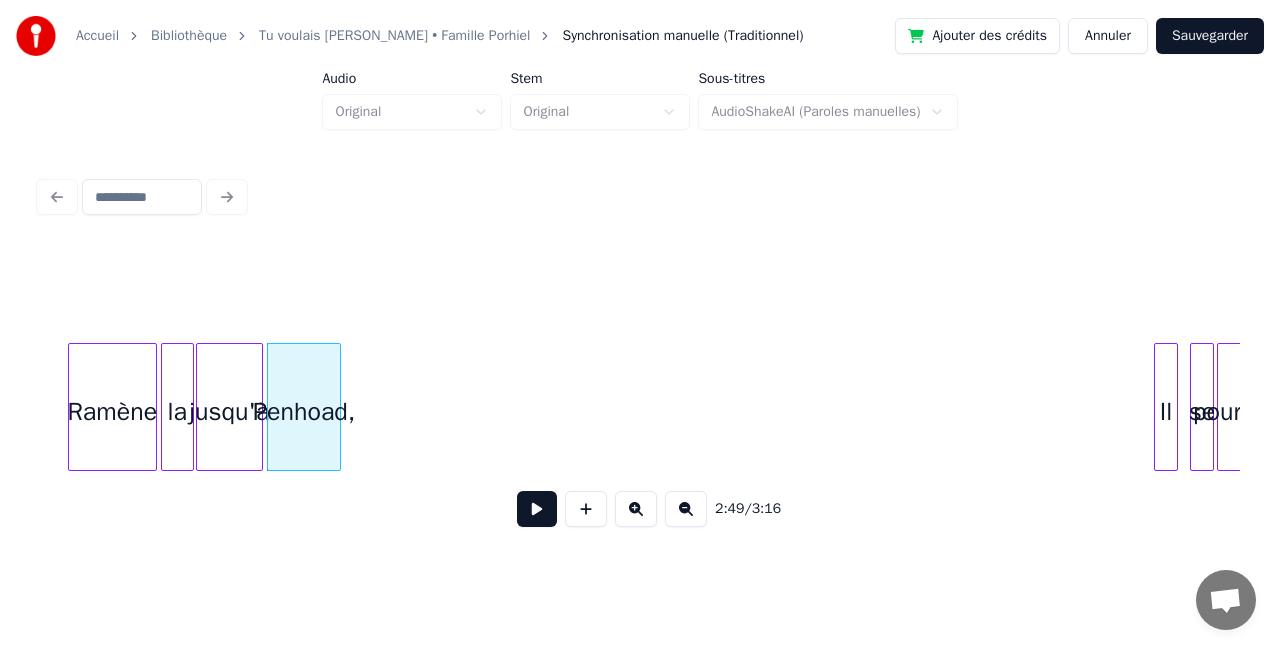 scroll, scrollTop: 0, scrollLeft: 25191, axis: horizontal 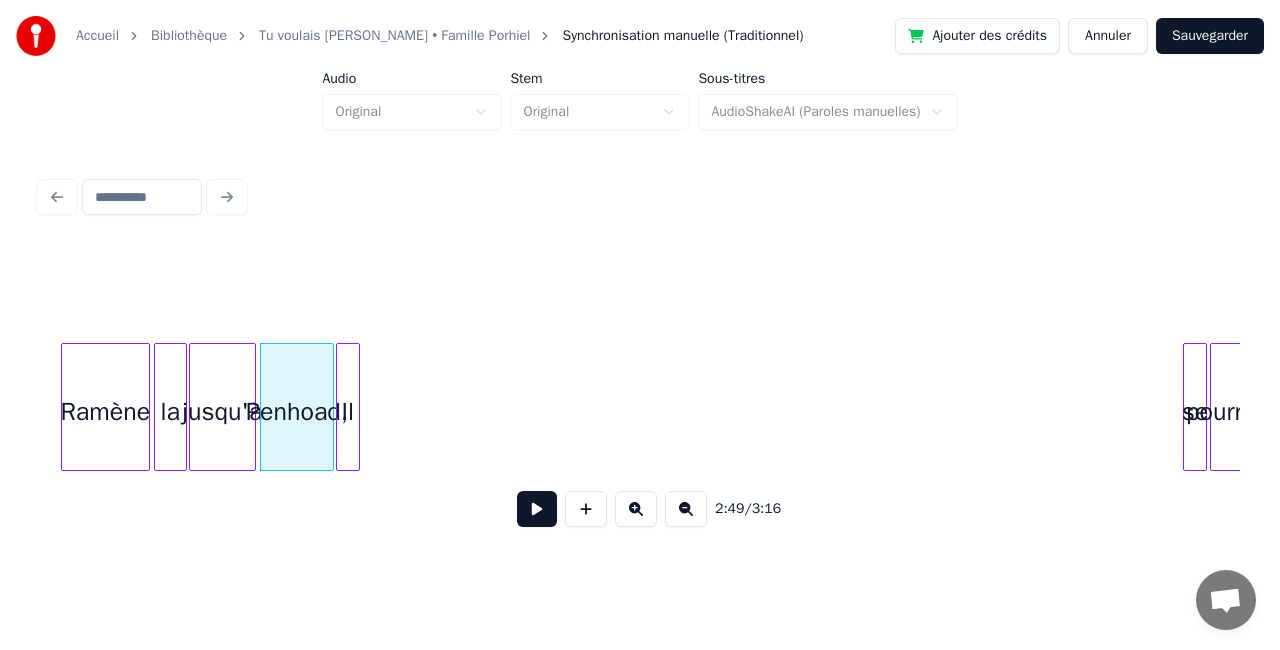 click on "Il" at bounding box center [348, 412] 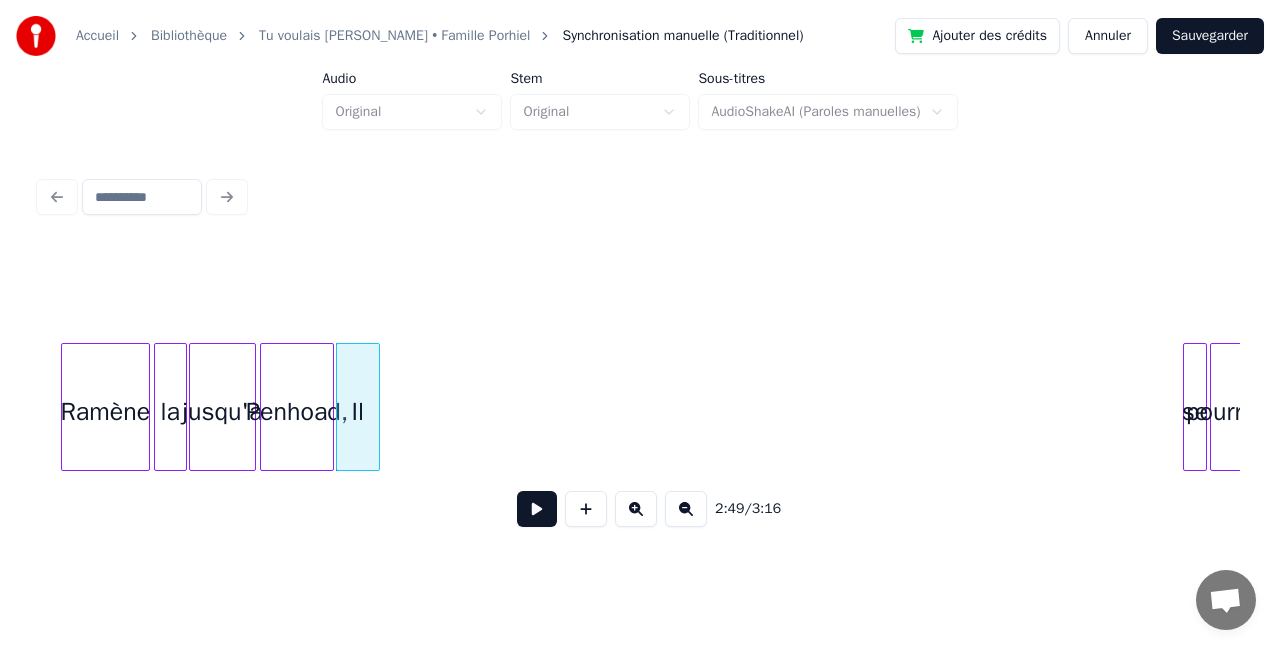 click at bounding box center (376, 407) 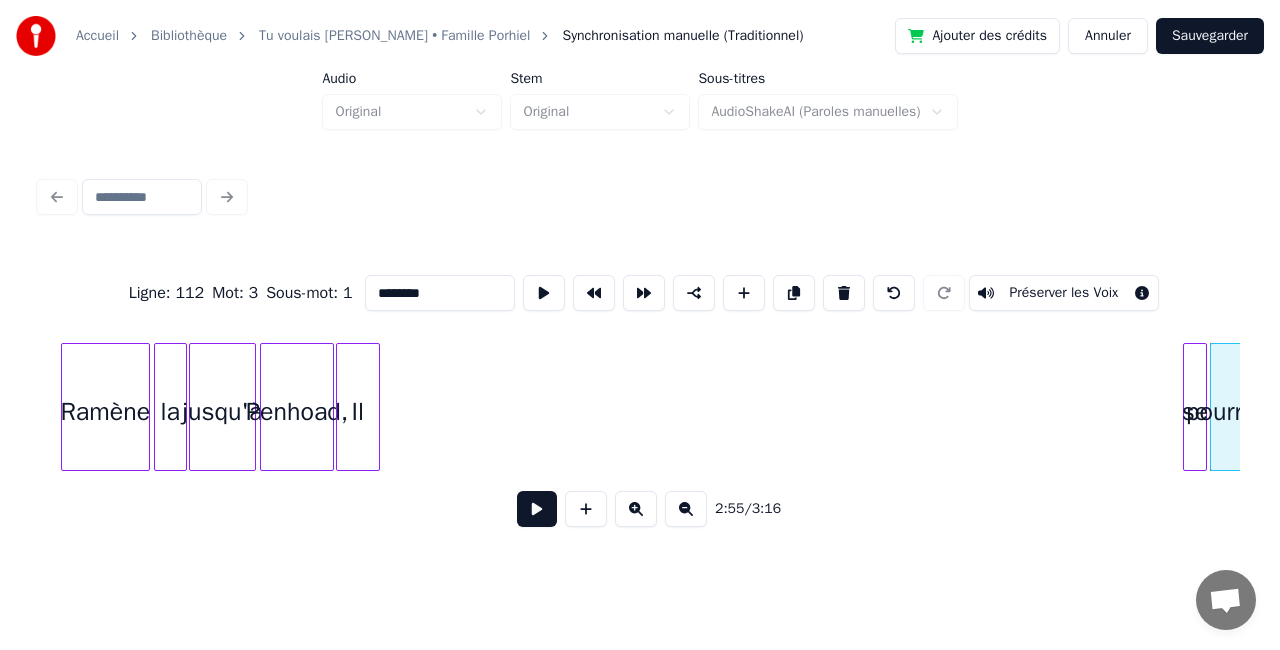 scroll, scrollTop: 0, scrollLeft: 25193, axis: horizontal 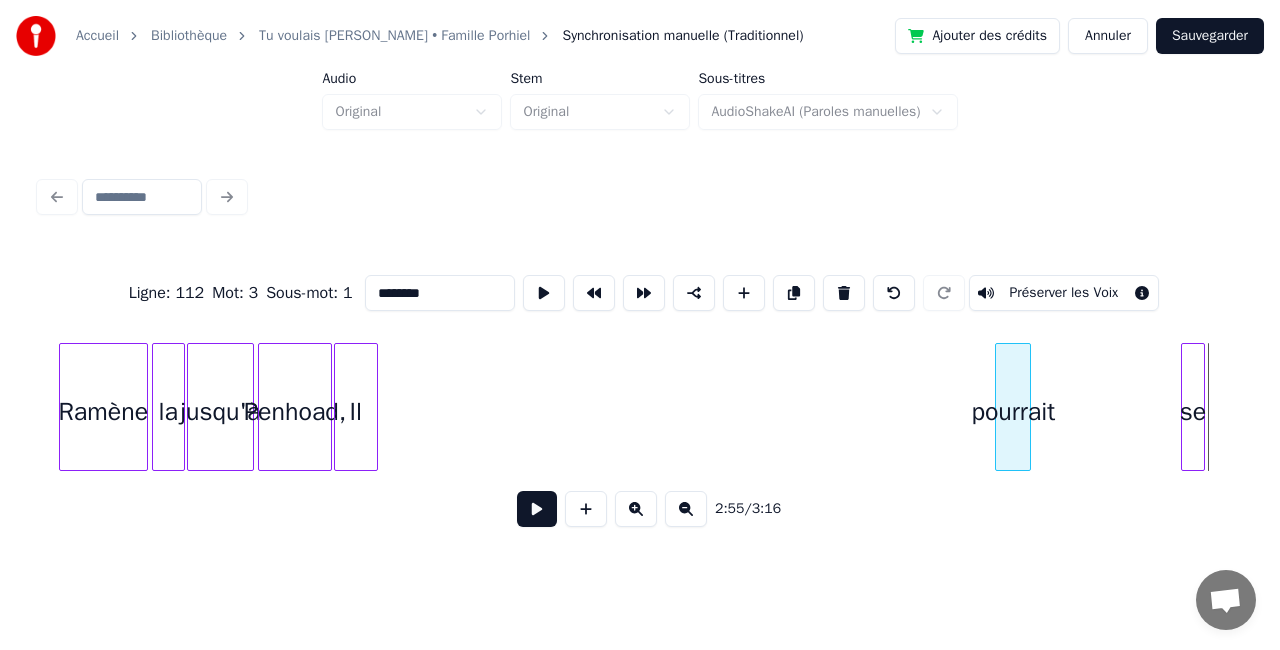 click on "pourrait" at bounding box center [1013, 412] 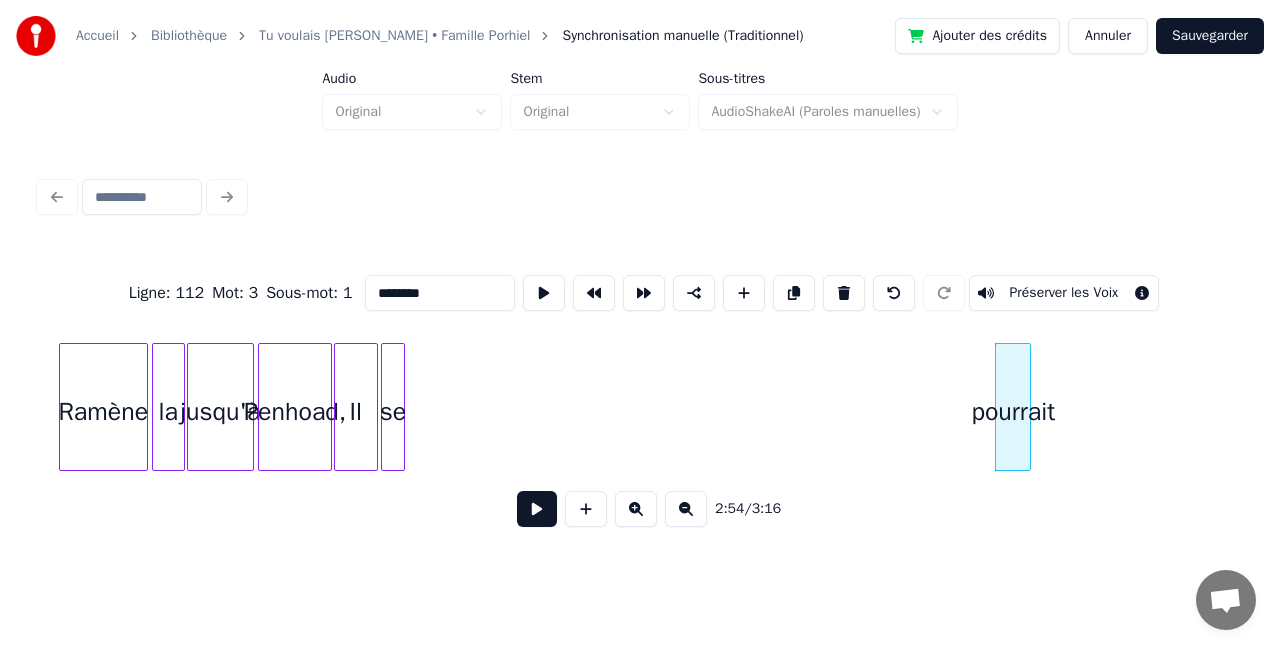 click on "se" at bounding box center [393, 412] 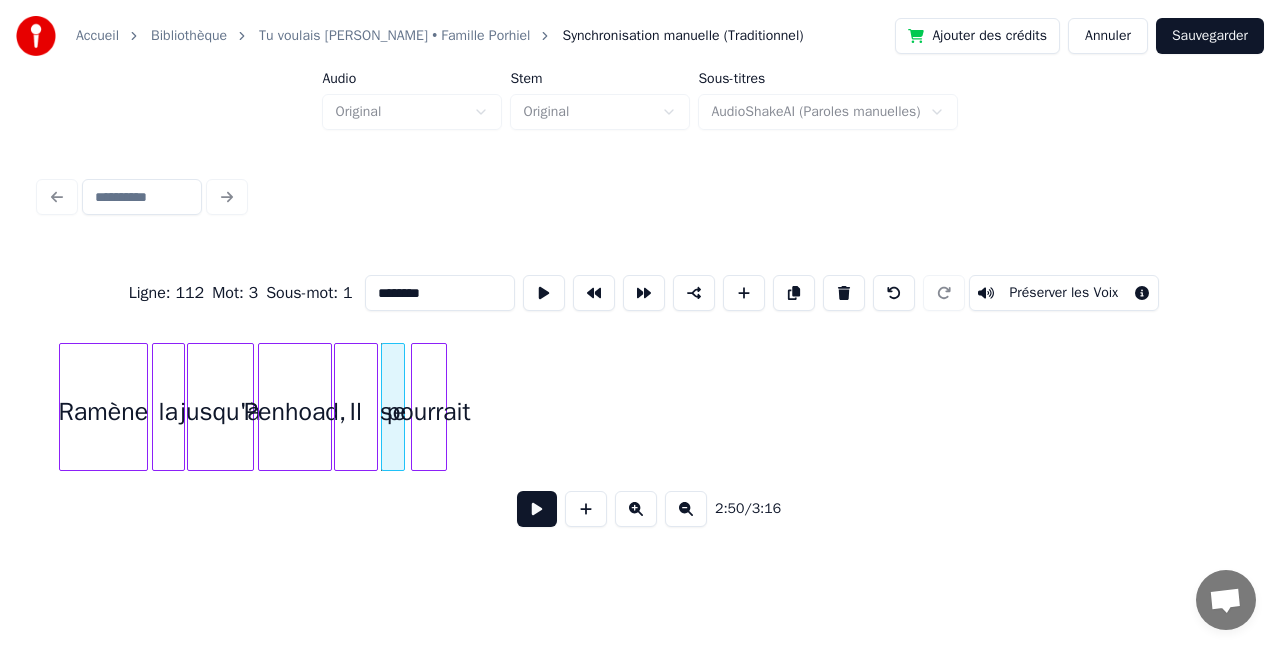 click on "pourrait" at bounding box center (429, 412) 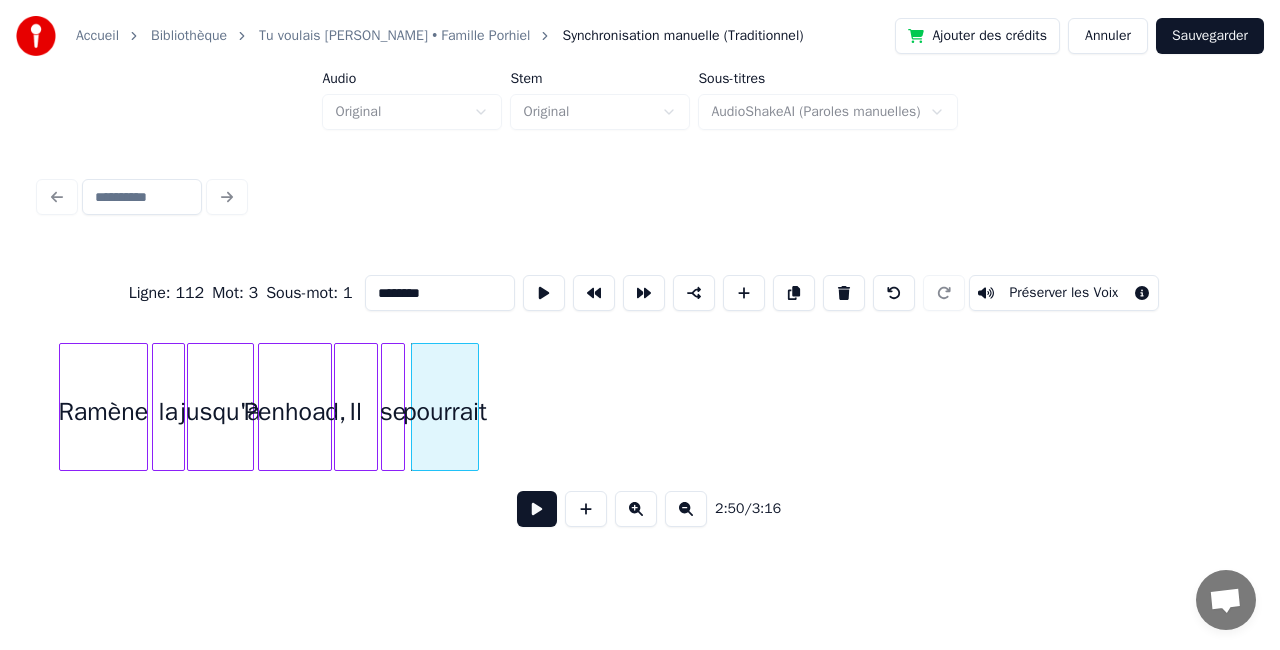 click at bounding box center [475, 407] 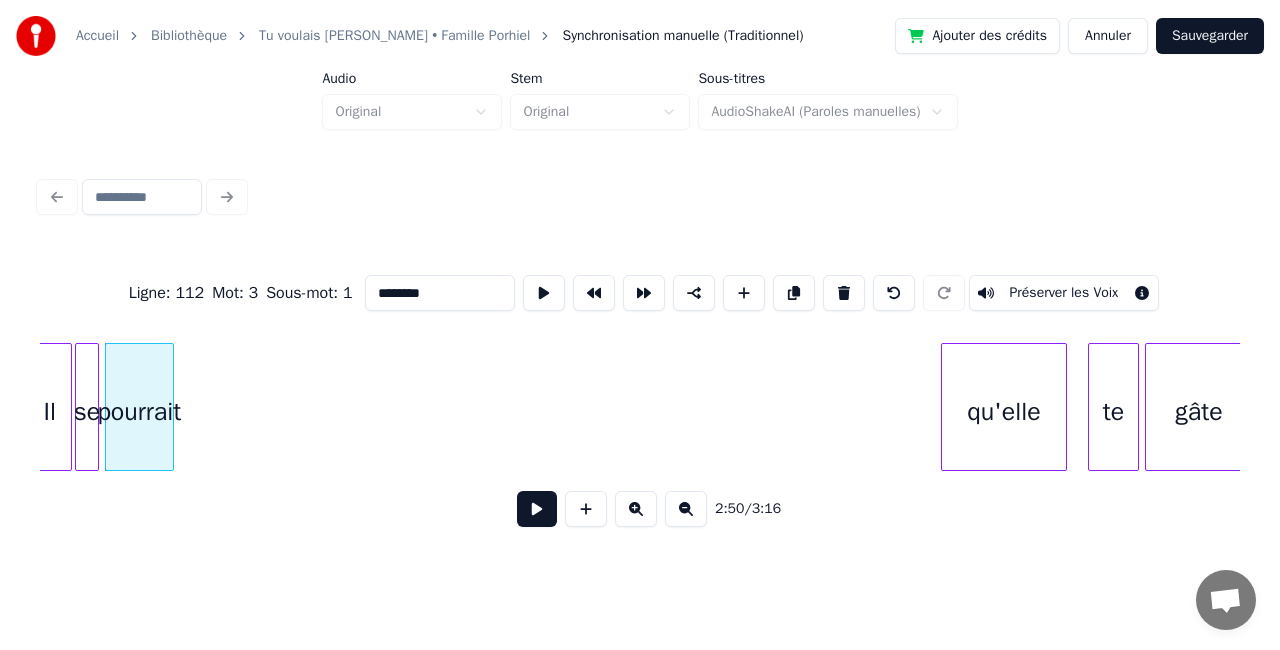 scroll, scrollTop: 0, scrollLeft: 25512, axis: horizontal 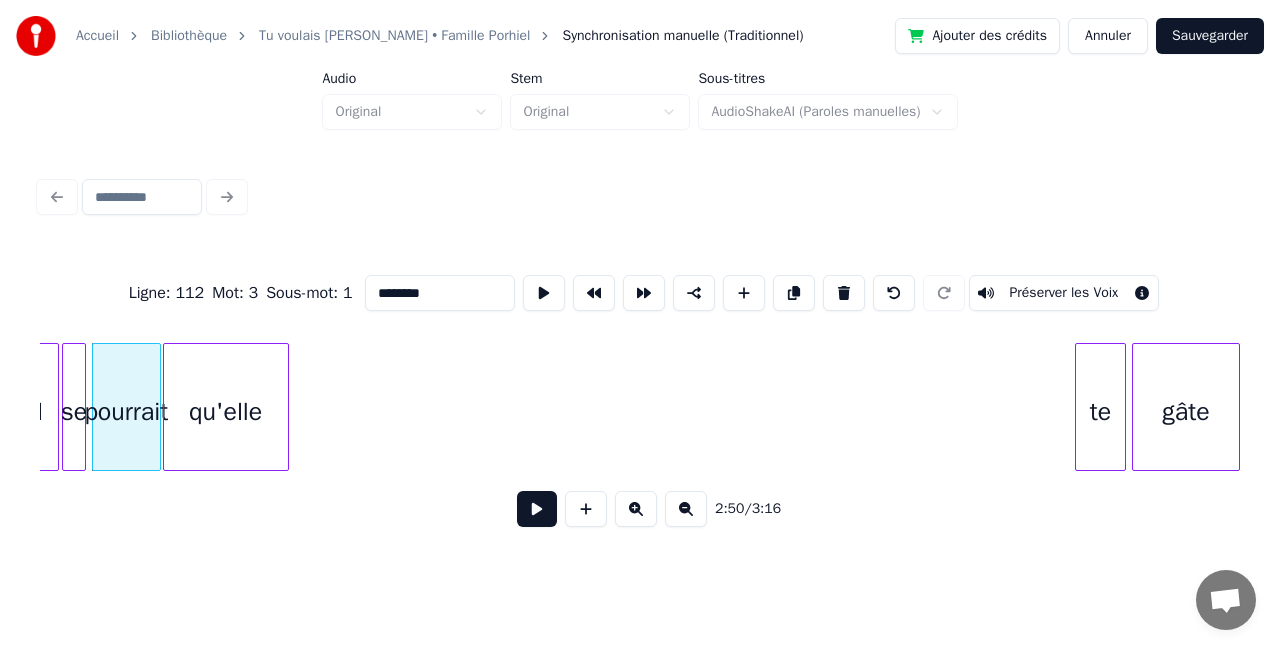 click on "qu'elle" at bounding box center [226, 412] 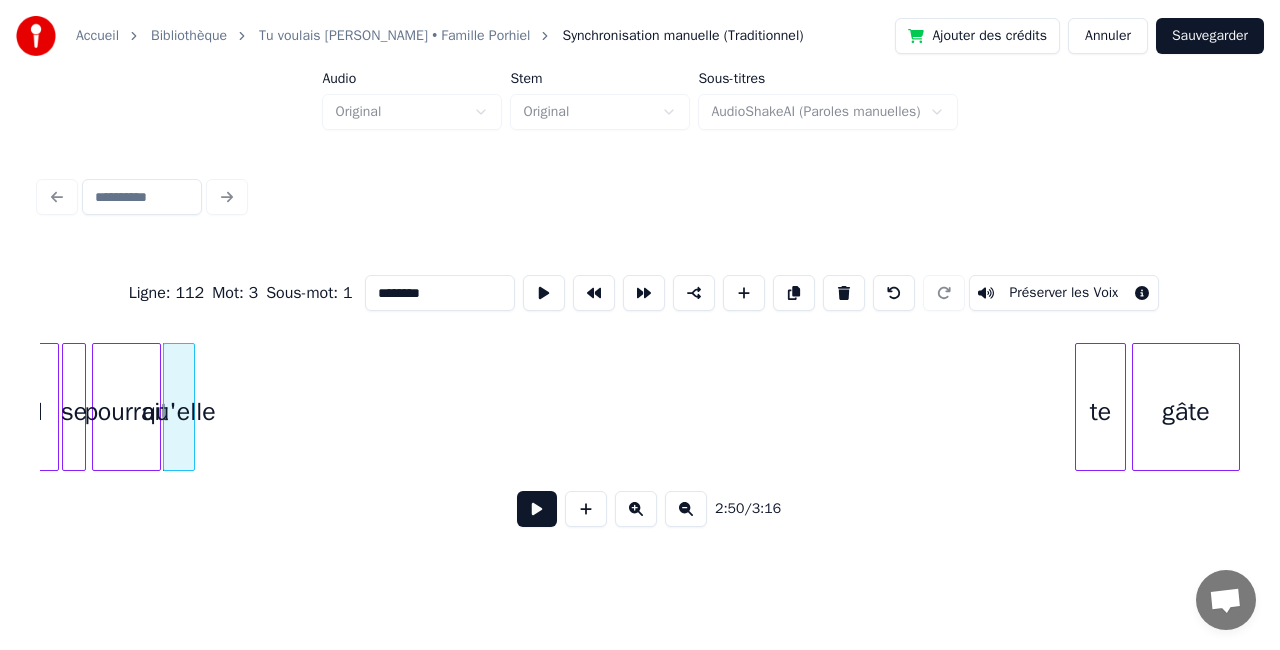 click at bounding box center (191, 407) 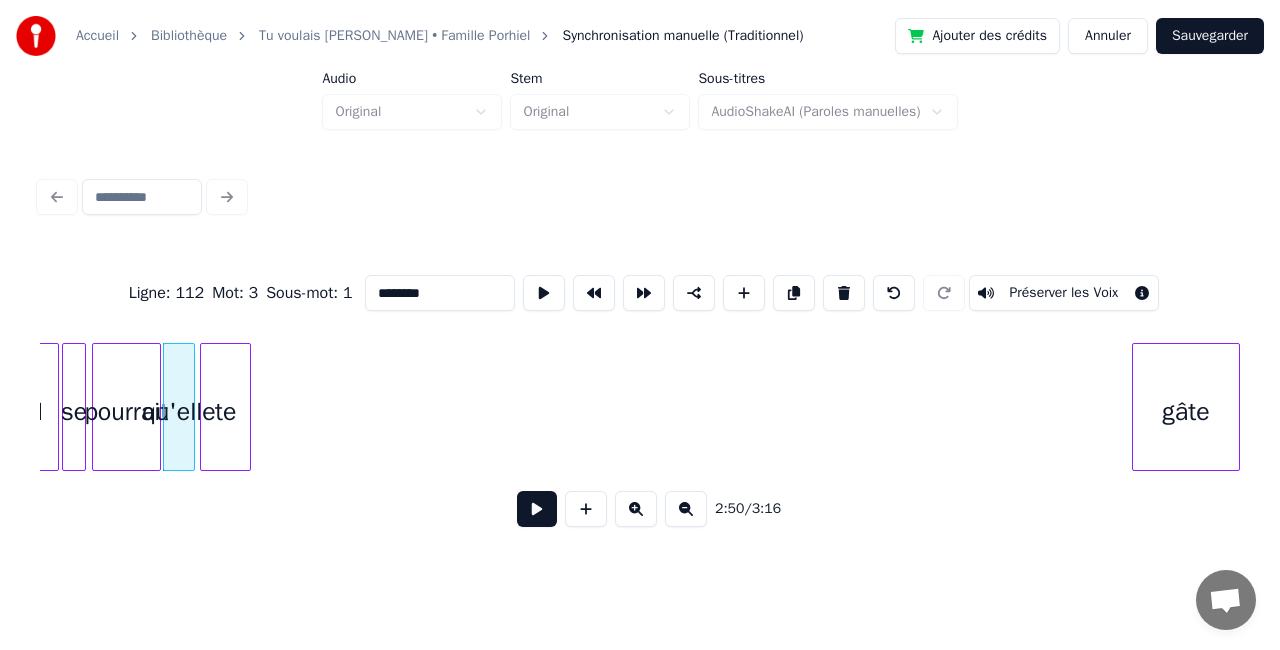 click on "te" at bounding box center (225, 412) 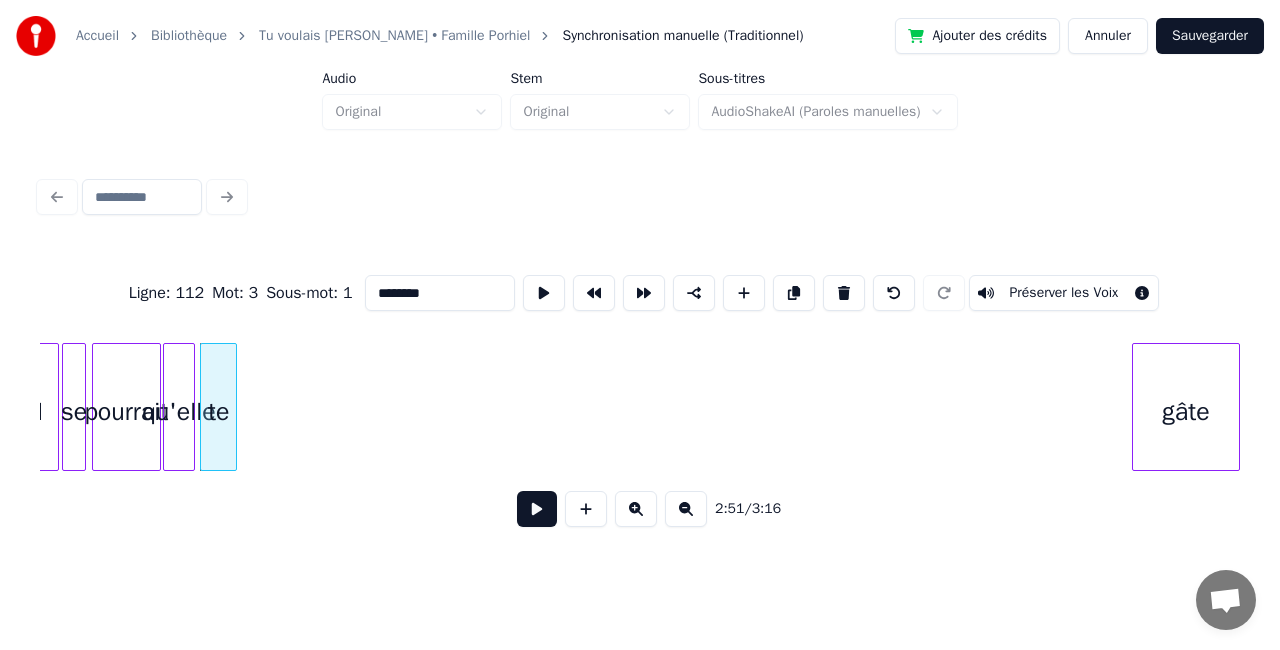 click at bounding box center (233, 407) 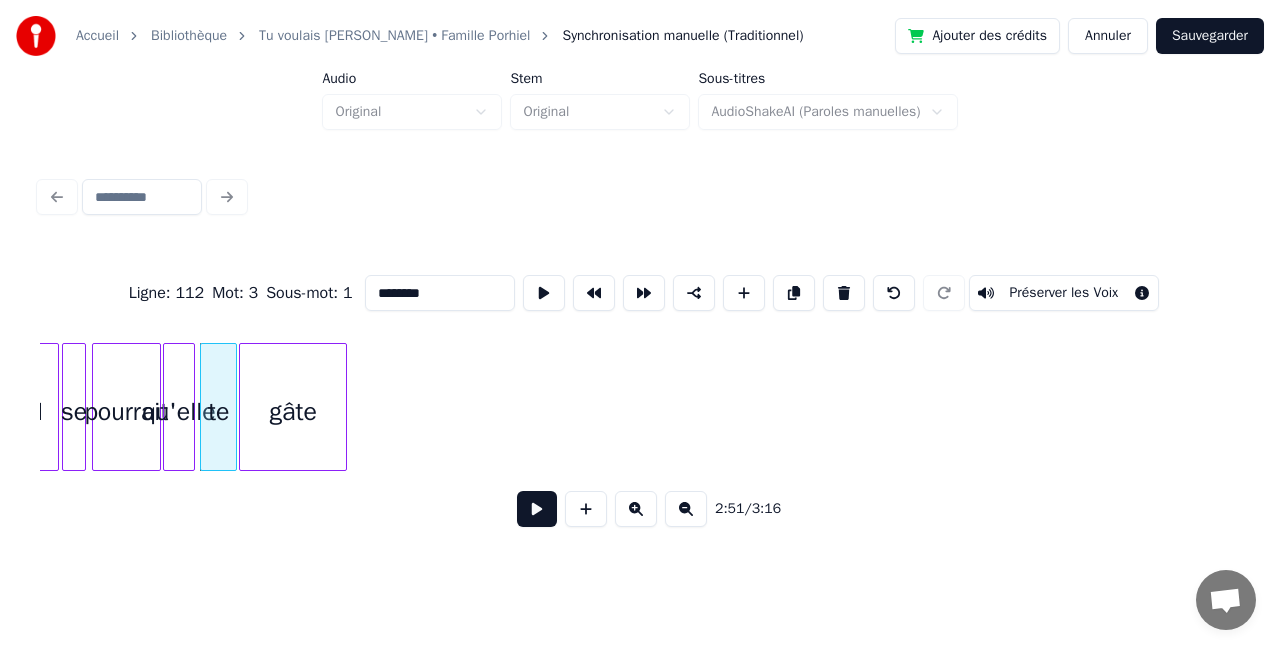 click on "gâte" at bounding box center (293, 412) 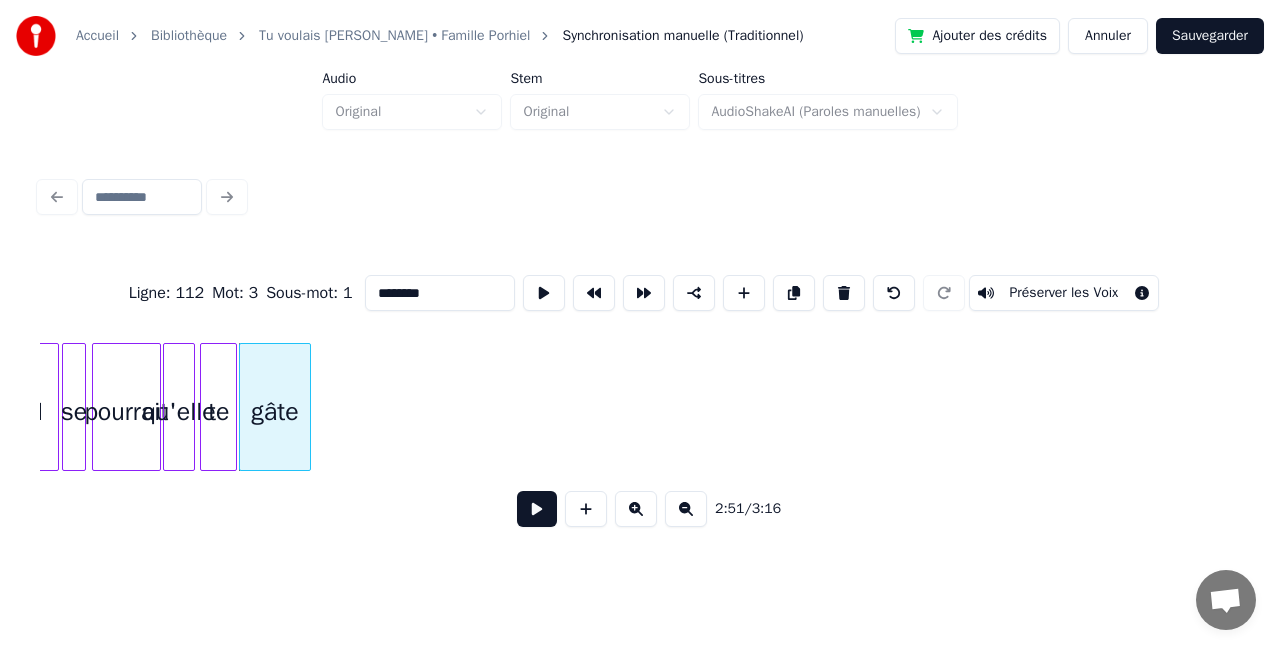 click at bounding box center (307, 407) 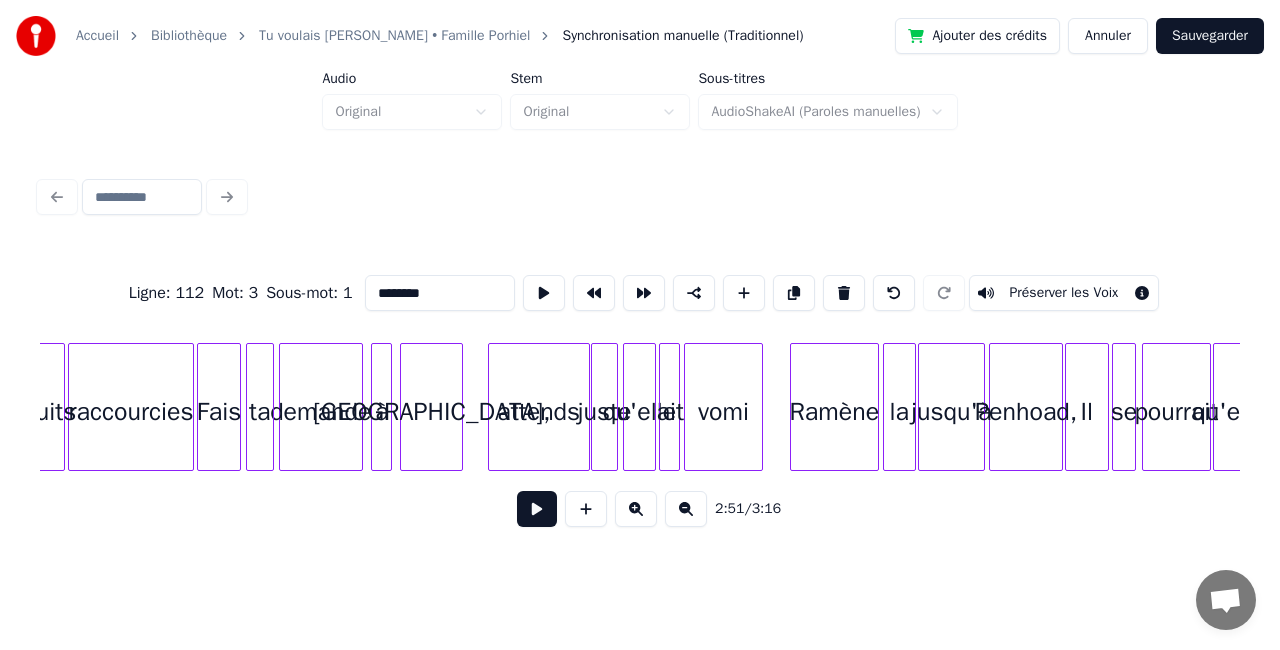 click on "attends" at bounding box center (539, 412) 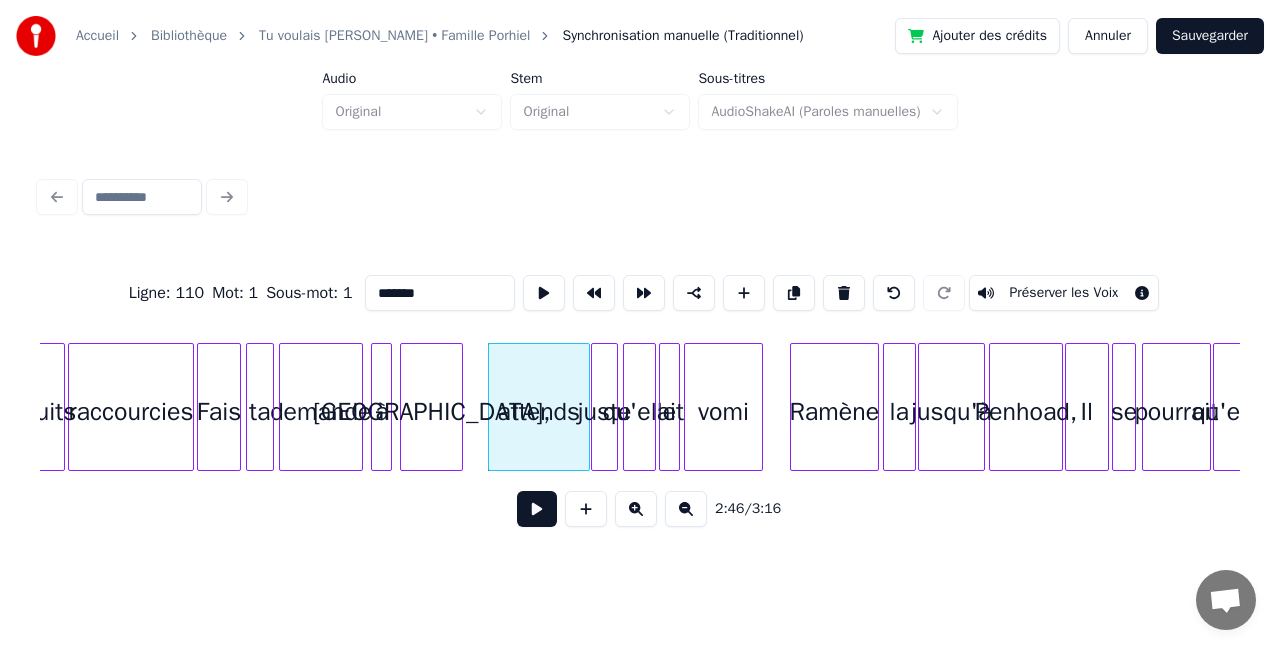 drag, startPoint x: 529, startPoint y: 532, endPoint x: 582, endPoint y: 522, distance: 53.935146 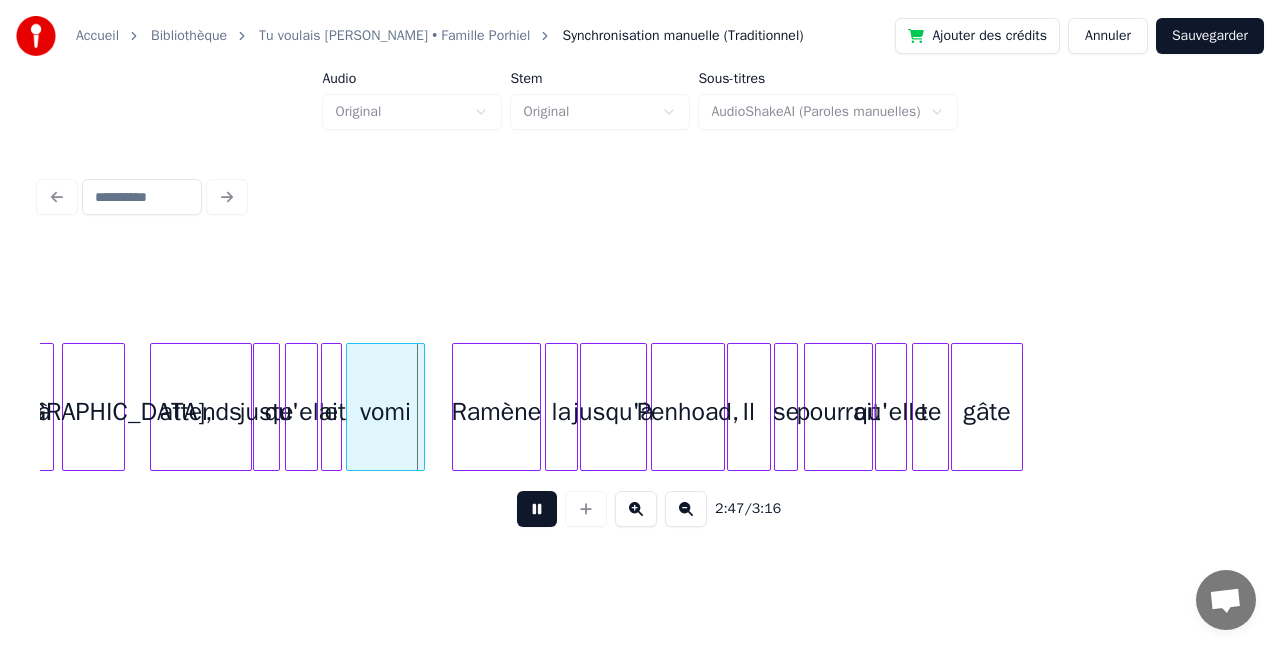 scroll, scrollTop: 0, scrollLeft: 24817, axis: horizontal 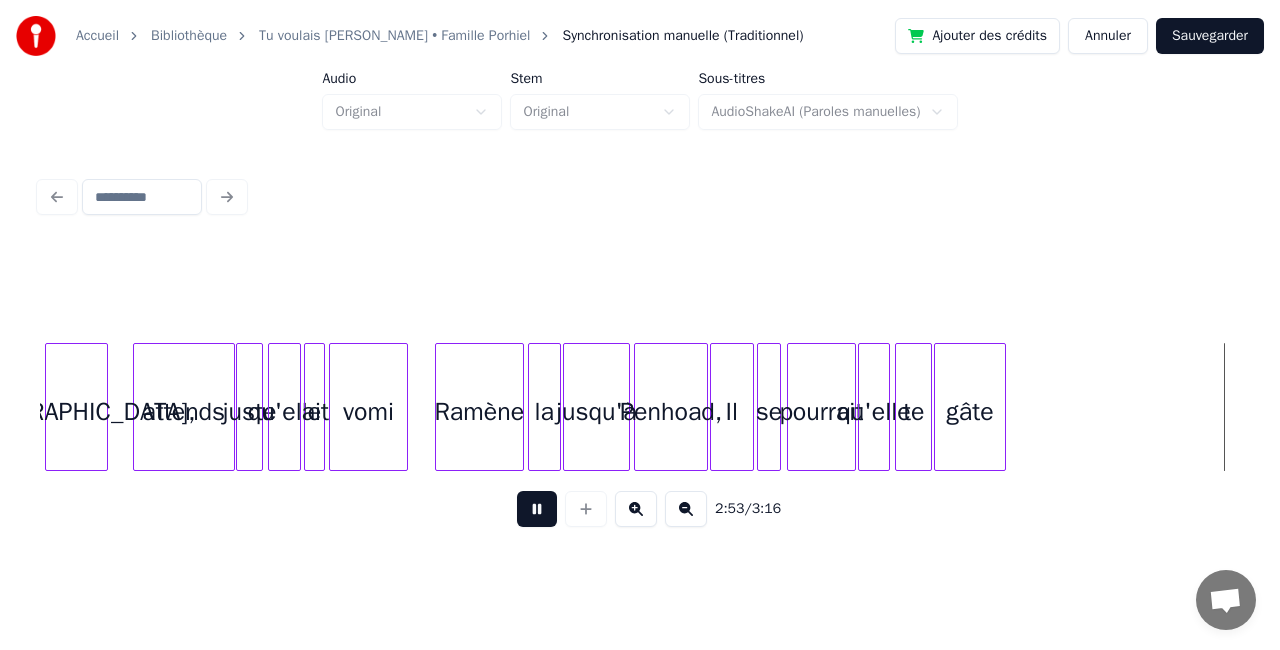 click at bounding box center [537, 509] 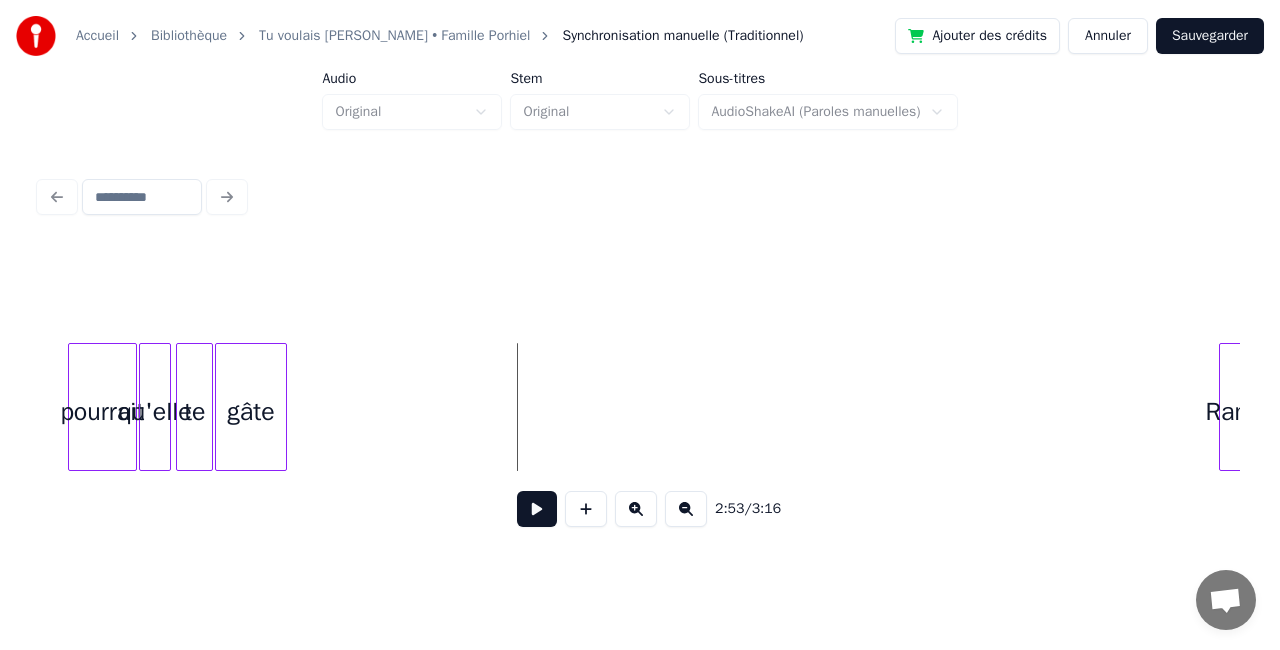 scroll, scrollTop: 0, scrollLeft: 25670, axis: horizontal 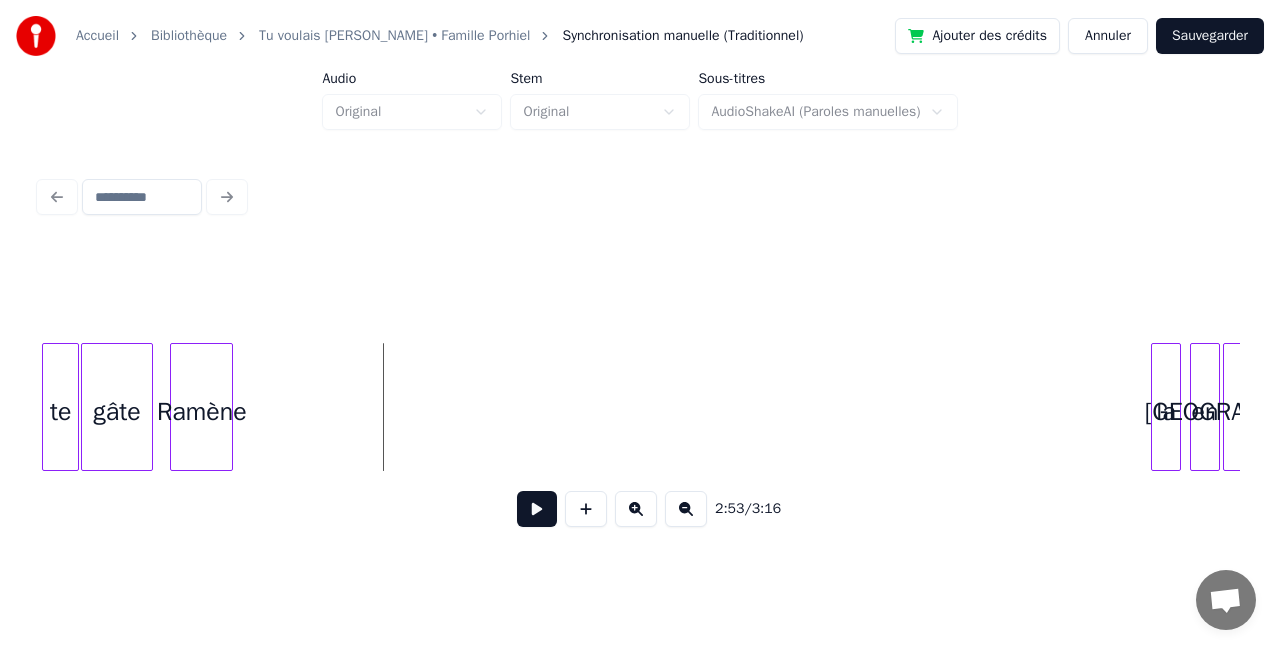 click on "Ramène" at bounding box center (201, 412) 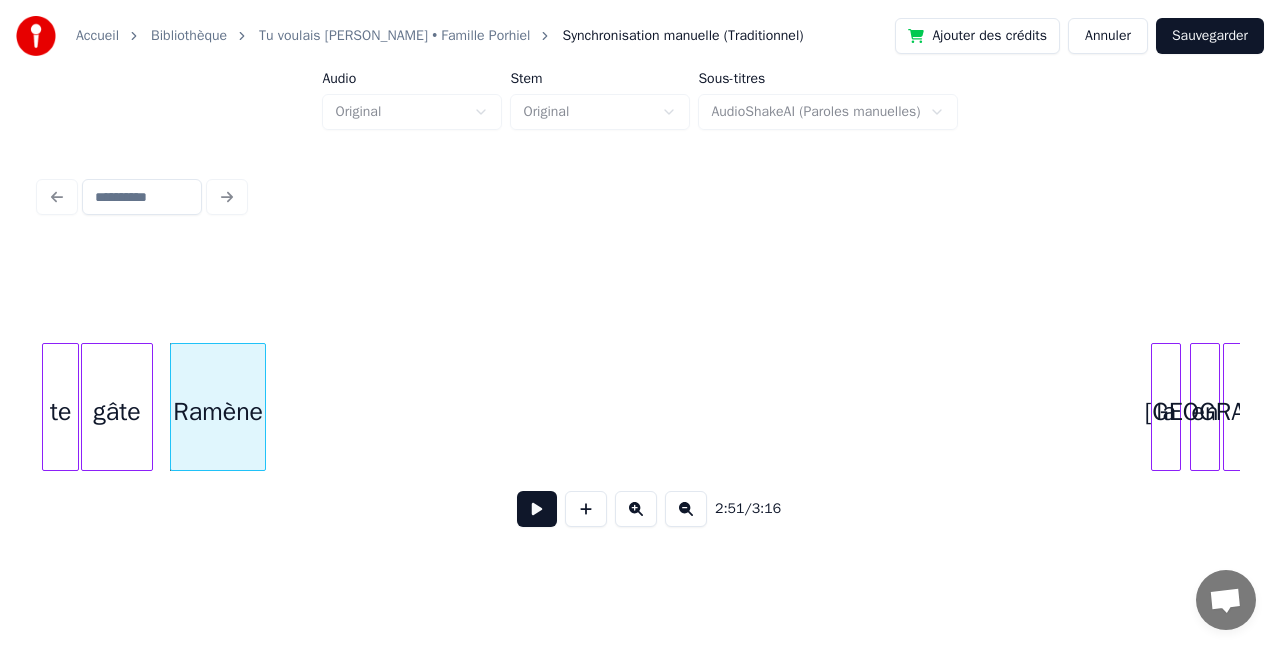 click at bounding box center [262, 407] 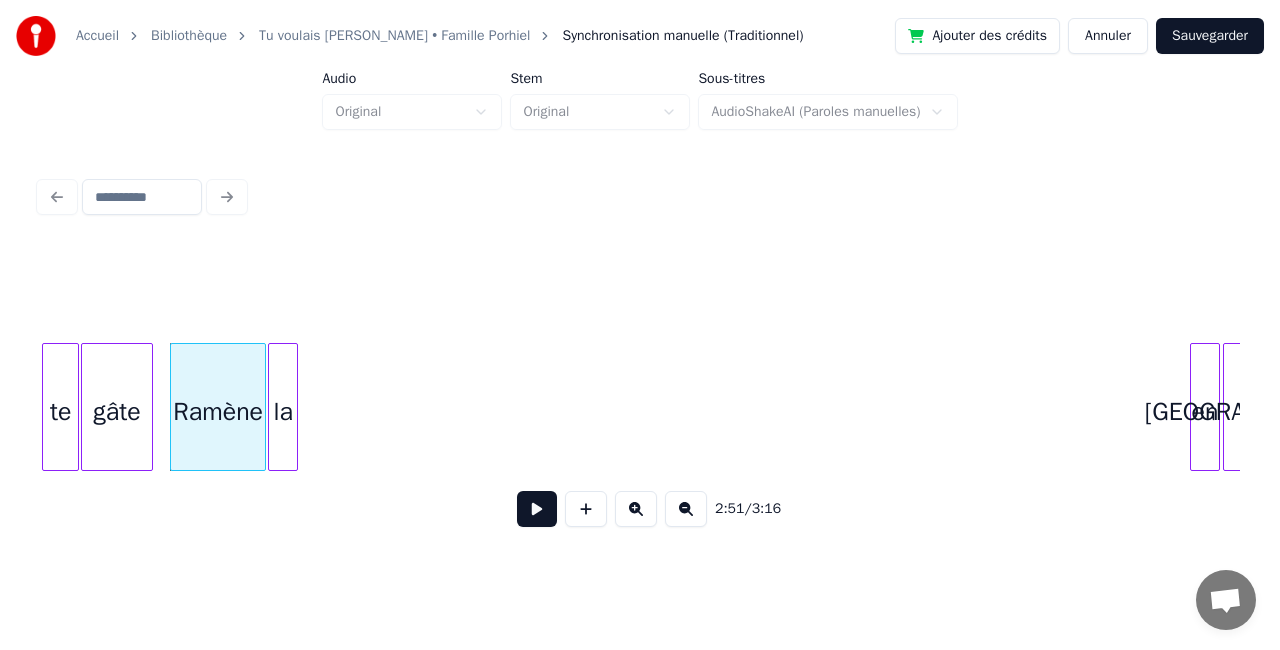 click on "la" at bounding box center [283, 412] 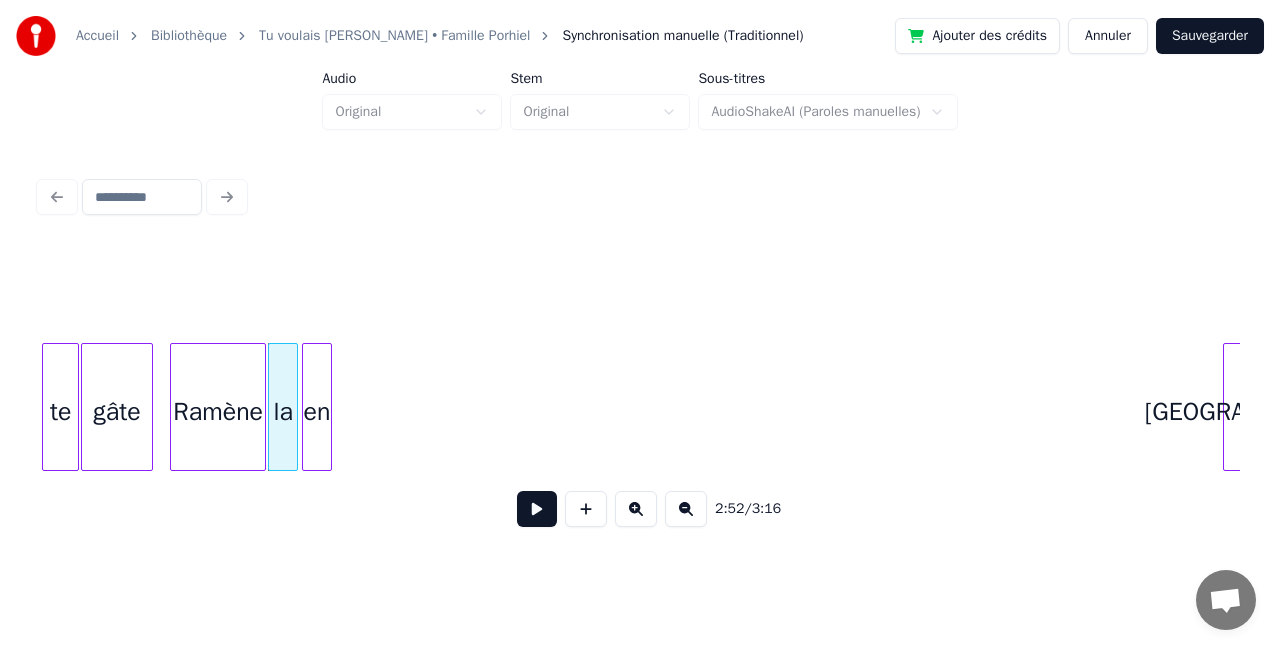 click on "en" at bounding box center (317, 412) 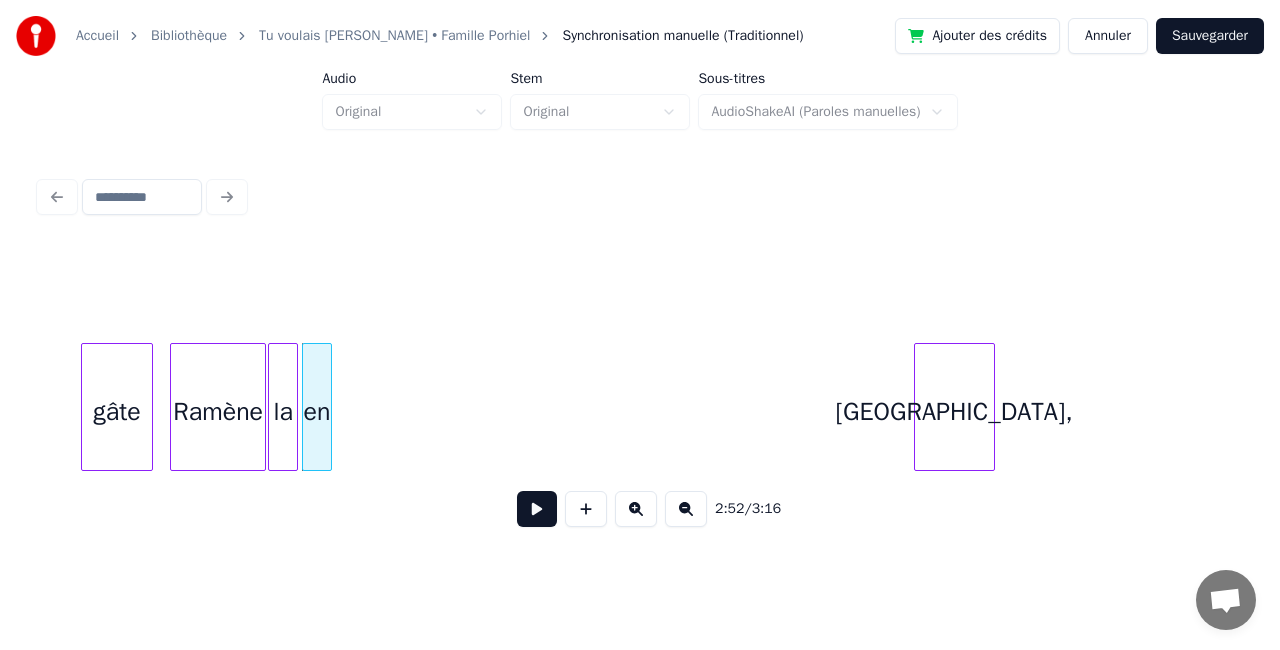 scroll, scrollTop: 0, scrollLeft: 25724, axis: horizontal 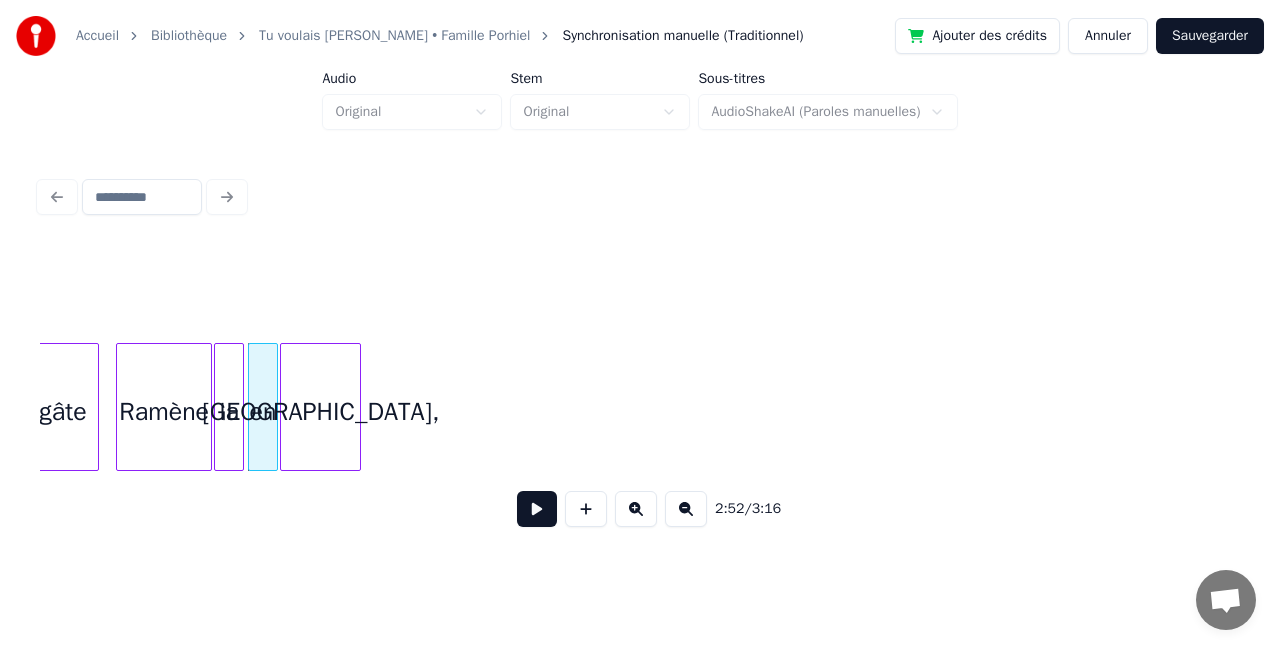click on "[GEOGRAPHIC_DATA]," at bounding box center [320, 412] 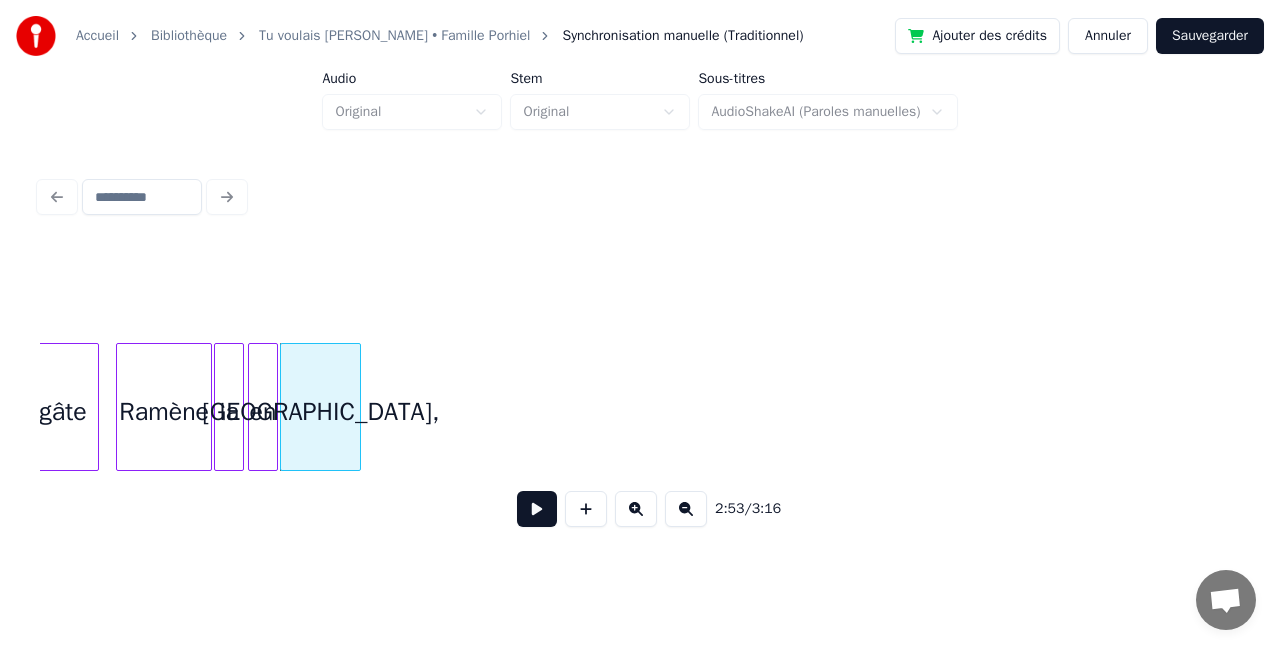 click on "[GEOGRAPHIC_DATA]," at bounding box center [320, 407] 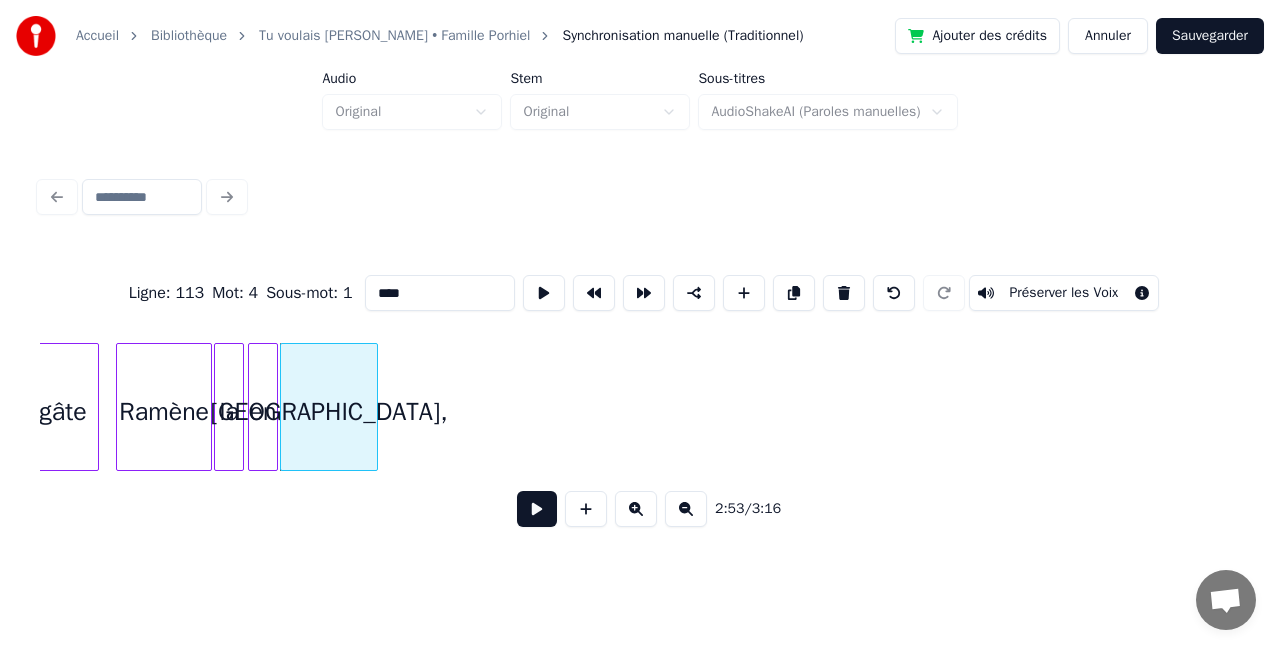 click at bounding box center (374, 407) 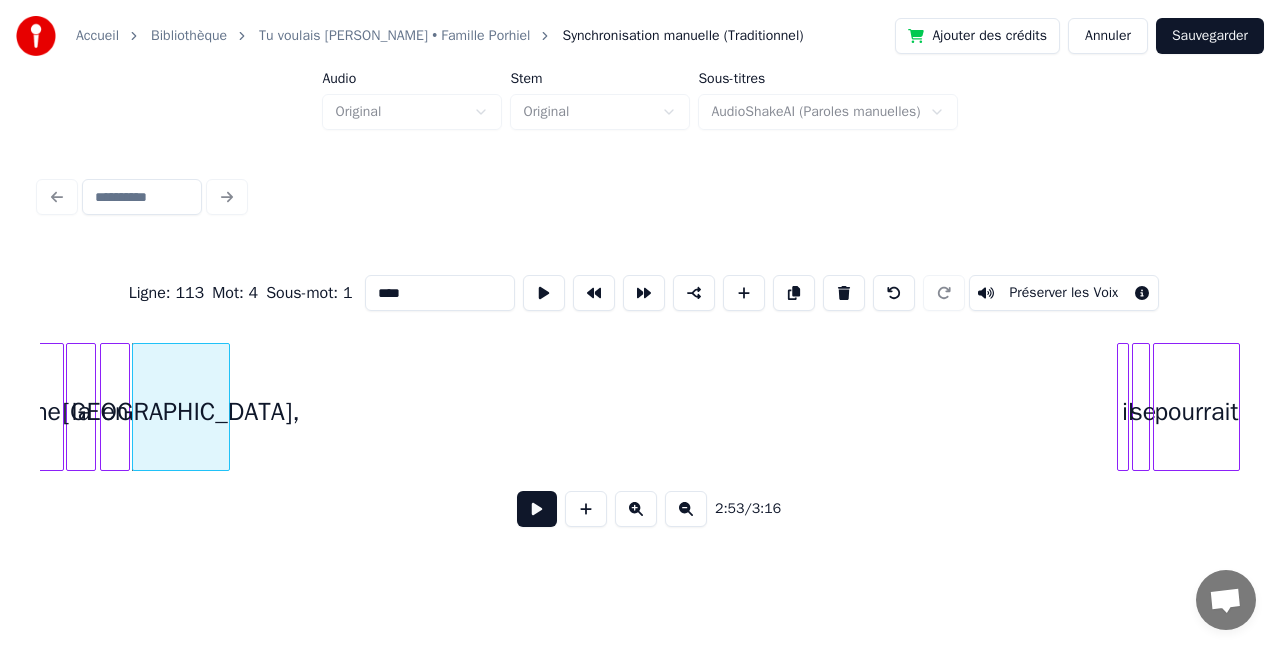 scroll, scrollTop: 0, scrollLeft: 25884, axis: horizontal 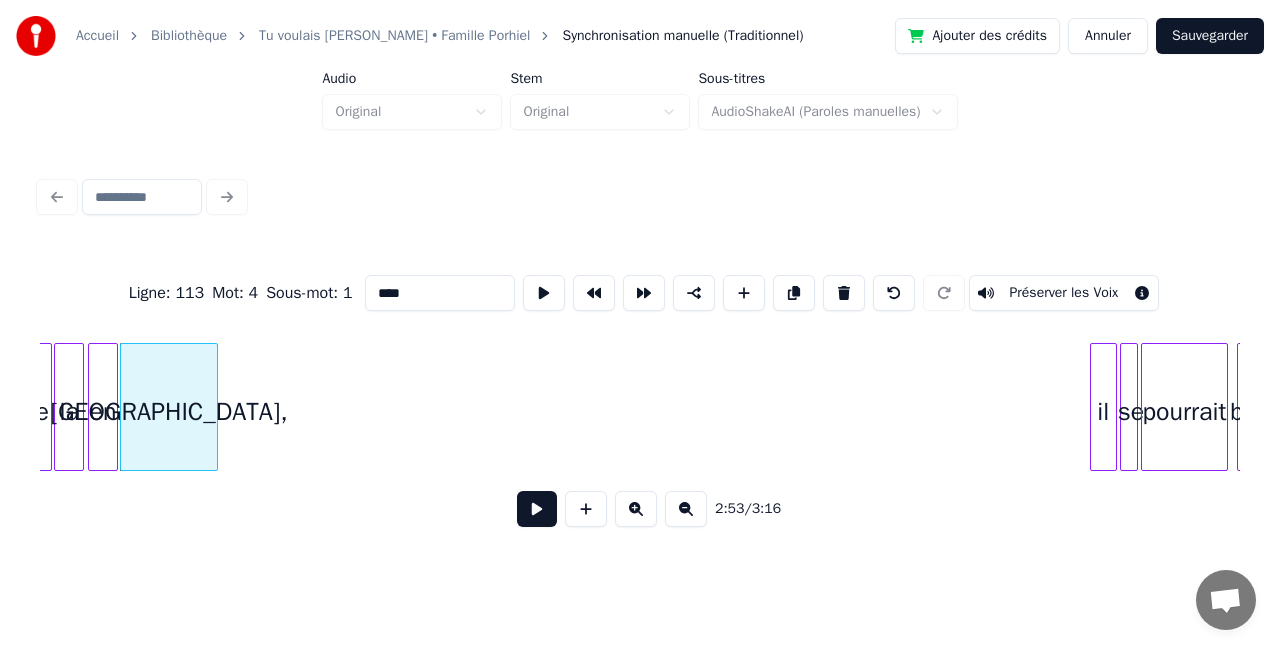 click at bounding box center (1094, 407) 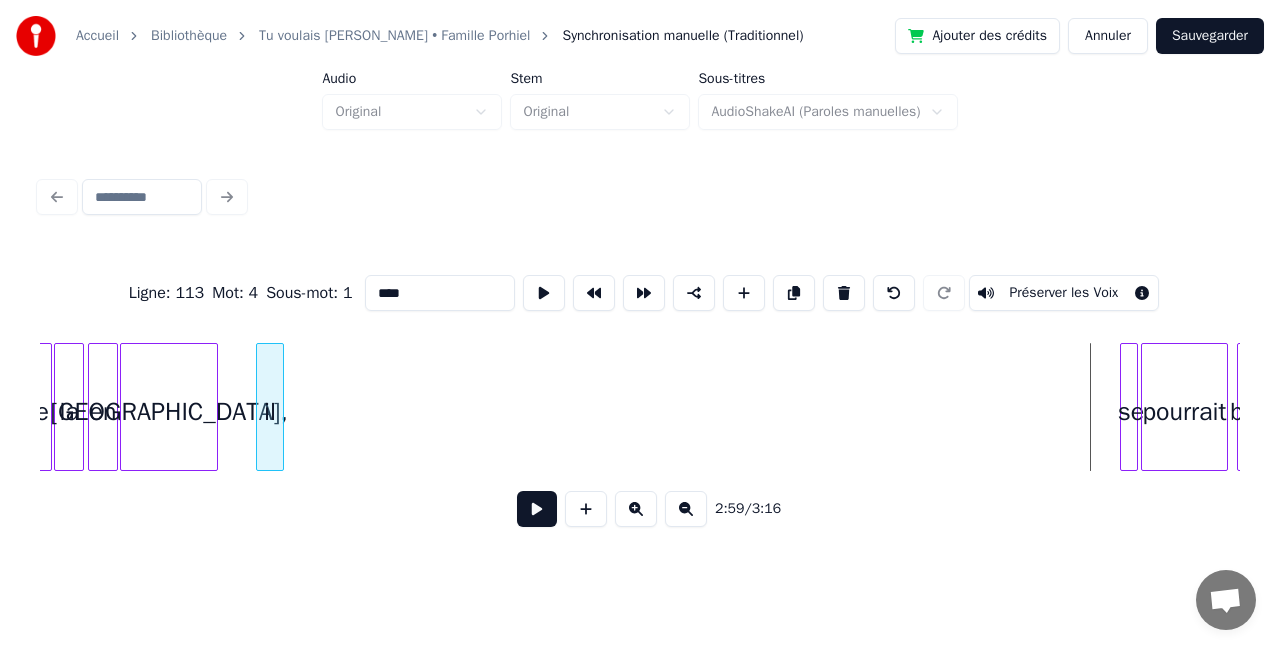 click on "il" at bounding box center (269, 412) 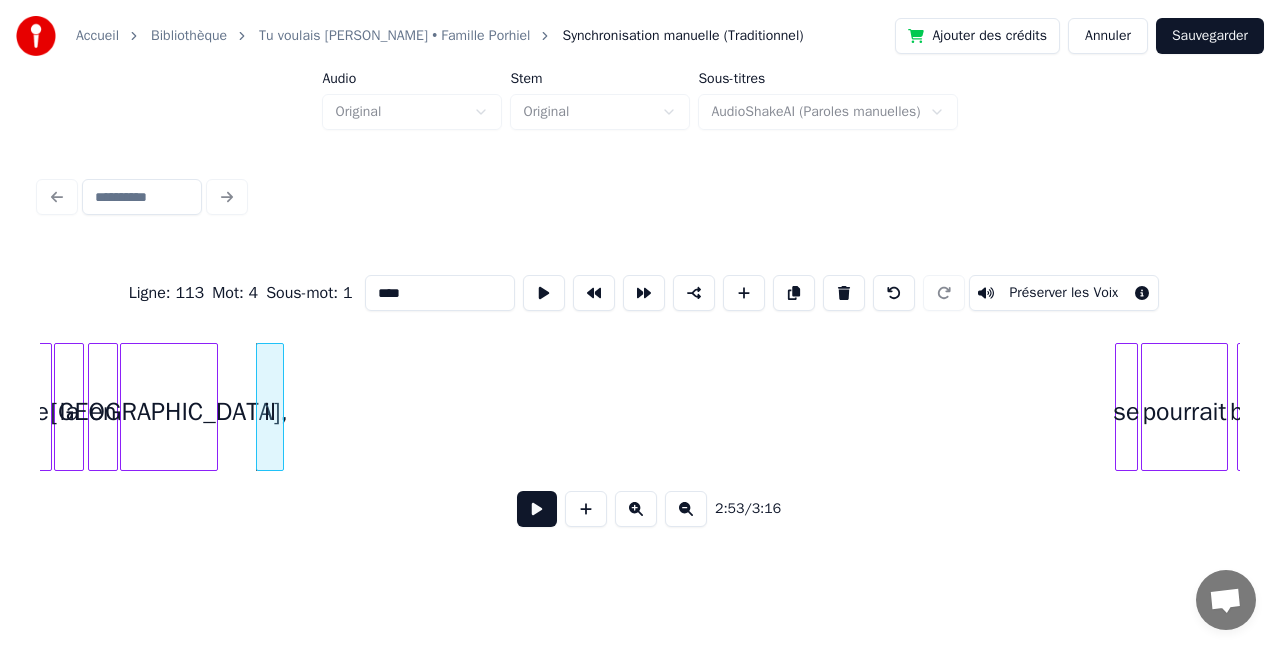 click at bounding box center [1119, 407] 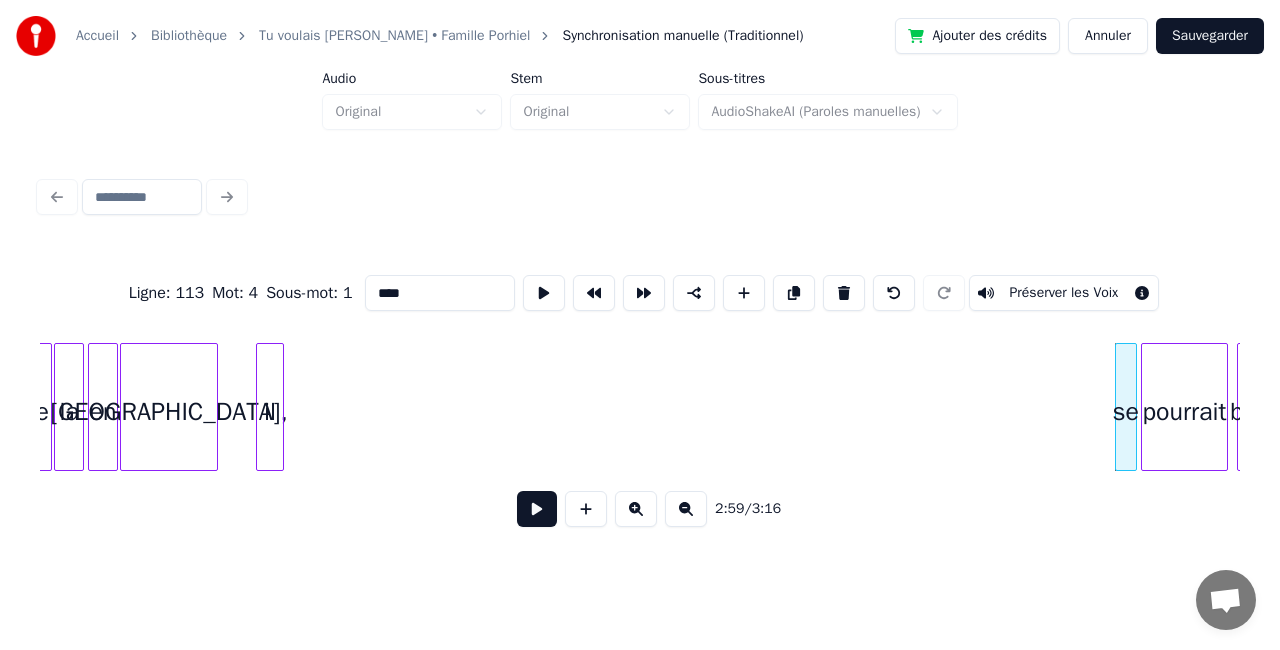 click on "Ramène la en [GEOGRAPHIC_DATA], il se pourrait bien" at bounding box center [-11071, 407] 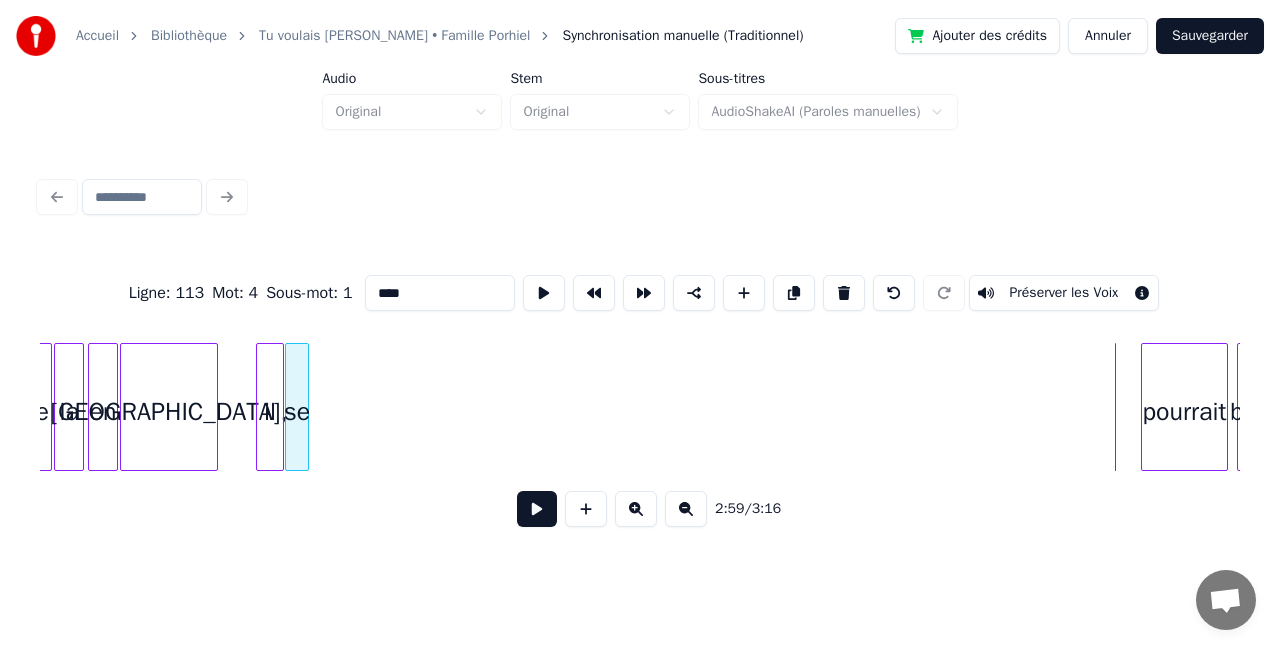 click on "se" at bounding box center (296, 412) 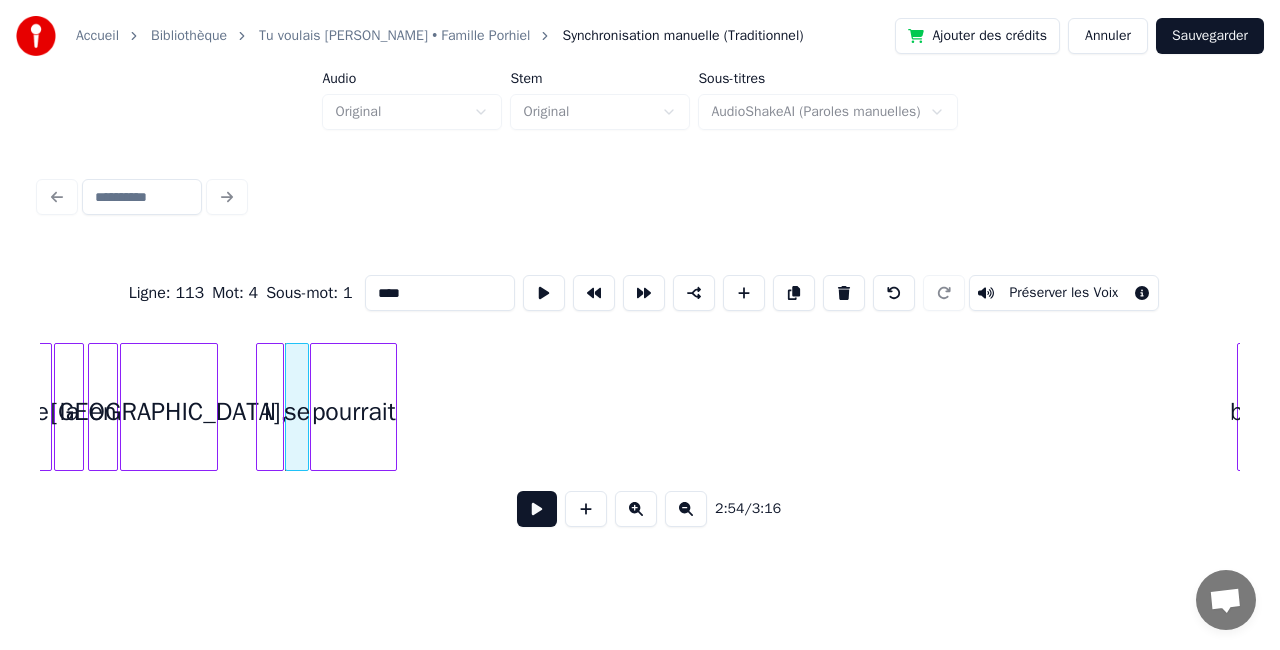 click on "pourrait" at bounding box center [353, 412] 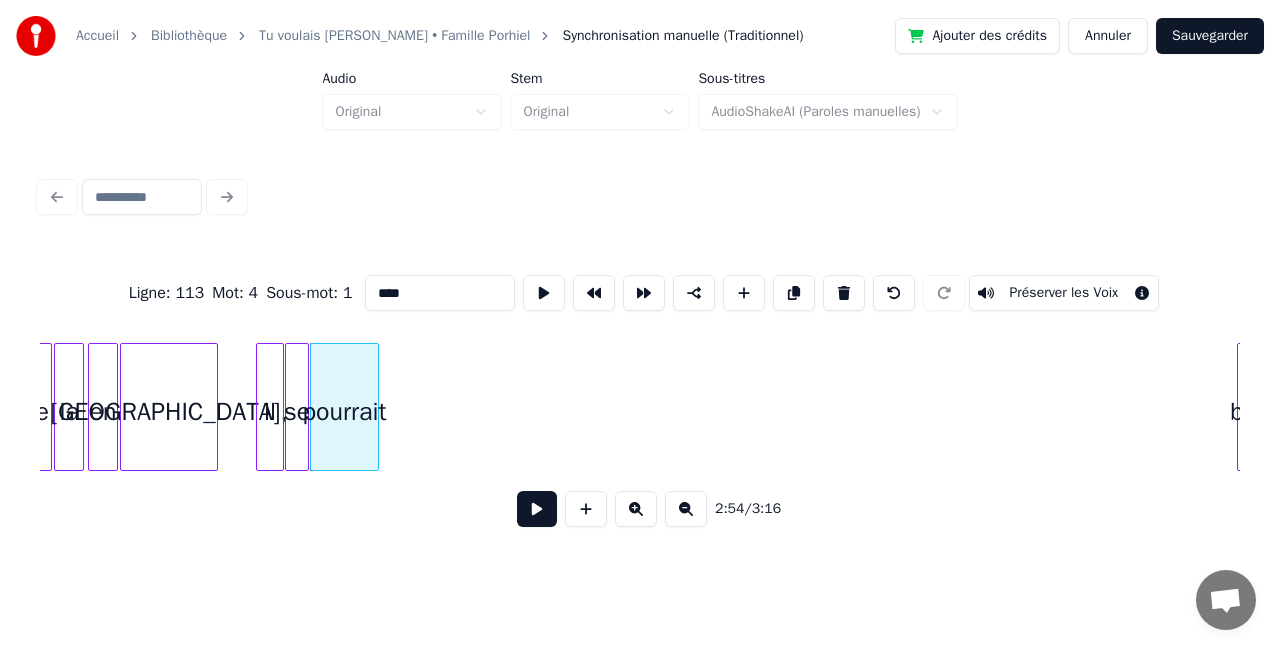 click at bounding box center (375, 407) 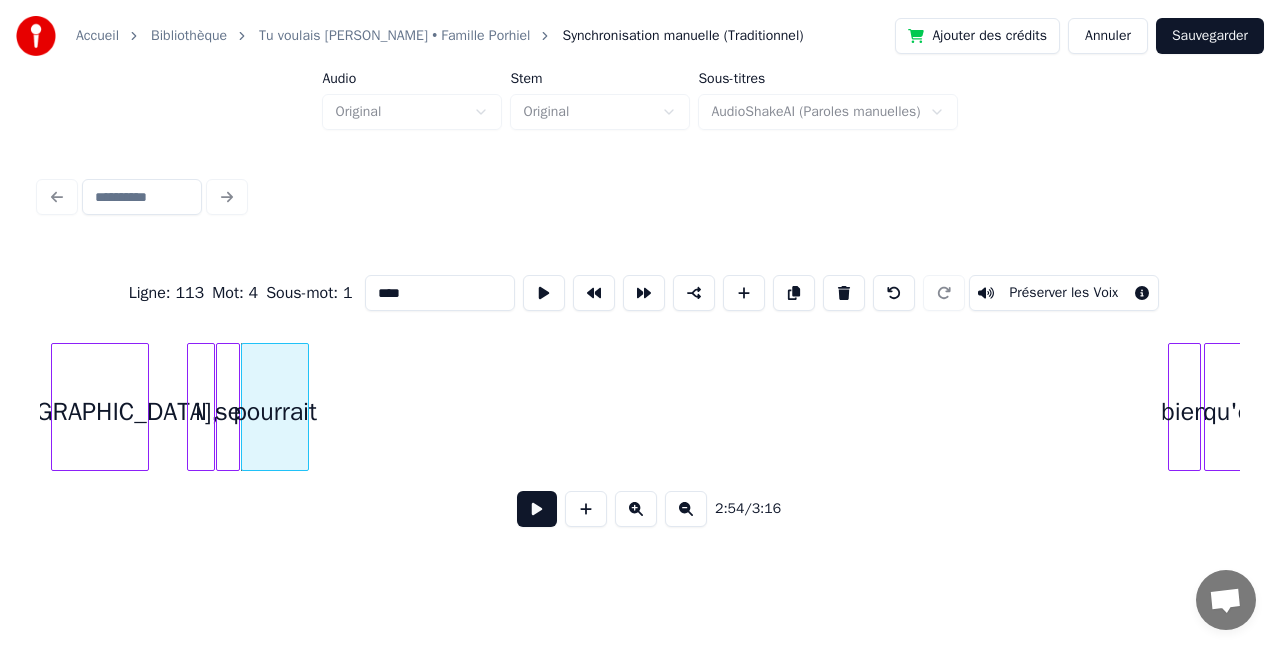 scroll, scrollTop: 0, scrollLeft: 25964, axis: horizontal 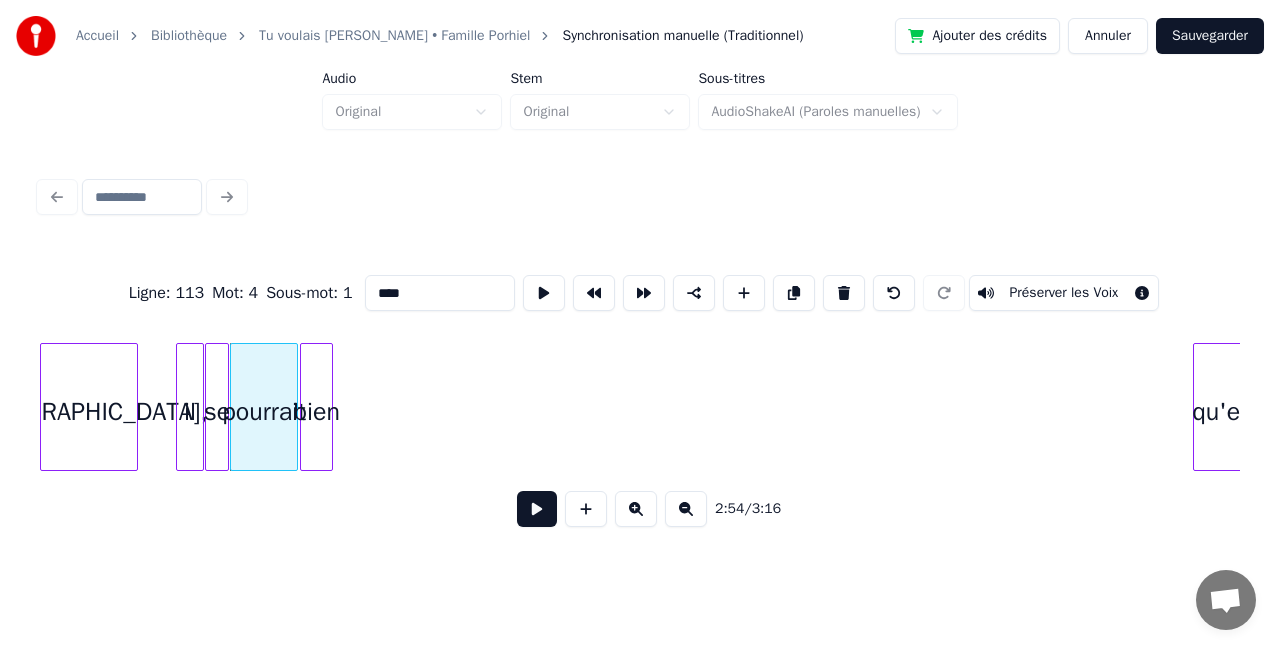 click on "Ligne :   113 Mot :   4 Sous-mot :   1 **** Préserver les Voix 2:54  /  3:16" at bounding box center (640, 395) 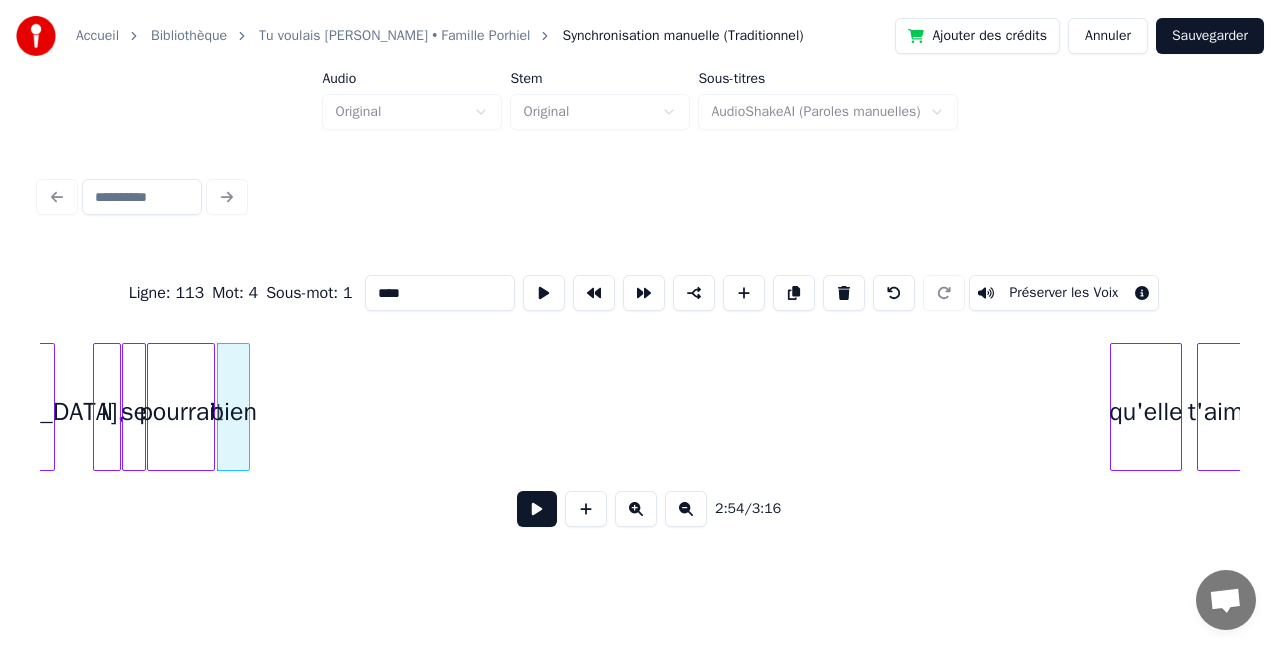 scroll, scrollTop: 0, scrollLeft: 26084, axis: horizontal 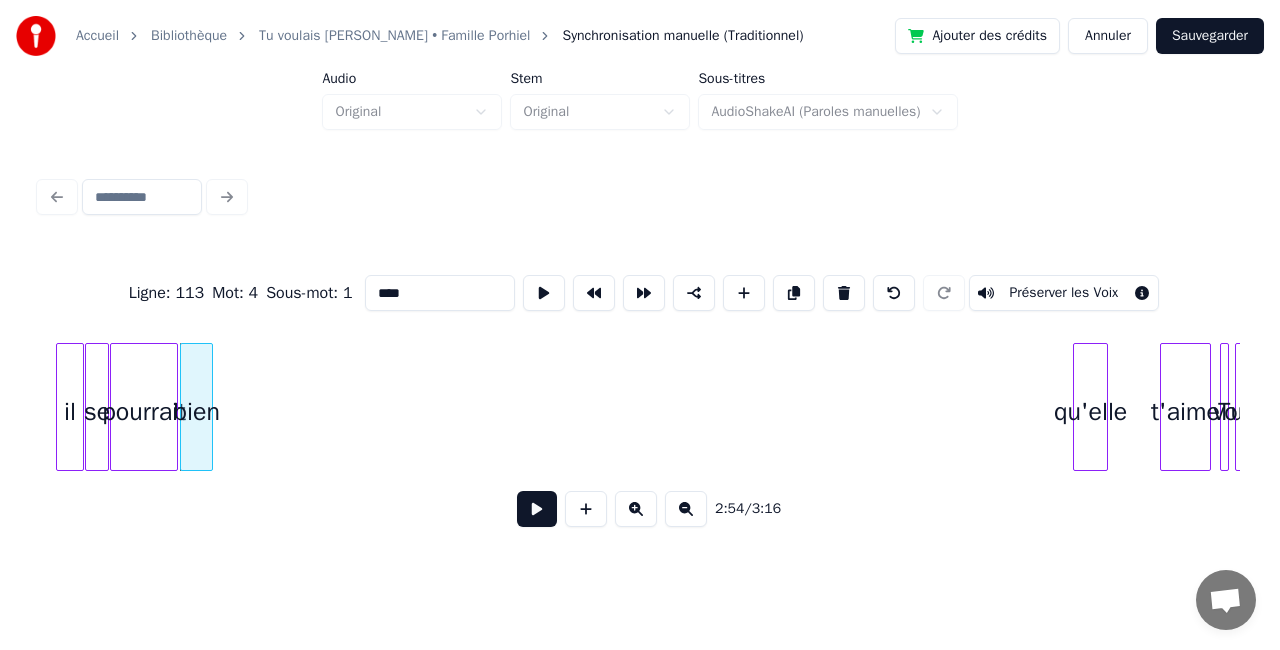 click at bounding box center [1104, 407] 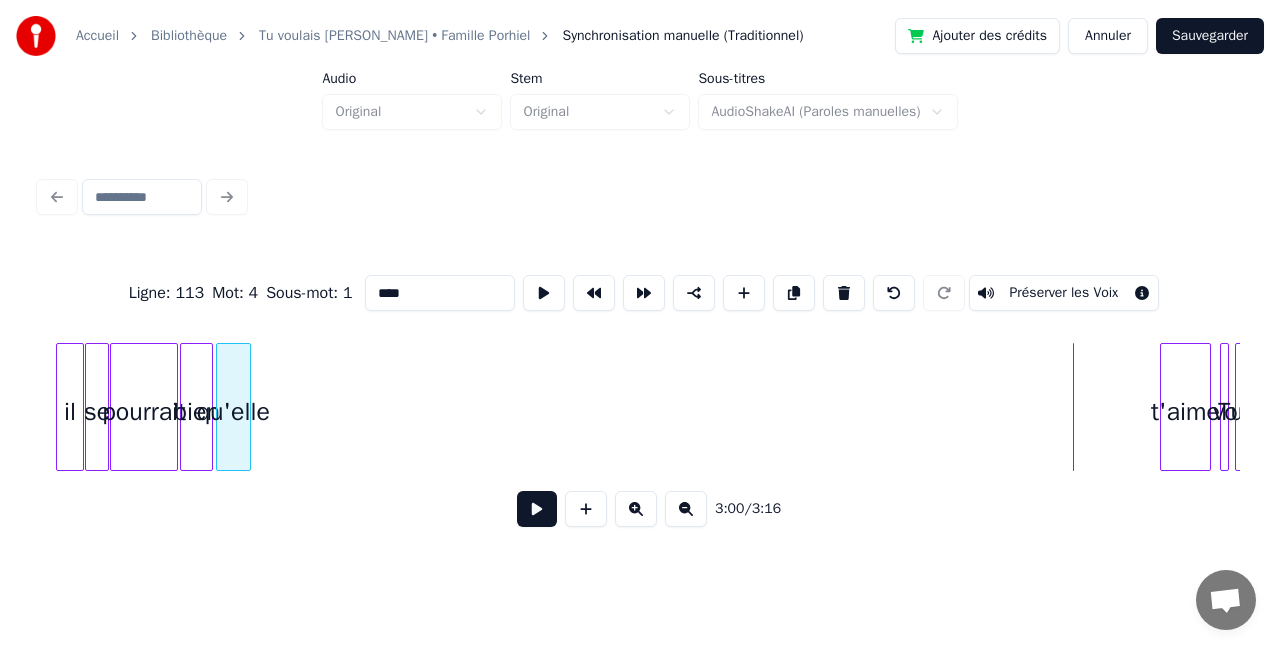 click on "qu'elle" at bounding box center (233, 412) 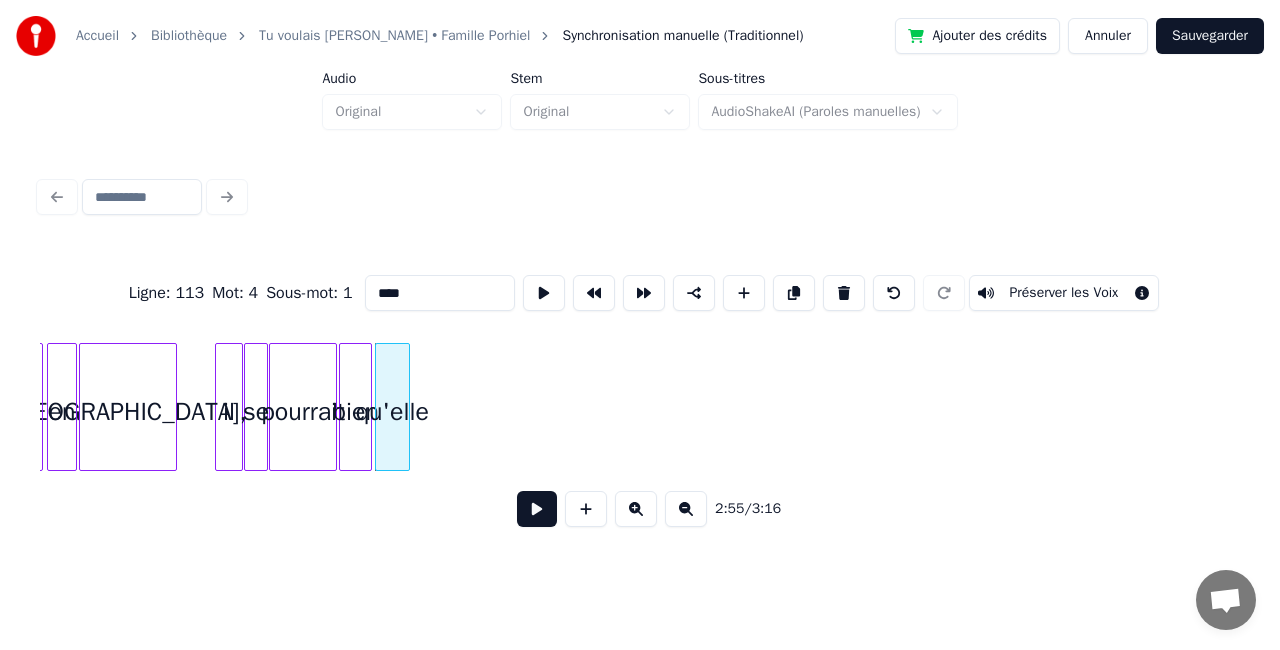 scroll, scrollTop: 0, scrollLeft: 25924, axis: horizontal 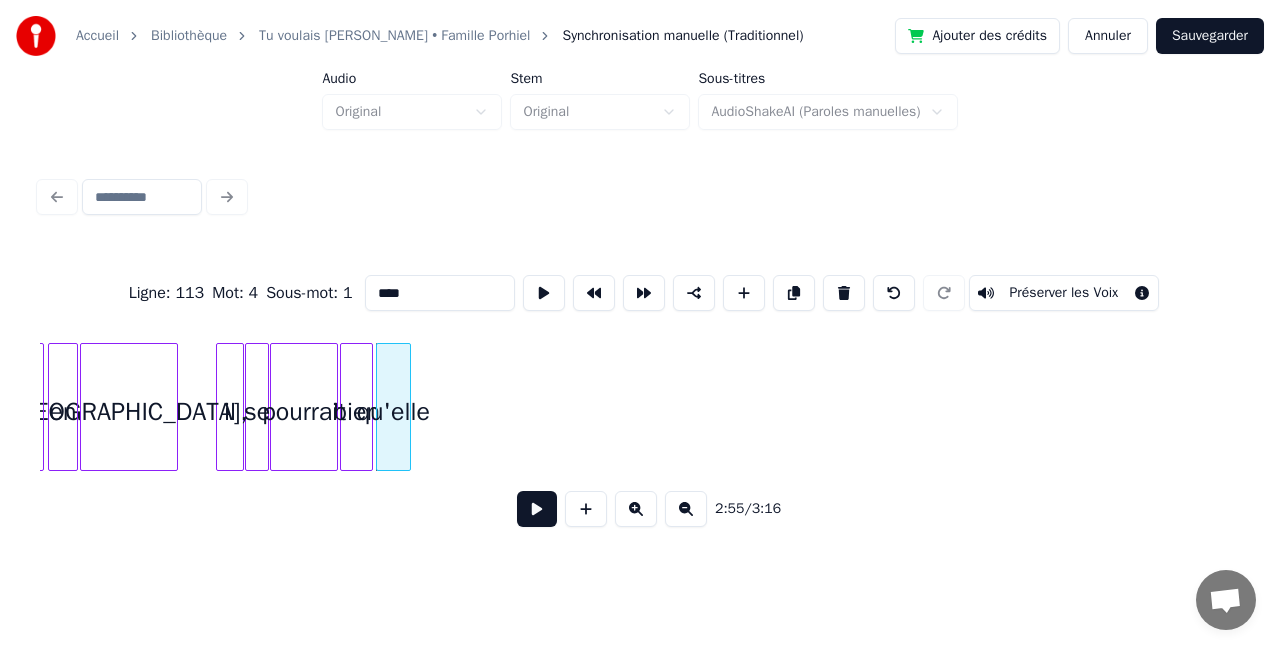 click at bounding box center [220, 407] 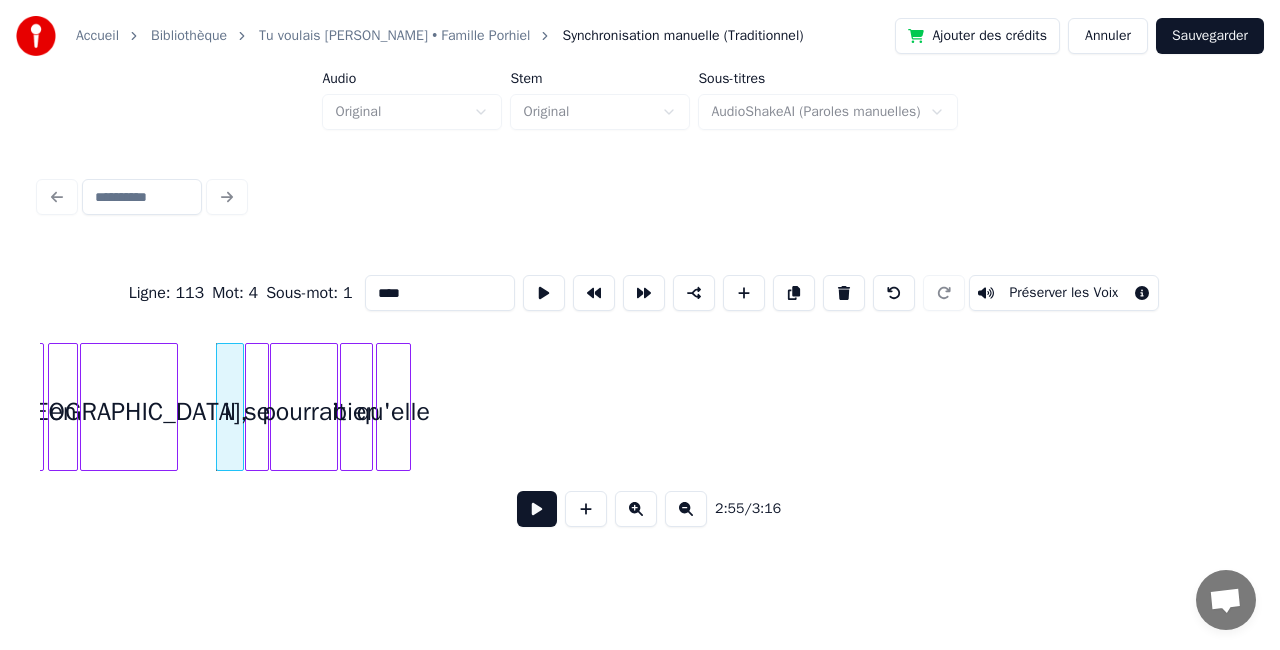 type on "**" 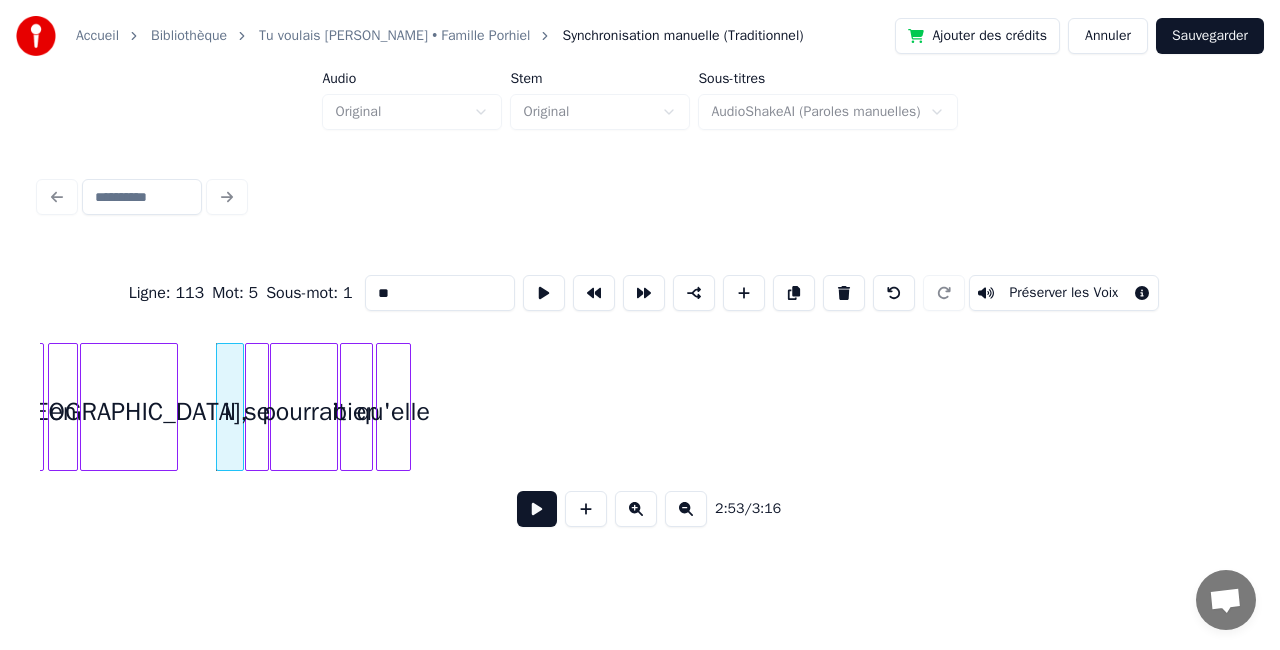 click at bounding box center [537, 509] 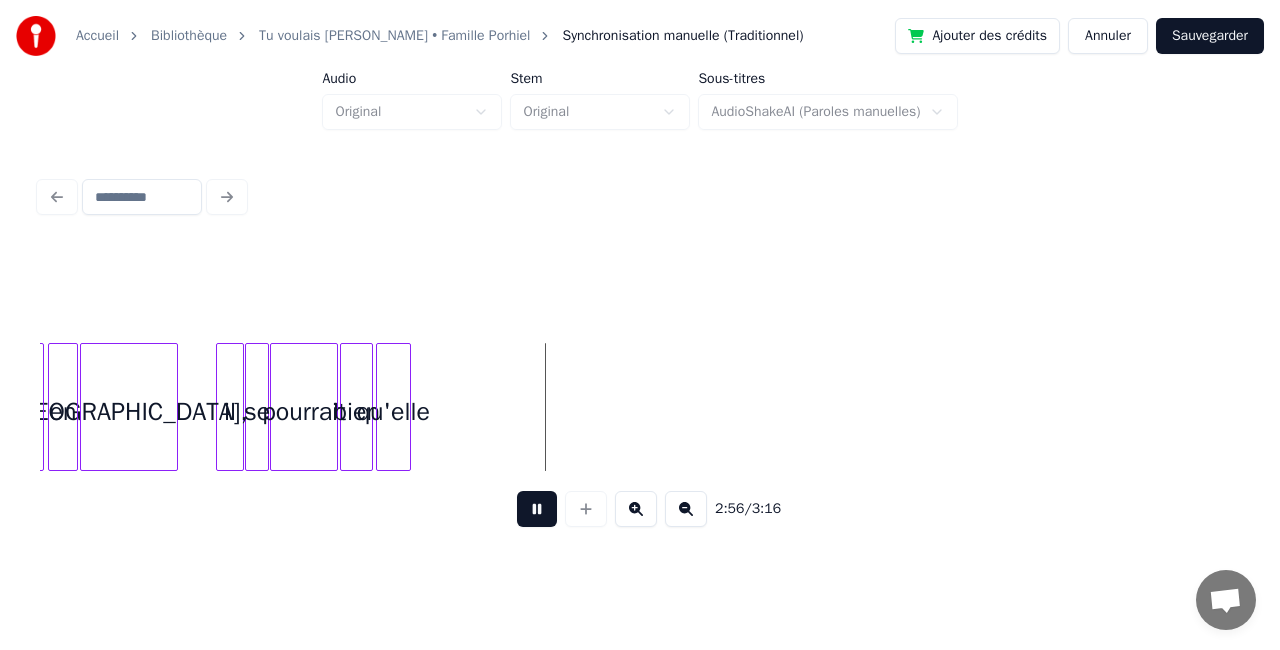click at bounding box center [537, 509] 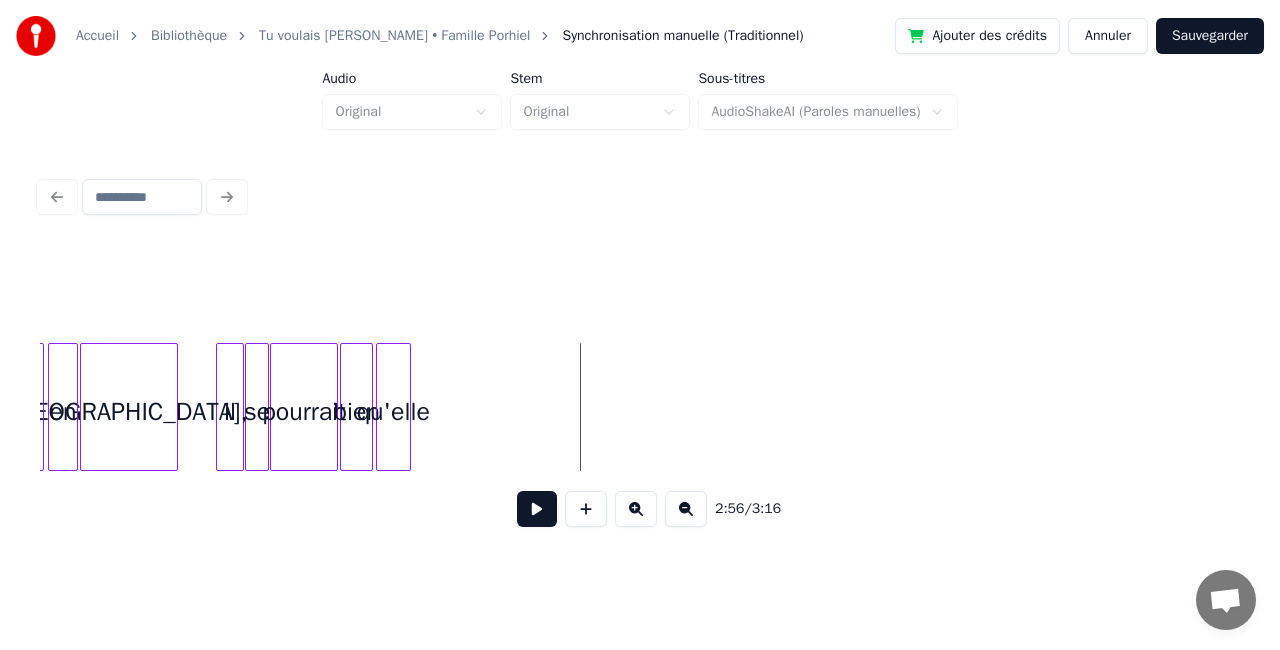 click on "2:56  /  3:16" at bounding box center [640, 357] 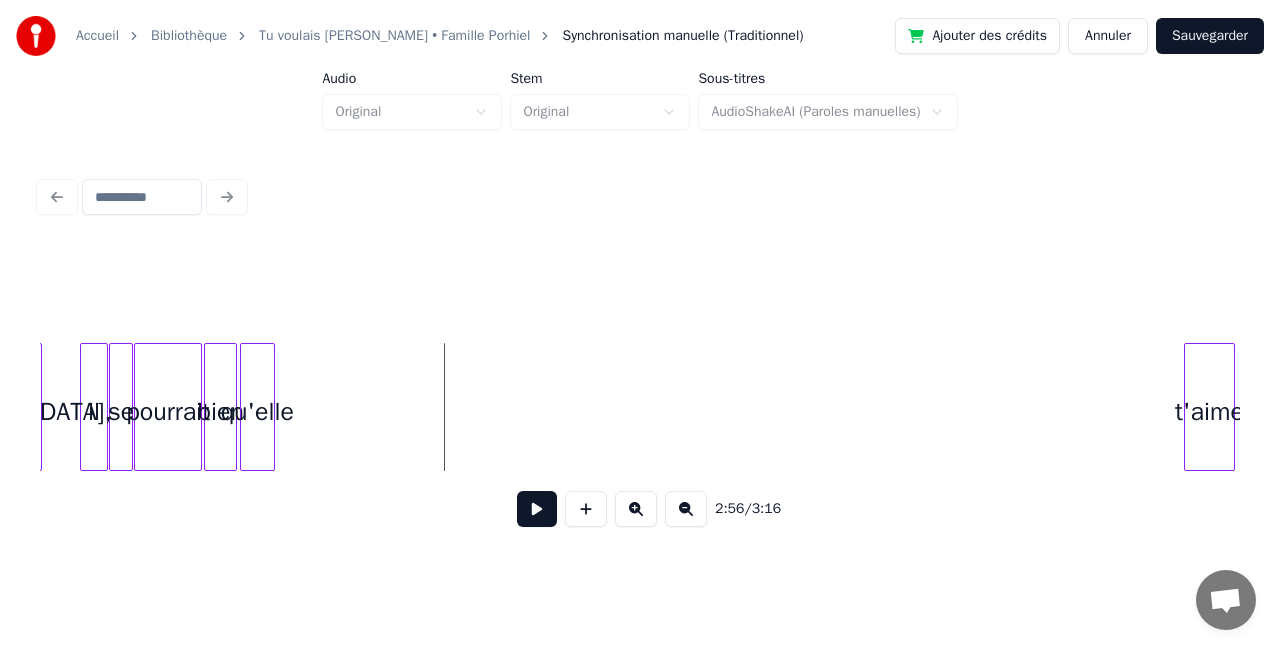 scroll, scrollTop: 0, scrollLeft: 26084, axis: horizontal 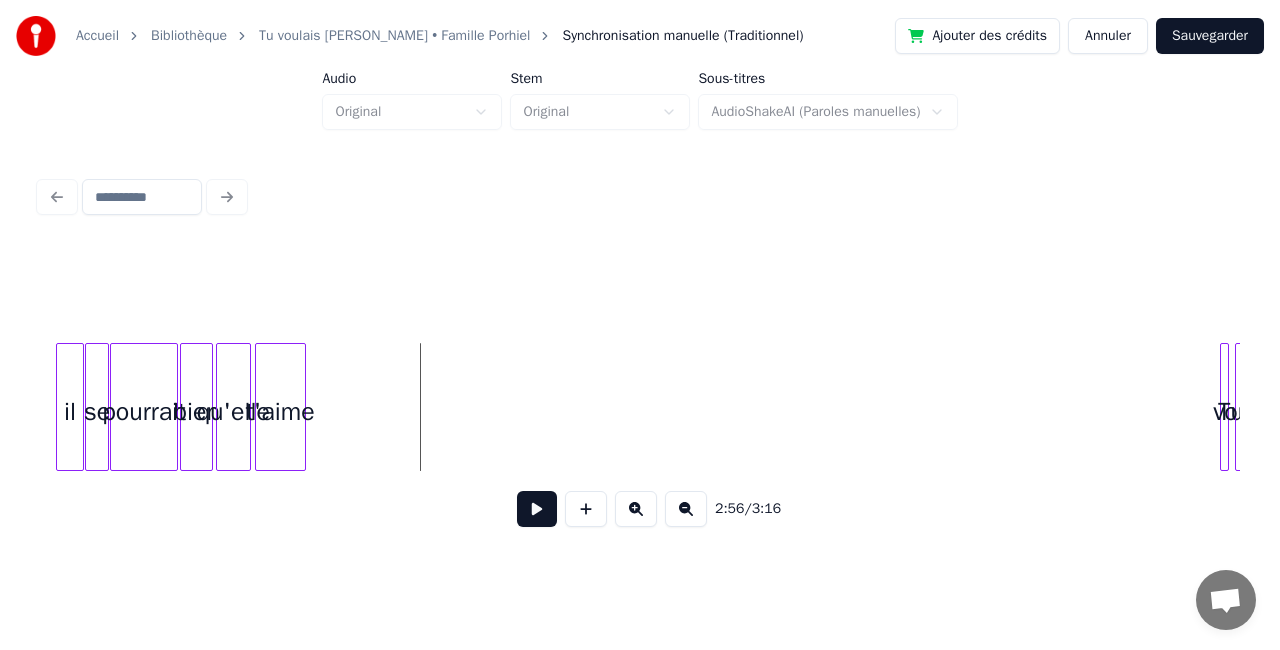 click on "t'aime" at bounding box center [280, 412] 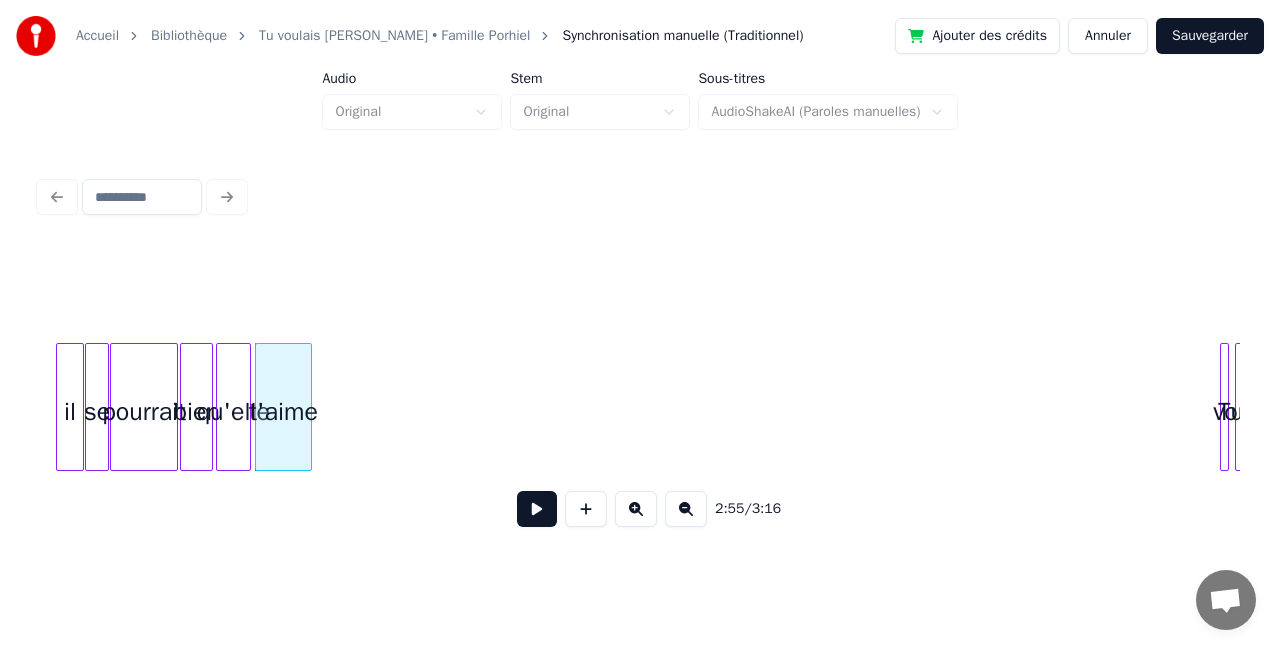 click at bounding box center [308, 407] 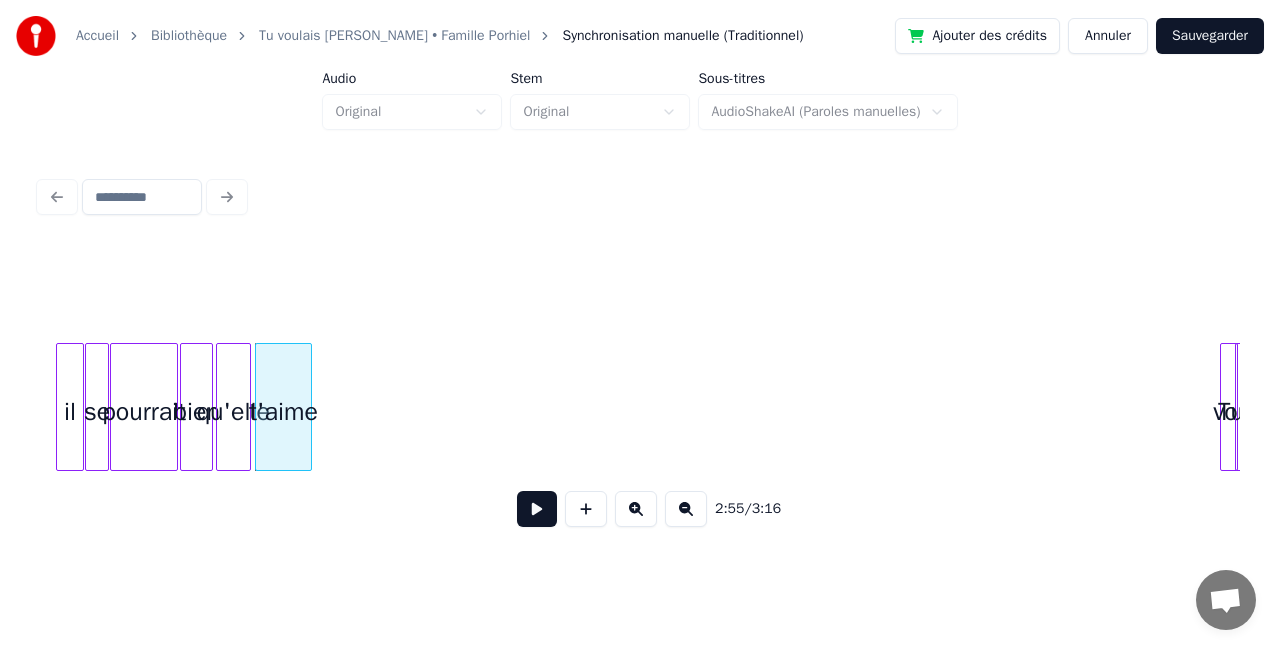 click on "Tu" at bounding box center (1229, 407) 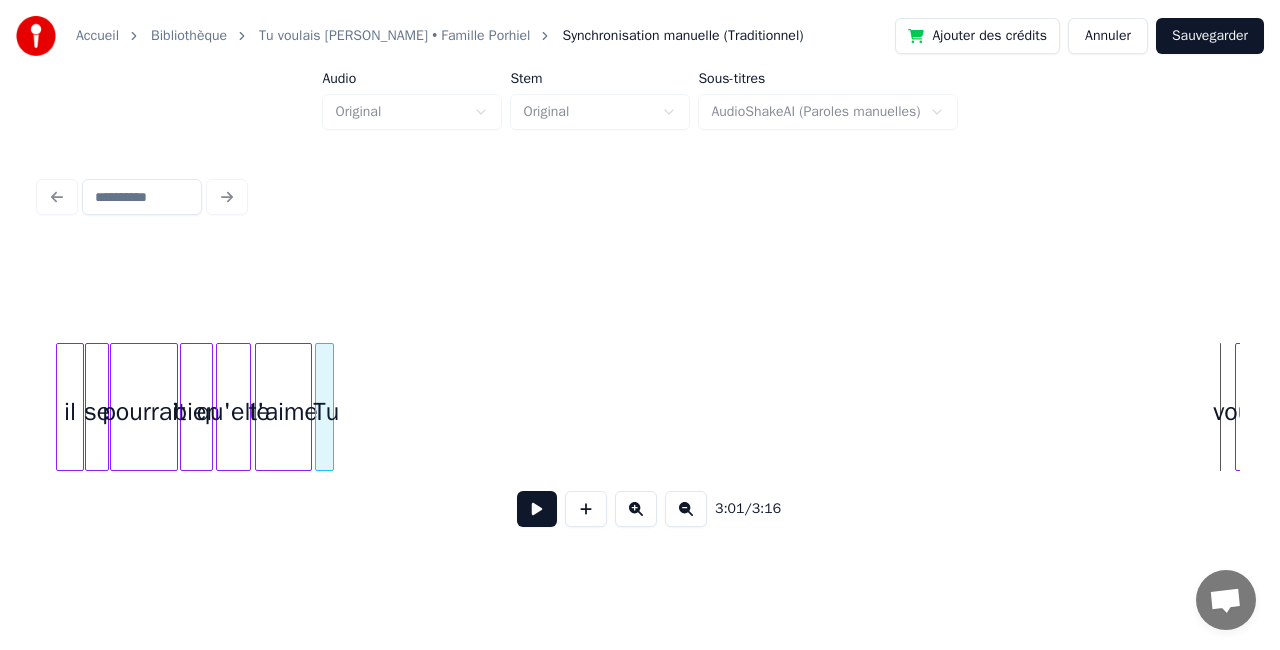 click on "Tu" at bounding box center (326, 412) 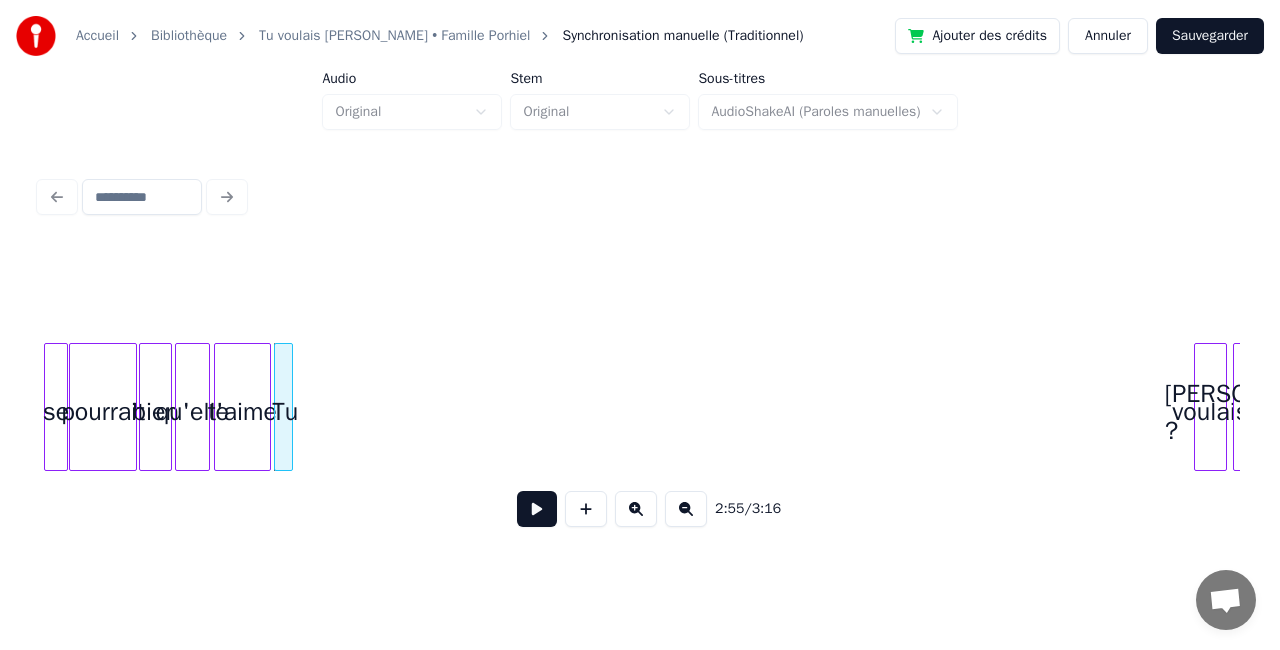 scroll, scrollTop: 0, scrollLeft: 26164, axis: horizontal 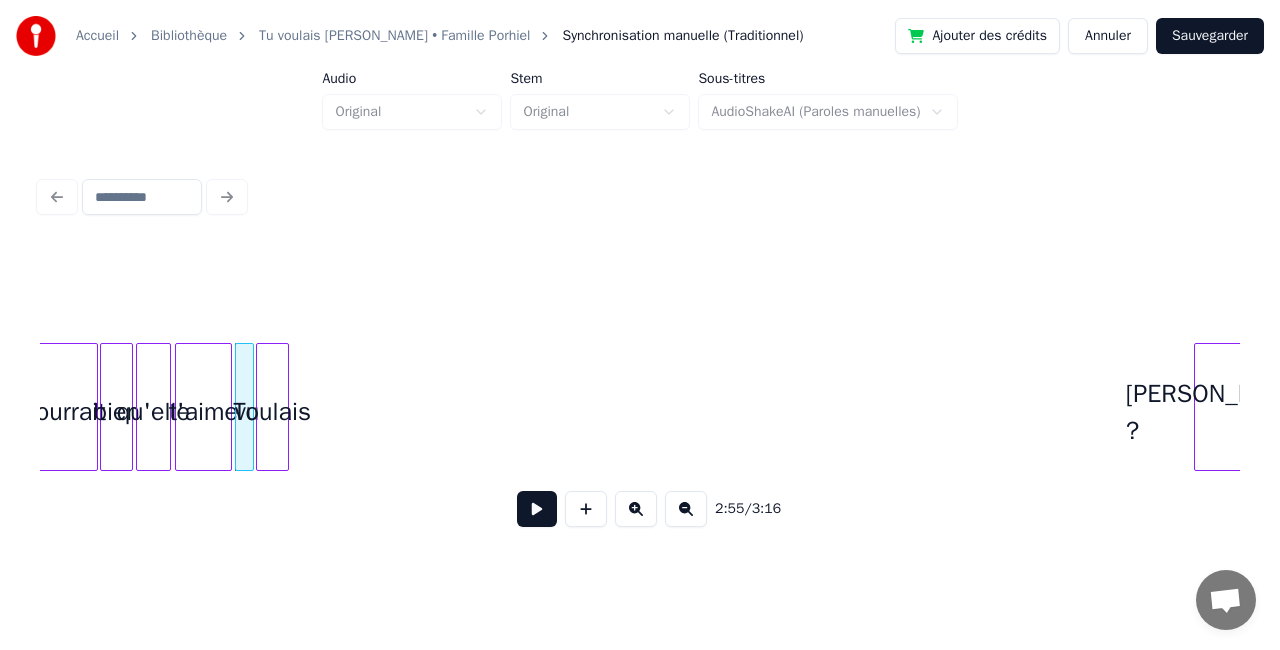 click on "voulais" at bounding box center (272, 412) 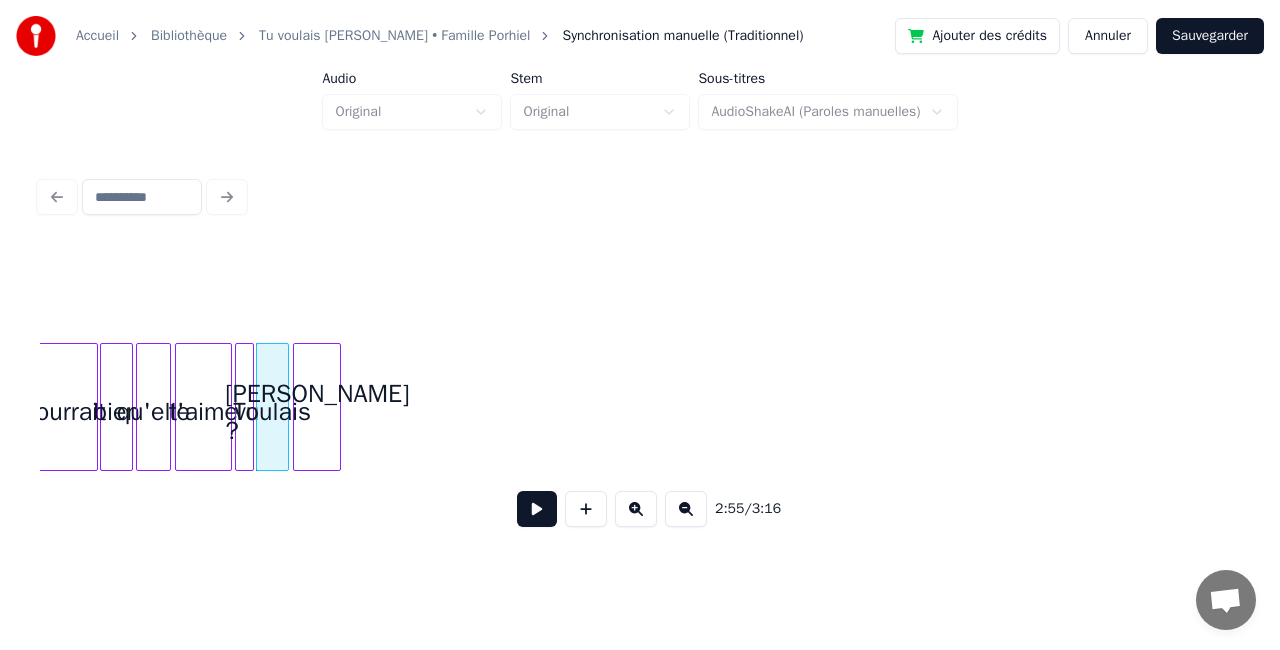 click on "2:55  /  3:16" at bounding box center [640, 395] 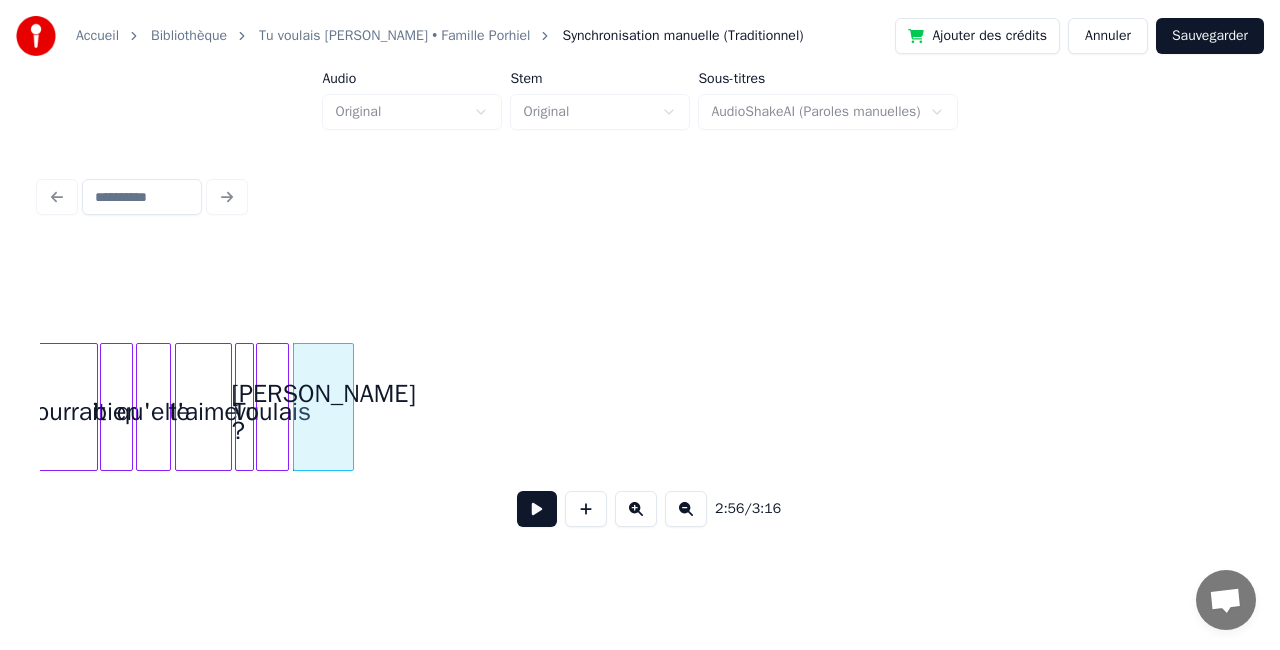 click at bounding box center (350, 407) 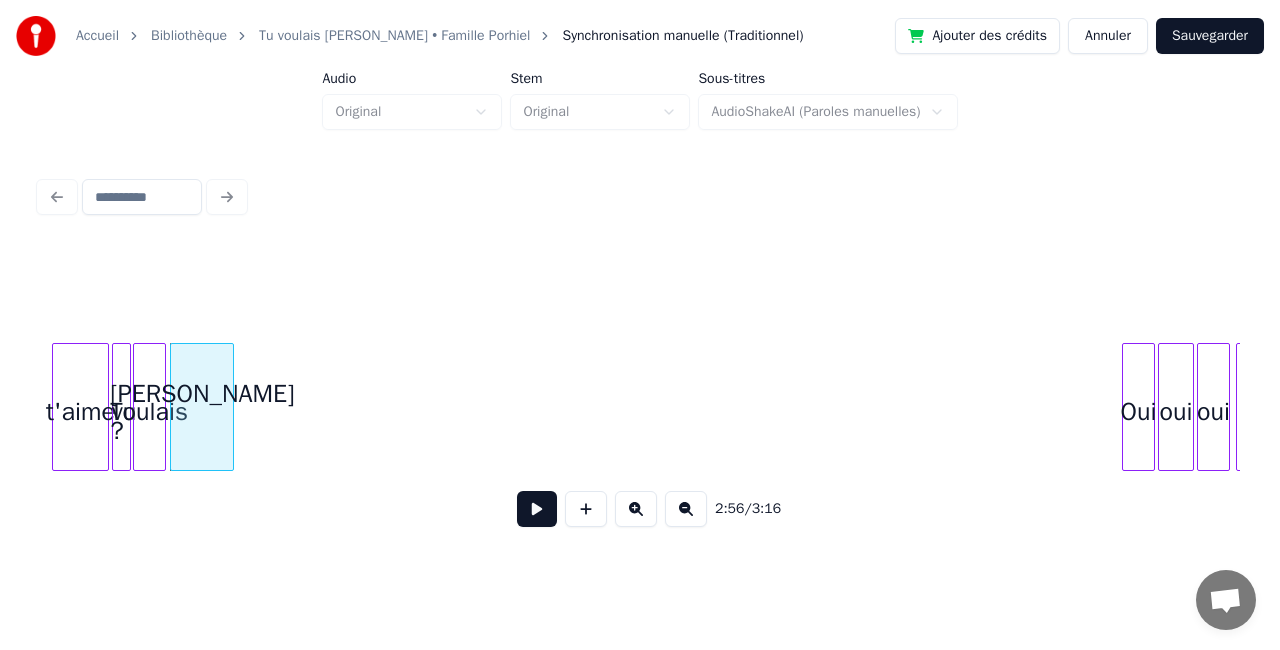 scroll, scrollTop: 0, scrollLeft: 26324, axis: horizontal 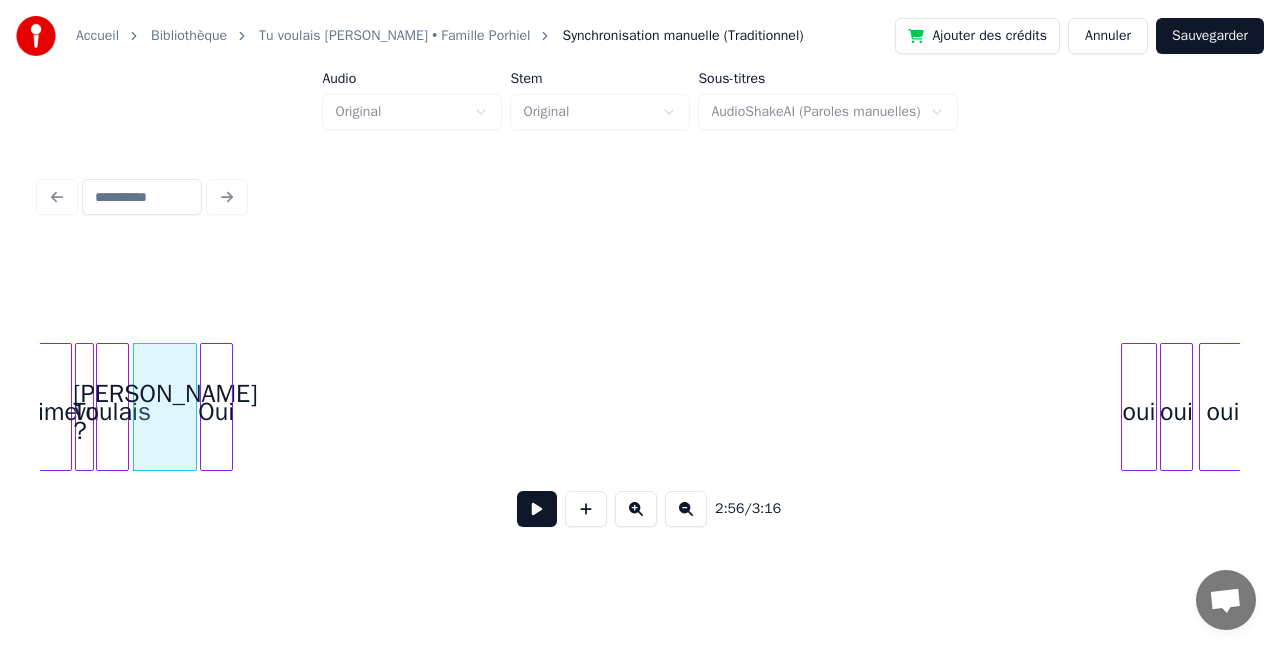 click on "Oui" at bounding box center (216, 412) 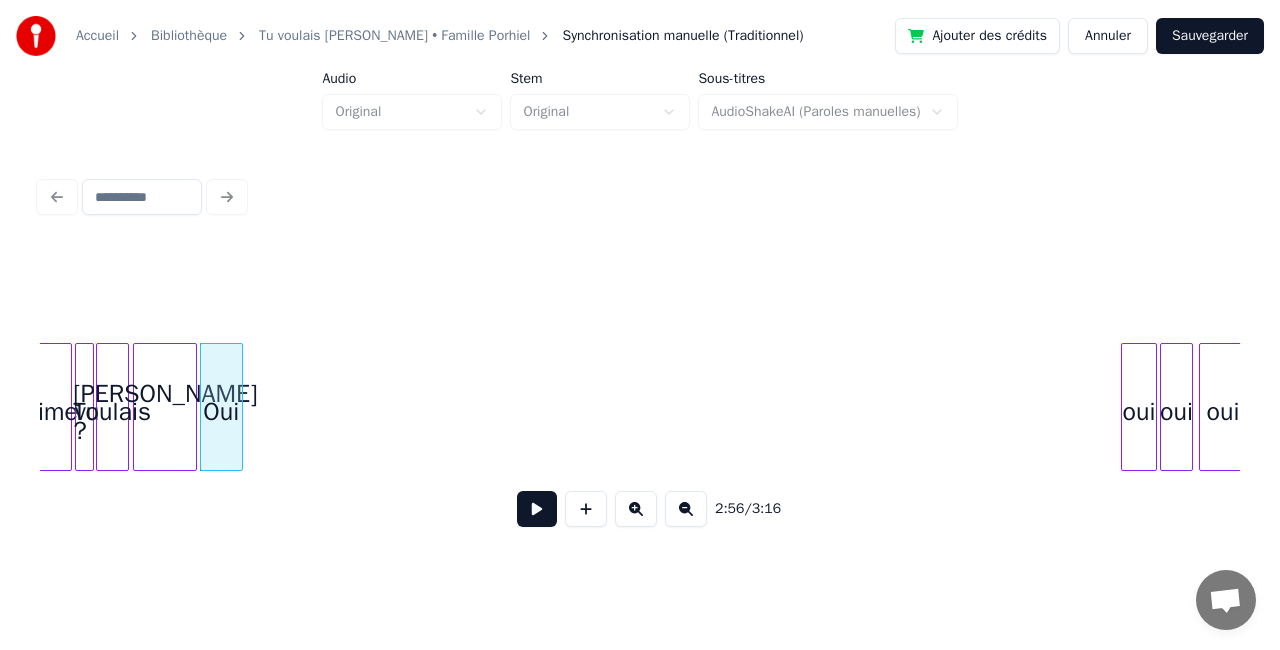 click at bounding box center [239, 407] 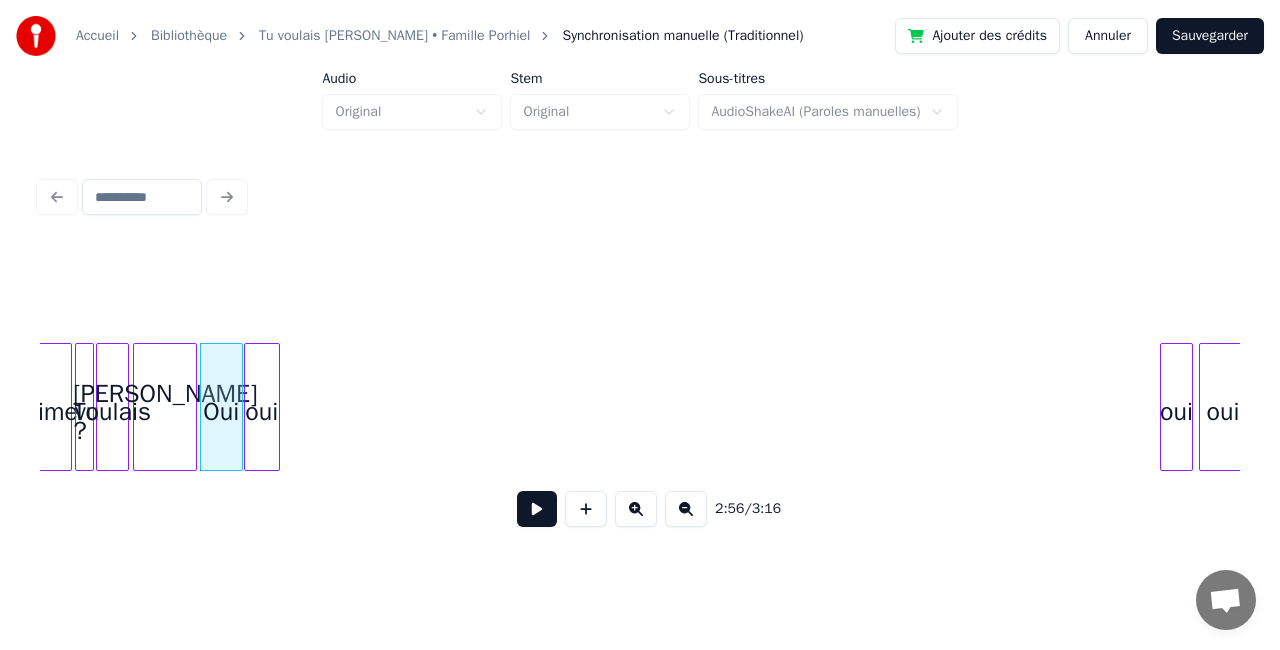 click on "oui" at bounding box center (262, 412) 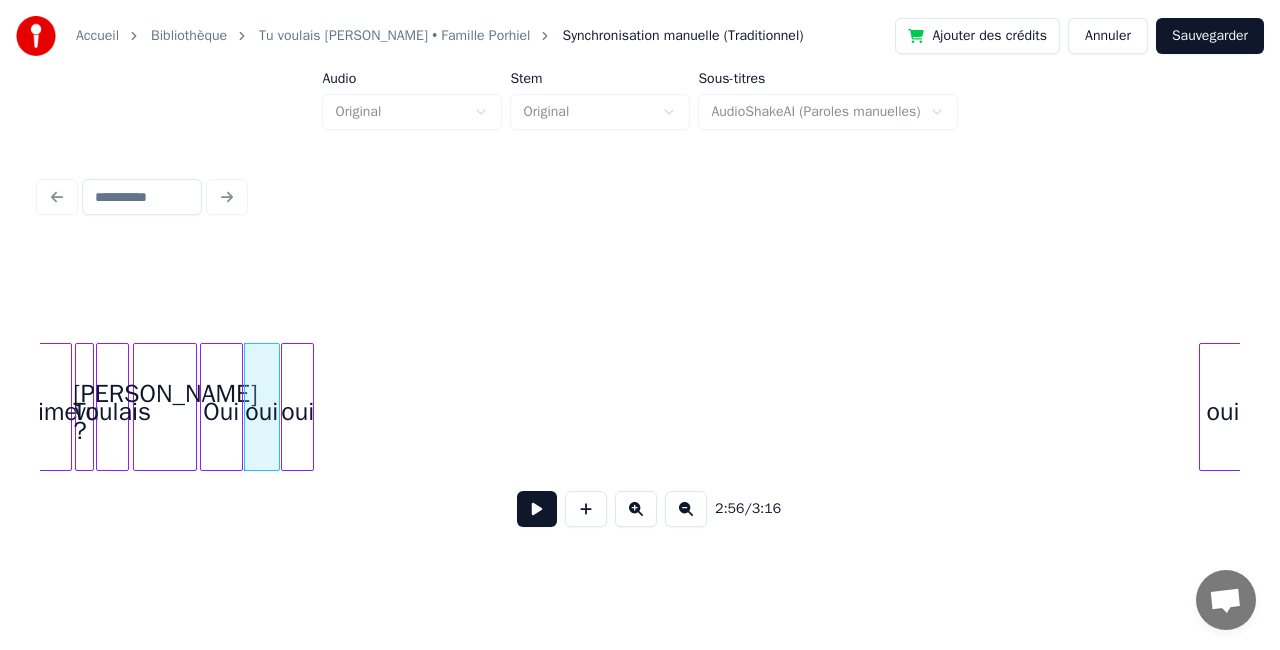 click on "oui" at bounding box center [297, 412] 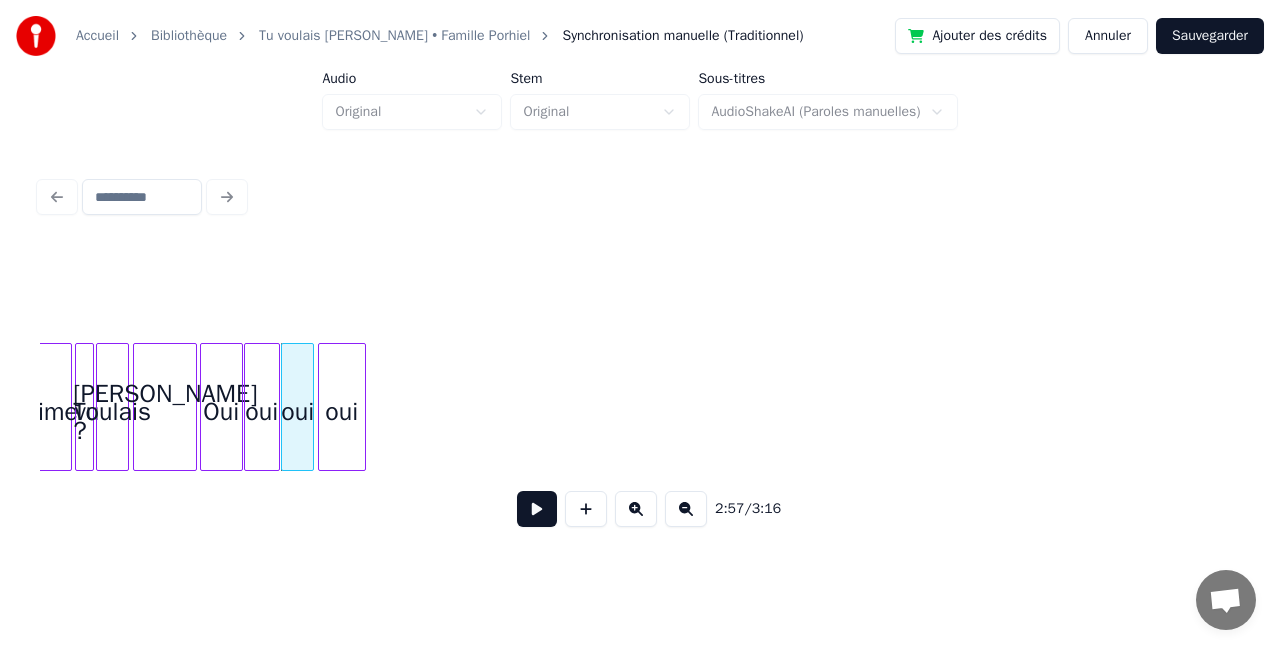 click on "oui" at bounding box center [342, 412] 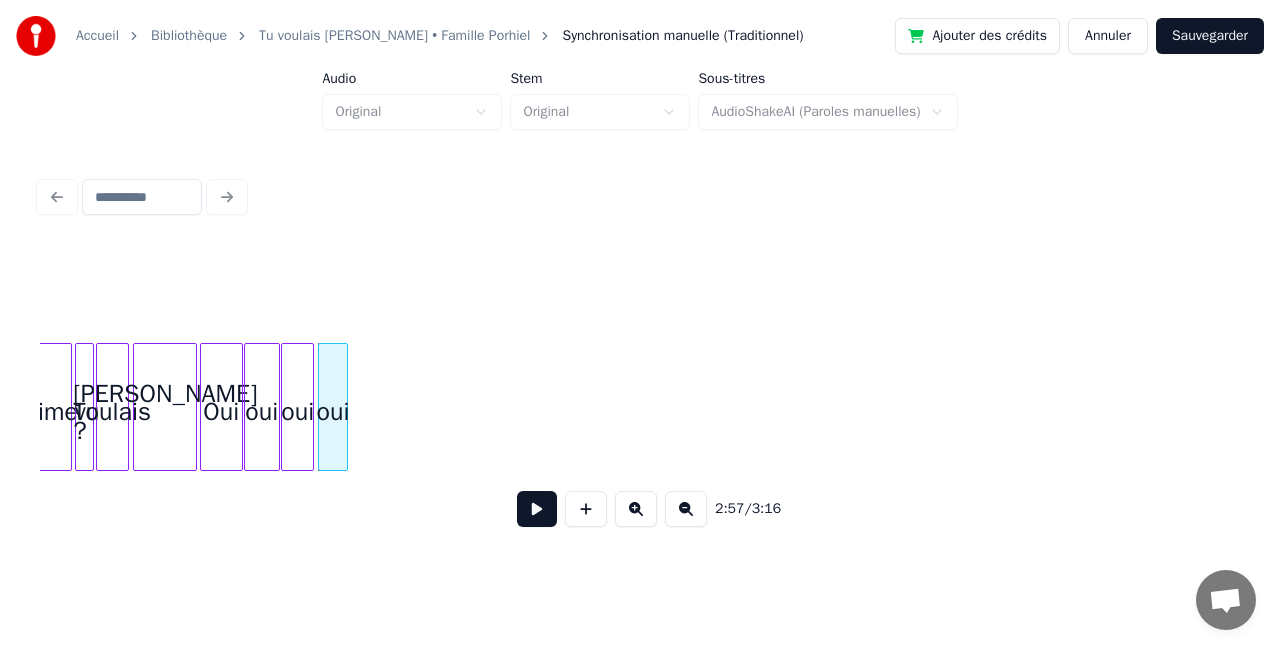 click at bounding box center [344, 407] 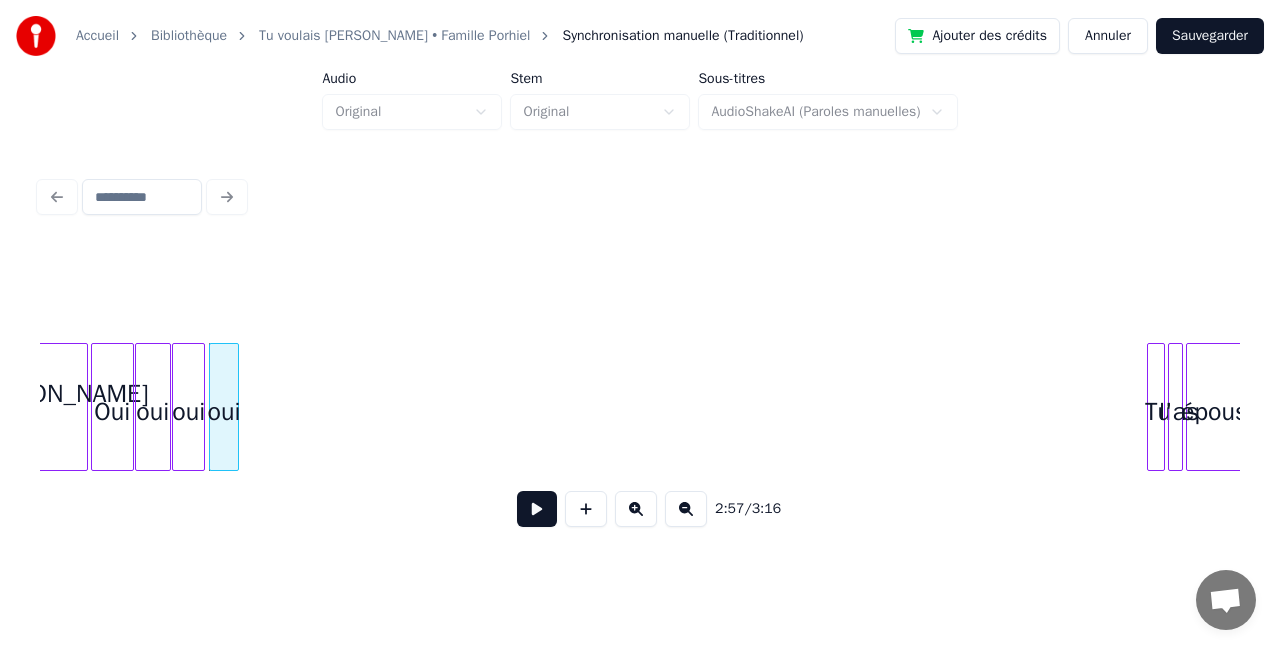 scroll, scrollTop: 0, scrollLeft: 26444, axis: horizontal 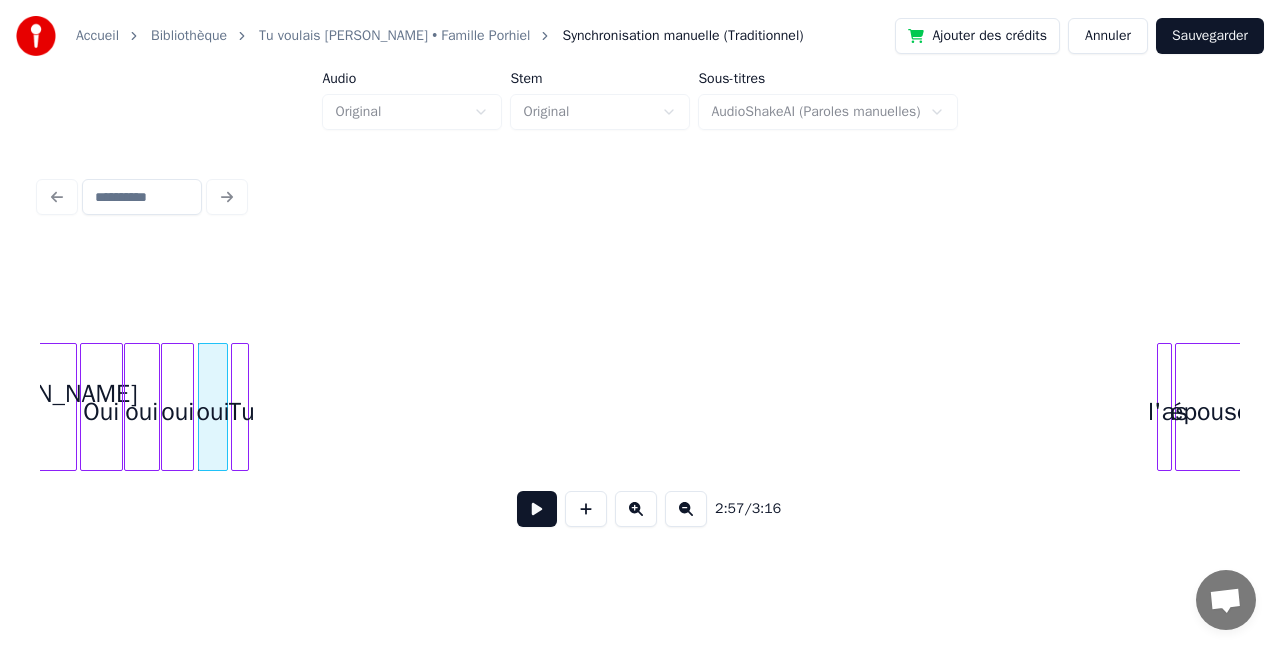 click on "Tu" at bounding box center [242, 412] 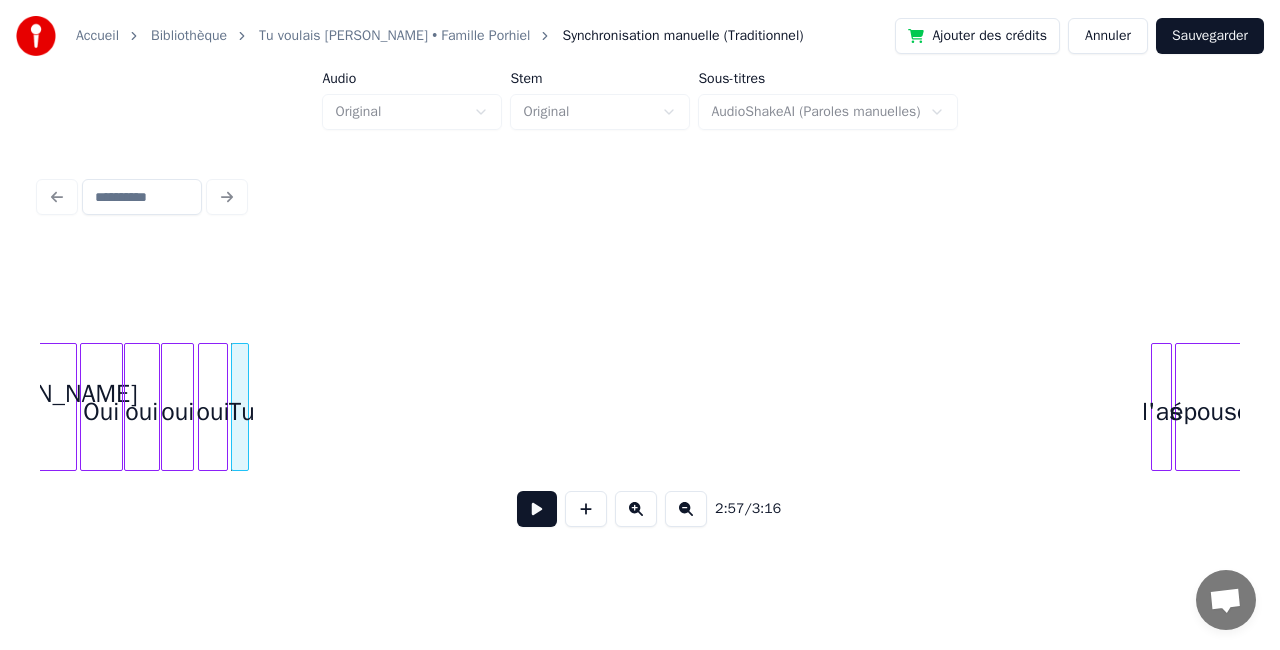 click at bounding box center (1155, 407) 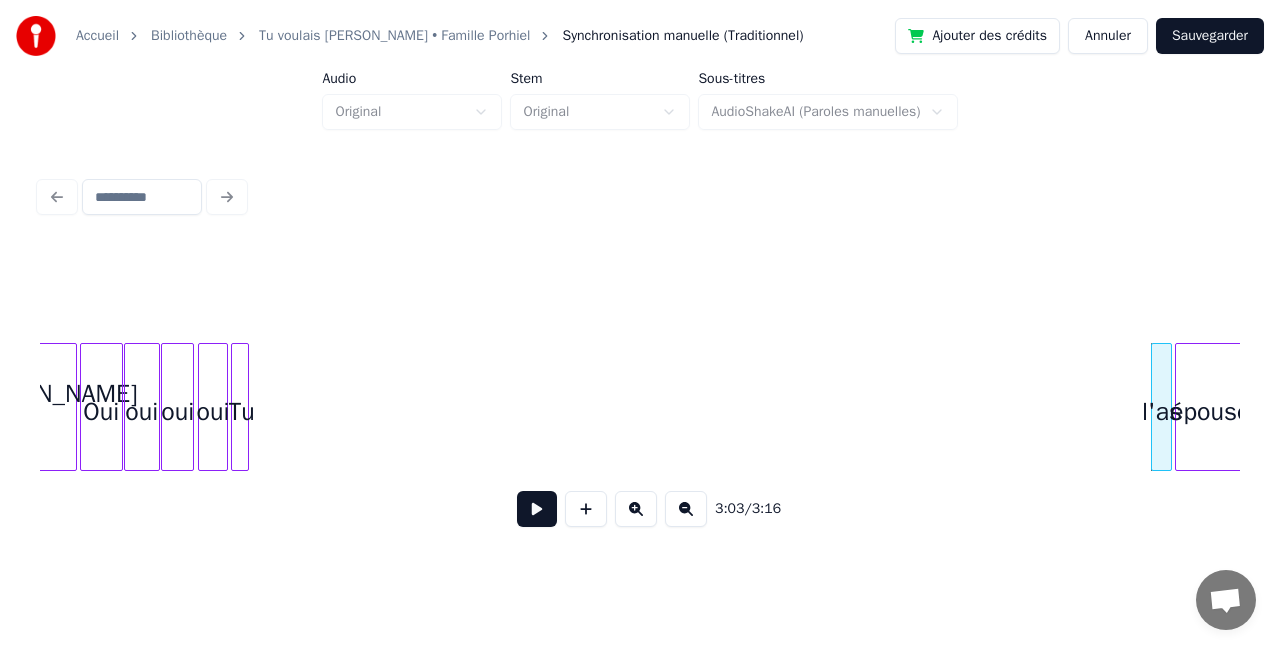click at bounding box center [1155, 407] 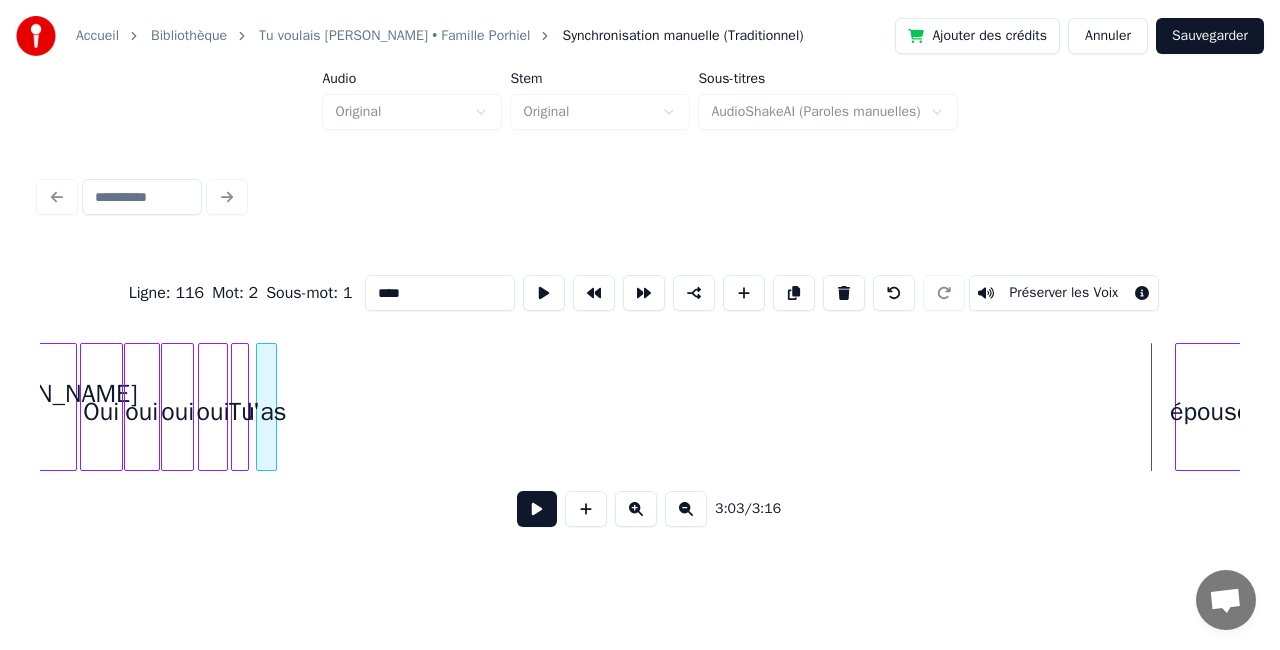 click on "l'as" at bounding box center (267, 412) 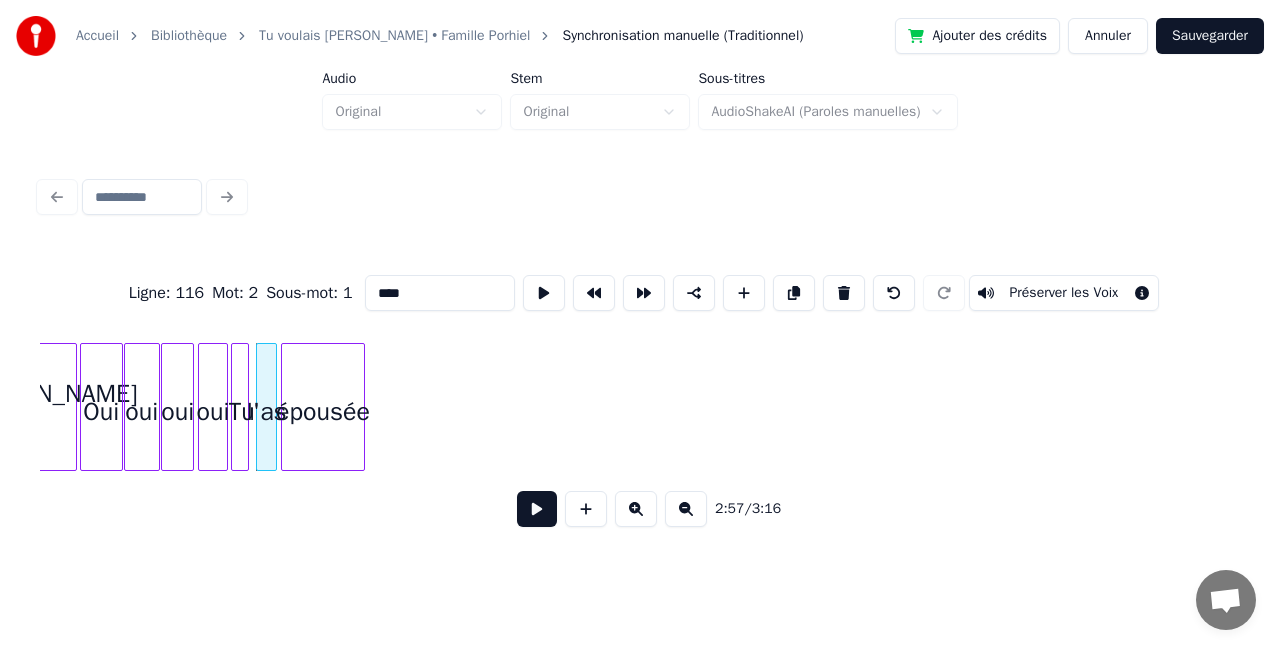 click on "épousée" at bounding box center (323, 412) 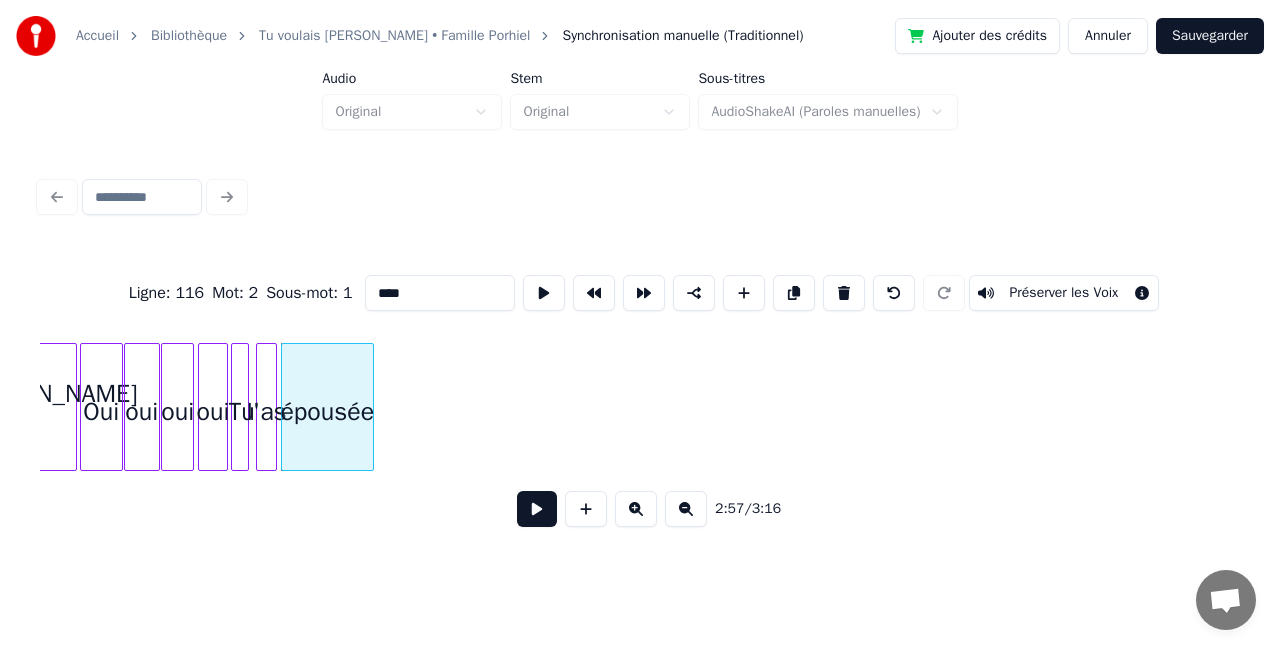 click at bounding box center (370, 407) 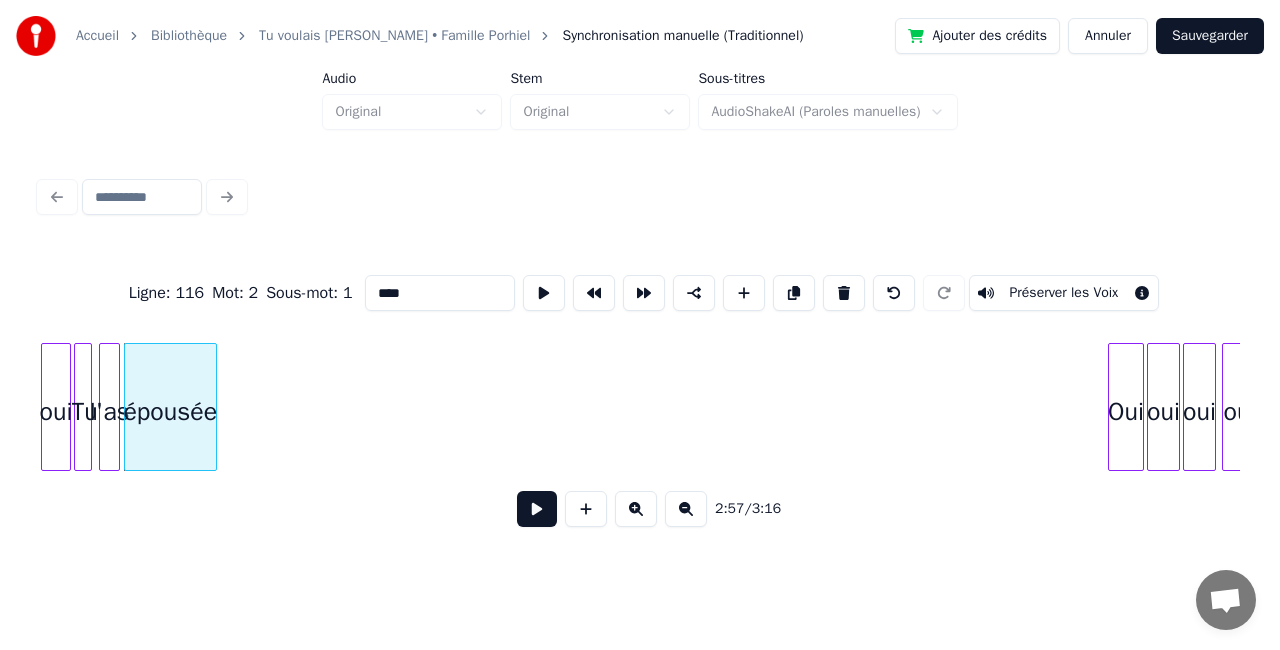scroll, scrollTop: 0, scrollLeft: 26604, axis: horizontal 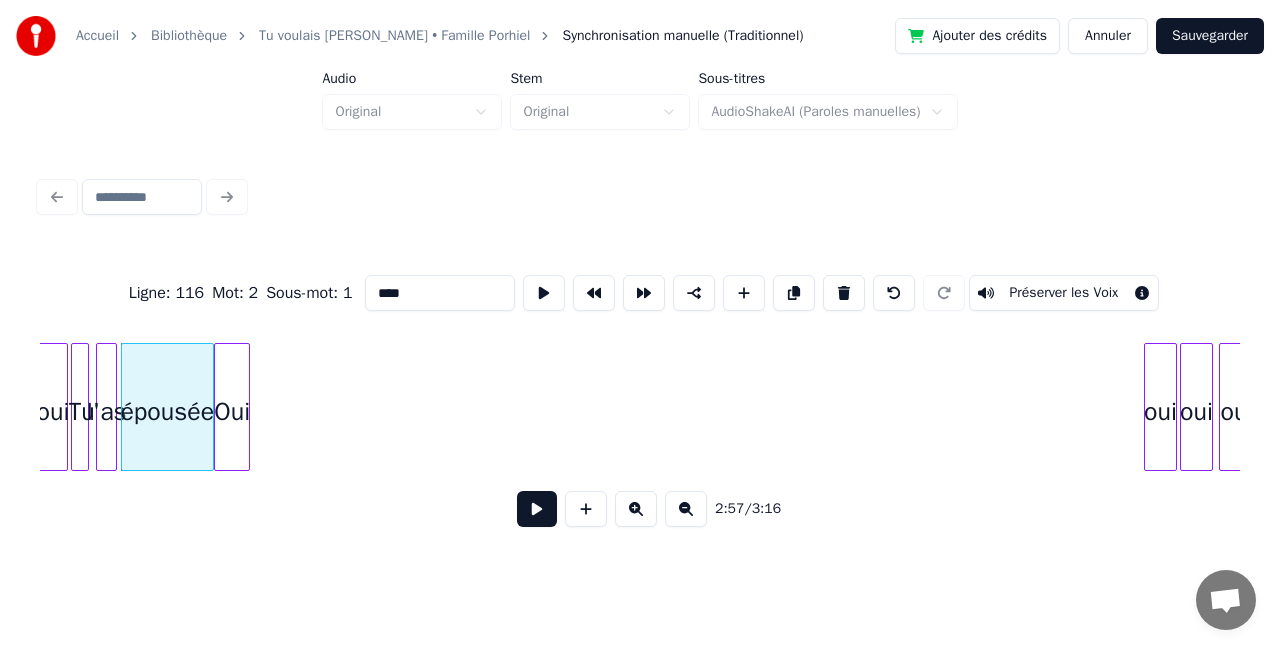 click on "Oui" at bounding box center (232, 412) 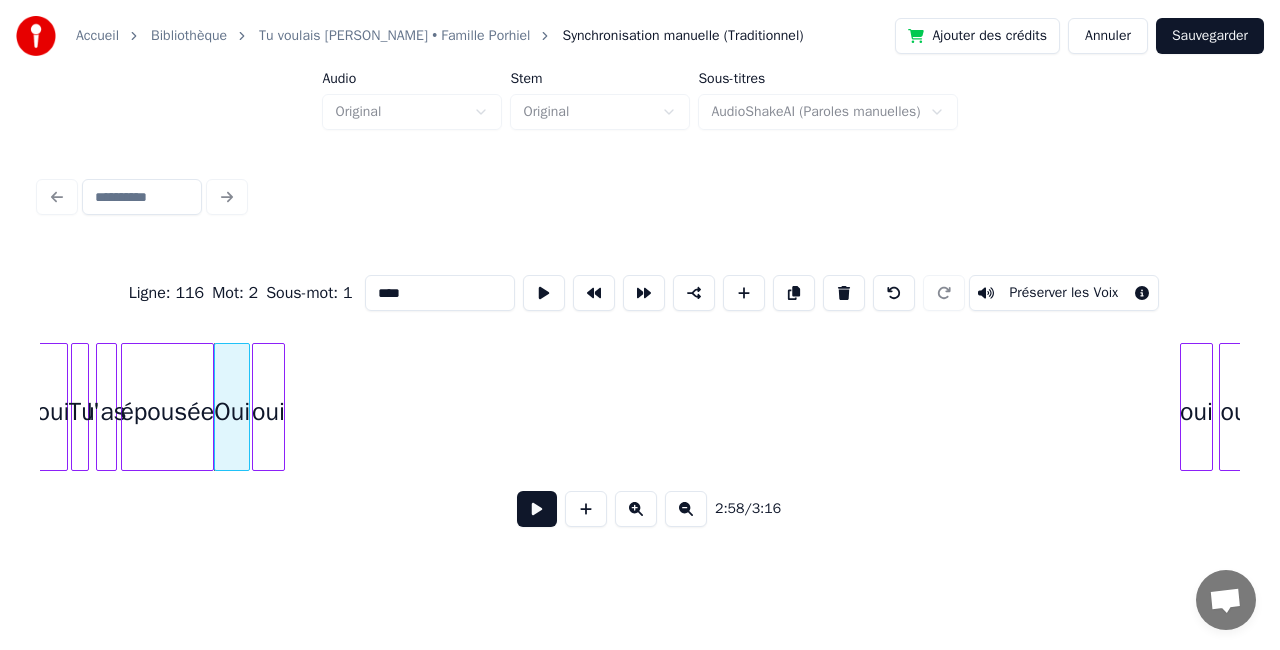 click on "oui" at bounding box center [268, 412] 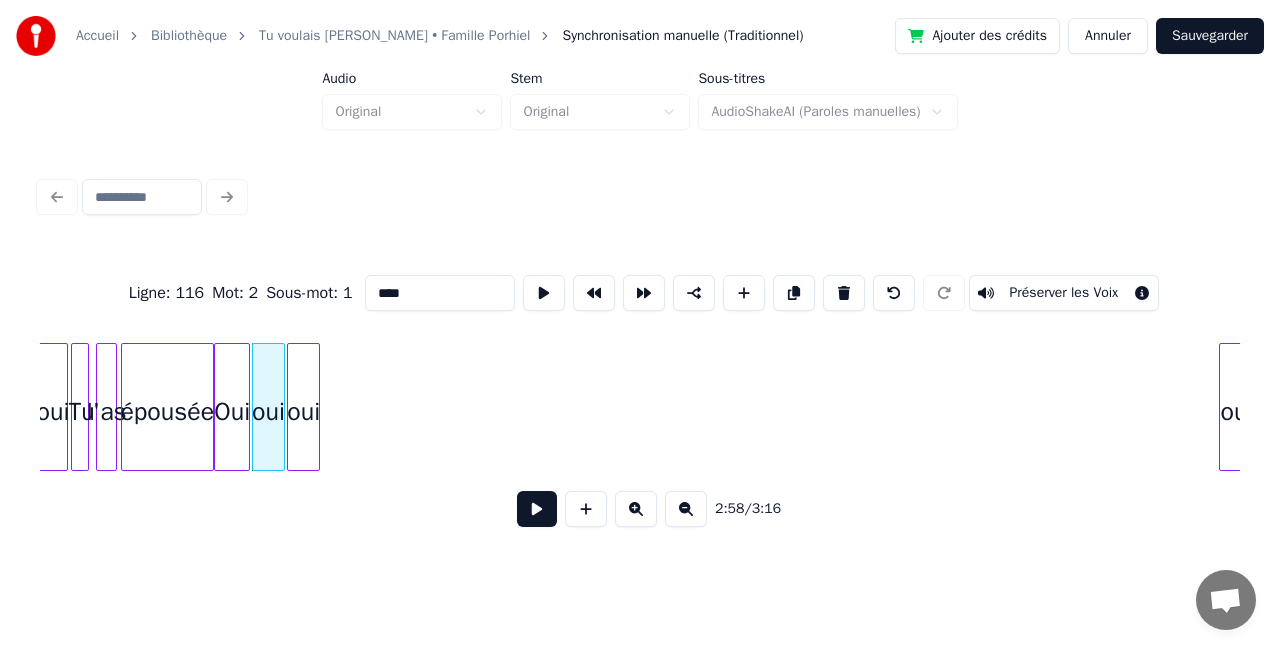 click on "oui" at bounding box center [303, 412] 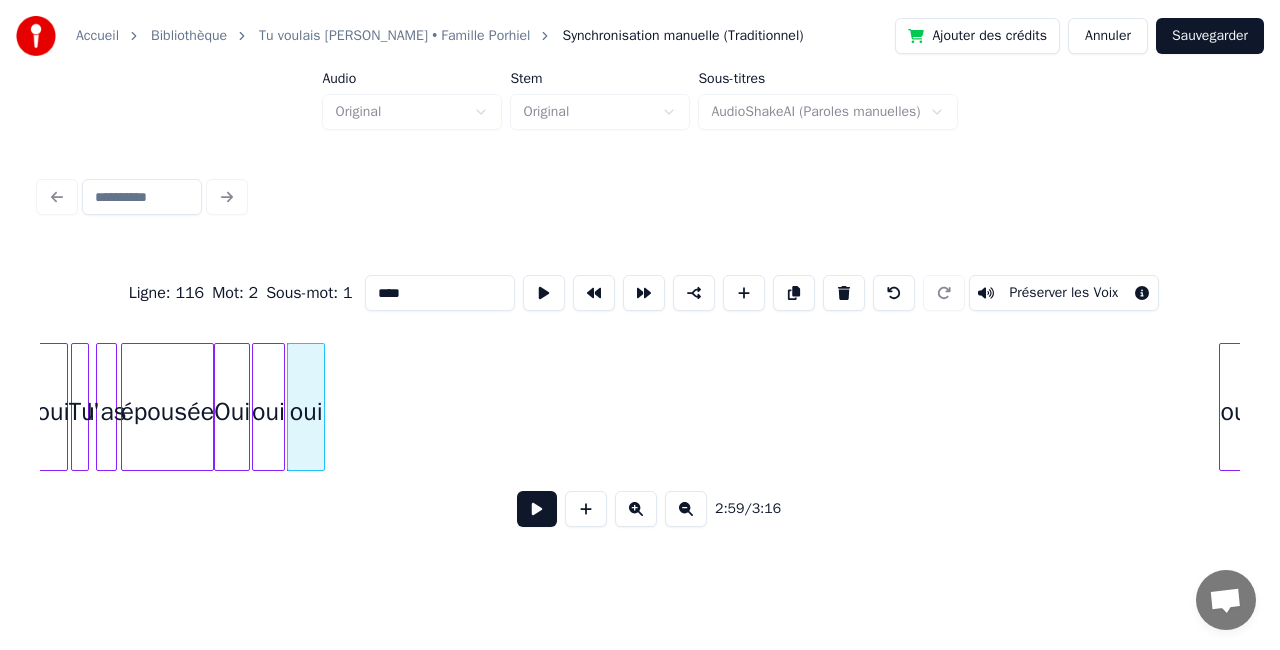 click at bounding box center [321, 407] 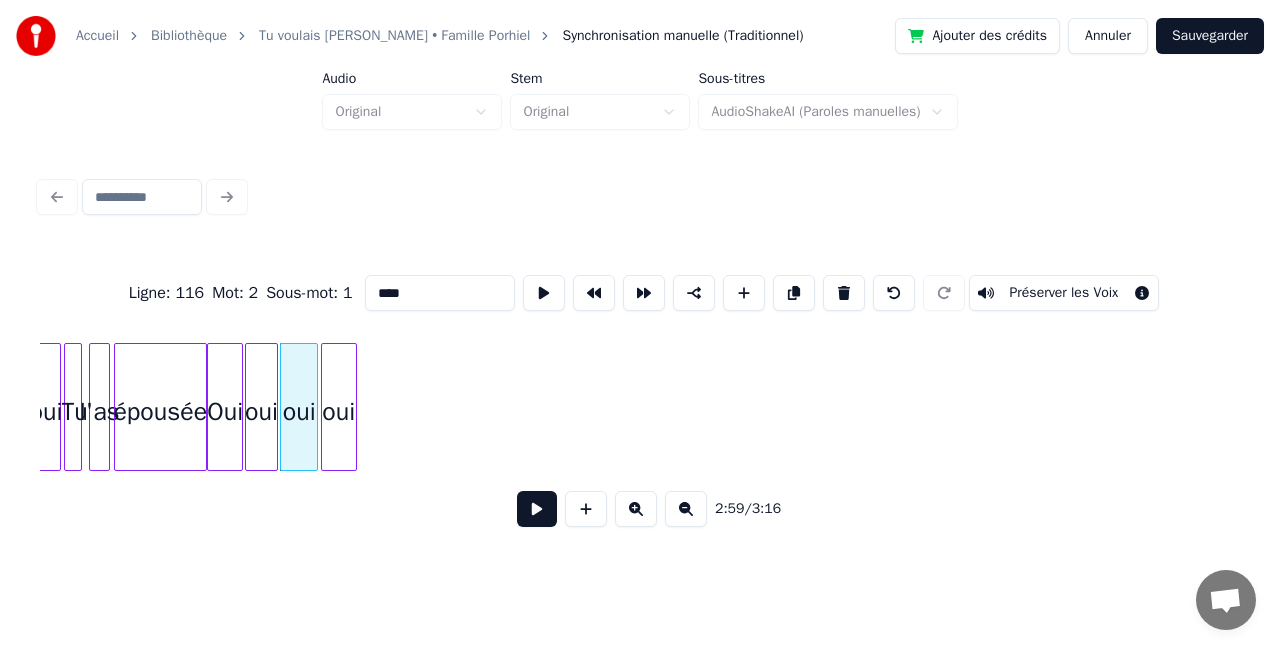 click on "oui" at bounding box center (339, 412) 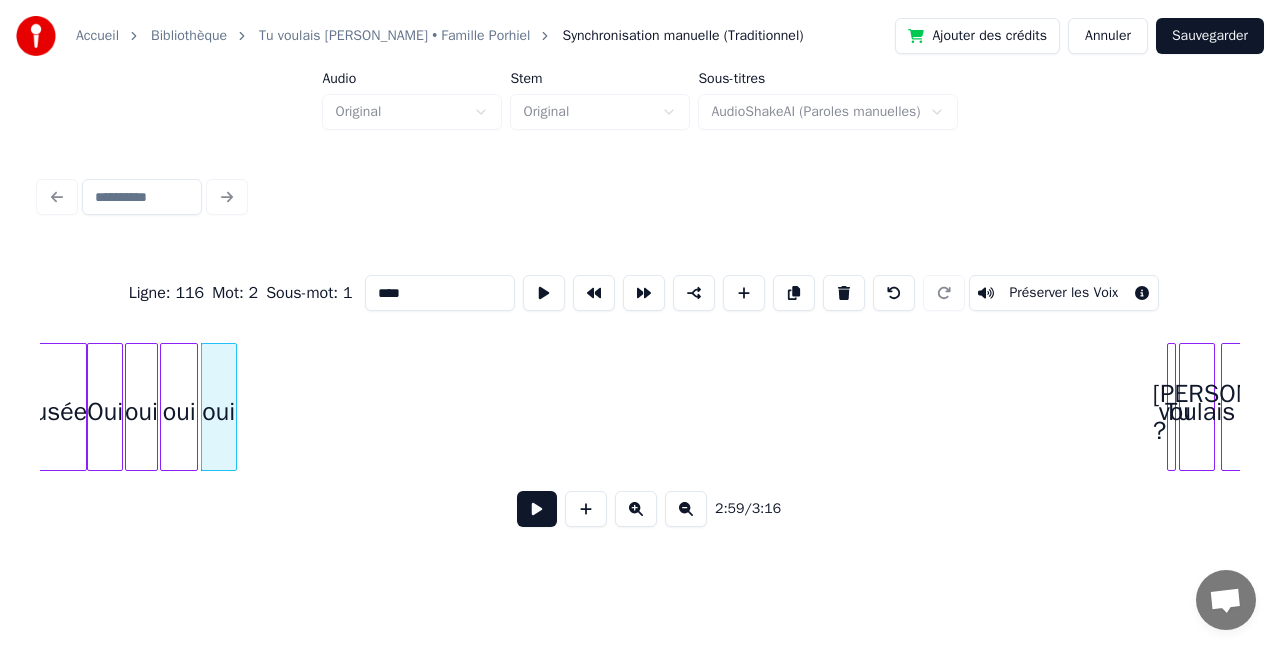 scroll, scrollTop: 0, scrollLeft: 26771, axis: horizontal 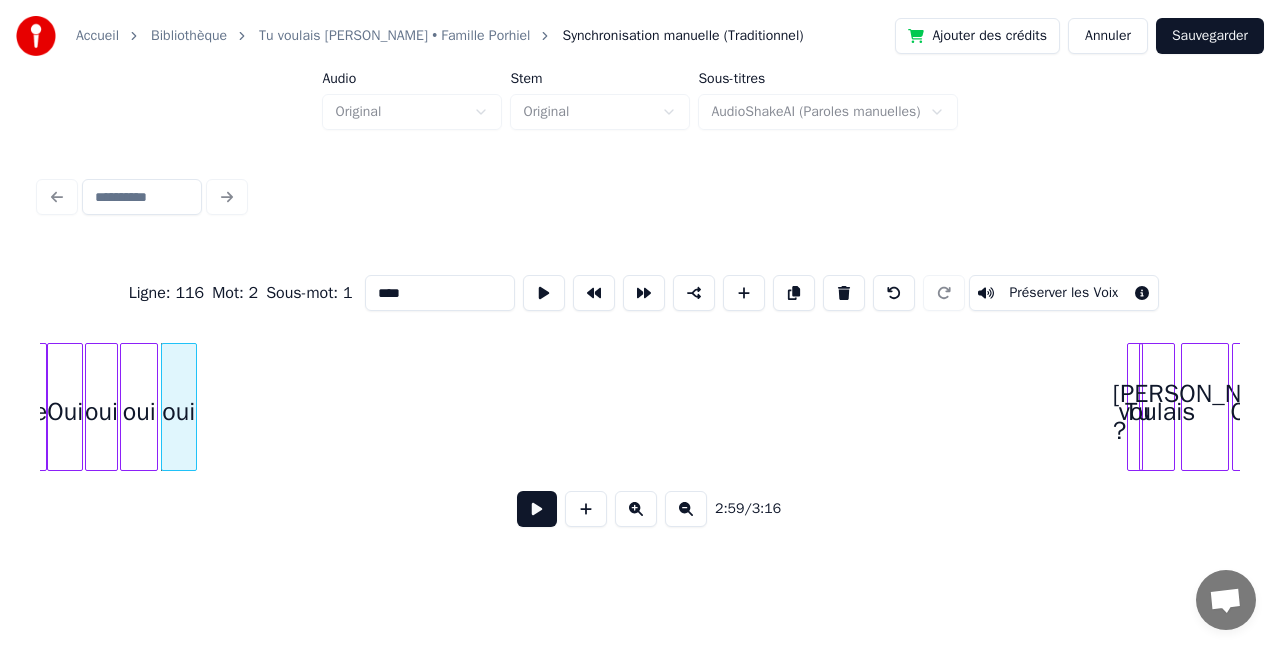 click at bounding box center (1139, 407) 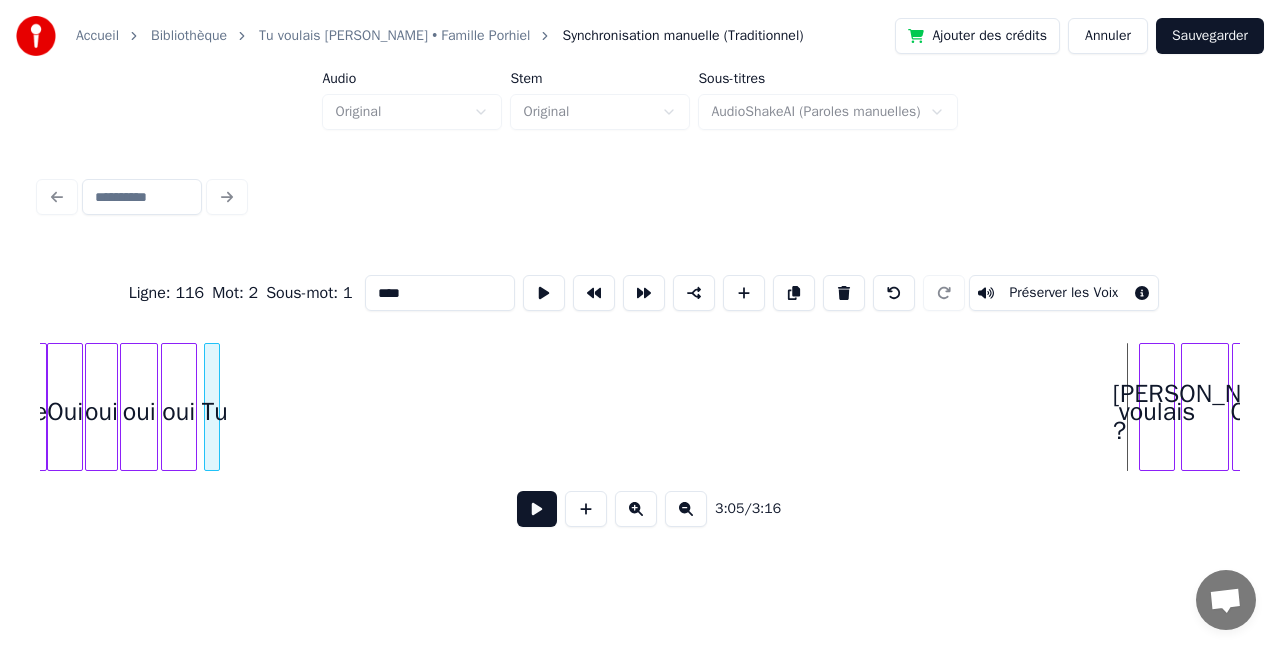 click on "Tu" at bounding box center [215, 412] 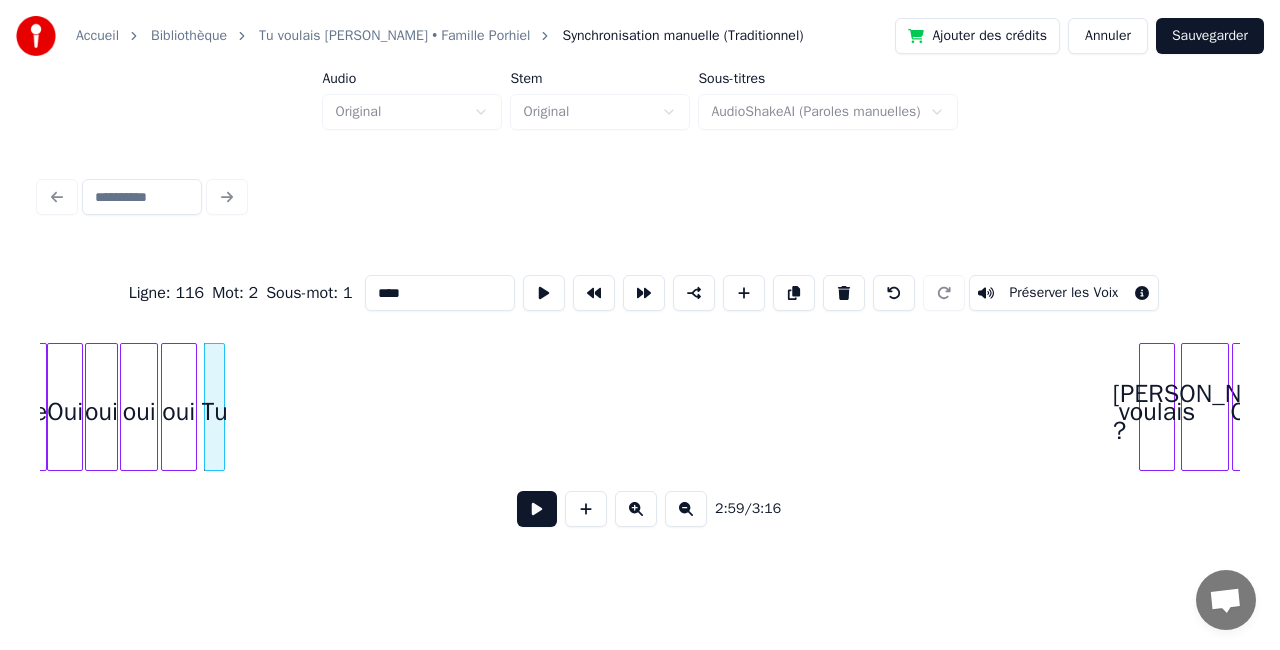 click at bounding box center [221, 407] 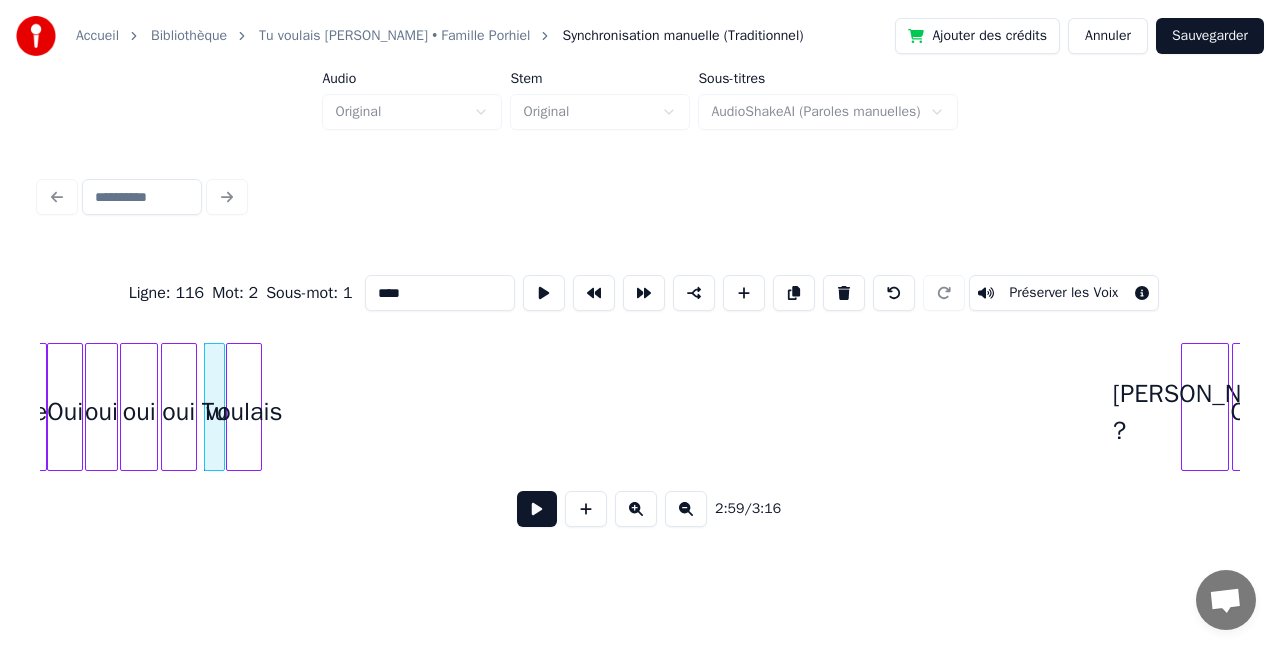 click on "voulais" at bounding box center [244, 412] 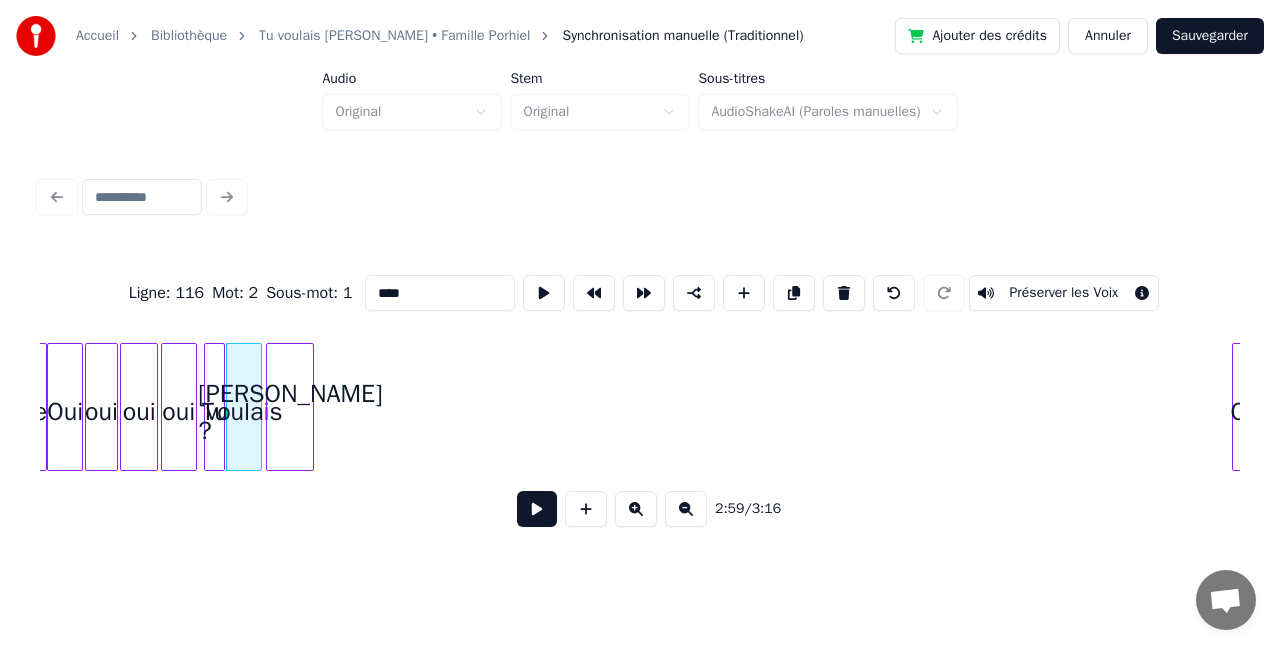 click on "[PERSON_NAME] ?" at bounding box center (290, 412) 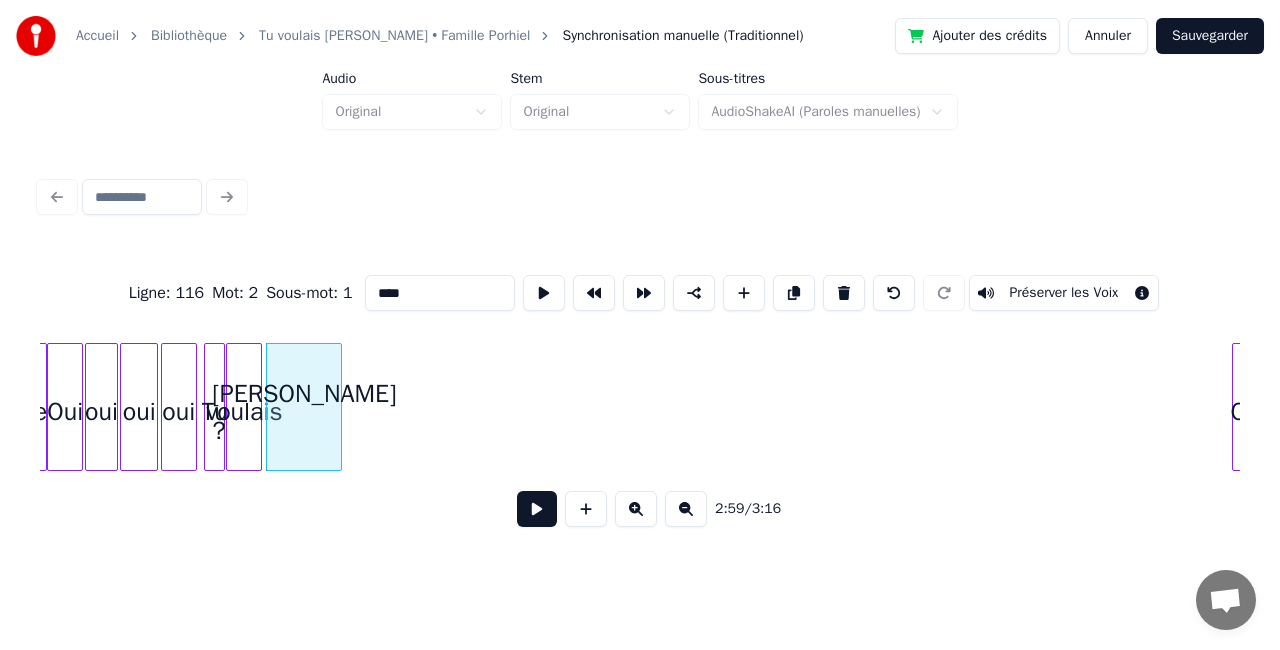 click at bounding box center [338, 407] 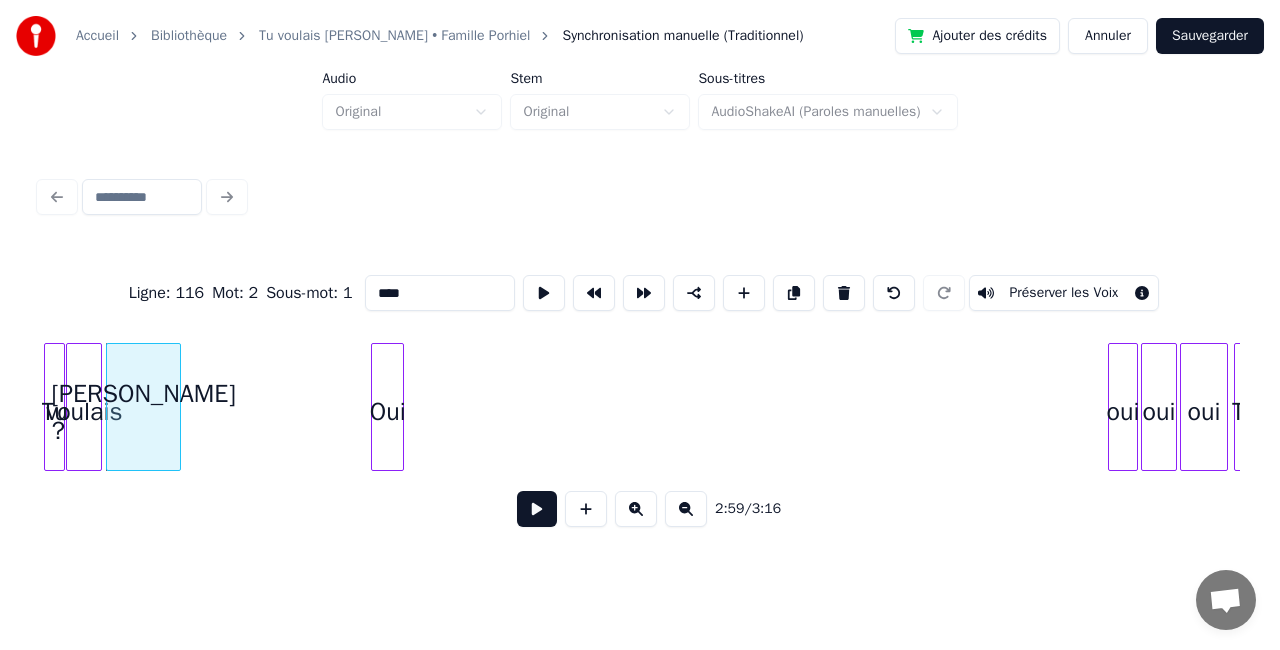 scroll, scrollTop: 0, scrollLeft: 26920, axis: horizontal 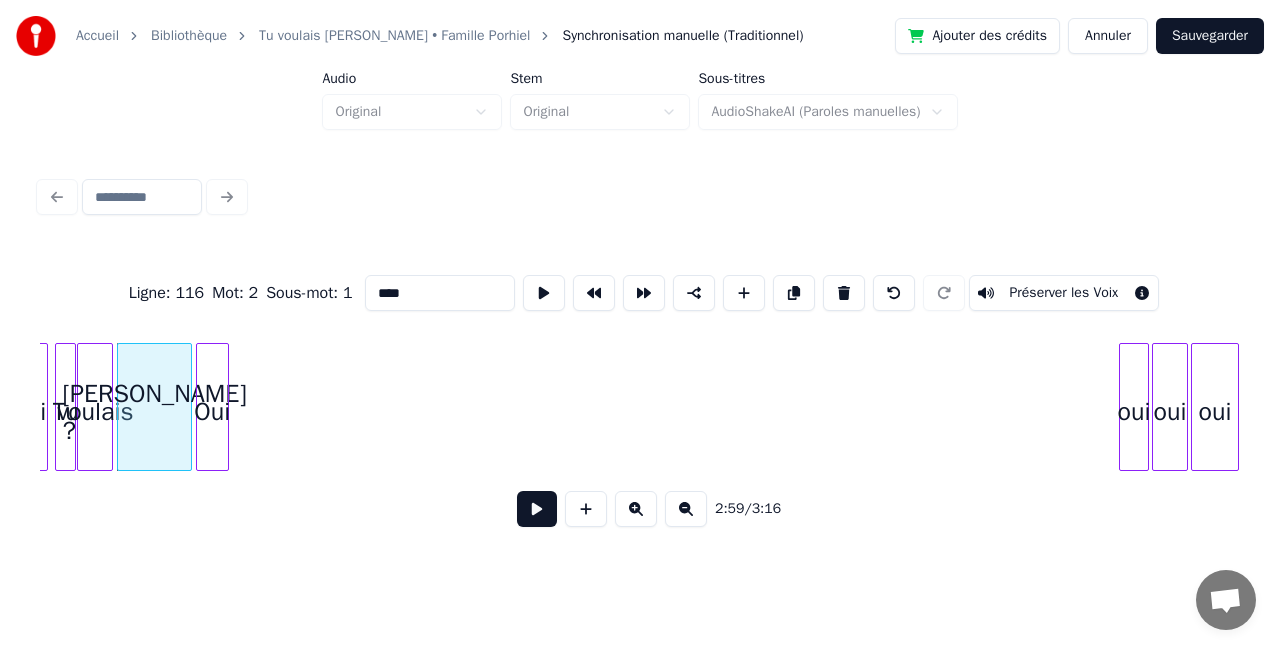 click on "Oui" at bounding box center [212, 407] 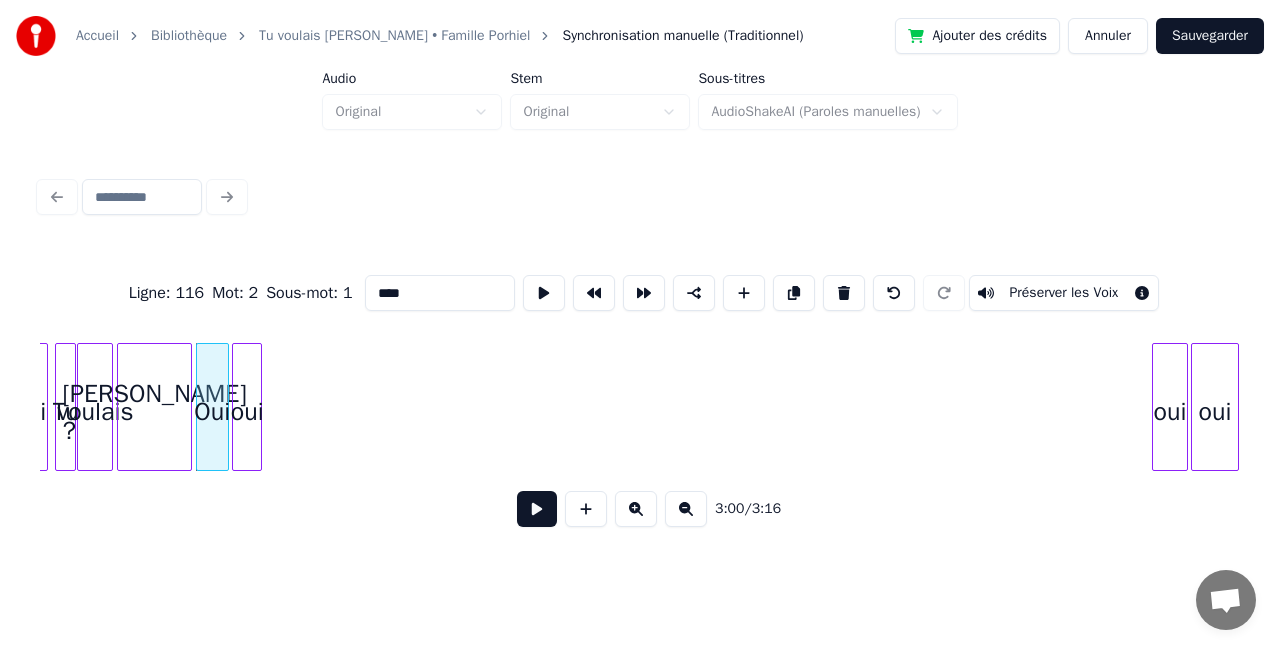 click on "oui" at bounding box center (247, 412) 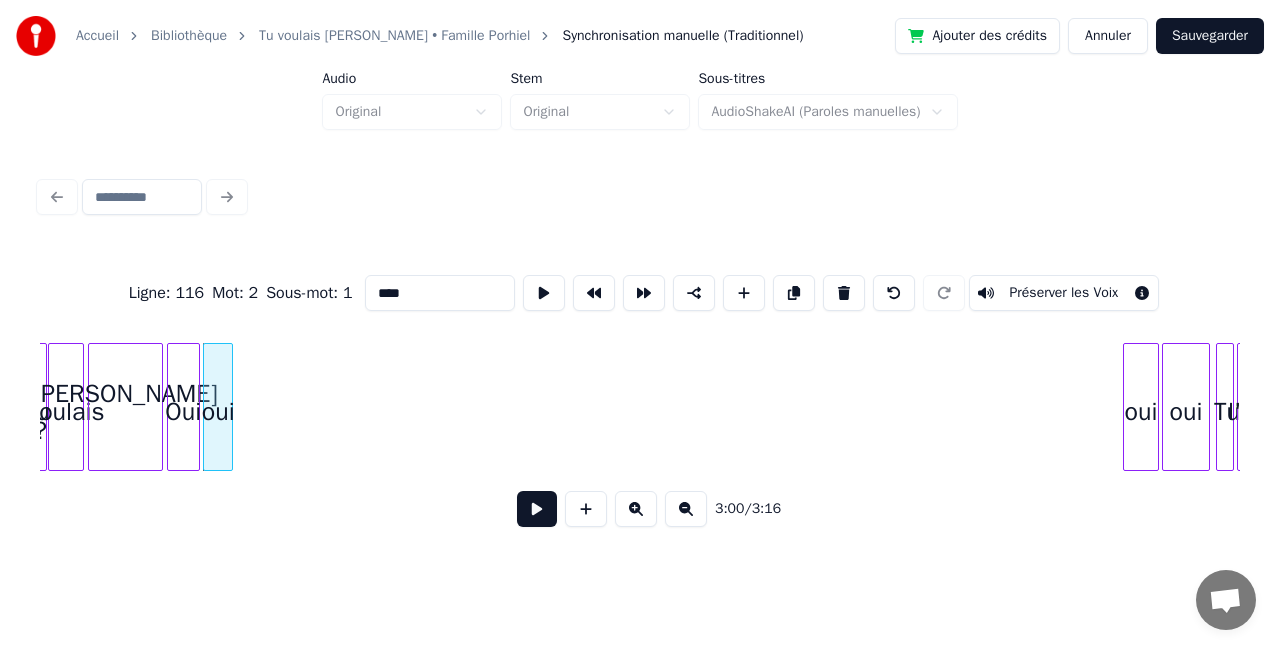 scroll, scrollTop: 0, scrollLeft: 26960, axis: horizontal 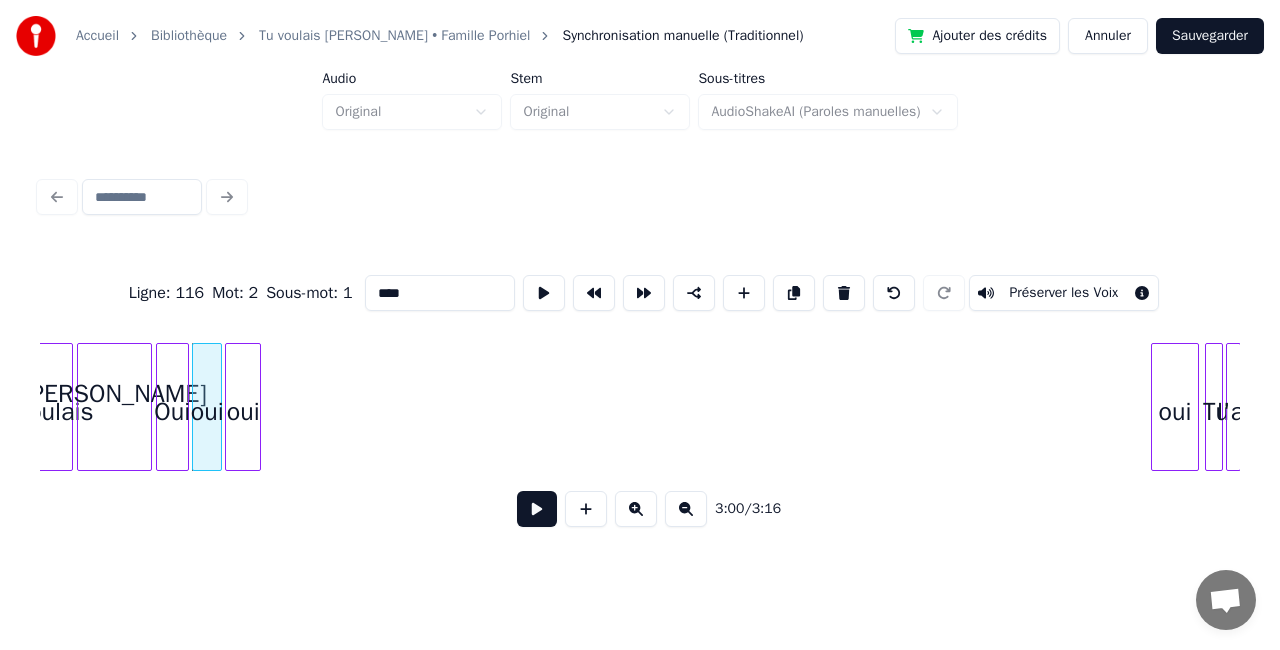 click on "oui" at bounding box center [243, 412] 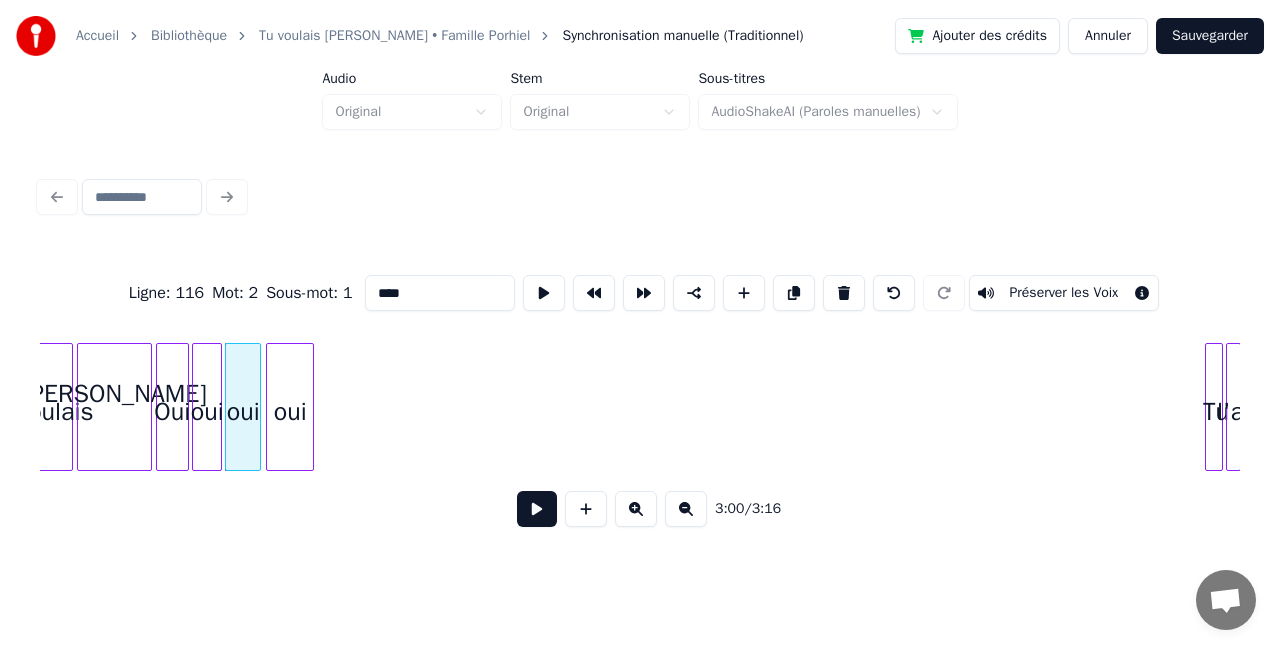 click on "oui" at bounding box center (290, 412) 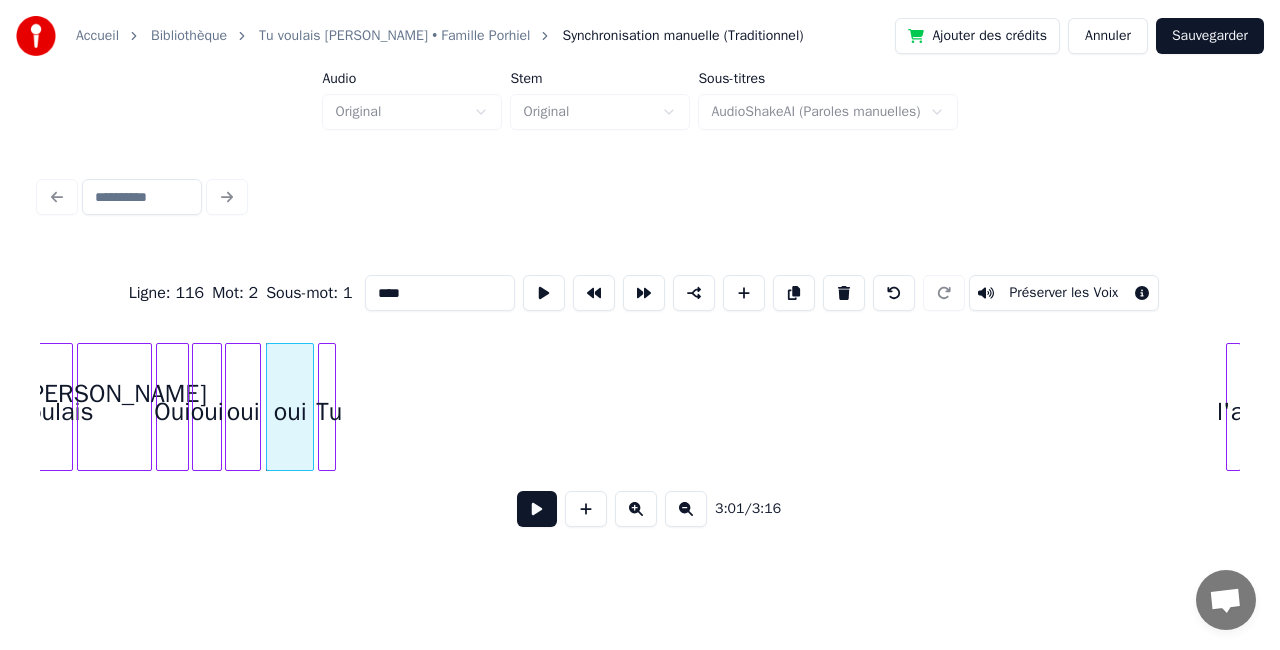 click on "Tu" at bounding box center [329, 412] 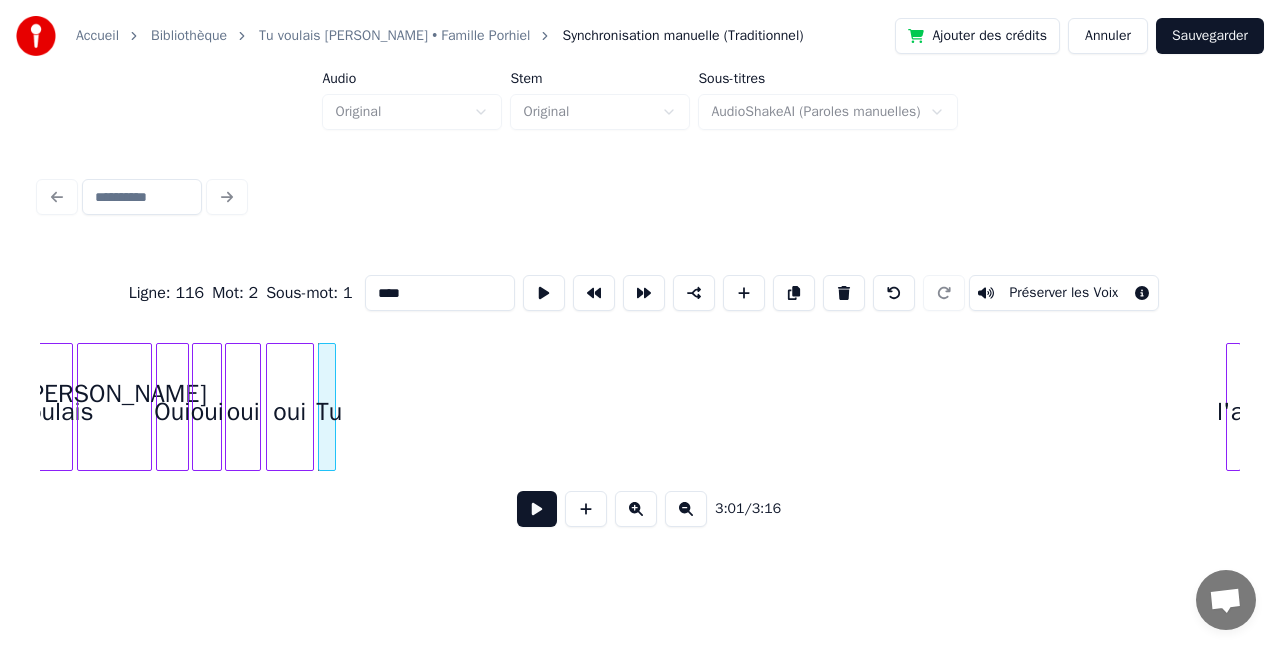 click on "oui" at bounding box center [290, 412] 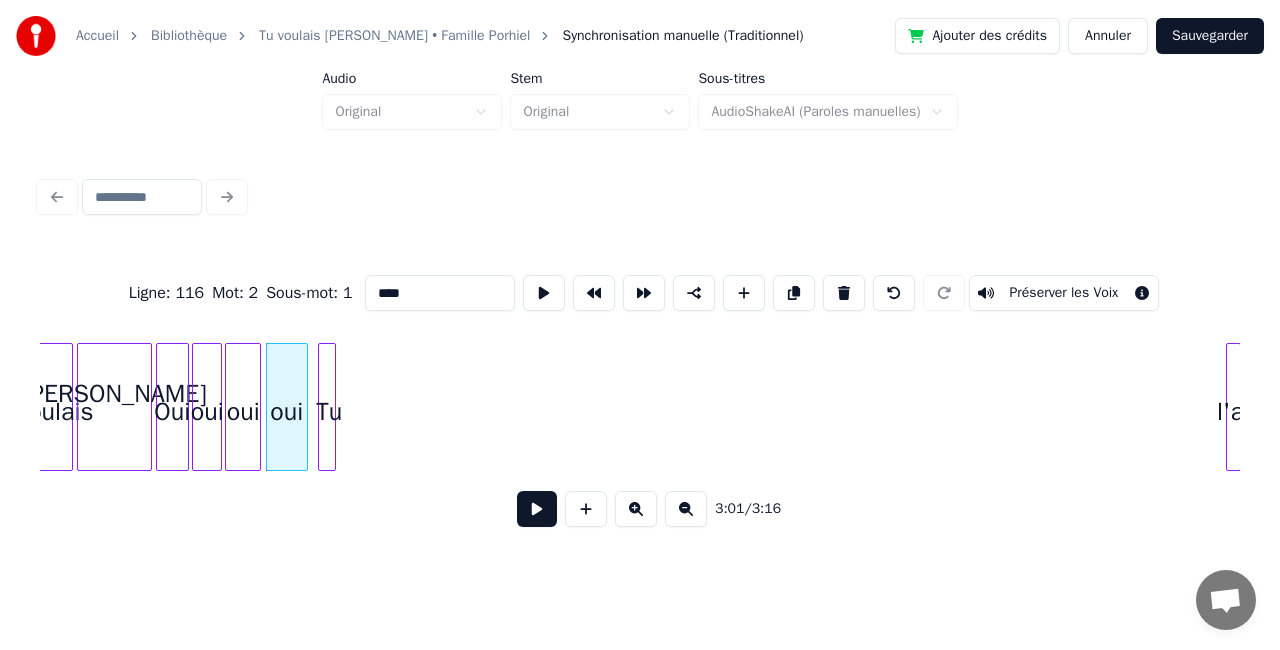click at bounding box center (304, 407) 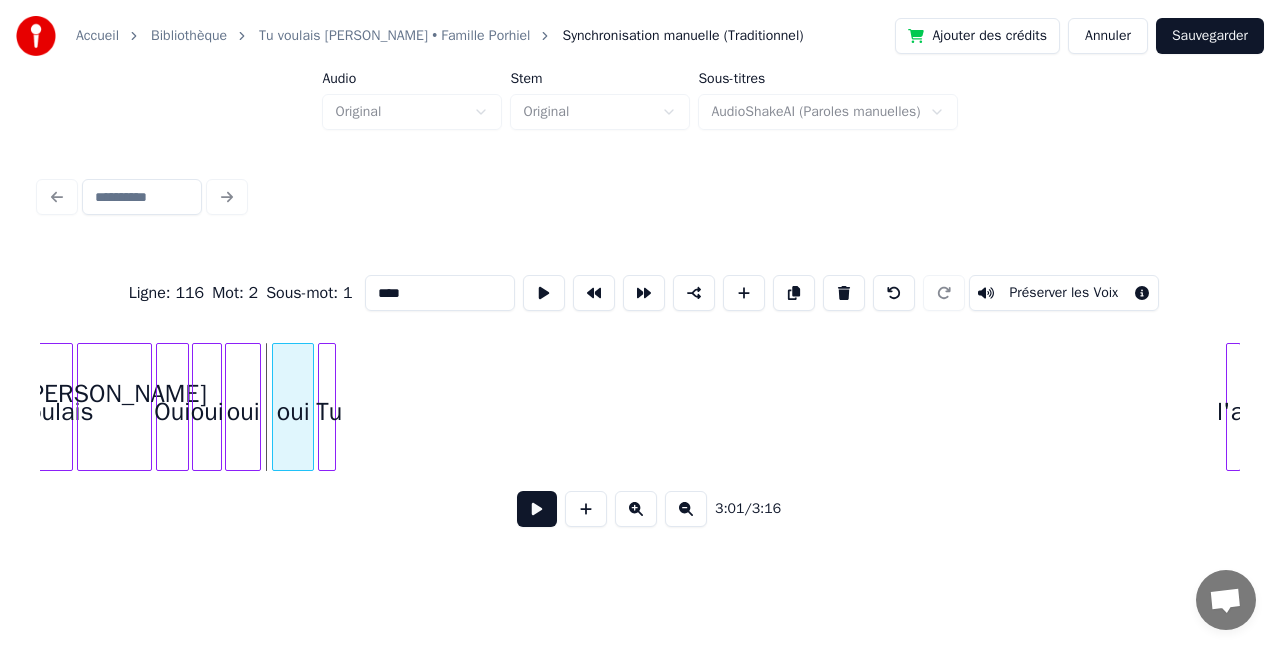 click on "oui" at bounding box center (293, 412) 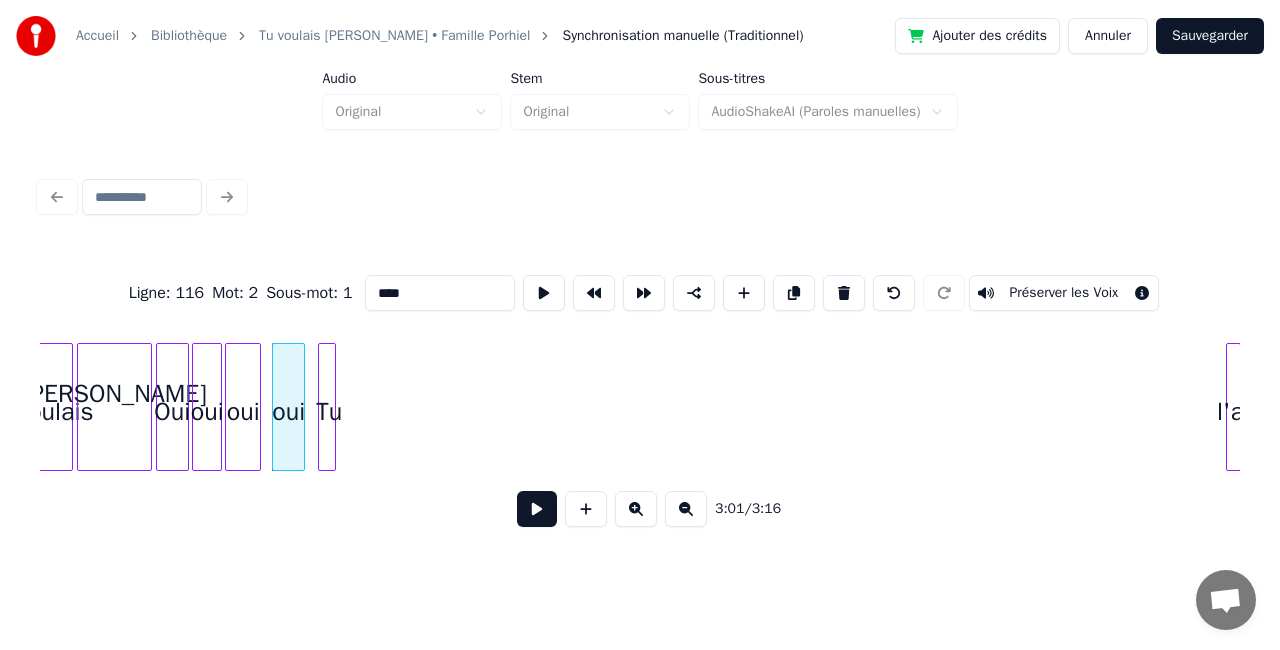 click at bounding box center (301, 407) 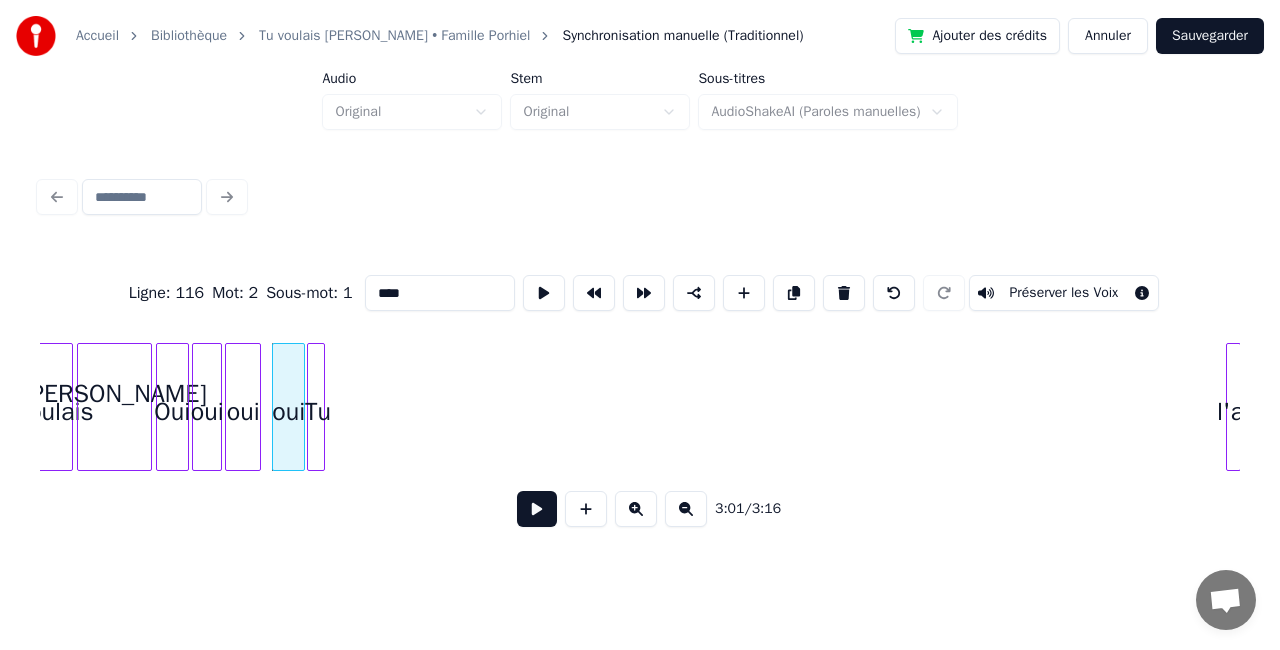 click on "Tu" at bounding box center (318, 412) 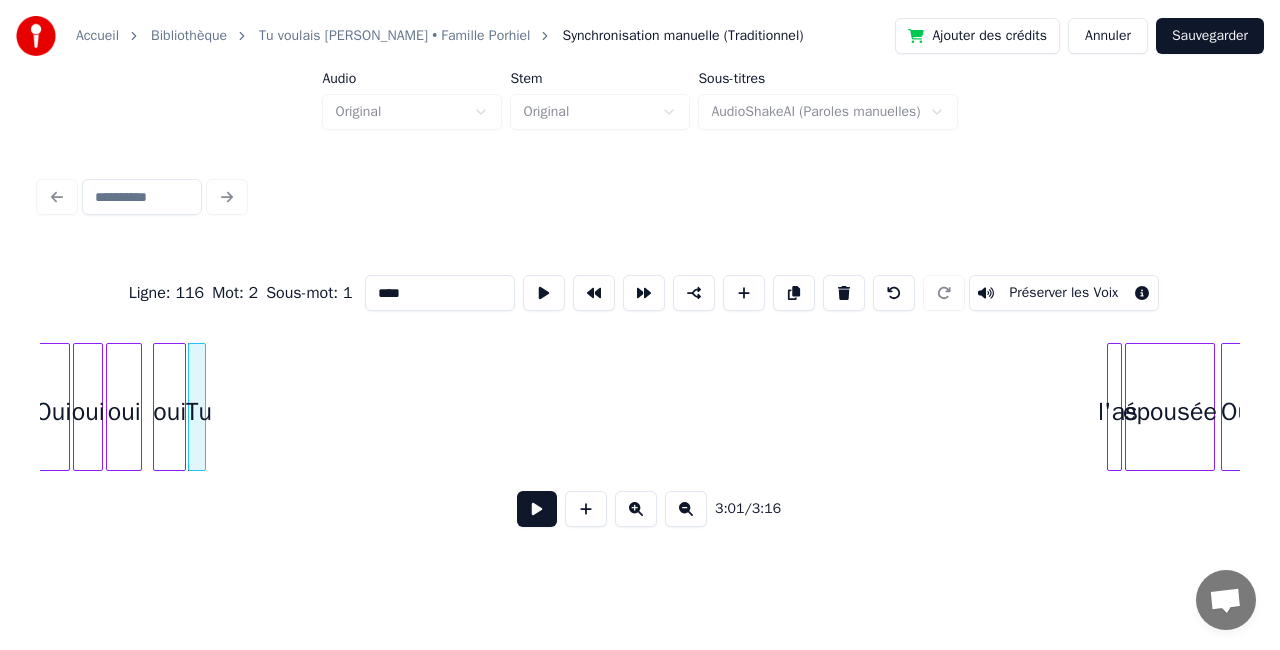scroll, scrollTop: 0, scrollLeft: 27080, axis: horizontal 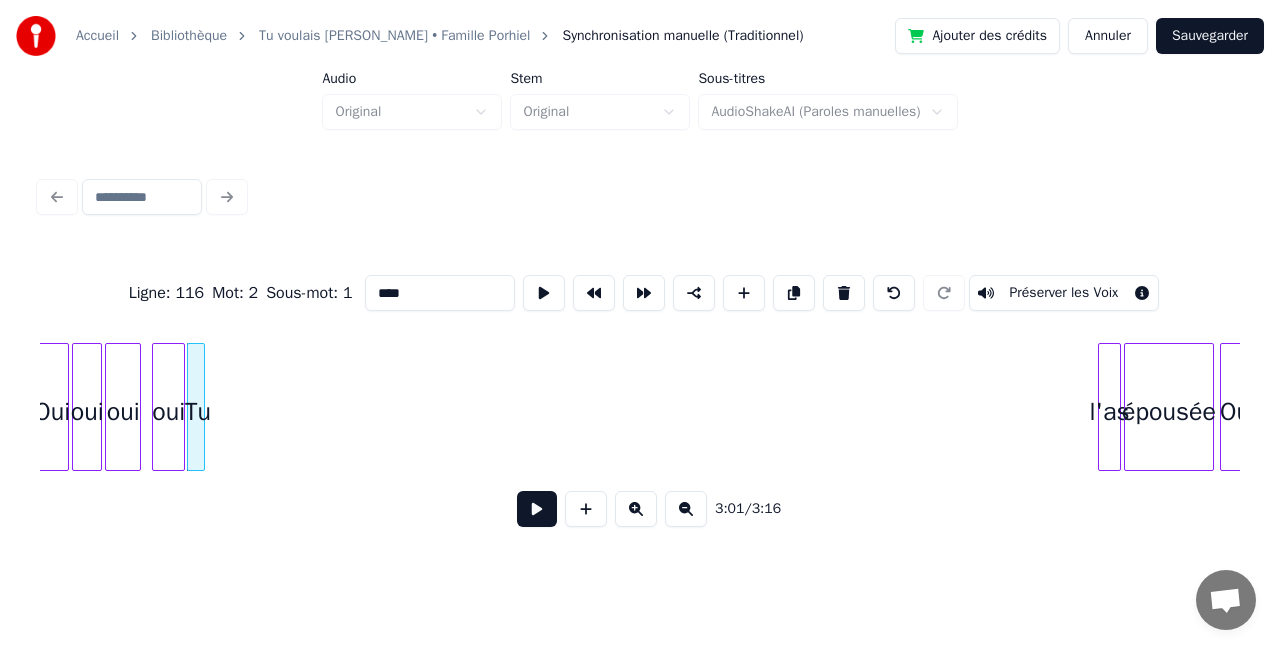 click at bounding box center [1102, 407] 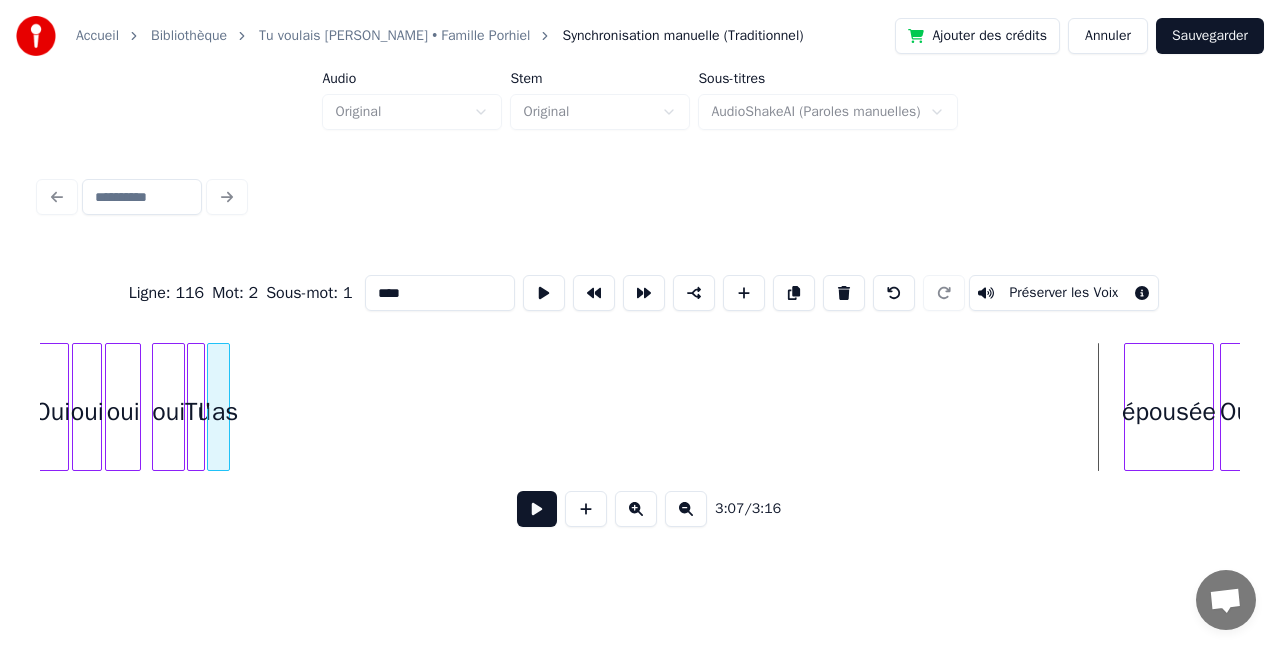 click on "l'as" at bounding box center [218, 412] 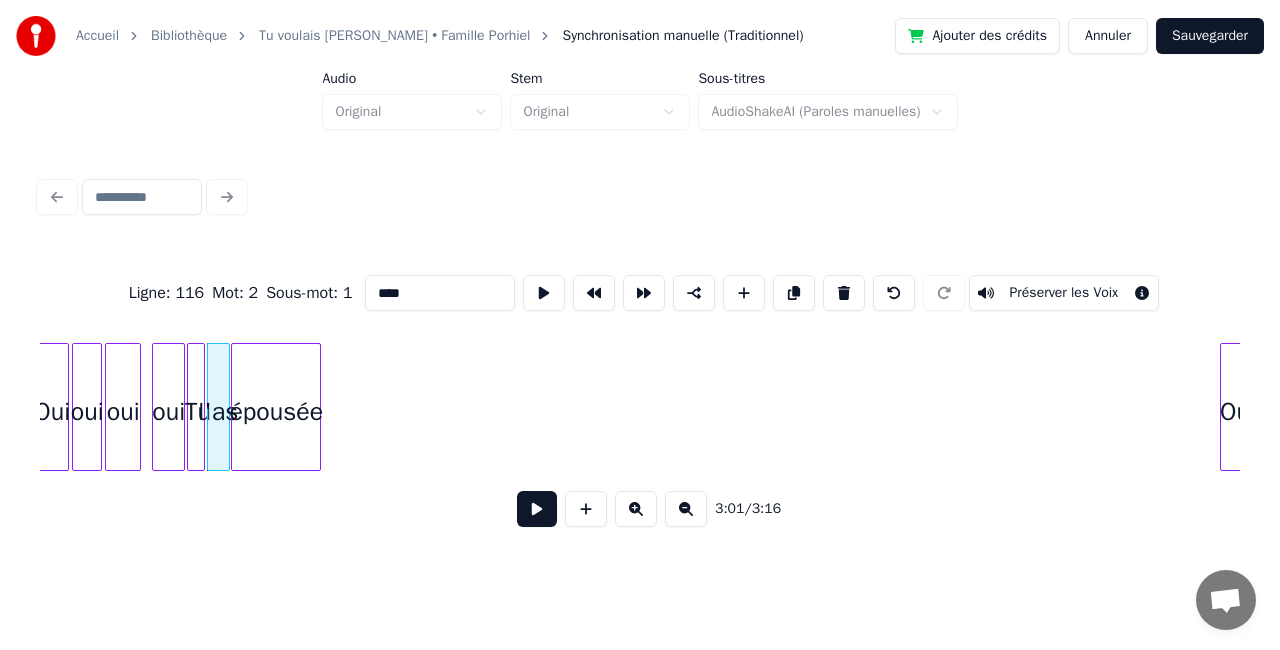 click on "épousée" at bounding box center (276, 412) 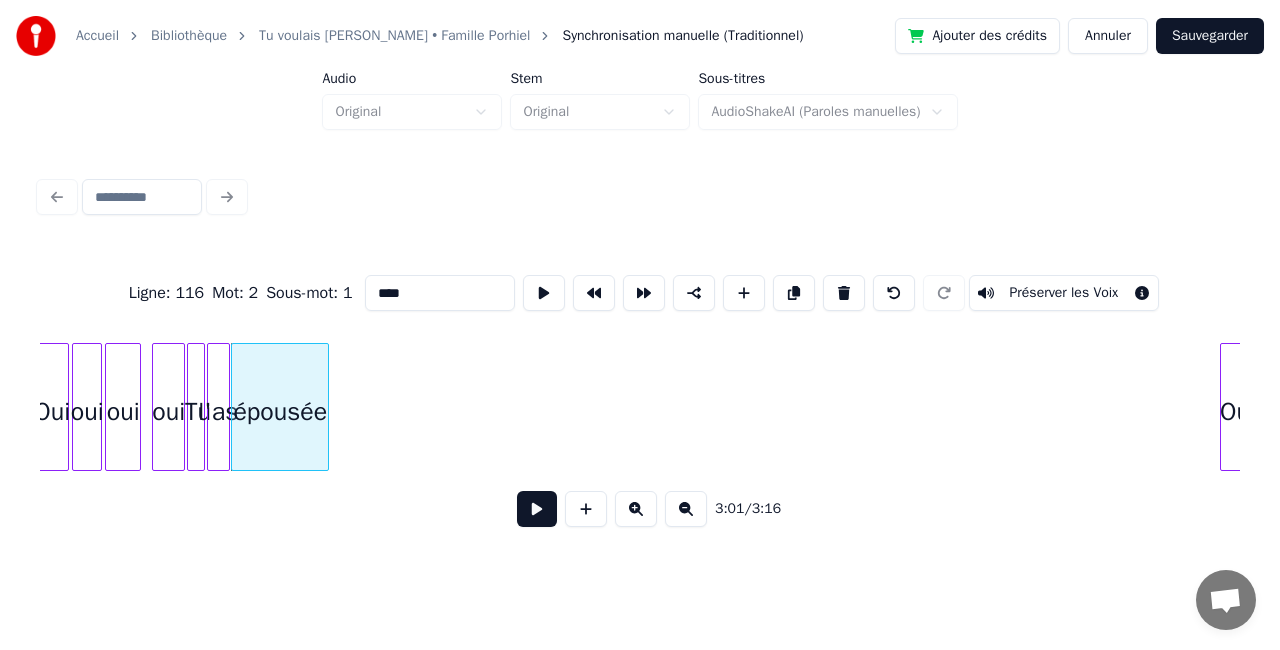 click at bounding box center [325, 407] 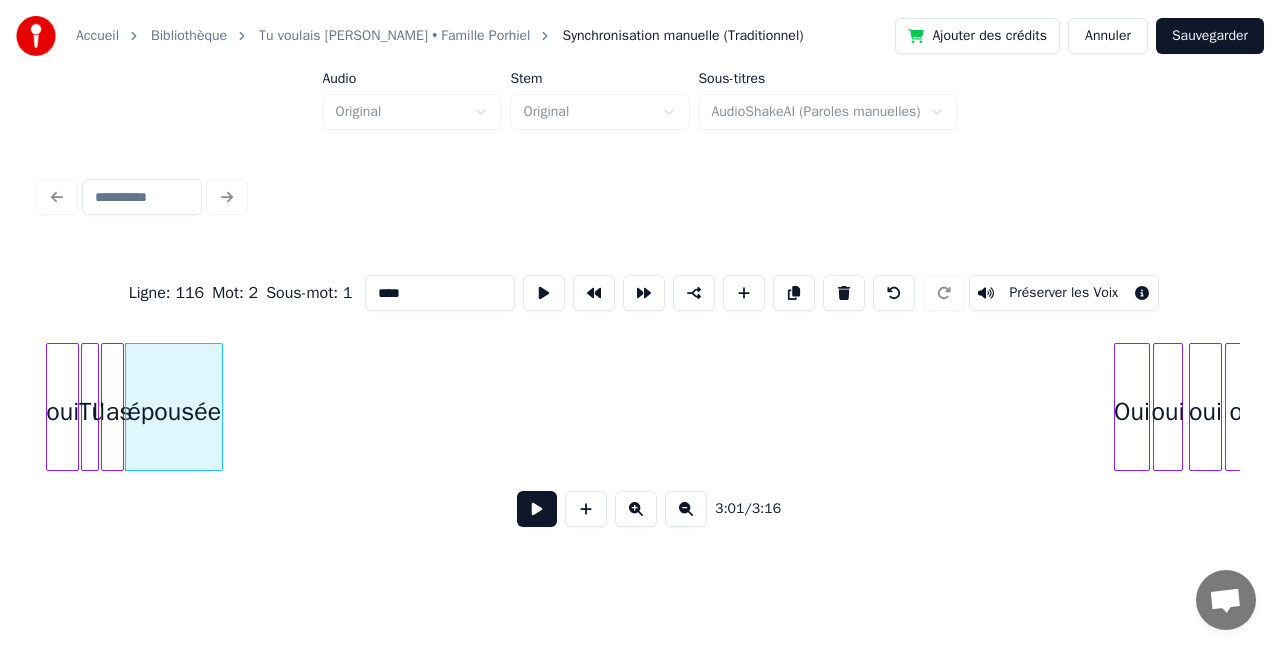 scroll, scrollTop: 0, scrollLeft: 27200, axis: horizontal 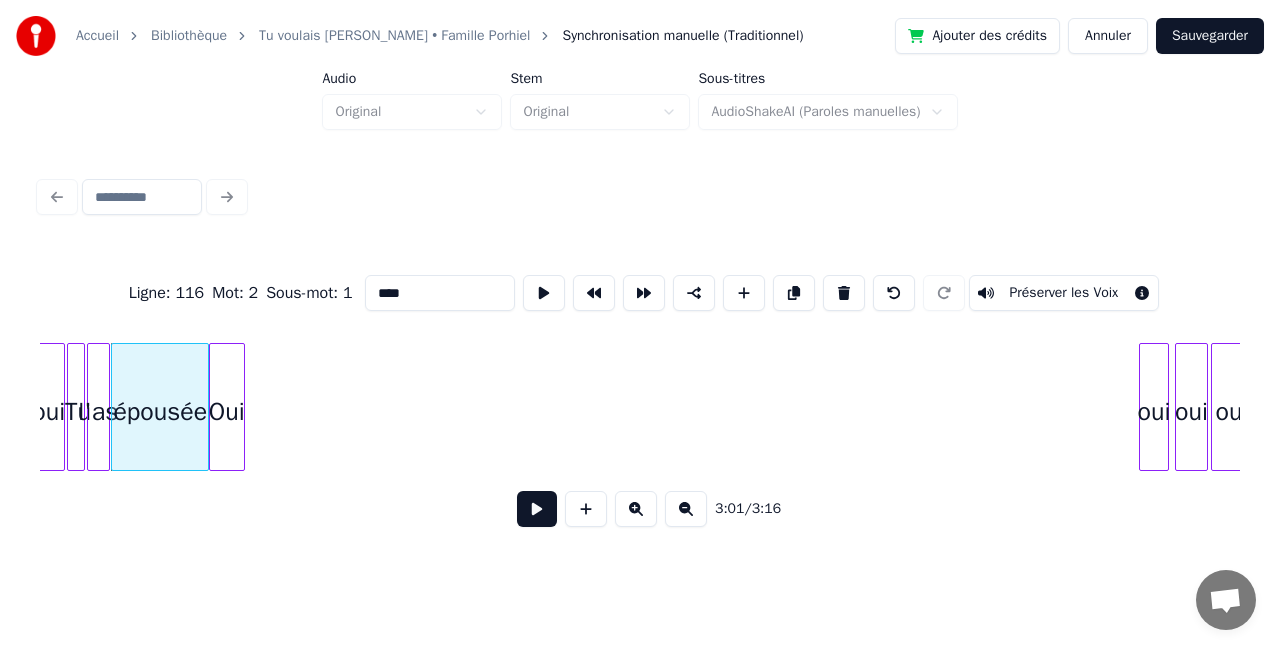 click on "Oui" at bounding box center (227, 412) 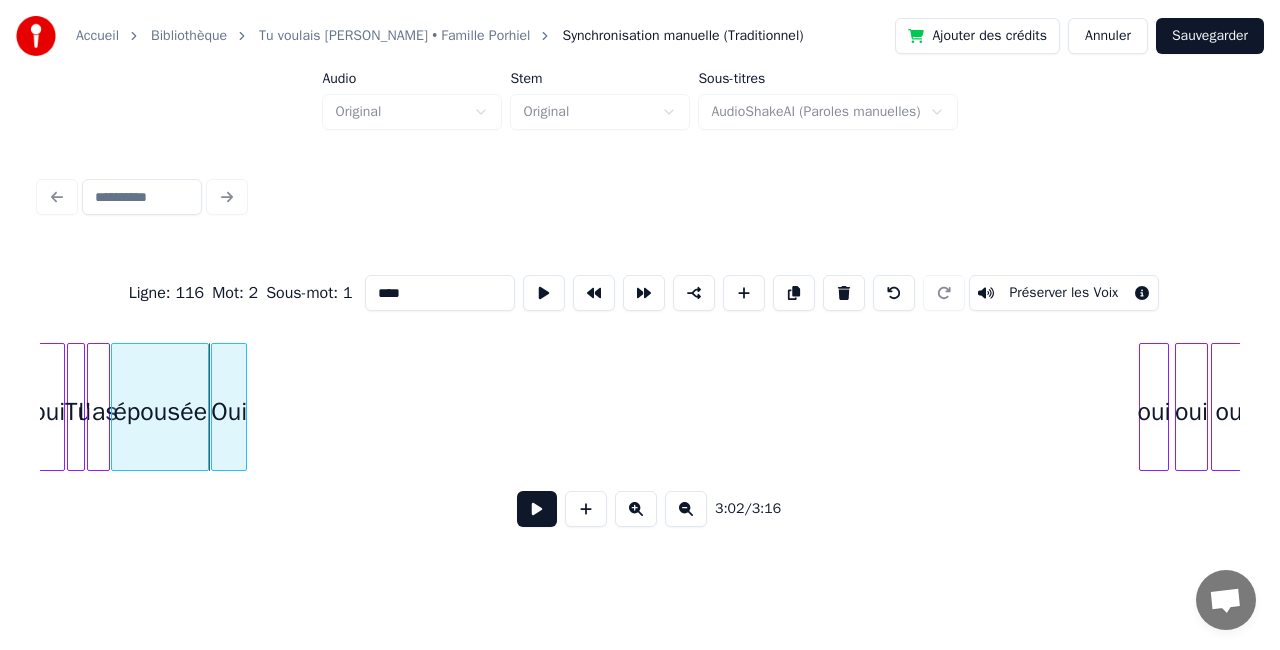 click on "Oui" at bounding box center (229, 412) 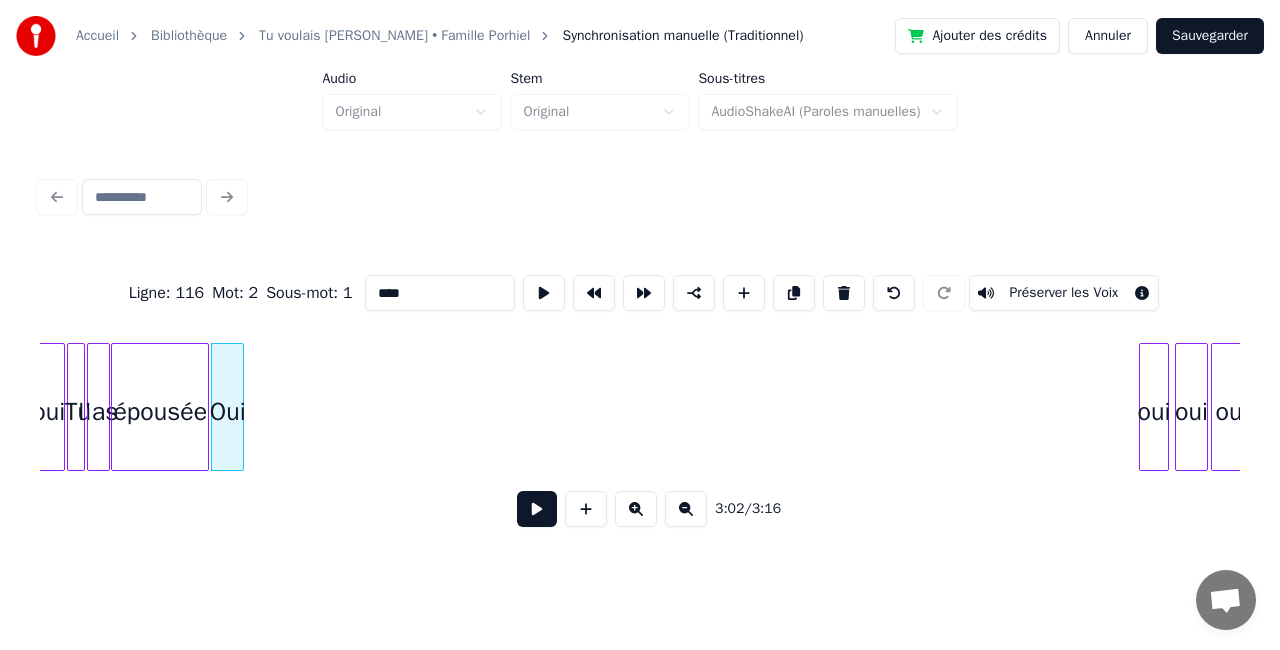 click at bounding box center (240, 407) 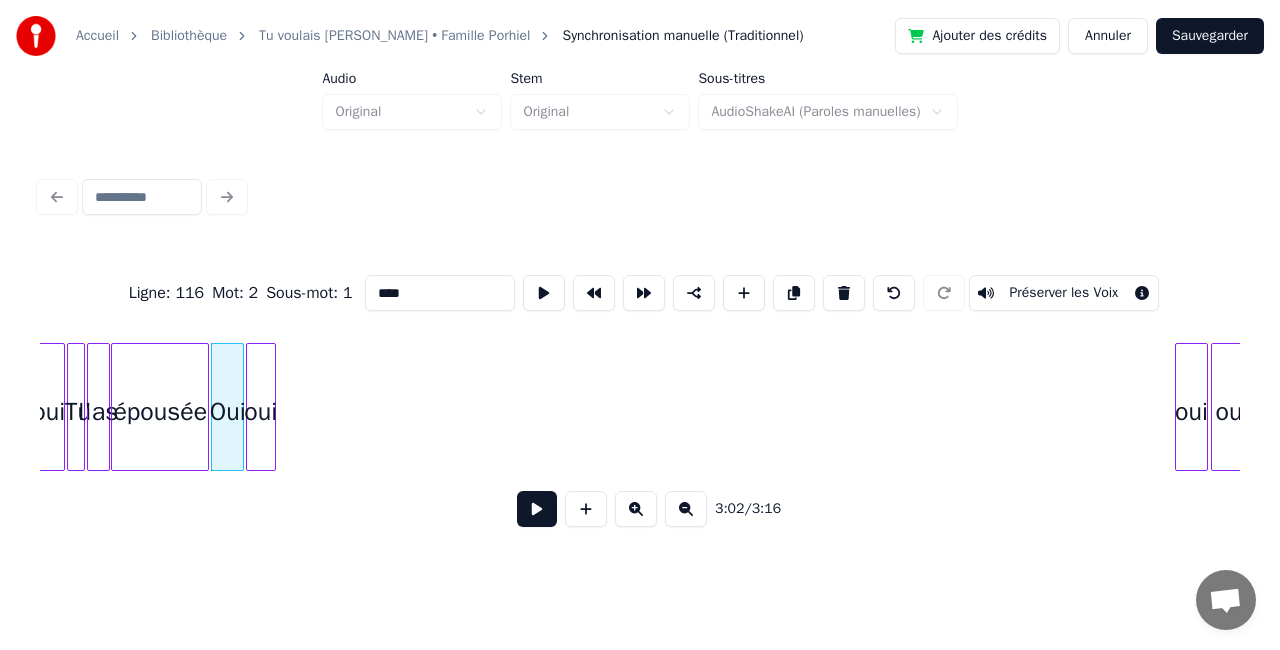 click on "oui" at bounding box center [261, 412] 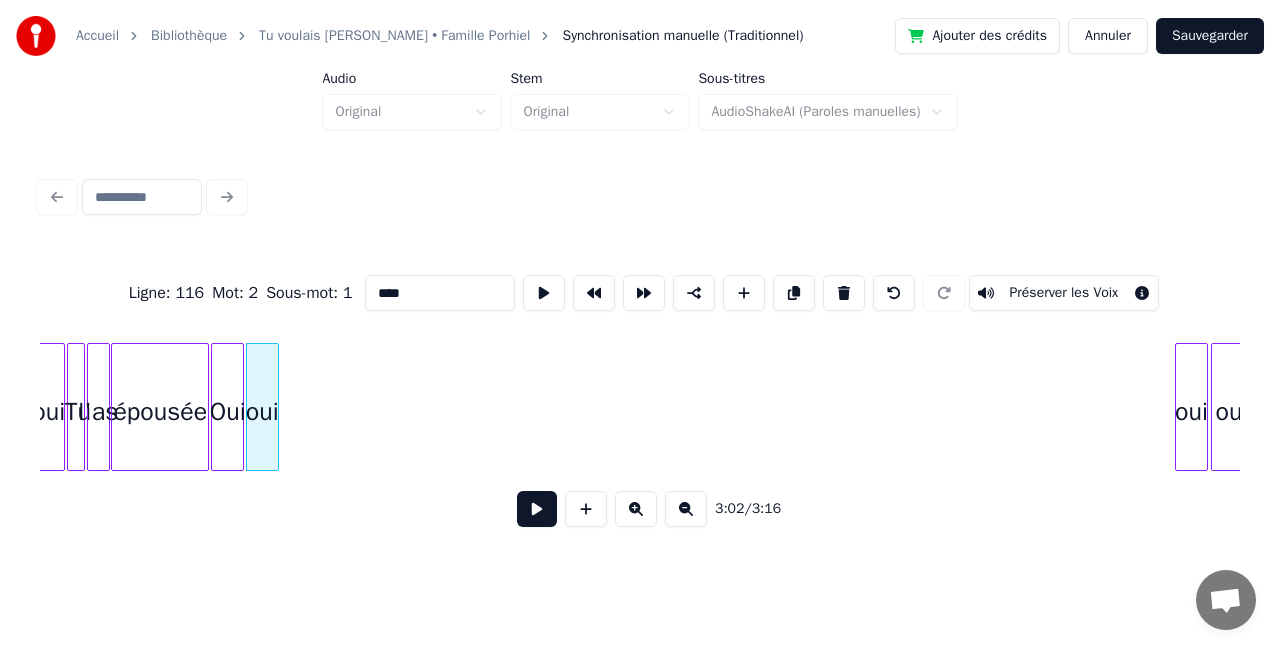 click at bounding box center (275, 407) 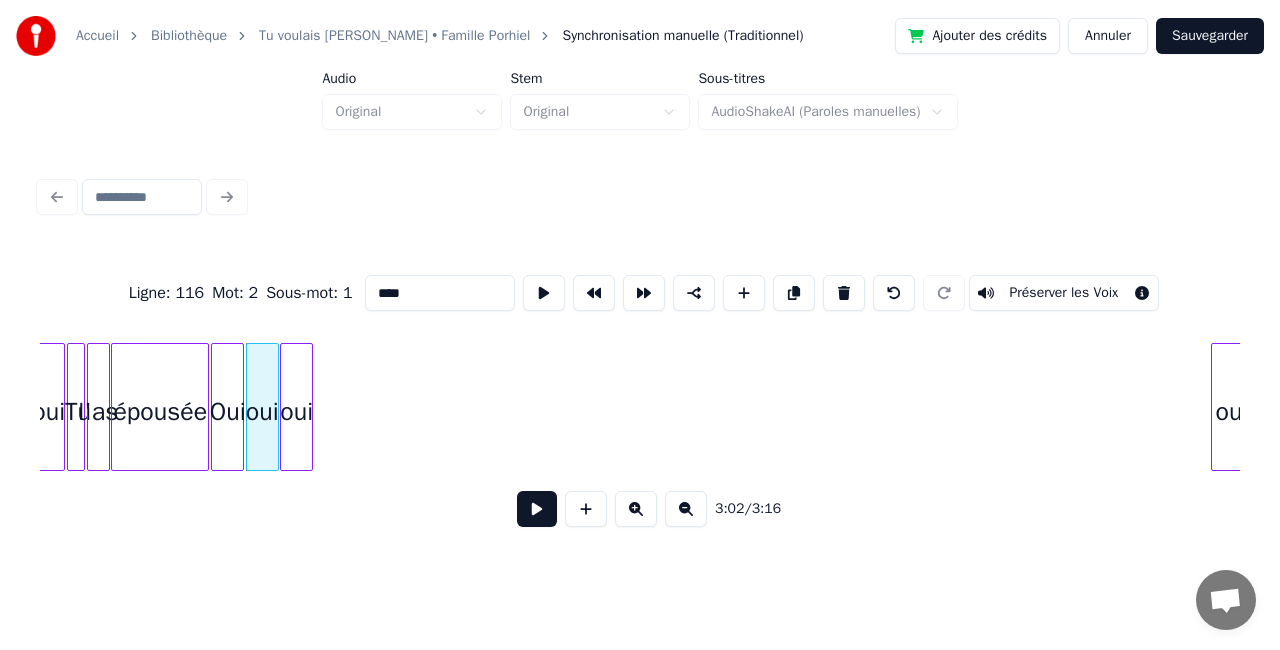 click on "oui" at bounding box center [296, 412] 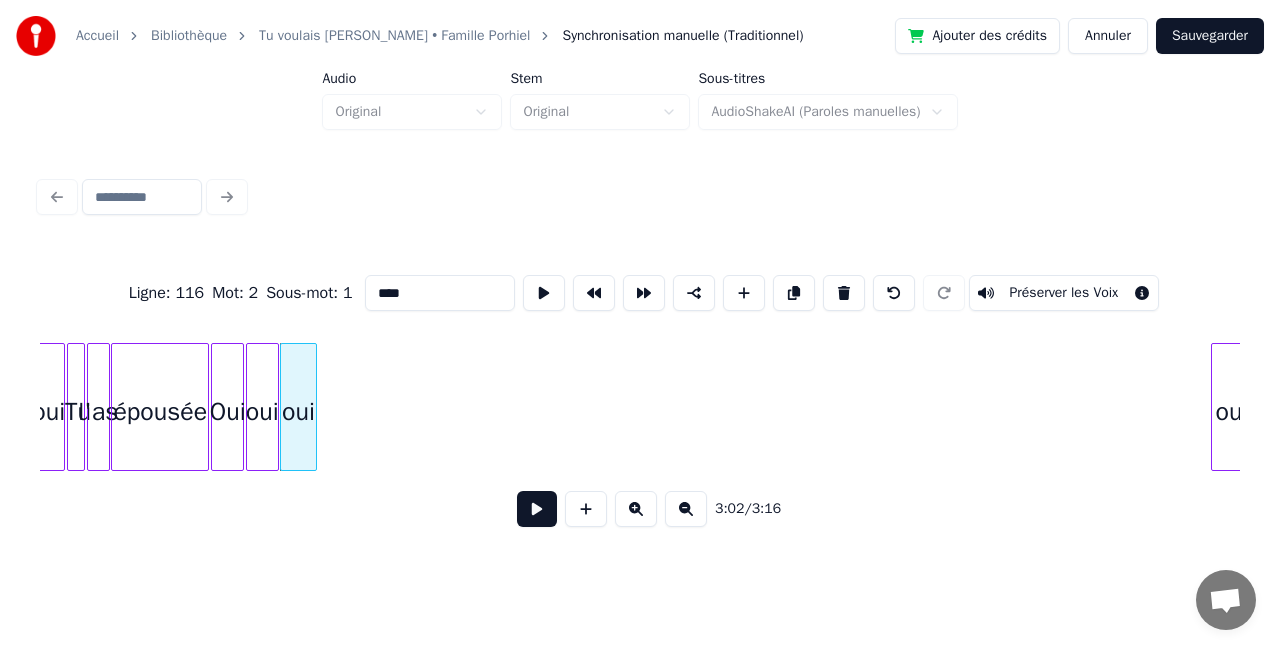 click at bounding box center (313, 407) 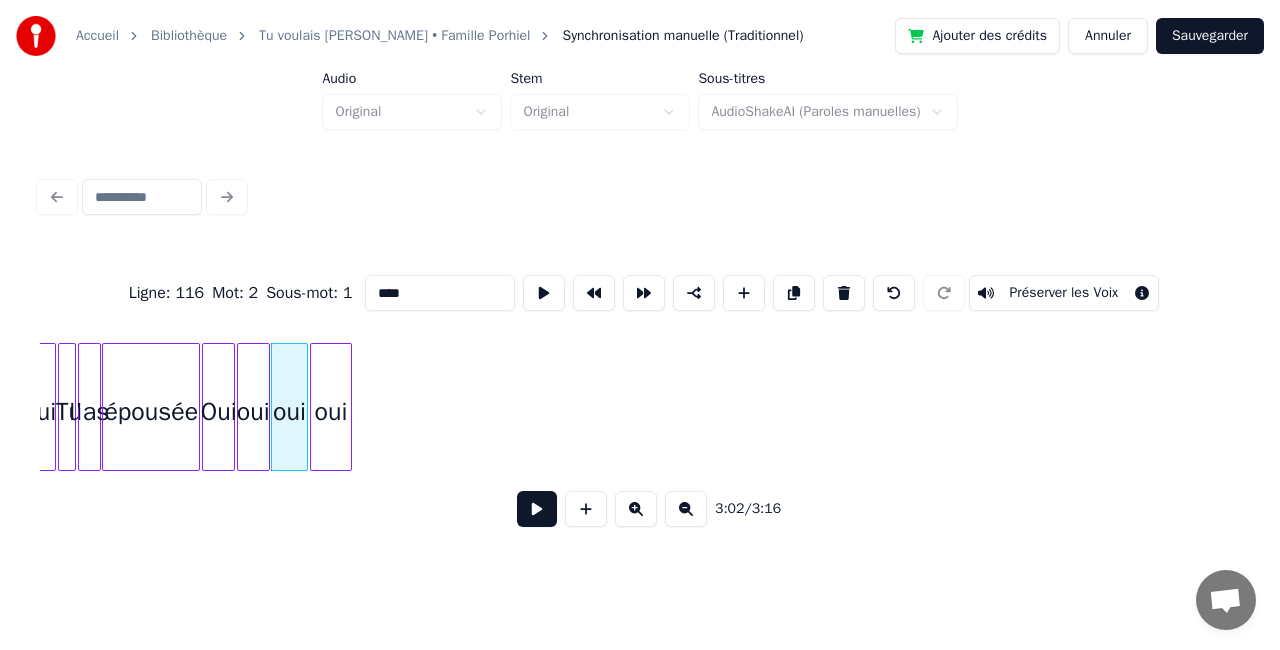 click on "oui" at bounding box center (331, 412) 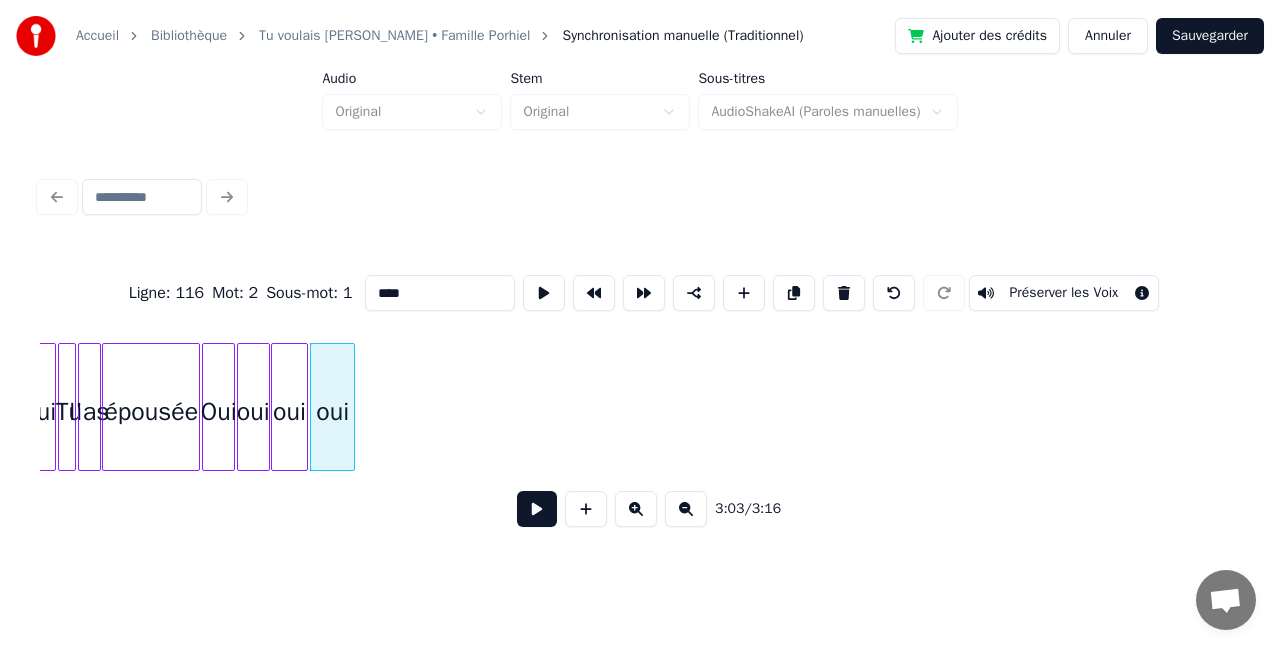 click at bounding box center [351, 407] 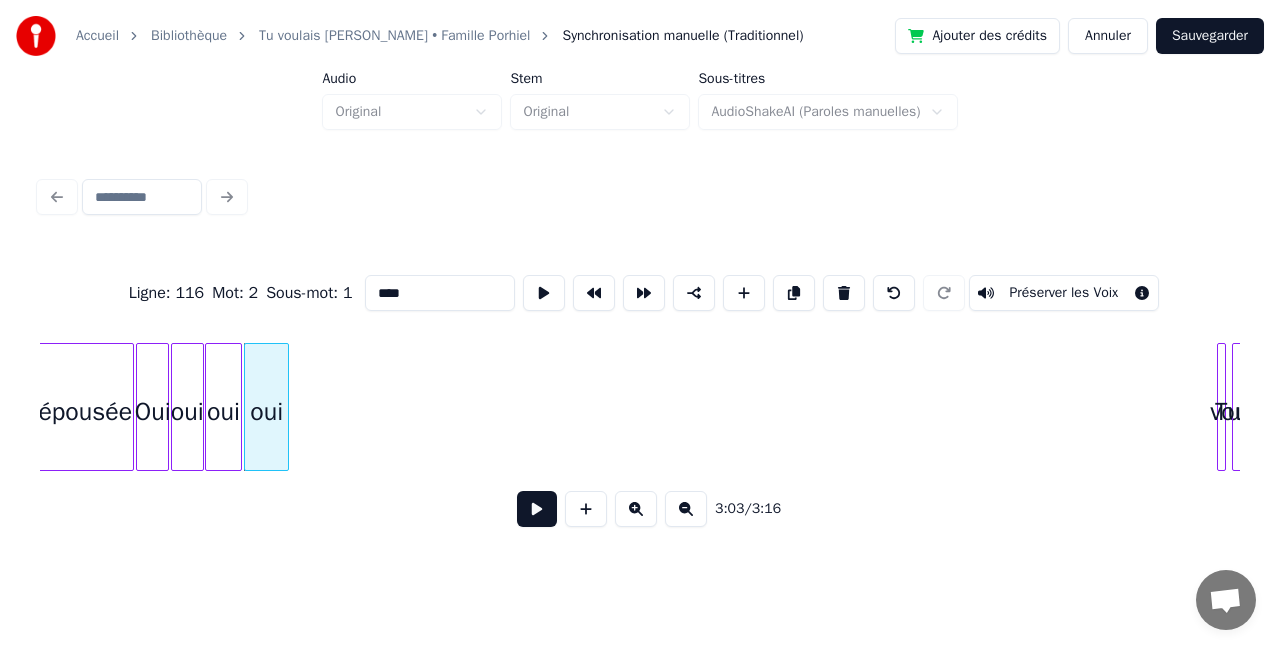scroll, scrollTop: 0, scrollLeft: 27289, axis: horizontal 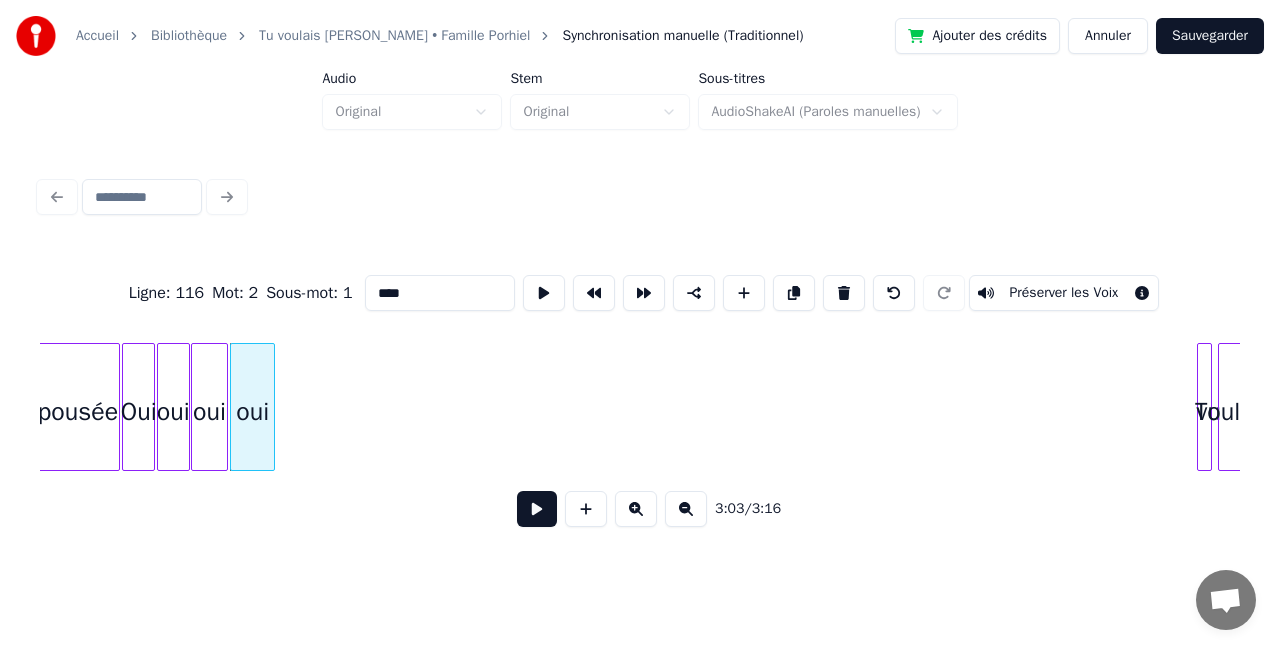 click at bounding box center [1201, 407] 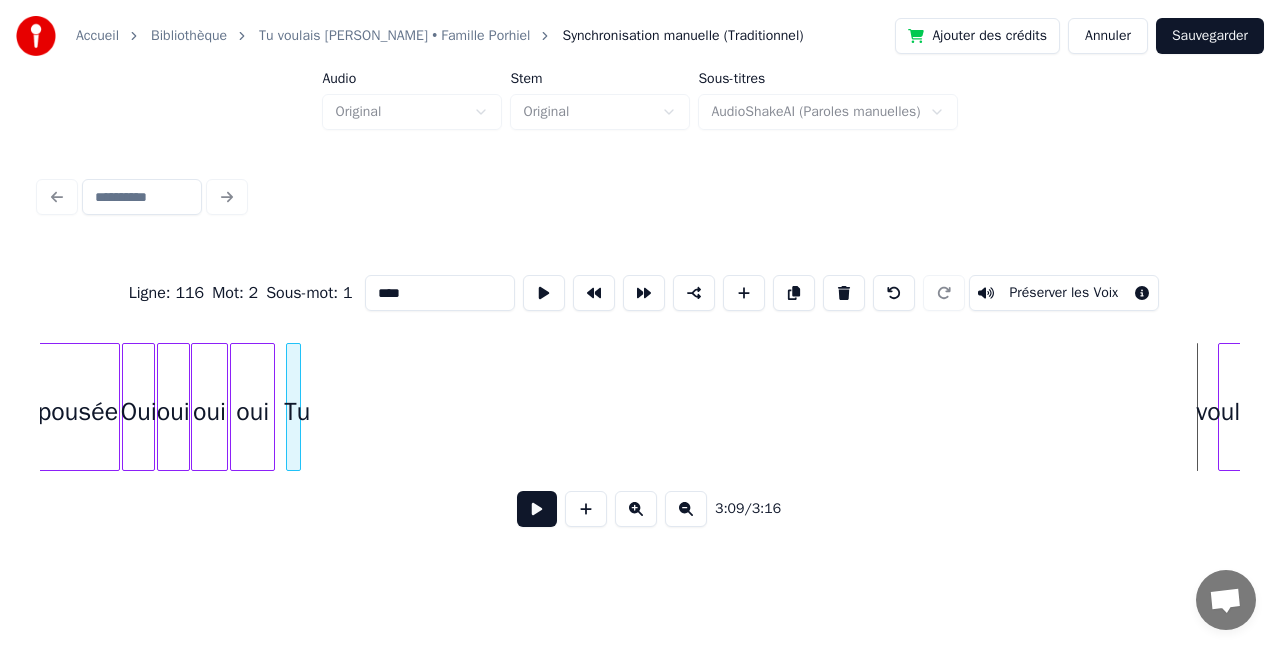 click on "Tu" at bounding box center [297, 412] 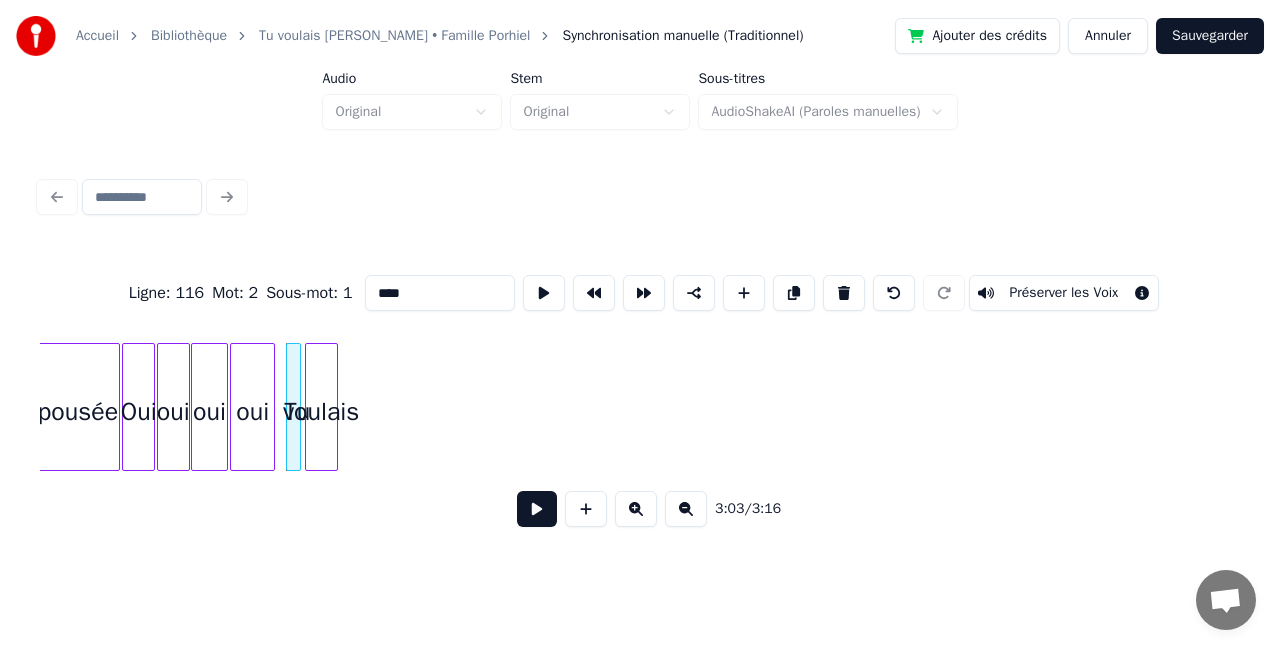 click on "voulais" at bounding box center [321, 412] 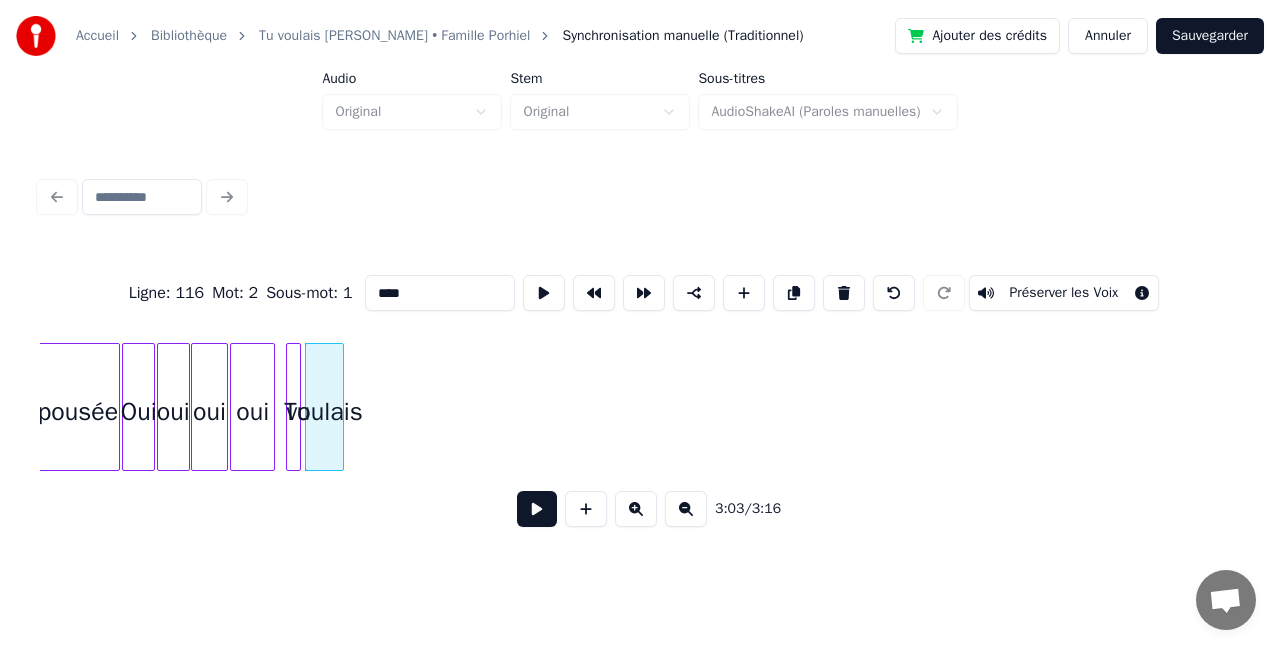 click at bounding box center (340, 407) 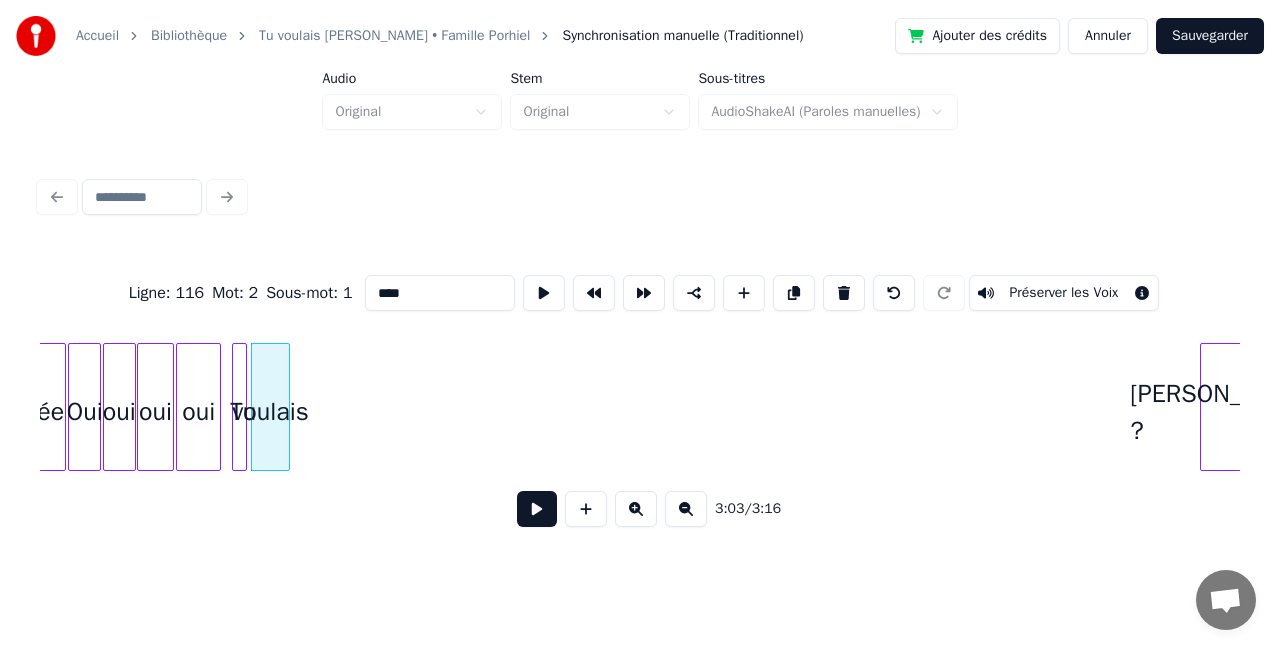 scroll, scrollTop: 0, scrollLeft: 27546, axis: horizontal 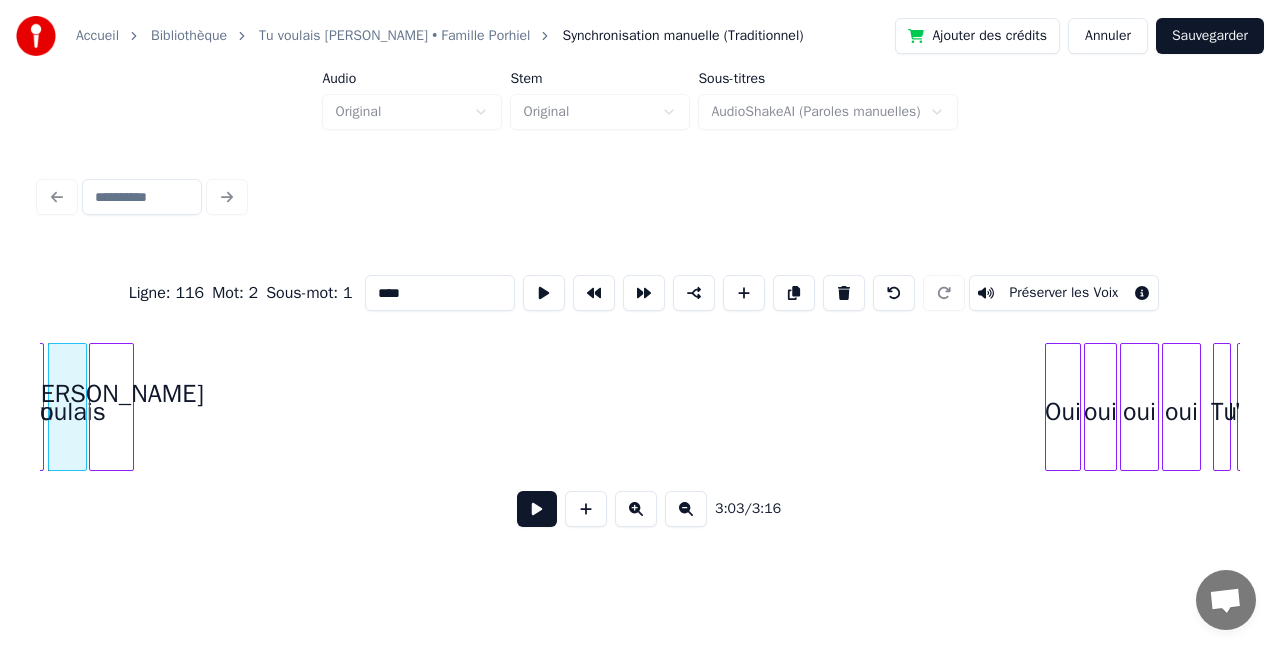click on "[PERSON_NAME] ?" at bounding box center (111, 412) 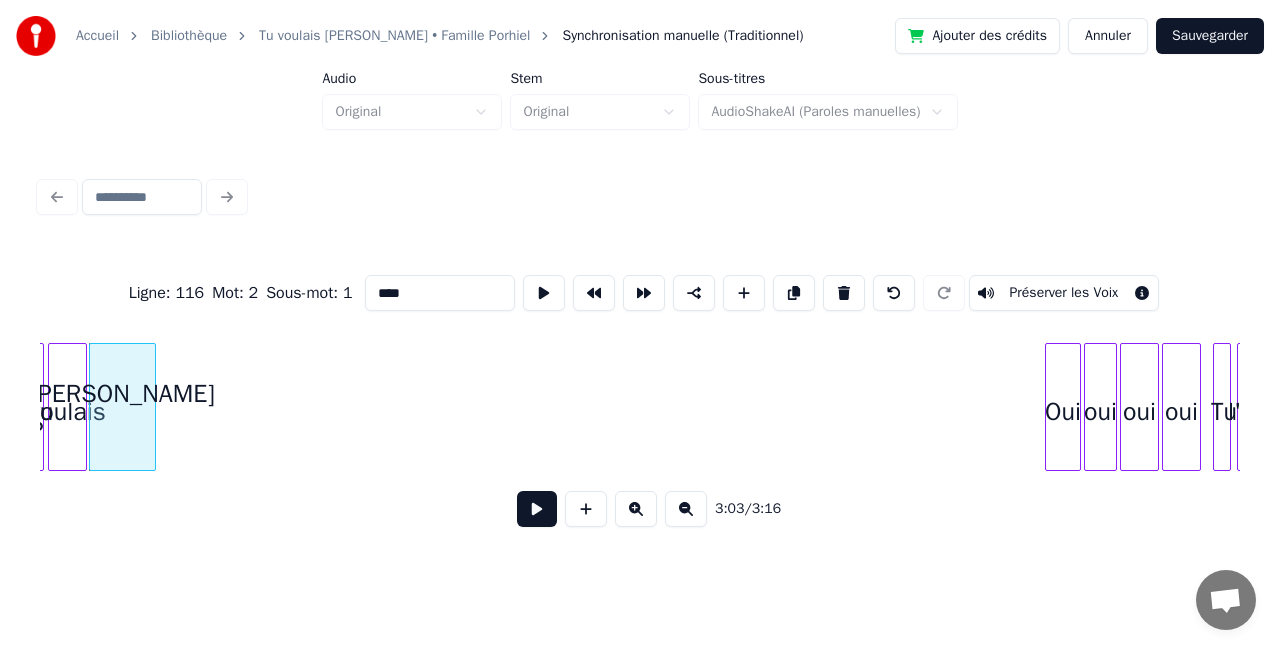 click at bounding box center (152, 407) 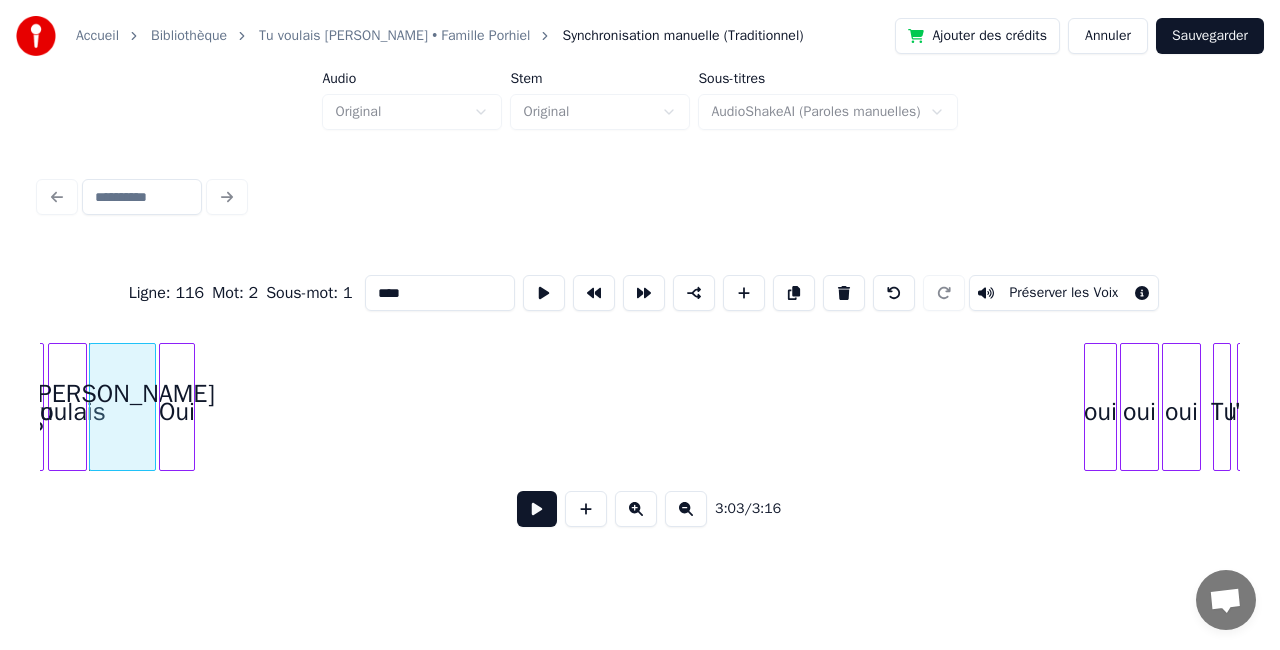 click on "Ligne :   116 Mot :   2 Sous-mot :   1 **** Préserver les Voix 3:03  /  3:16" at bounding box center (640, 395) 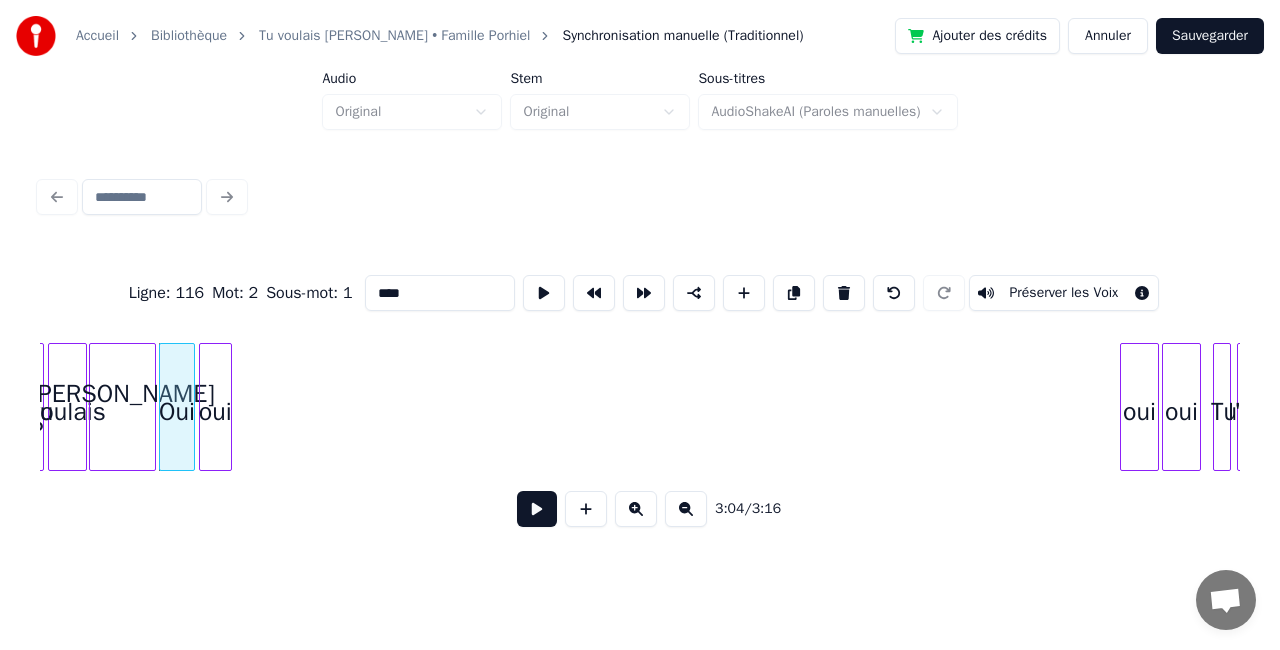 click on "oui" at bounding box center (215, 412) 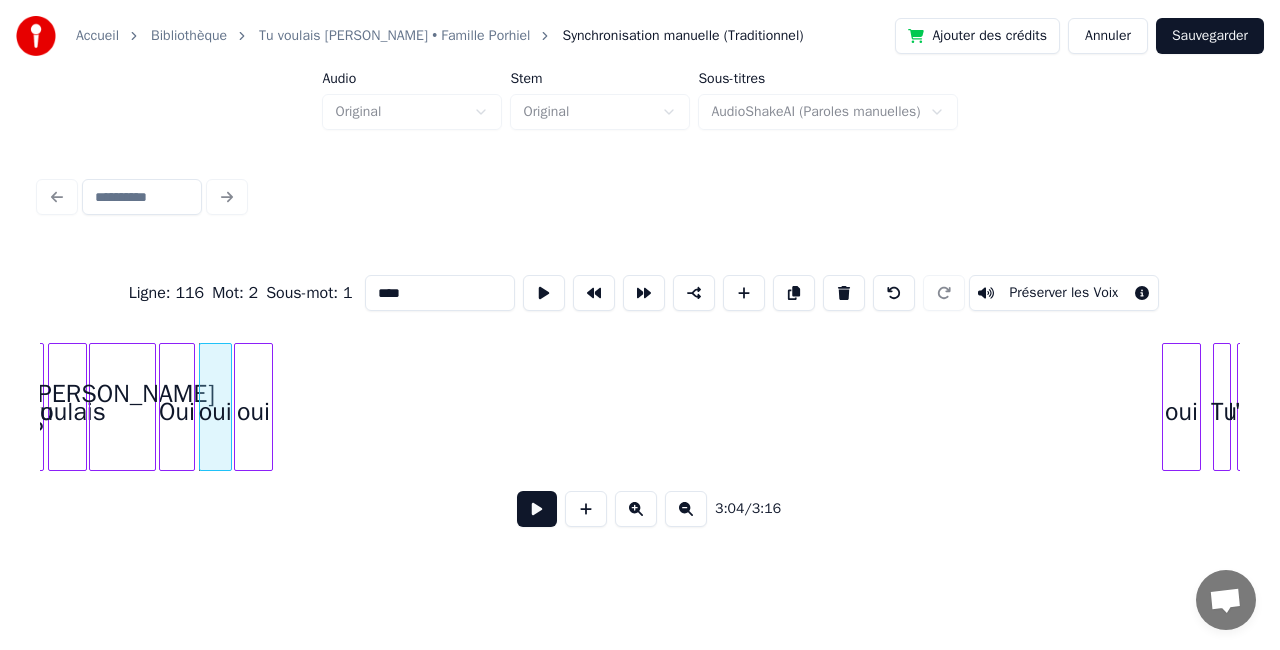 click on "oui" at bounding box center (253, 412) 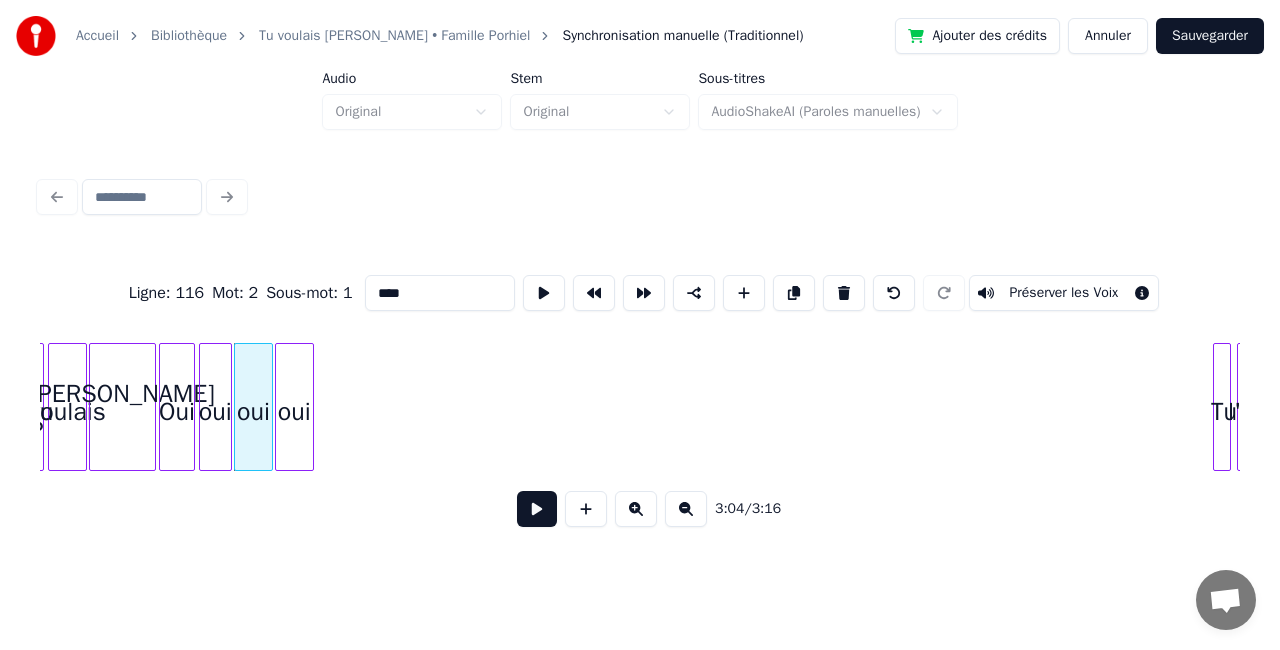 click on "oui" at bounding box center (294, 412) 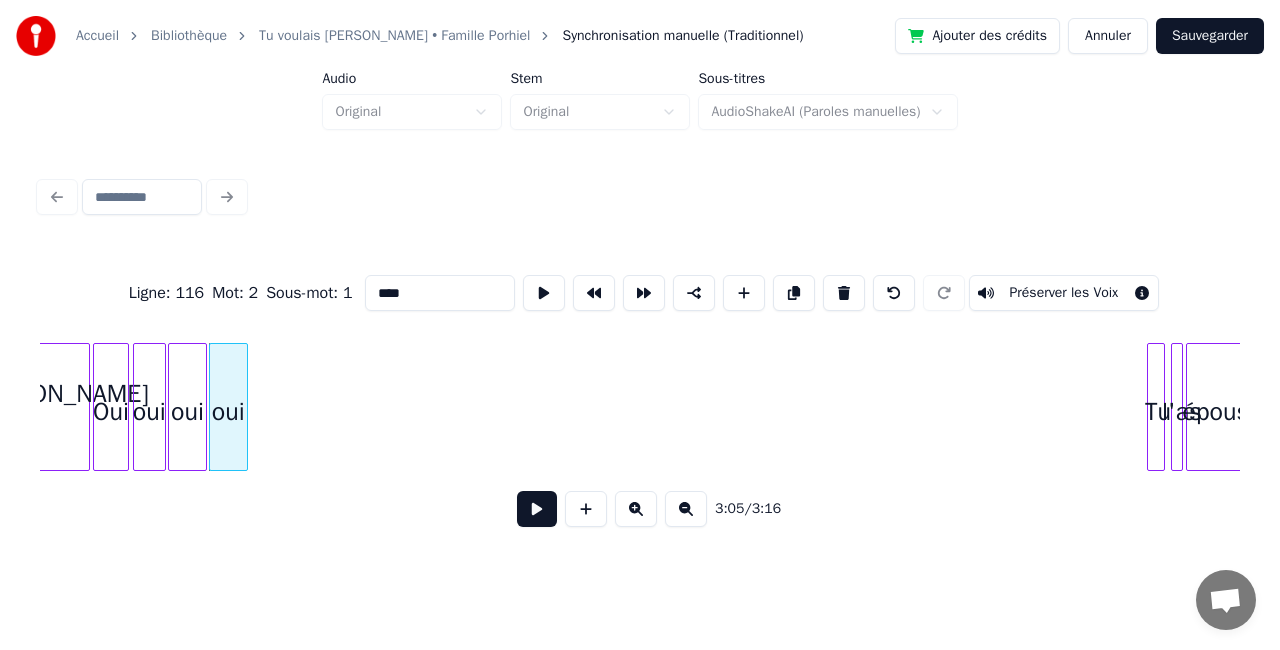 scroll, scrollTop: 0, scrollLeft: 27626, axis: horizontal 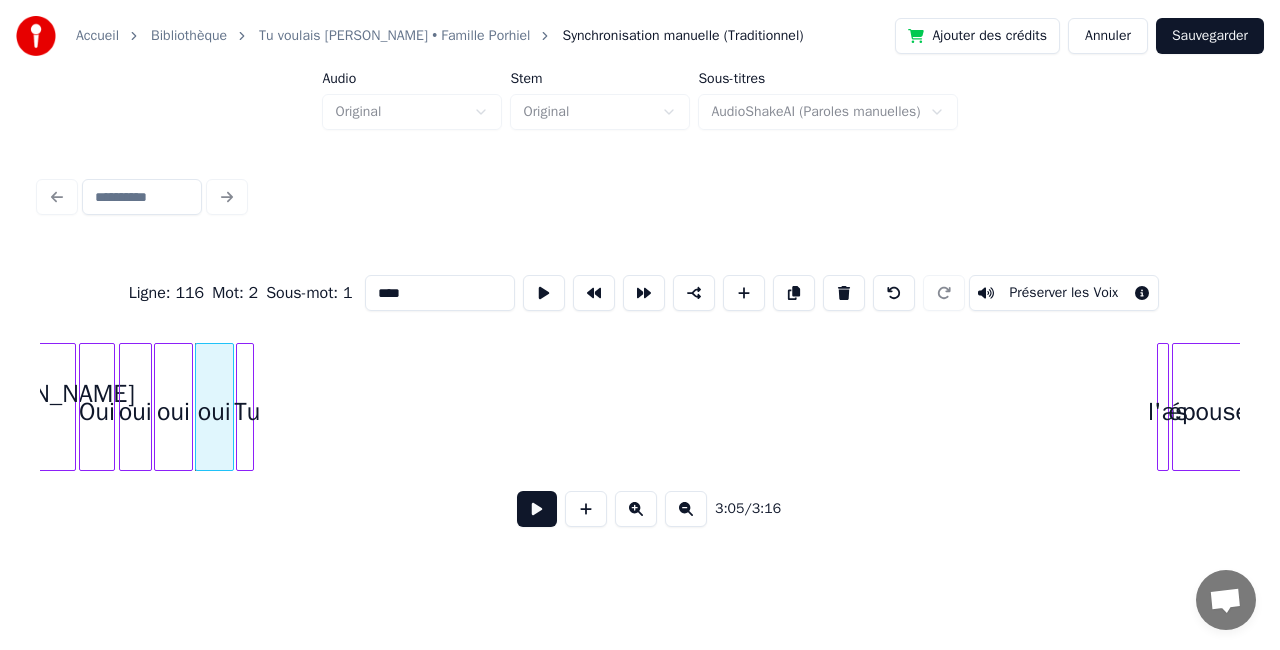 click on "Tu" at bounding box center (247, 412) 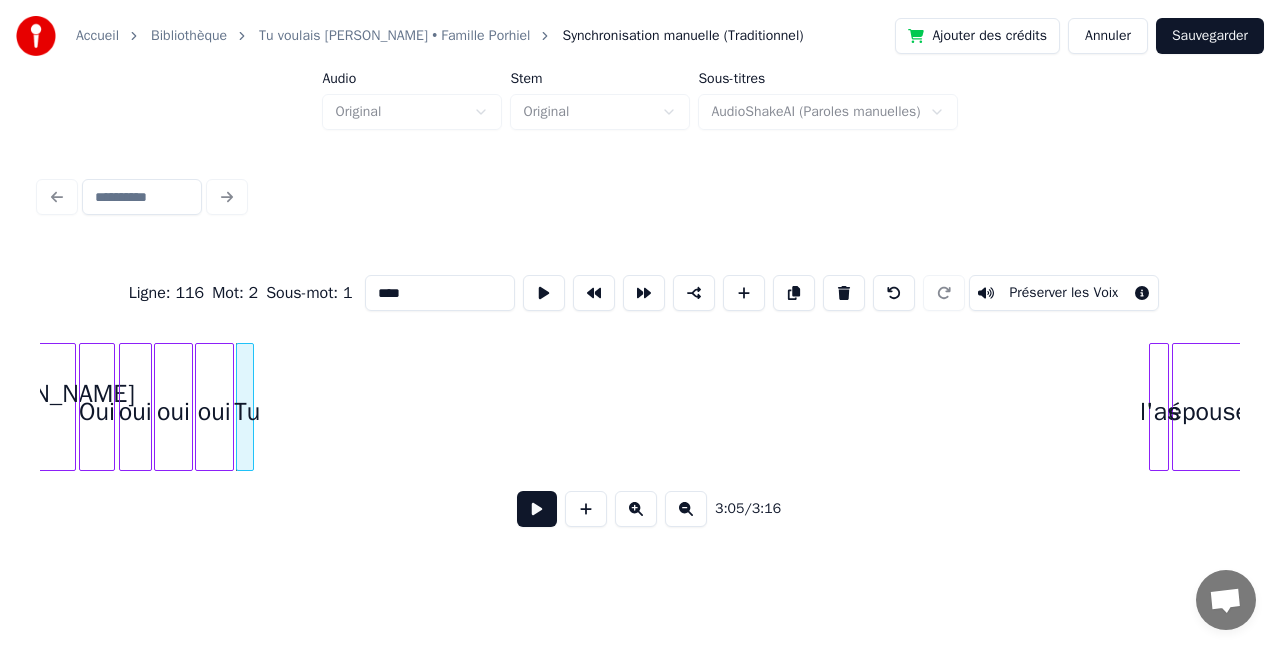 click at bounding box center [1153, 407] 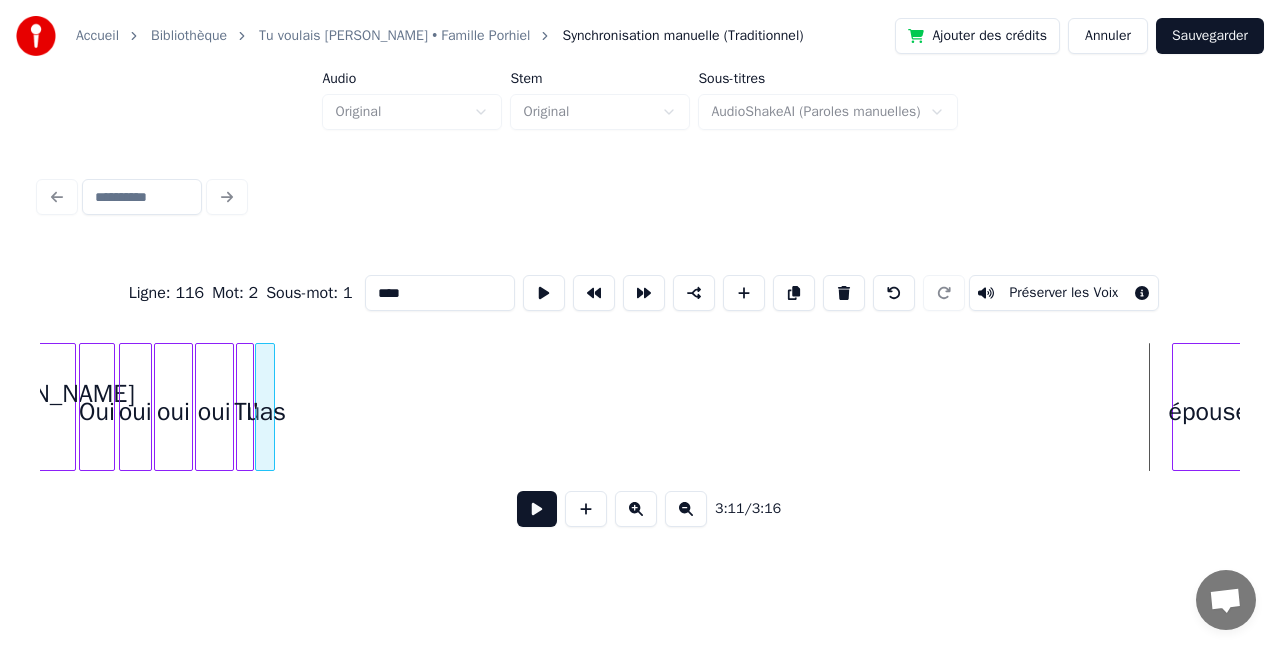click on "l'as" at bounding box center (266, 412) 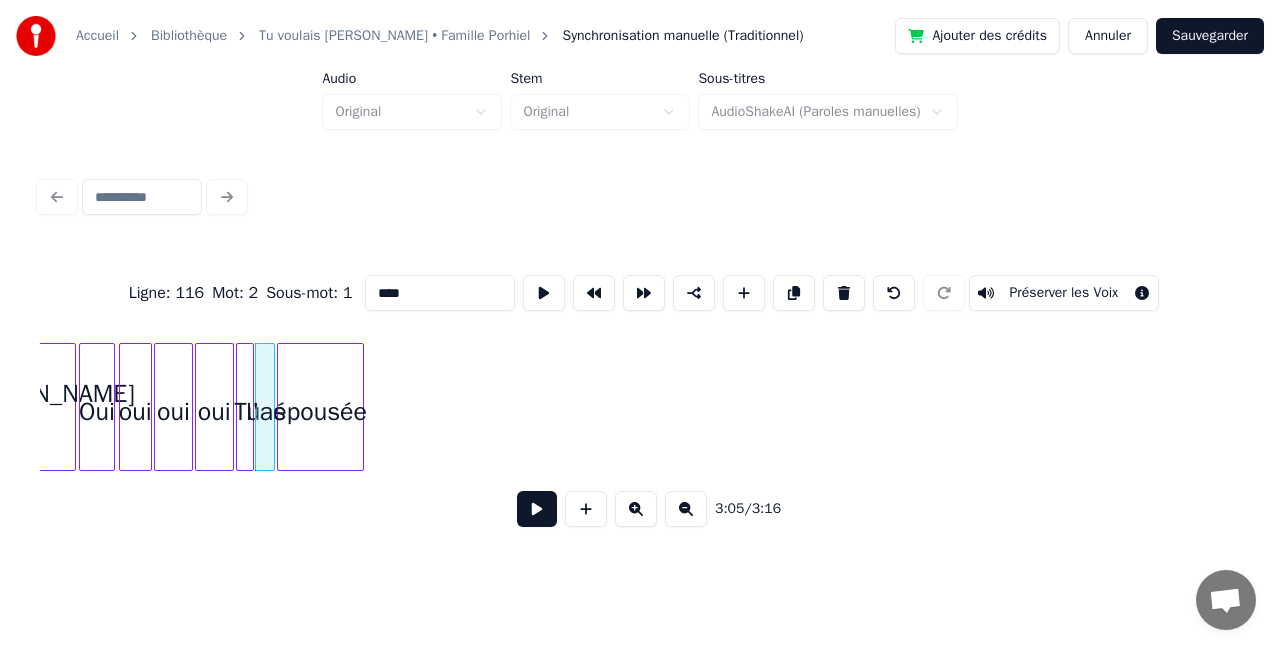 click on "épousée" at bounding box center (320, 412) 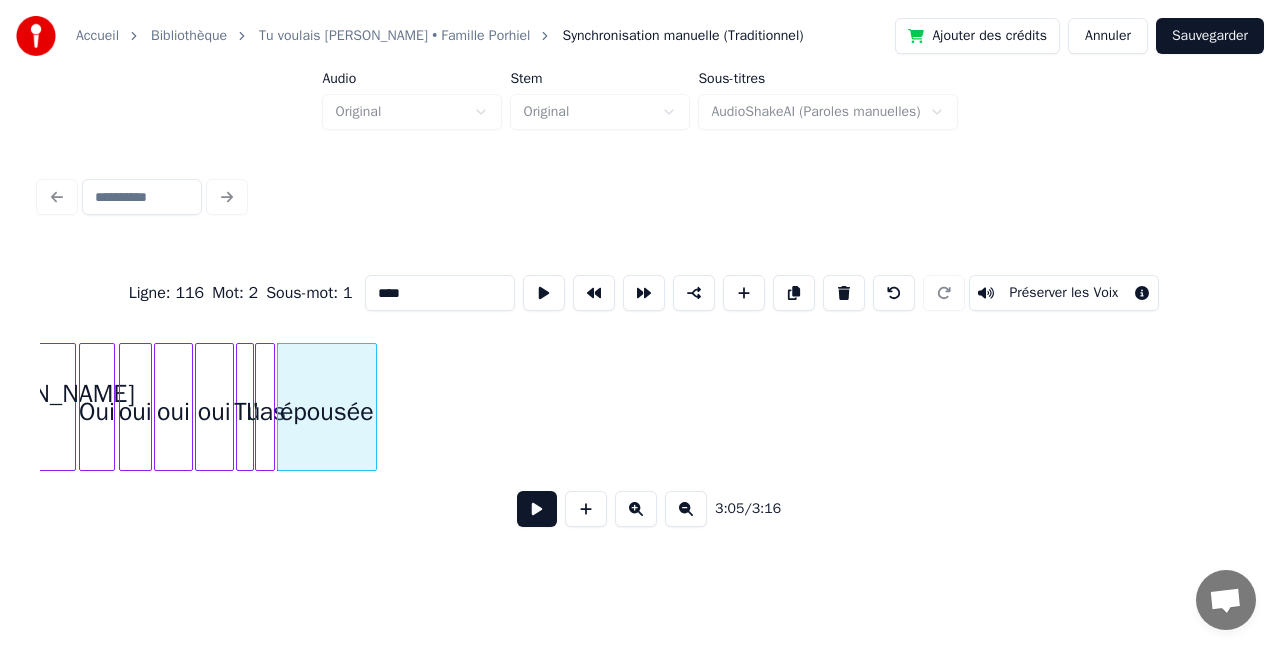 click at bounding box center [373, 407] 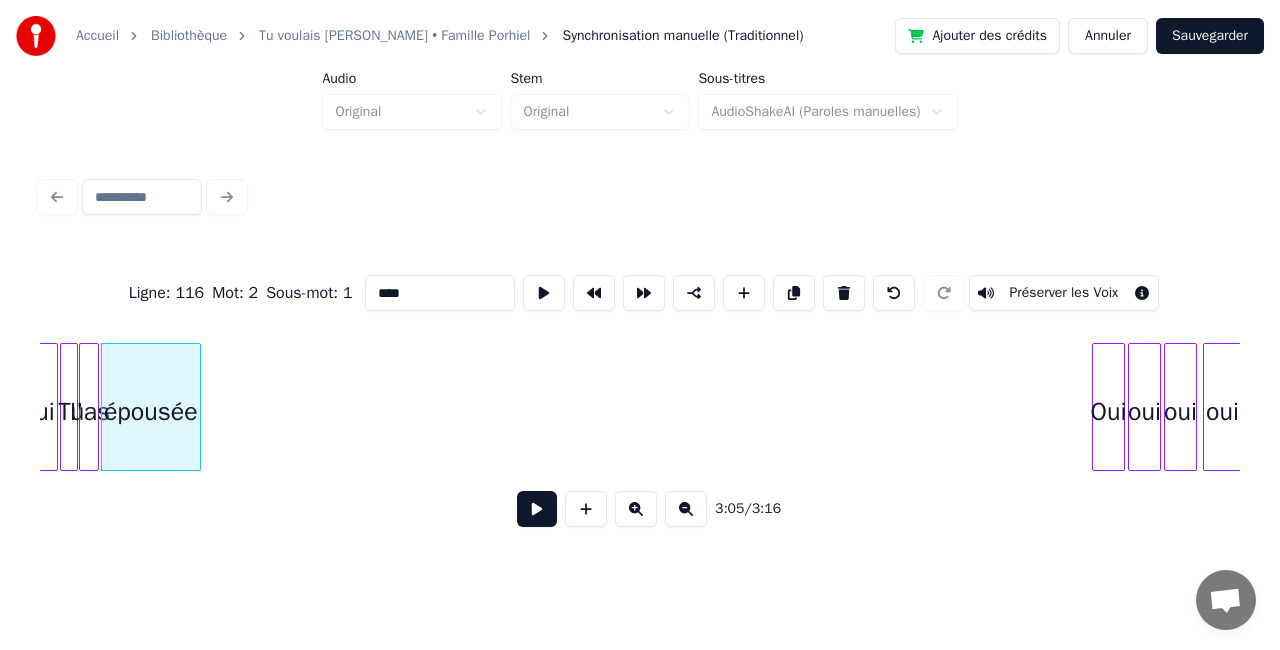scroll, scrollTop: 0, scrollLeft: 27826, axis: horizontal 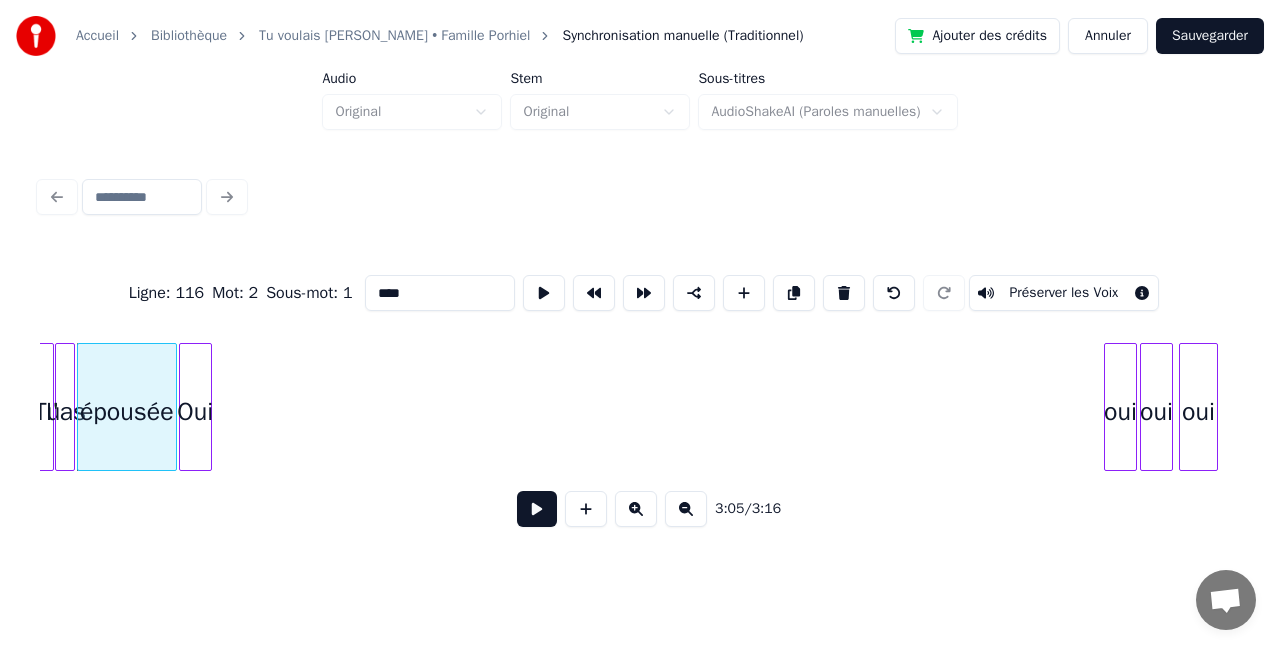 click on "Oui" at bounding box center (195, 412) 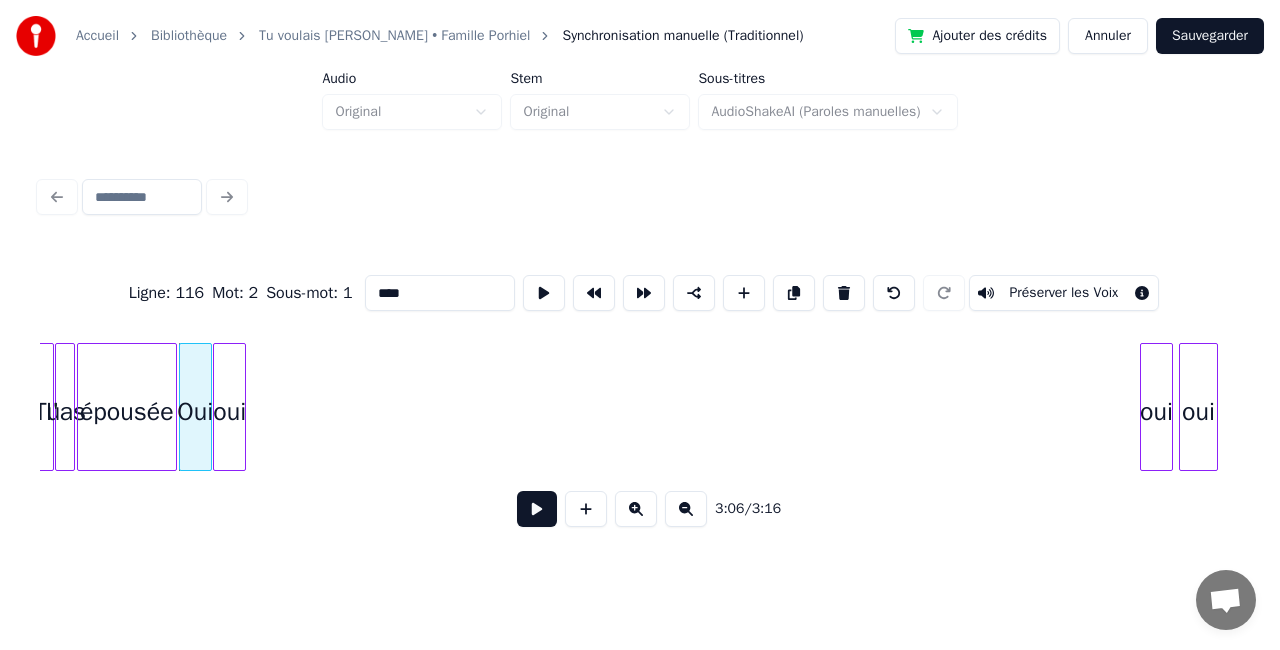 click on "oui" at bounding box center (229, 412) 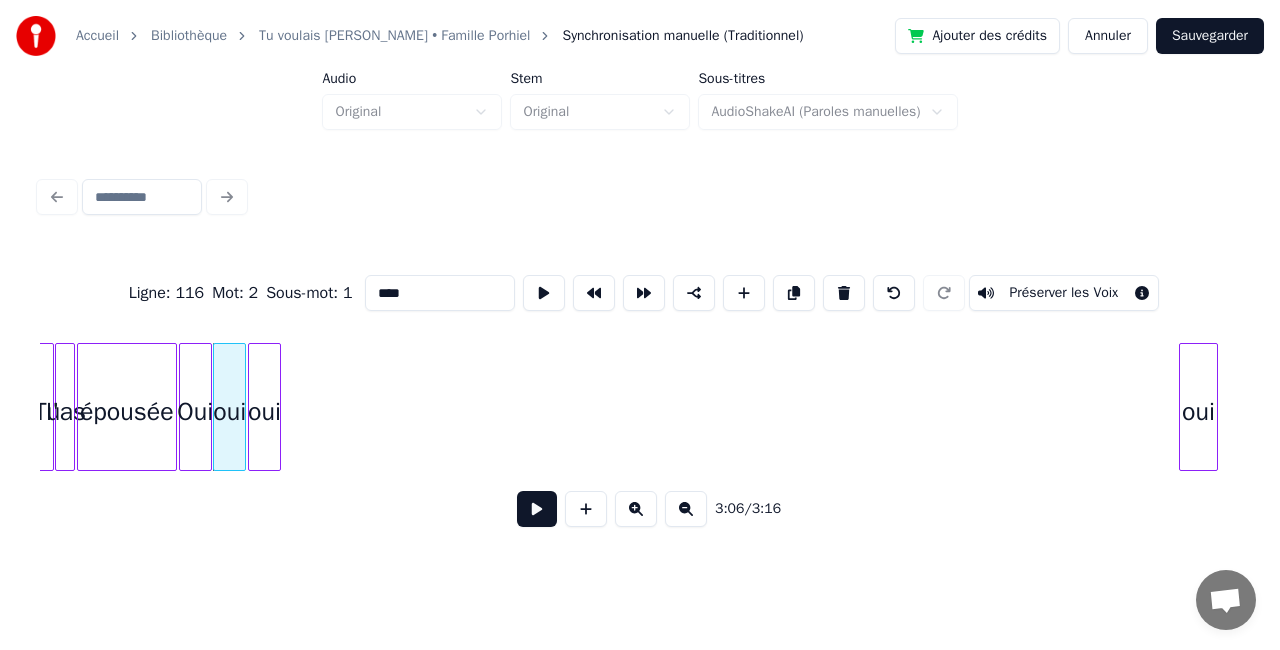 click on "oui" at bounding box center [264, 412] 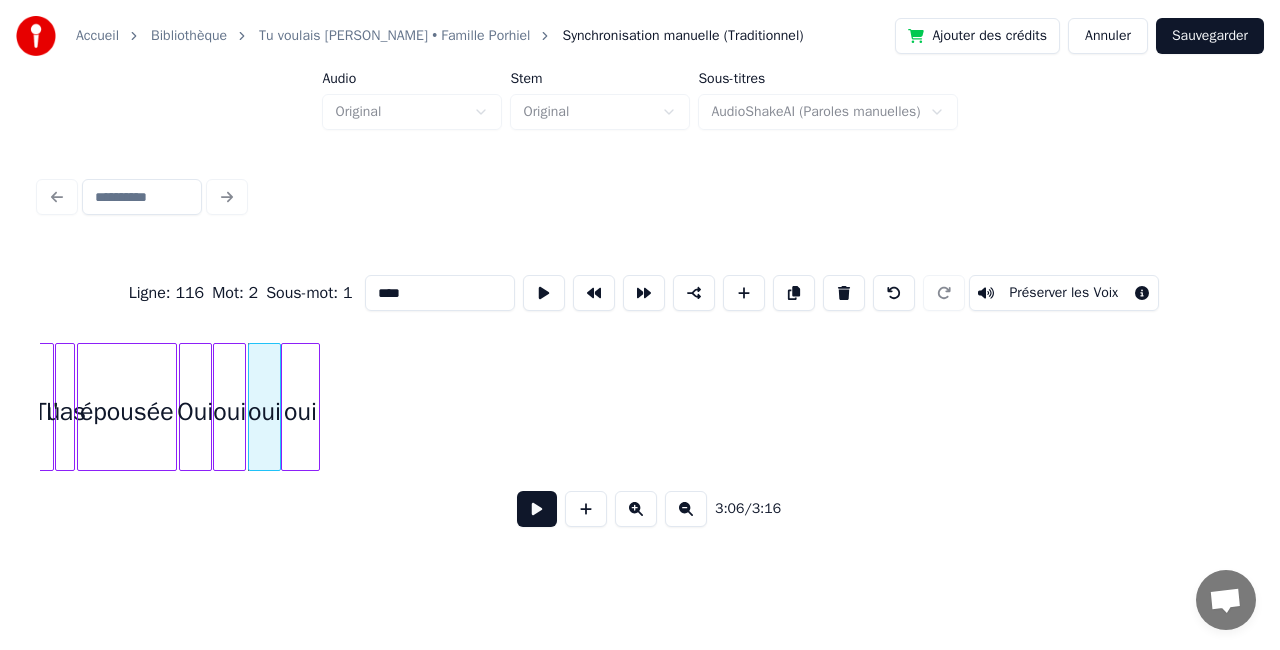 click on "oui" at bounding box center (300, 412) 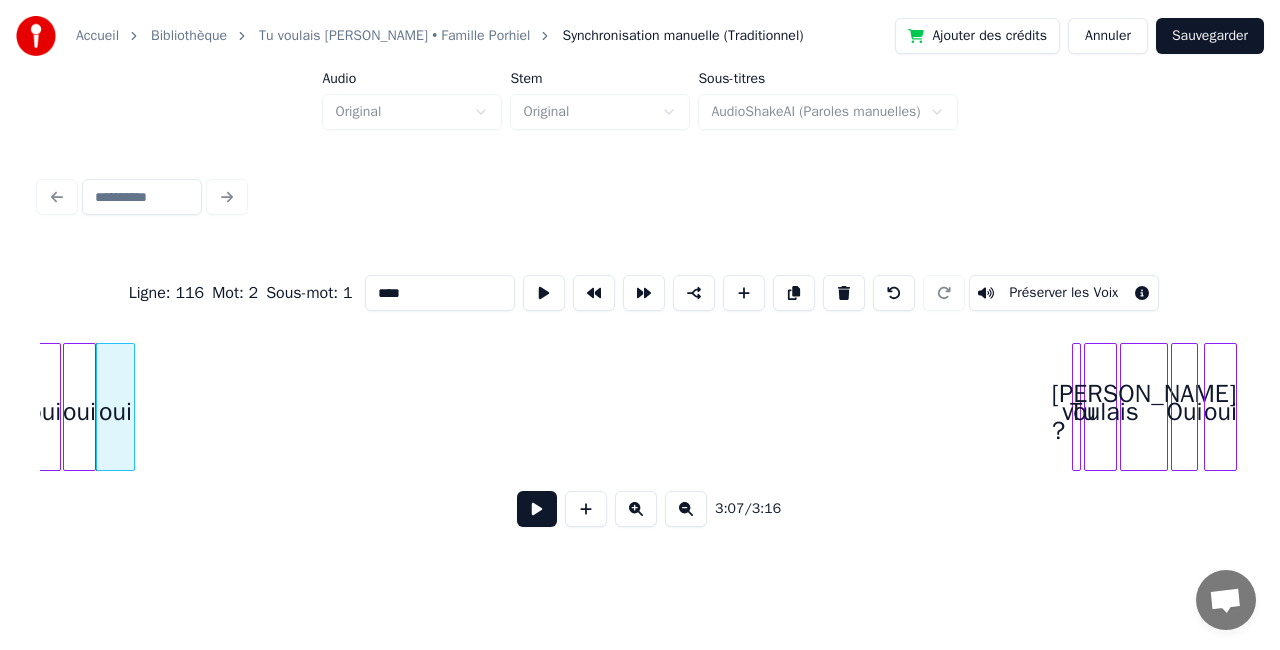 scroll, scrollTop: 0, scrollLeft: 28026, axis: horizontal 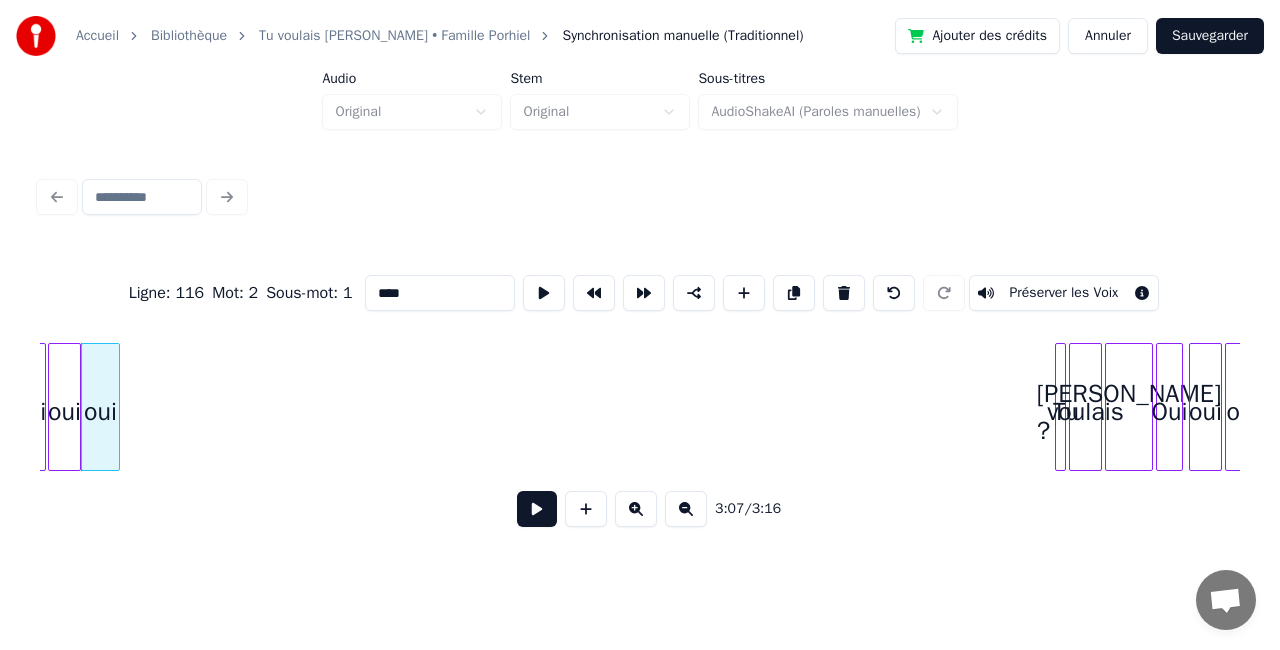 click at bounding box center [1059, 407] 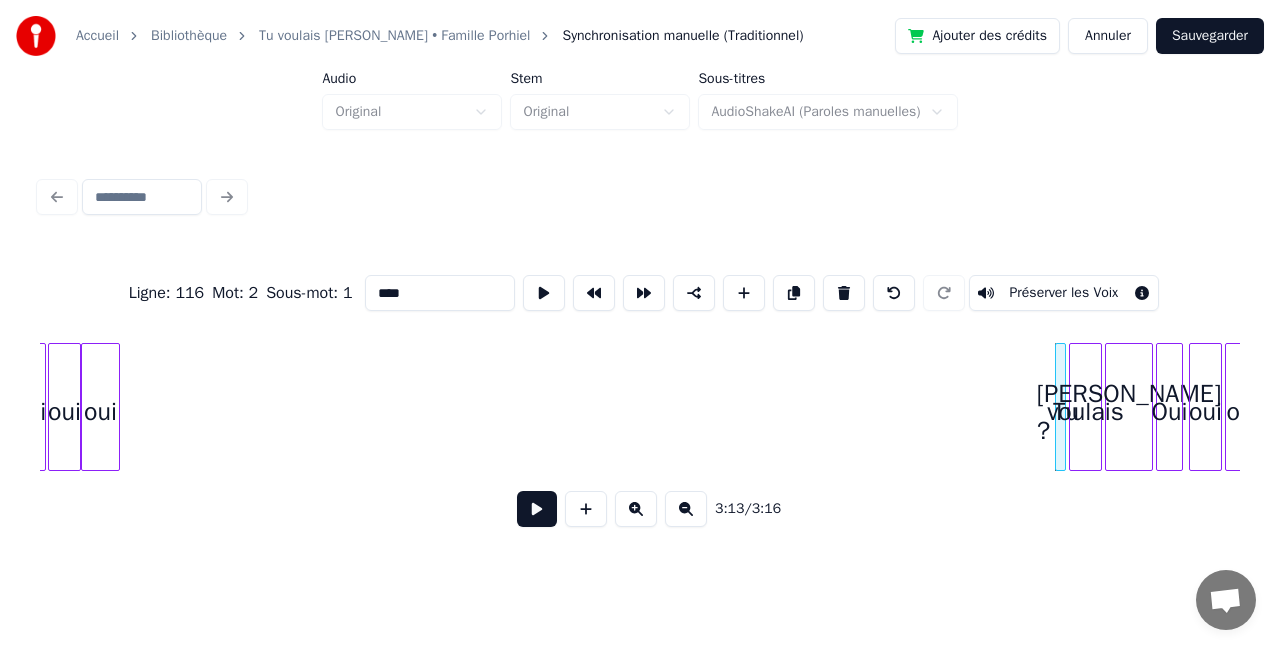 click on "Tu" at bounding box center [1060, 407] 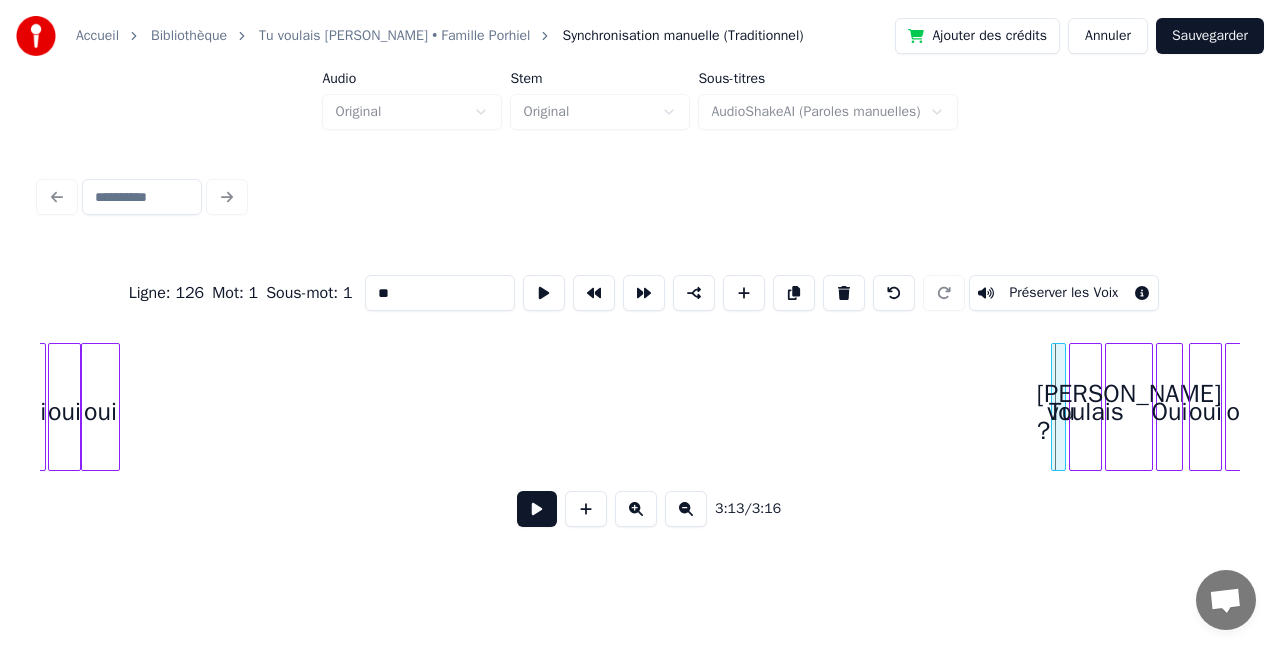 click at bounding box center [1055, 407] 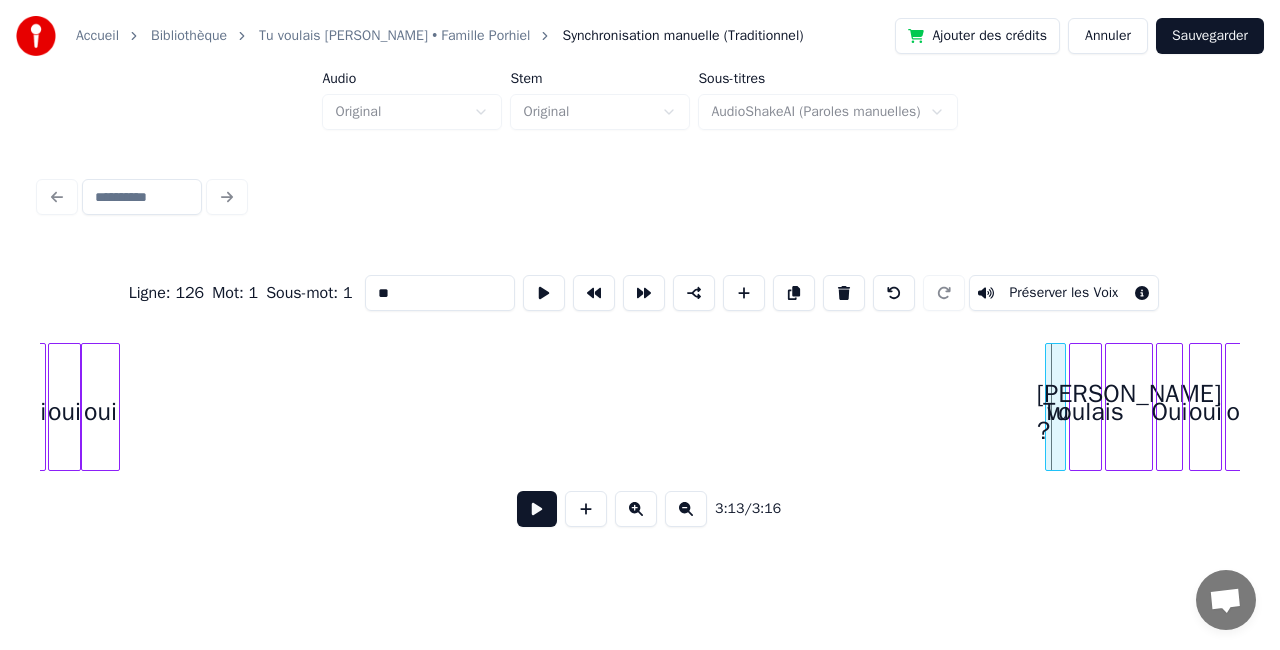 click at bounding box center [1049, 407] 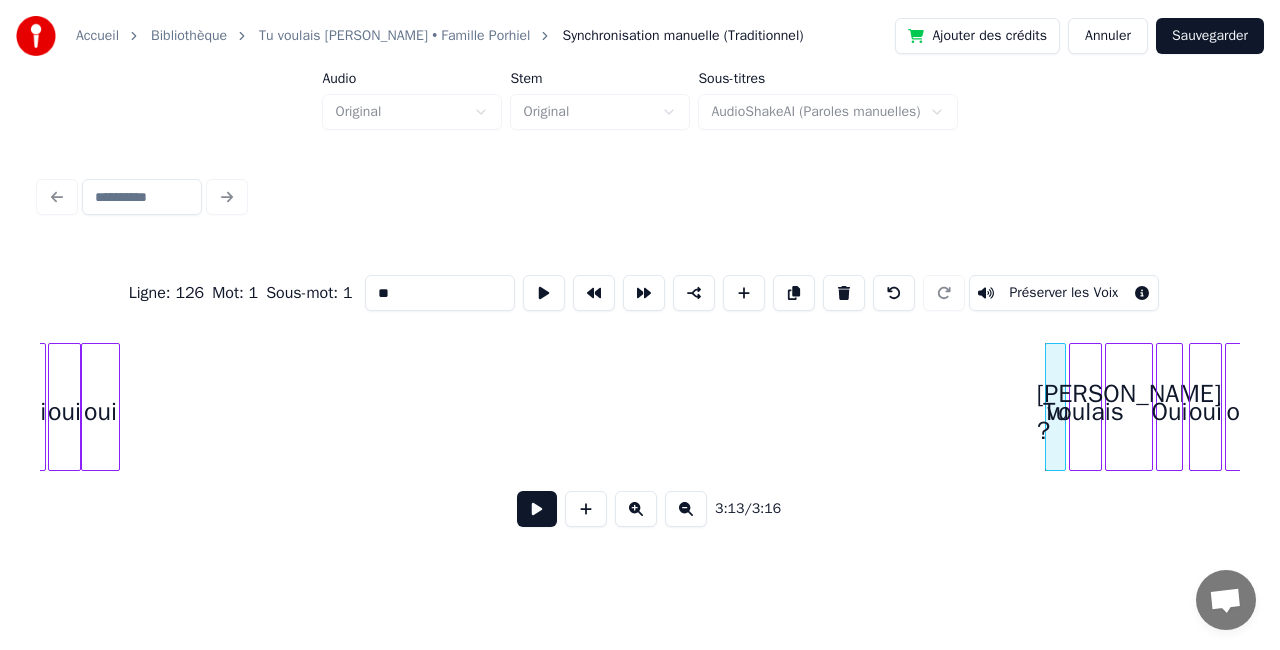 click at bounding box center (1062, 407) 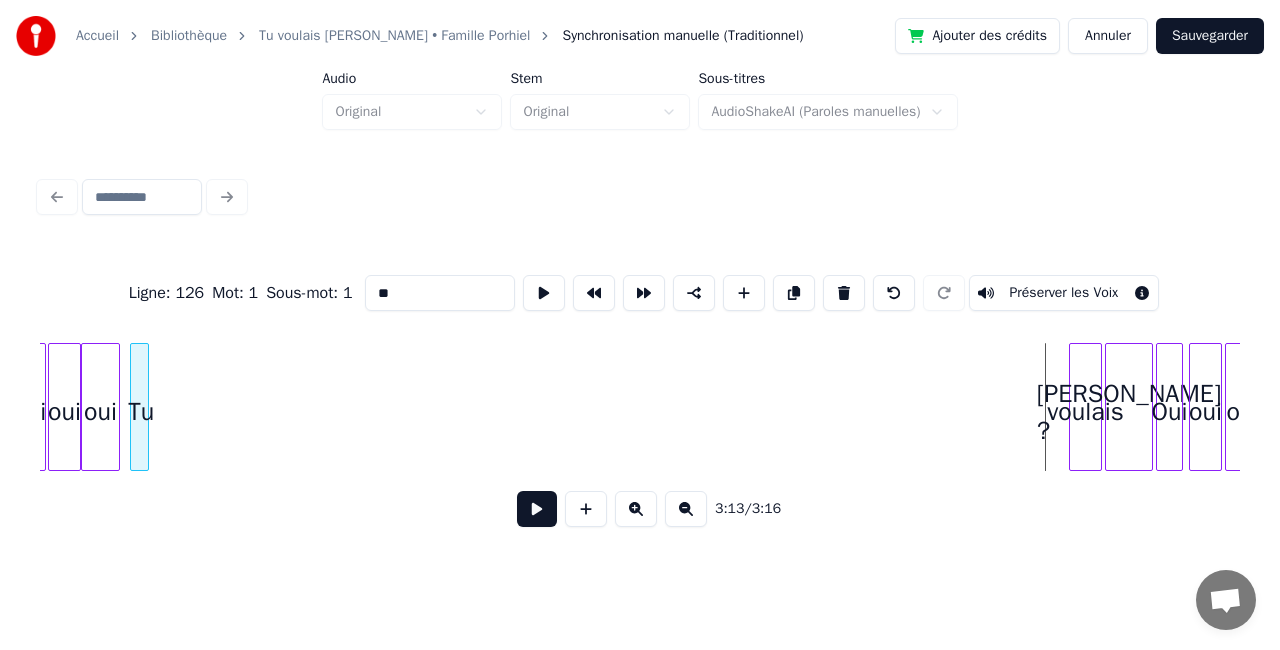 click on "Tu" at bounding box center [141, 412] 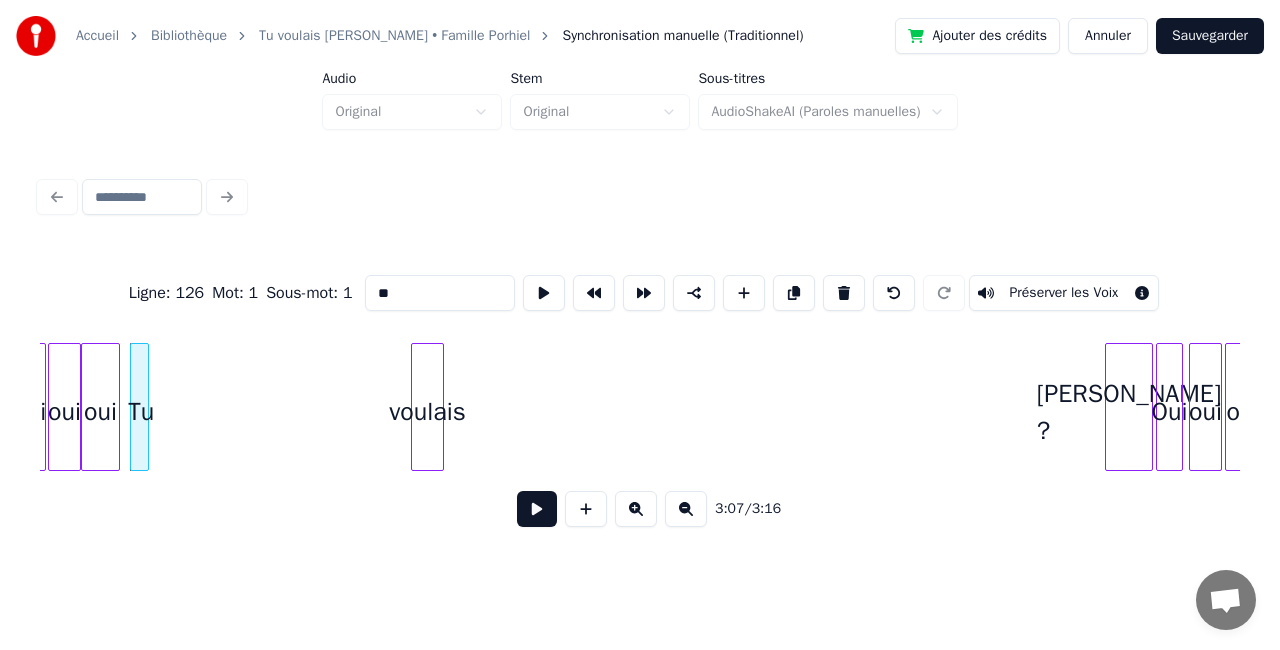 scroll, scrollTop: 0, scrollLeft: 28022, axis: horizontal 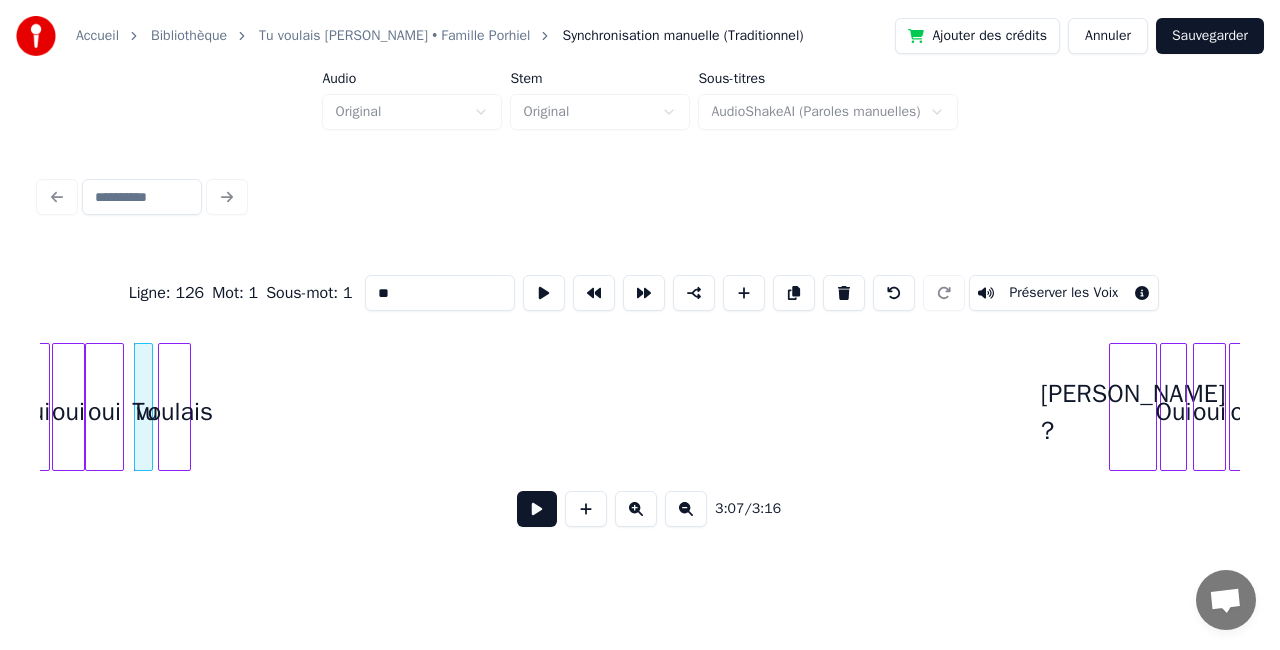 click on "voulais" at bounding box center [174, 412] 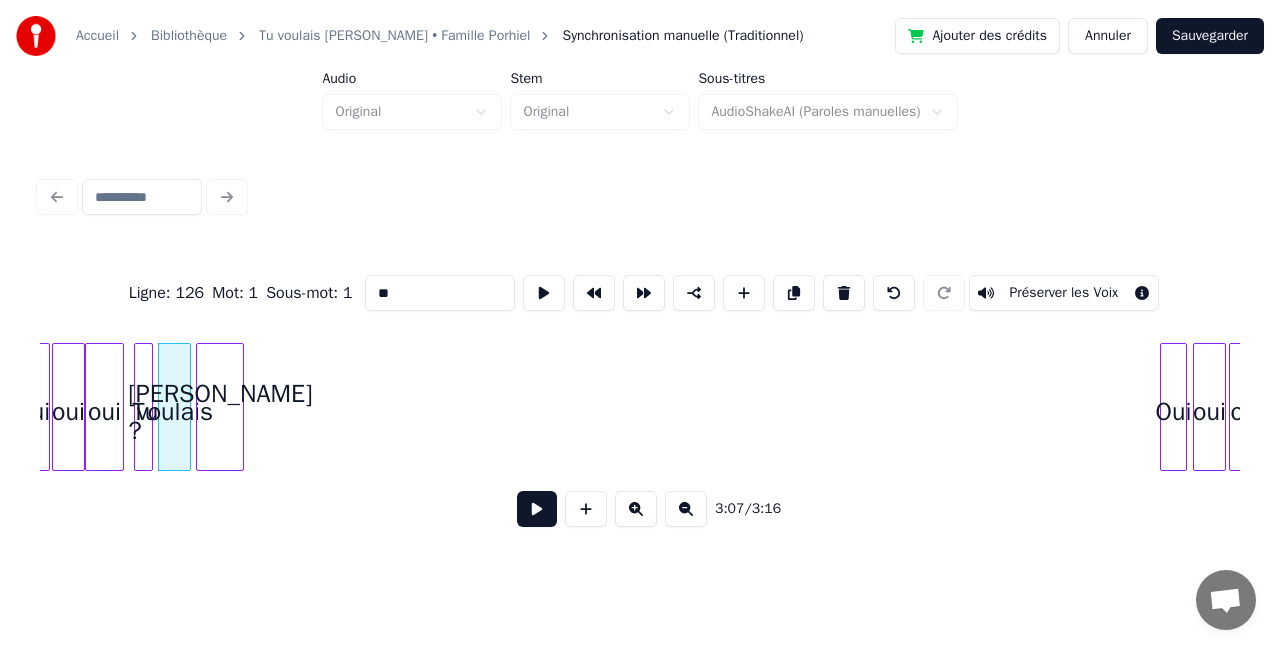 click on "[PERSON_NAME] ?" at bounding box center (220, 412) 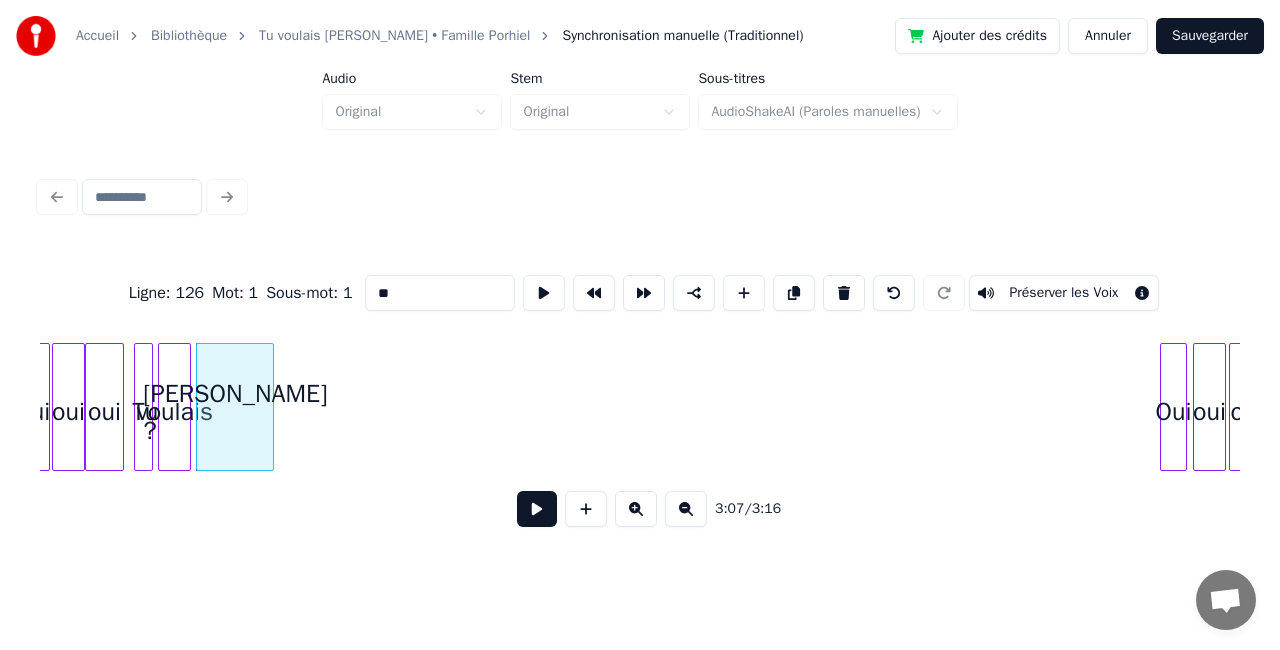 click at bounding box center (270, 407) 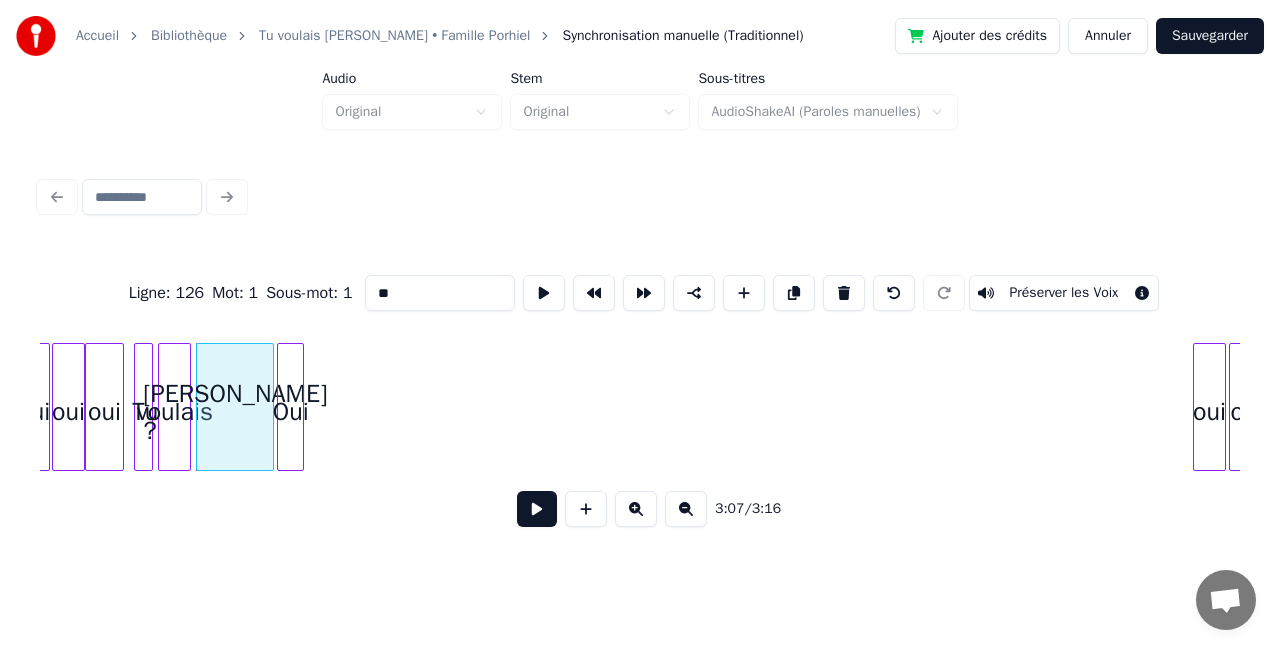 click on "Oui" at bounding box center [290, 412] 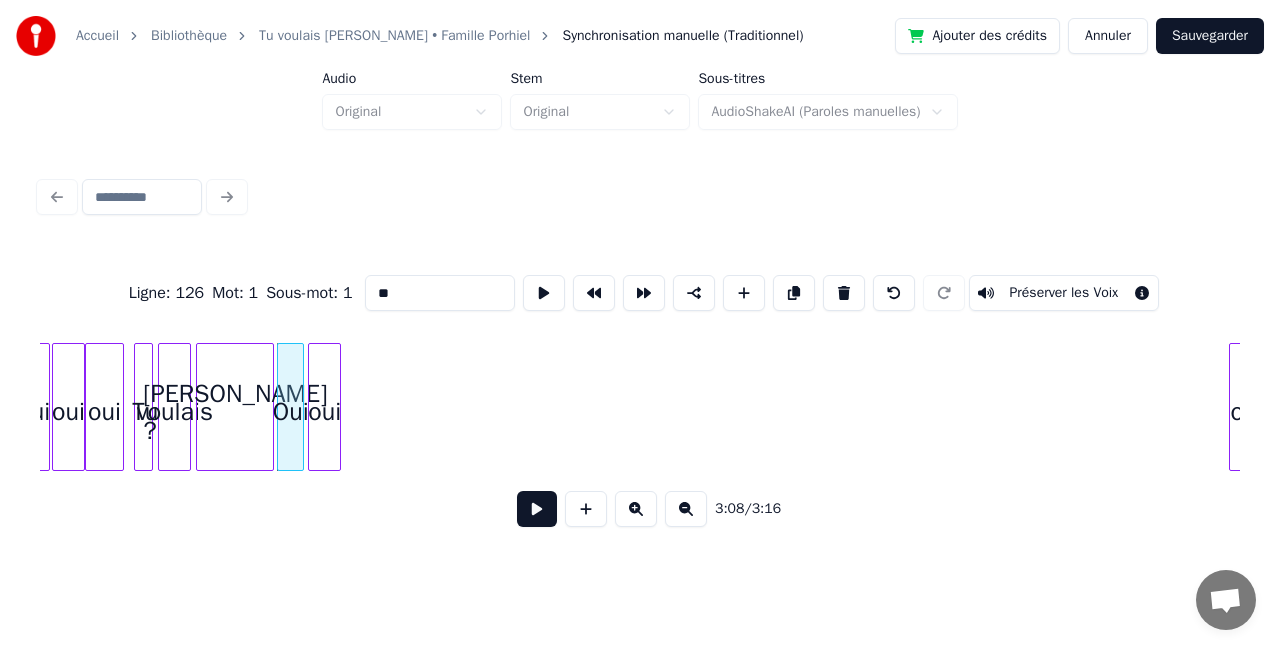 click on "oui" at bounding box center [324, 412] 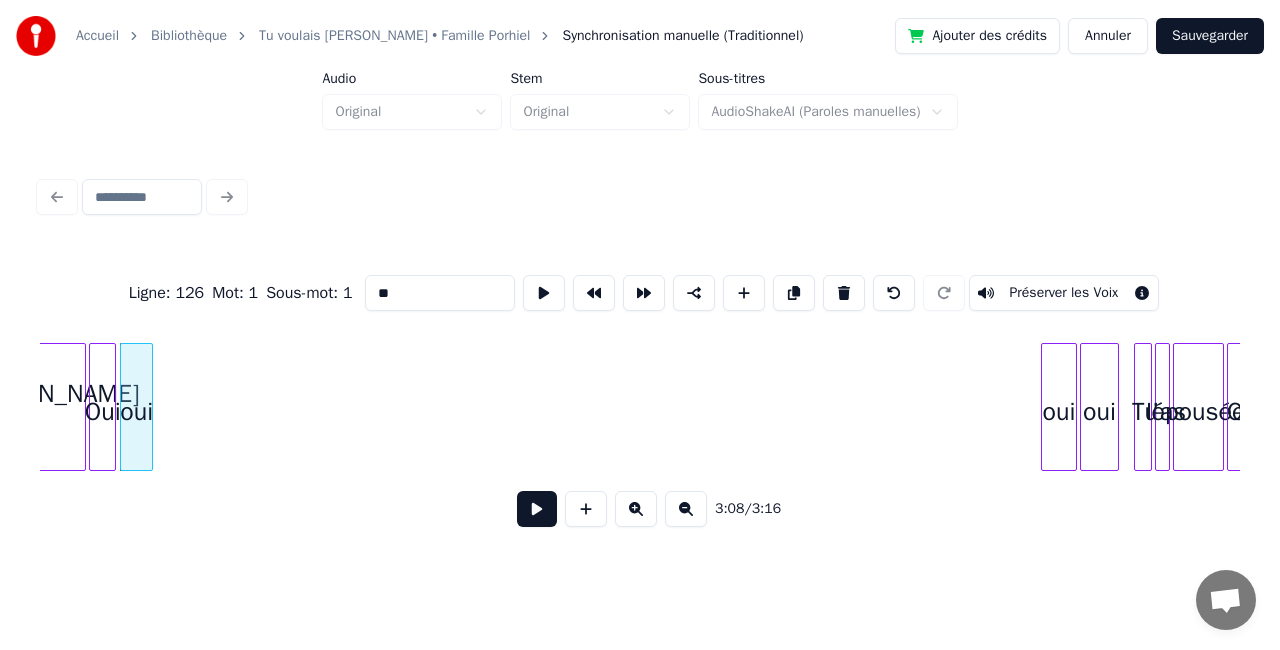 scroll, scrollTop: 0, scrollLeft: 28222, axis: horizontal 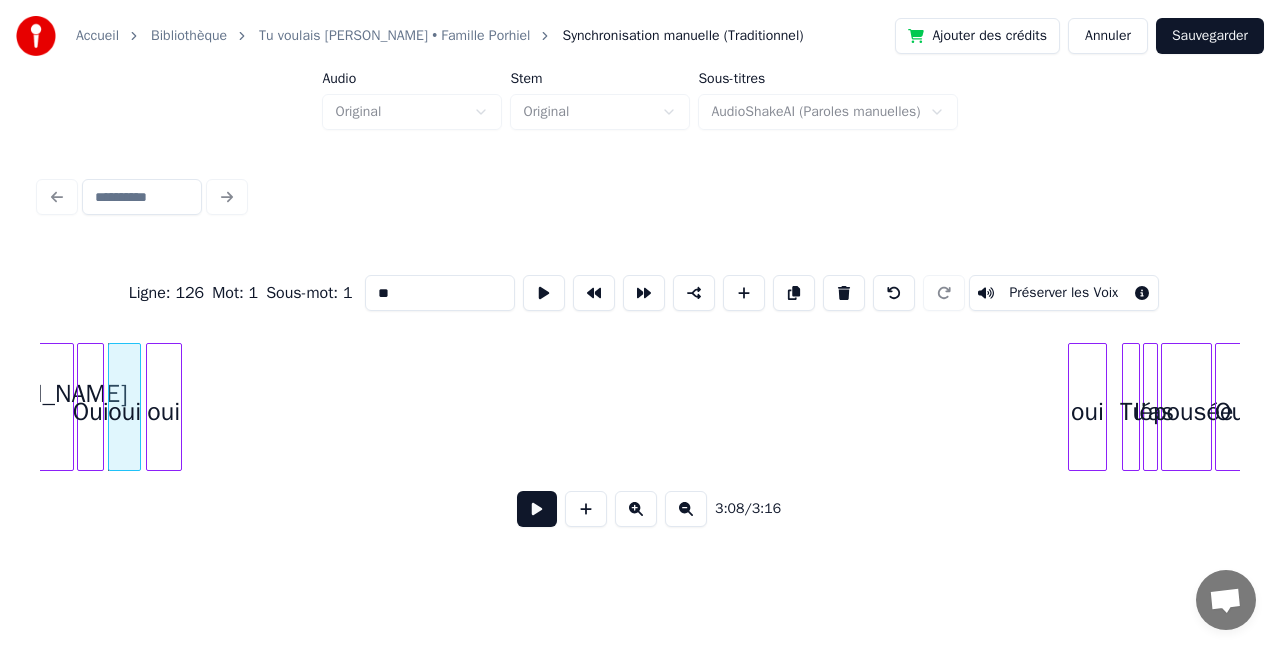 click on "oui" at bounding box center [164, 412] 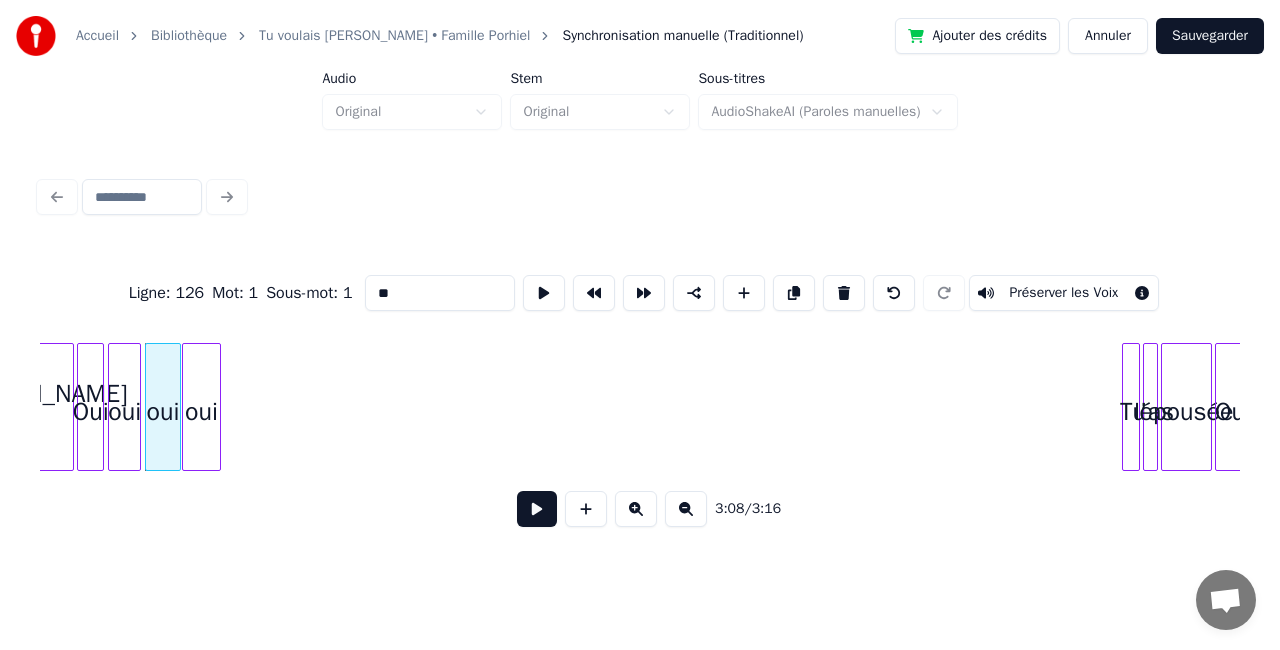 click on "oui" at bounding box center [201, 412] 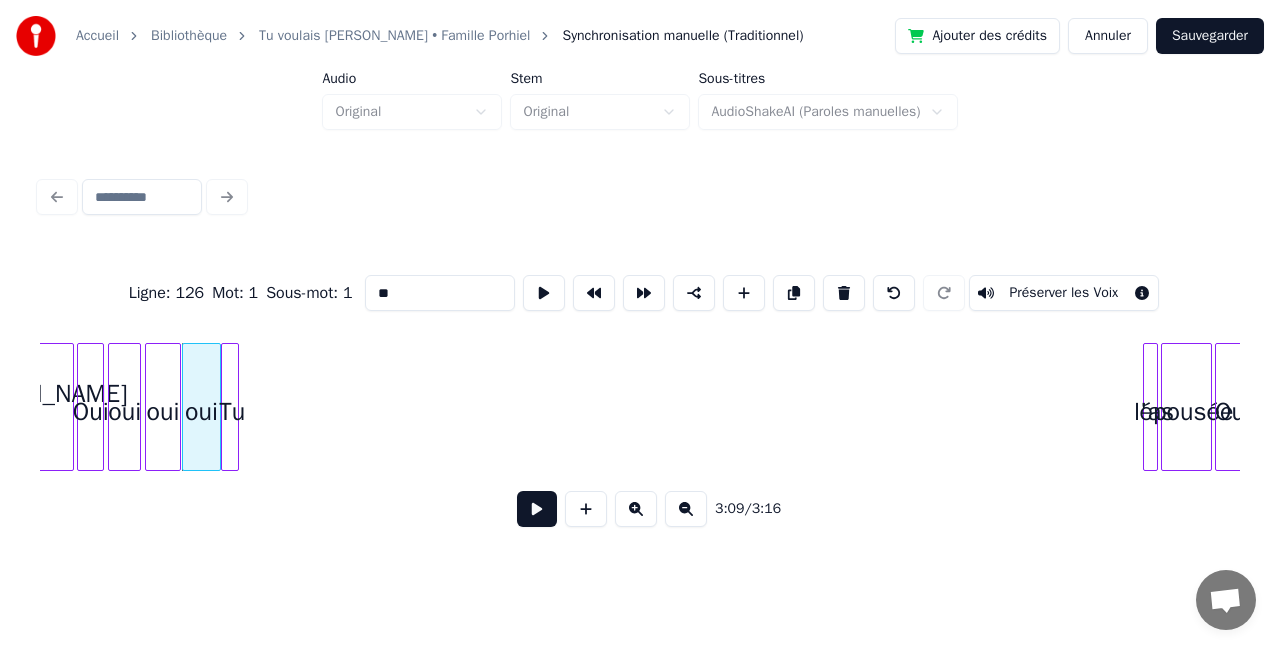 click on "Tu" at bounding box center [232, 412] 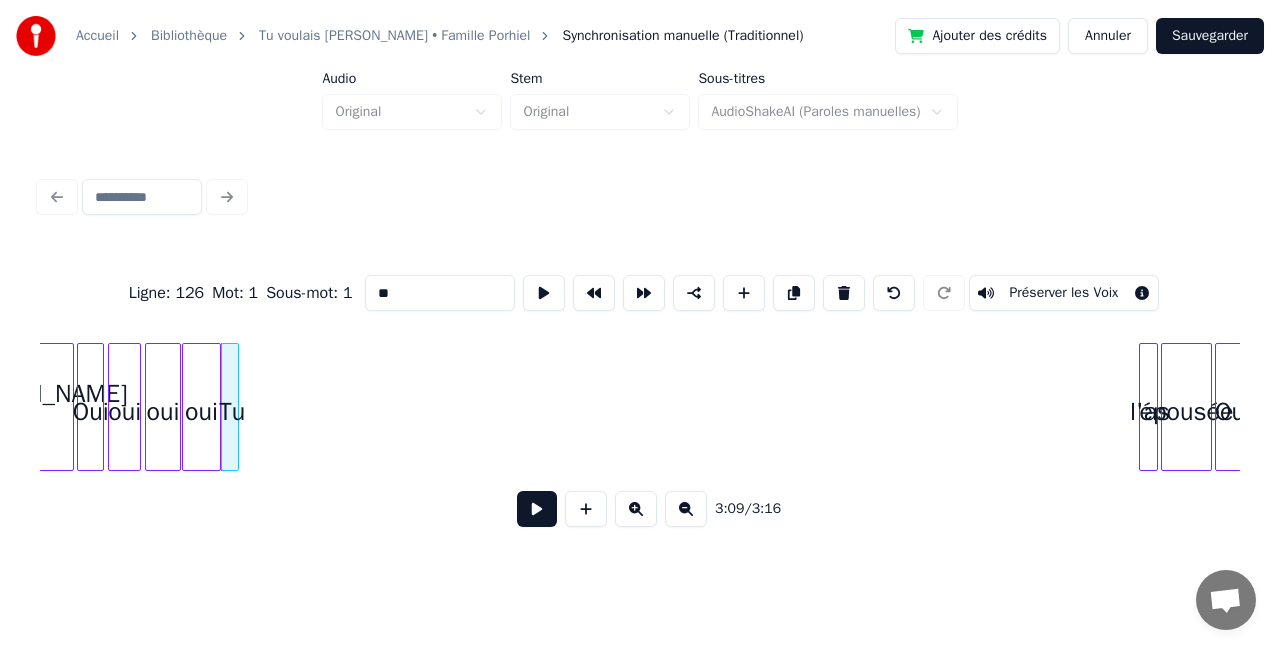 click at bounding box center [1143, 407] 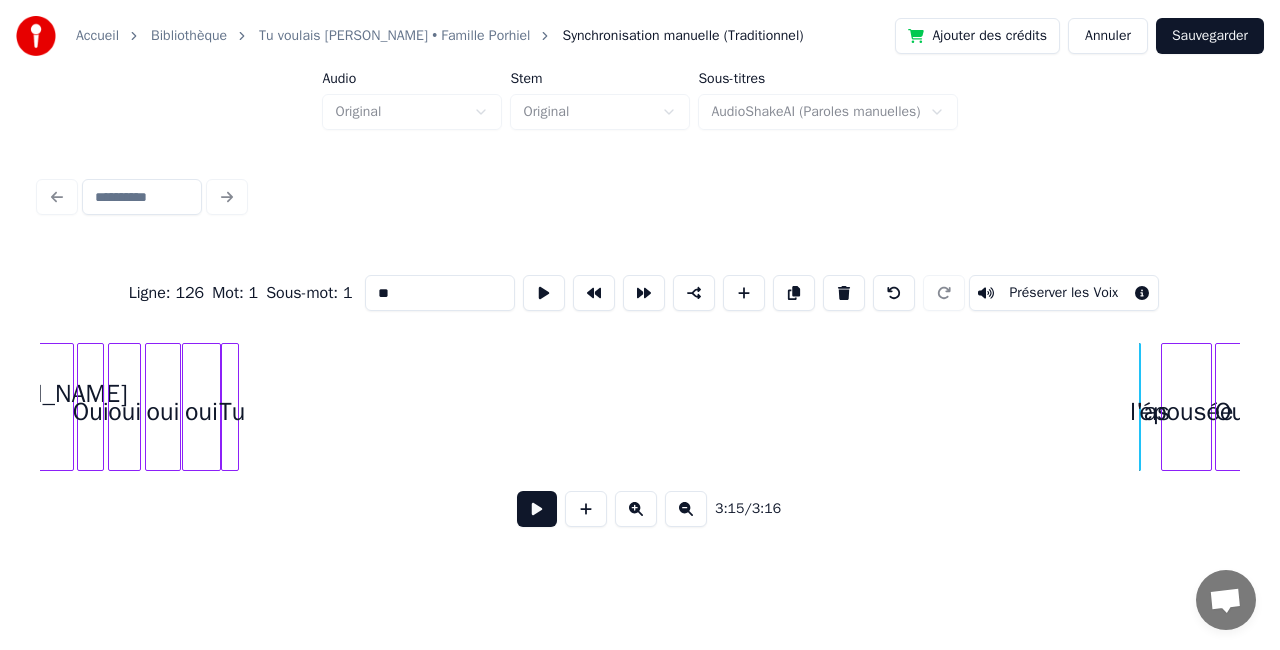 click on "[PERSON_NAME] ? Oui oui oui oui Tu l'as épousée Oui" at bounding box center (-13409, 407) 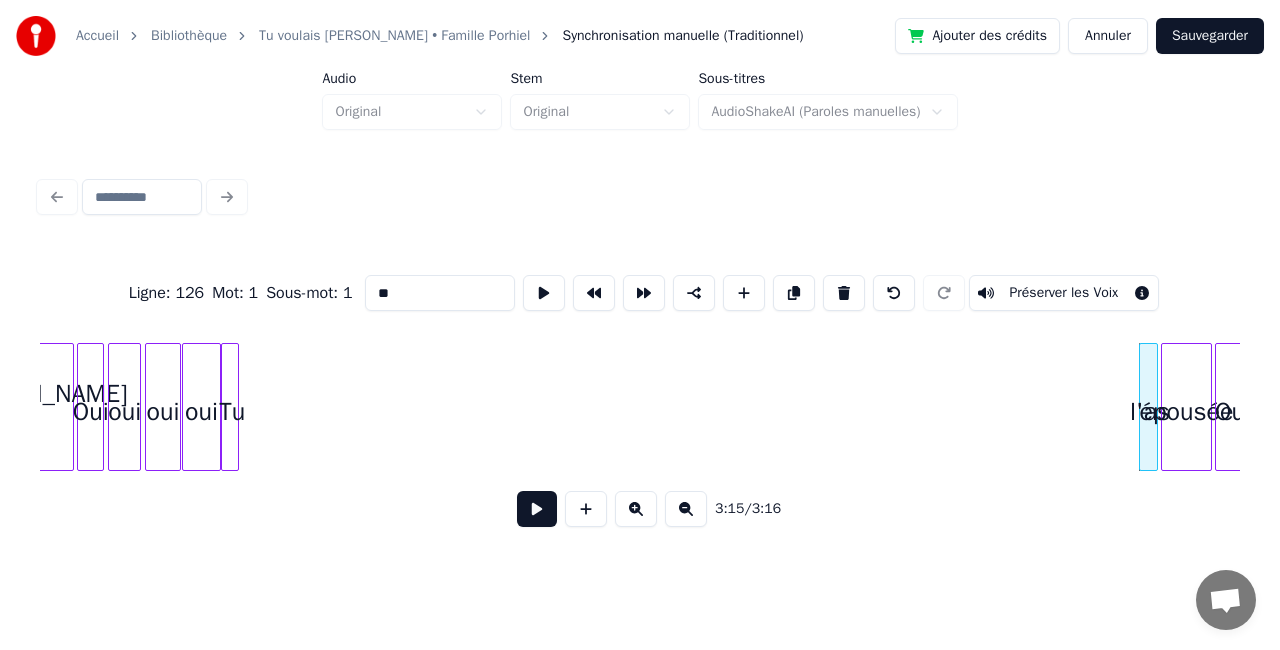 click at bounding box center (1154, 407) 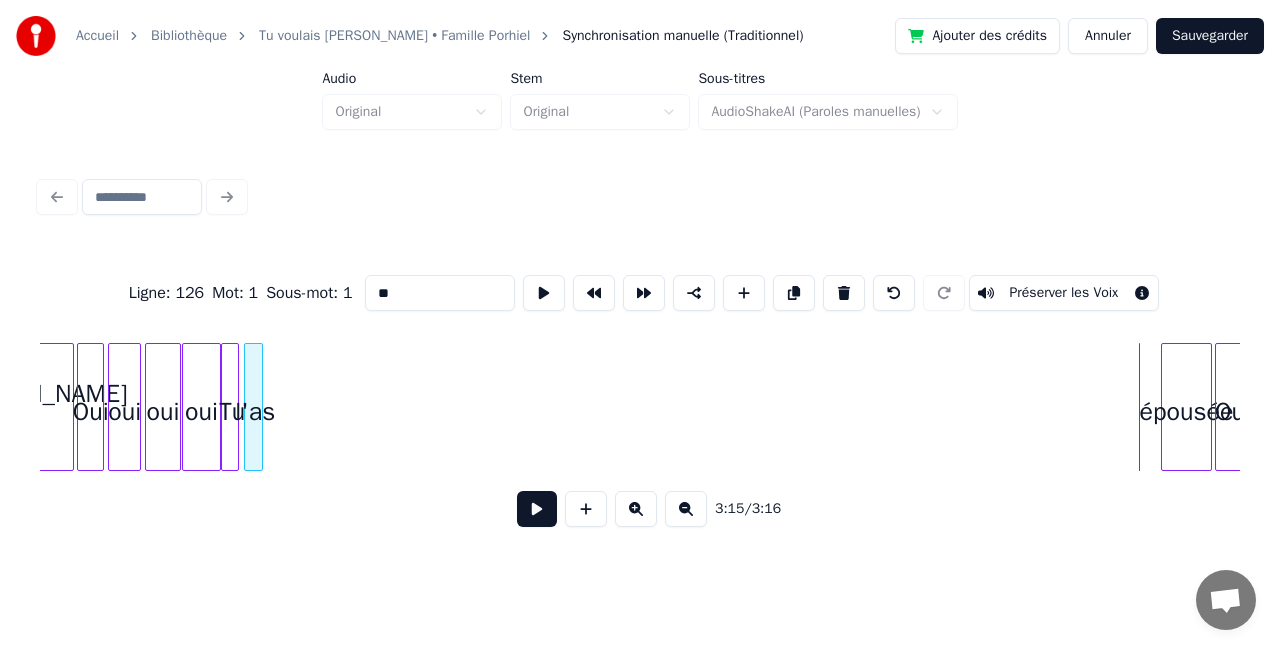 click on "l'as" at bounding box center (255, 412) 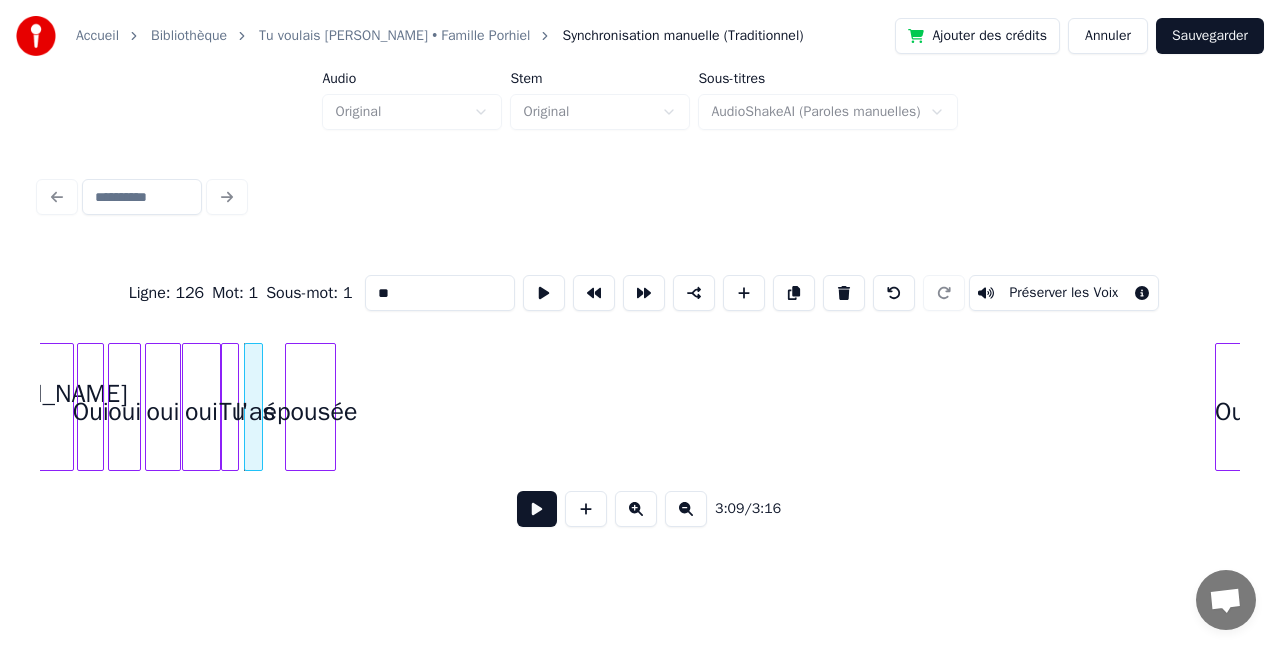 click on "épousée" at bounding box center (310, 412) 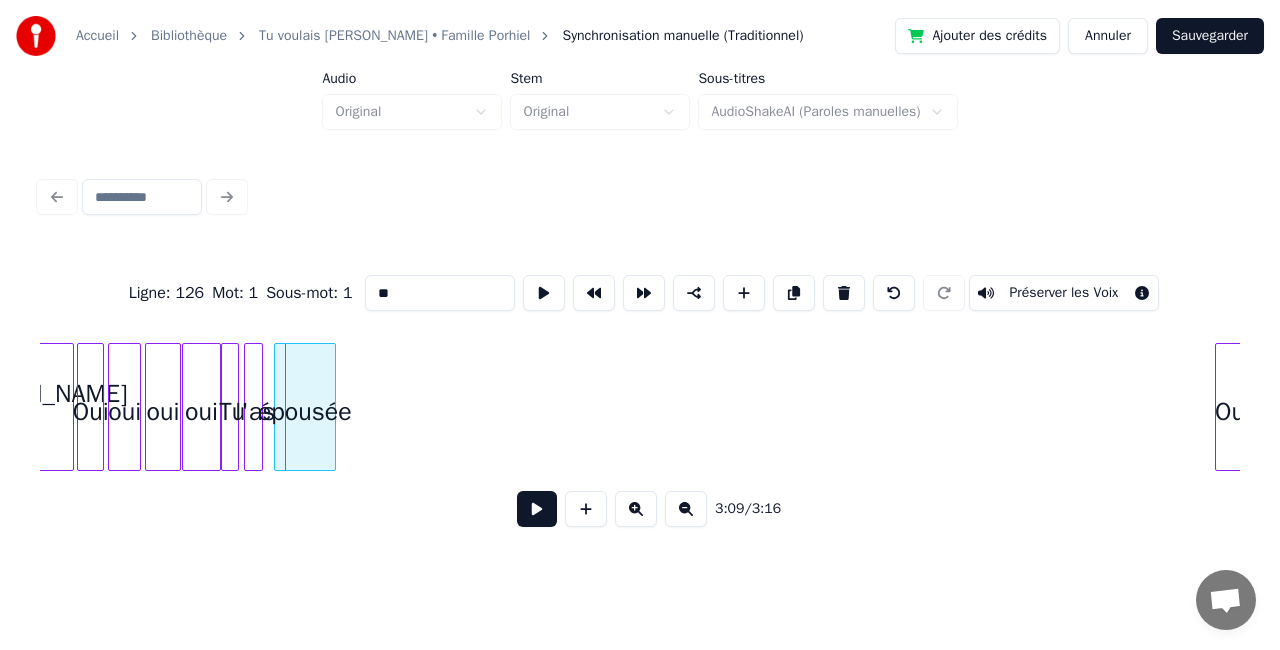 click at bounding box center [278, 407] 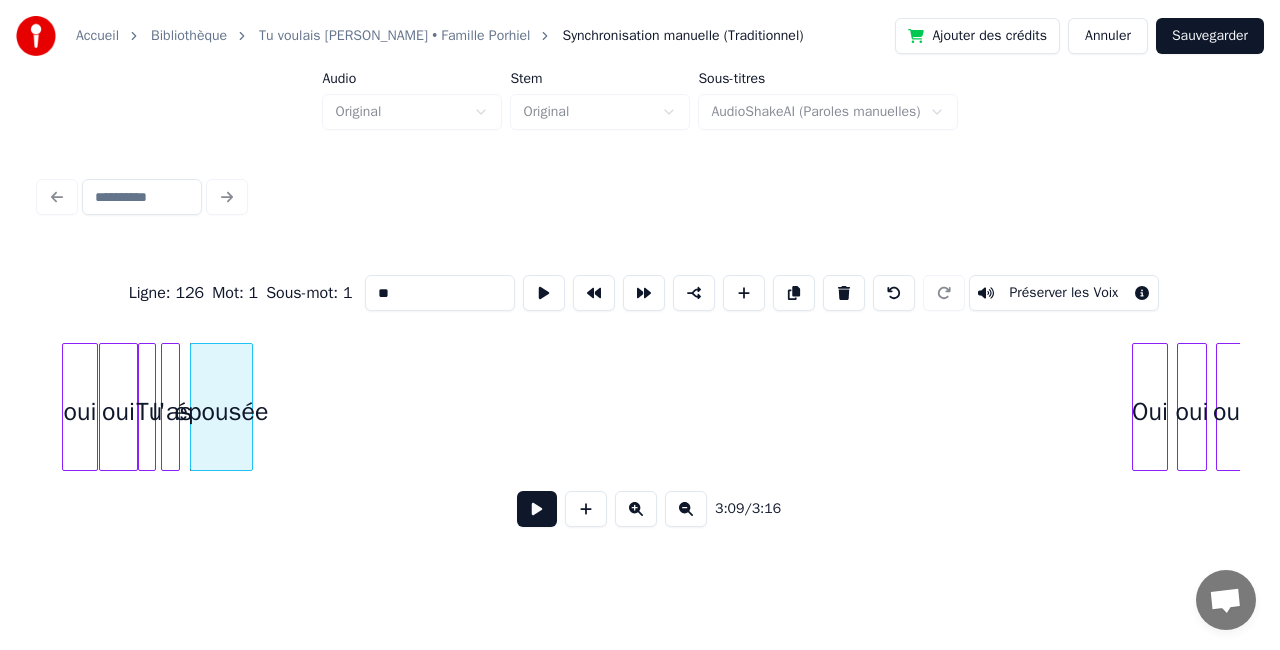 scroll, scrollTop: 0, scrollLeft: 28342, axis: horizontal 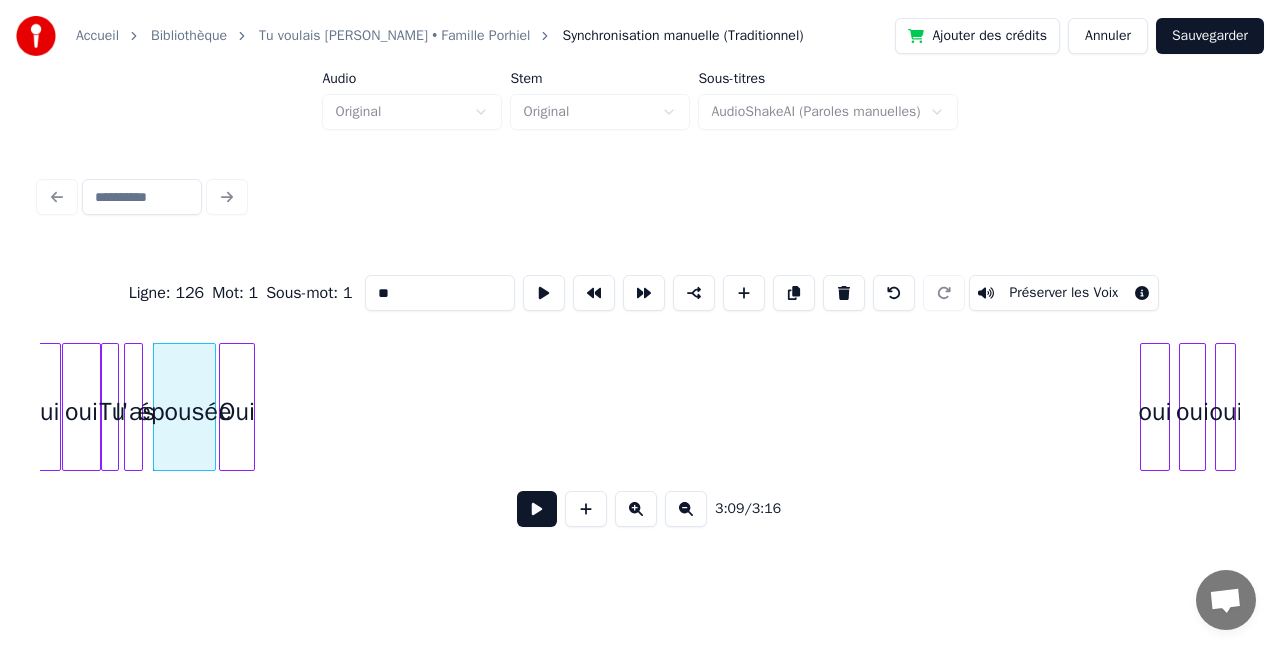 click on "Oui" at bounding box center [237, 412] 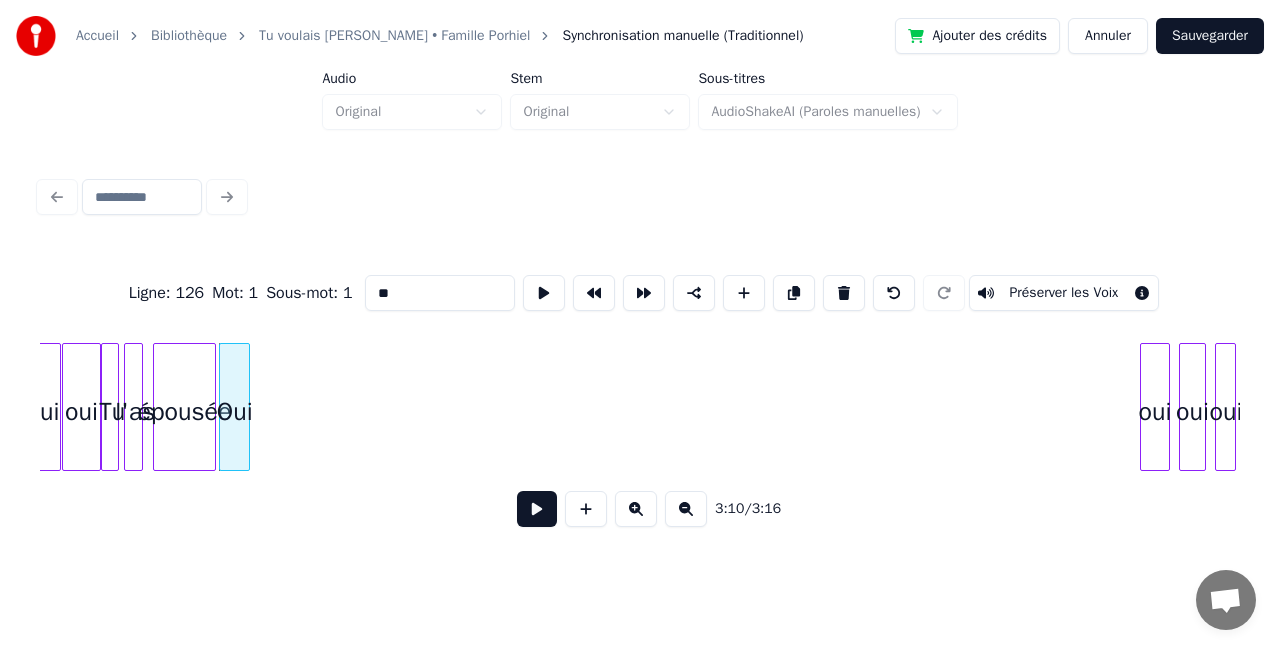 click at bounding box center [246, 407] 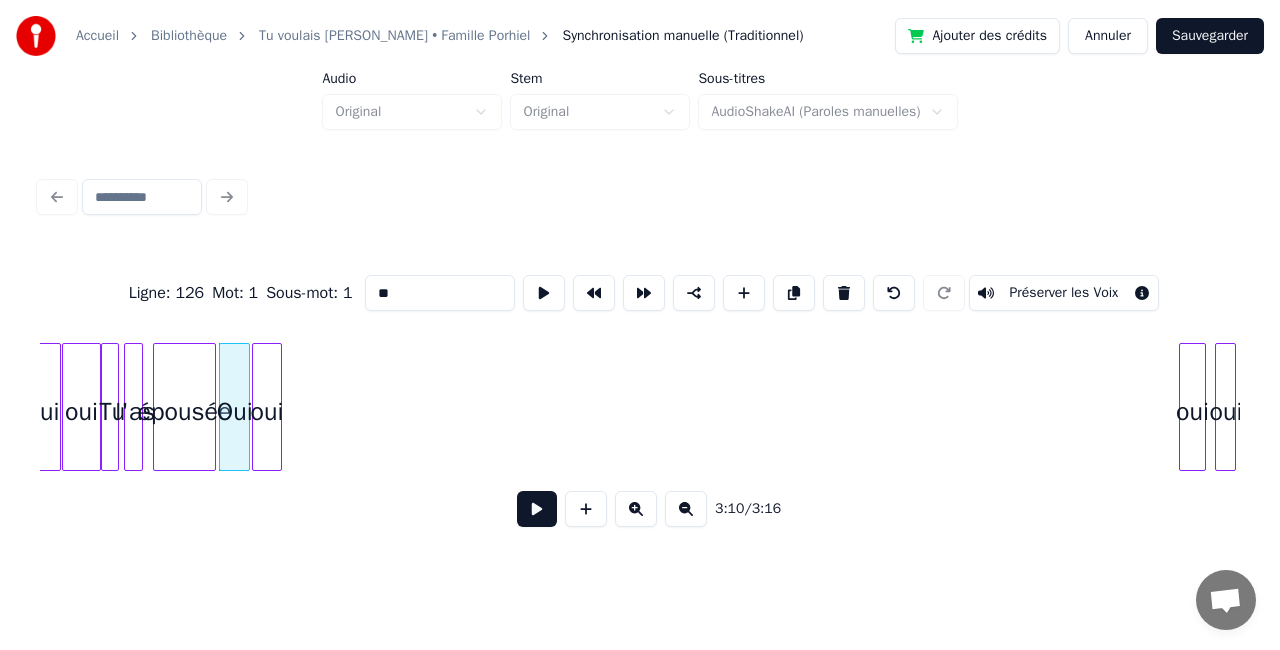 click on "oui" at bounding box center (267, 412) 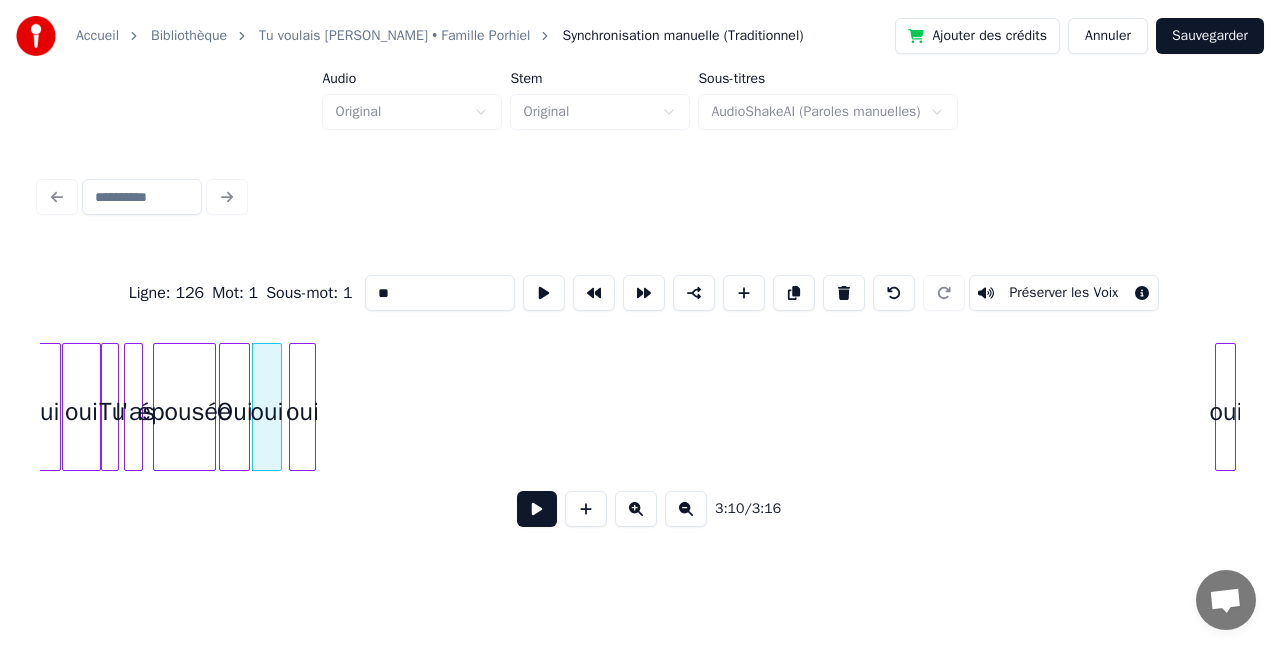 click on "oui" at bounding box center (302, 412) 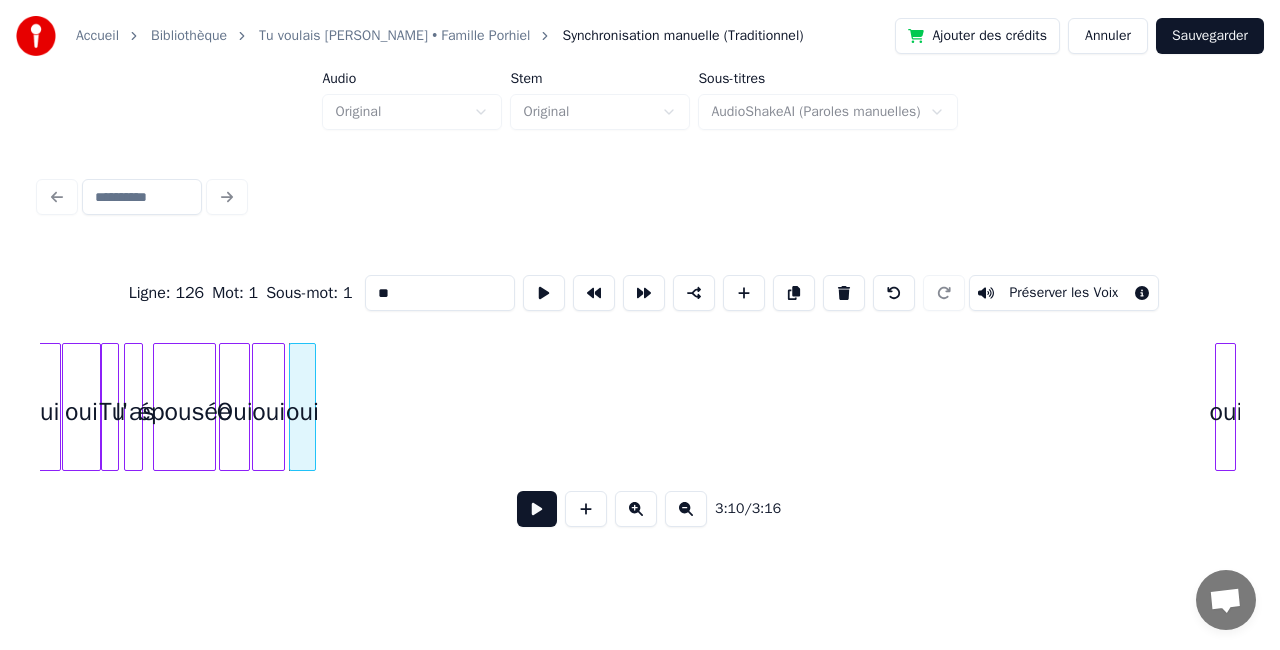 click at bounding box center (281, 407) 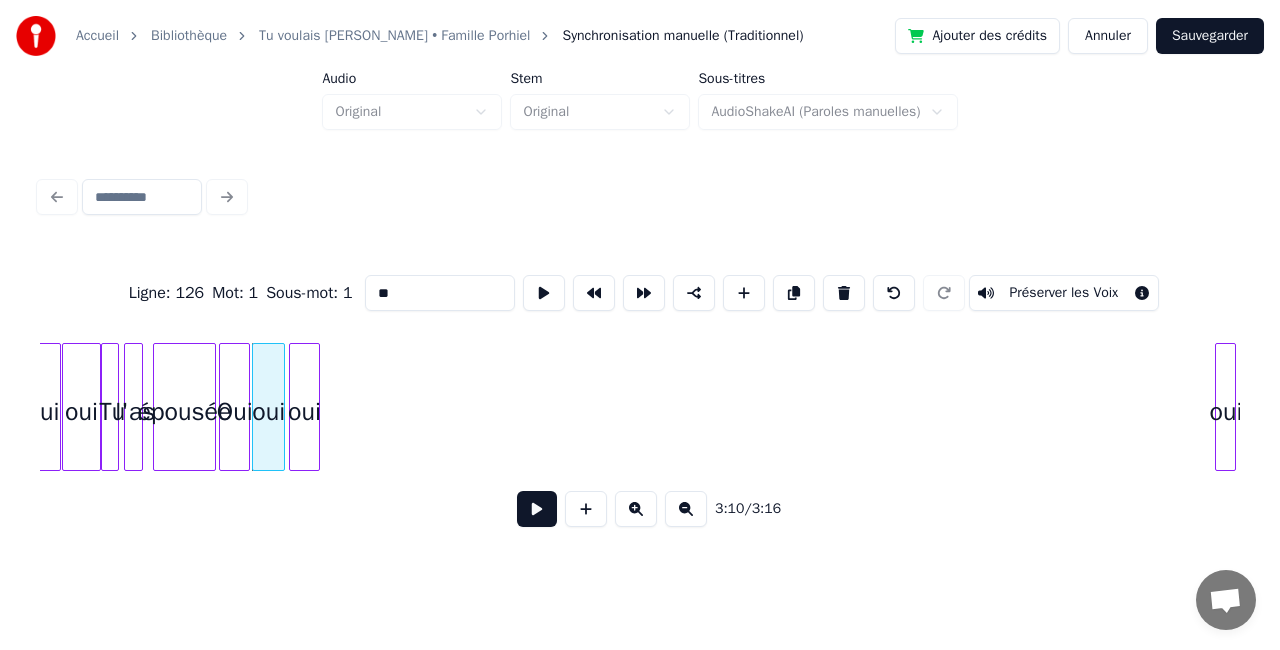 click at bounding box center (316, 407) 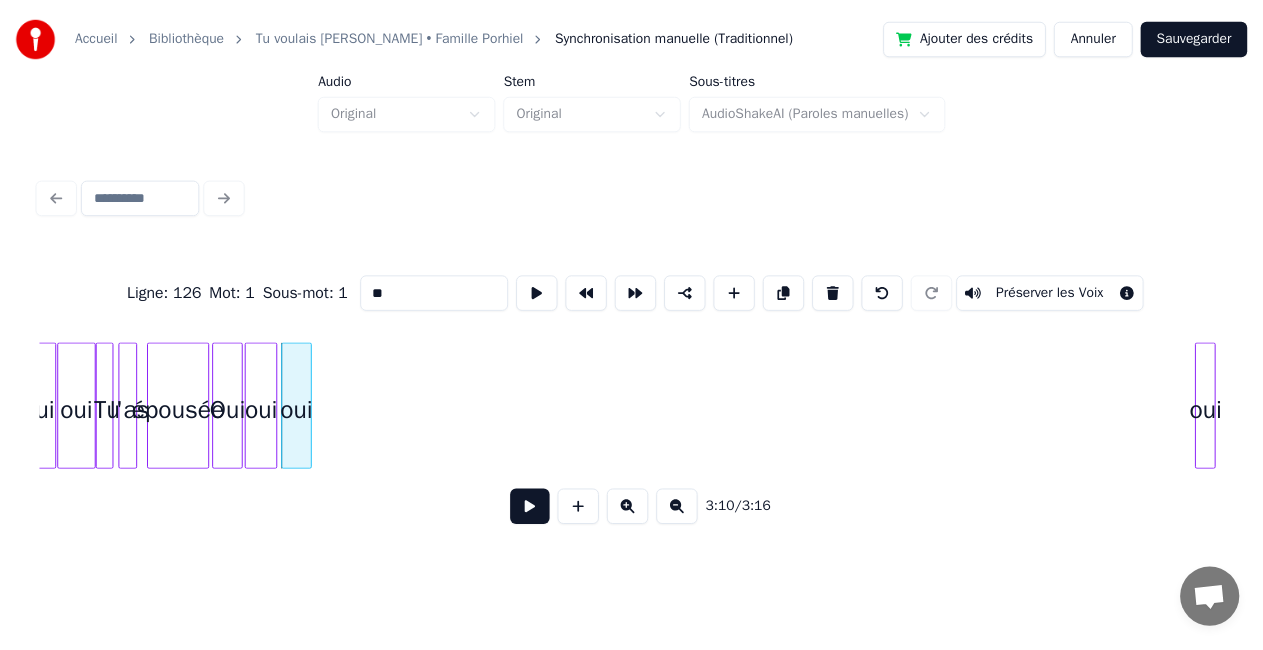 scroll, scrollTop: 0, scrollLeft: 28347, axis: horizontal 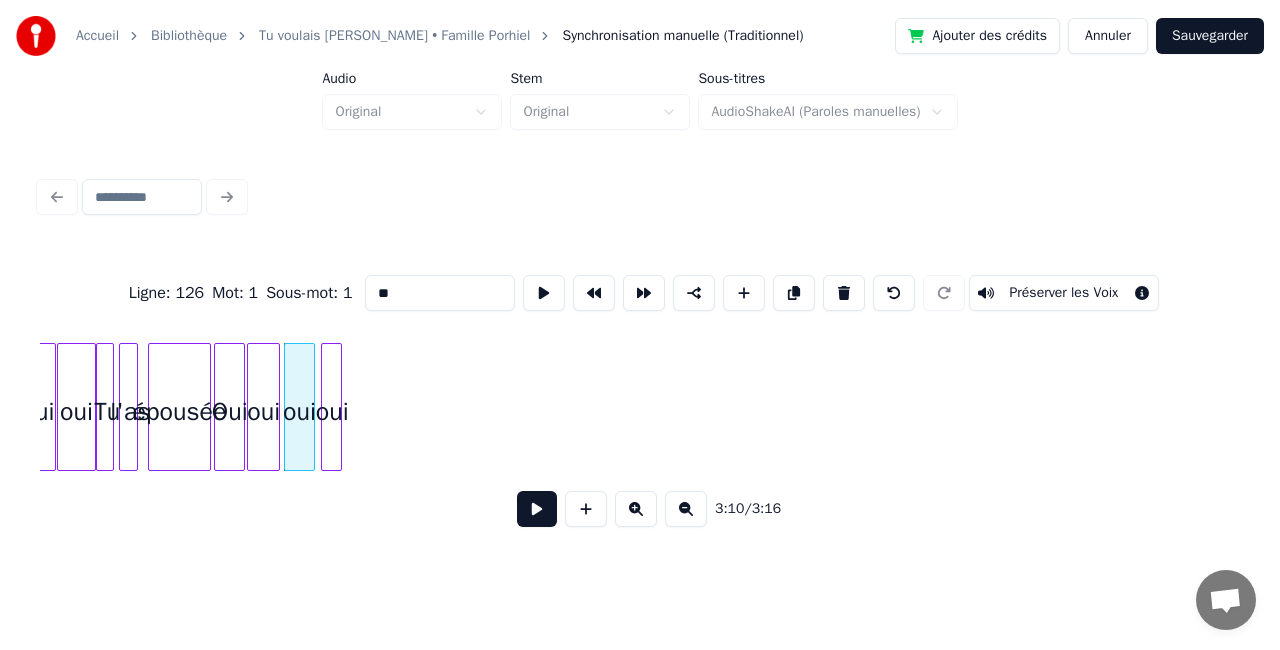 click on "oui" at bounding box center [332, 412] 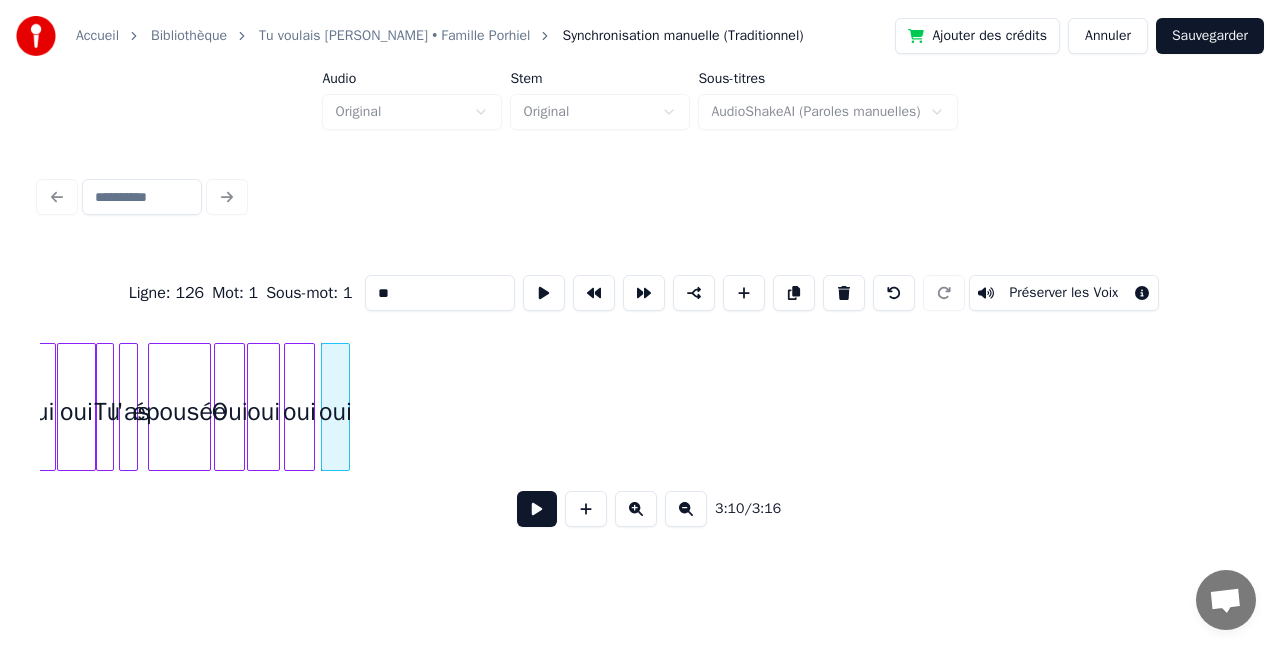 click at bounding box center [346, 407] 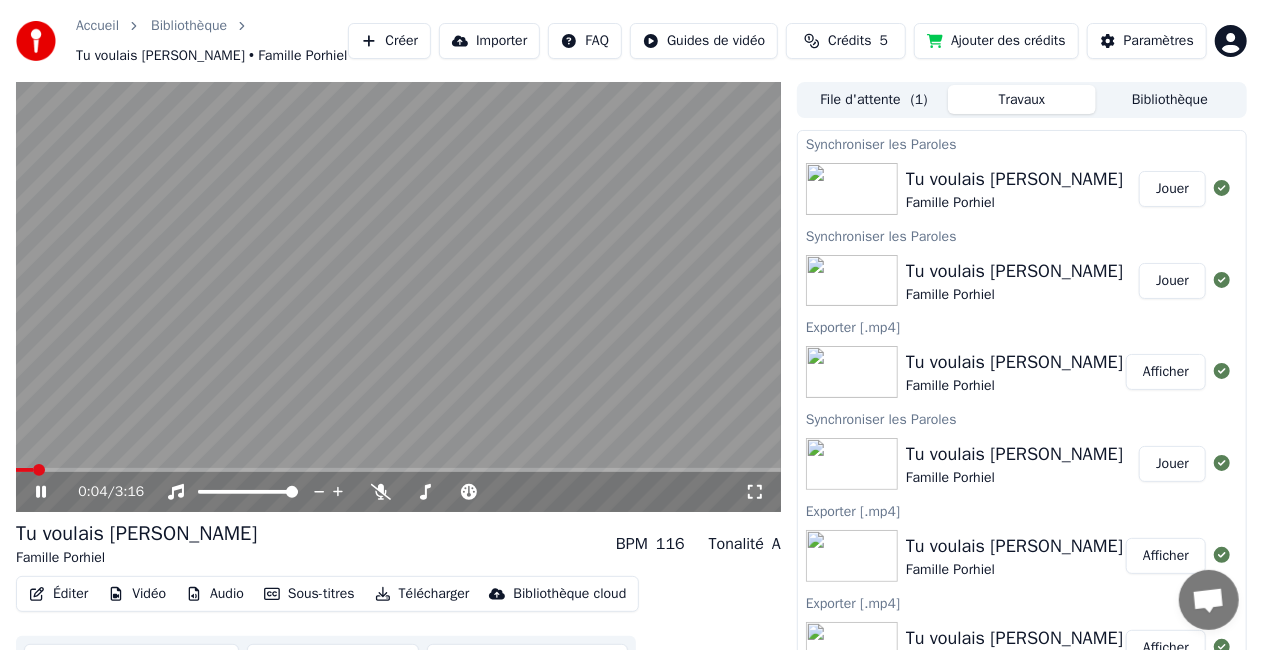 click at bounding box center (398, 297) 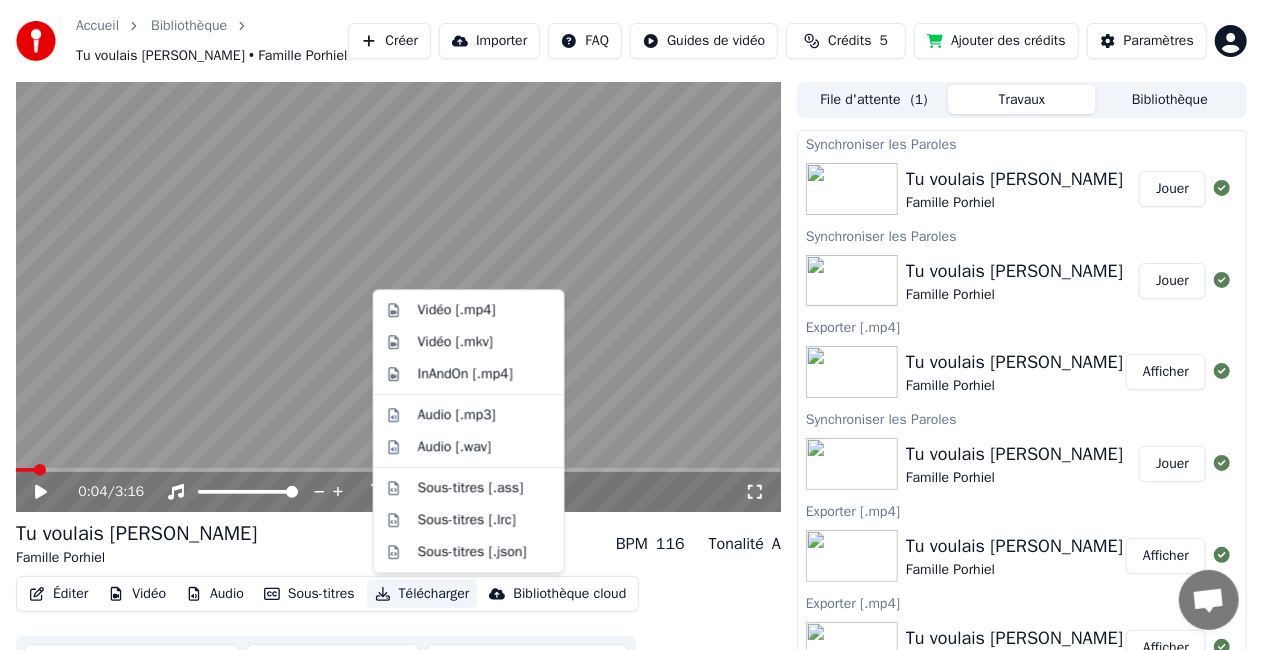 click on "Télécharger" at bounding box center (422, 594) 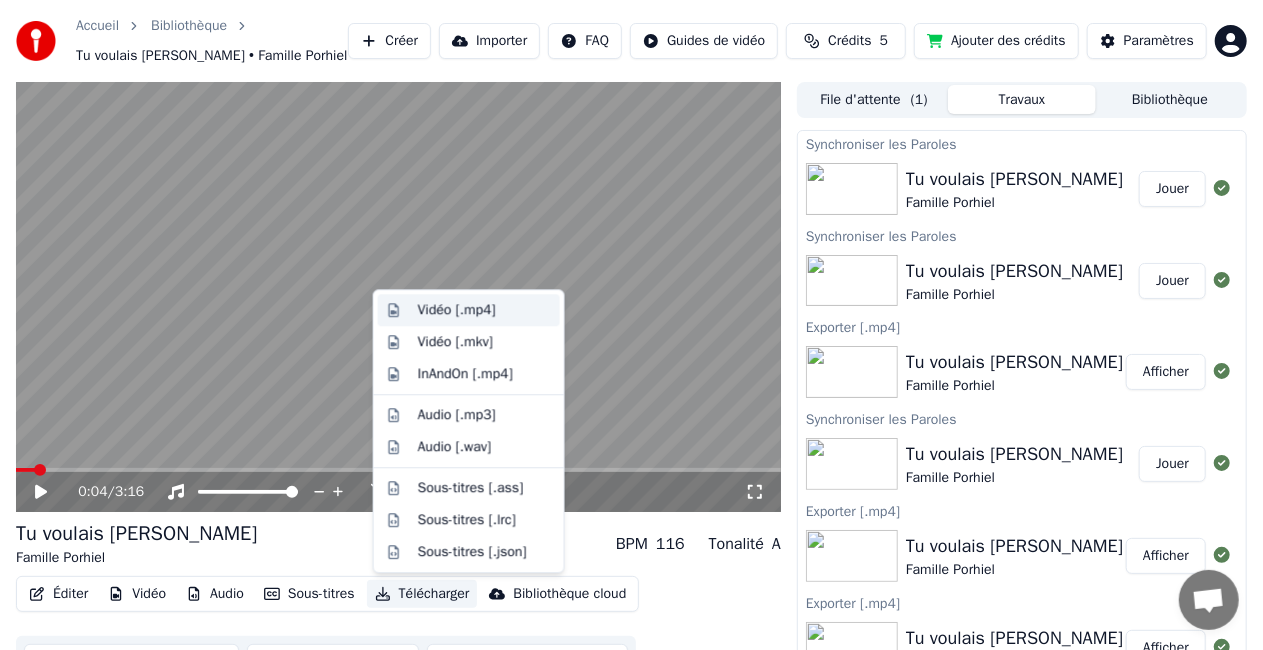 click on "Vidéo [.mp4]" at bounding box center [457, 310] 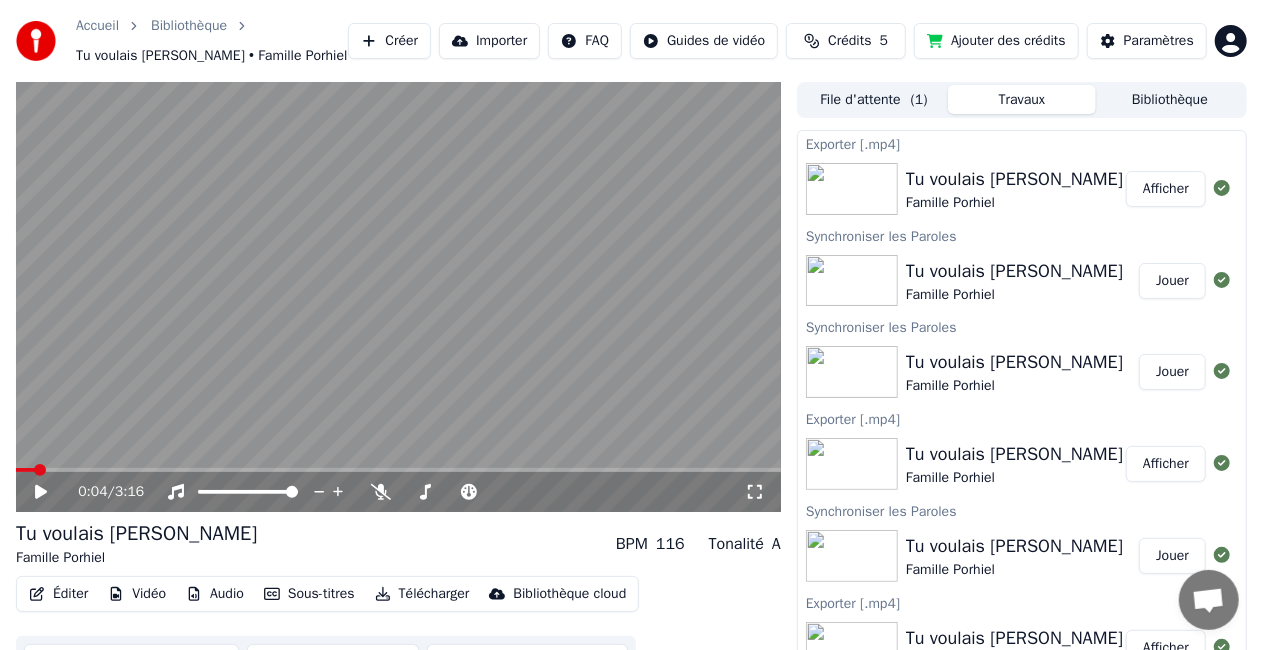 click on "Afficher" at bounding box center (1166, 189) 